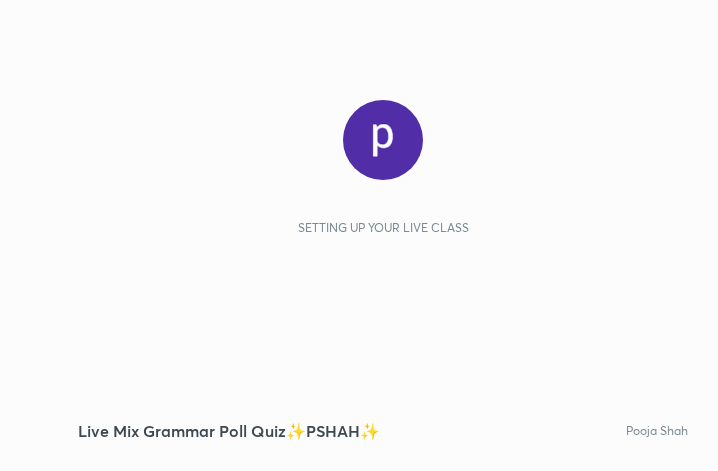 scroll, scrollTop: 0, scrollLeft: 0, axis: both 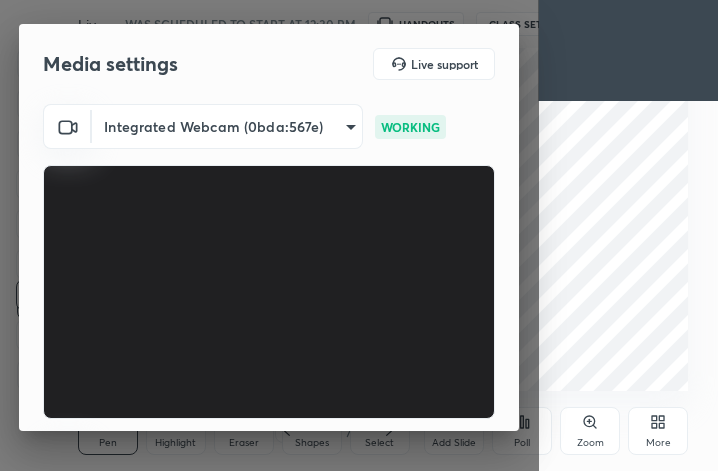 click on "More" at bounding box center (658, 431) 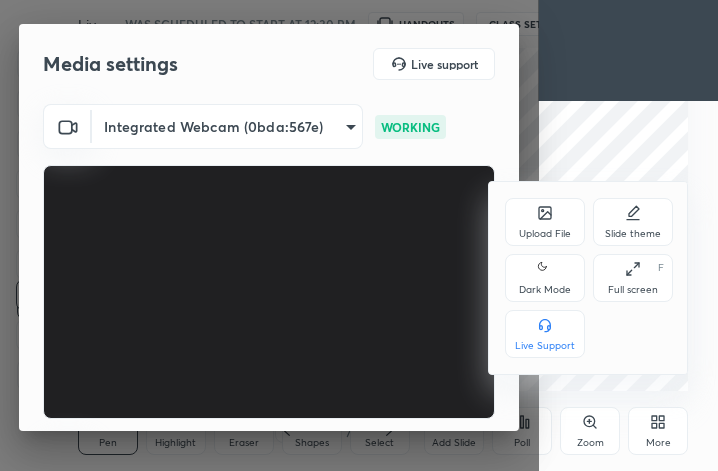 click 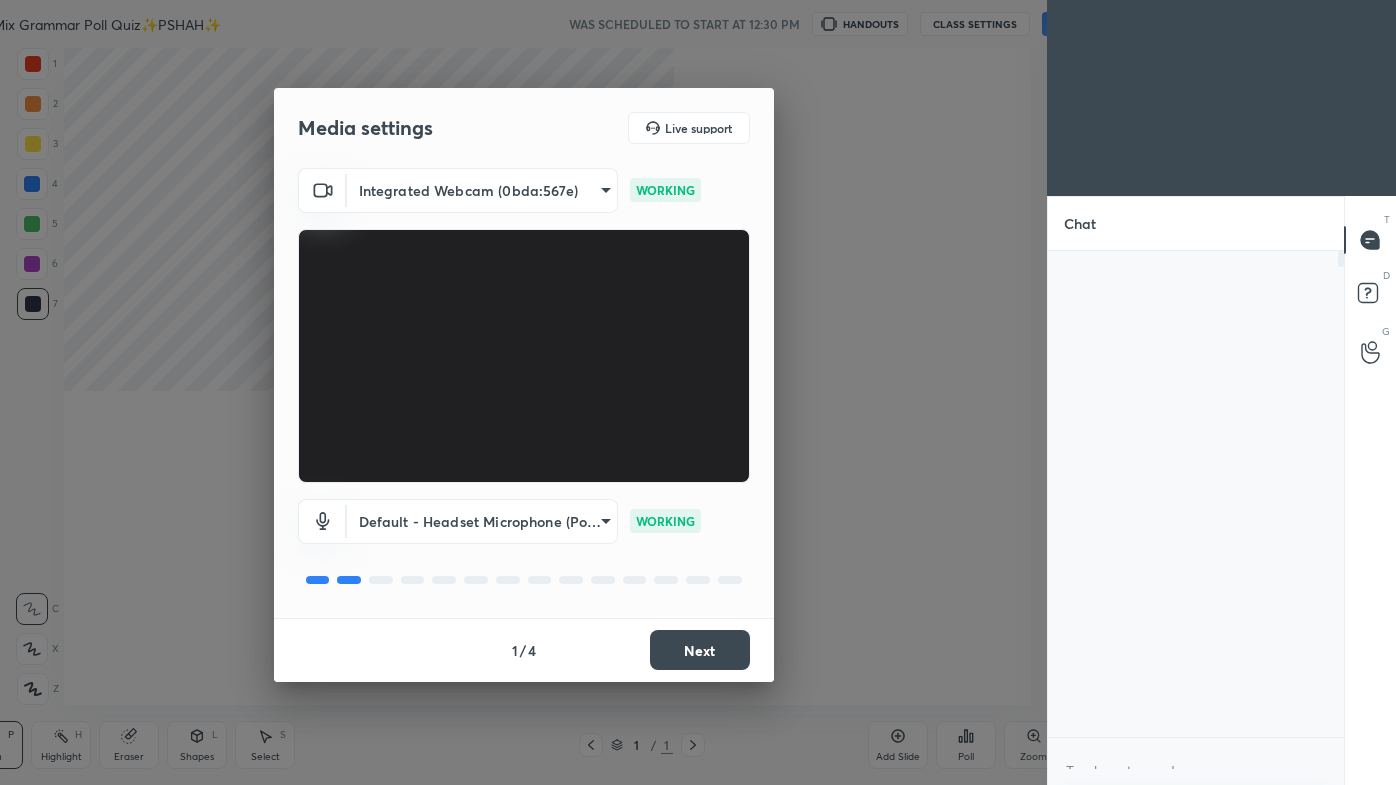 scroll, scrollTop: 99342, scrollLeft: 98683, axis: both 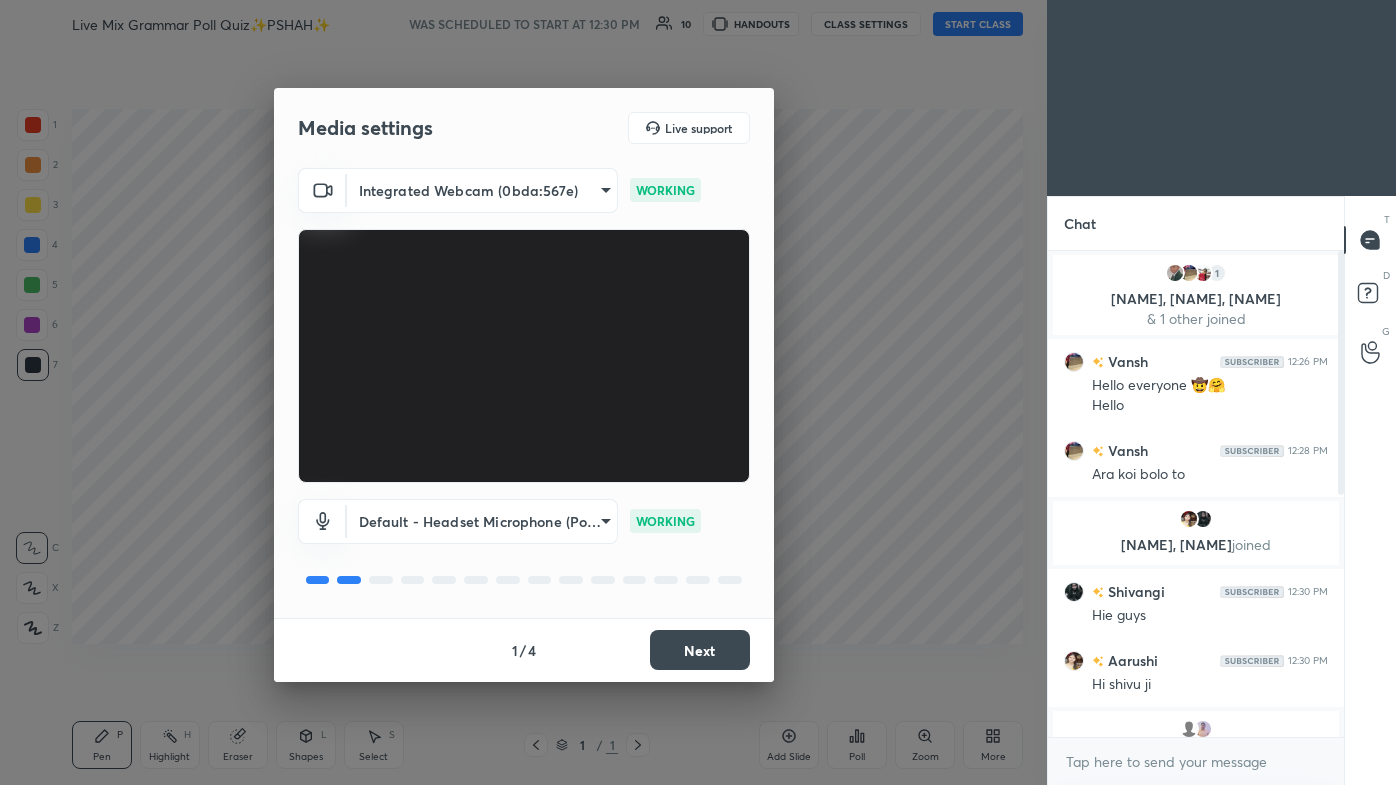 click on "Next" at bounding box center [700, 650] 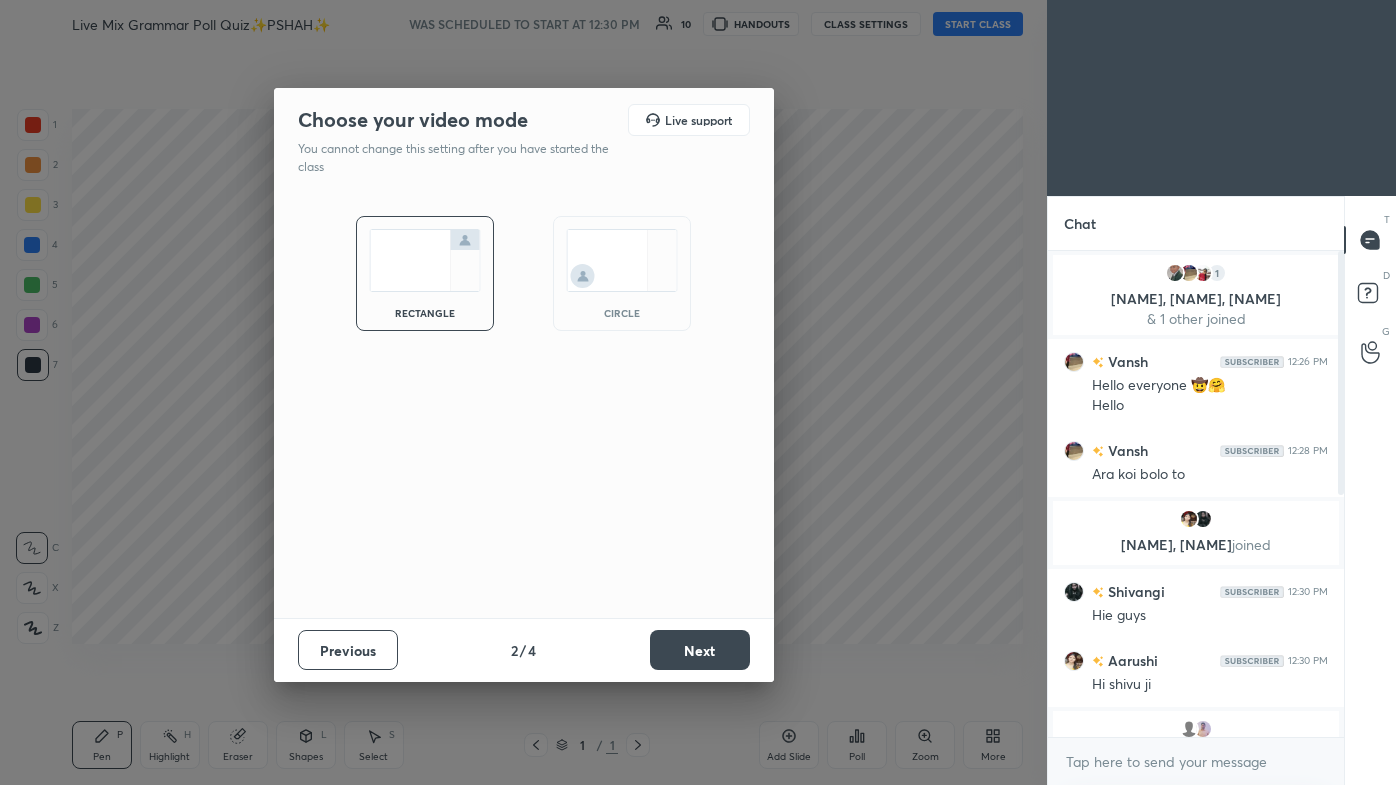 click on "Next" at bounding box center (700, 650) 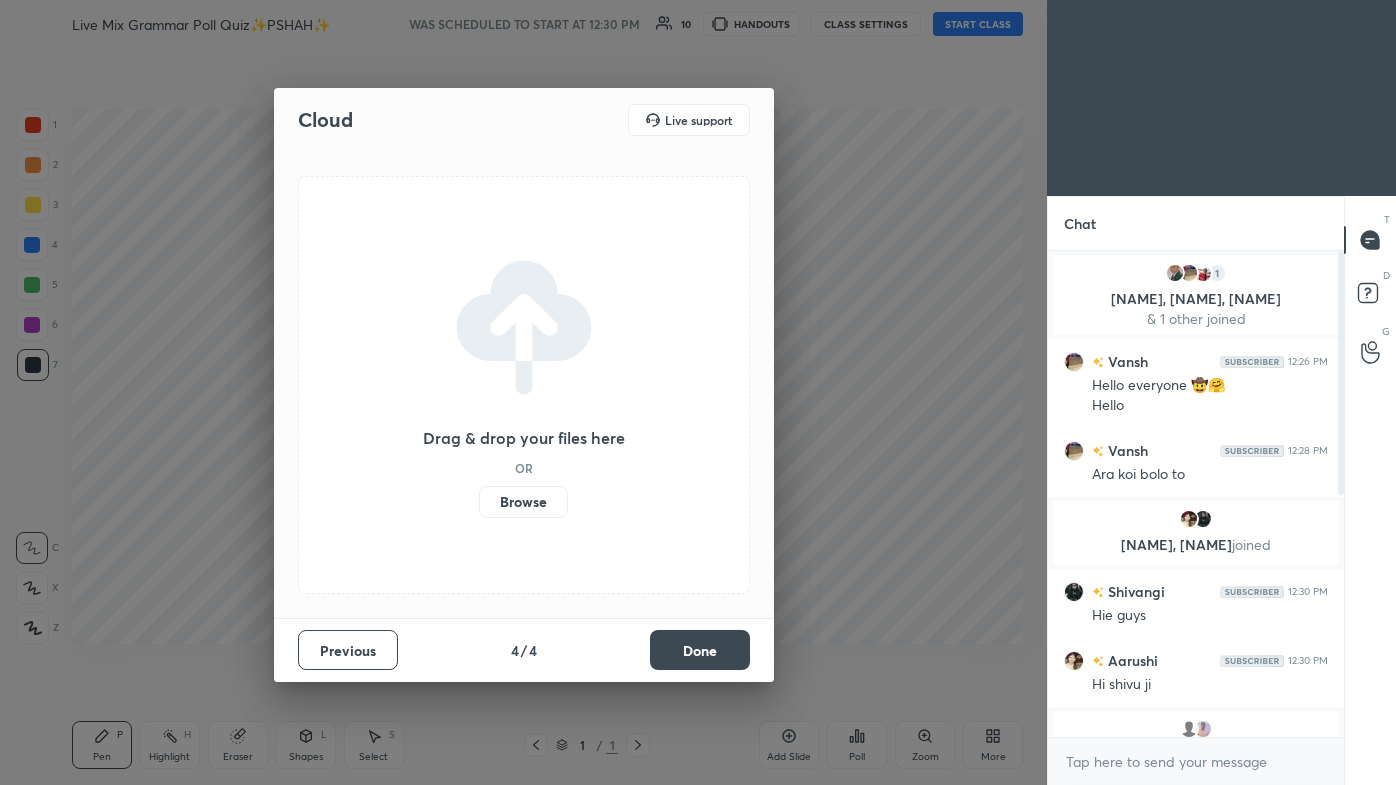 click on "Done" at bounding box center [700, 650] 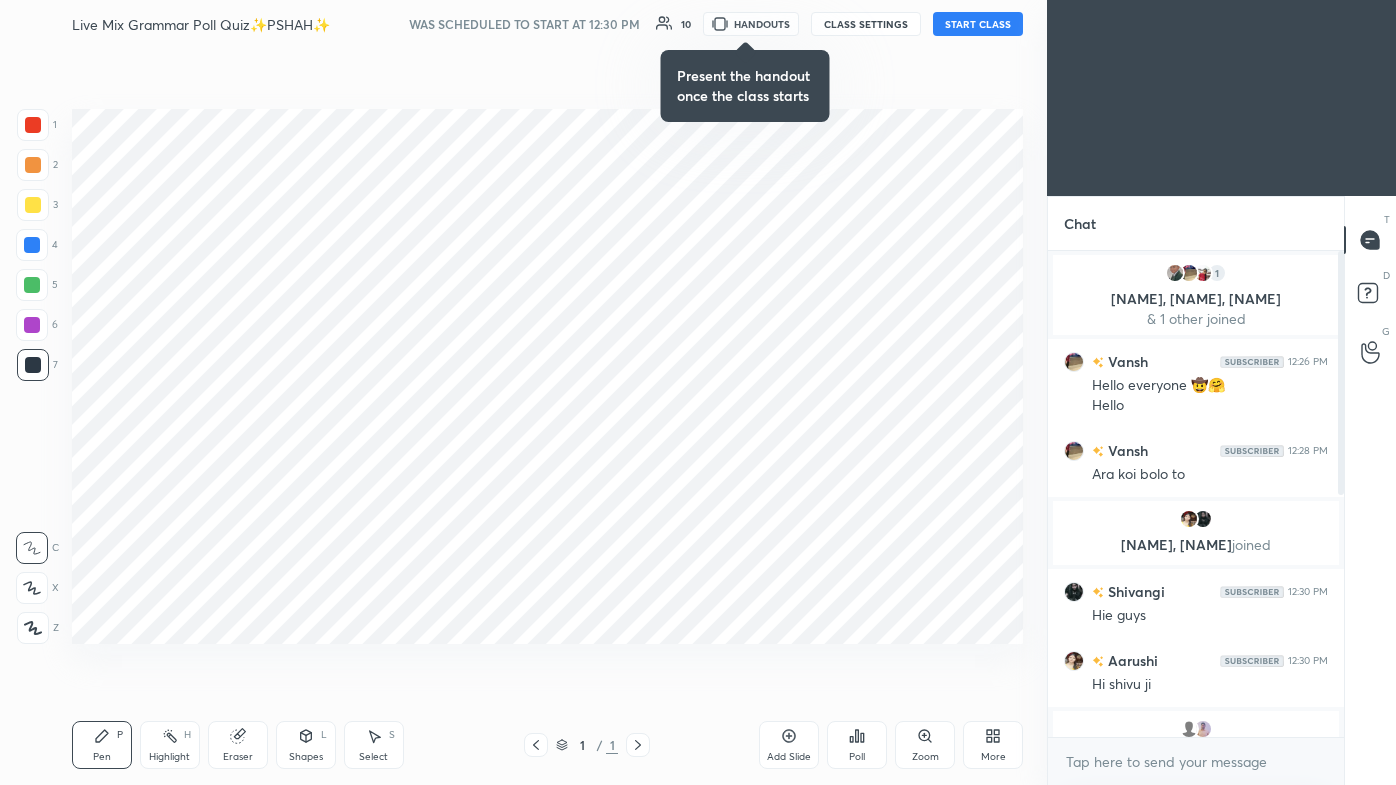 click on "START CLASS" at bounding box center (978, 24) 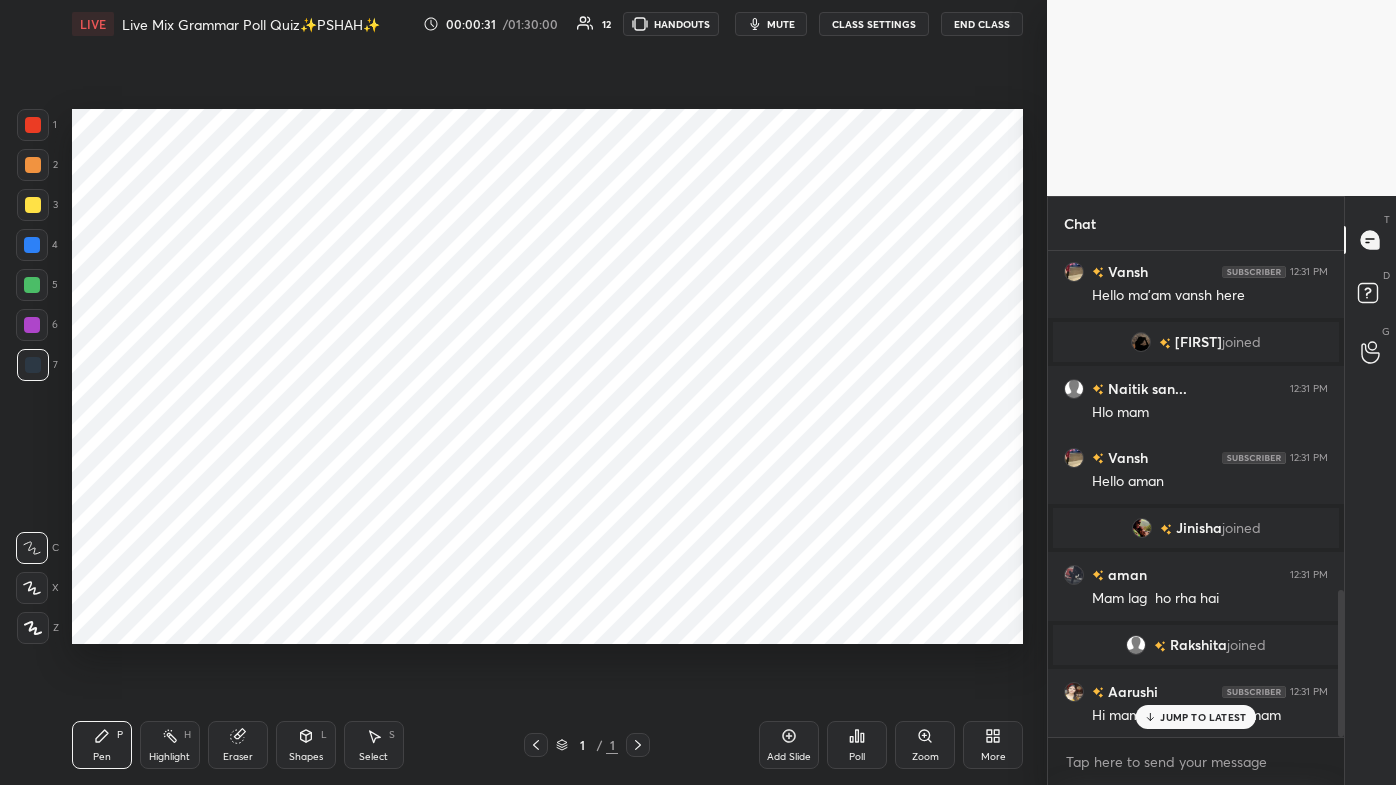 scroll, scrollTop: 1122, scrollLeft: 0, axis: vertical 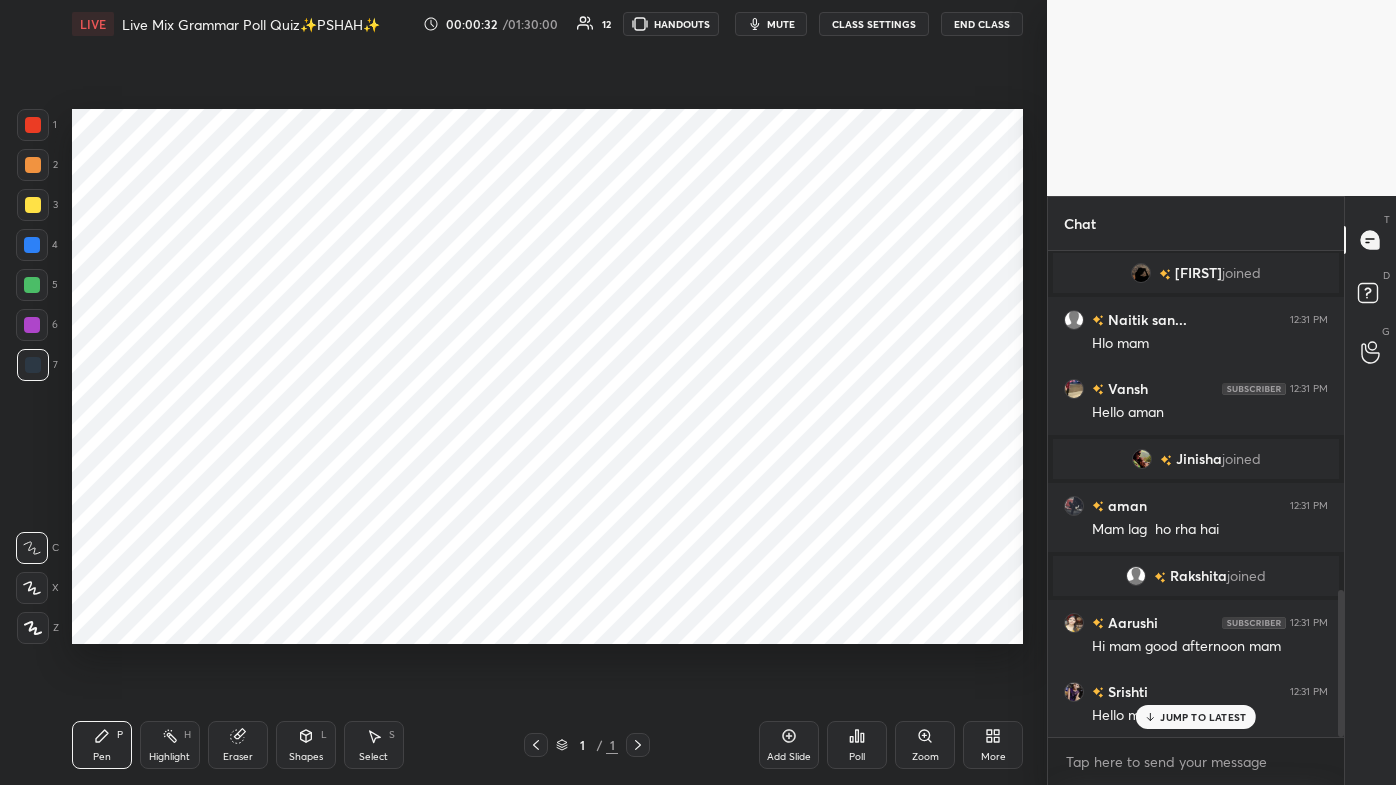 click on "JUMP TO LATEST" at bounding box center (1203, 717) 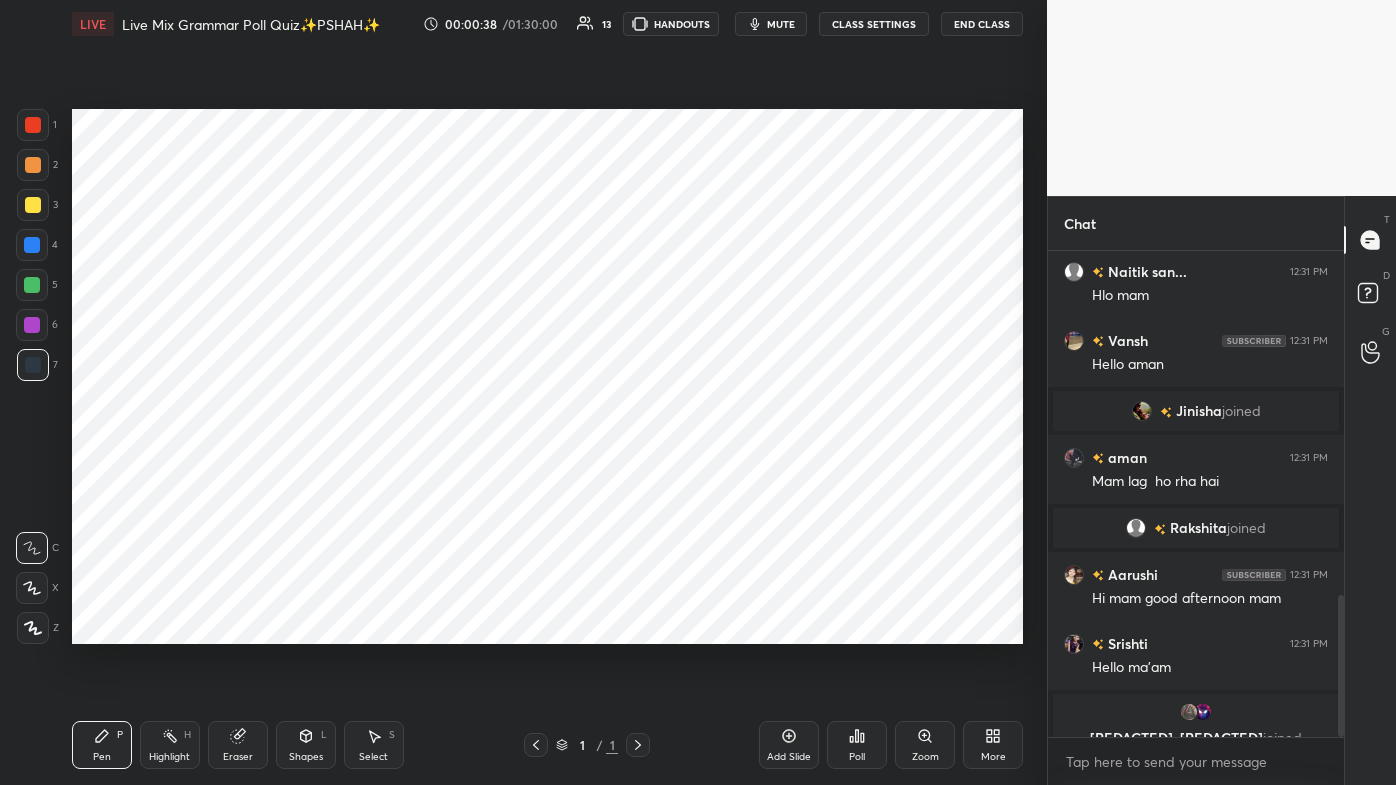 scroll, scrollTop: 1210, scrollLeft: 0, axis: vertical 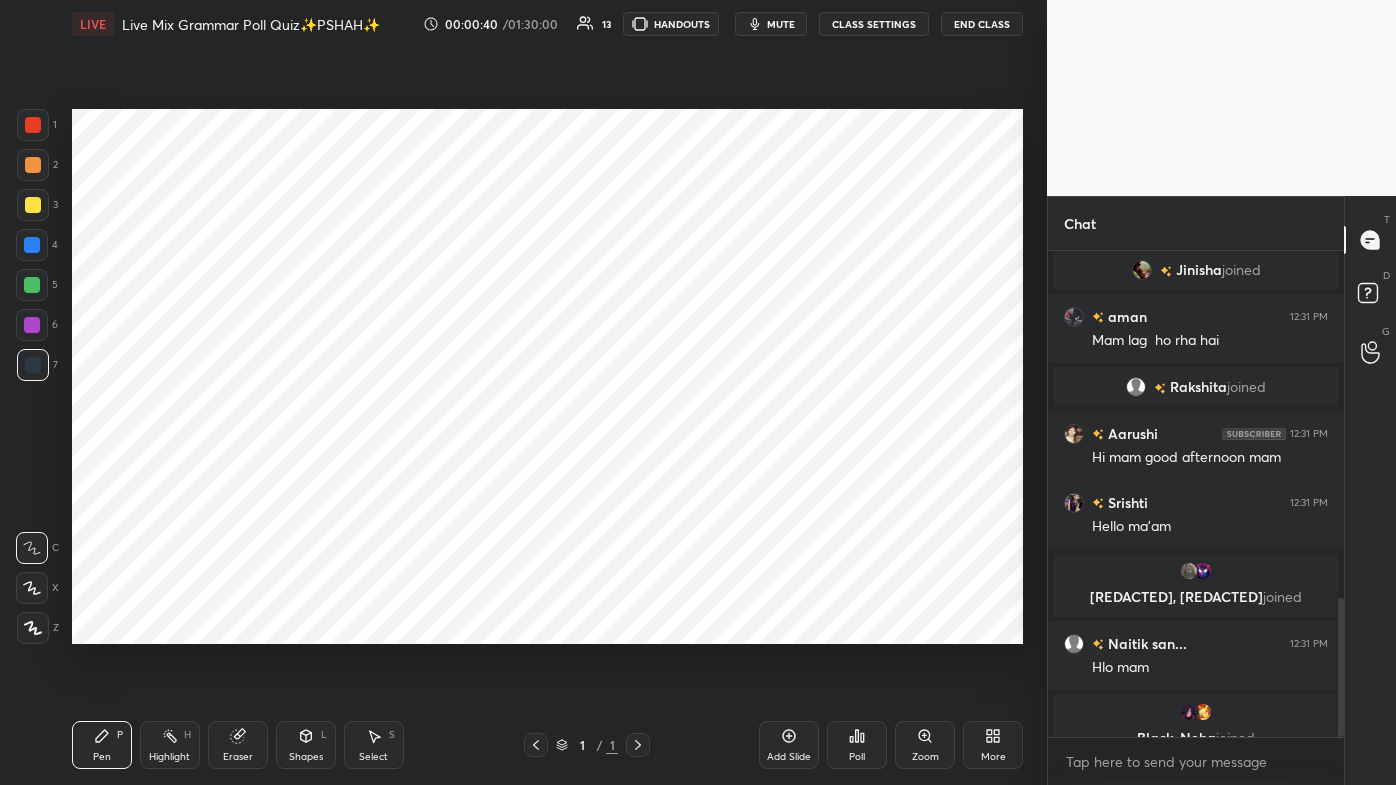 click on "[FIRST] 12:31 PM Hello [FIRST] [FIRST]  joined [FIRST] 12:31 PM Mam lag  ho rha hai [FIRST]  joined [FIRST] 12:31 PM Hi mam good afternoon mam [FIRST] 12:31 PM Hello ma'am [FIRST], [FIRST]  joined [USERNAME] 12:31 PM Hlo mam [FIRST], [FIRST]  joined JUMP TO LATEST" at bounding box center [1196, 494] 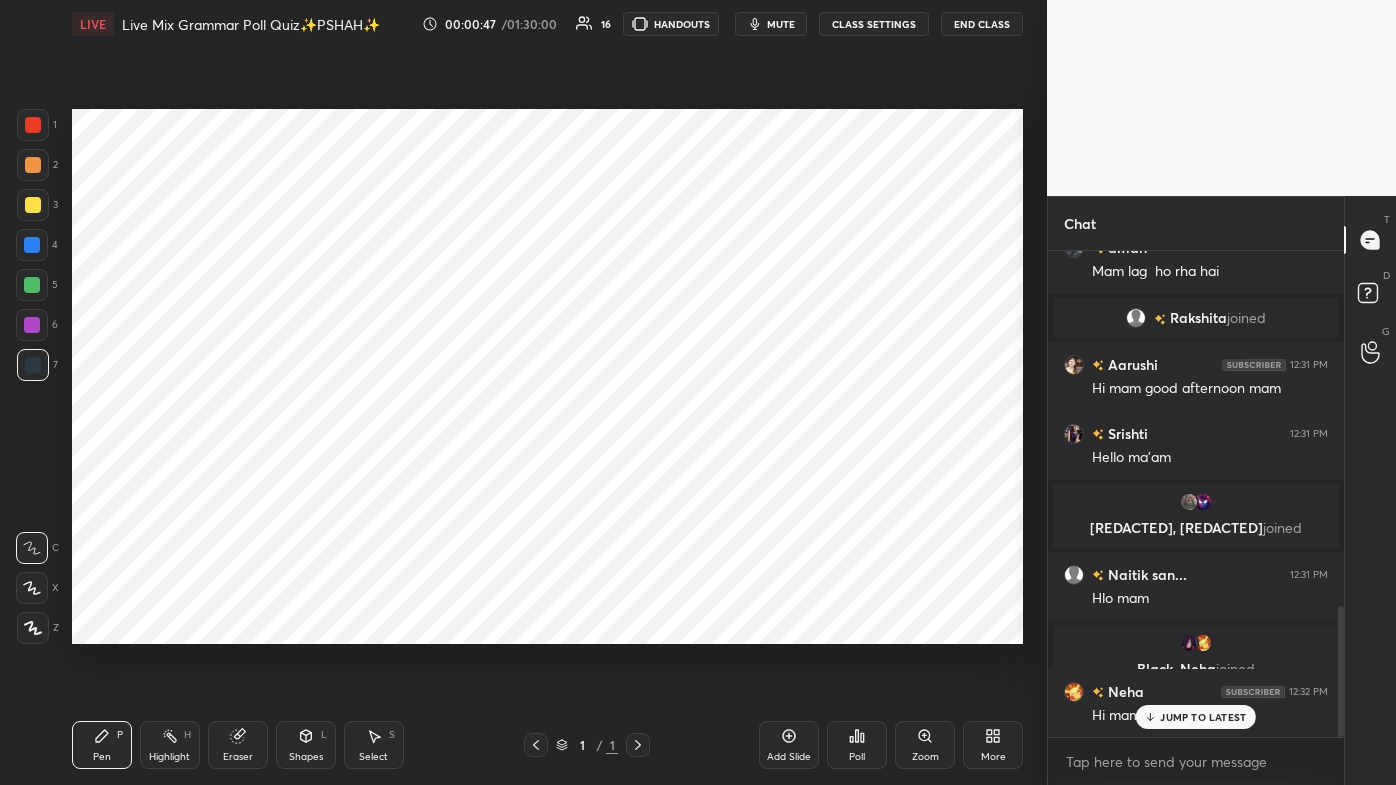 scroll, scrollTop: 1368, scrollLeft: 0, axis: vertical 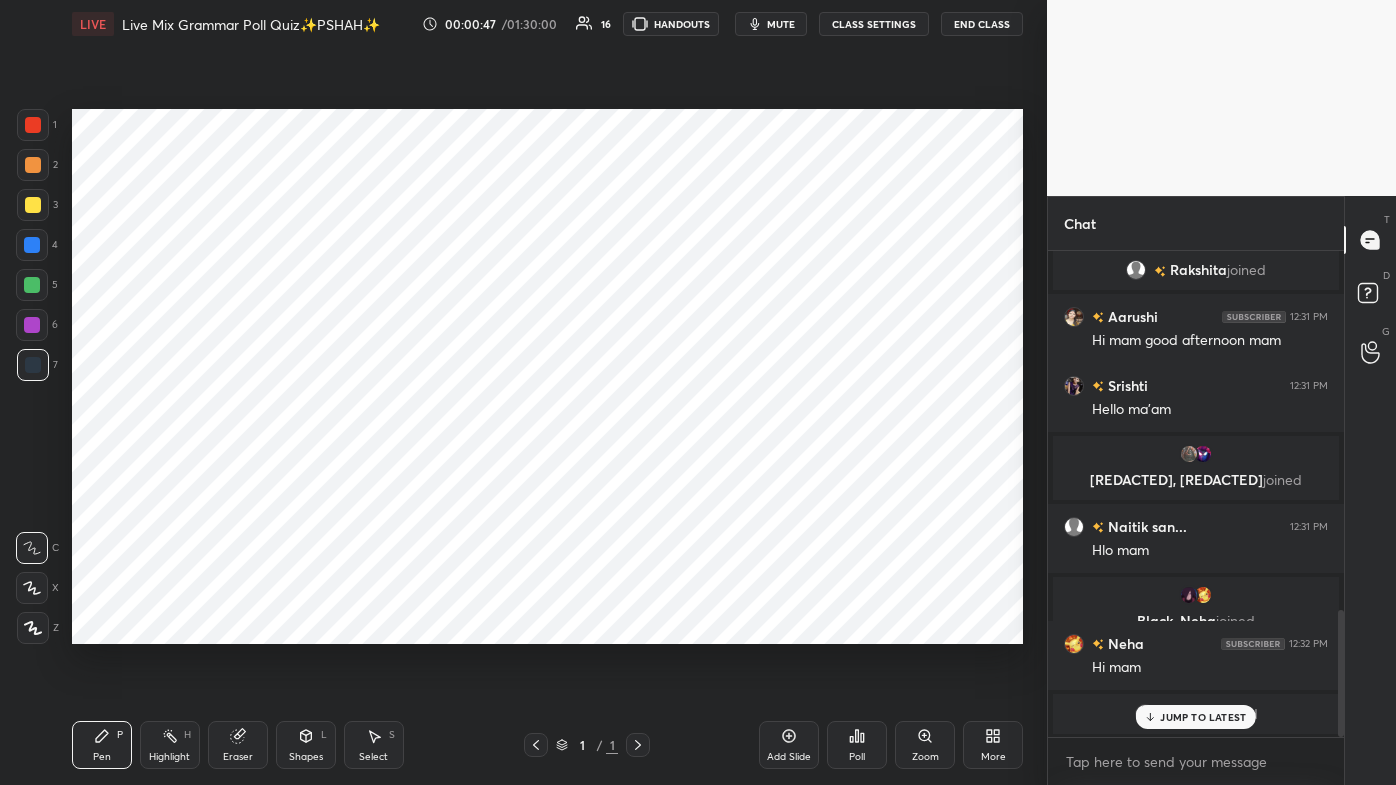 click on "JUMP TO LATEST" at bounding box center [1203, 717] 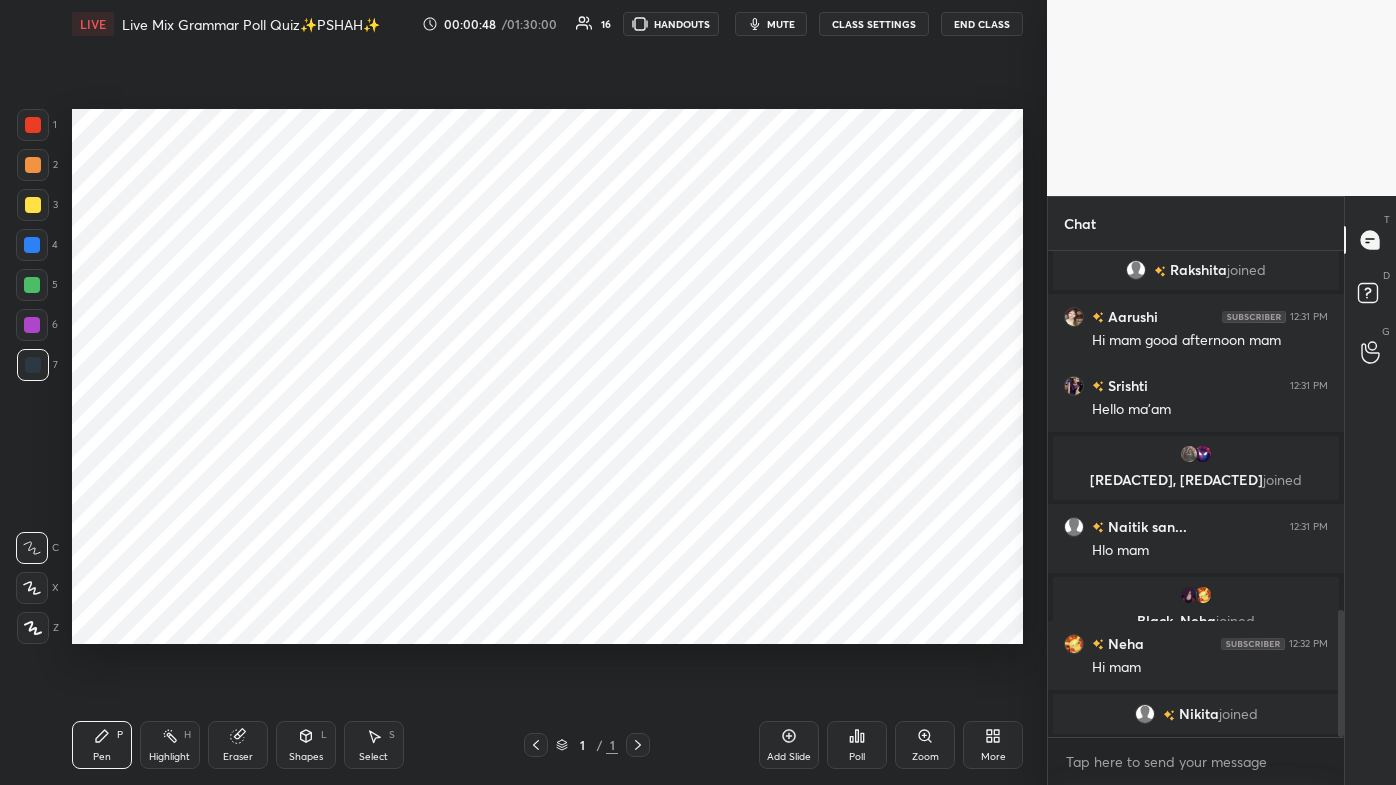 scroll, scrollTop: 1437, scrollLeft: 0, axis: vertical 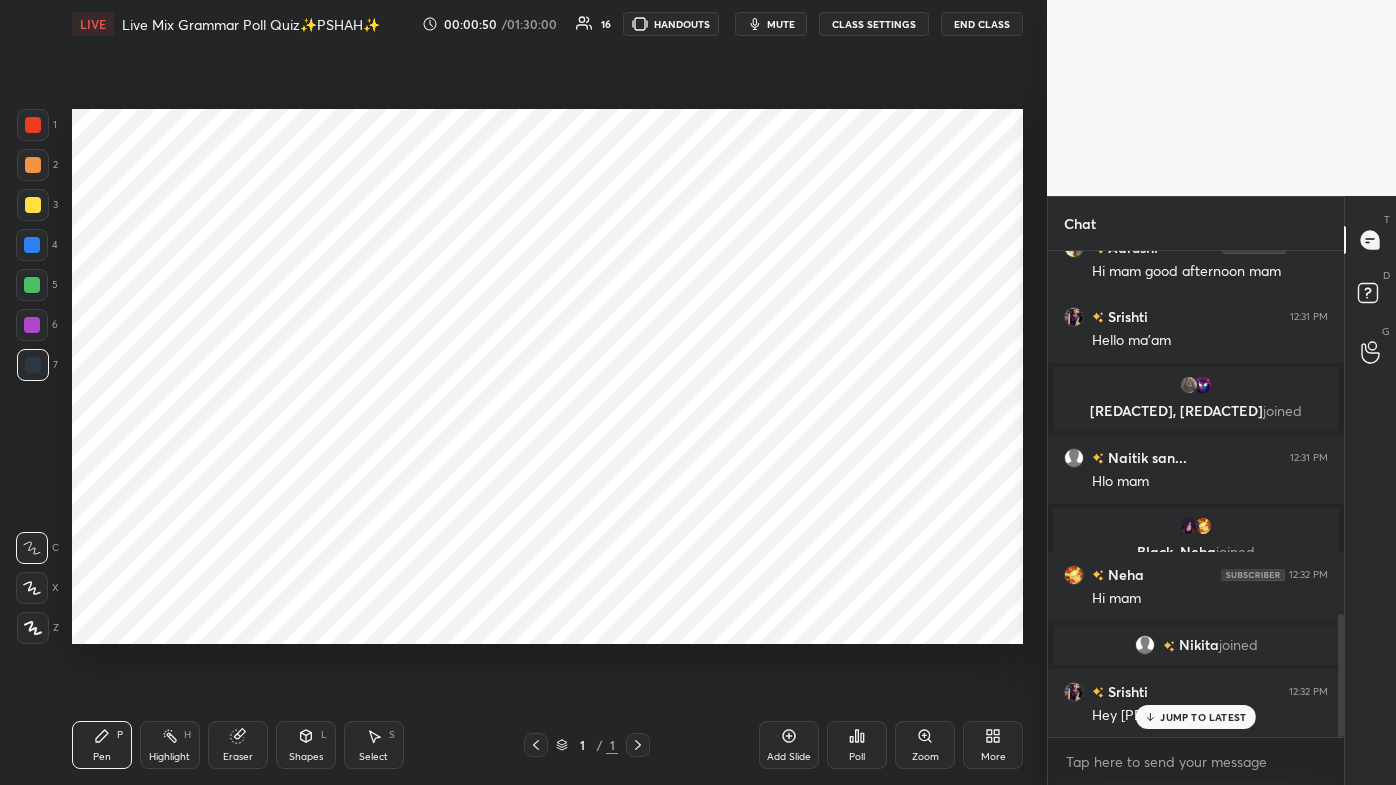 click on "JUMP TO LATEST" at bounding box center (1203, 717) 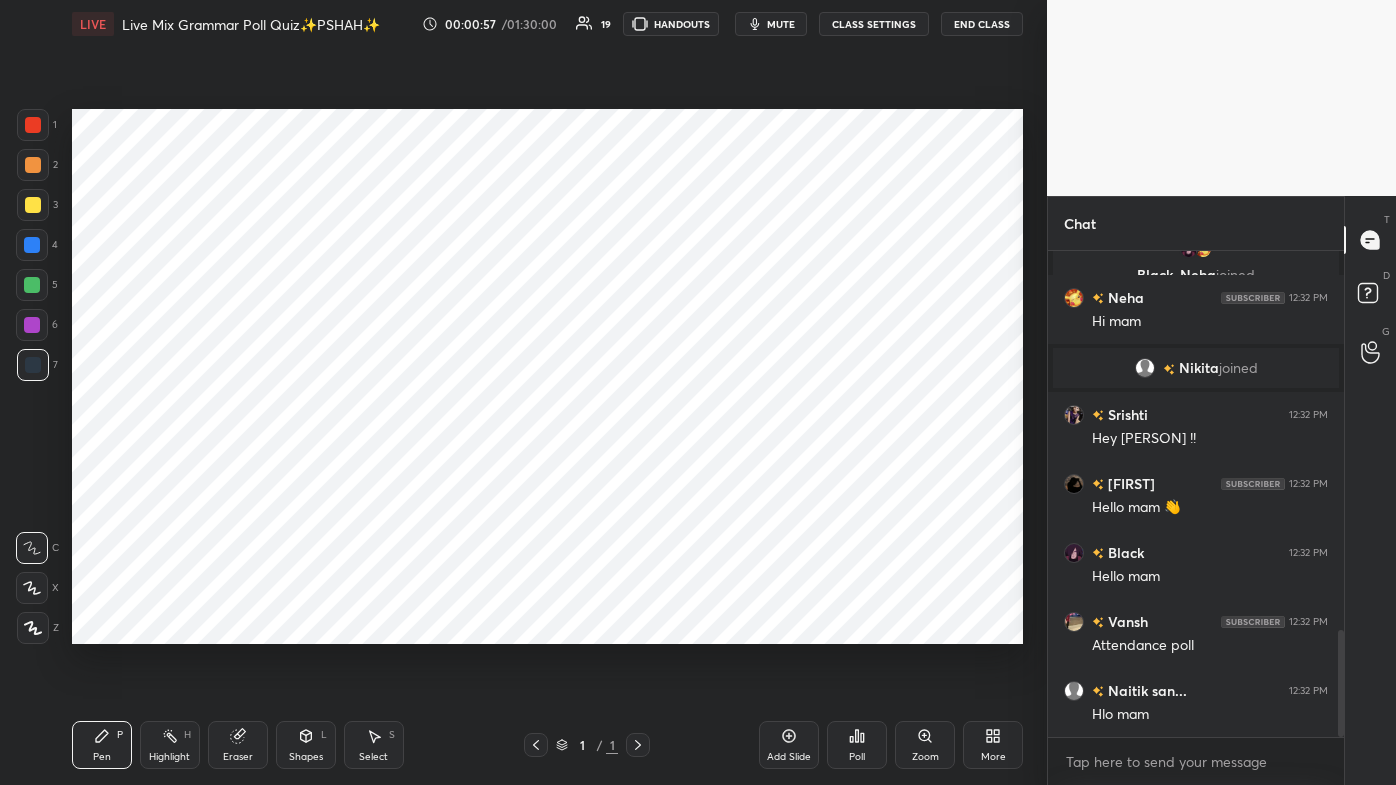 scroll, scrollTop: 1786, scrollLeft: 0, axis: vertical 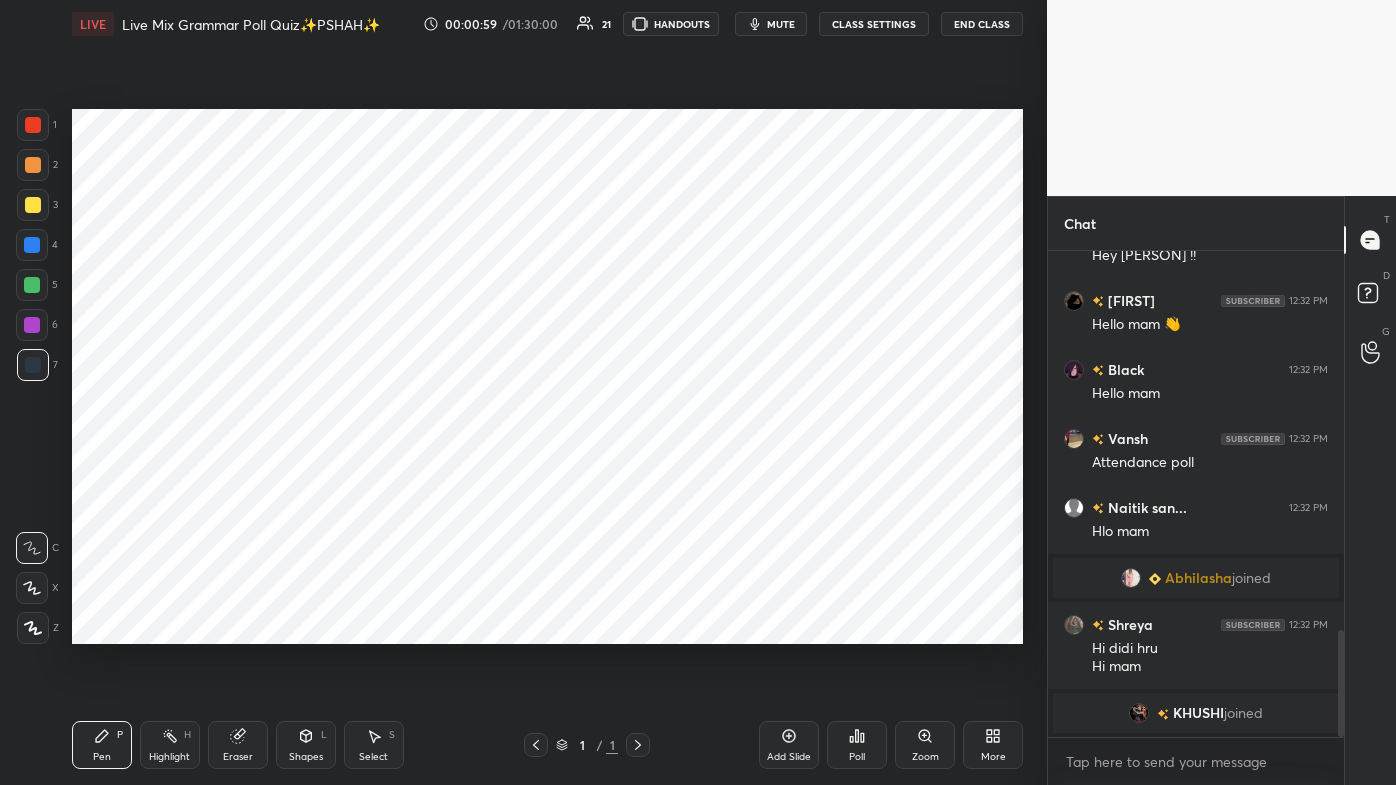 click on "More" at bounding box center (993, 757) 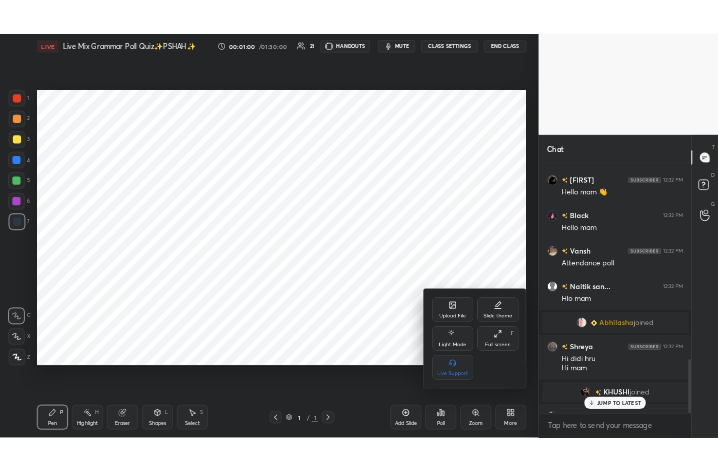 scroll, scrollTop: 1762, scrollLeft: 0, axis: vertical 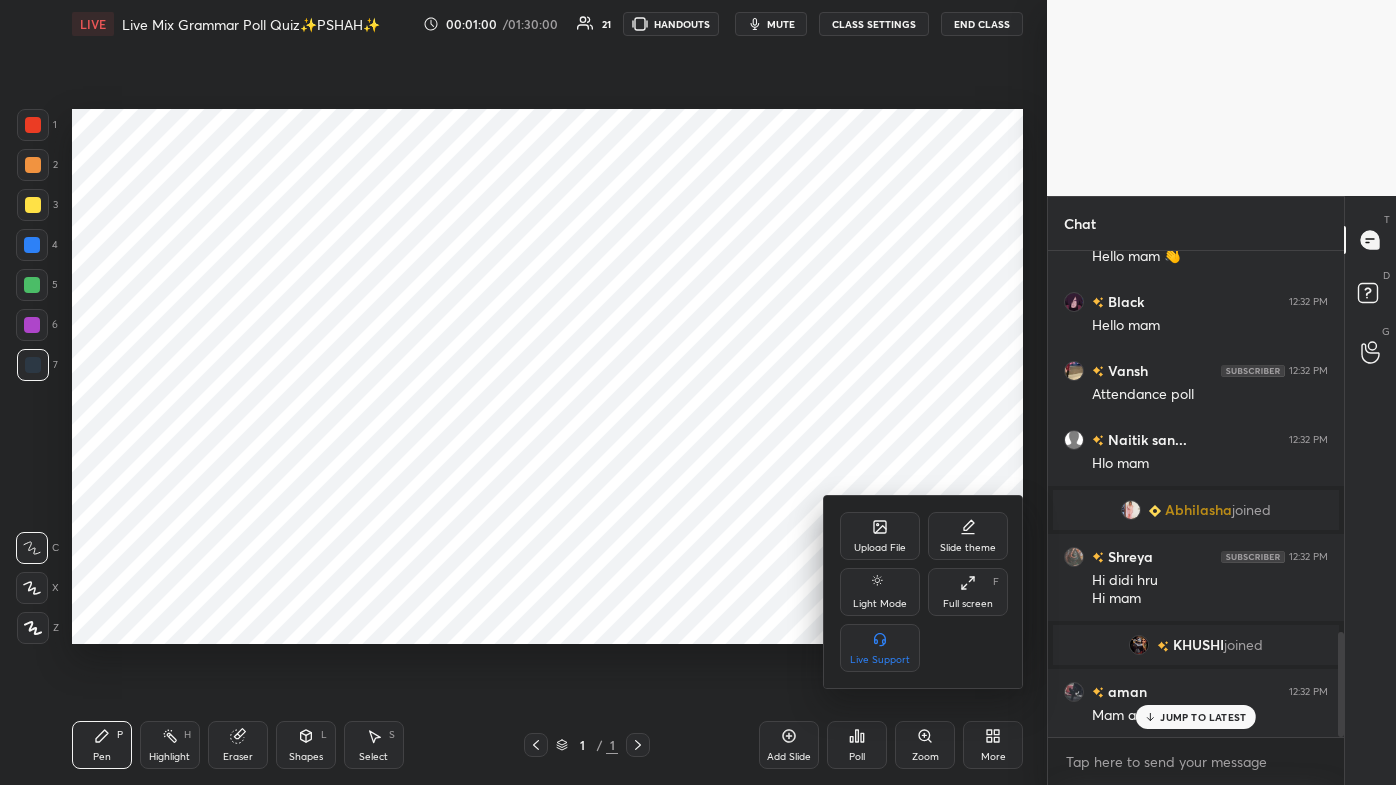 click on "Upload File" at bounding box center (880, 536) 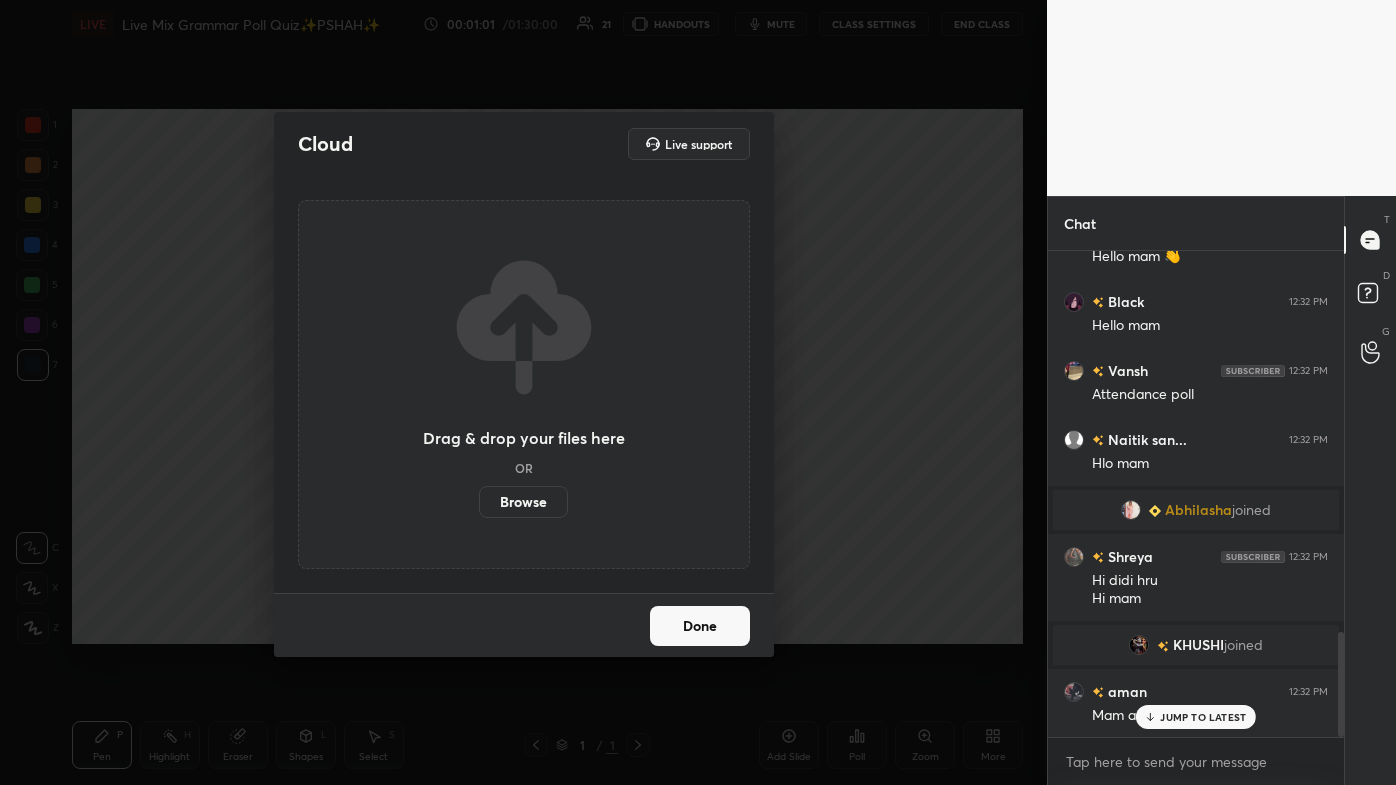 click on "Browse" at bounding box center (523, 502) 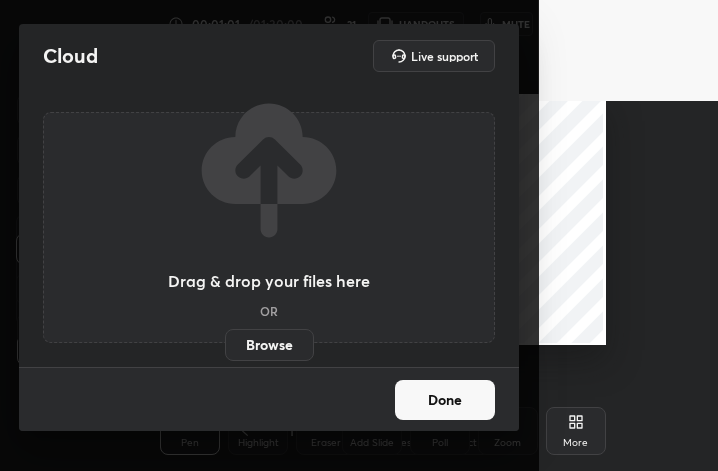 scroll, scrollTop: 343, scrollLeft: 504, axis: both 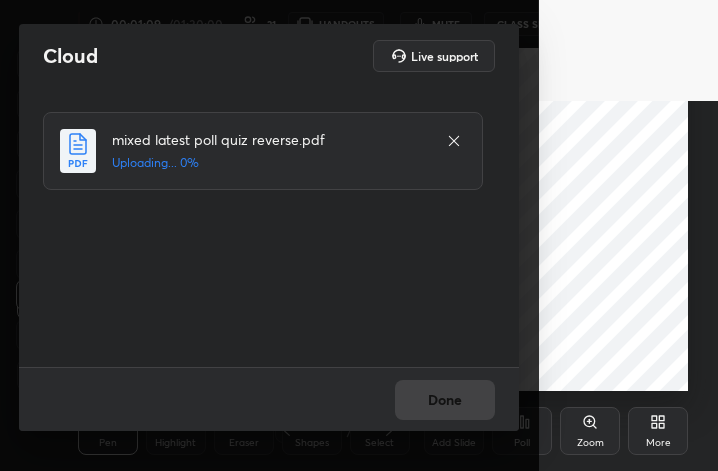 click on "More" at bounding box center (658, 431) 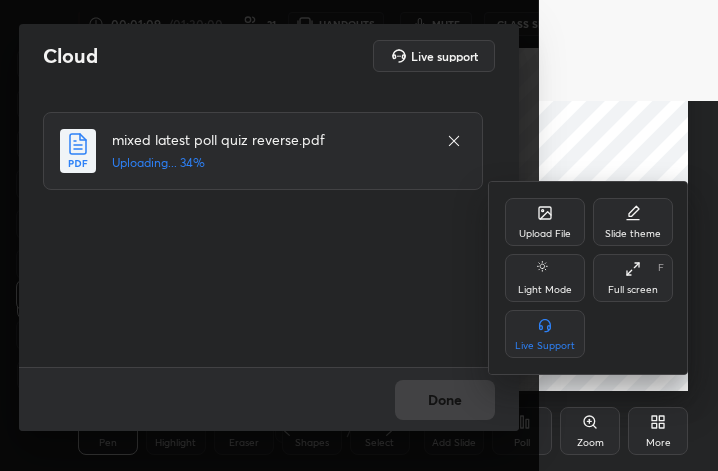 click on "Full screen" at bounding box center [633, 290] 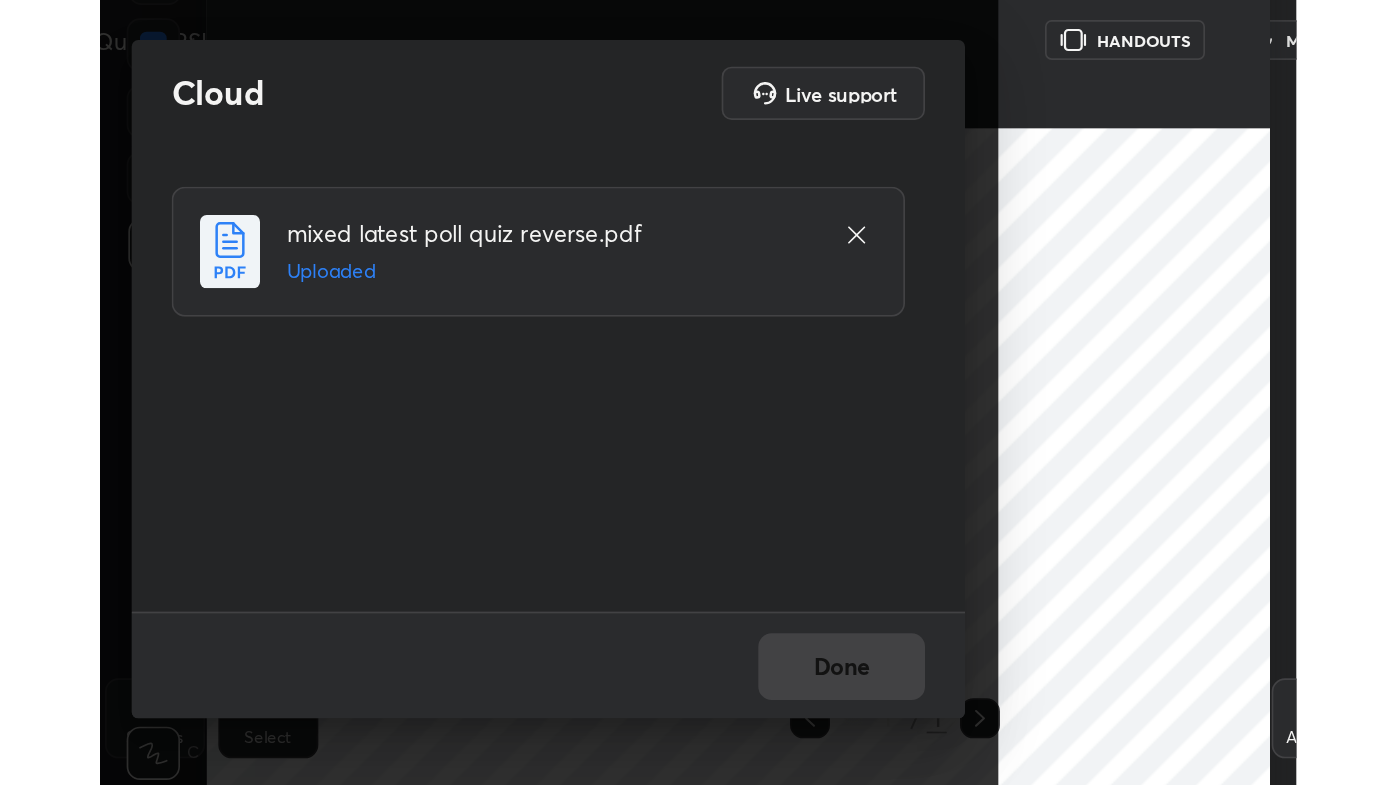 scroll, scrollTop: 99342, scrollLeft: 98735, axis: both 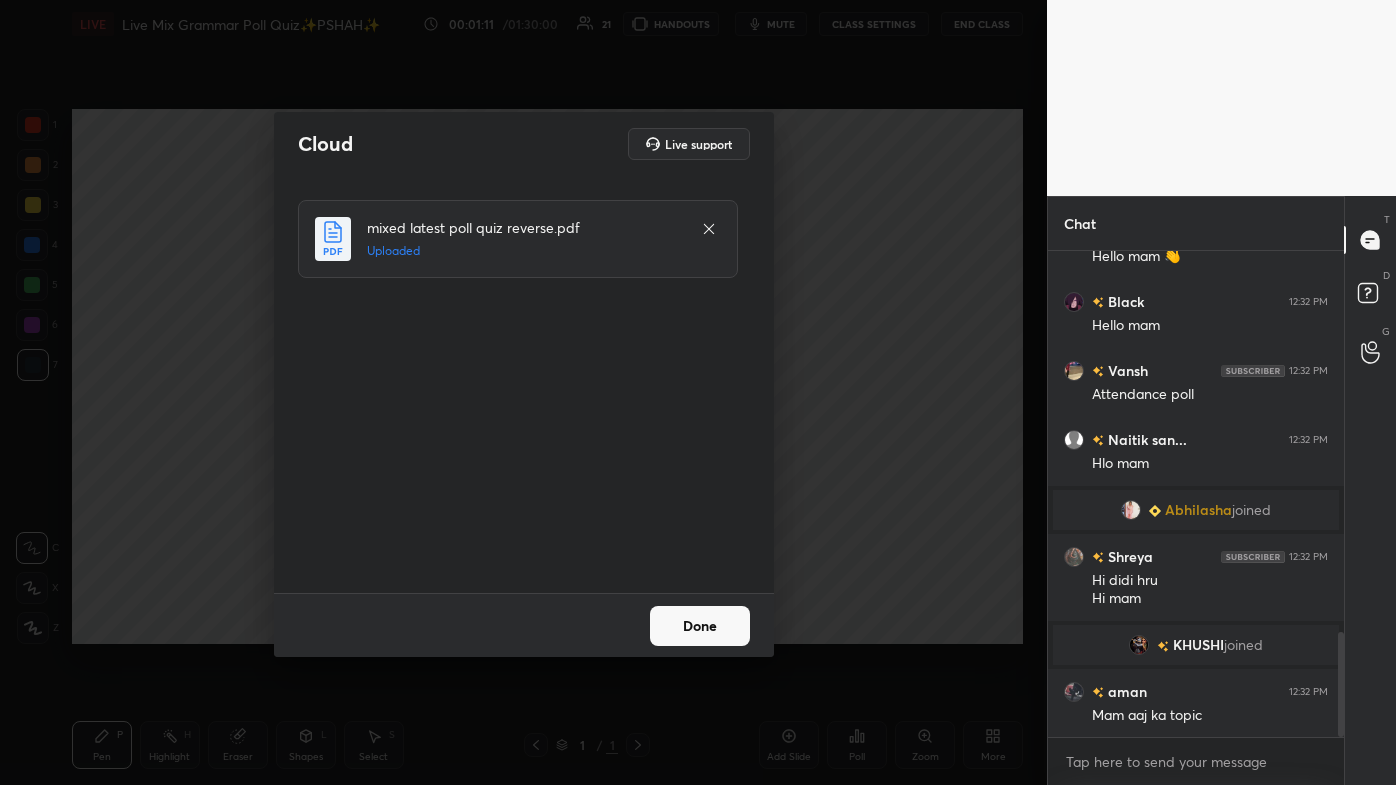 click on "Done" at bounding box center (700, 626) 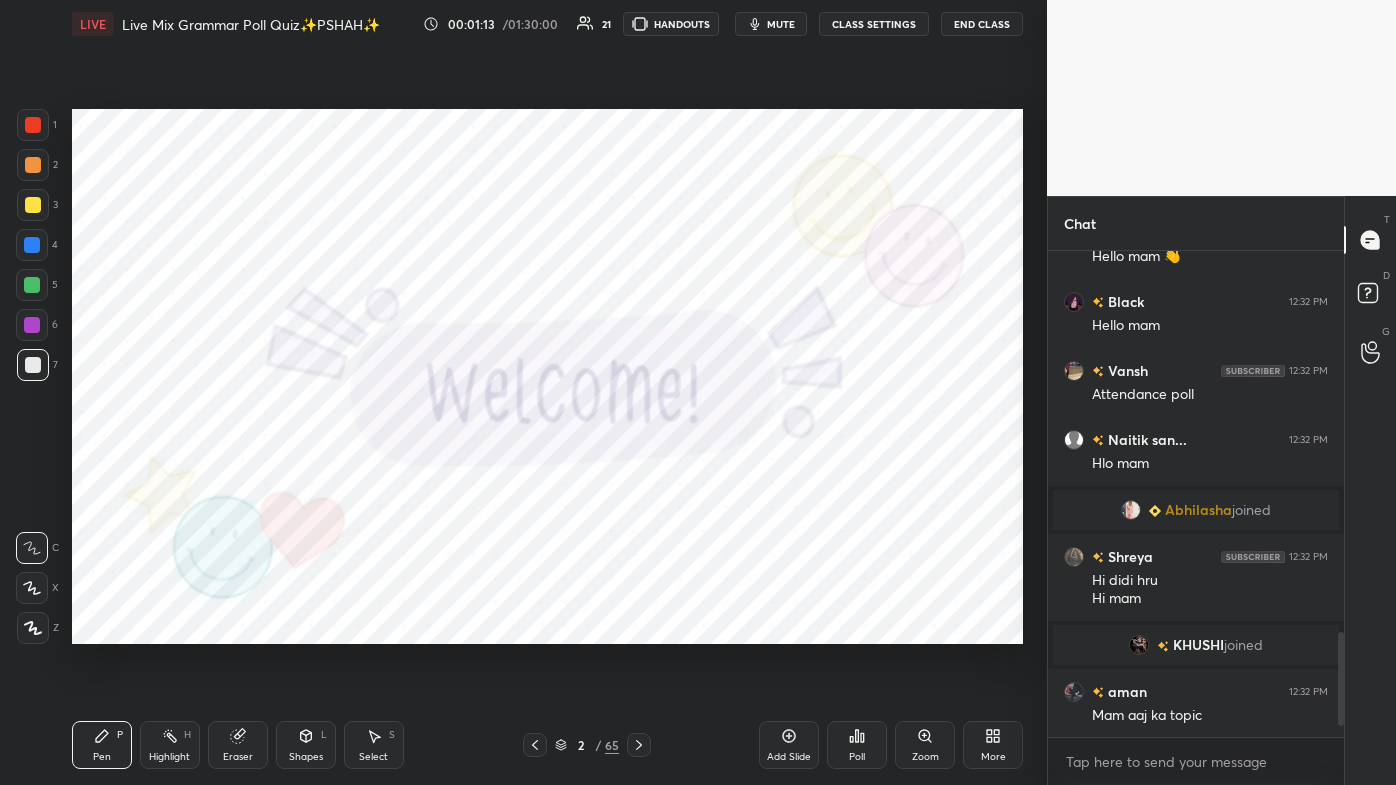 scroll, scrollTop: 1832, scrollLeft: 0, axis: vertical 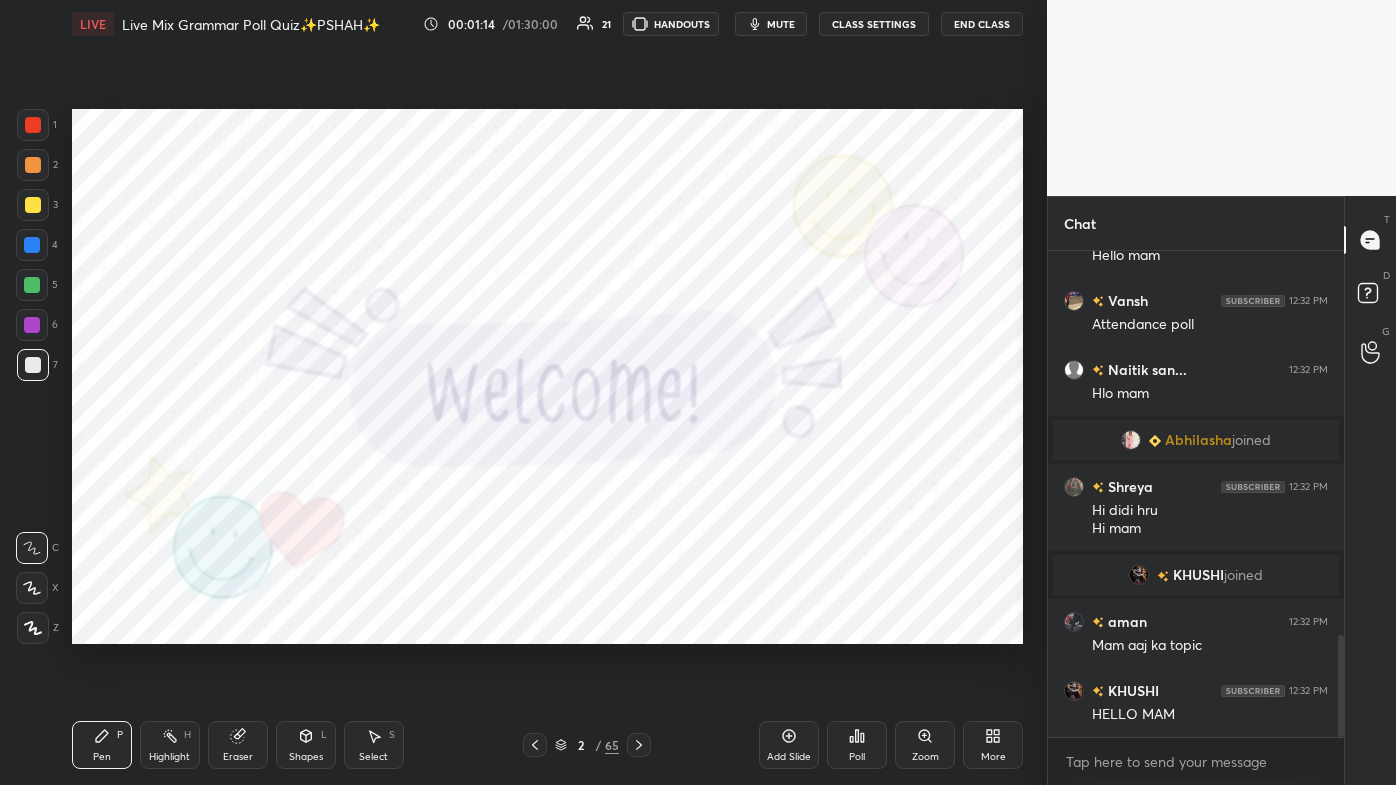 click on "More" at bounding box center (993, 757) 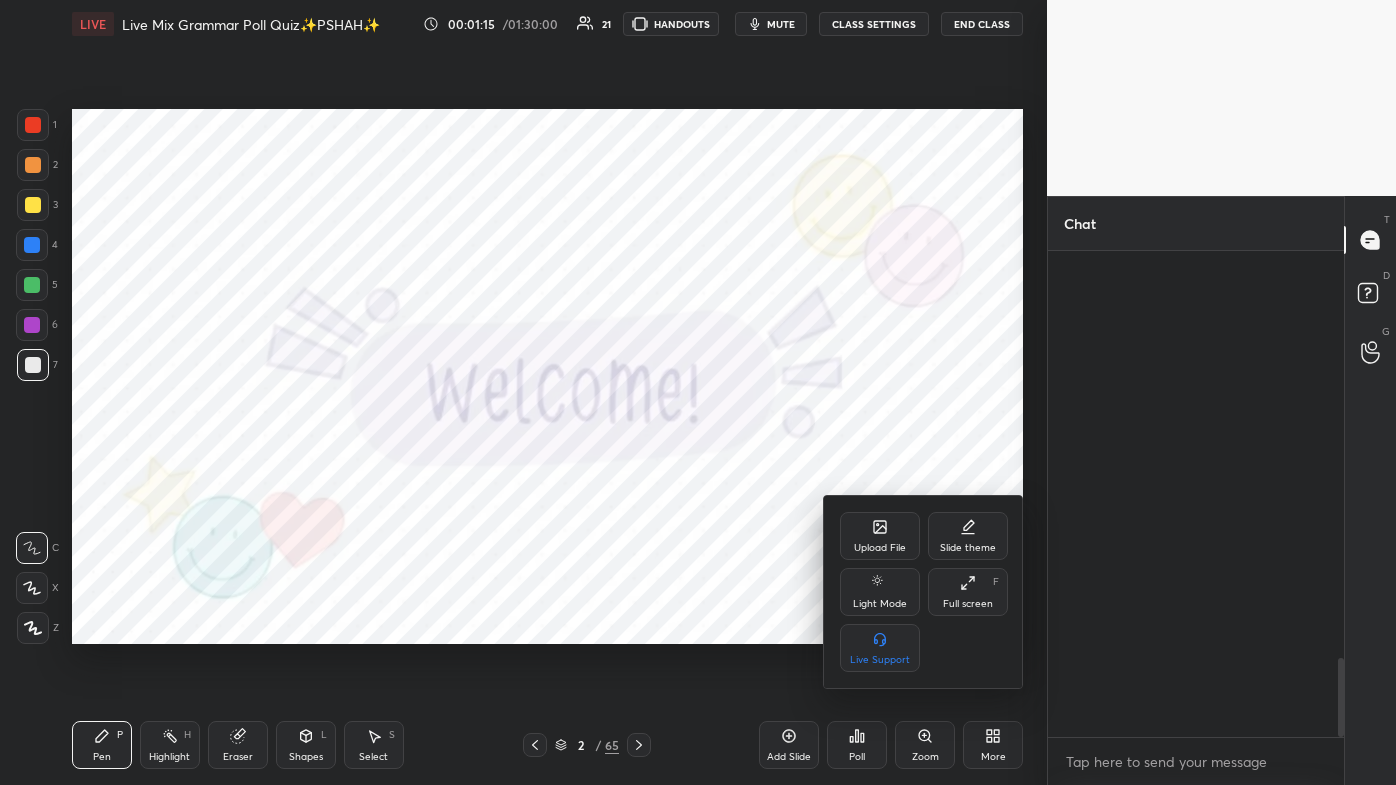 scroll, scrollTop: 2519, scrollLeft: 0, axis: vertical 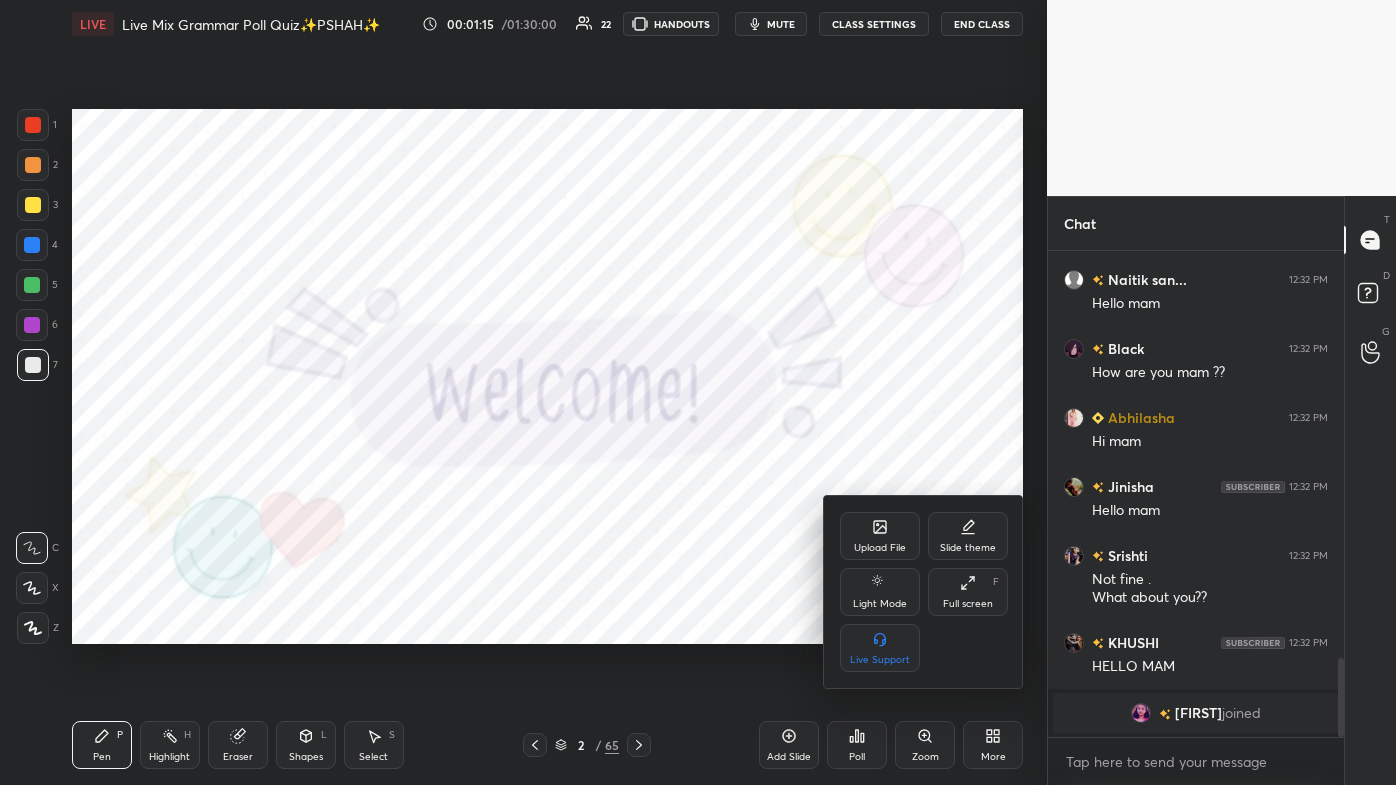 click on "Upload File" at bounding box center (880, 548) 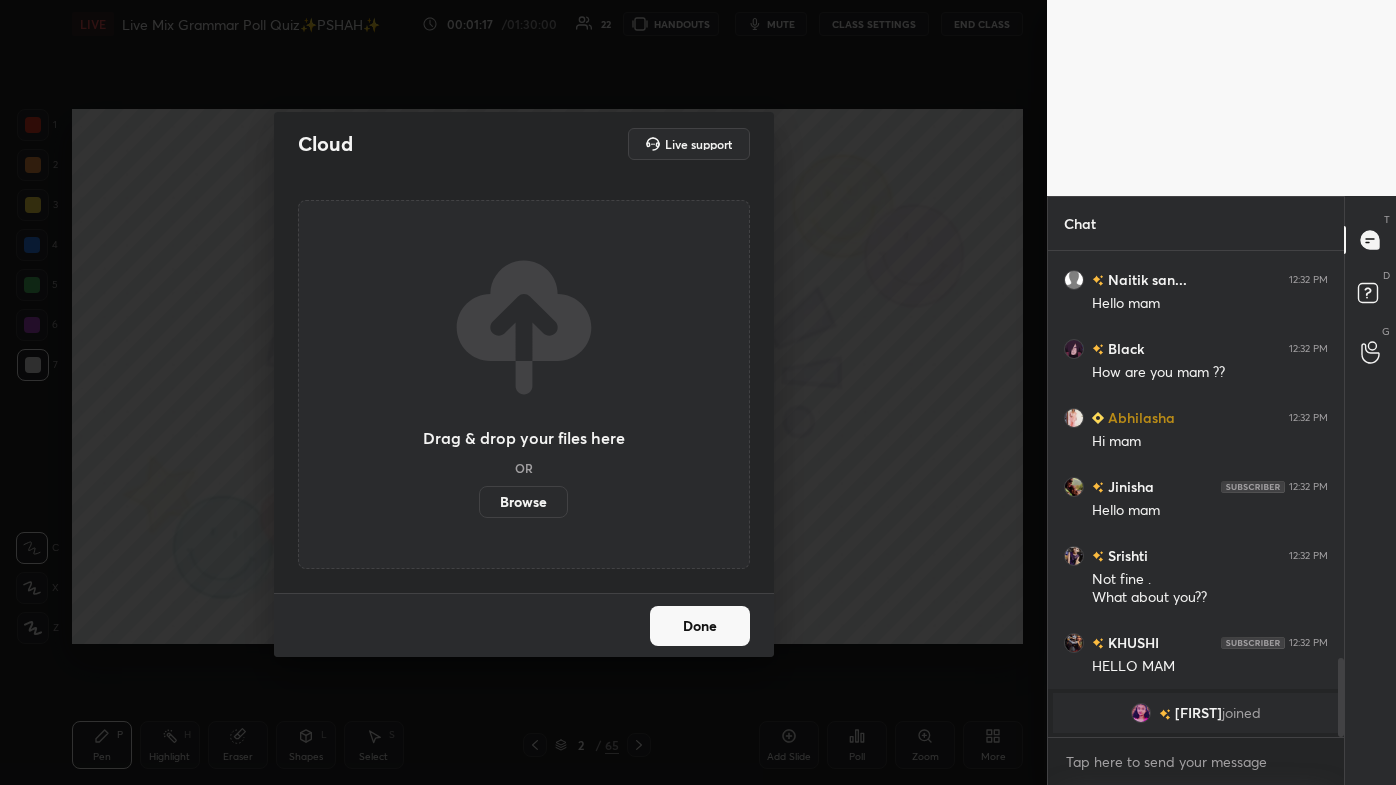 click on "Done" at bounding box center (700, 626) 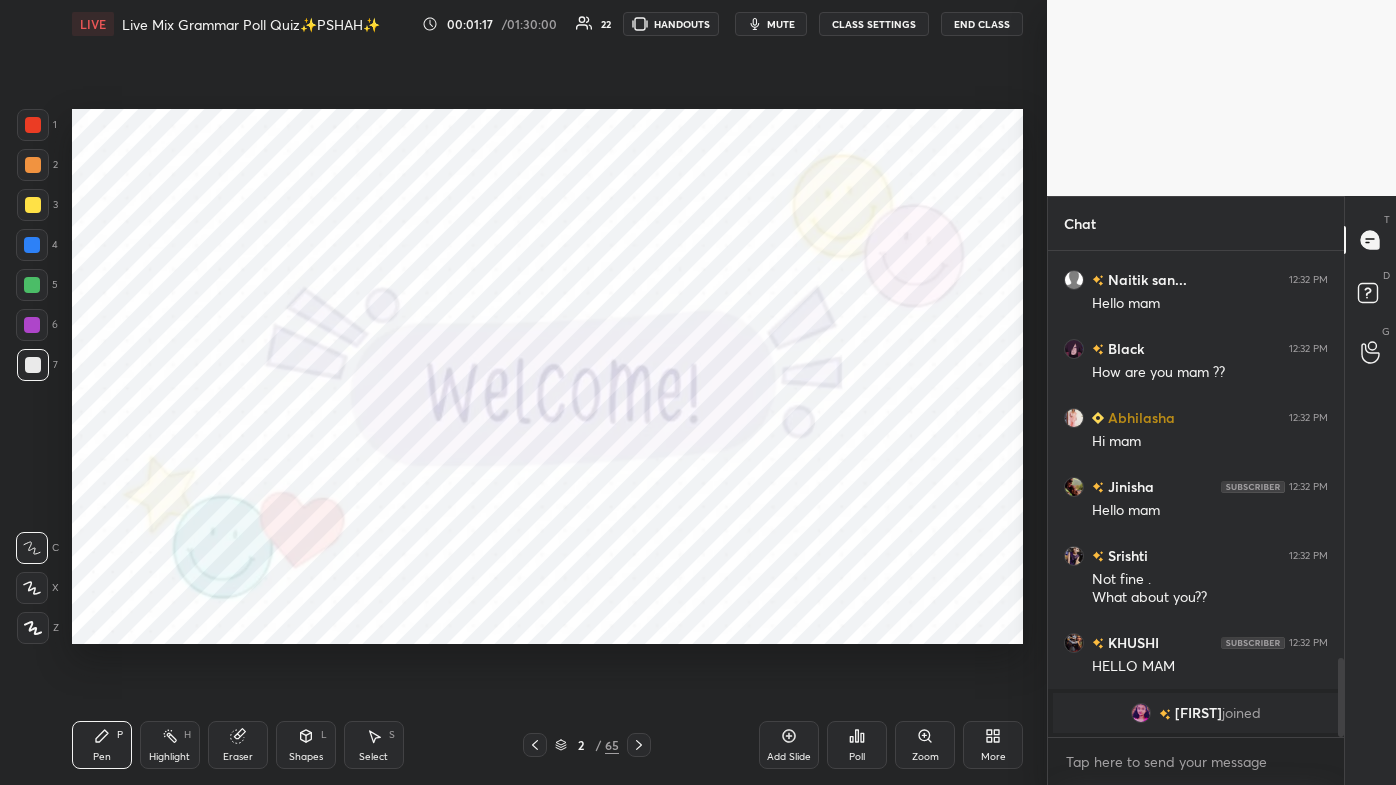 click 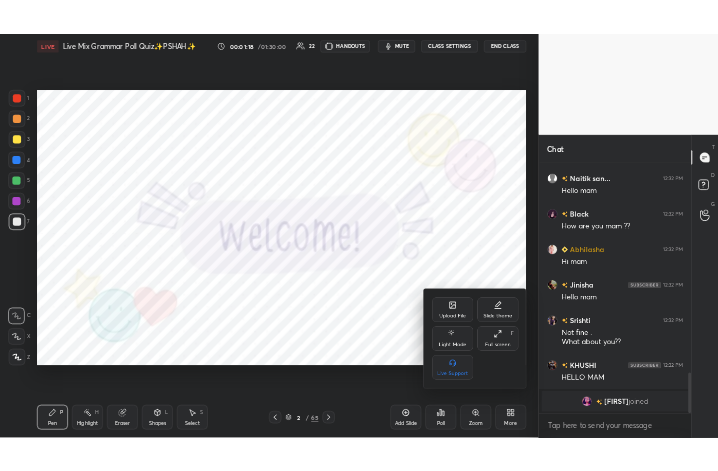 scroll, scrollTop: 2416, scrollLeft: 0, axis: vertical 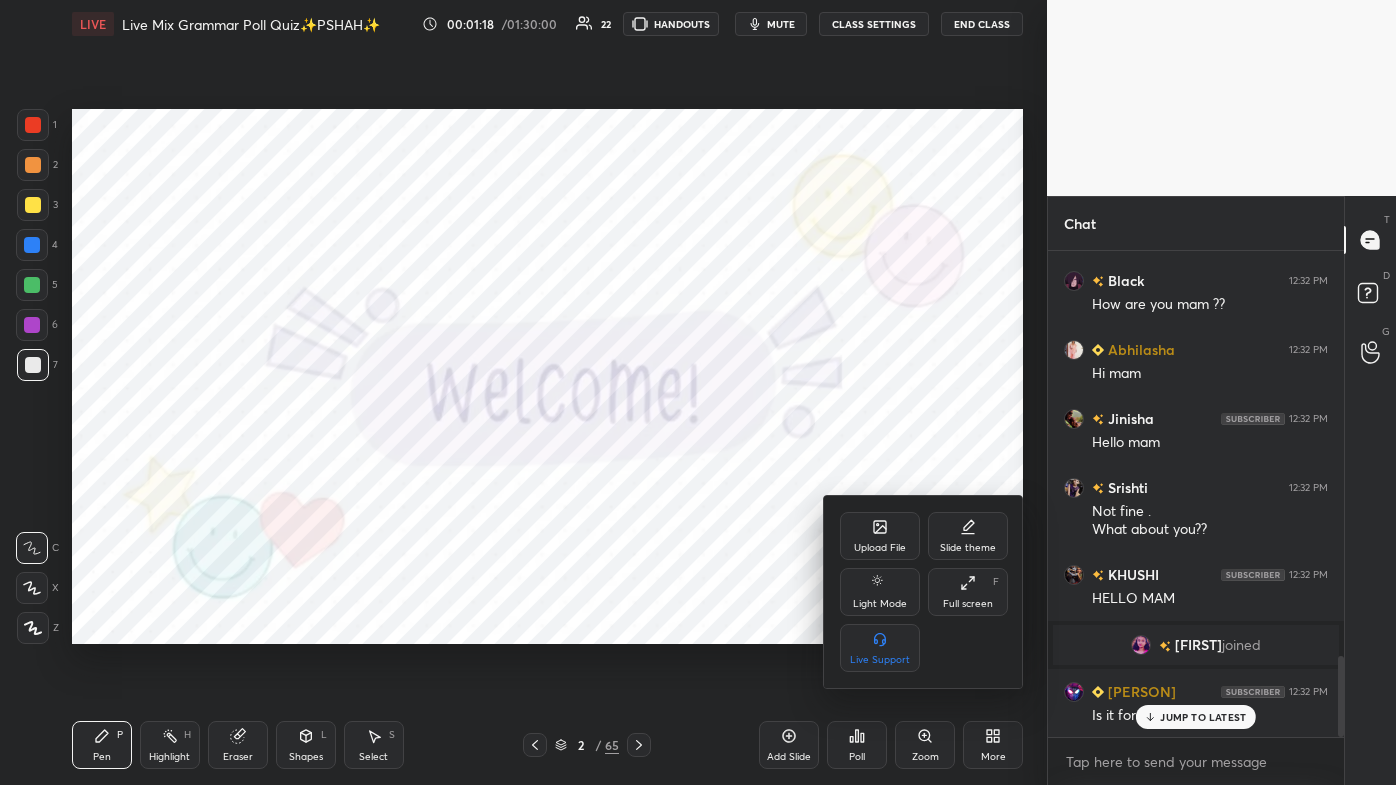 click 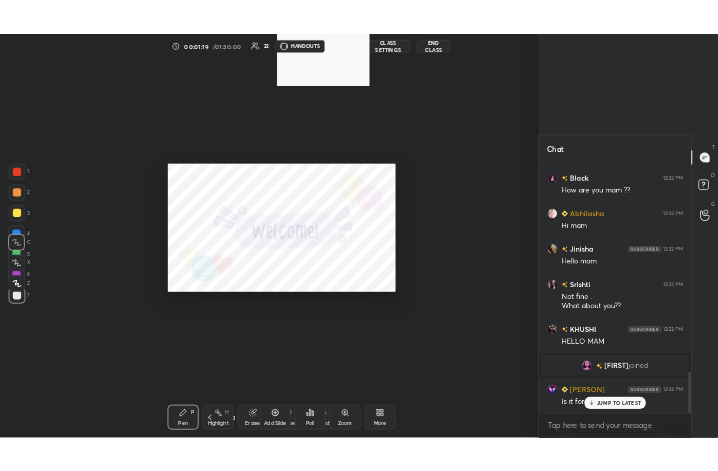 scroll, scrollTop: 343, scrollLeft: 469, axis: both 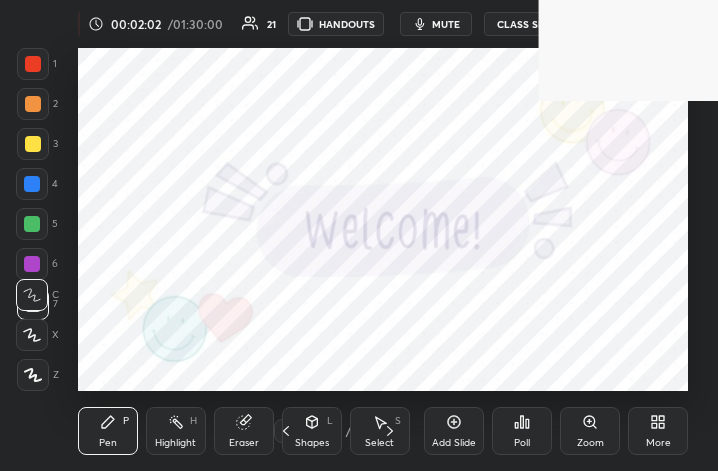 click on "Add Slide Poll Zoom More" at bounding box center (556, 431) 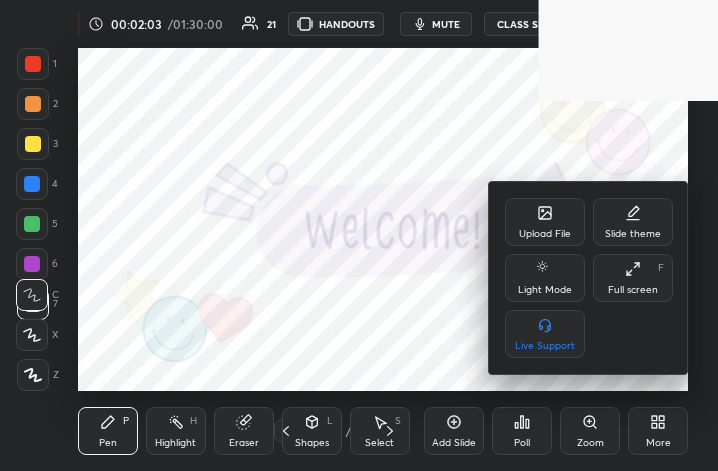 click on "Full screen F" at bounding box center [633, 278] 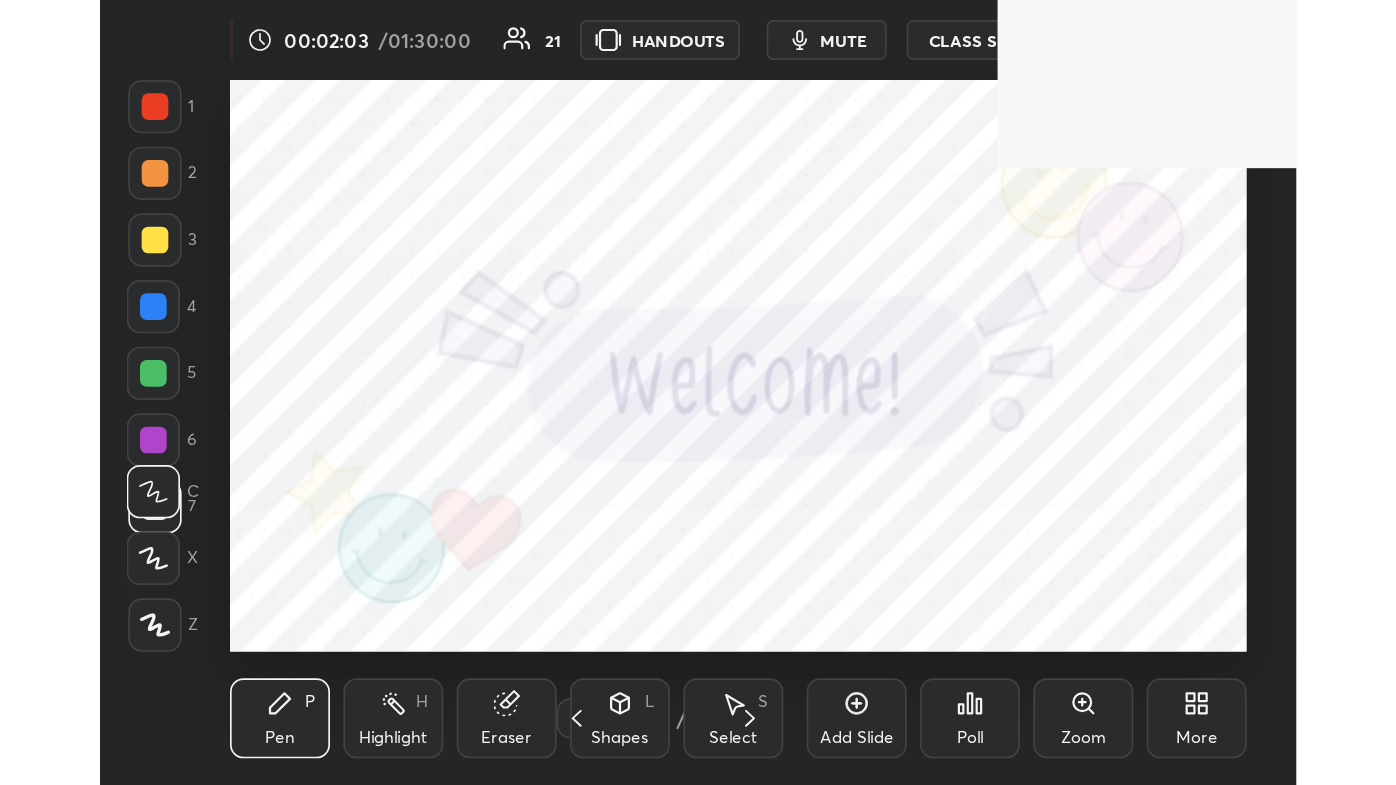 scroll, scrollTop: 99342, scrollLeft: 98683, axis: both 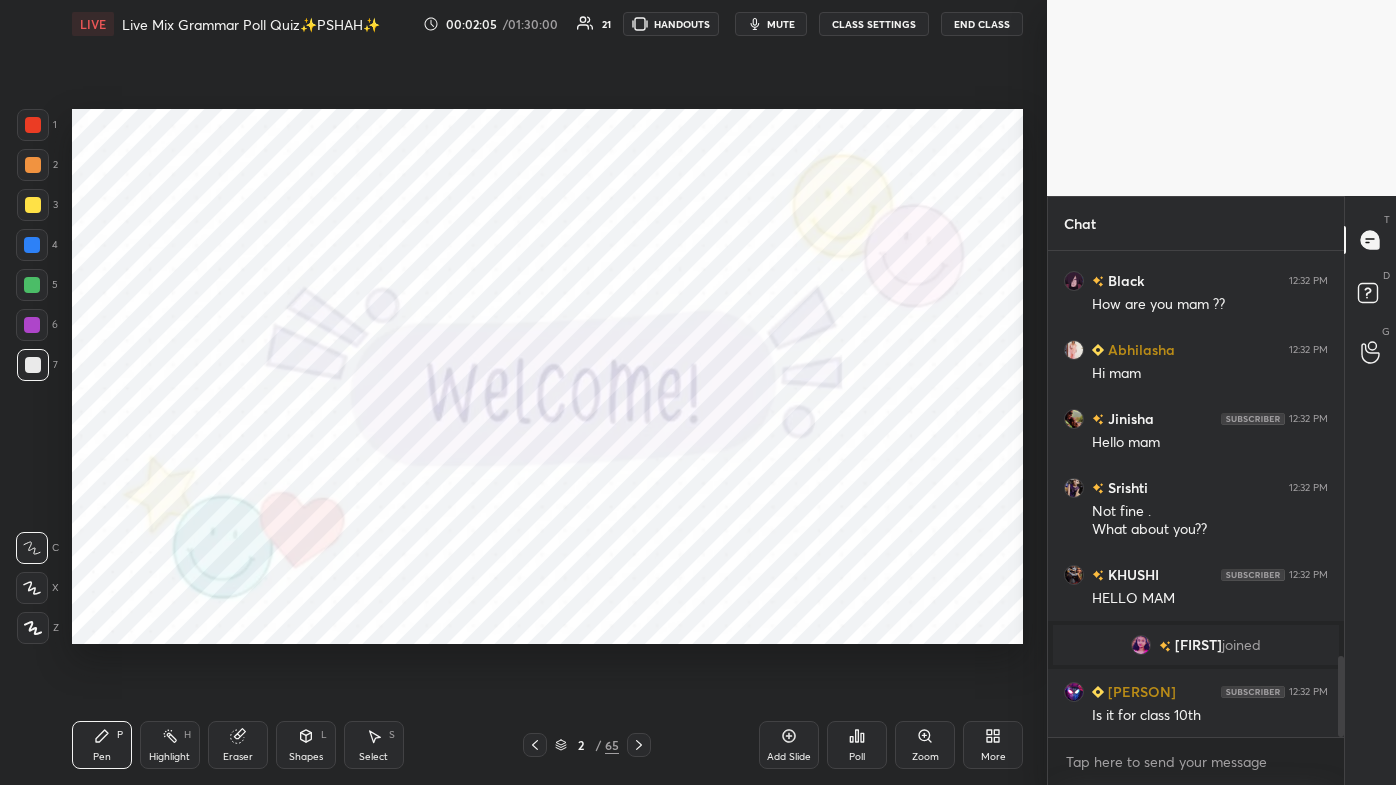 click 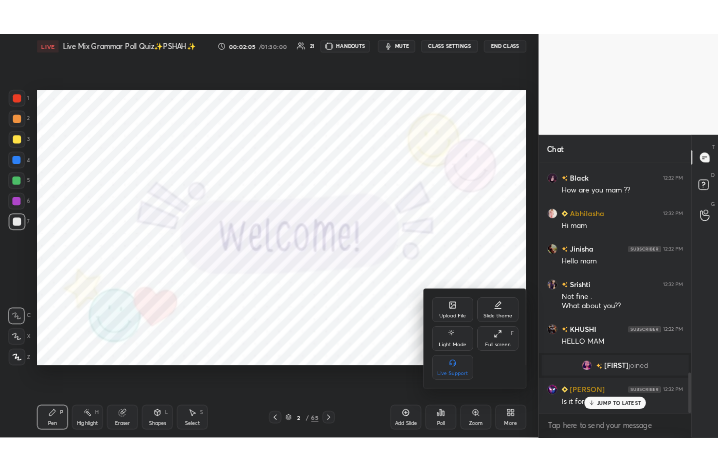 scroll, scrollTop: 2485, scrollLeft: 0, axis: vertical 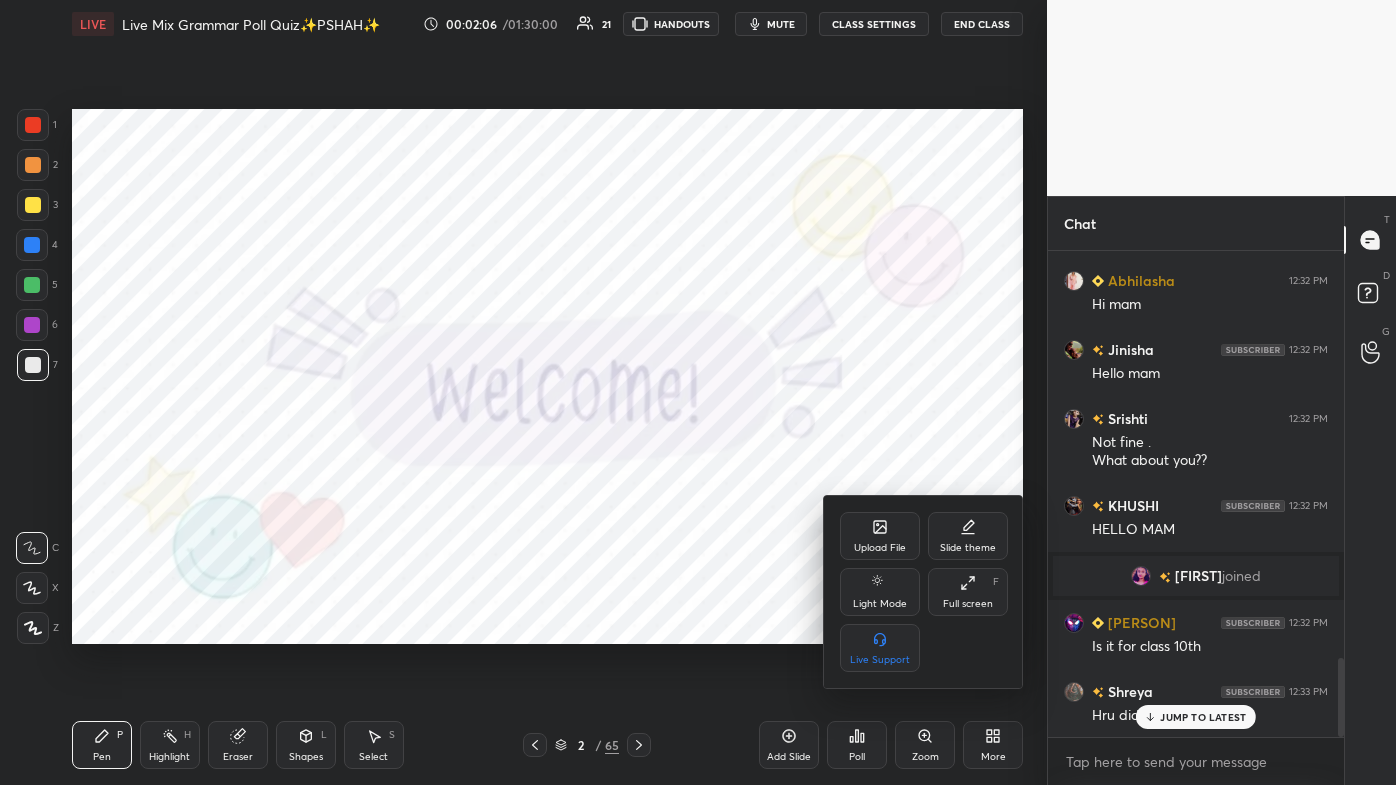 click on "Full screen" at bounding box center (968, 604) 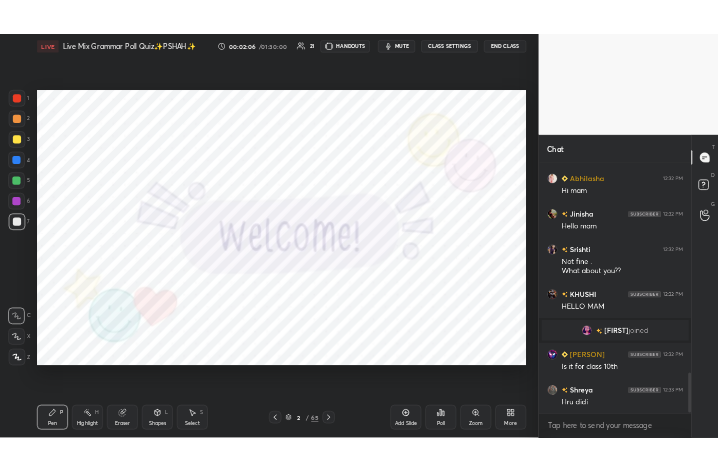 scroll, scrollTop: 0, scrollLeft: 0, axis: both 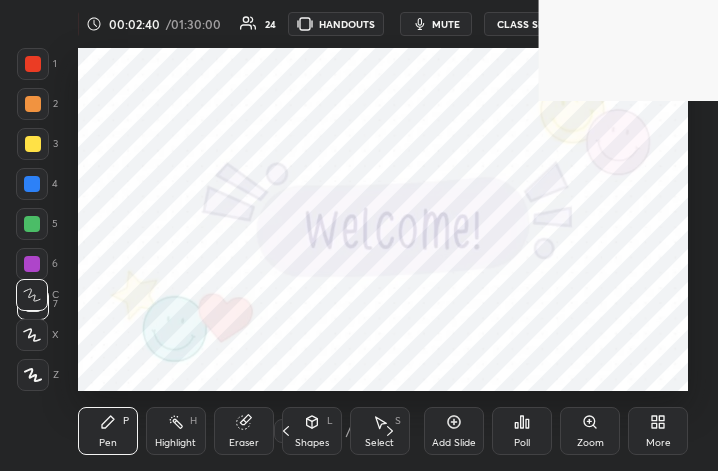 click 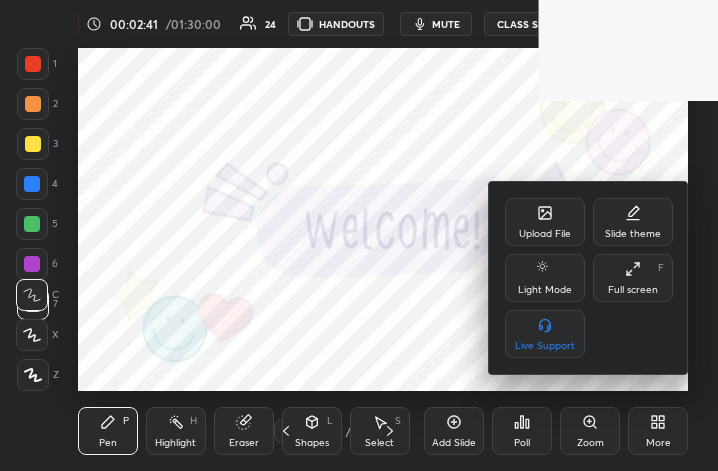 click on "Full screen F" at bounding box center (633, 278) 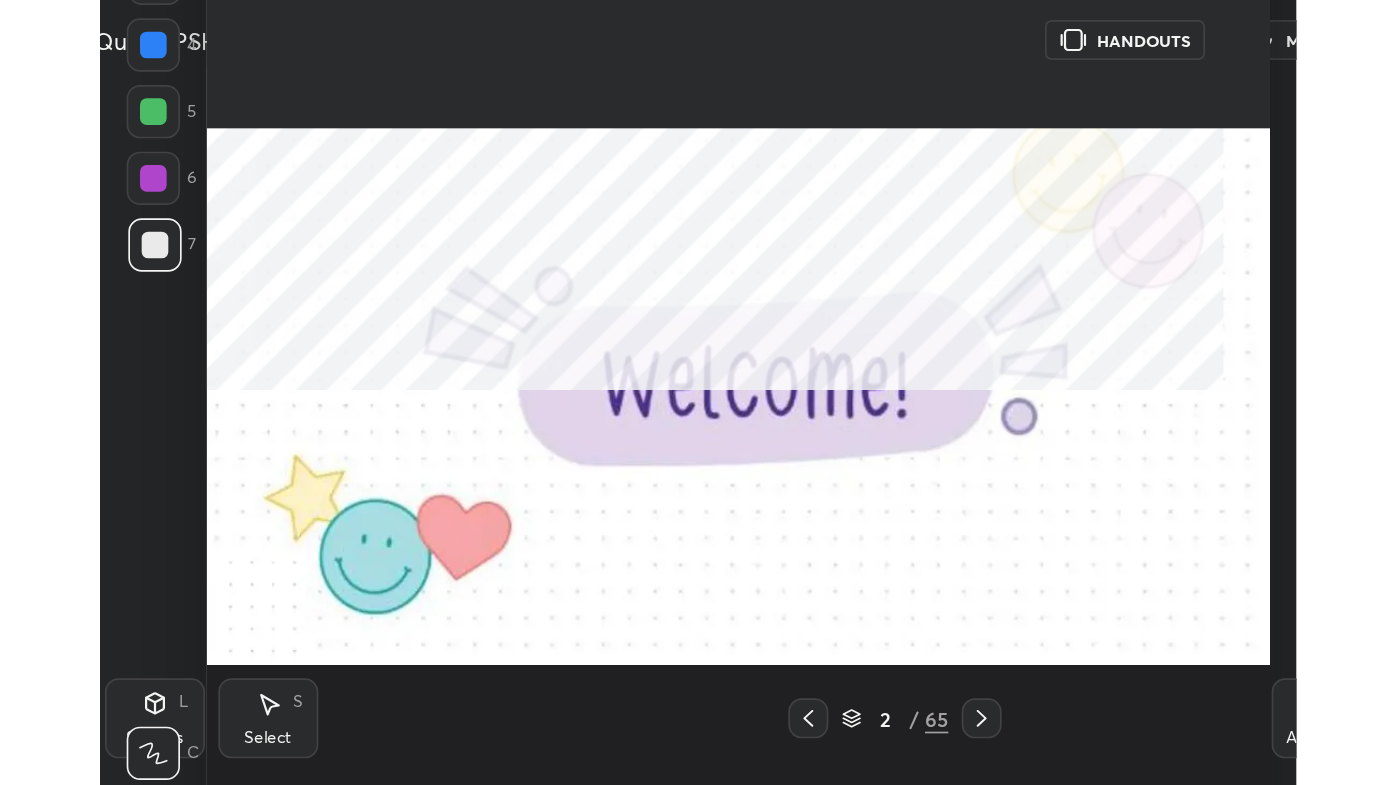 scroll, scrollTop: 99342, scrollLeft: 98717, axis: both 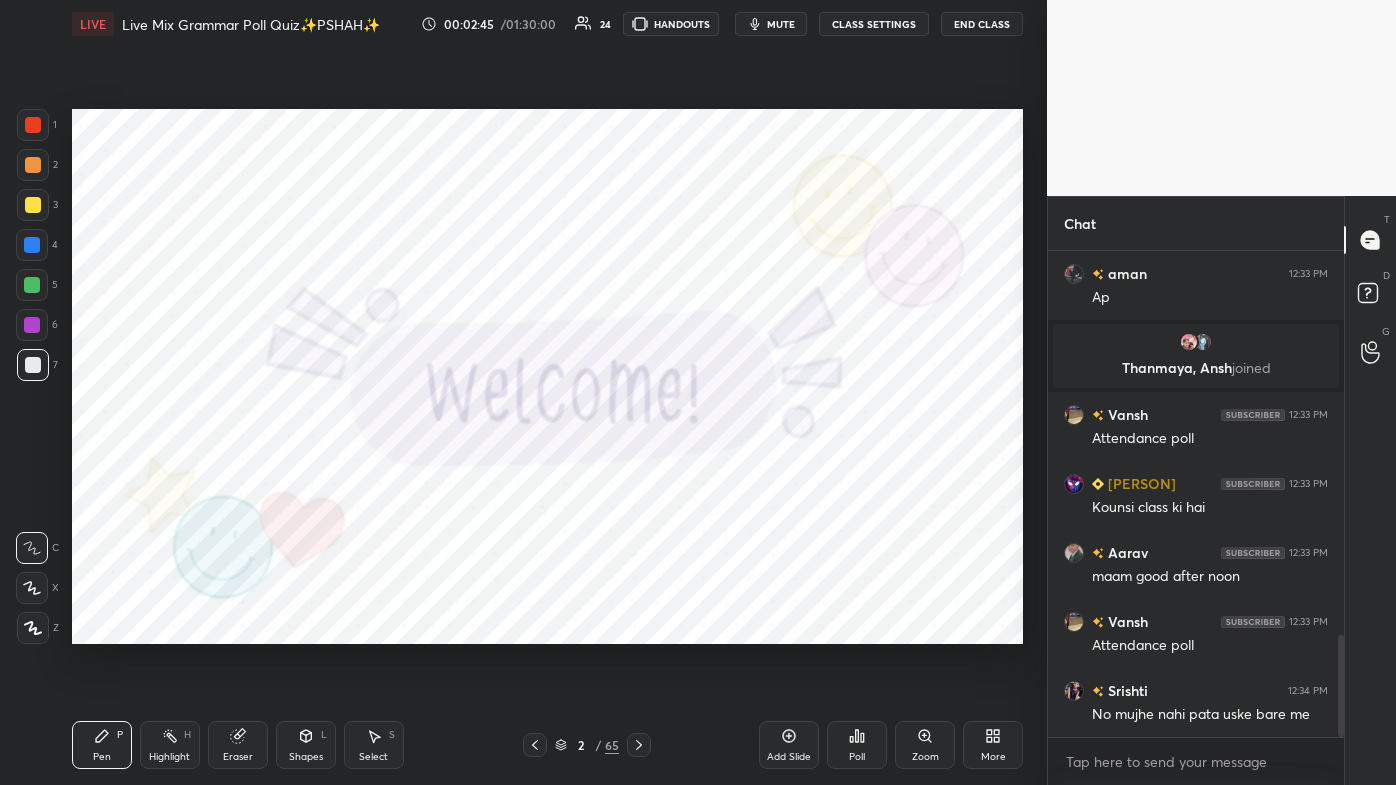 click on "More" at bounding box center [993, 745] 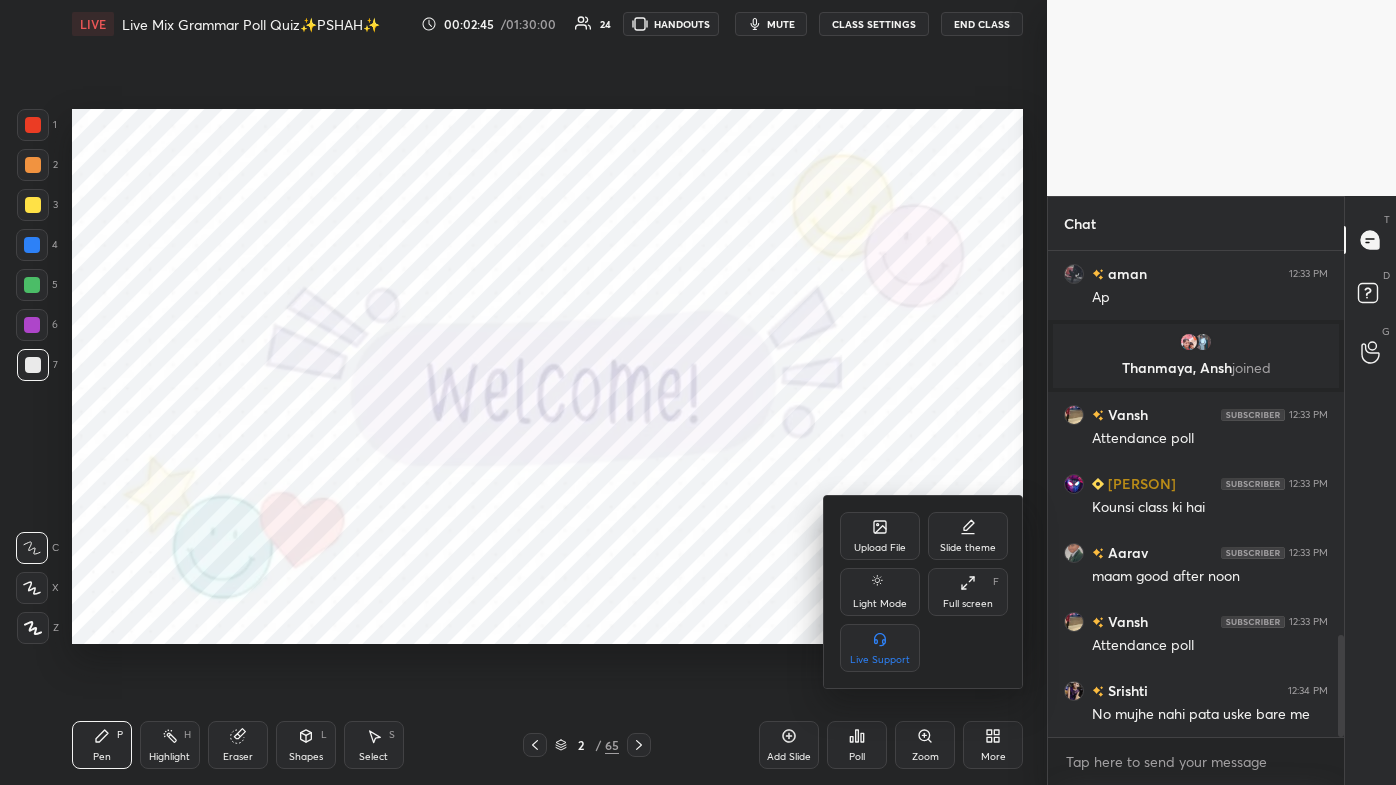 click on "Full screen F" at bounding box center [968, 592] 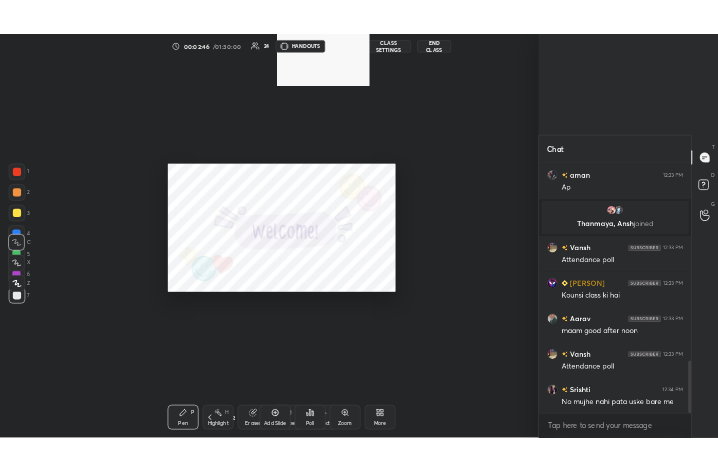 scroll, scrollTop: 343, scrollLeft: 458, axis: both 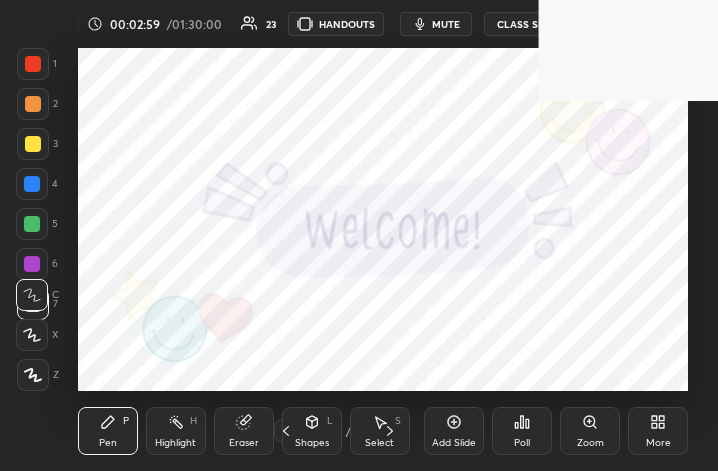 click on "More" at bounding box center [658, 431] 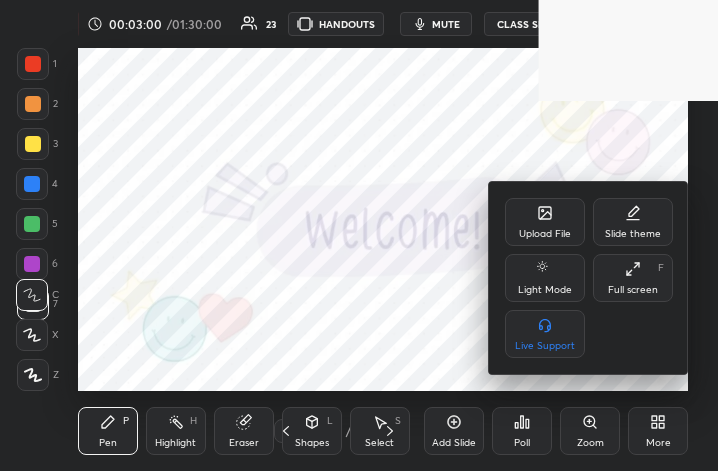 click on "Full screen" at bounding box center (633, 290) 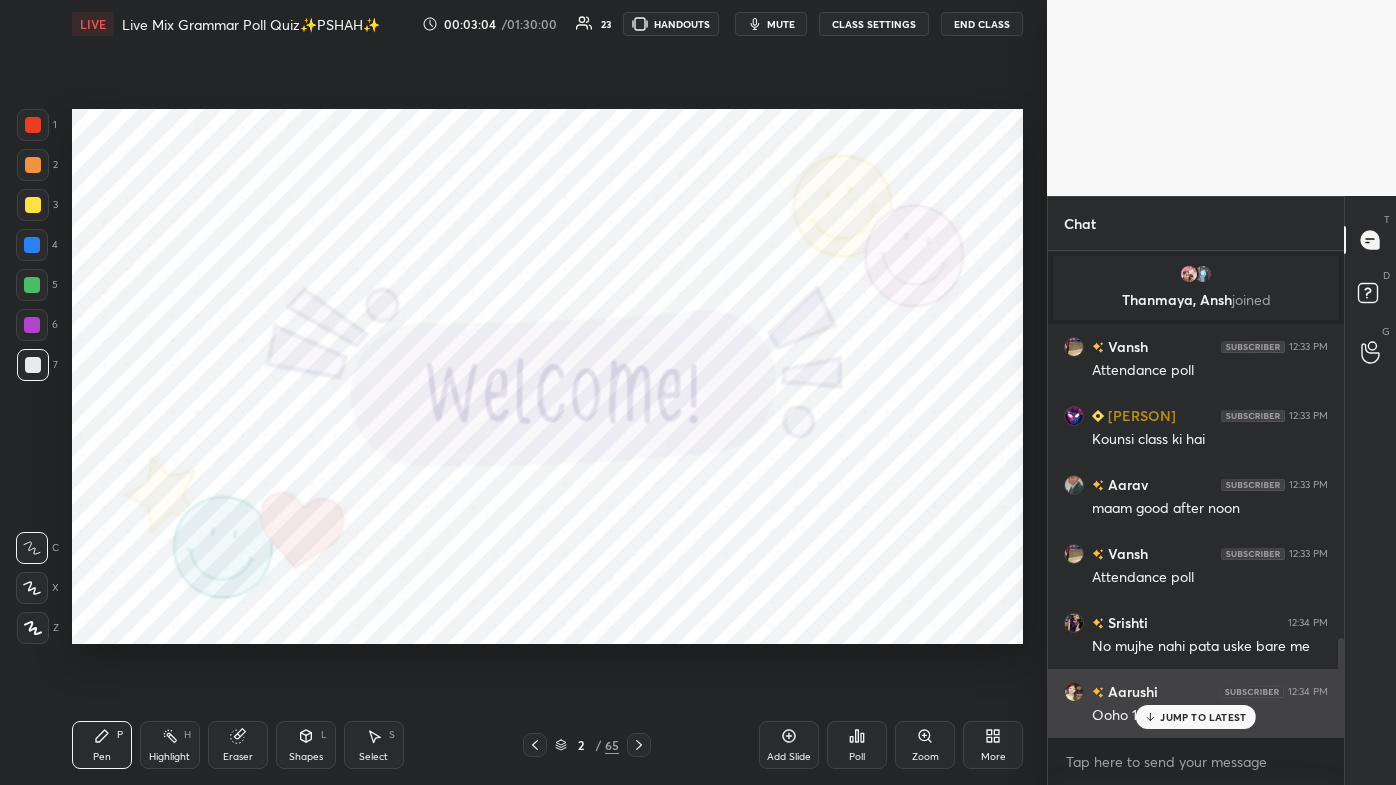 click on "[FIRST] 12:34 PM Ooho 10th me hai wo v" at bounding box center [1196, 703] 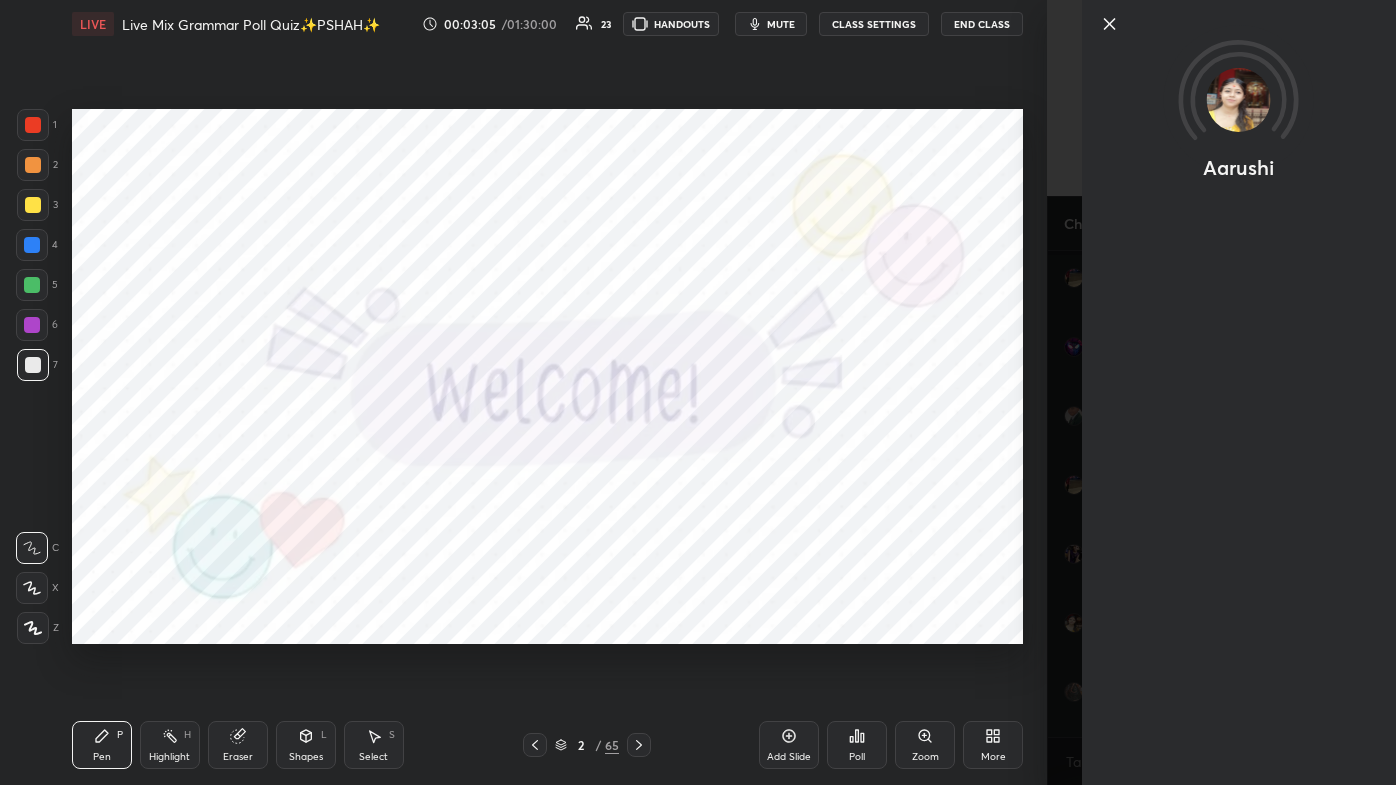 click 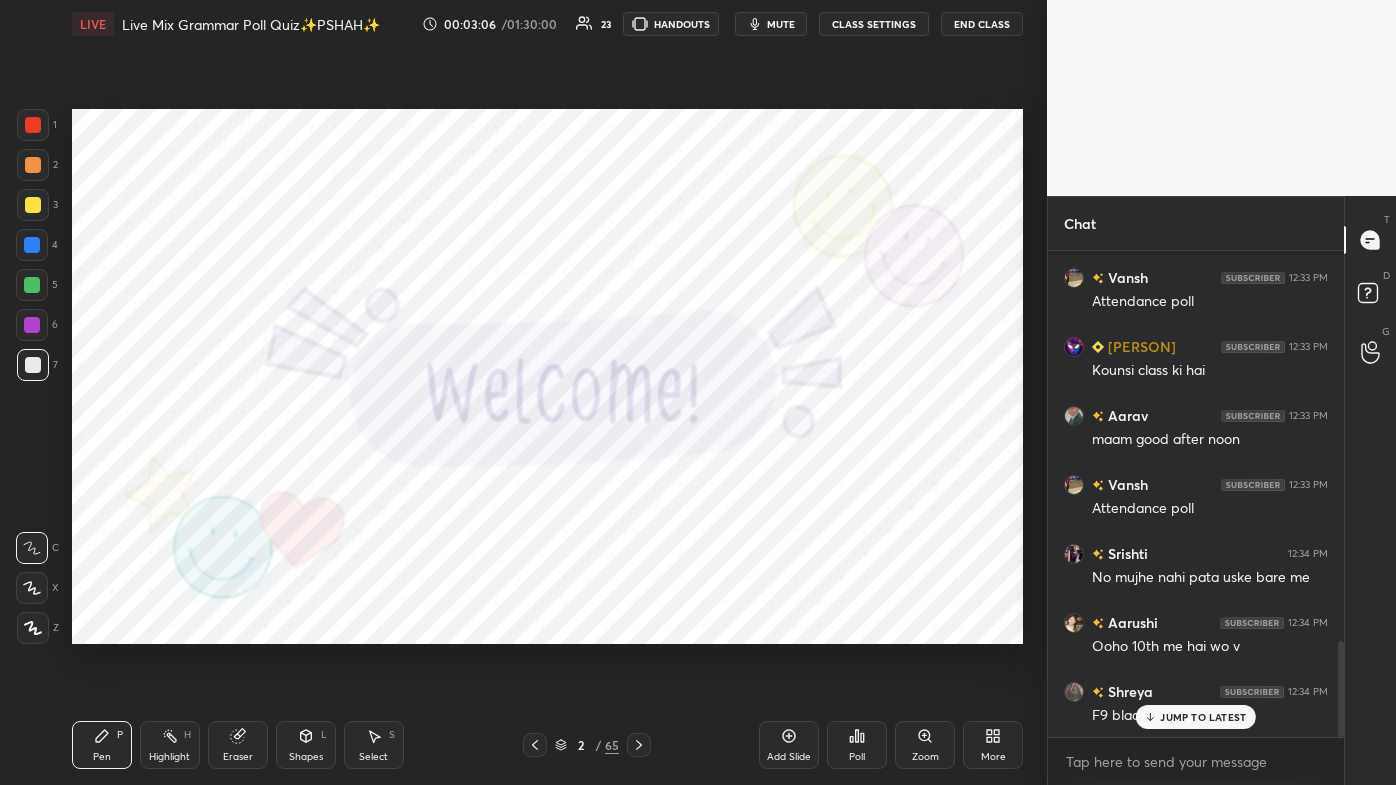 click 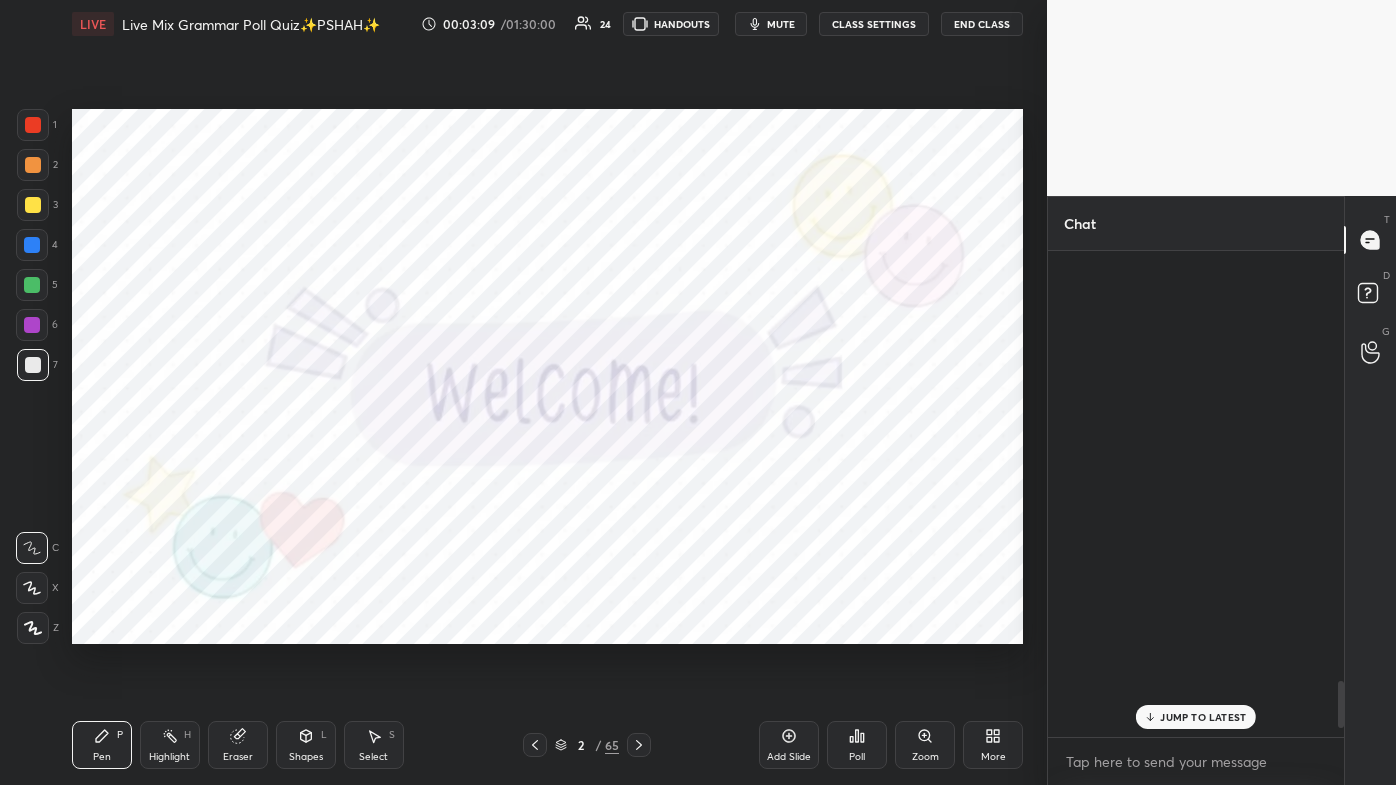 scroll, scrollTop: 4496, scrollLeft: 0, axis: vertical 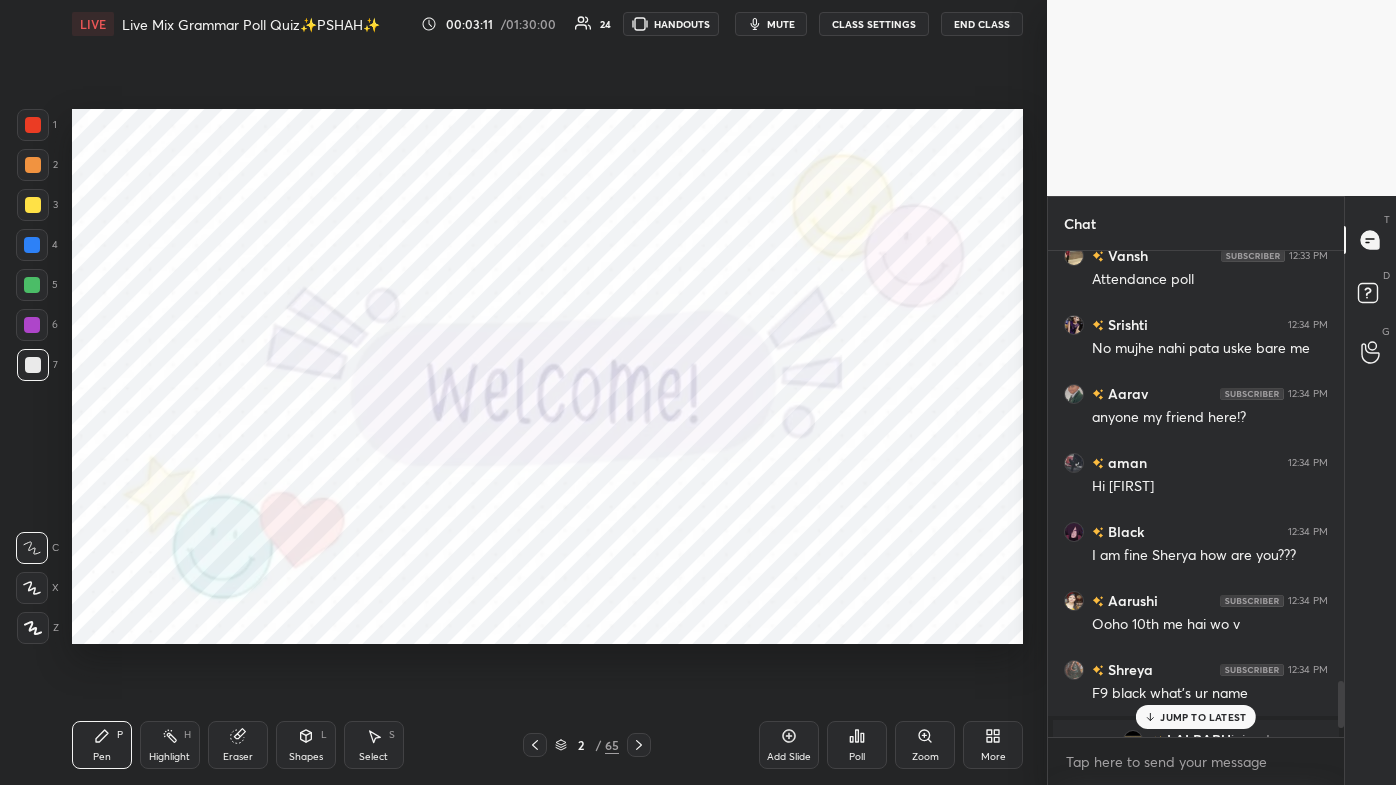 click on "JUMP TO LATEST" at bounding box center [1203, 717] 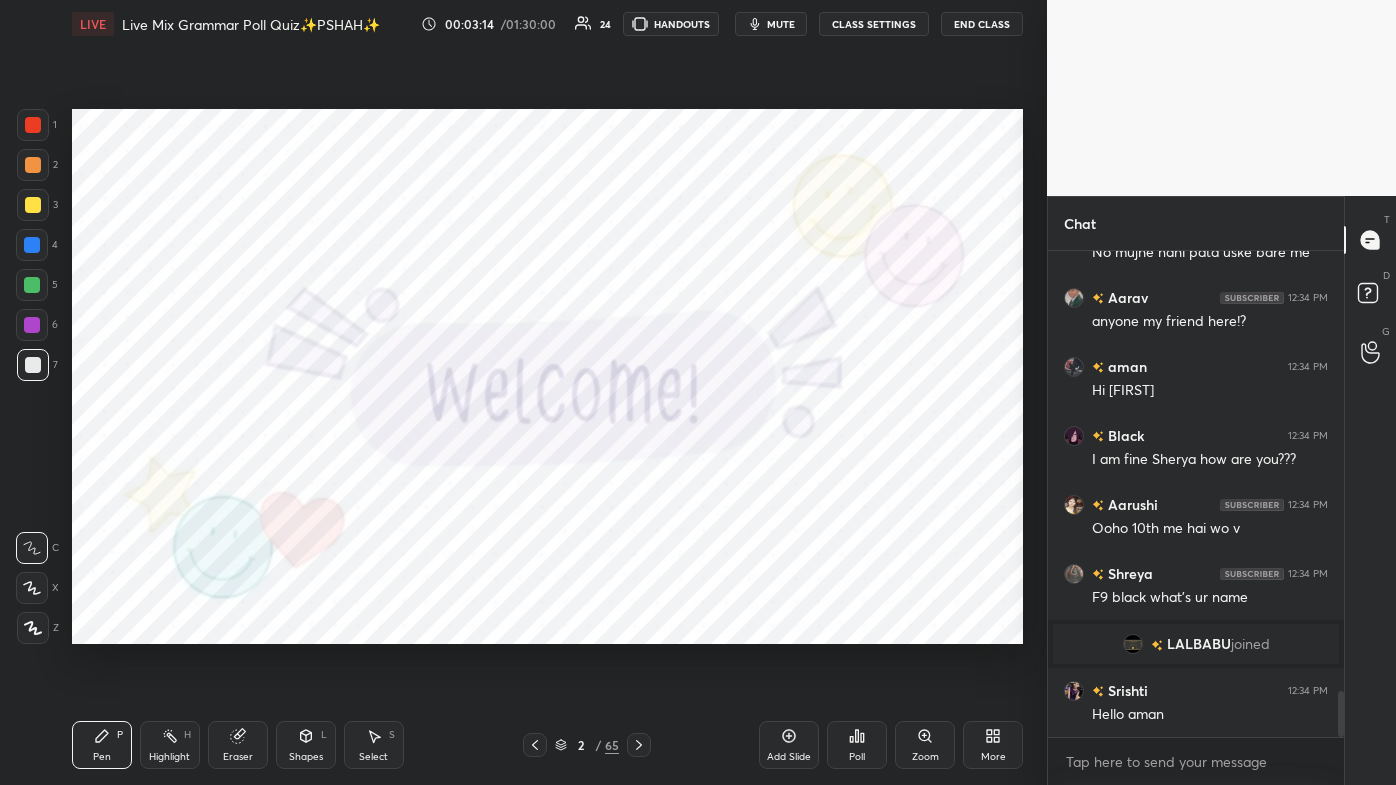 scroll, scrollTop: 4661, scrollLeft: 0, axis: vertical 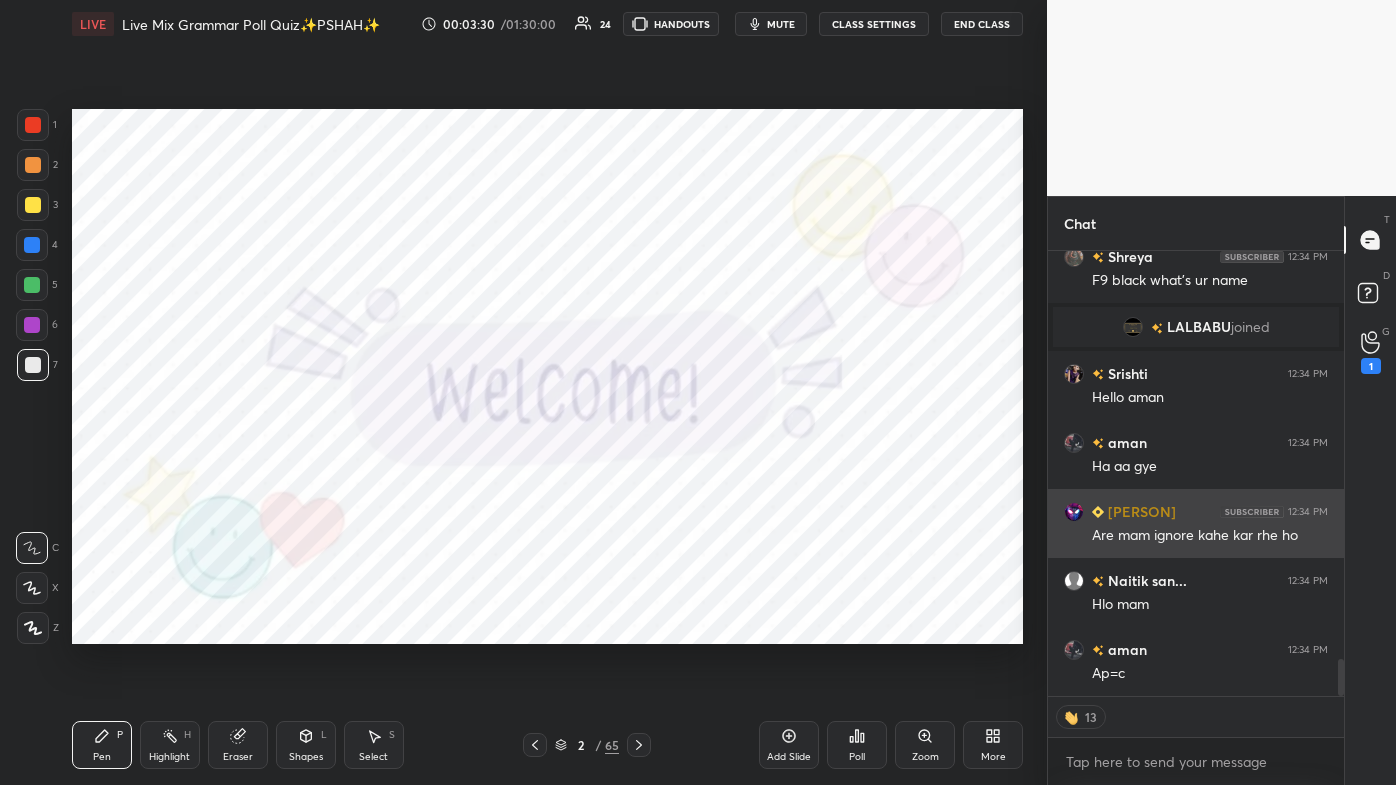 click on "Are mam ignore kahe kar rhe ho" at bounding box center (1210, 536) 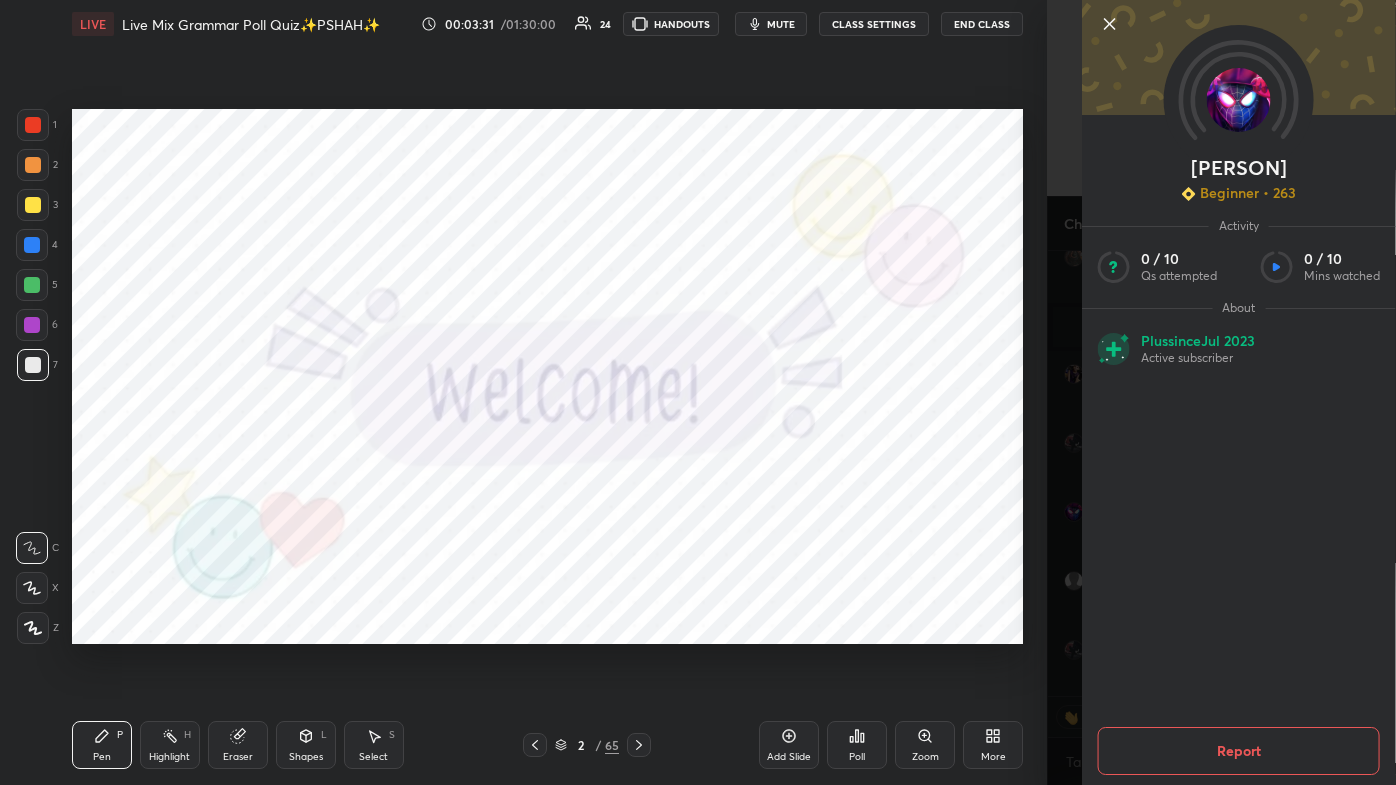 click 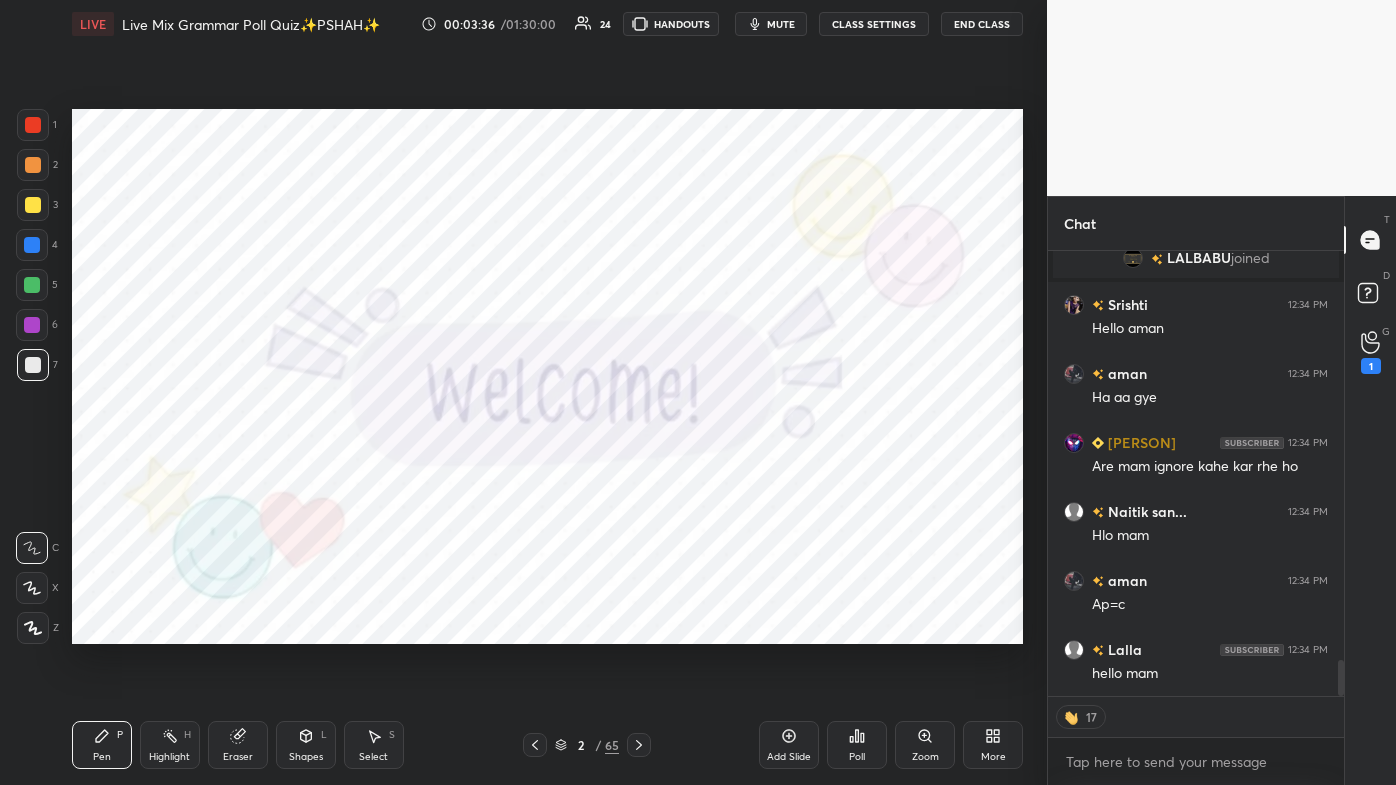 click at bounding box center (33, 125) 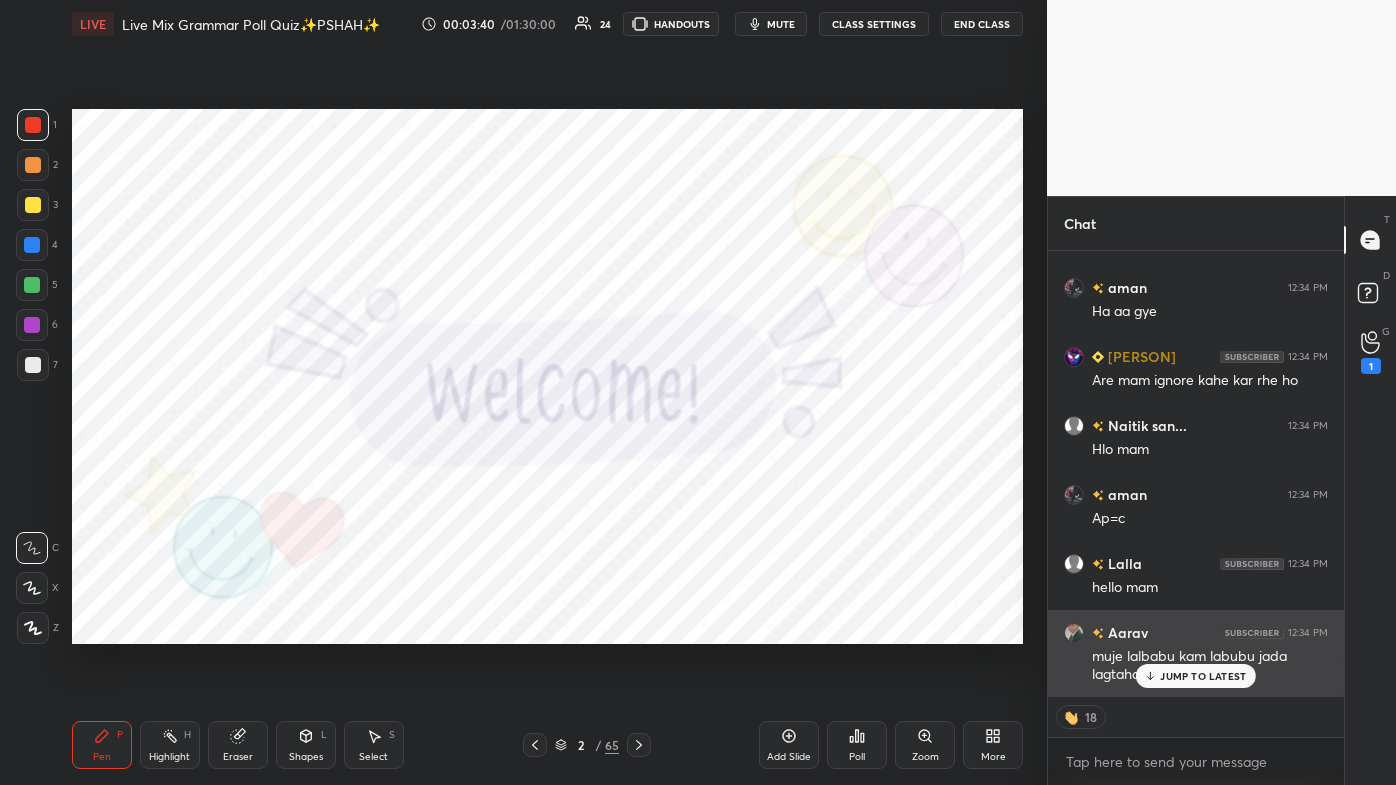 click on "JUMP TO LATEST" at bounding box center [1203, 676] 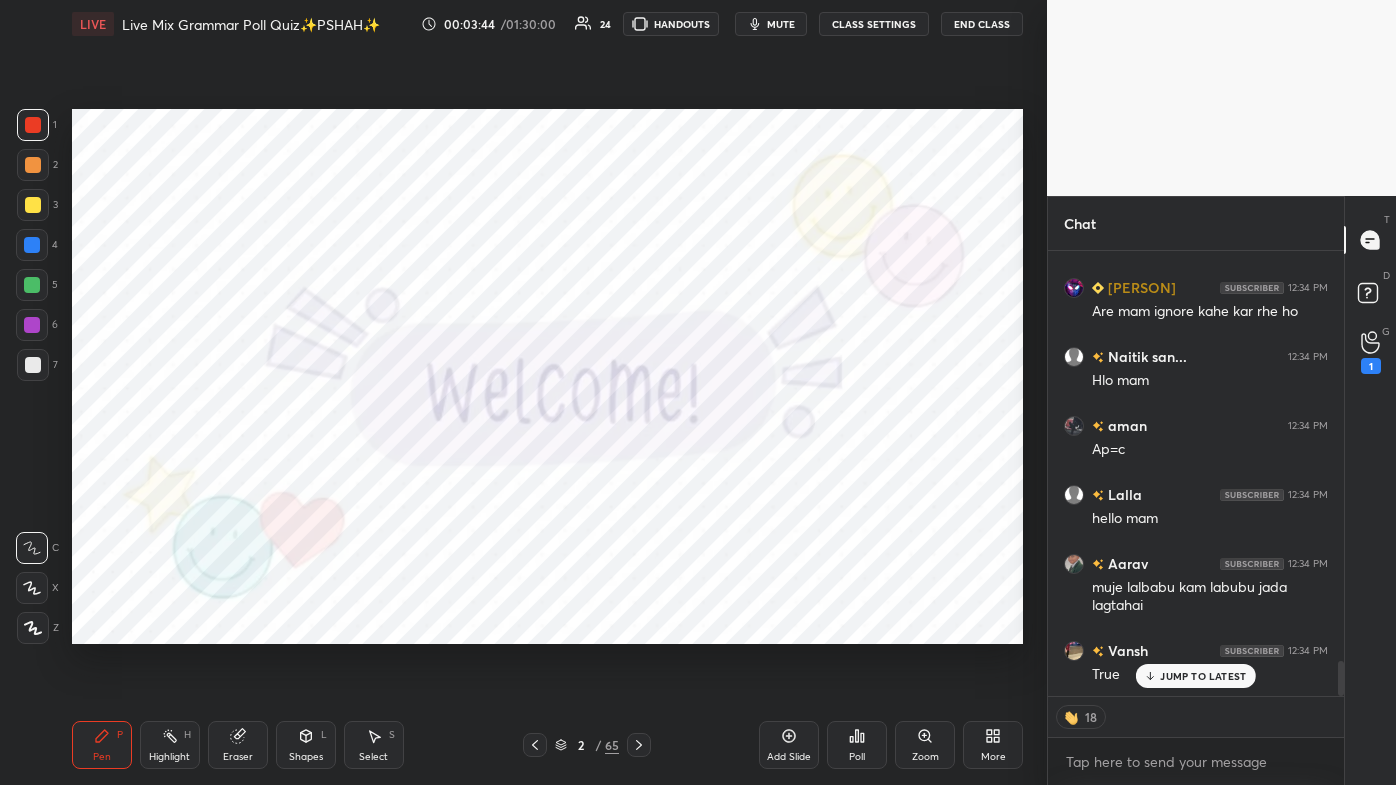 scroll, scrollTop: 5181, scrollLeft: 0, axis: vertical 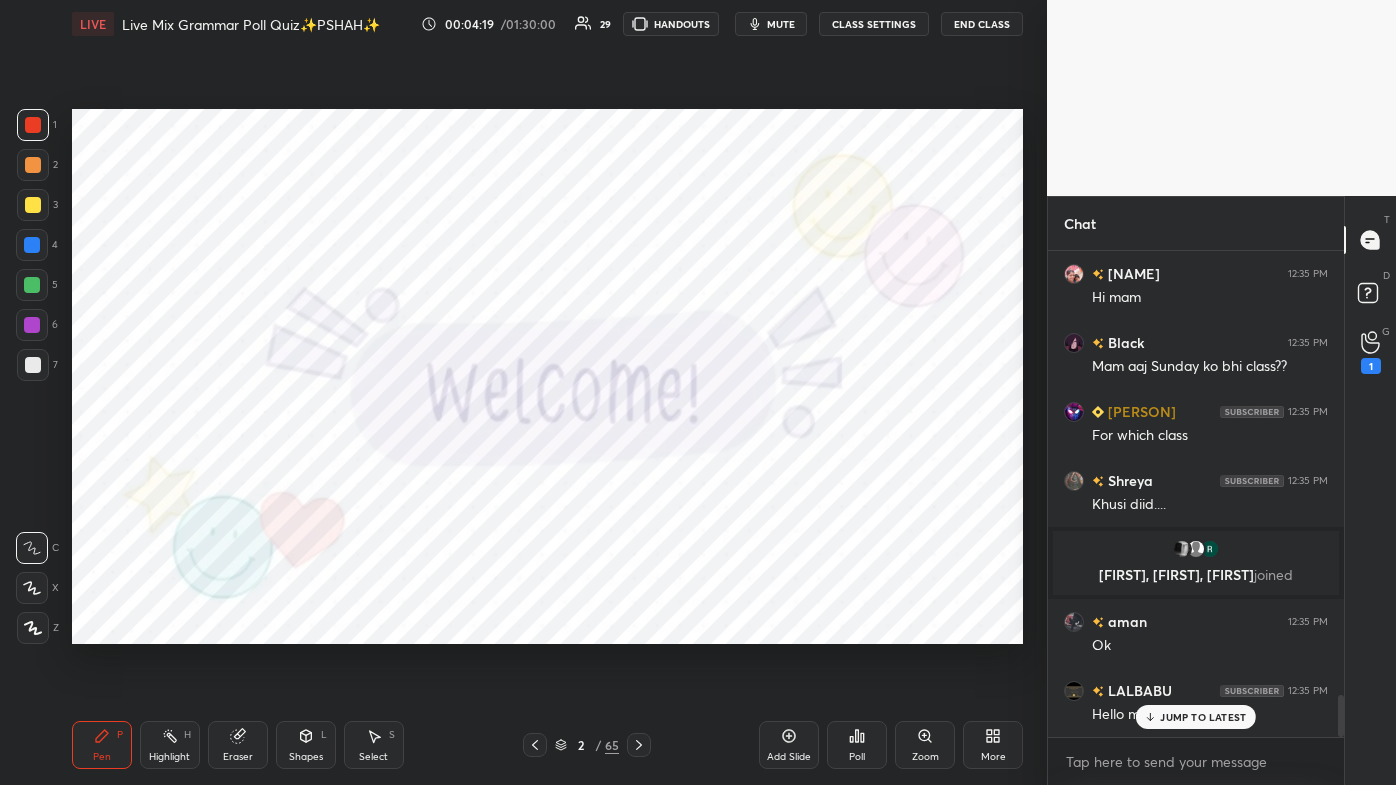 click on "Naitik san... 12:34 PM Hlo mam aman 12:34 PM Ap=c Lalla 12:34 PM hello mam Aarav 12:34 PM muje lalbabu kam labubu jada lagtahai Vansh 12:34 PM True Shraboni  joined Shreya 12:35 PM Mujhe bhi aaravbhai Bhoomi  joined Naitik san... 12:35 PM Mam topic konsa hai Sunita  joined Shraboni 12:35 PM Hlo mam Thanmaya 12:35 PM Hi mam Black 12:35 PM Mam aaj Sunday ko bhi class?? Adiiti 12:35 PM For which class Shreya 12:35 PM Khusi diid.... Stuti, arav, ISHANT  joined aman 12:35 PM Ok LALBABU 12:35 PM Hello mam" at bounding box center [1196, 494] 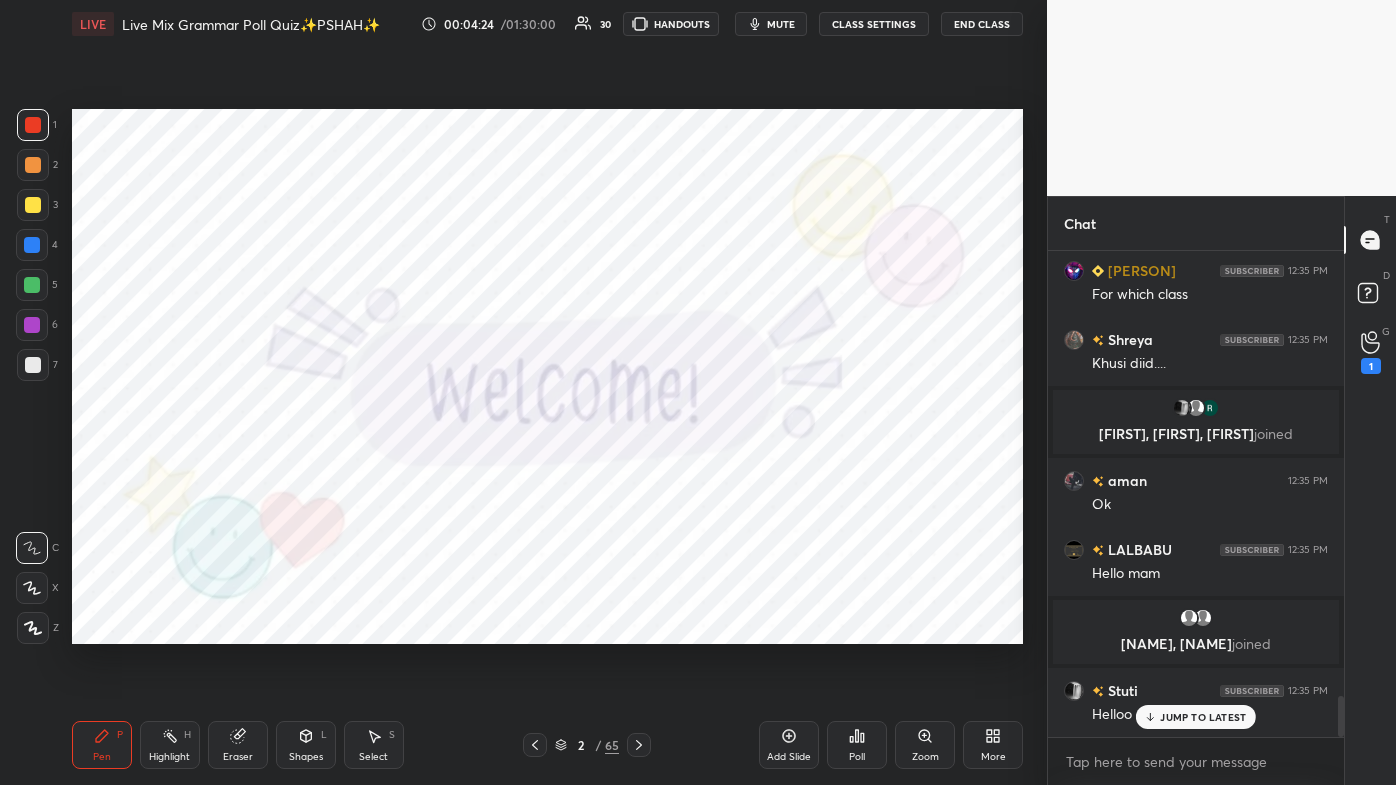scroll, scrollTop: 5216, scrollLeft: 0, axis: vertical 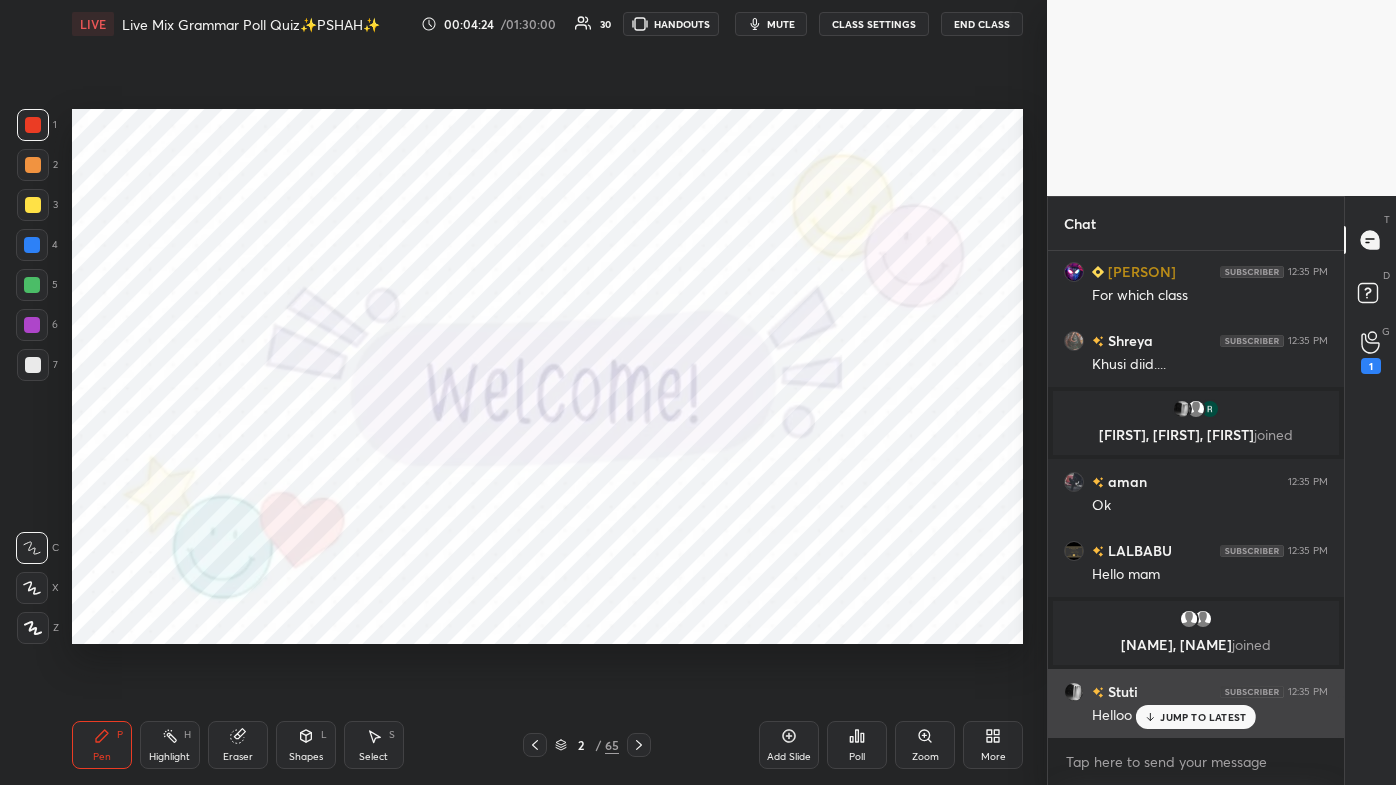 click on "JUMP TO LATEST" at bounding box center (1203, 717) 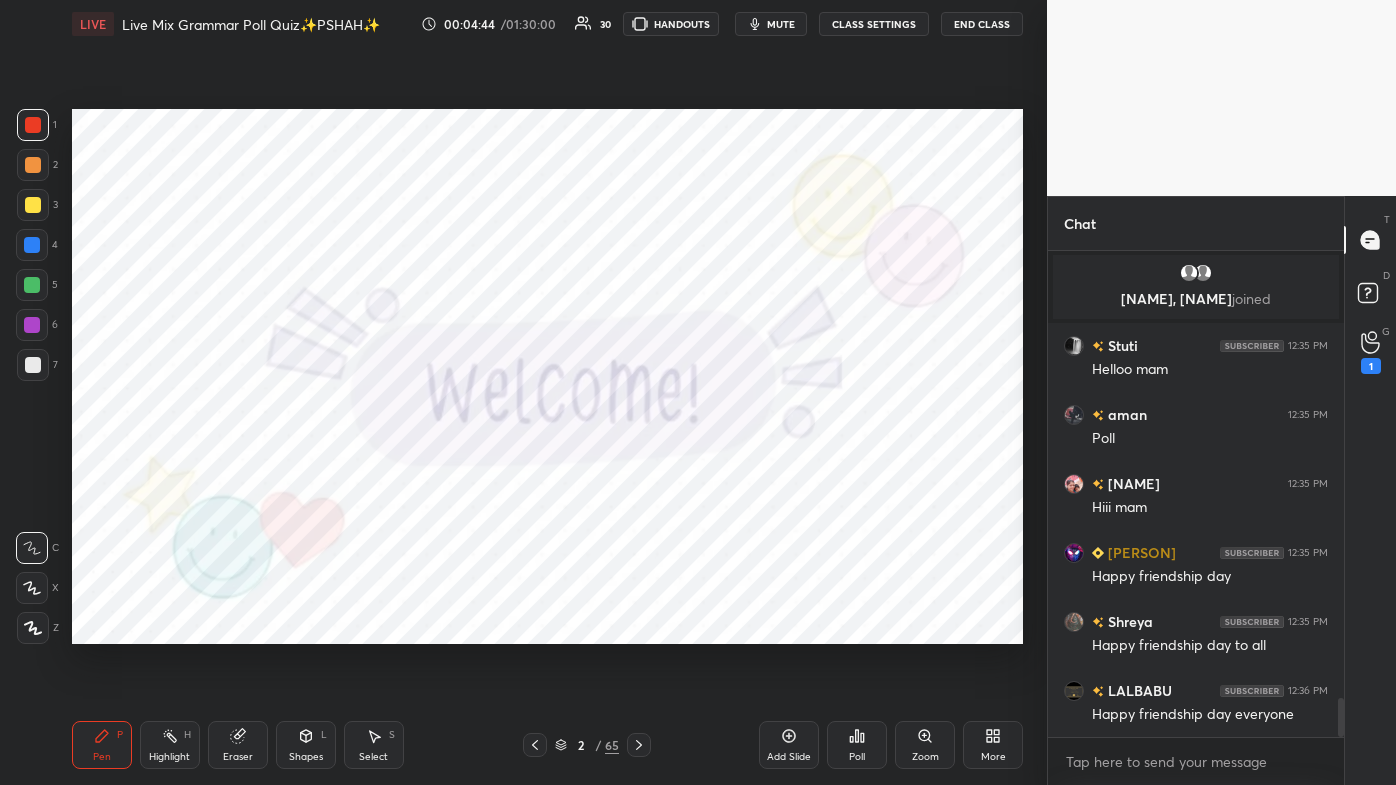 scroll, scrollTop: 5648, scrollLeft: 0, axis: vertical 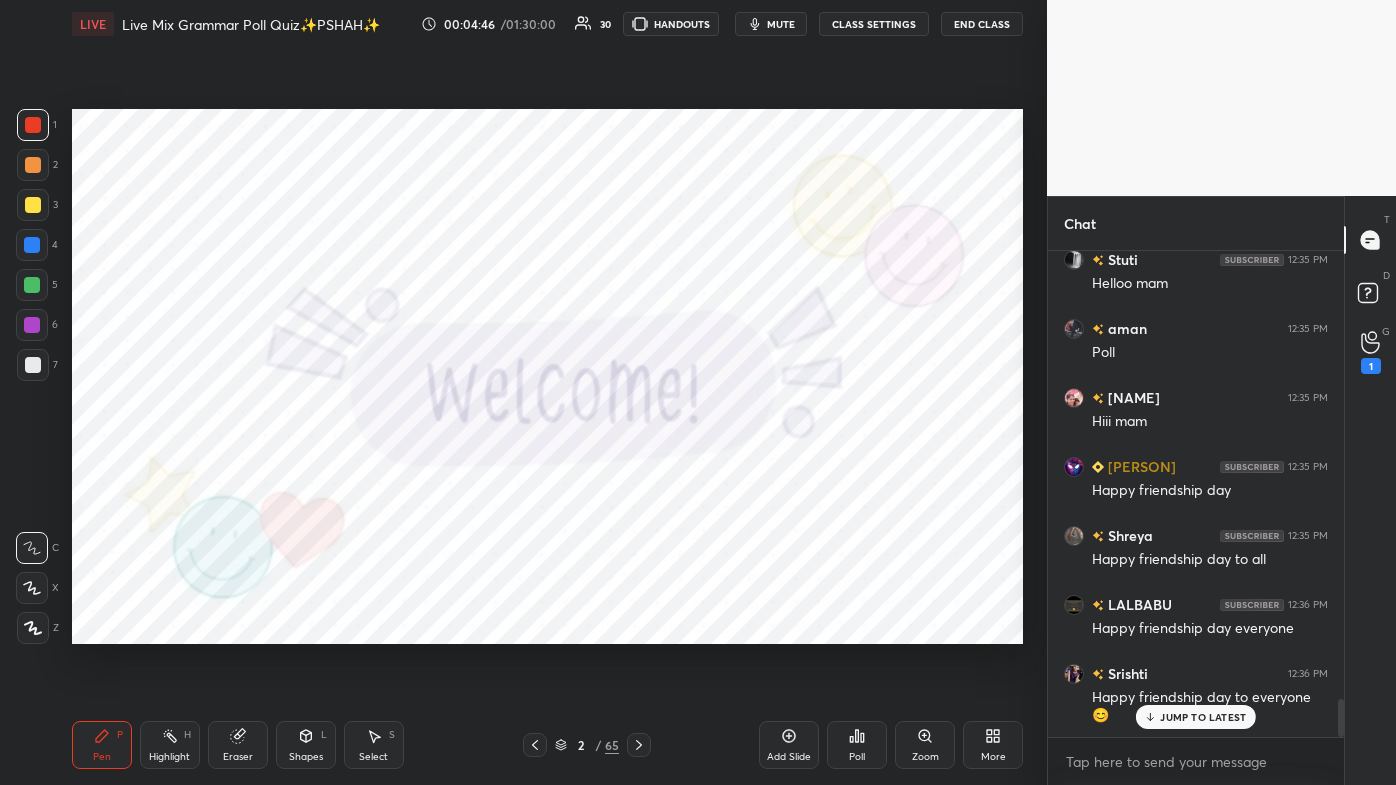 click on "JUMP TO LATEST" at bounding box center [1203, 717] 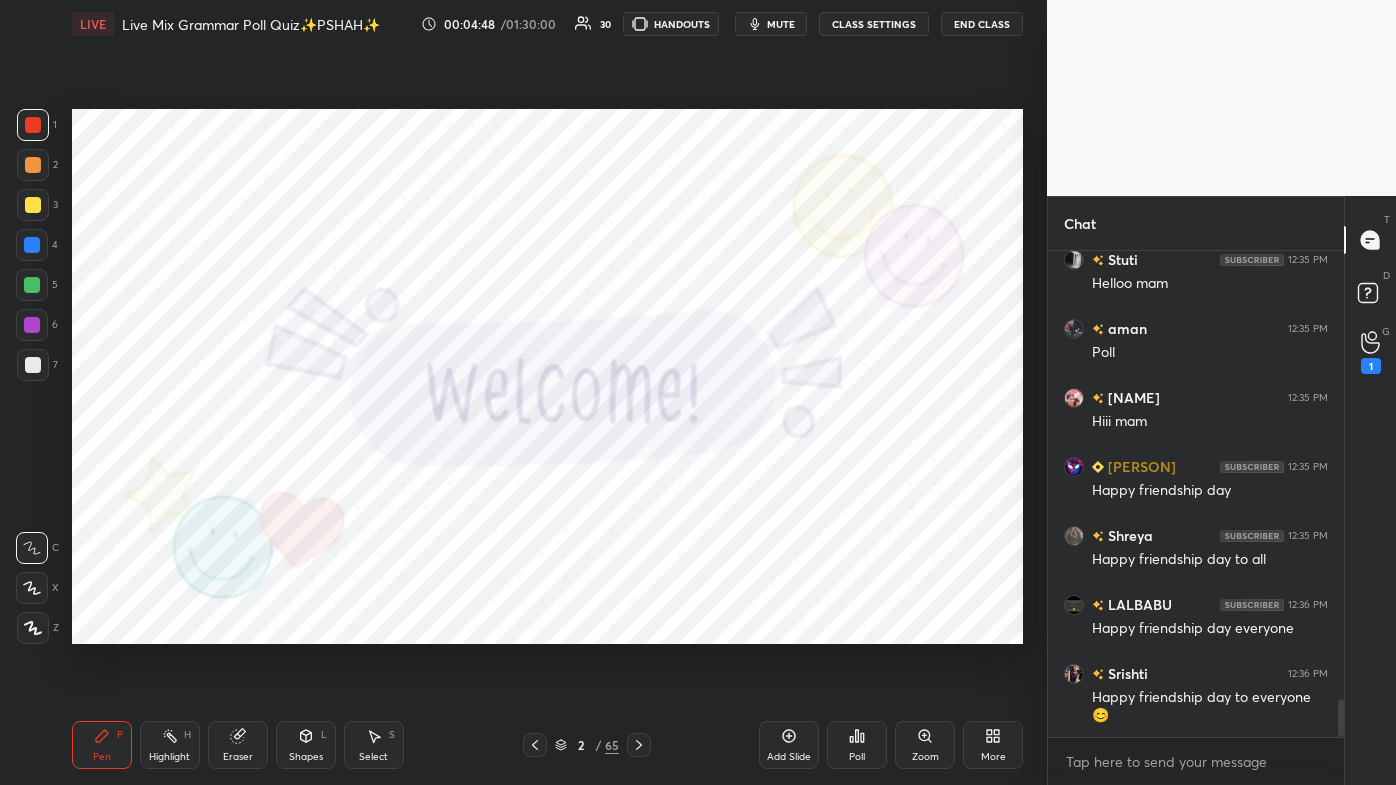 click on "Poll" at bounding box center [857, 745] 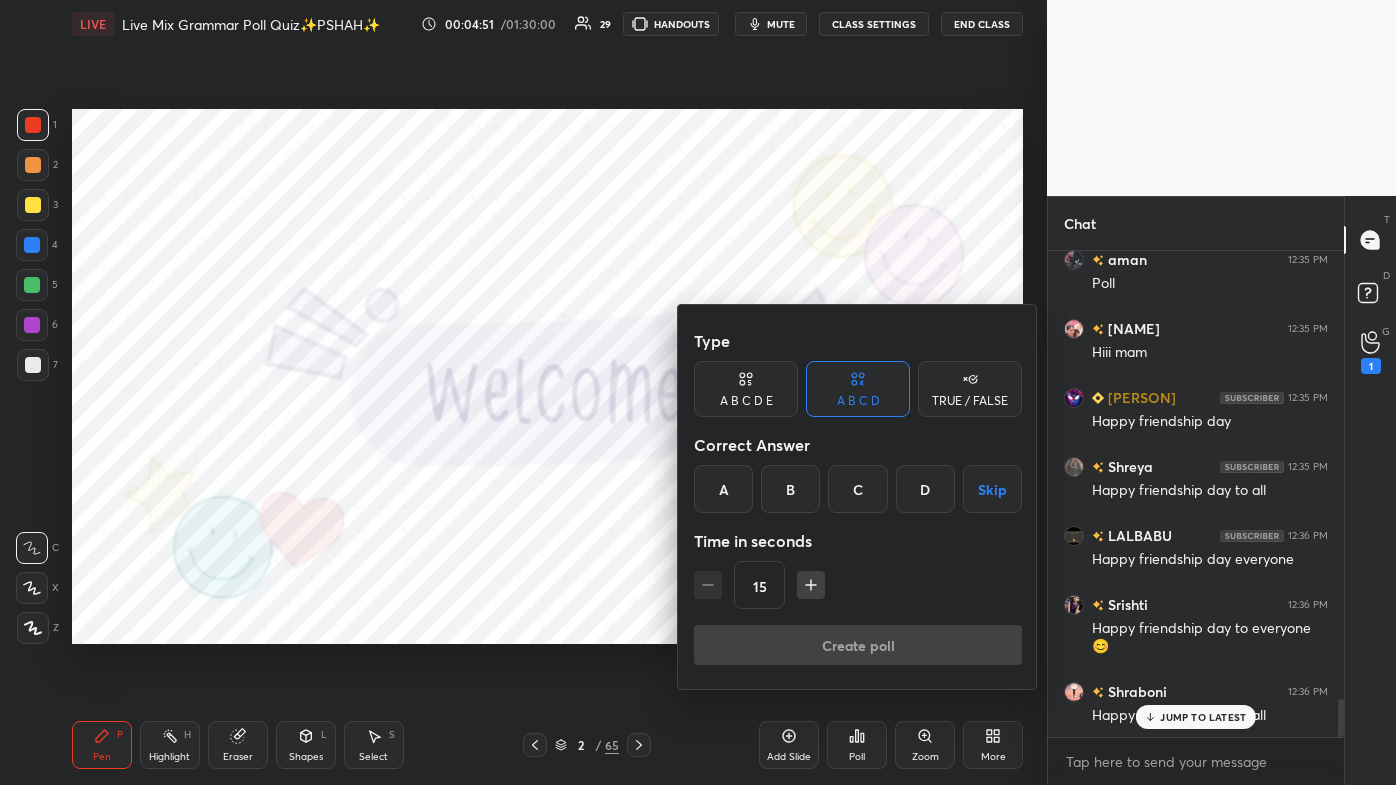 scroll, scrollTop: 5786, scrollLeft: 0, axis: vertical 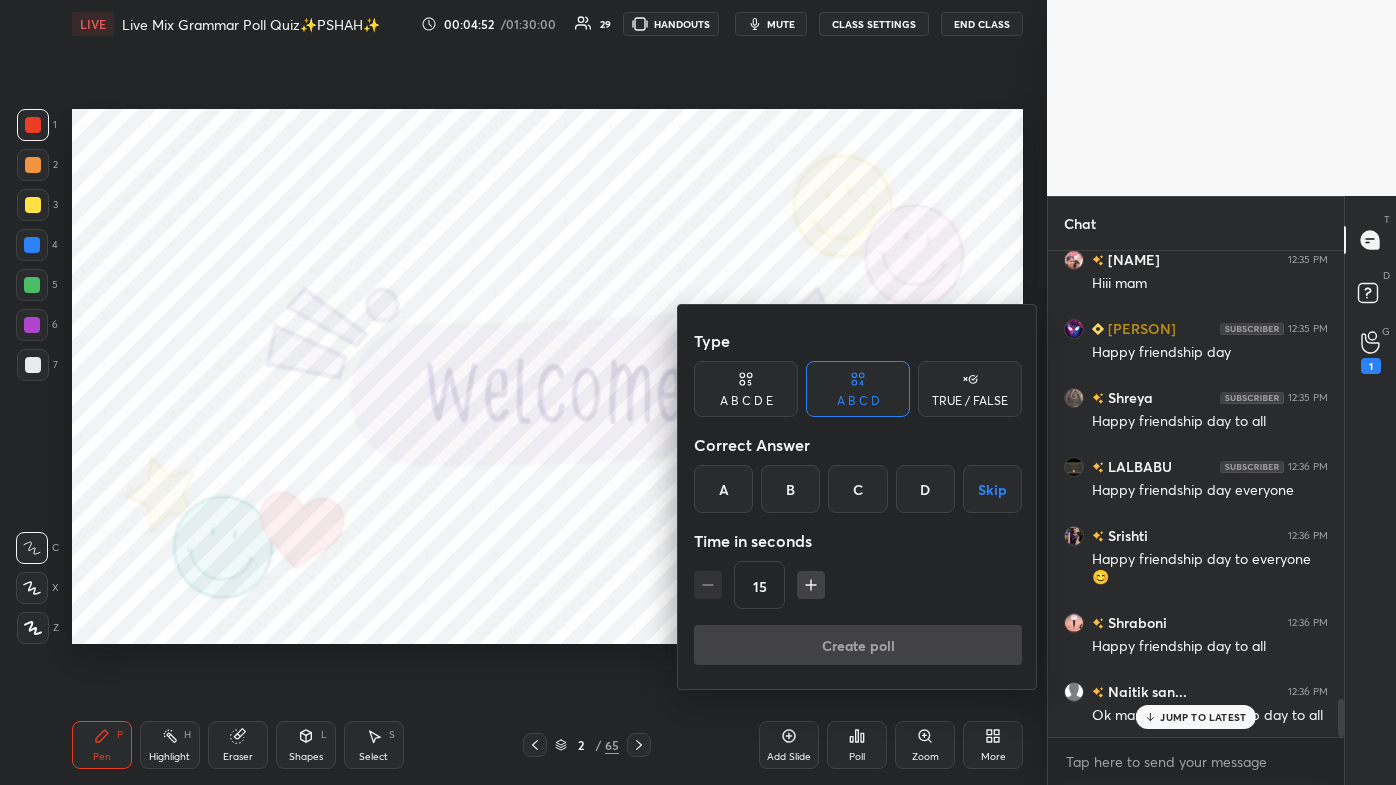 drag, startPoint x: 186, startPoint y: 182, endPoint x: 309, endPoint y: 128, distance: 134.33168 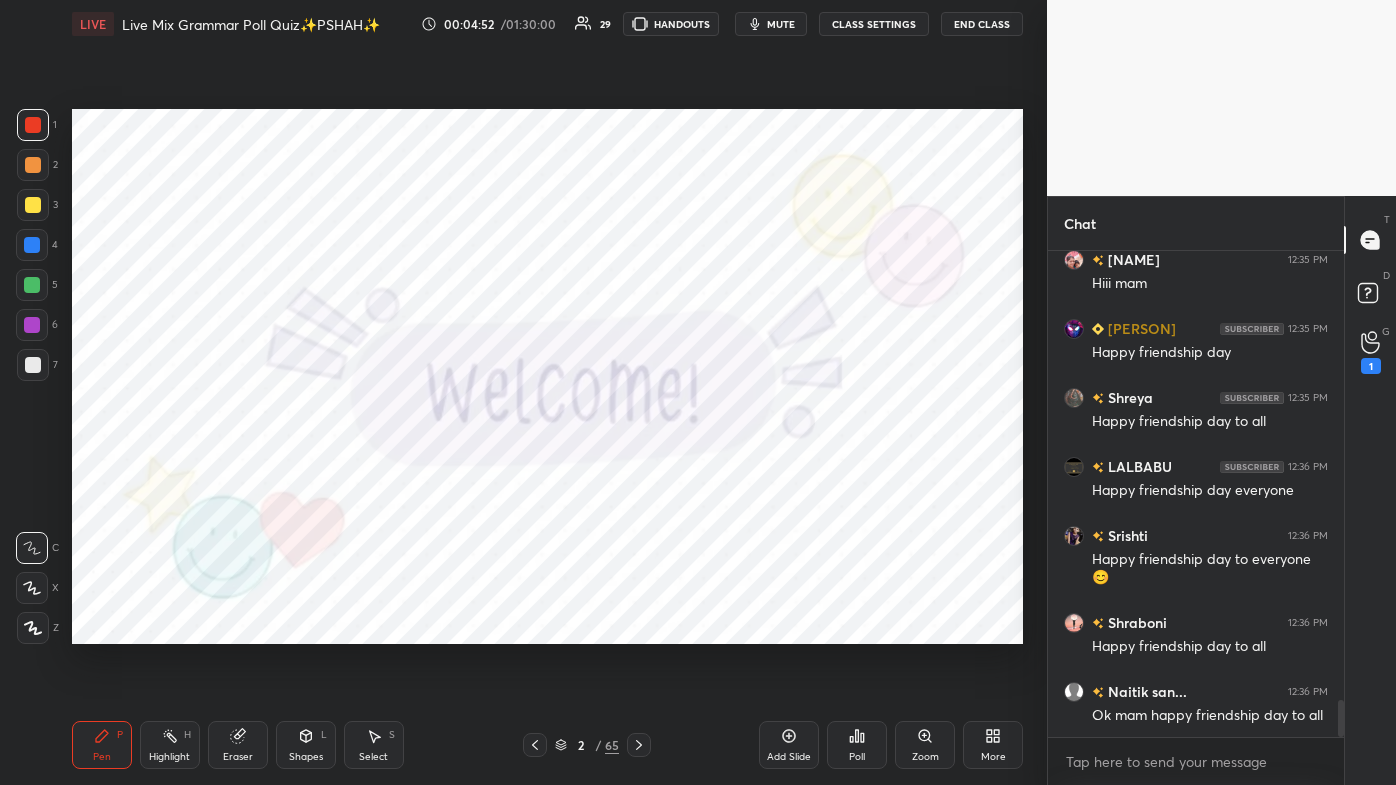 scroll, scrollTop: 5874, scrollLeft: 0, axis: vertical 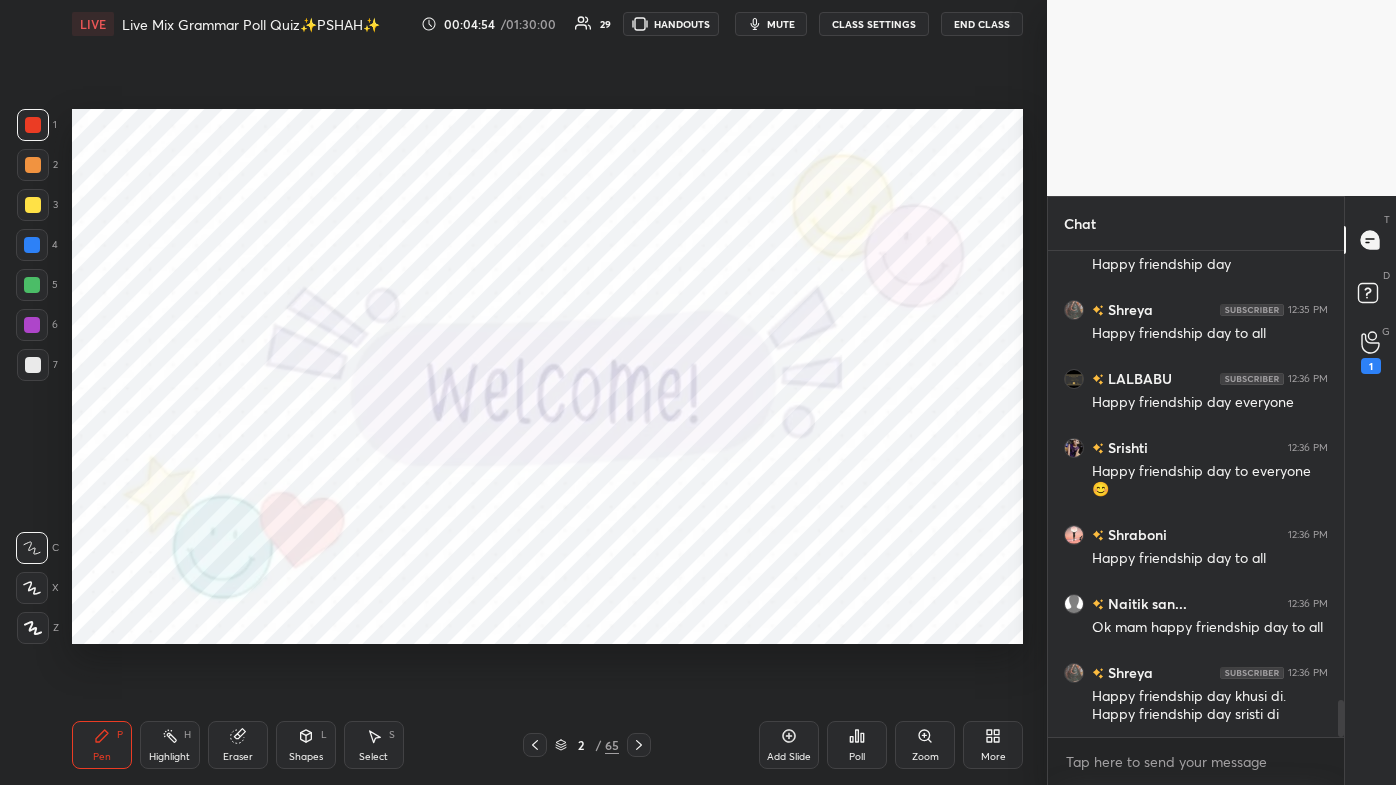 click on "Poll" at bounding box center (857, 757) 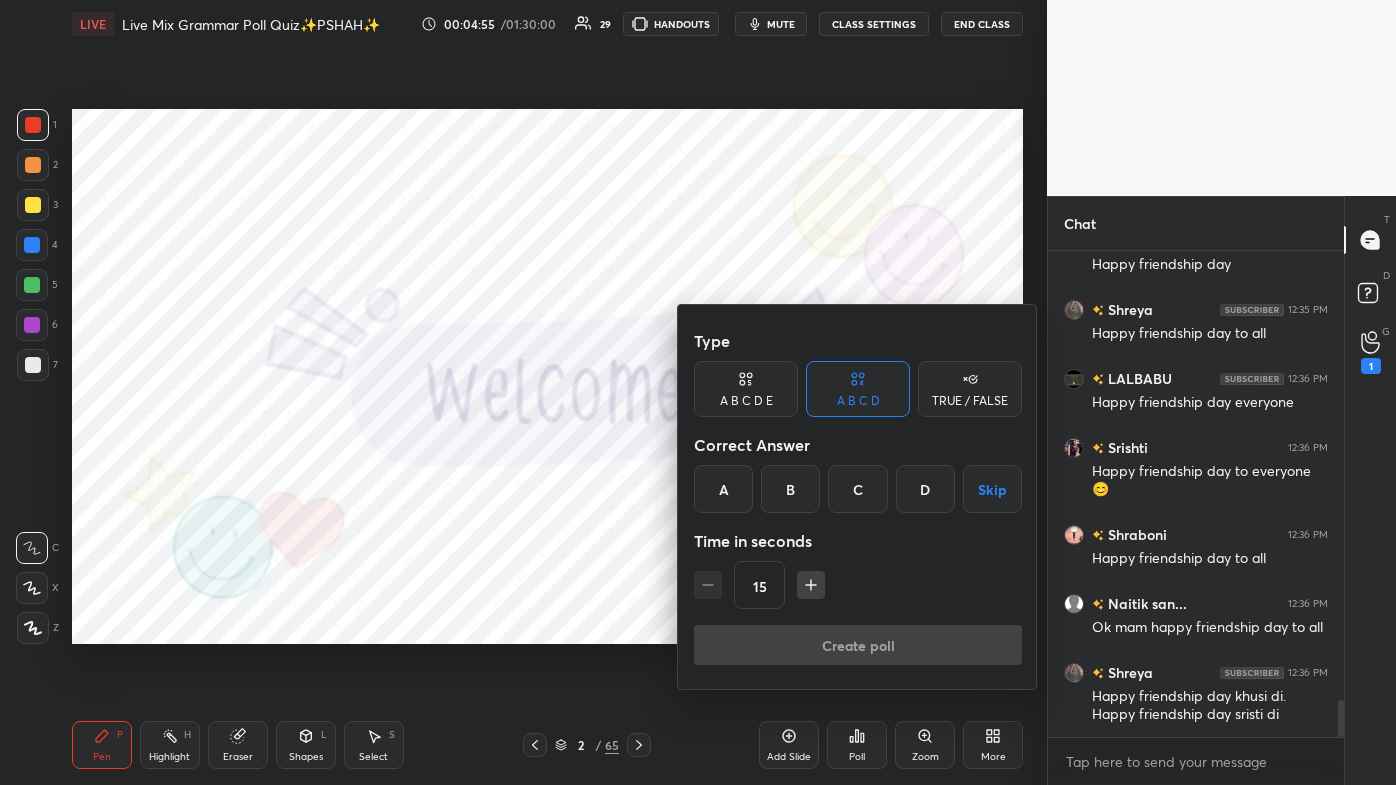 scroll, scrollTop: 5943, scrollLeft: 0, axis: vertical 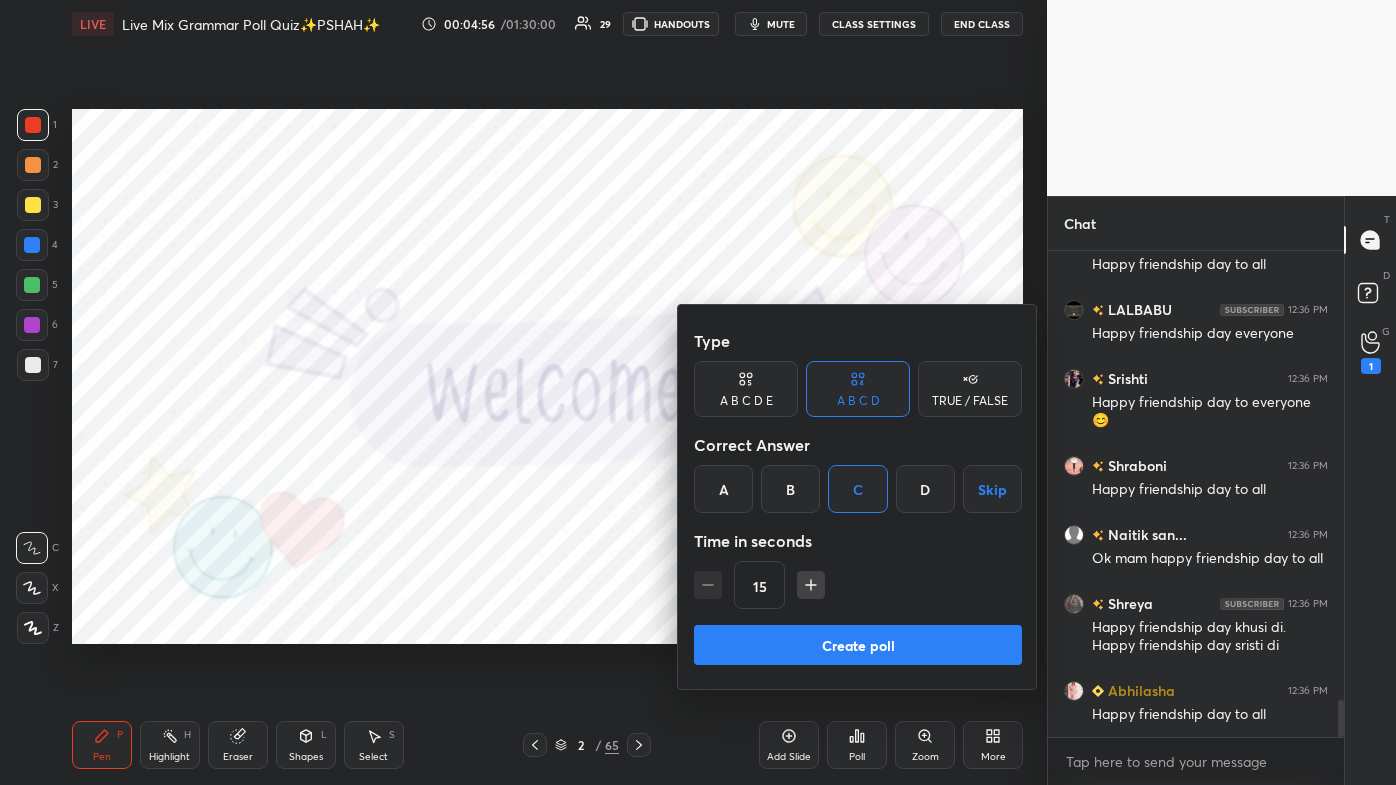 click on "Create poll" at bounding box center [858, 645] 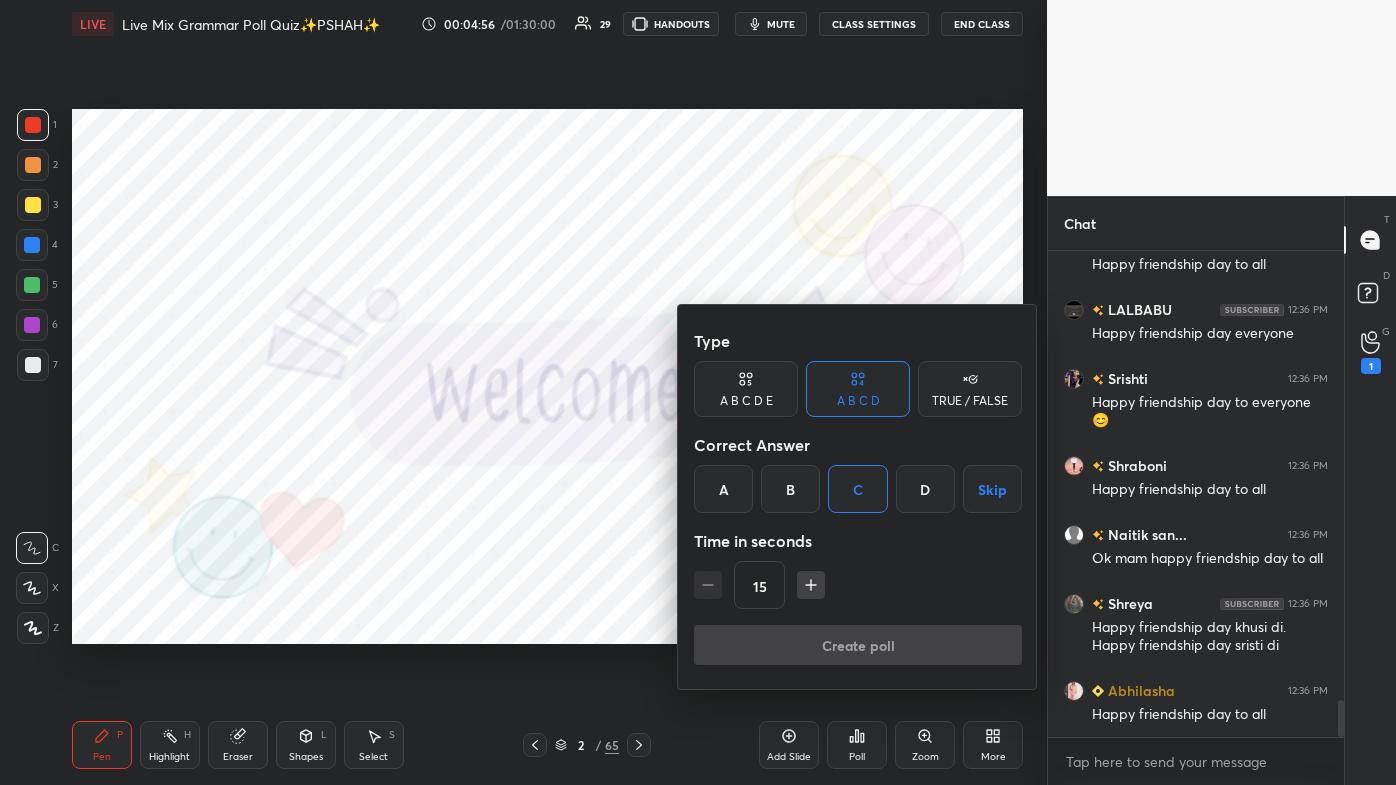 scroll, scrollTop: 438, scrollLeft: 290, axis: both 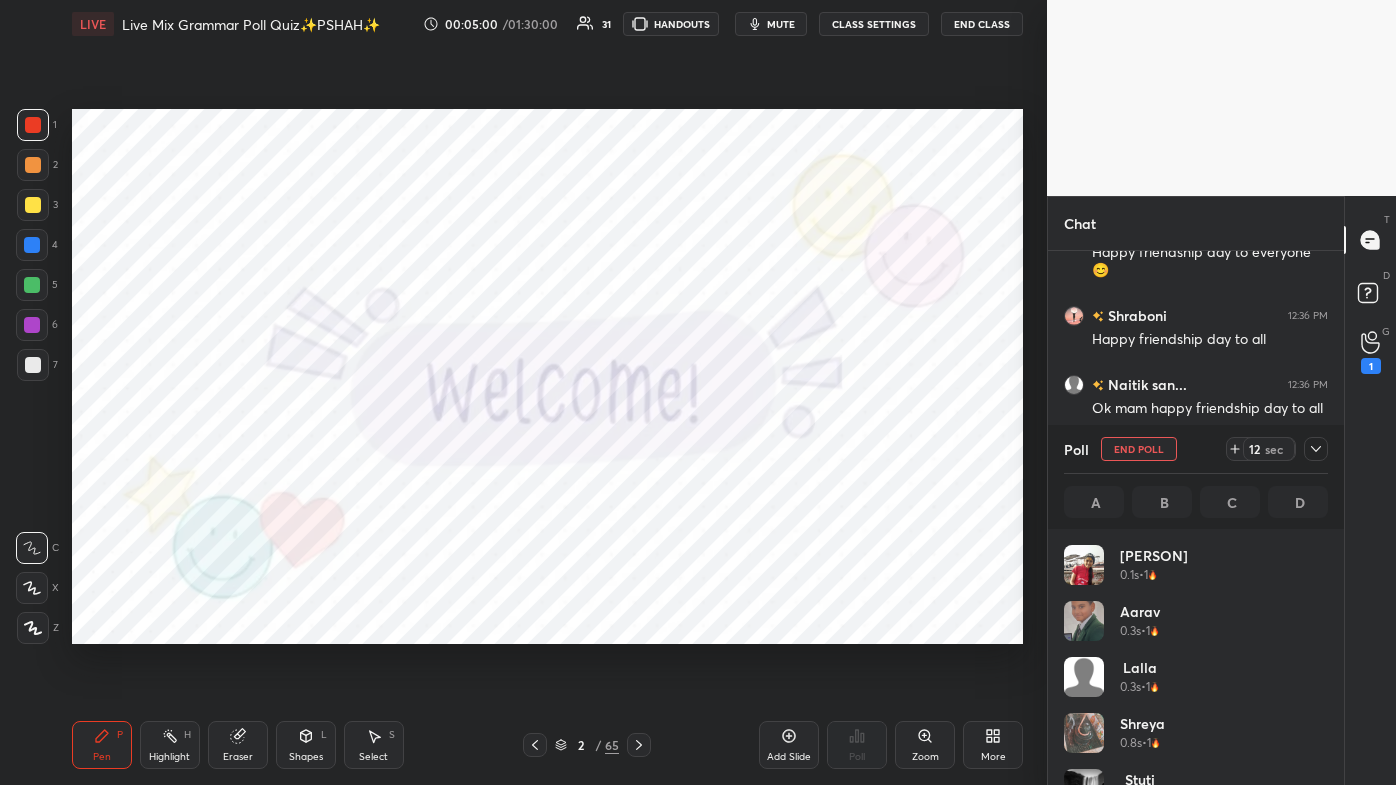 click on "Add Slide" at bounding box center [789, 745] 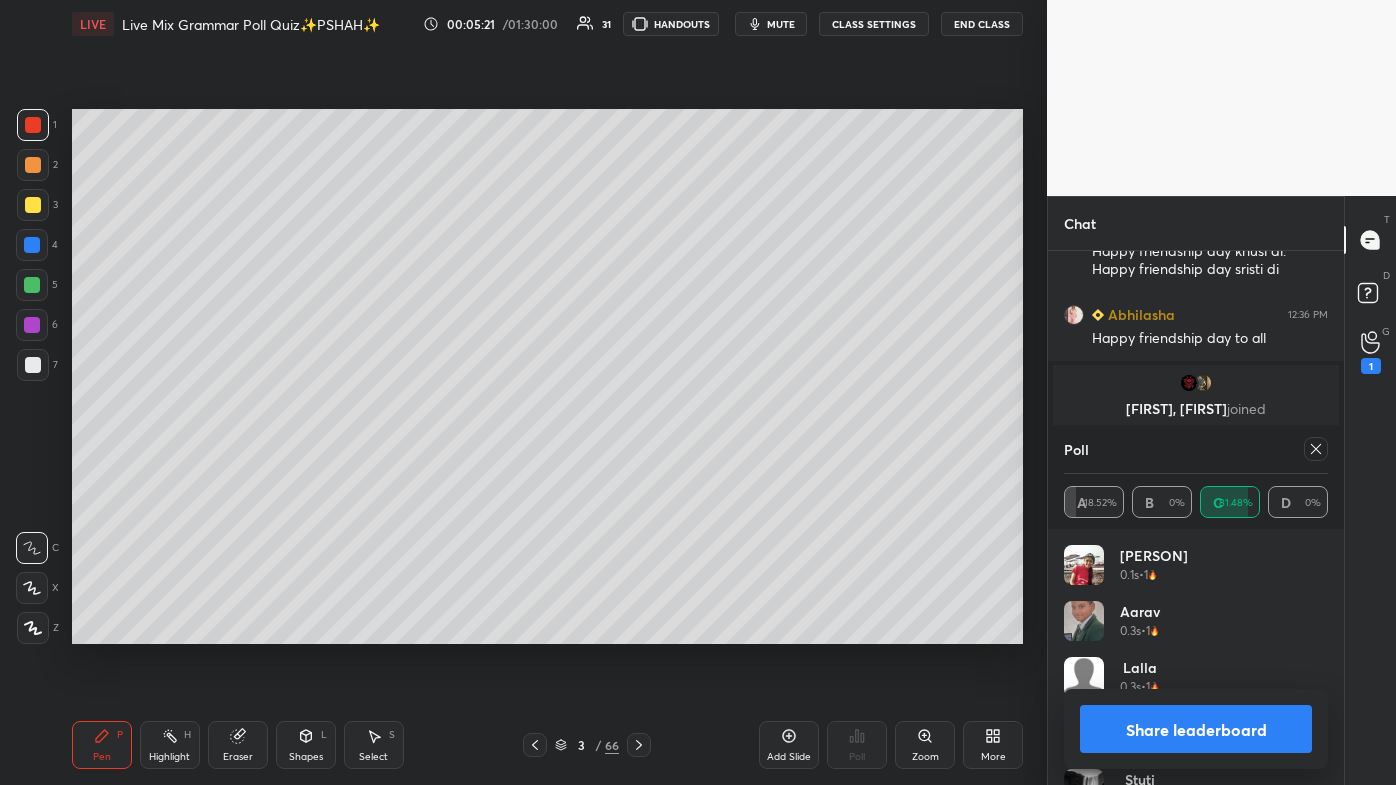 scroll, scrollTop: 6189, scrollLeft: 0, axis: vertical 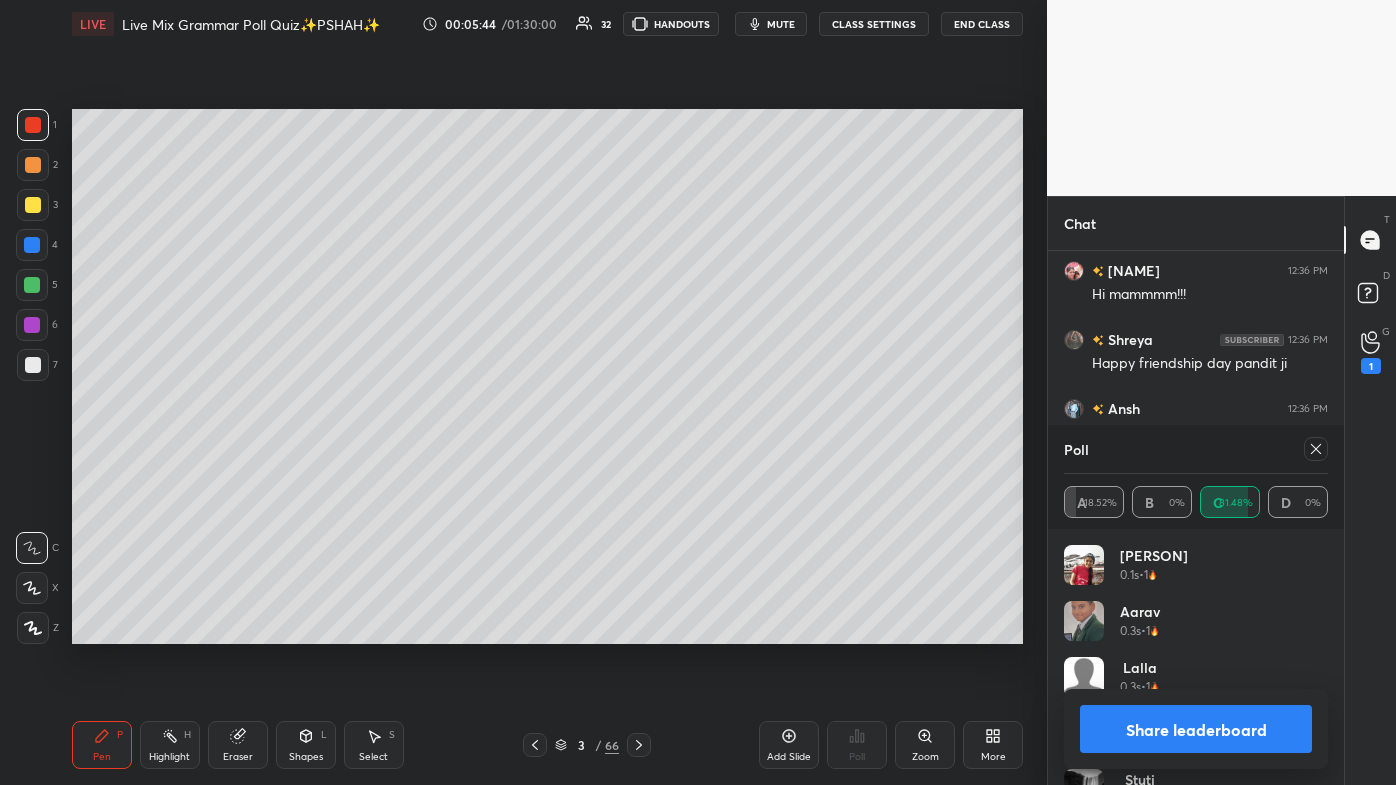 click at bounding box center [33, 365] 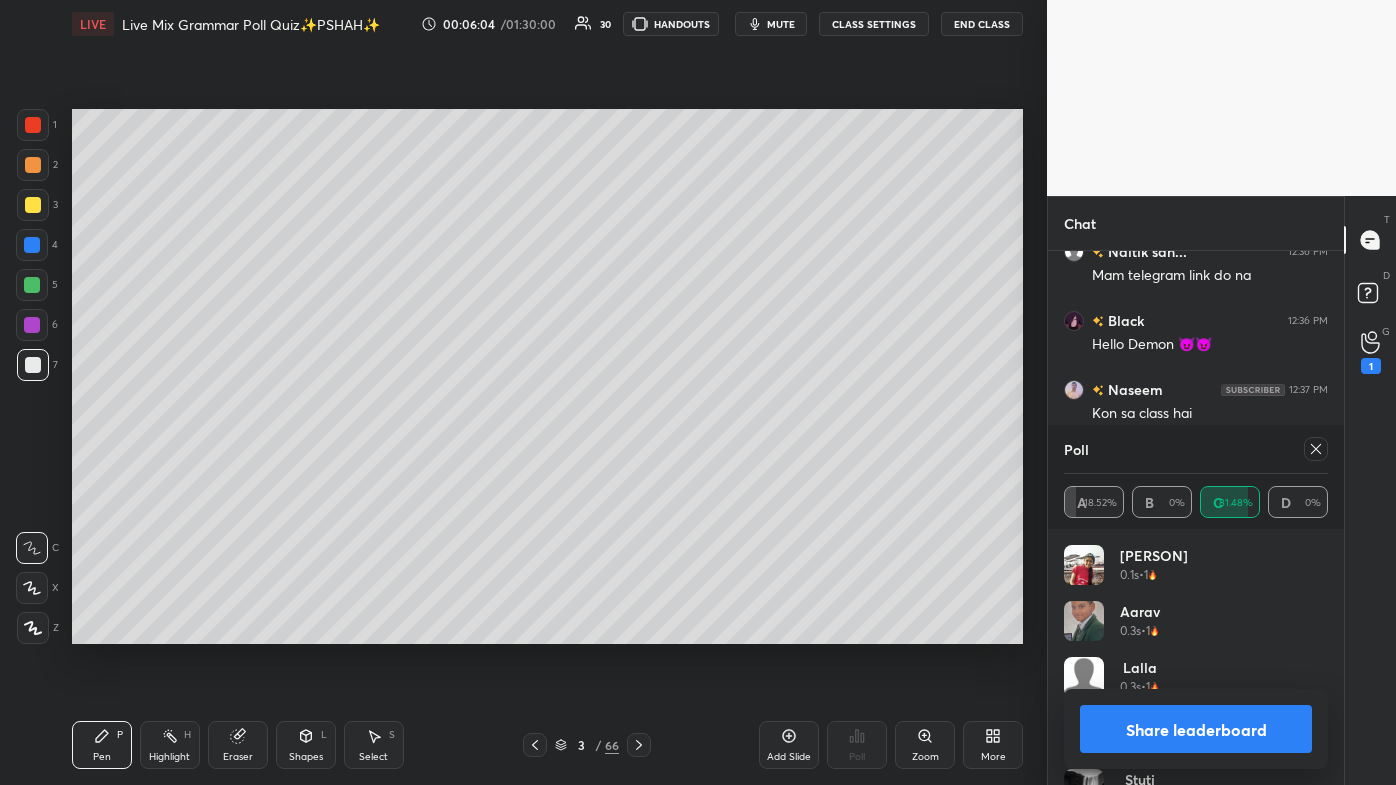 scroll, scrollTop: 6947, scrollLeft: 0, axis: vertical 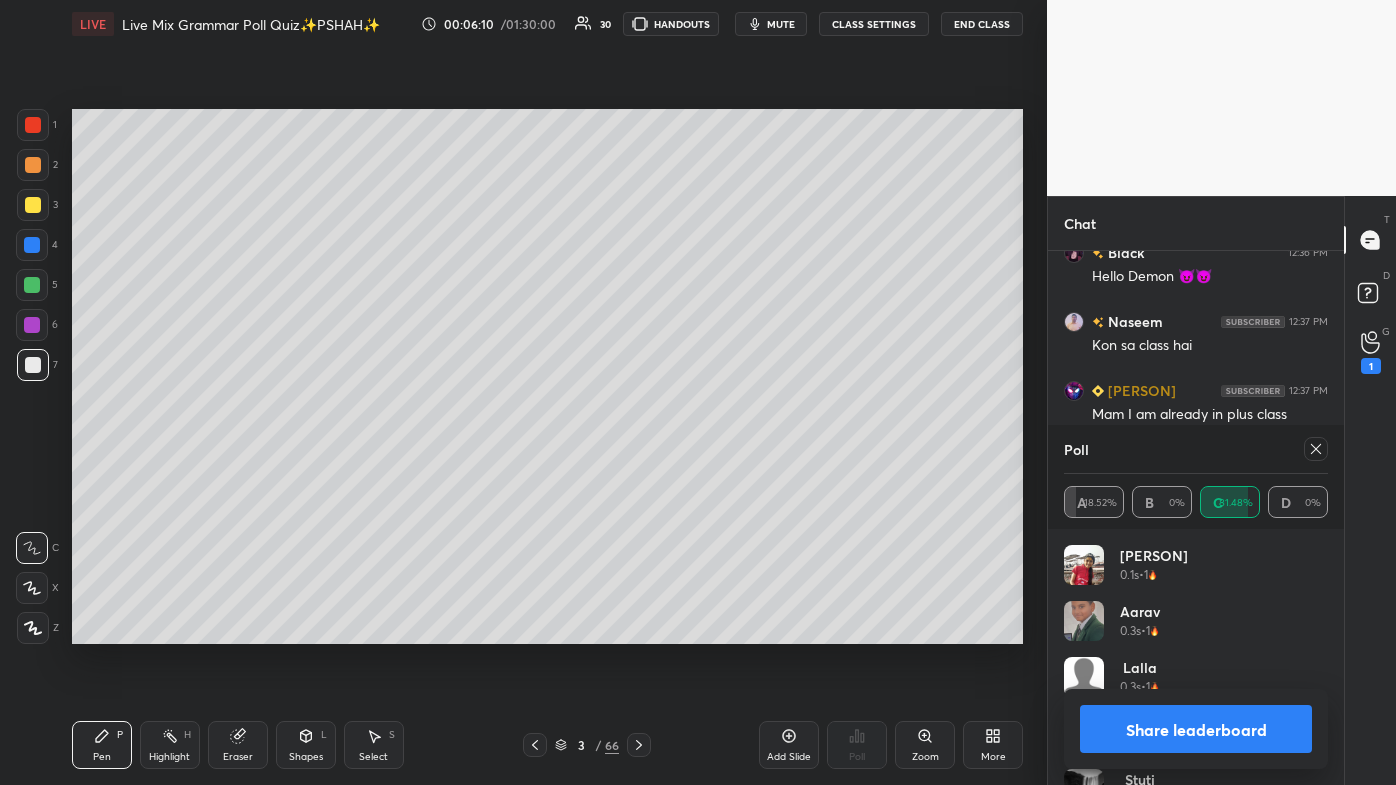 click 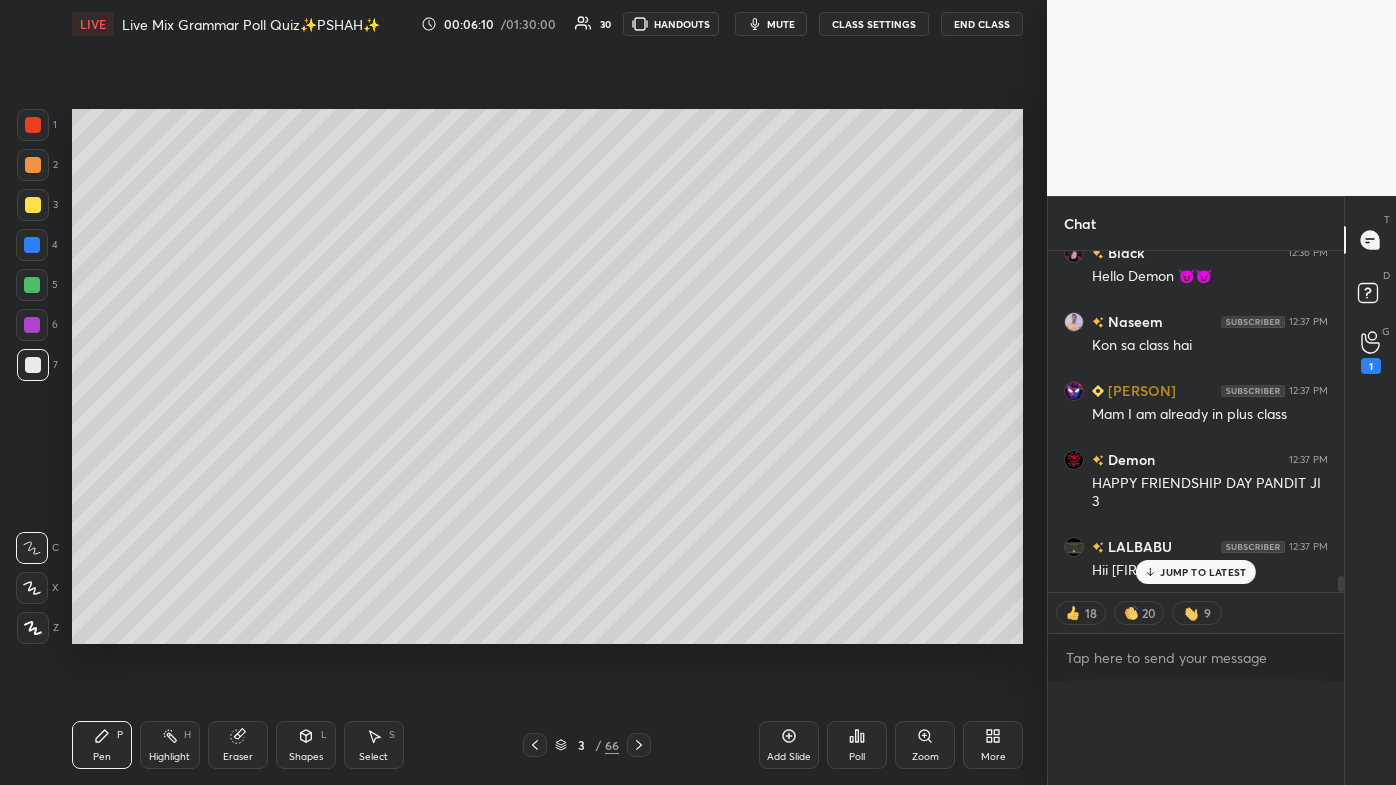 scroll, scrollTop: 0, scrollLeft: 0, axis: both 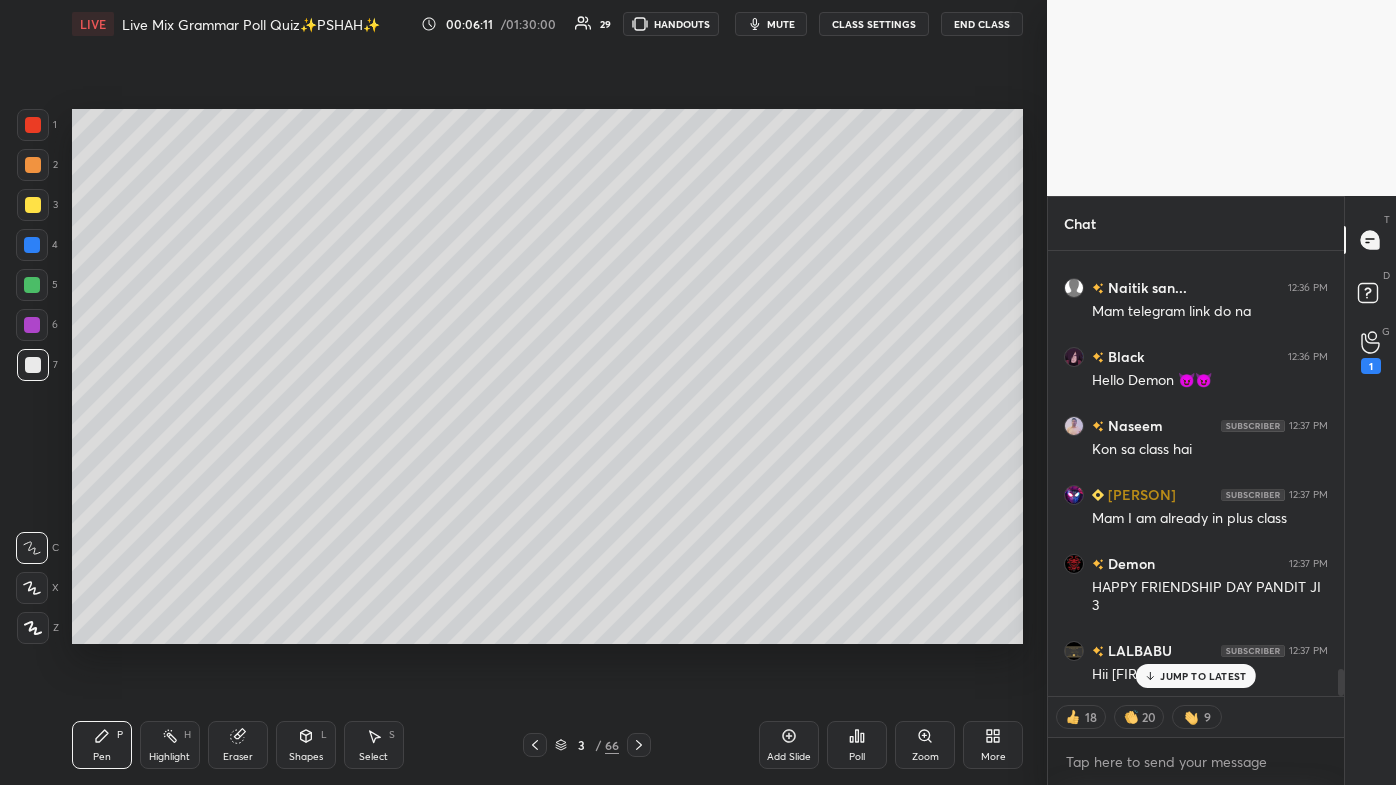 click on "JUMP TO LATEST" at bounding box center [1203, 676] 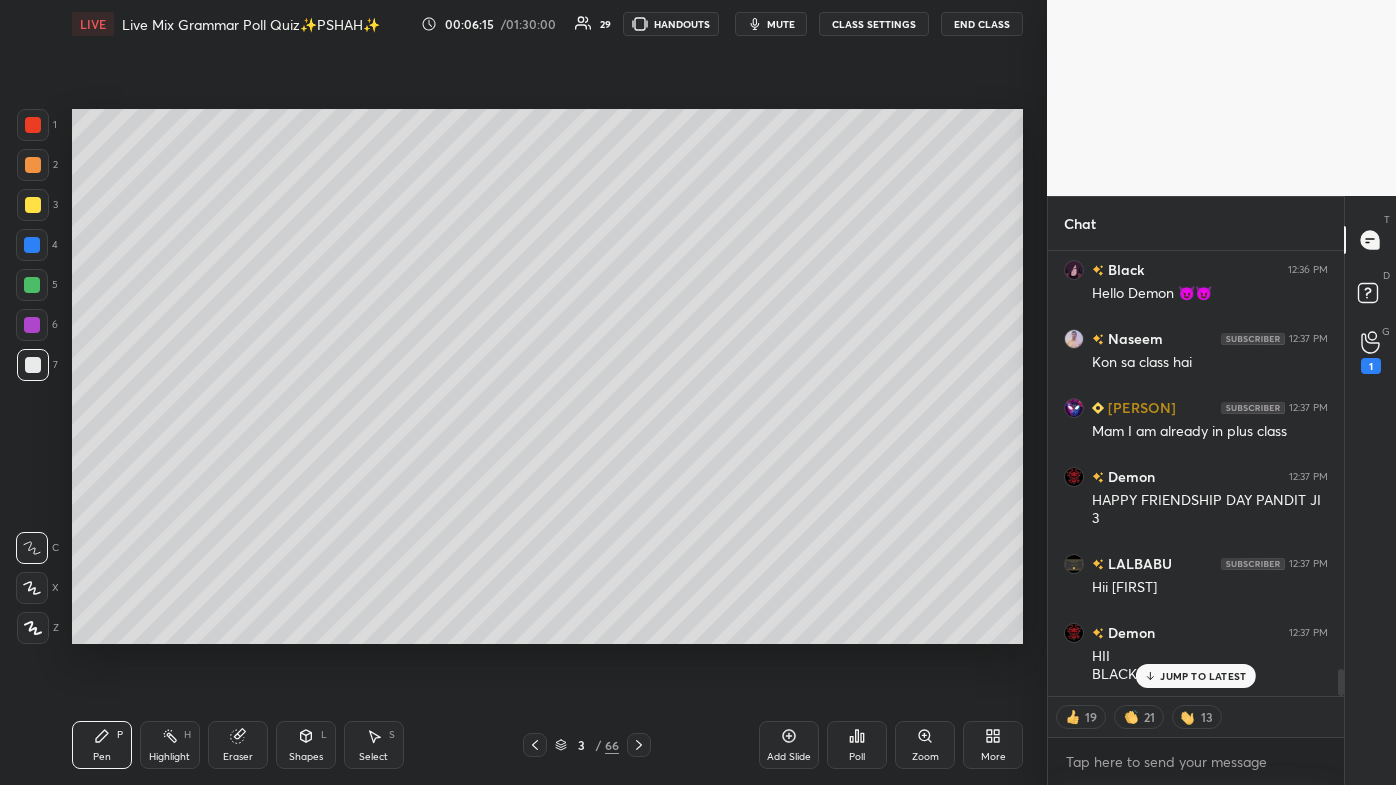 click on "JUMP TO LATEST" at bounding box center [1203, 676] 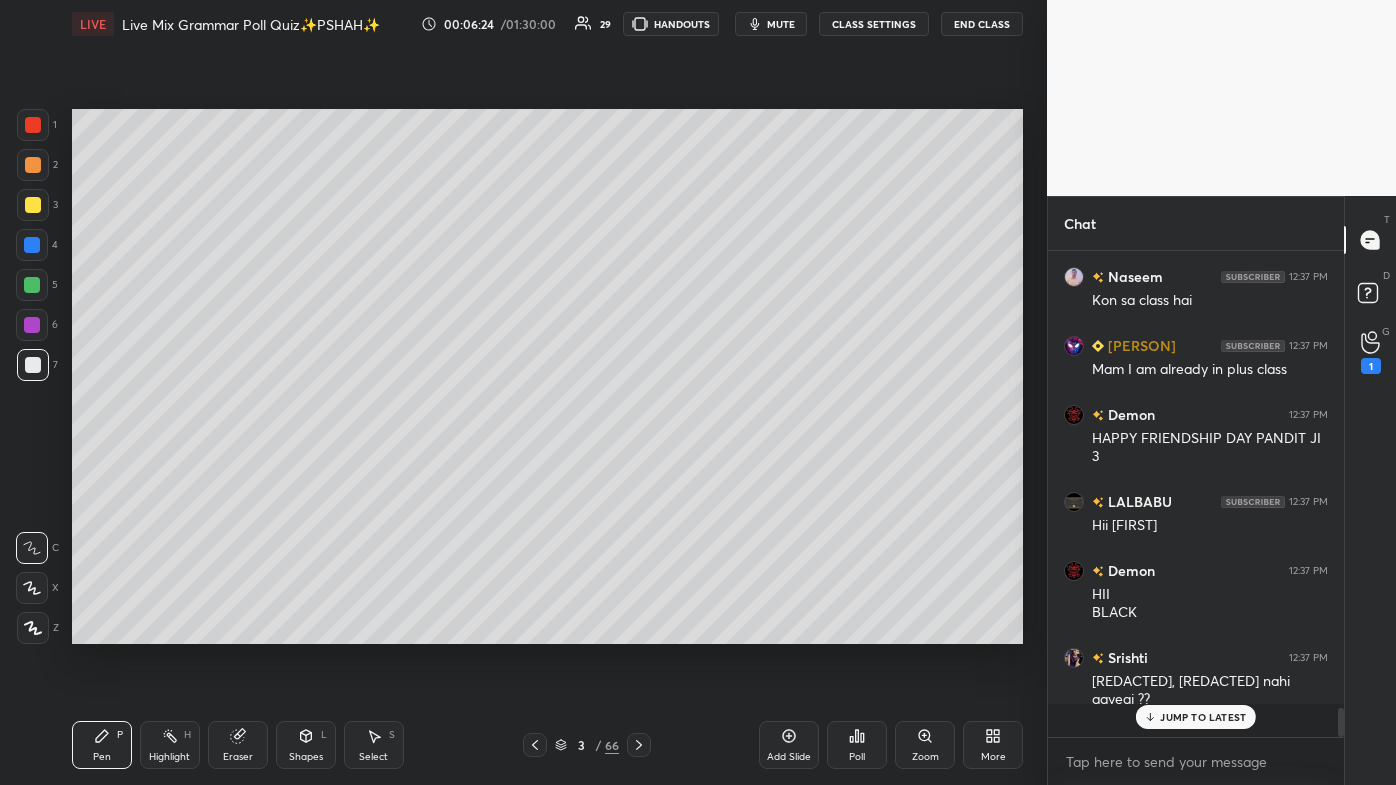 scroll, scrollTop: 6, scrollLeft: 5, axis: both 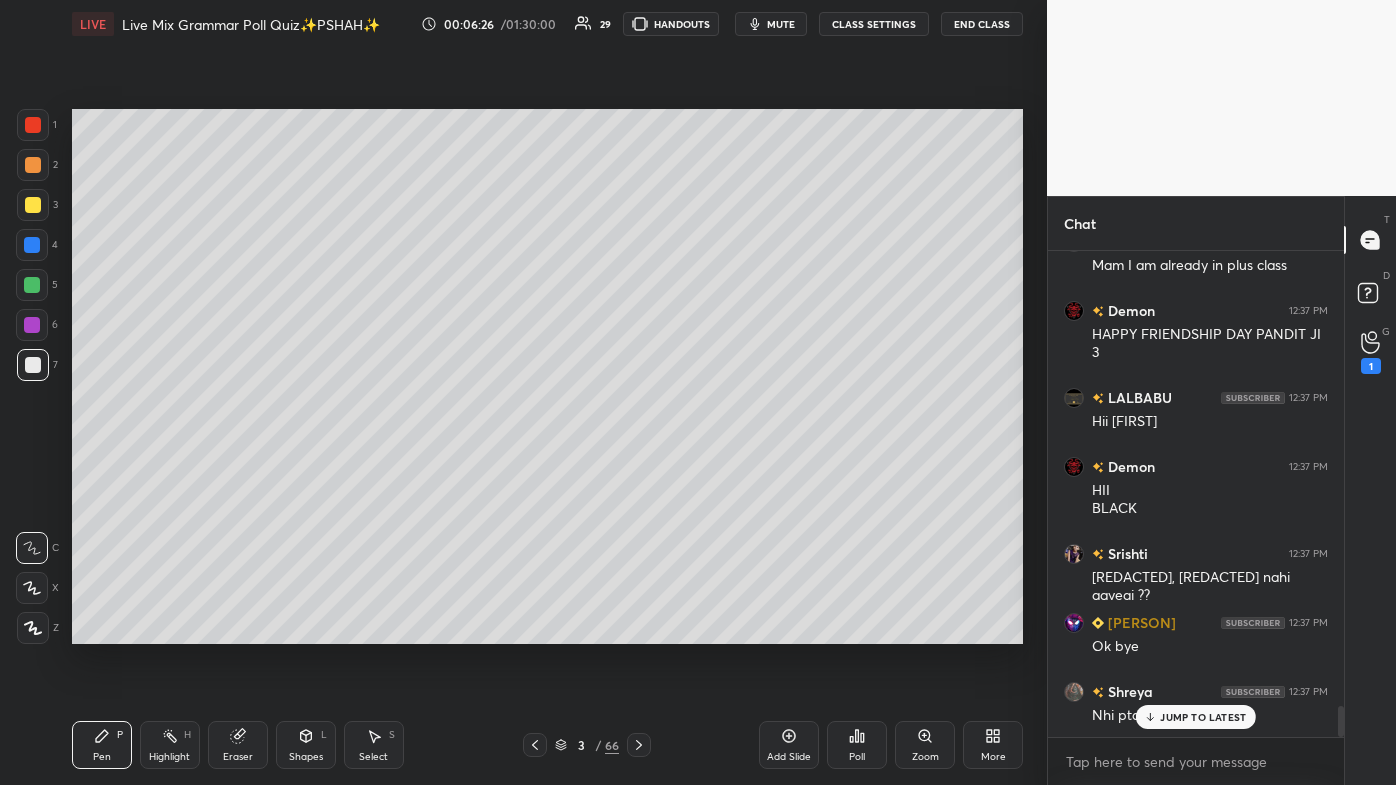 click on "/" at bounding box center (598, 745) 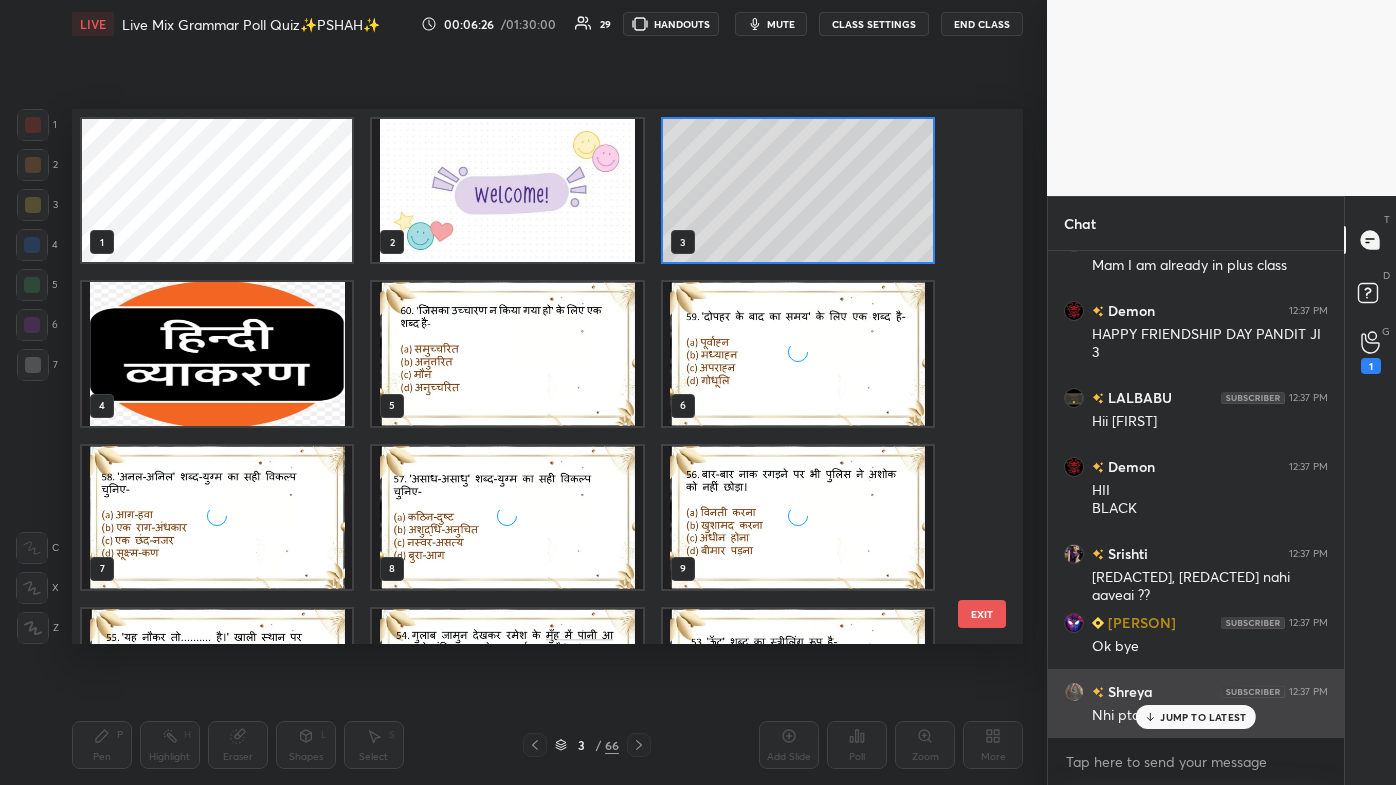 scroll, scrollTop: 6, scrollLeft: 10, axis: both 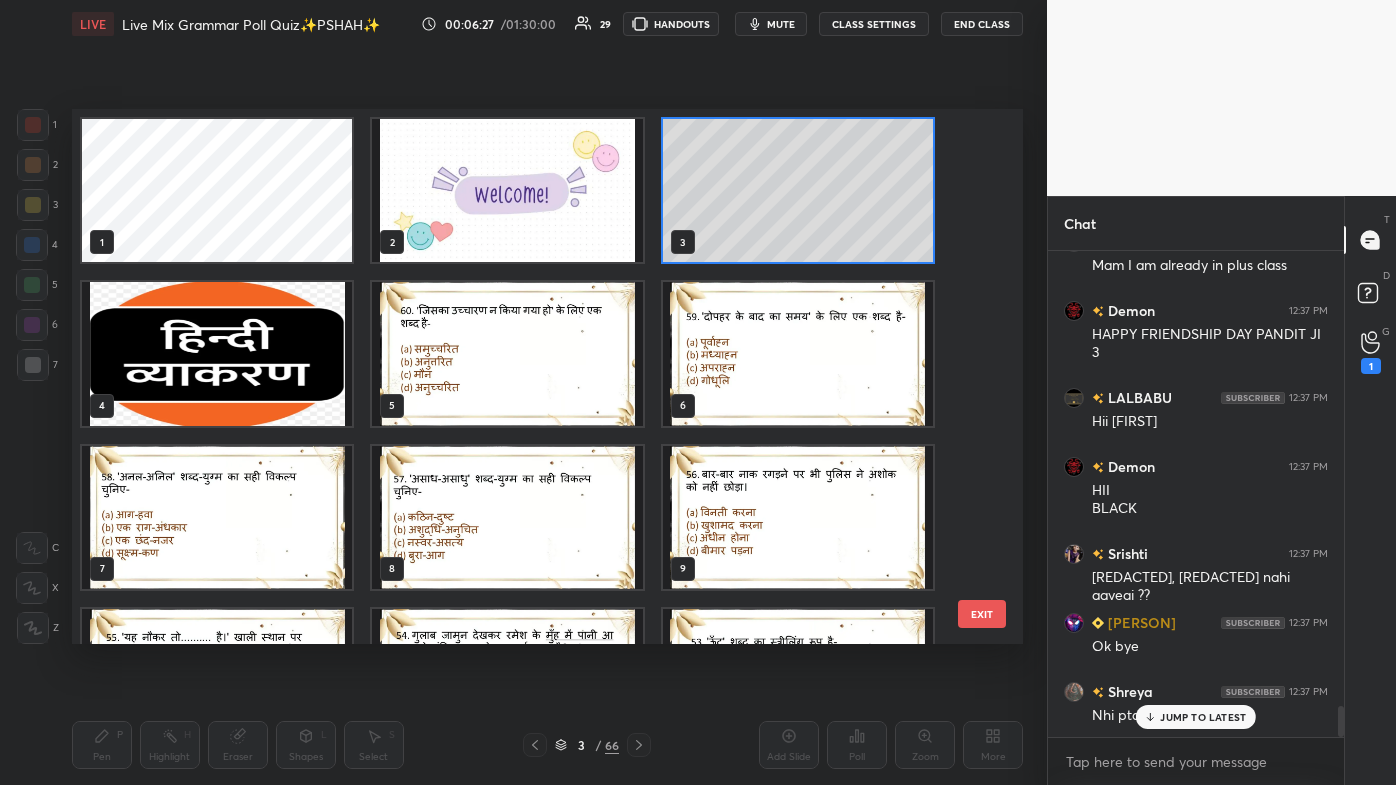 click on "JUMP TO LATEST" at bounding box center [1203, 717] 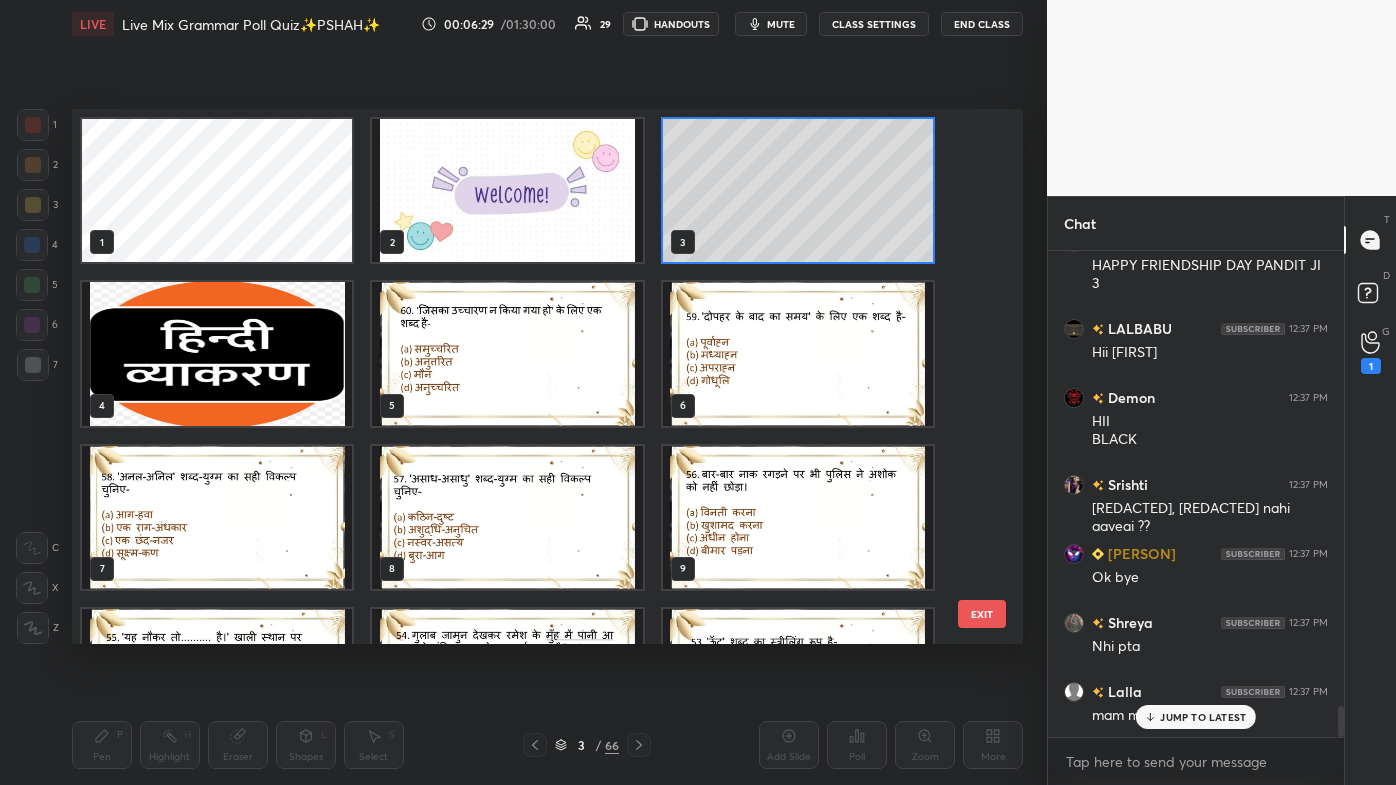 scroll, scrollTop: 7253, scrollLeft: 0, axis: vertical 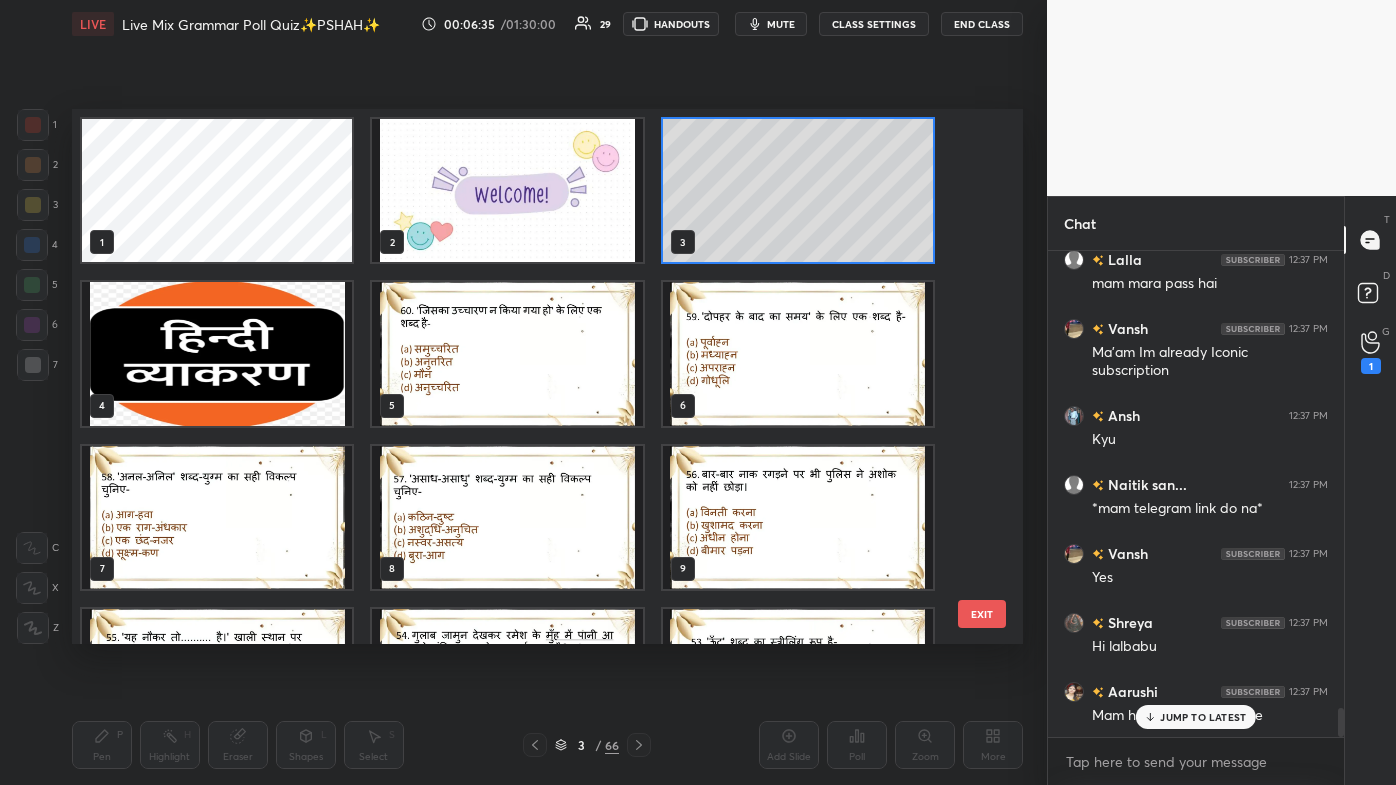 click on "JUMP TO LATEST" at bounding box center [1203, 717] 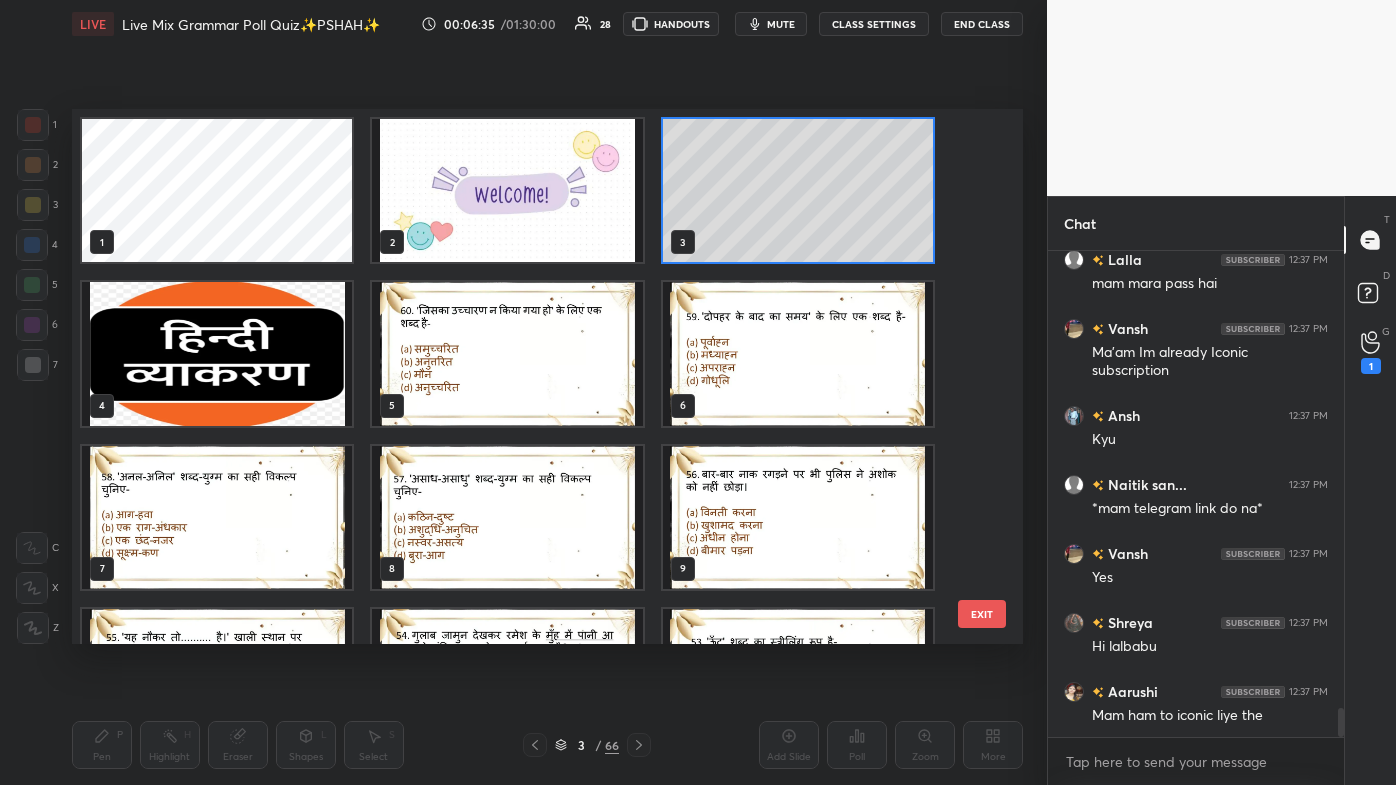 click on "More" at bounding box center (993, 745) 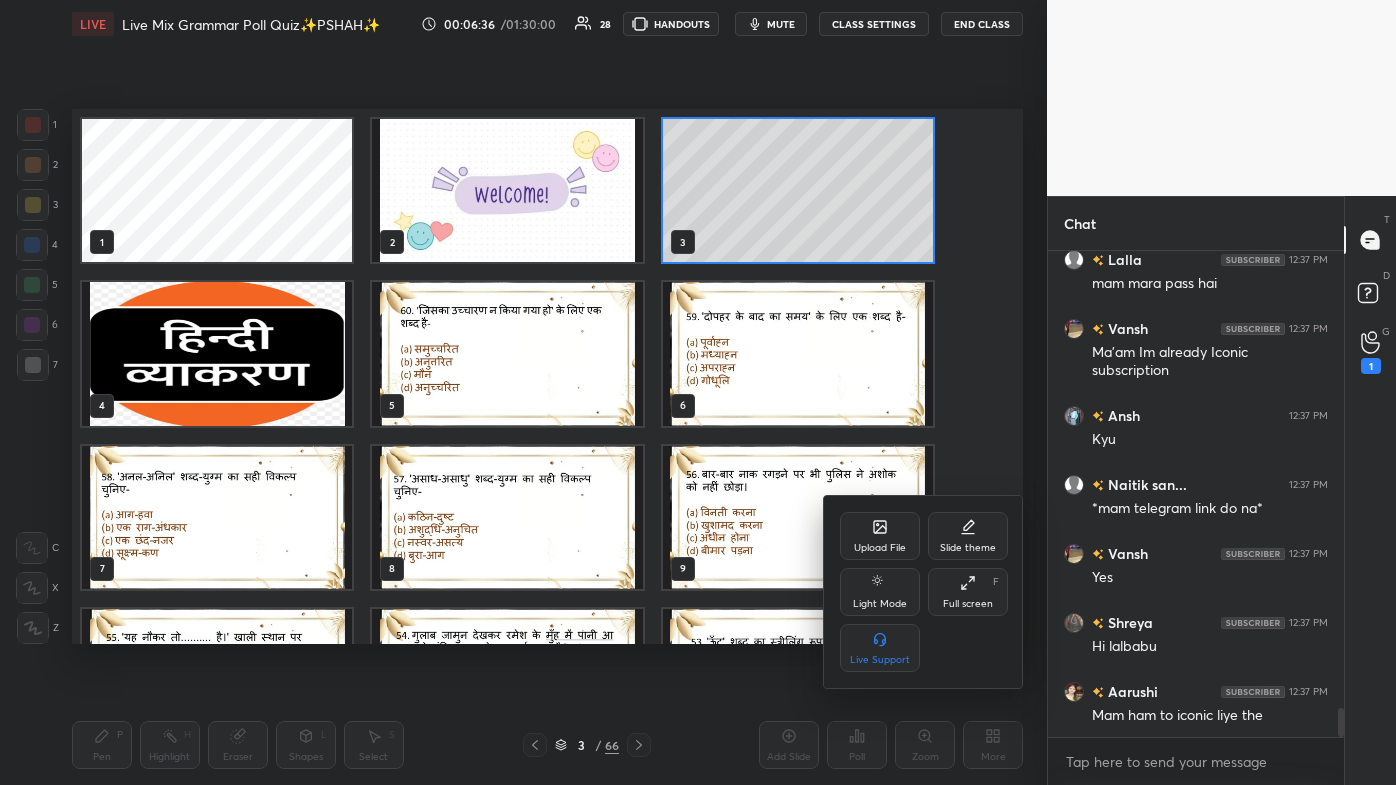 click at bounding box center [698, 392] 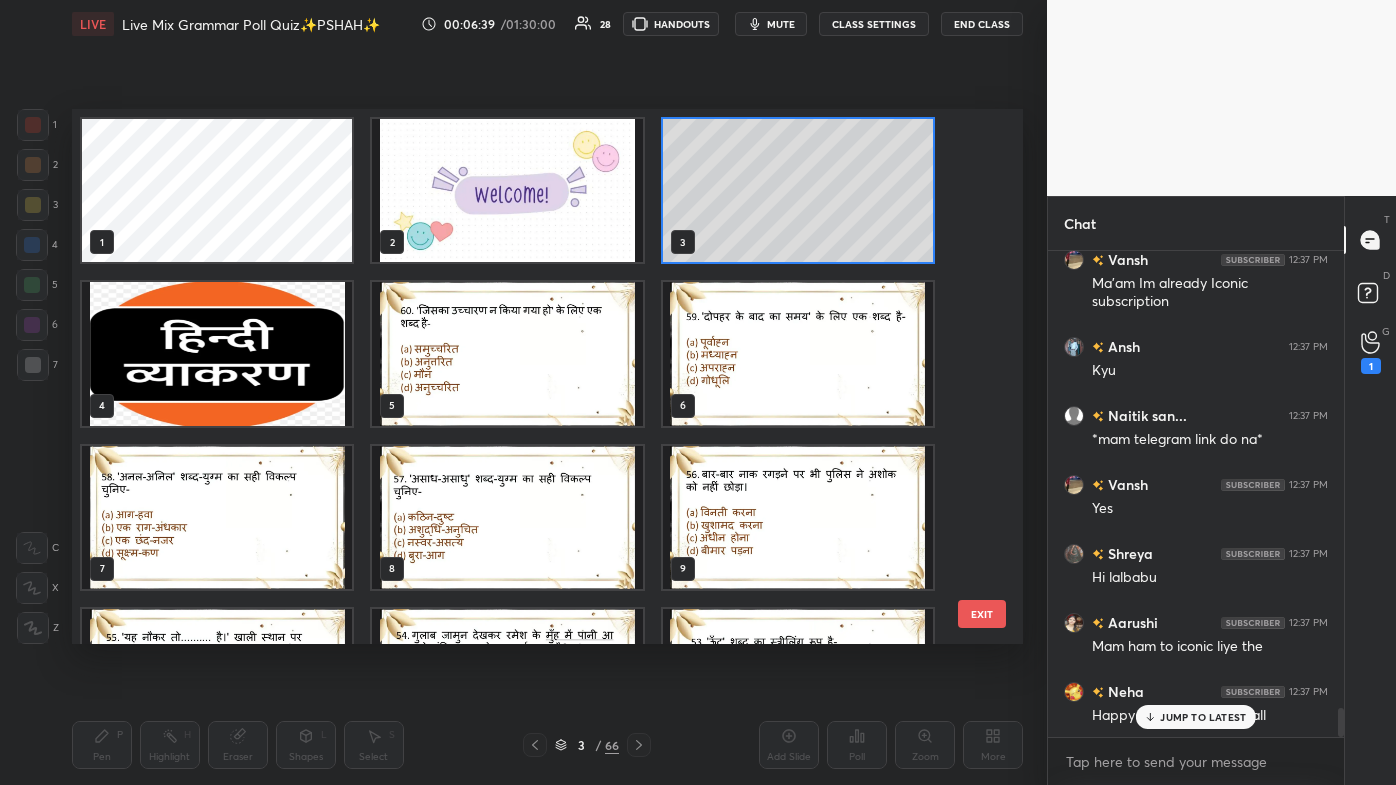 click at bounding box center (217, 353) 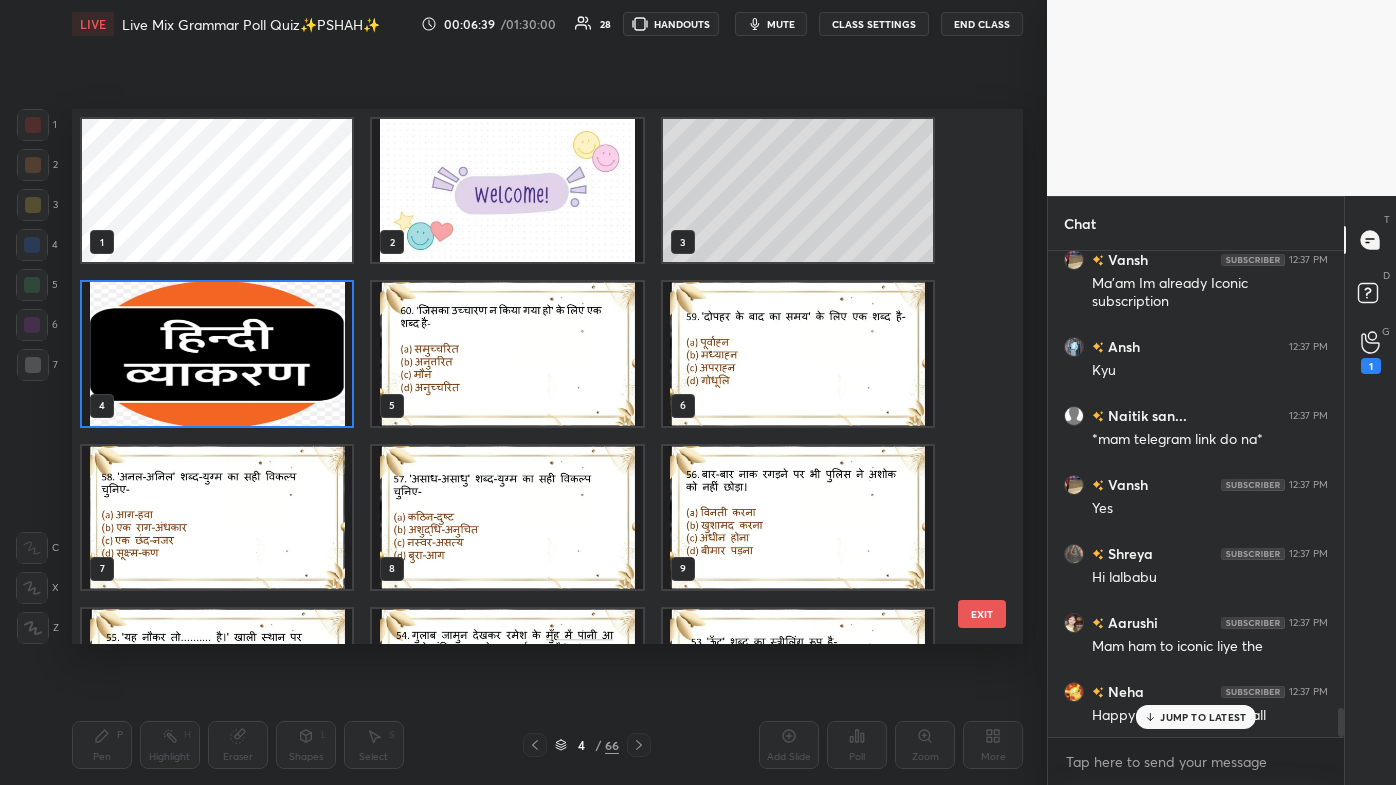 click at bounding box center (217, 353) 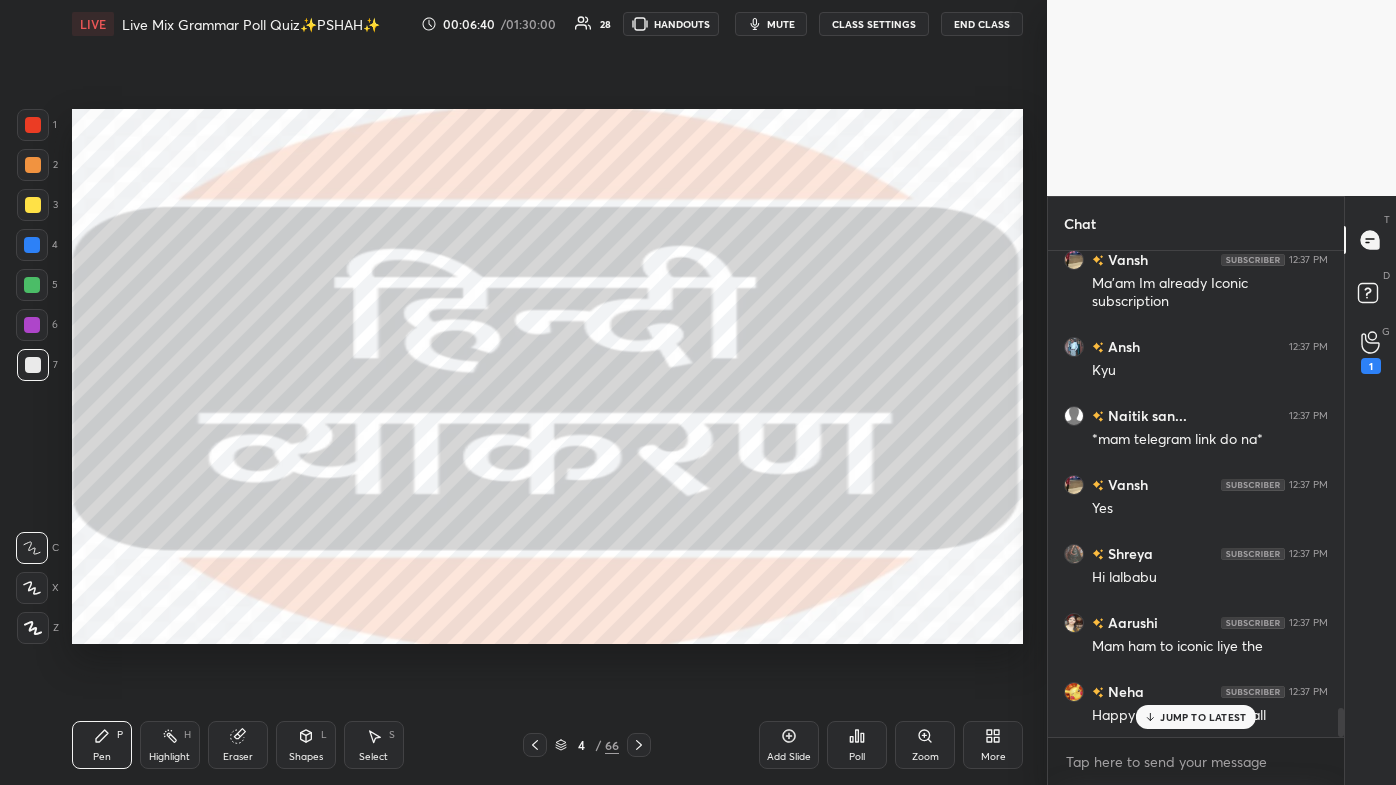 click on "More" at bounding box center [993, 757] 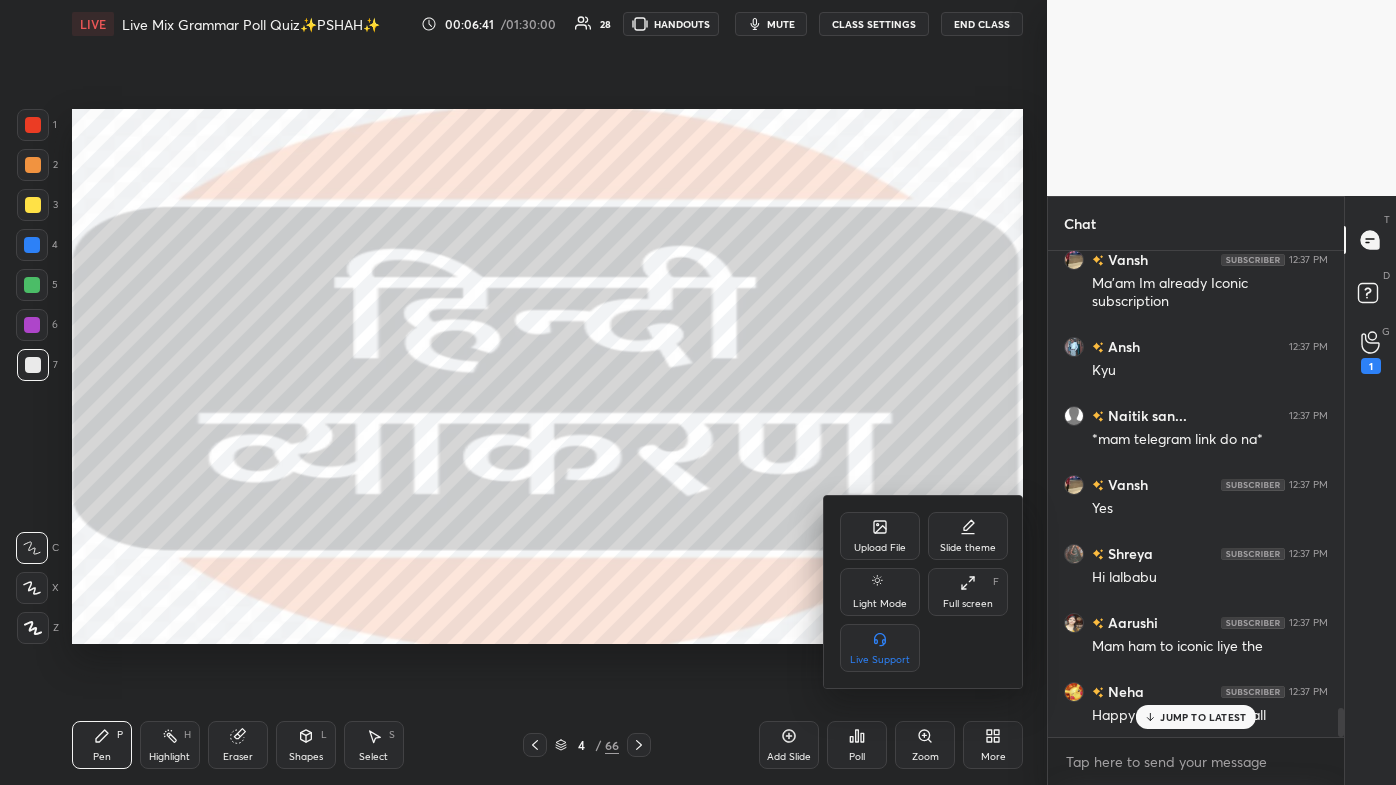 click on "Full screen" at bounding box center [968, 604] 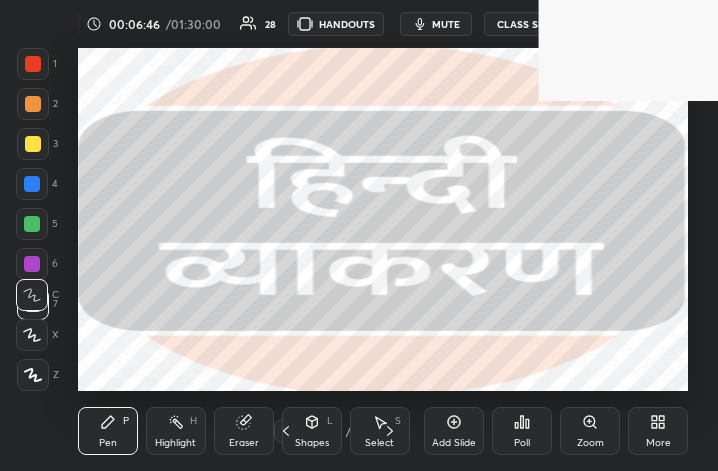 click on "More" at bounding box center (658, 431) 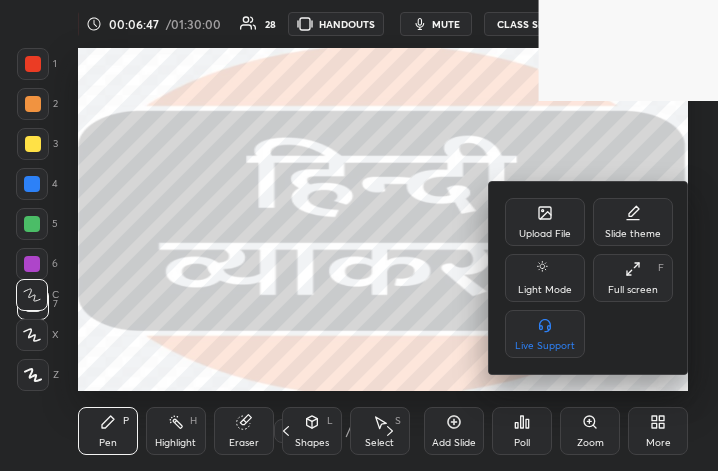 click on "Full screen F" at bounding box center (633, 278) 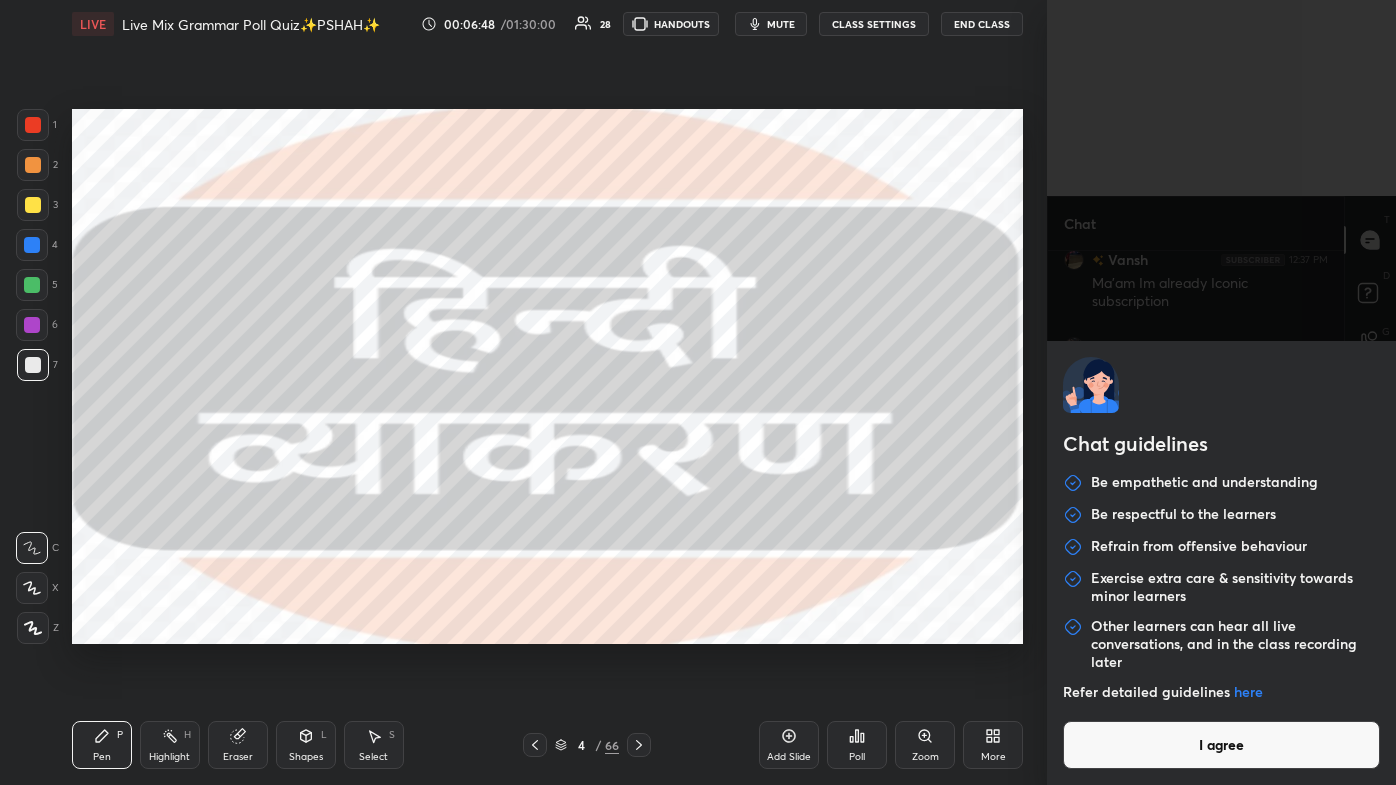 click on "1 2 3 4 5 6 7 C X Z C X Z E E Erase all   H H LIVE Live Mix Grammar Poll Quiz✨PSHAH✨ 00:06:48 /  01:30:00 28 HANDOUTS mute CLASS SETTINGS End Class Setting up your live class Poll for   secs No correct answer Start poll Back Live Mix Grammar Poll Quiz✨PSHAH✨ Pooja Shah Pen P Highlight H Eraser Shapes L Select S 4 / 66 Add Slide Poll Zoom More Chat Lalla 12:37 PM mam mara pass hai Vansh 12:37 PM Ma'am Im already Iconic subscription Ansh 12:37 PM Kyu Naitik san... 12:37 PM *mam telegram link do na* Vansh 12:37 PM Yes Shreya 12:37 PM Hi lalbabu Aarushi 12:37 PM Mam ham to iconic liye the Neha 12:37 PM Happy friendship day to all Aarav 12:38 PM lalla bhai rom orm Black 12:38 PM demon Bro tum Gorakhpur se ho na Stuti 12:38 PM Hi neha 2 NEW MESSAGES Enable hand raising Enable raise hand to speak to learners. Once enabled, chat will be turned off temporarily. Enable x   Doubts asked by learners will show up here NEW DOUBTS ASKED Can't raise hand Got it T Messages (T) D Doubts (D) G Raise Hand (G) 1 Buffering" at bounding box center (698, 392) 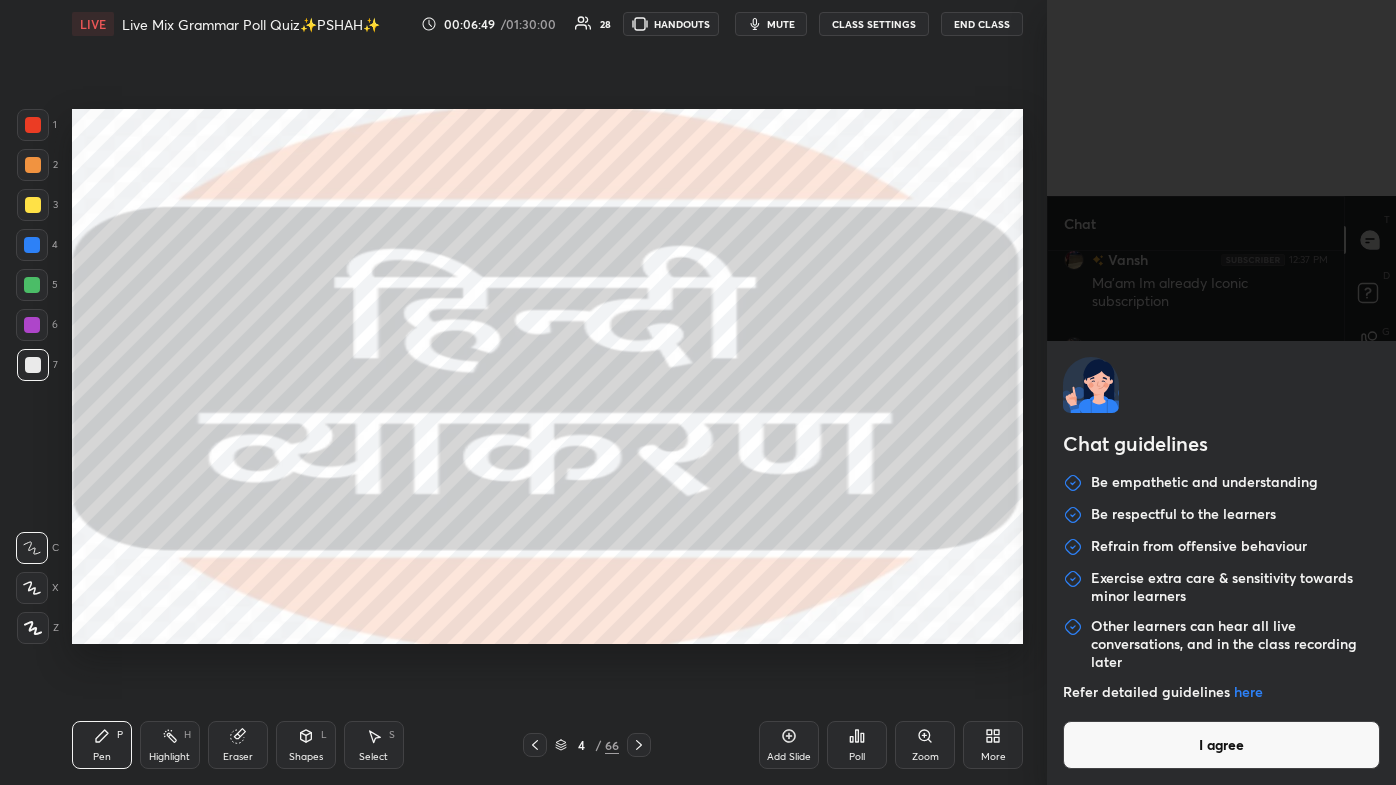 click on "I agree" at bounding box center (1221, 745) 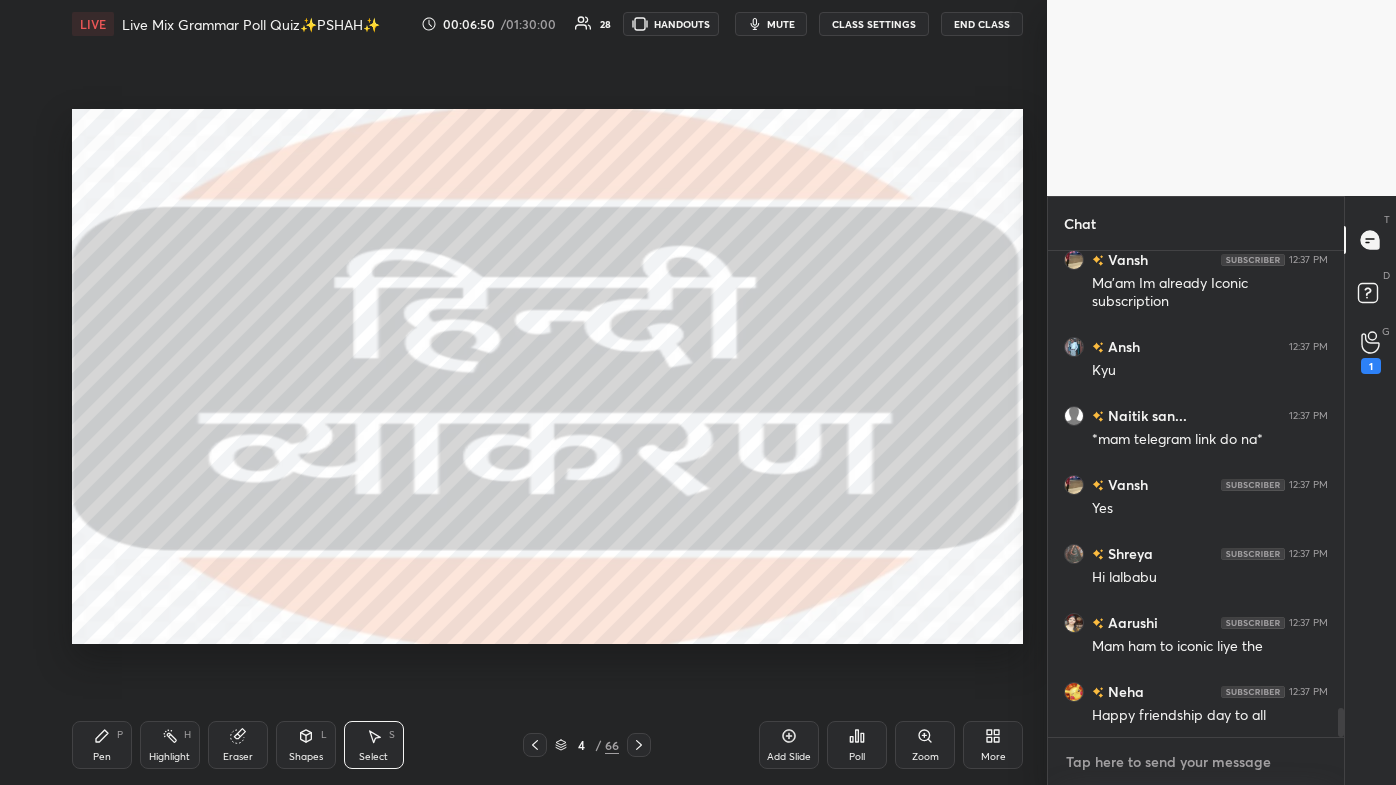 type on "x" 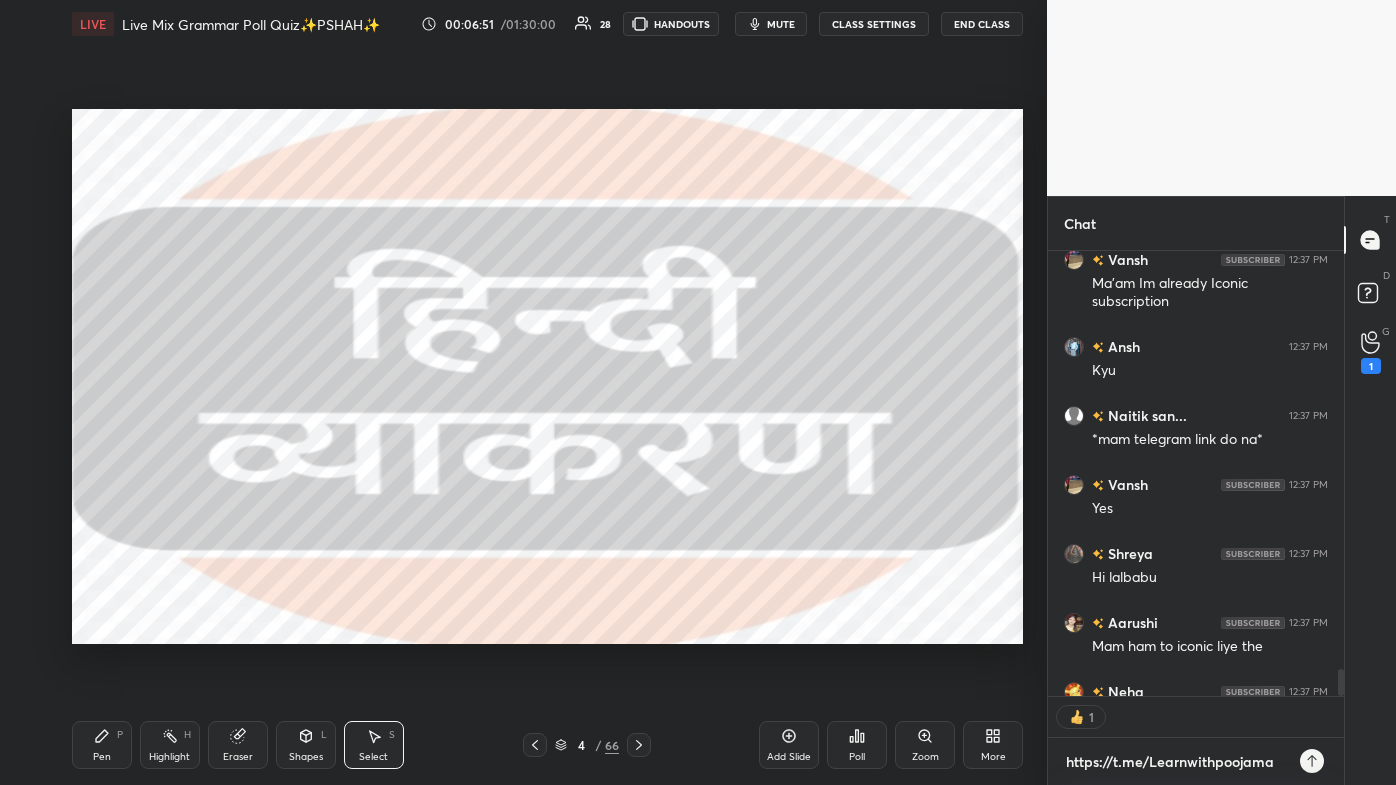 type on "x" 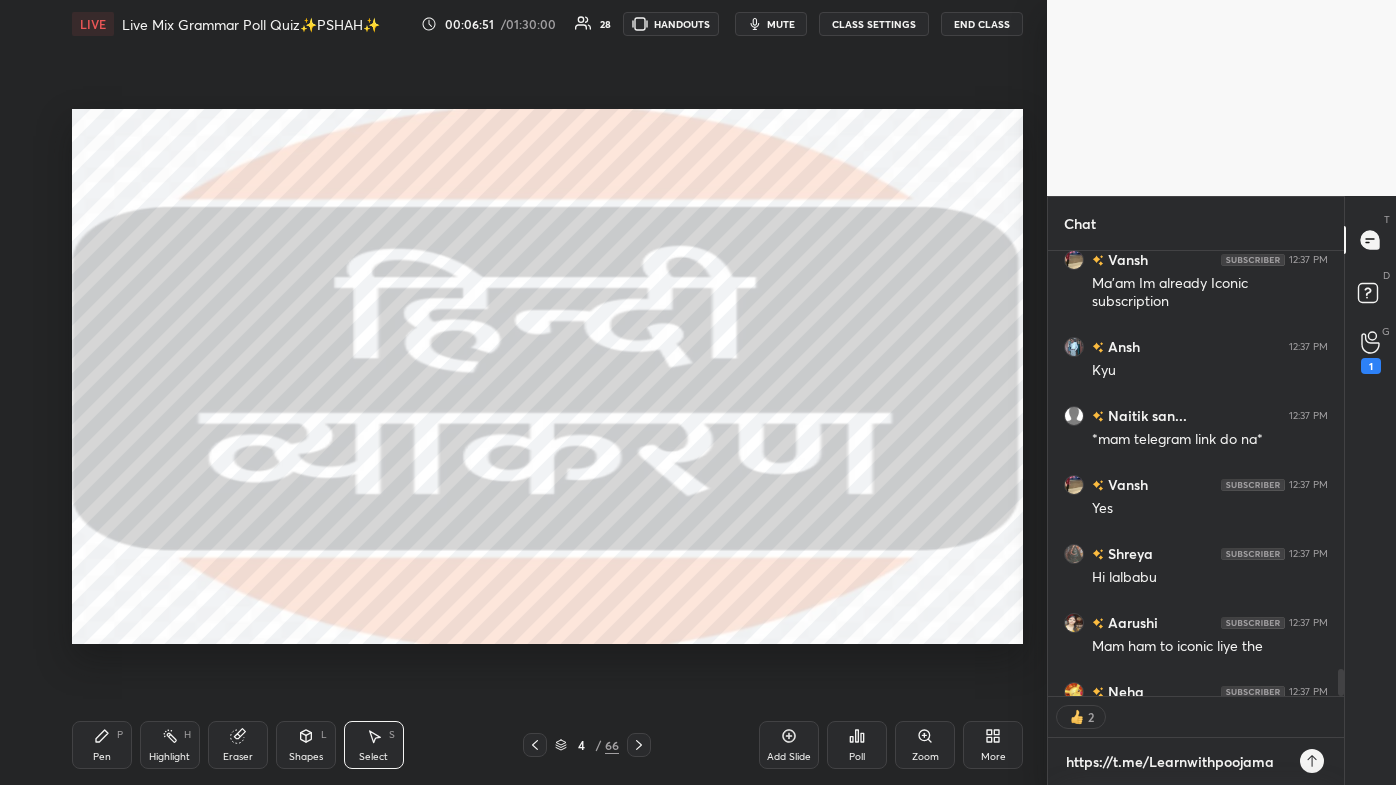 type on "https://t.me/Learnwithpoojamam" 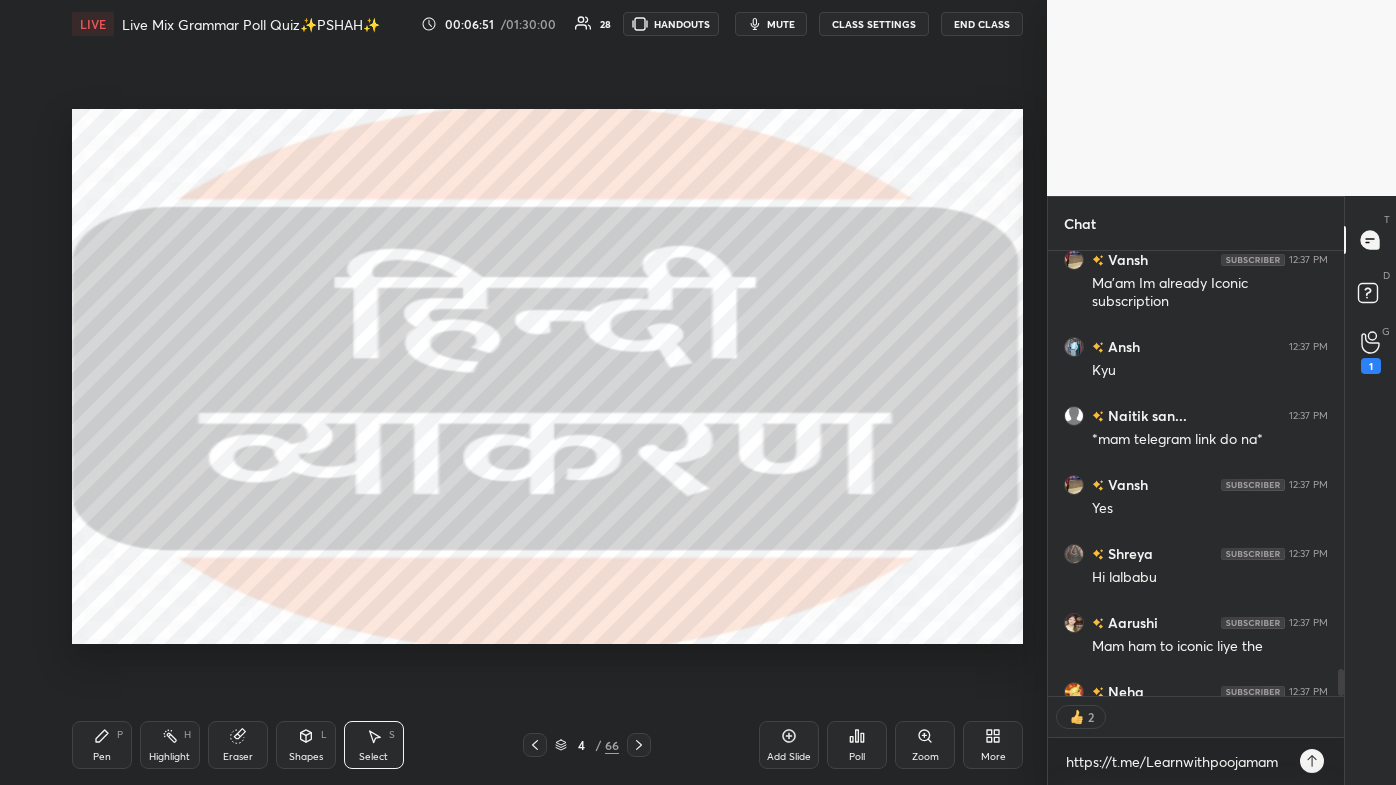 type on "x" 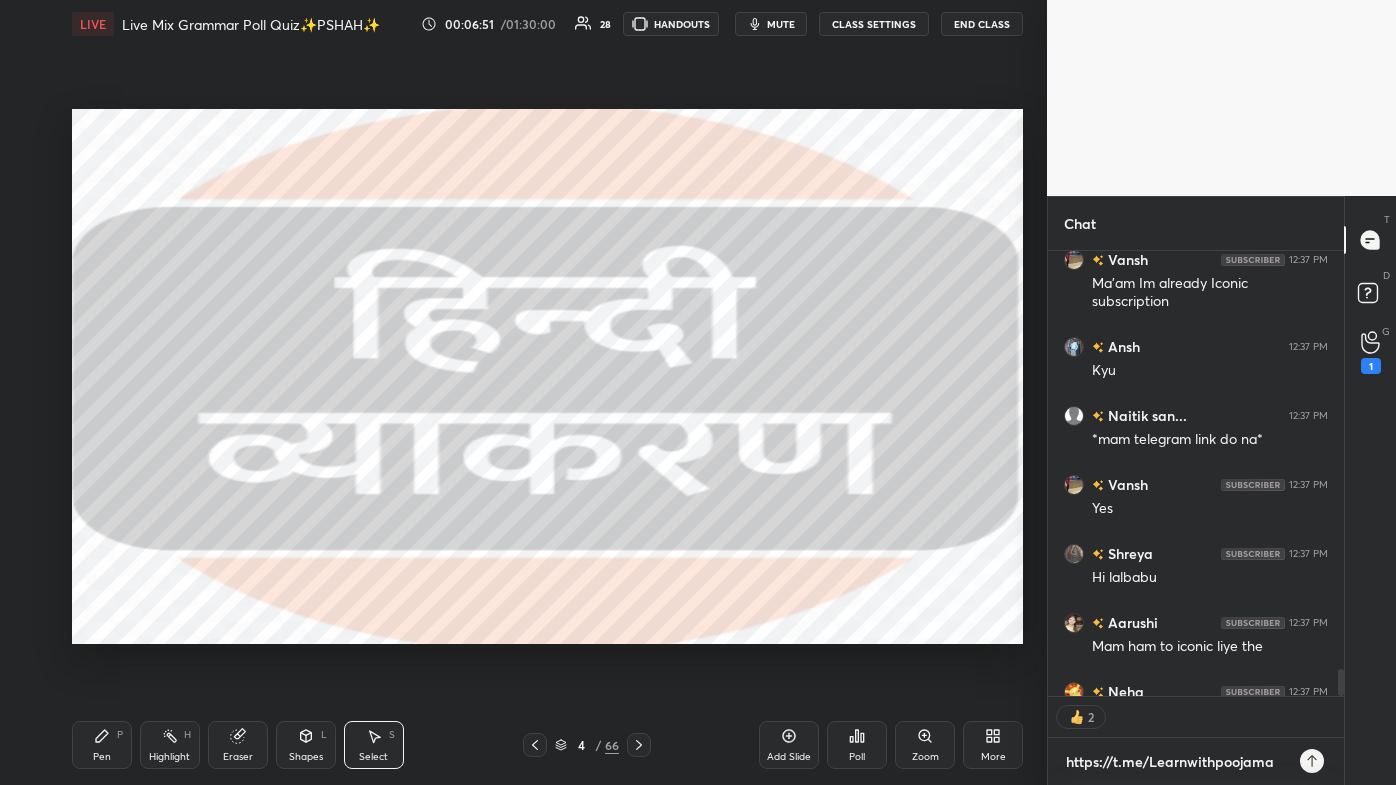 type 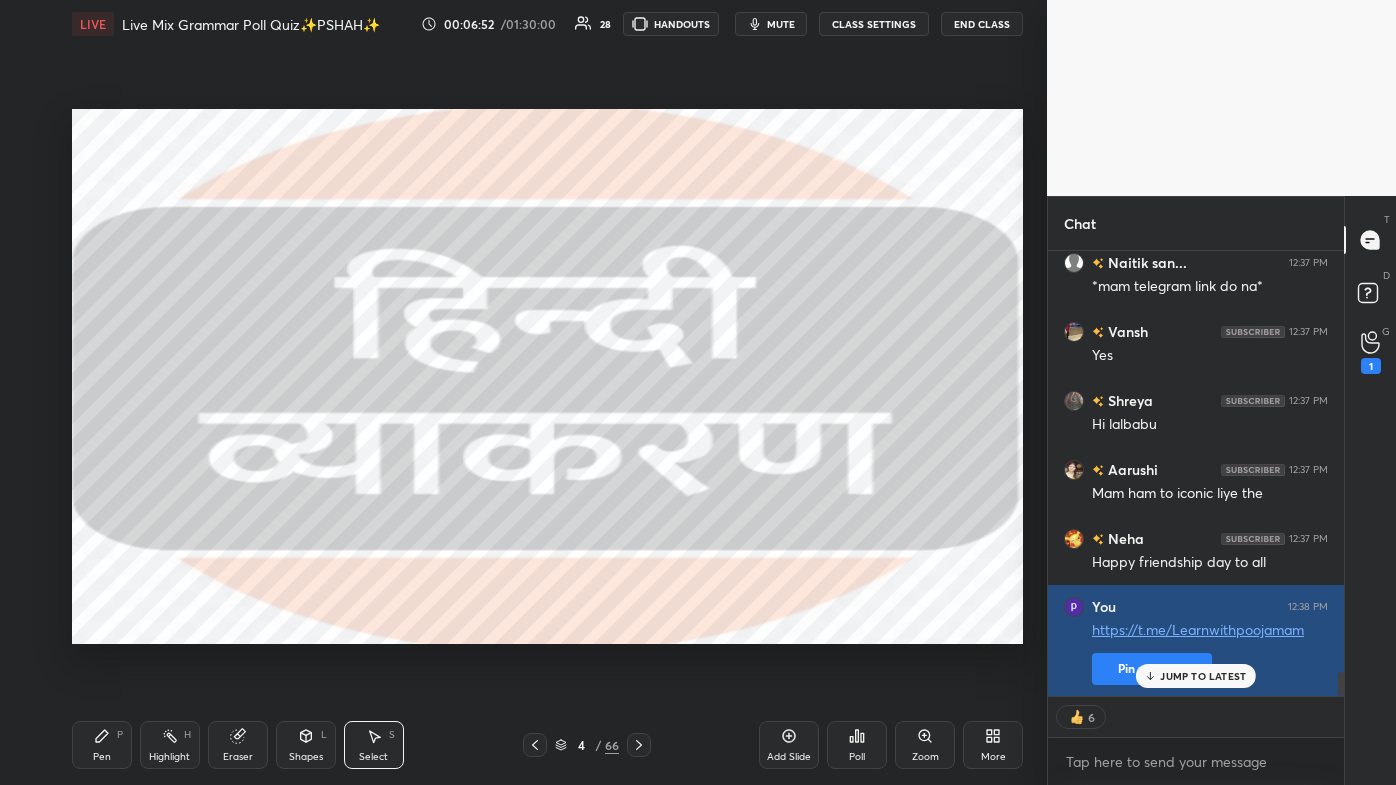 click on "Pin message" at bounding box center [1152, 669] 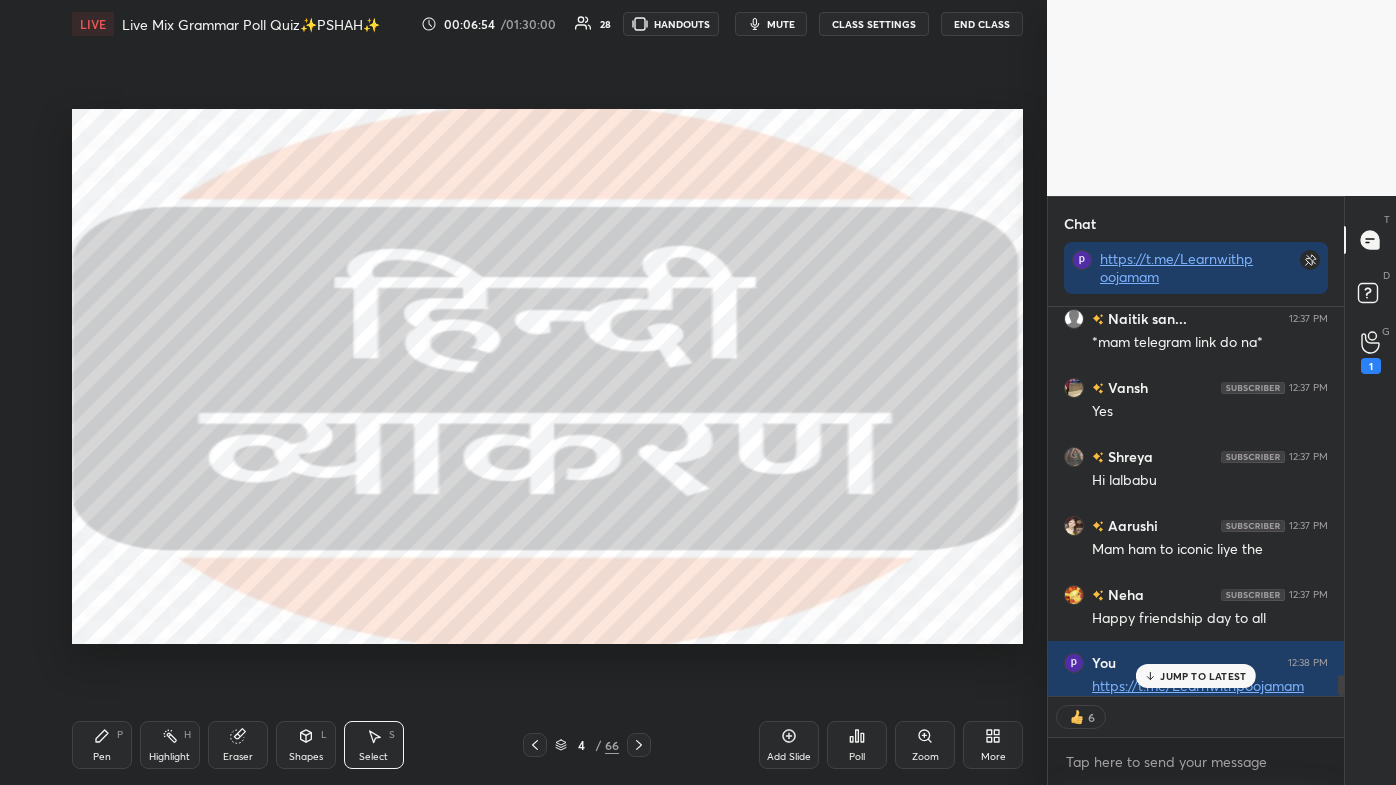 click on "JUMP TO LATEST" at bounding box center [1196, 676] 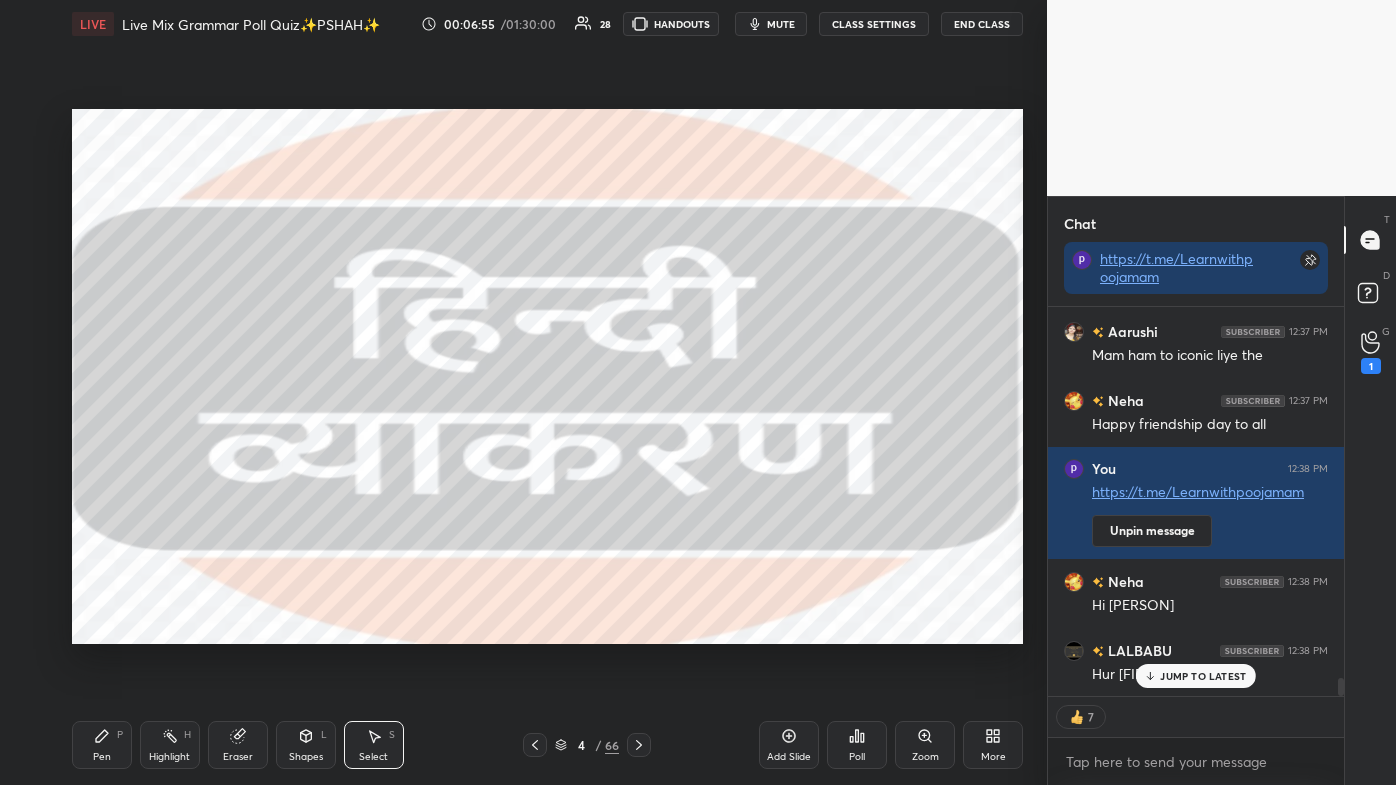 click on "JUMP TO LATEST" at bounding box center (1196, 676) 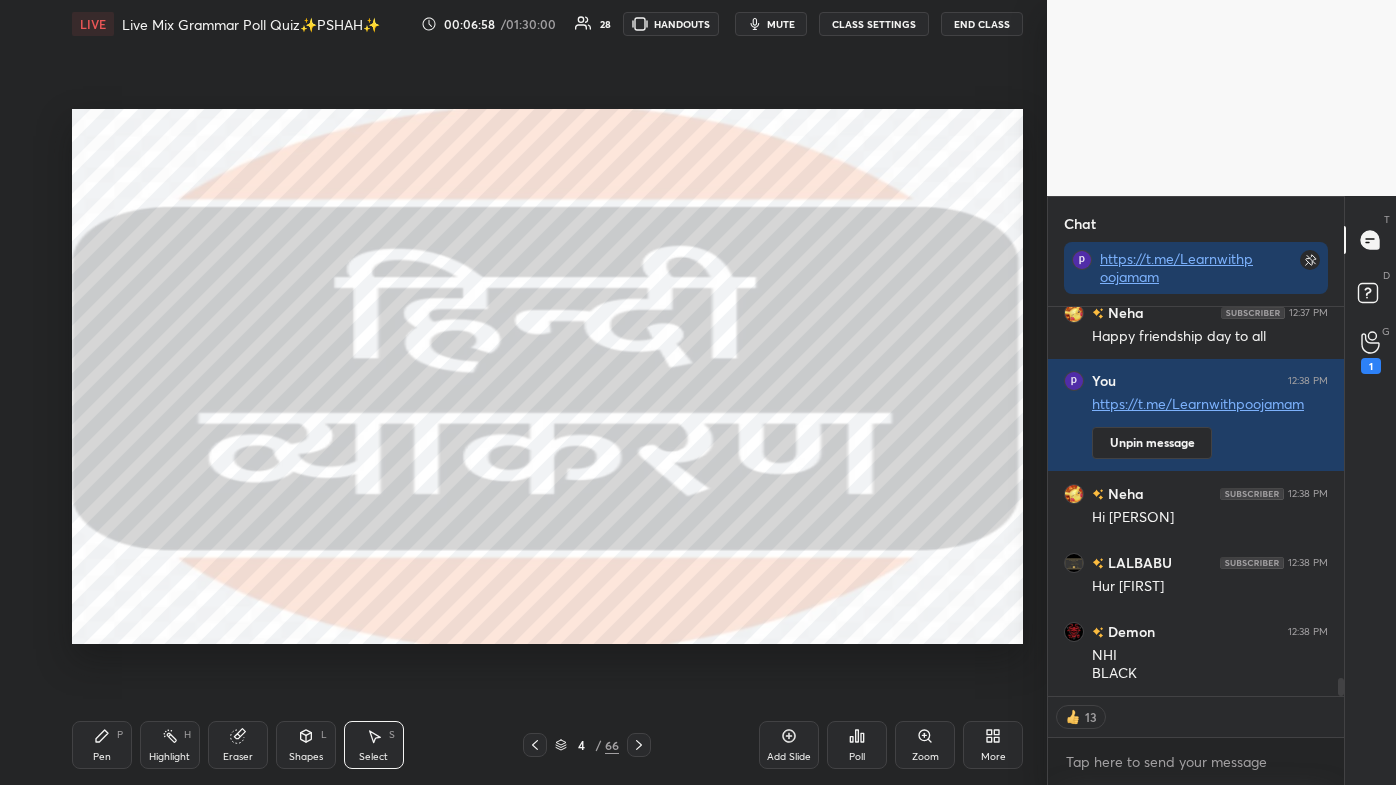 click on "/" at bounding box center [598, 745] 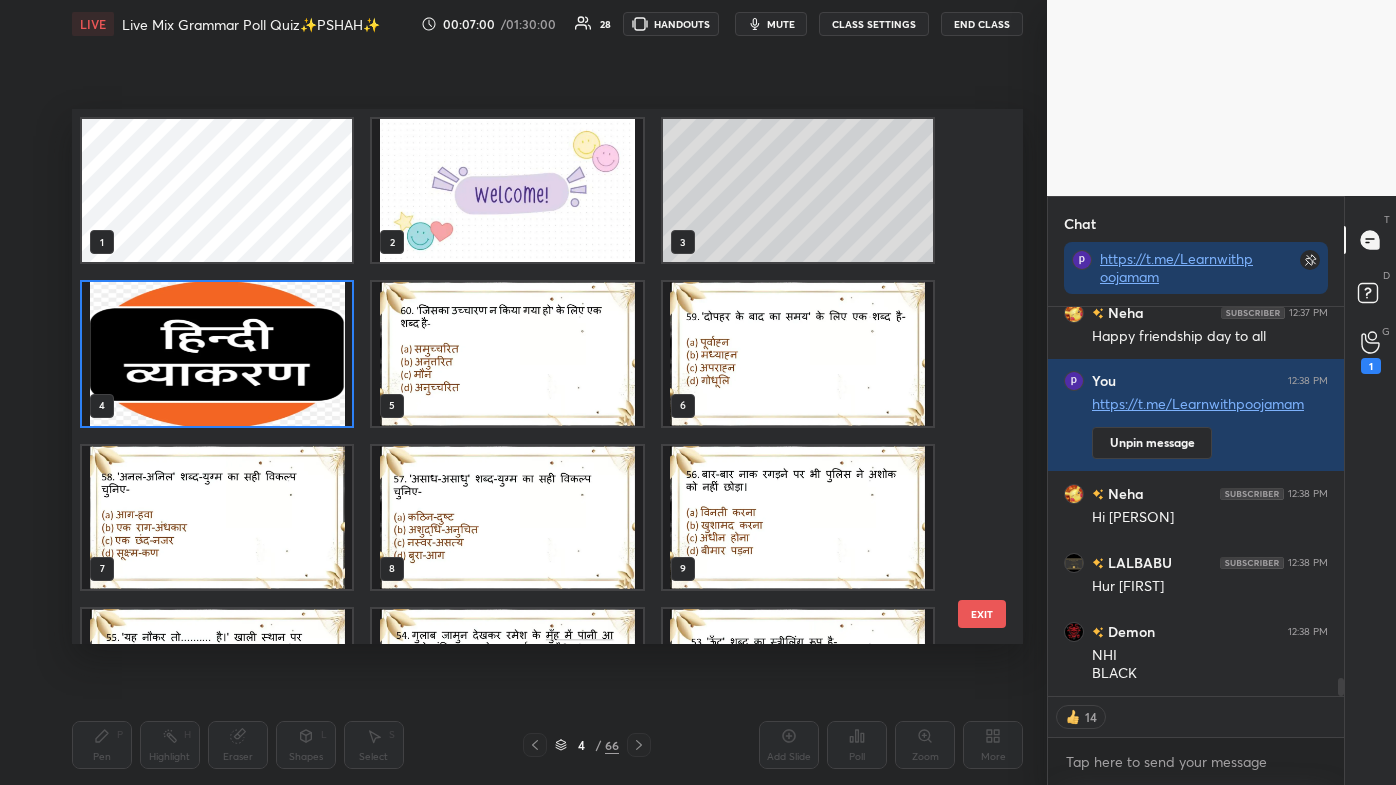 click on "EXIT" at bounding box center [982, 614] 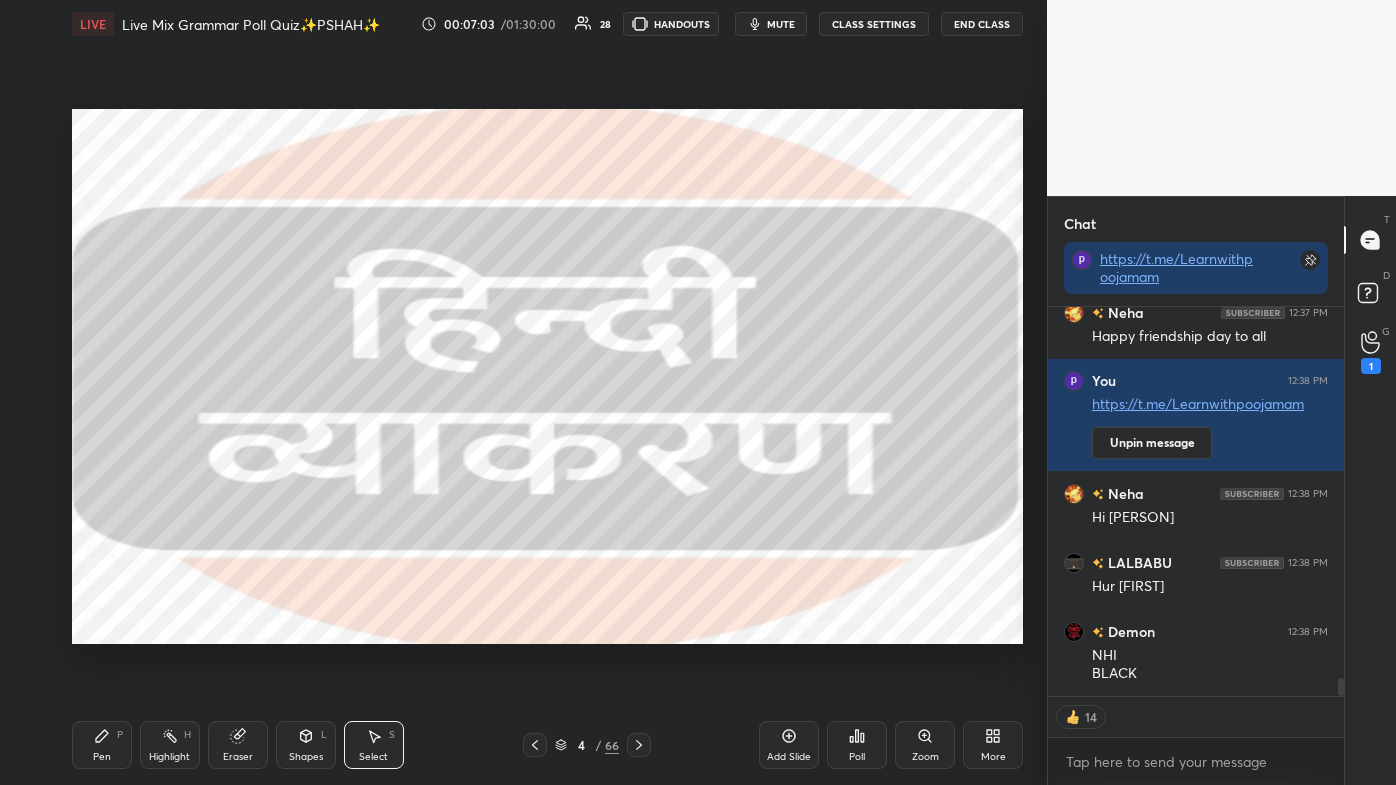 click on "Pen P" at bounding box center [102, 745] 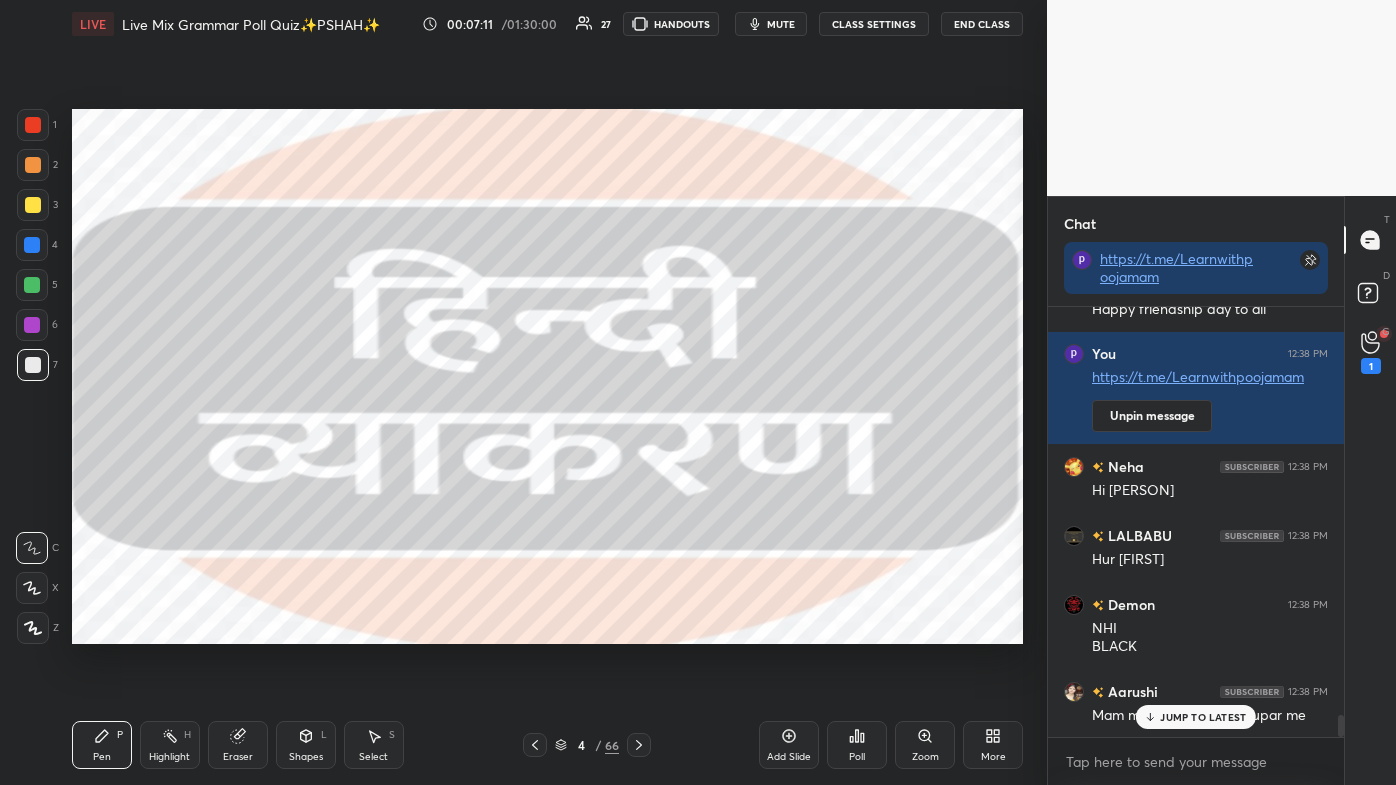 click on "Eraser" at bounding box center (238, 745) 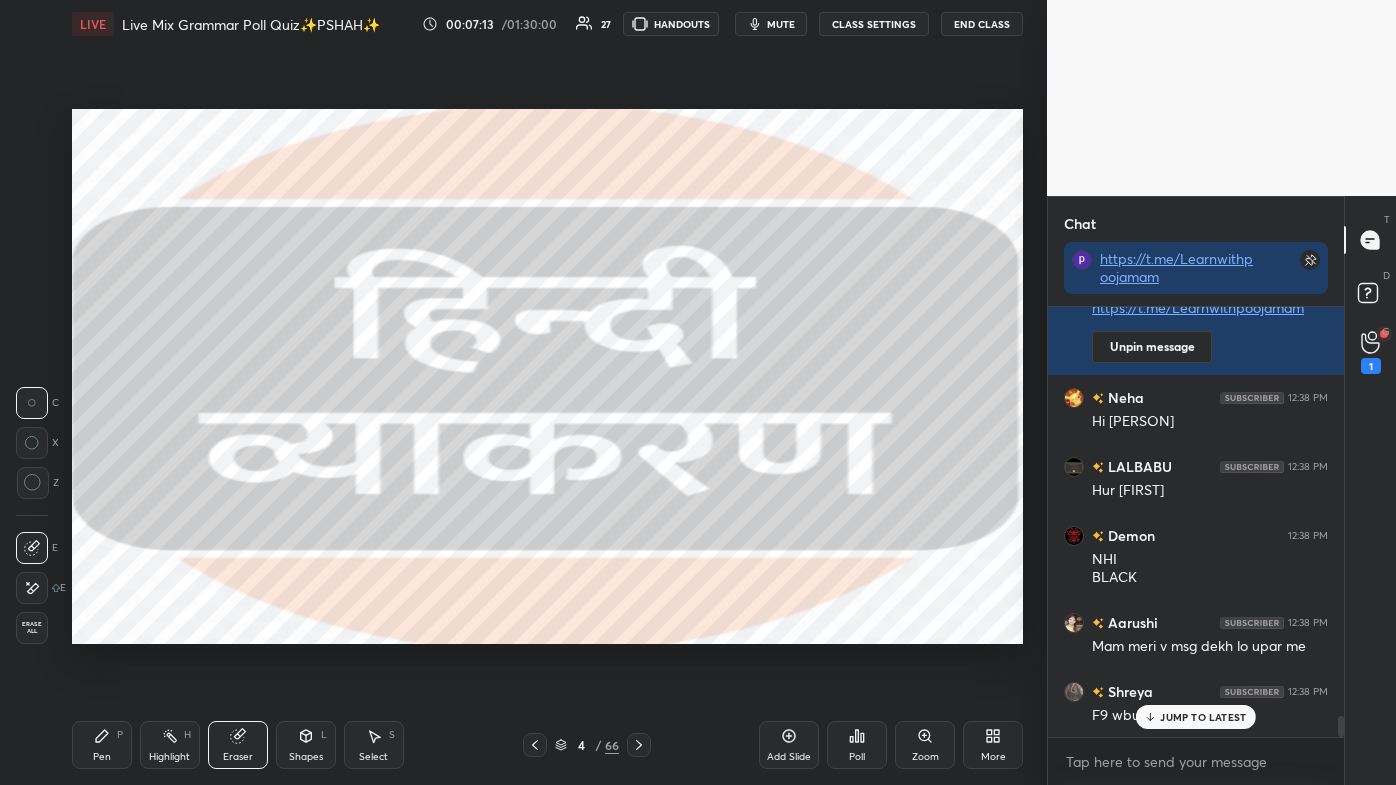 click at bounding box center (32, 588) 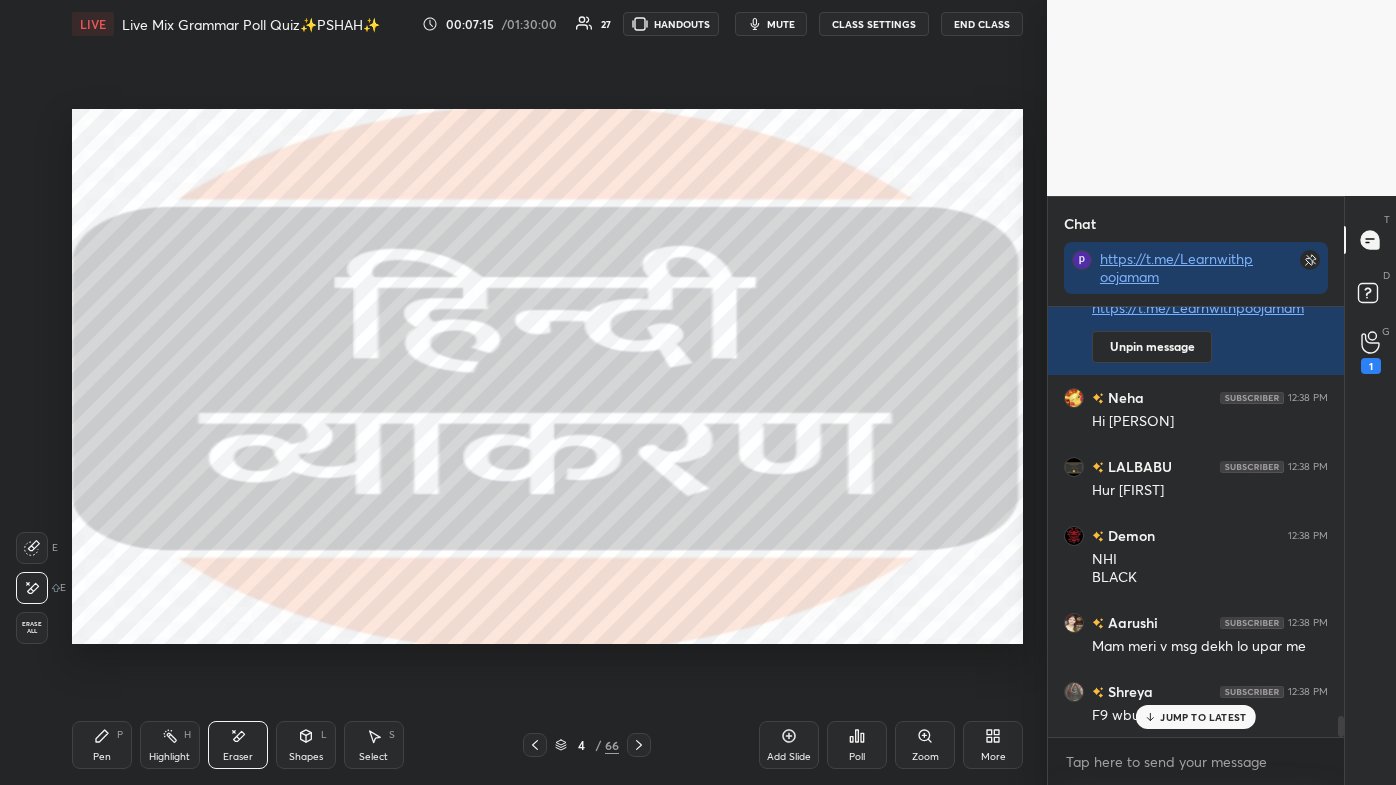 click on "Pen P" at bounding box center (102, 745) 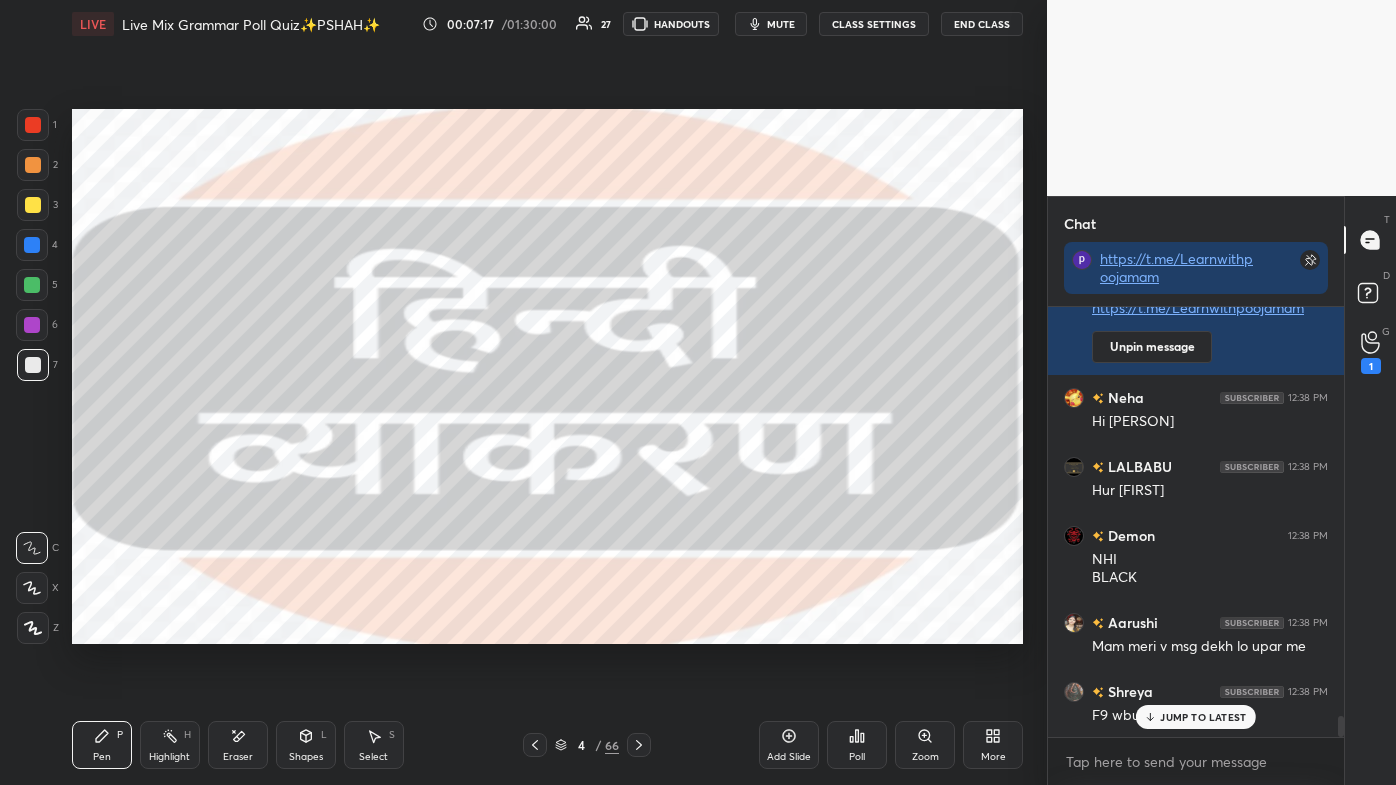 click on "JUMP TO LATEST" at bounding box center (1196, 717) 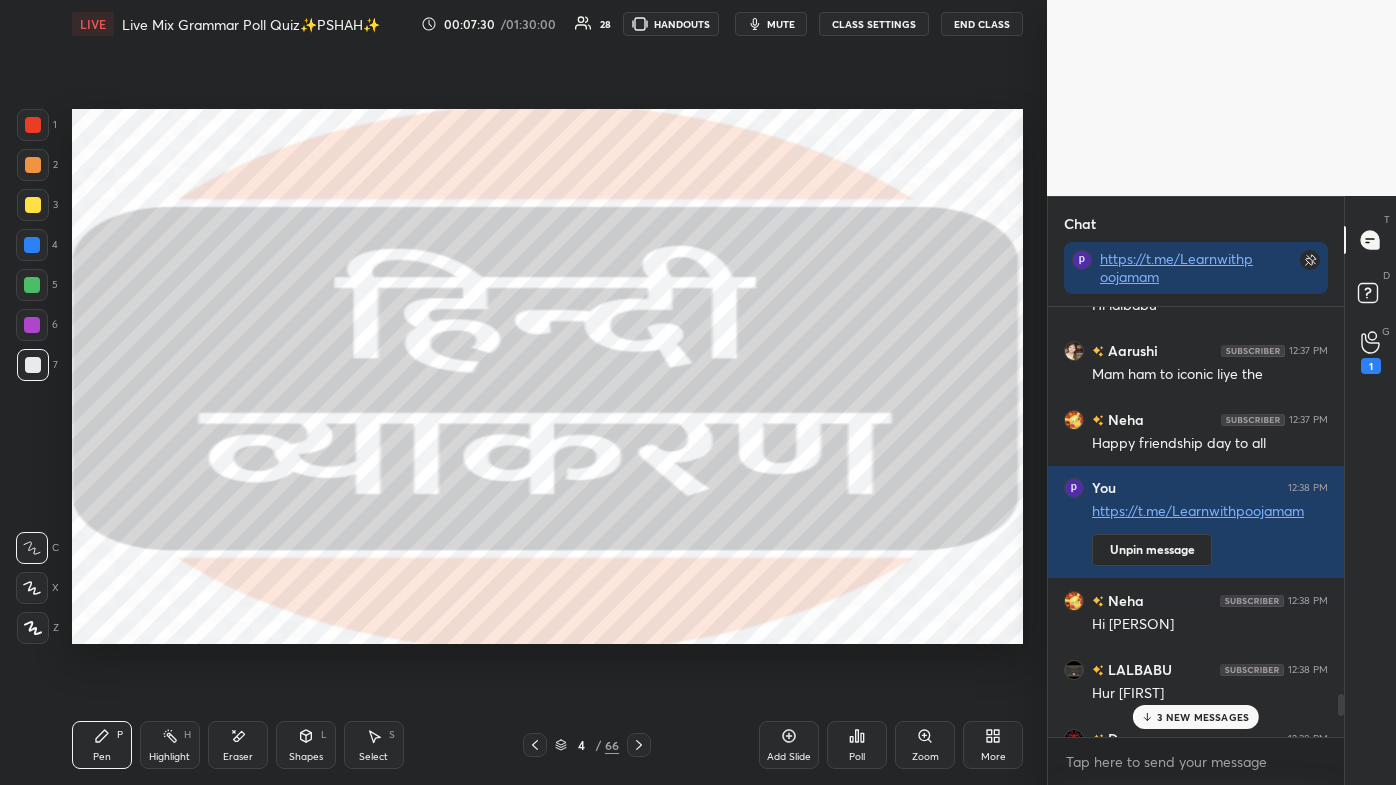 click on "3 NEW MESSAGES" at bounding box center (1203, 717) 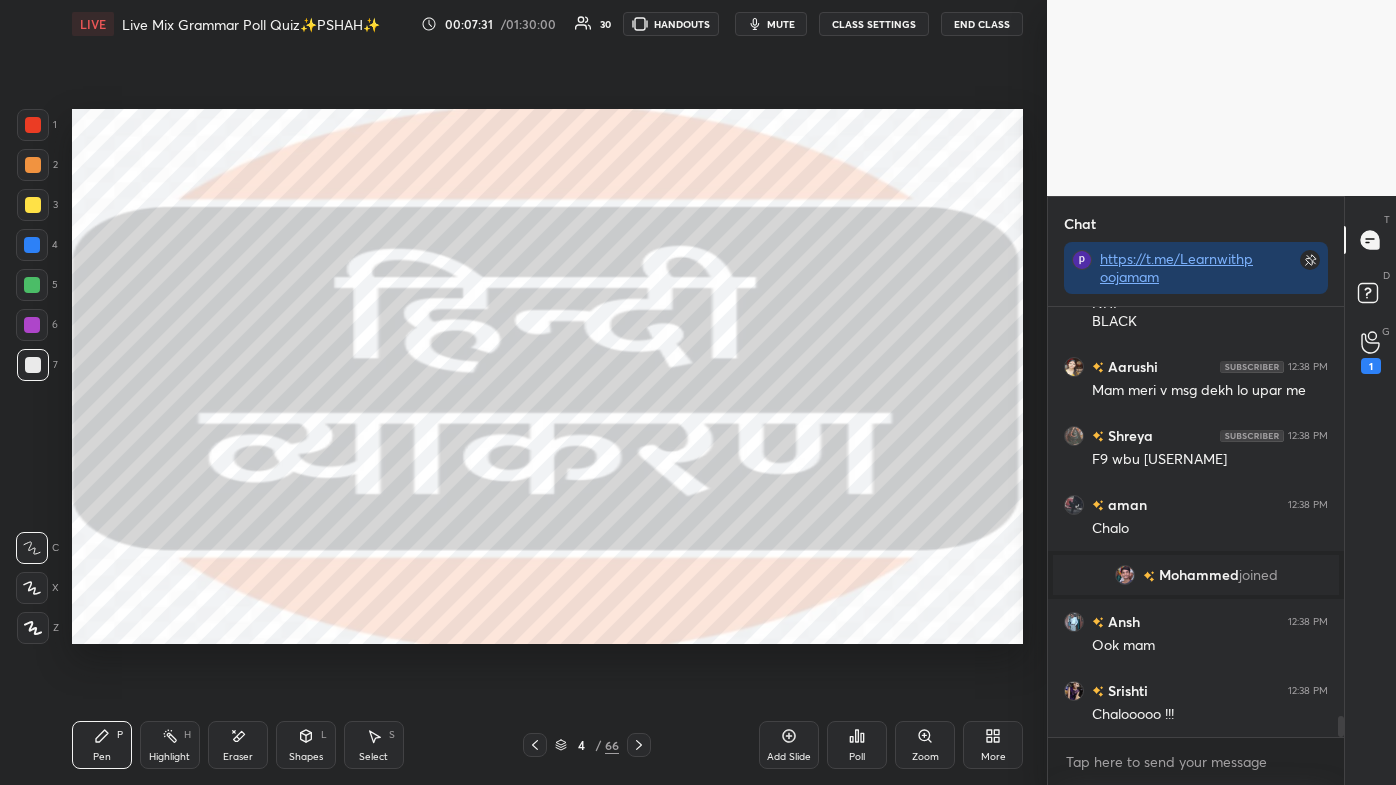 click on "/" at bounding box center (598, 745) 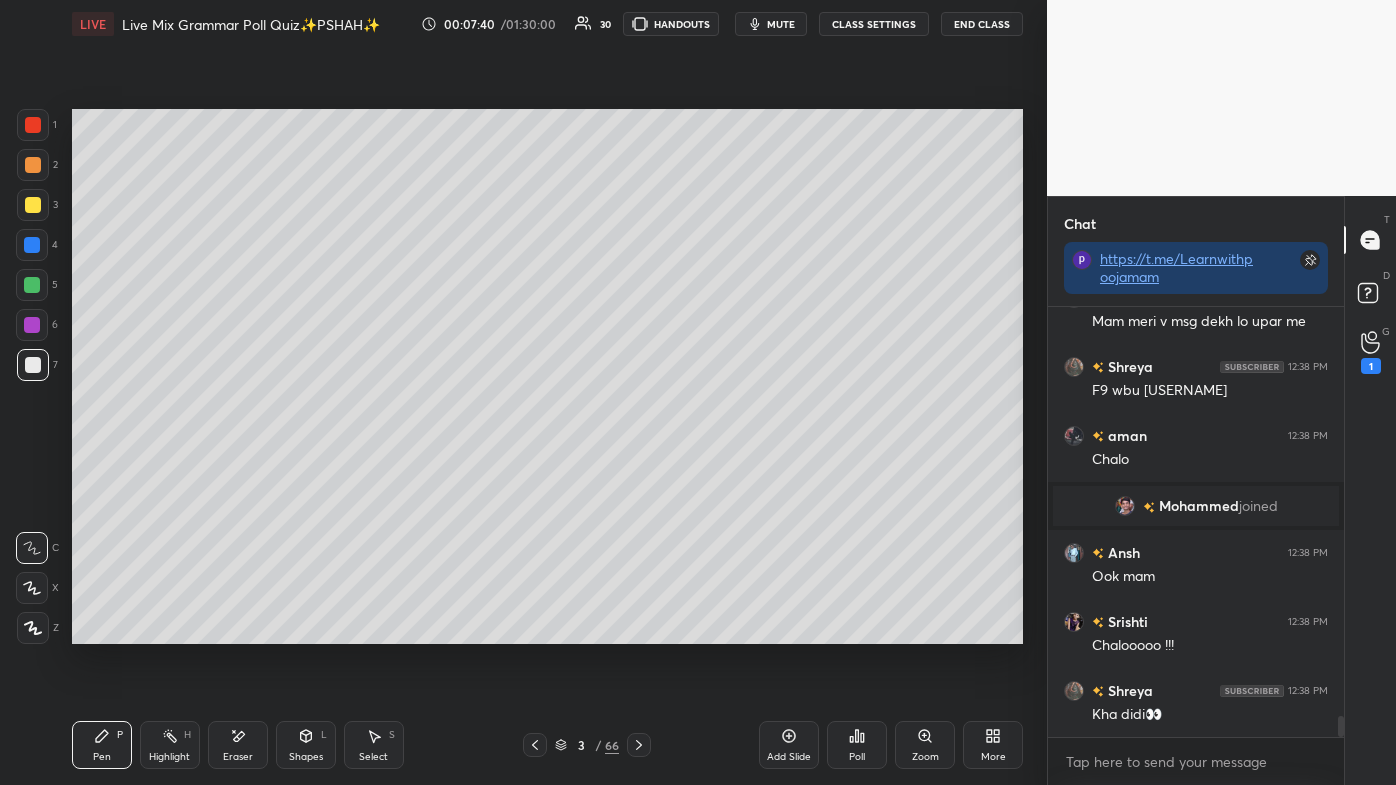 click on "3 / 66" at bounding box center (587, 745) 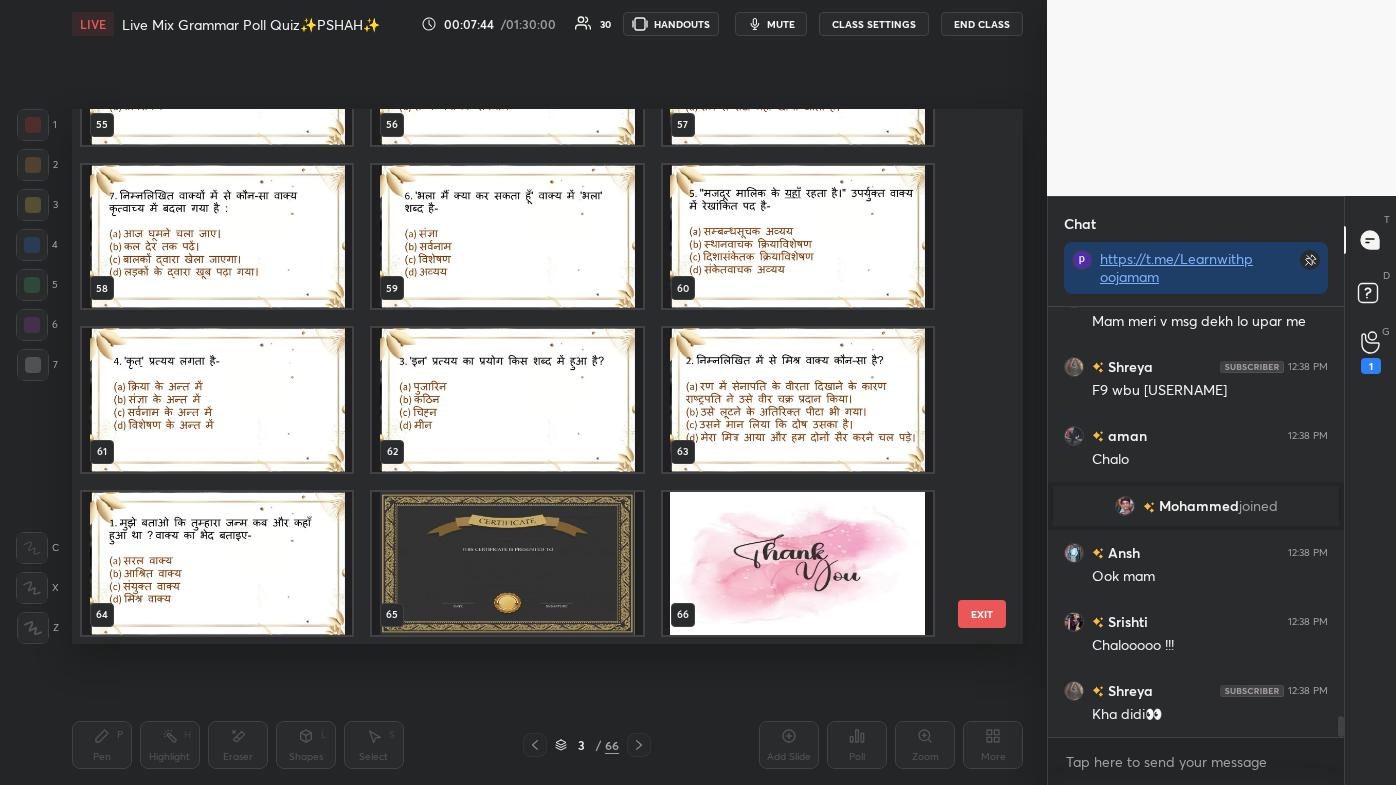 click at bounding box center [217, 563] 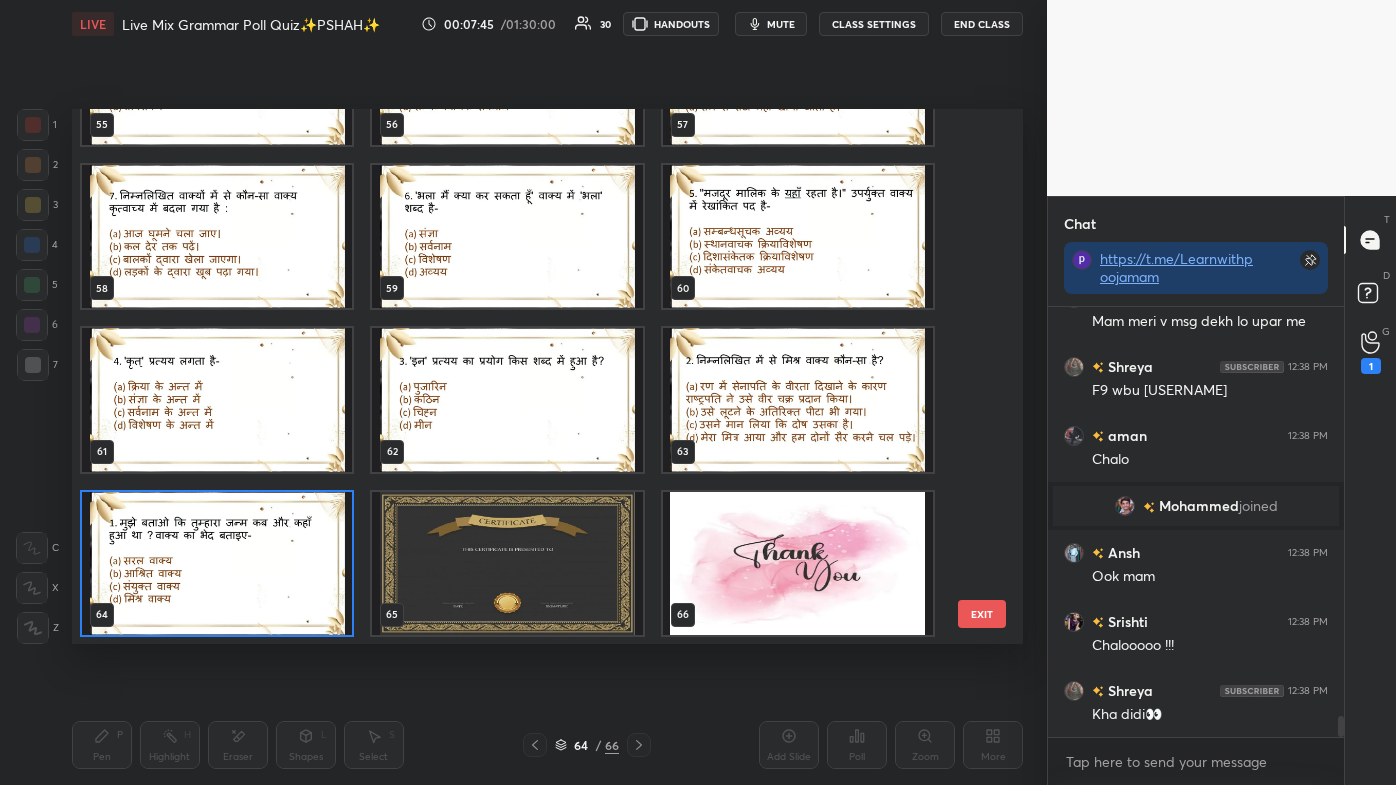 click at bounding box center (217, 563) 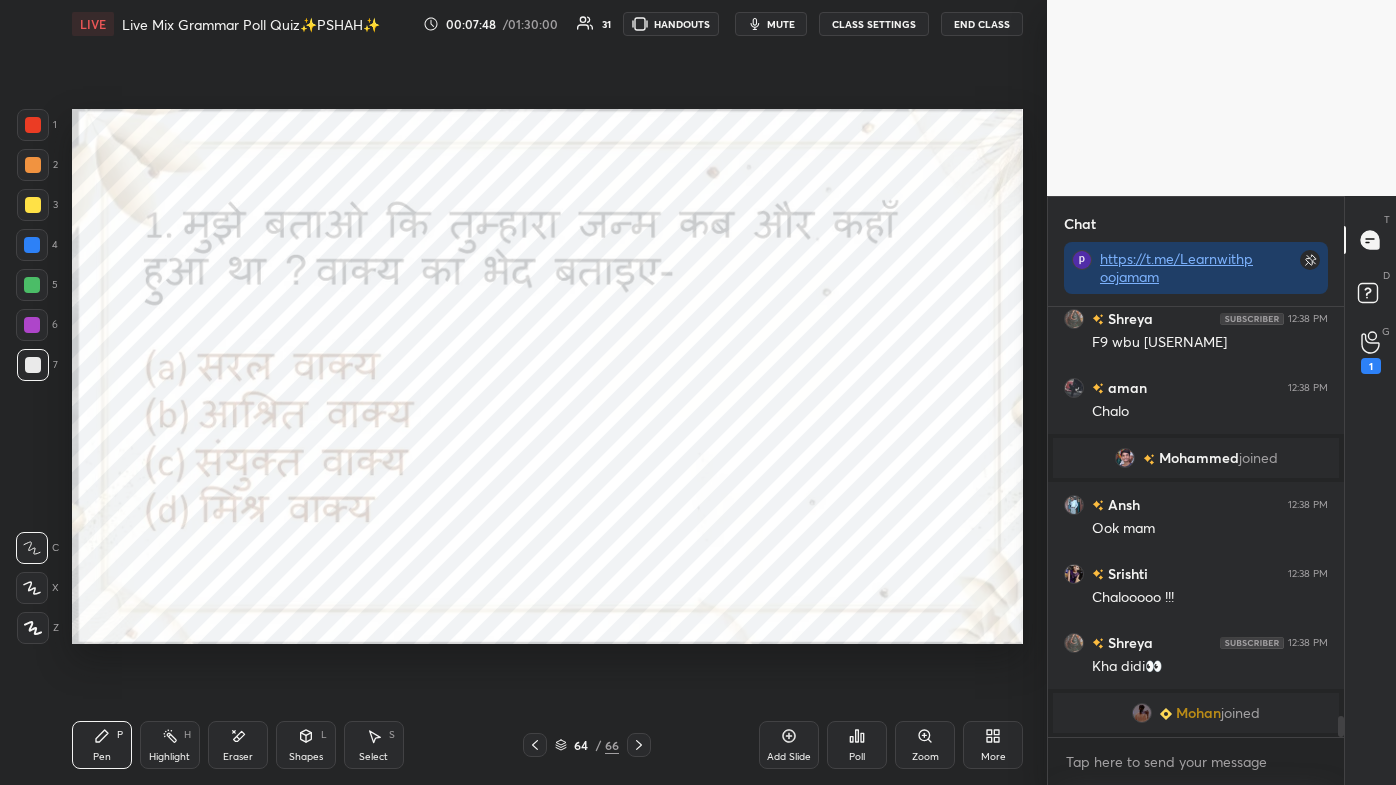 click at bounding box center (33, 125) 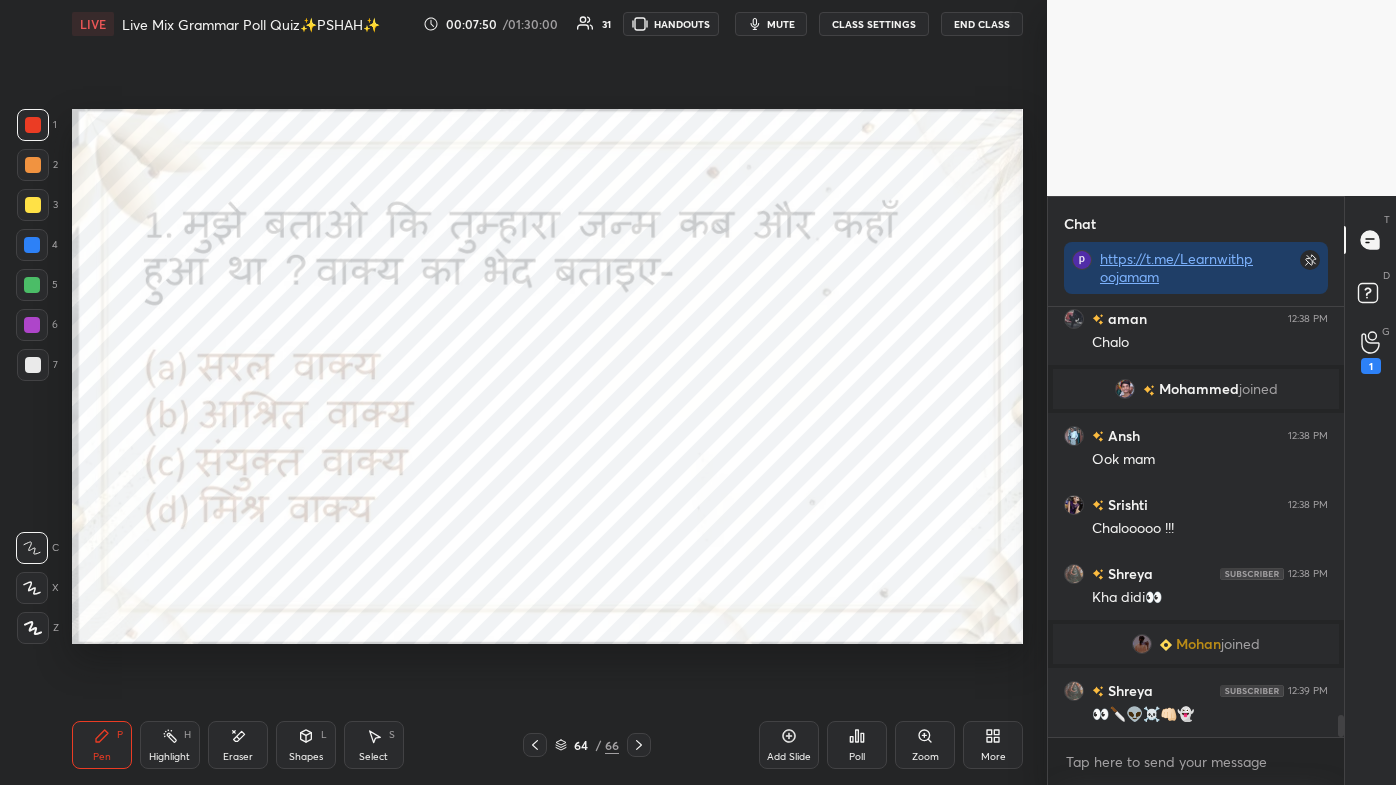 scroll, scrollTop: 8157, scrollLeft: 0, axis: vertical 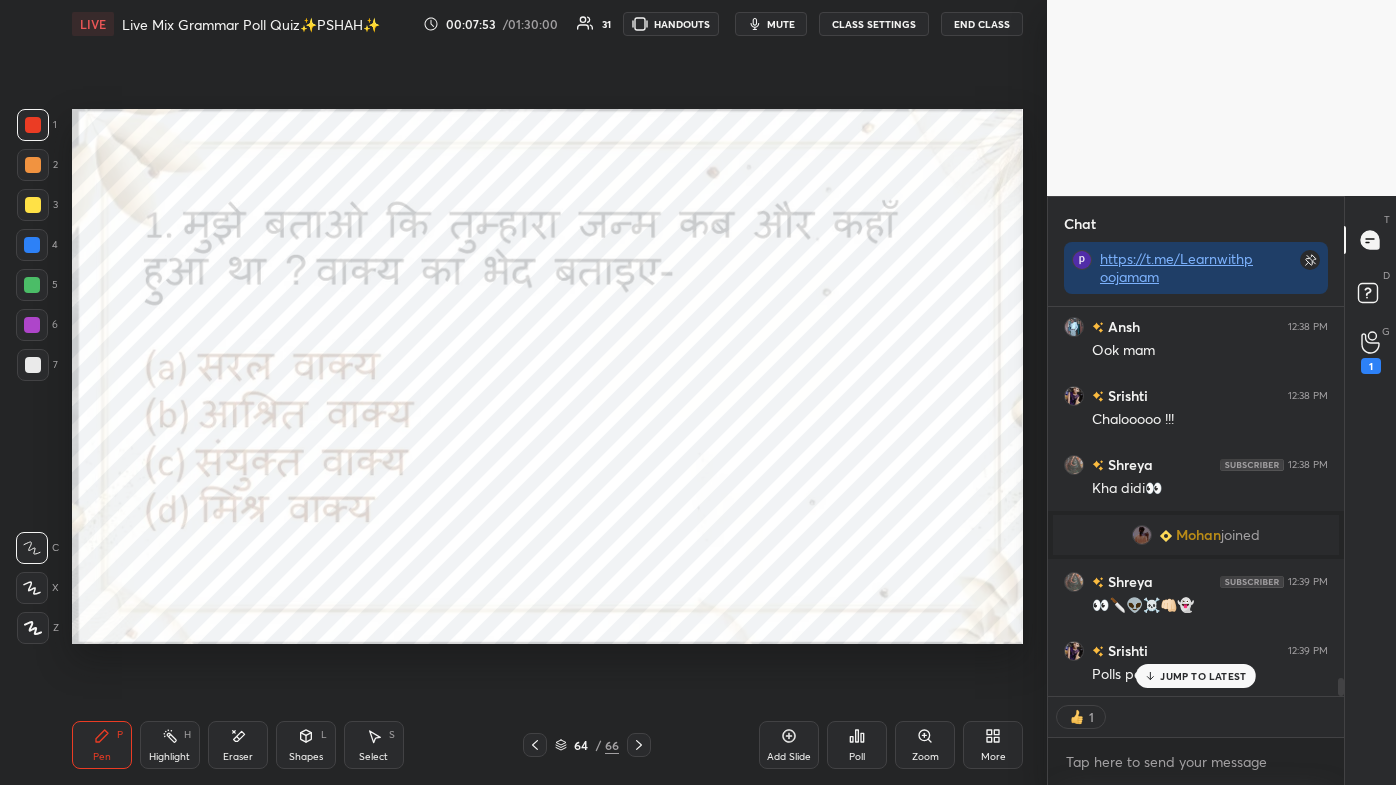 click on "JUMP TO LATEST" at bounding box center (1196, 676) 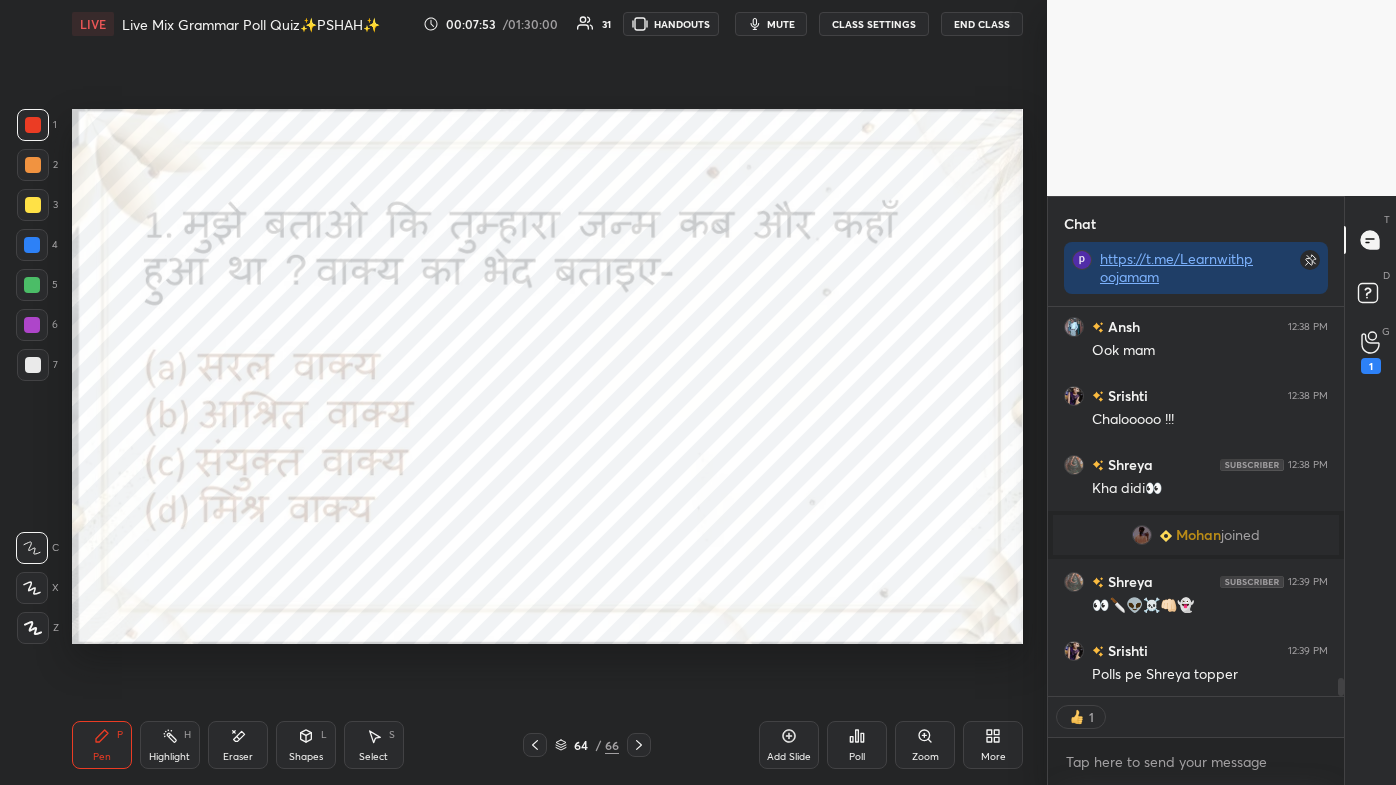 scroll, scrollTop: 8266, scrollLeft: 0, axis: vertical 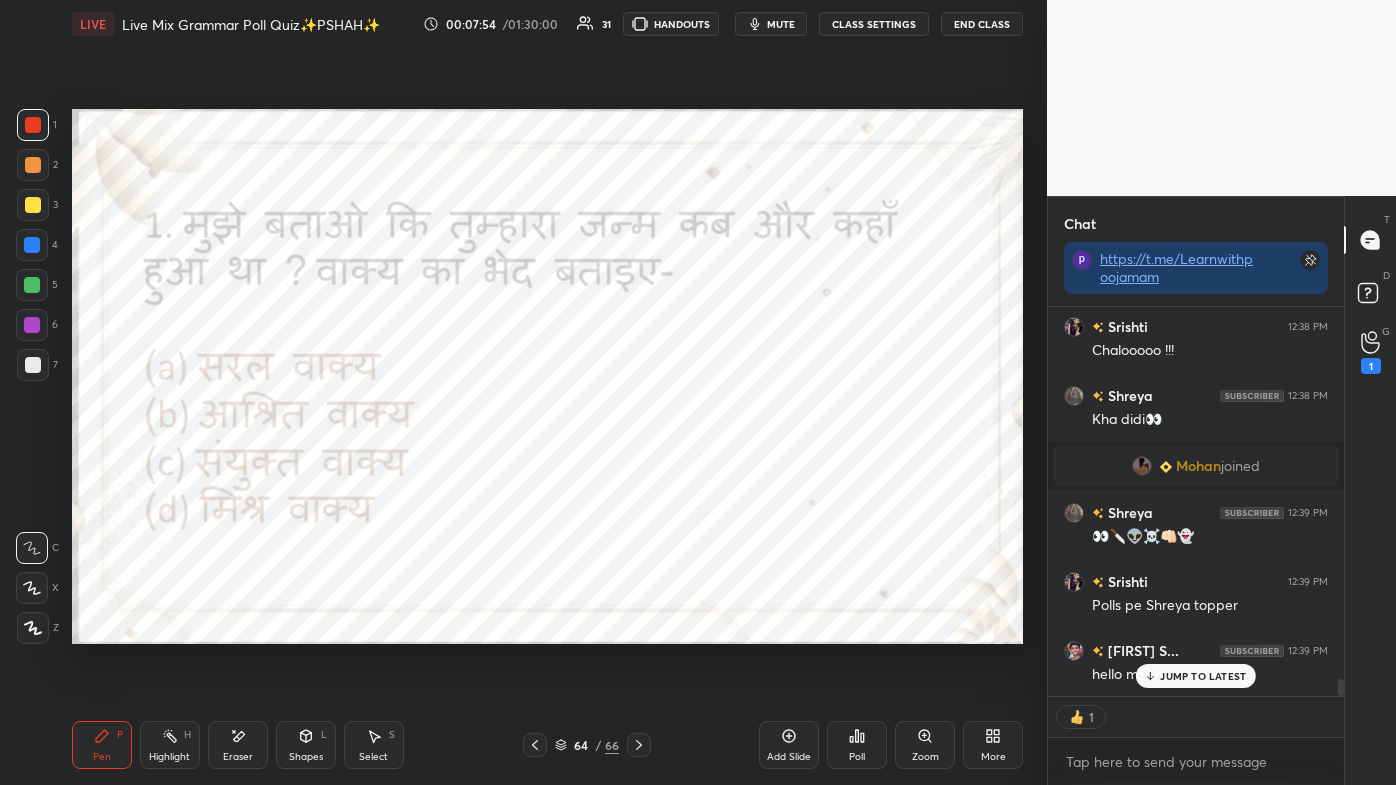 click on "JUMP TO LATEST" at bounding box center [1203, 676] 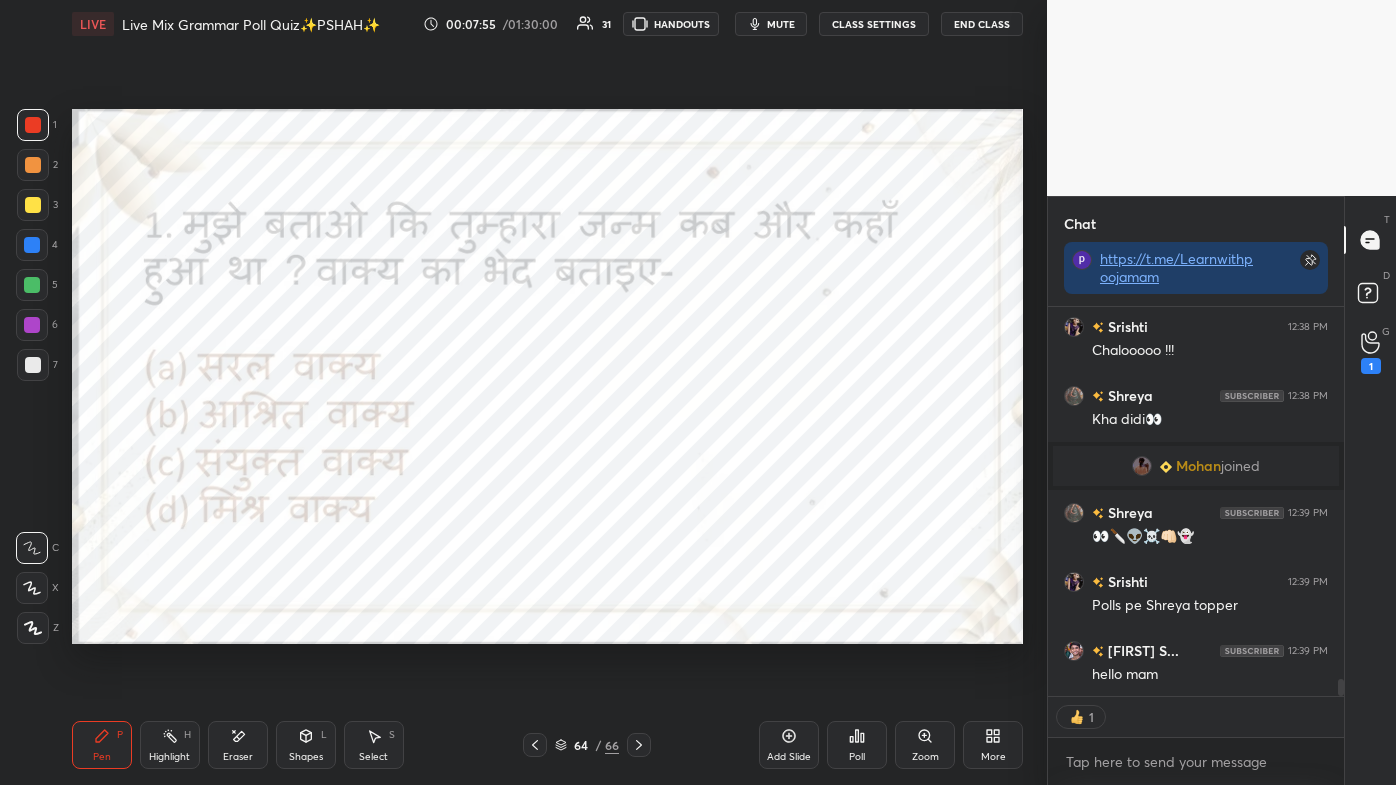 scroll, scrollTop: 8336, scrollLeft: 0, axis: vertical 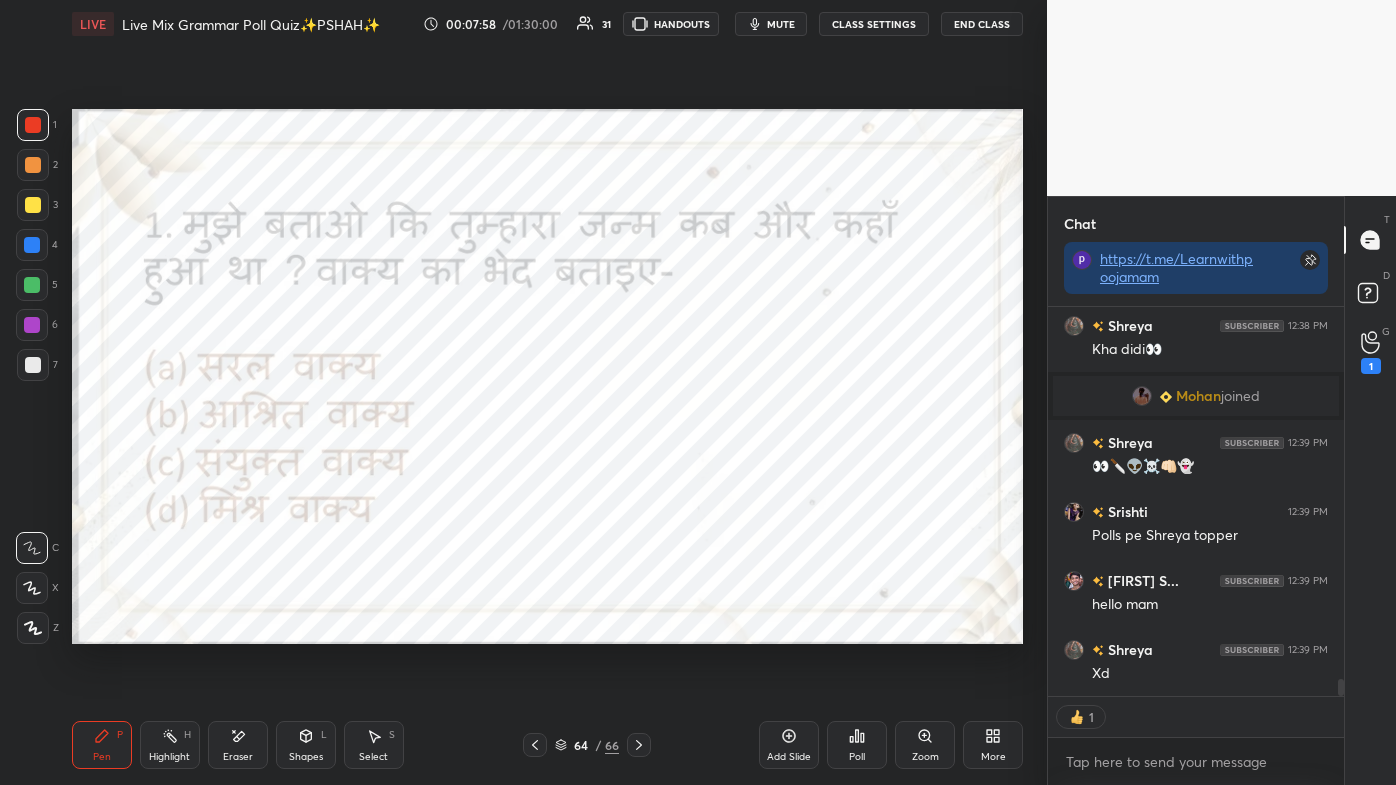 click 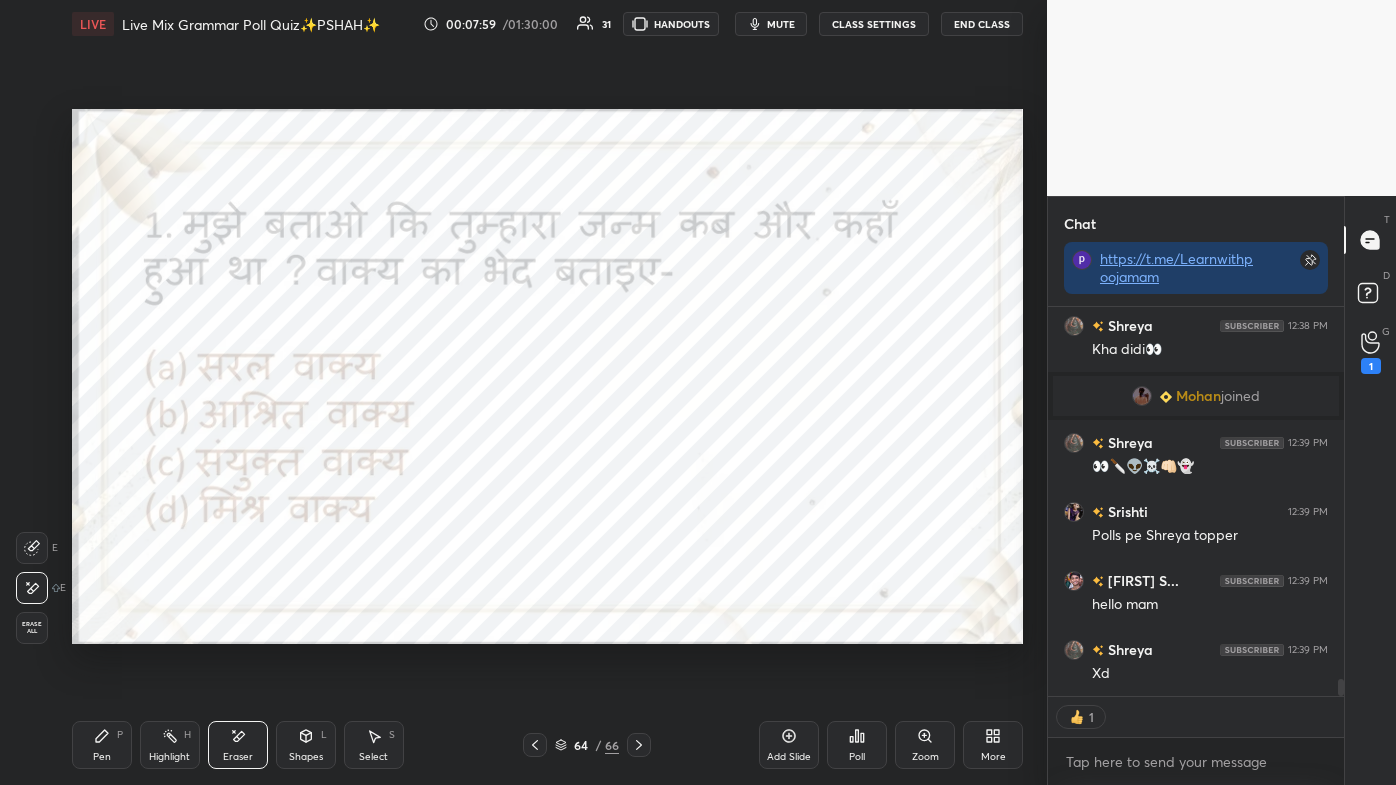 click on "Setting up your live class Poll for   secs No correct answer Start poll" at bounding box center [547, 376] 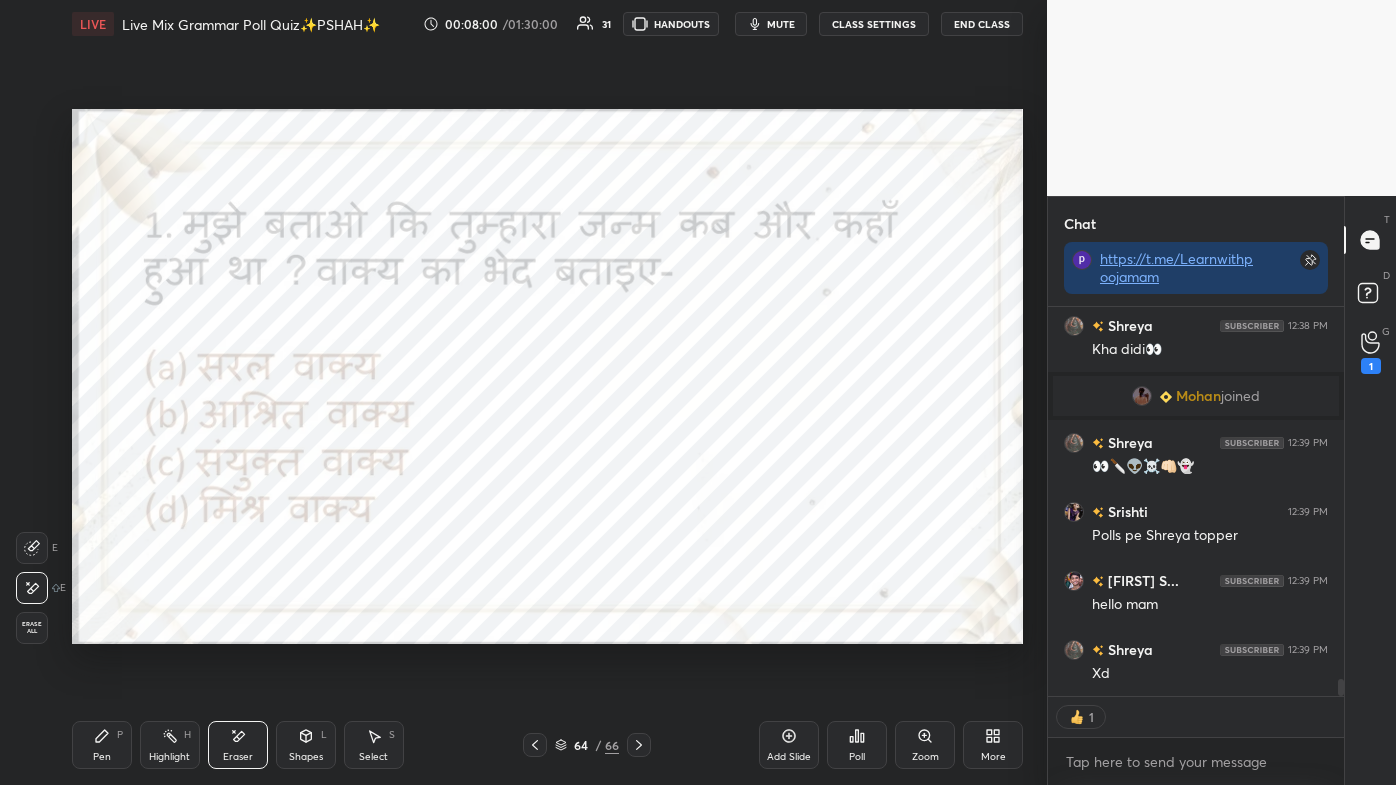 click on "Pen P" at bounding box center [102, 745] 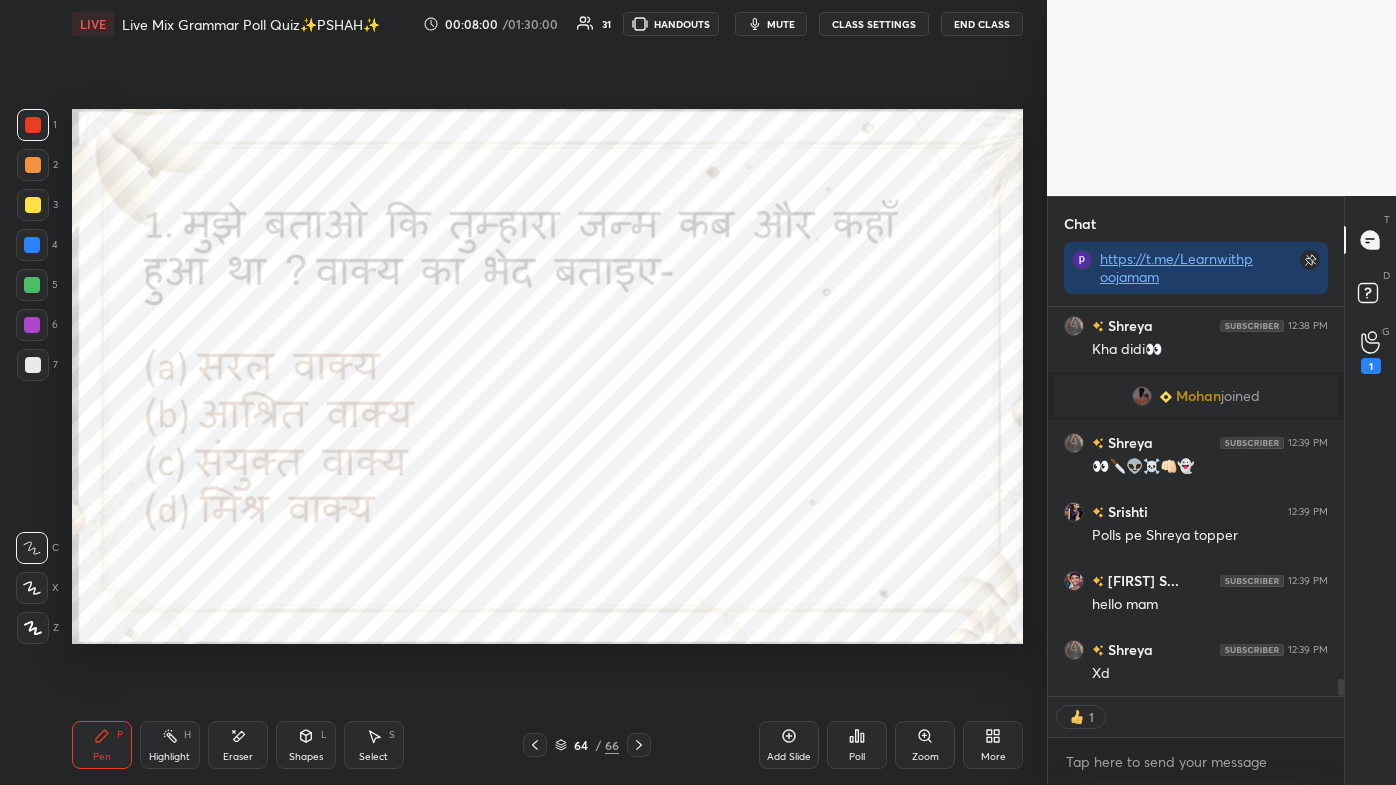scroll, scrollTop: 6, scrollLeft: 5, axis: both 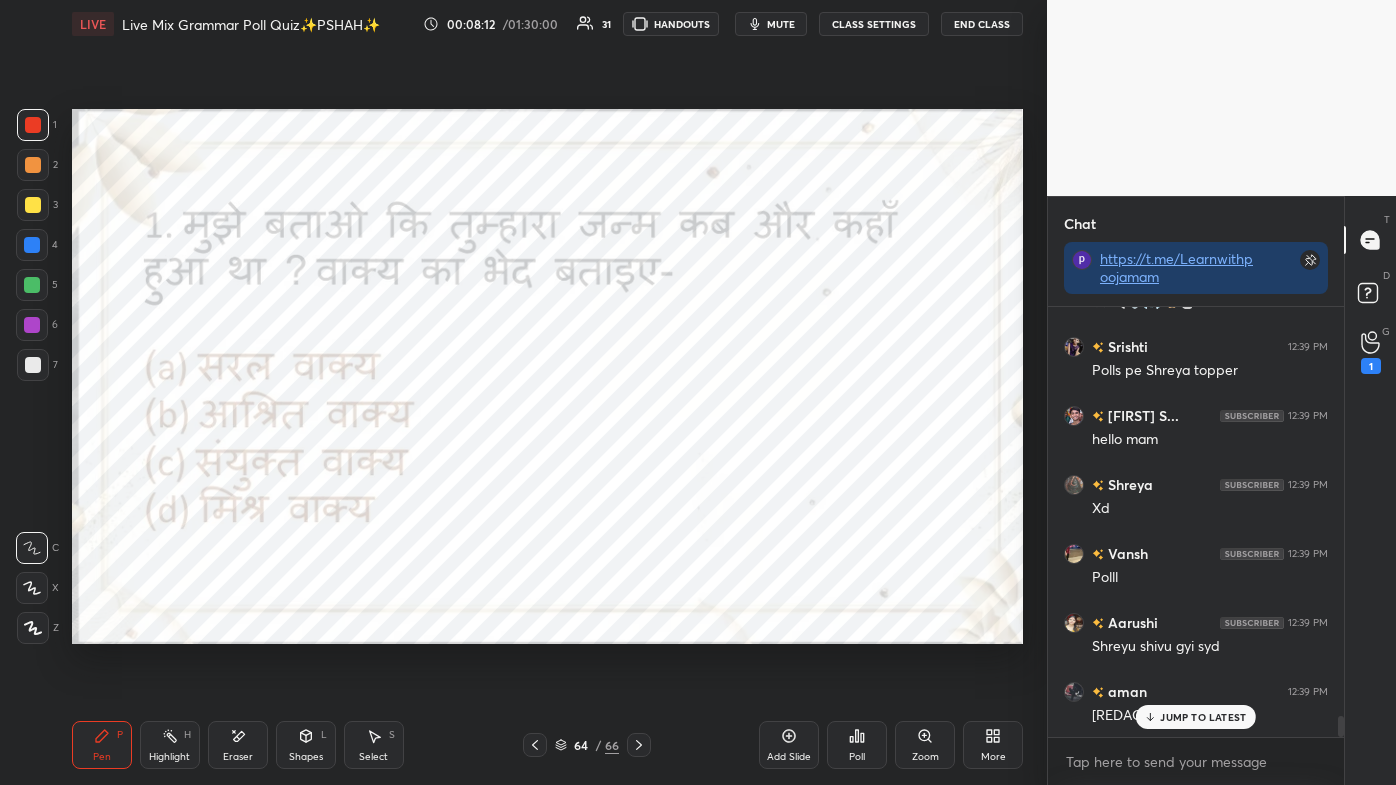 click on "JUMP TO LATEST" at bounding box center [1196, 717] 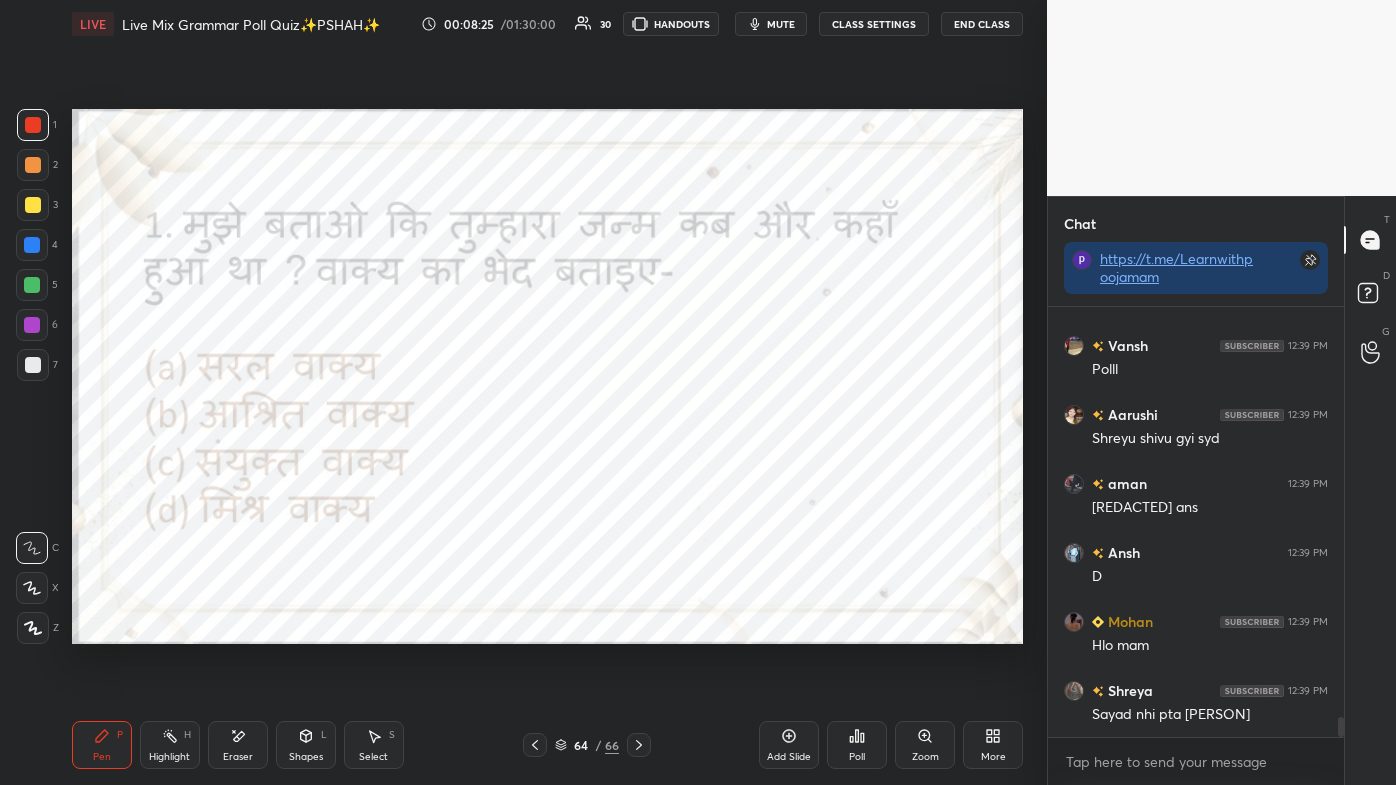scroll, scrollTop: 8778, scrollLeft: 0, axis: vertical 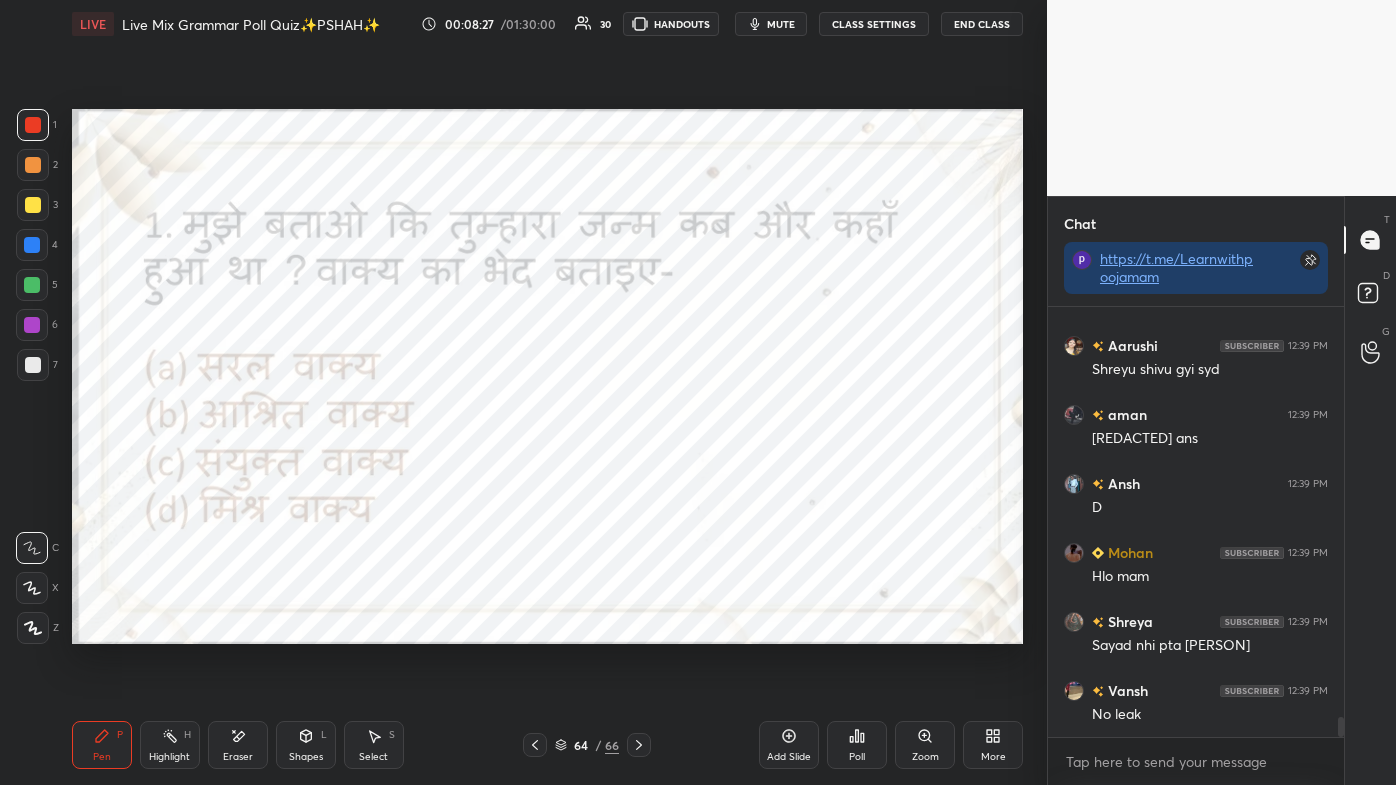 click on "Poll" at bounding box center (857, 745) 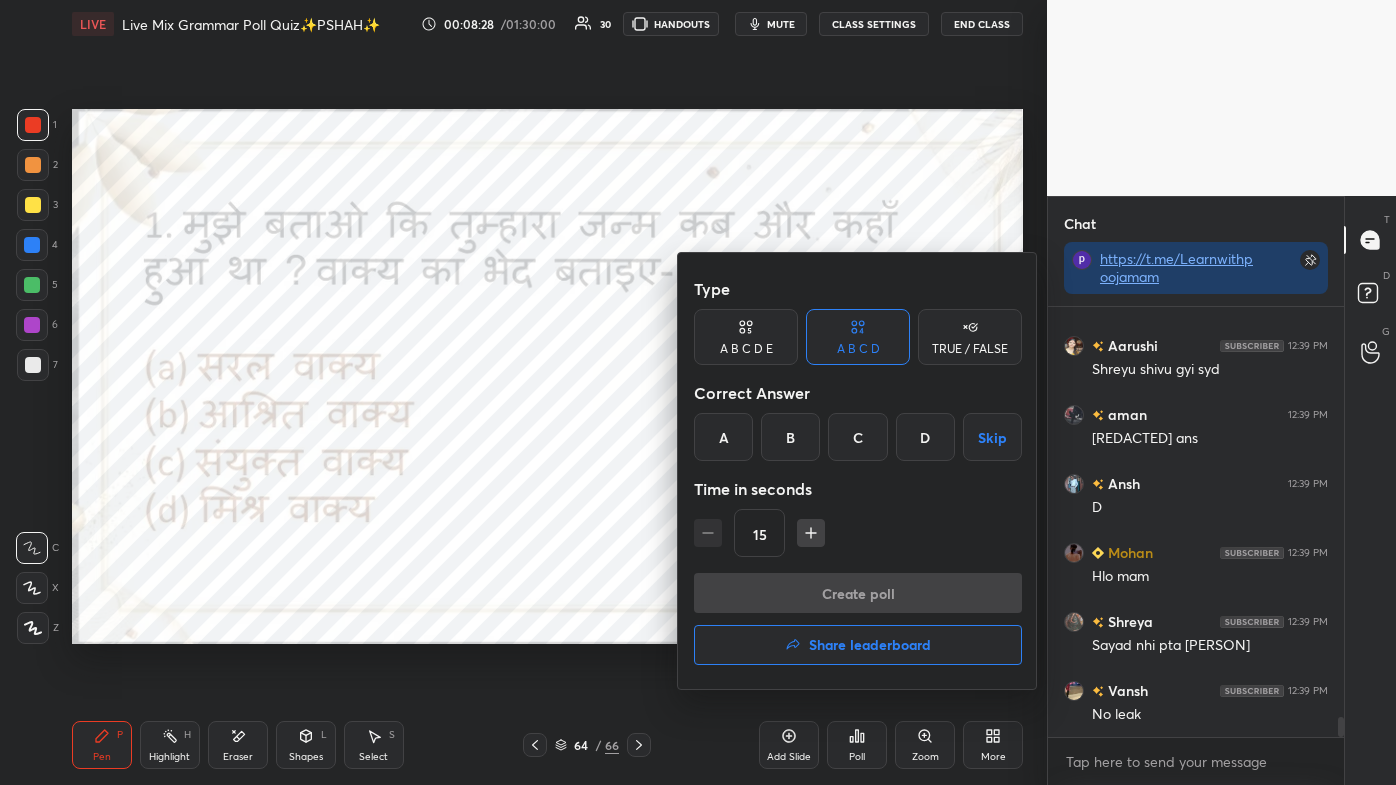 click on "D" at bounding box center (925, 437) 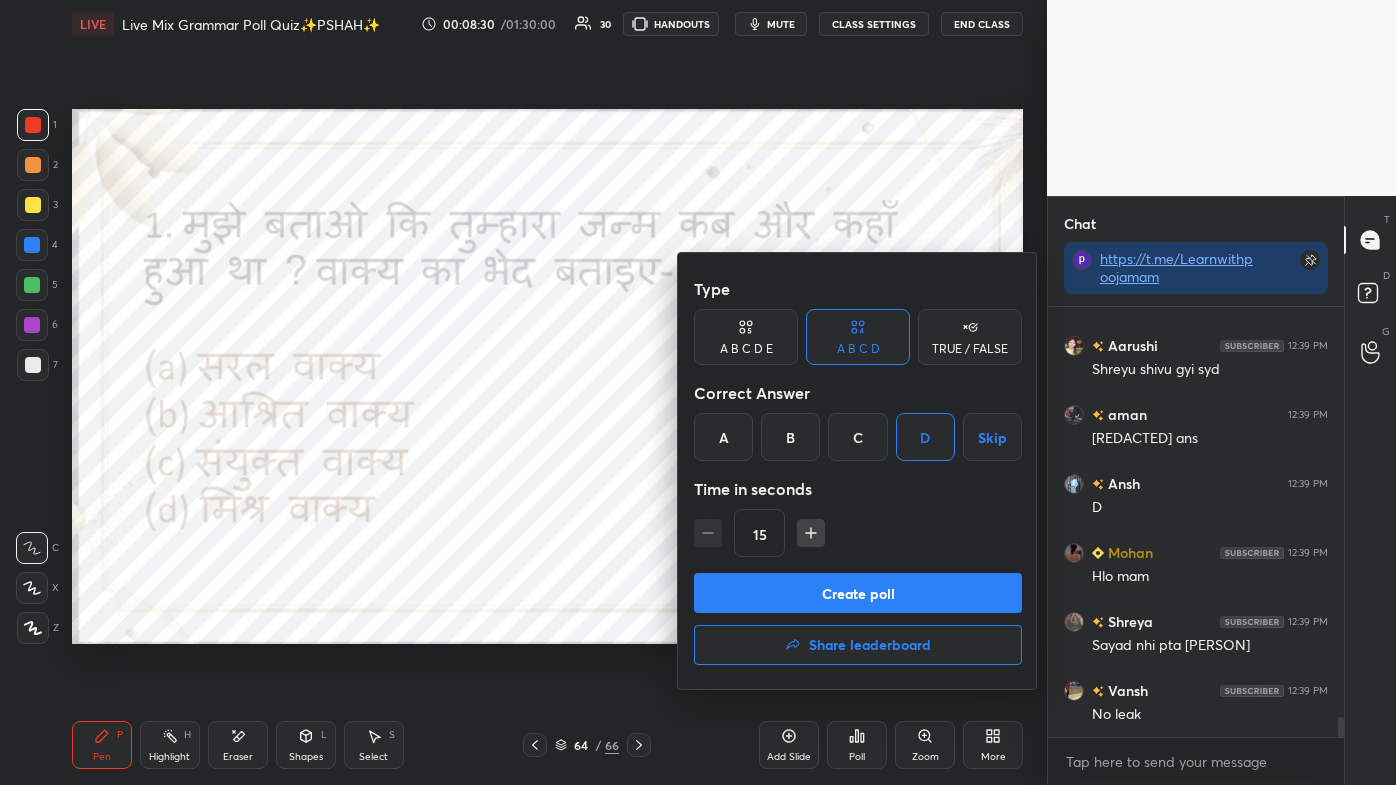 click on "Create poll" at bounding box center (858, 593) 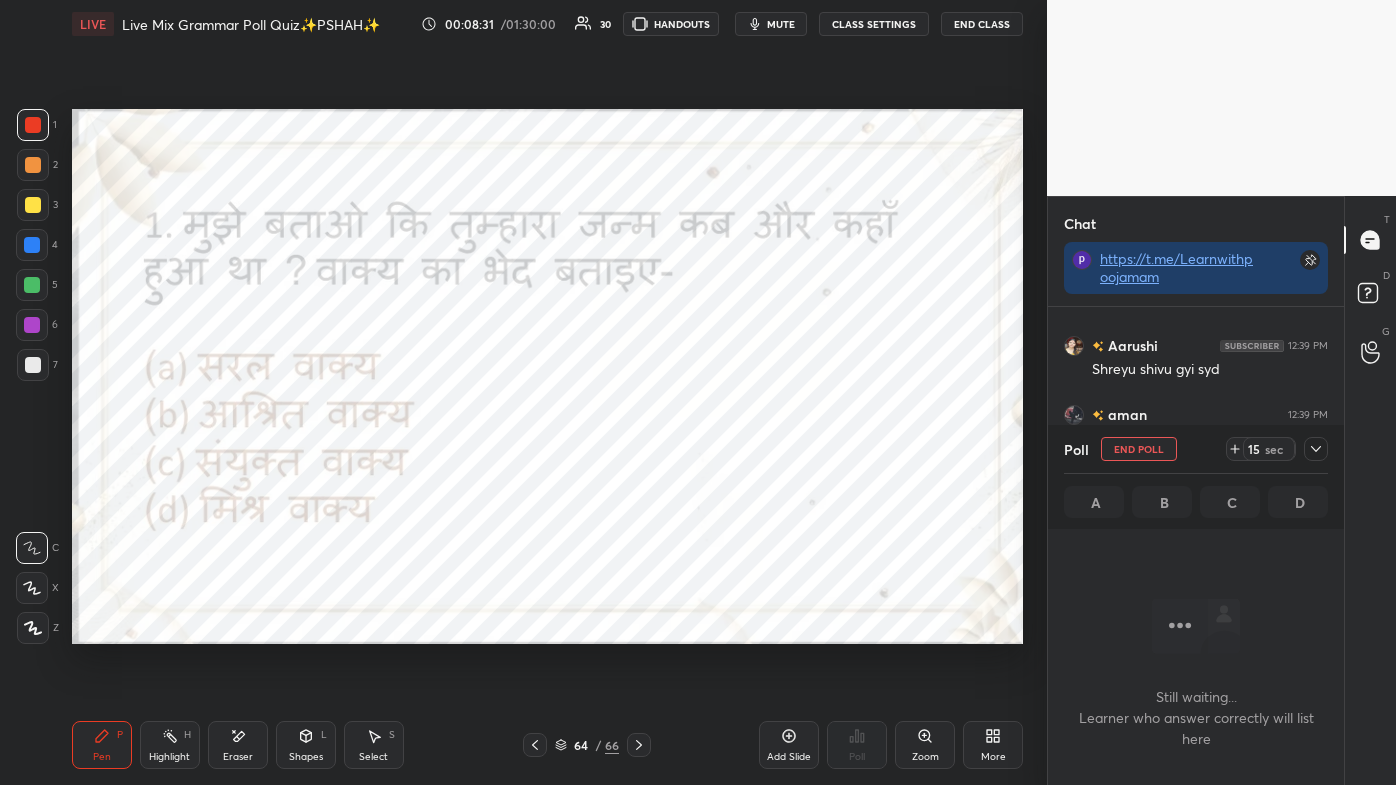 scroll, scrollTop: 377, scrollLeft: 290, axis: both 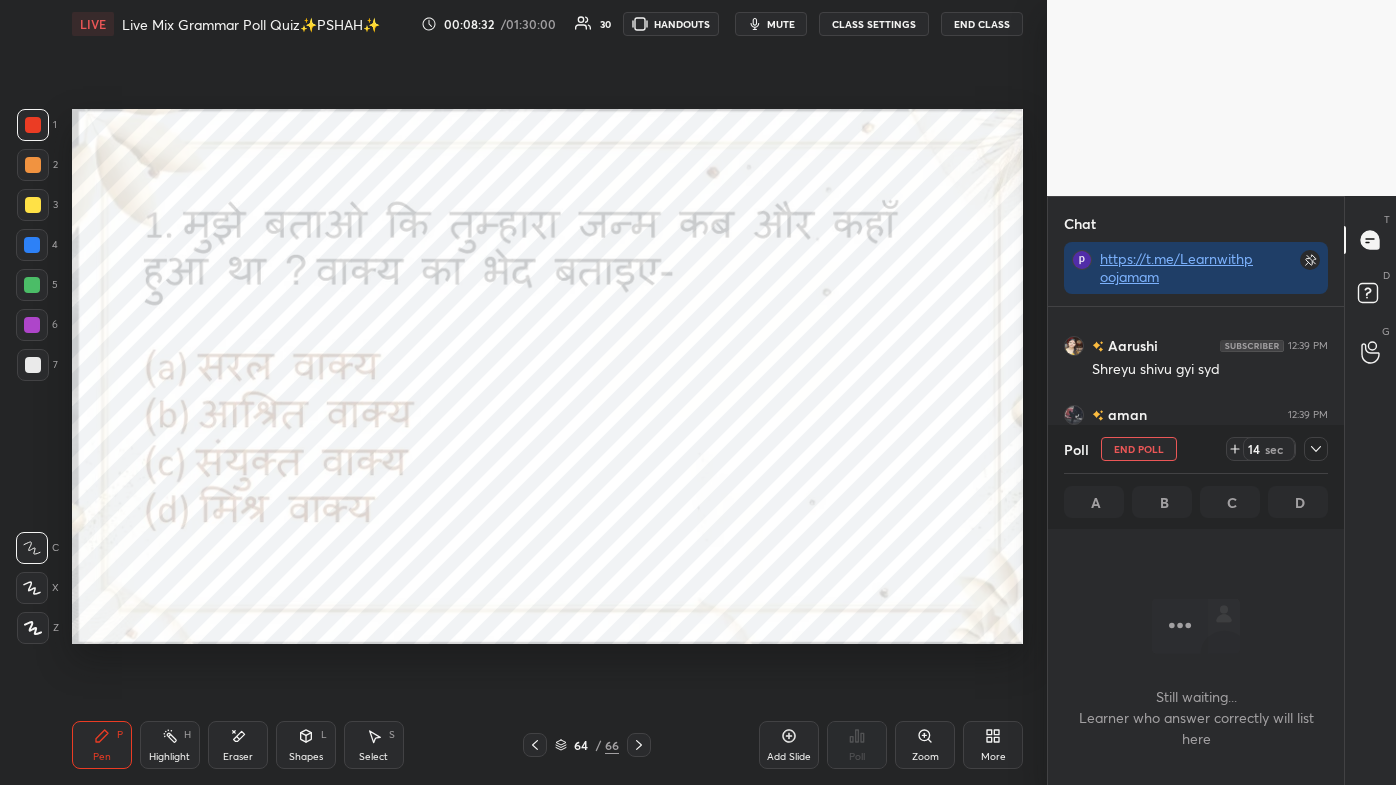 click 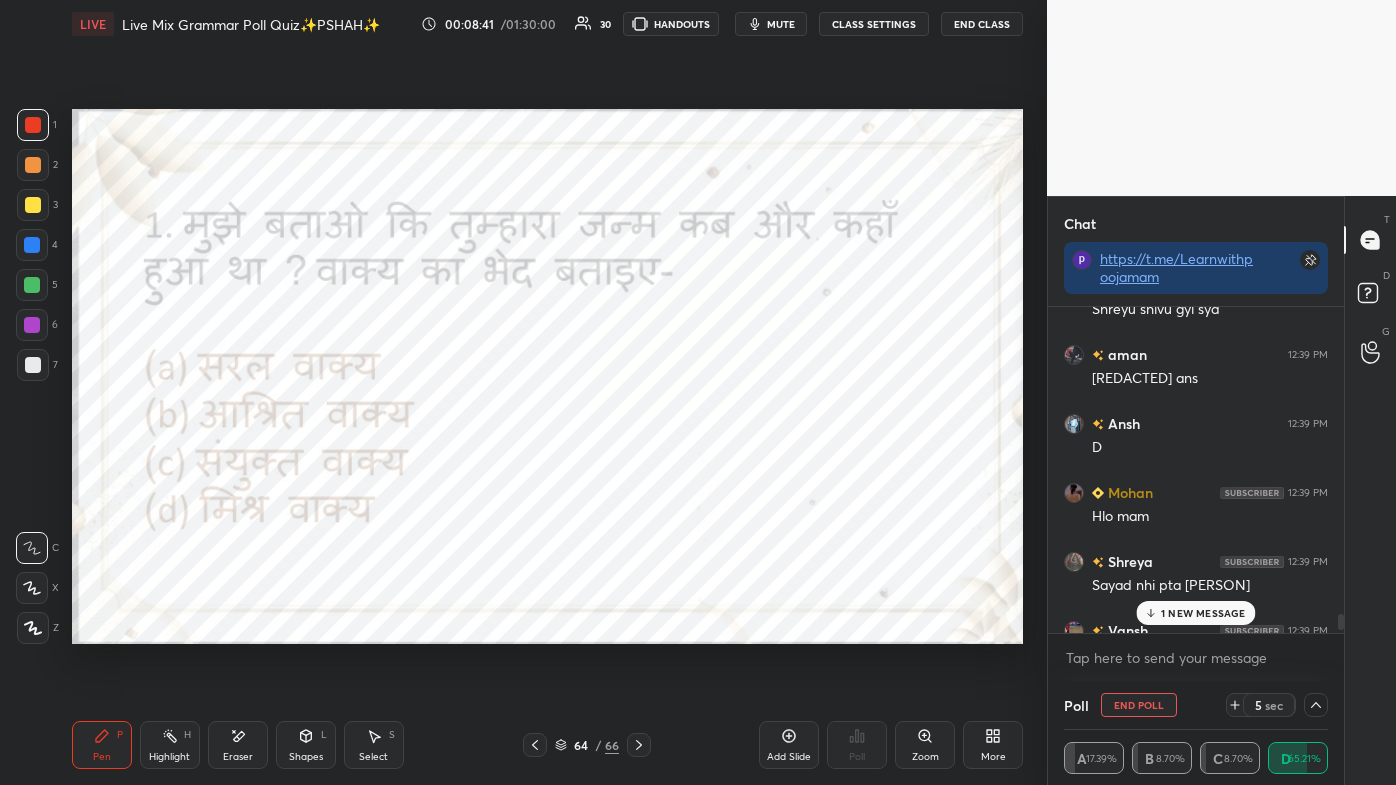 click on "1 NEW MESSAGE" at bounding box center [1195, 613] 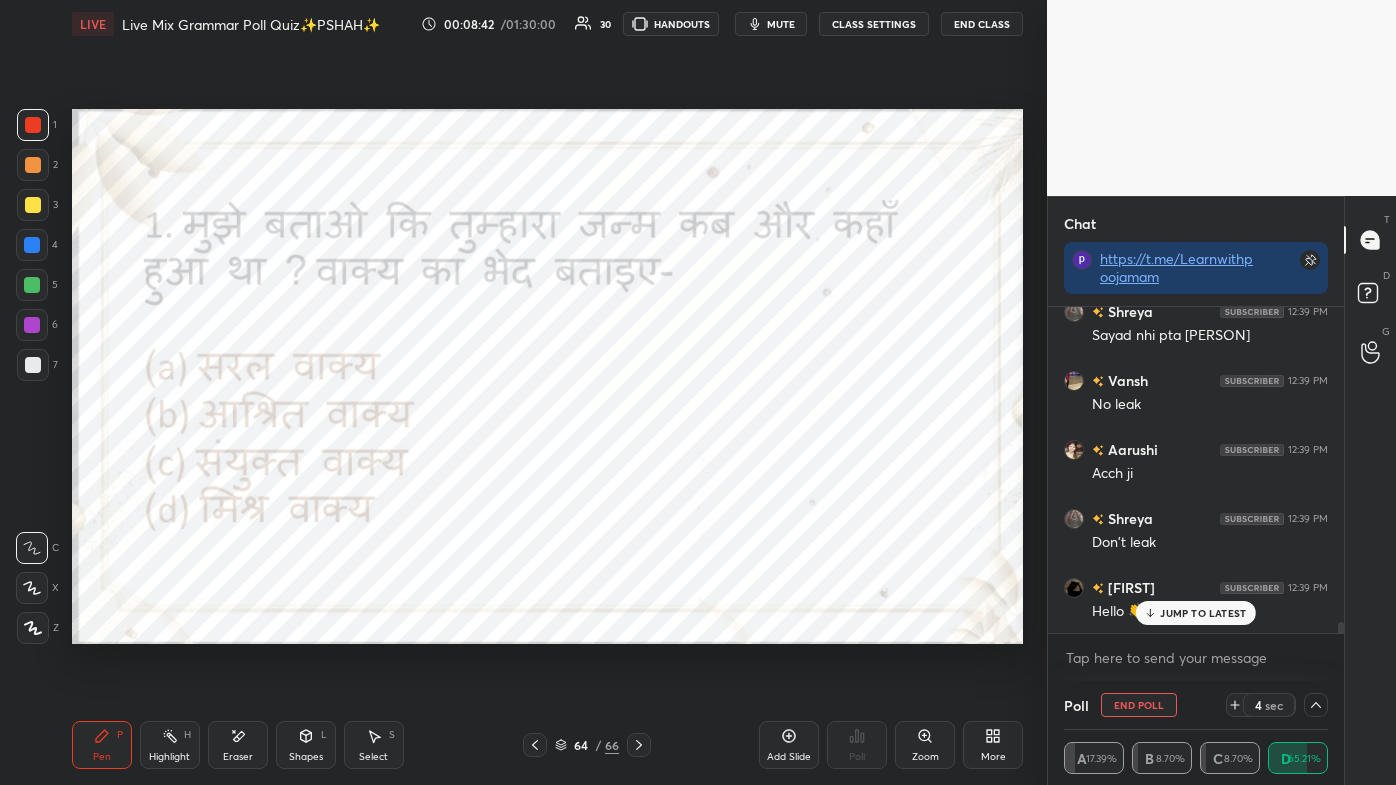 click 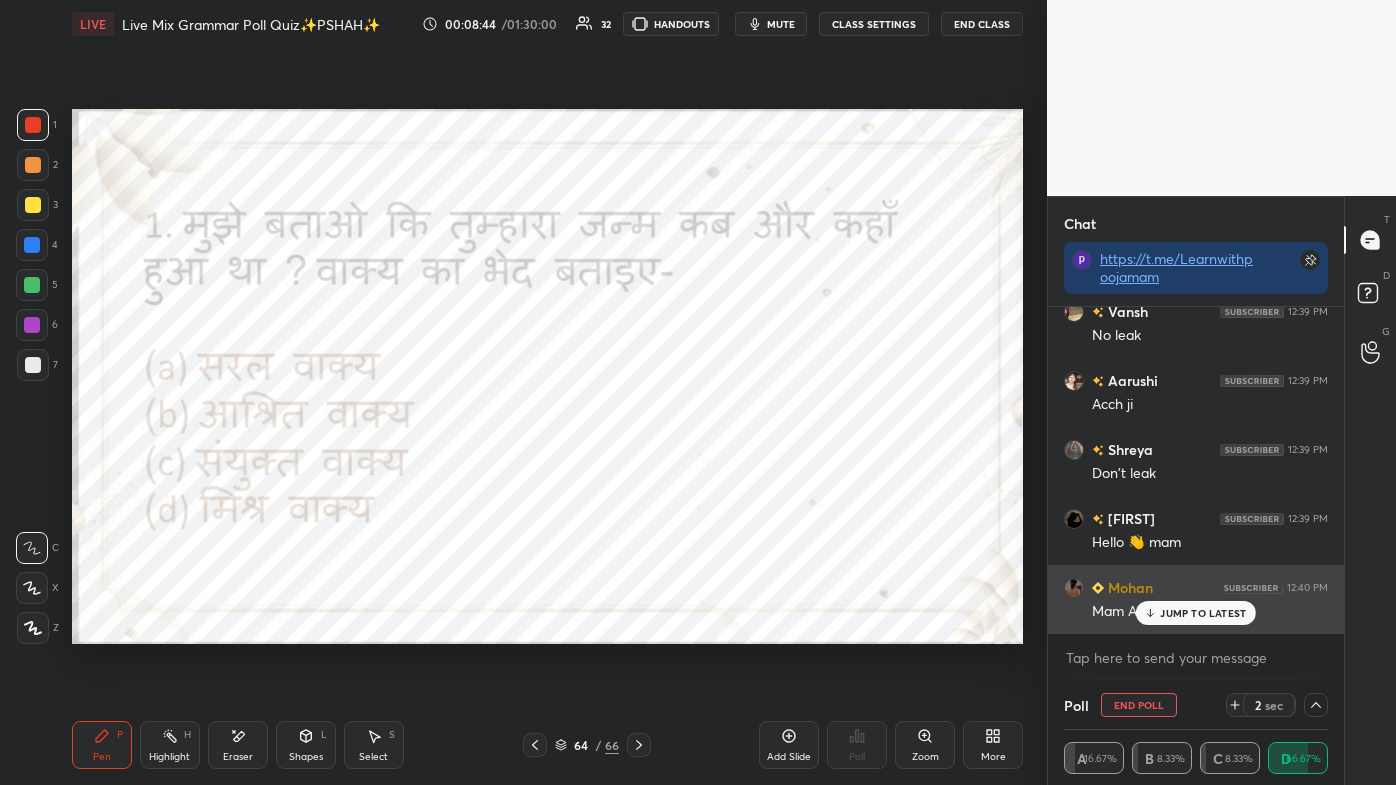 click on "JUMP TO LATEST" at bounding box center (1196, 613) 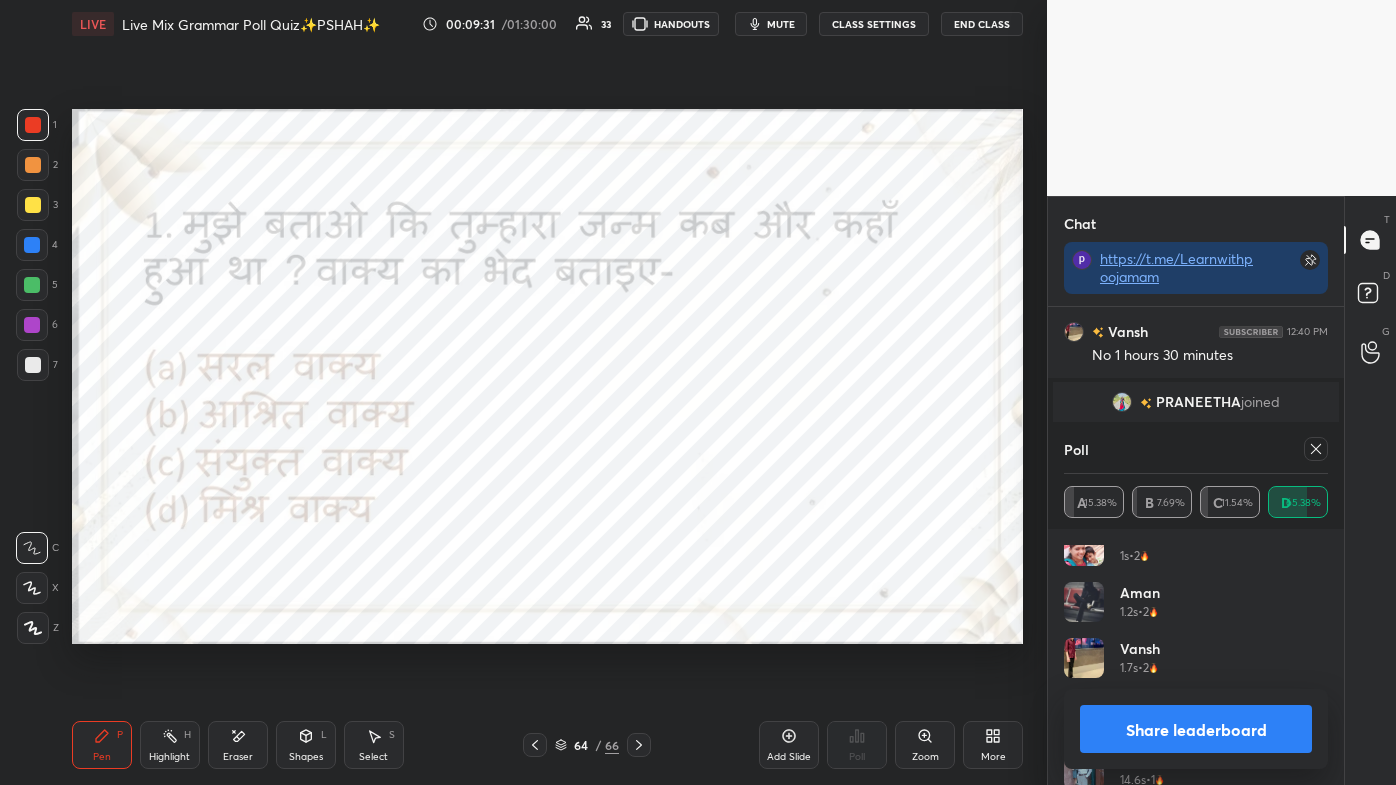scroll, scrollTop: 280, scrollLeft: 290, axis: both 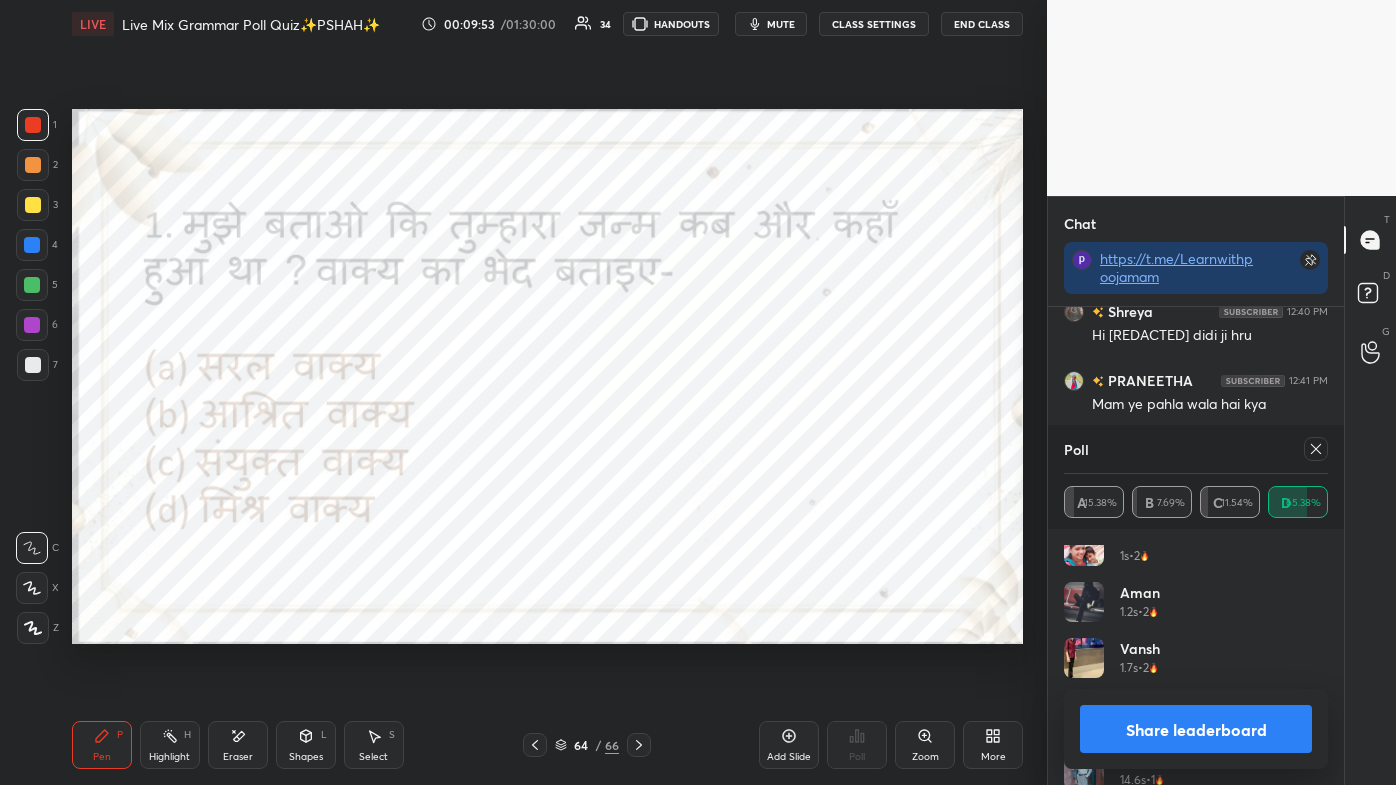 click 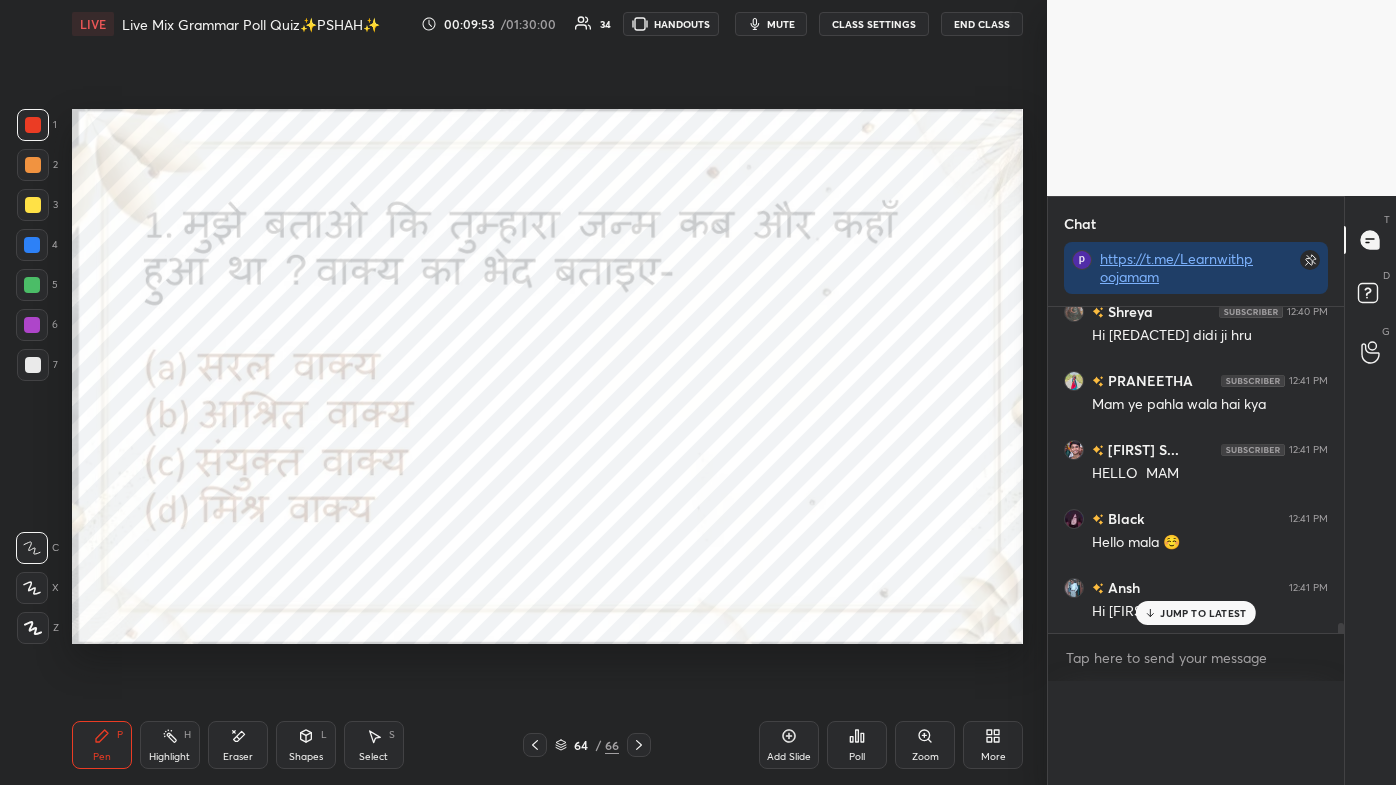 scroll, scrollTop: 0, scrollLeft: 0, axis: both 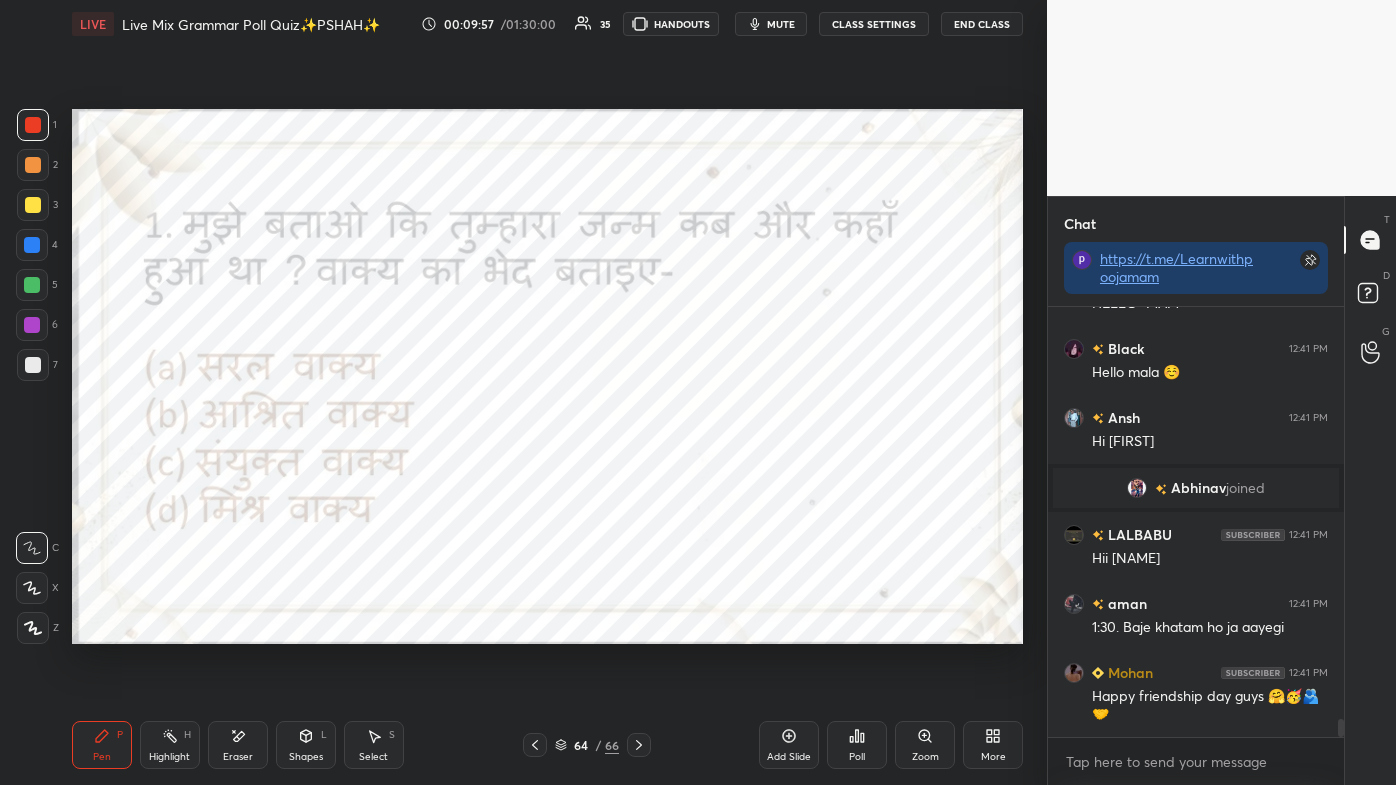 click at bounding box center (535, 745) 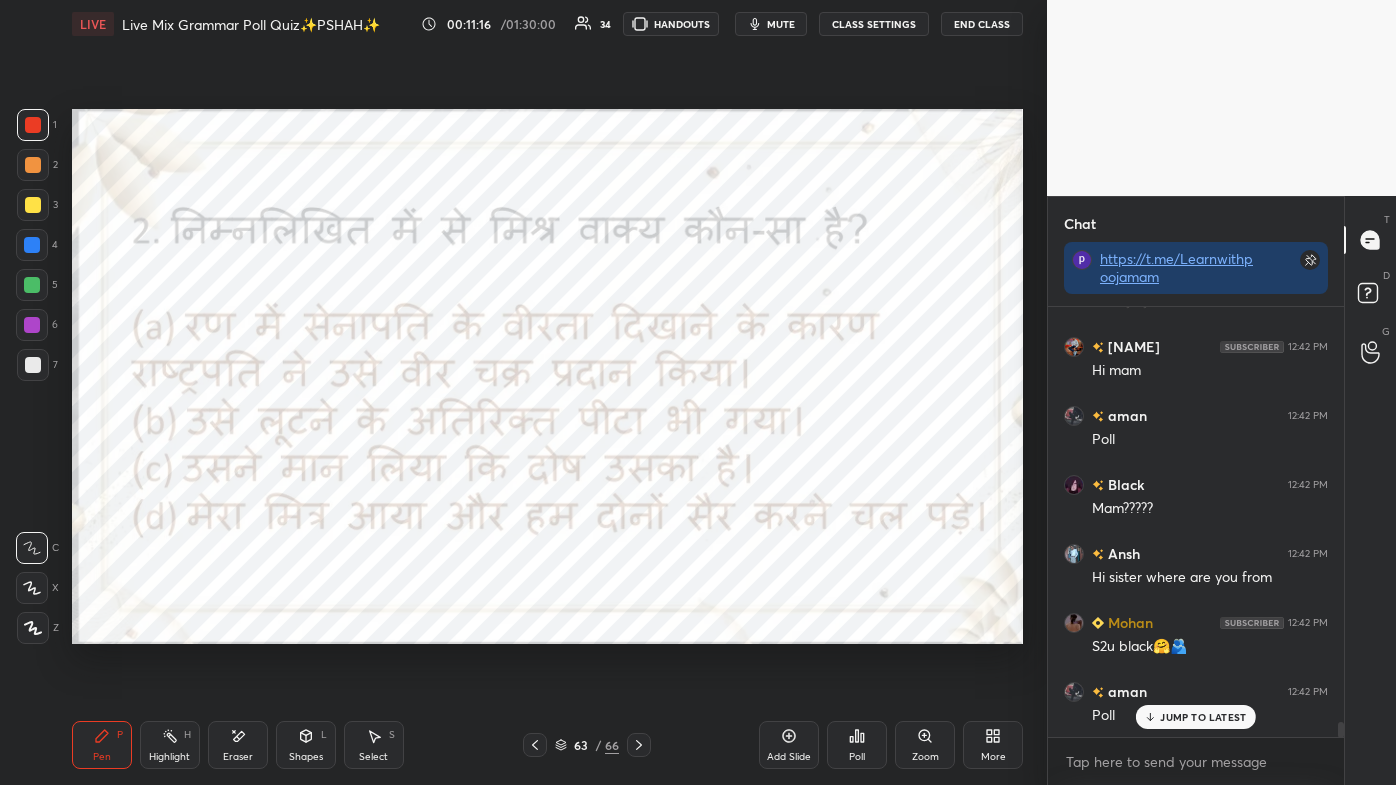 scroll, scrollTop: 11746, scrollLeft: 0, axis: vertical 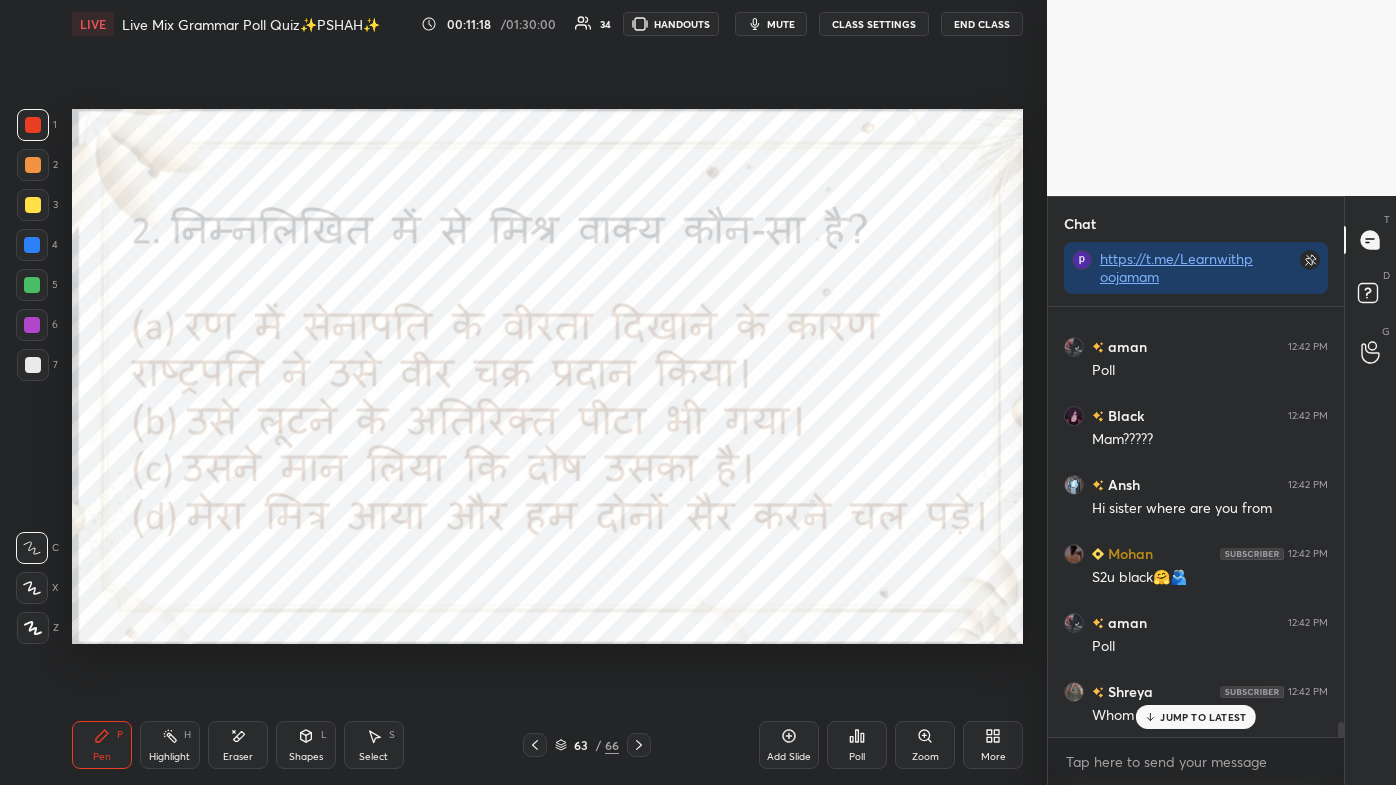 click 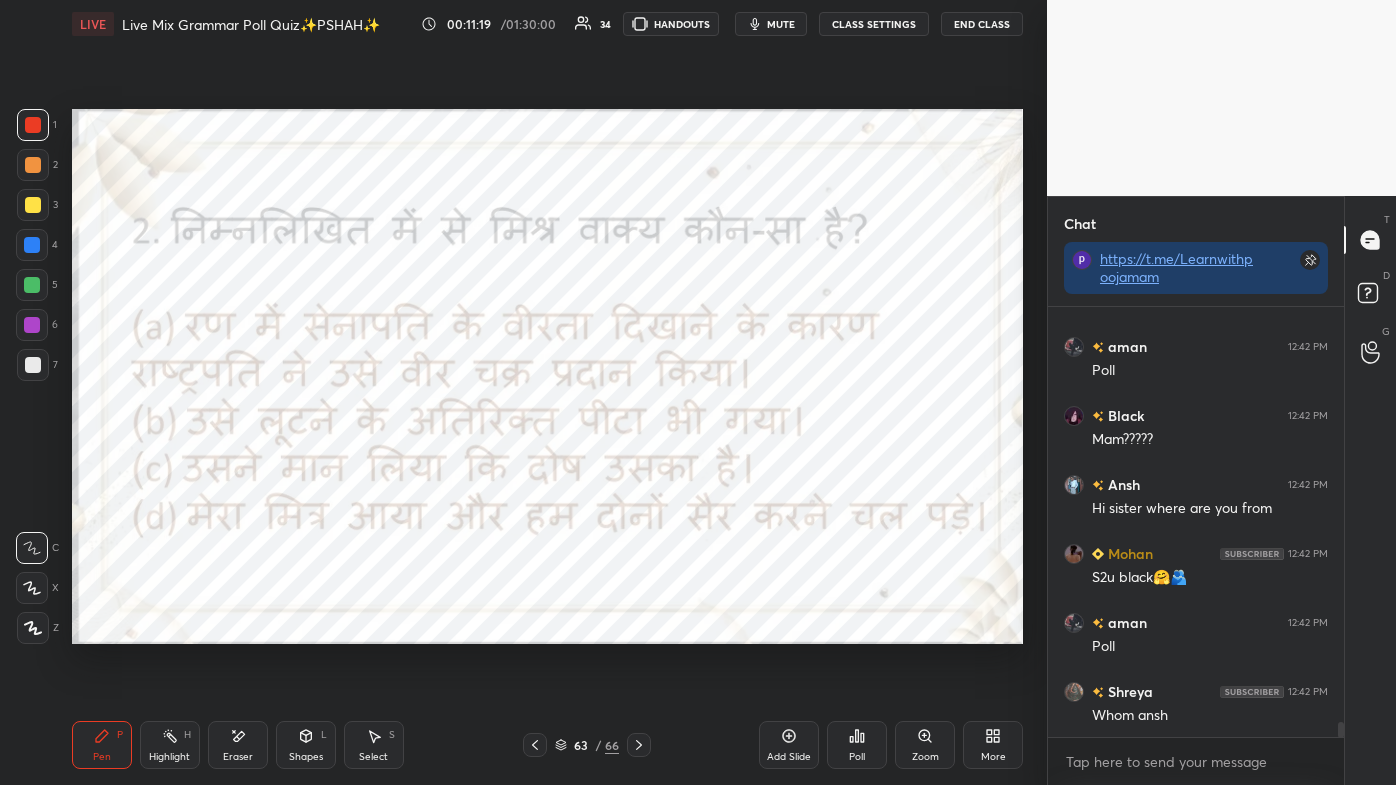 click on "Poll" at bounding box center (857, 745) 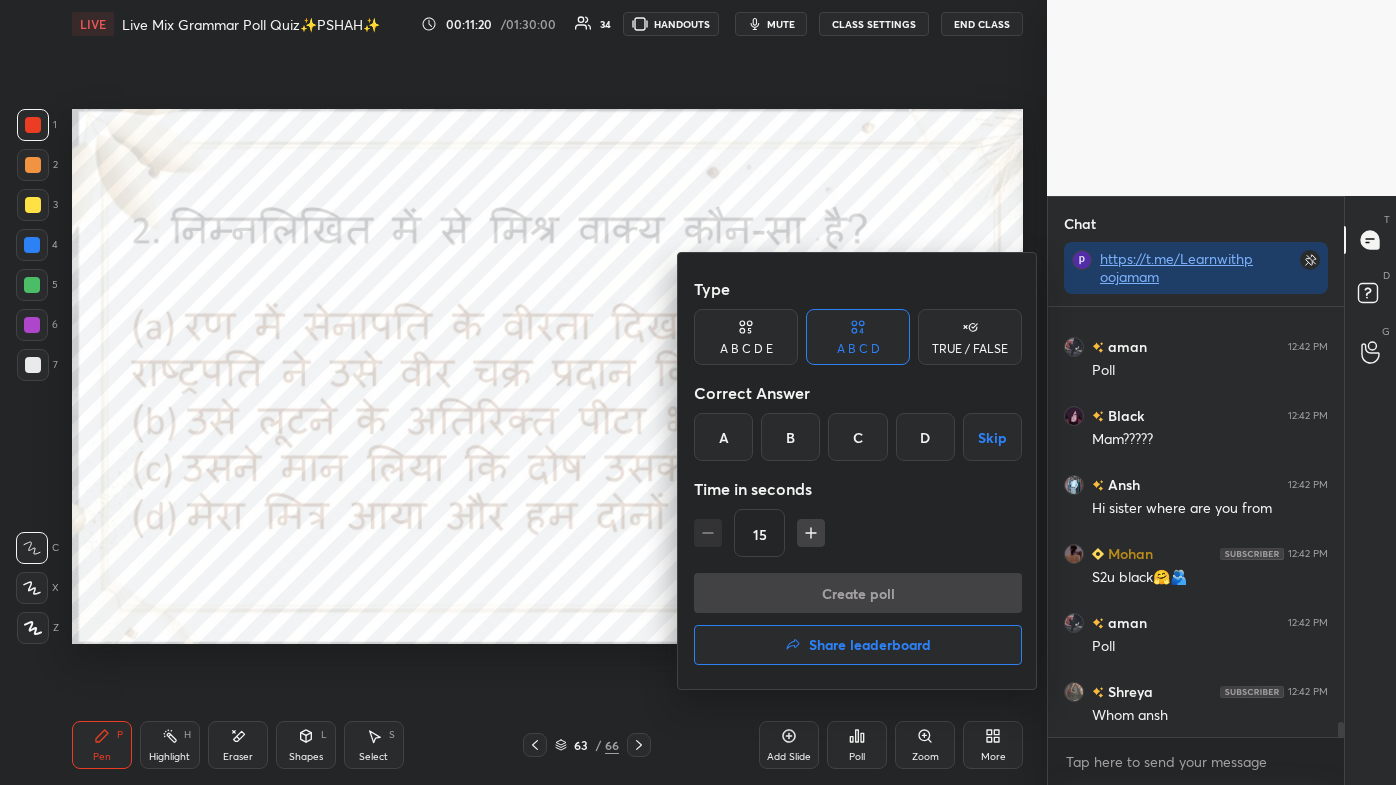 click on "C" at bounding box center [857, 437] 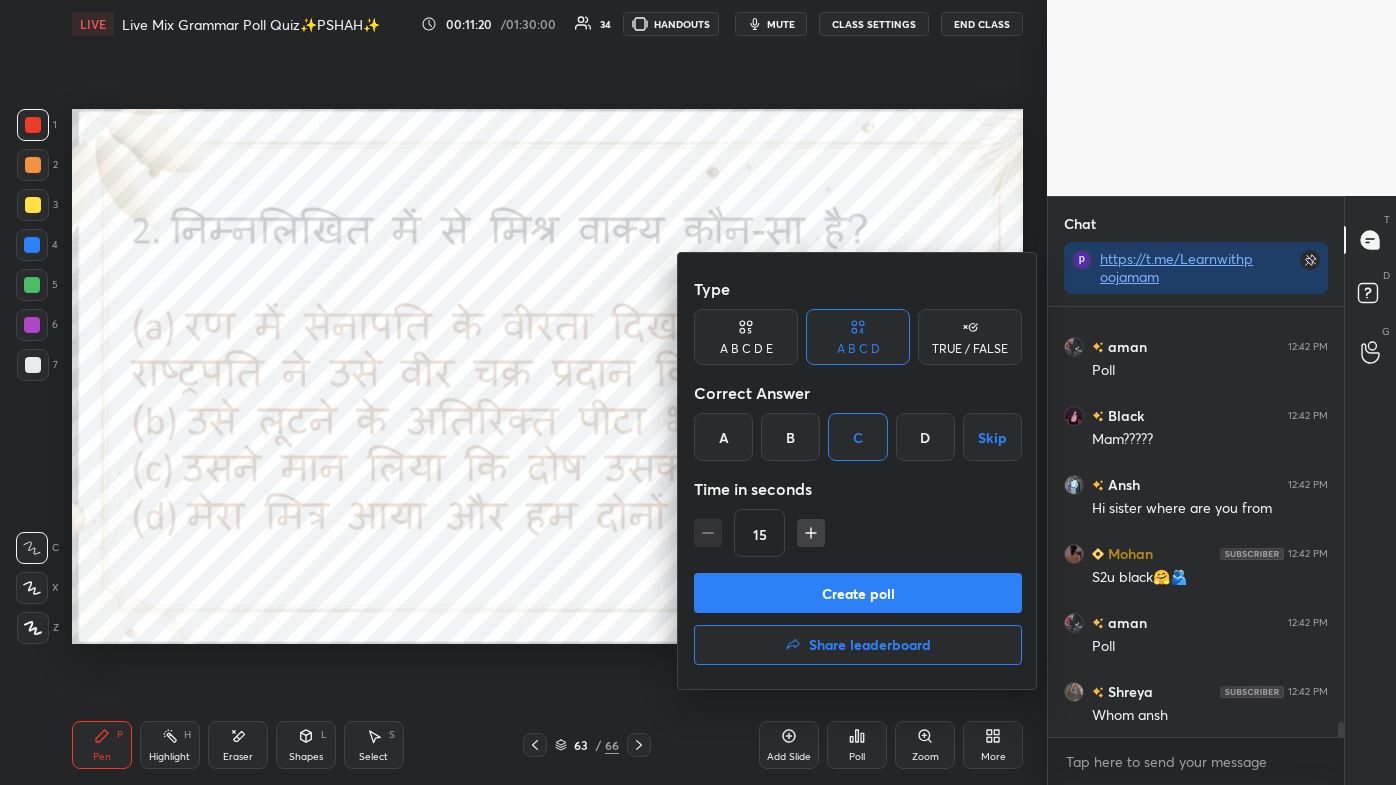 scroll, scrollTop: 11816, scrollLeft: 0, axis: vertical 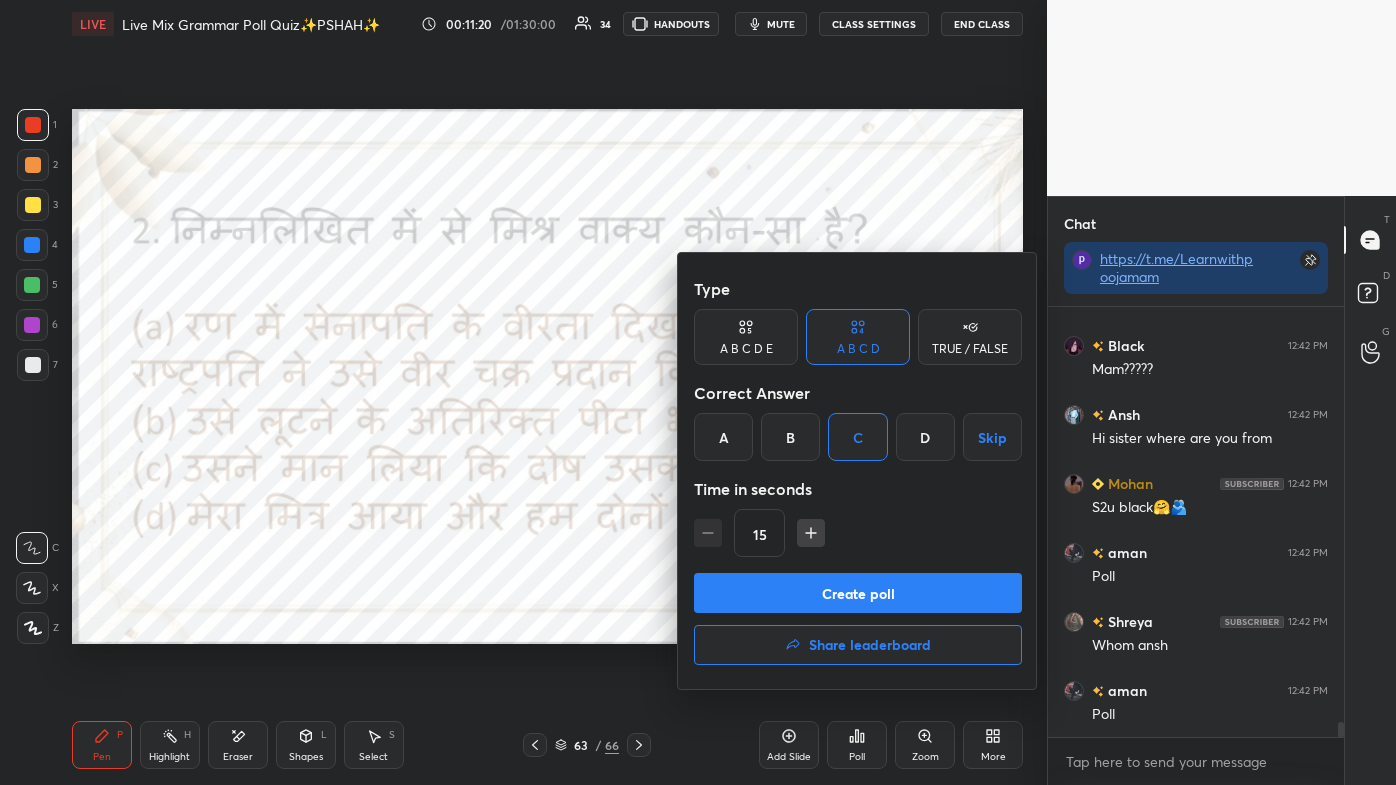 click on "Create poll" at bounding box center (858, 593) 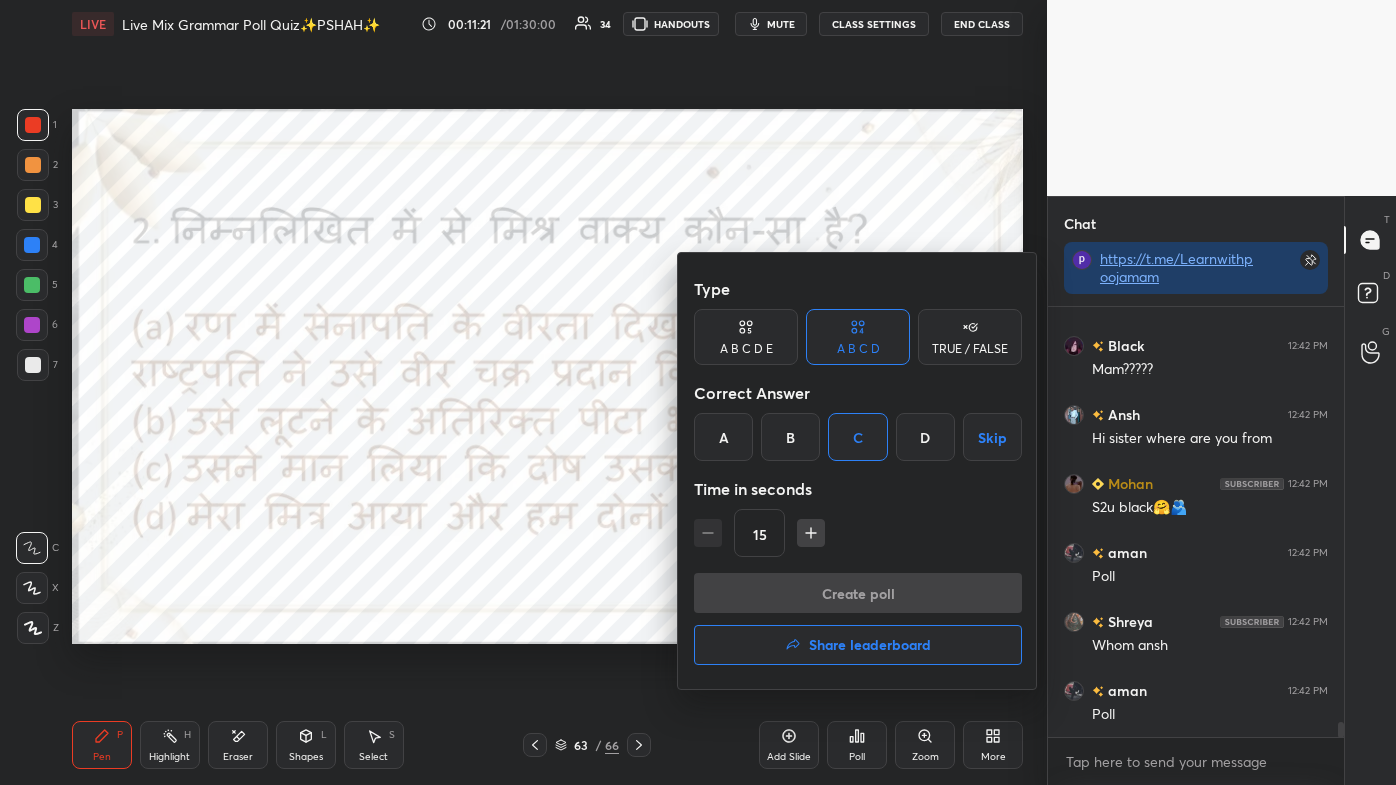 scroll, scrollTop: 353, scrollLeft: 290, axis: both 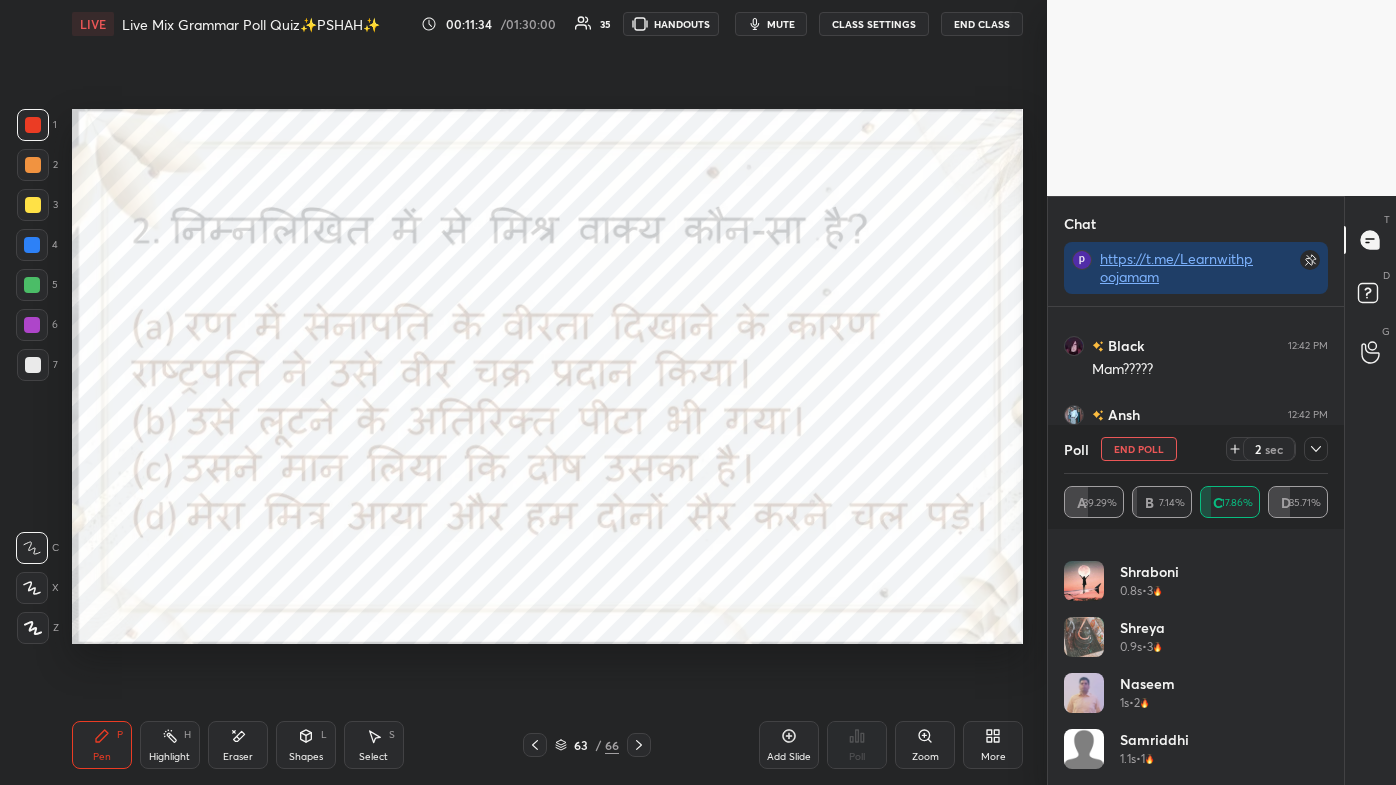 click 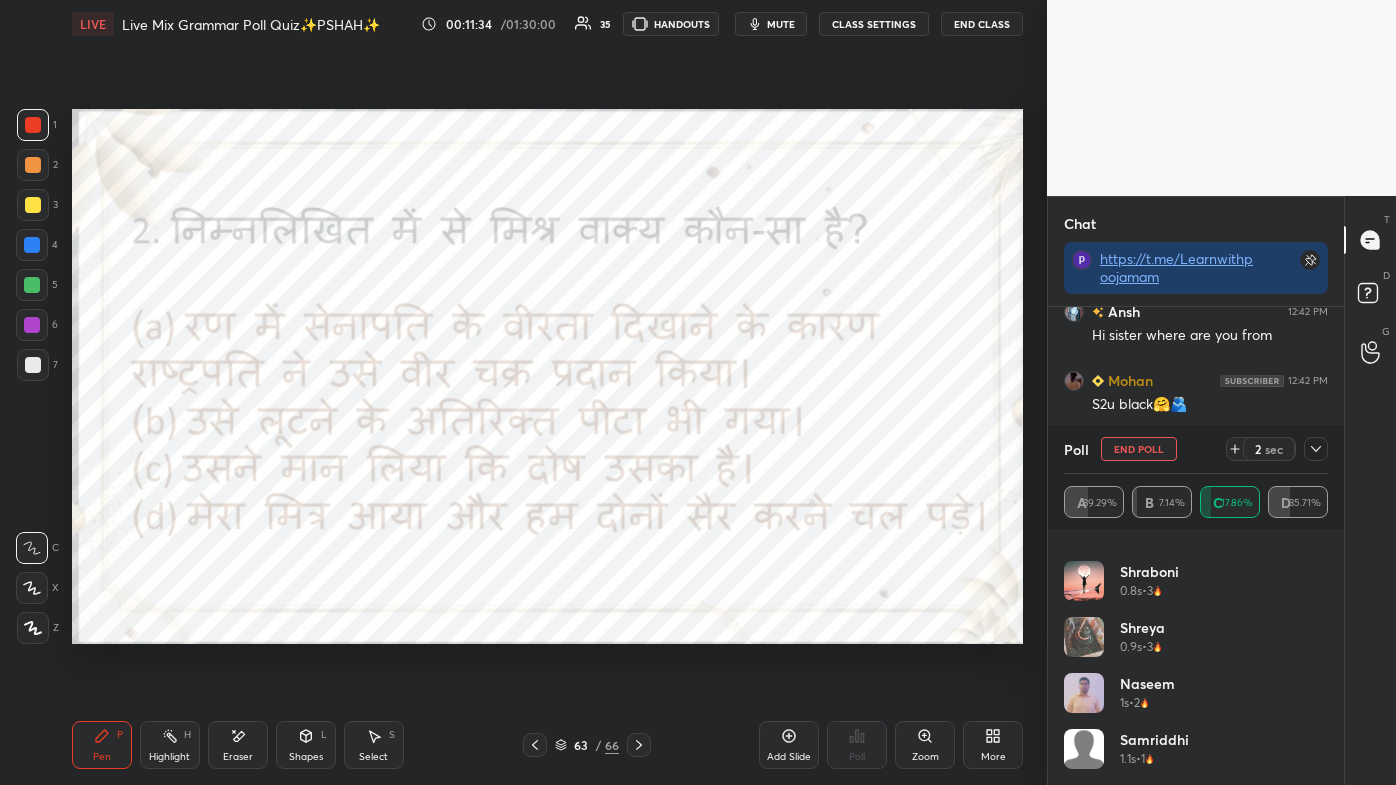 scroll, scrollTop: 175, scrollLeft: 258, axis: both 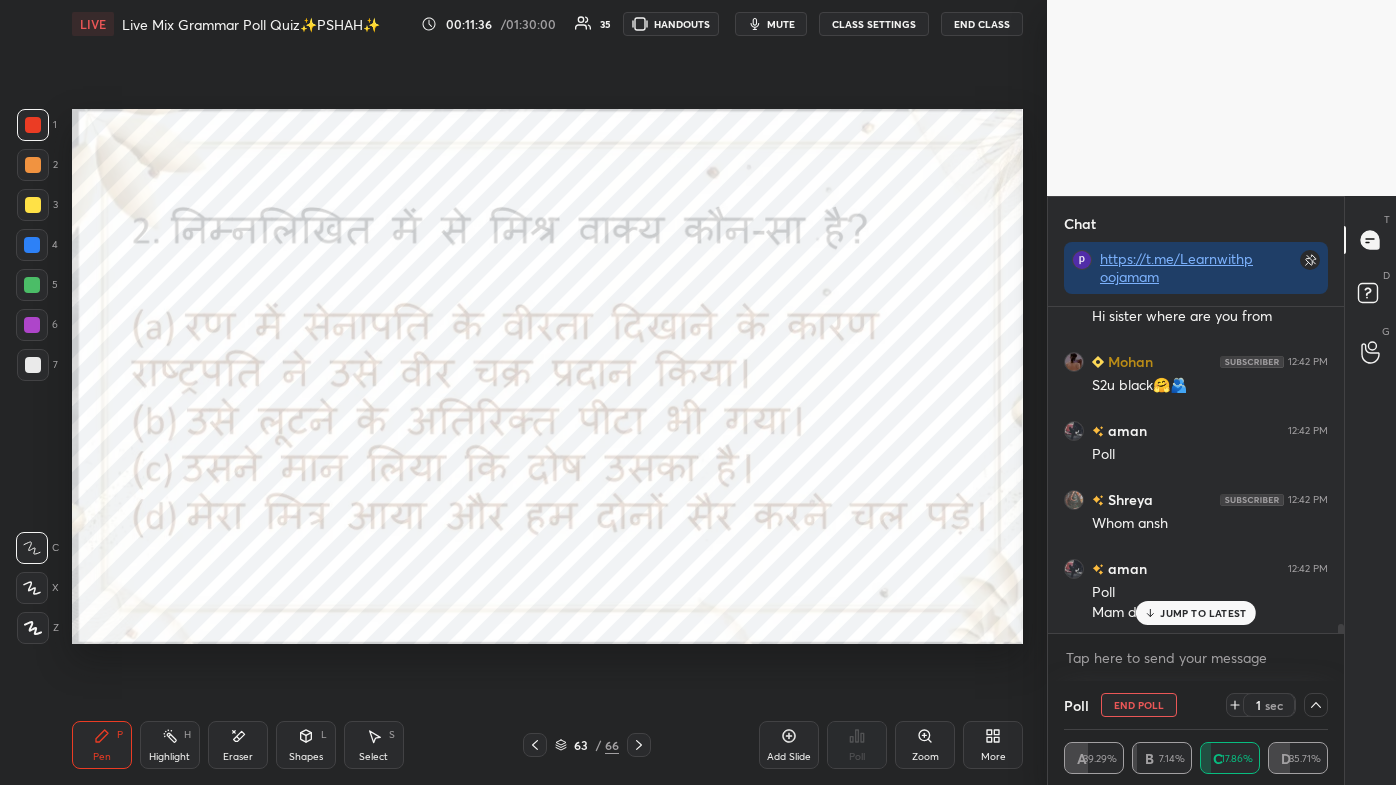 click on "[PERSON] 12:42 PM Poll [PERSON] 12:42 PM F9 wbu [PERSON] 12:42 PM Happy friendship day all [PERSON] 12:42 PM Ans h  inme se koi bhi nhi guys [PERSON] 12:42 PM Ok 👍 [PERSON] 12:42 PM Poll [PERSON] 12:42 PM S2u 🖤🖤 [PERSON] 12:42 PM Hi mam [PERSON] 12:42 PM Poll [PERSON] 12:42 PM Mam????? [PERSON] 12:42 PM Hi sister where are you from [PERSON] 12:42 PM S2u black🤗🫂 [PERSON] 12:42 PM Poll [PERSON] 12:42 PM Whom [PERSON] [PERSON] 12:42 PM Poll Mam d hoga JUMP TO LATEST" at bounding box center (1196, 470) 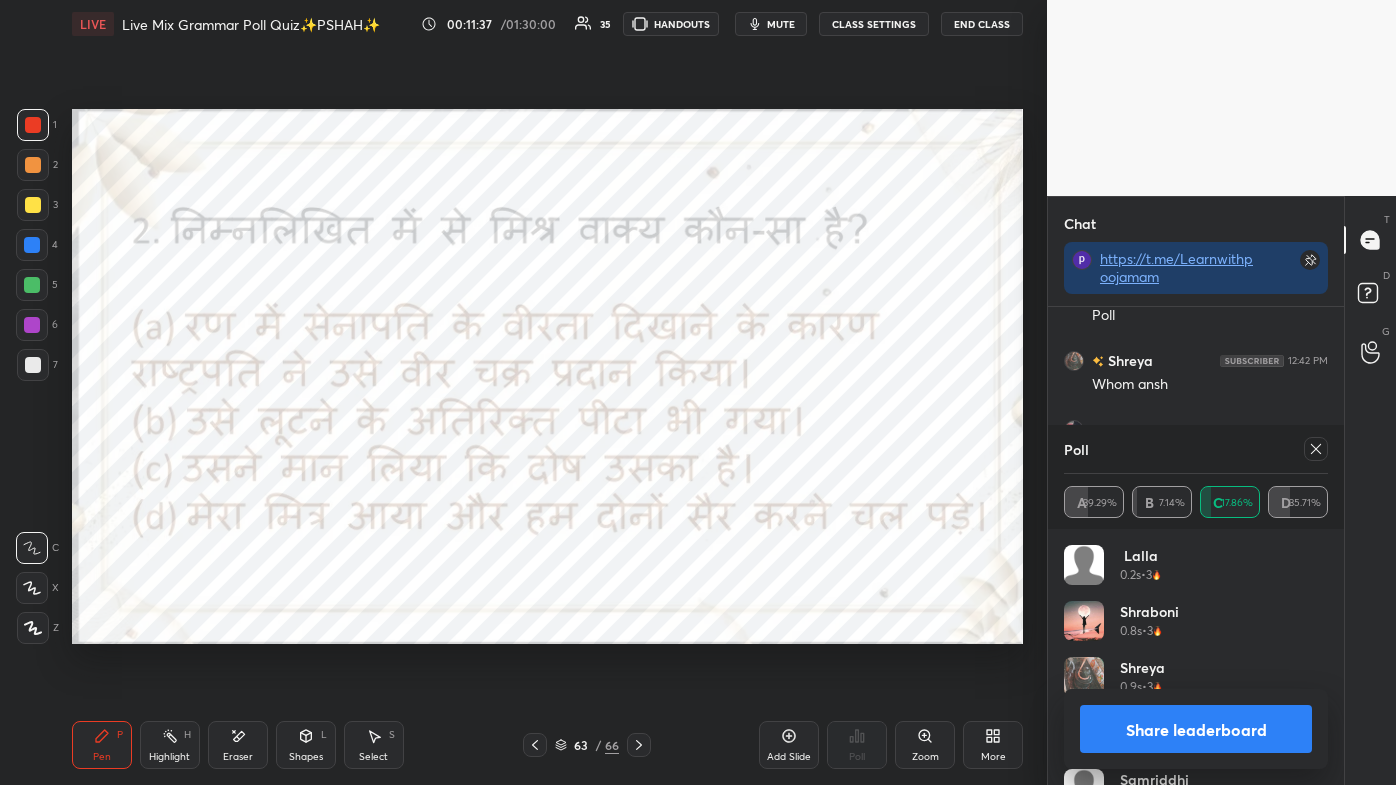 click at bounding box center (1316, 449) 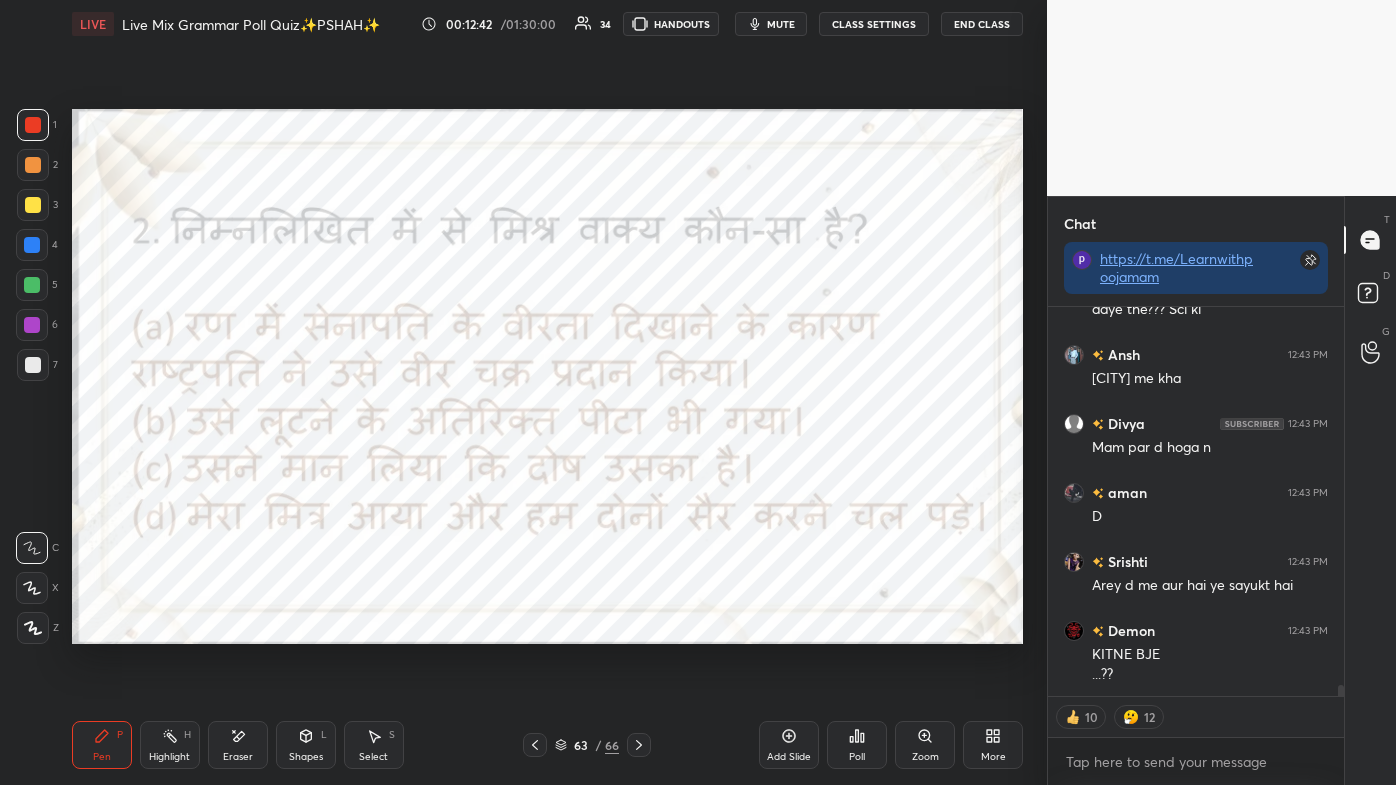 scroll, scrollTop: 13192, scrollLeft: 0, axis: vertical 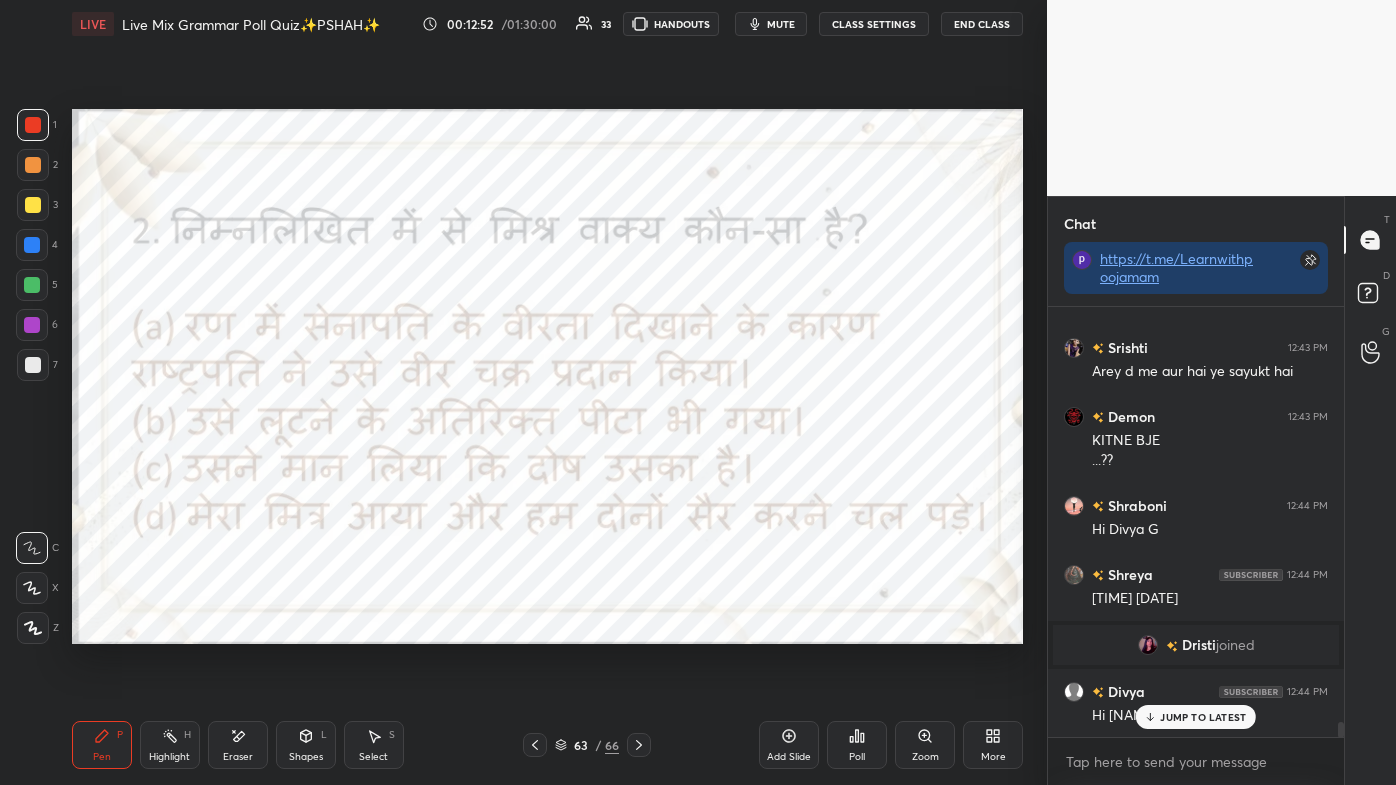 click on "JUMP TO LATEST" at bounding box center (1203, 717) 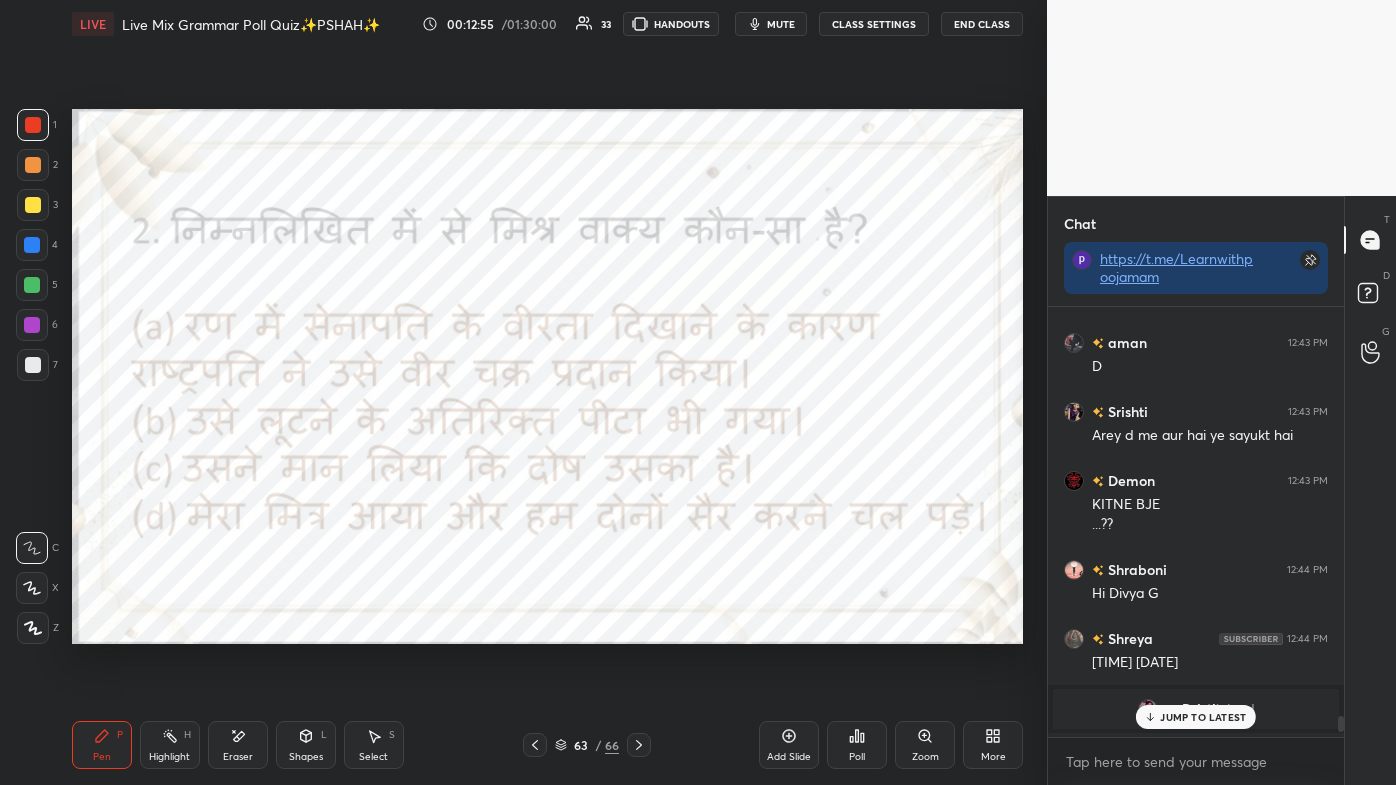 scroll, scrollTop: 12034, scrollLeft: 0, axis: vertical 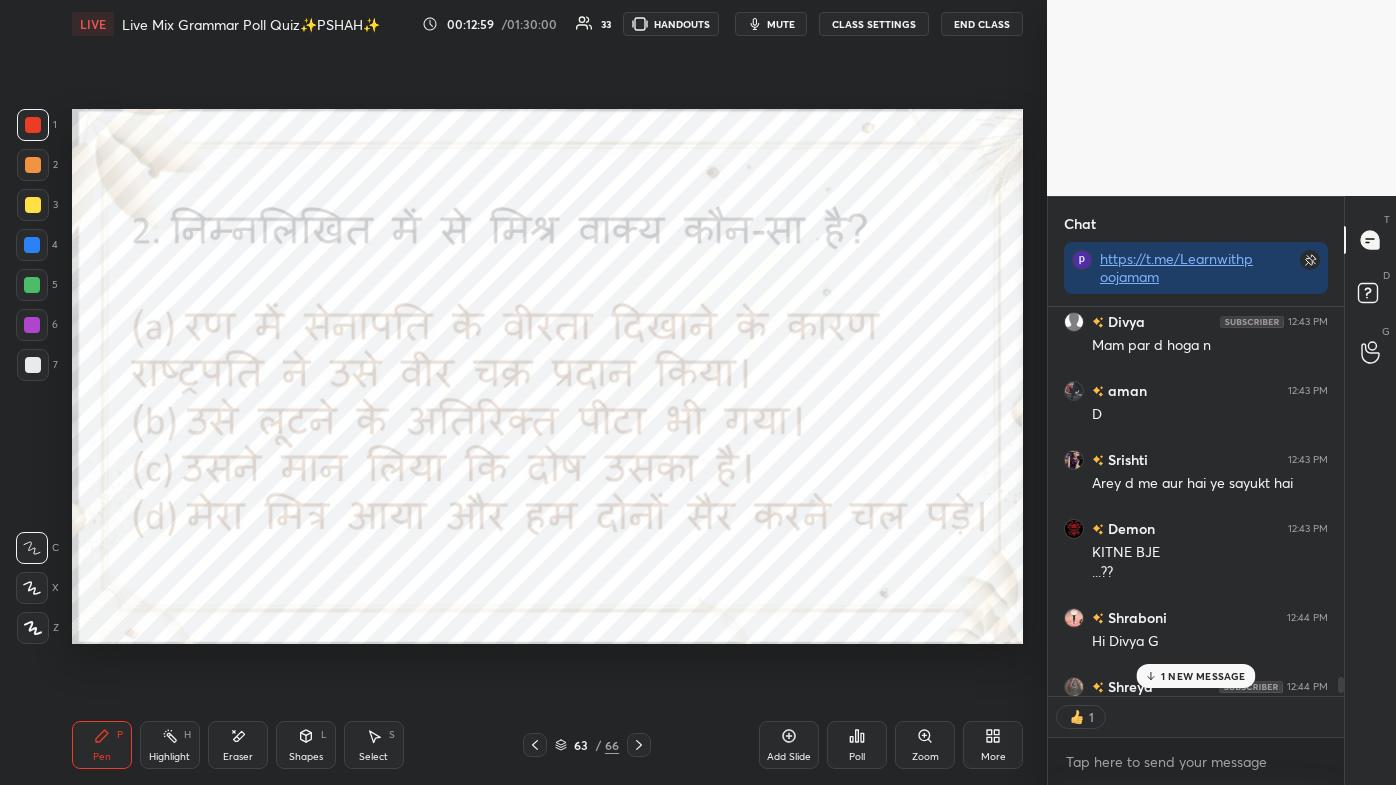 click on "1" at bounding box center (1196, 717) 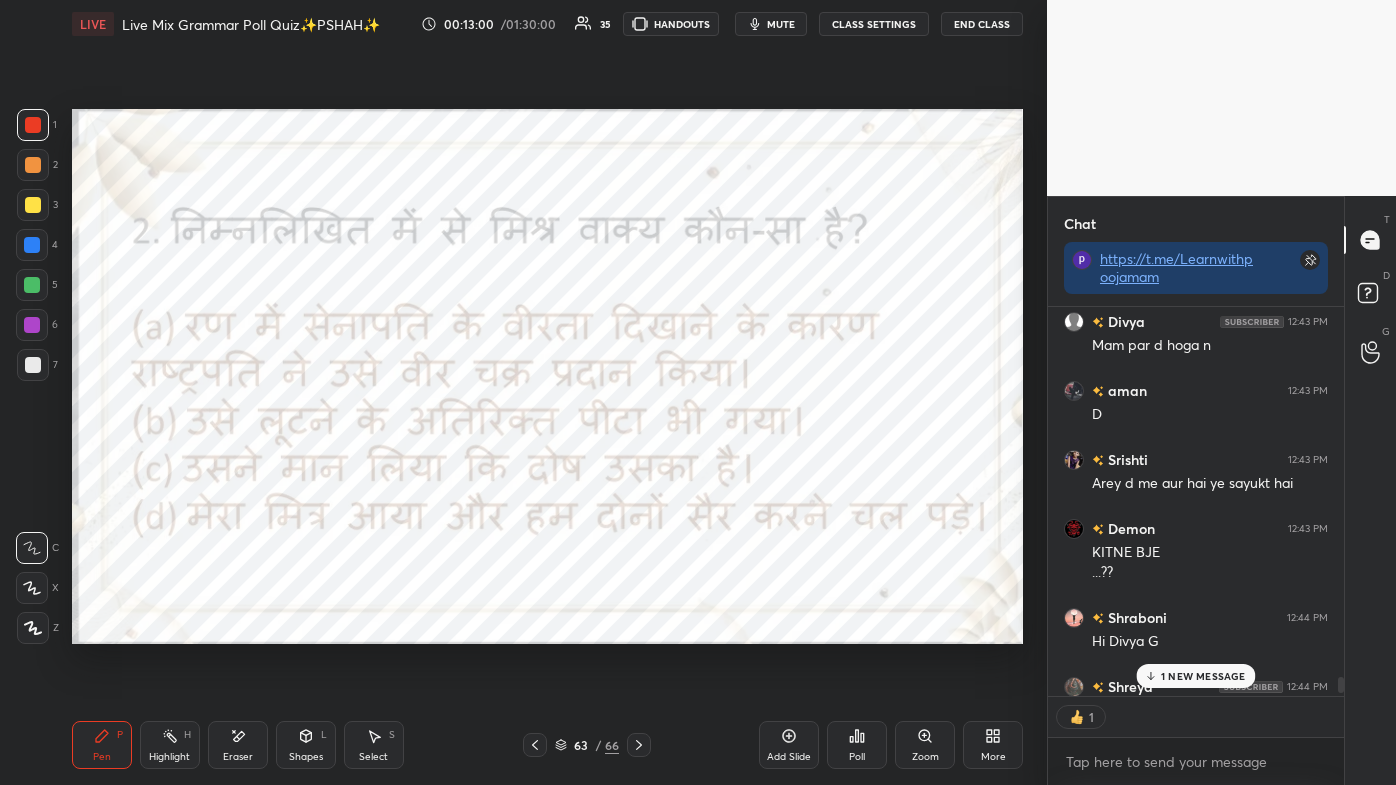 click on "1 NEW MESSAGE" at bounding box center [1203, 676] 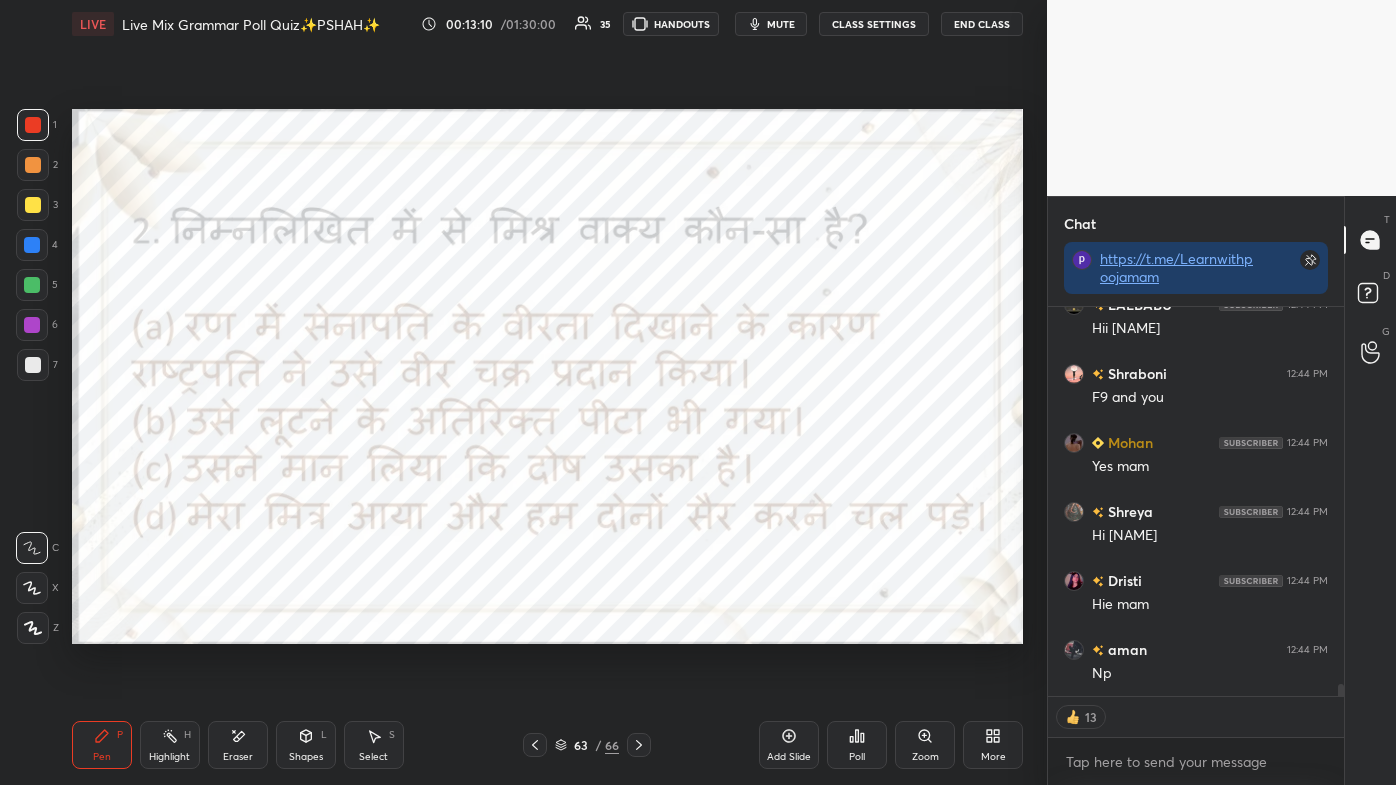 scroll, scrollTop: 12739, scrollLeft: 0, axis: vertical 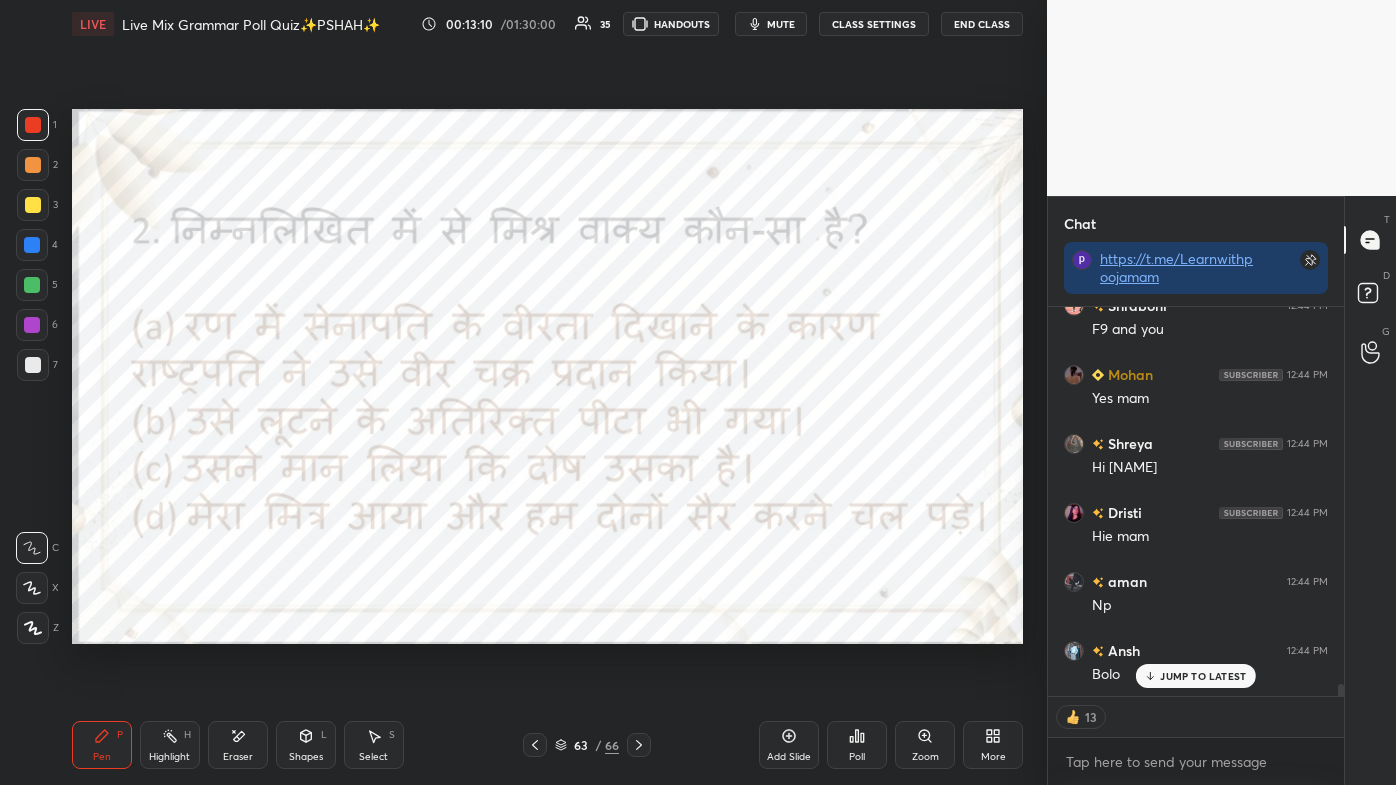 click 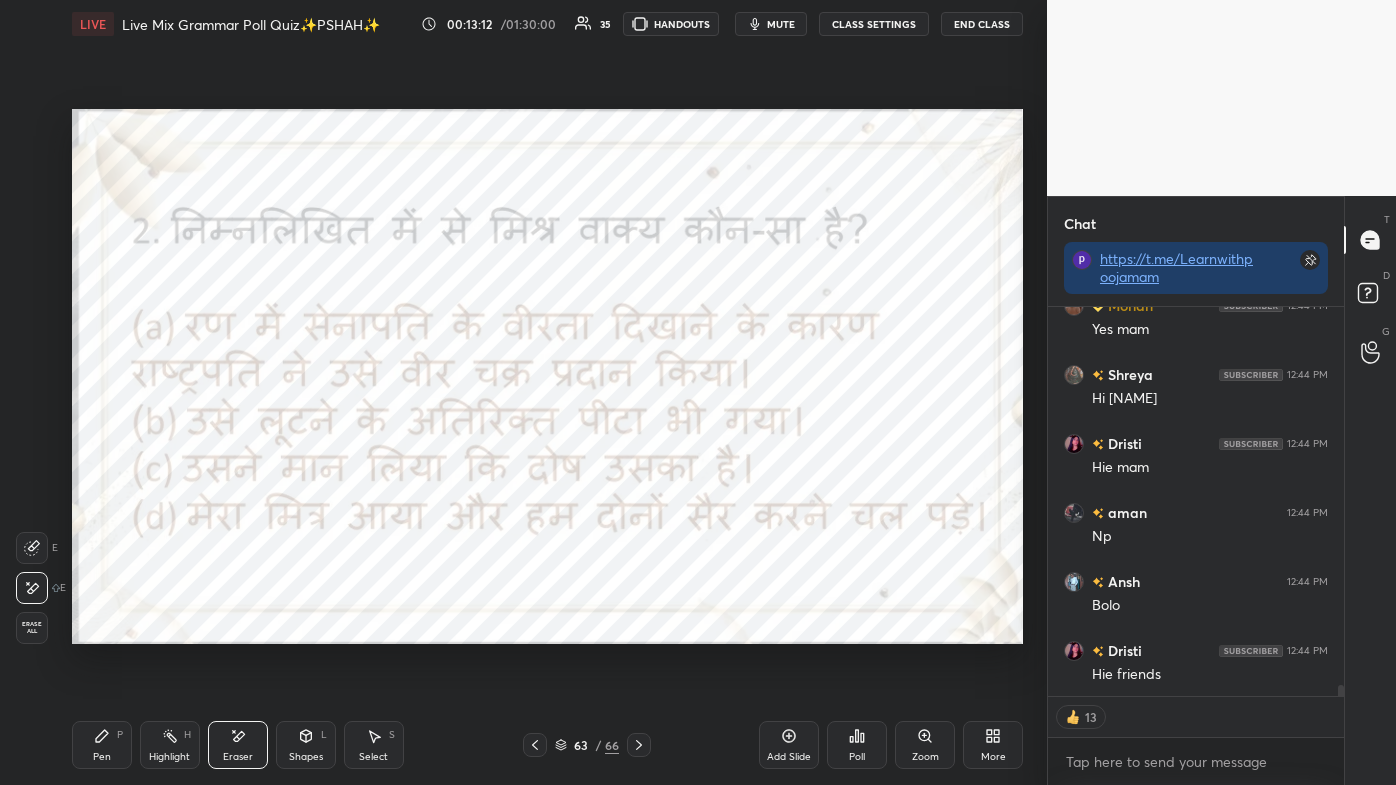 scroll, scrollTop: 12877, scrollLeft: 0, axis: vertical 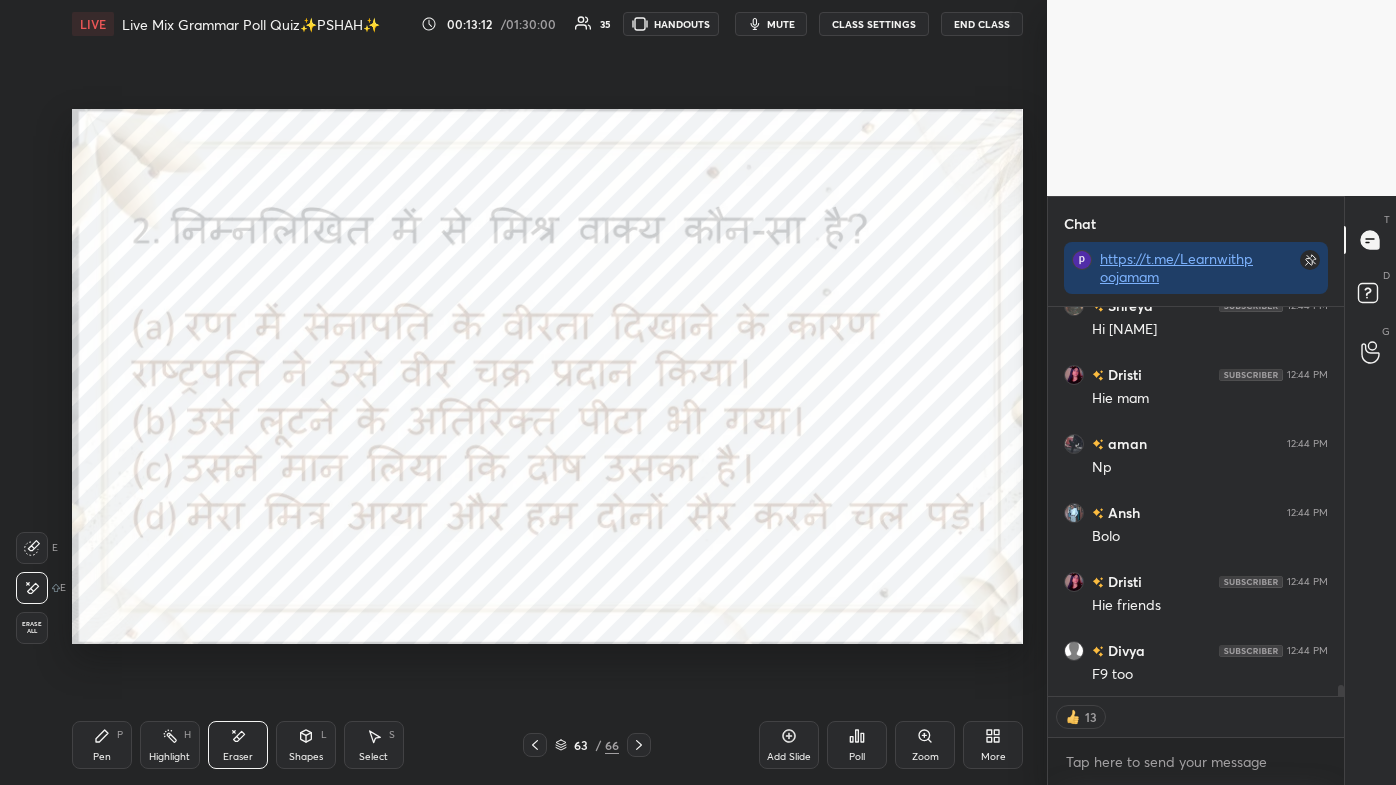 click on "Pen P" at bounding box center (102, 745) 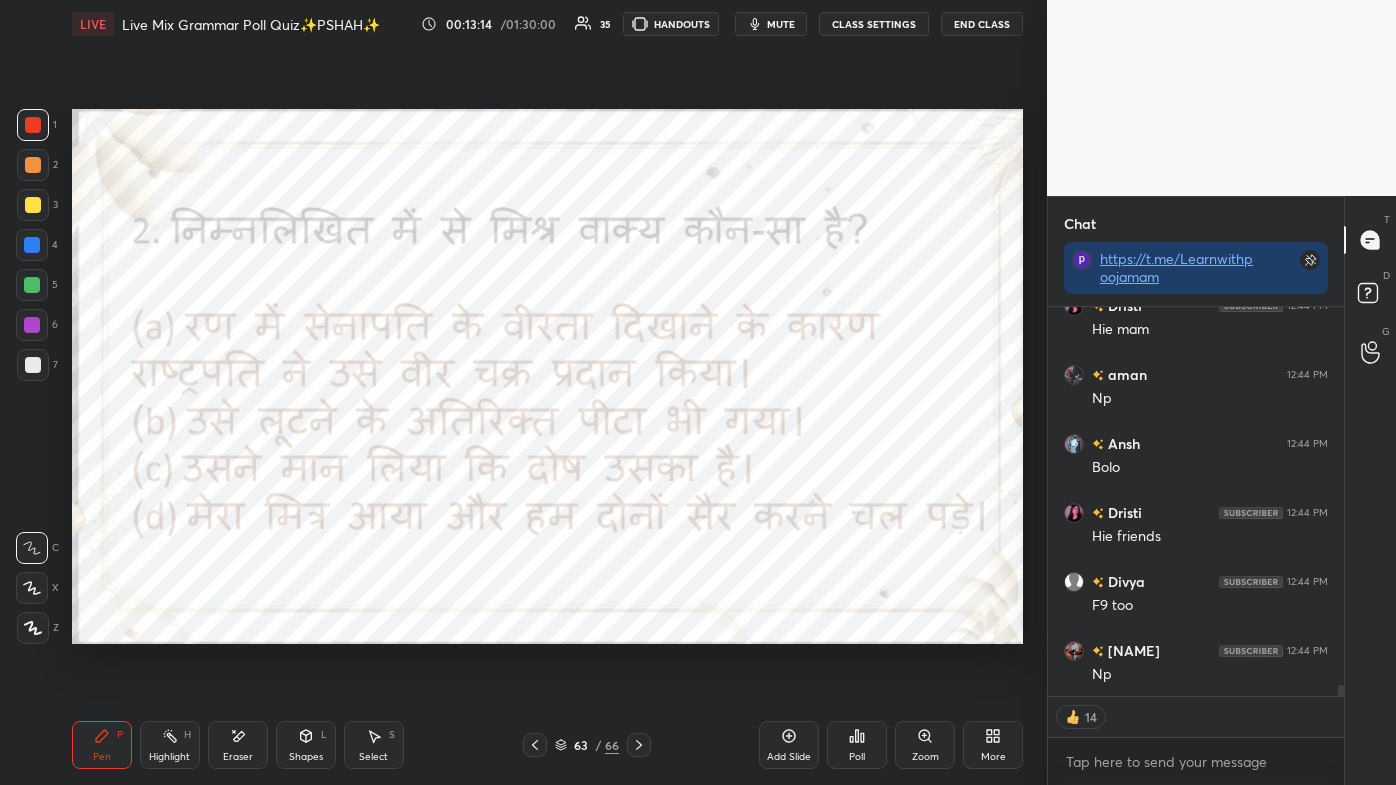 scroll, scrollTop: 13016, scrollLeft: 0, axis: vertical 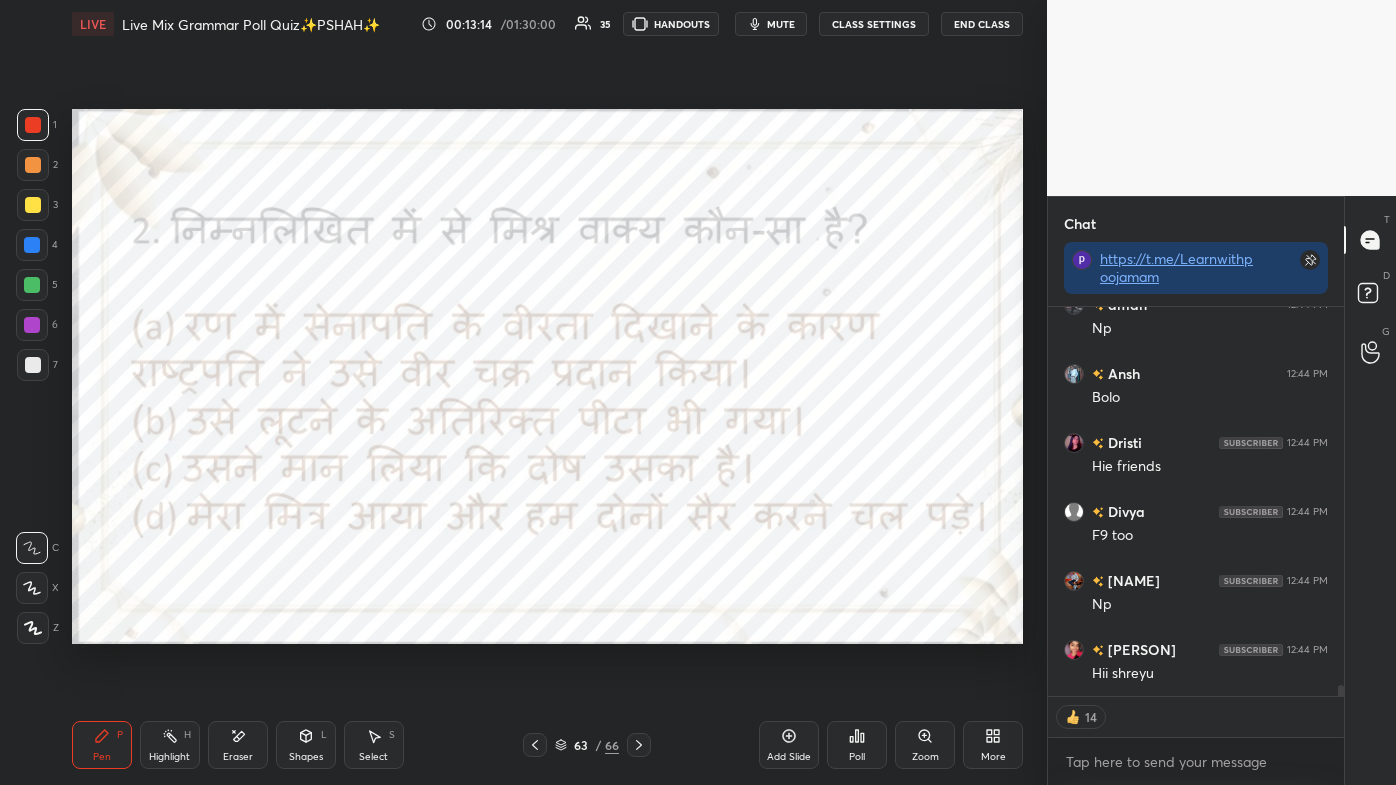 click on "Hii shreyu" at bounding box center (1210, 674) 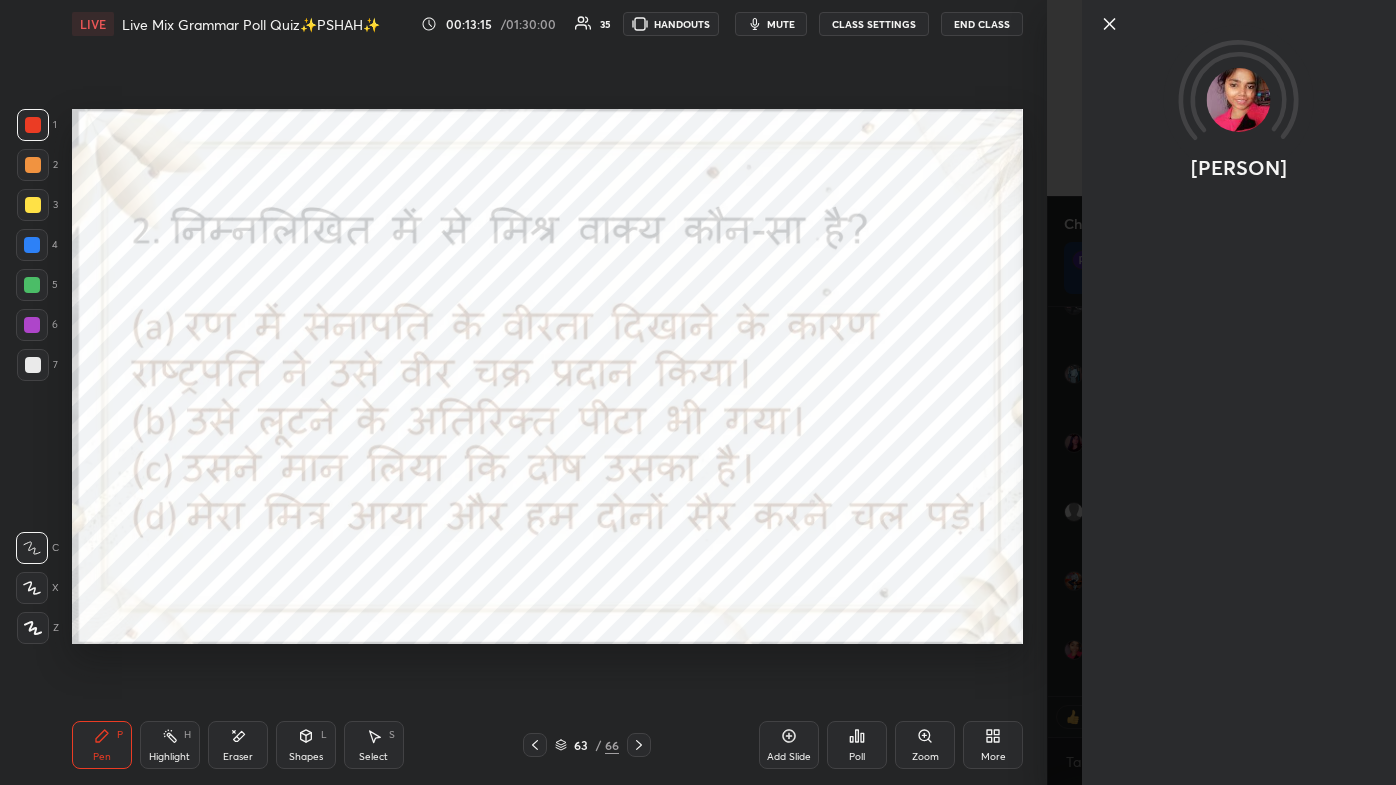 click 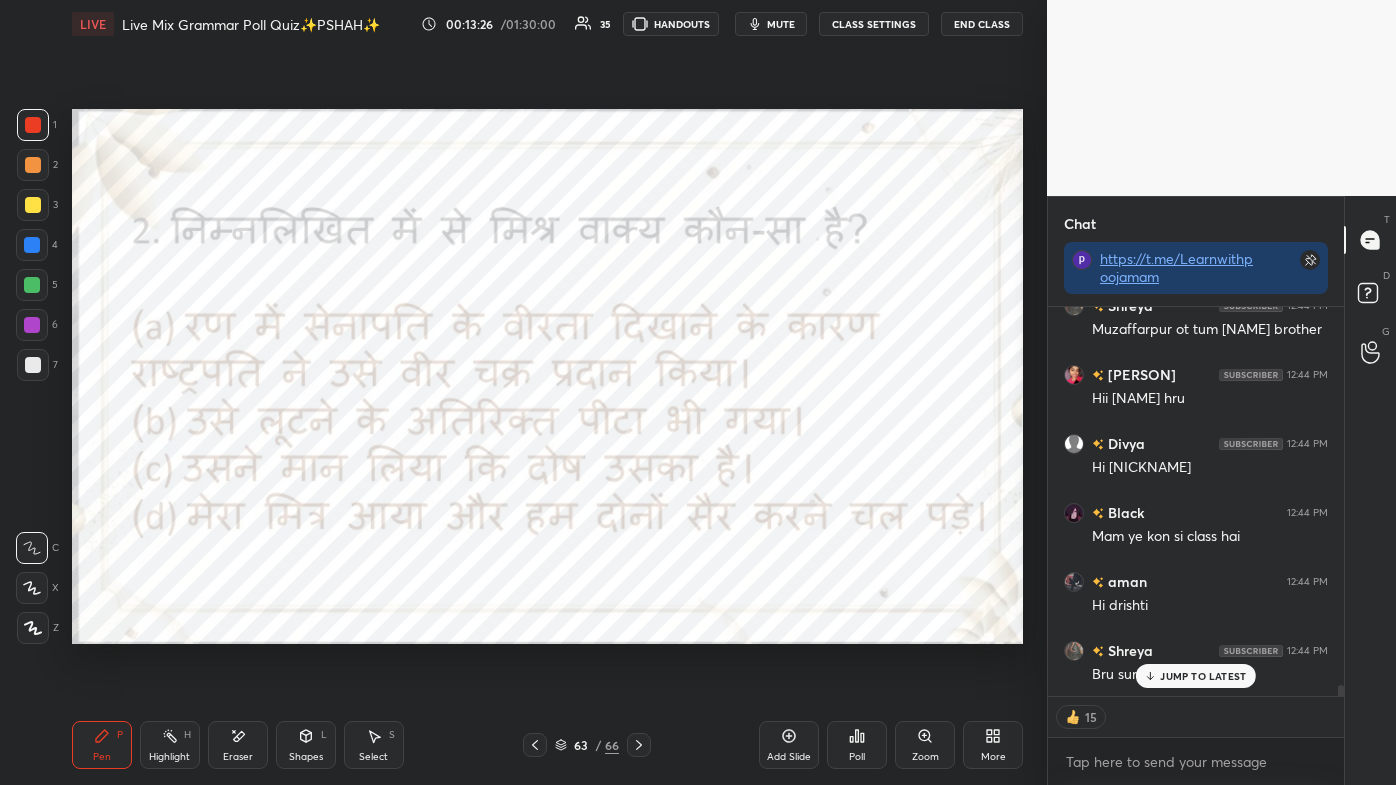 scroll, scrollTop: 13498, scrollLeft: 0, axis: vertical 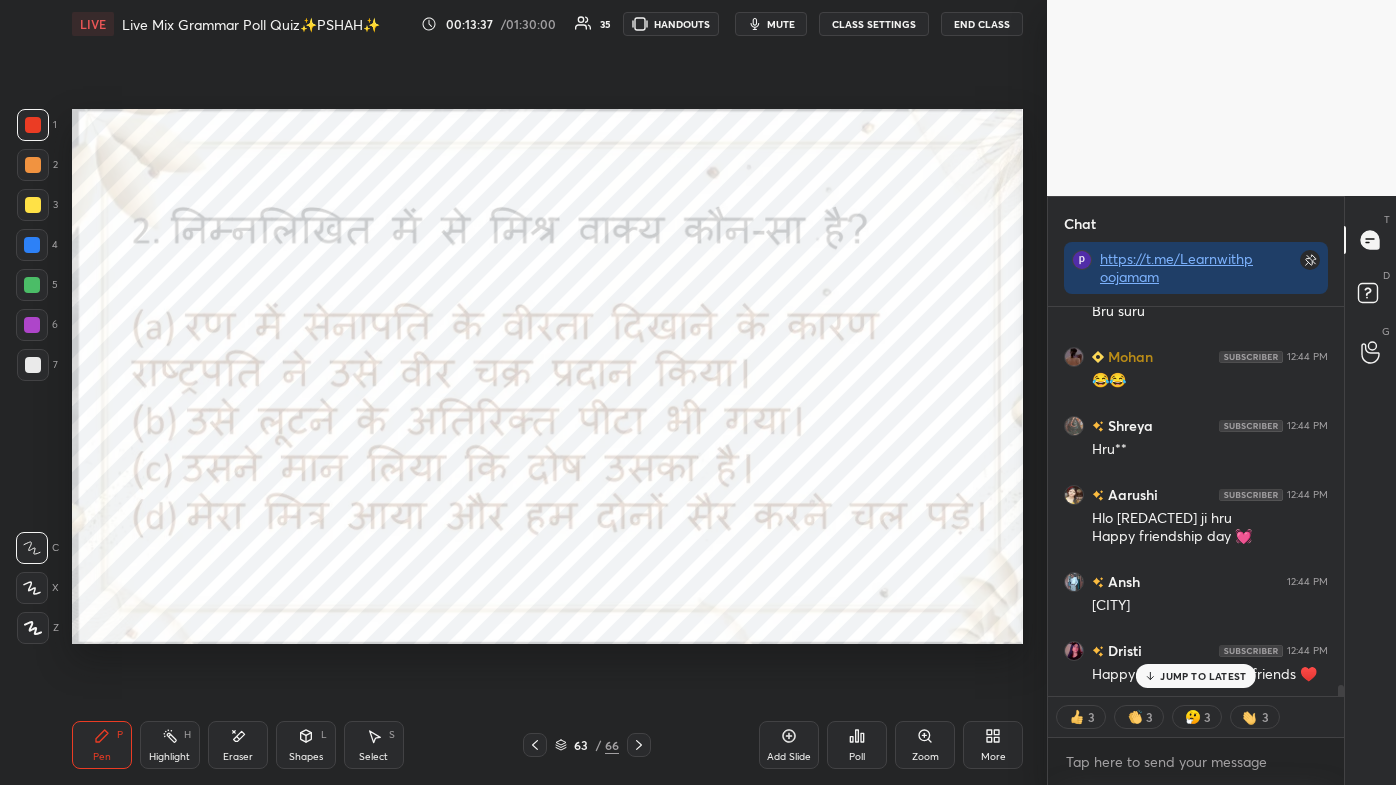 click 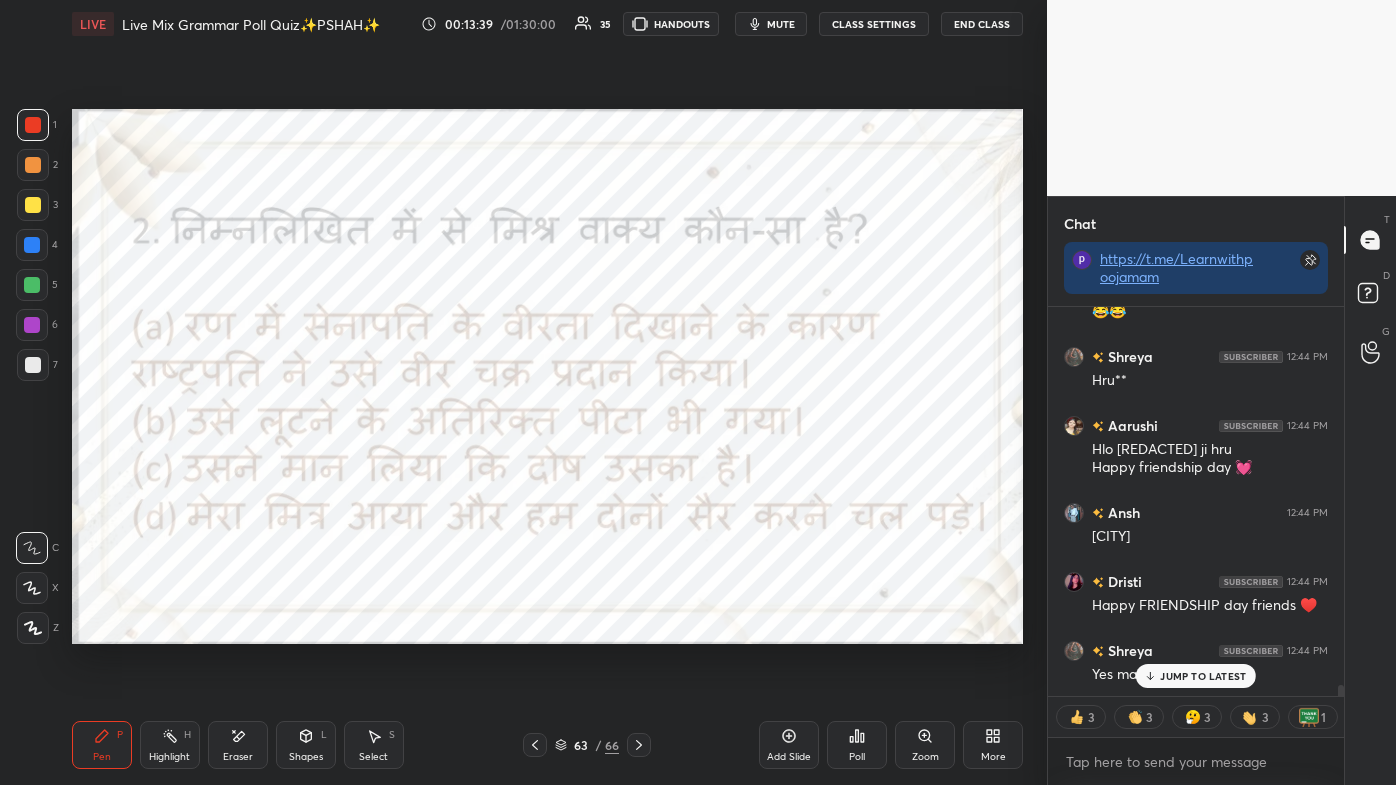 click on "JUMP TO LATEST" at bounding box center [1203, 676] 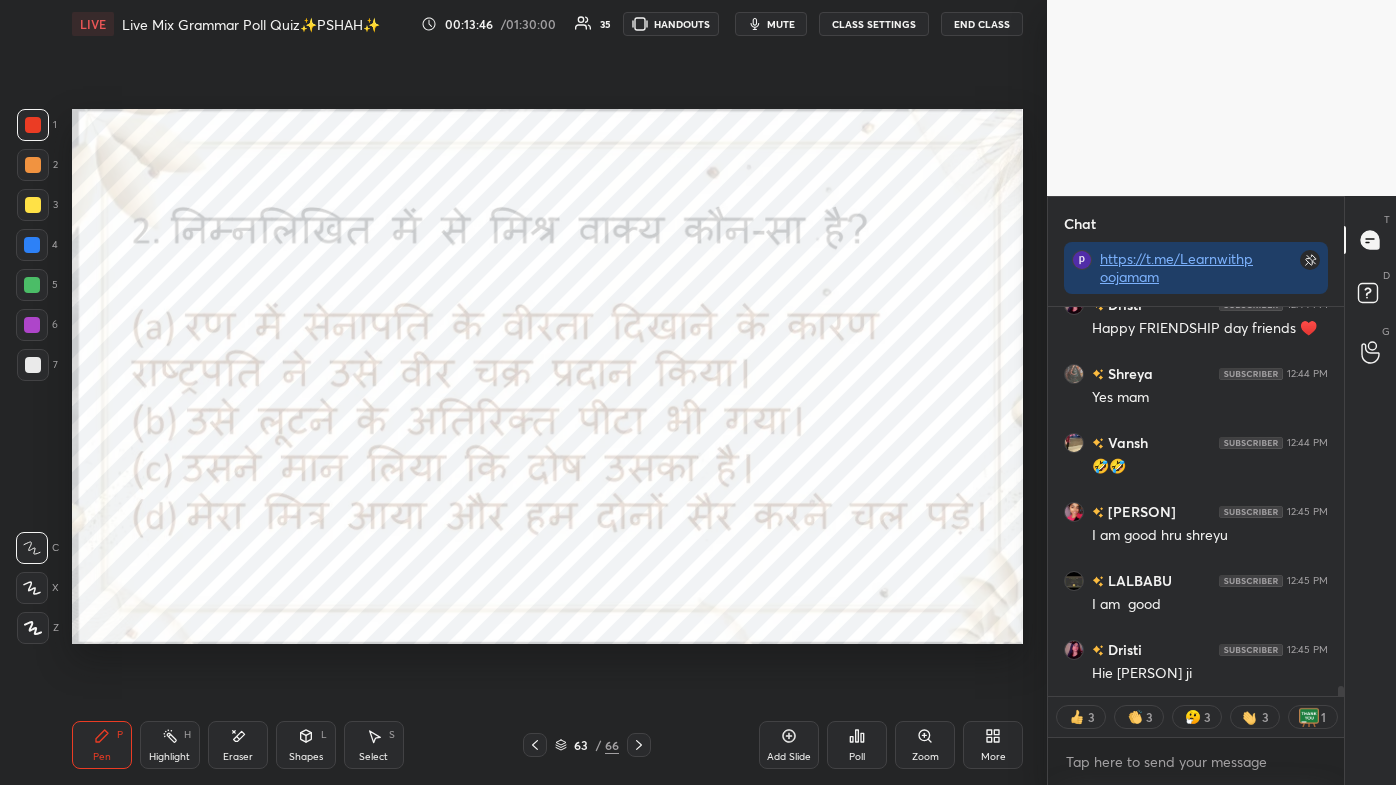 click on "Pen P Highlight H Eraser Shapes L Select S 63 / 66 Add Slide Poll Zoom More" at bounding box center [547, 745] 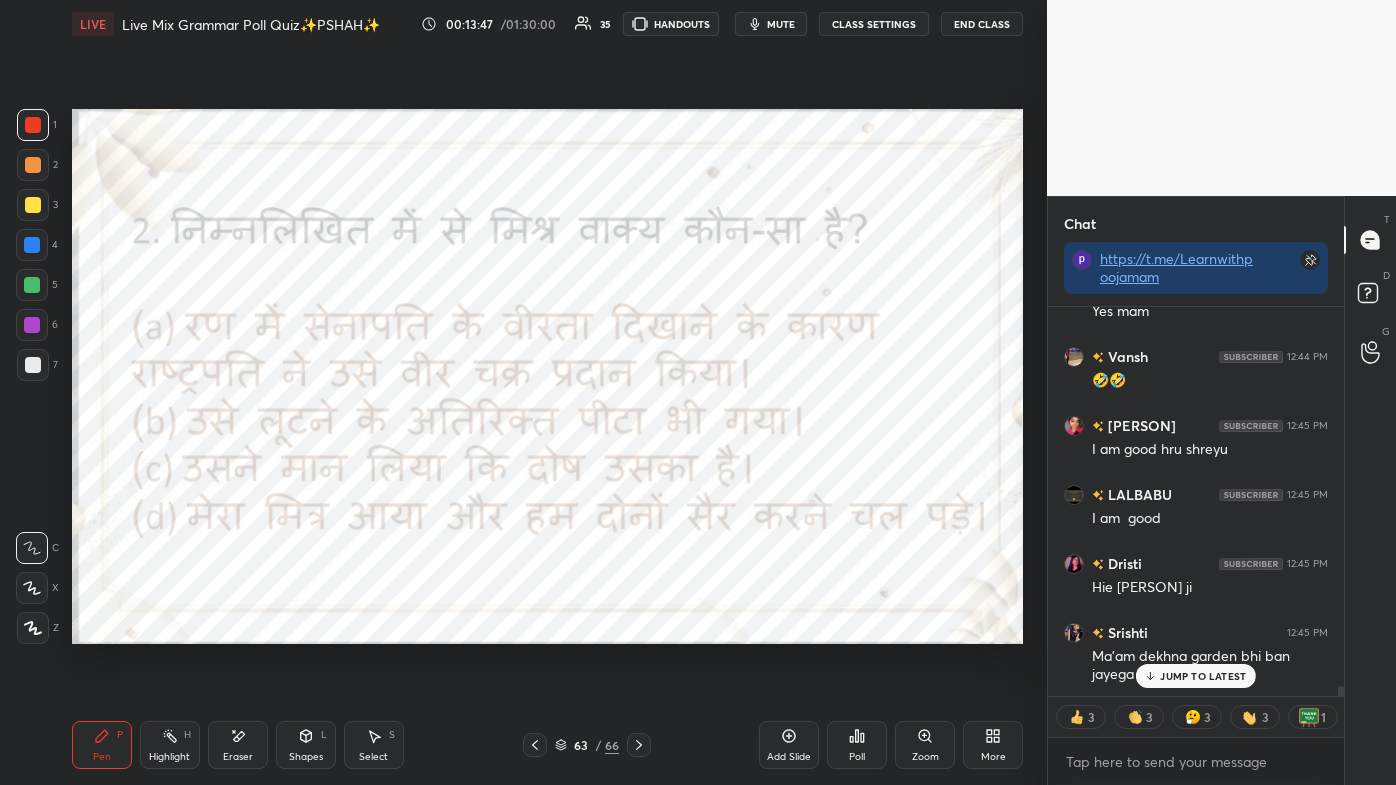click on "Eraser" at bounding box center (238, 745) 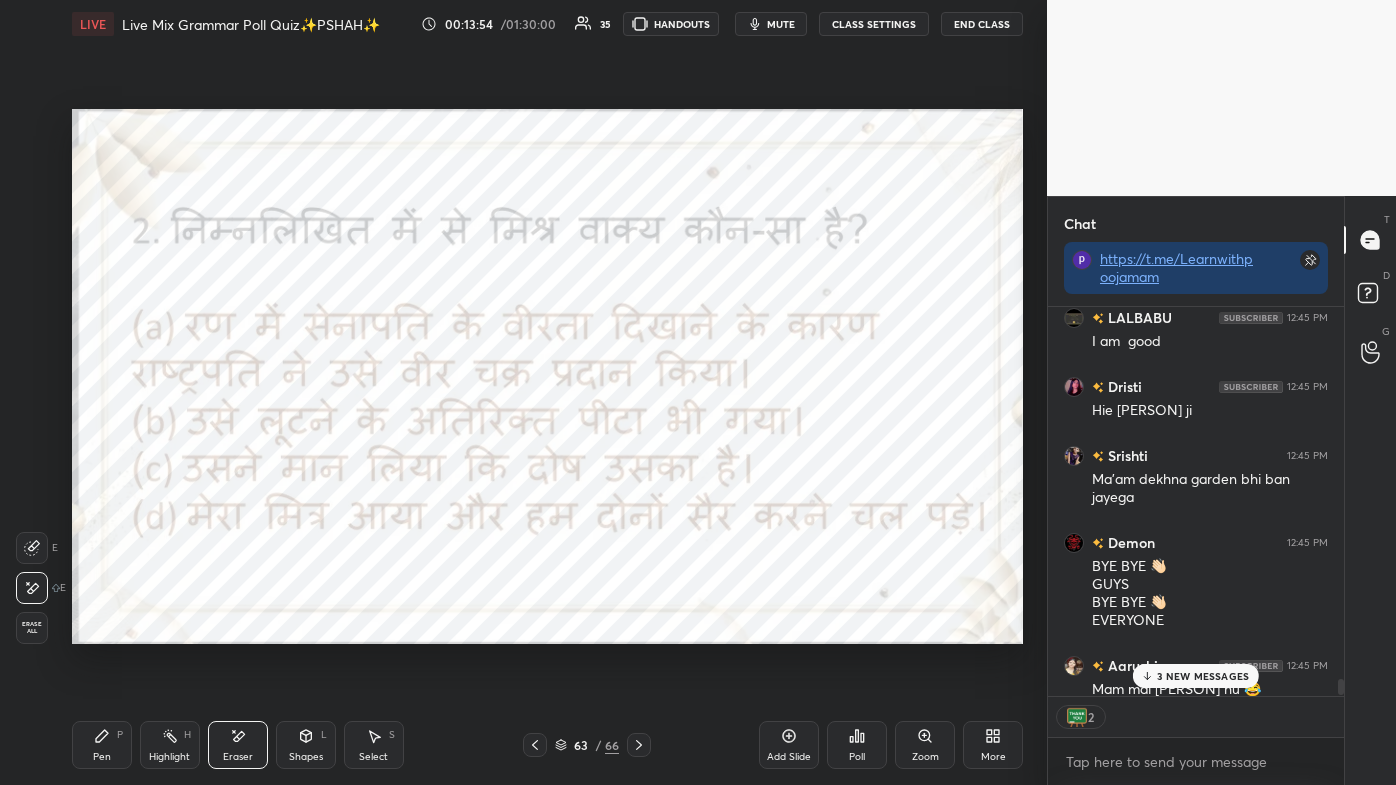 click on "3 NEW MESSAGES" at bounding box center [1196, 676] 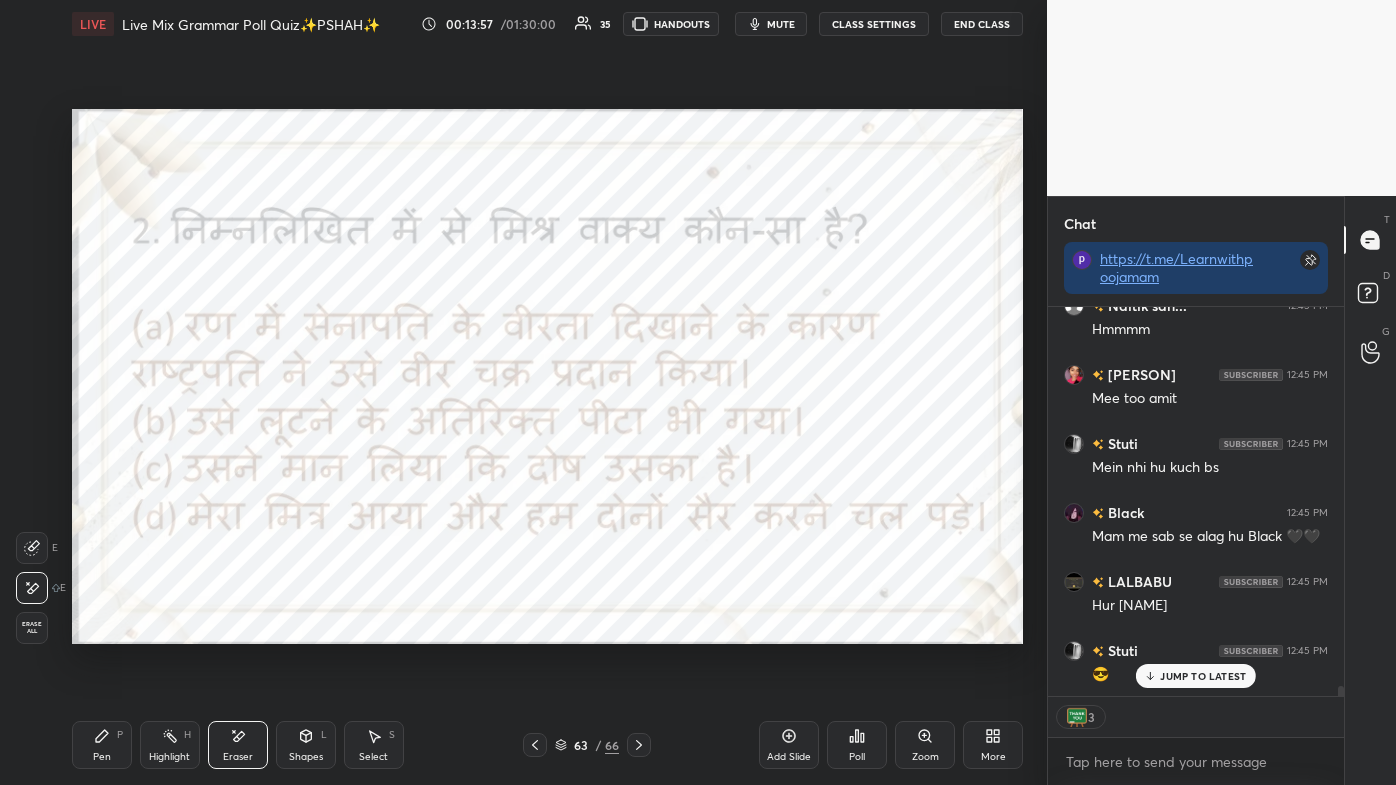 click on "JUMP TO LATEST" at bounding box center [1196, 676] 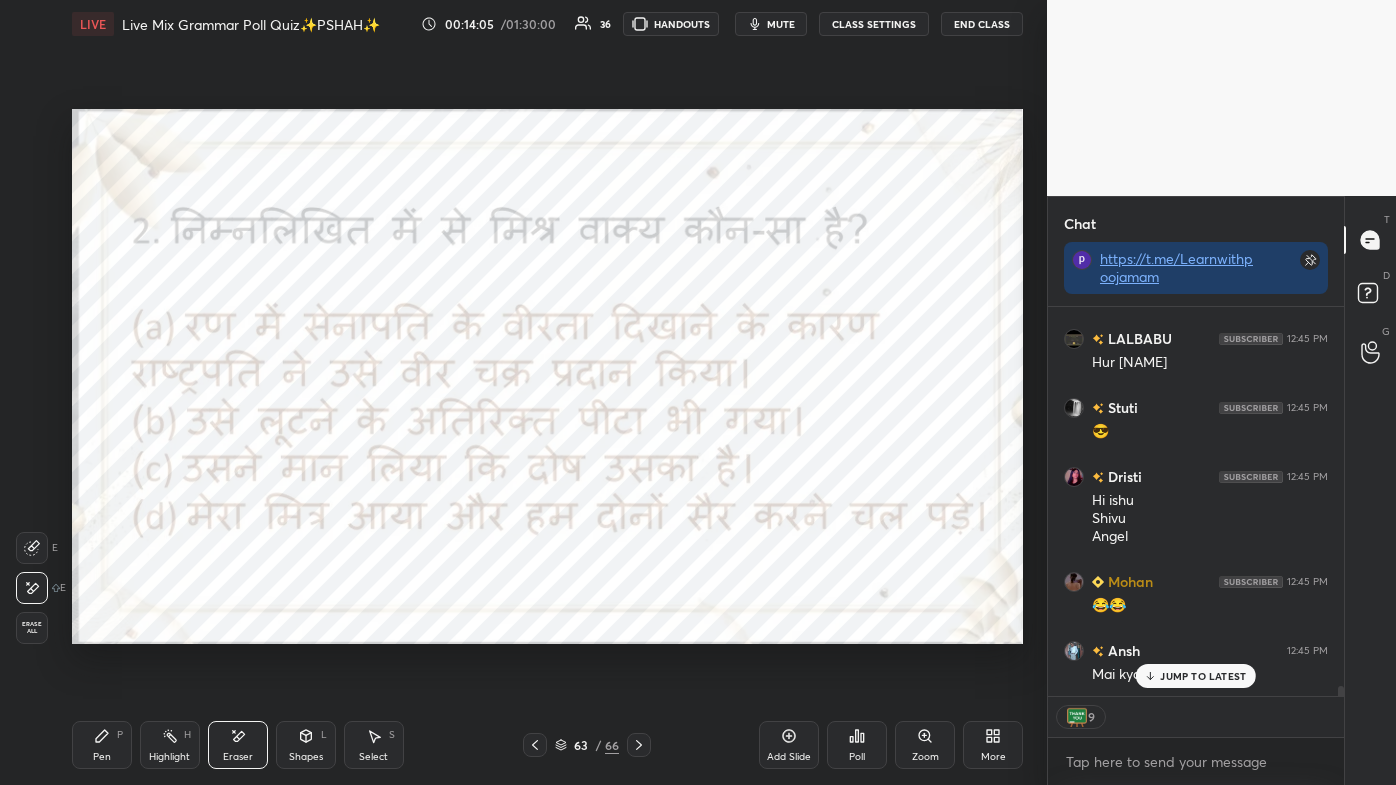 click on "Pen P" at bounding box center [102, 745] 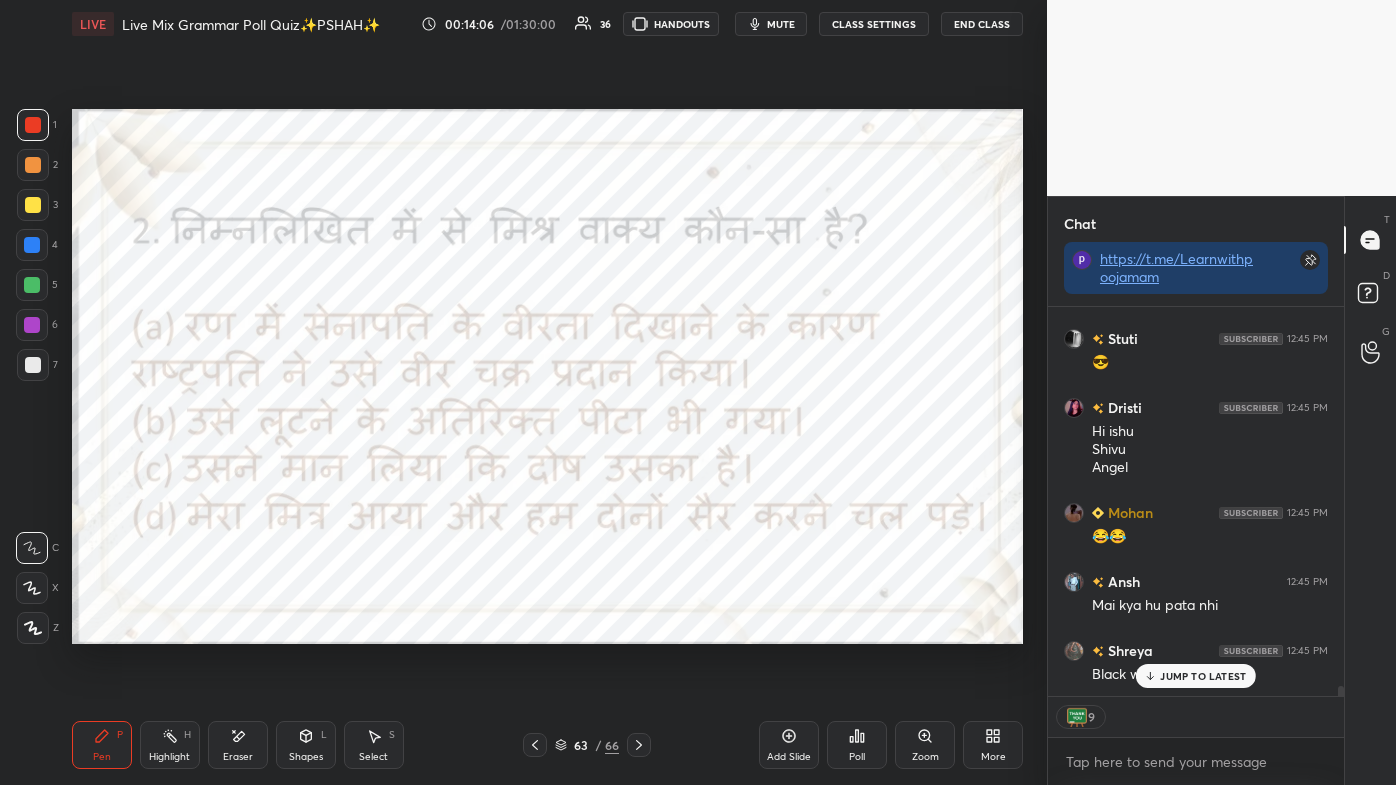 click on "JUMP TO LATEST" at bounding box center (1196, 676) 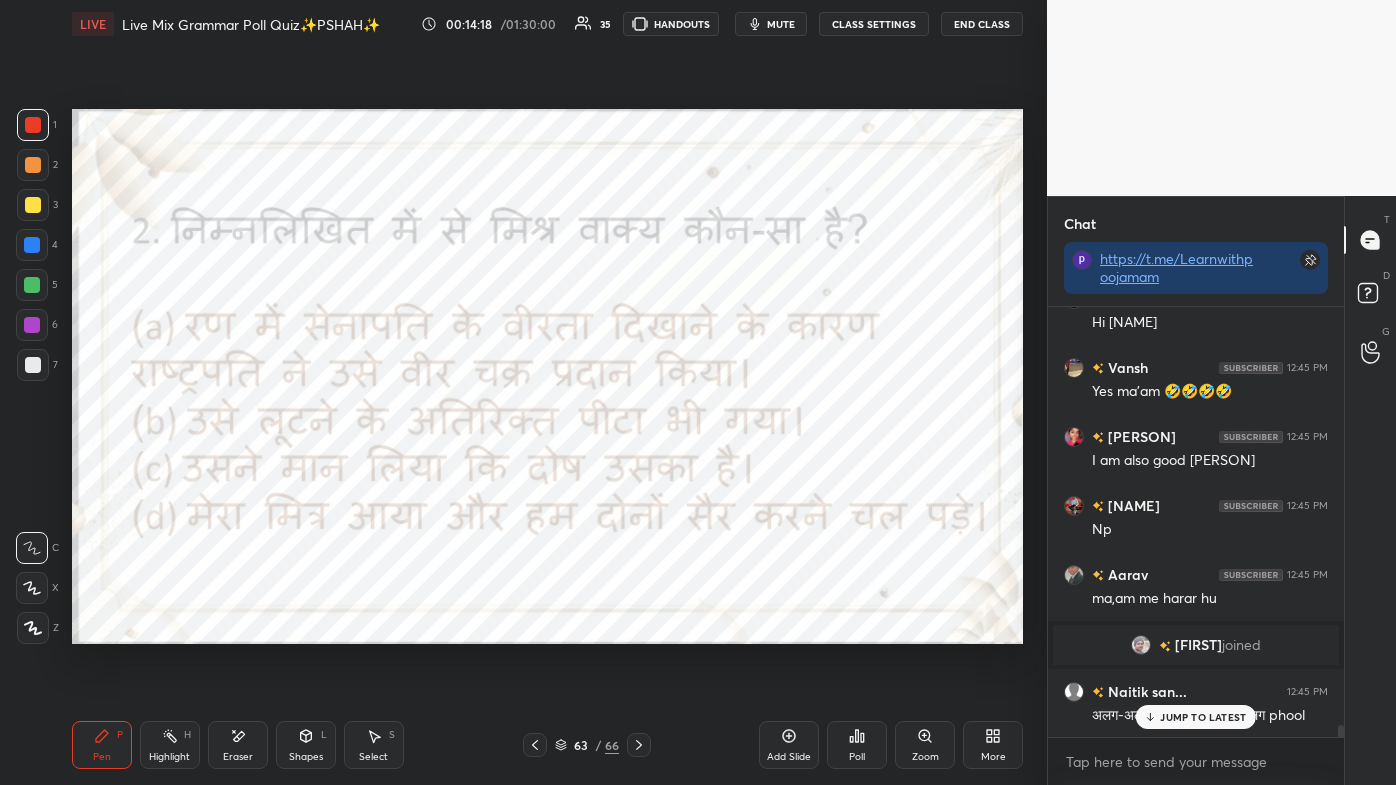 click on "[NAME] 12:45 PM Hmmmm [NAME] 12:45 PM Mee too [NAME] [NAME] 12:45 PM Mein nhi hu kuch bs Black [NAME] 12:45 PM Mam me sab se alag hu Black 🖤🖤 [NAME] 12:45 PM Hur [NAME] [NAME] 12:45 PM 😎 [NAME] 12:45 PM Hi [NAME] [NAME] 12:45 PM 😂😂 [NAME] 12:45 PM Mai kya hu pata nhi [NAME] 12:45 PM Black what's ur name 📛 [NAME] 12:45 PM Hi [NAME] [NAME] 12:45 PM Yes ma'am 🤣🤣🤣🤣 [NAME] 12:45 PM I am also good [NAME] [NAME] 12:45 PM Np [NAME] 12:45 PM ma,am me harar hu [NAME]  joined [NAME] 12:45 PM अलग-अलग student अलग-अलग phool" at bounding box center [1196, 522] 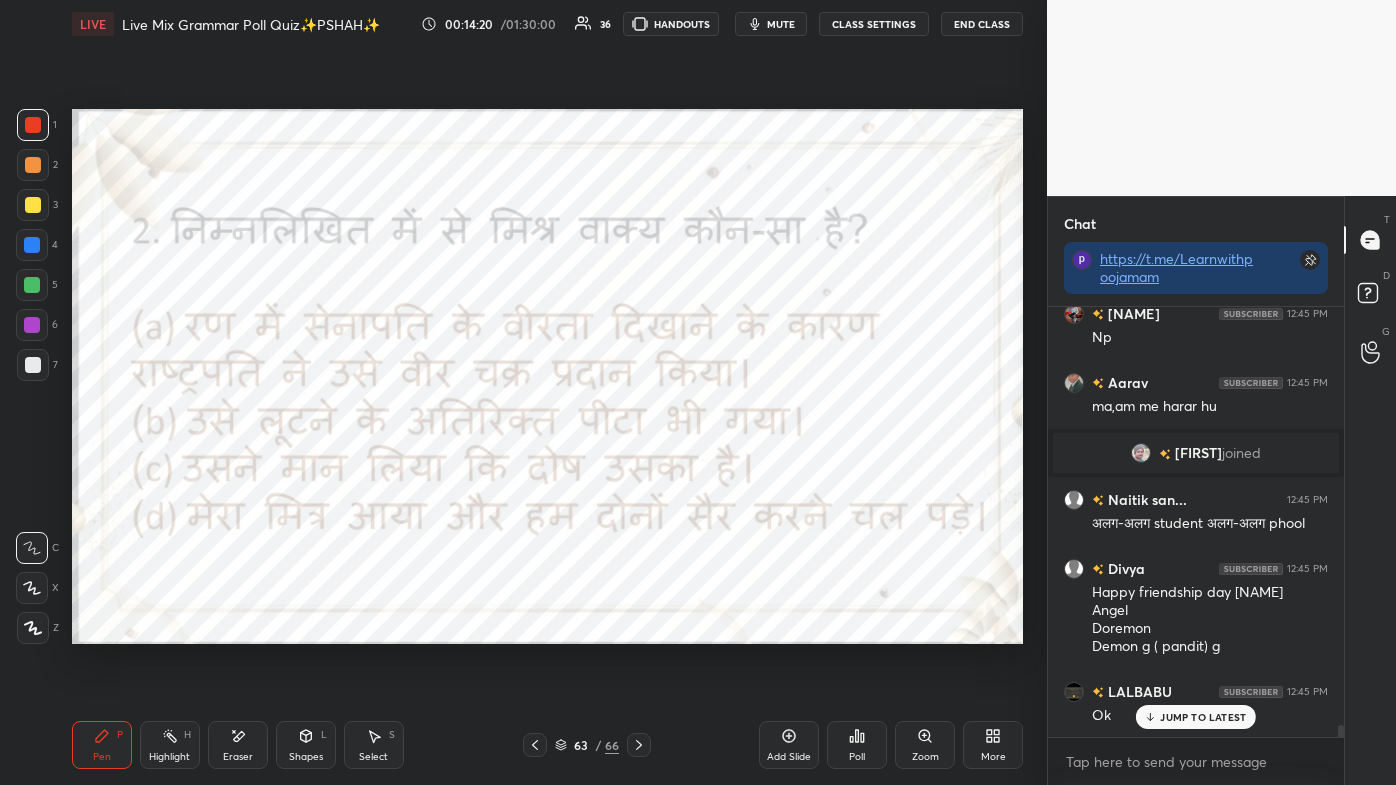 click at bounding box center [1141, 453] 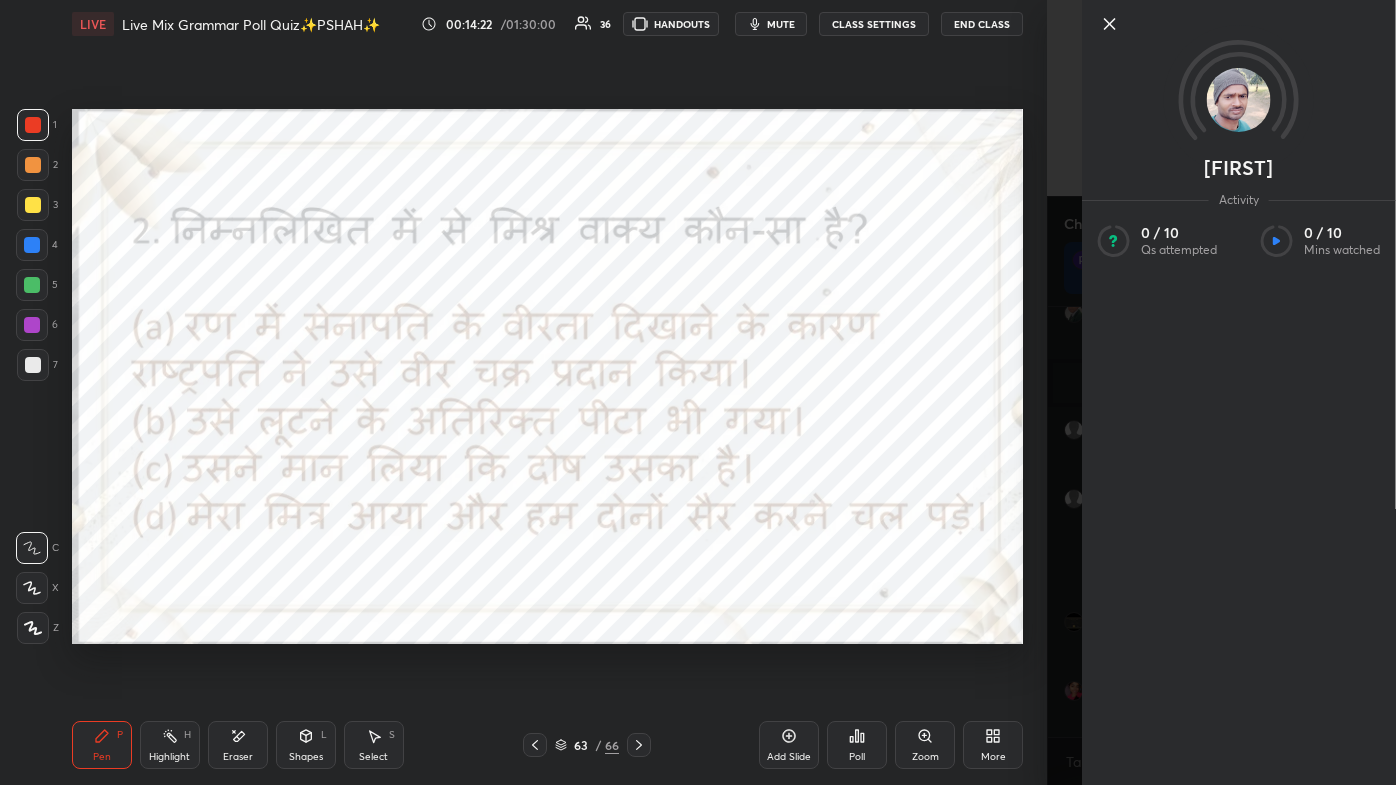 click 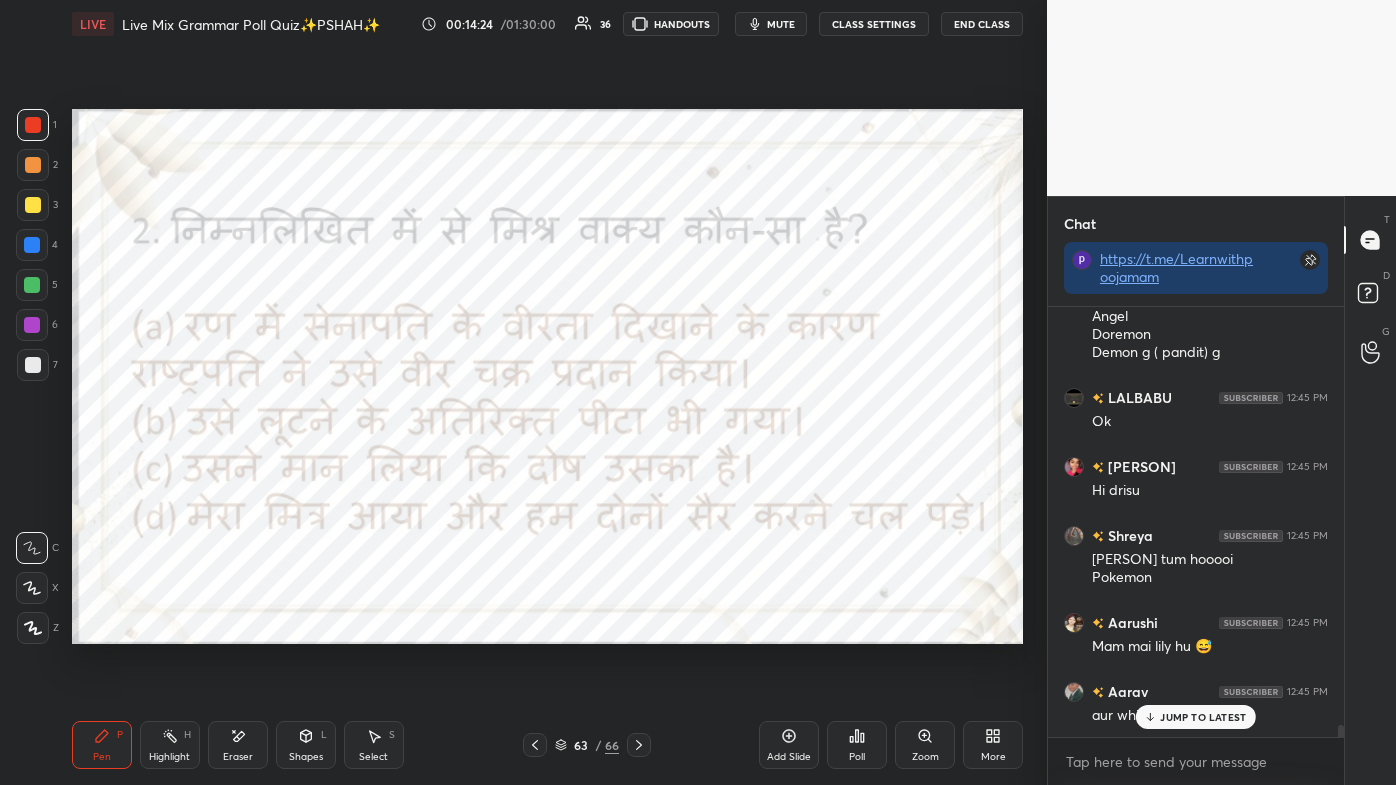 click 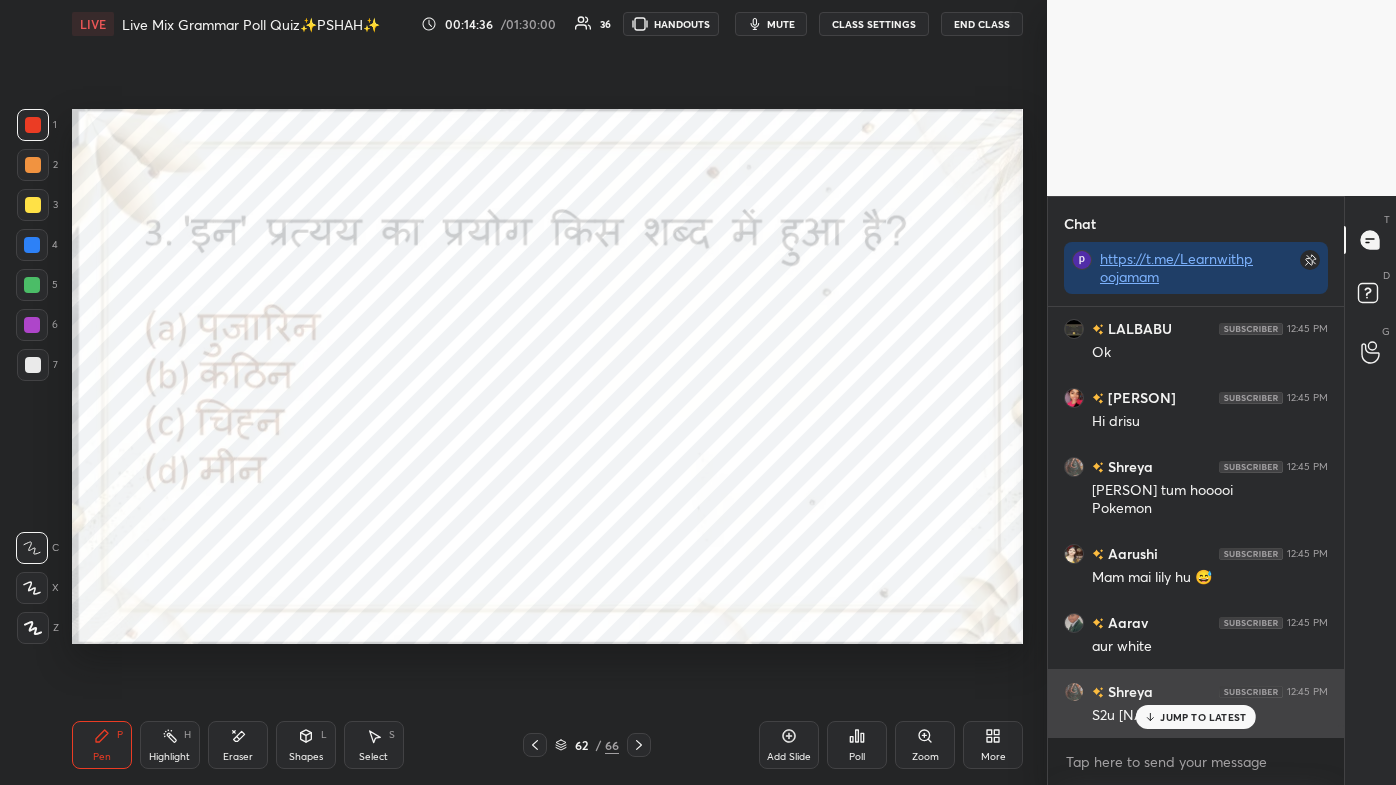 click on "JUMP TO LATEST" at bounding box center [1203, 717] 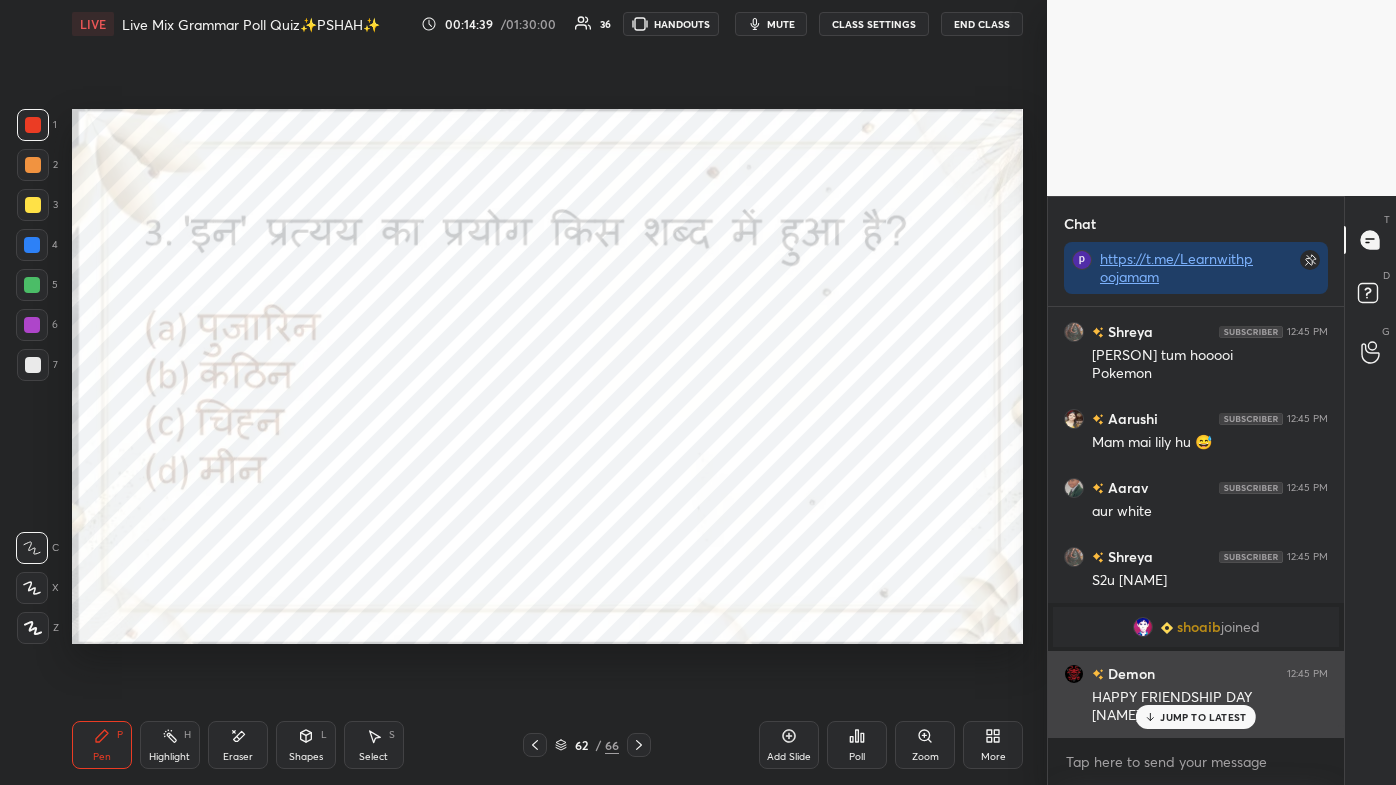 click on "JUMP TO LATEST" at bounding box center (1203, 717) 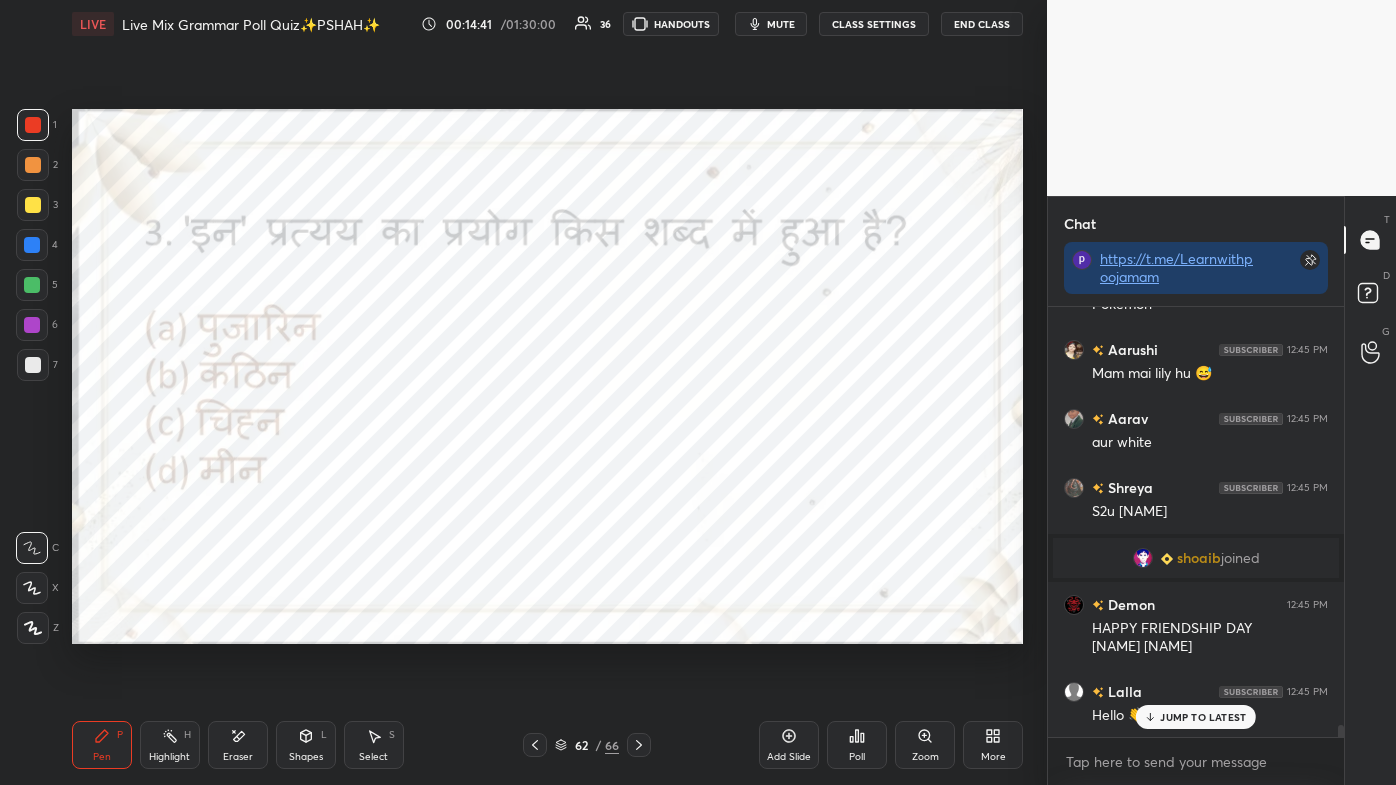 click on "JUMP TO LATEST" at bounding box center [1196, 717] 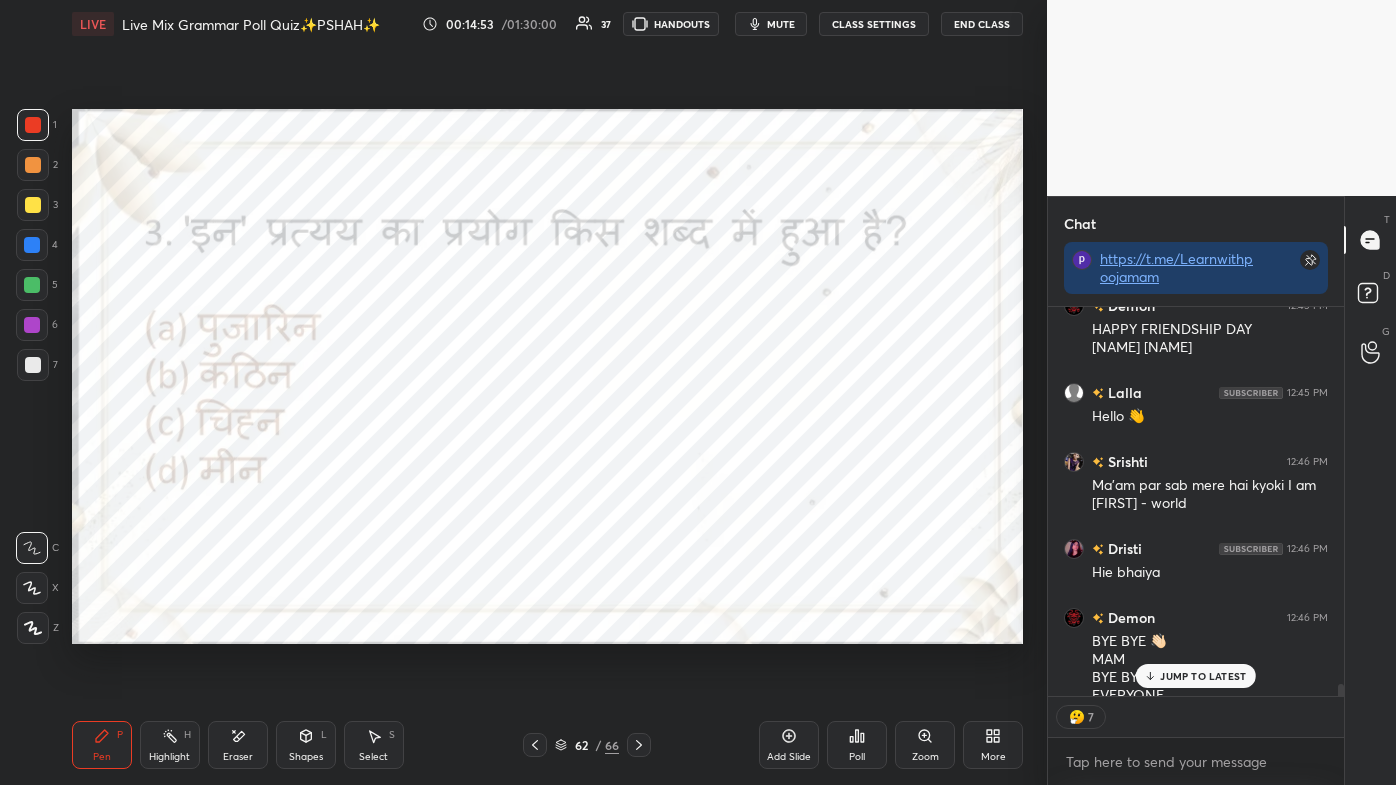 click on "JUMP TO LATEST" at bounding box center (1203, 676) 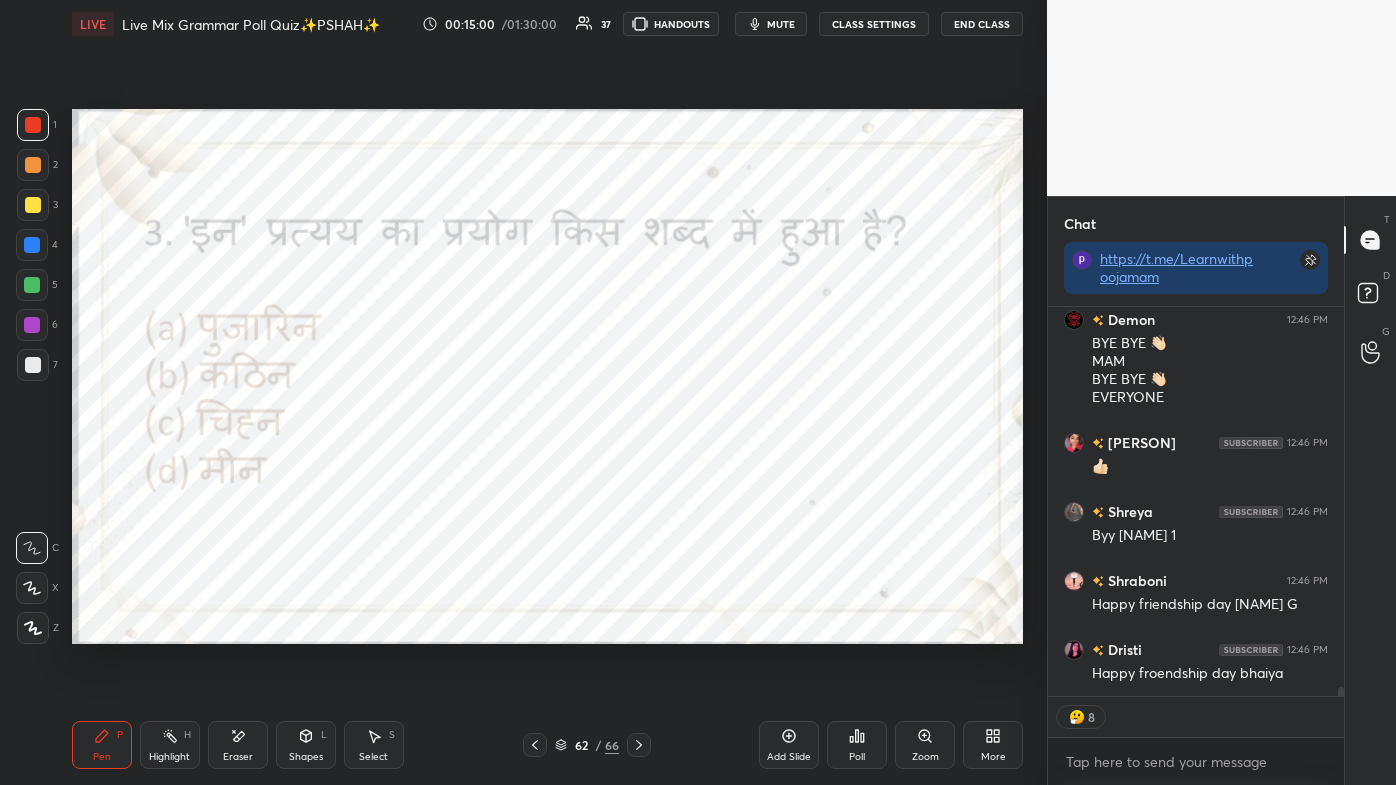 scroll, scrollTop: 15861, scrollLeft: 0, axis: vertical 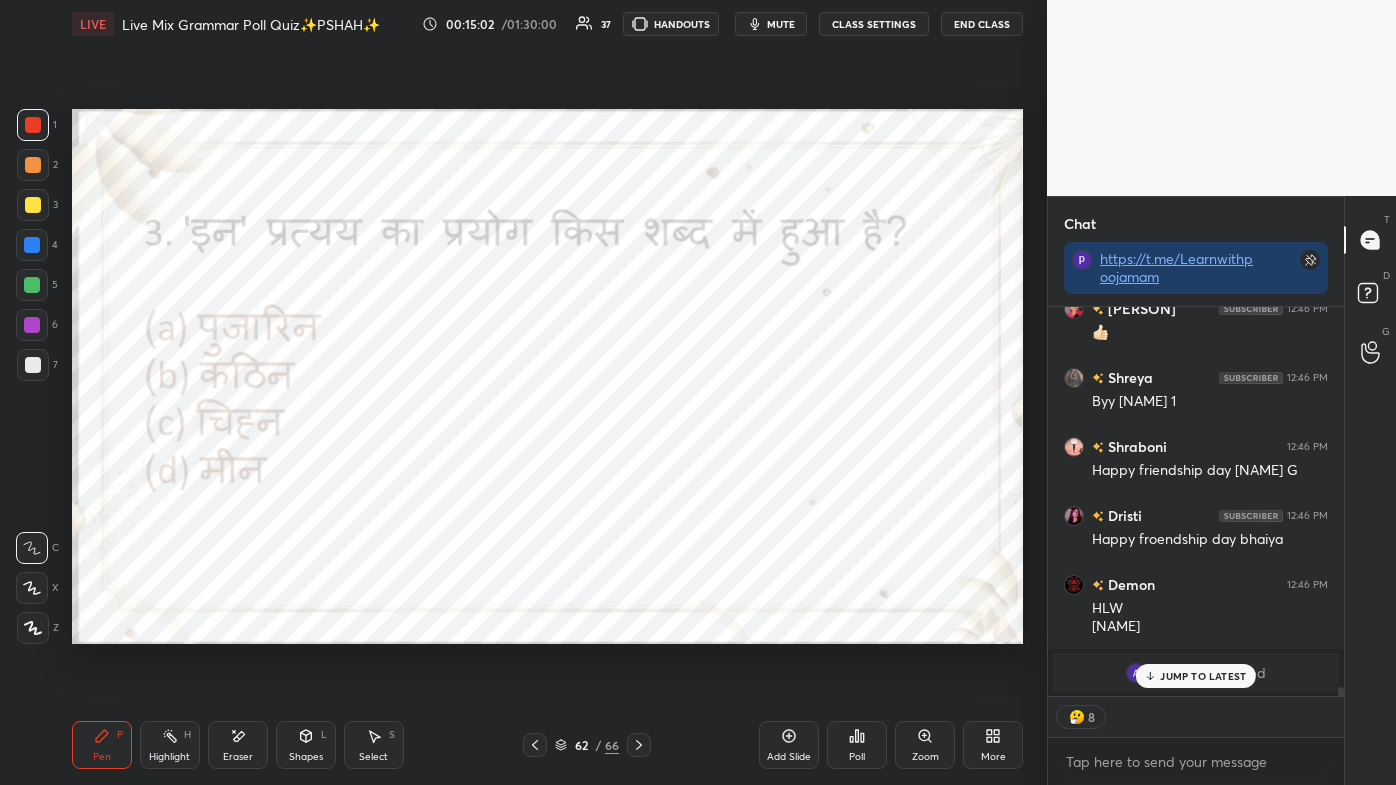 click on "JUMP TO LATEST" at bounding box center [1203, 676] 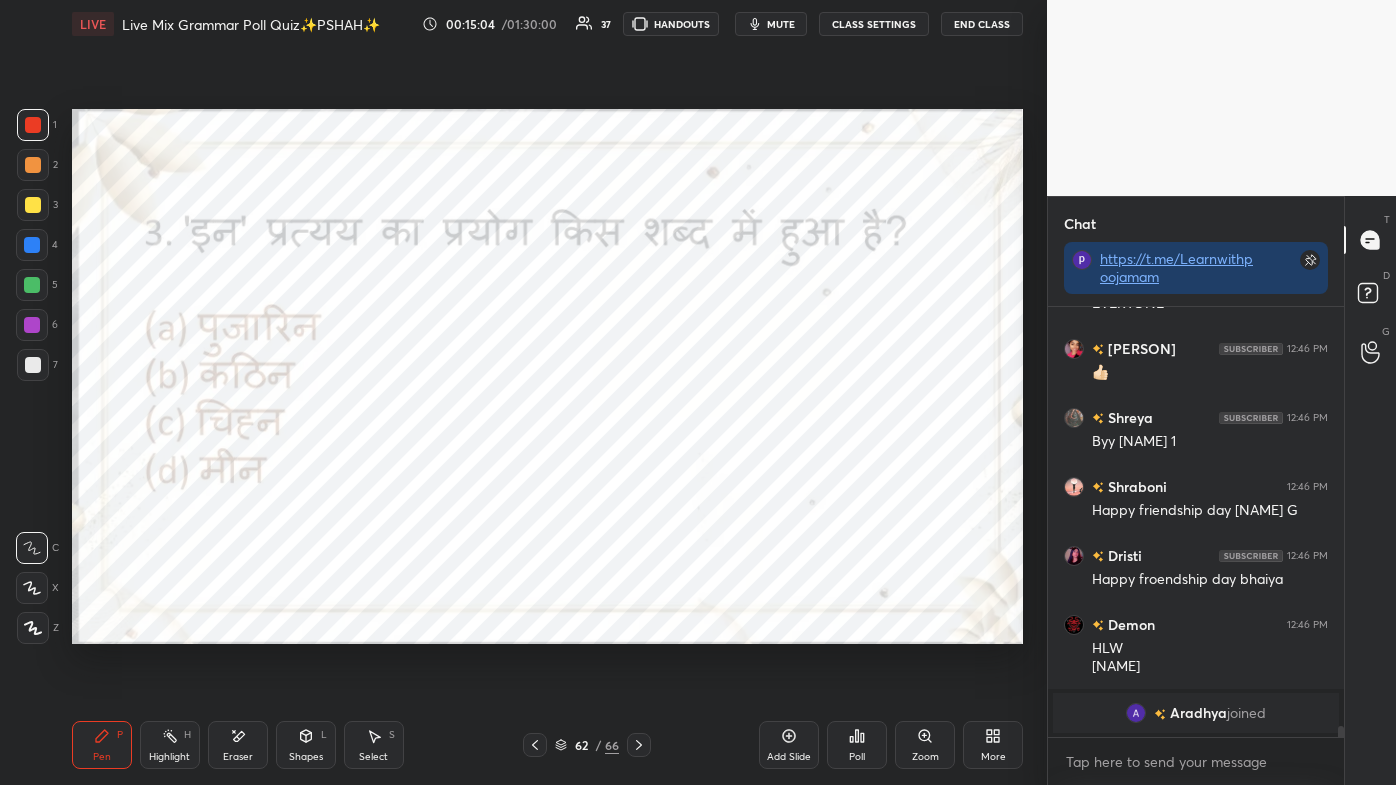 click on "Poll" at bounding box center [857, 757] 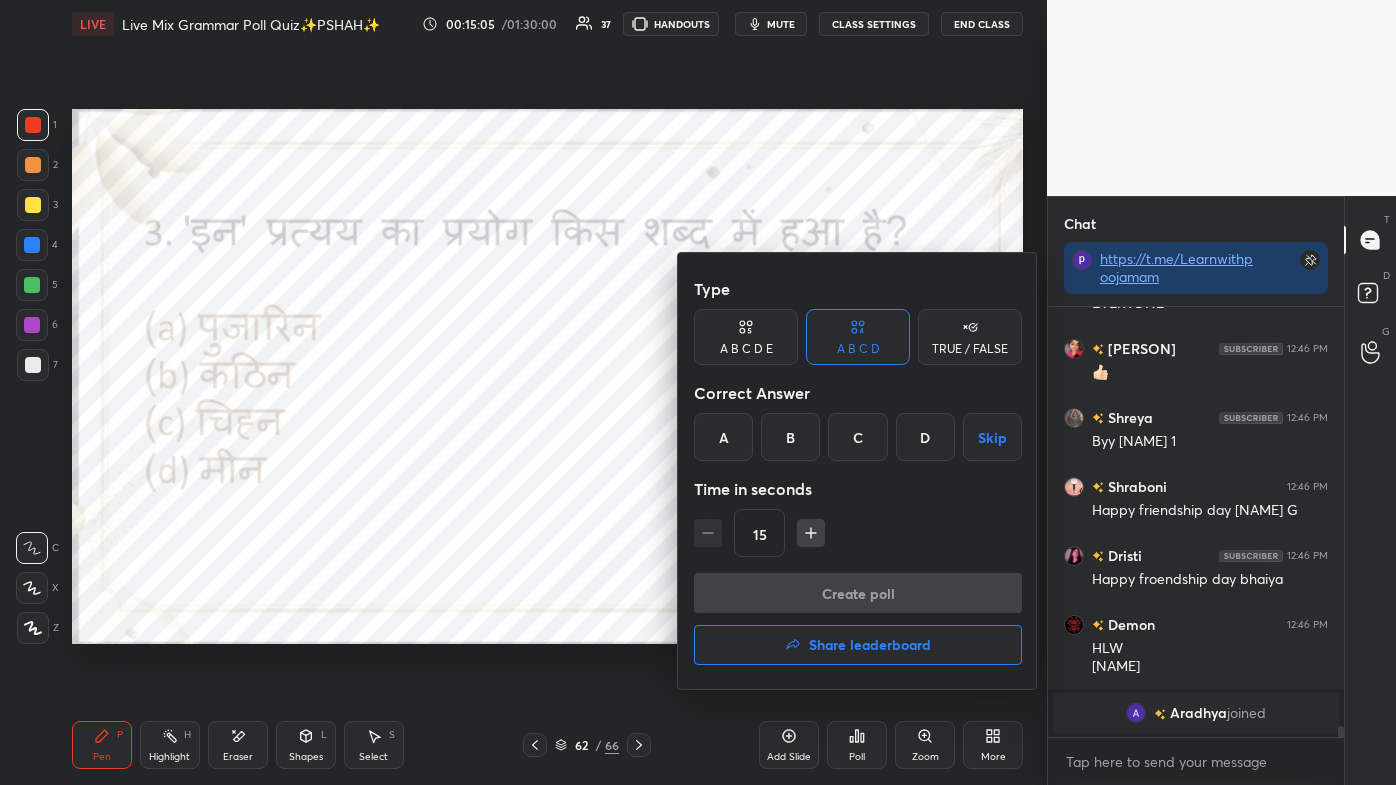 click on "A" at bounding box center [723, 437] 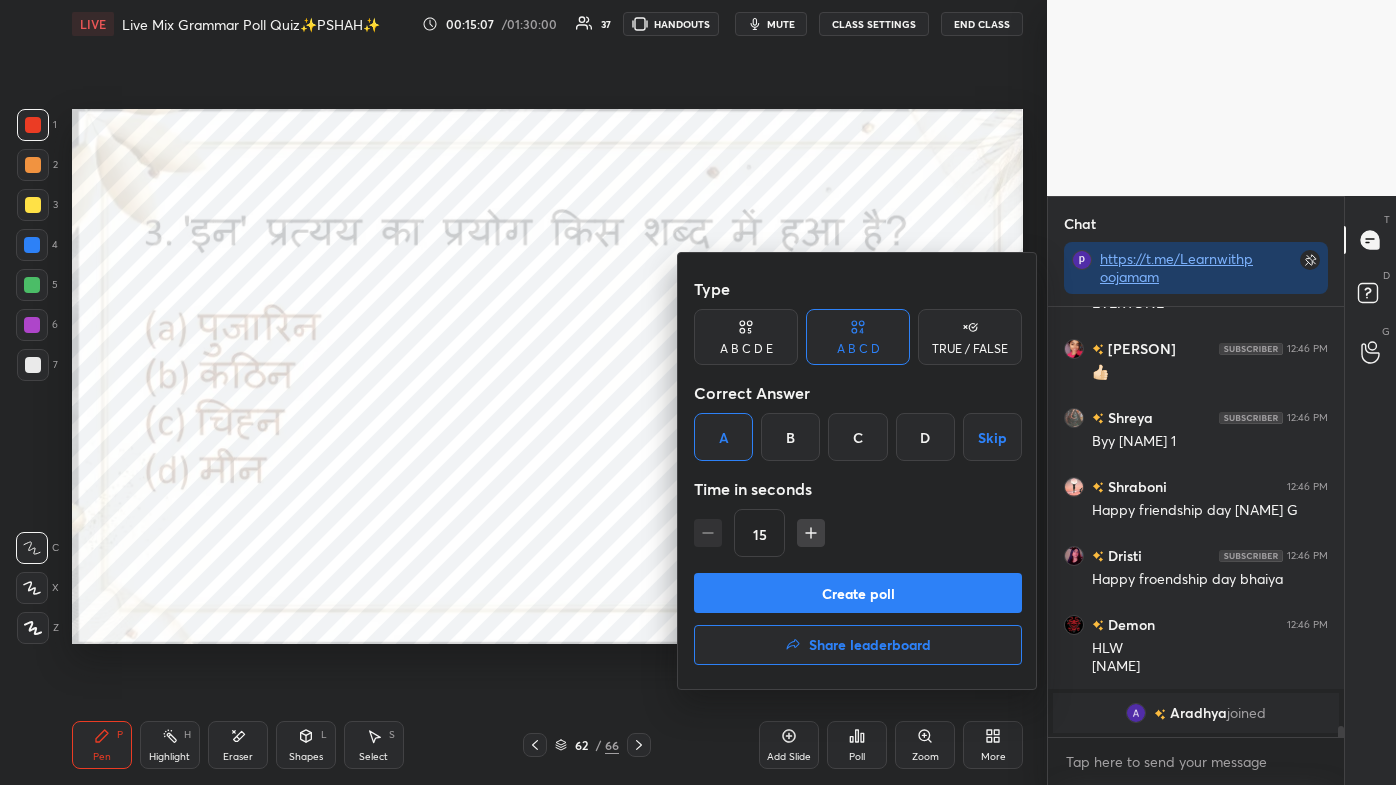 click on "Create poll" at bounding box center (858, 593) 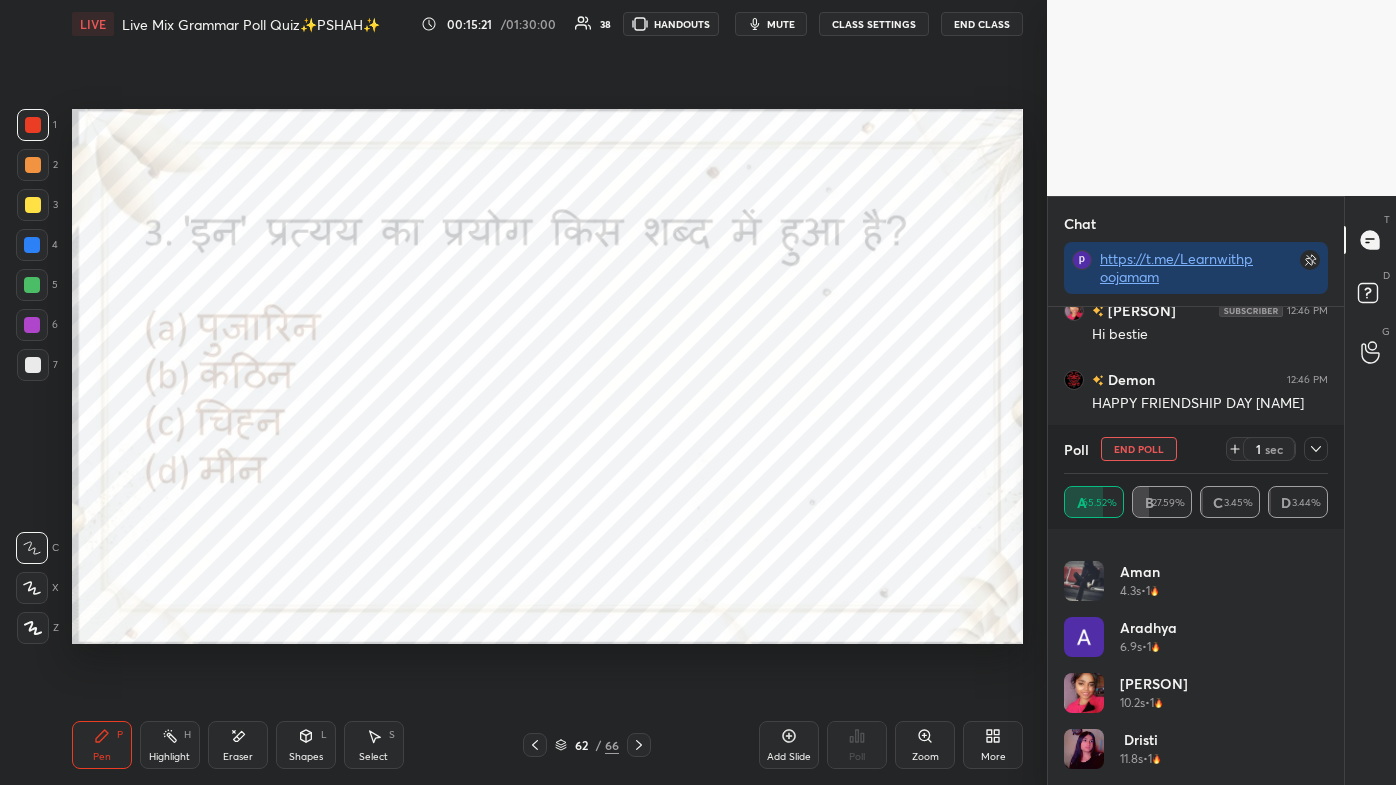 click at bounding box center [1316, 449] 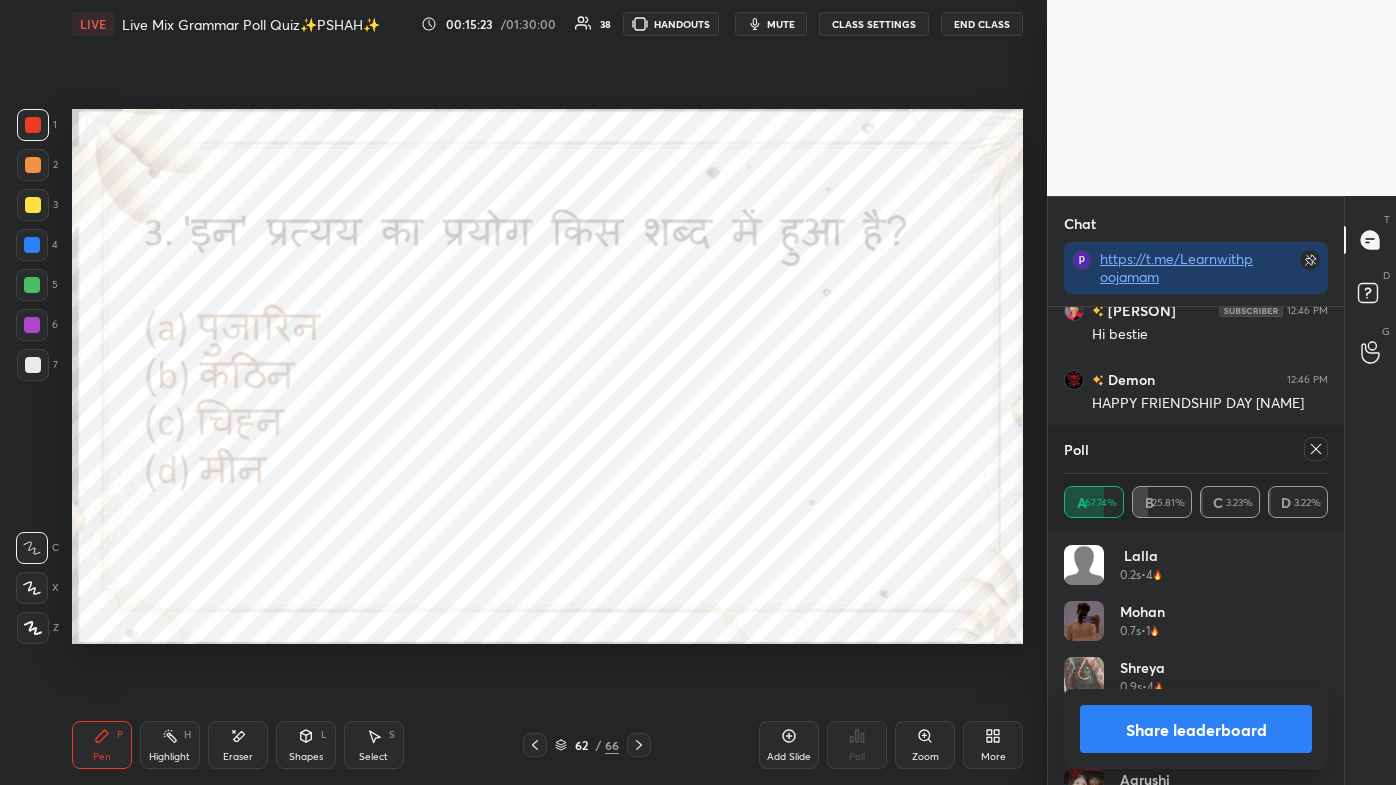 click 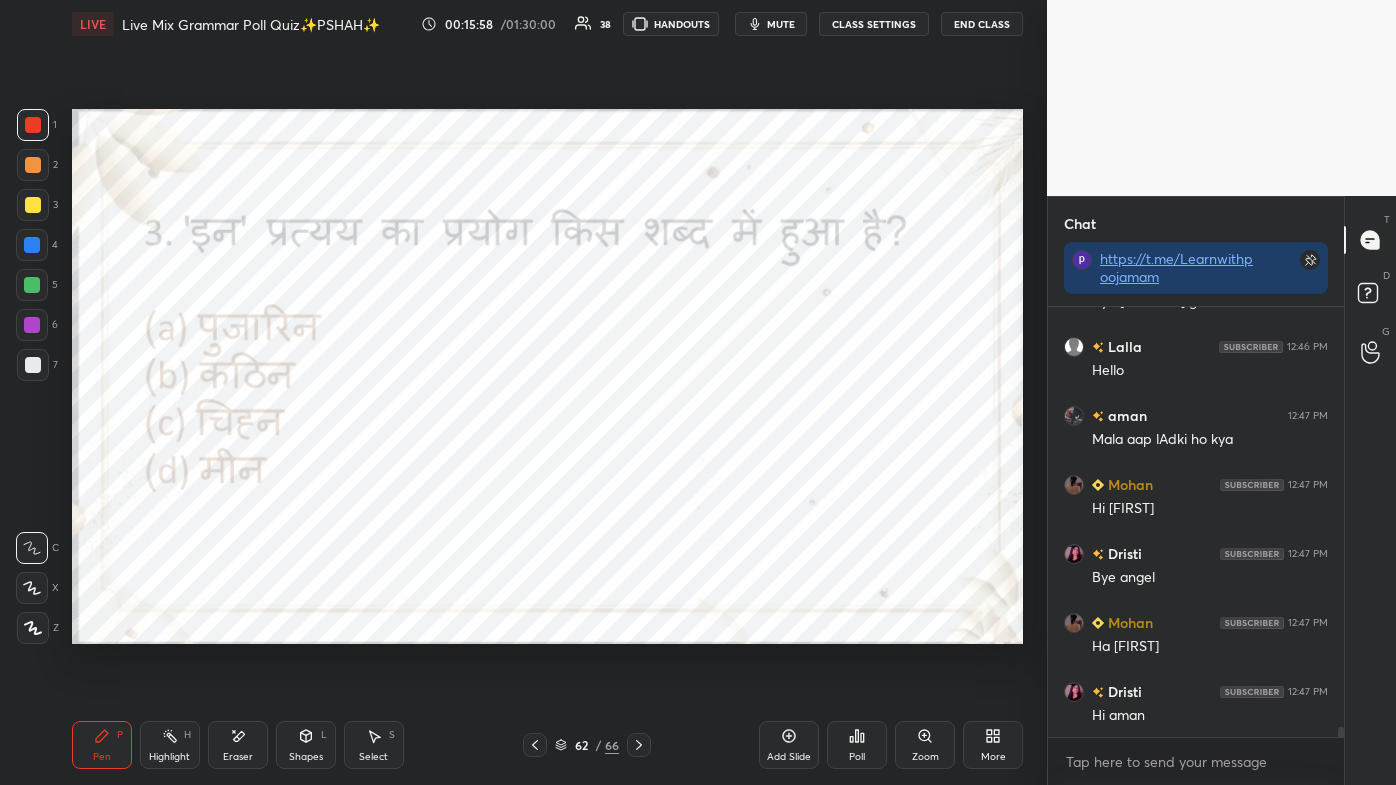 click 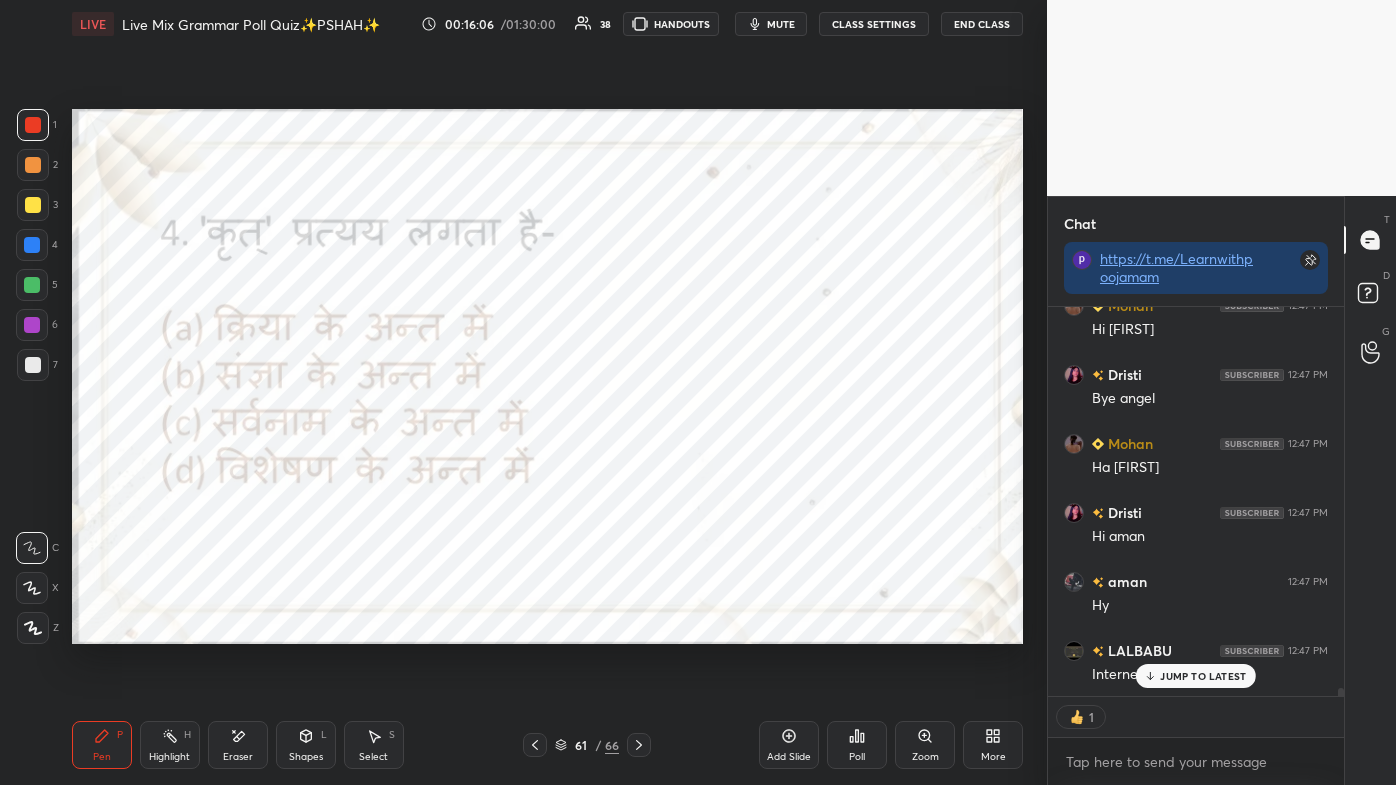 click on "JUMP TO LATEST" at bounding box center (1196, 676) 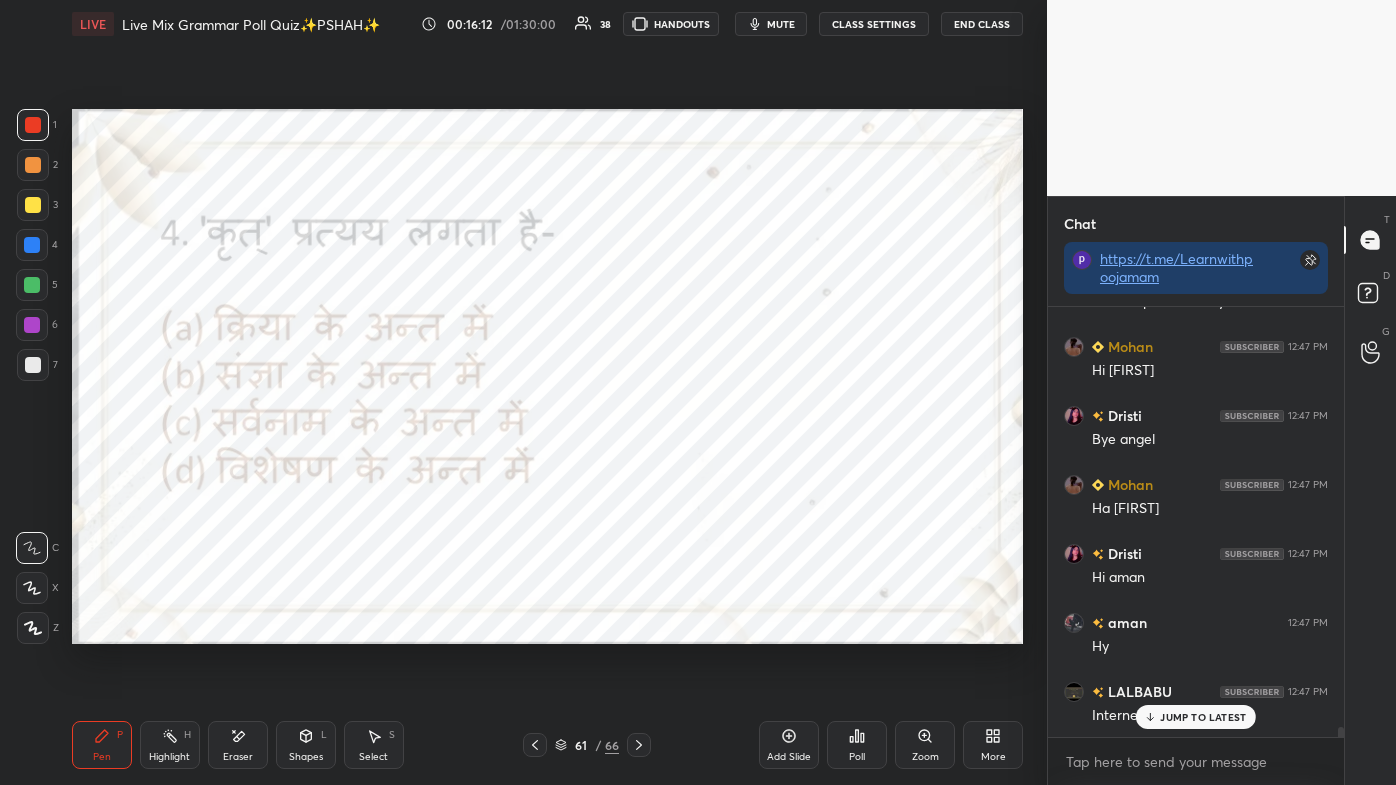 click on "JUMP TO LATEST" at bounding box center (1196, 717) 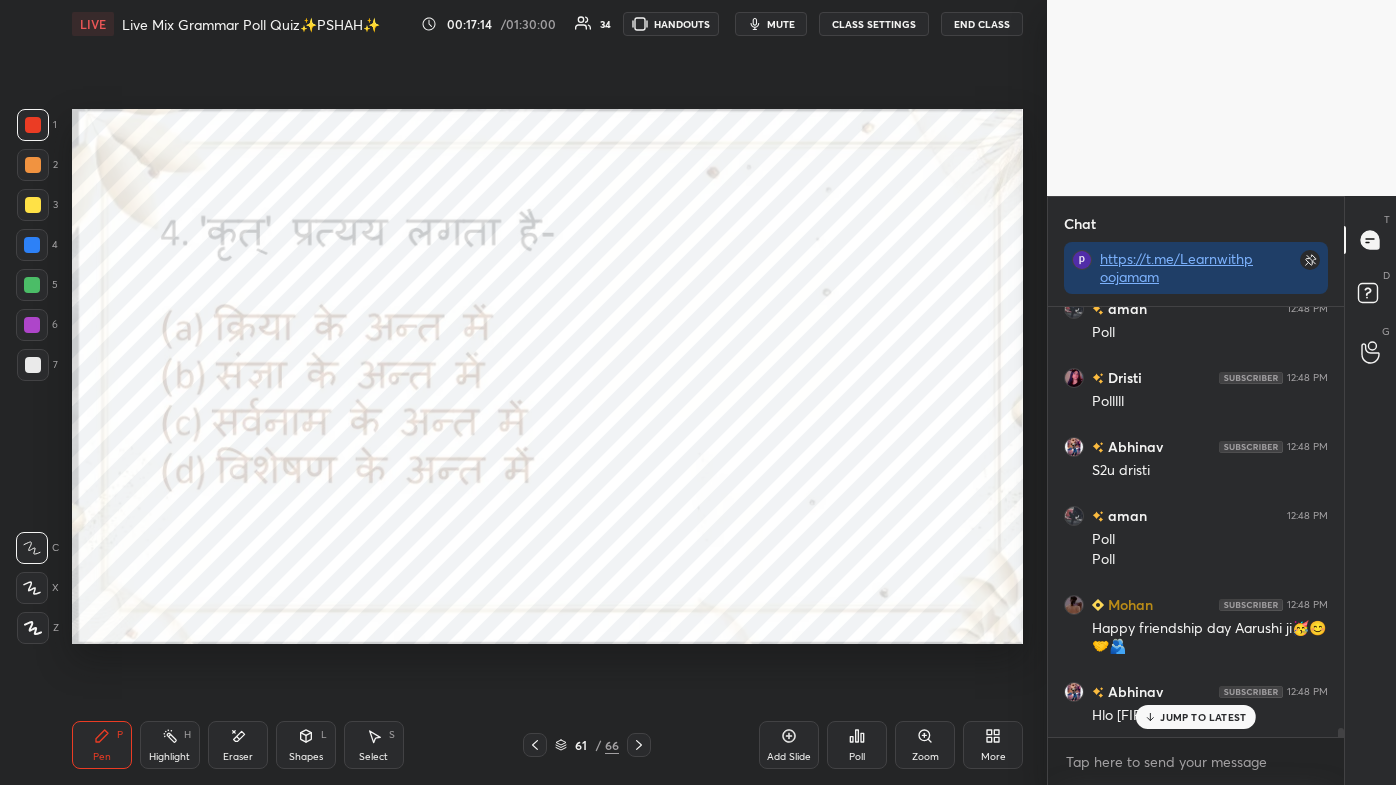 scroll, scrollTop: 19389, scrollLeft: 0, axis: vertical 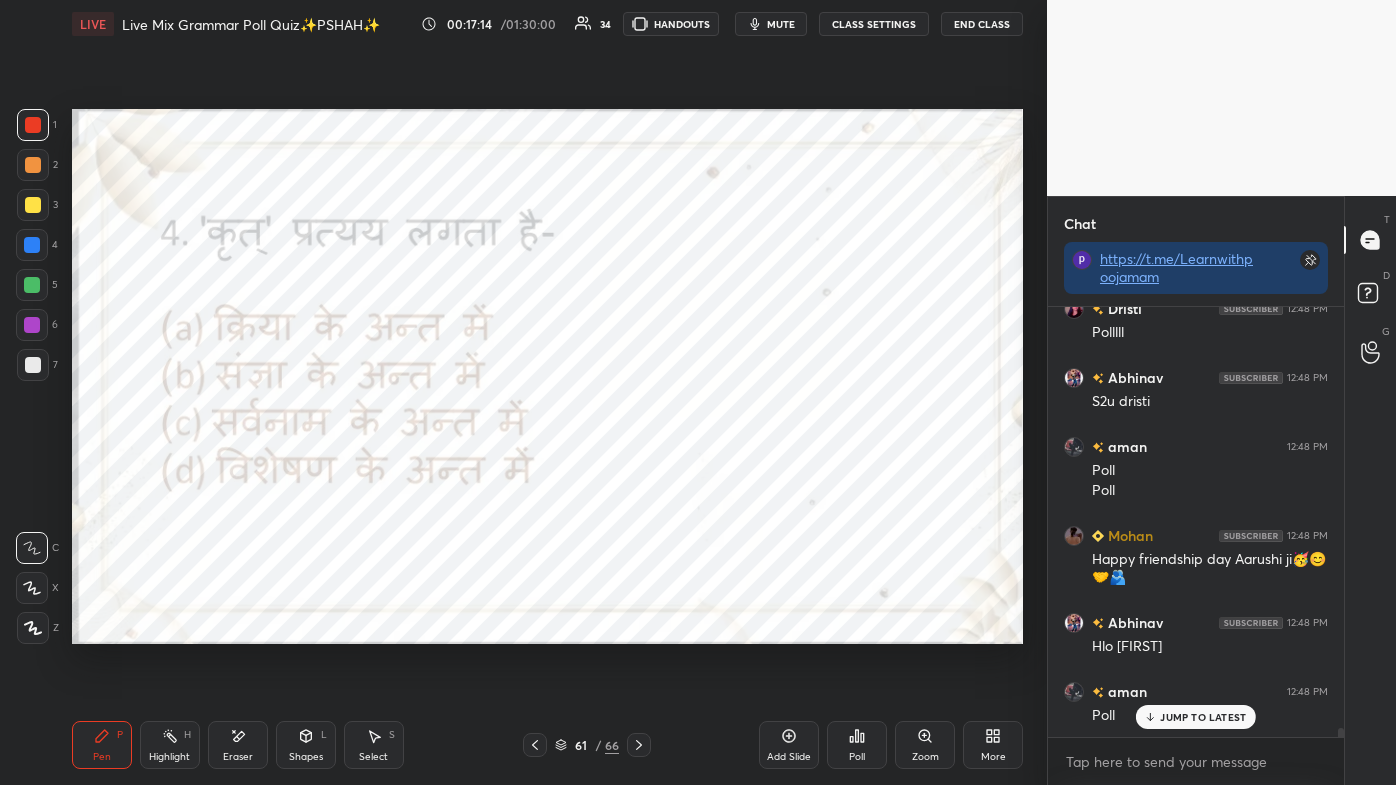 click on "JUMP TO LATEST" at bounding box center [1196, 717] 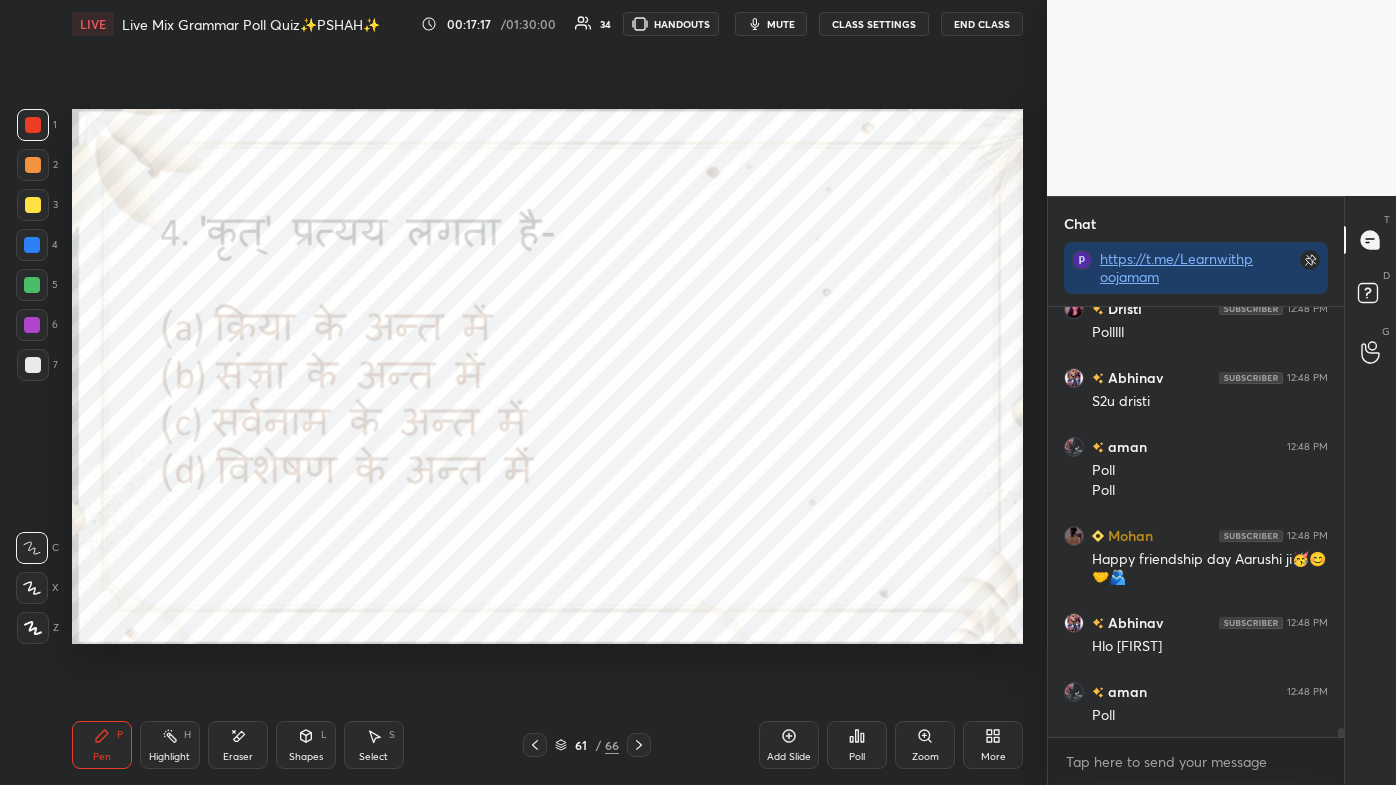 click on "Poll" at bounding box center [857, 745] 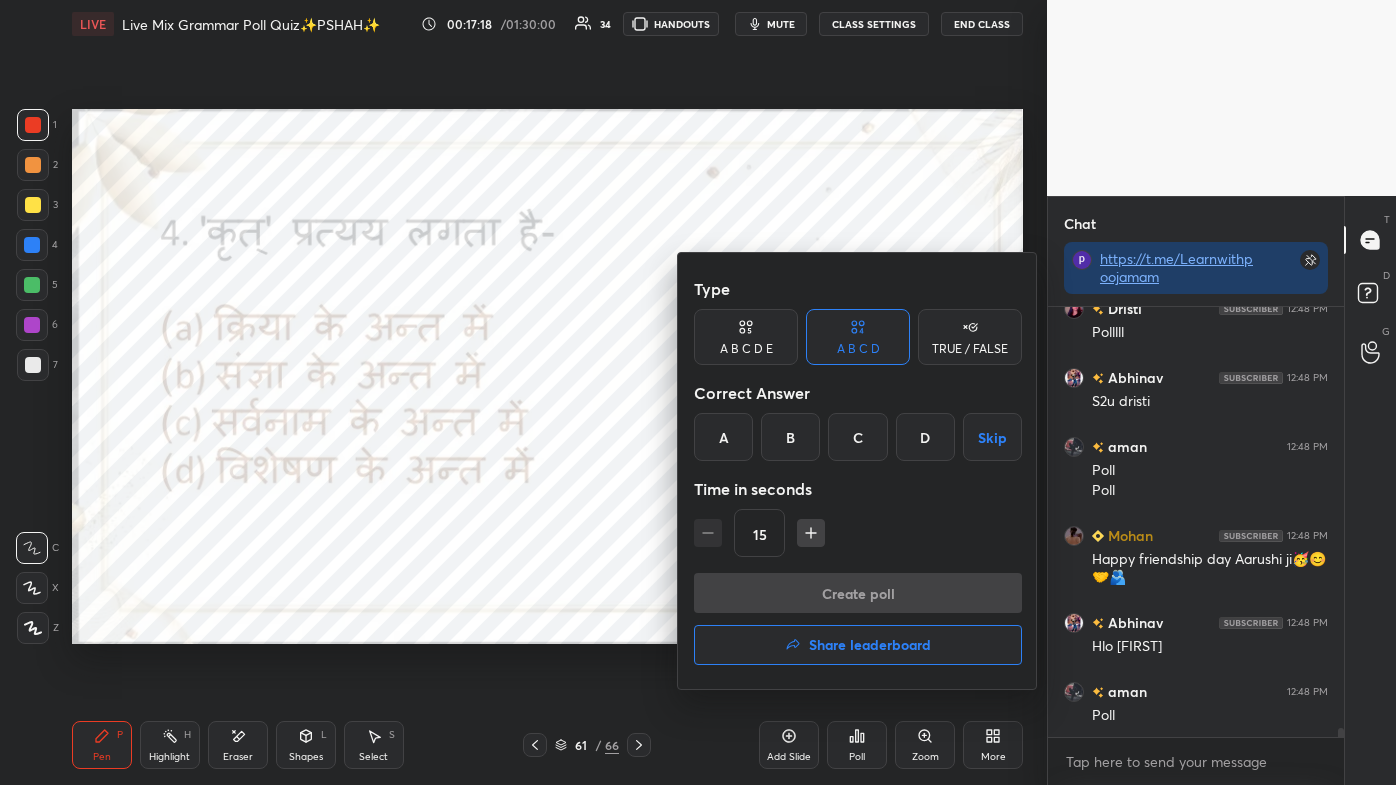 click on "A" at bounding box center [723, 437] 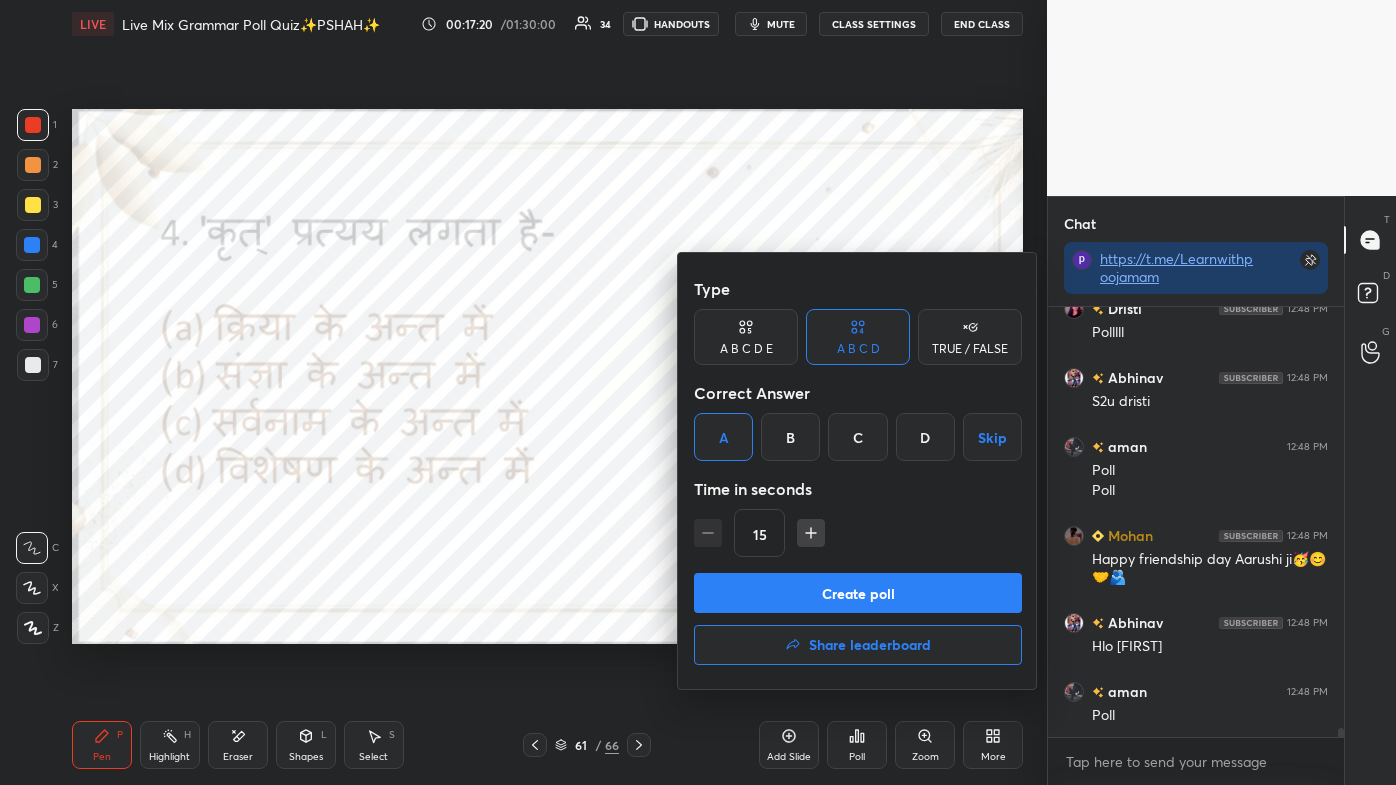 click on "Create poll" at bounding box center (858, 593) 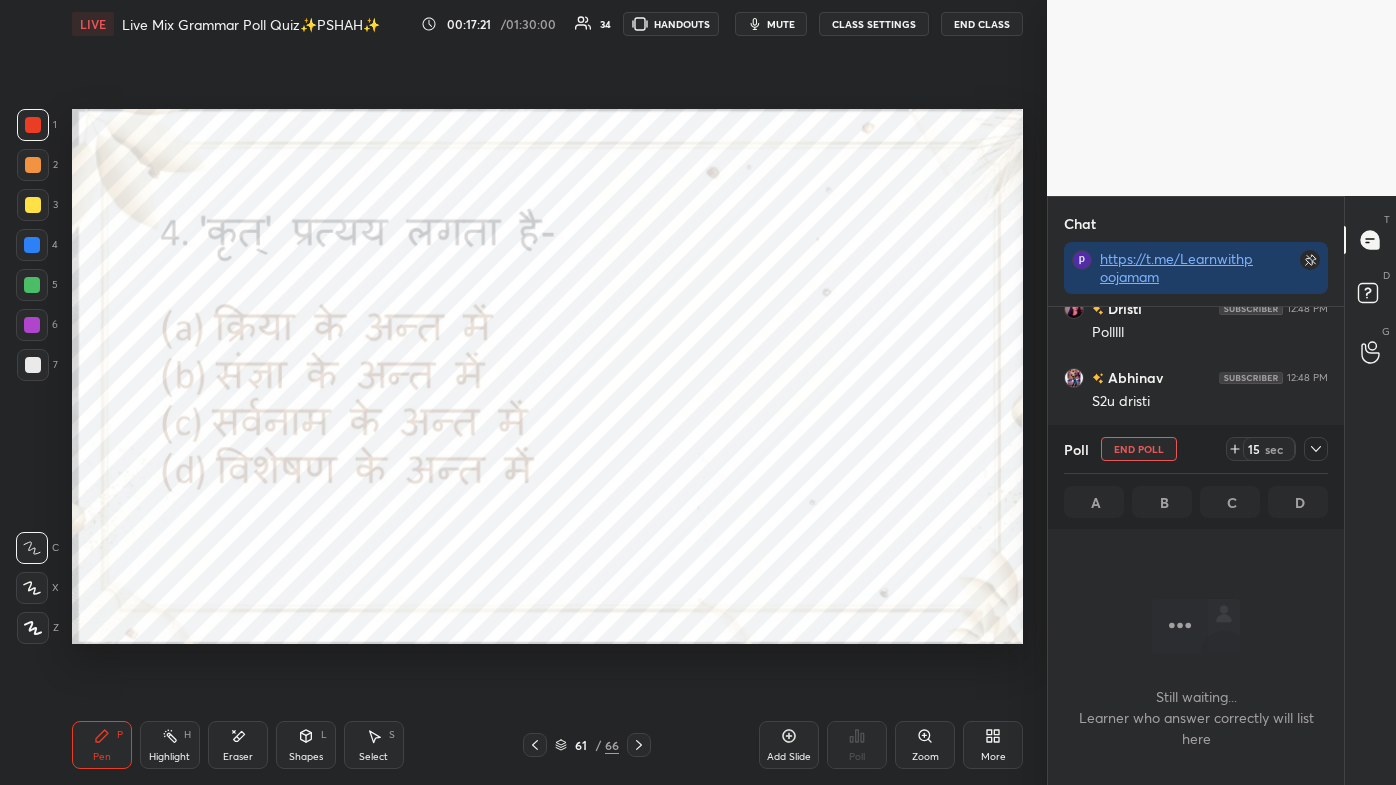 scroll, scrollTop: 334, scrollLeft: 290, axis: both 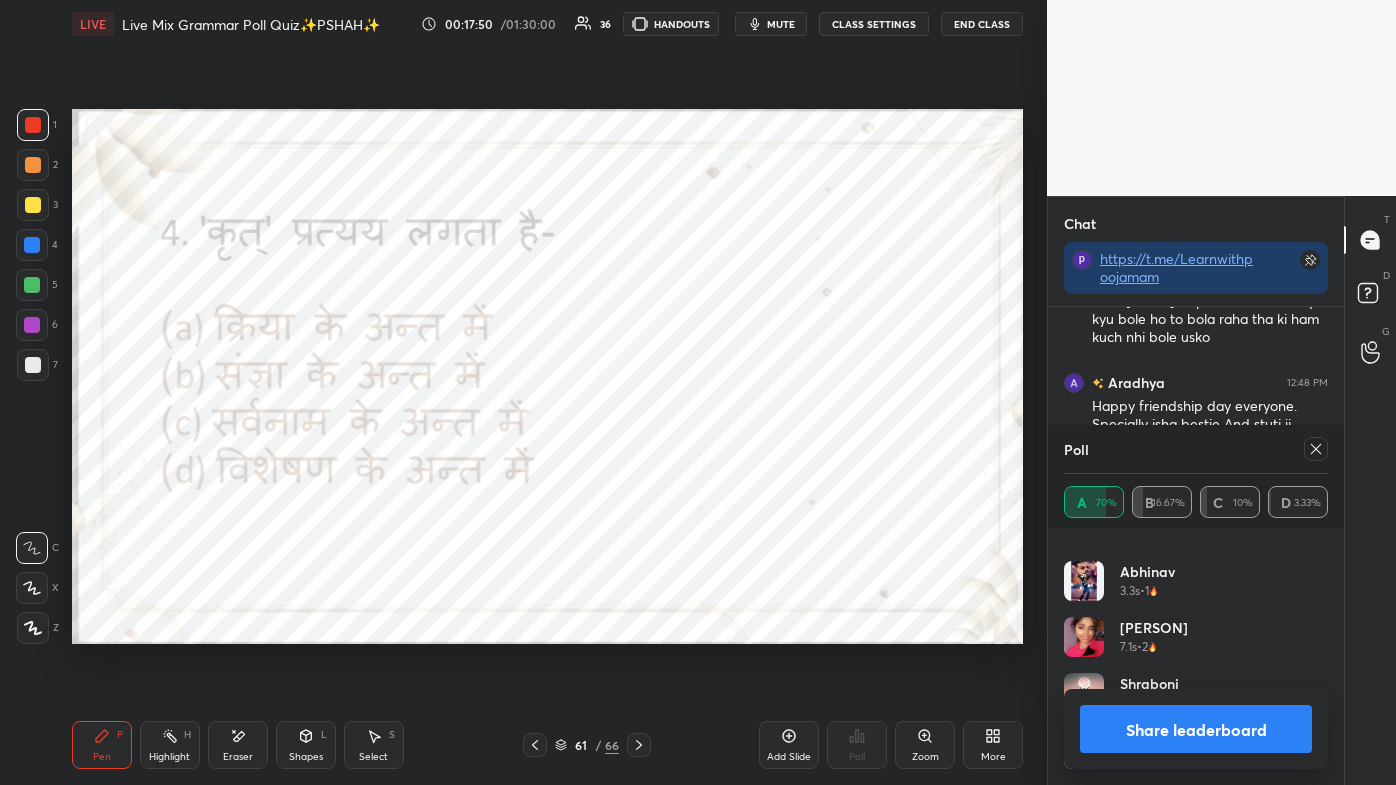 click 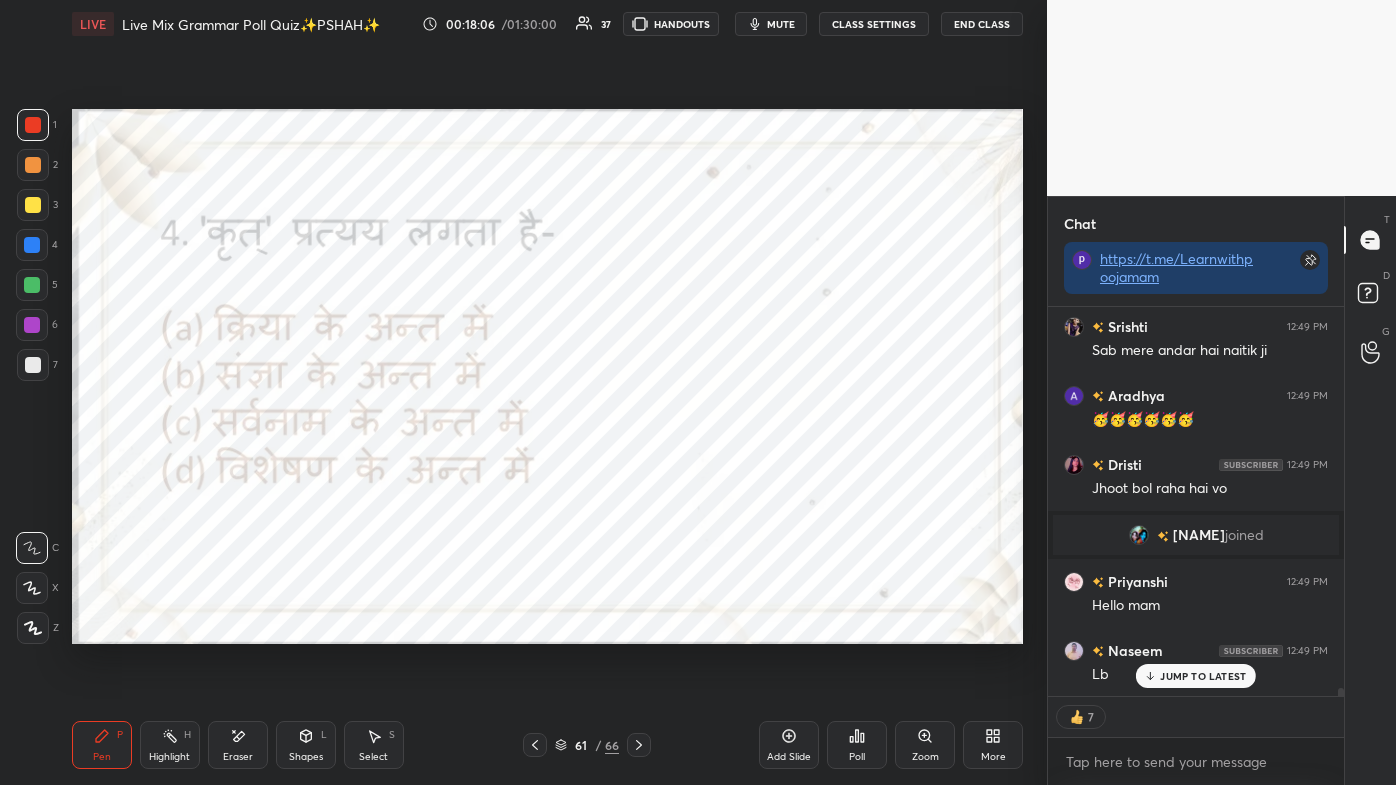click 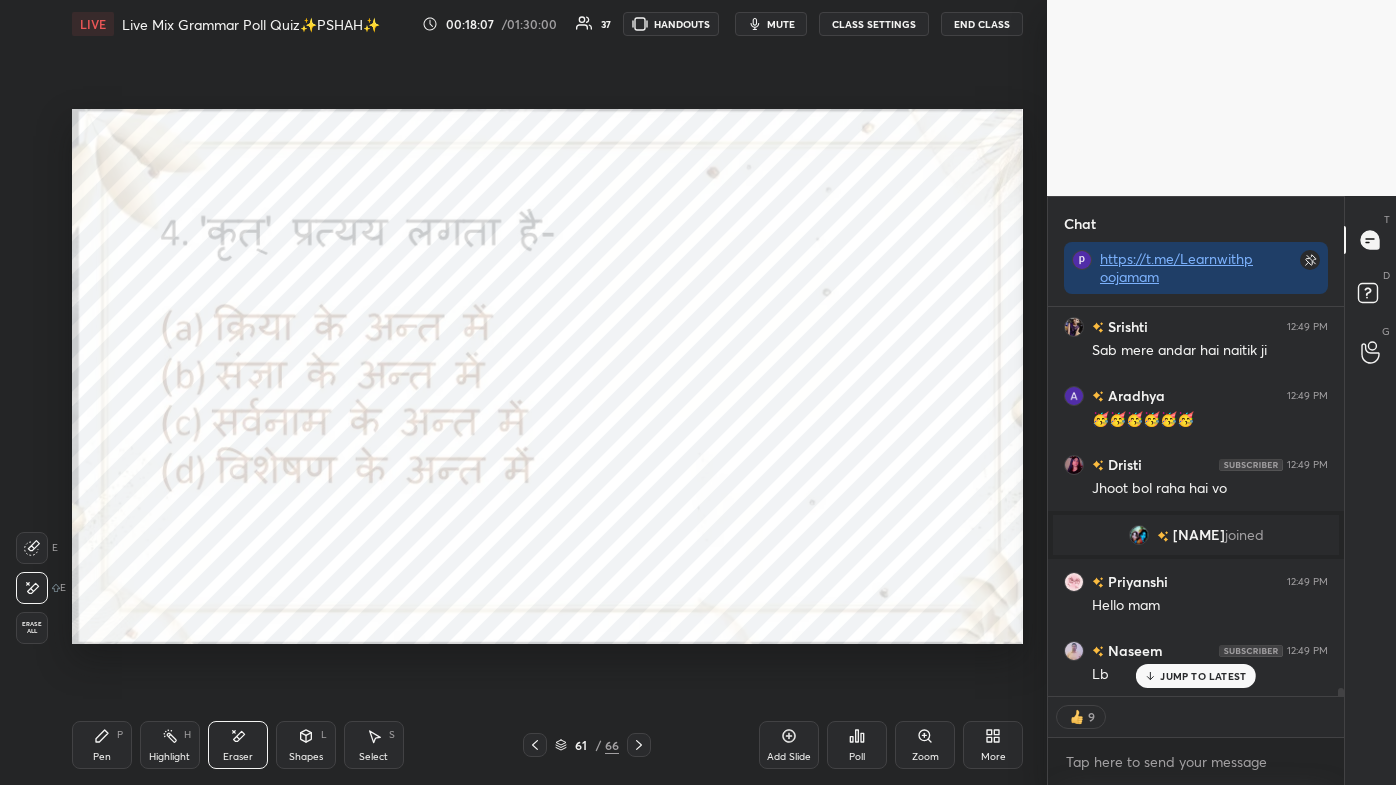 click 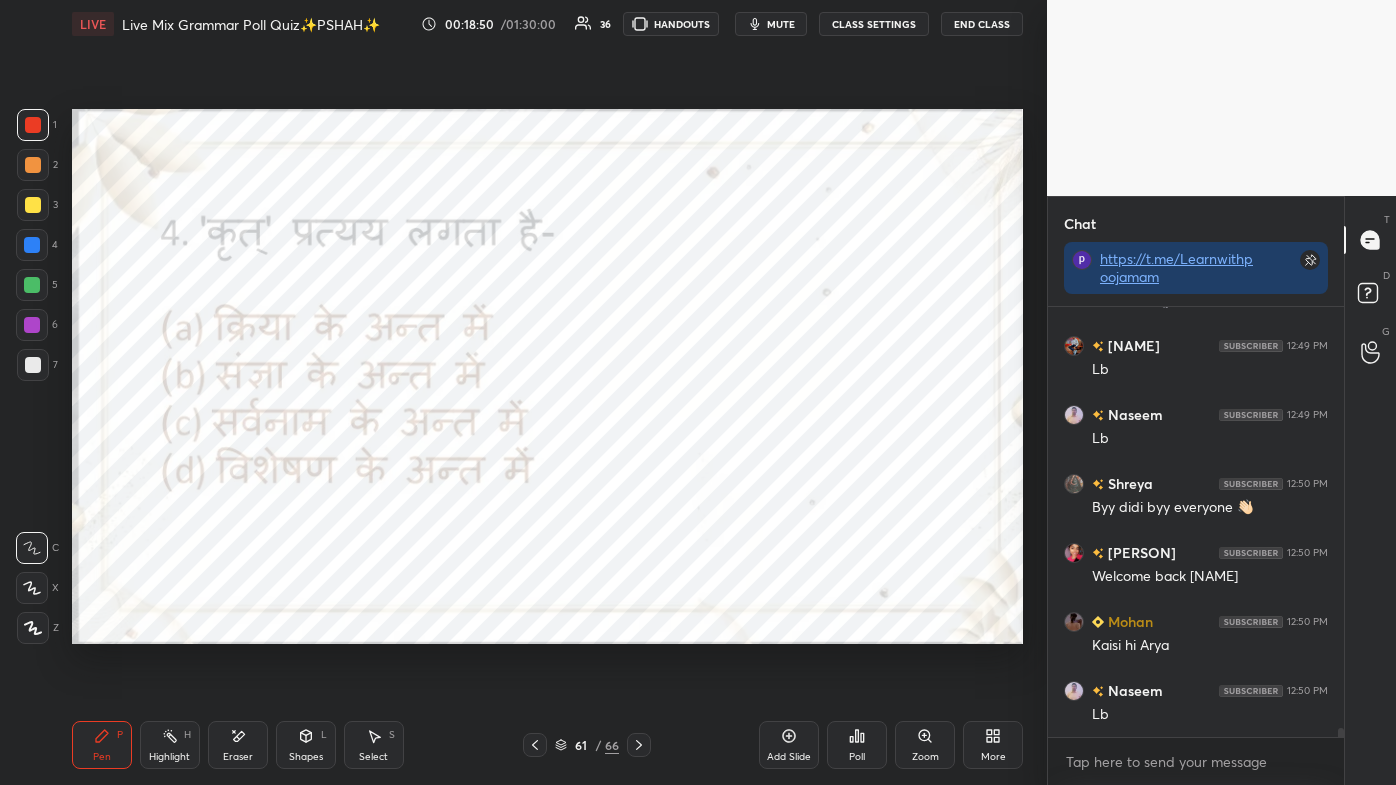 click 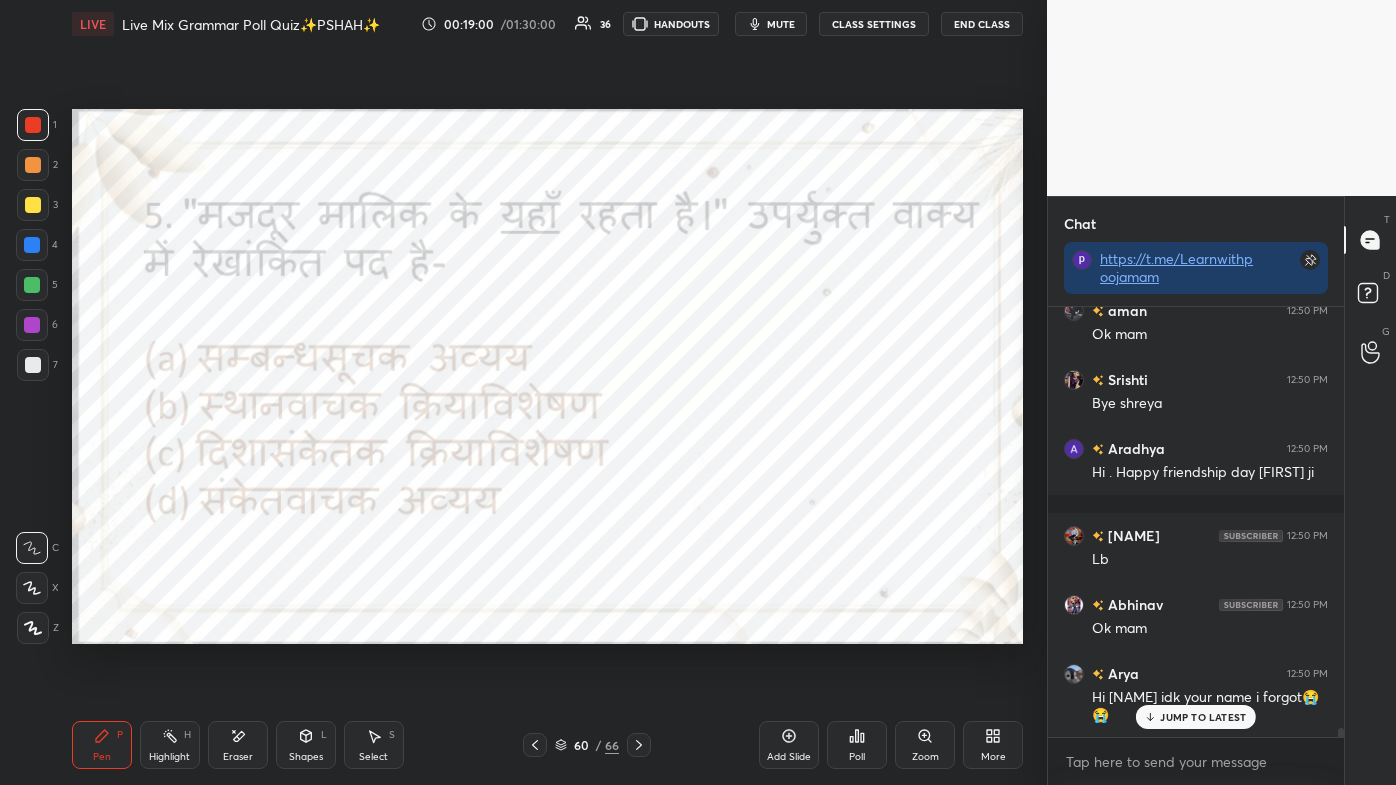 scroll, scrollTop: 20557, scrollLeft: 0, axis: vertical 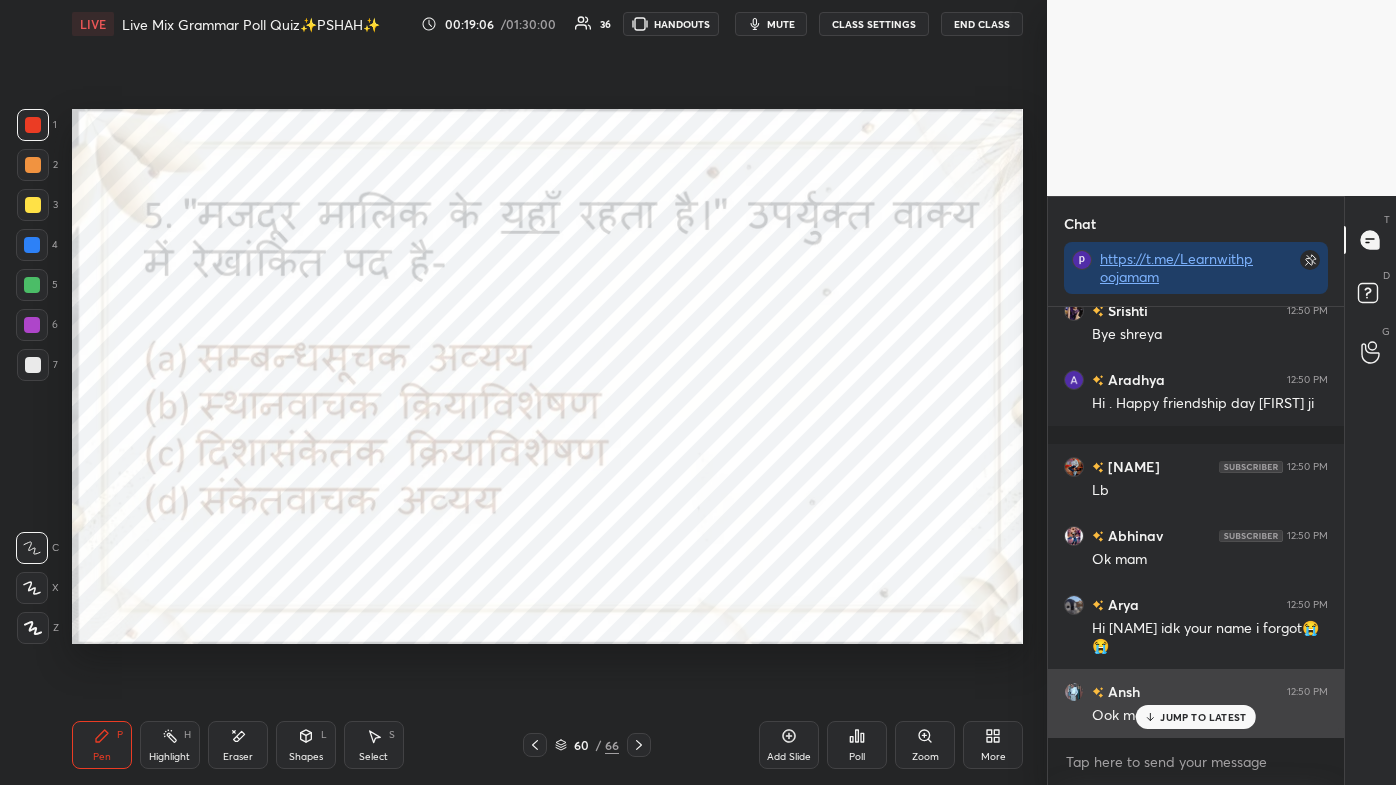 click on "[PERSON] [TIME] Ook mam" at bounding box center [1196, 703] 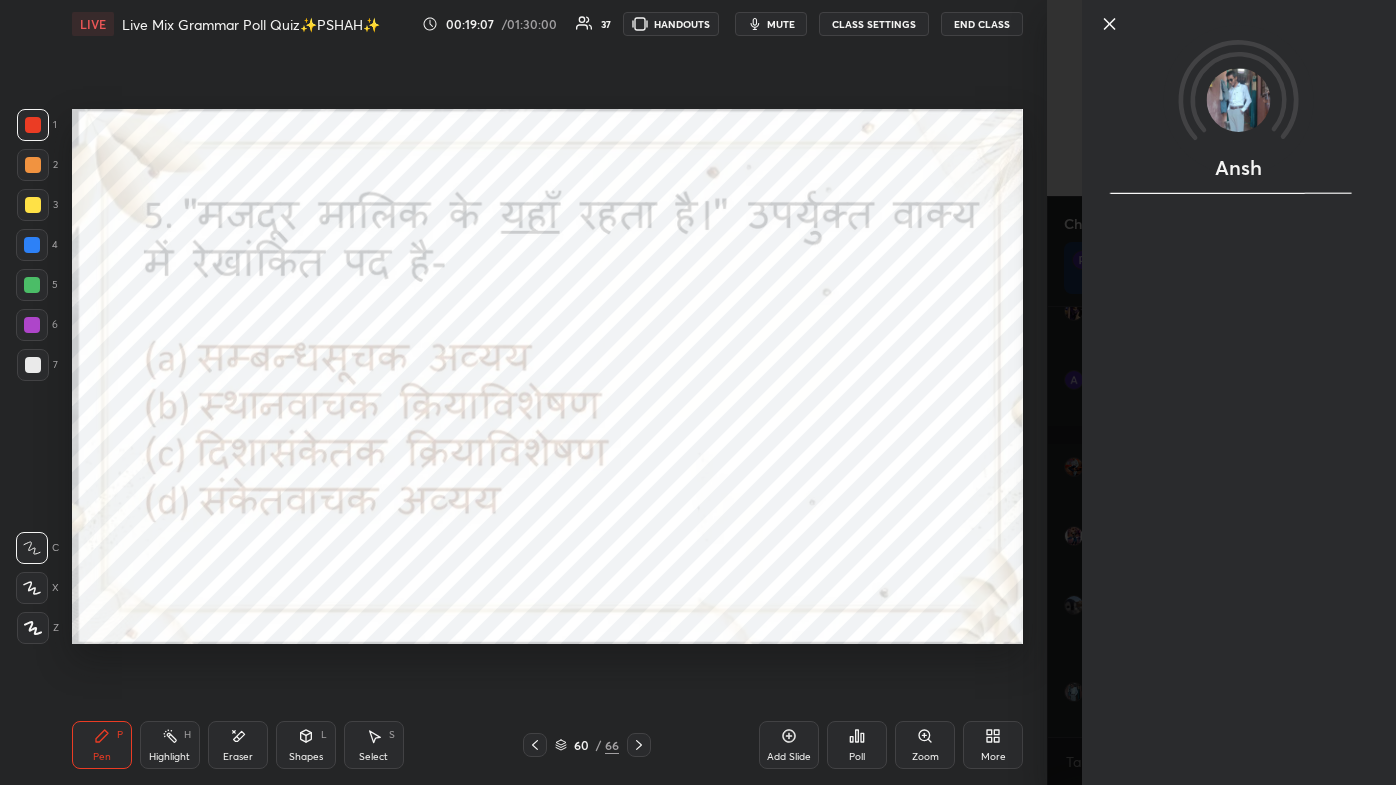 click at bounding box center [1239, 57] 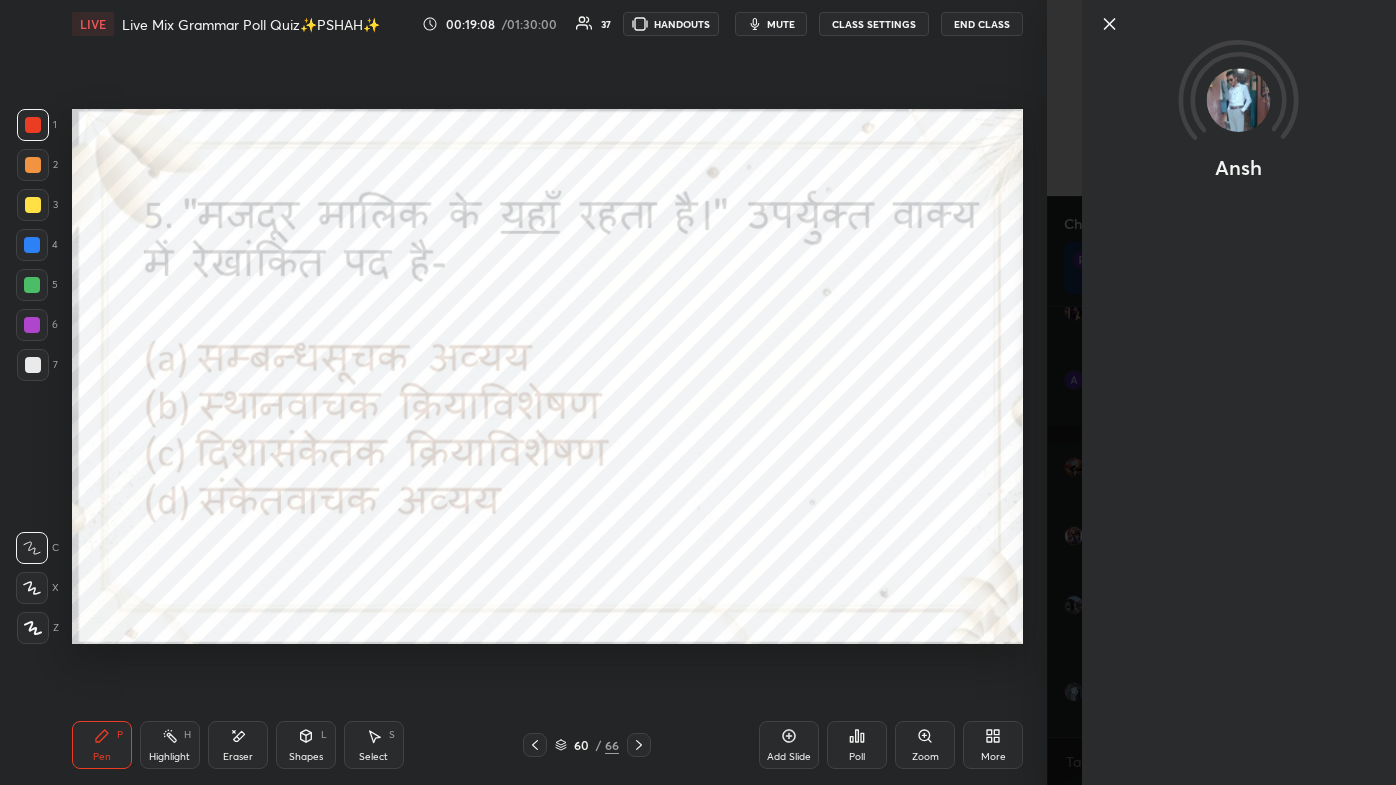 scroll, scrollTop: 20605, scrollLeft: 0, axis: vertical 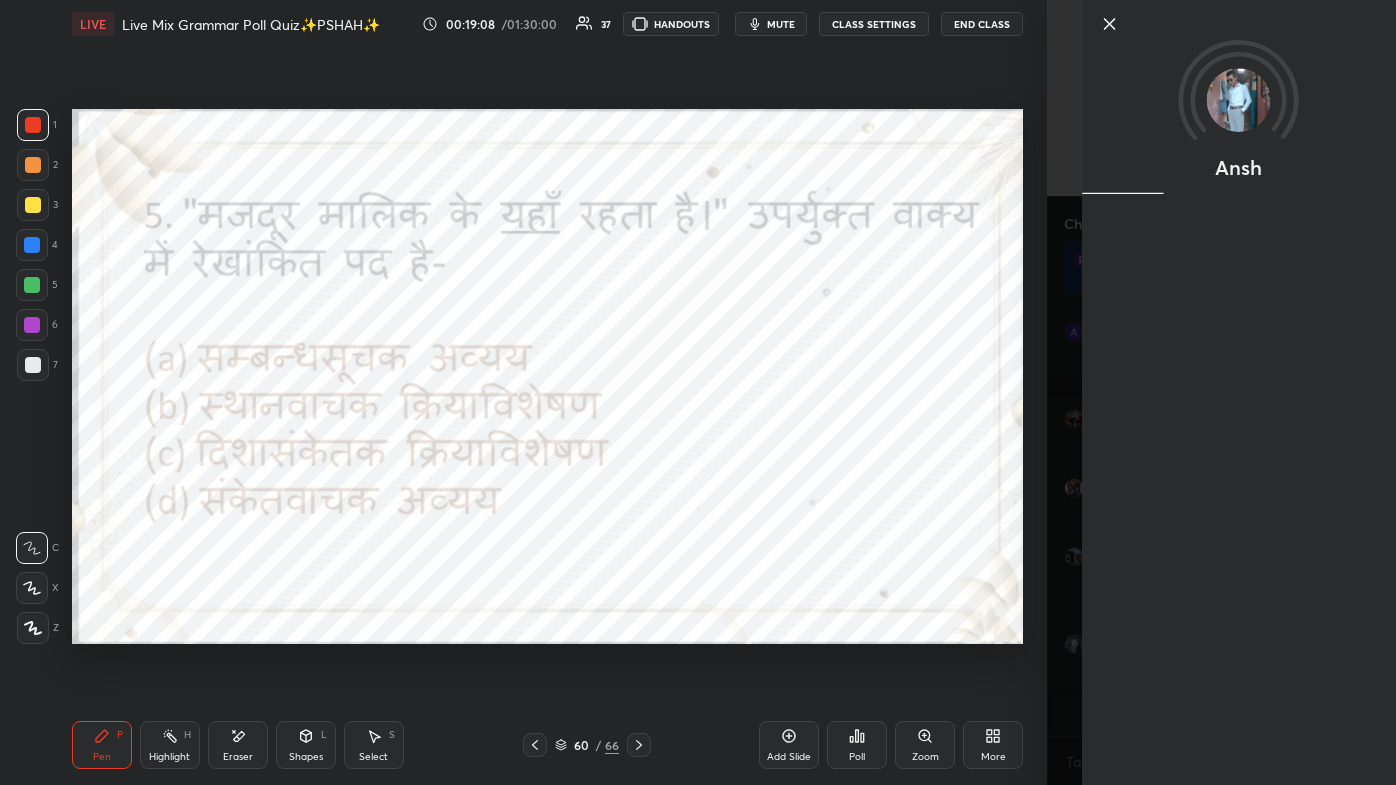 click 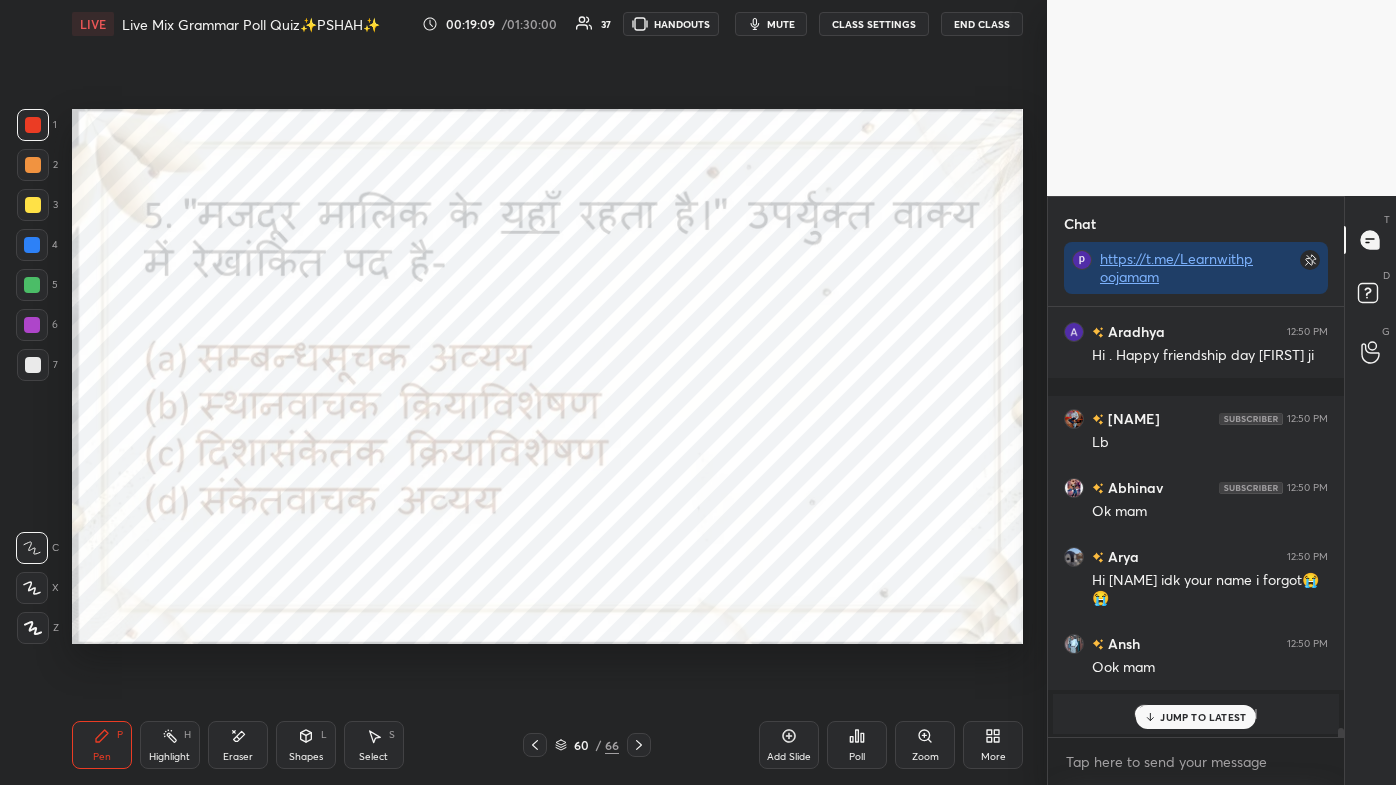 click on "[FIRST]  joined" at bounding box center (1196, 714) 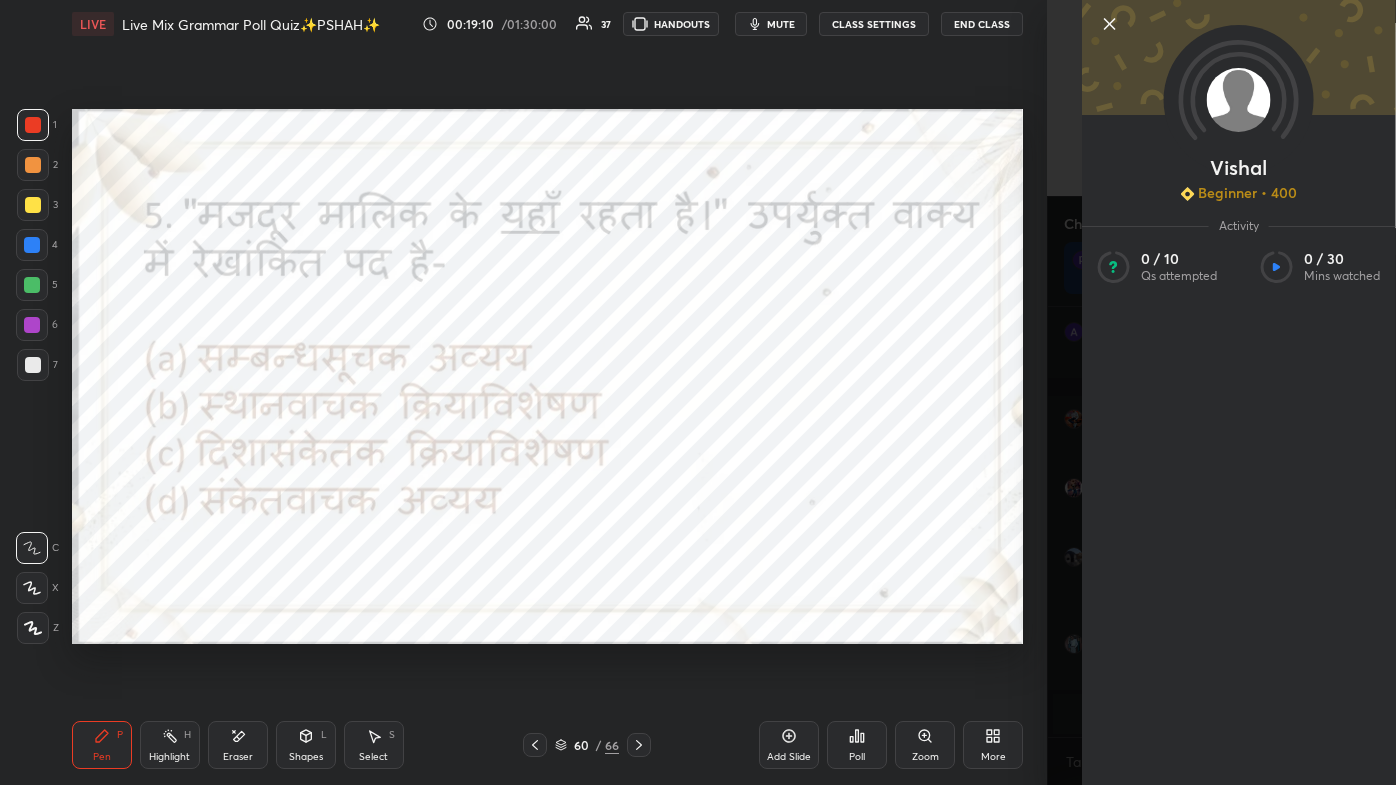 click 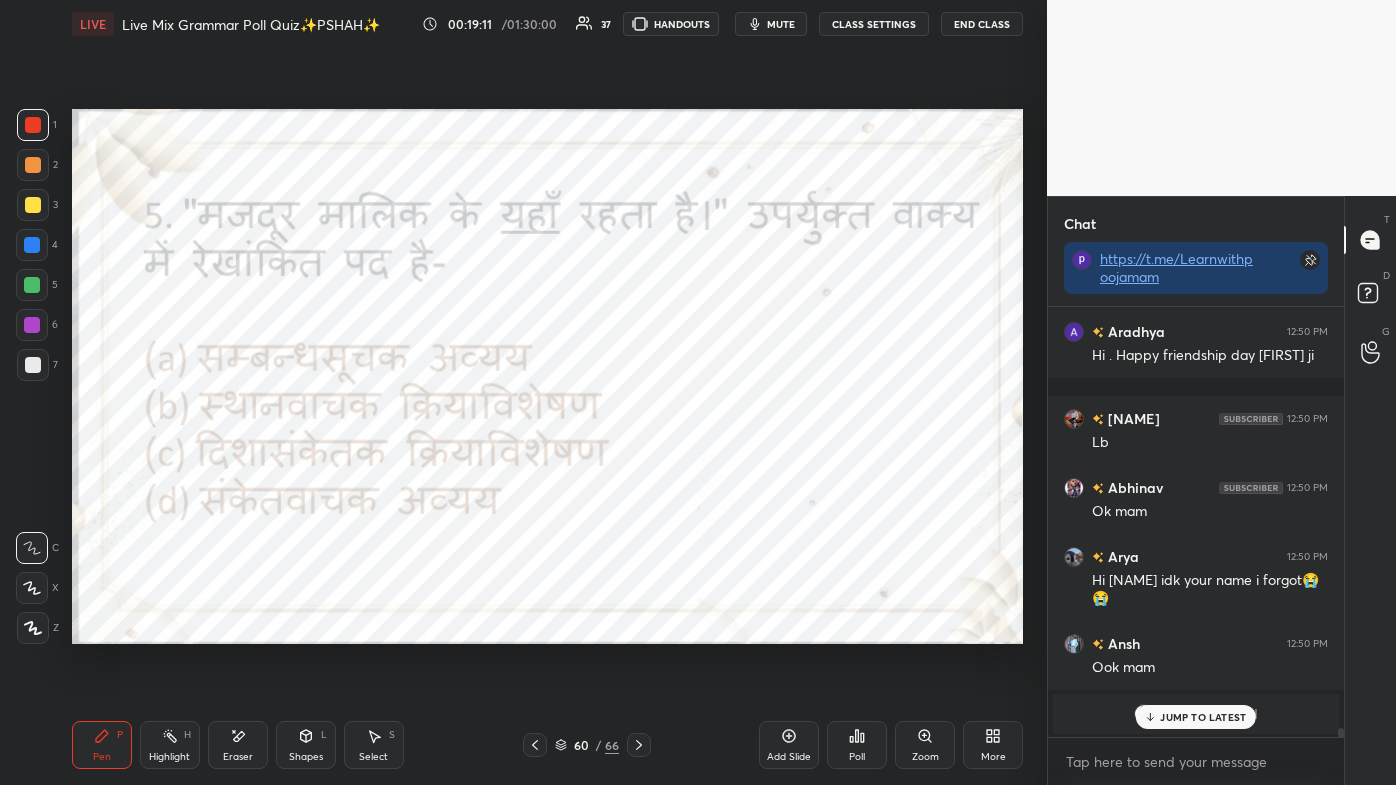 click on "JUMP TO LATEST" at bounding box center [1196, 717] 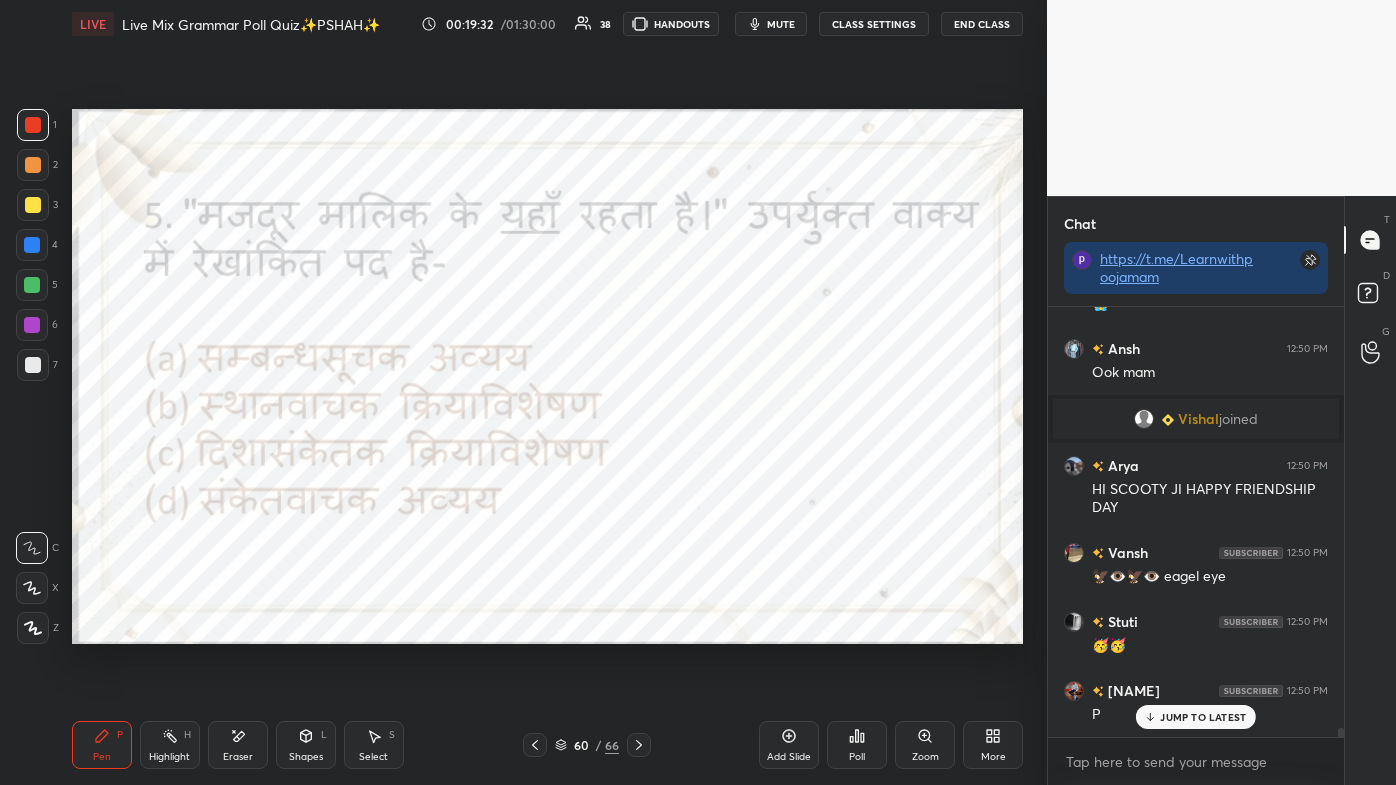 scroll, scrollTop: 20986, scrollLeft: 0, axis: vertical 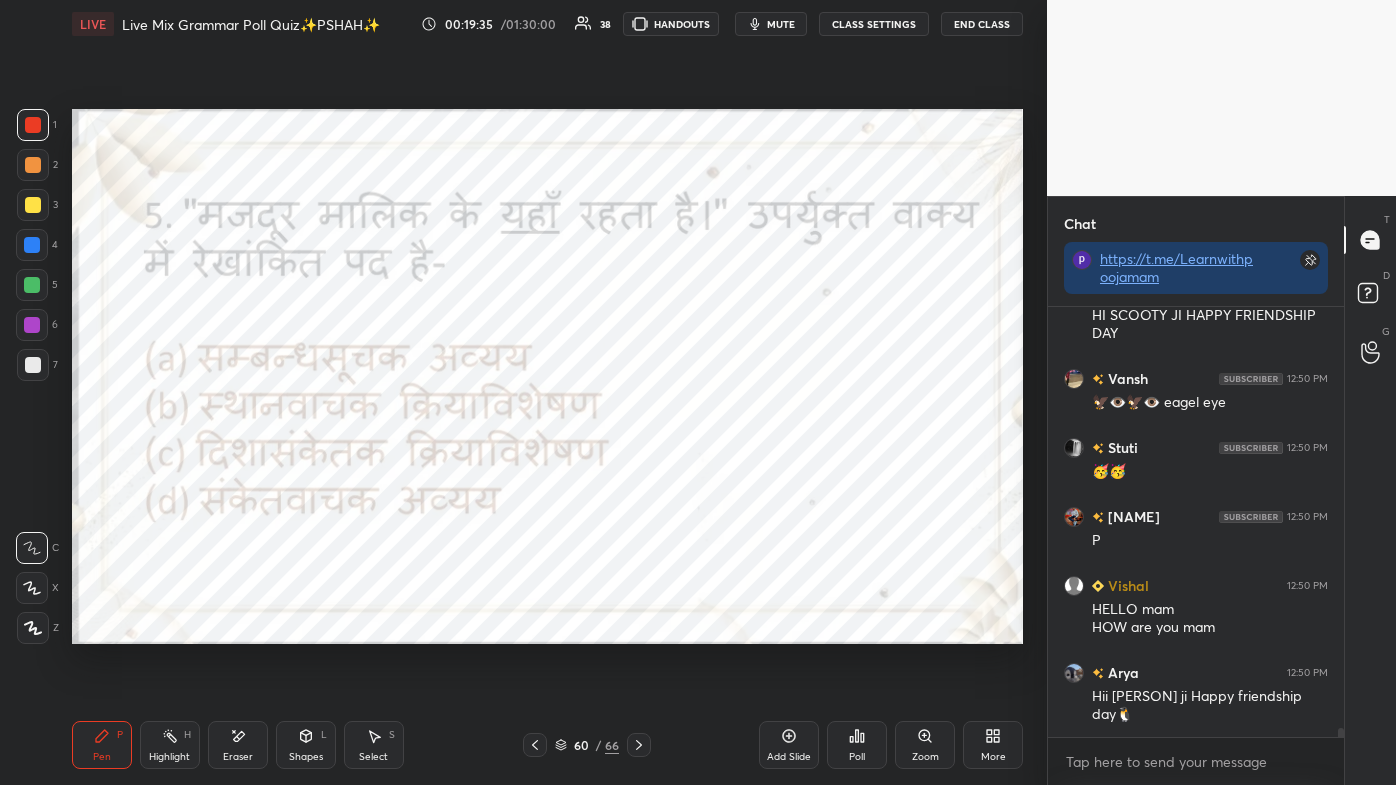 click on "[PERSON] joined [PERSON] [TIME] HI SCOOTY JI HAPPY FRIENDSHIP DAY [PERSON] [TIME] 🦅👁️🦅👁️ eagel eye [PERSON] [TIME] 🥳🥳 [FIRST] [TIME] P [PERSON] [TIME] HELLO mam
HOW are you mam [PERSON] [TIME] Hii aradhya ji Happy friendship day🐧" at bounding box center [1196, 522] 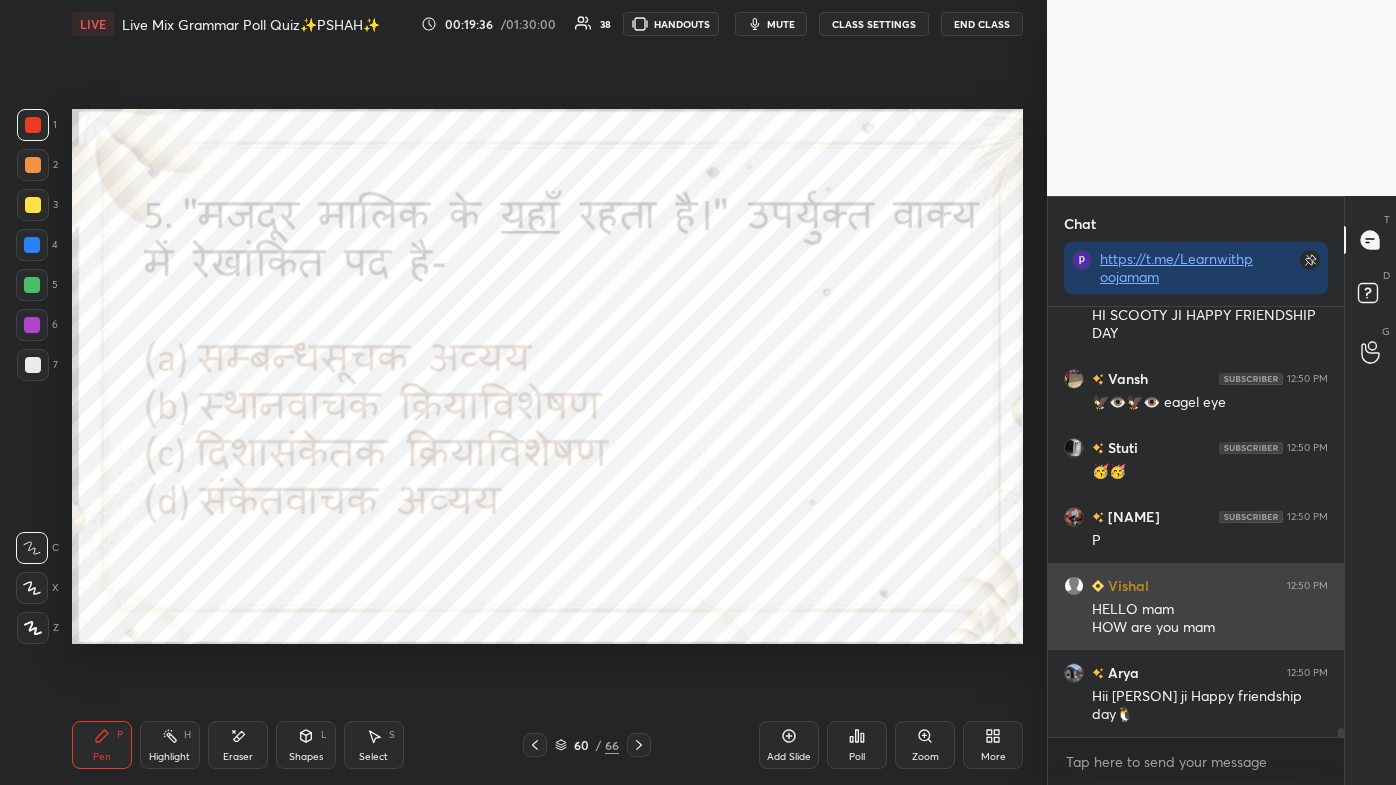 scroll, scrollTop: 21143, scrollLeft: 0, axis: vertical 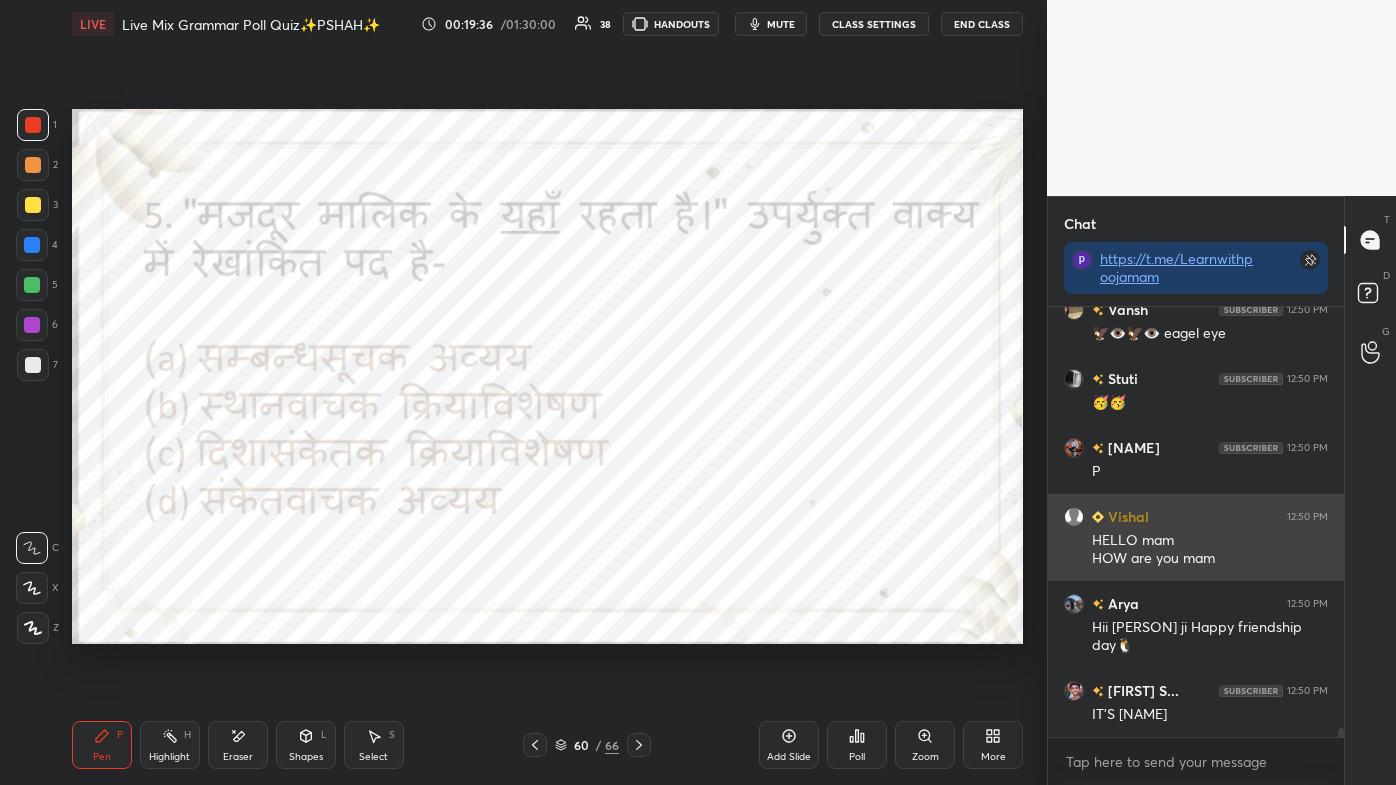 click on "[TIME] HI SCOOTY JI HAPPY FRIENDSHIP DAY [FIRST] 12:50 PM 🦅👁️🦅👁️ eagel eye [FIRST] 12:50 PM 🥳🥳 [FIRST] 12:50 PM P [FIRST] 12:50 PM HELLO mam
HOW are you mam [FIRST] 12:50 PM Hii aradhya ji Happy friendship day🐧 [USERNAME] 12:50 PM IT'S SHAYAN" at bounding box center (1196, 522) 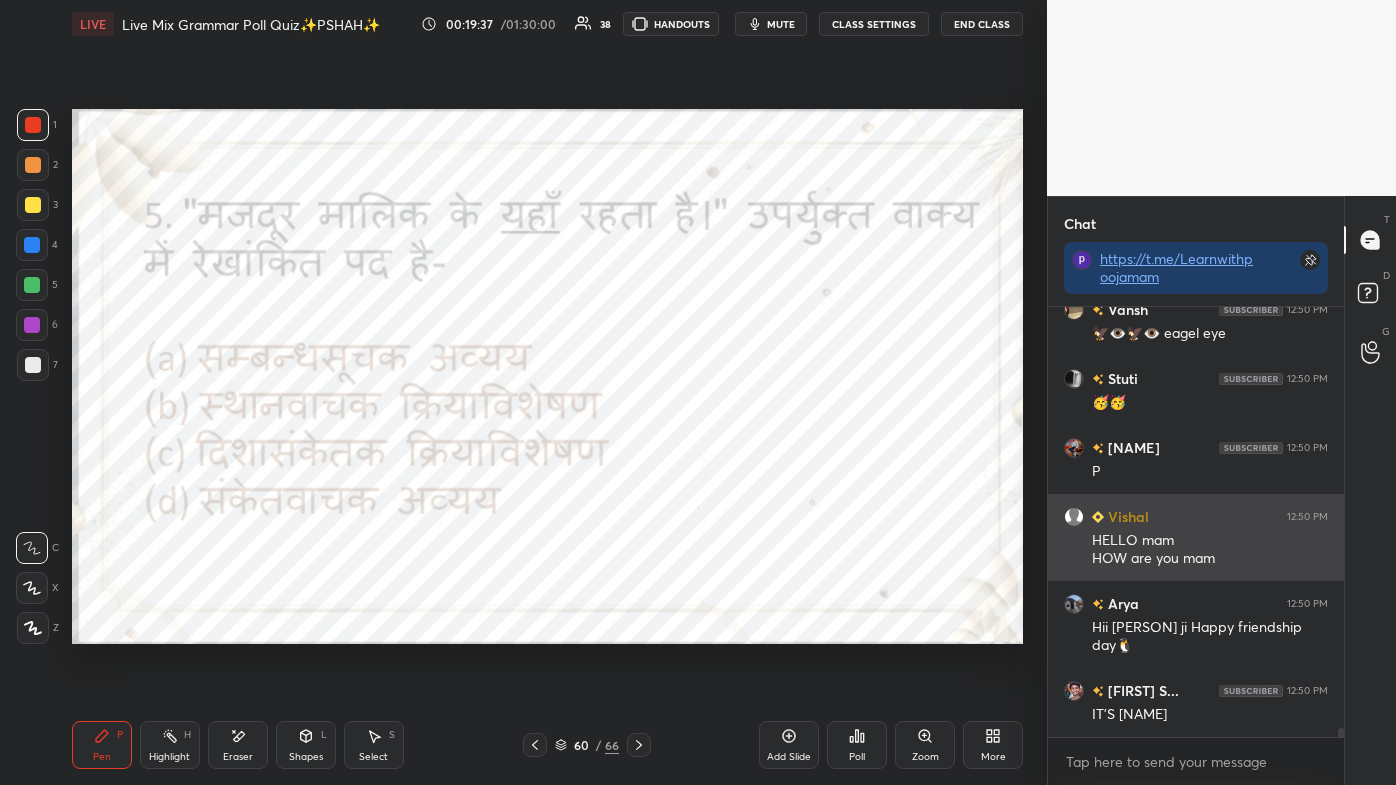 click on "HELLO mam
HOW are you mam" at bounding box center (1210, 550) 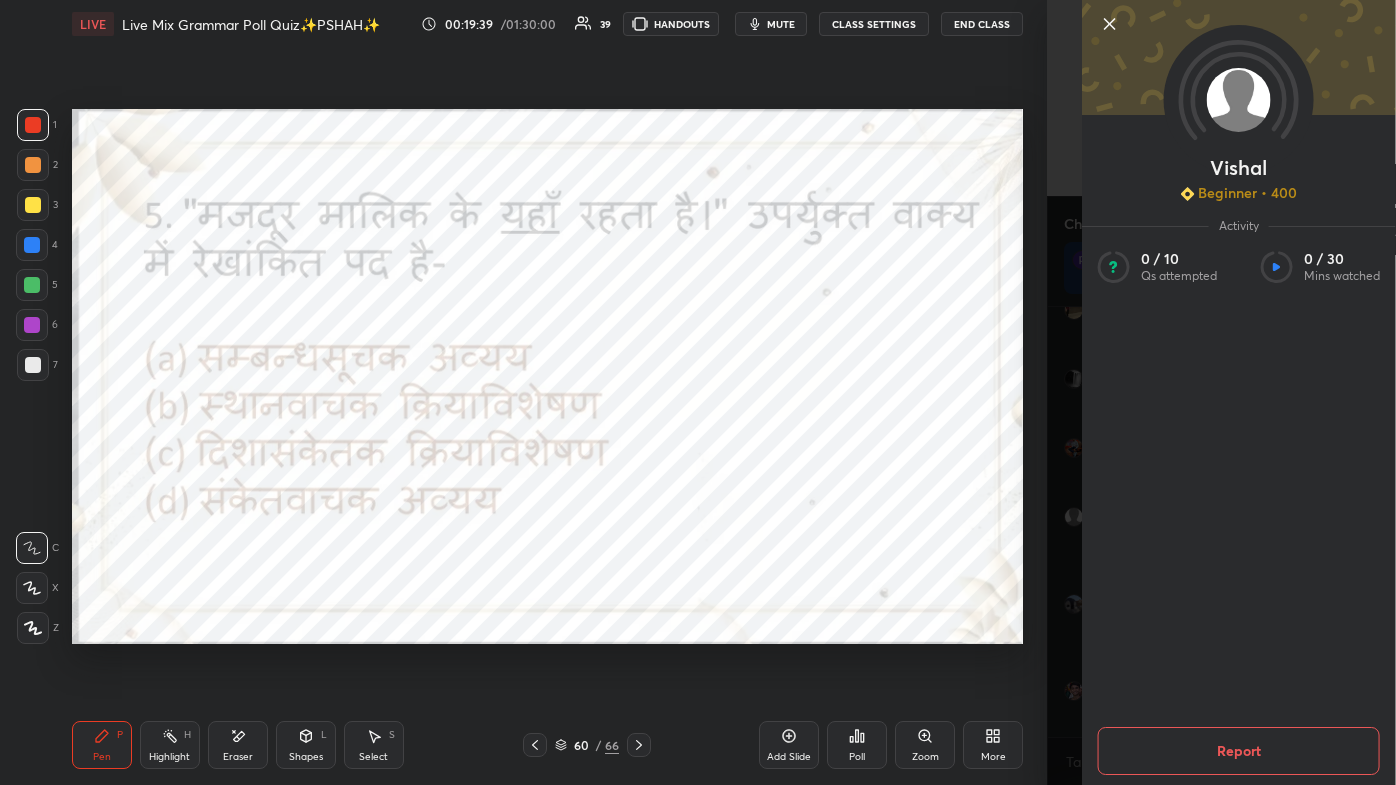 scroll, scrollTop: 21191, scrollLeft: 0, axis: vertical 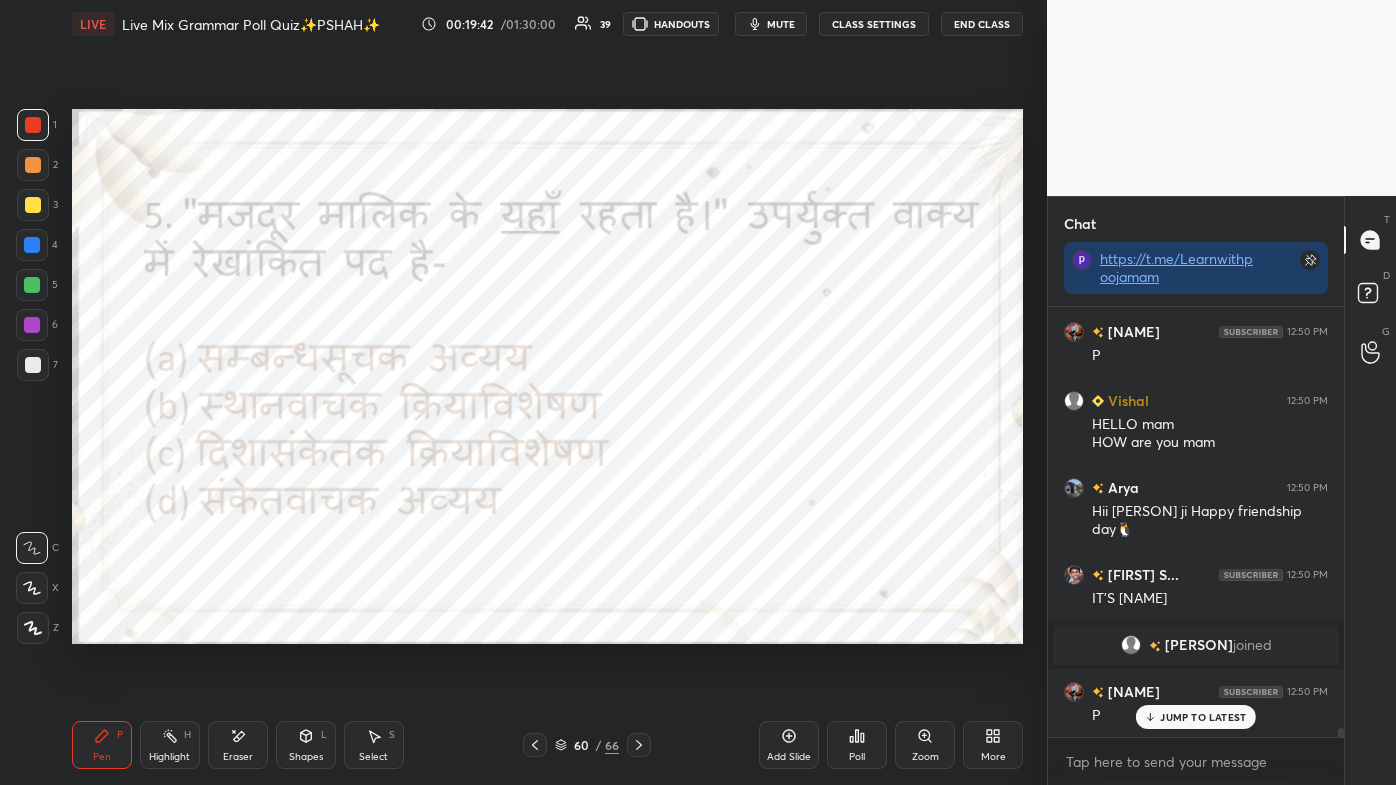 click on "[PERSON]" at bounding box center (1199, 645) 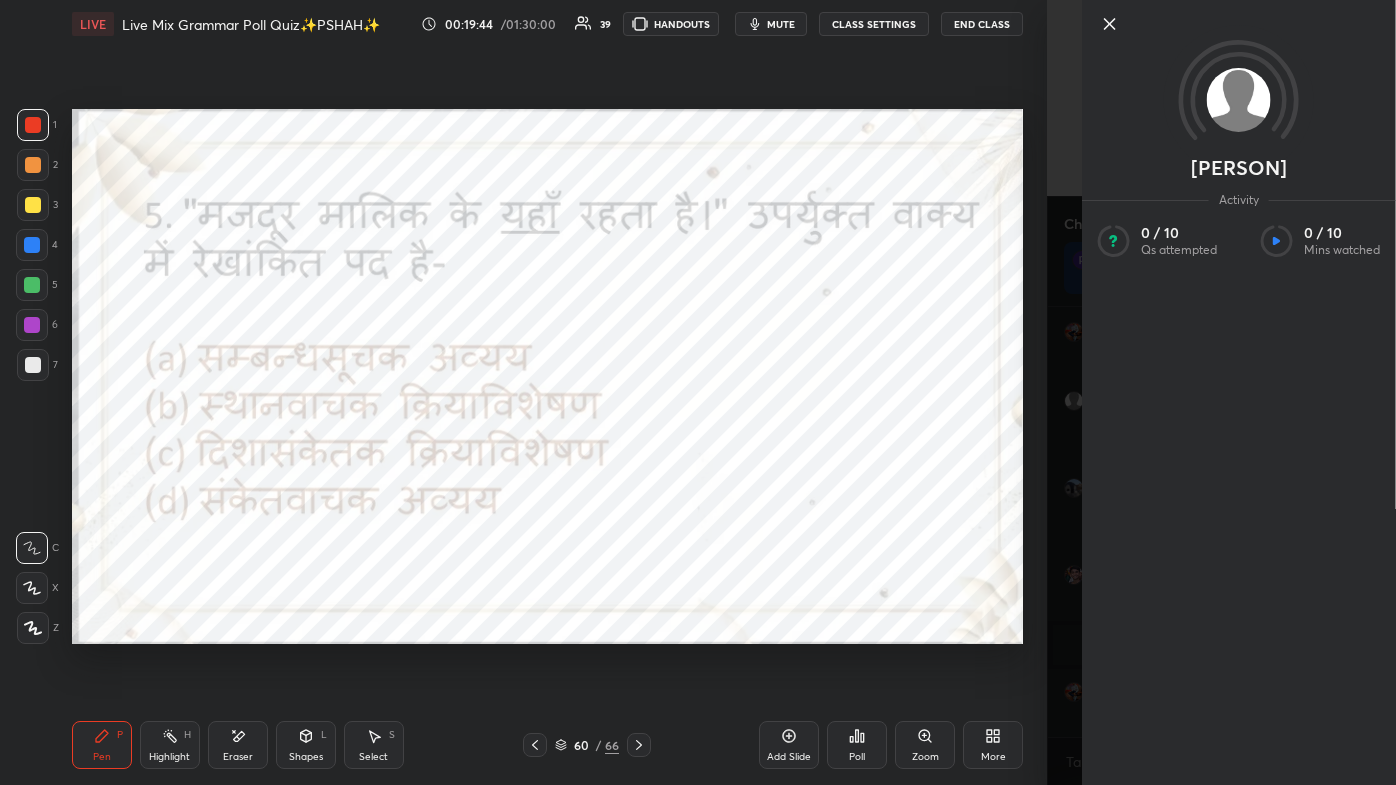 click 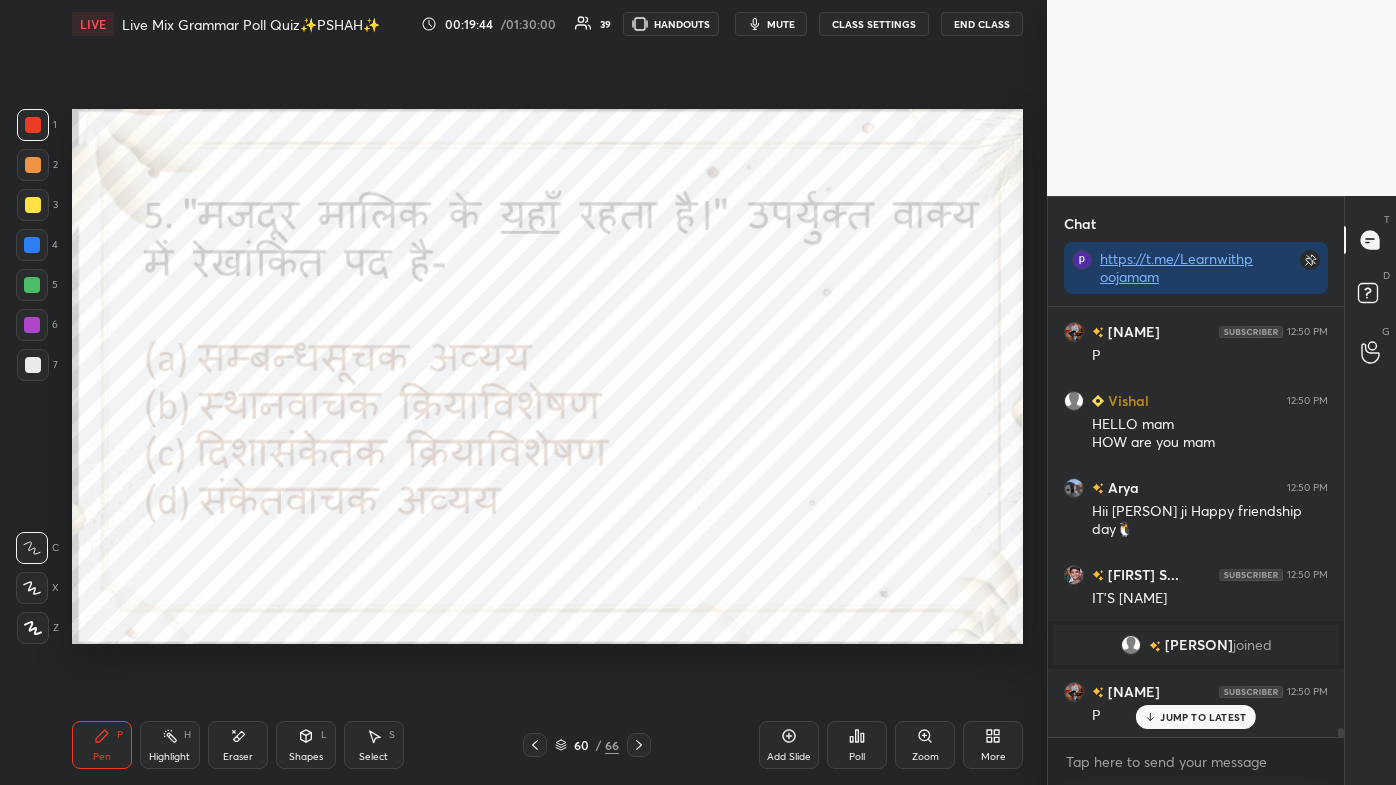 scroll, scrollTop: 20578, scrollLeft: 0, axis: vertical 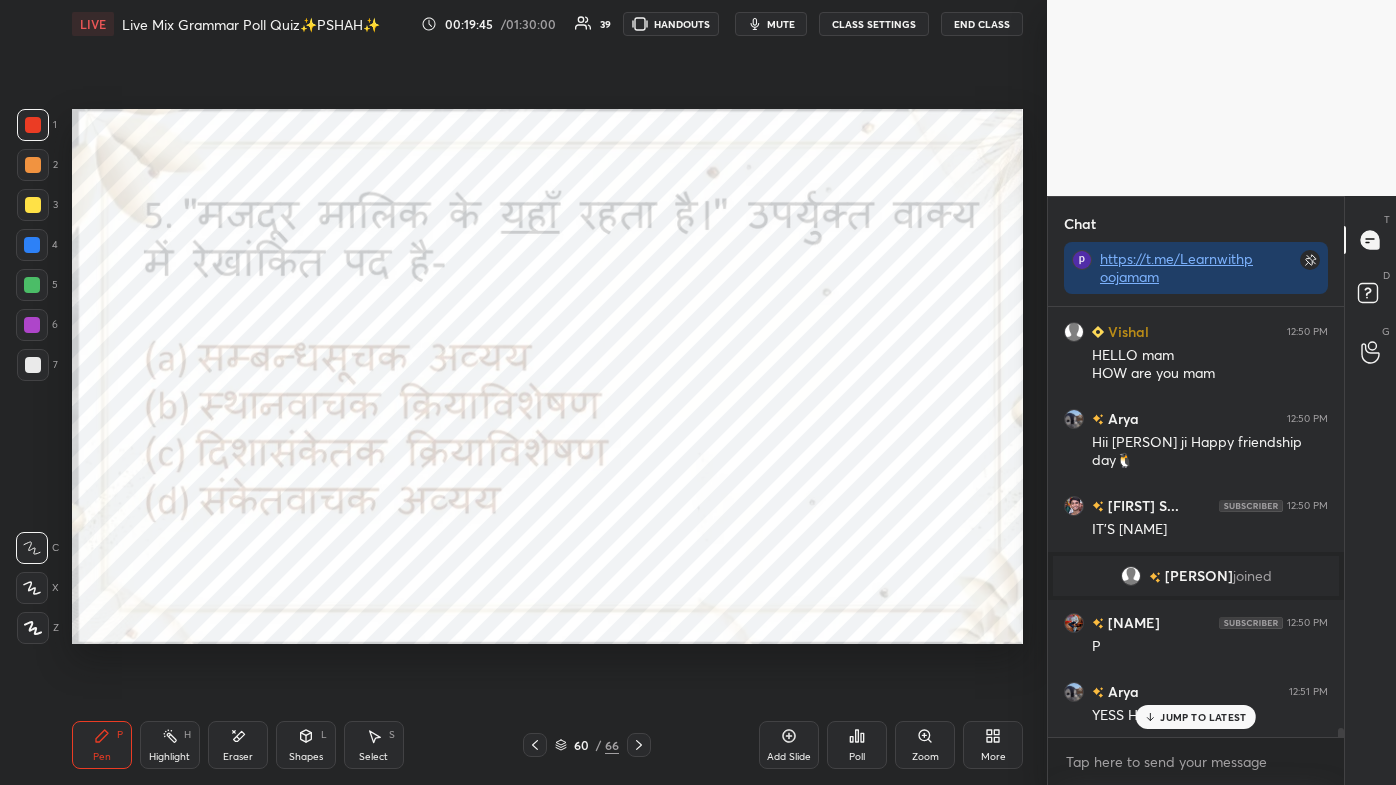 click on "JUMP TO LATEST" at bounding box center (1203, 717) 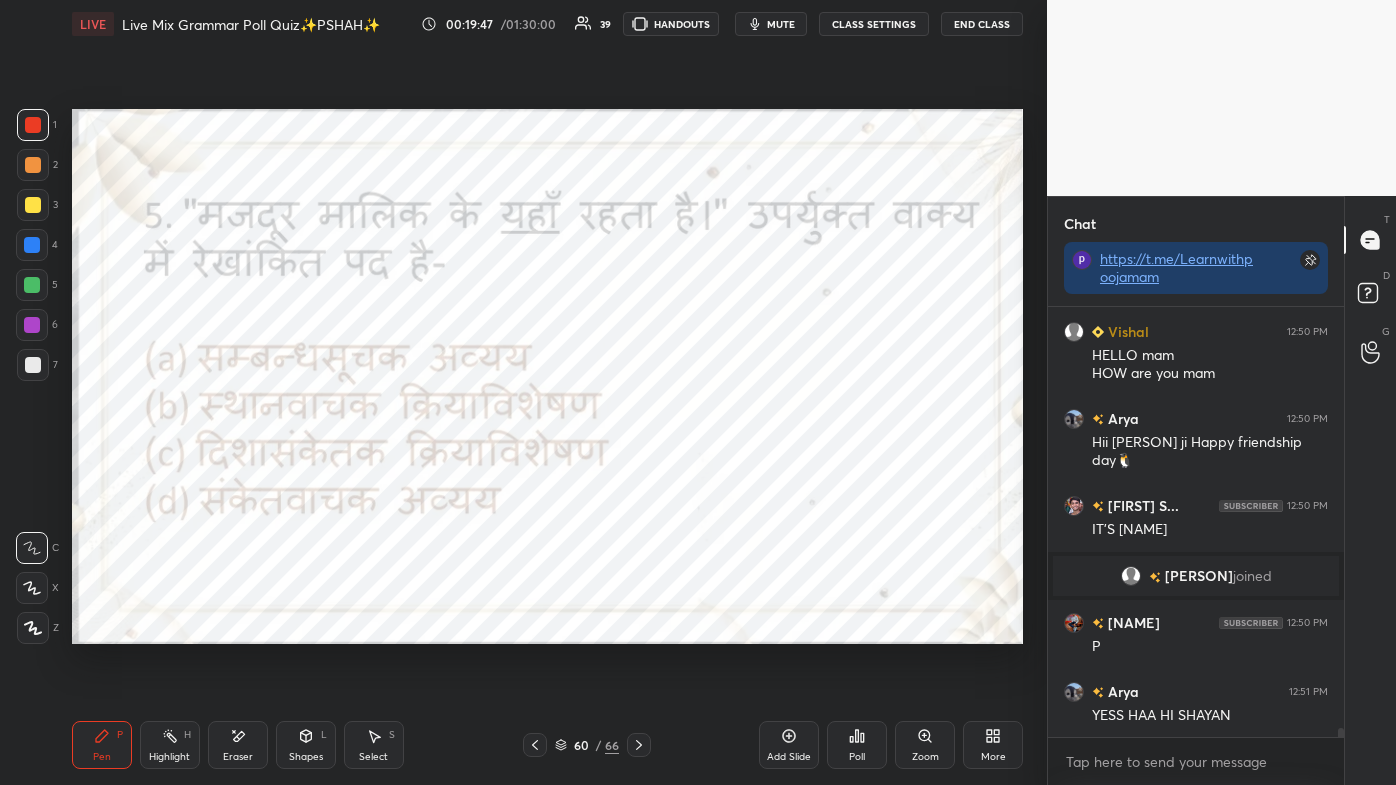 scroll, scrollTop: 384, scrollLeft: 290, axis: both 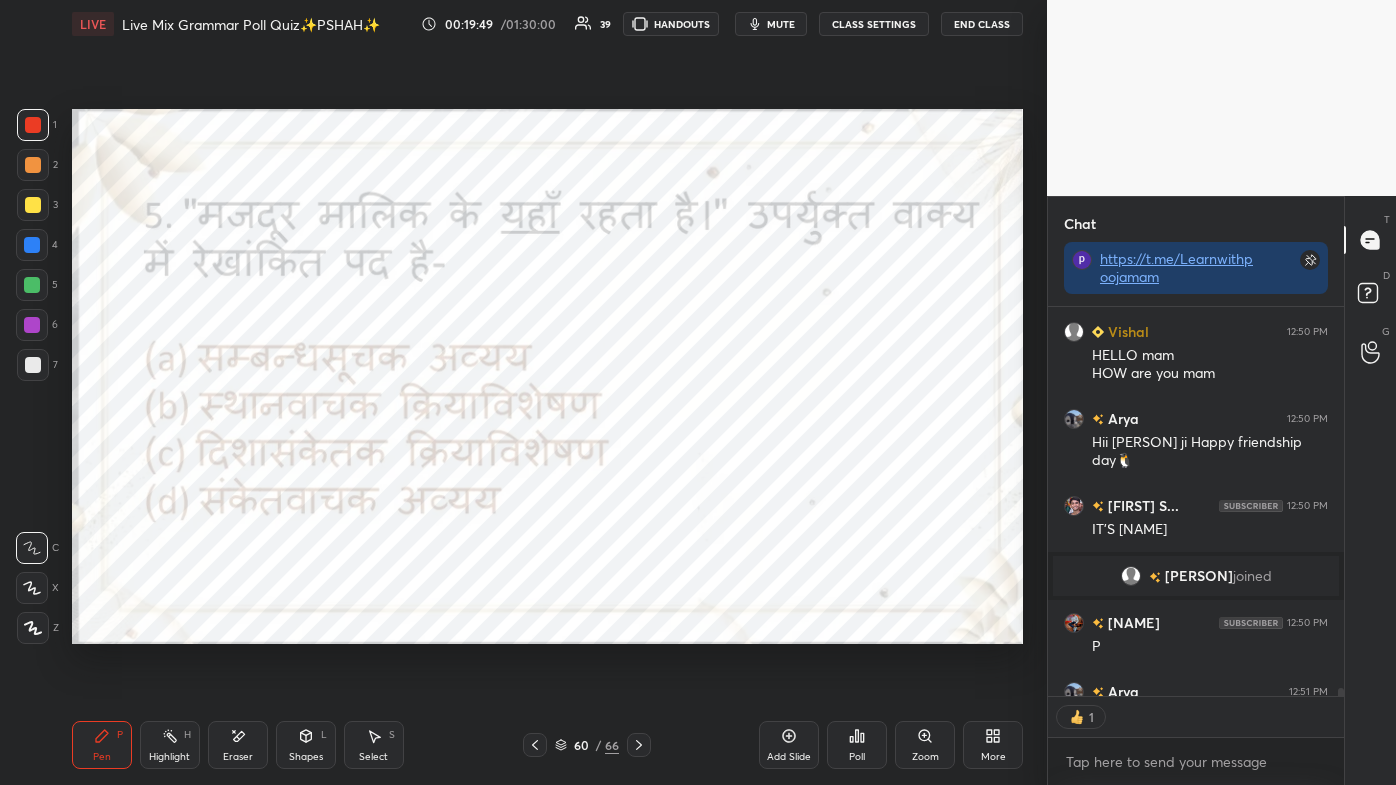 click on "Poll" at bounding box center [857, 757] 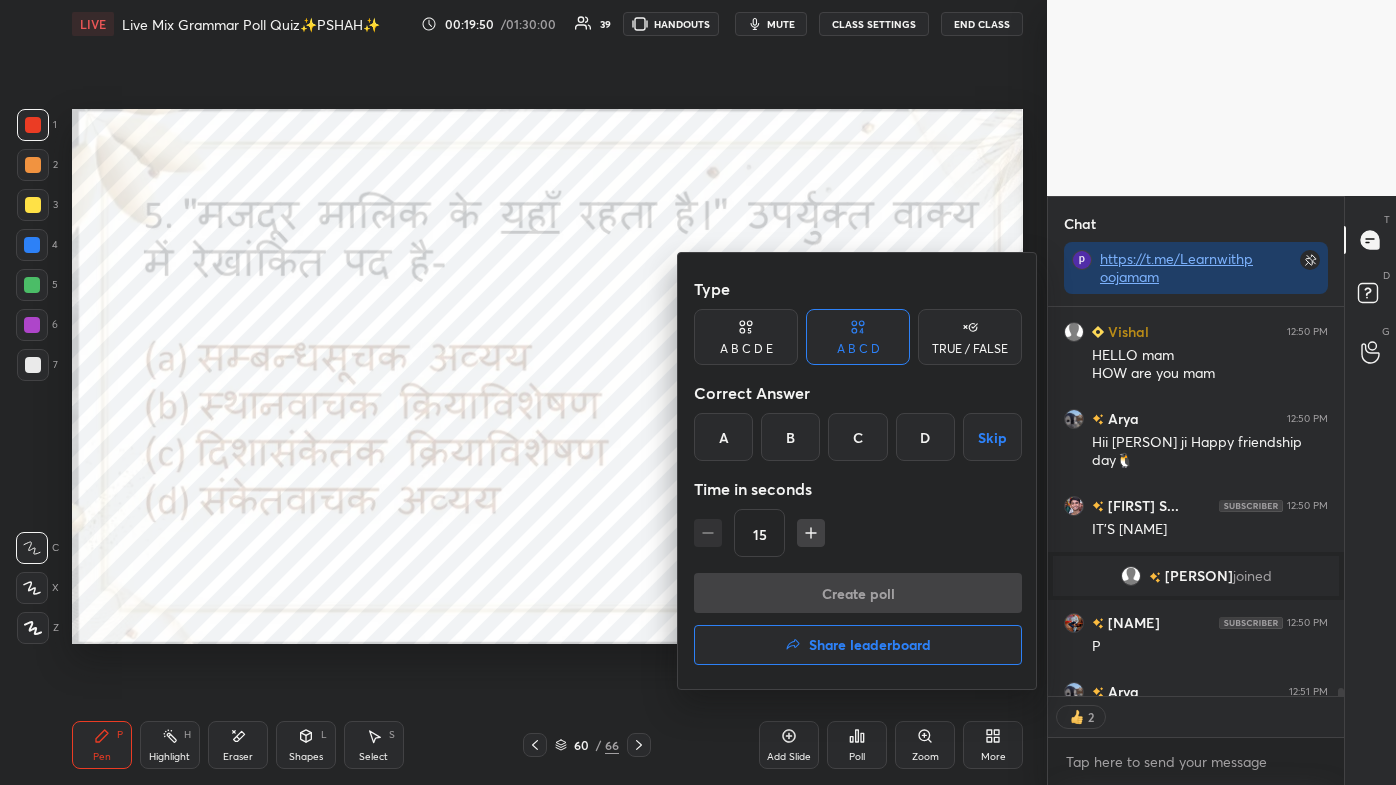 click on "B" at bounding box center (790, 437) 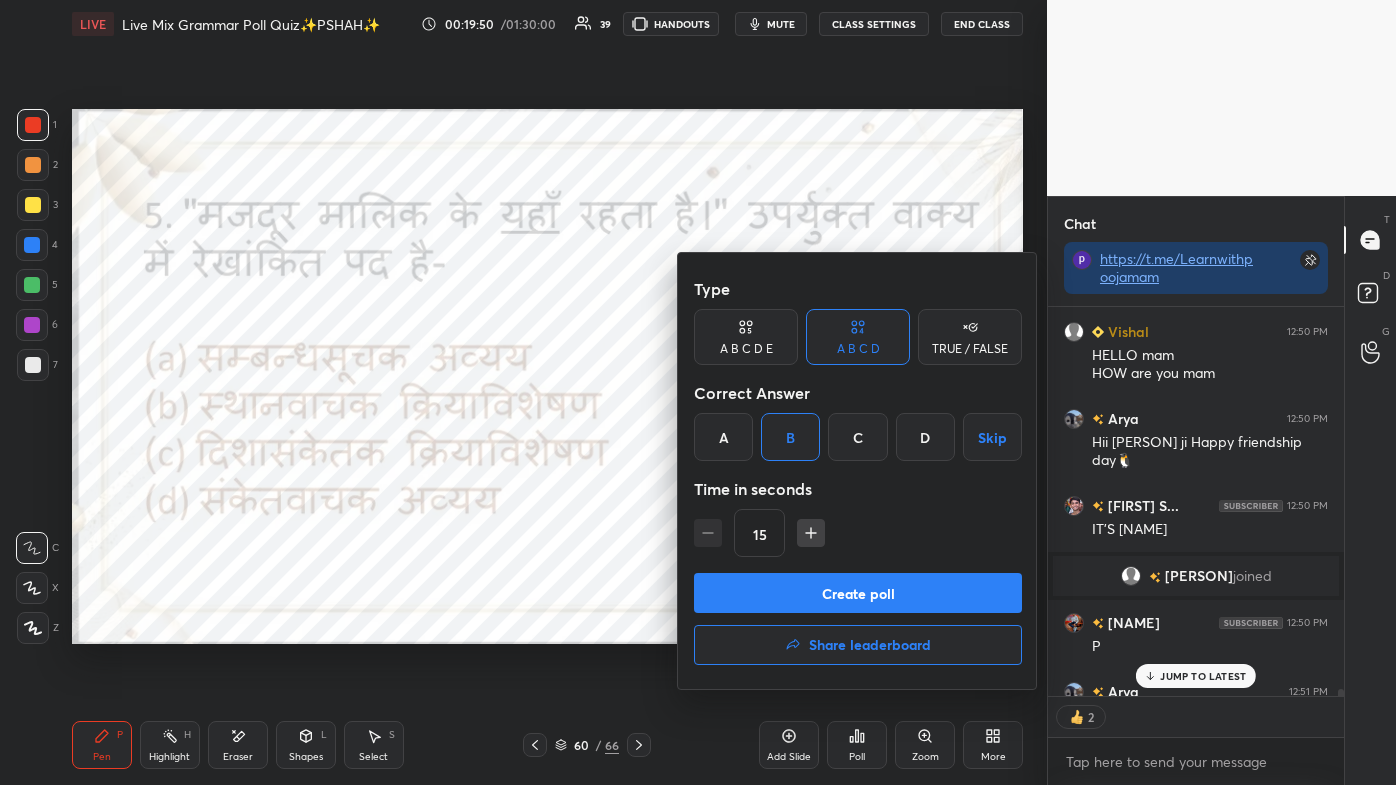 scroll, scrollTop: 20688, scrollLeft: 0, axis: vertical 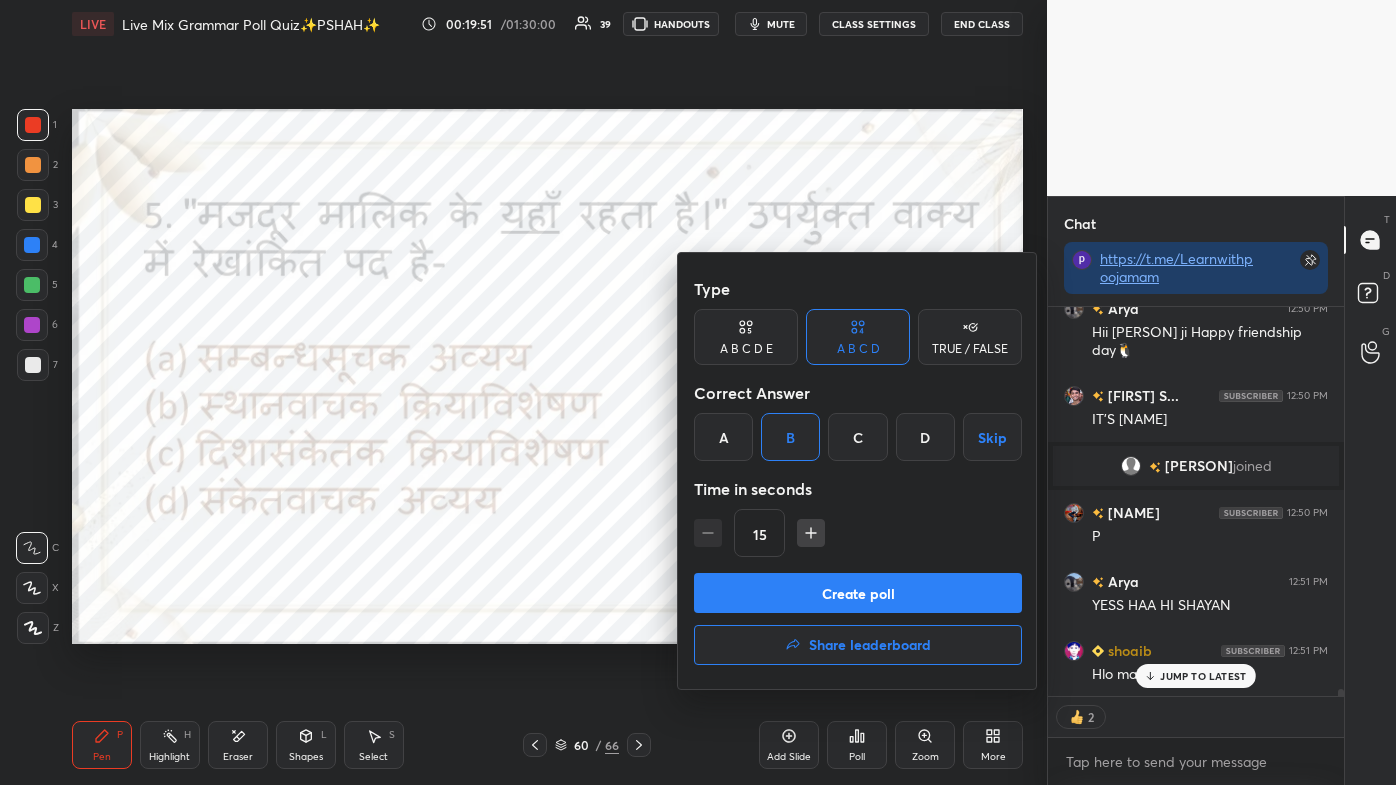 click on "Create poll" at bounding box center [858, 593] 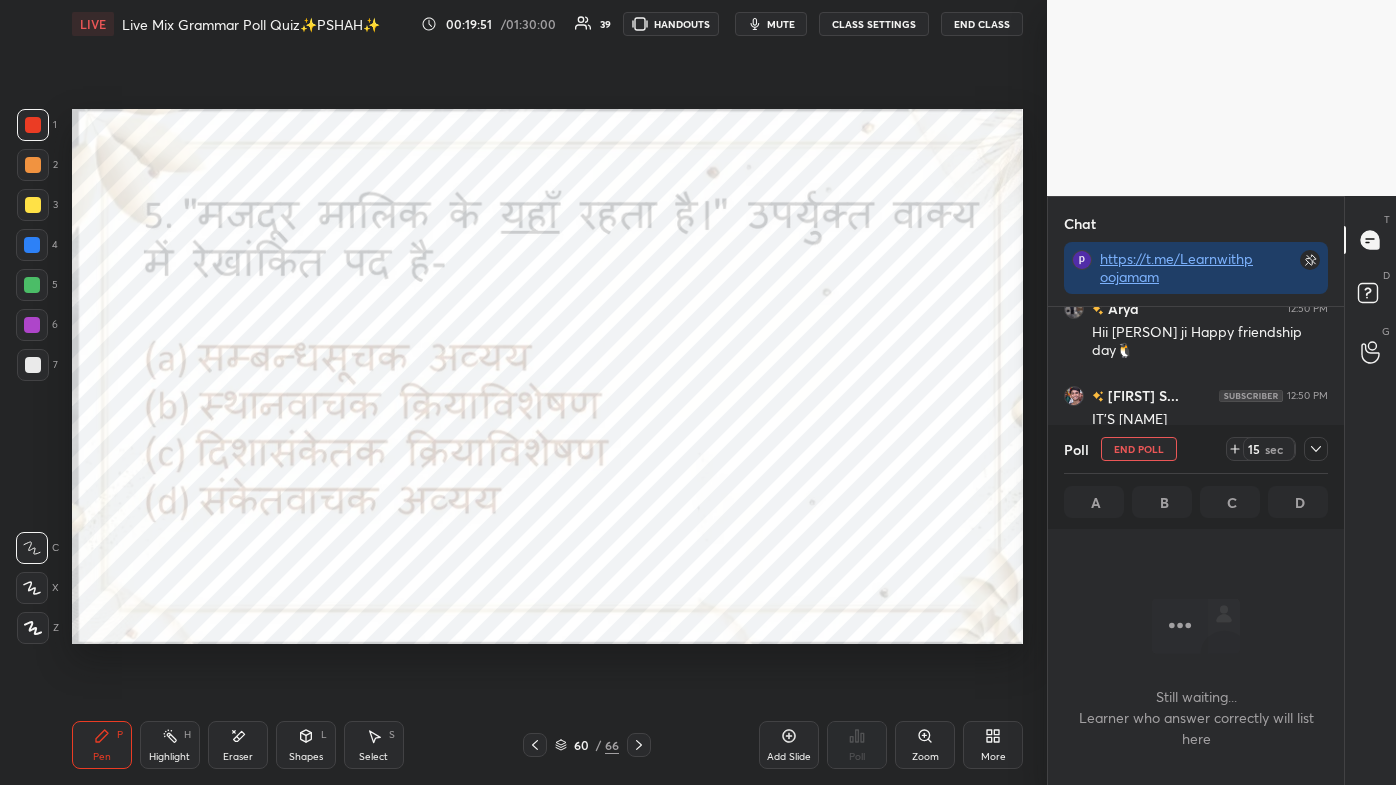 scroll, scrollTop: 354, scrollLeft: 290, axis: both 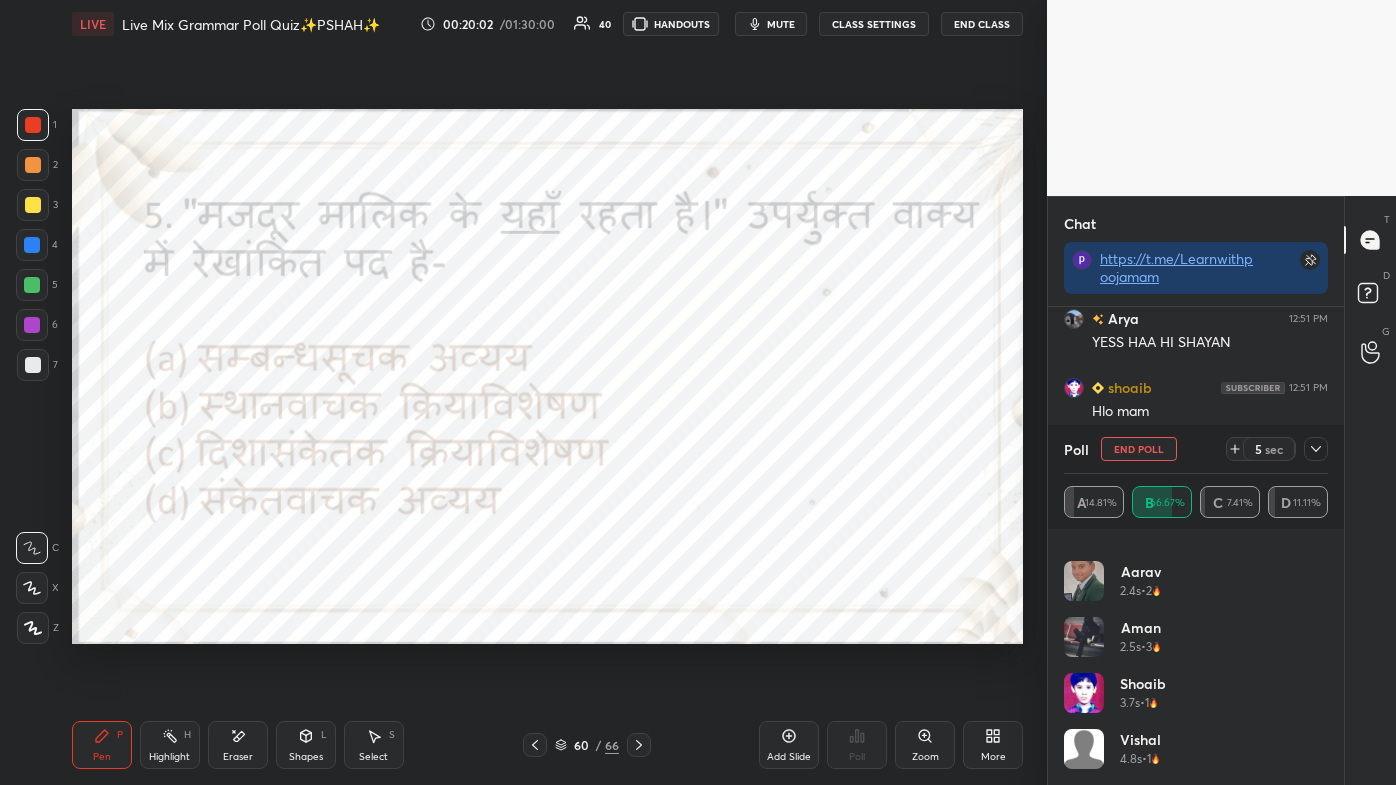 click at bounding box center [1316, 449] 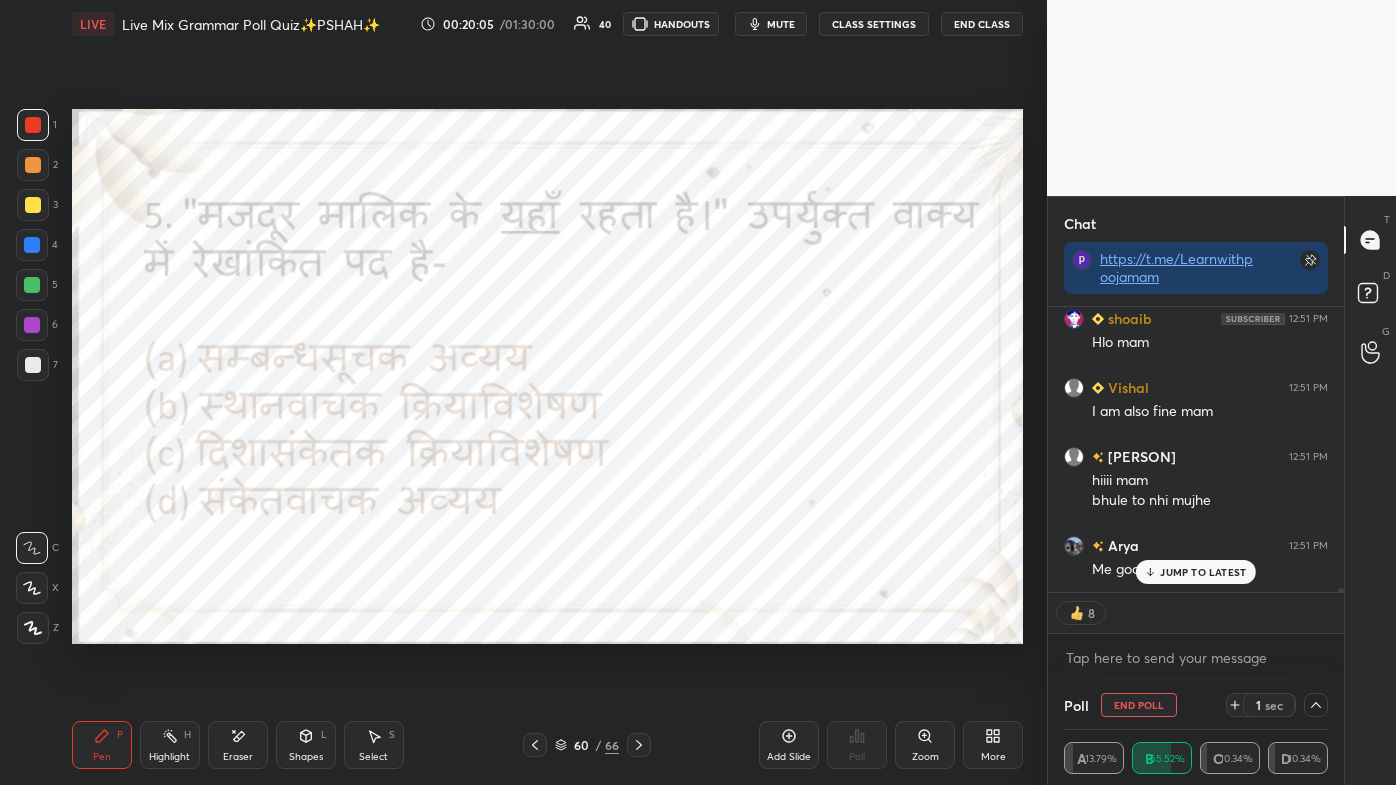 click on "JUMP TO LATEST" at bounding box center (1196, 572) 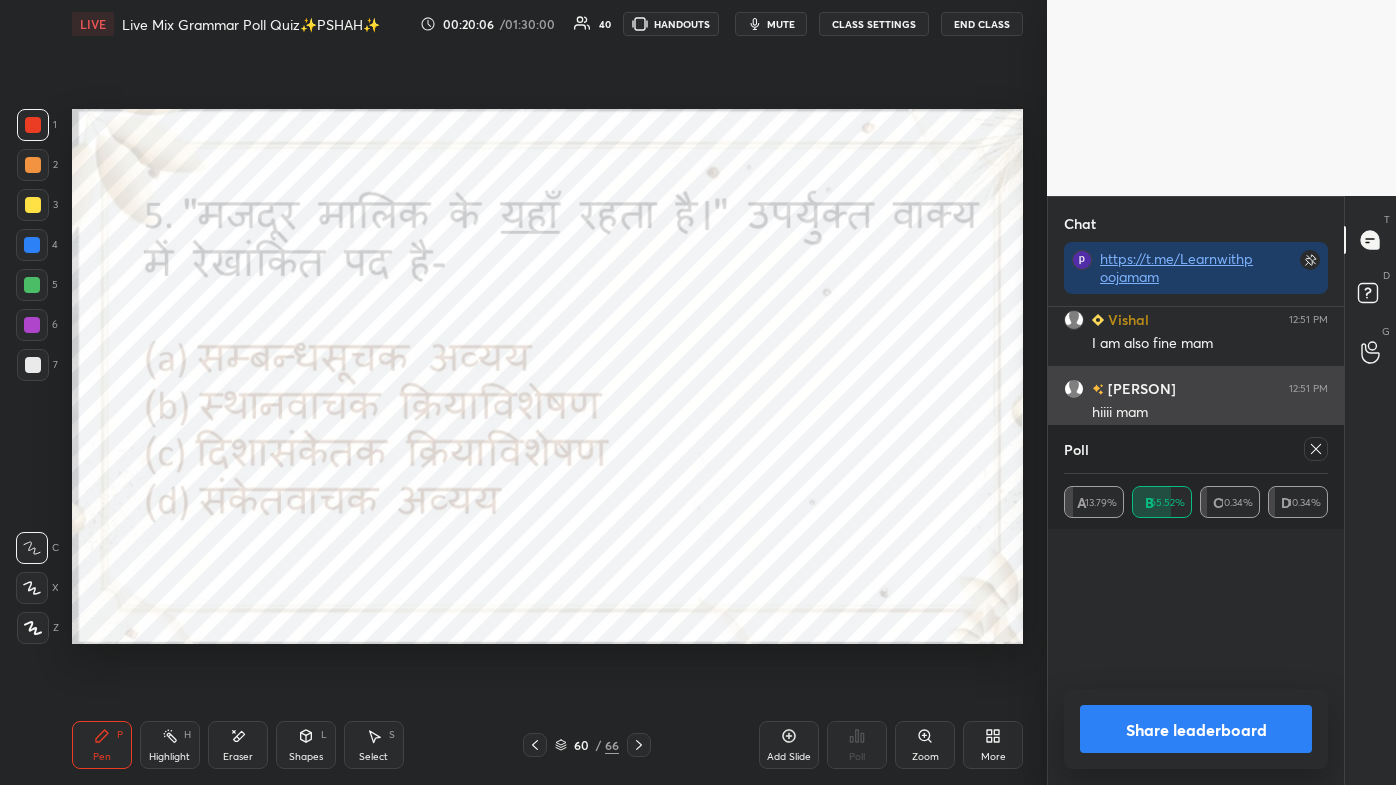 click on "hiiii mam" at bounding box center [1210, 413] 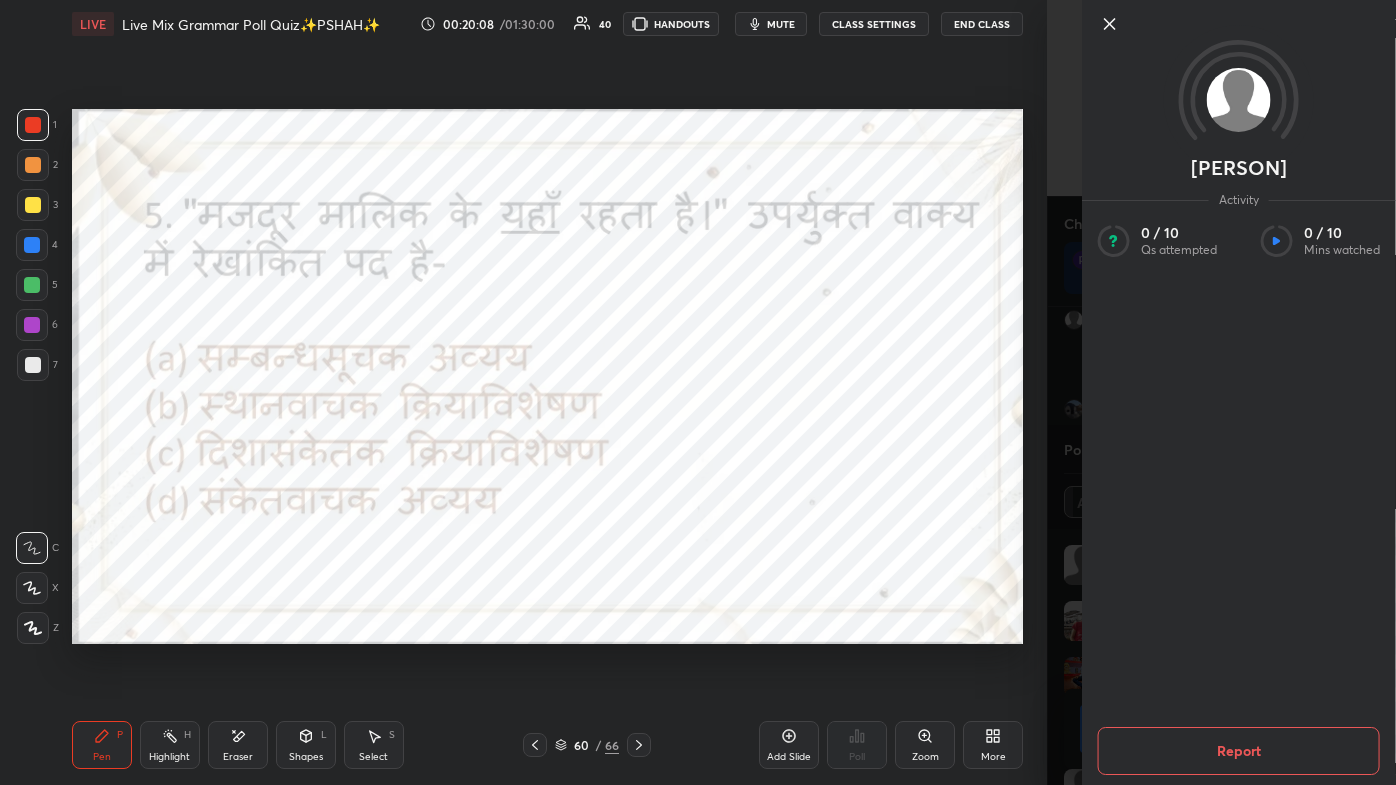 click 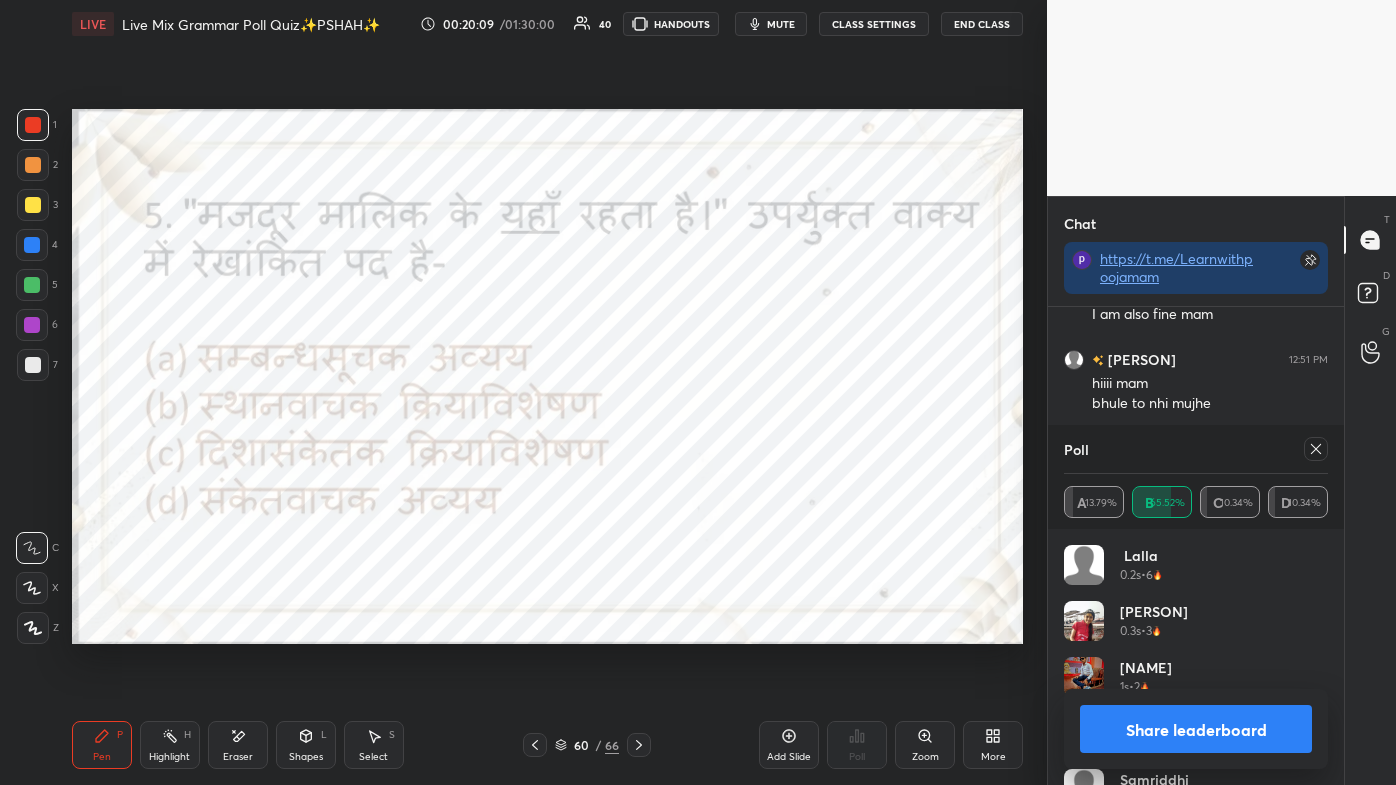 click at bounding box center [1316, 449] 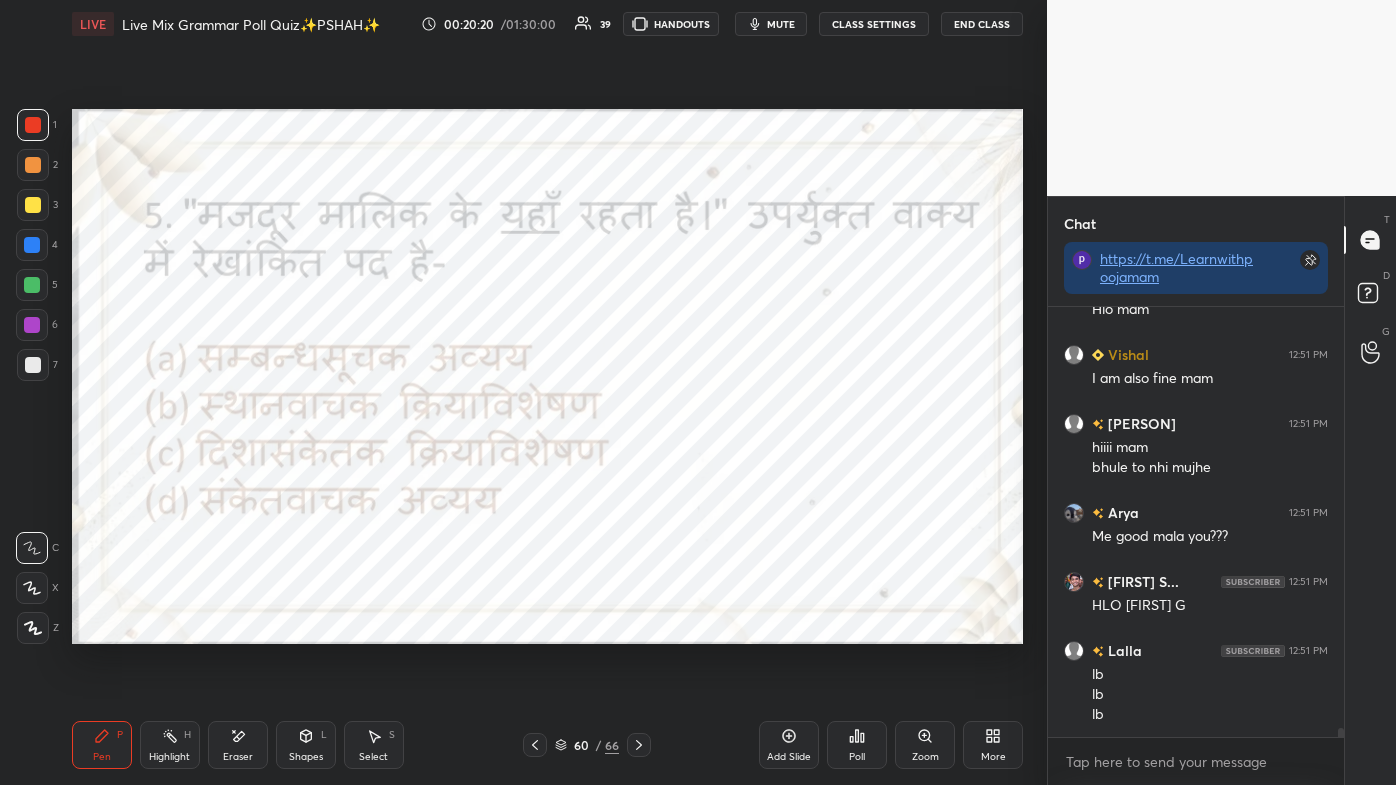 click on "[PERSON] [TIME] YESS HAA HI SHAYAN [PERSON] [TIME] Hlo mam [PERSON] [TIME] I am also fine mam [PERSON] [TIME] hiiii mam bhule to nhi mujhe [PERSON] [TIME] Me good mala you??? [PERSON] [TIME] HLO DIRYA G [PERSON] [TIME] lb lb lb" at bounding box center (1196, 522) 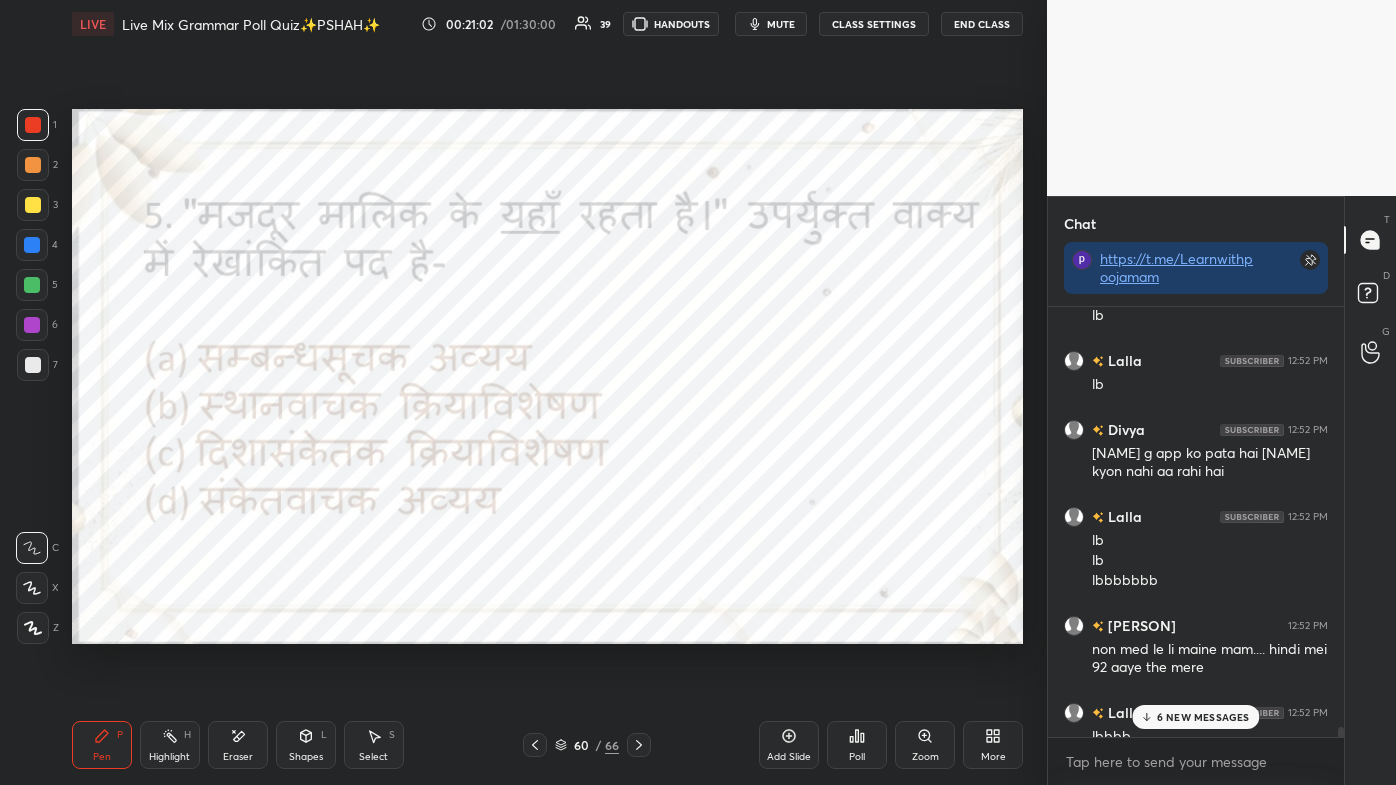 click on "6 NEW MESSAGES" at bounding box center [1203, 717] 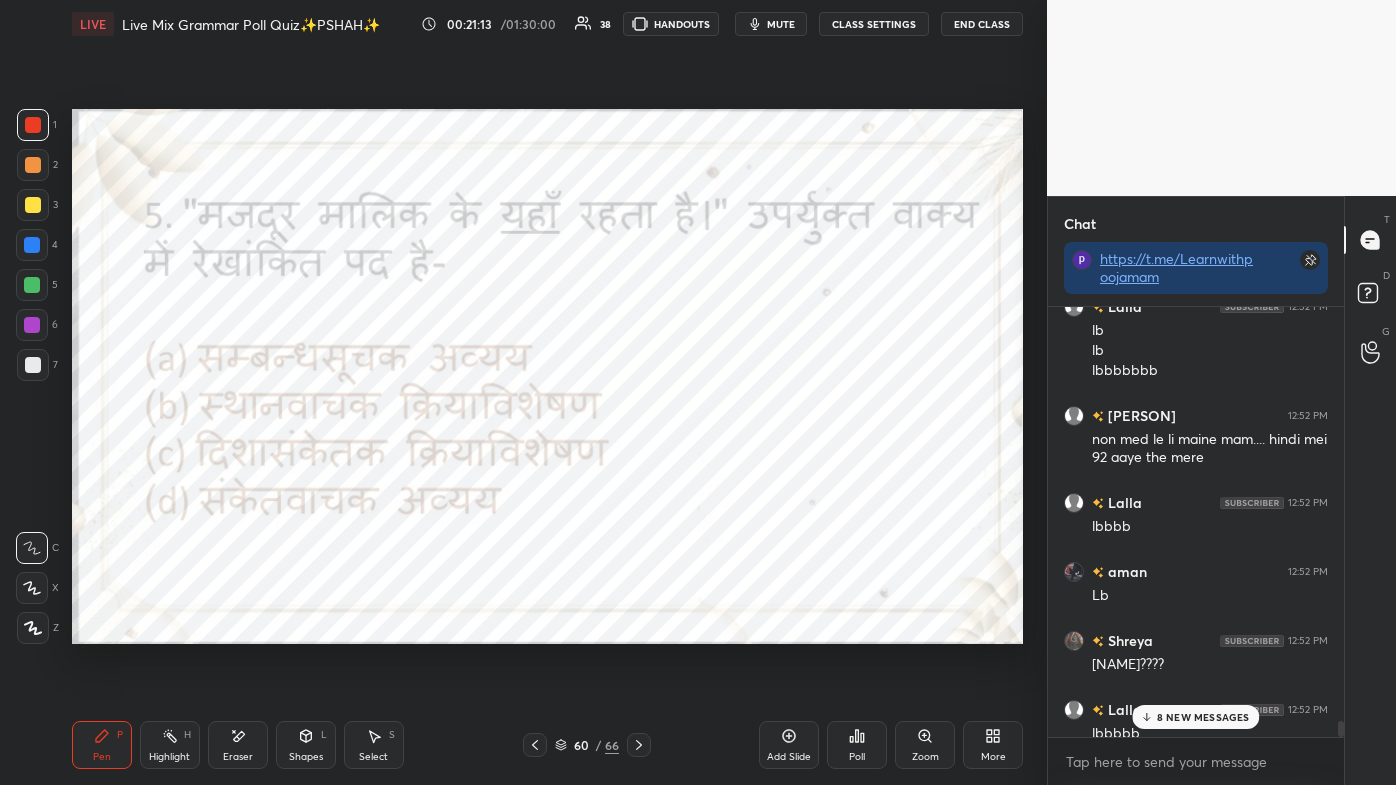click on "8 NEW MESSAGES" at bounding box center [1203, 717] 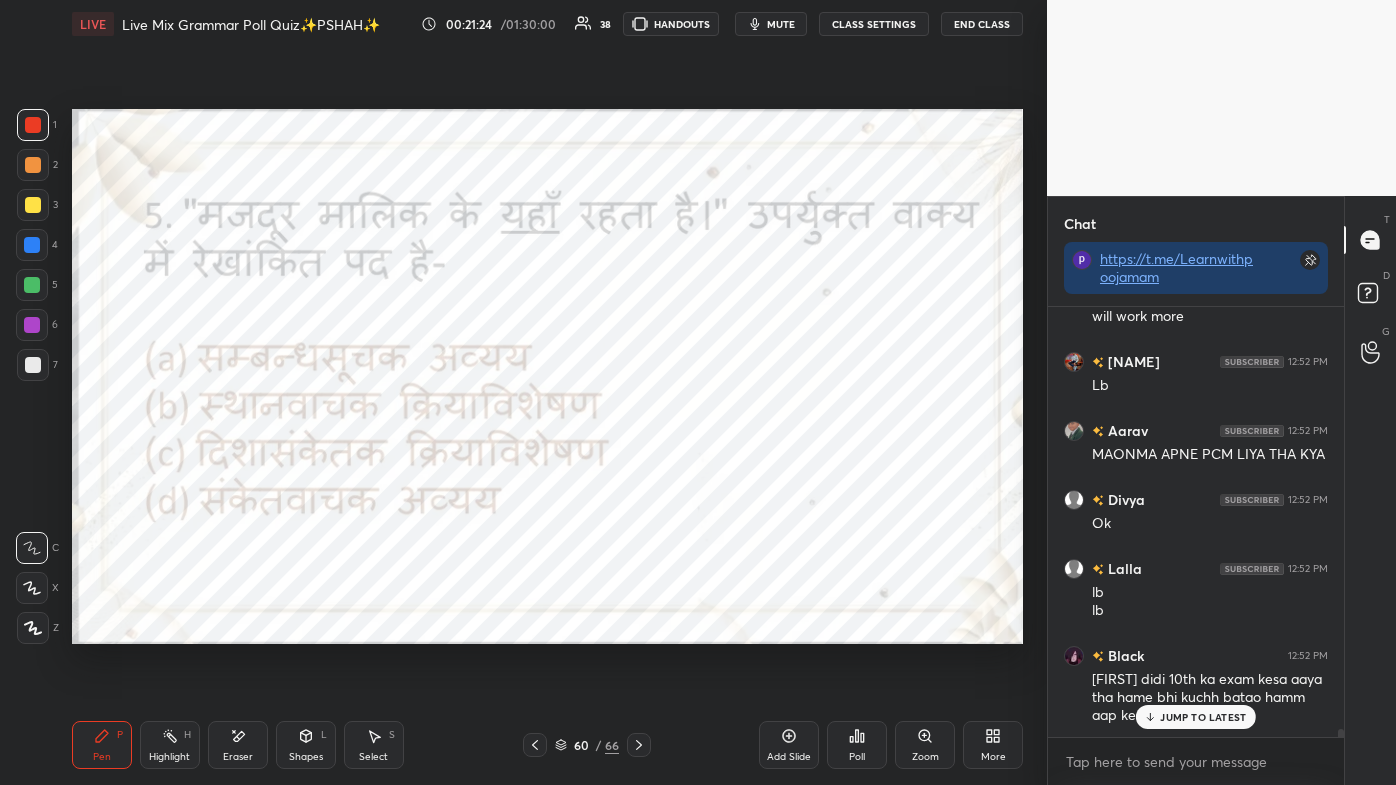scroll, scrollTop: 23093, scrollLeft: 0, axis: vertical 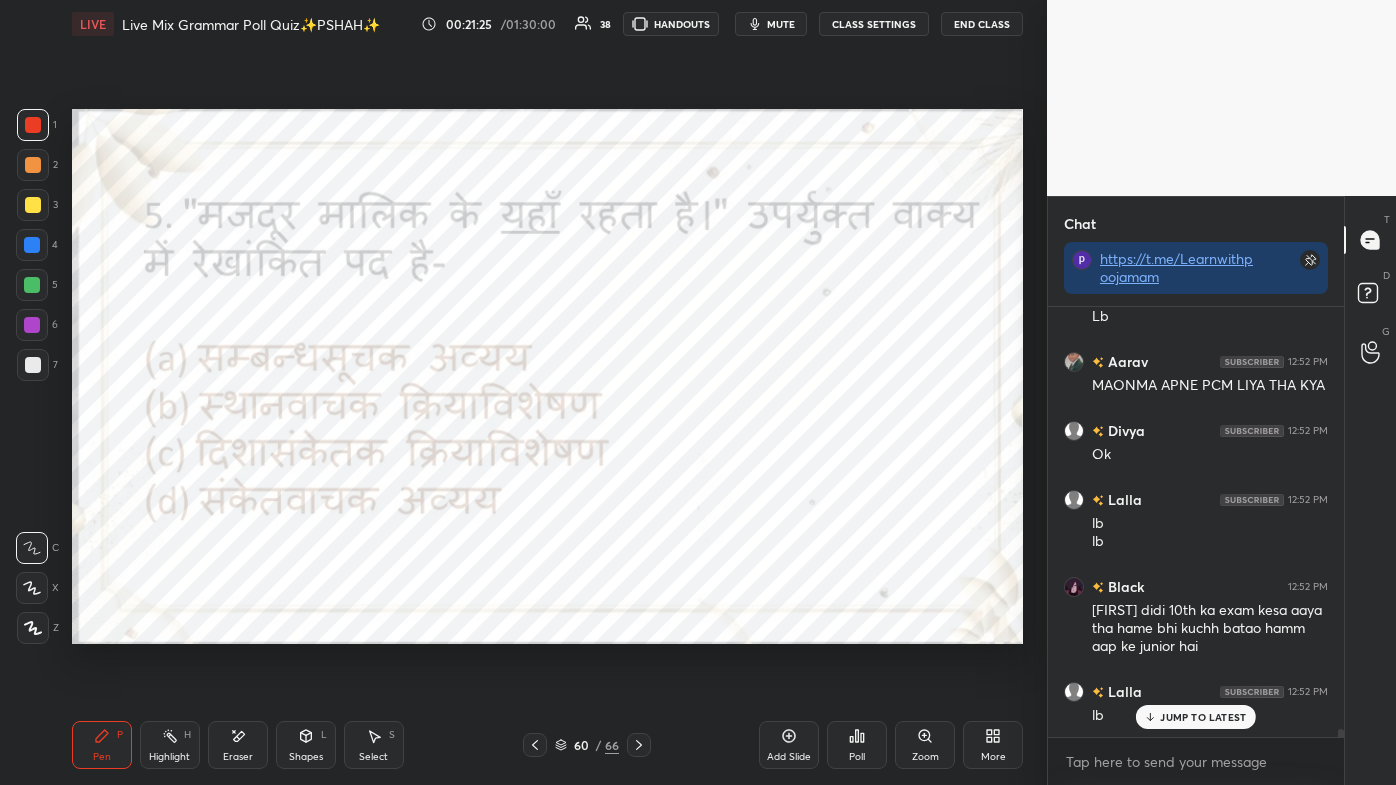 click on "JUMP TO LATEST" at bounding box center [1203, 717] 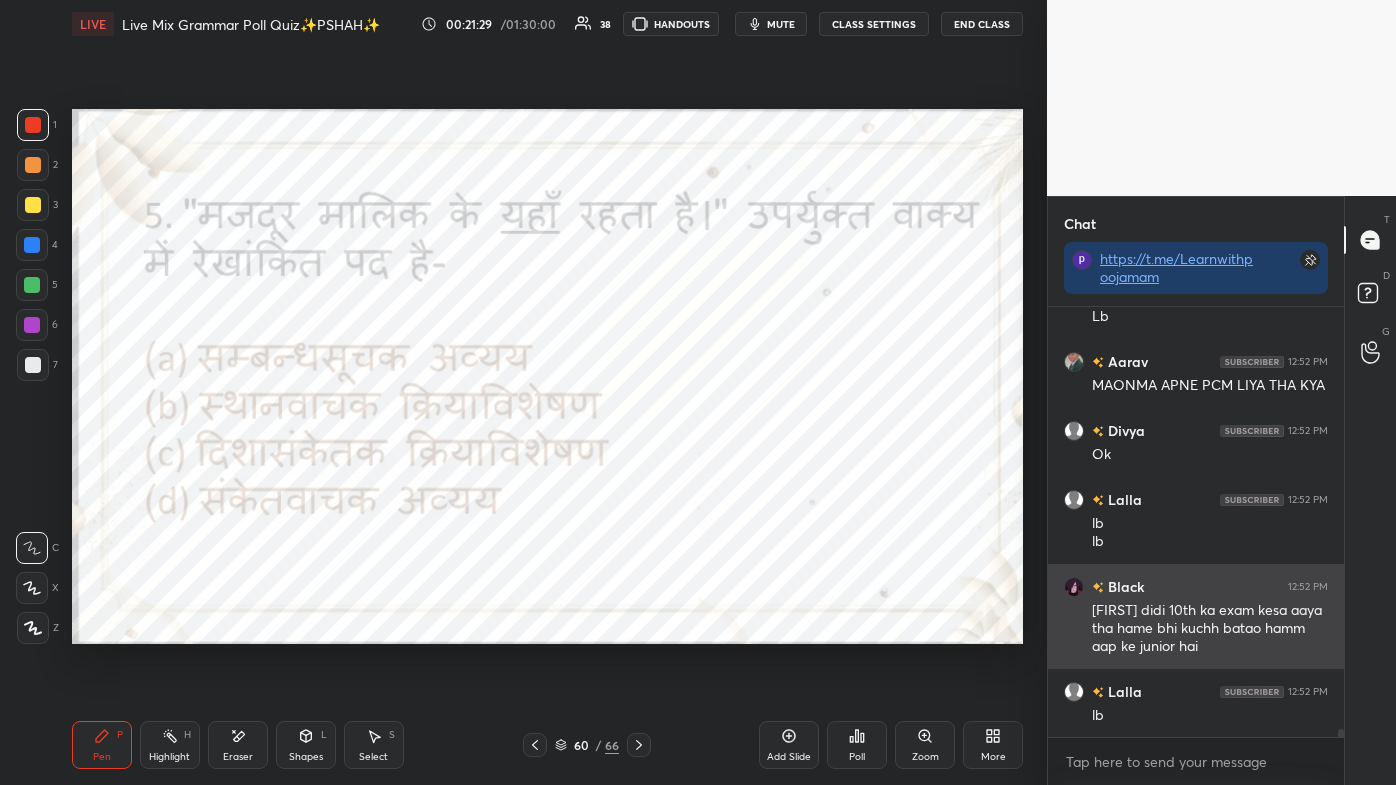 scroll, scrollTop: 23162, scrollLeft: 0, axis: vertical 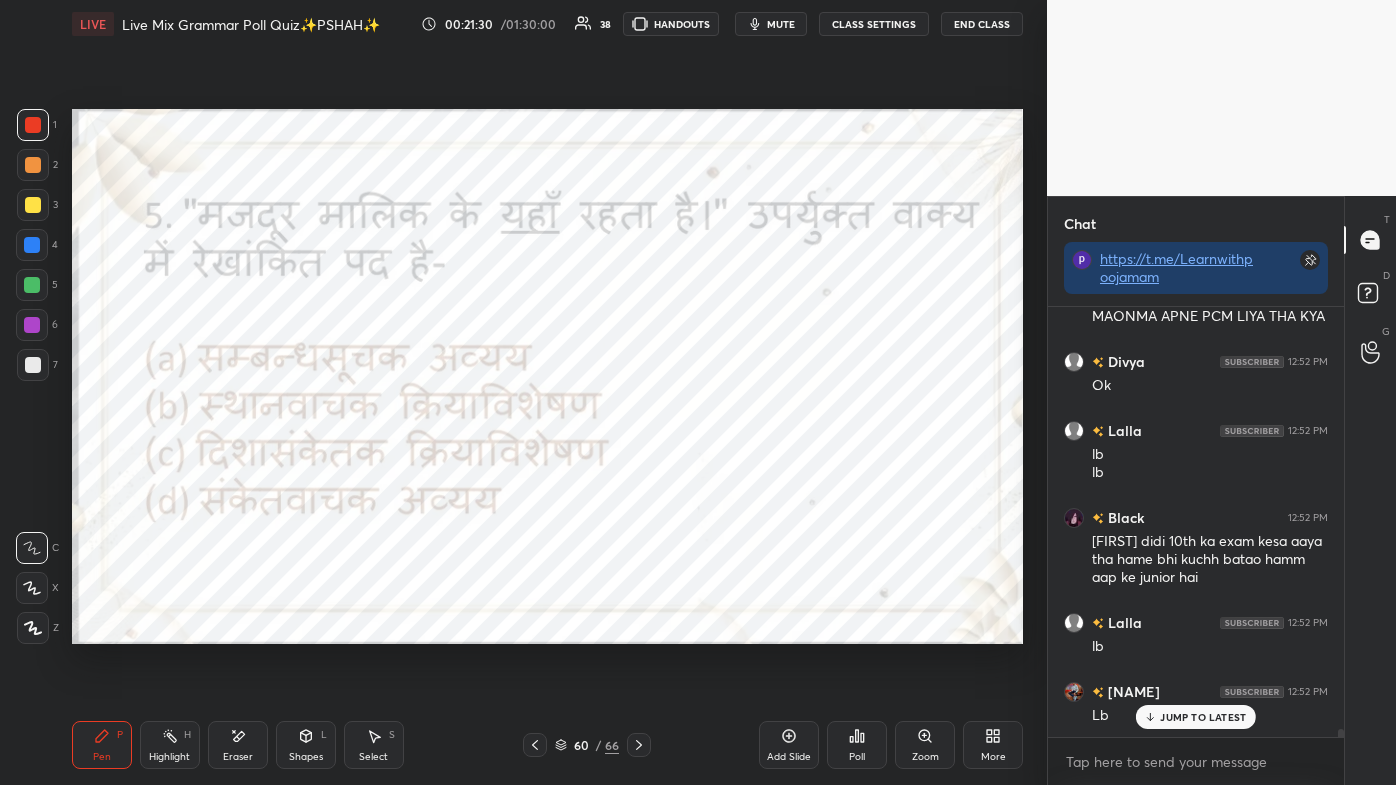 click on "JUMP TO LATEST" at bounding box center (1203, 717) 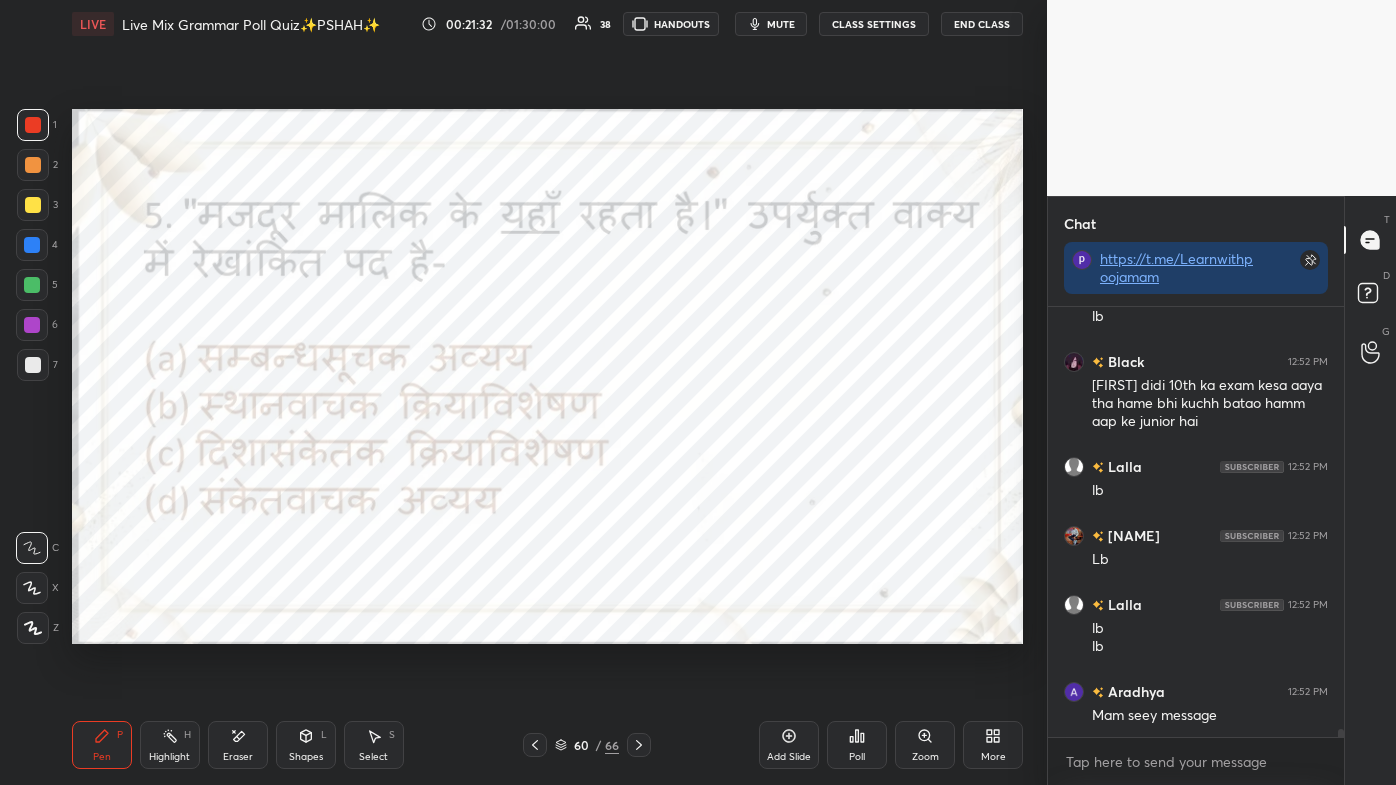 scroll, scrollTop: 23319, scrollLeft: 0, axis: vertical 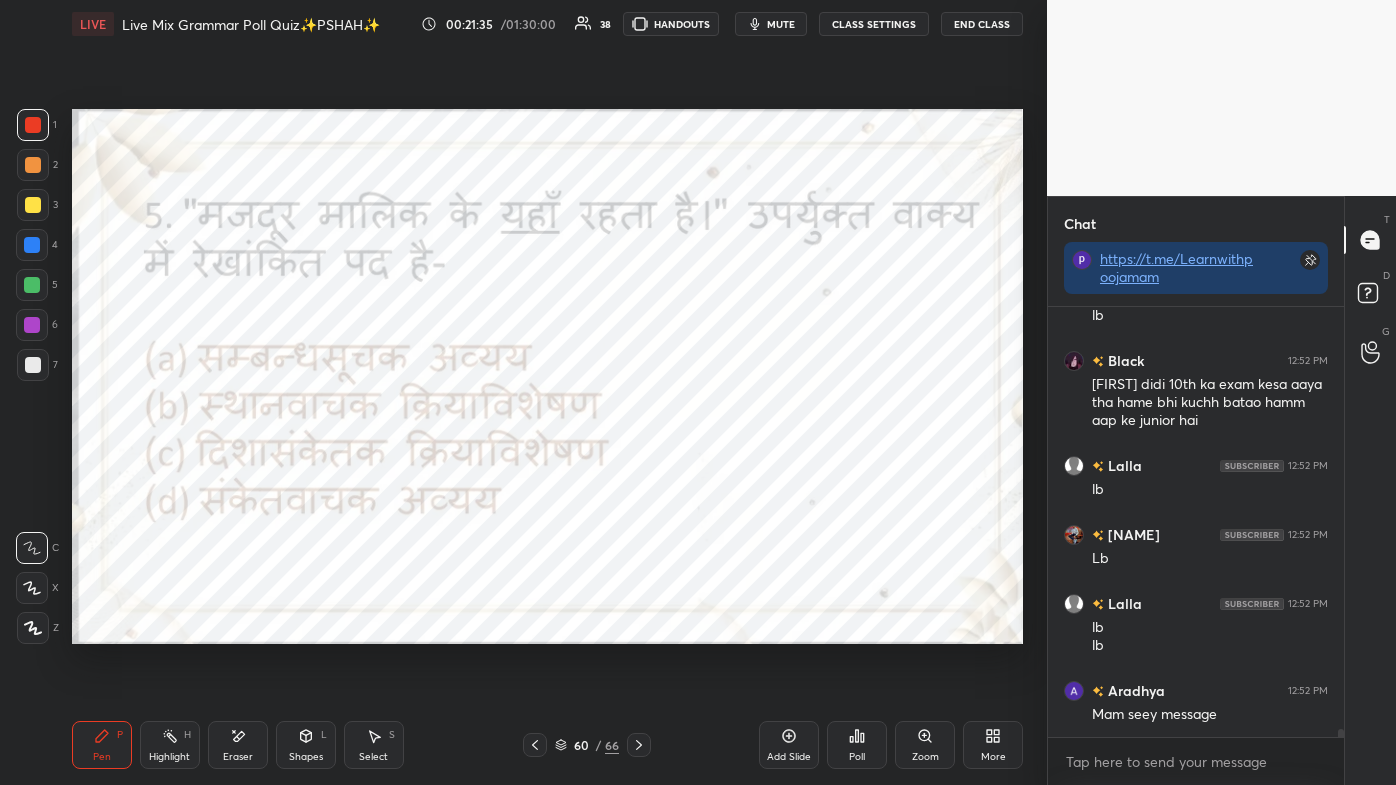 click on "Eraser" at bounding box center (238, 745) 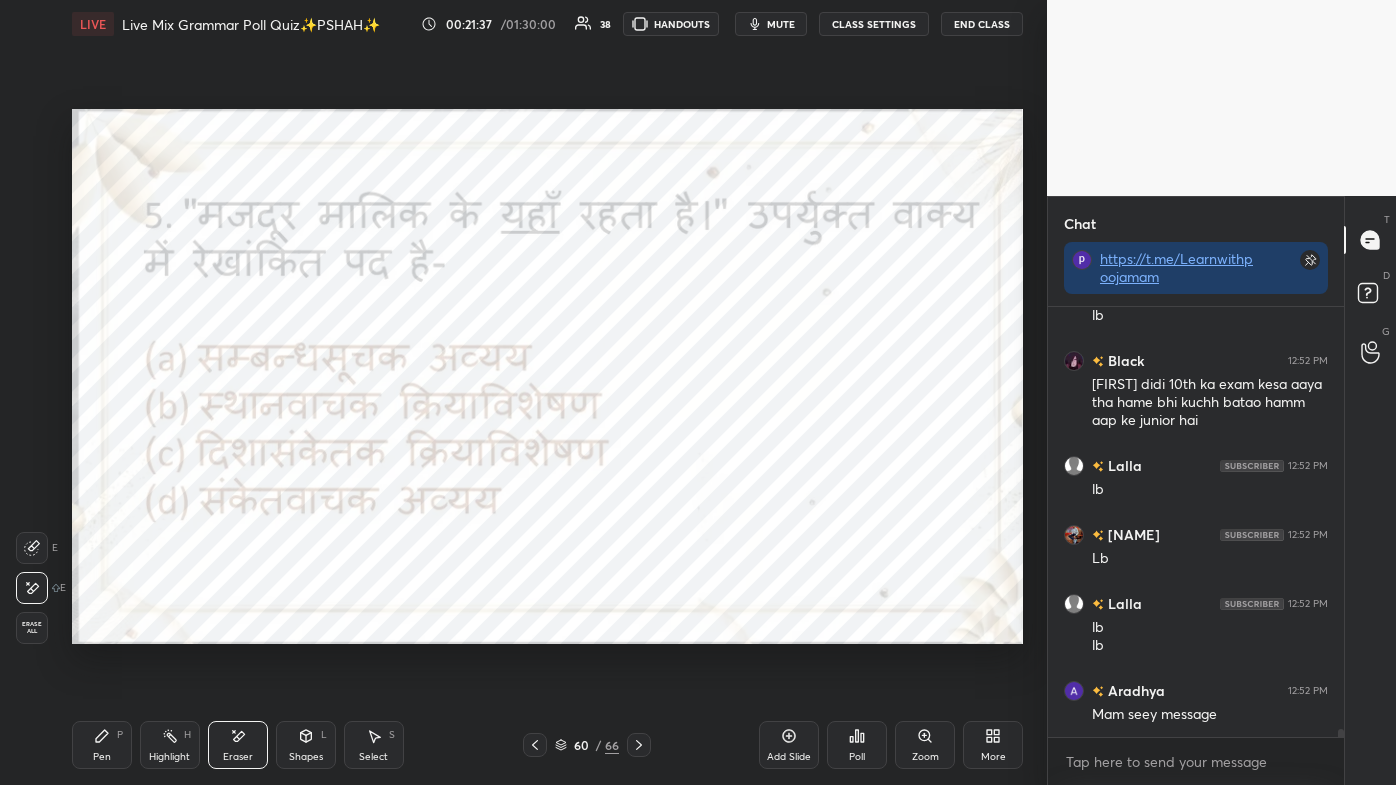 click 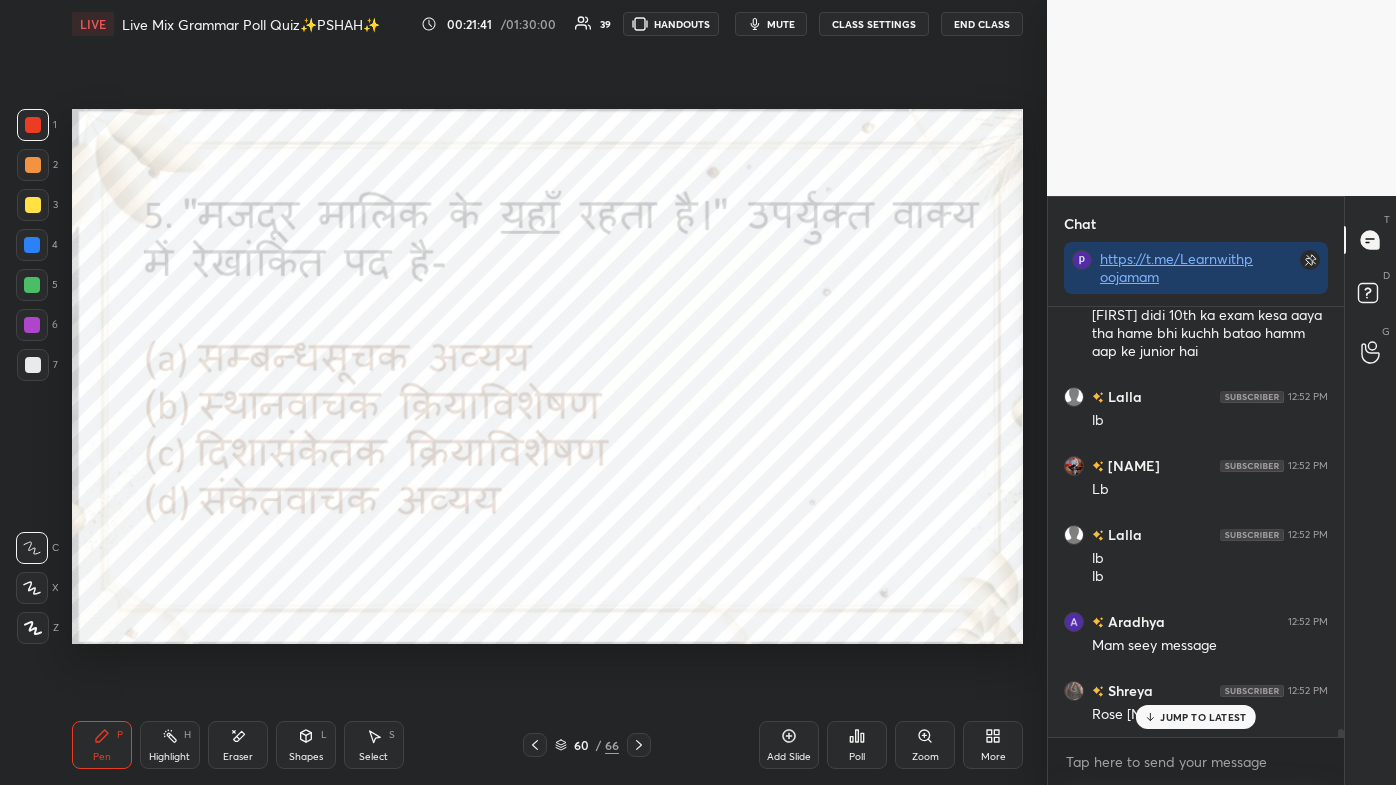 scroll, scrollTop: 23456, scrollLeft: 0, axis: vertical 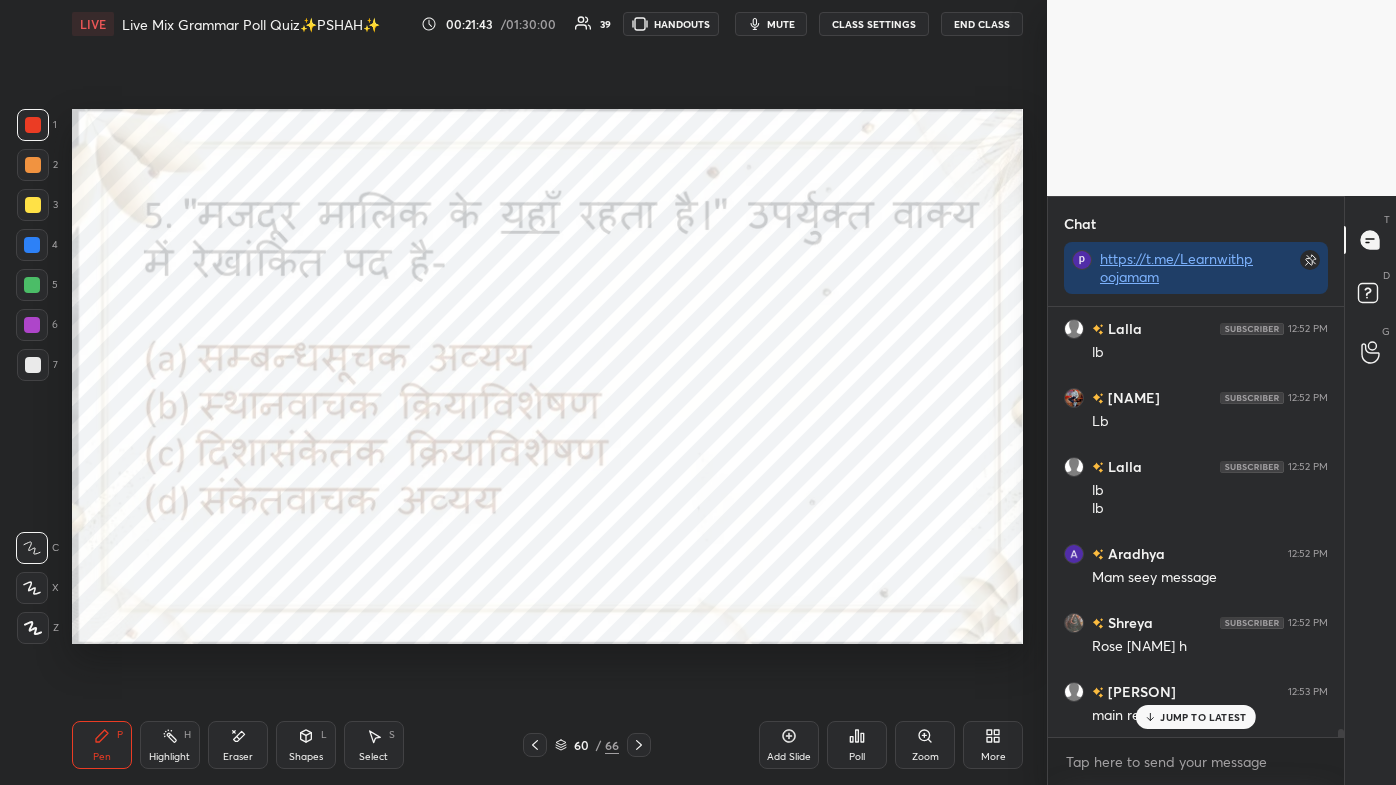 click 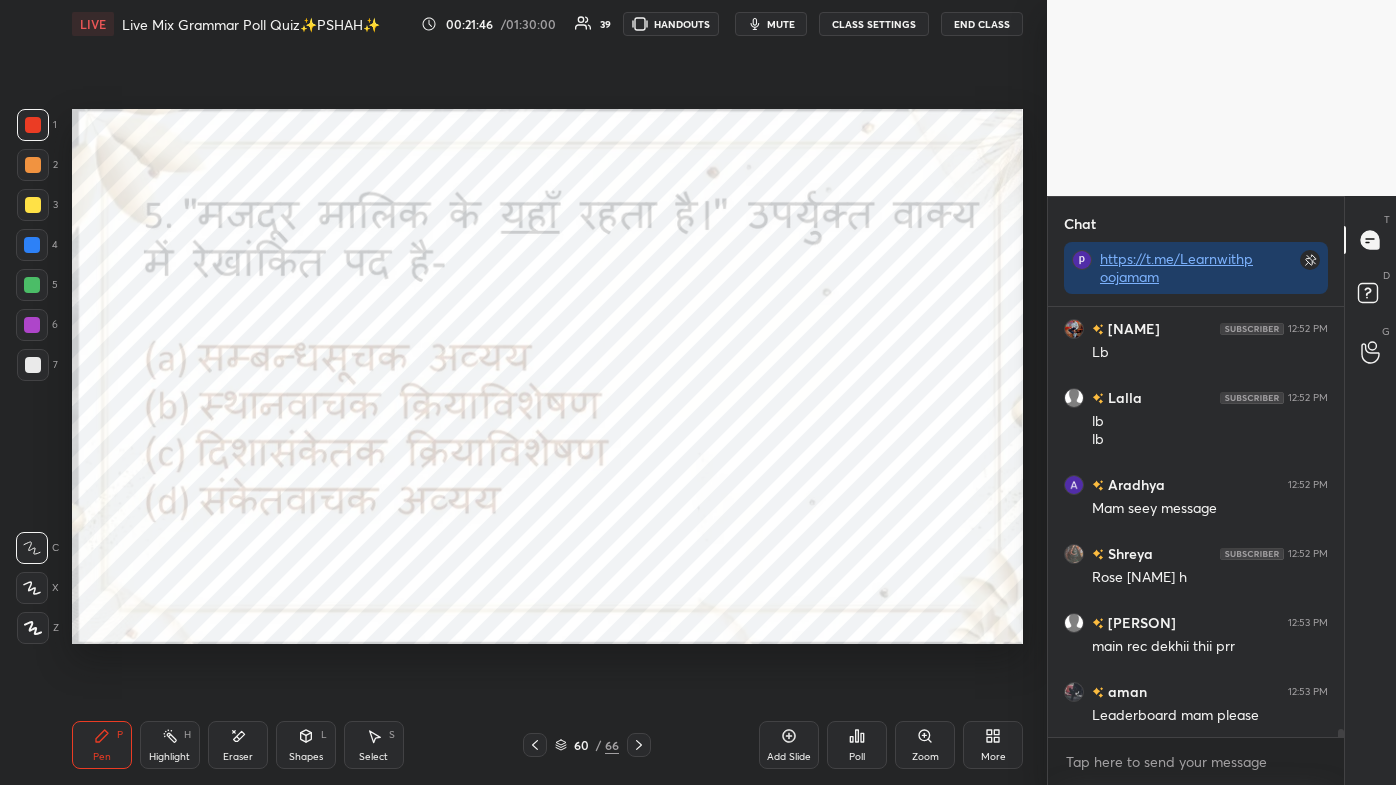 scroll, scrollTop: 23666, scrollLeft: 0, axis: vertical 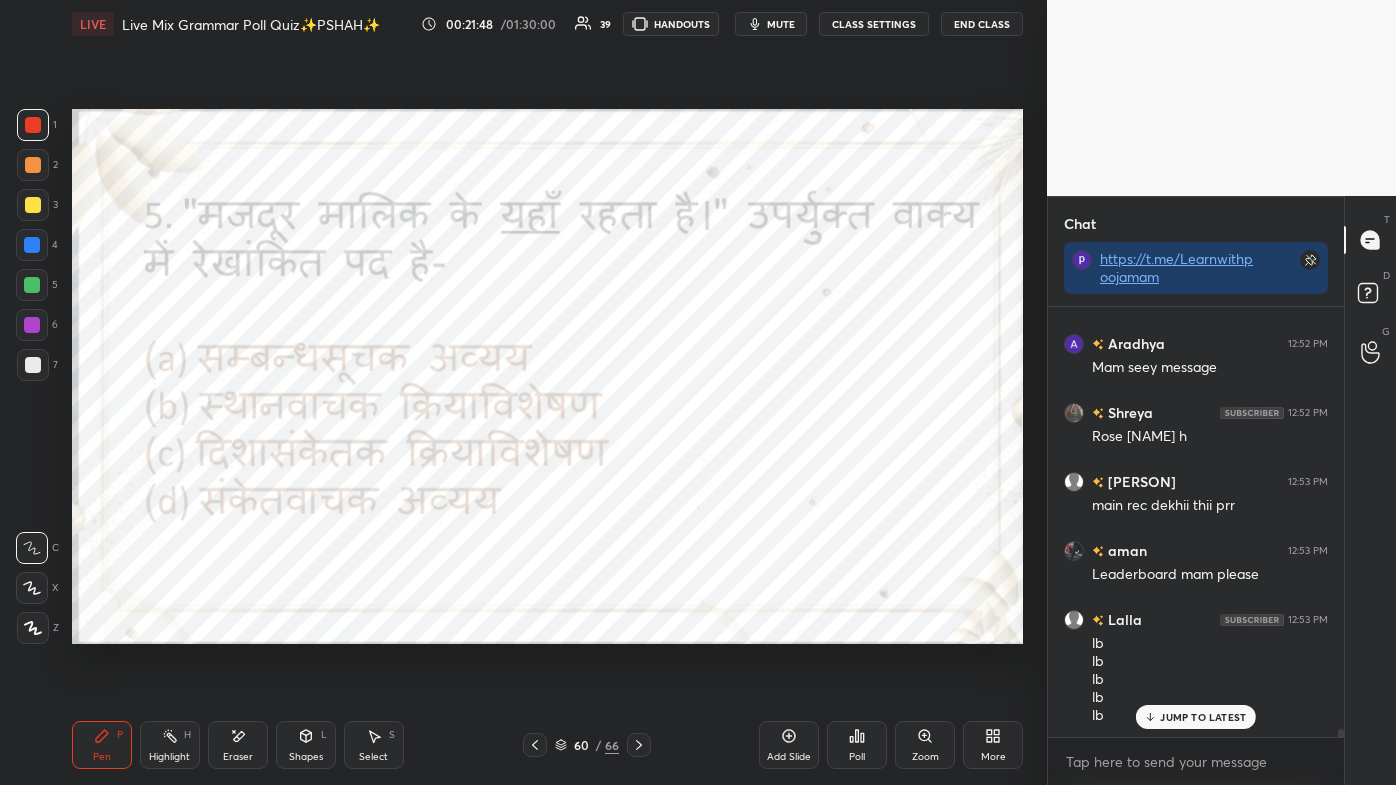 click on "[NAME] 12:52 PM Aa gyi kya [NAME] [NAME] 12:52 PM Hi pengunii [NAME] 12:52 PM 90 percent..kam tha but for 12th i will work more [NAME] 12:52 PM Lb [NAME] 12:52 PM MAONMA APNE PCM LIYA THA KYA [NAME] 12:52 PM Ok Lalla 12:52 PM lb
lb [NAME] 12:52 PM Manorama didi 10th ka exam kesa aaya tha hame bhi kuchh batao hamm aap ke junior hai [NAME] 12:52 PM lb [NAME] 12:52 PM Lb [NAME] 12:52 PM lb
lb [NAME] 12:52 PM Mam seey message [NAME] 12:52 PM Rose deeksha sweetie h [NAME] 12:53 PM main rec dekhii thii prr [NAME] 12:53 PM Leaderboard mam please [NAME] 12:53 PM lb
lb
lb
lb
lb JUMP TO LATEST" at bounding box center [1196, 522] 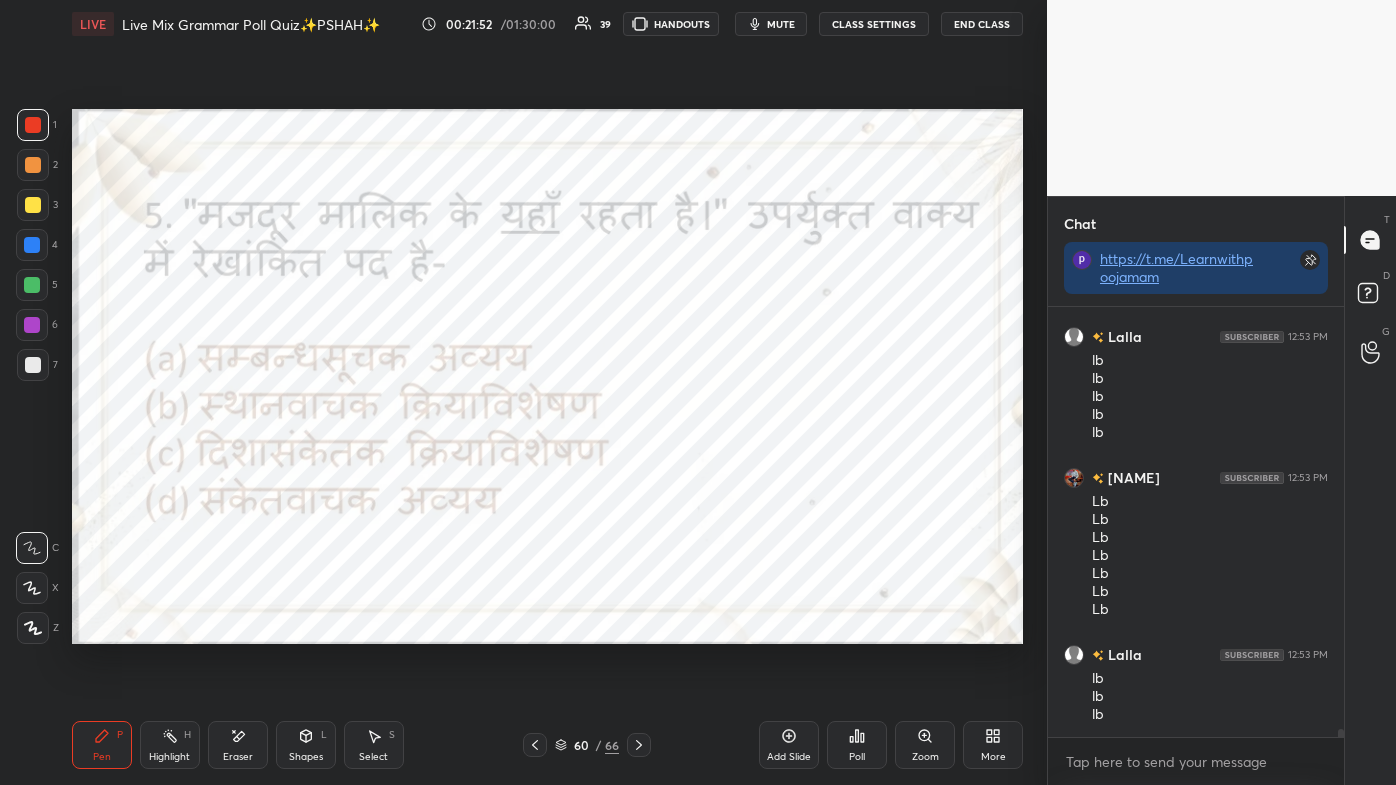 scroll, scrollTop: 24018, scrollLeft: 0, axis: vertical 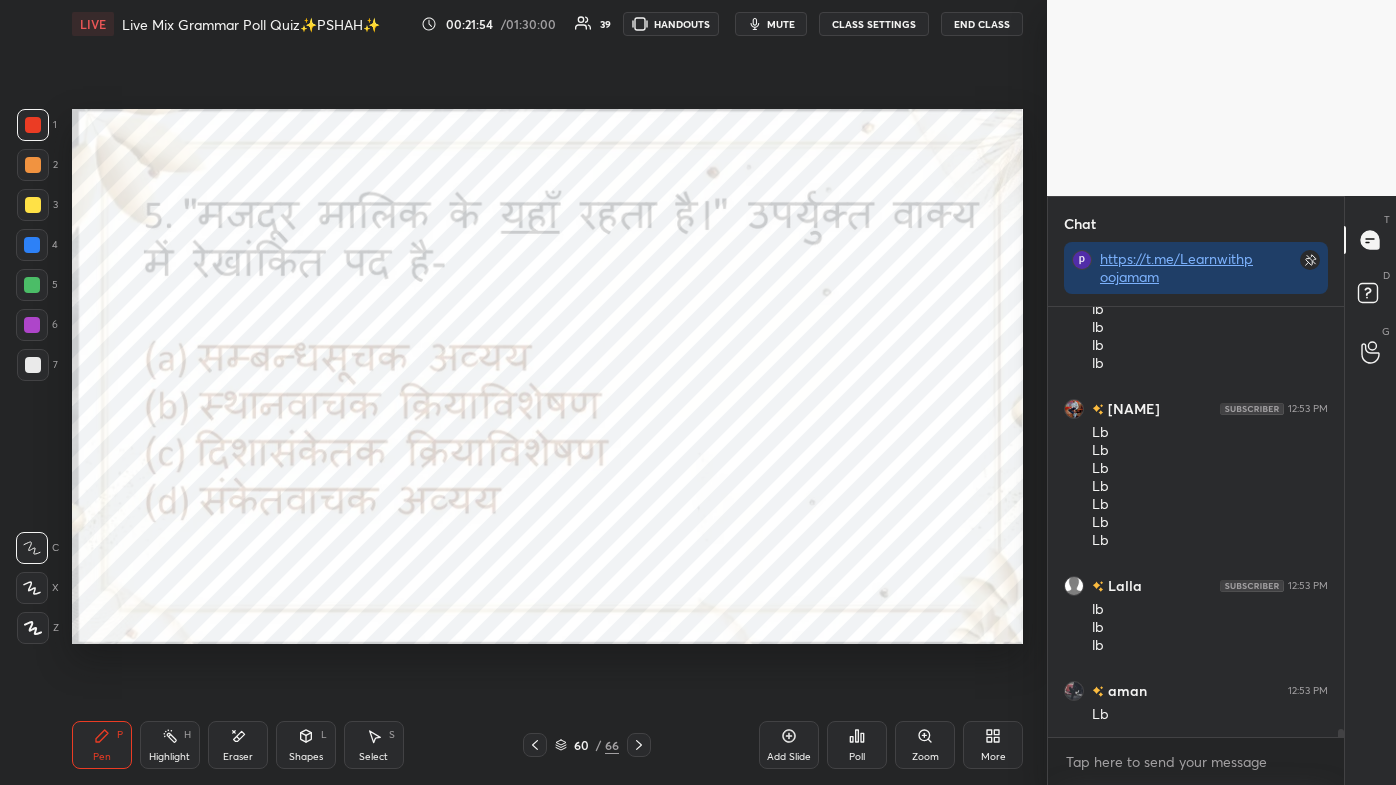 click on "Poll" at bounding box center (857, 745) 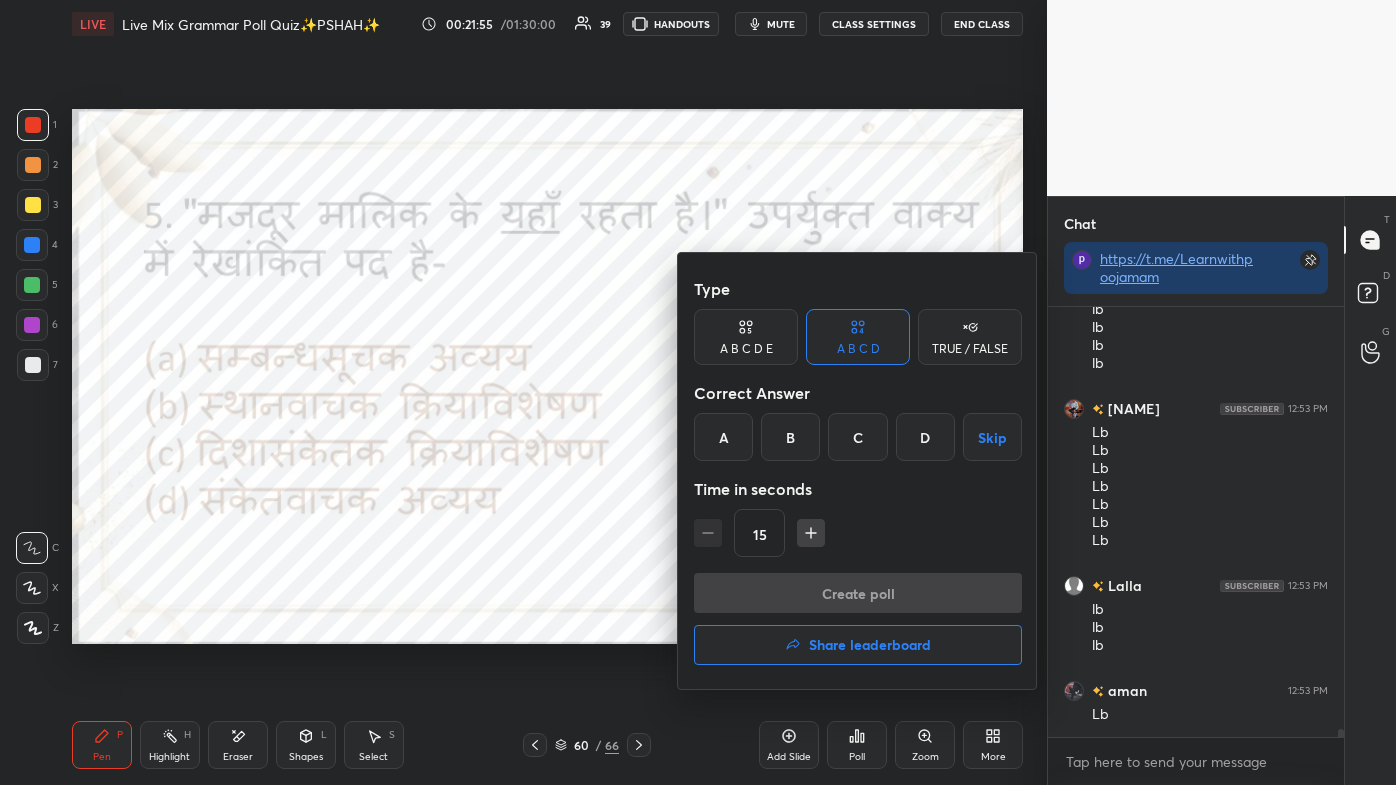 click on "Share leaderboard" at bounding box center (858, 645) 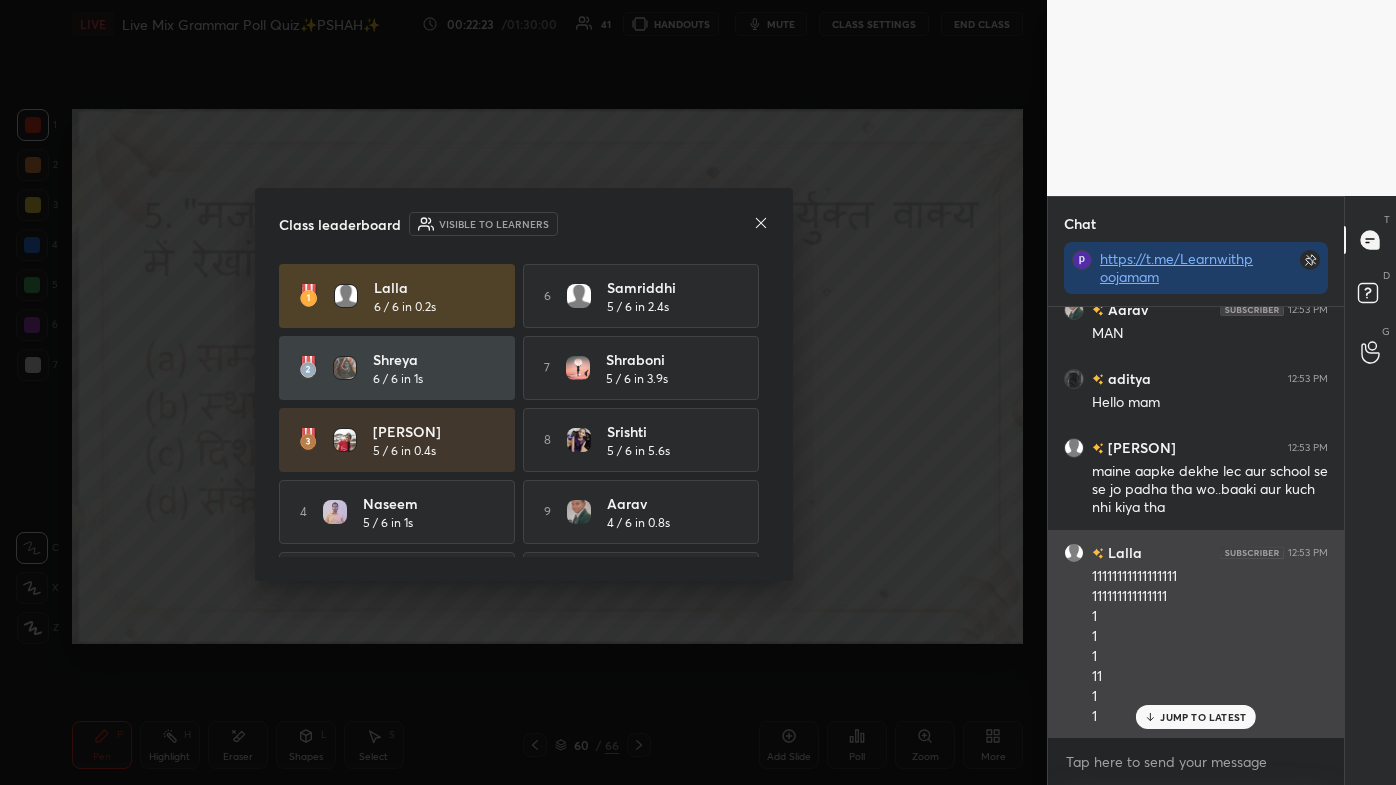 scroll, scrollTop: 23664, scrollLeft: 0, axis: vertical 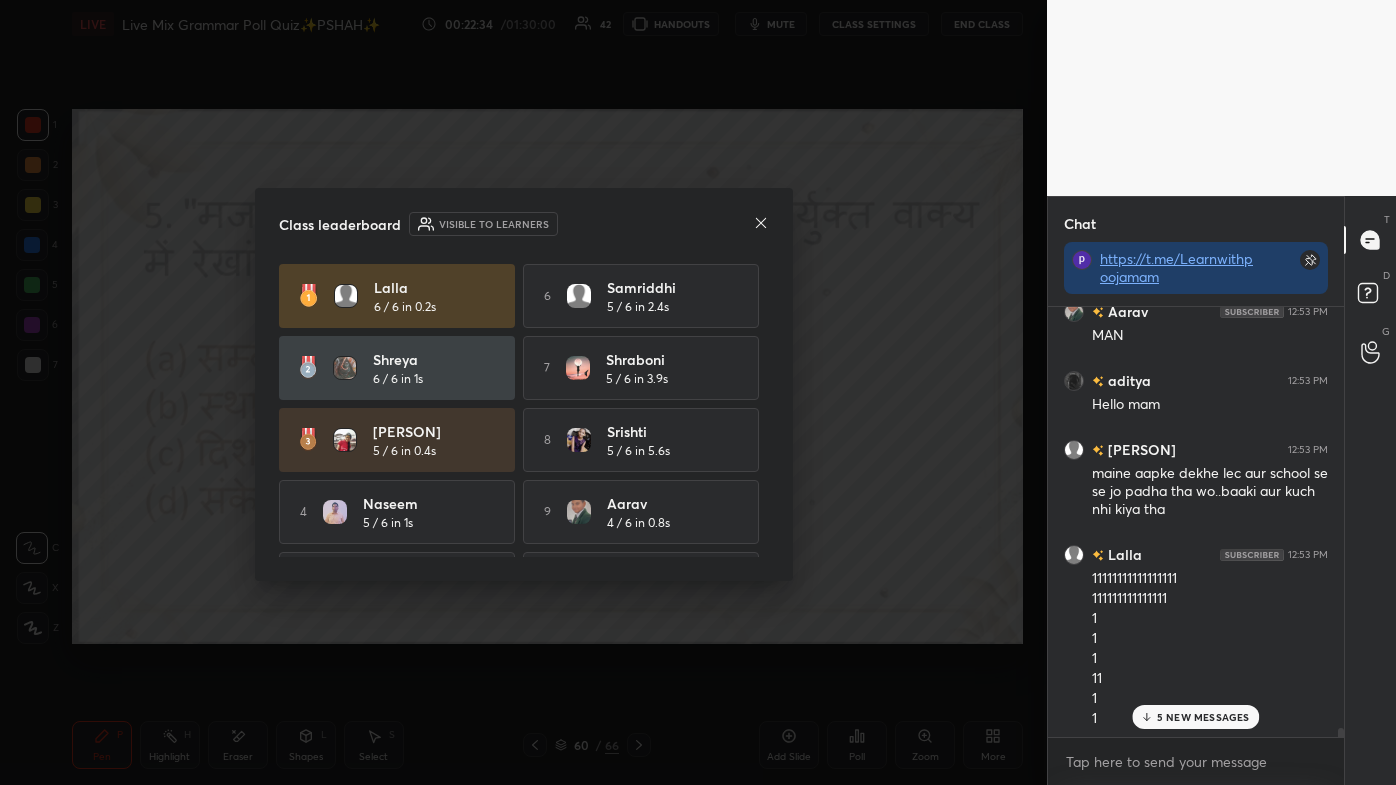 click on "5 NEW MESSAGES" at bounding box center (1203, 717) 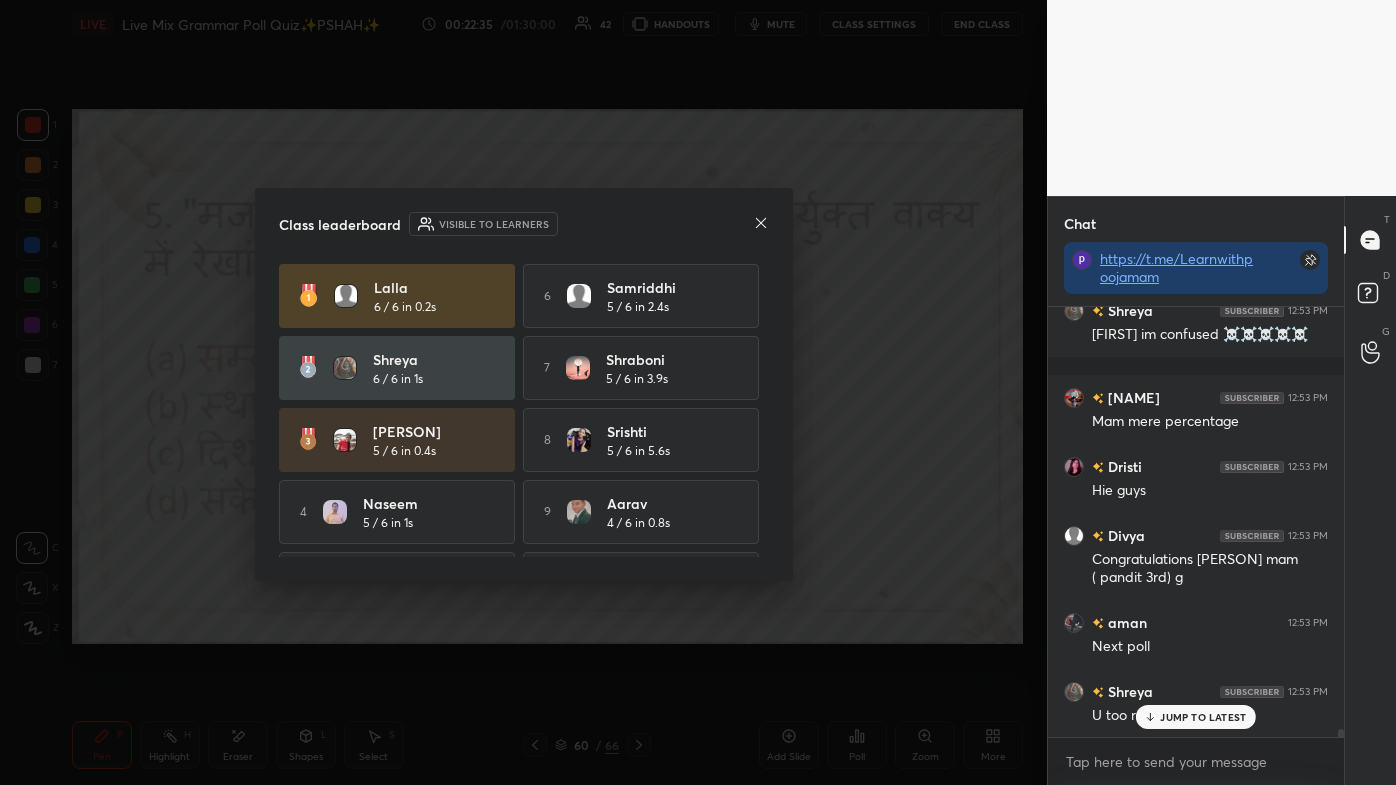 click on "JUMP TO LATEST" at bounding box center (1203, 717) 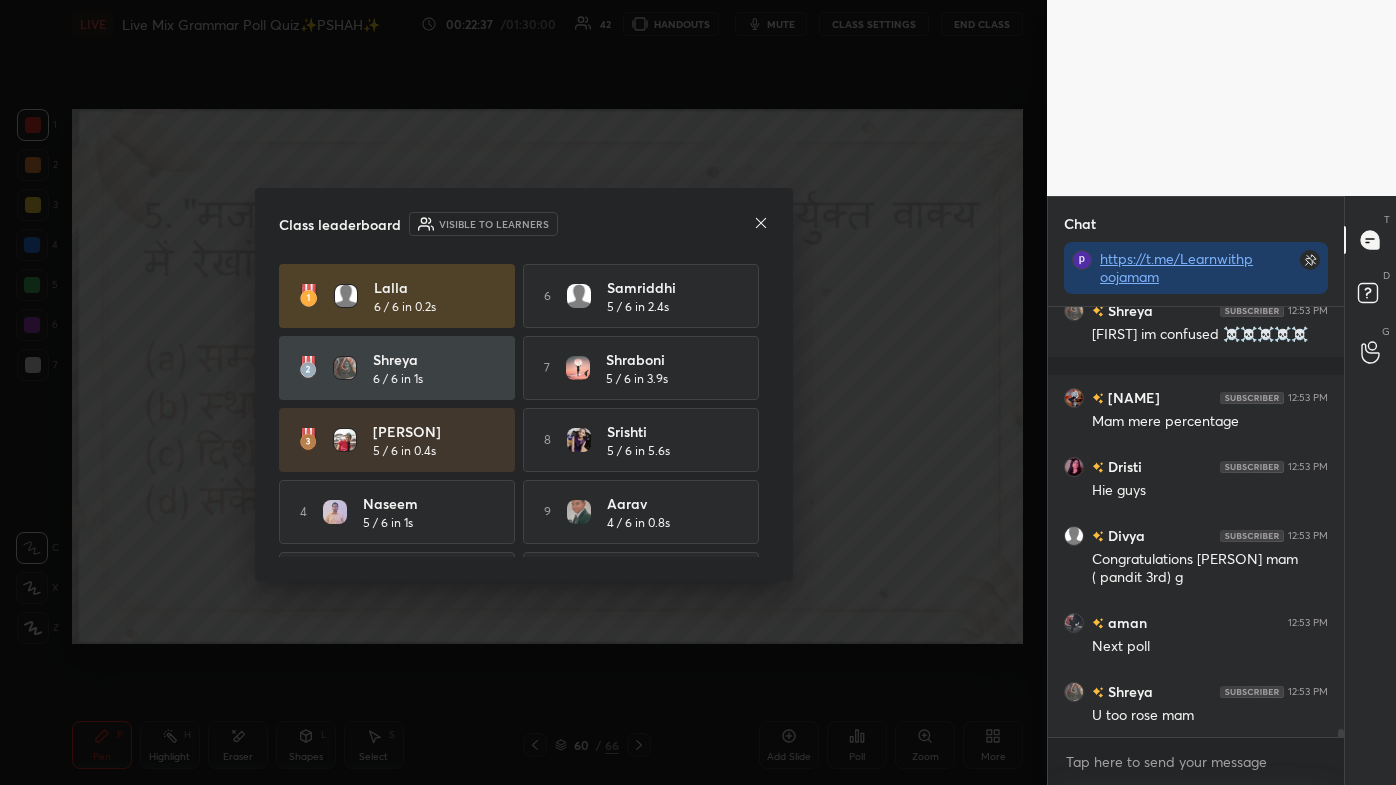 scroll, scrollTop: 398, scrollLeft: 290, axis: both 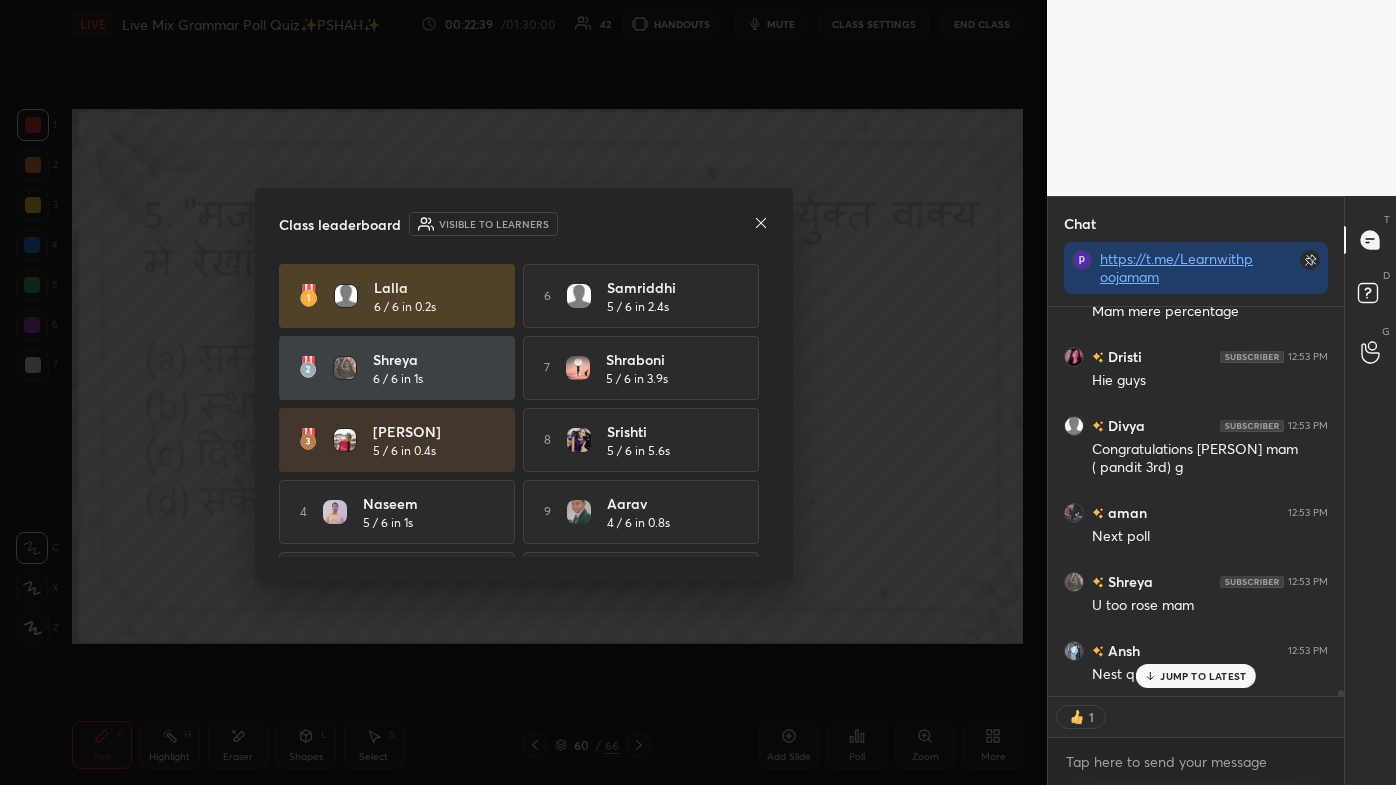 click on "JUMP TO LATEST" at bounding box center [1203, 676] 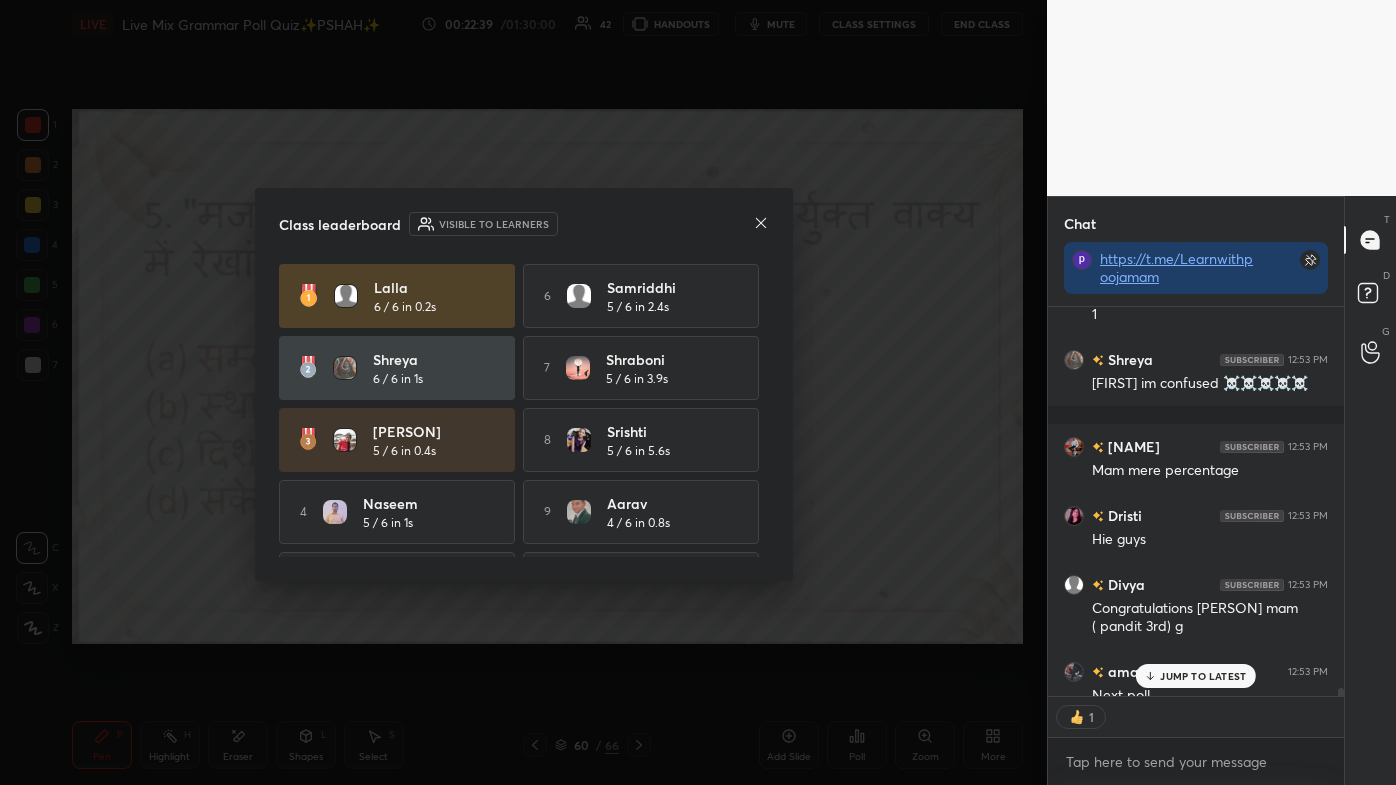 scroll, scrollTop: 24045, scrollLeft: 0, axis: vertical 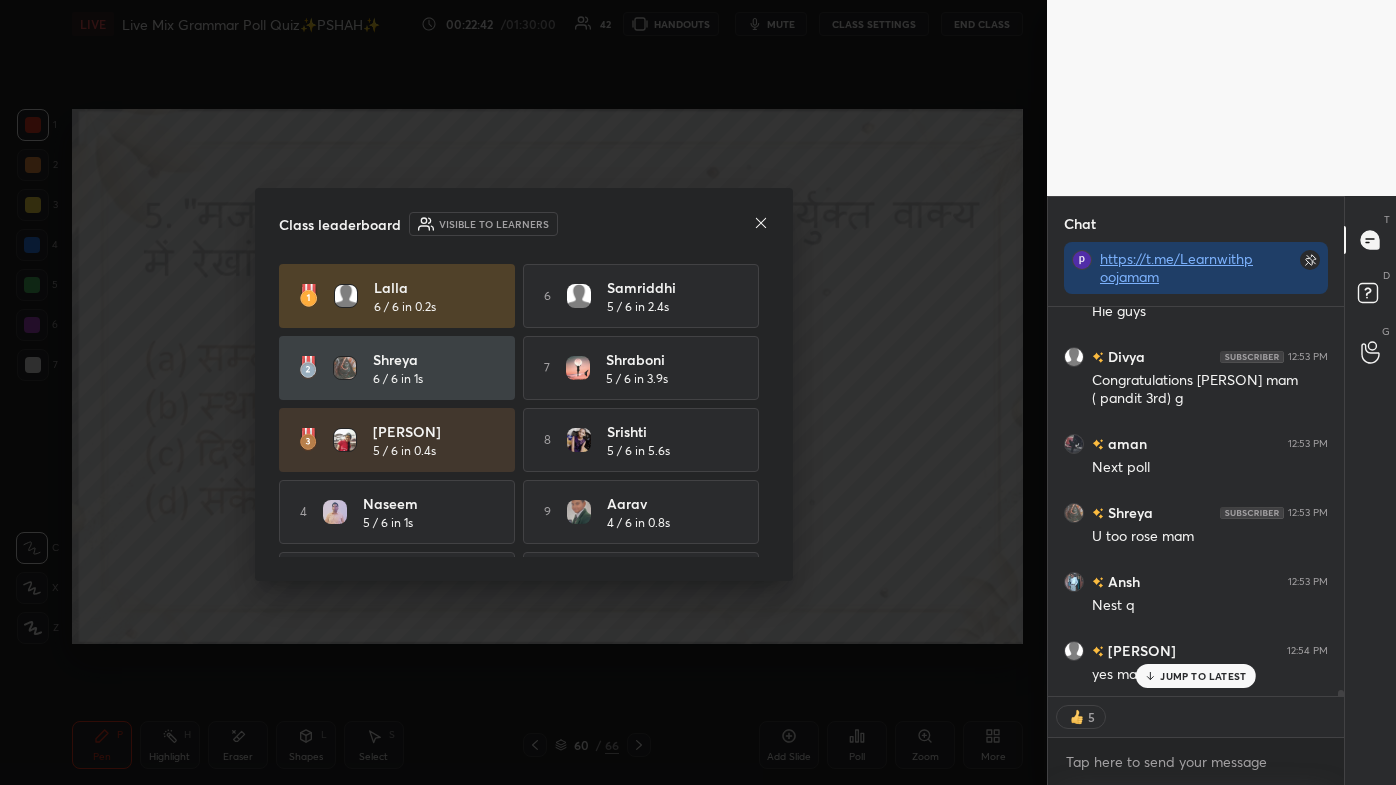 click on "JUMP TO LATEST" at bounding box center [1196, 676] 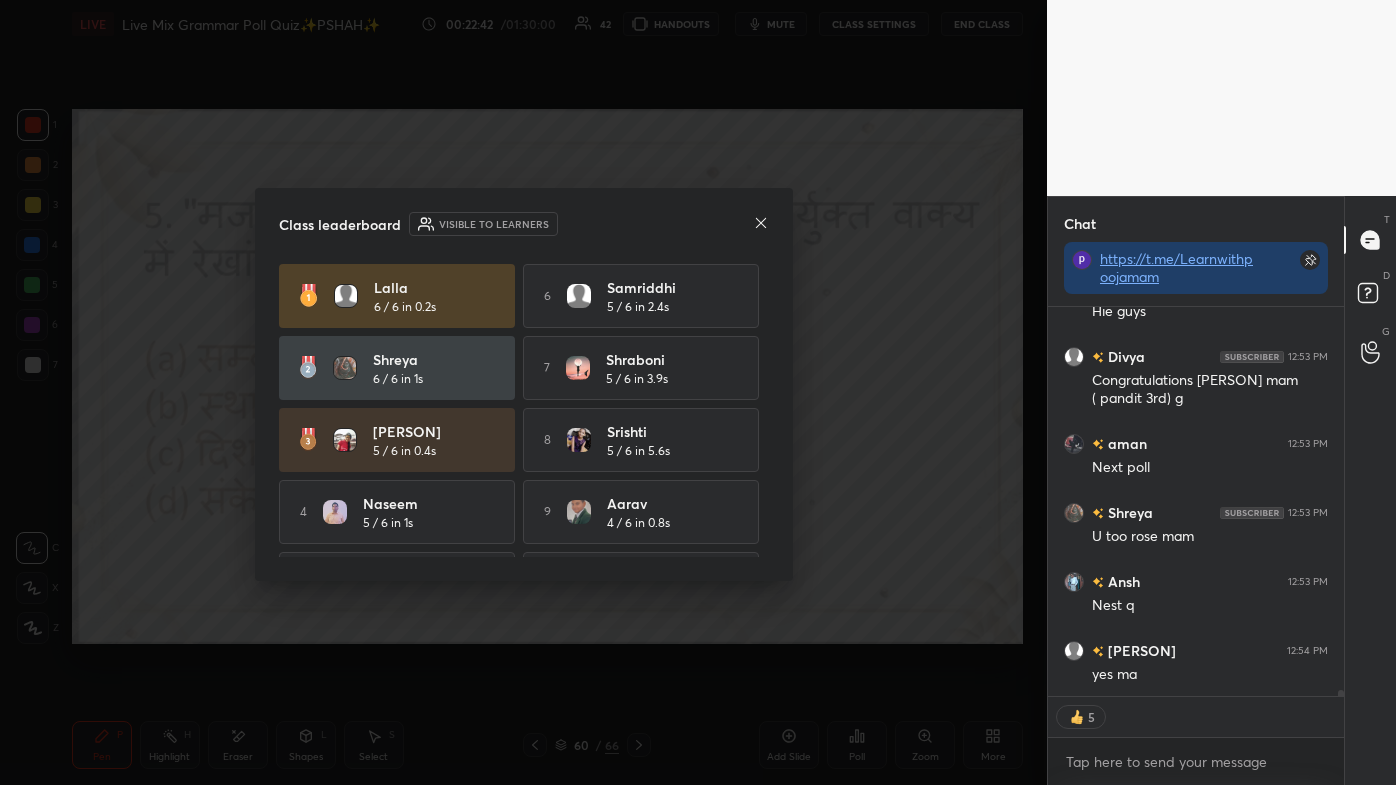 scroll, scrollTop: 24365, scrollLeft: 0, axis: vertical 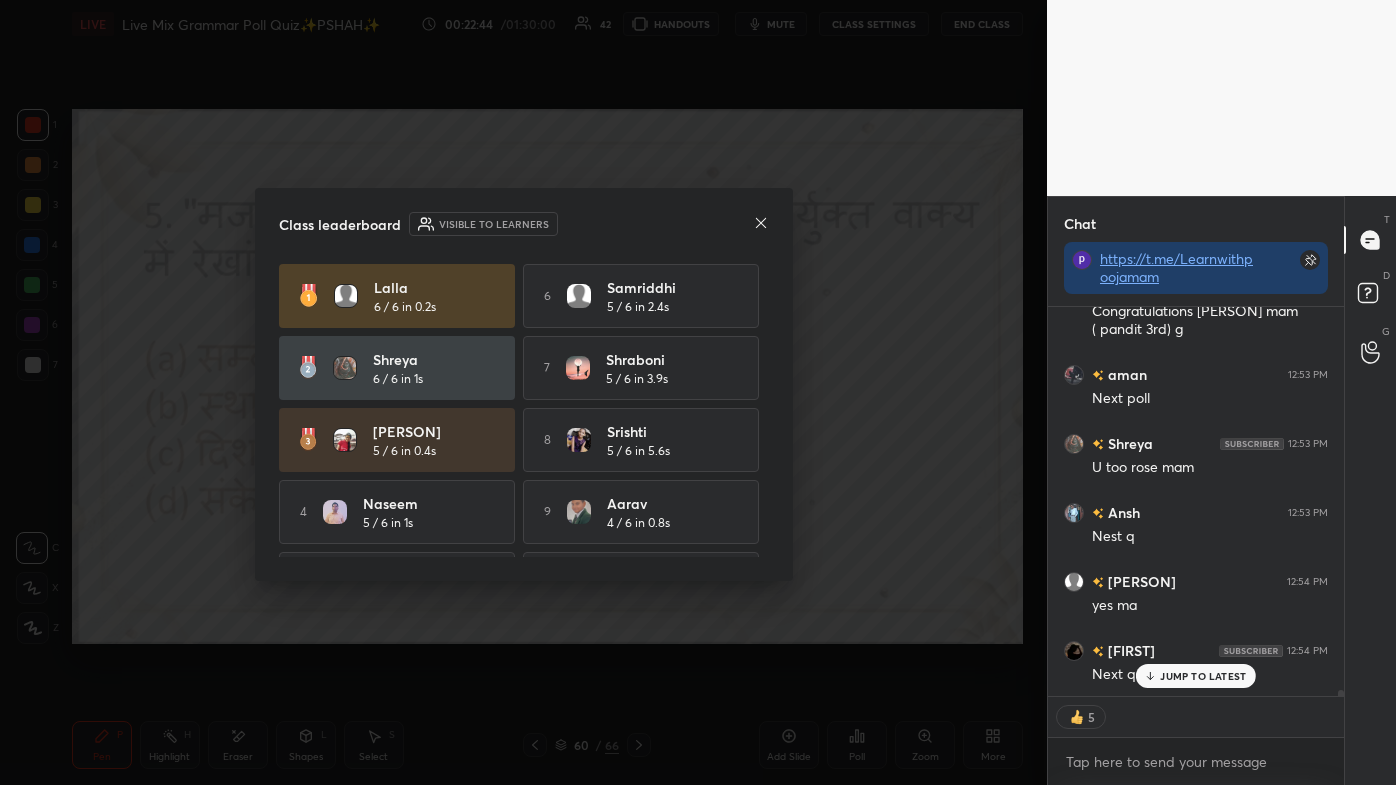 click on "JUMP TO LATEST" at bounding box center (1196, 676) 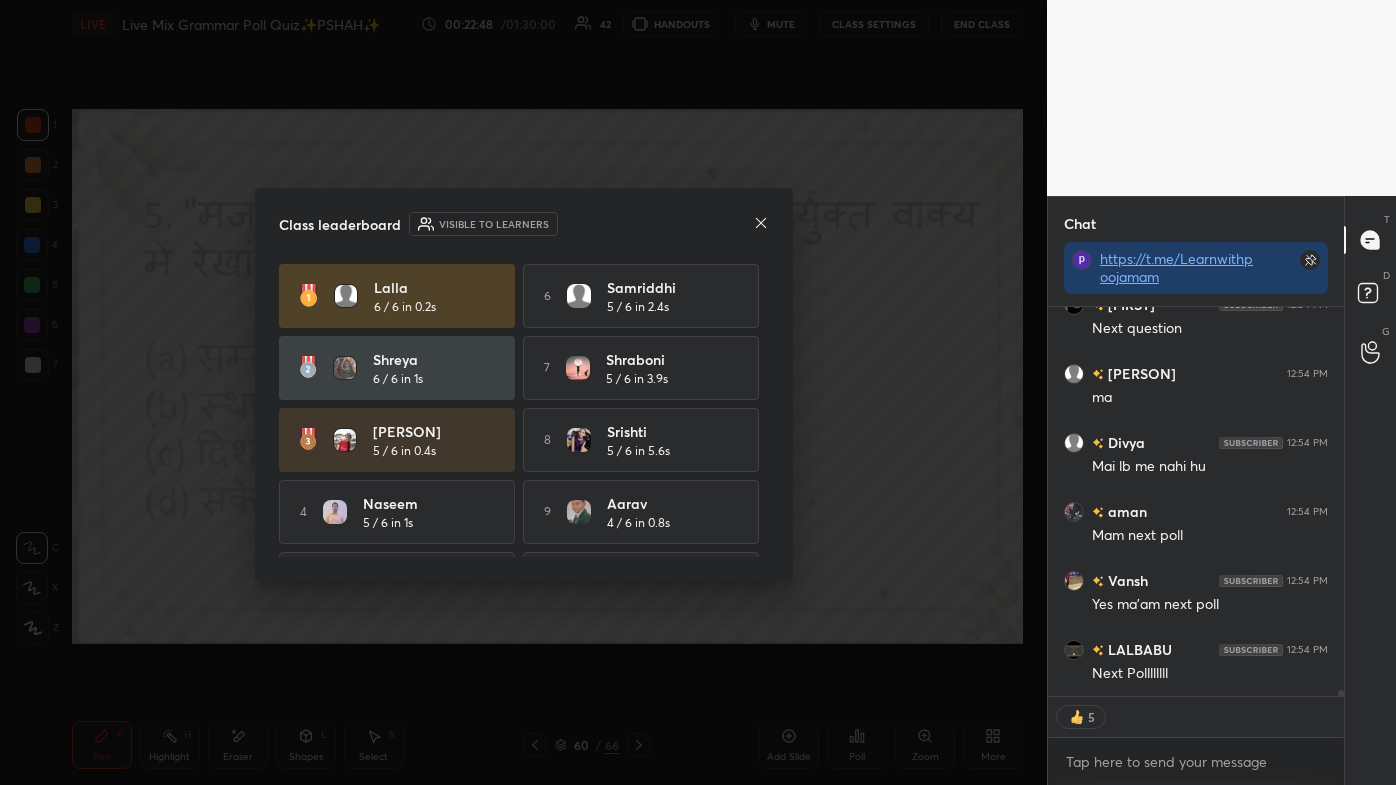 scroll, scrollTop: 24779, scrollLeft: 0, axis: vertical 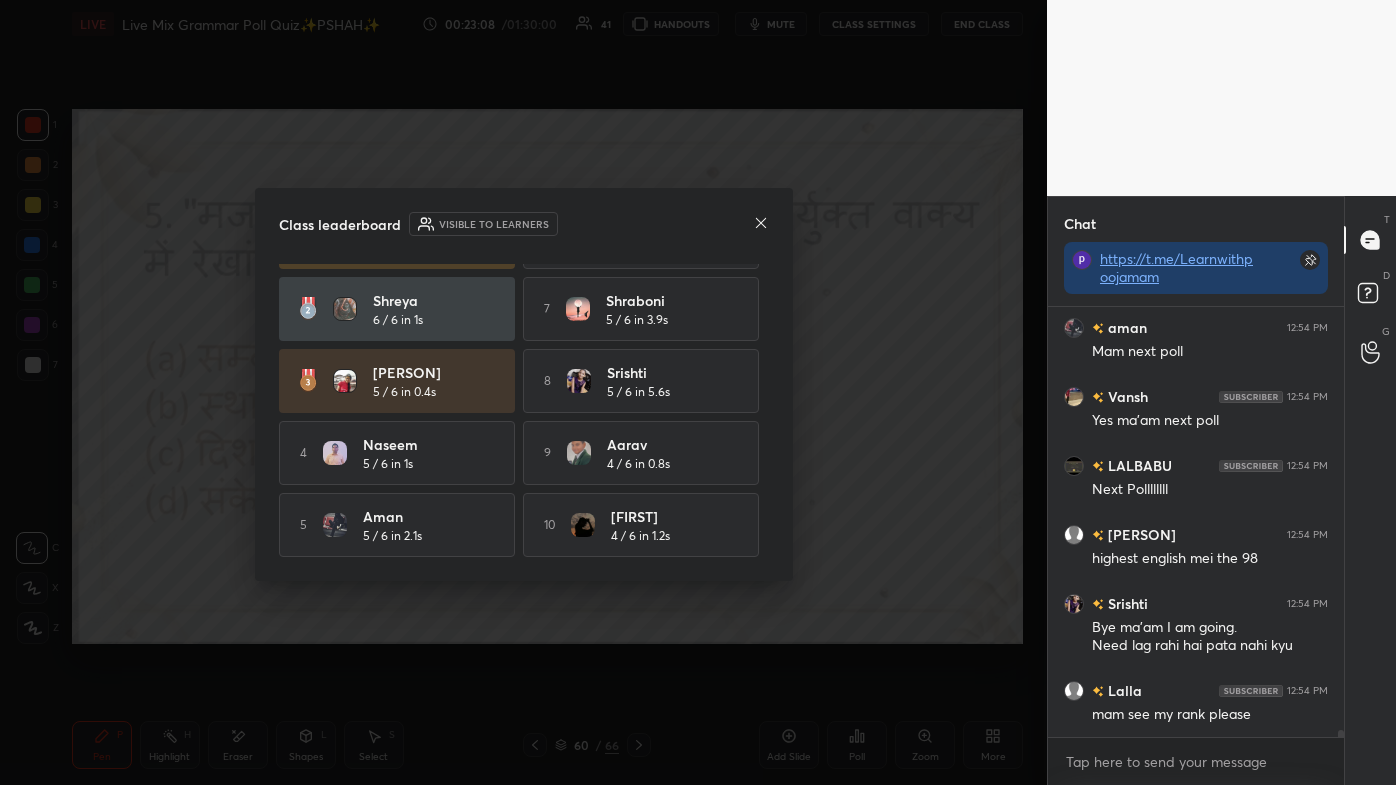 click 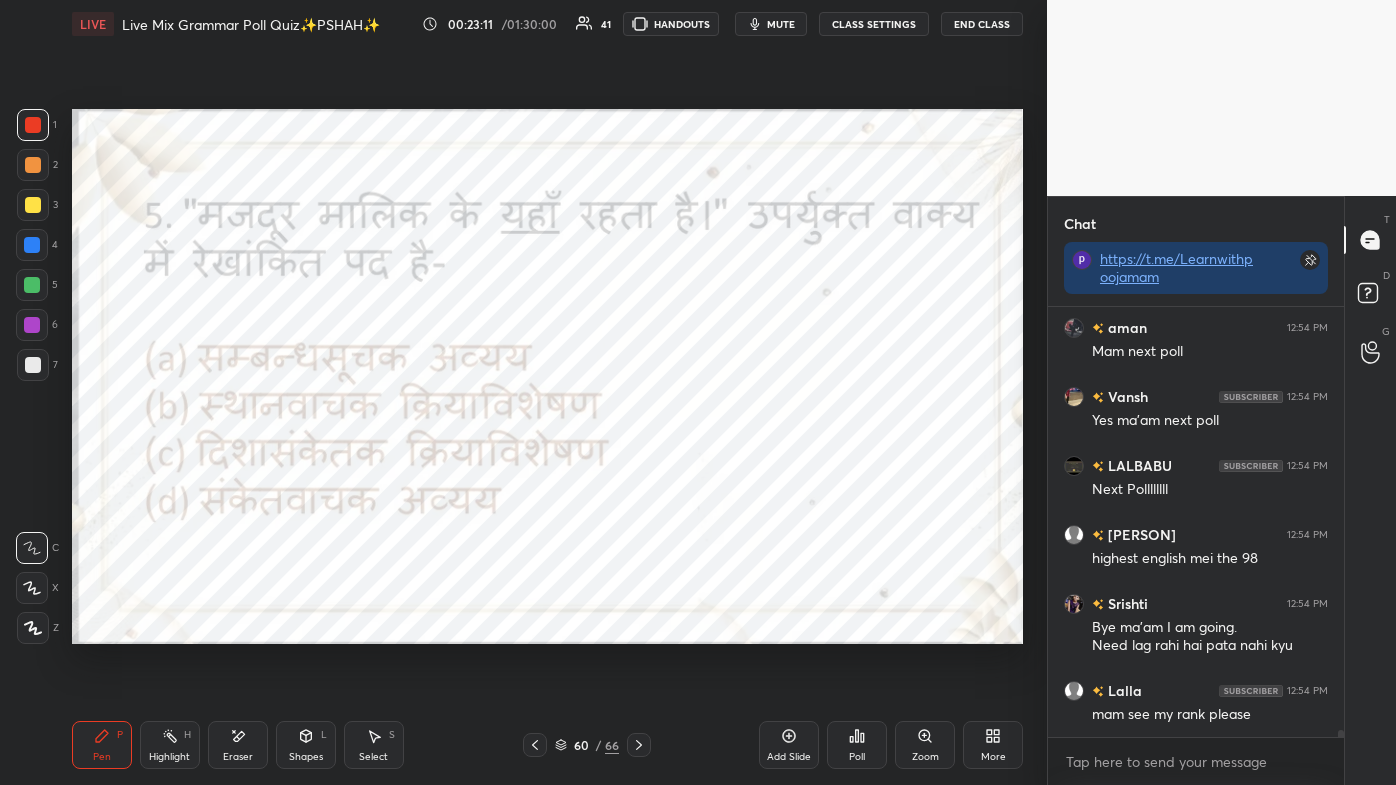 click 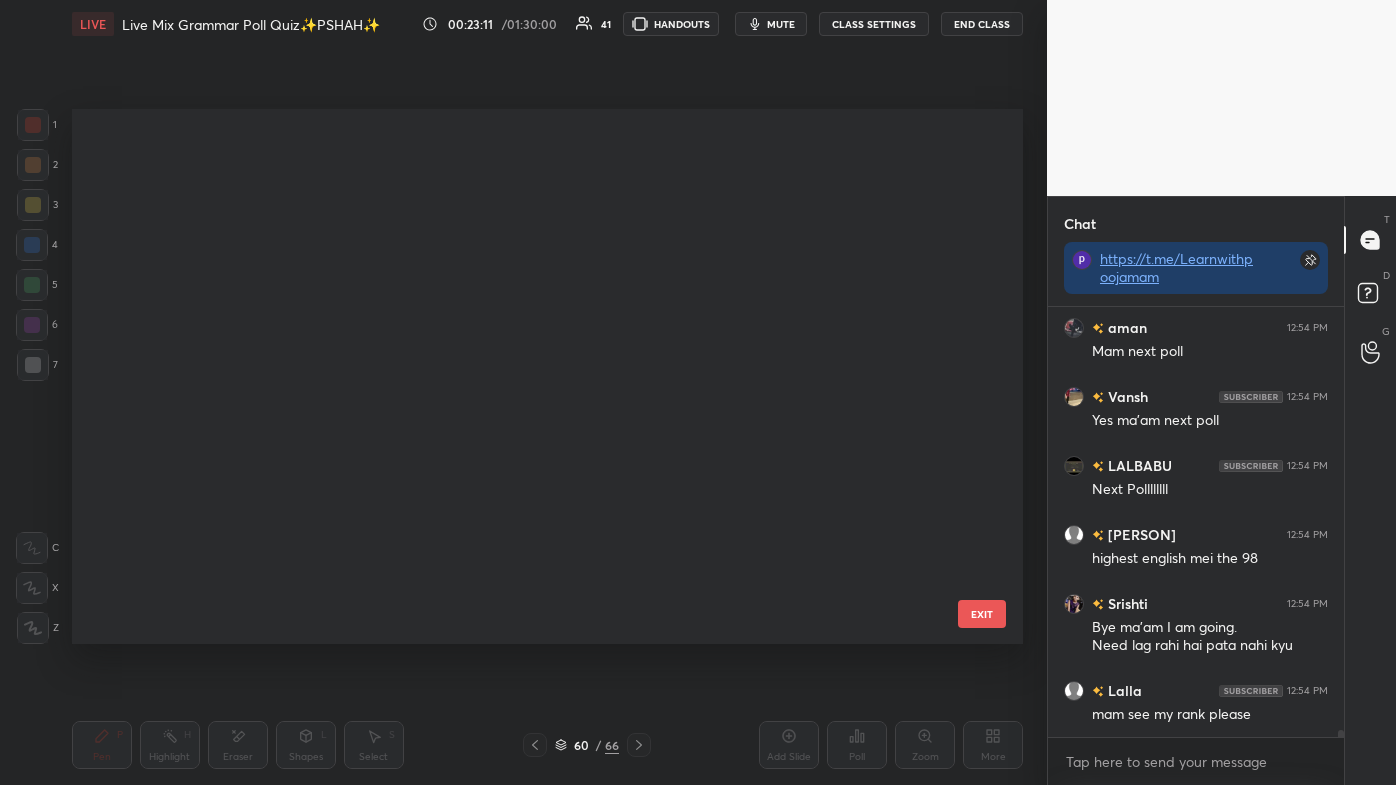 scroll, scrollTop: 2730, scrollLeft: 0, axis: vertical 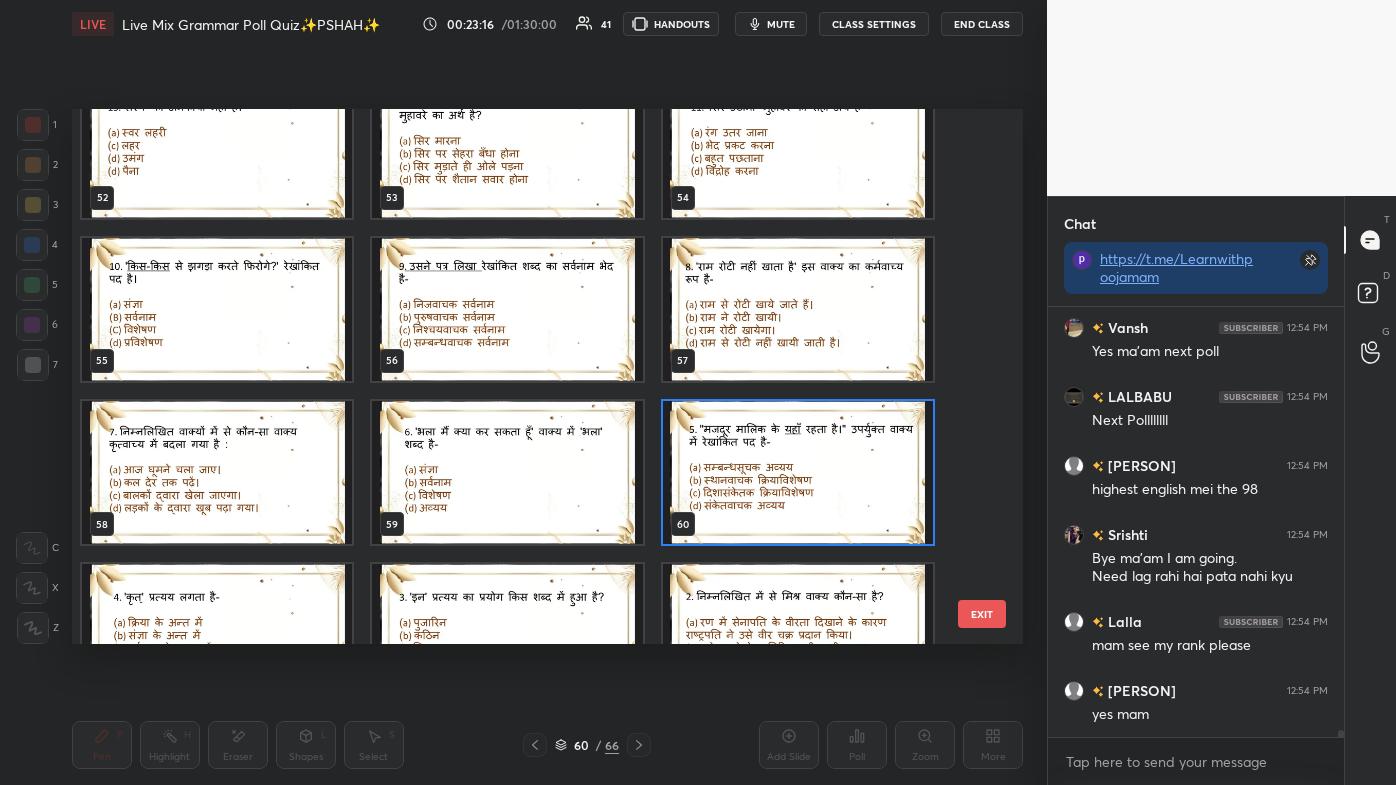 click on "EXIT" at bounding box center [982, 614] 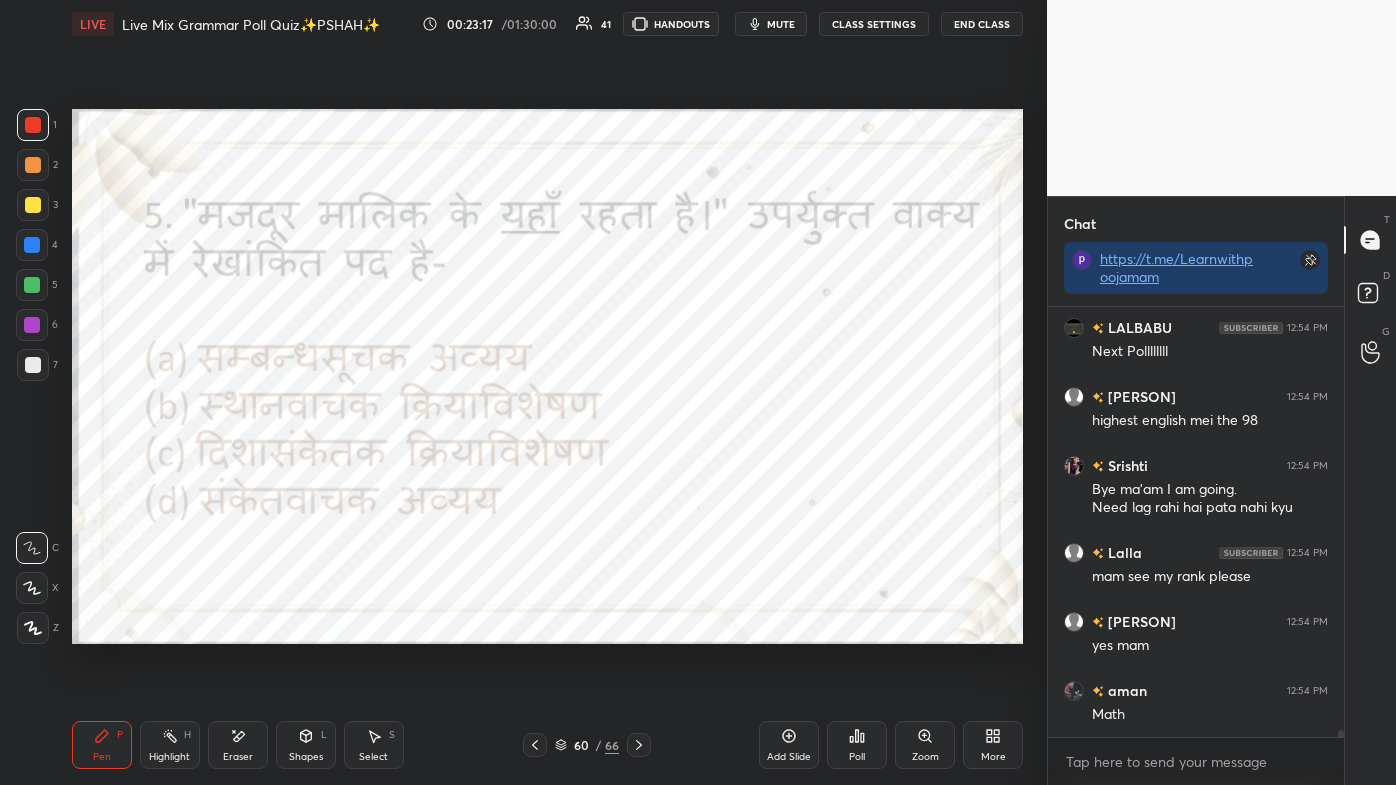 click 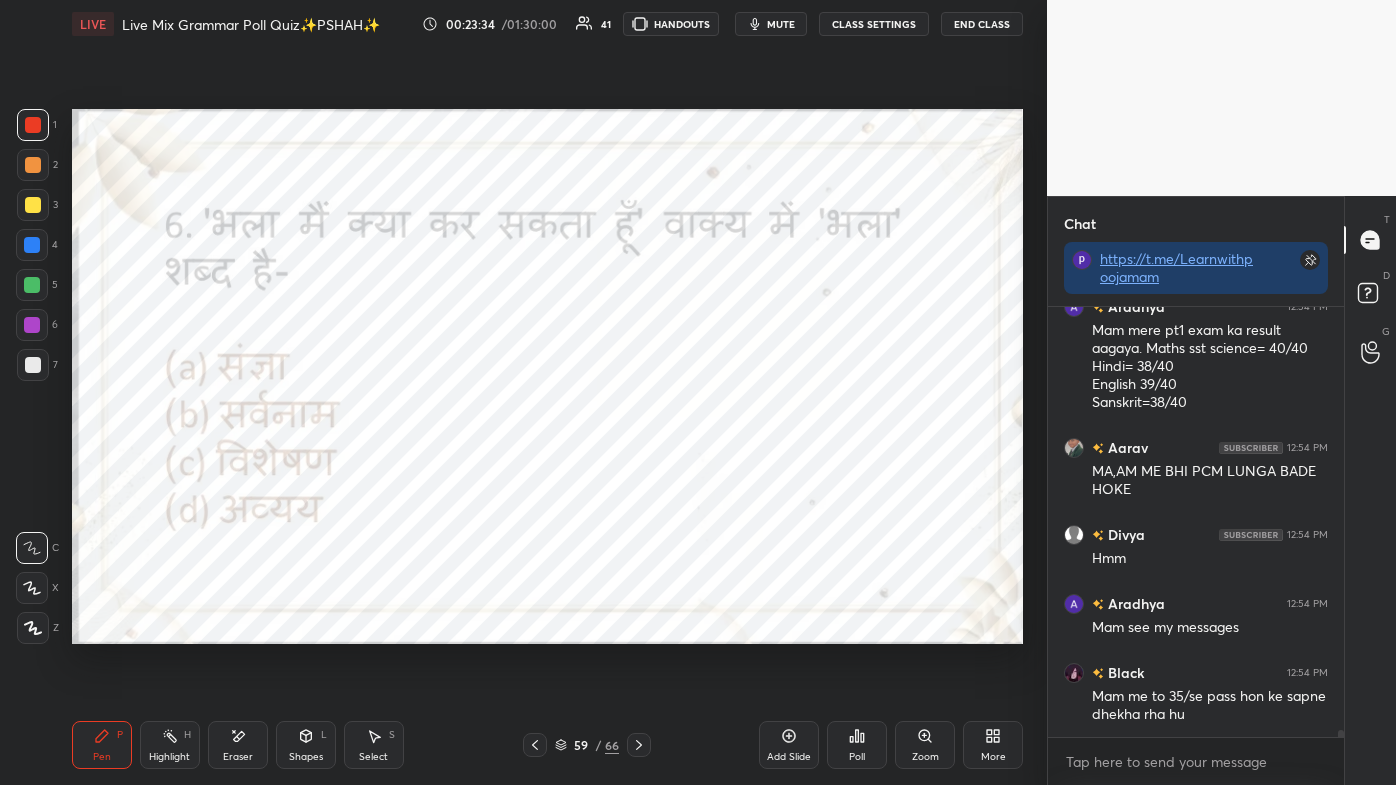 click 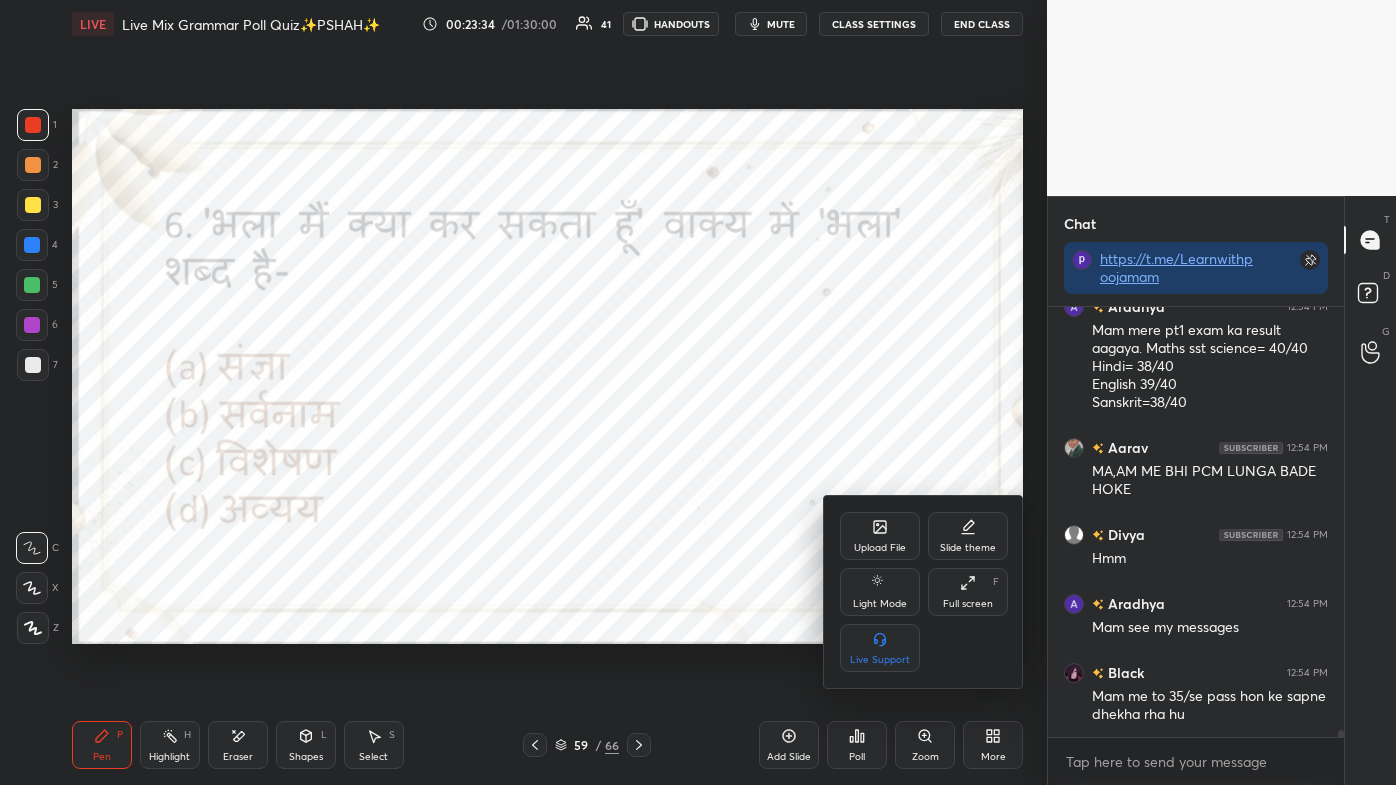 click on "Full screen" at bounding box center [968, 604] 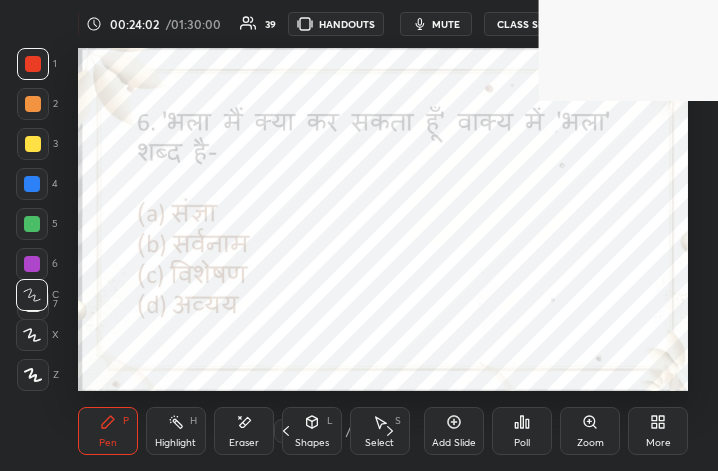 click on "More" at bounding box center [658, 431] 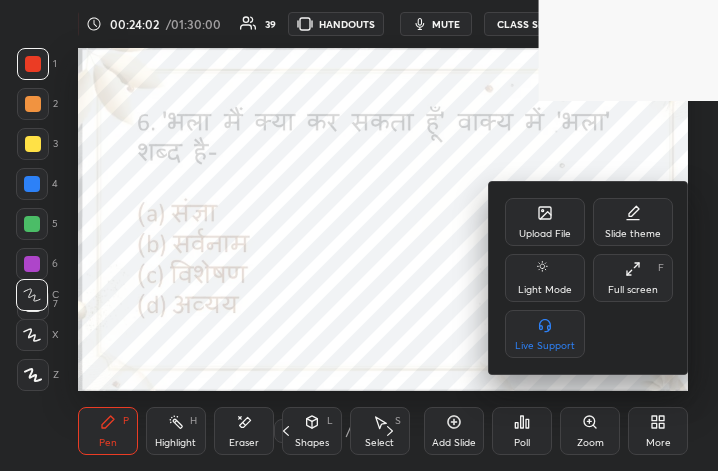 click on "Full screen" at bounding box center (633, 290) 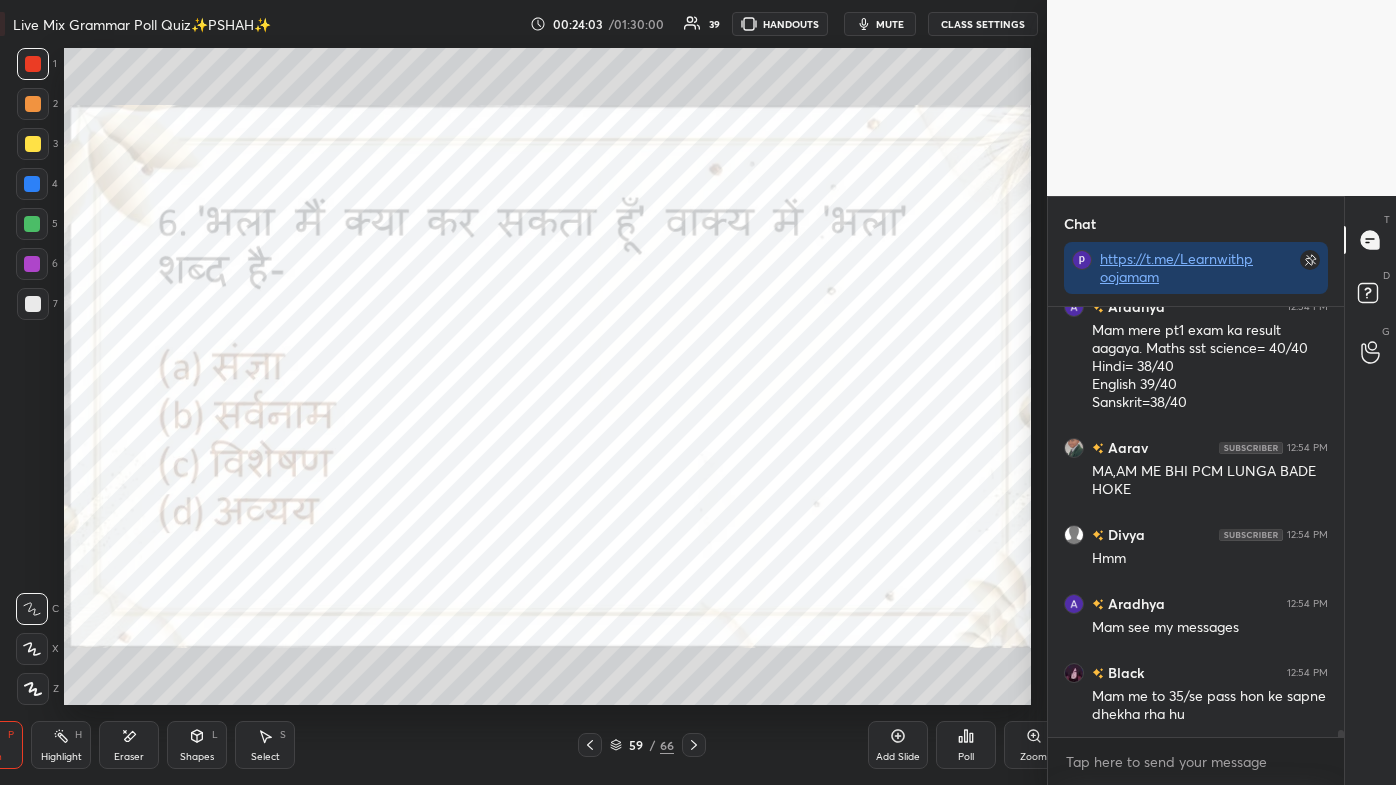 scroll, scrollTop: 99342, scrollLeft: 98722, axis: both 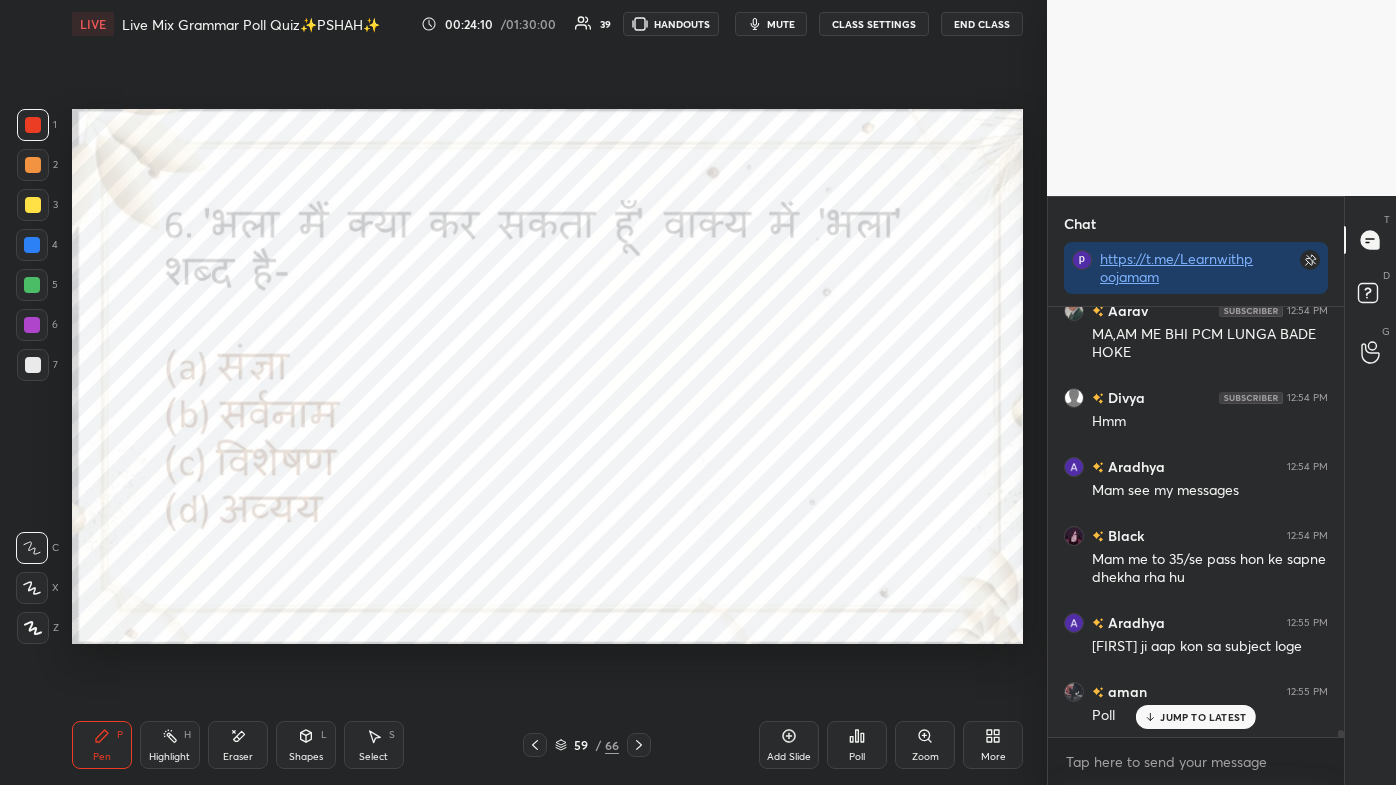click on "JUMP TO LATEST" at bounding box center [1203, 717] 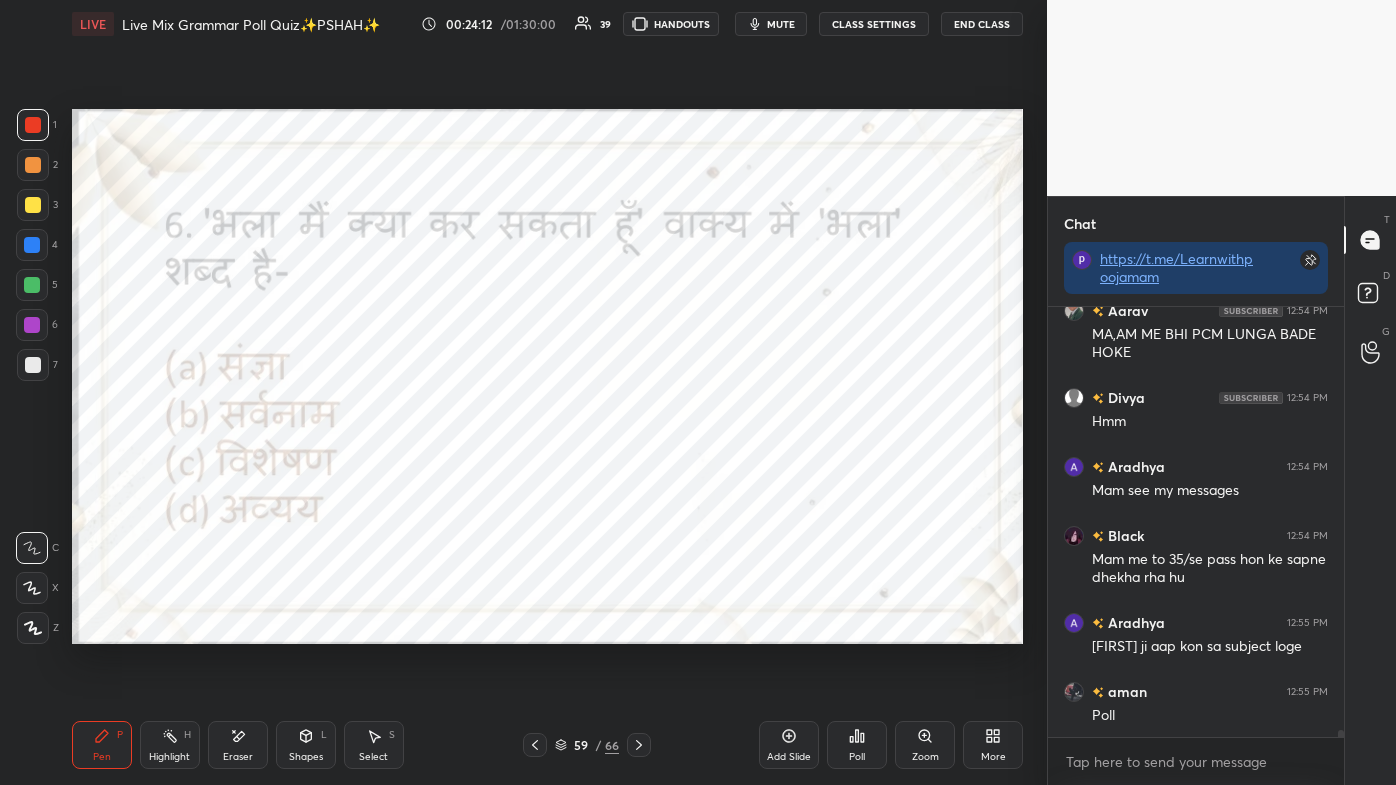 click on "mute" at bounding box center (781, 24) 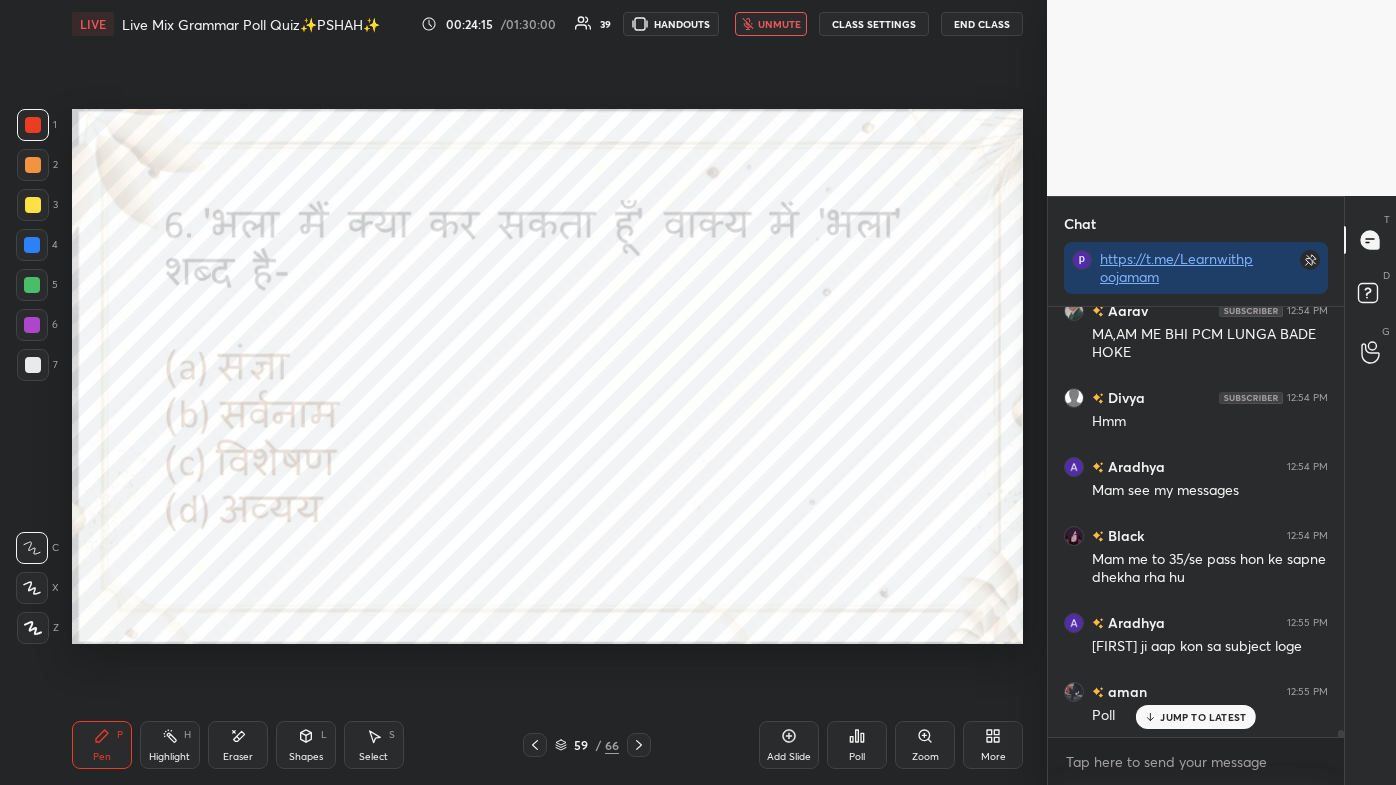 scroll, scrollTop: 25797, scrollLeft: 0, axis: vertical 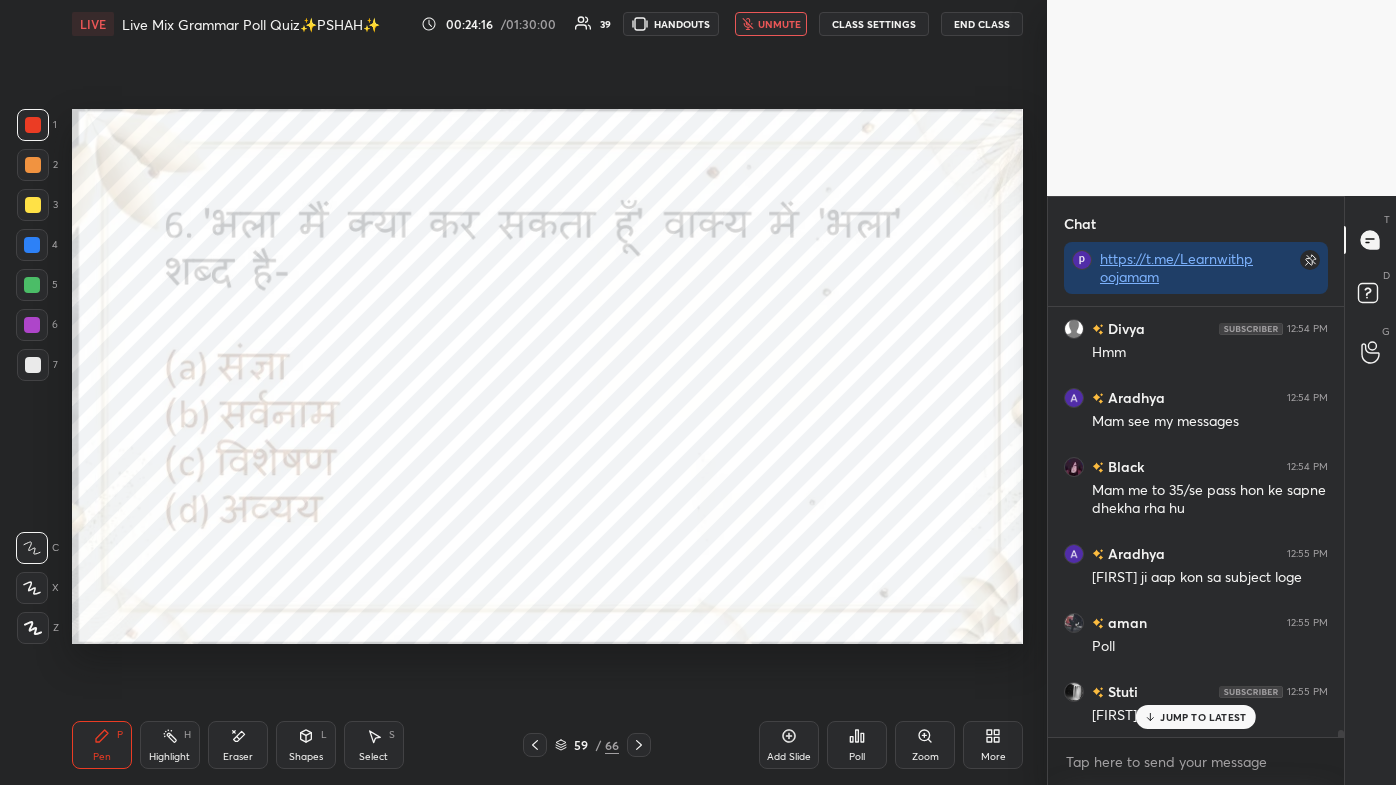 click on "unmute" at bounding box center (779, 24) 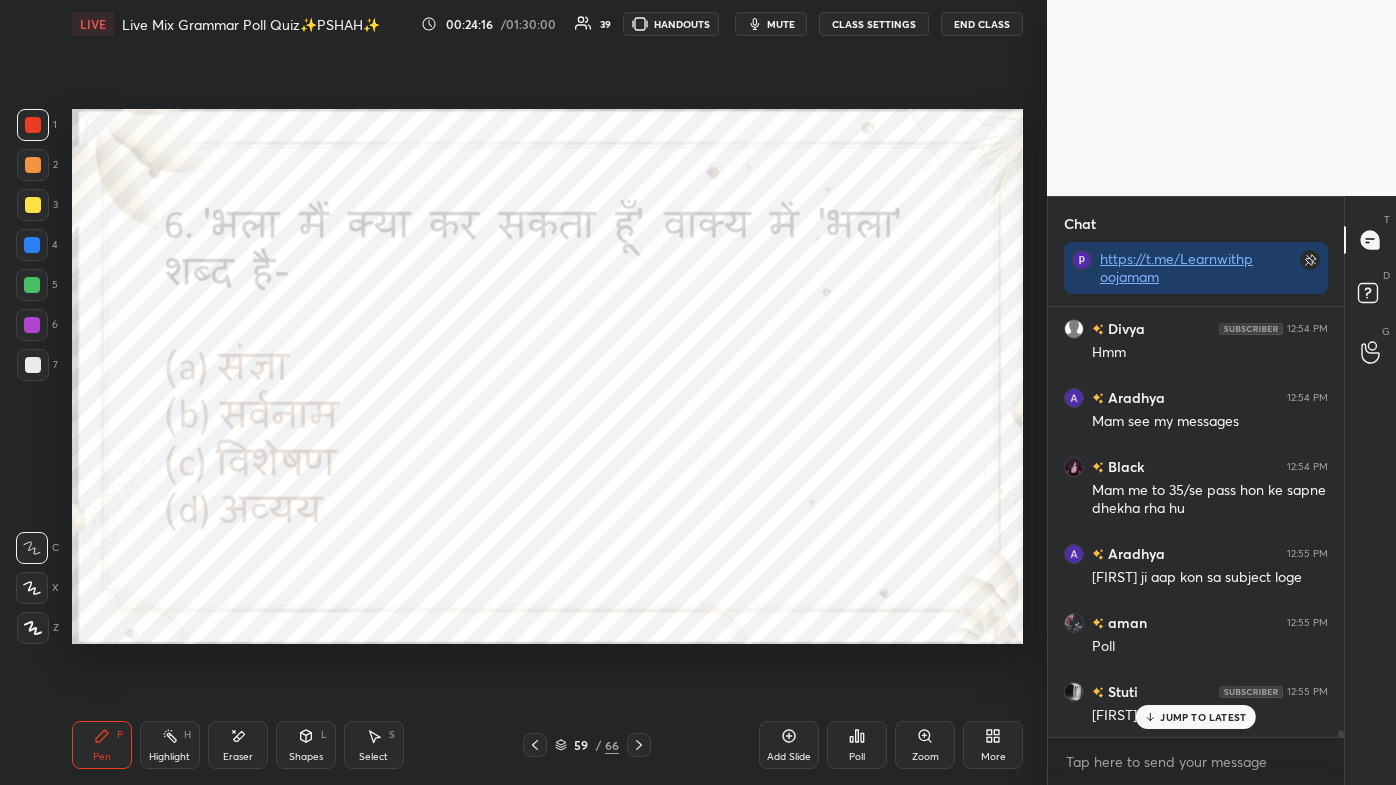 click on "JUMP TO LATEST" at bounding box center (1196, 717) 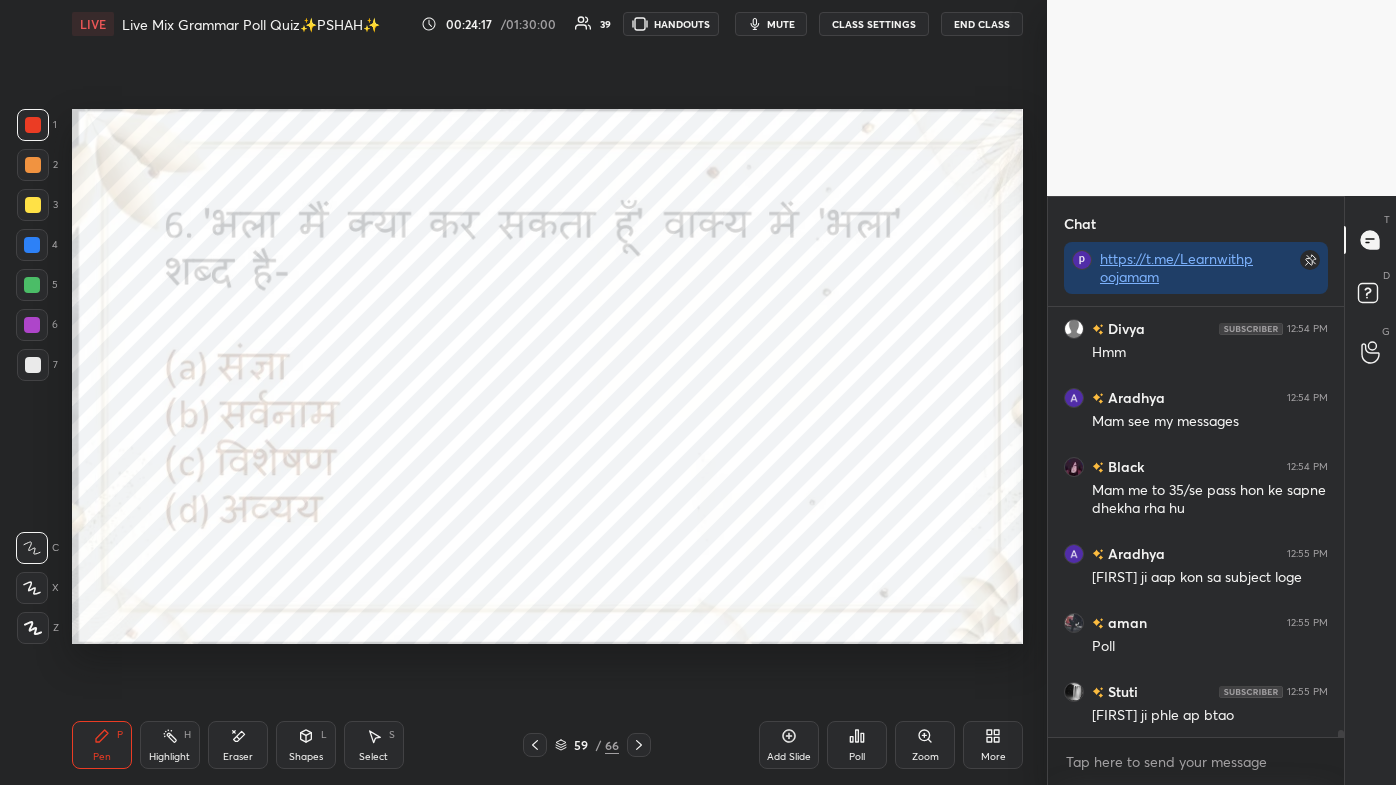 click on "Poll" at bounding box center (857, 745) 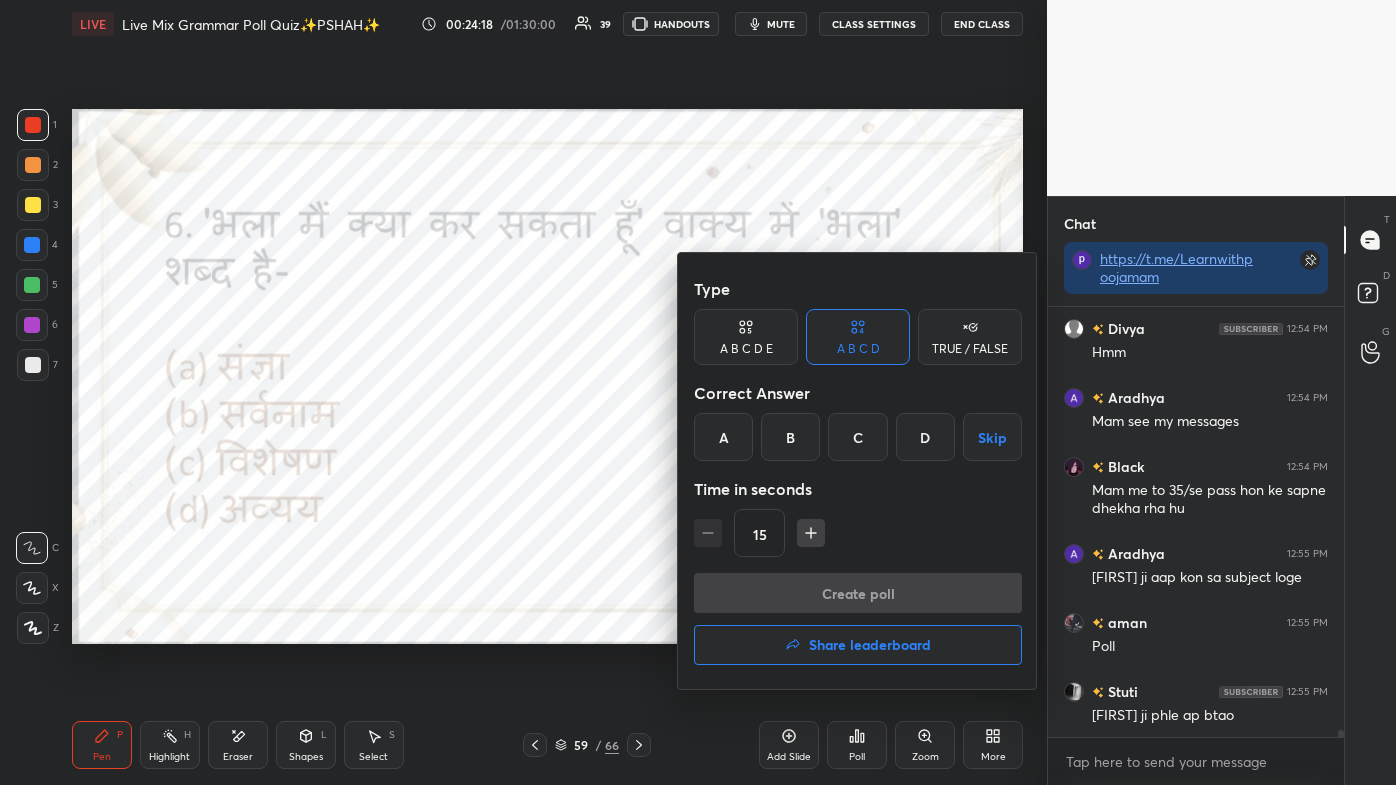 click on "D" at bounding box center (925, 437) 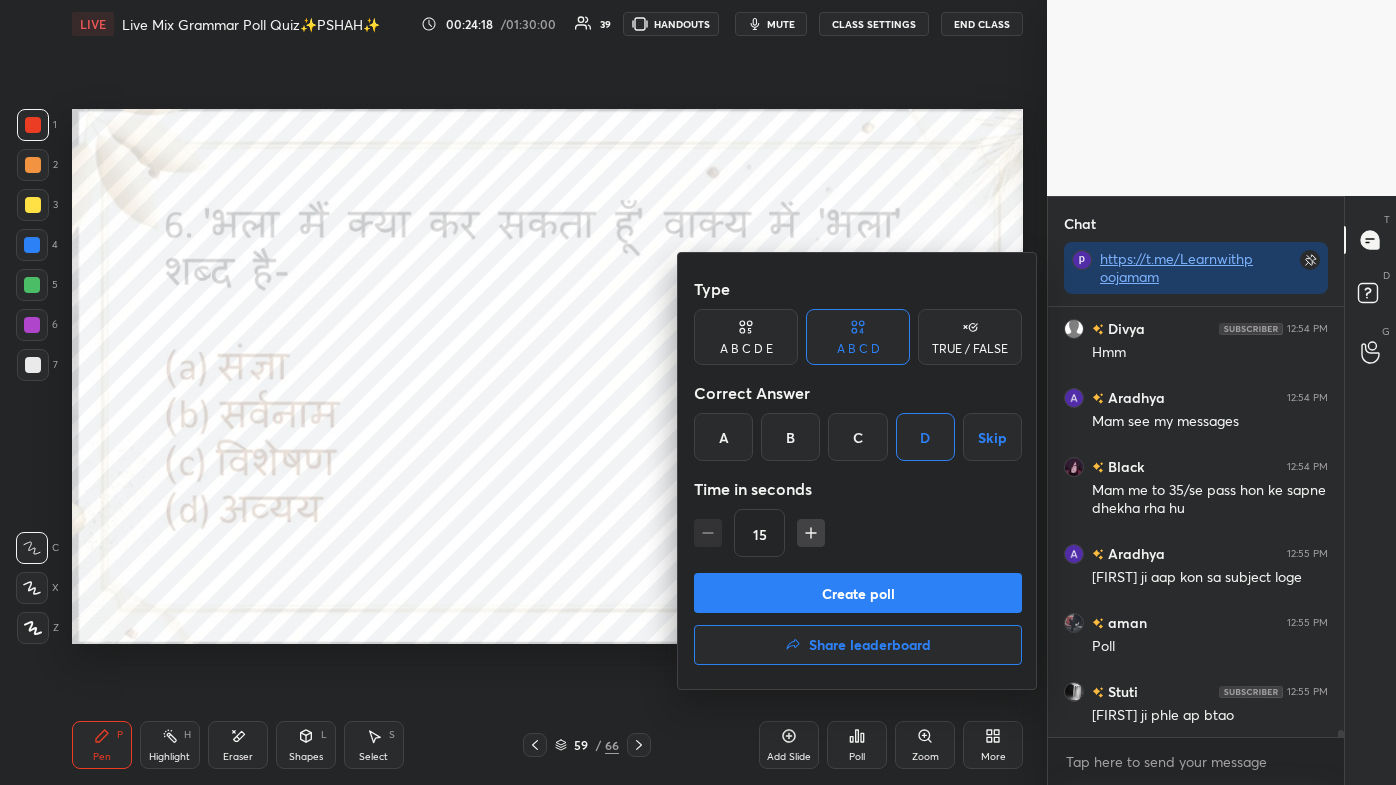 scroll, scrollTop: 25866, scrollLeft: 0, axis: vertical 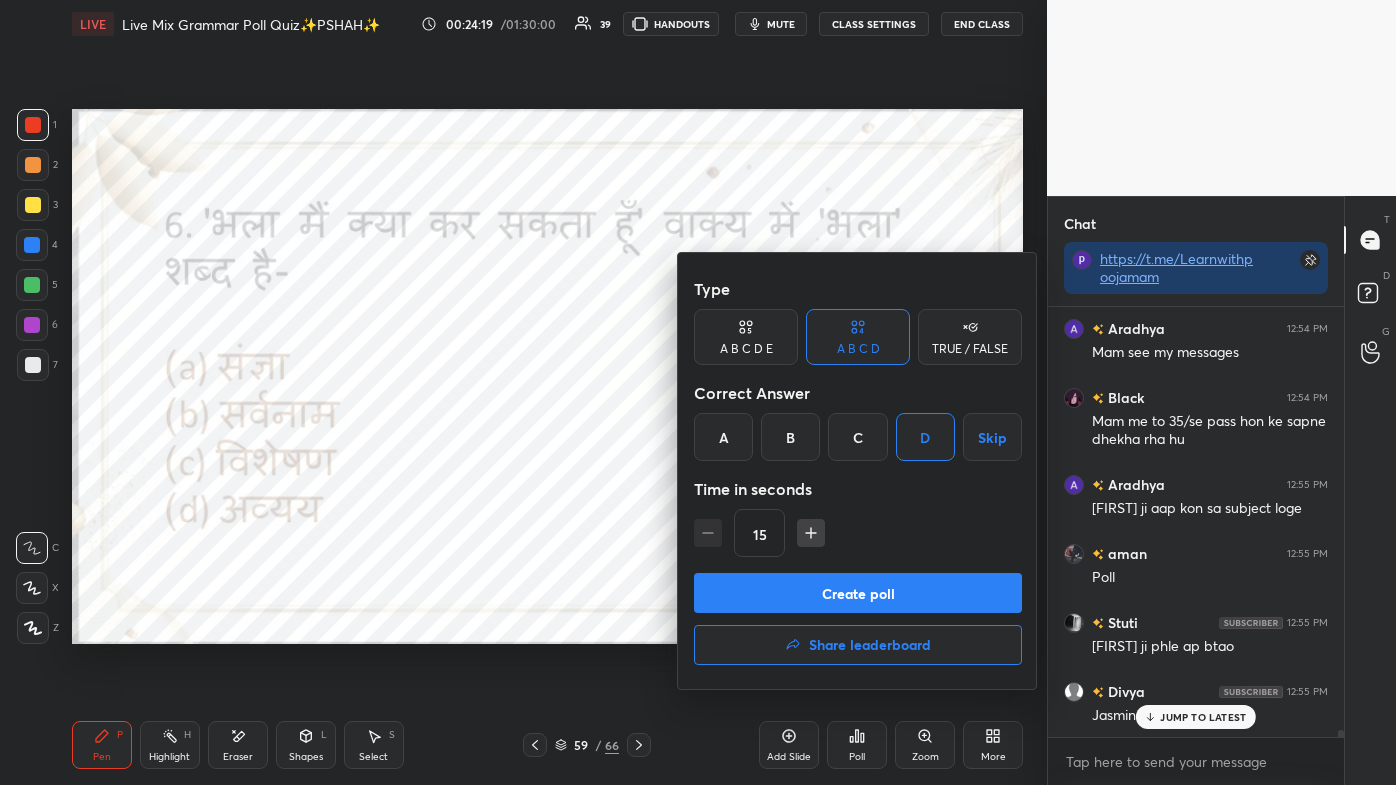 click on "Create poll" at bounding box center (858, 593) 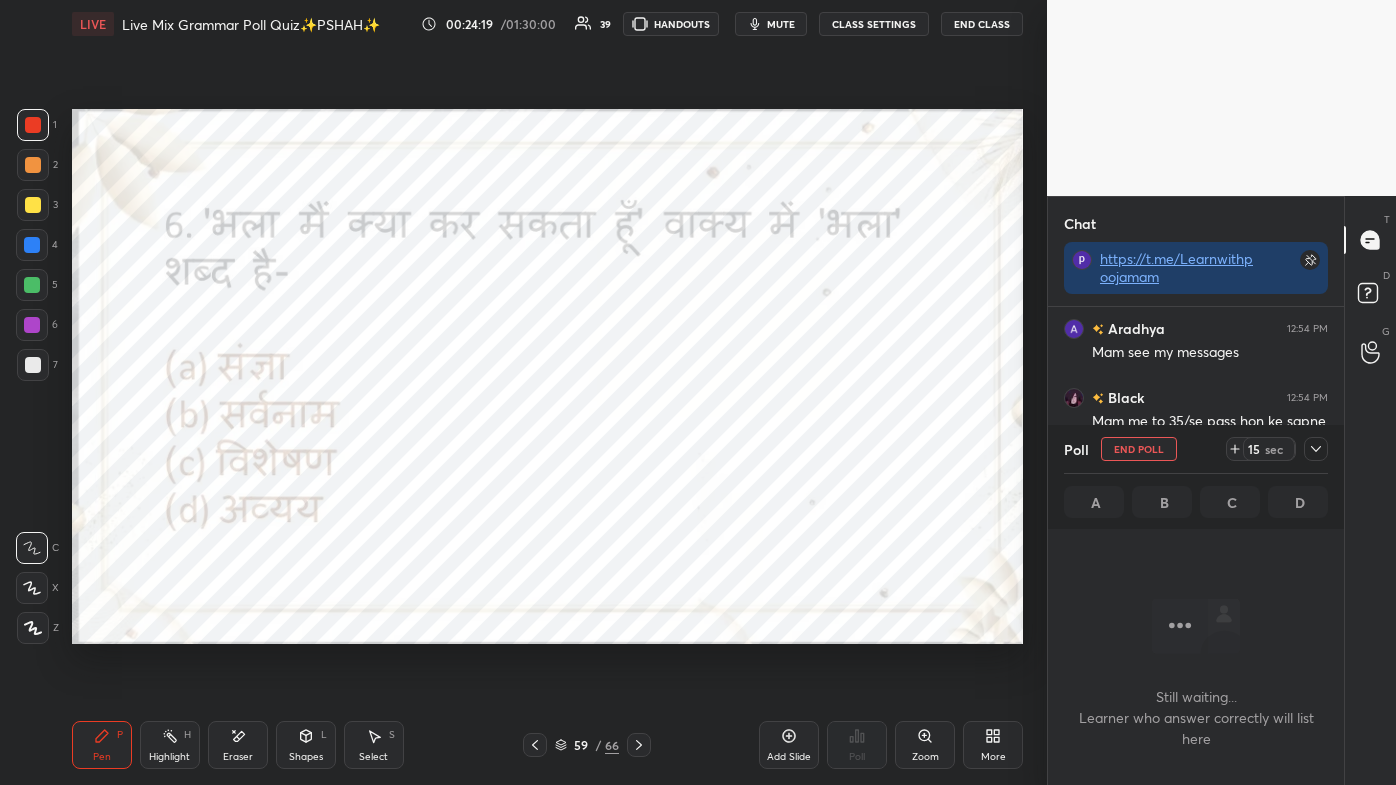 scroll, scrollTop: 403, scrollLeft: 290, axis: both 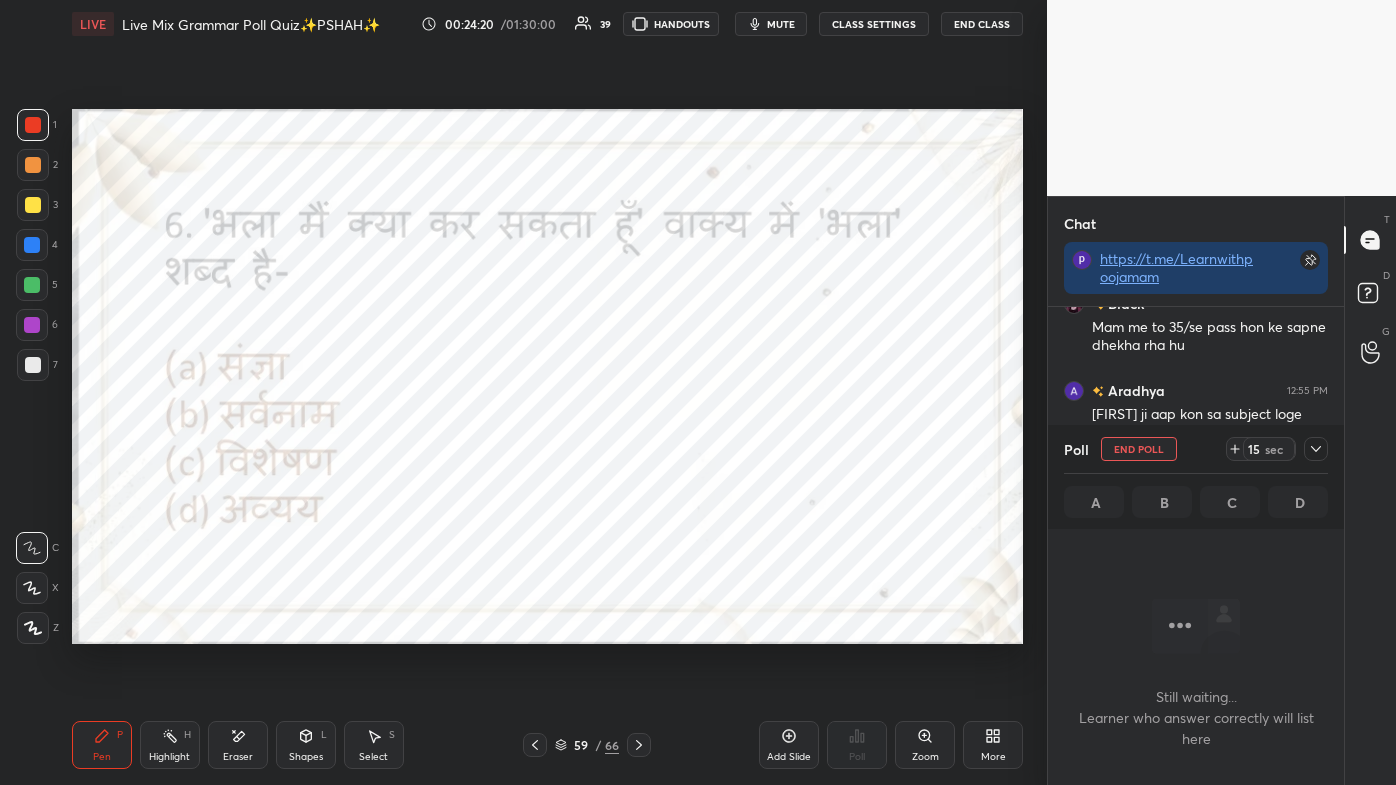 click on "15  sec" at bounding box center [1277, 449] 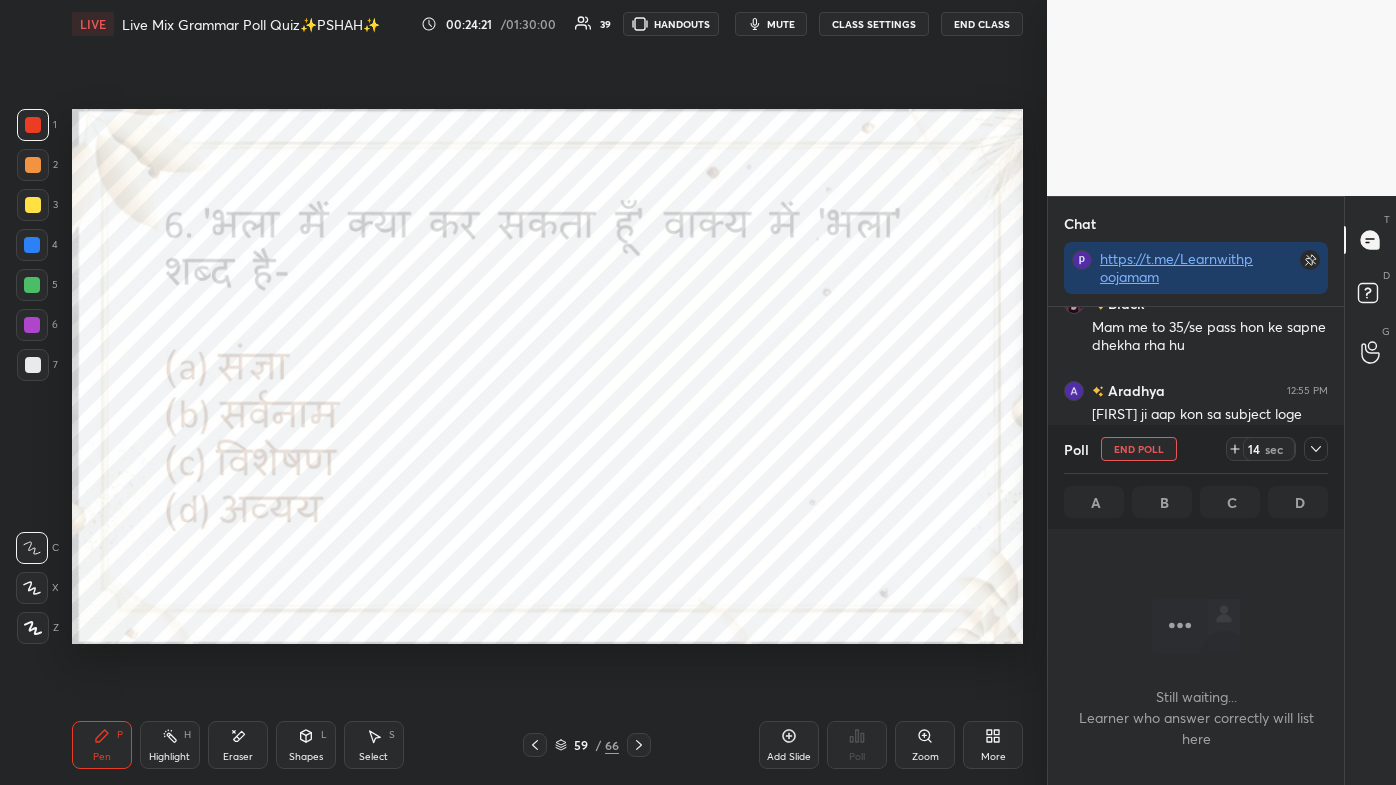 click 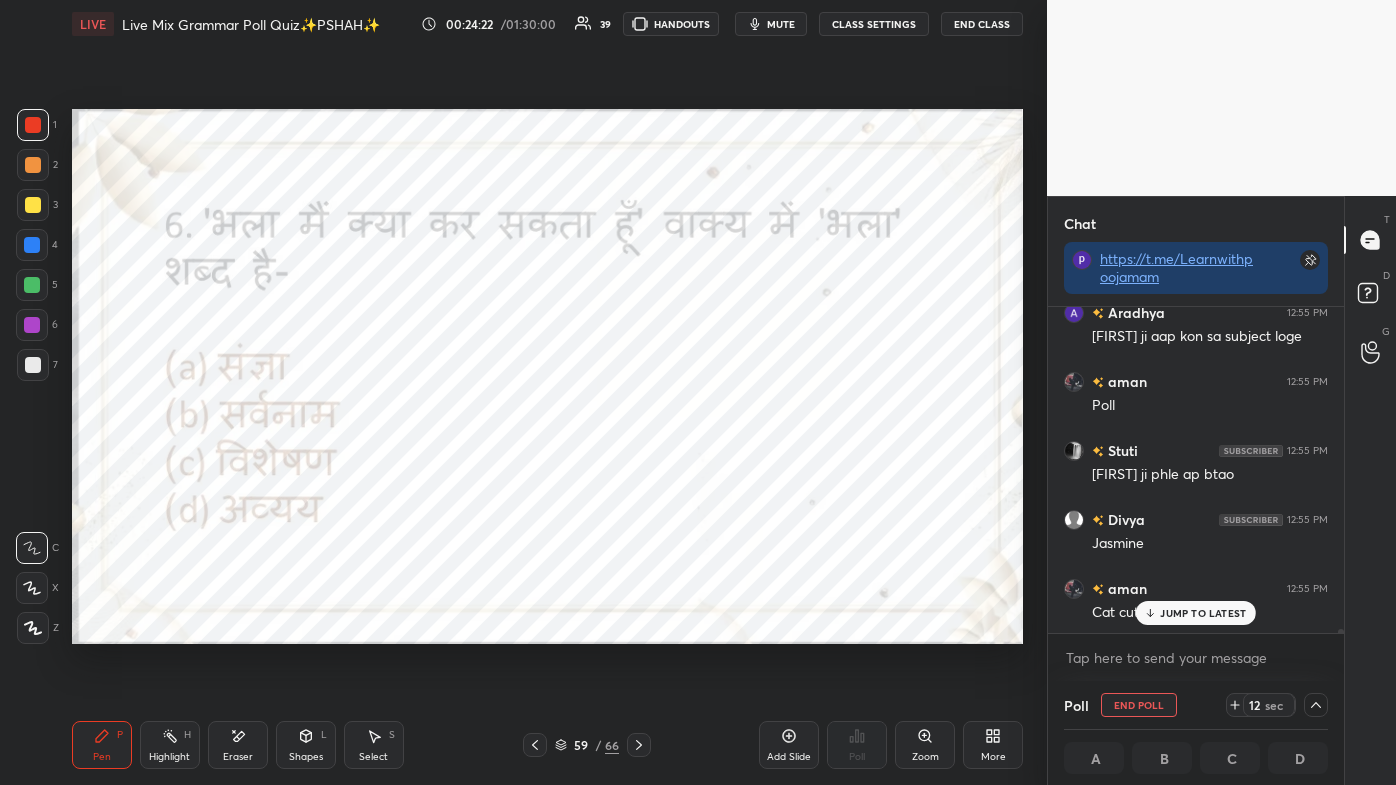 click on "JUMP TO LATEST" at bounding box center (1203, 613) 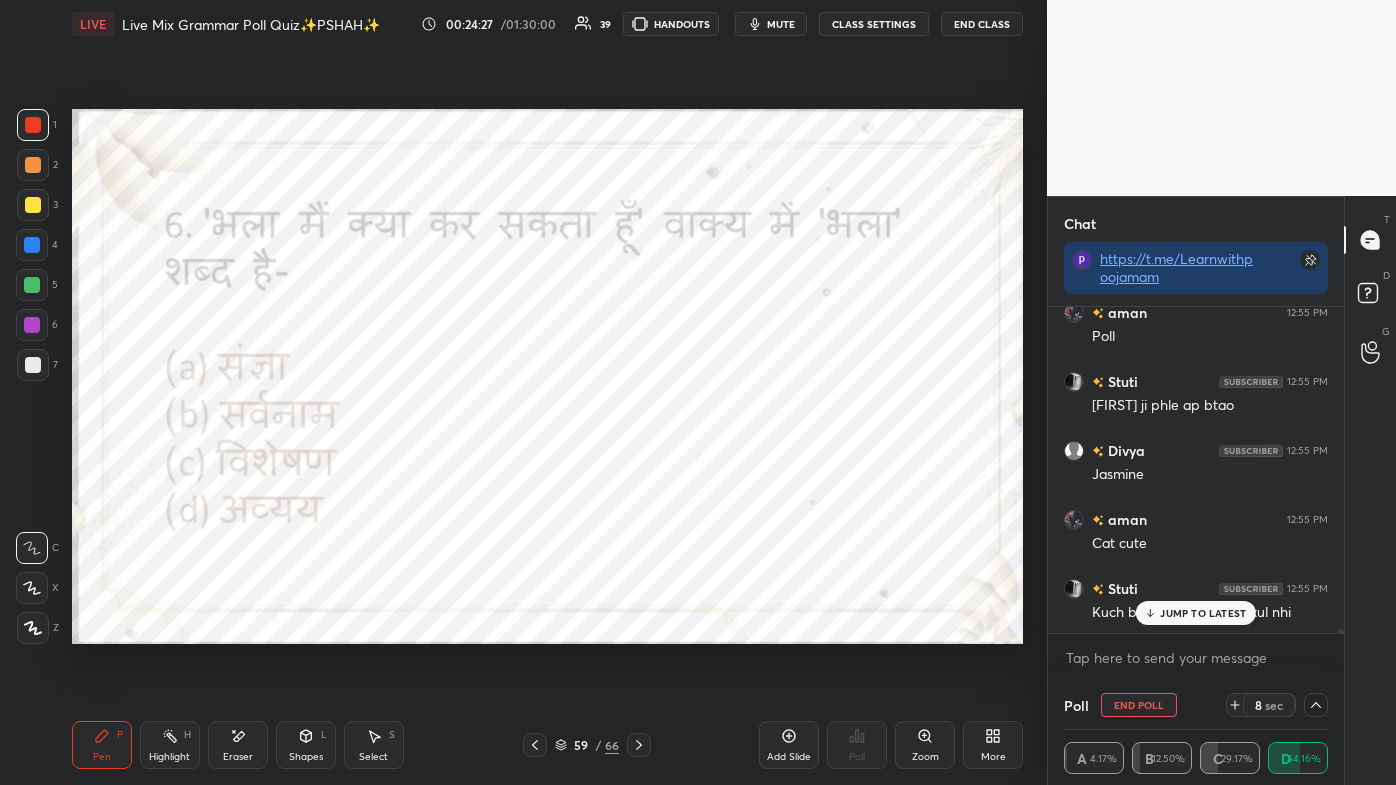 click on "JUMP TO LATEST" at bounding box center [1203, 613] 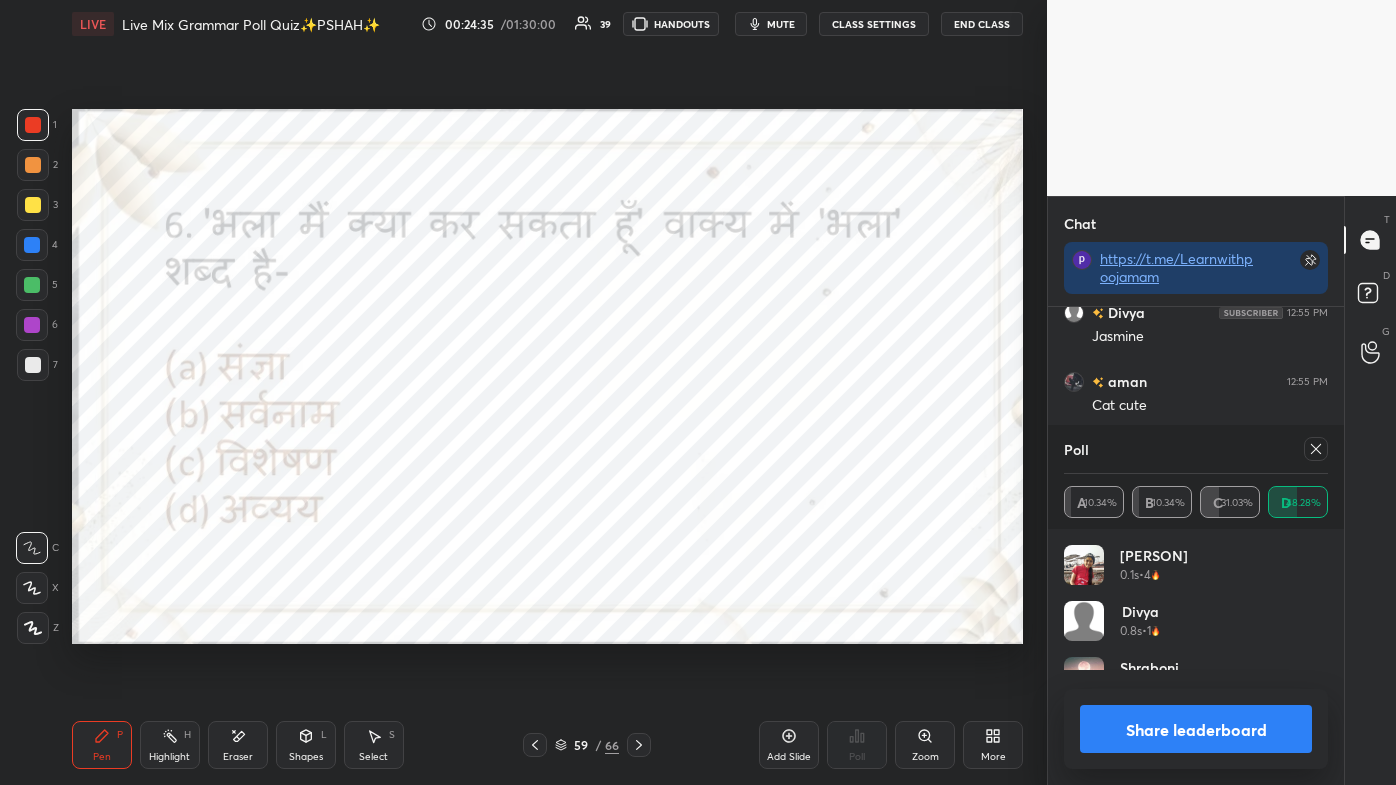 scroll, scrollTop: 6, scrollLeft: 5, axis: both 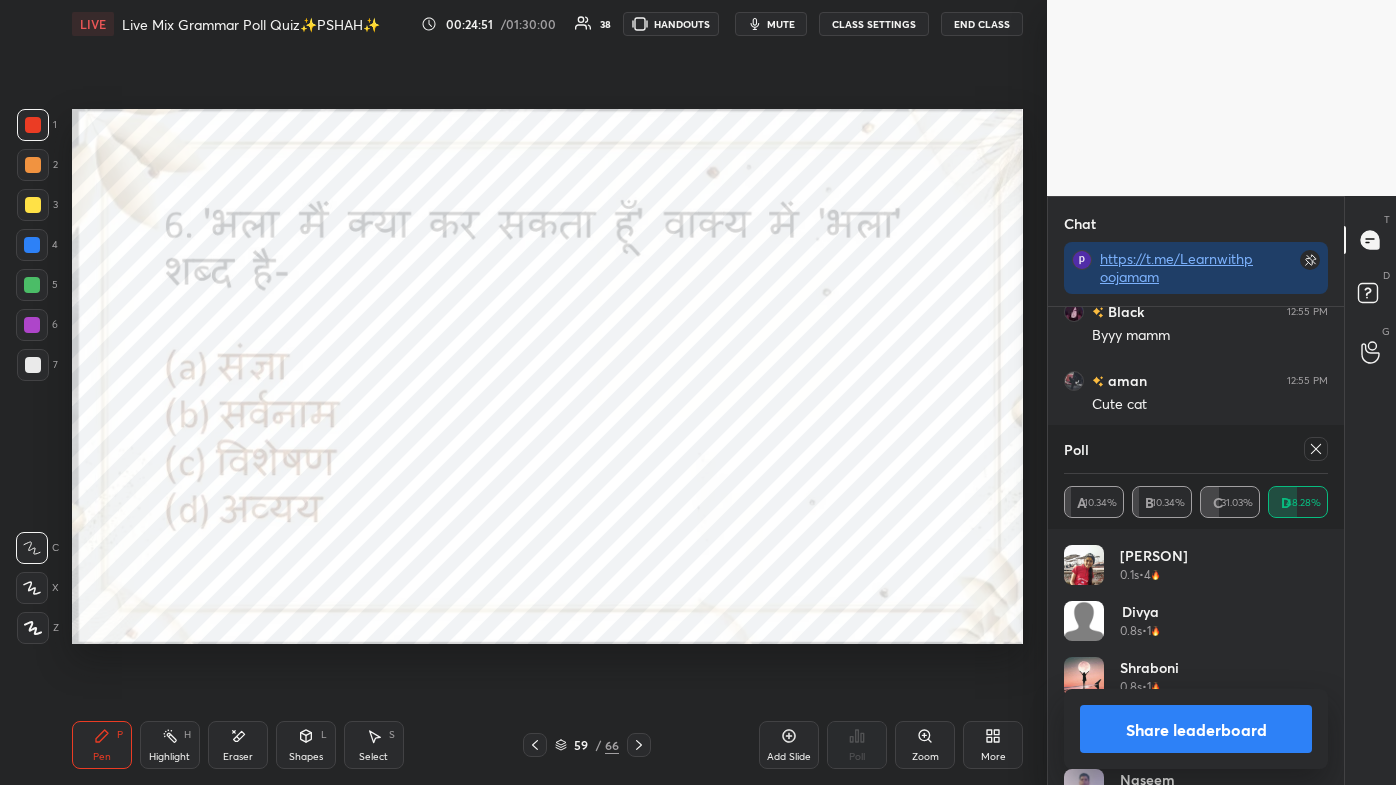 click 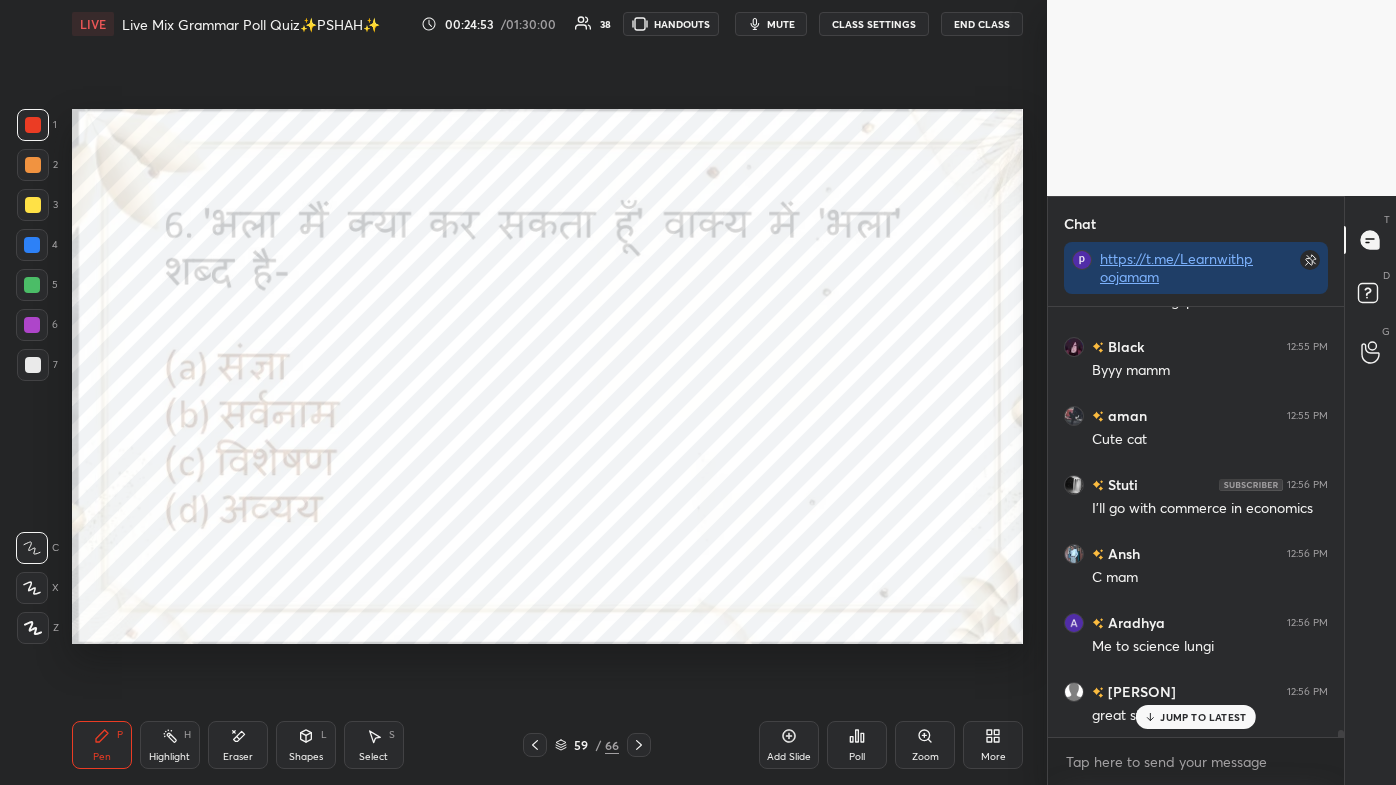click on "JUMP TO LATEST" at bounding box center [1203, 717] 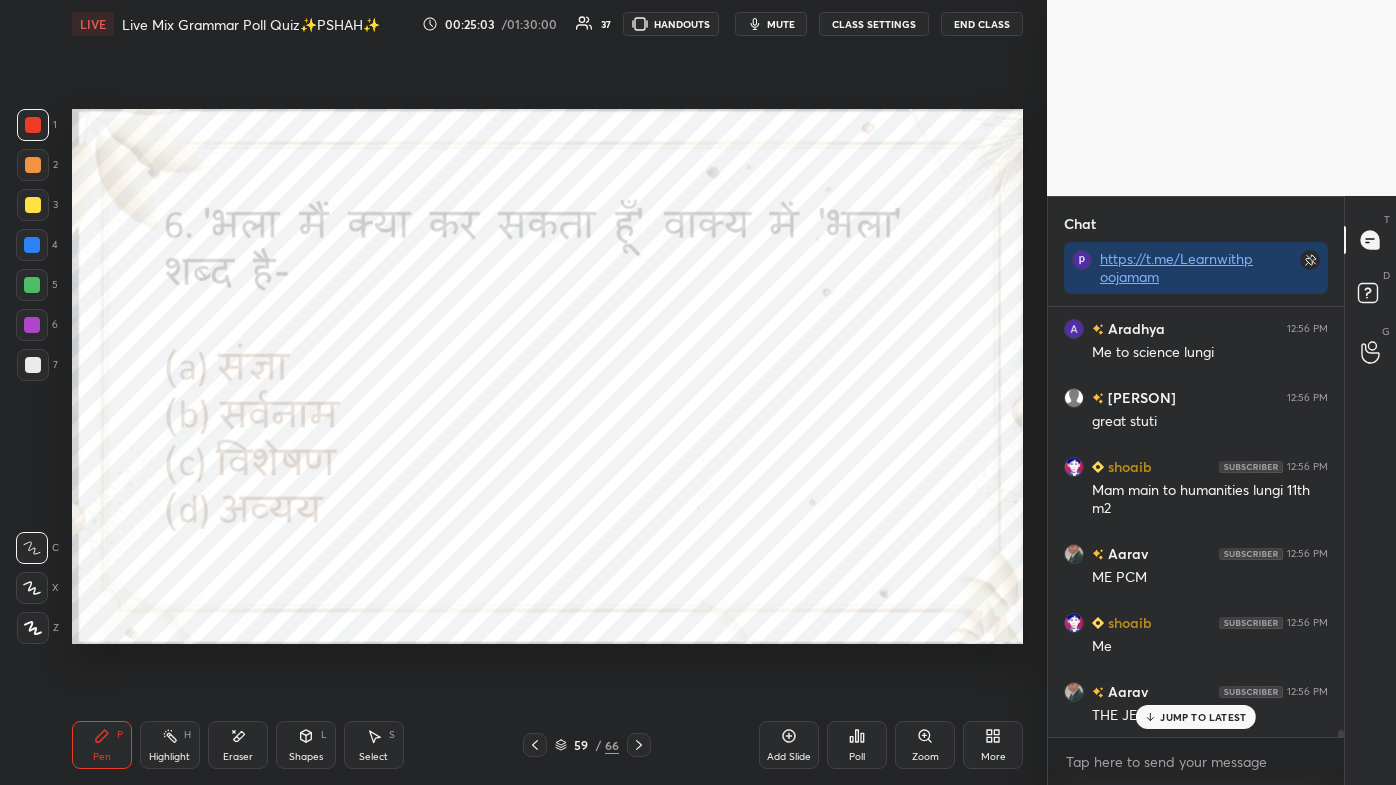 click on "JUMP TO LATEST" at bounding box center (1203, 717) 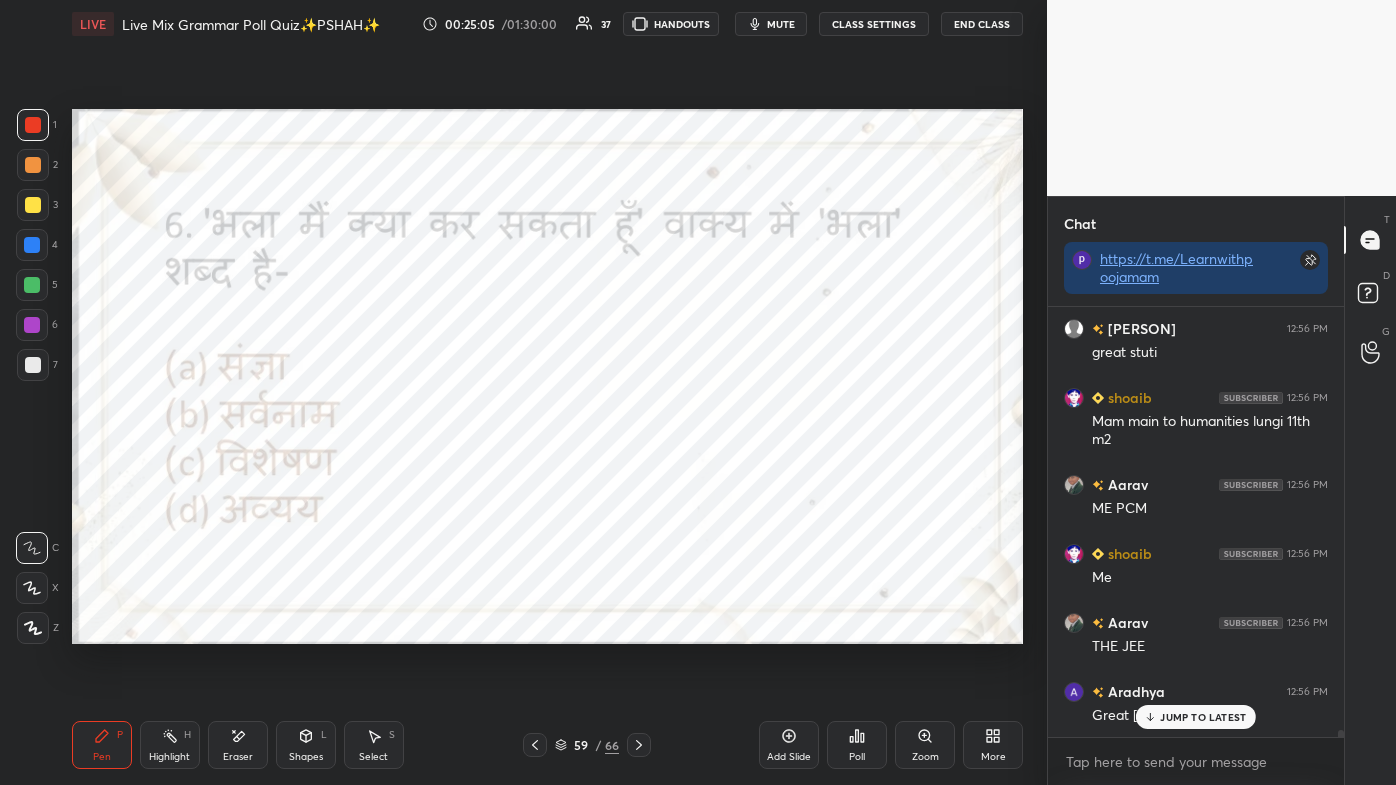 click 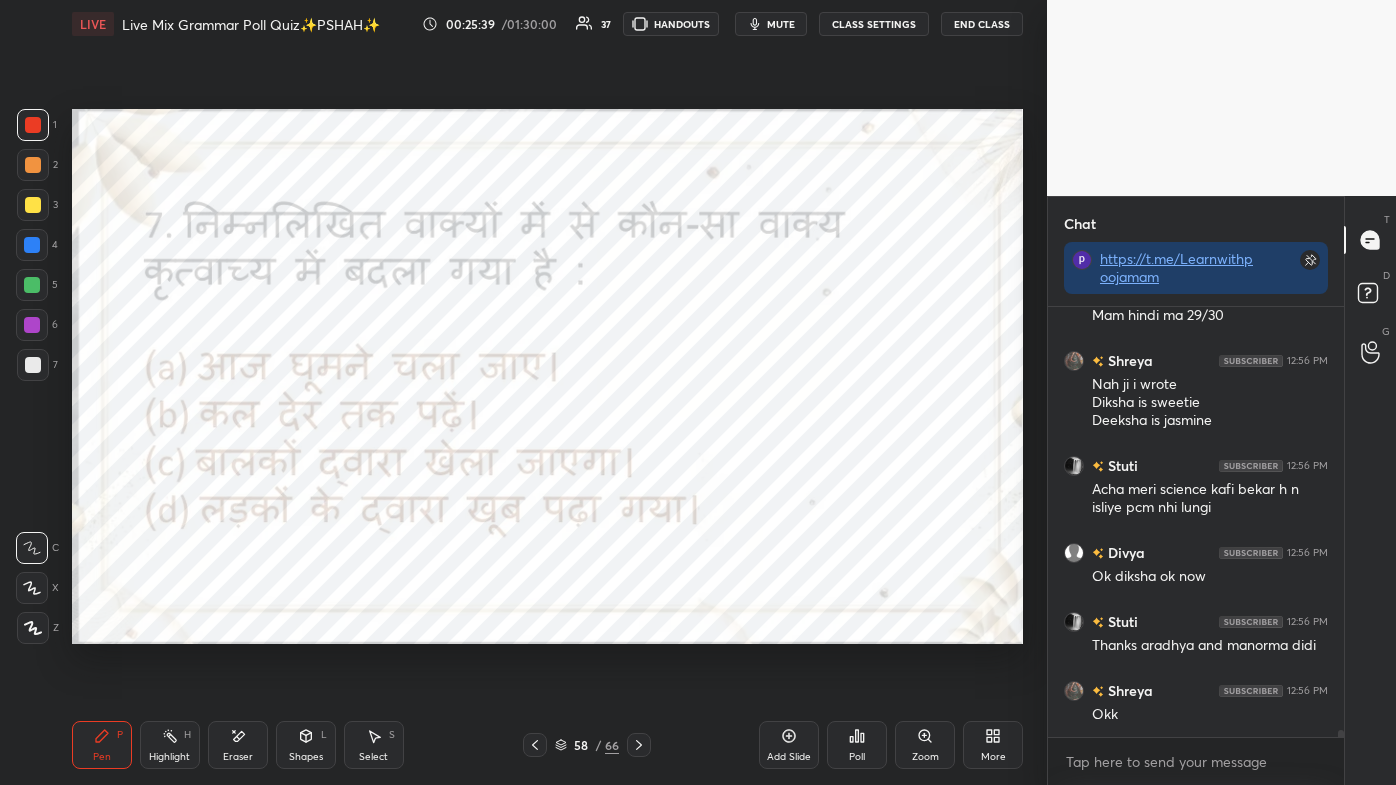 click on "Add Slide Poll Zoom More" at bounding box center [891, 745] 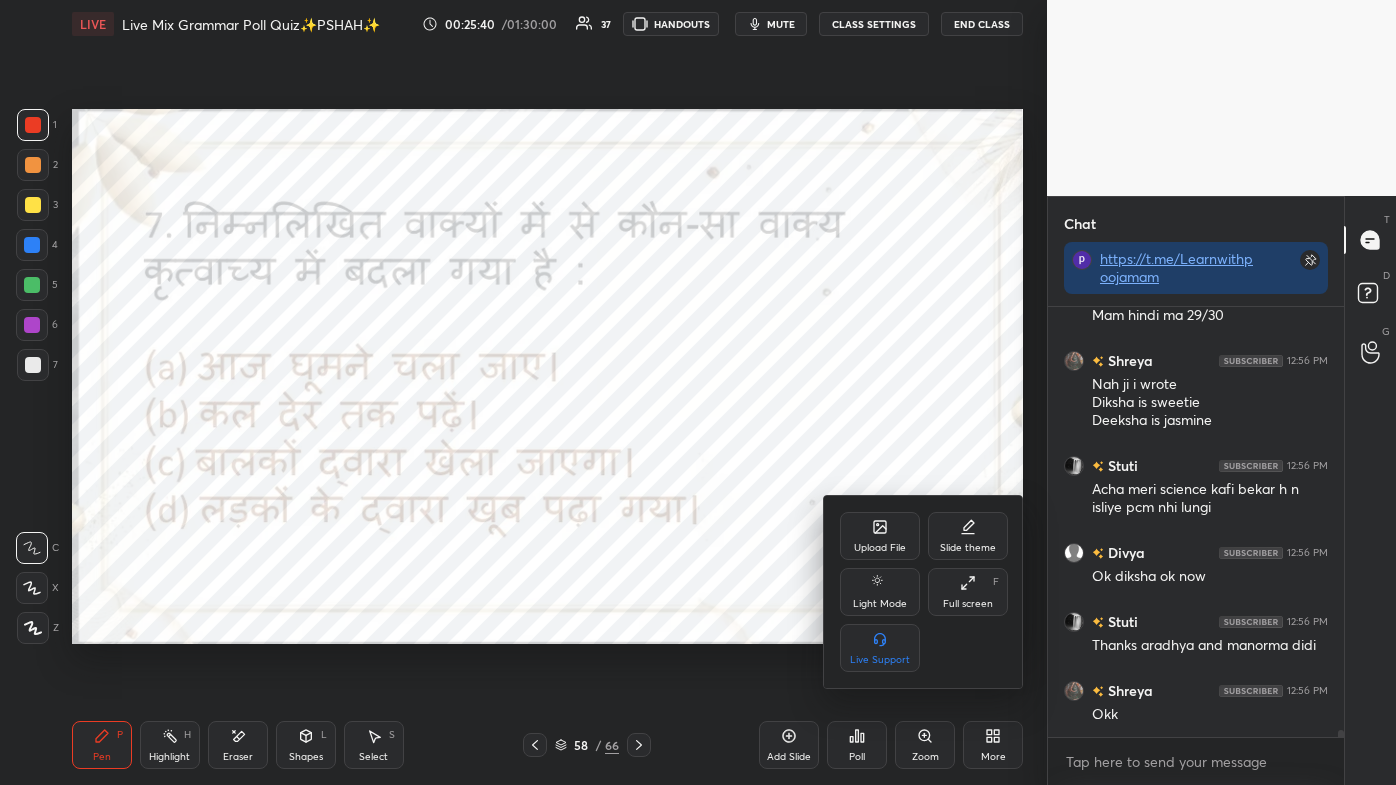 click on "Full screen" at bounding box center (968, 604) 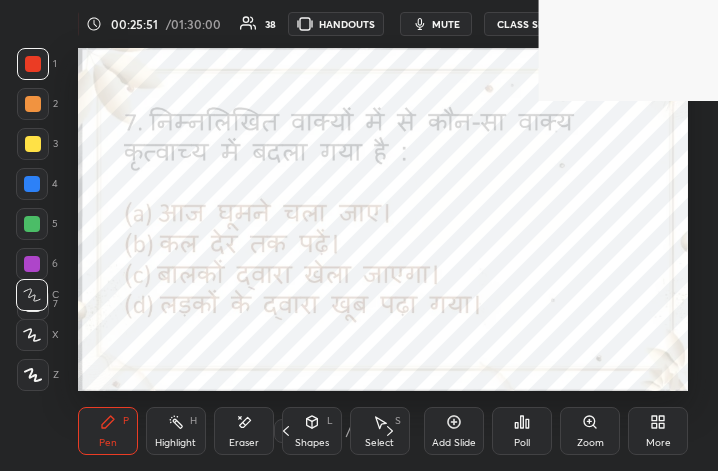 click on "More" at bounding box center (658, 431) 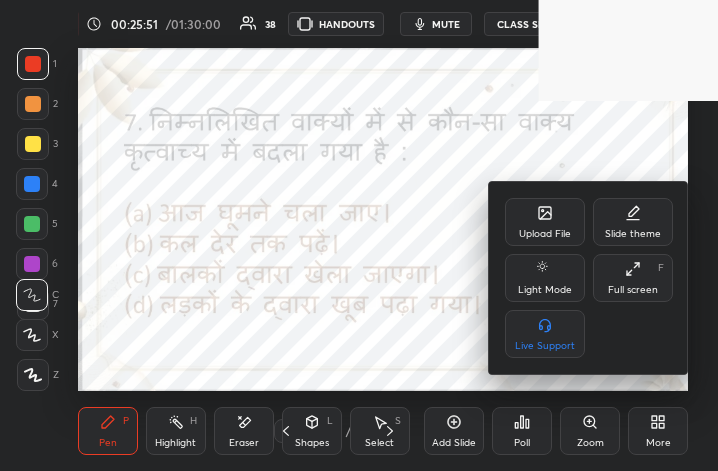 click on "Full screen F" at bounding box center [633, 278] 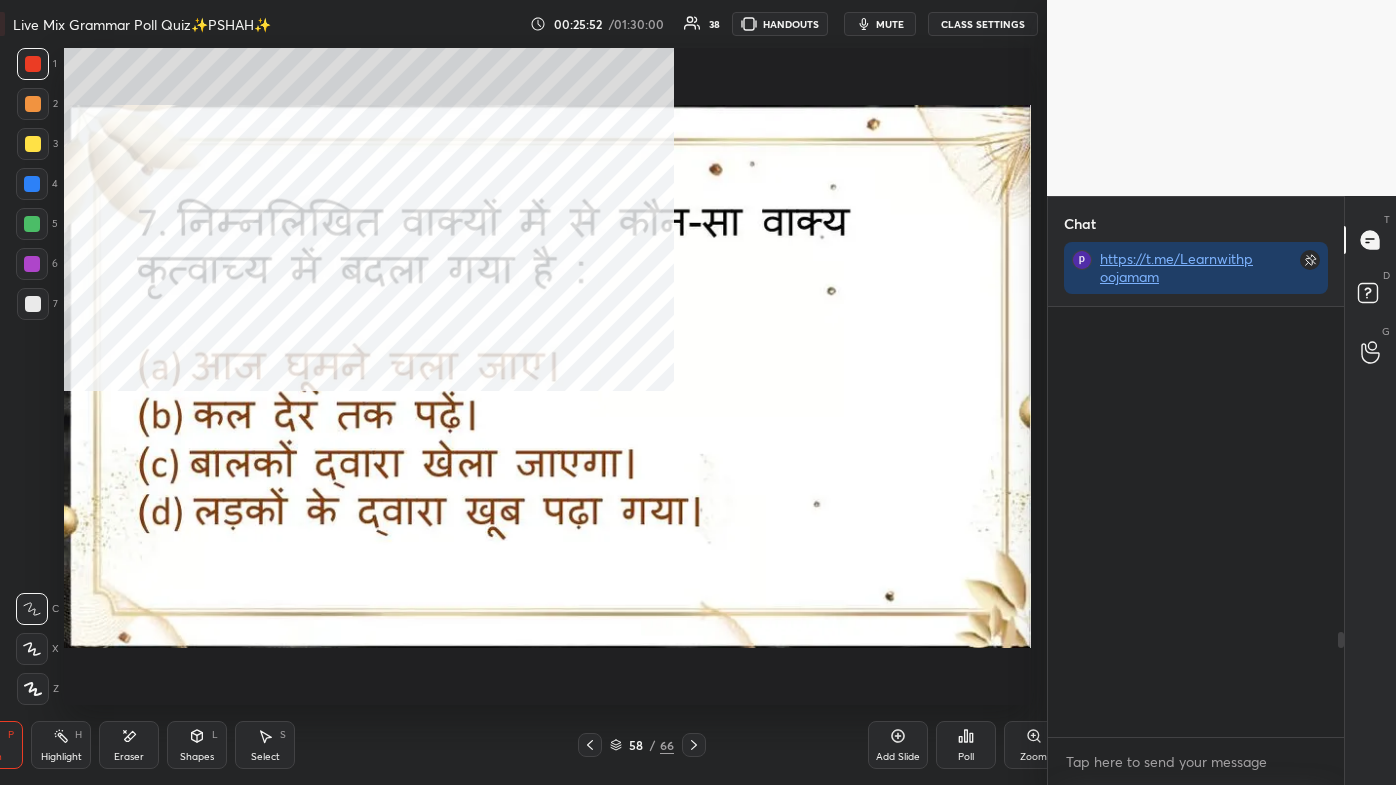scroll, scrollTop: 99342, scrollLeft: 98712, axis: both 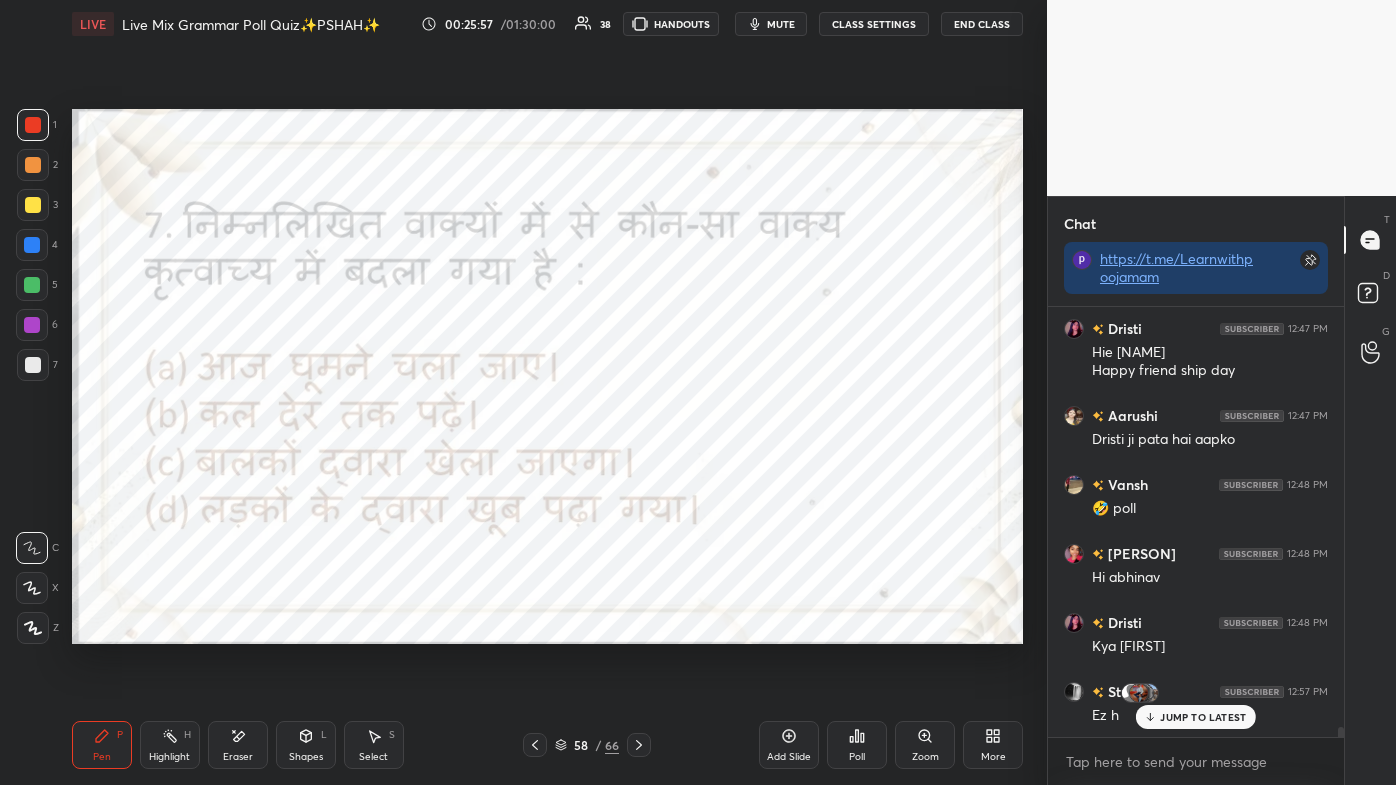 click 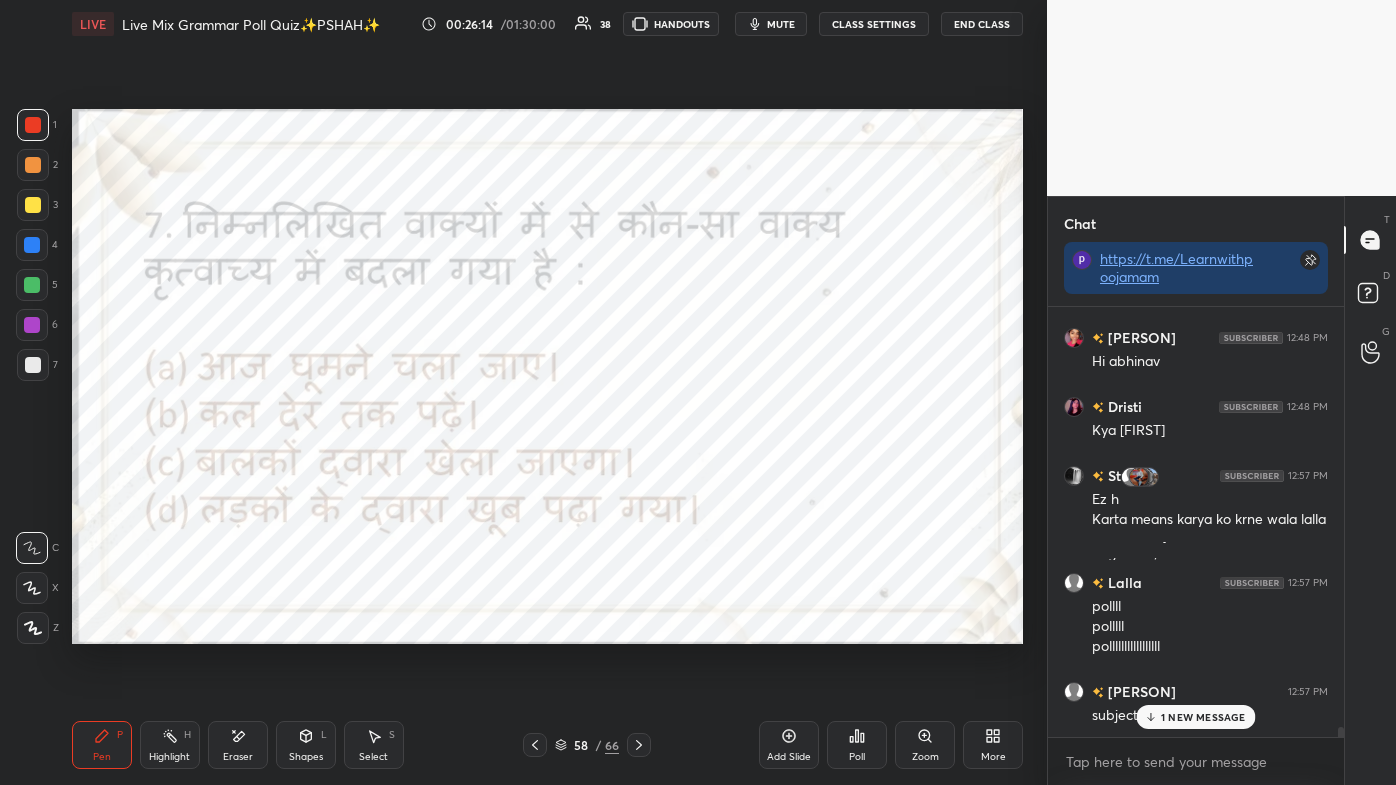 scroll, scrollTop: 18146, scrollLeft: 0, axis: vertical 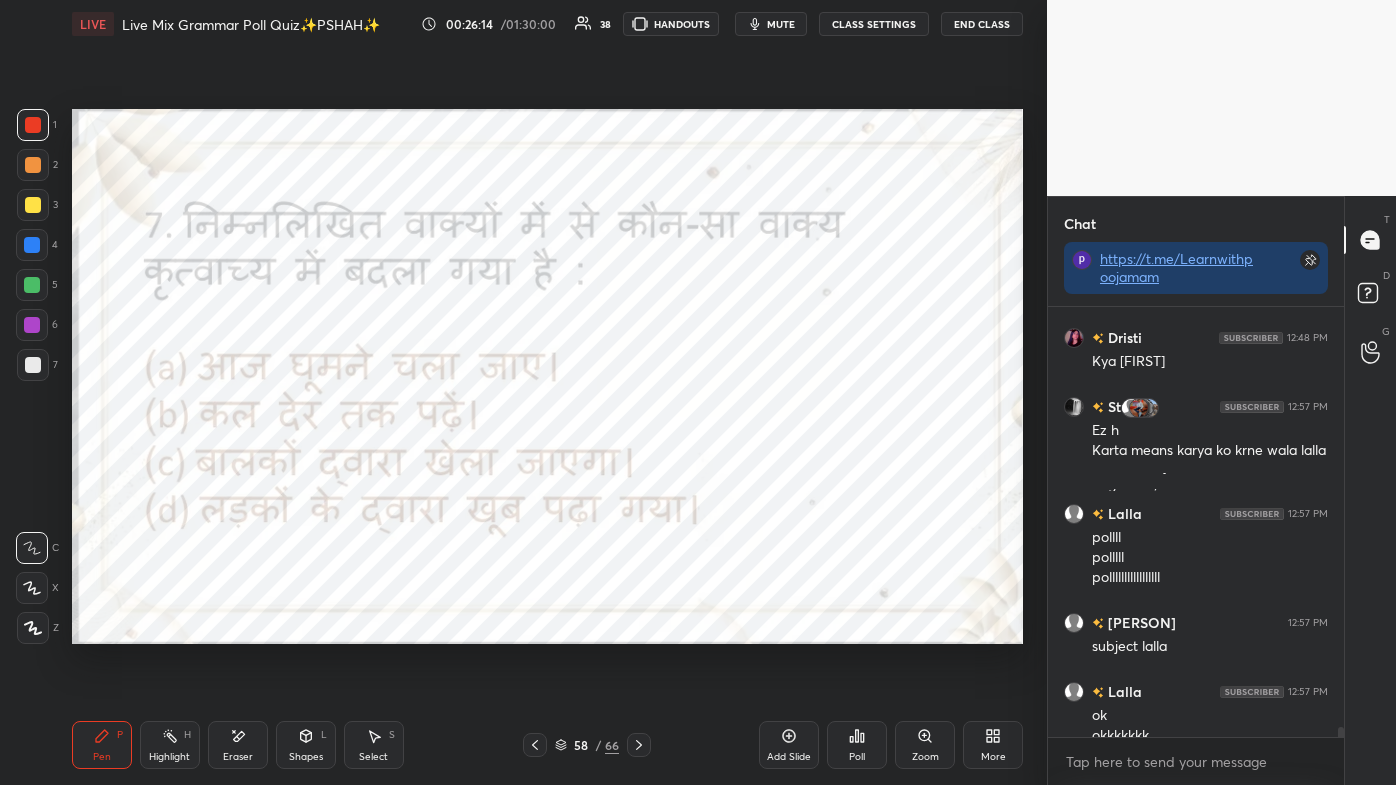 click 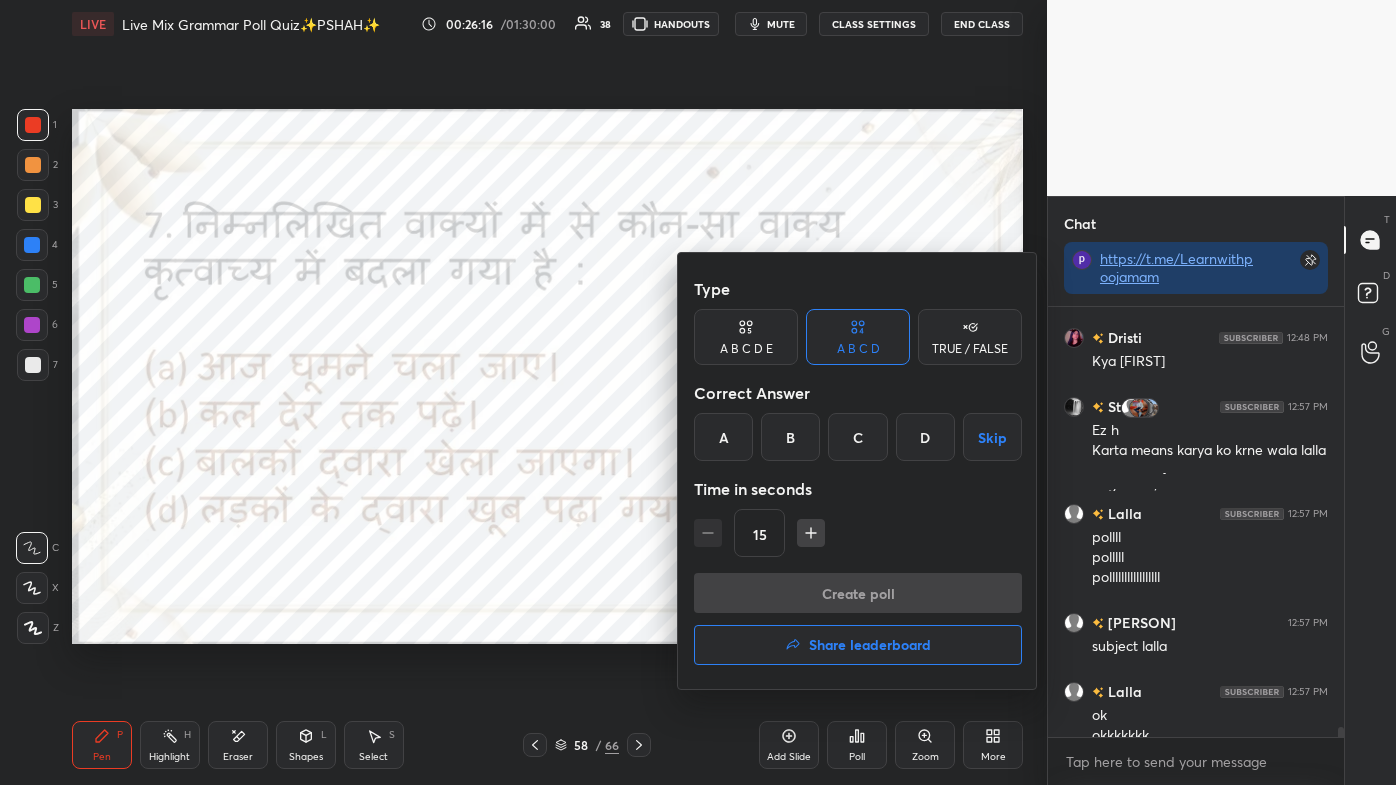 click on "B" at bounding box center [790, 437] 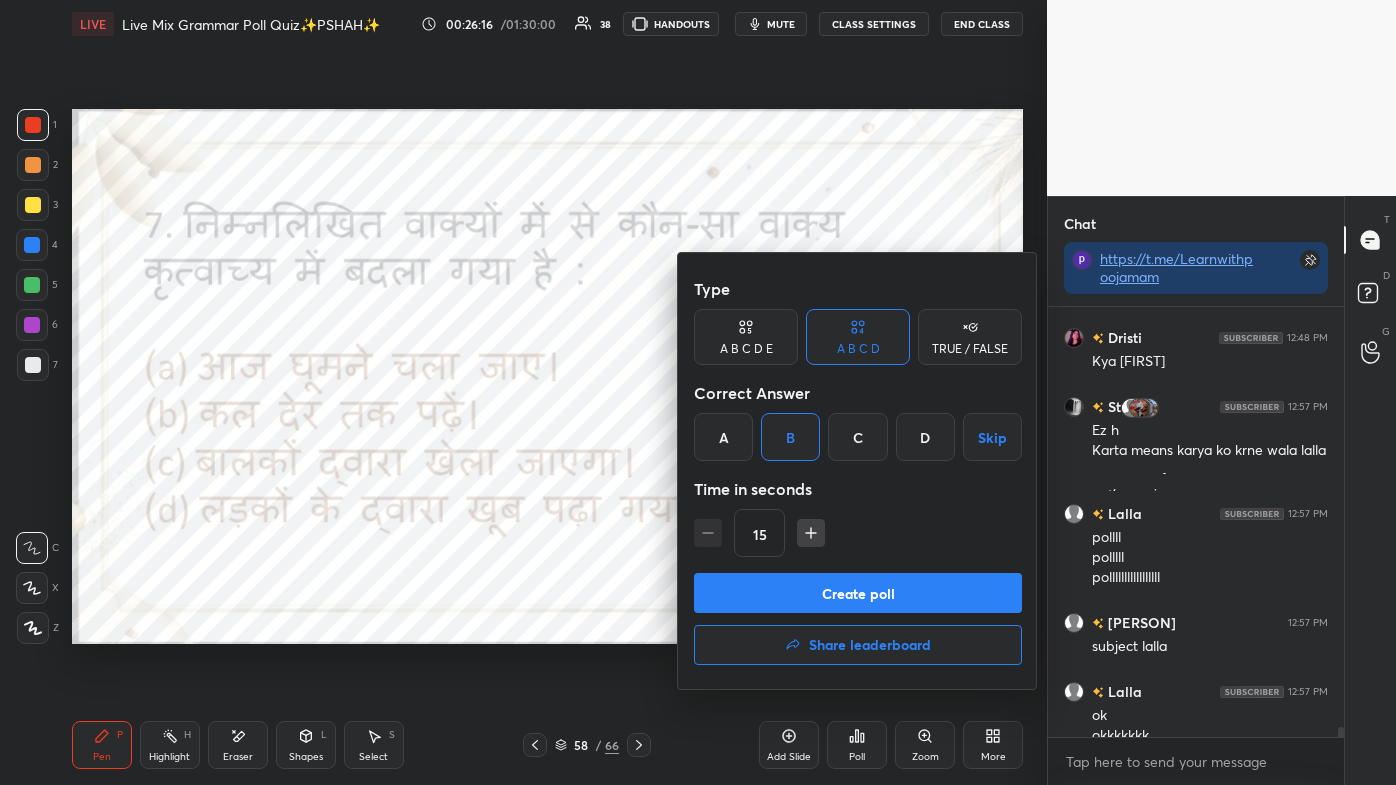 click on "Create poll" at bounding box center [858, 593] 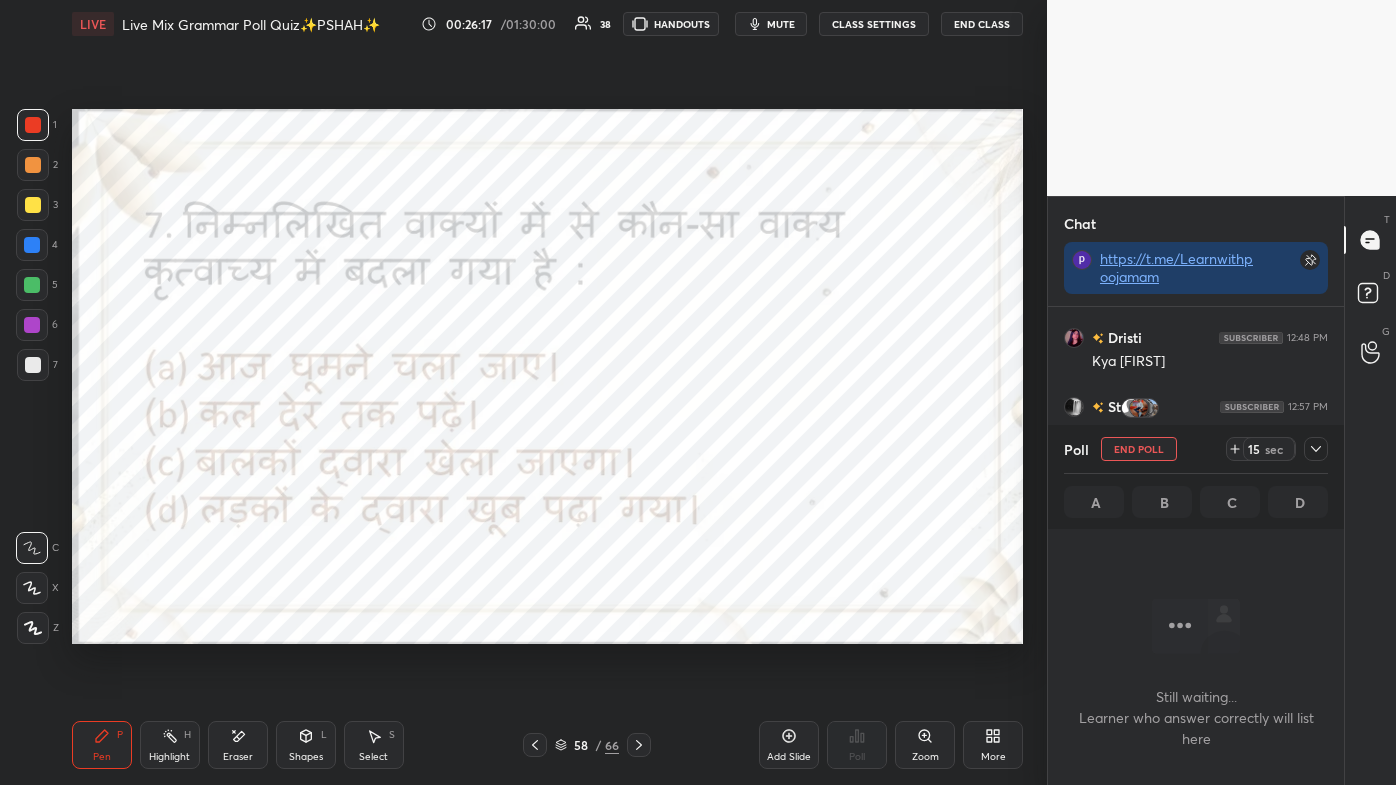 scroll, scrollTop: 321, scrollLeft: 290, axis: both 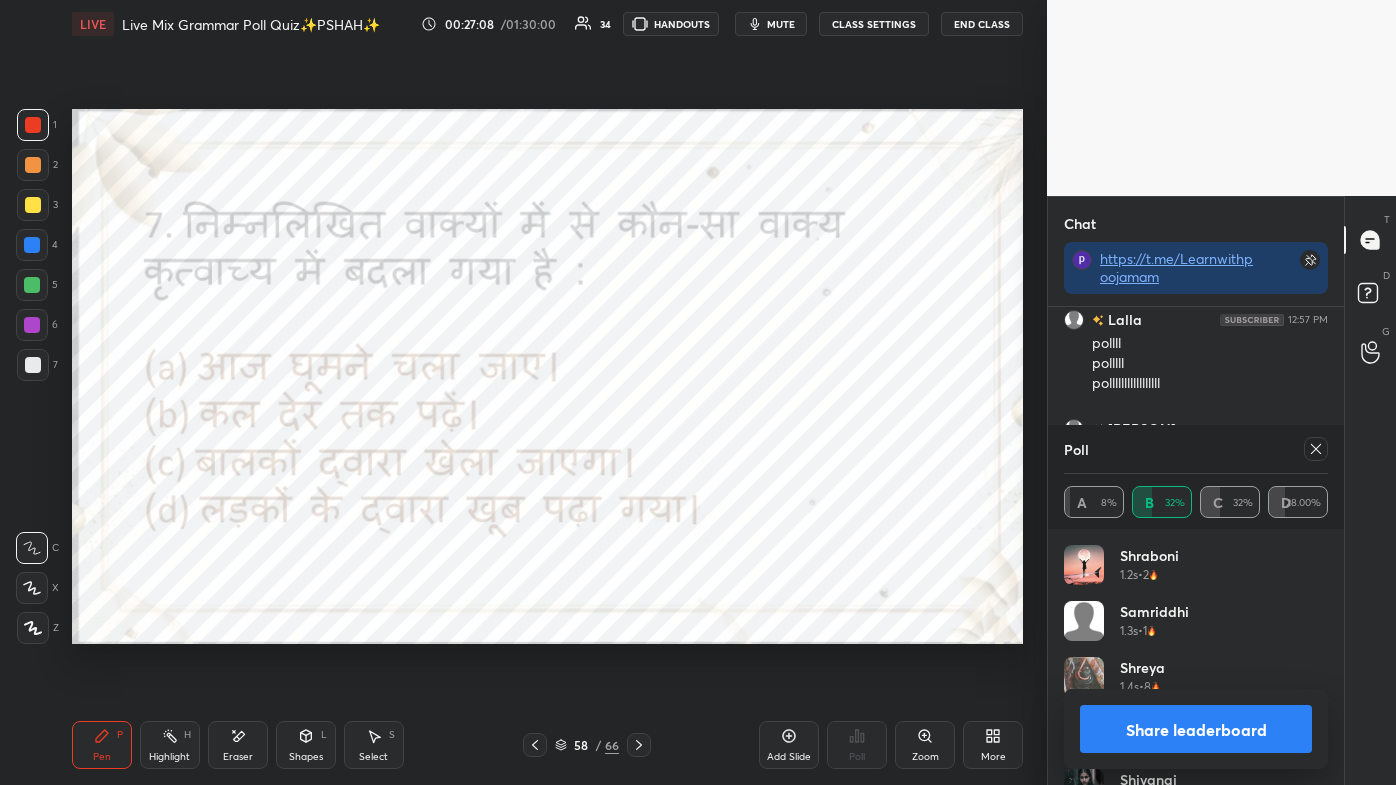 click 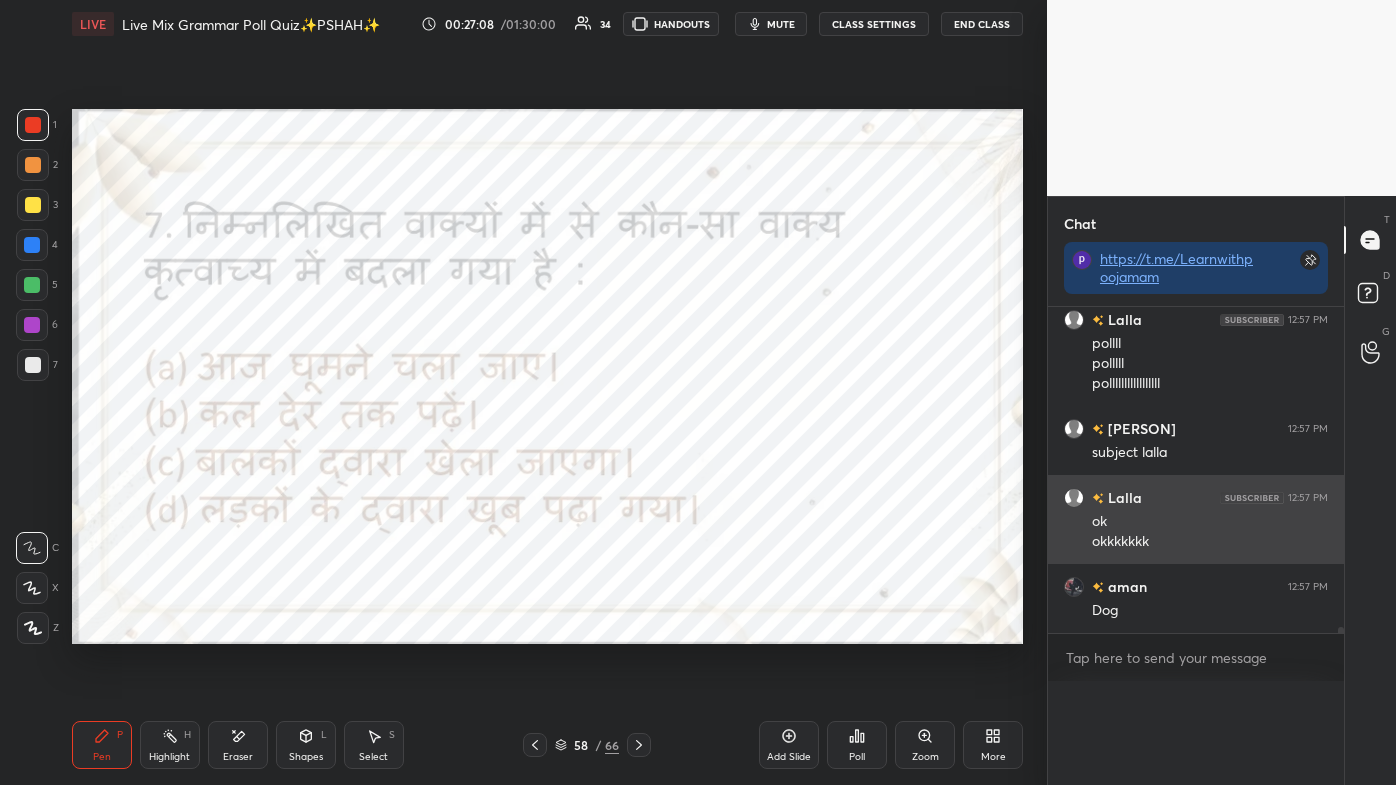 scroll, scrollTop: 0, scrollLeft: 0, axis: both 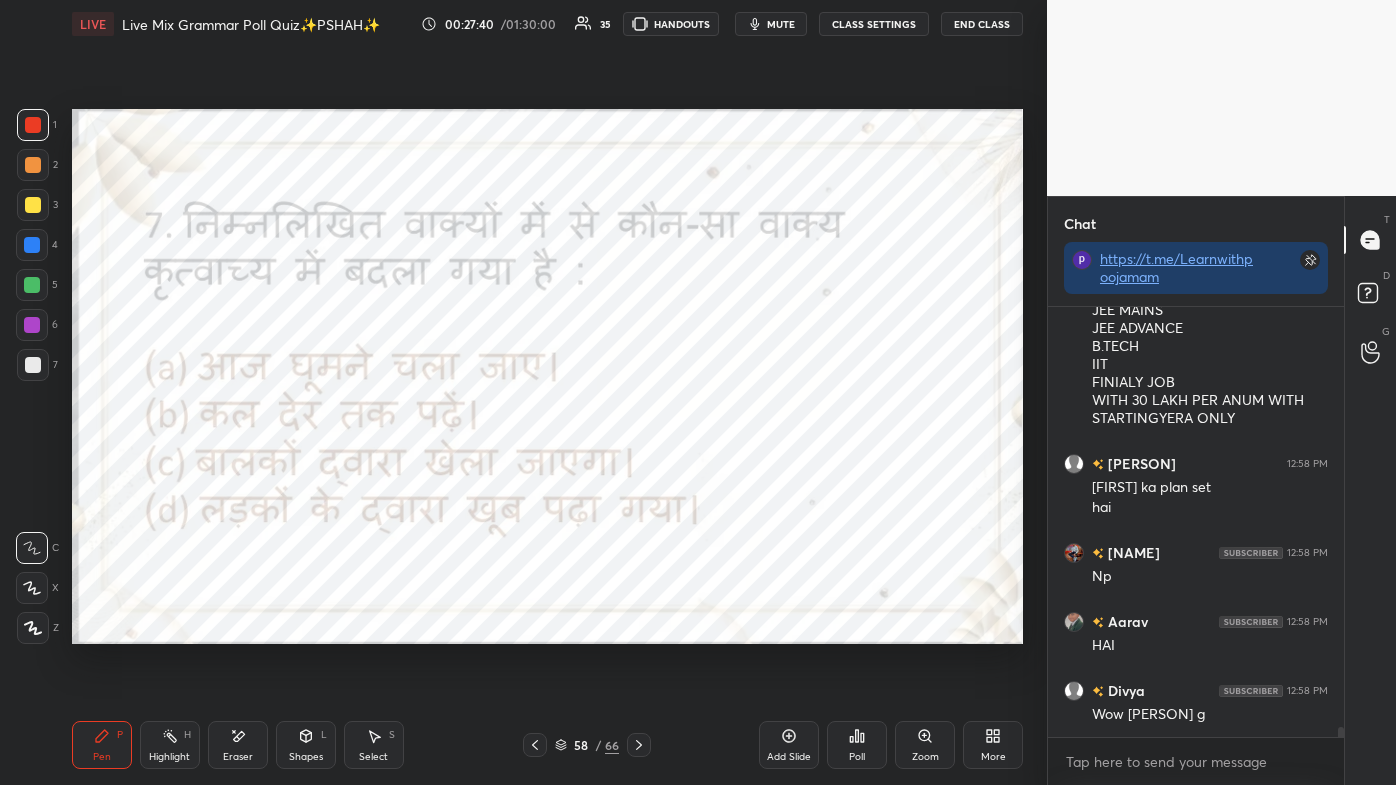 click on "Eraser" at bounding box center [238, 745] 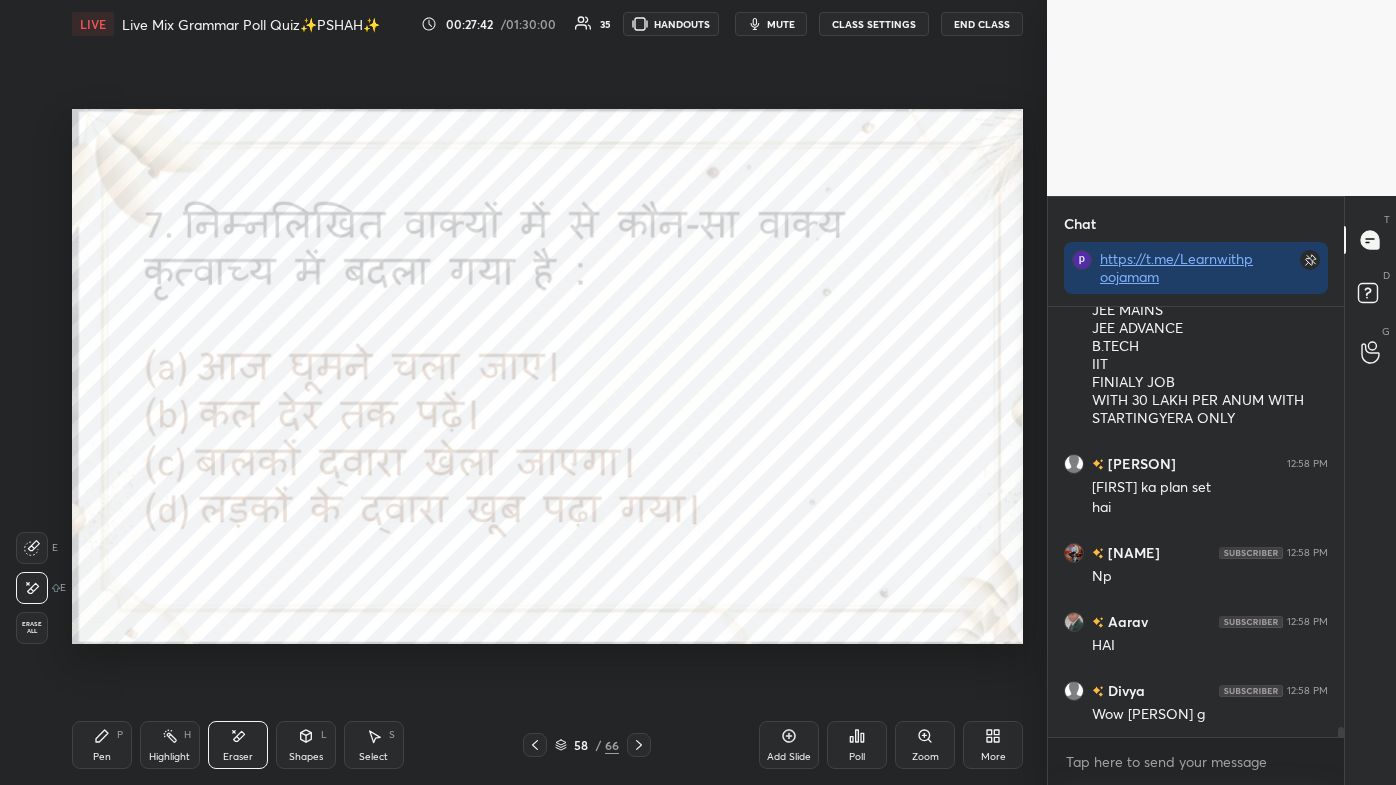 click on "Pen P" at bounding box center [102, 745] 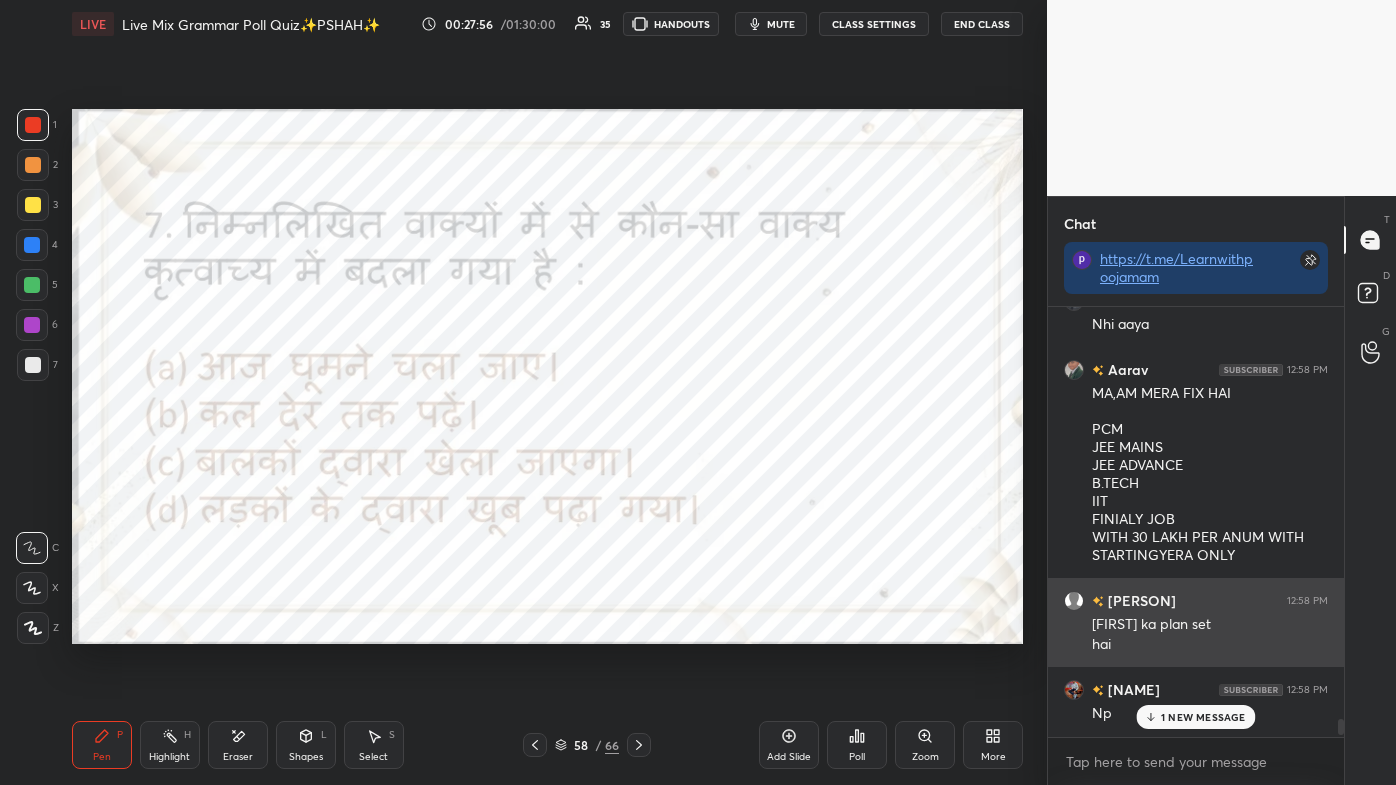 scroll, scrollTop: 18693, scrollLeft: 0, axis: vertical 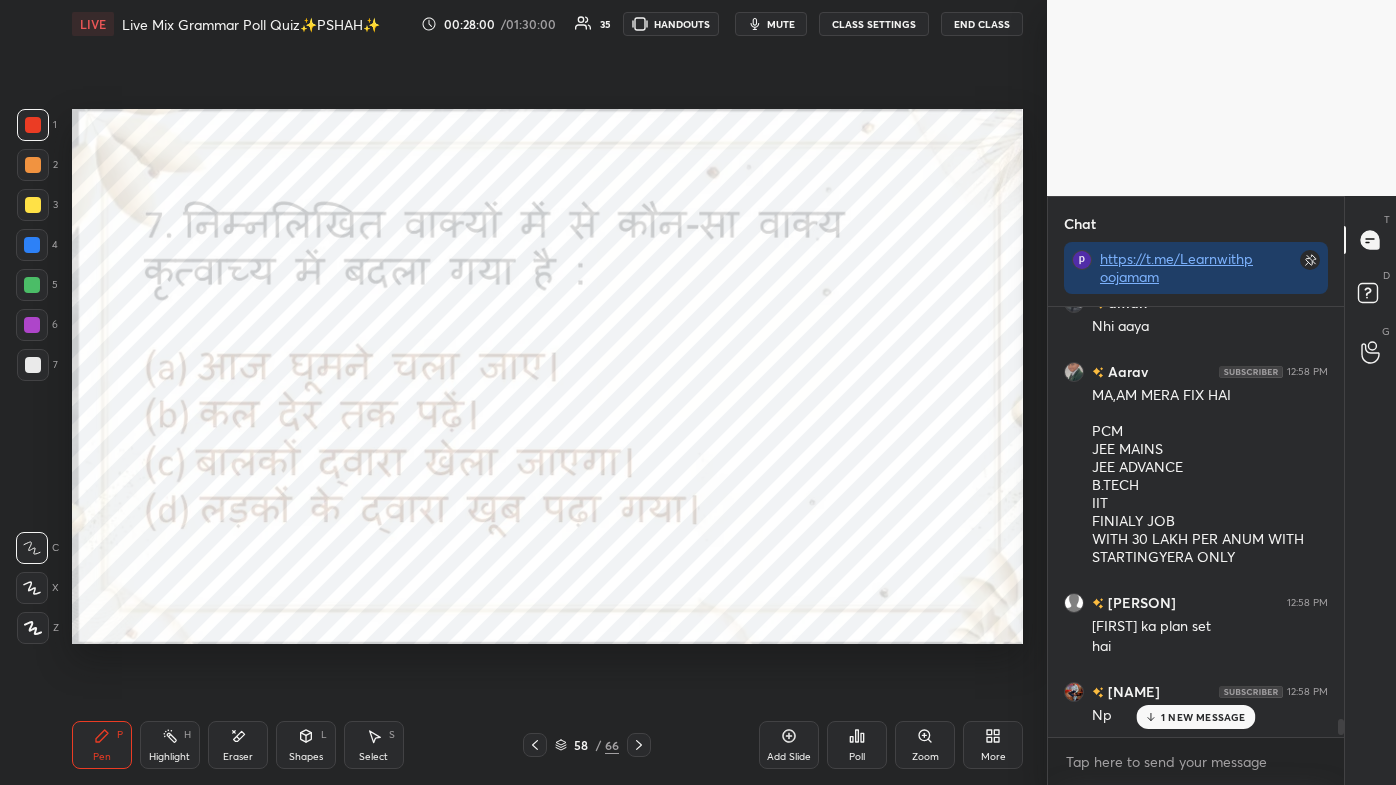click on "1 NEW MESSAGE" at bounding box center [1203, 717] 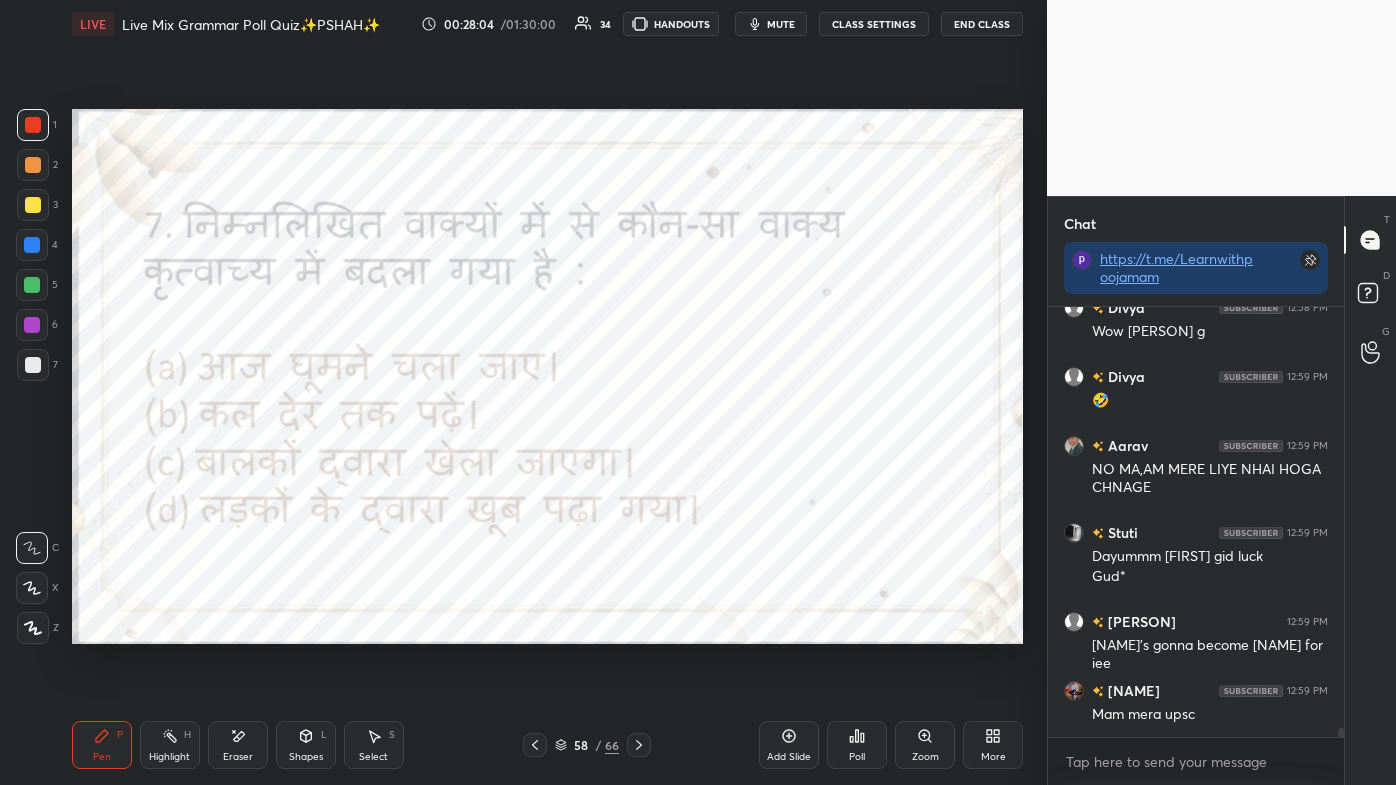 scroll, scrollTop: 19284, scrollLeft: 0, axis: vertical 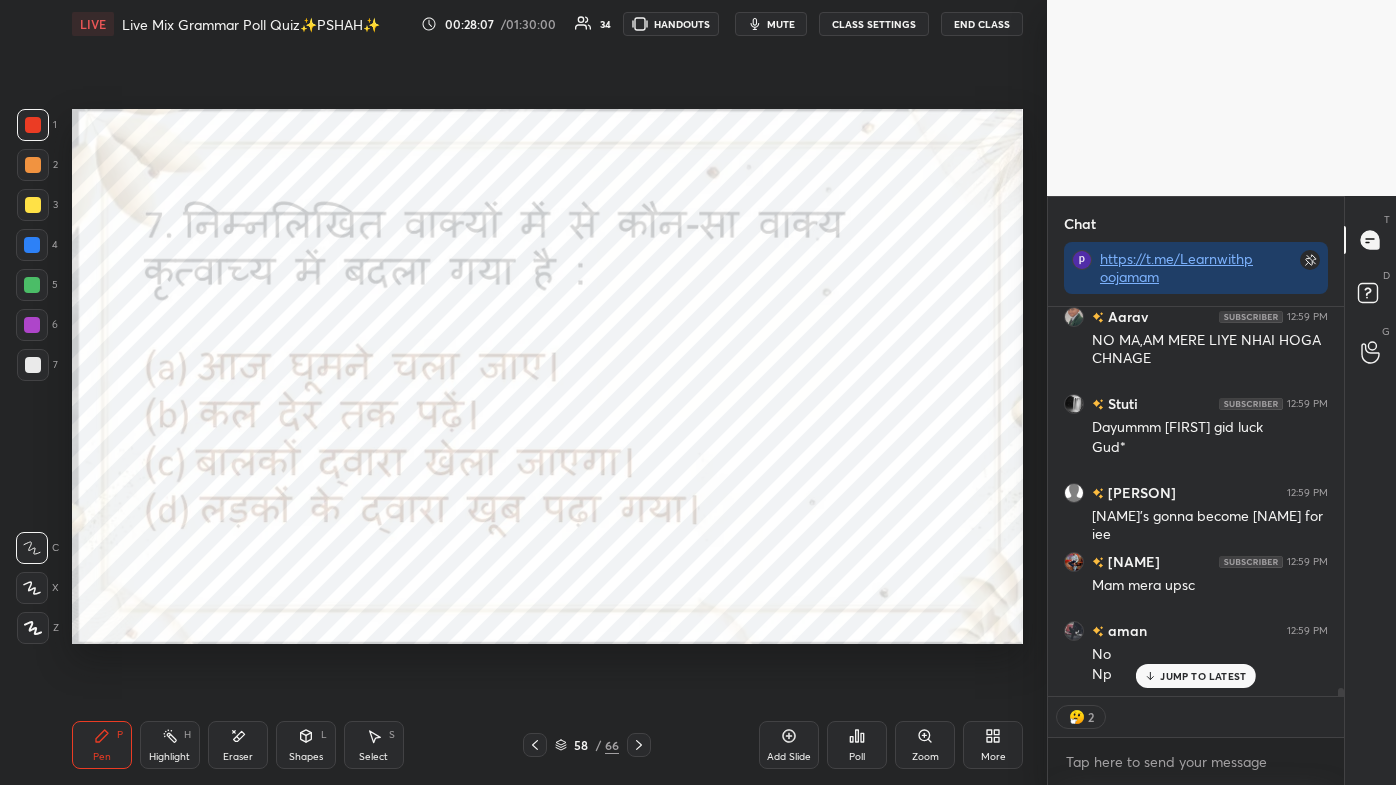 click on "JUMP TO LATEST" at bounding box center (1203, 676) 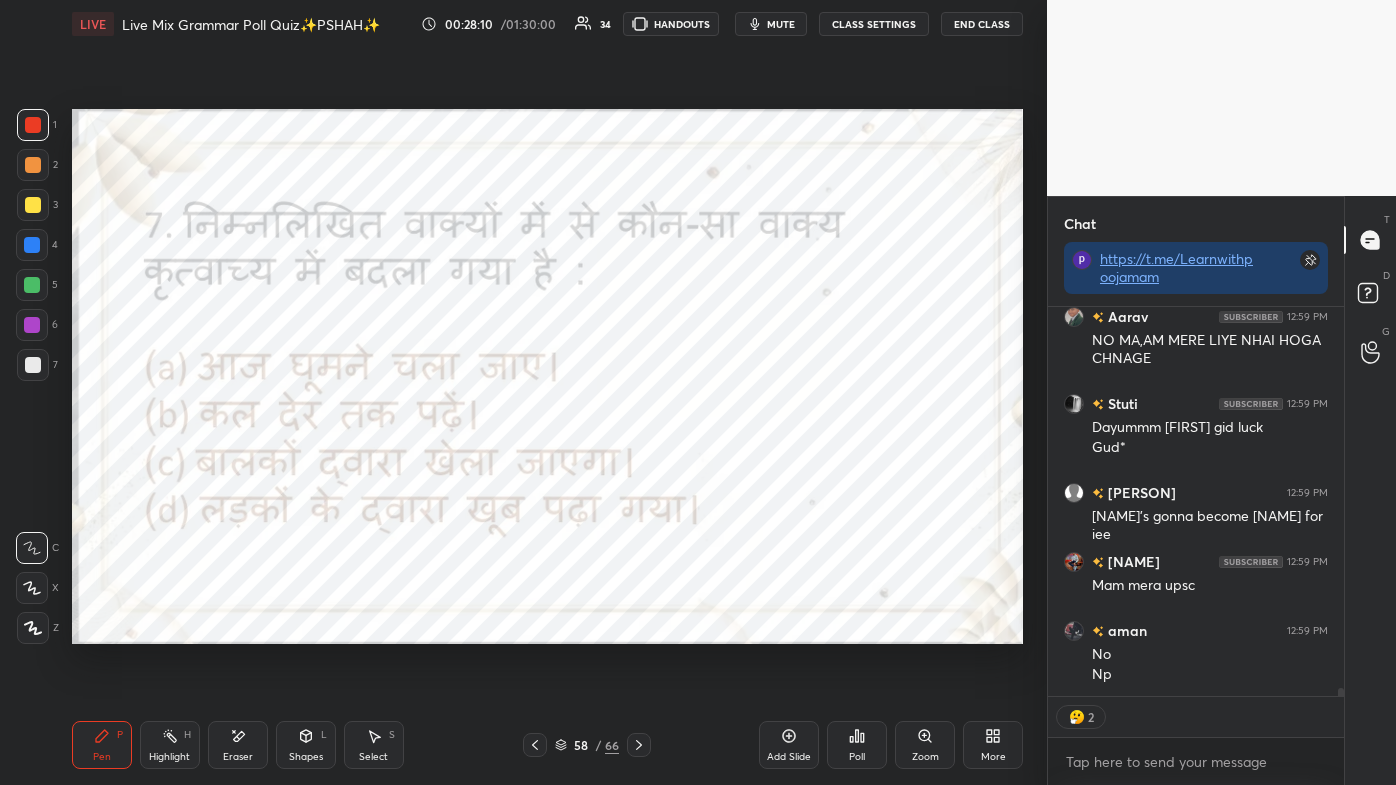 scroll, scrollTop: 19413, scrollLeft: 0, axis: vertical 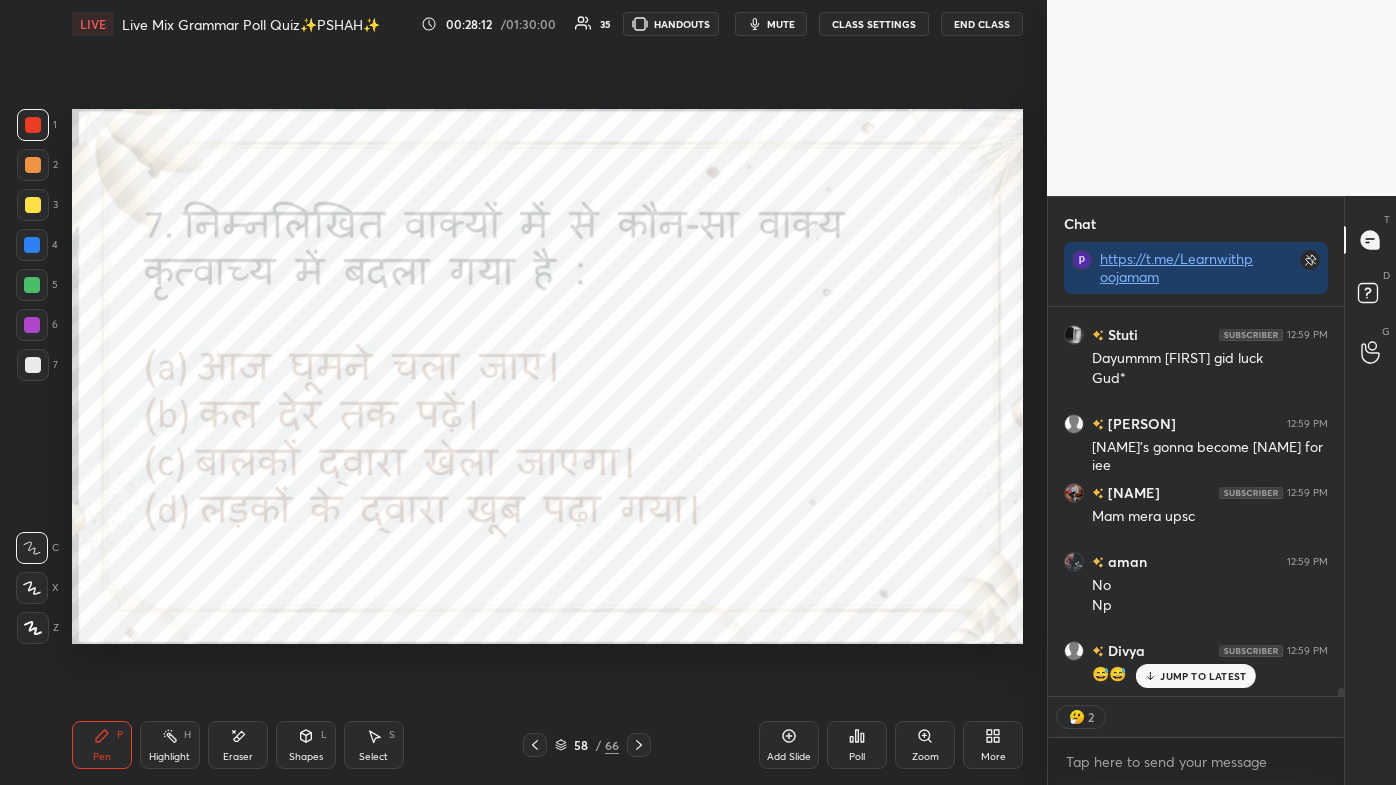 click 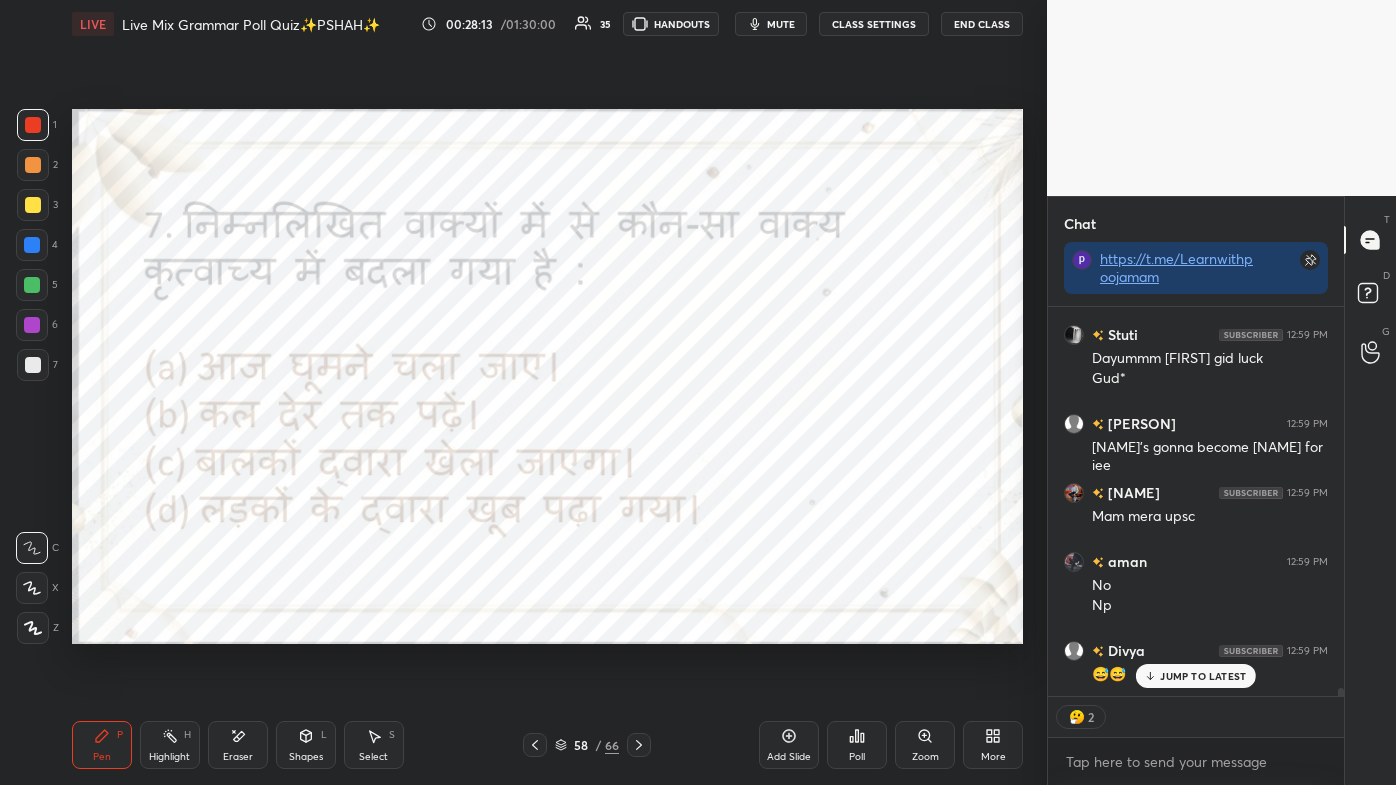 scroll, scrollTop: 19482, scrollLeft: 0, axis: vertical 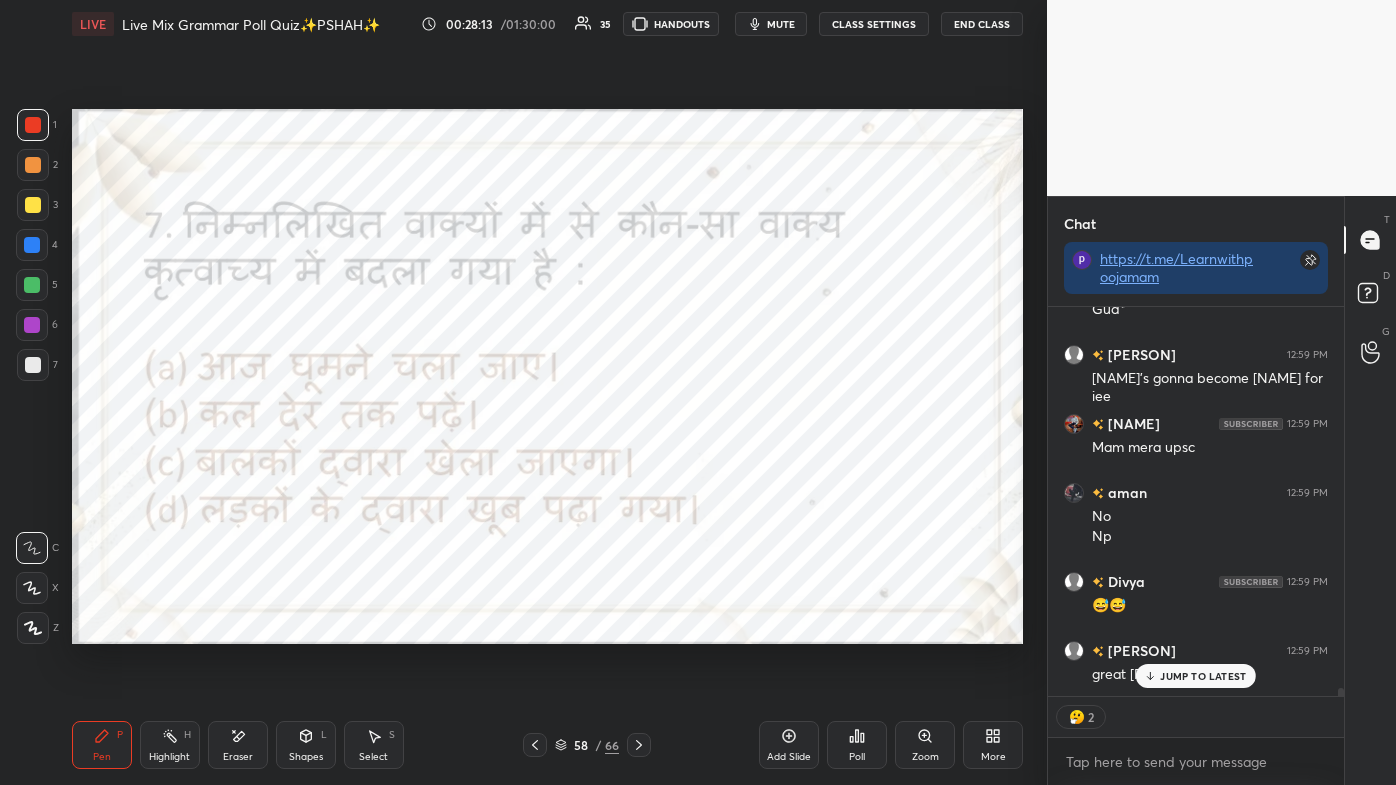 click 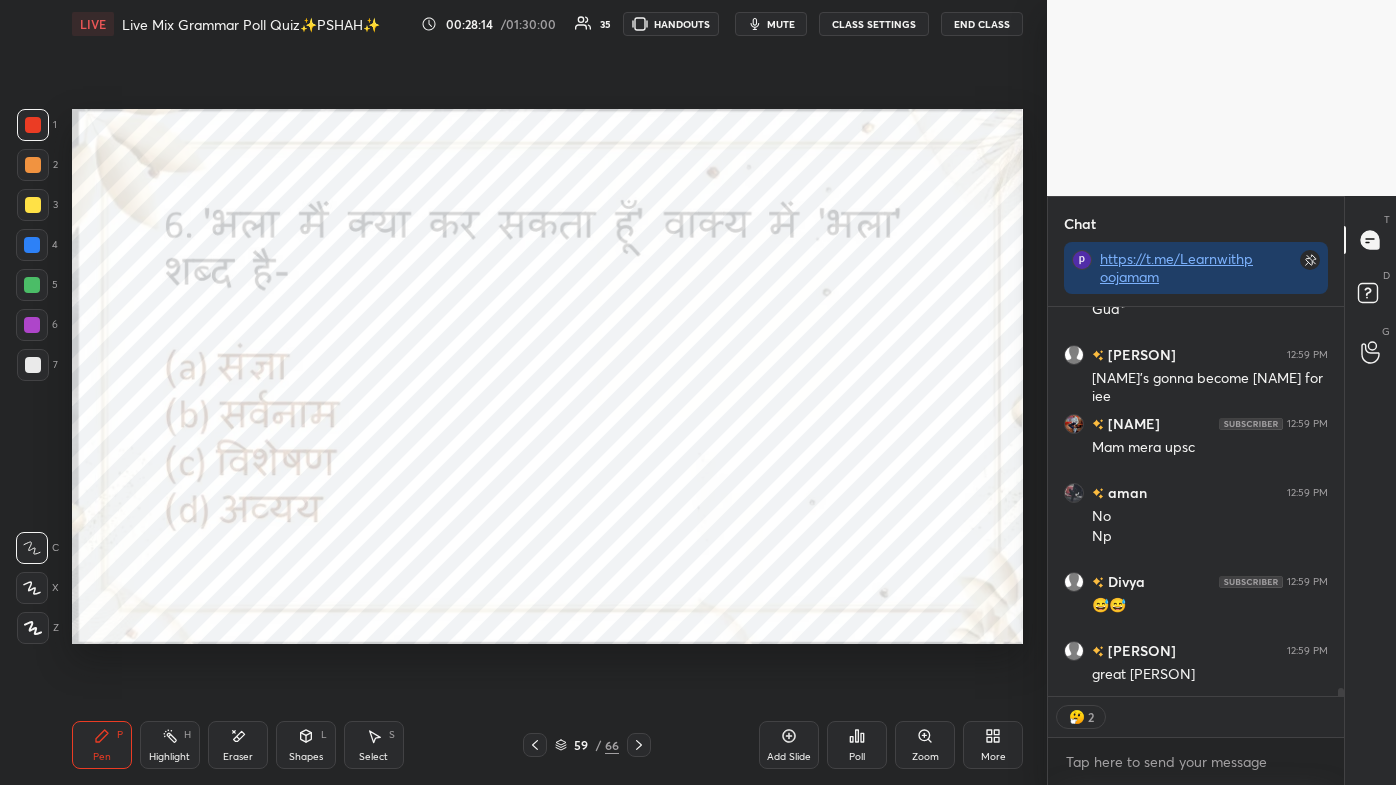 scroll, scrollTop: 19552, scrollLeft: 0, axis: vertical 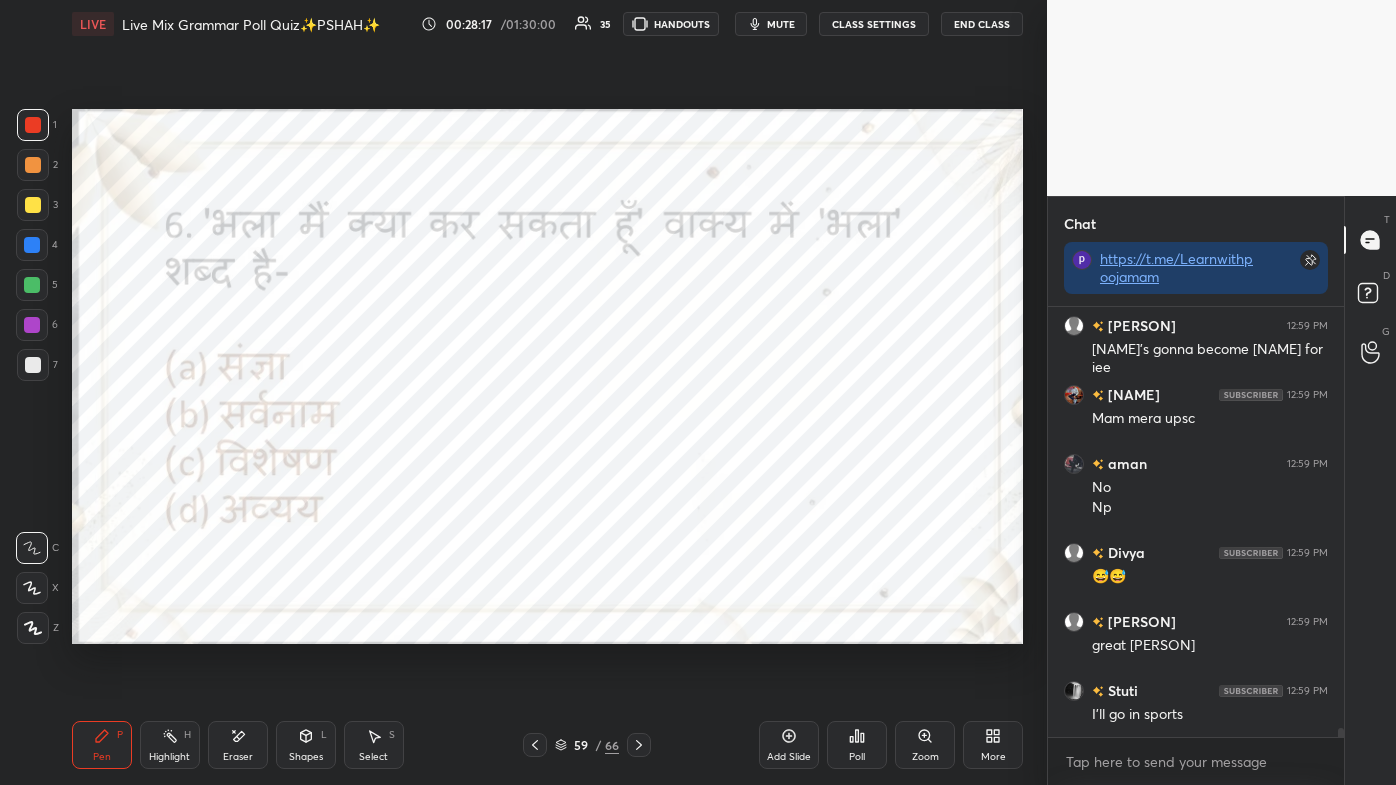 click 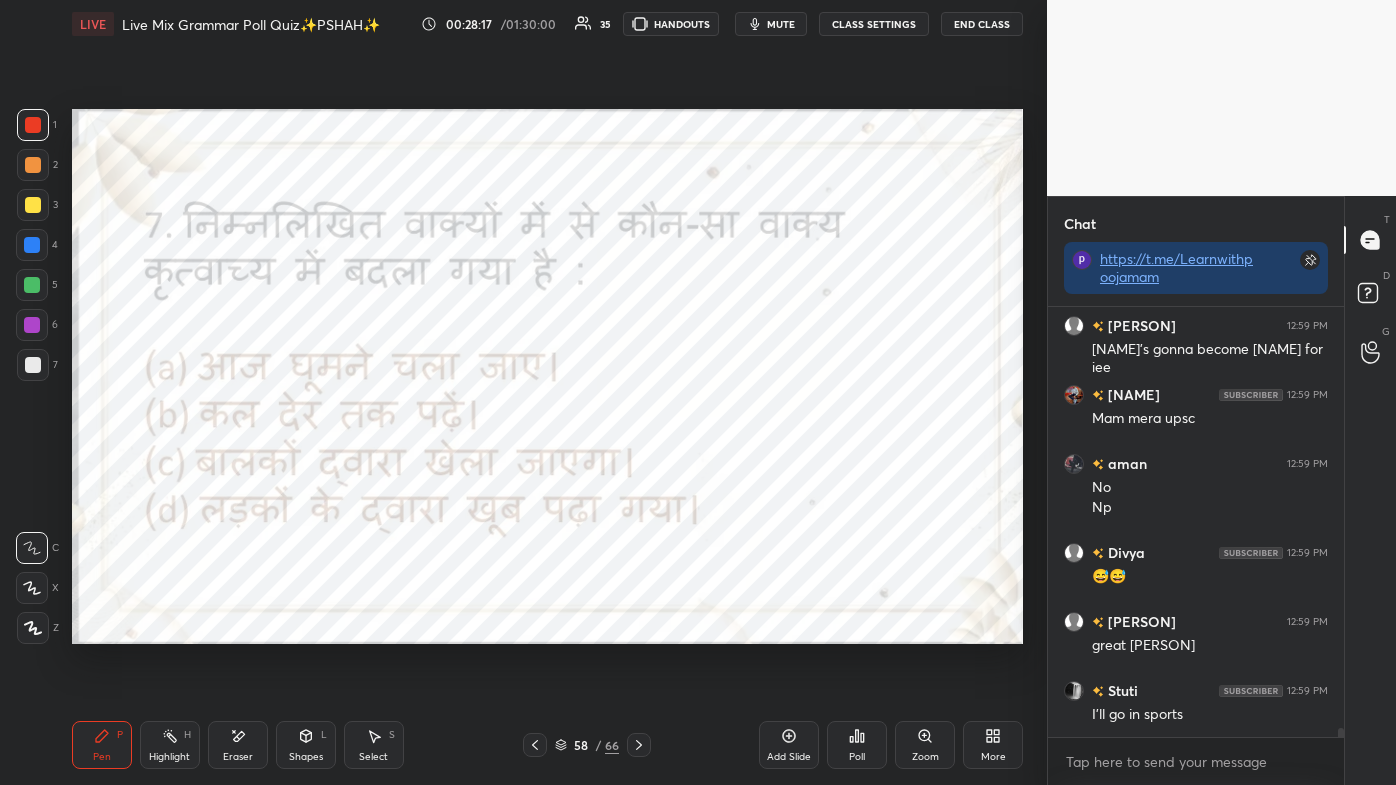 click 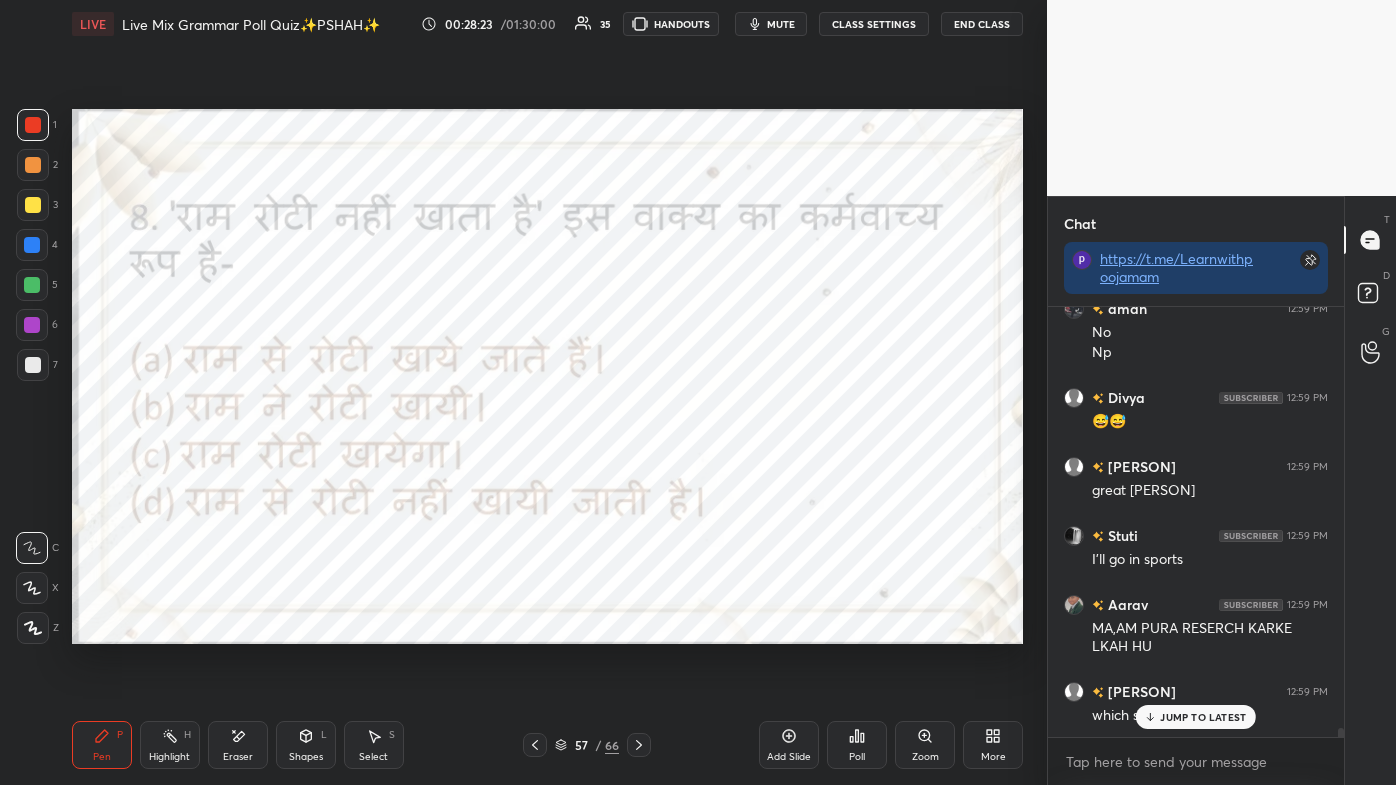 scroll, scrollTop: 19736, scrollLeft: 0, axis: vertical 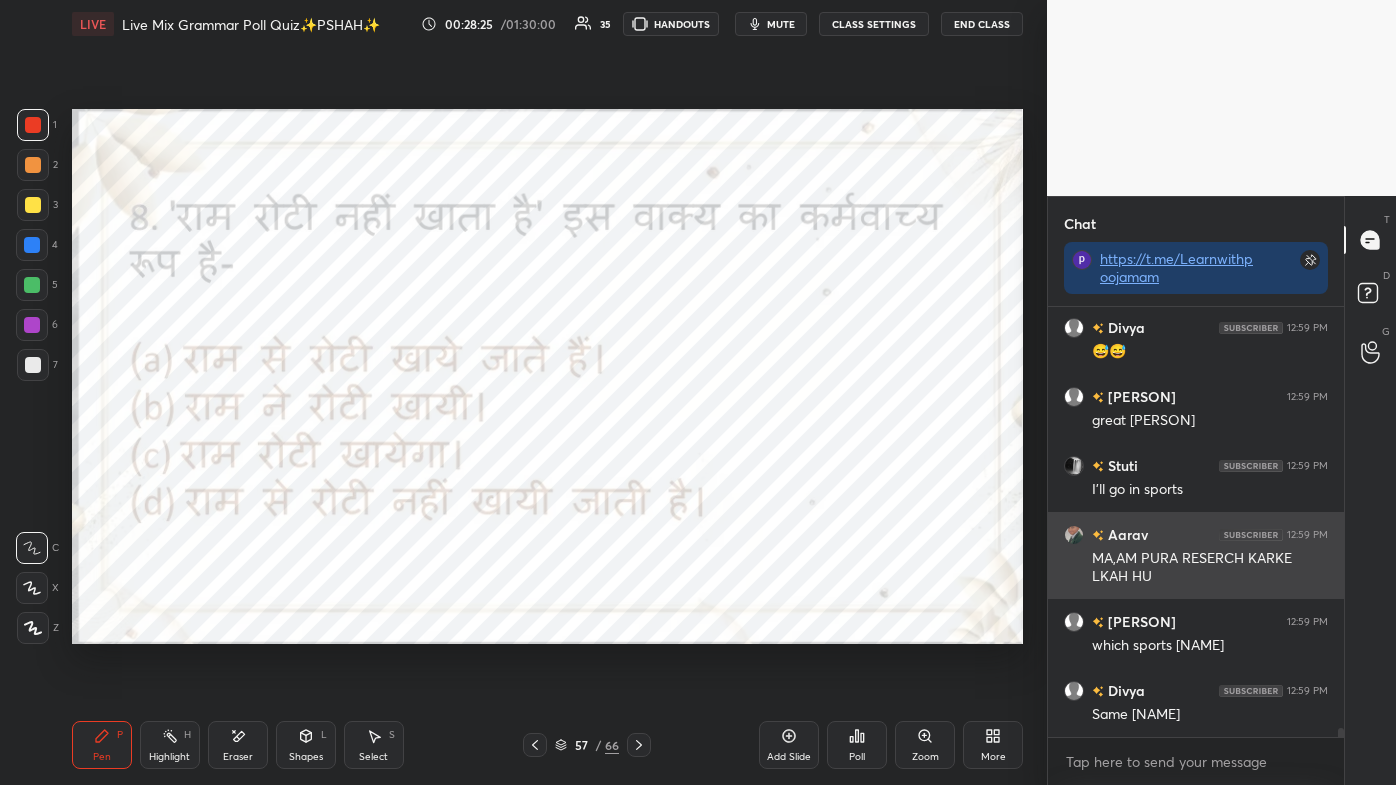 click on "[USERNAME] 12:59 PM MA,AM PURA RESERCH KARKE LKAH HU" at bounding box center [1196, 555] 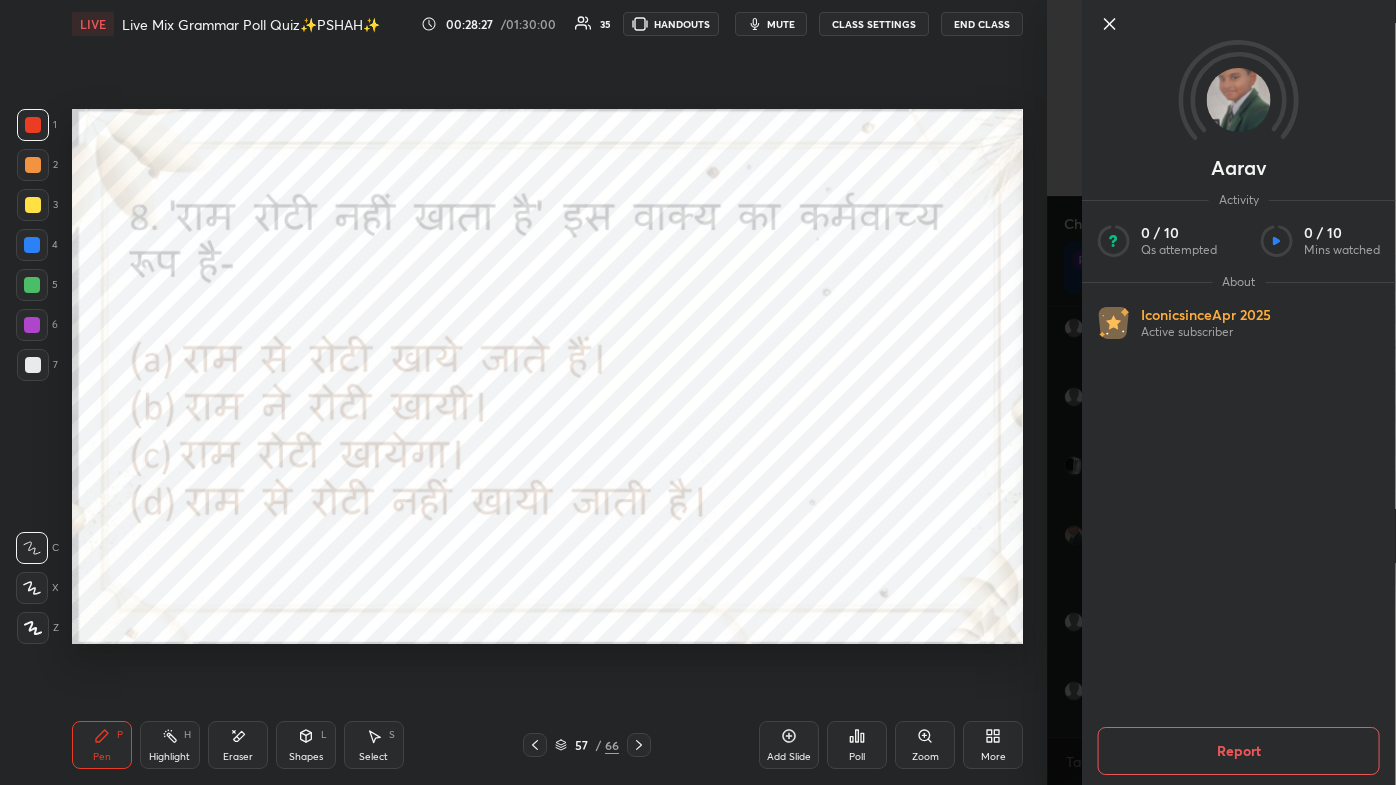 click 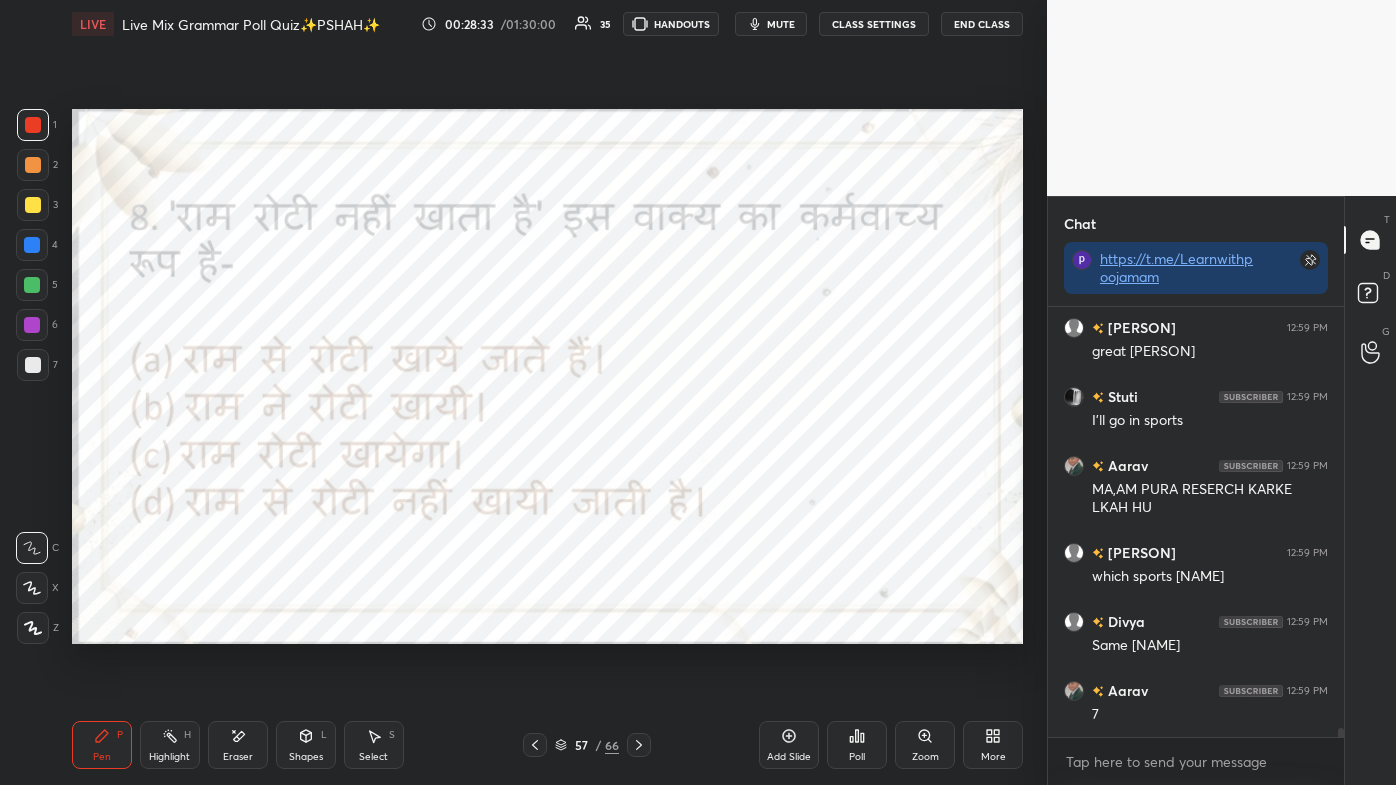 scroll, scrollTop: 19914, scrollLeft: 0, axis: vertical 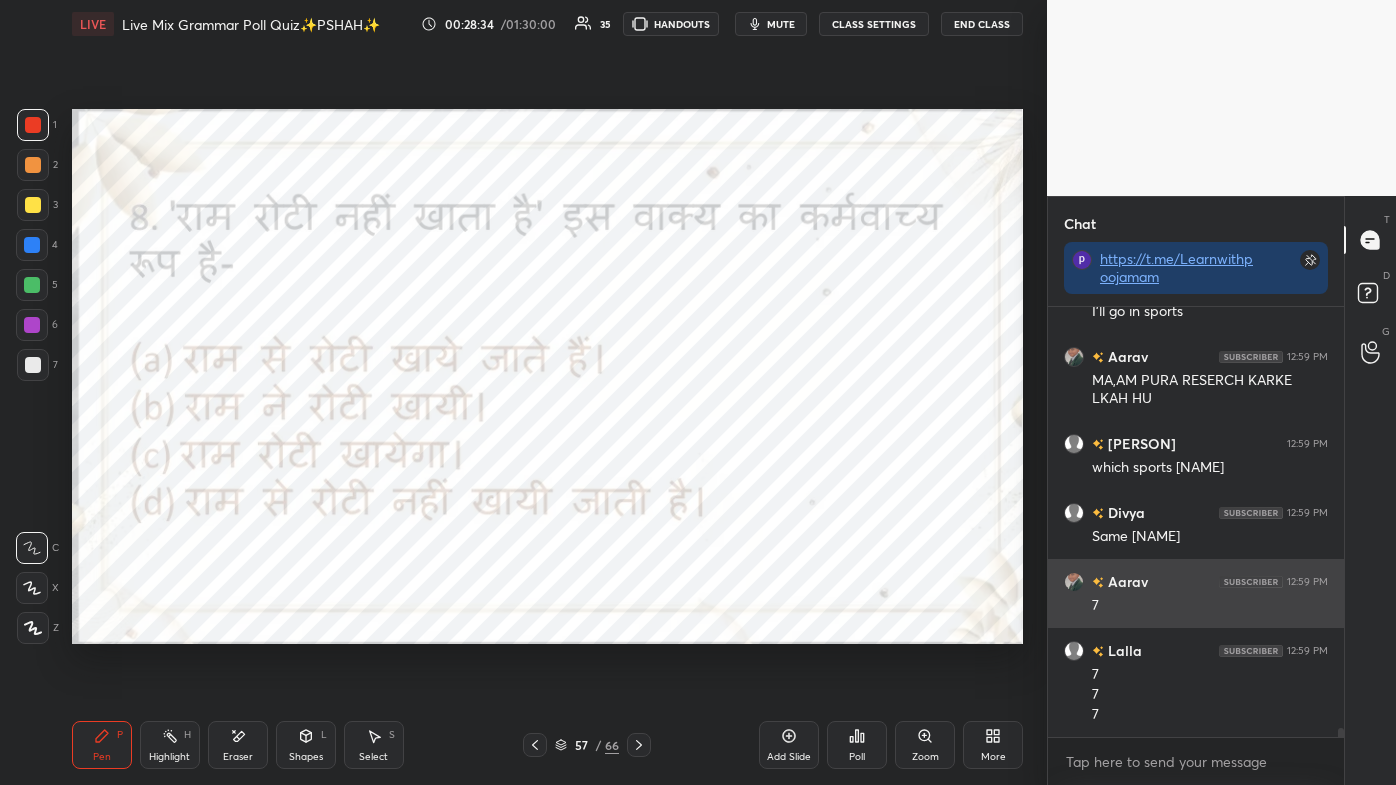 click on "[PERSON] 12:59 PM 7" at bounding box center (1196, 593) 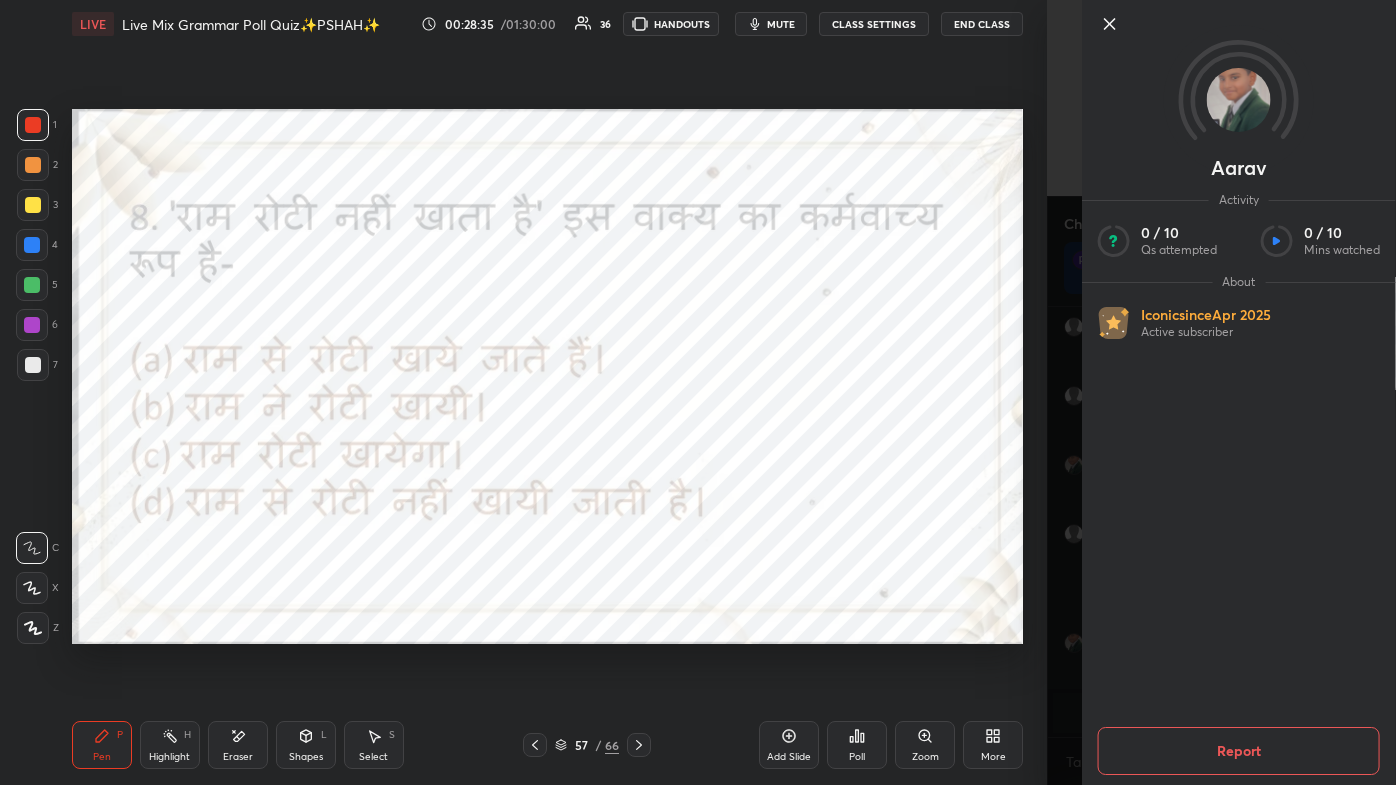 click at bounding box center (1239, 57) 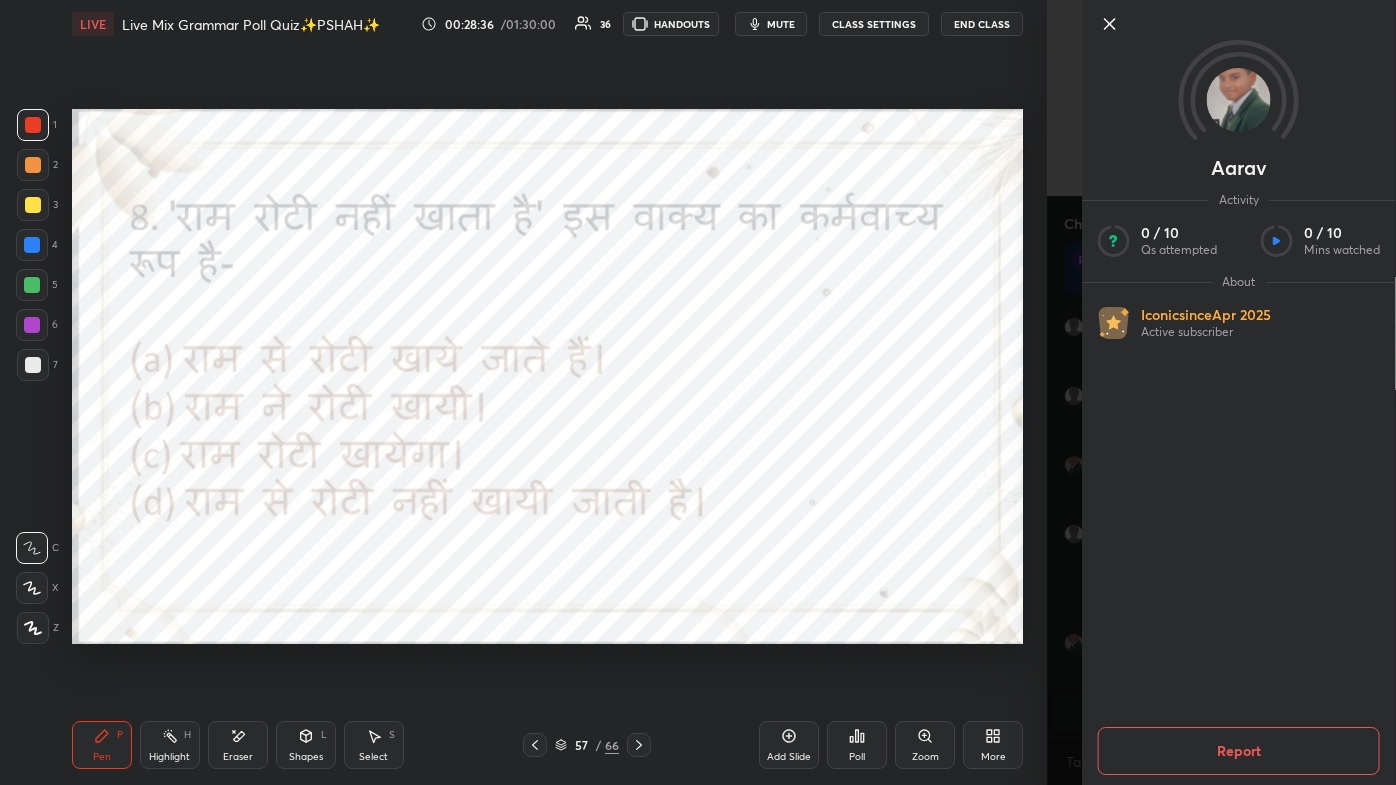 click 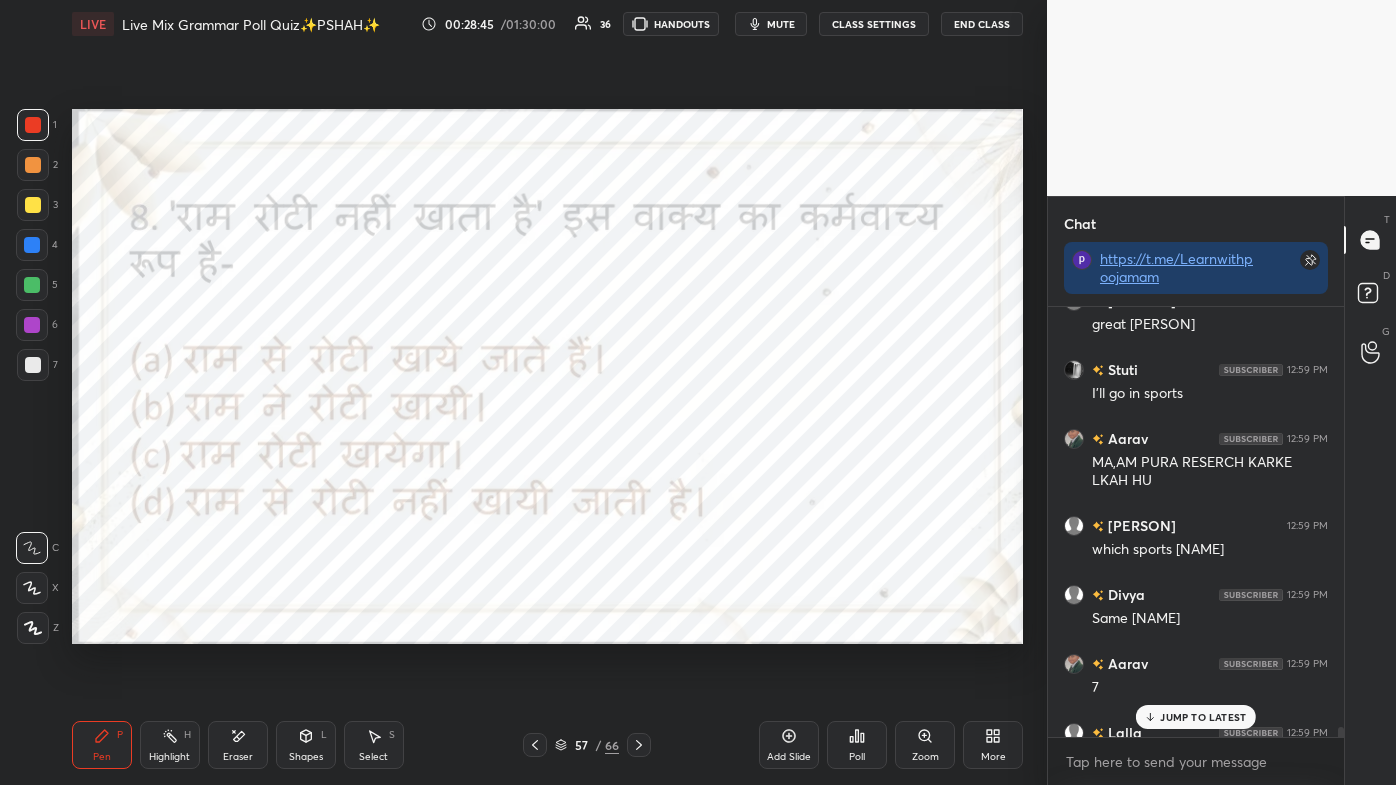 scroll, scrollTop: 28114, scrollLeft: 0, axis: vertical 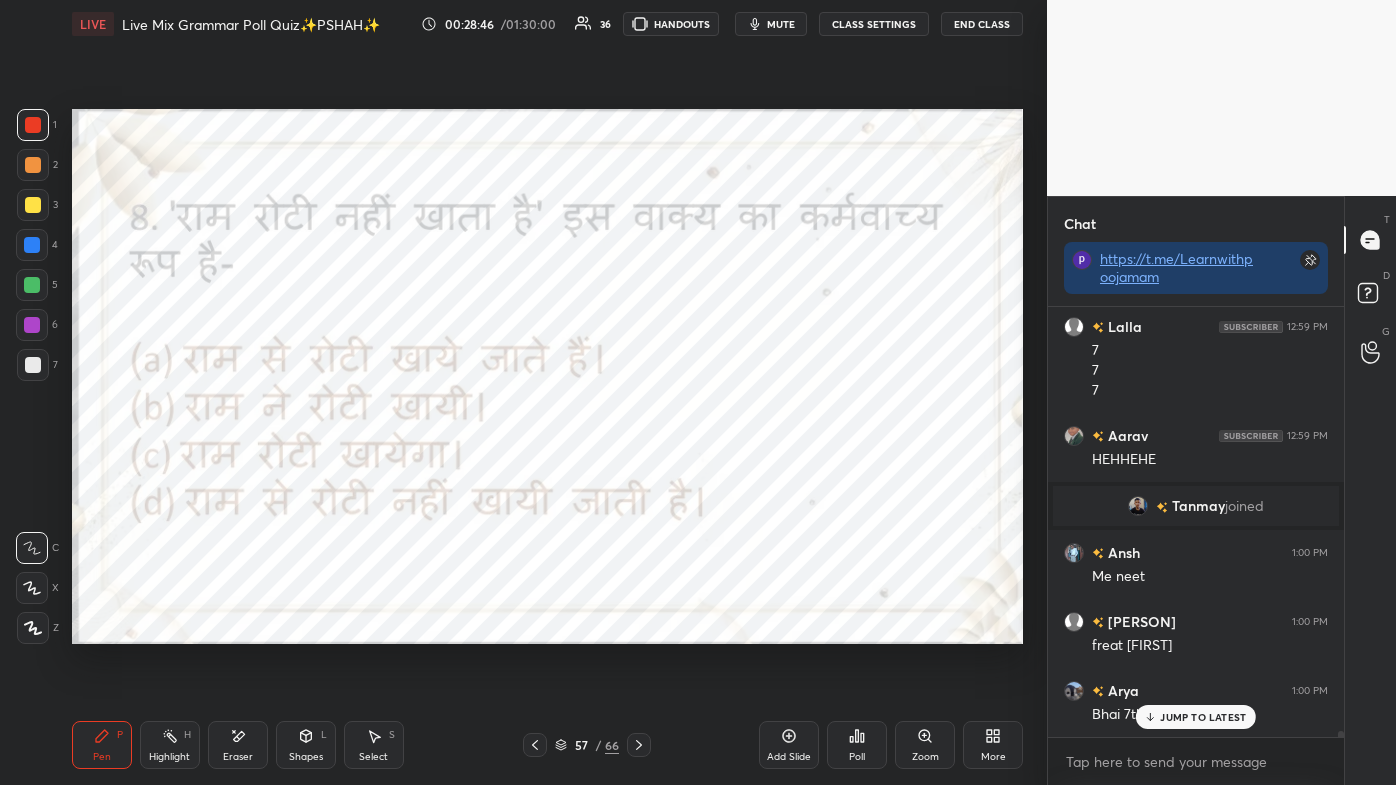 click on "[NAME] 12:59 PM [NAME]'s gonna become [NAME]  for jee [NAME] 12:59 PM Mam mera upsc [NAME] 12:59 PM No Np [NAME] 12:59 PM 😅😅 [NAME] 12:59 PM great [NAME] [NAME] 12:59 PM I'll go in sports [NAME] 12:59 PM MA,AM PURA RESERCH KARKE LKAH HU [NAME] 12:59 PM which sports [NAME] [NAME] 12:59 PM Same [NAME] [NAME] 12:59 PM 7 [NAME] 12:59 PM 7 7 7 [NAME] 12:59 PM HEHHEHE [NAME]  joined [NAME] 1:00 PM Me neet [NAME] 1:00 PM freat [NAME] [NAME] 1:00 PM Bhai 7th me itne goals 😭 JUMP TO LATEST" at bounding box center (1196, 522) 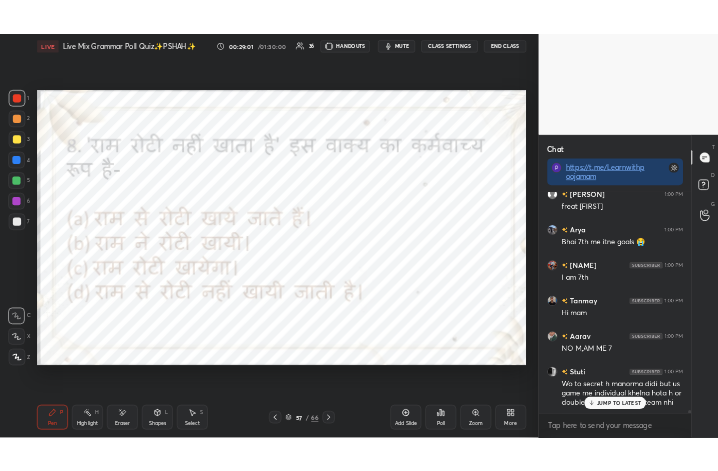scroll, scrollTop: 28496, scrollLeft: 0, axis: vertical 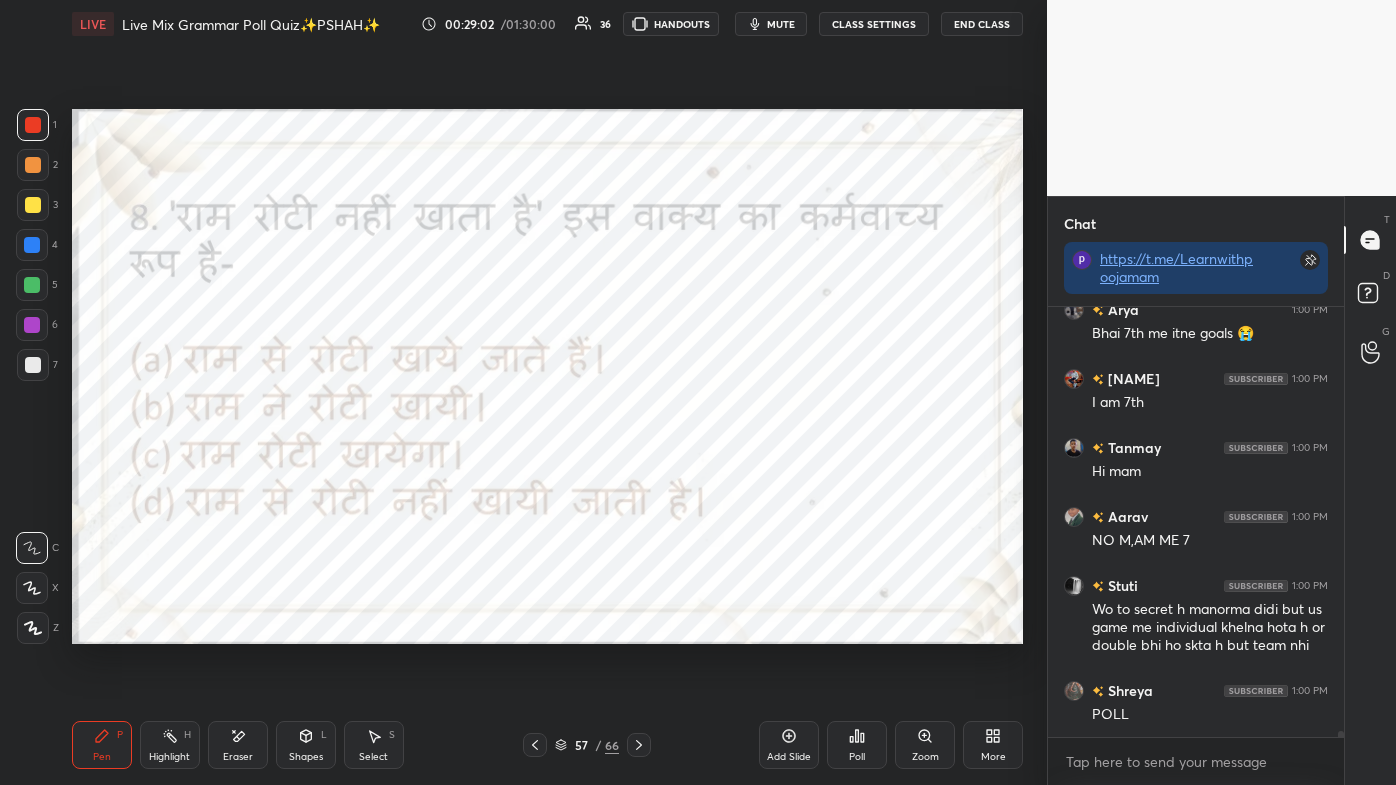 click on "More" at bounding box center (993, 757) 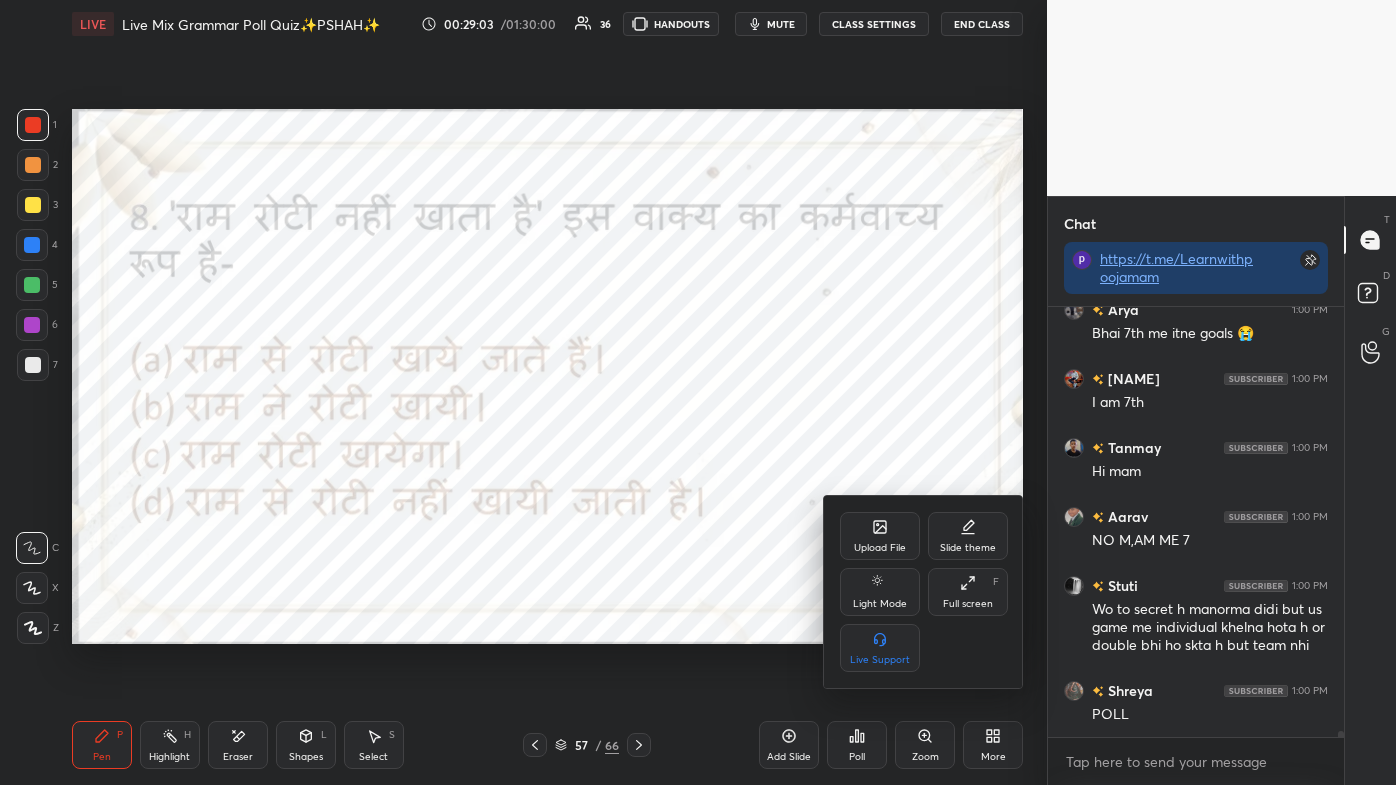 click on "Full screen F" at bounding box center [968, 592] 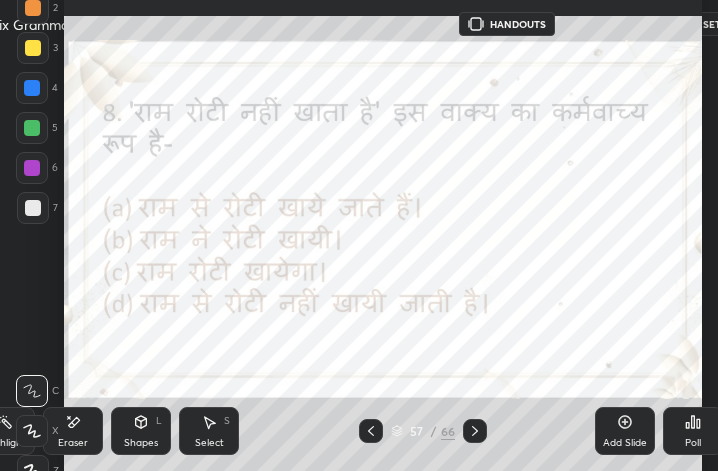 scroll, scrollTop: 343, scrollLeft: 464, axis: both 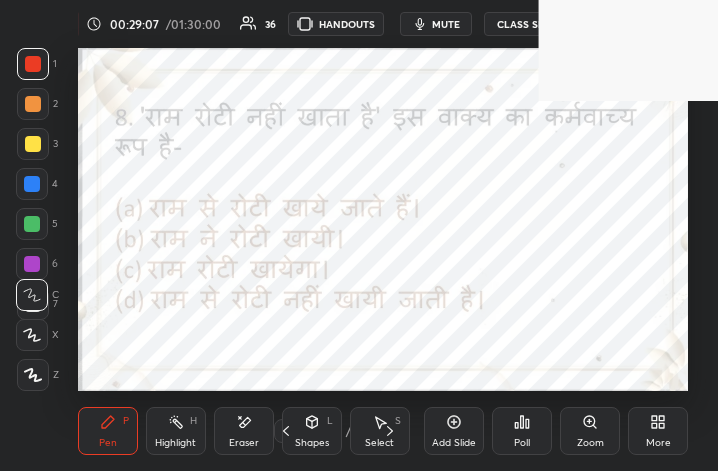 click on "More" at bounding box center (658, 431) 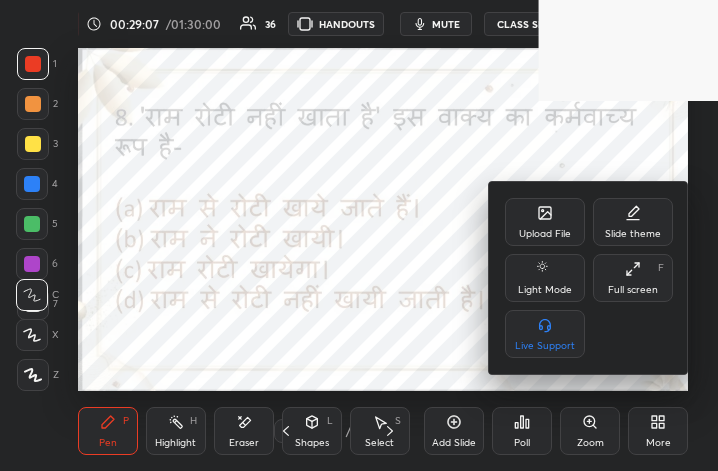 click on "Full screen" at bounding box center (633, 290) 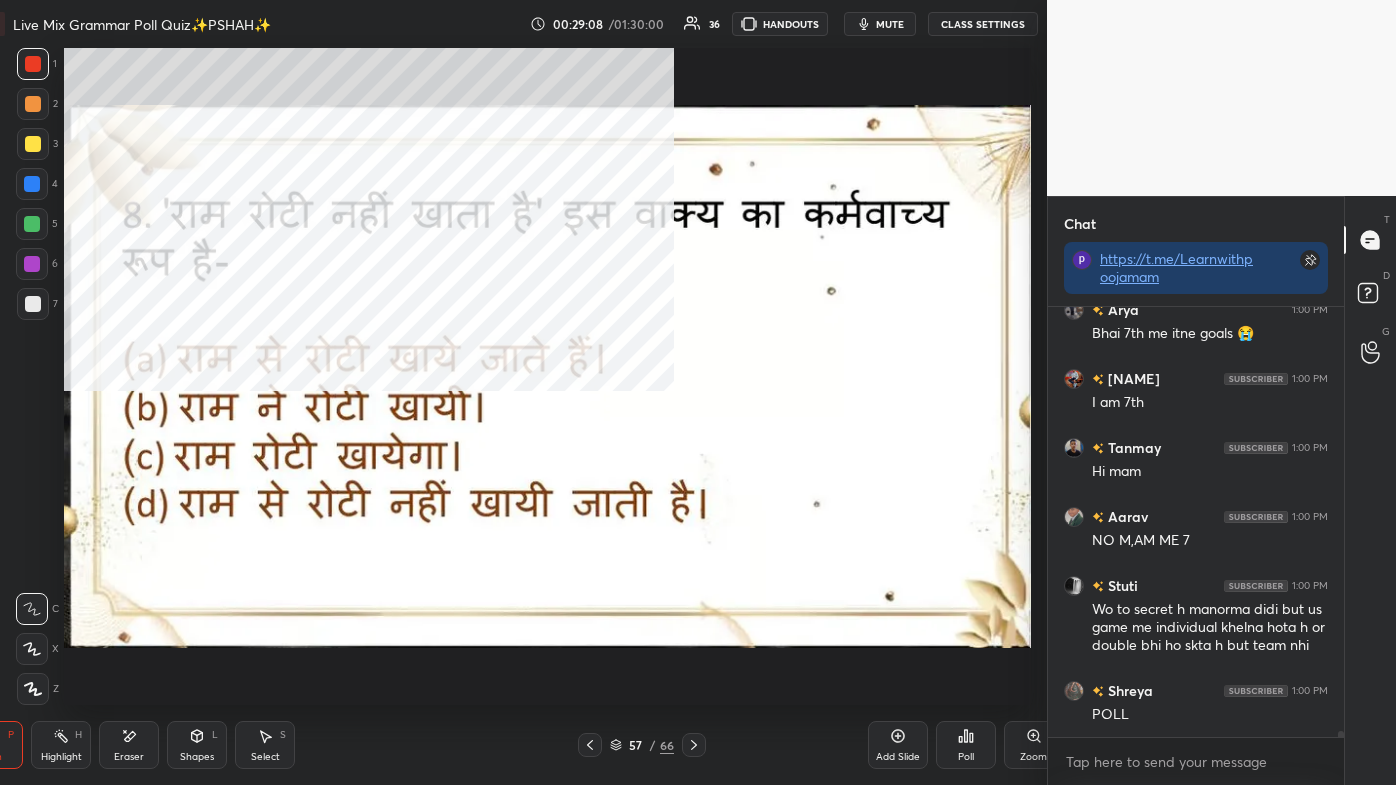 scroll, scrollTop: 99342, scrollLeft: 98741, axis: both 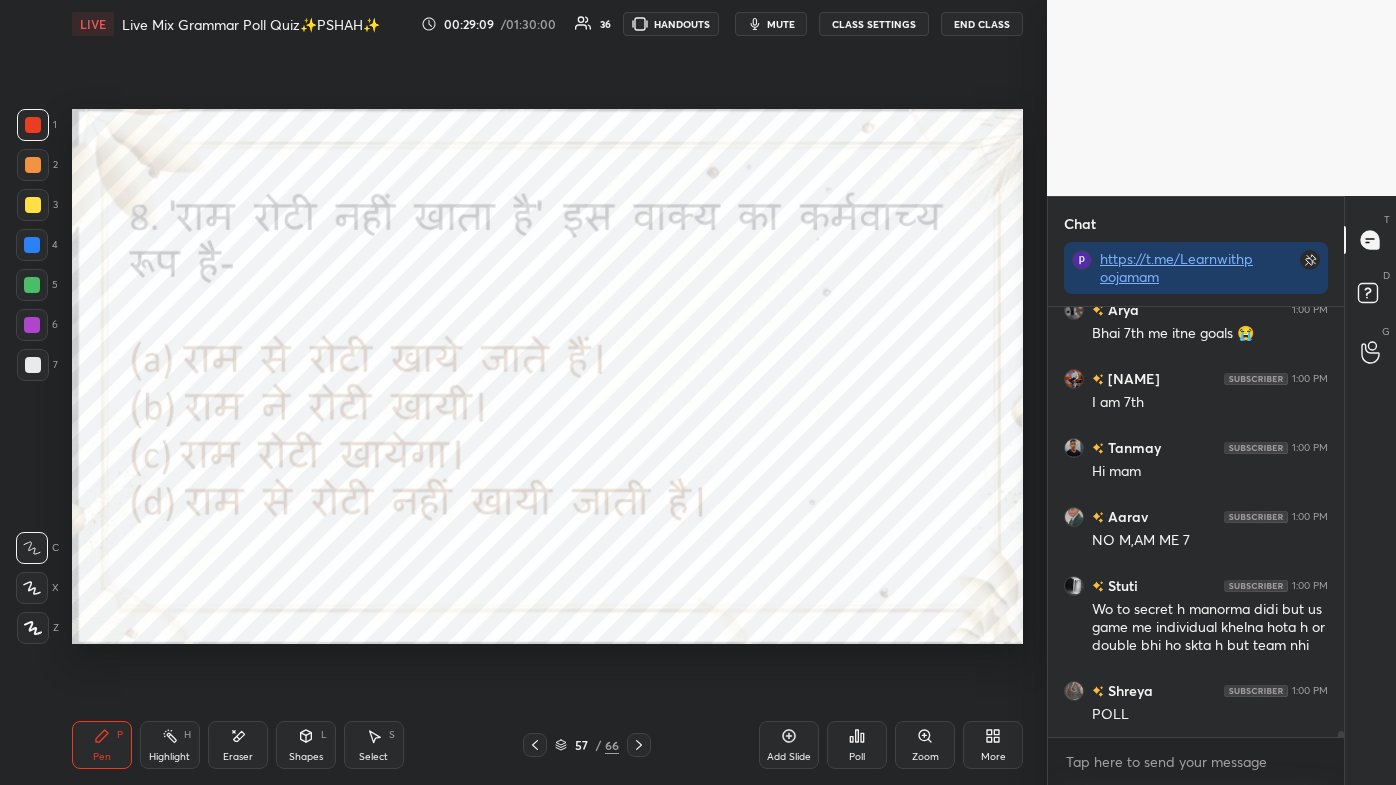 click on "More" at bounding box center (993, 745) 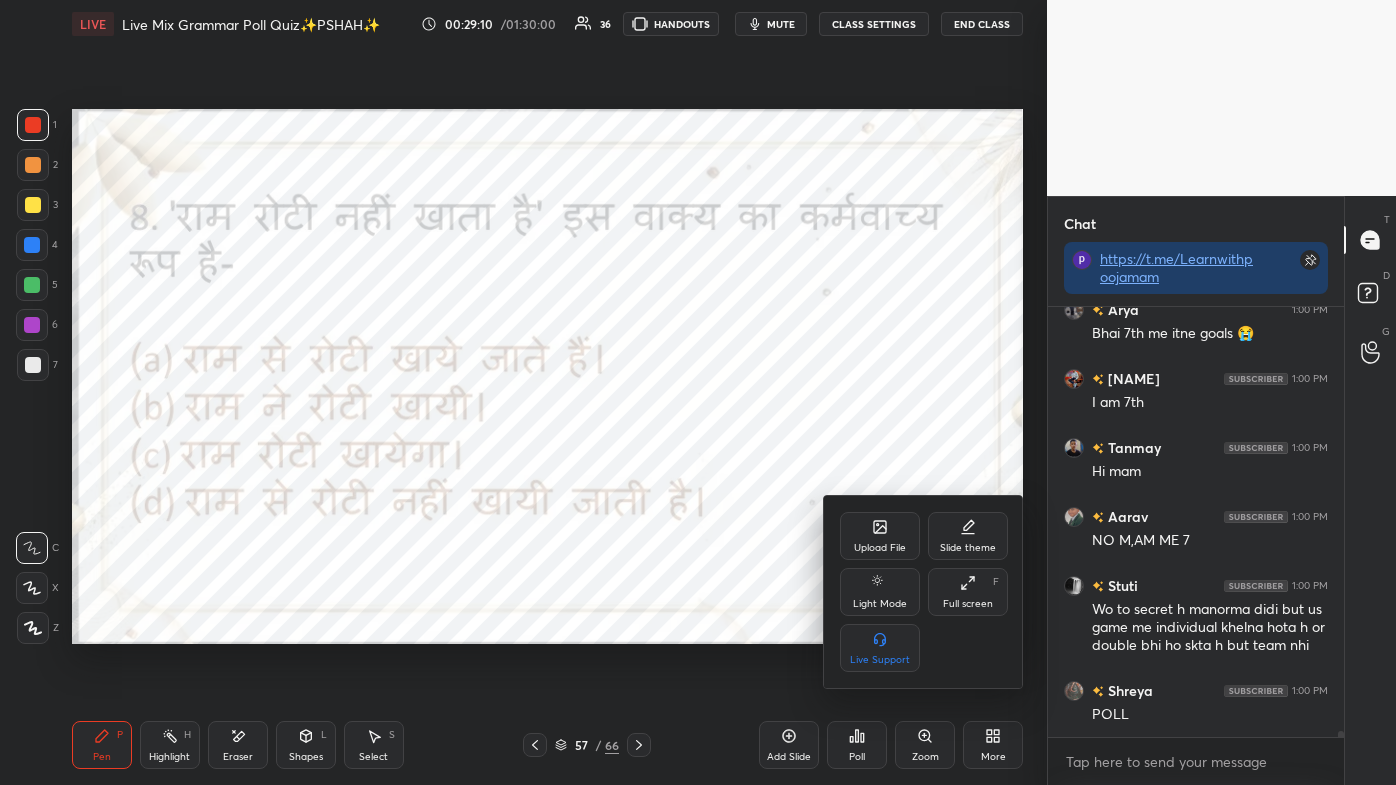 click on "Full screen F" at bounding box center (968, 592) 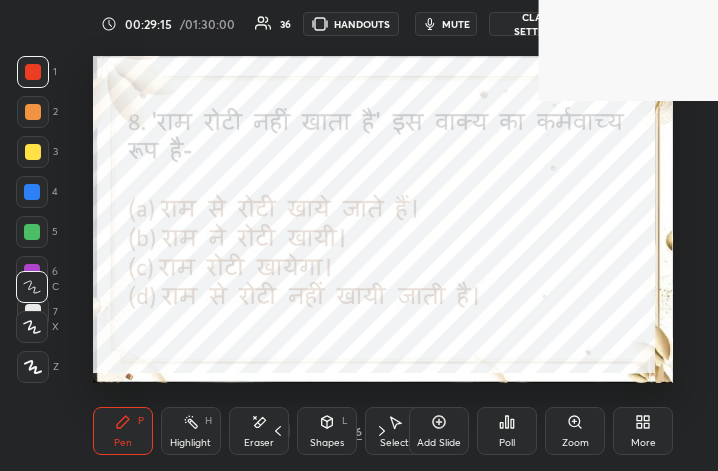 scroll, scrollTop: 99656, scrollLeft: 99361, axis: both 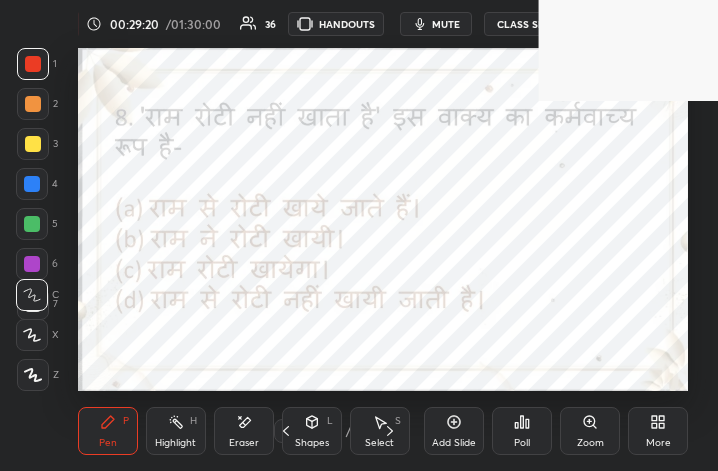 click 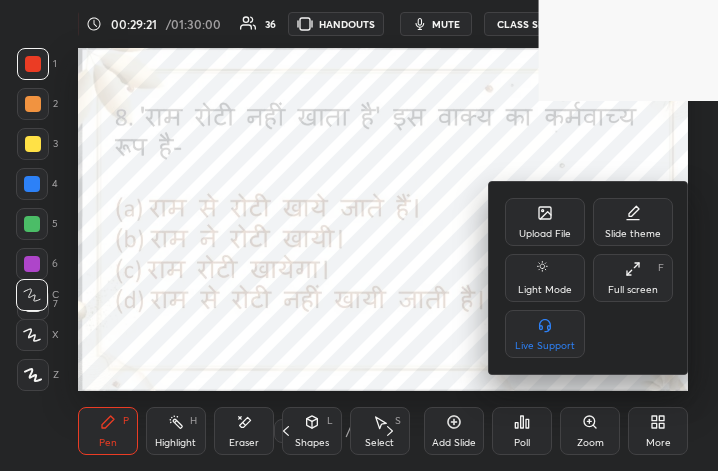 click on "Full screen" at bounding box center [633, 290] 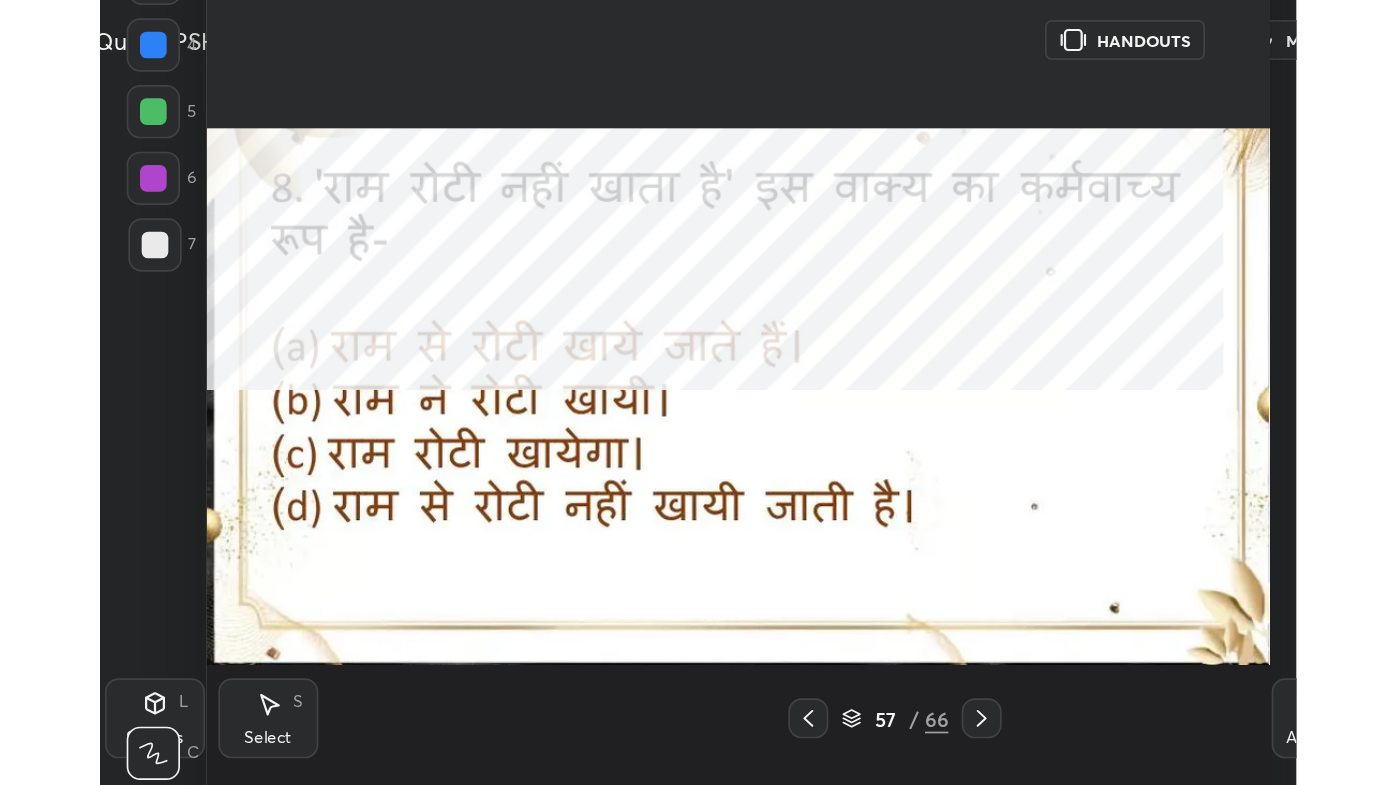 scroll, scrollTop: 99342, scrollLeft: 98688, axis: both 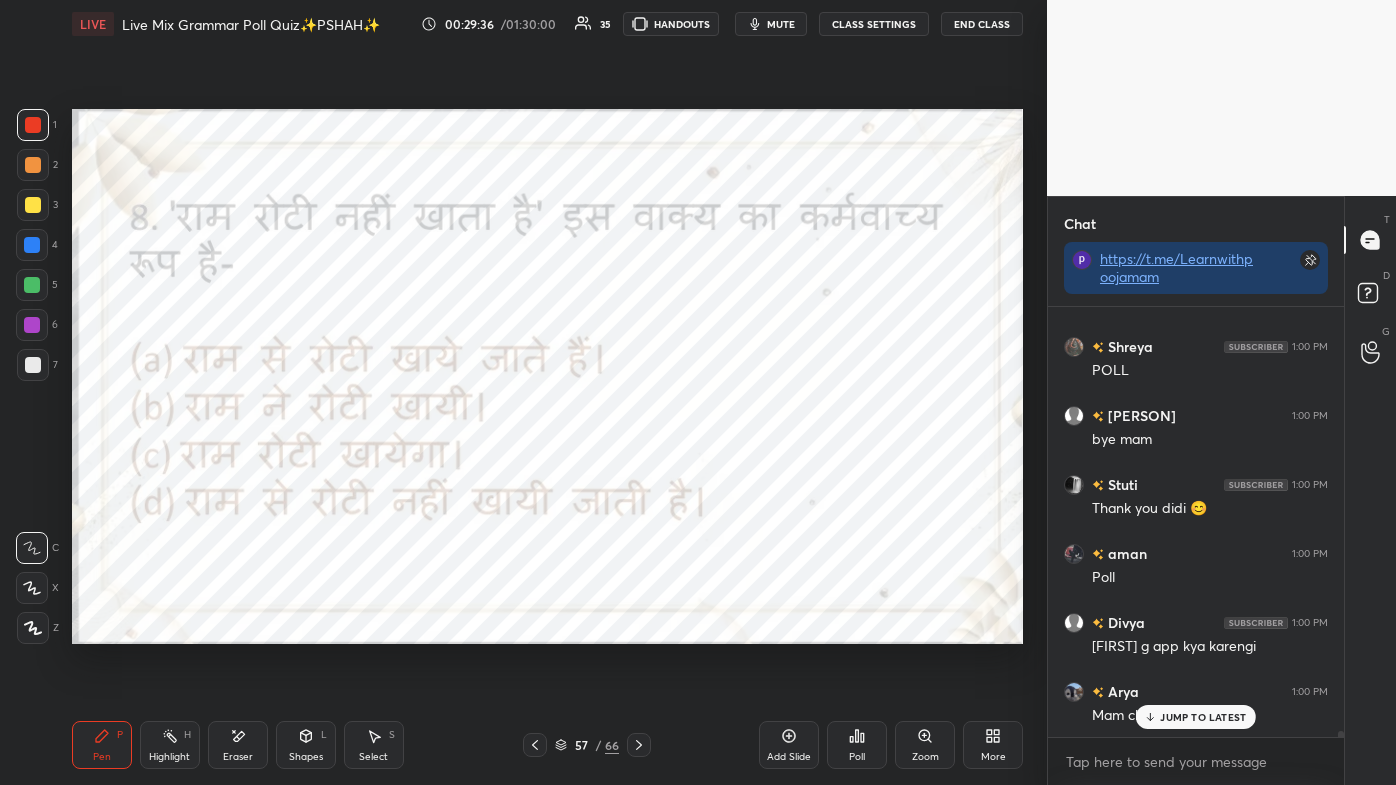 click on "JUMP TO LATEST" at bounding box center [1203, 717] 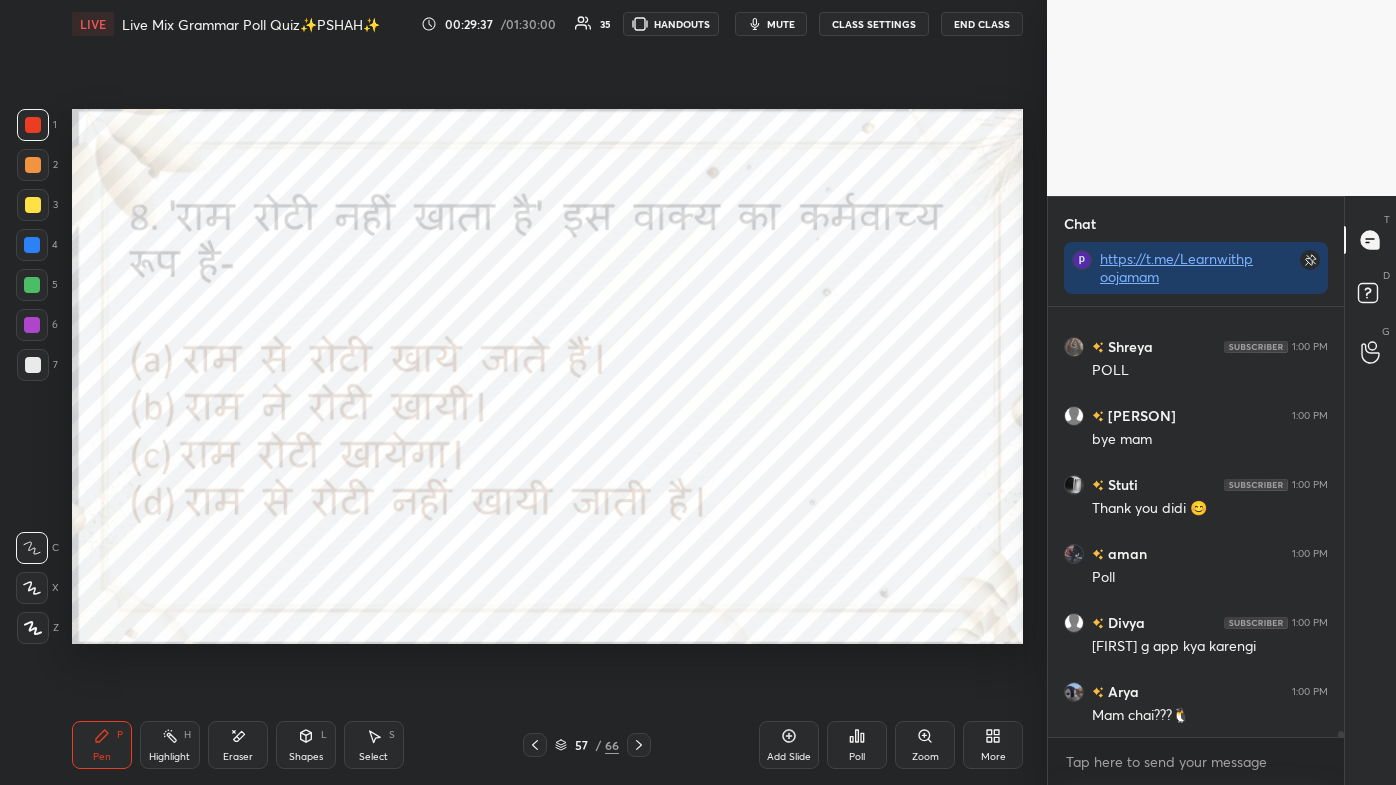click on "Poll" at bounding box center (857, 745) 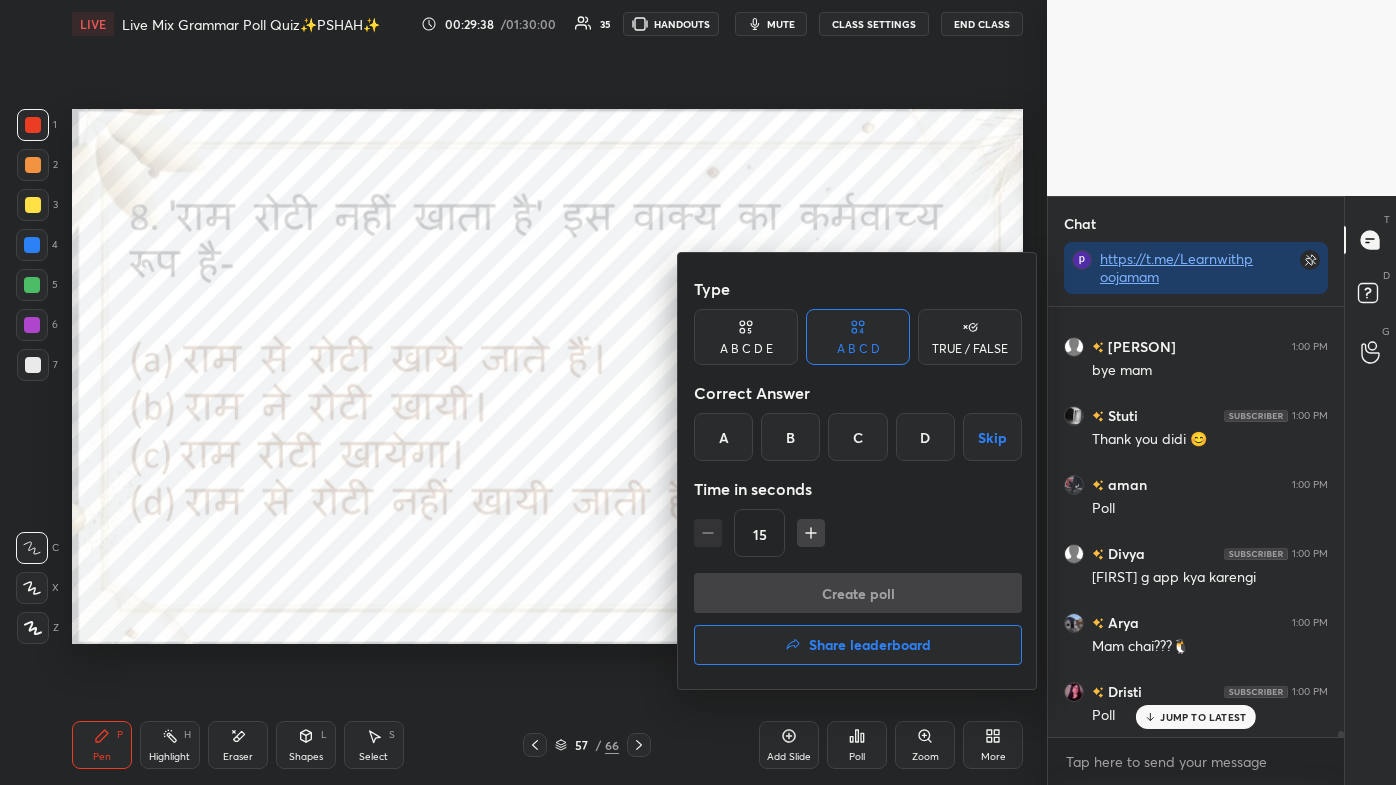 click on "D" at bounding box center (925, 437) 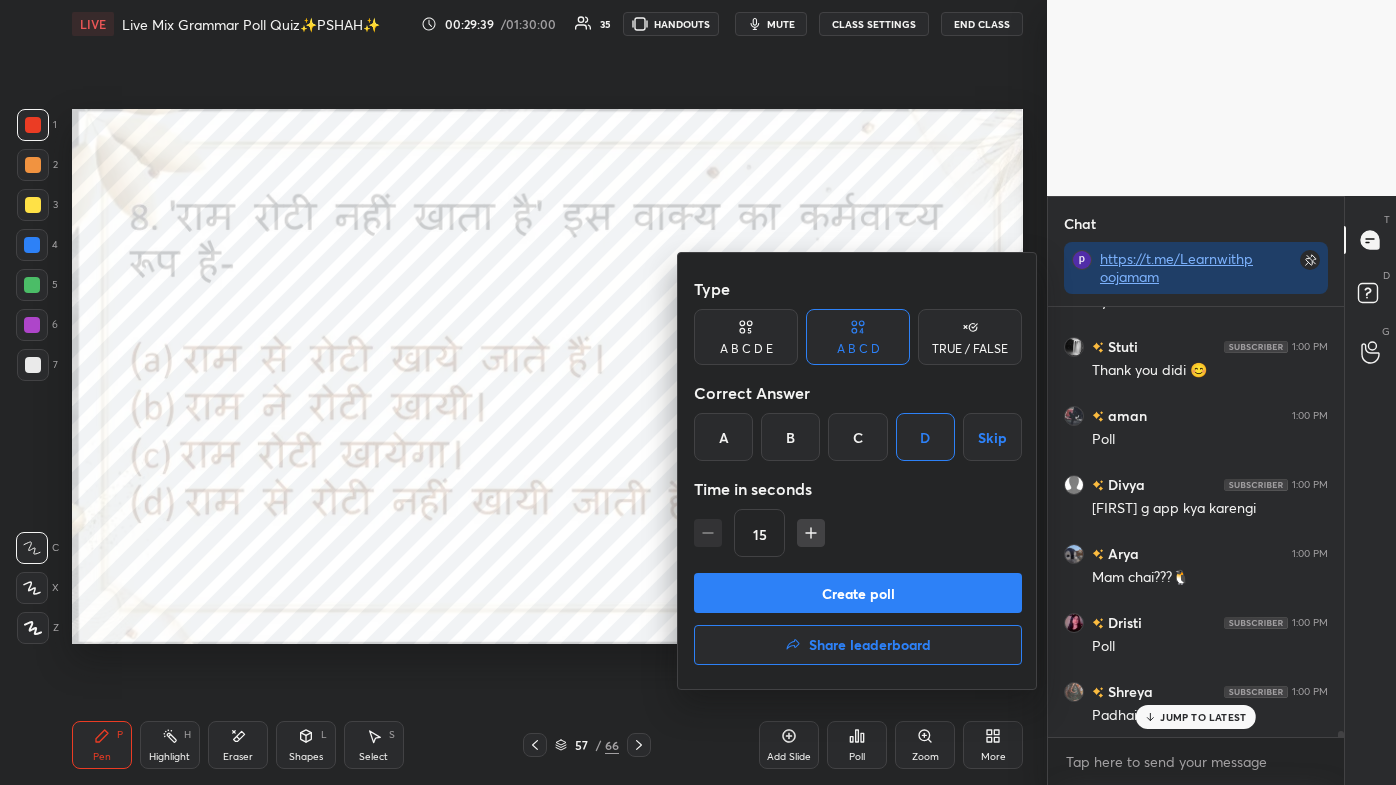 click on "Create poll" at bounding box center [858, 593] 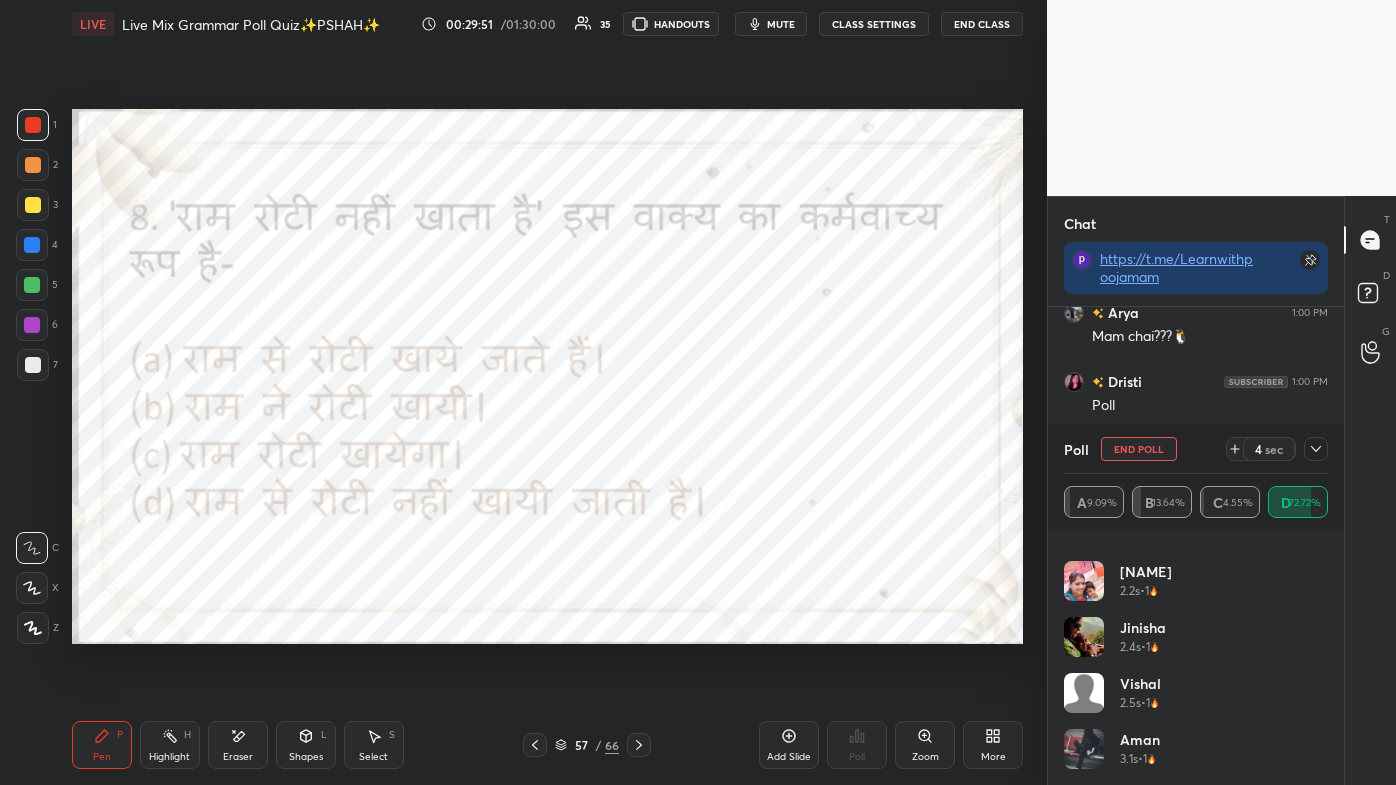 click 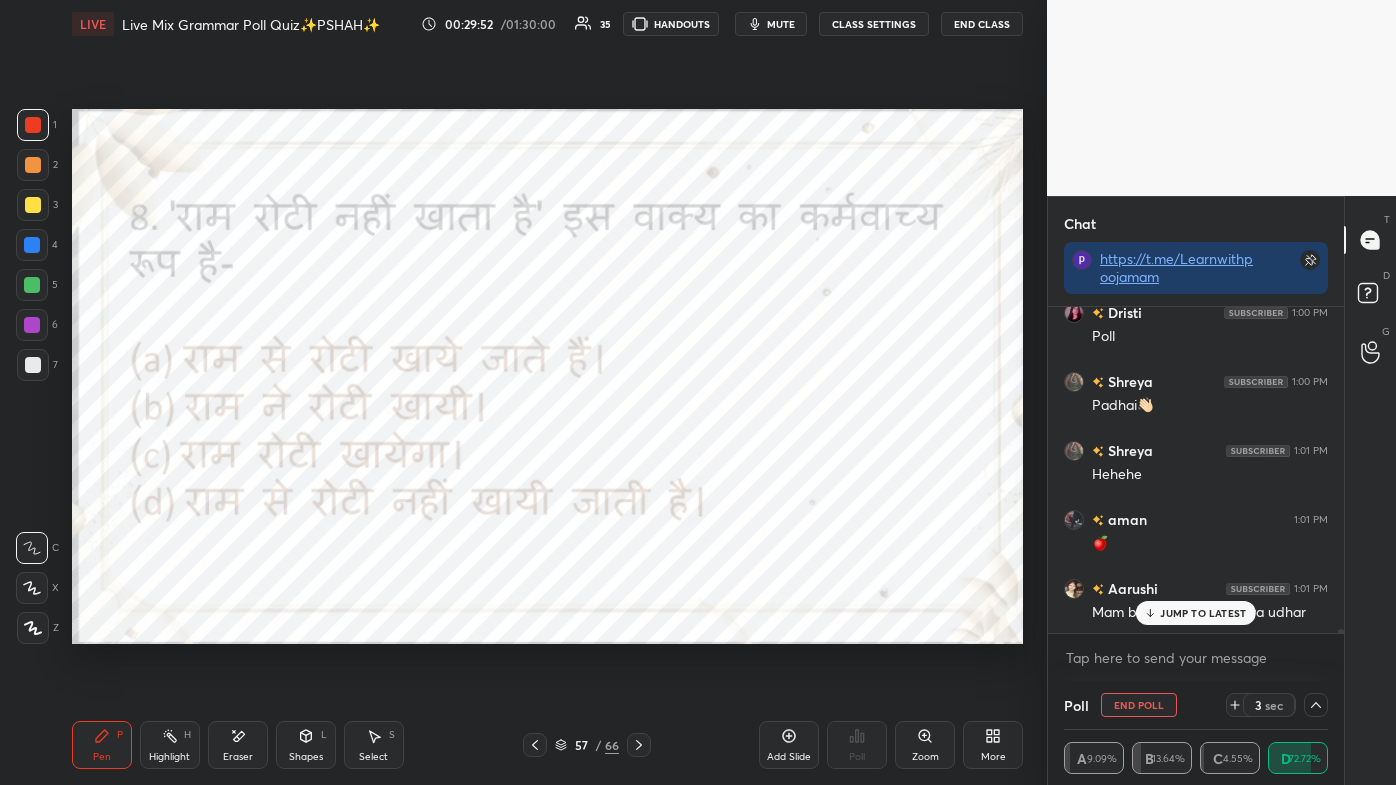 click on "JUMP TO LATEST" at bounding box center (1203, 613) 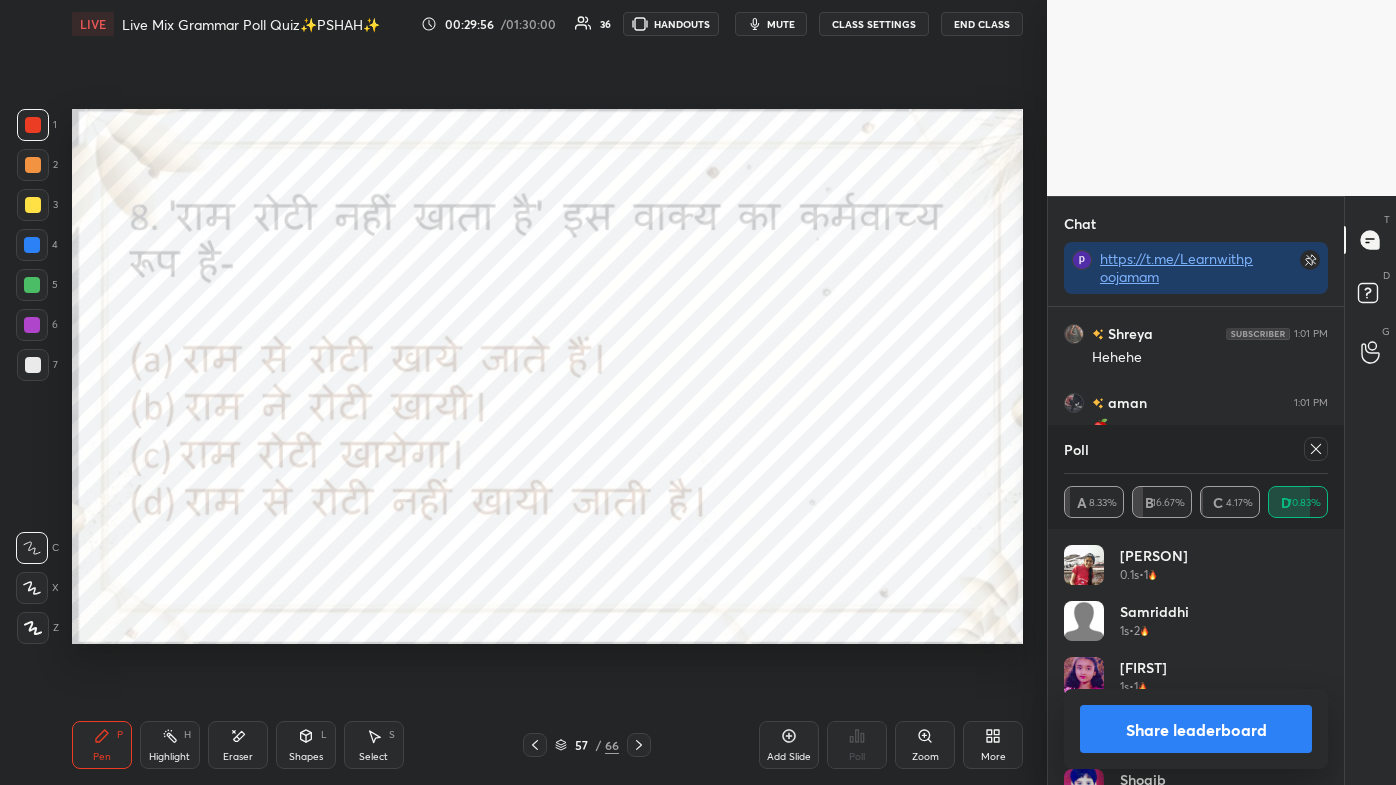 click 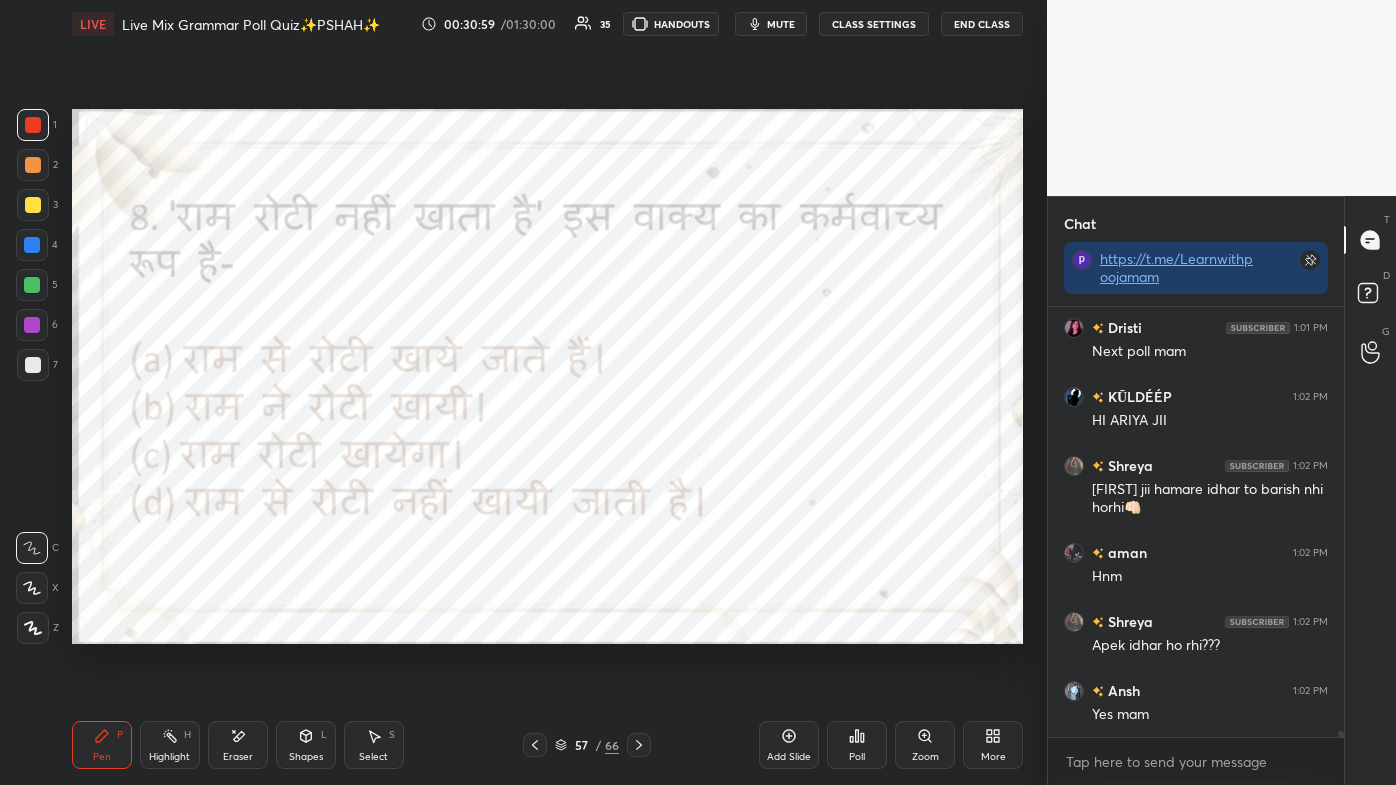 click 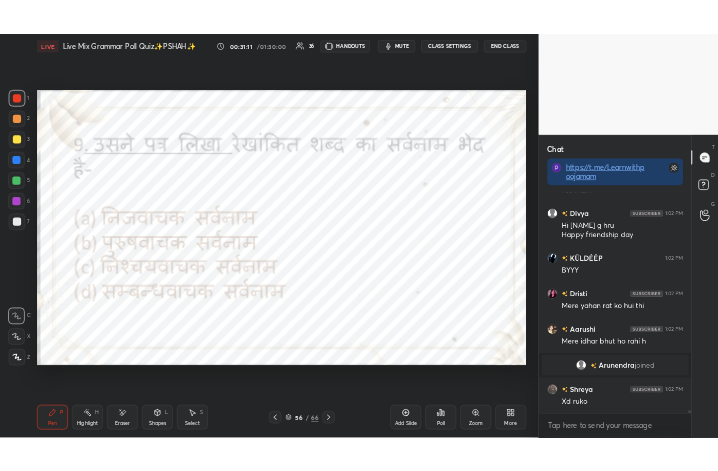scroll, scrollTop: 29684, scrollLeft: 0, axis: vertical 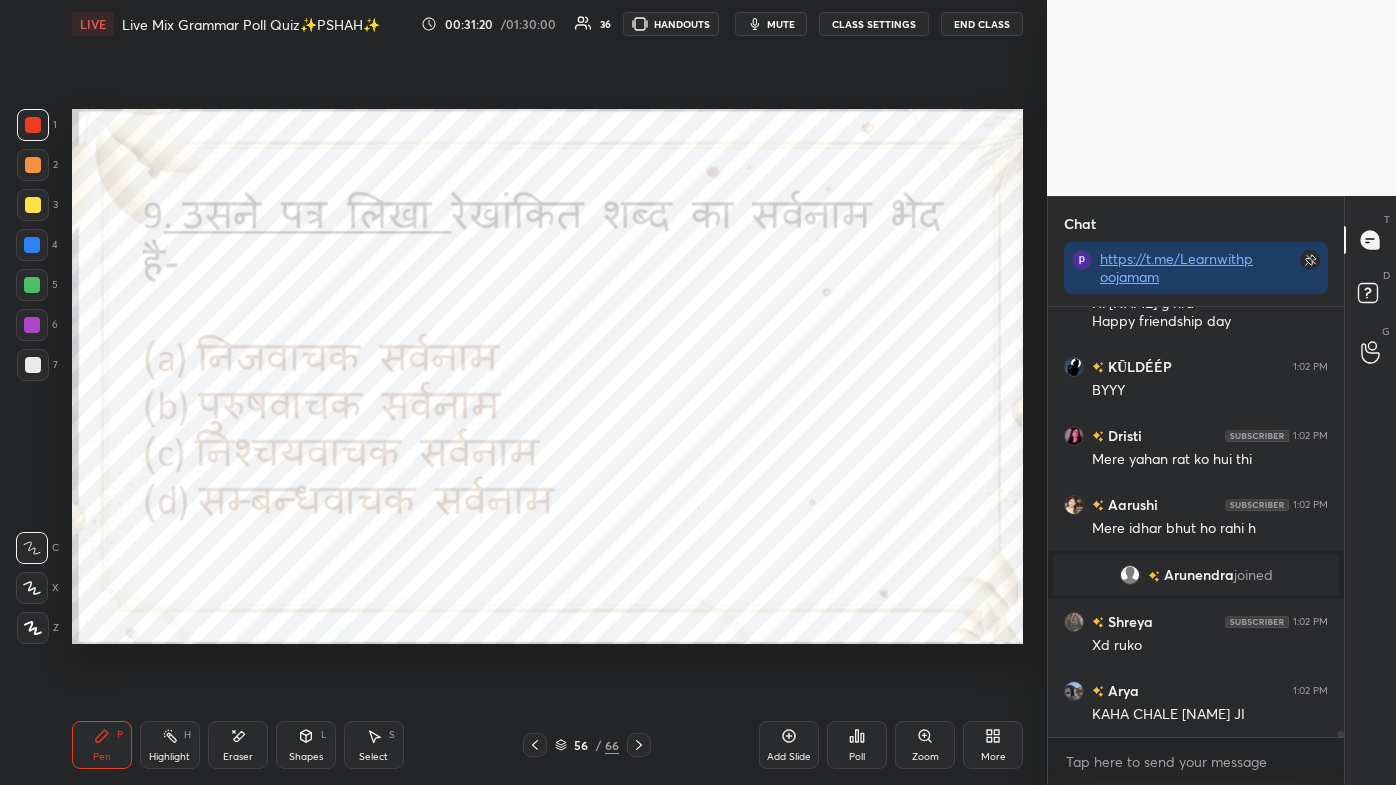 click on "More" at bounding box center (993, 745) 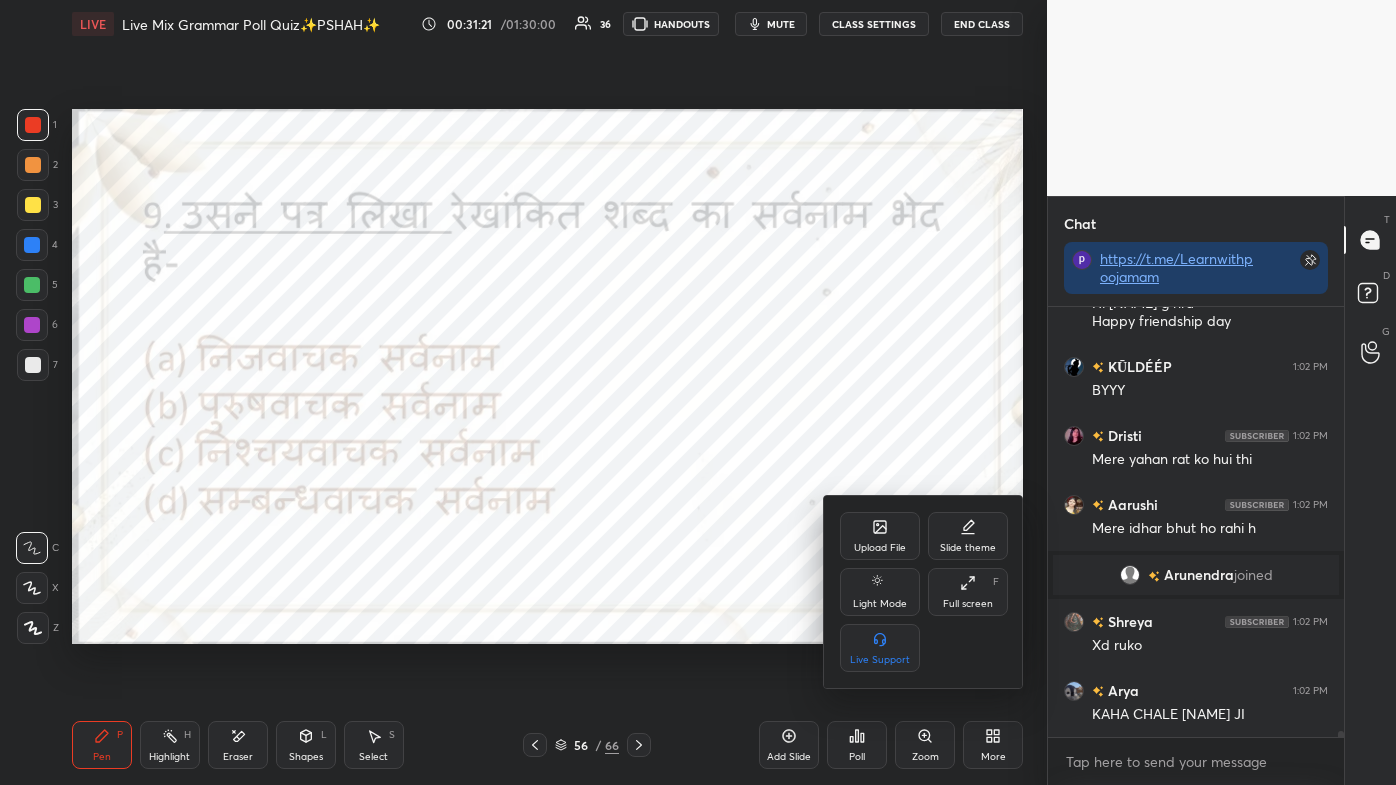 click on "Full screen F" at bounding box center [968, 592] 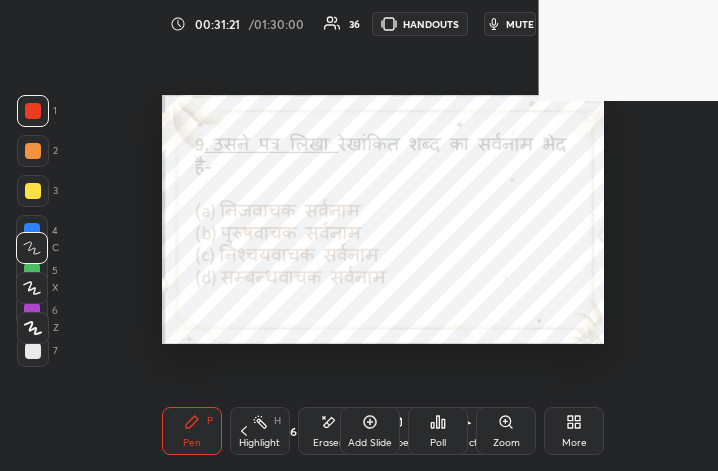 scroll, scrollTop: 343, scrollLeft: 459, axis: both 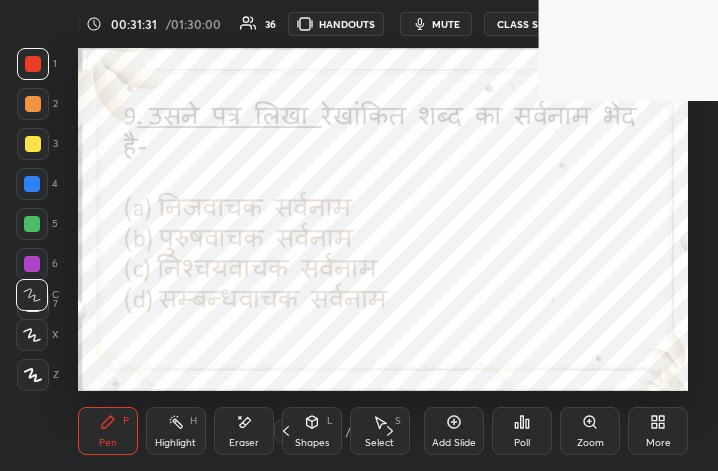 click on "More" at bounding box center (658, 431) 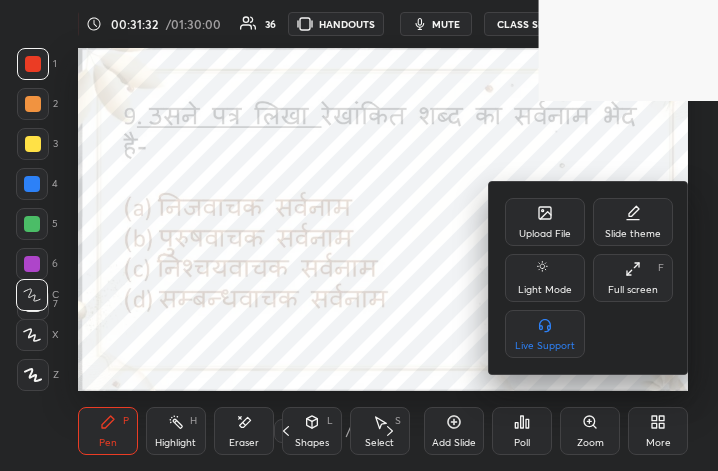 click on "Full screen" at bounding box center (633, 290) 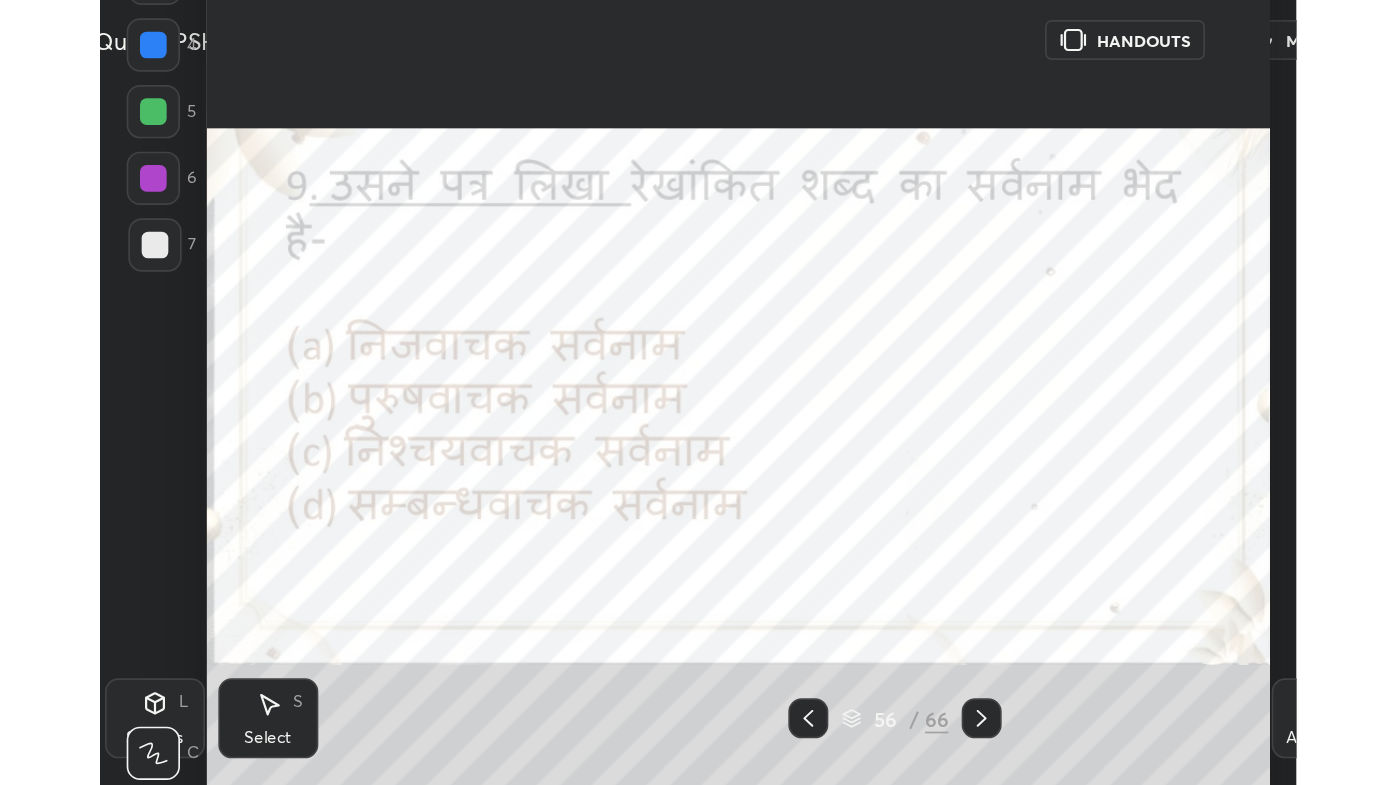 scroll, scrollTop: 99342, scrollLeft: 98683, axis: both 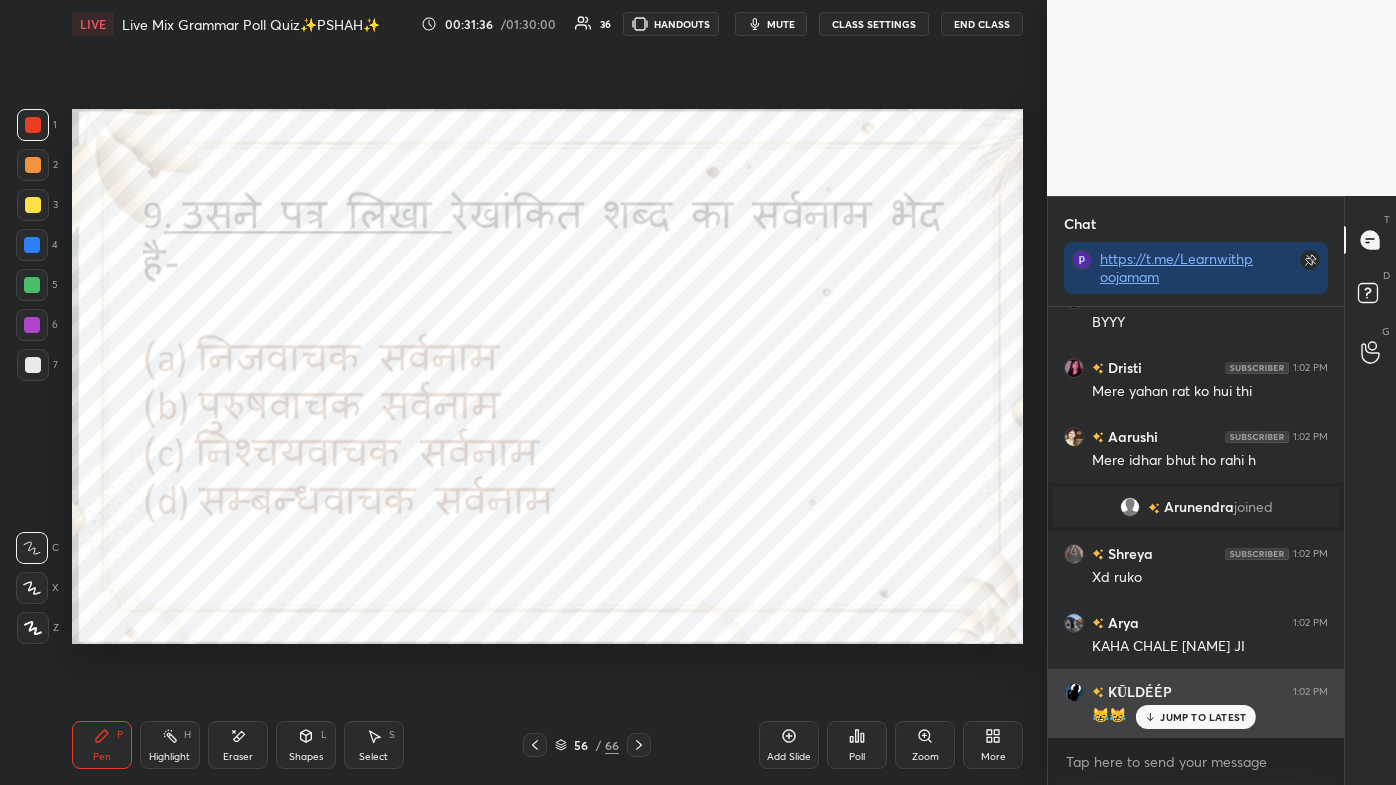 click on "JUMP TO LATEST" at bounding box center (1203, 717) 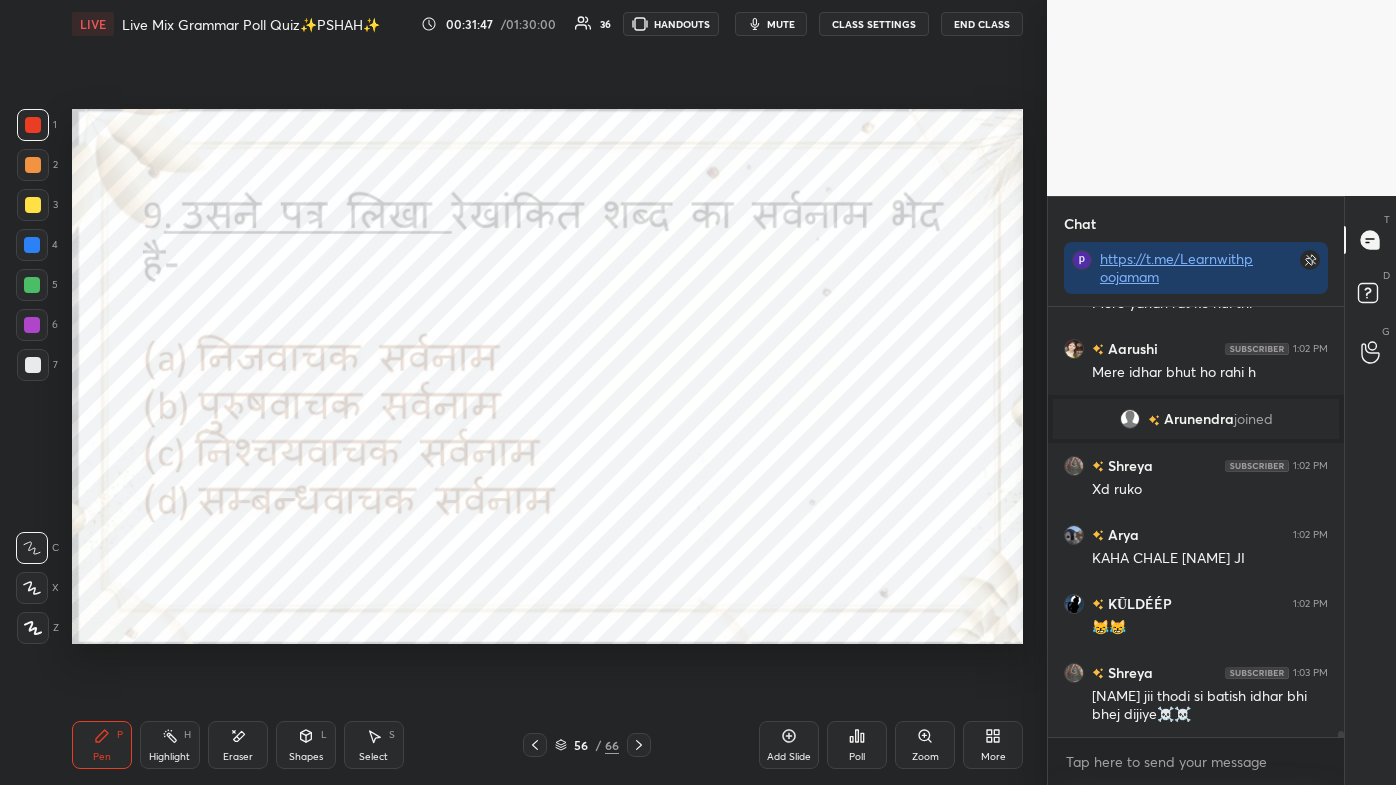 scroll, scrollTop: 29860, scrollLeft: 0, axis: vertical 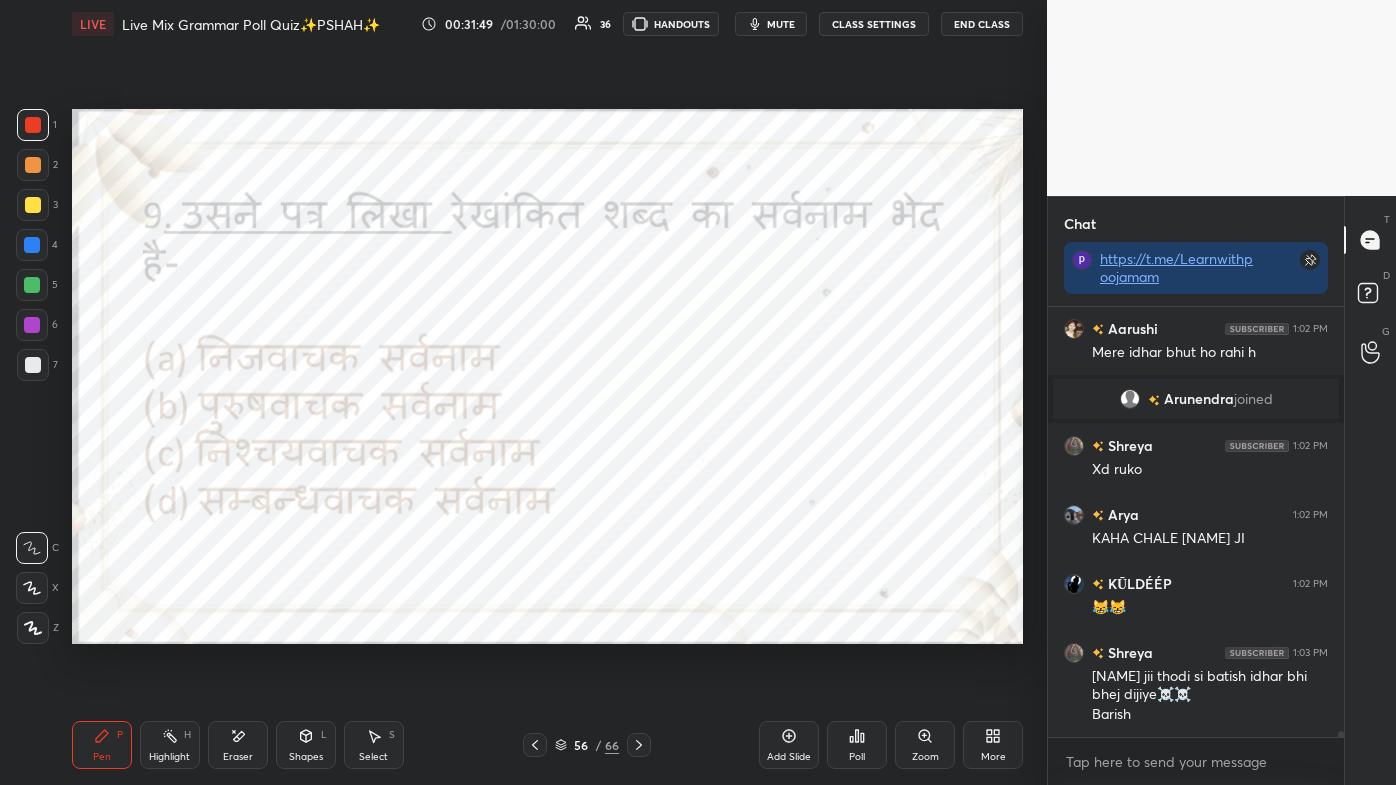 click on "Poll" at bounding box center (857, 745) 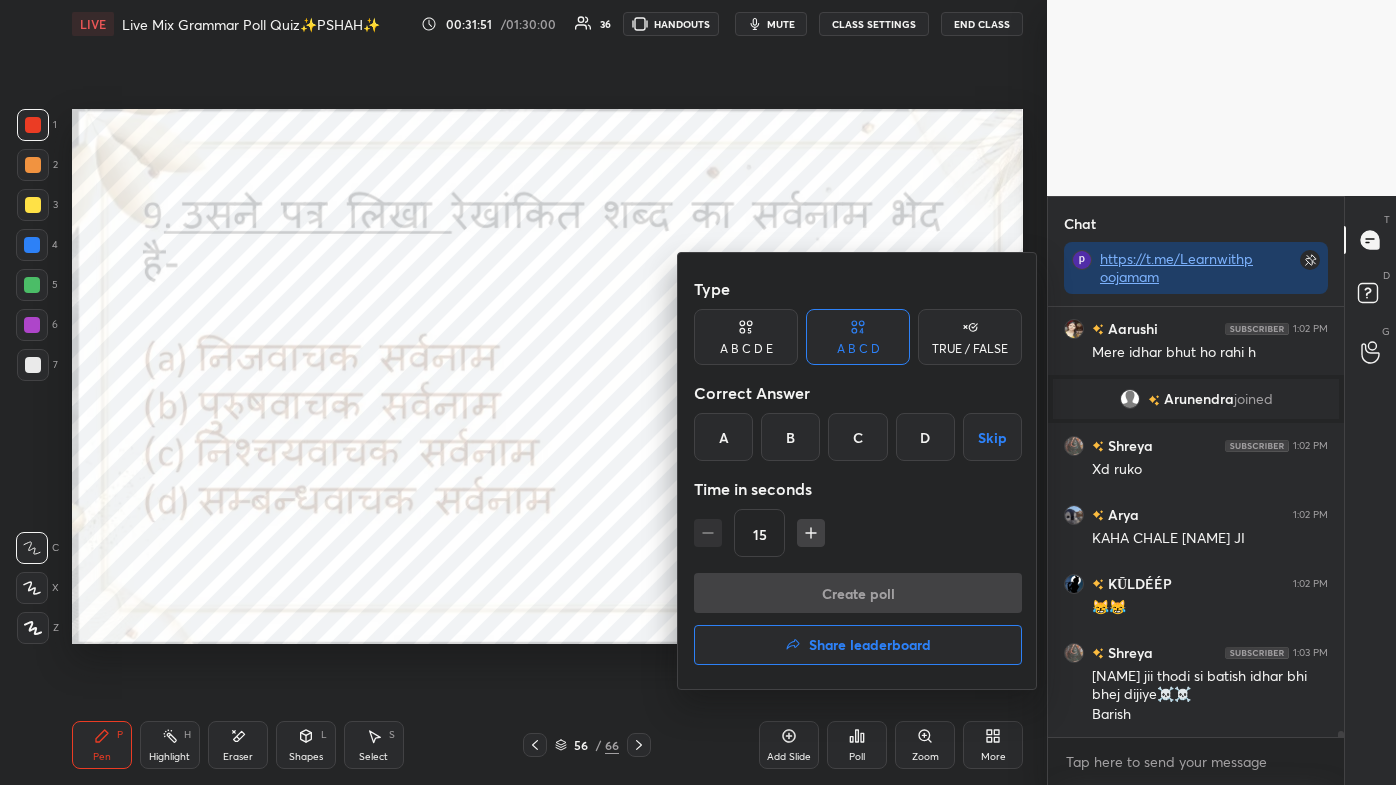 click on "B" at bounding box center [790, 437] 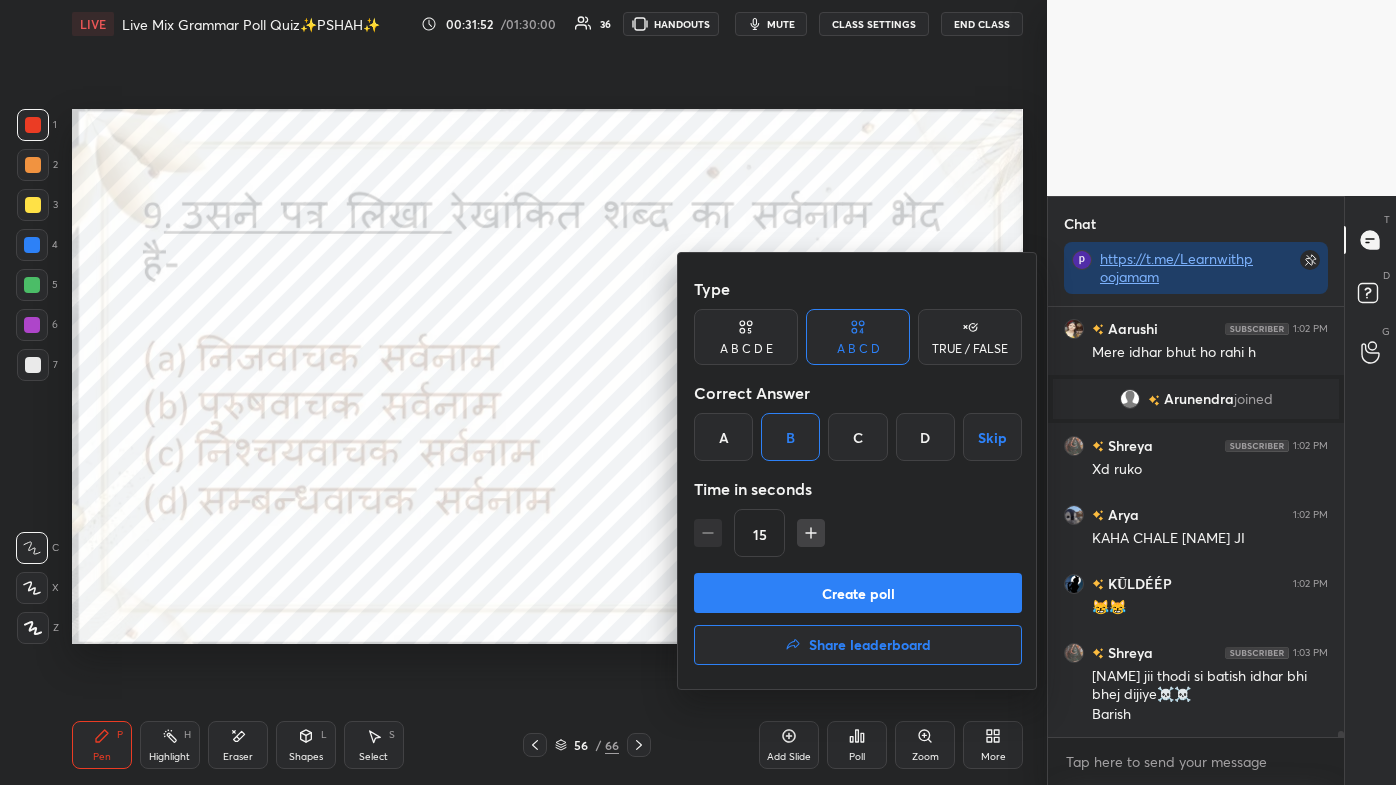 click on "Create poll" at bounding box center [858, 593] 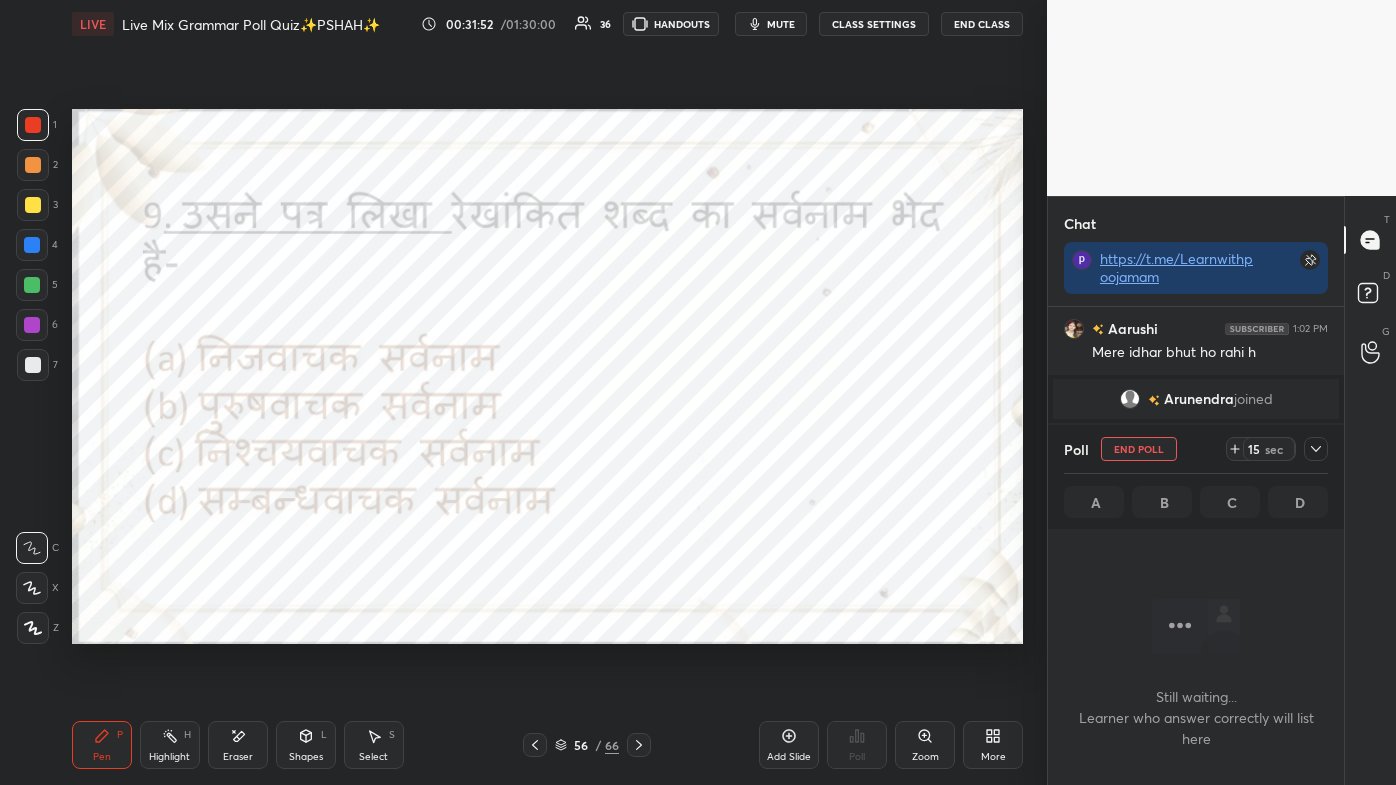 scroll, scrollTop: 362, scrollLeft: 290, axis: both 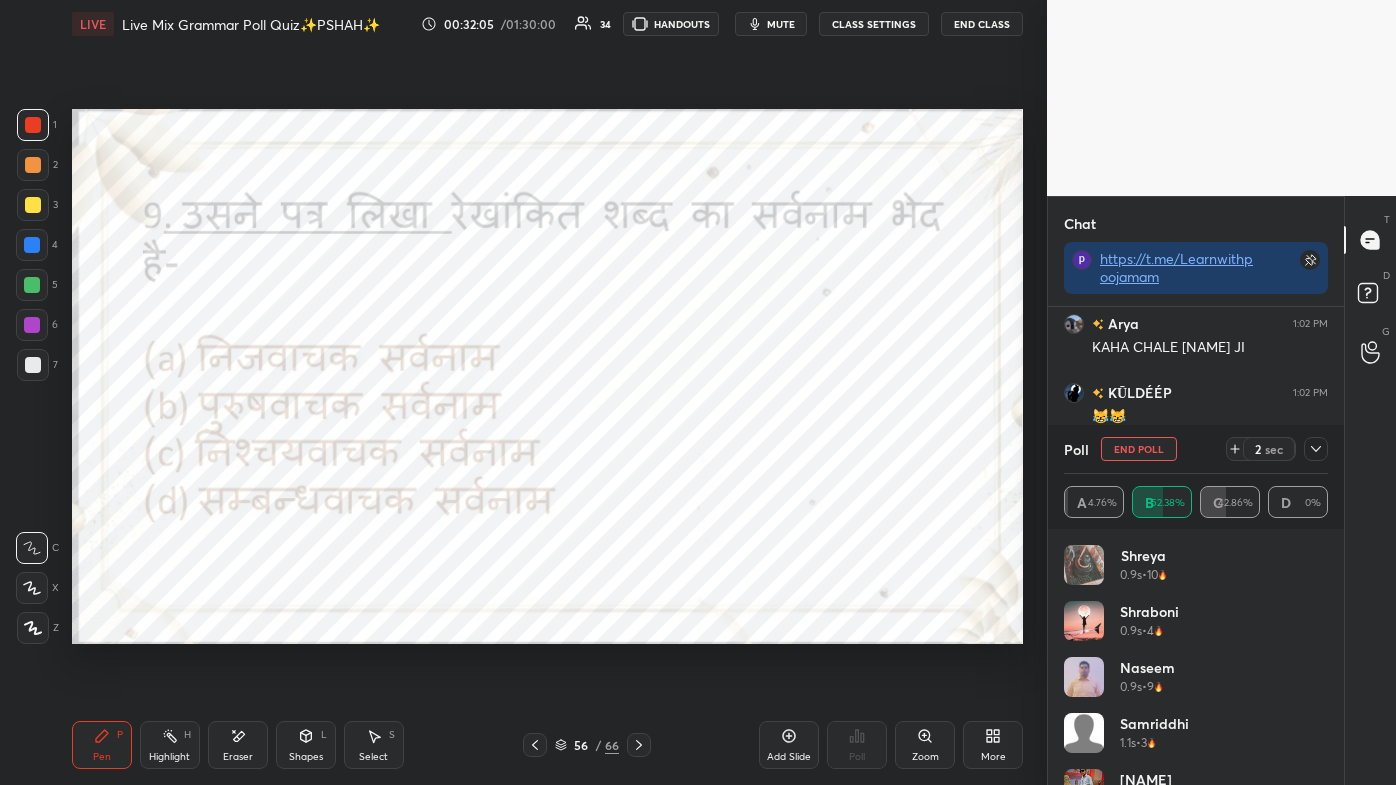 click 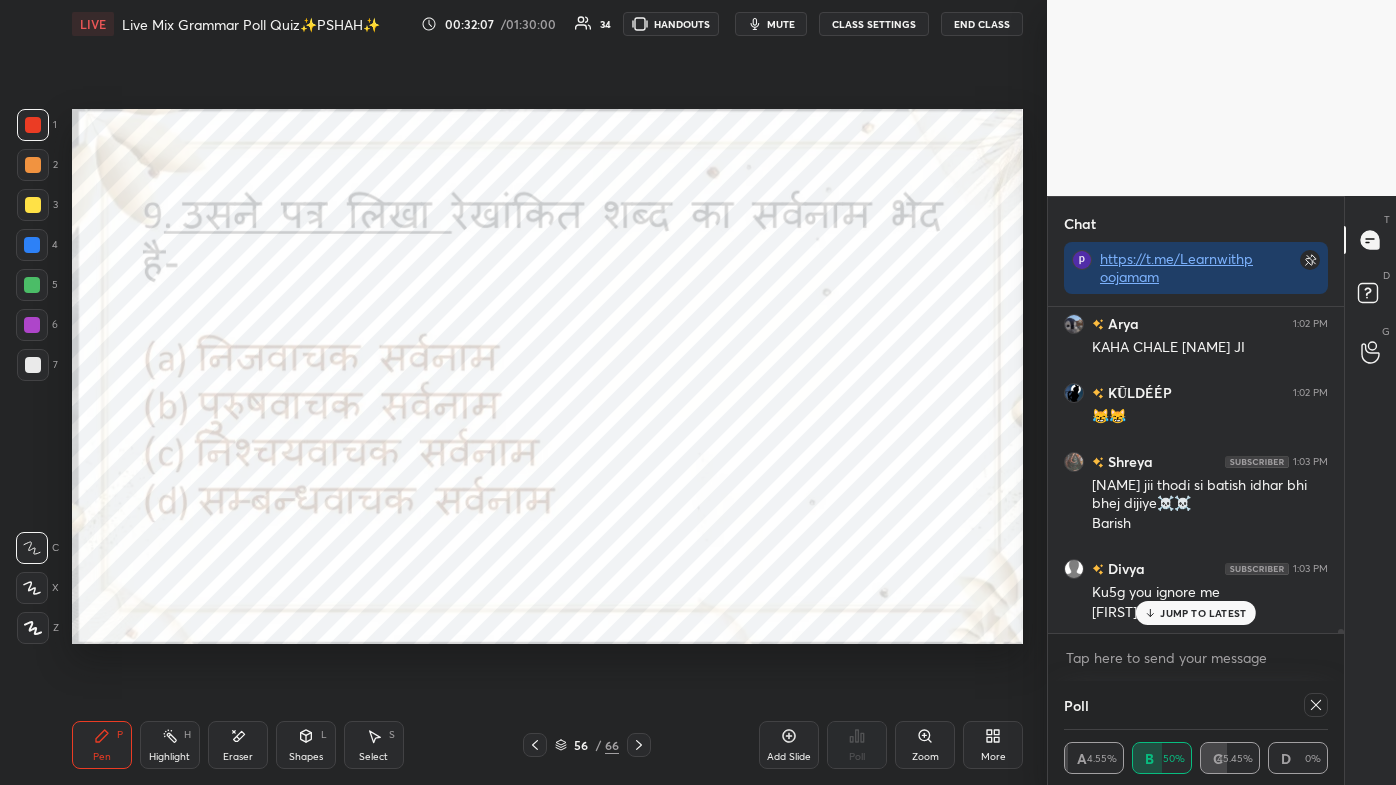 click on "JUMP TO LATEST" at bounding box center [1203, 613] 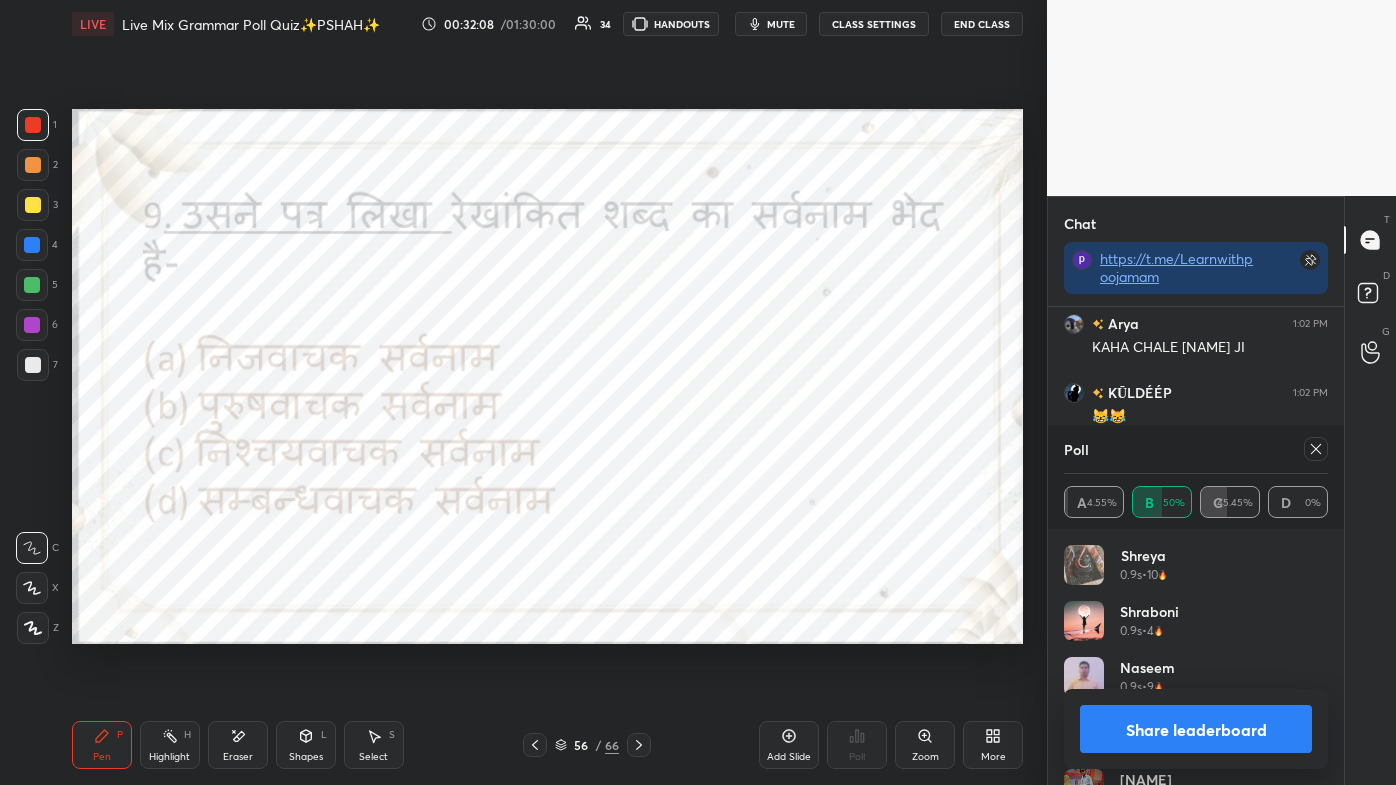 click 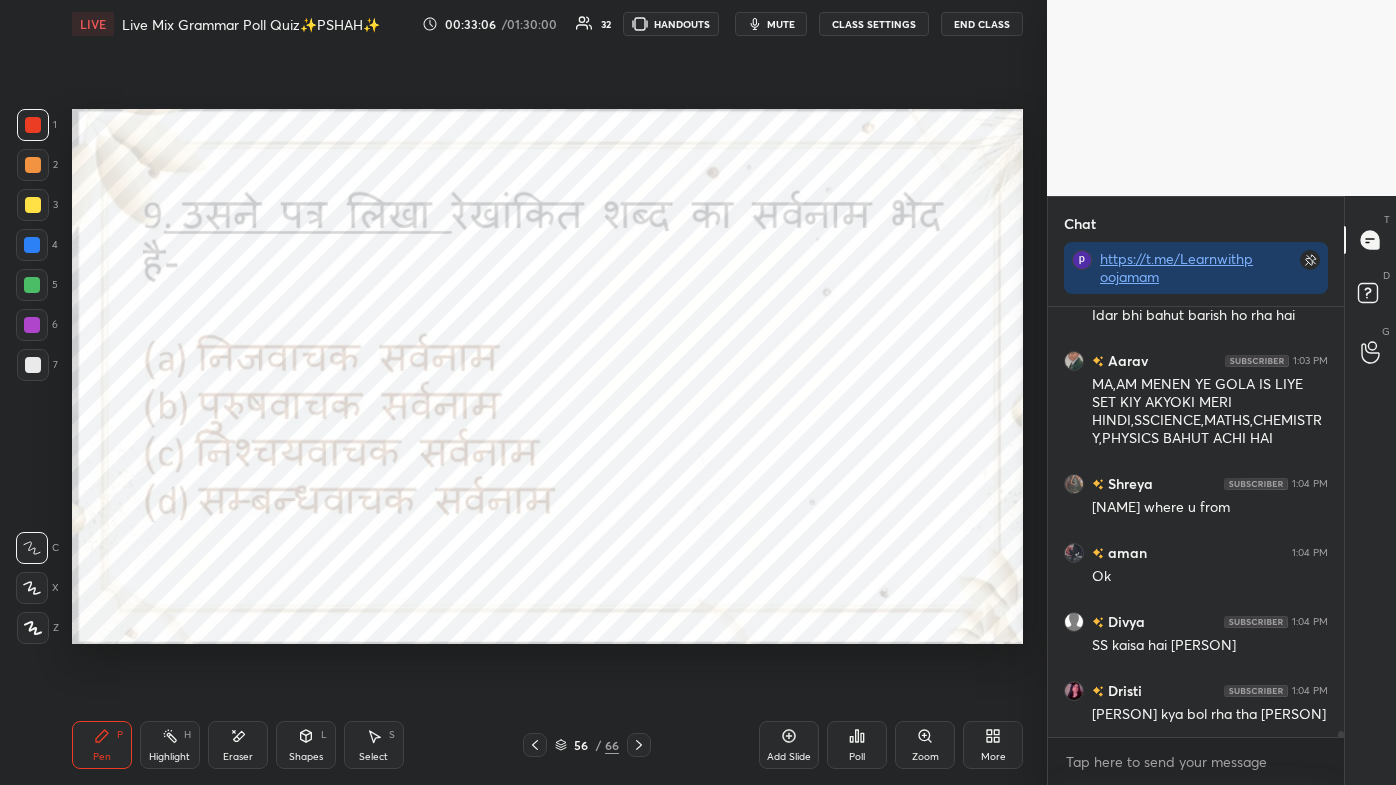 scroll, scrollTop: 30762, scrollLeft: 0, axis: vertical 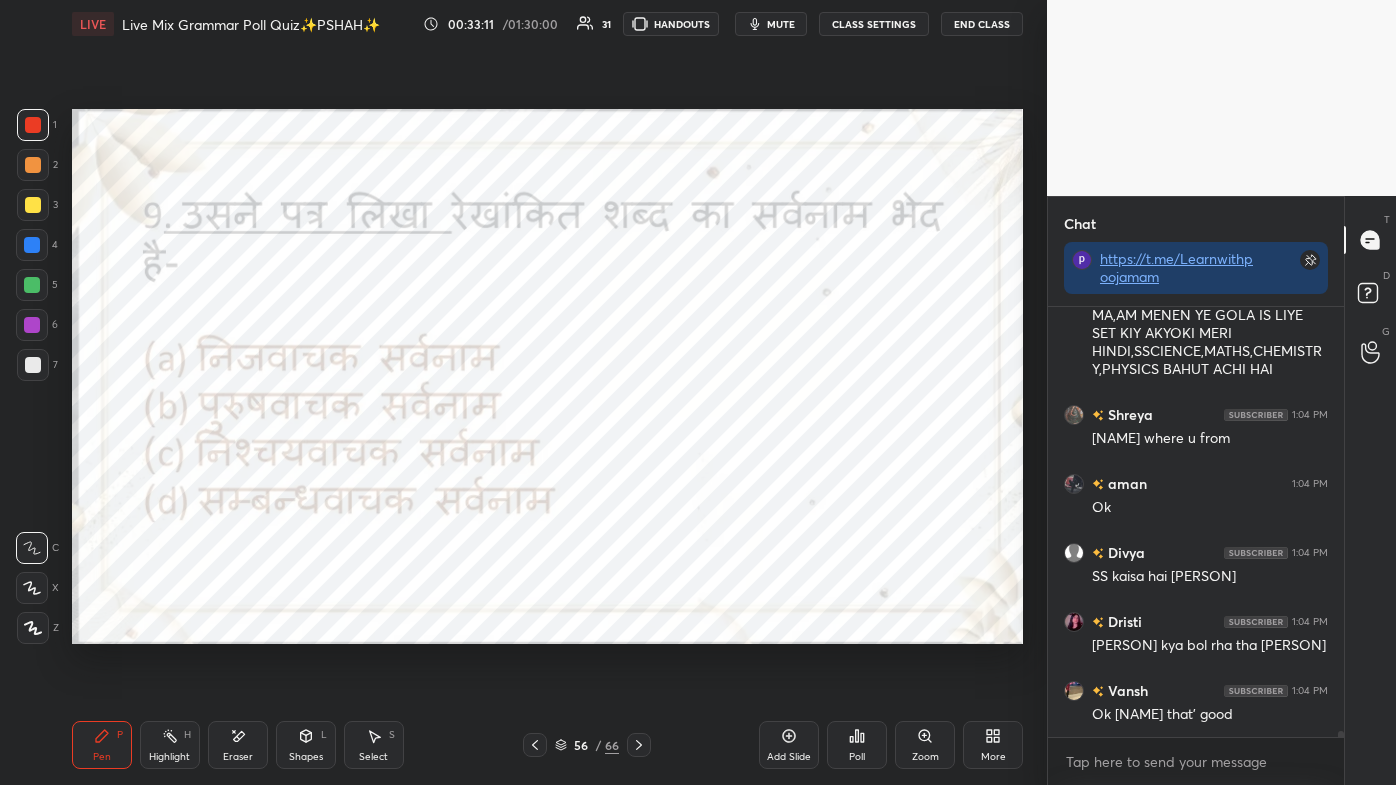 click 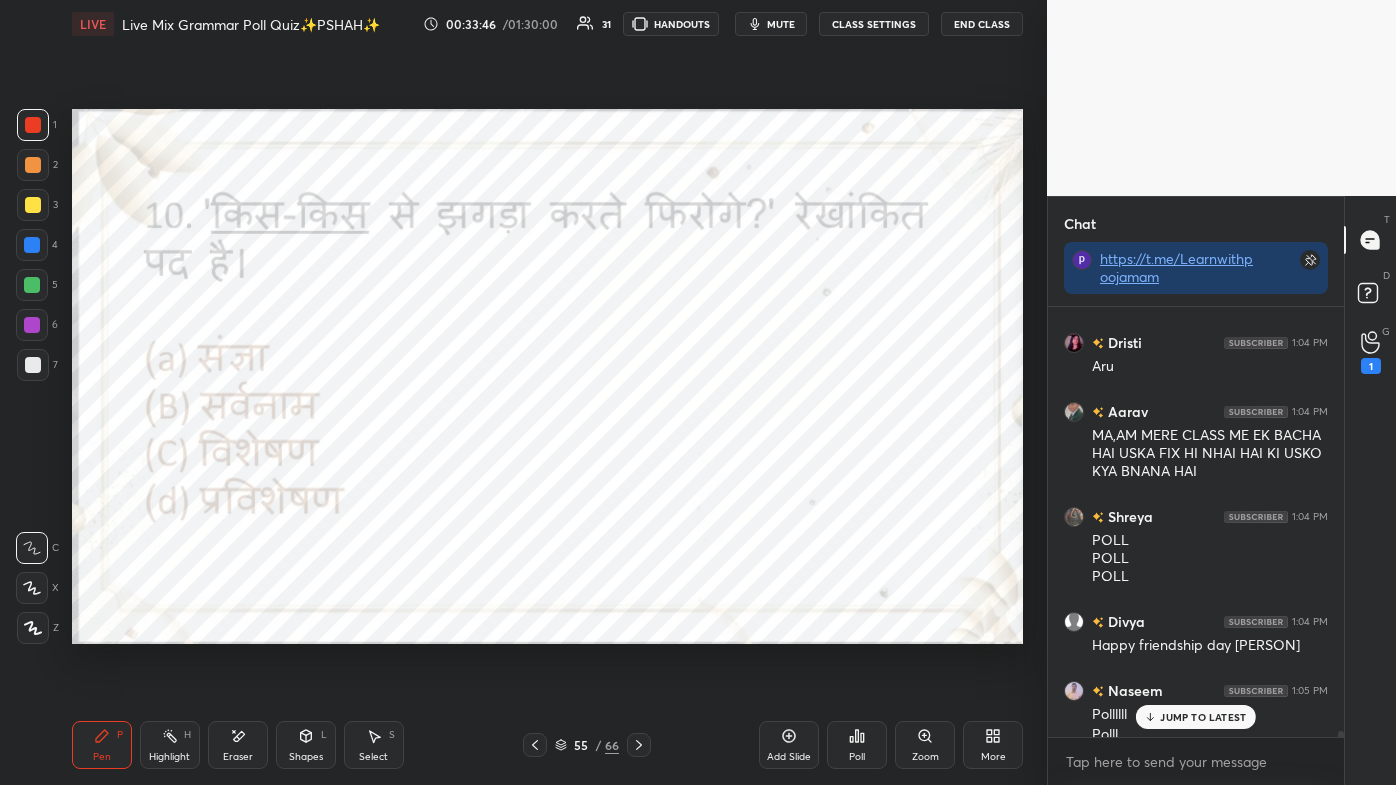 scroll, scrollTop: 31405, scrollLeft: 0, axis: vertical 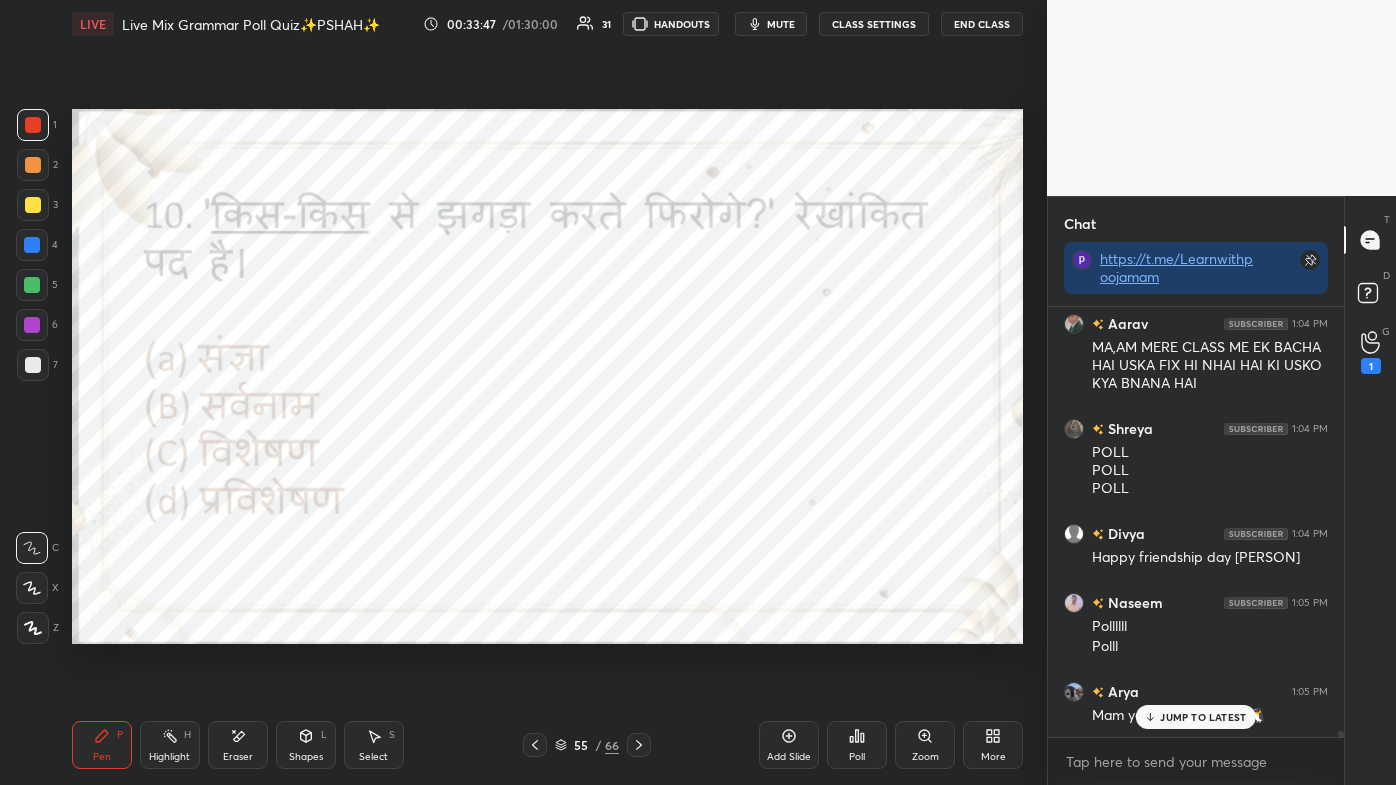 click 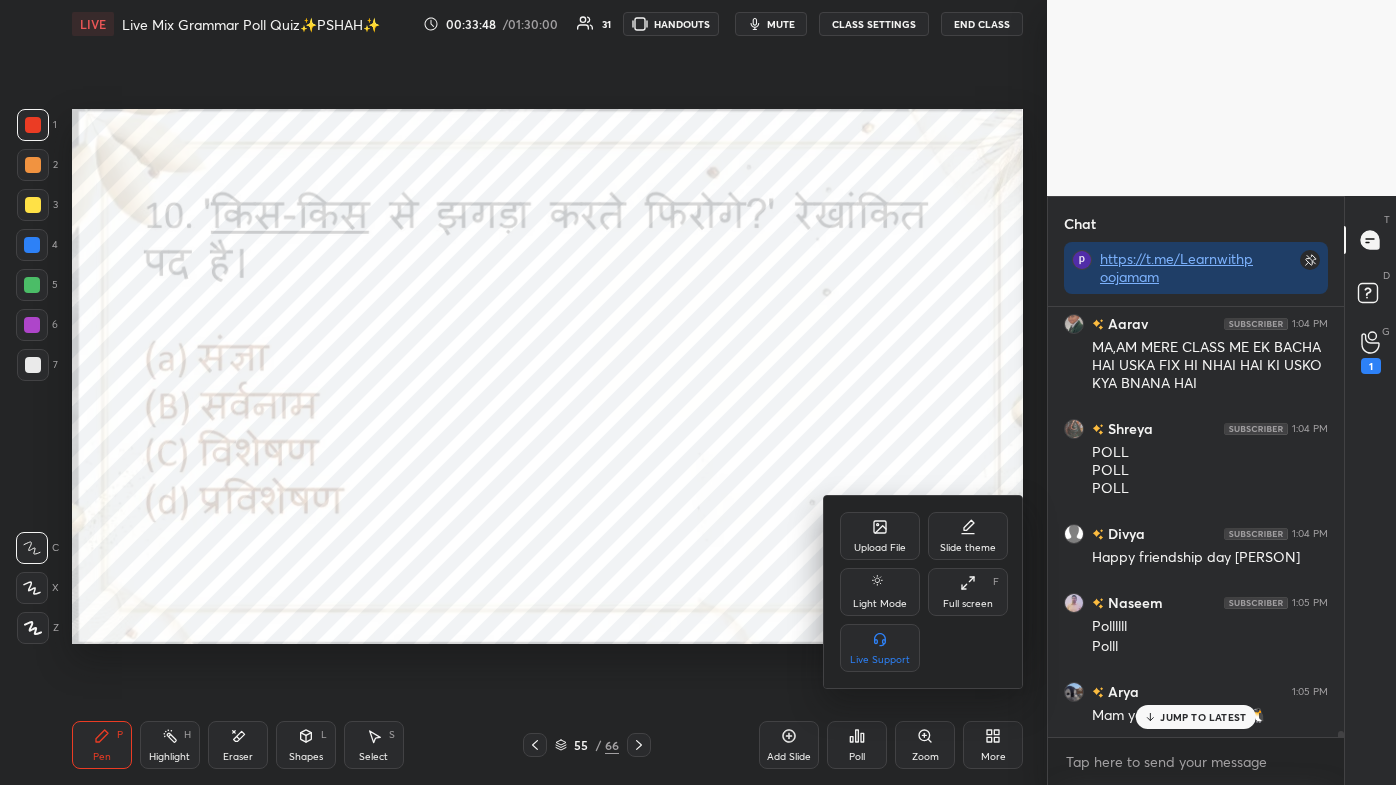 click 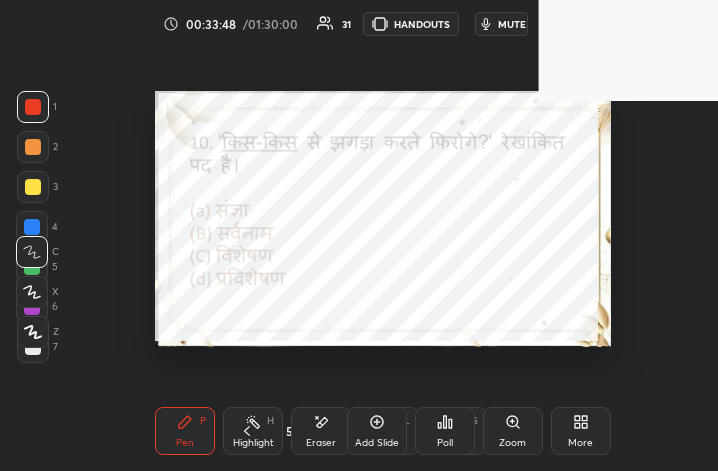 scroll, scrollTop: 343, scrollLeft: 485, axis: both 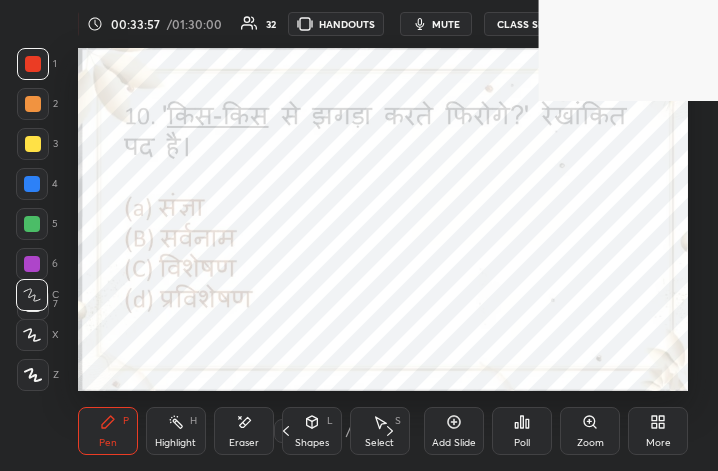 click on "More" at bounding box center (658, 431) 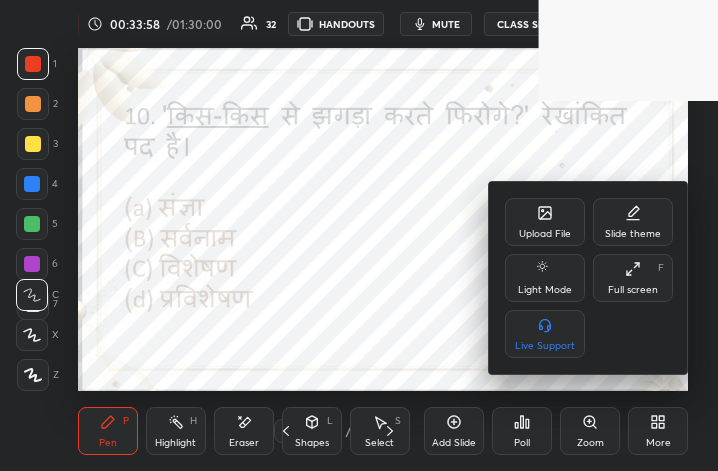 click on "Full screen F" at bounding box center (633, 278) 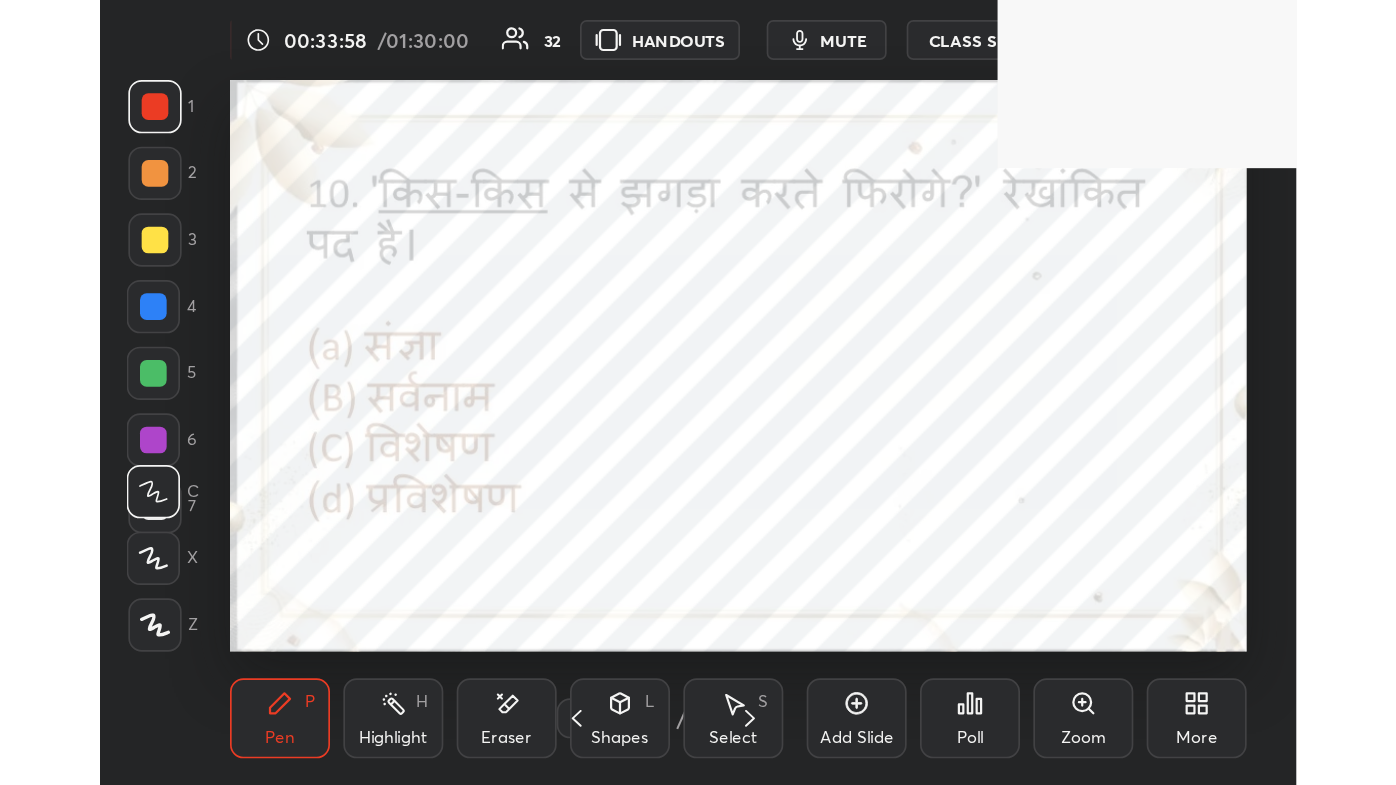 scroll, scrollTop: 99342, scrollLeft: 98683, axis: both 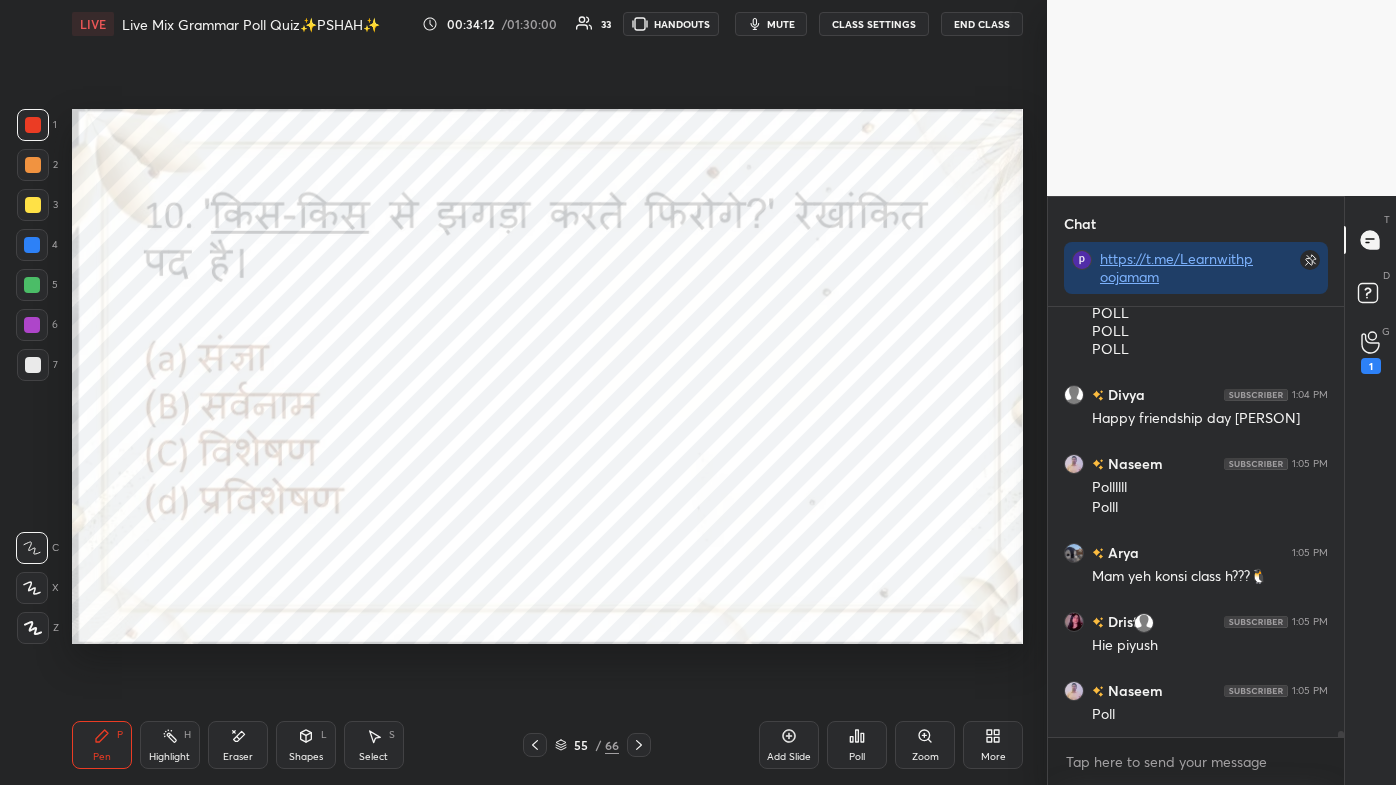 click on "Eraser" at bounding box center (238, 745) 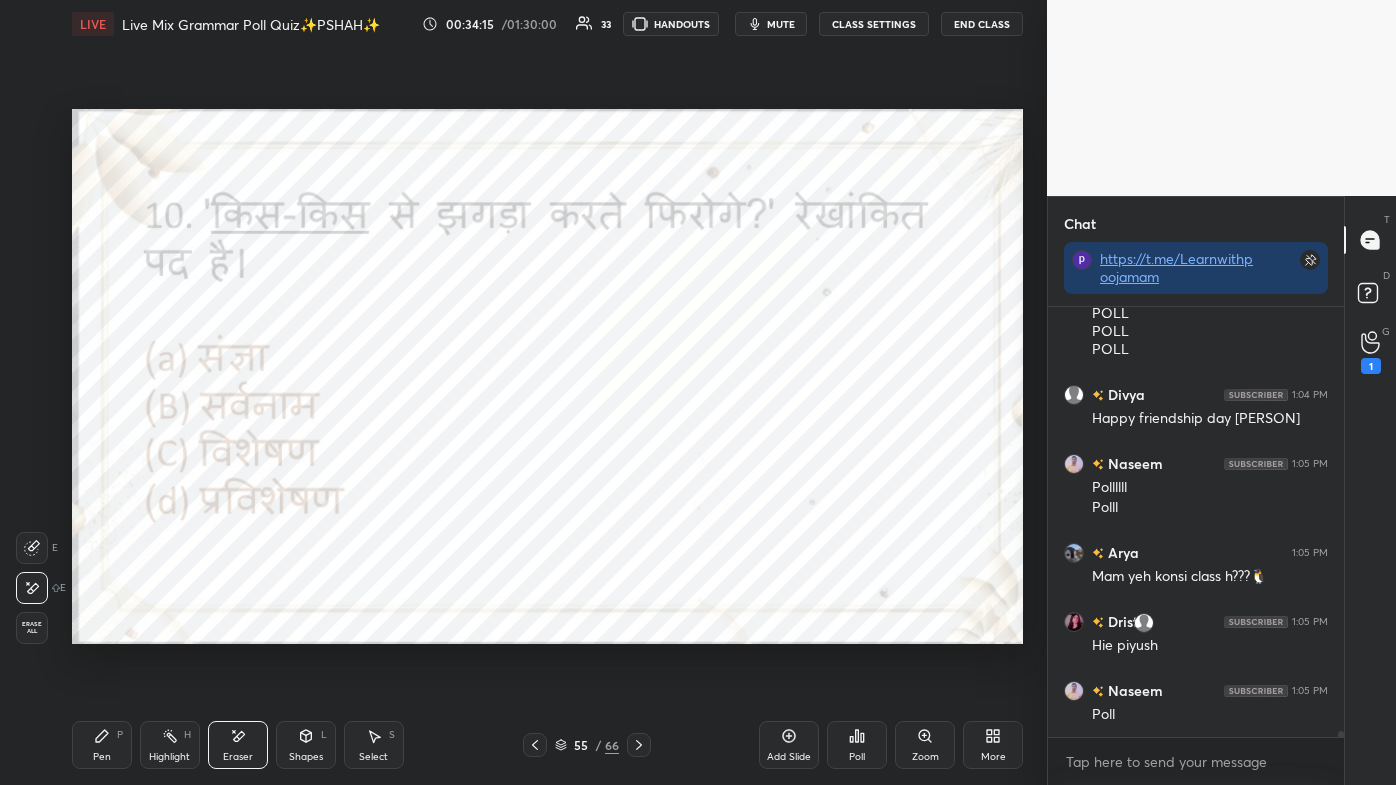 click on "Pen P" at bounding box center [102, 745] 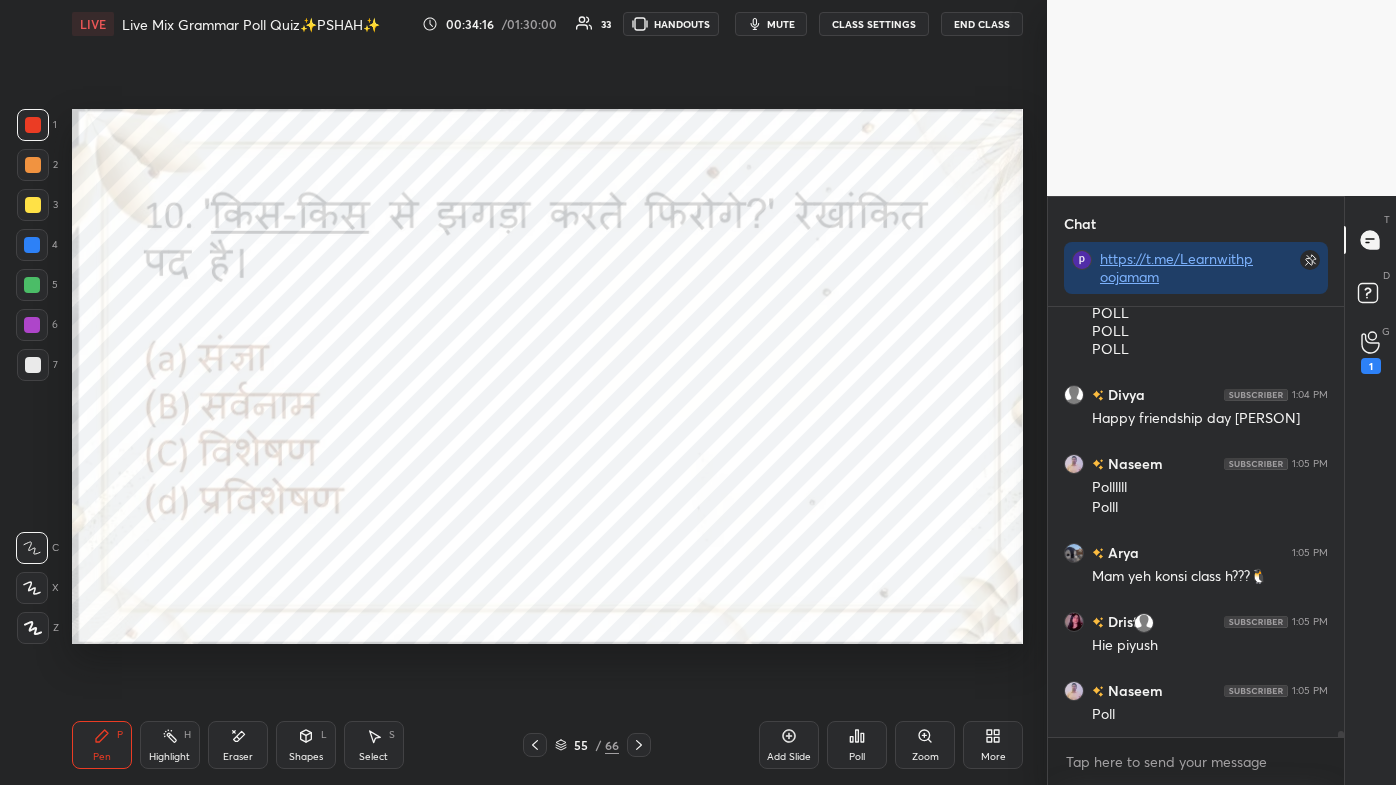 click 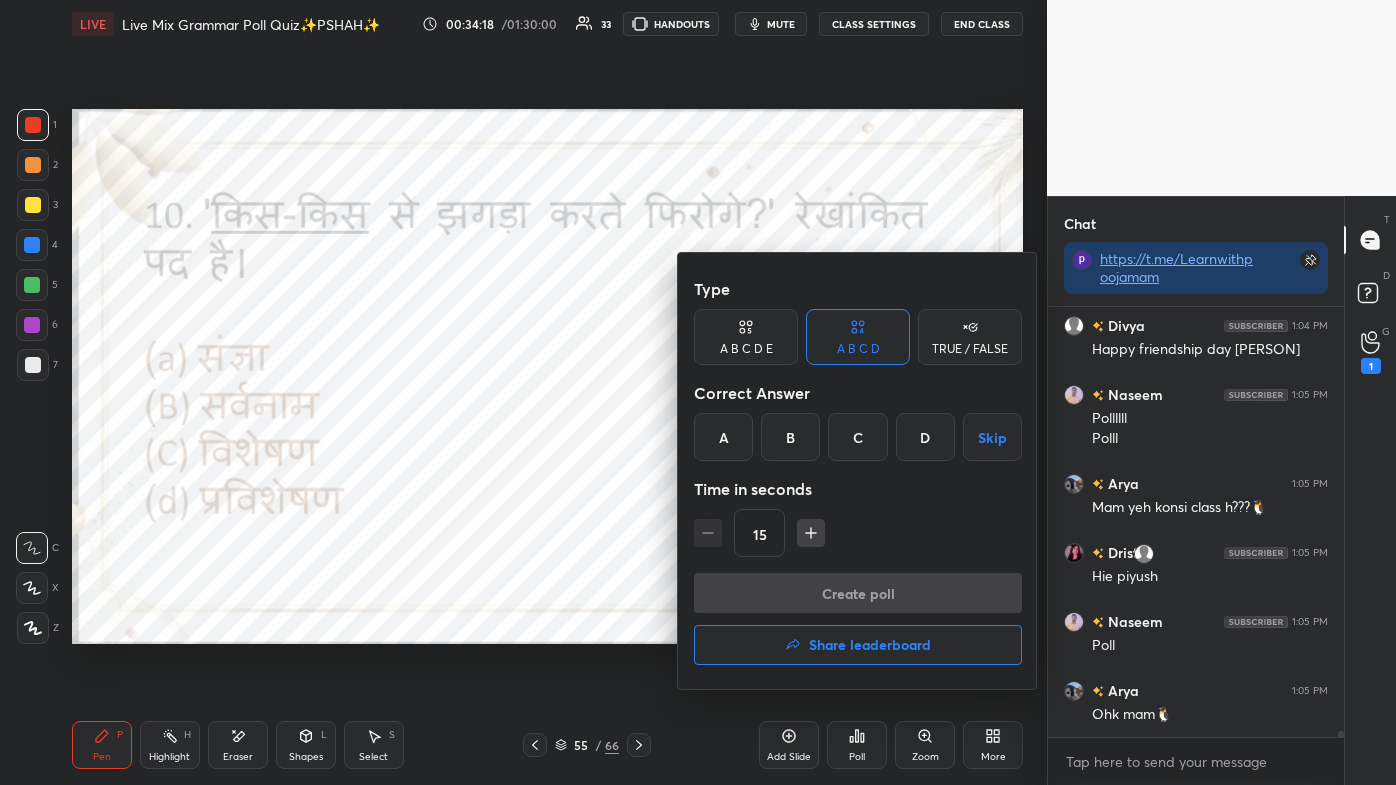 scroll, scrollTop: 31751, scrollLeft: 0, axis: vertical 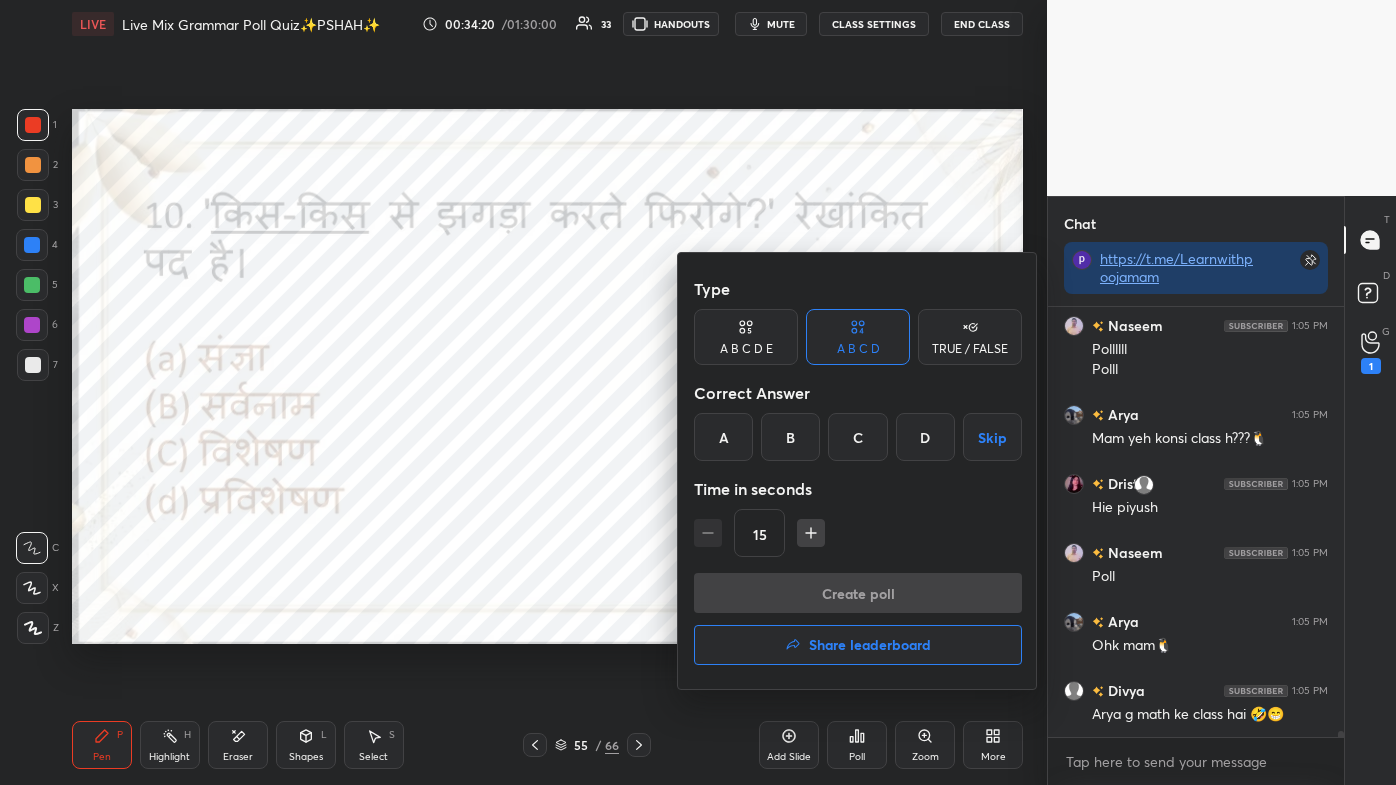 click on "B" at bounding box center [790, 437] 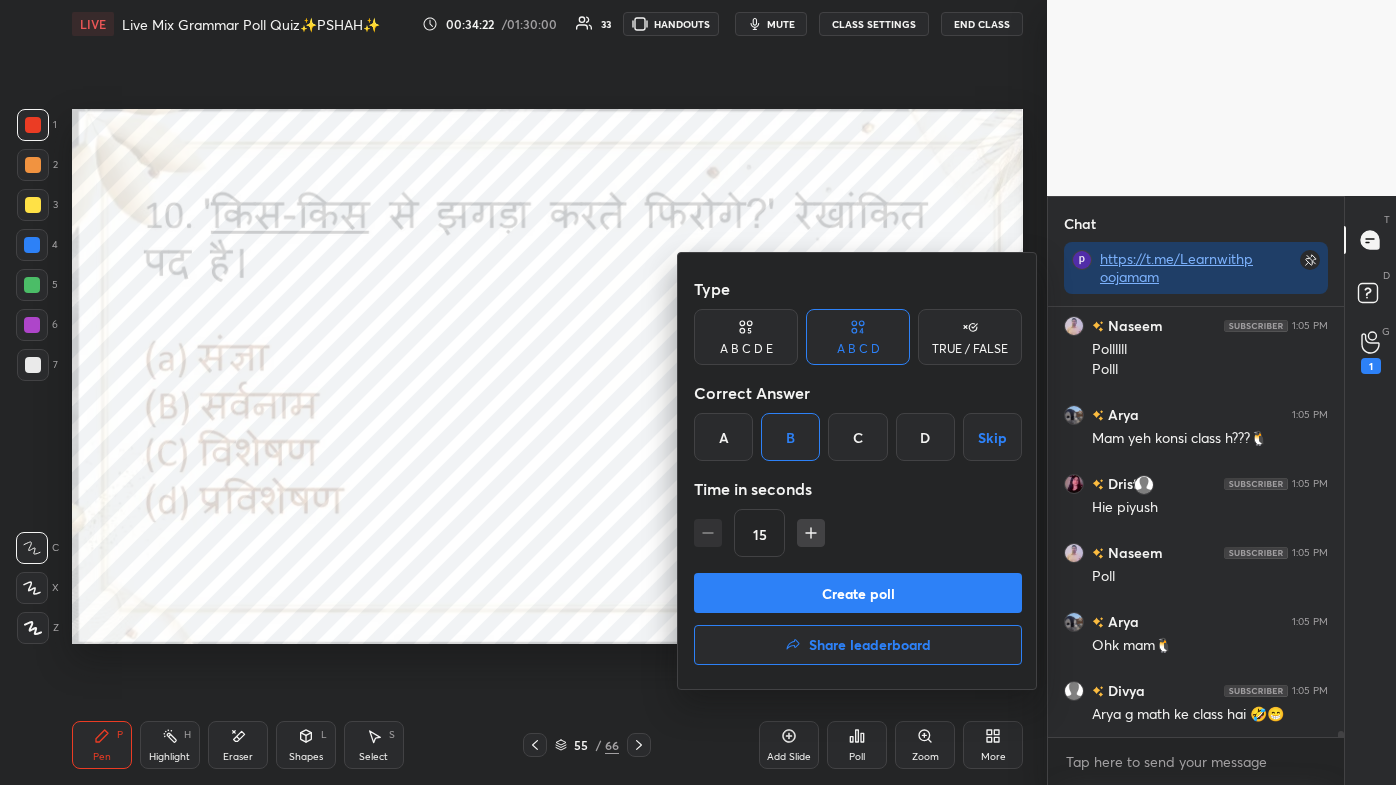 click on "Create poll" at bounding box center (858, 593) 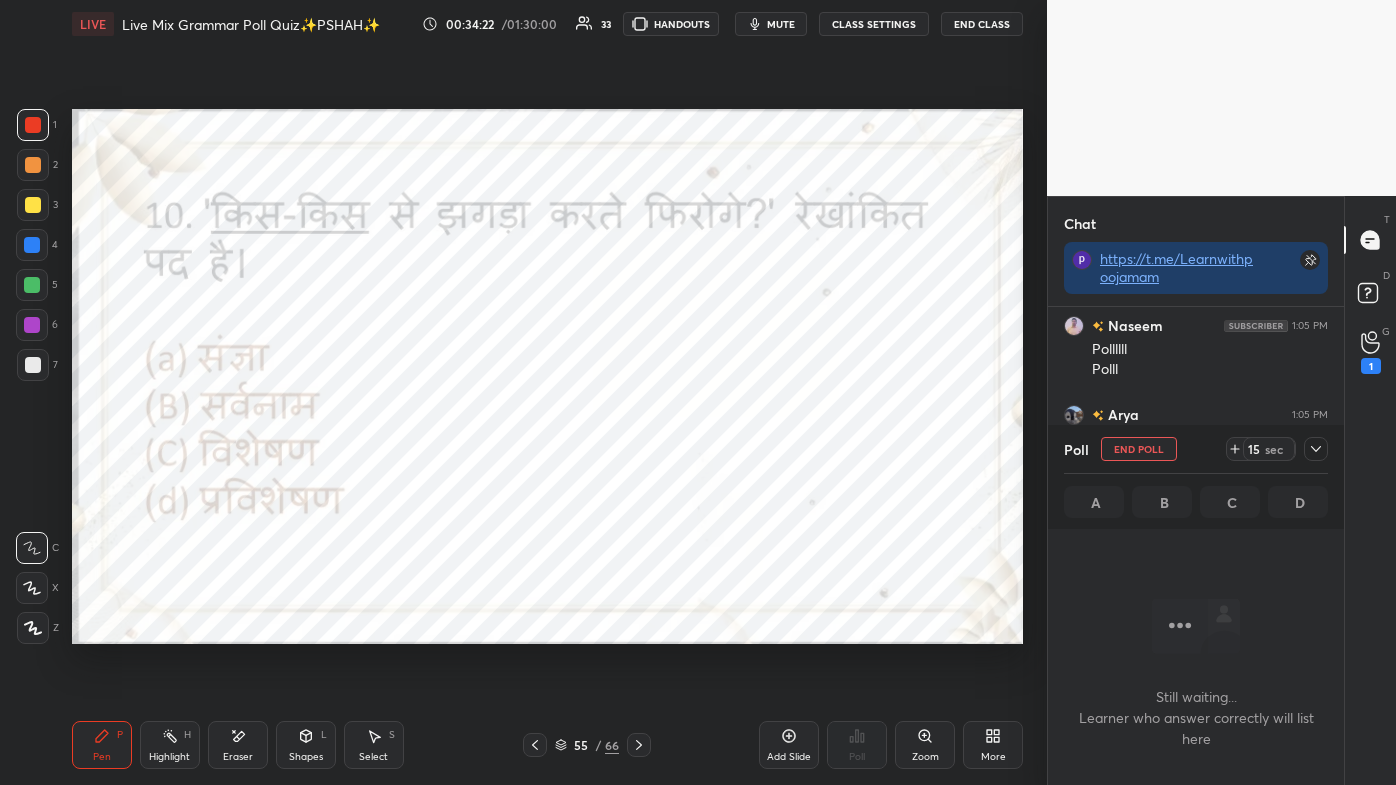 scroll, scrollTop: 323, scrollLeft: 290, axis: both 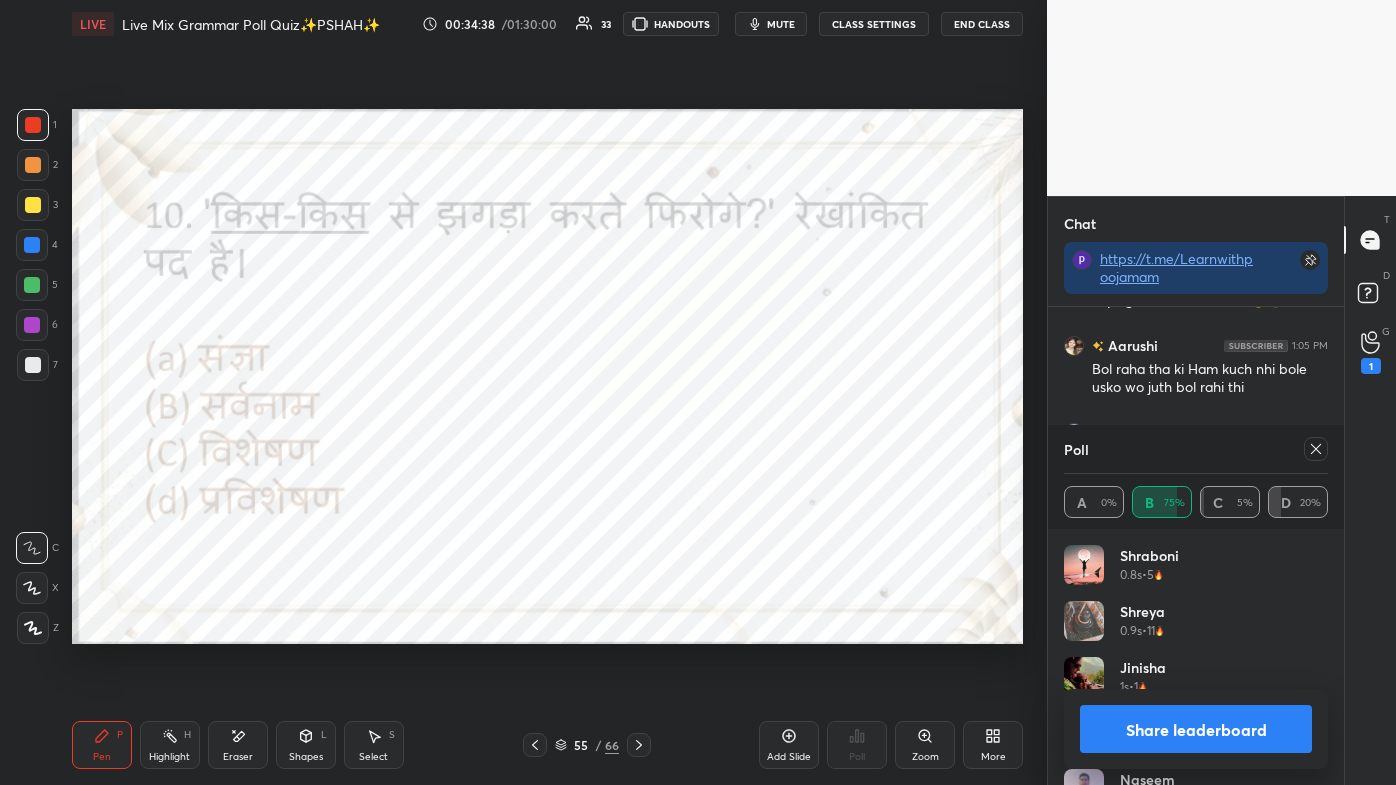 click 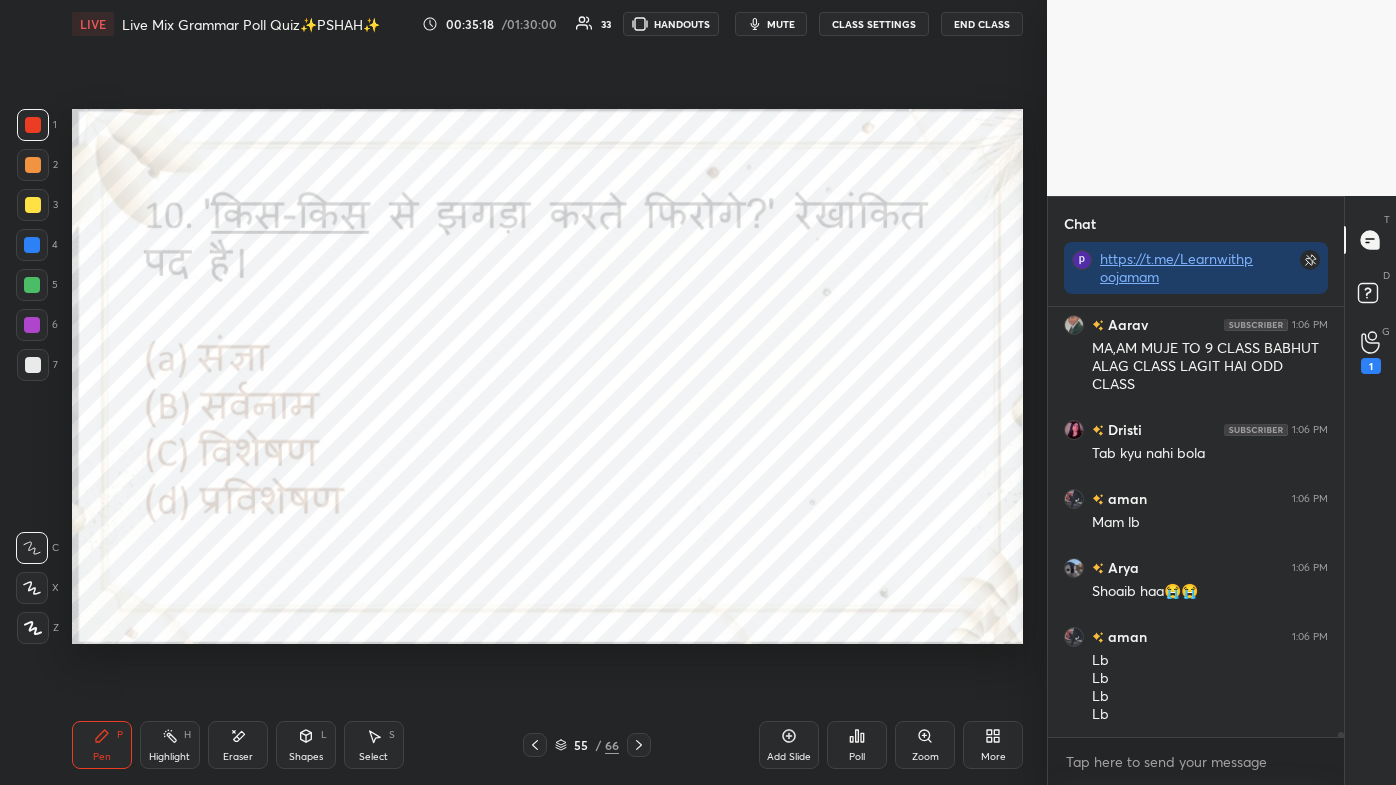 click 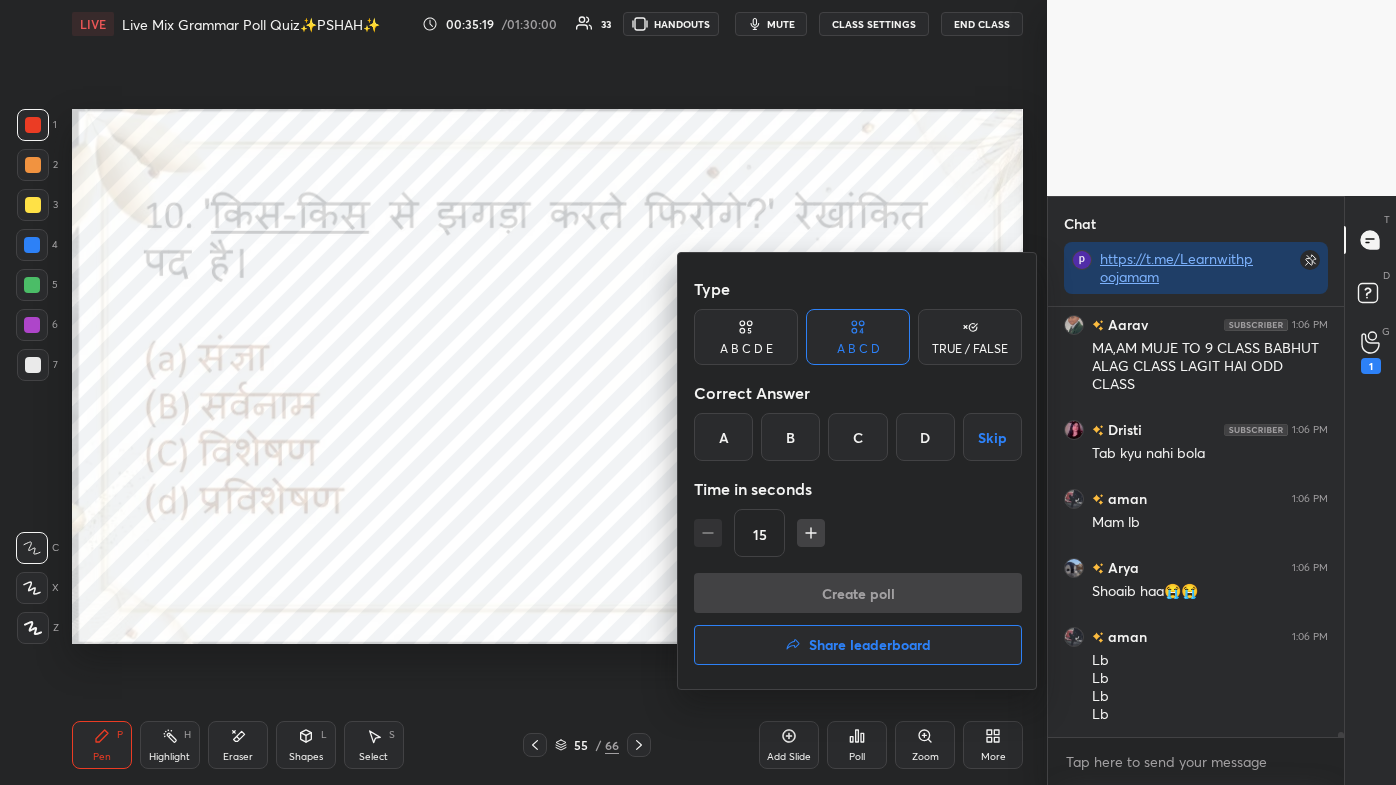 click on "Share leaderboard" at bounding box center (870, 645) 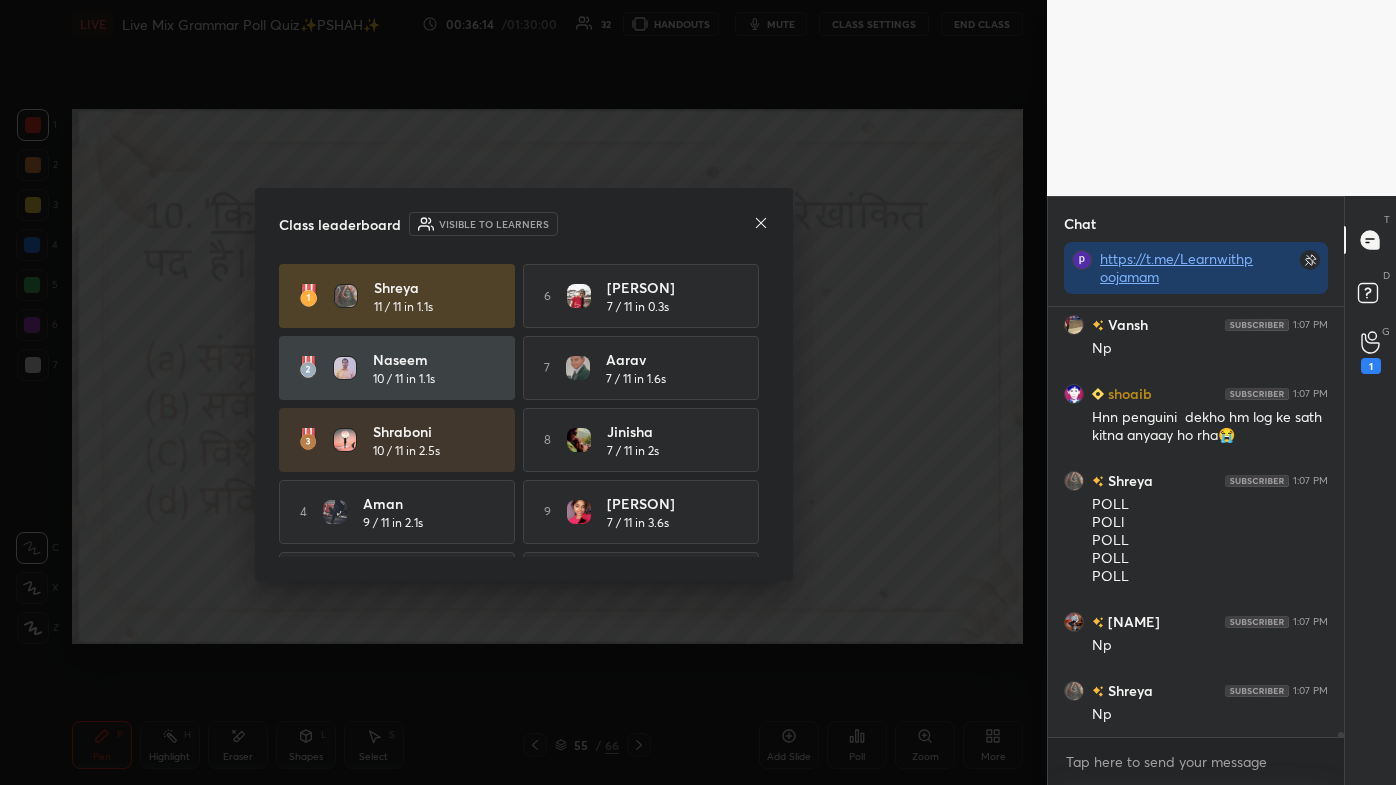 scroll, scrollTop: 34020, scrollLeft: 0, axis: vertical 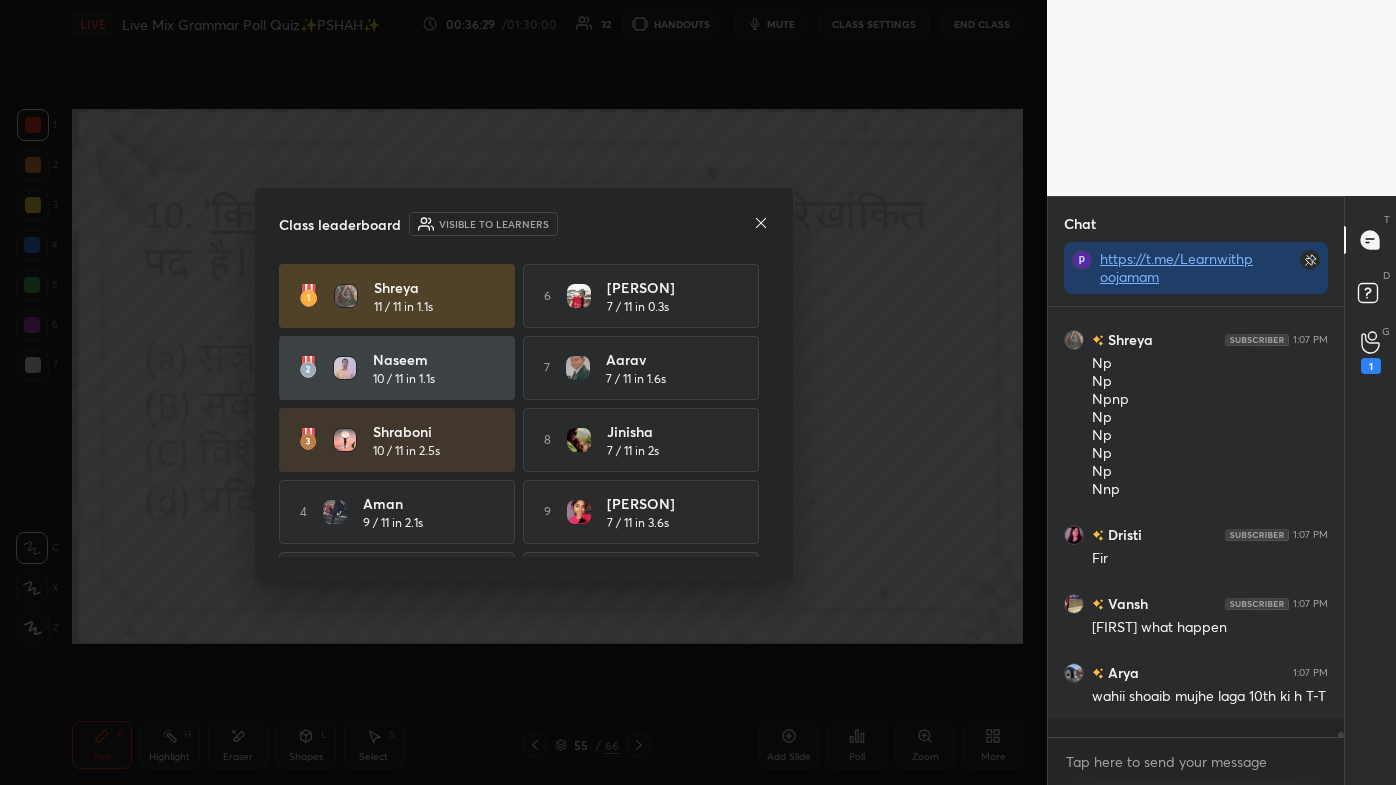 click 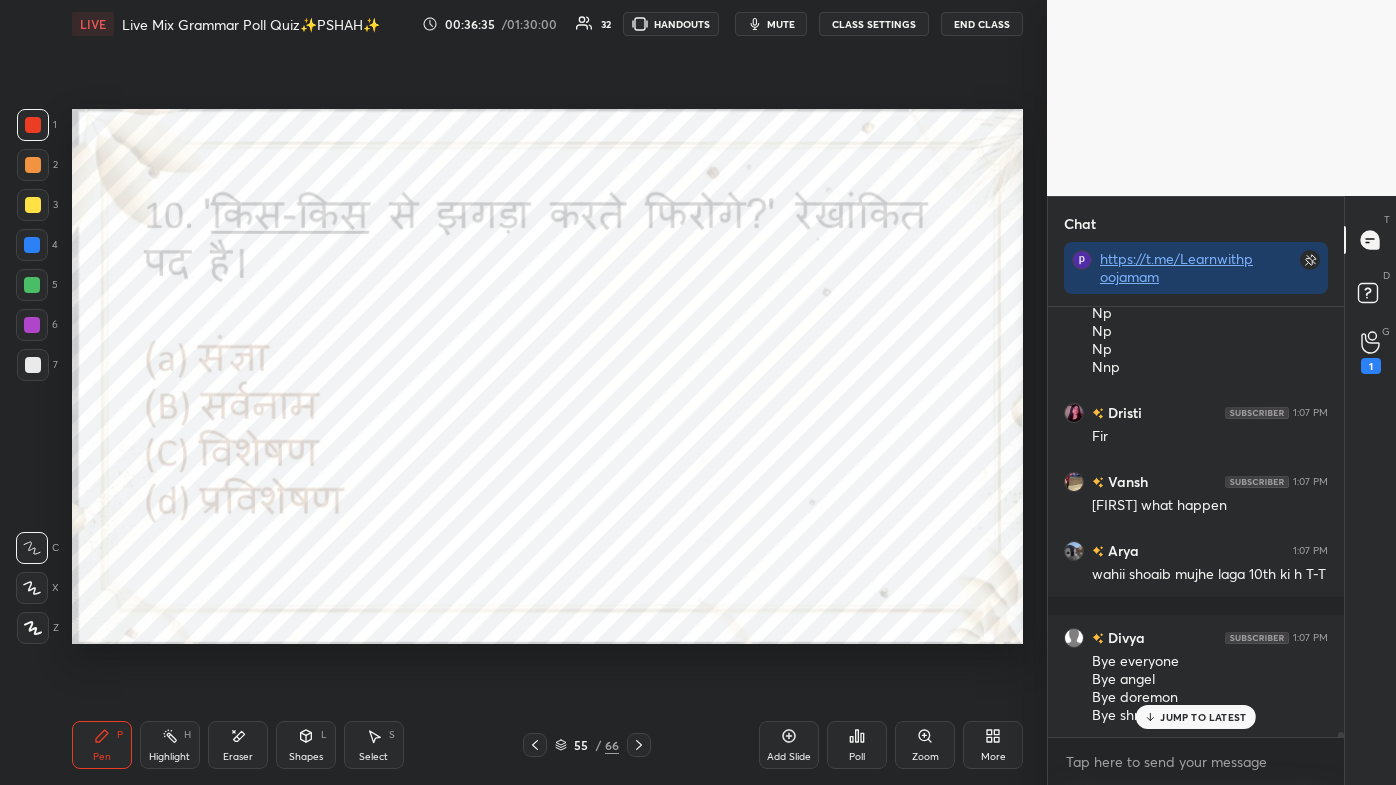 click on "Eraser" at bounding box center (238, 745) 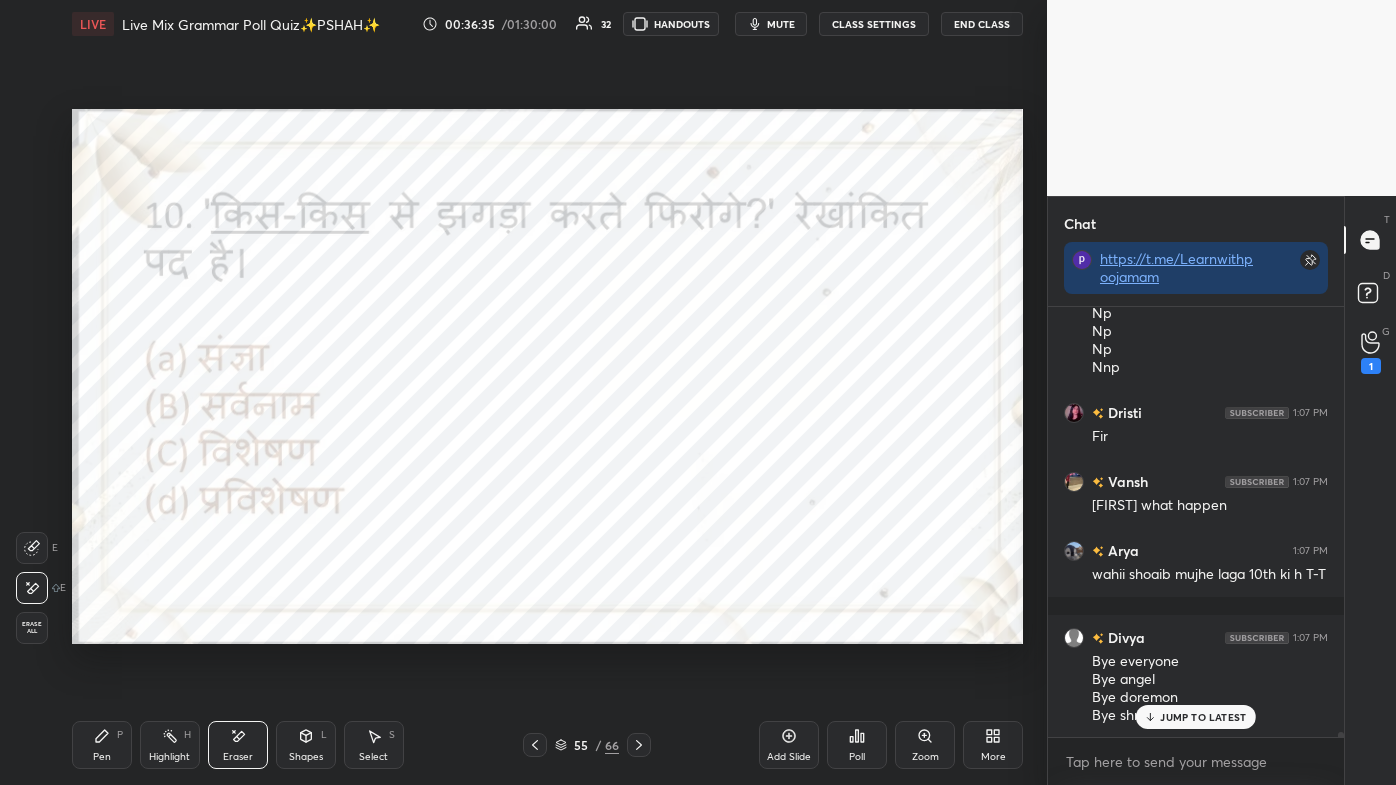 scroll, scrollTop: 34650, scrollLeft: 0, axis: vertical 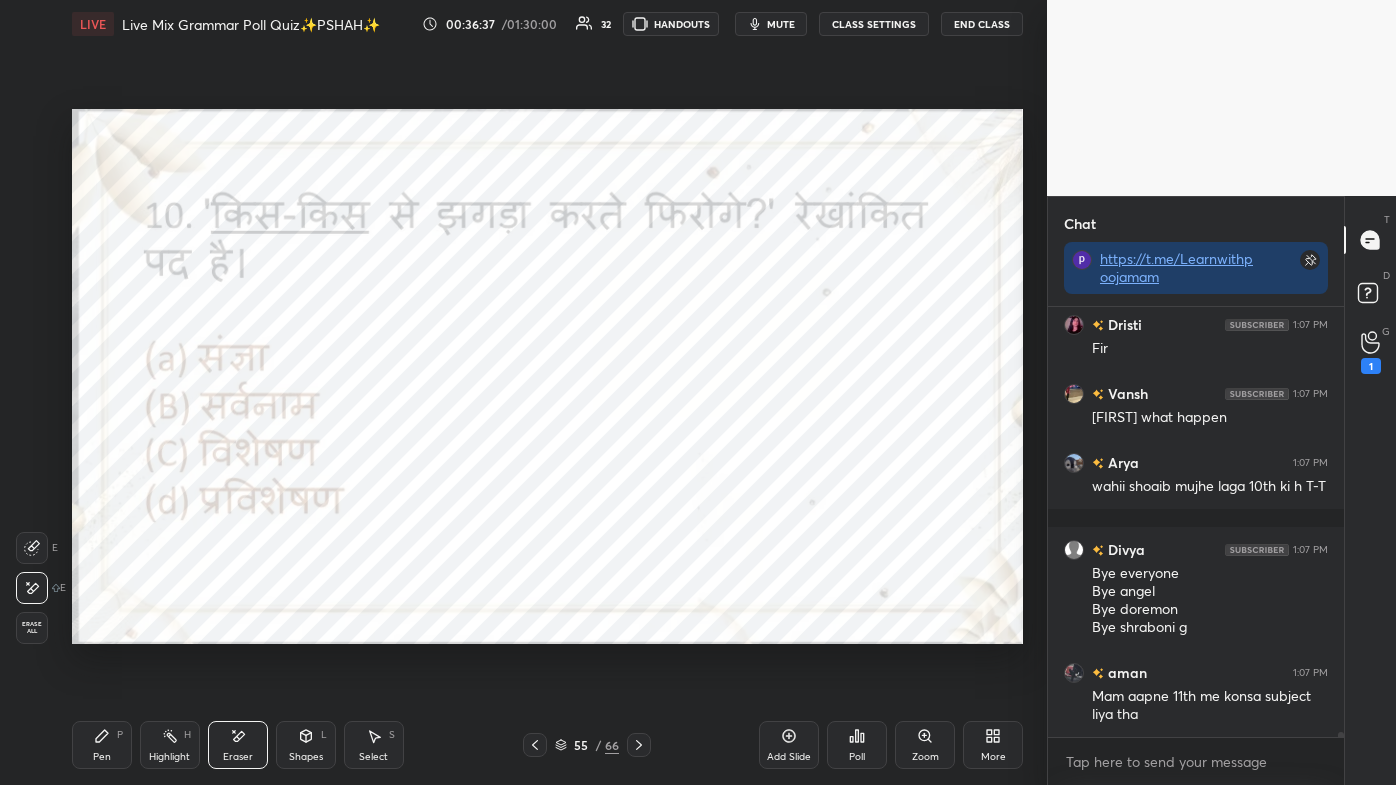 click on "Pen P Highlight H Eraser Shapes L Select S" at bounding box center [244, 745] 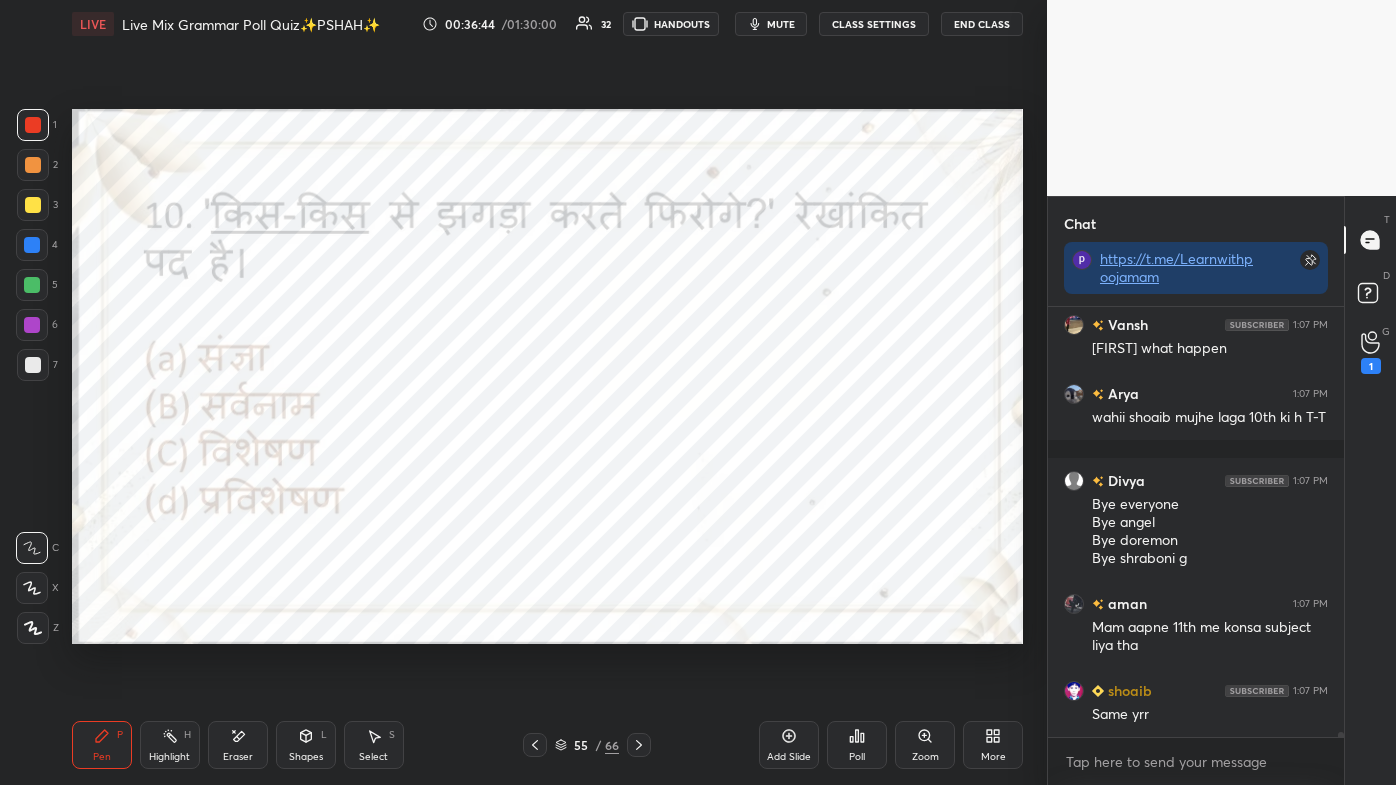 scroll, scrollTop: 34788, scrollLeft: 0, axis: vertical 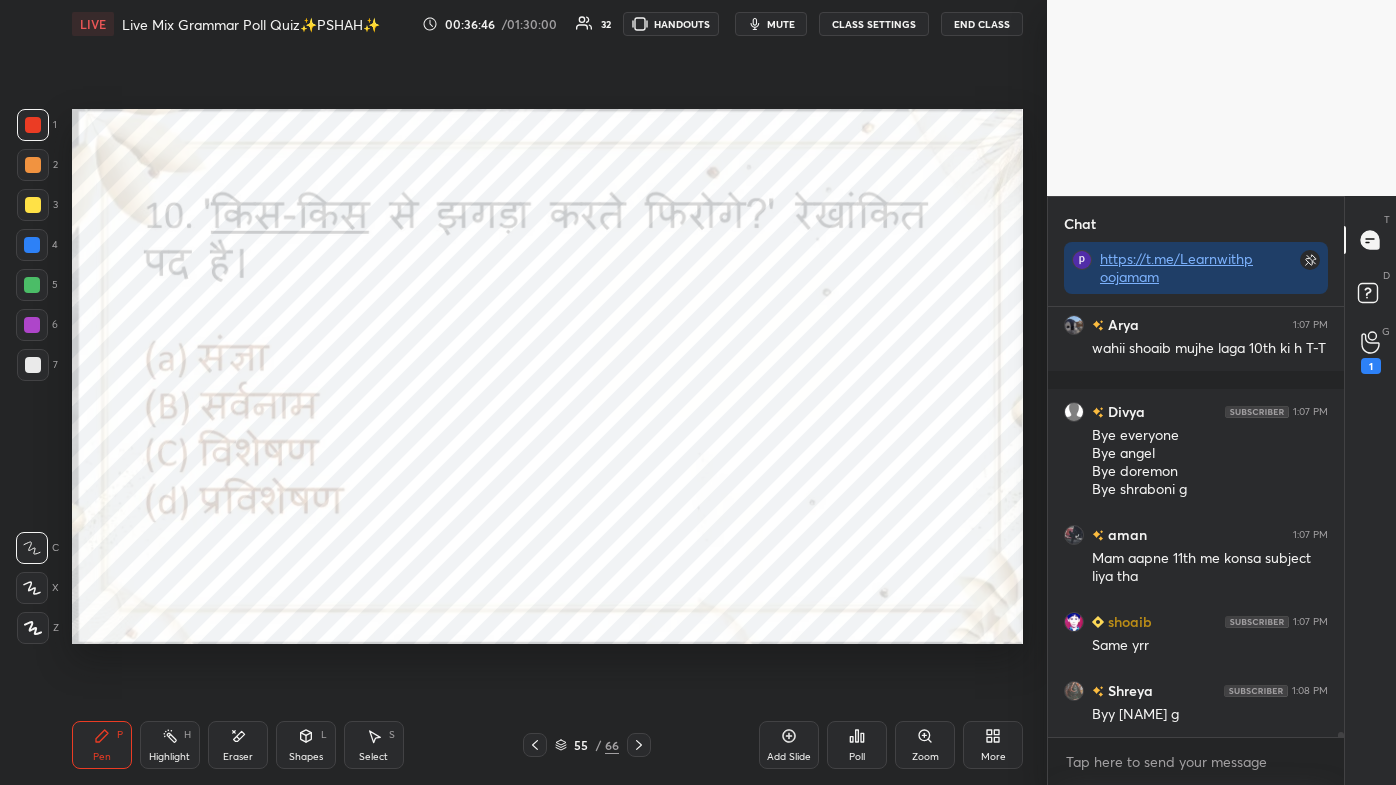 click 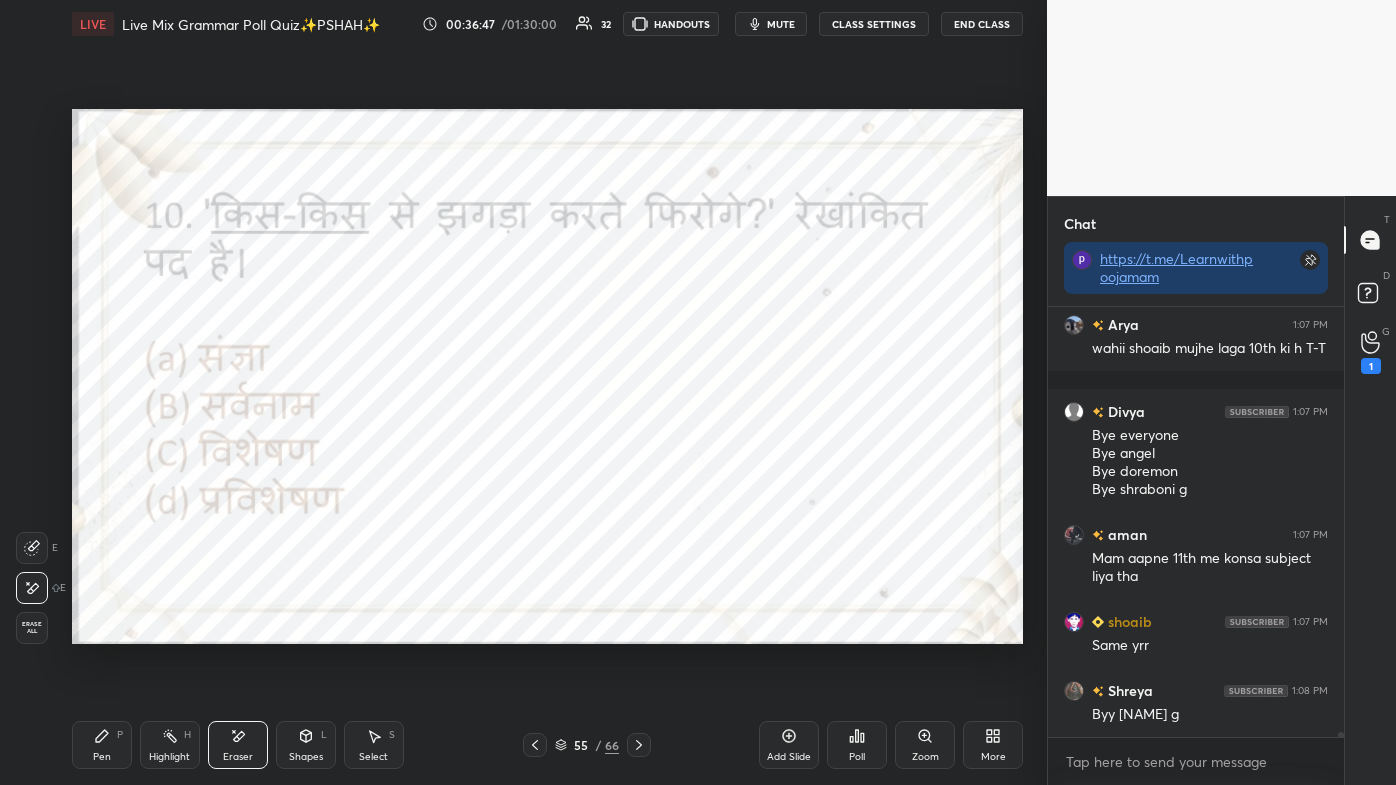 scroll, scrollTop: 34856, scrollLeft: 0, axis: vertical 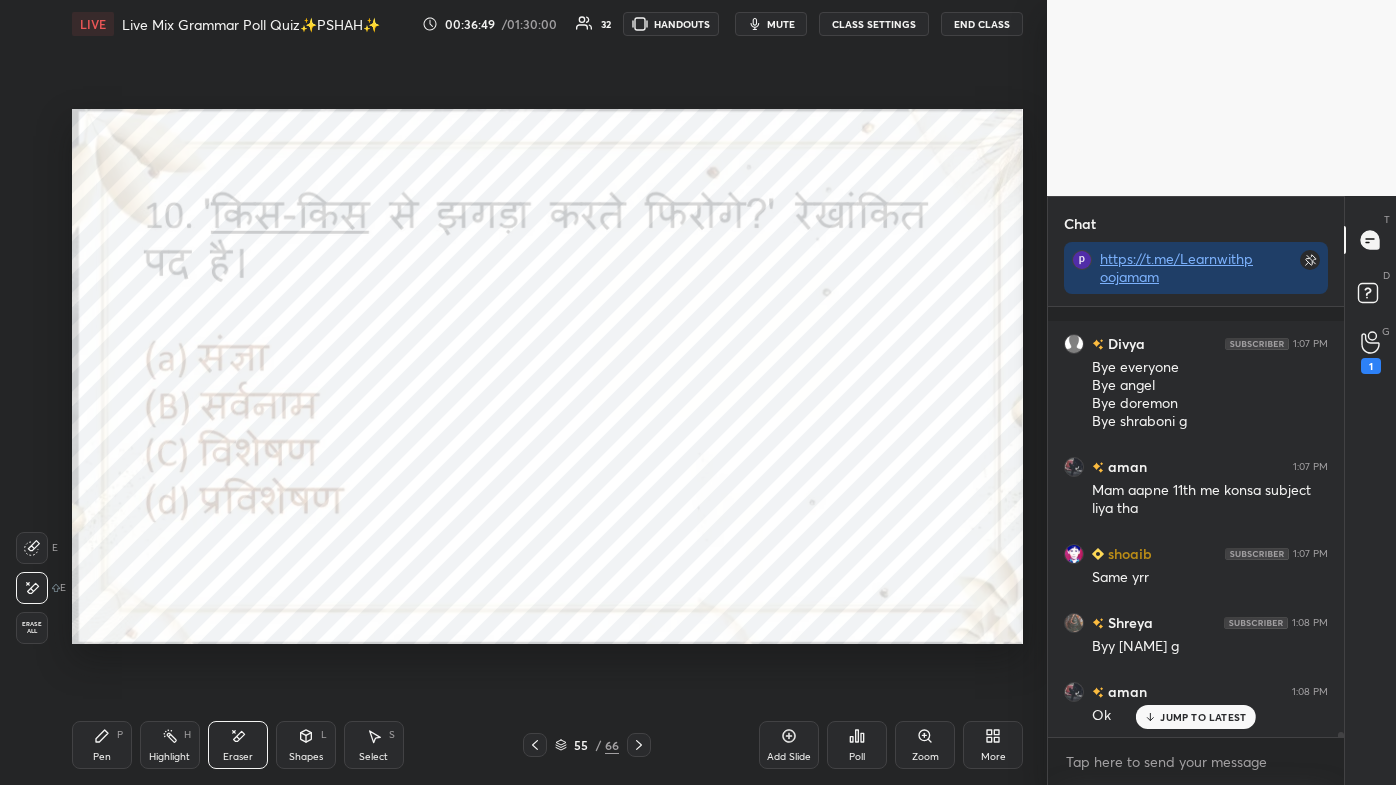 click on "Pen P" at bounding box center (102, 745) 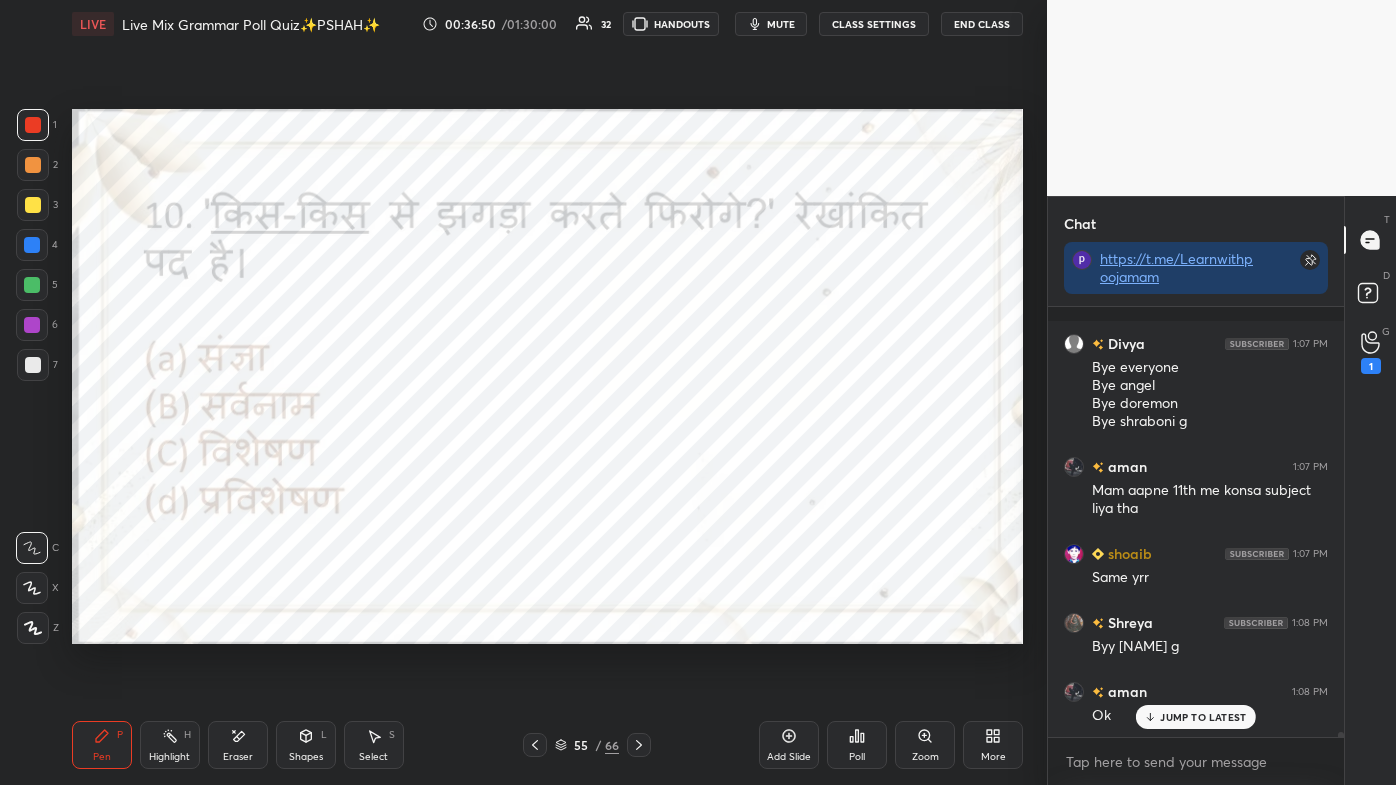 click 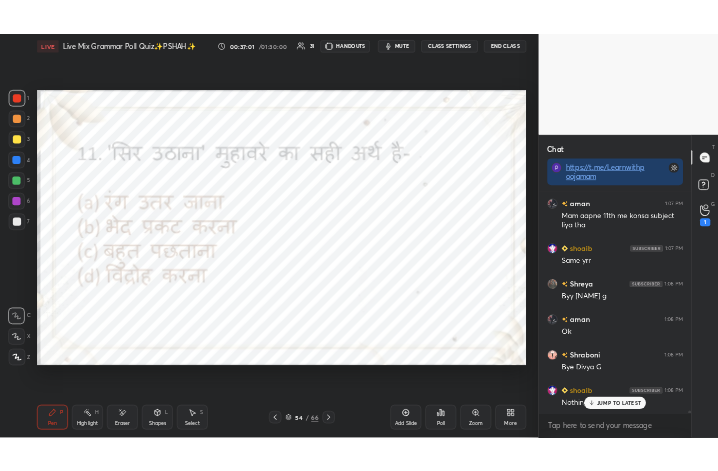 scroll, scrollTop: 35064, scrollLeft: 0, axis: vertical 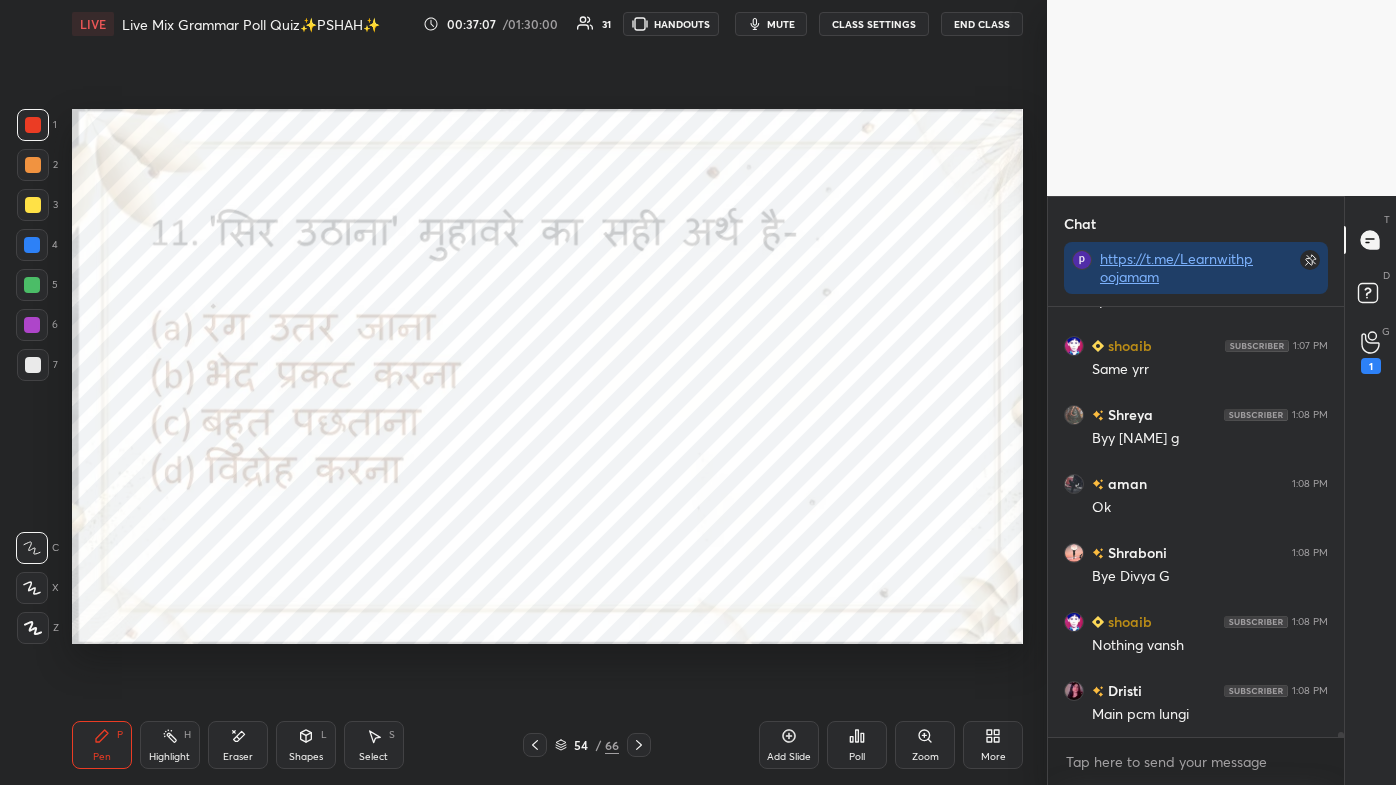 click on "More" at bounding box center [993, 757] 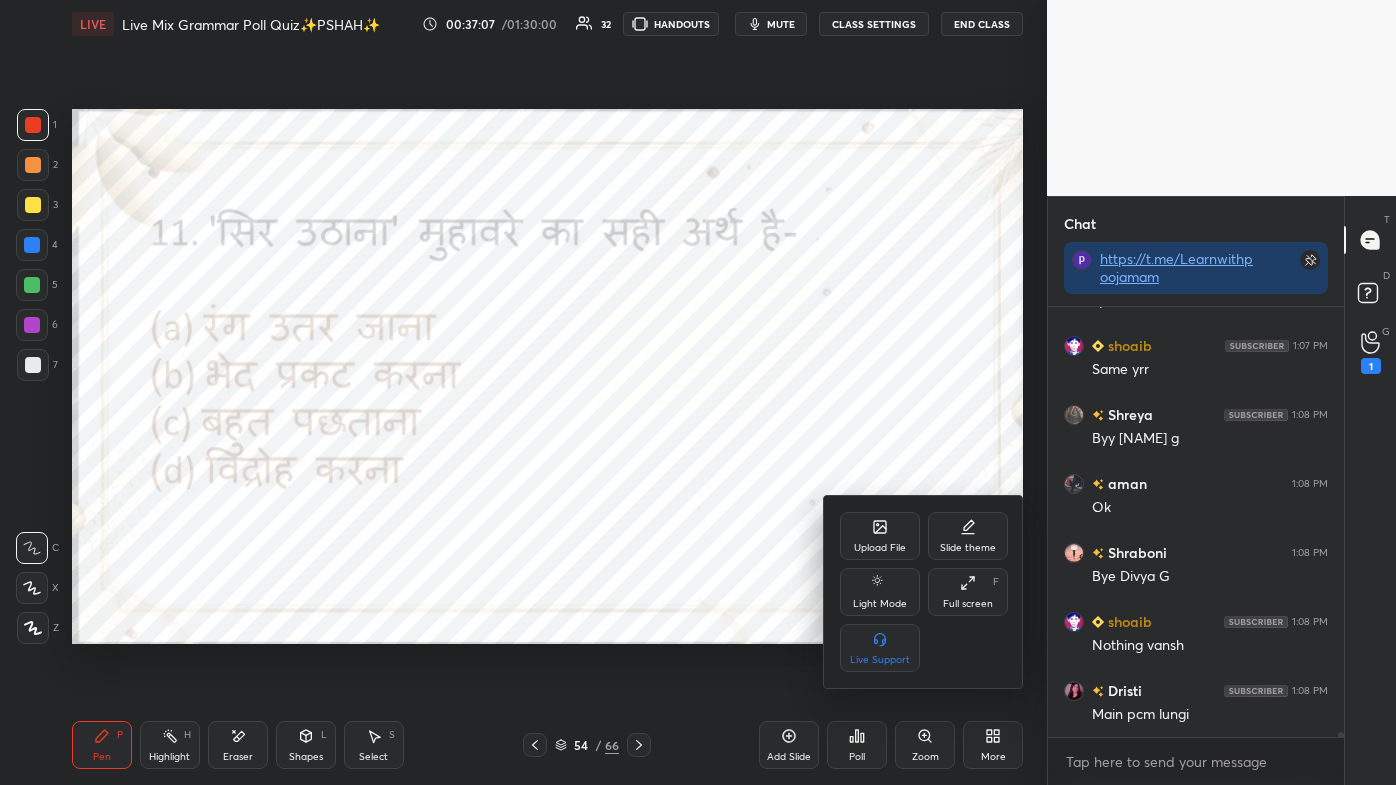 click on "Full screen" at bounding box center (968, 604) 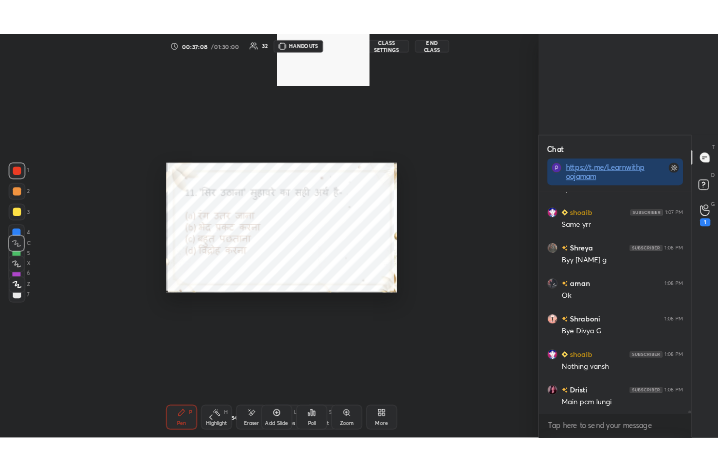 scroll, scrollTop: 343, scrollLeft: 563, axis: both 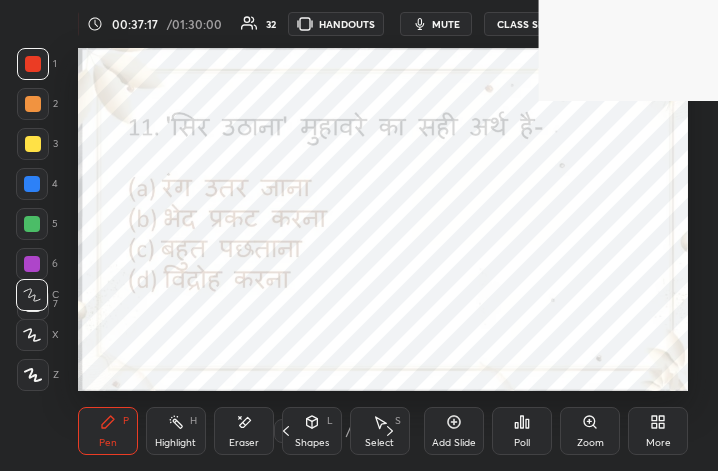 click on "More" at bounding box center [658, 431] 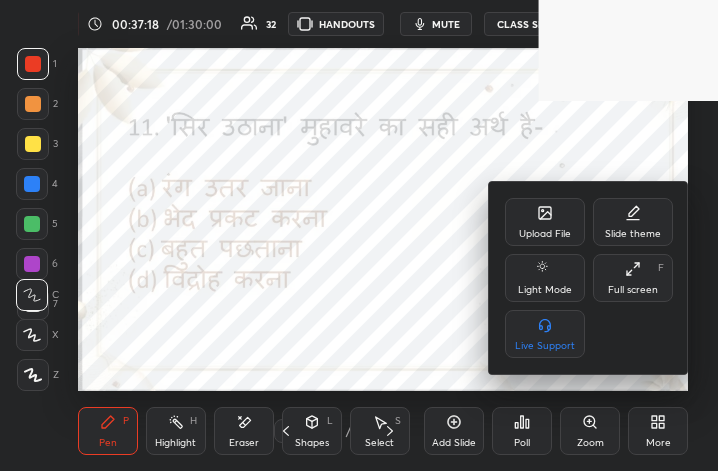 click on "Upload File Slide theme Light Mode Full screen F Live Support" at bounding box center (589, 278) 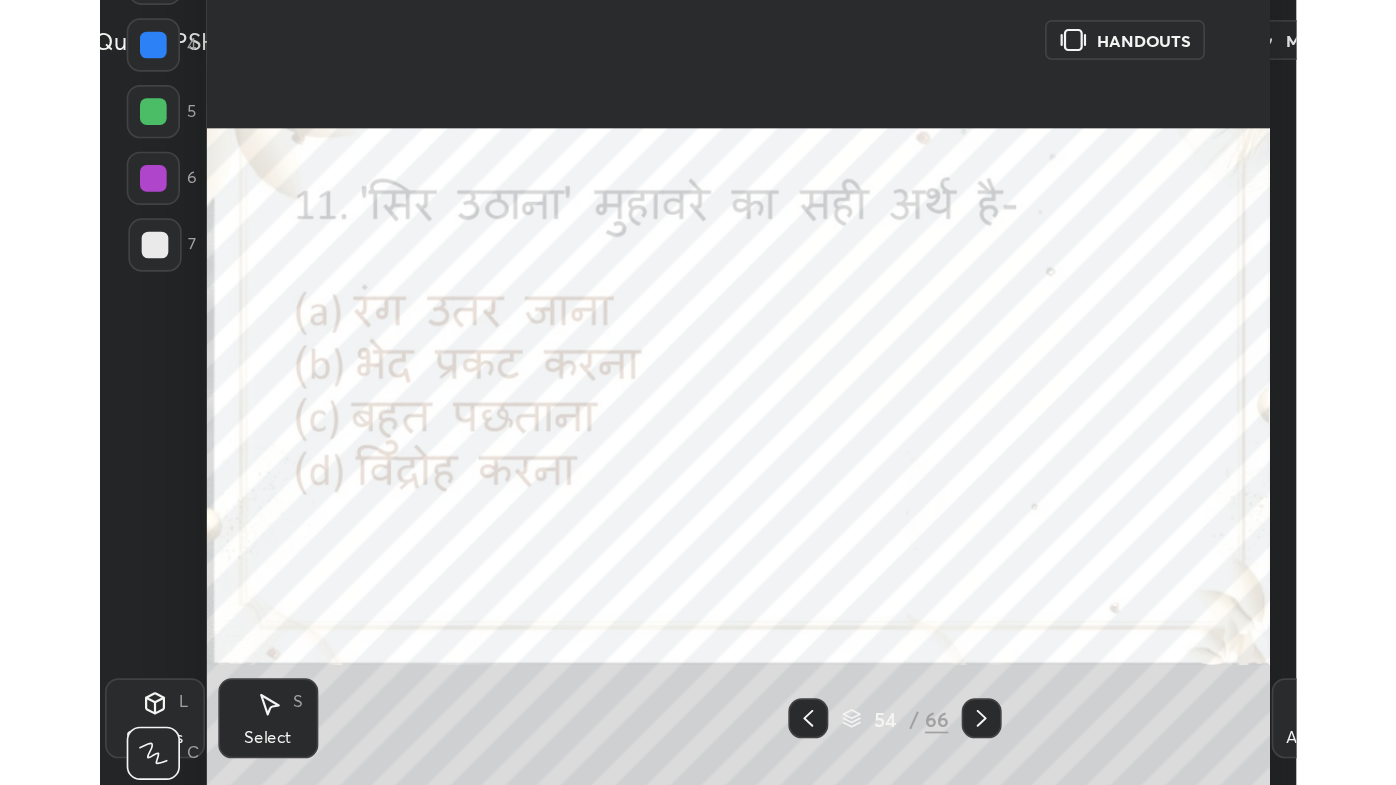 scroll, scrollTop: 99342, scrollLeft: 98683, axis: both 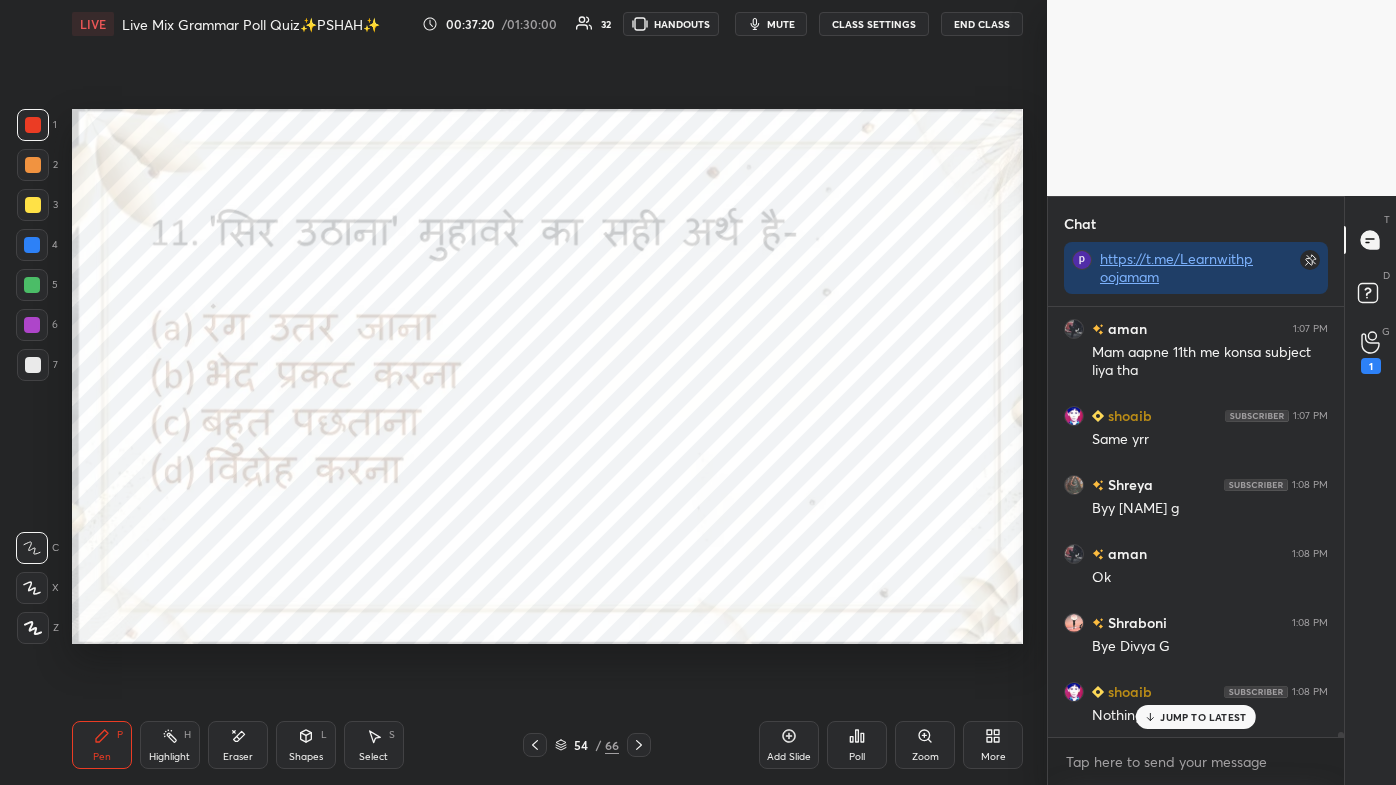 click on "JUMP TO LATEST" at bounding box center (1196, 717) 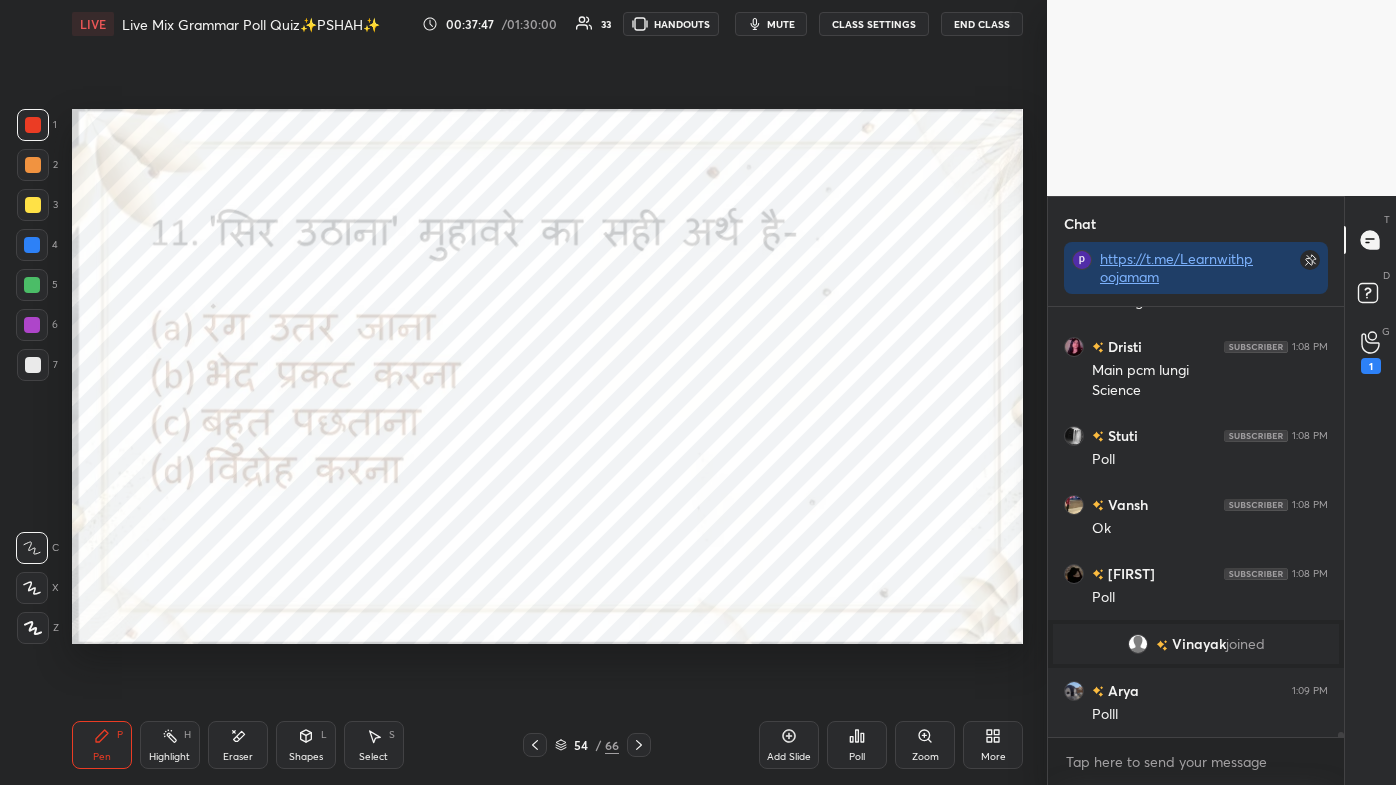 scroll, scrollTop: 33514, scrollLeft: 0, axis: vertical 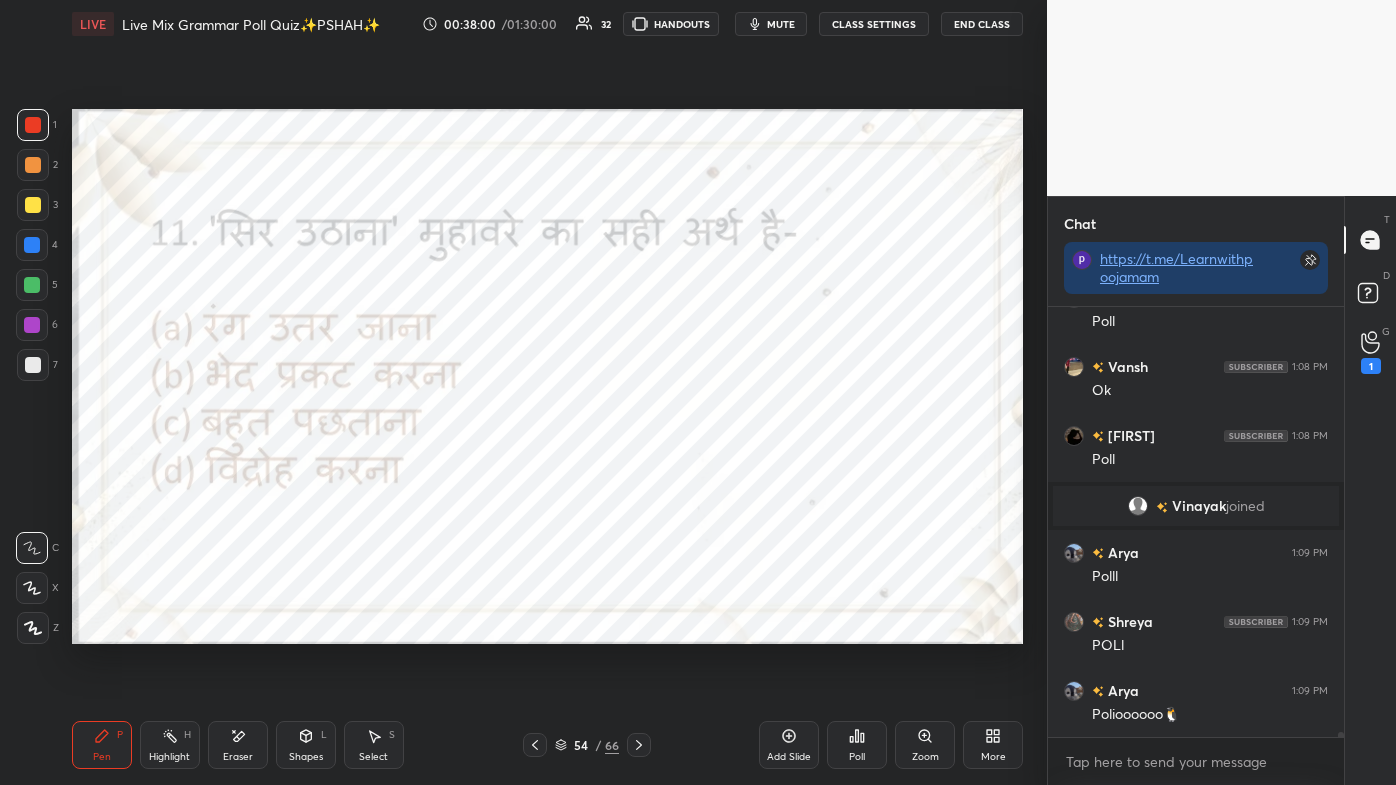 click on "[NAME] 1:08 PM Main pcm lungi Science [NAME] 1:08 PM Poll [NAME] 1:08 PM Ok [NAME] 1:08 PM Poll [NAME]  joined [NAME] 1:09 PM Polll [NAME] 1:09 PM POLl [NAME] 1:09 PM Polioooooo🐧" at bounding box center [1196, 522] 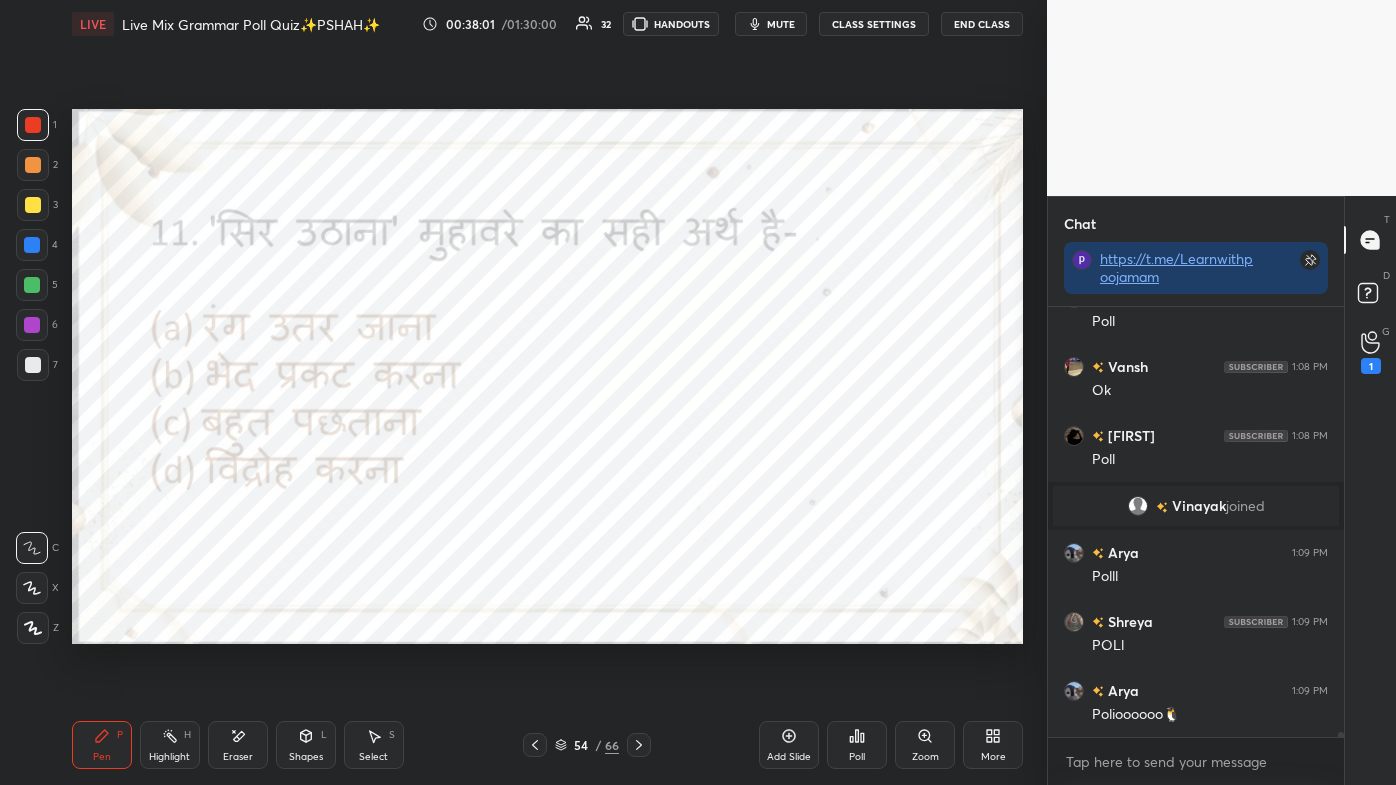 click on "[NAME] 1:08 PM Main pcm lungi Science [NAME] 1:08 PM Poll [NAME] 1:08 PM Ok [NAME] 1:08 PM Poll [NAME]  joined [NAME] 1:09 PM Polll [NAME] 1:09 PM POLl [NAME] 1:09 PM Polioooooo🐧" at bounding box center (1196, 522) 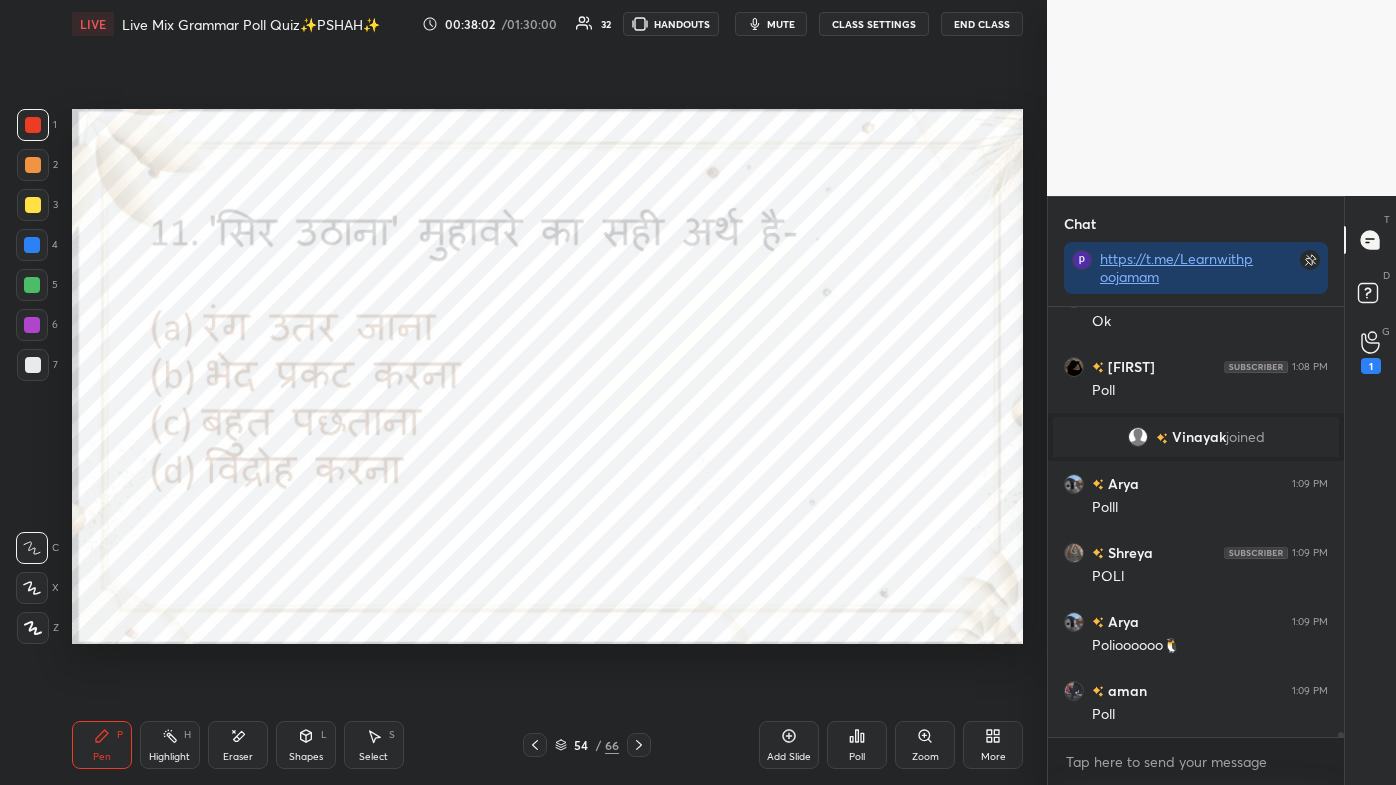 click on "Vinayak" at bounding box center [1199, 437] 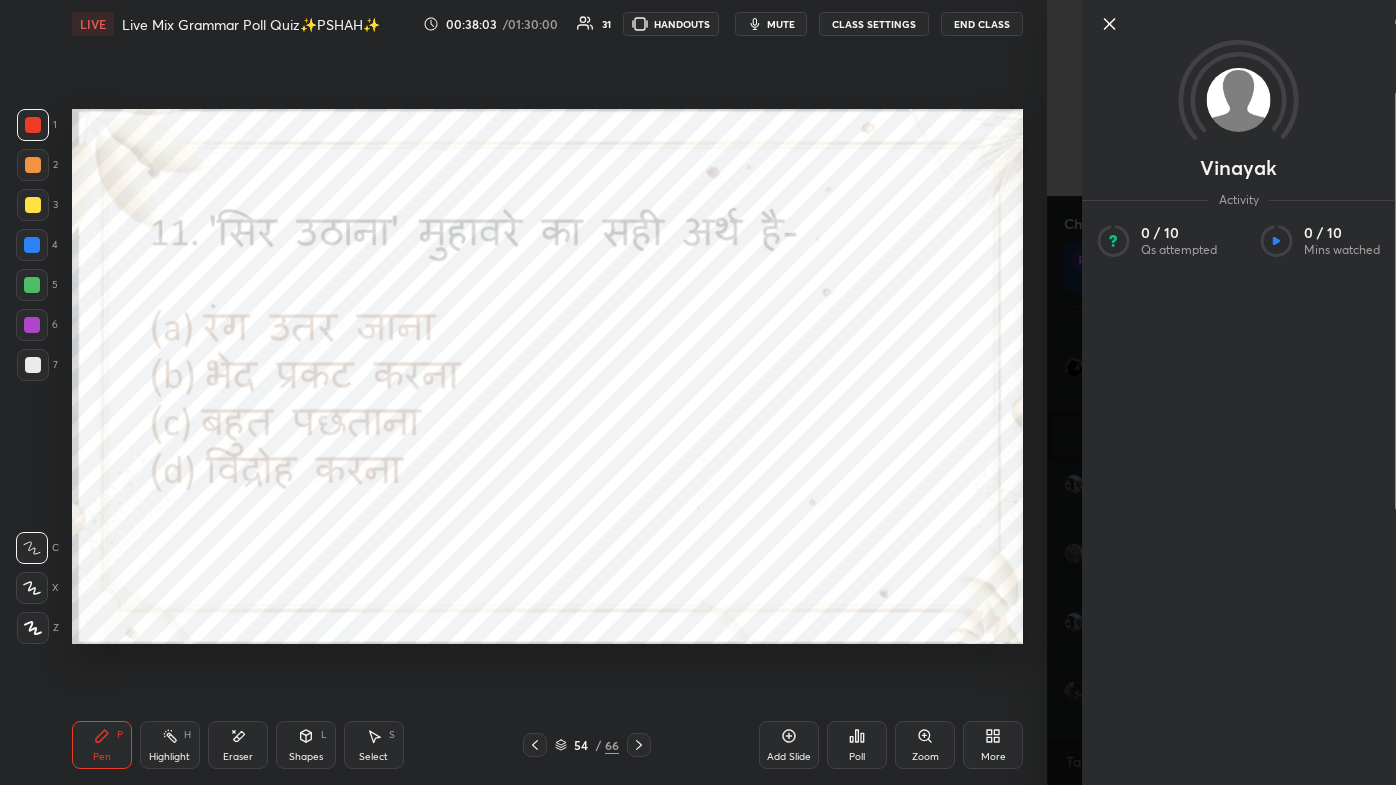 click 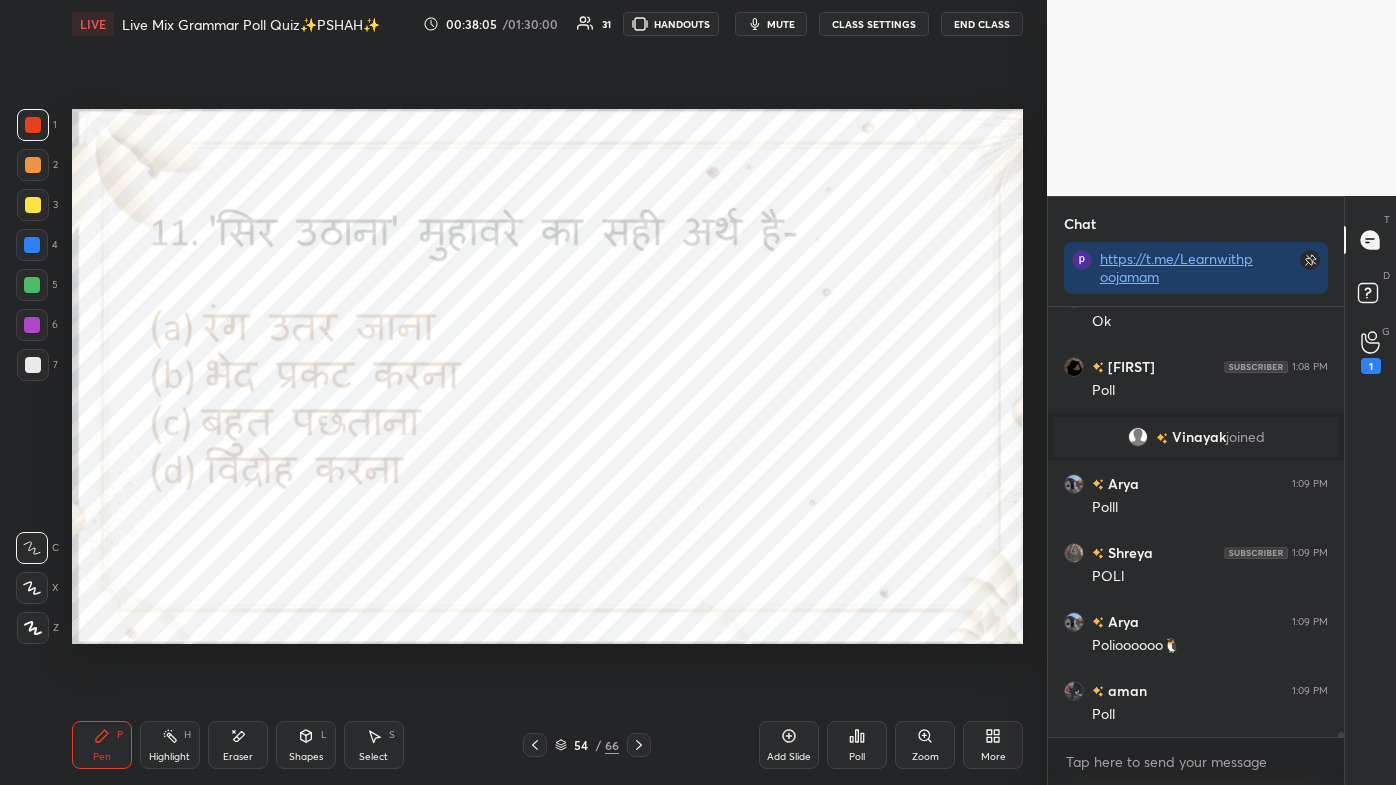click on "Poll" at bounding box center [857, 745] 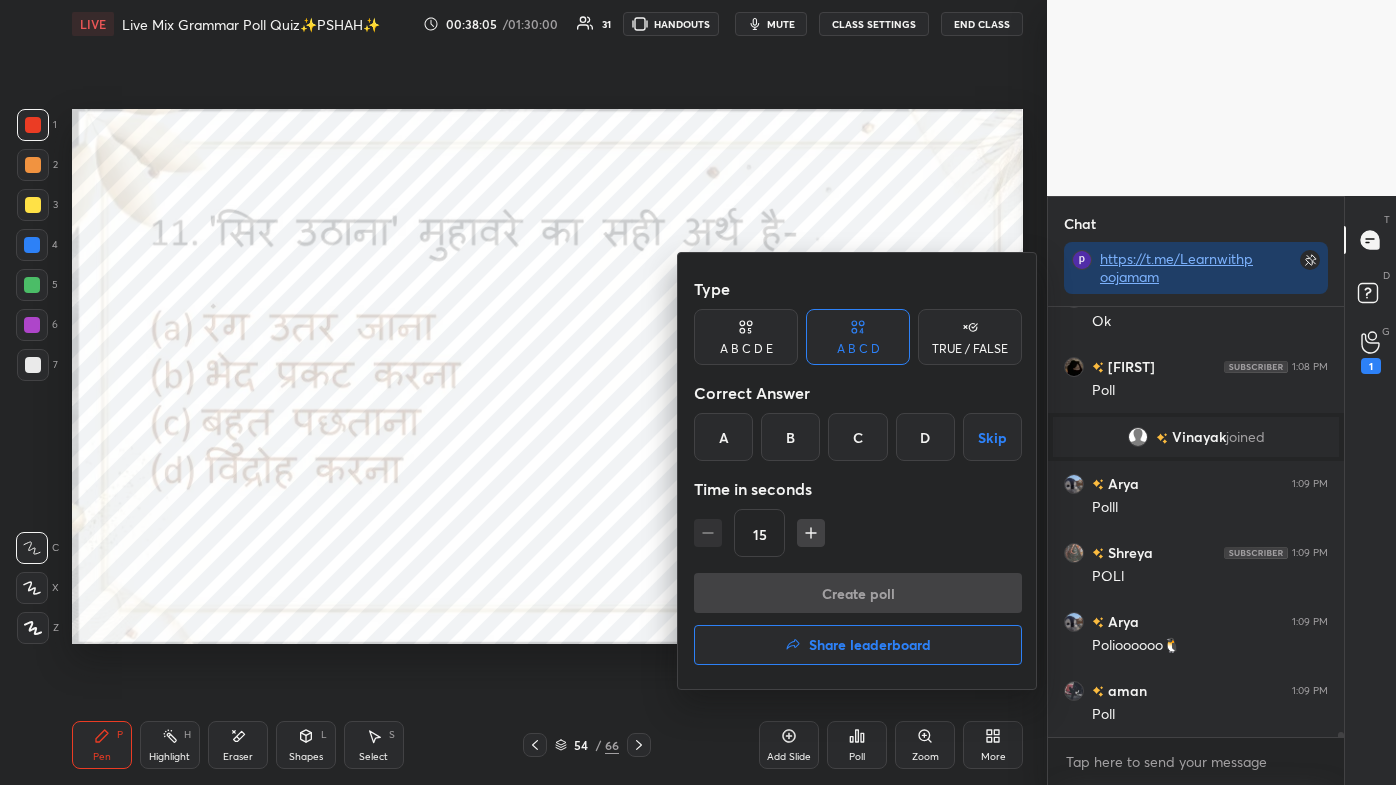 click at bounding box center (698, 392) 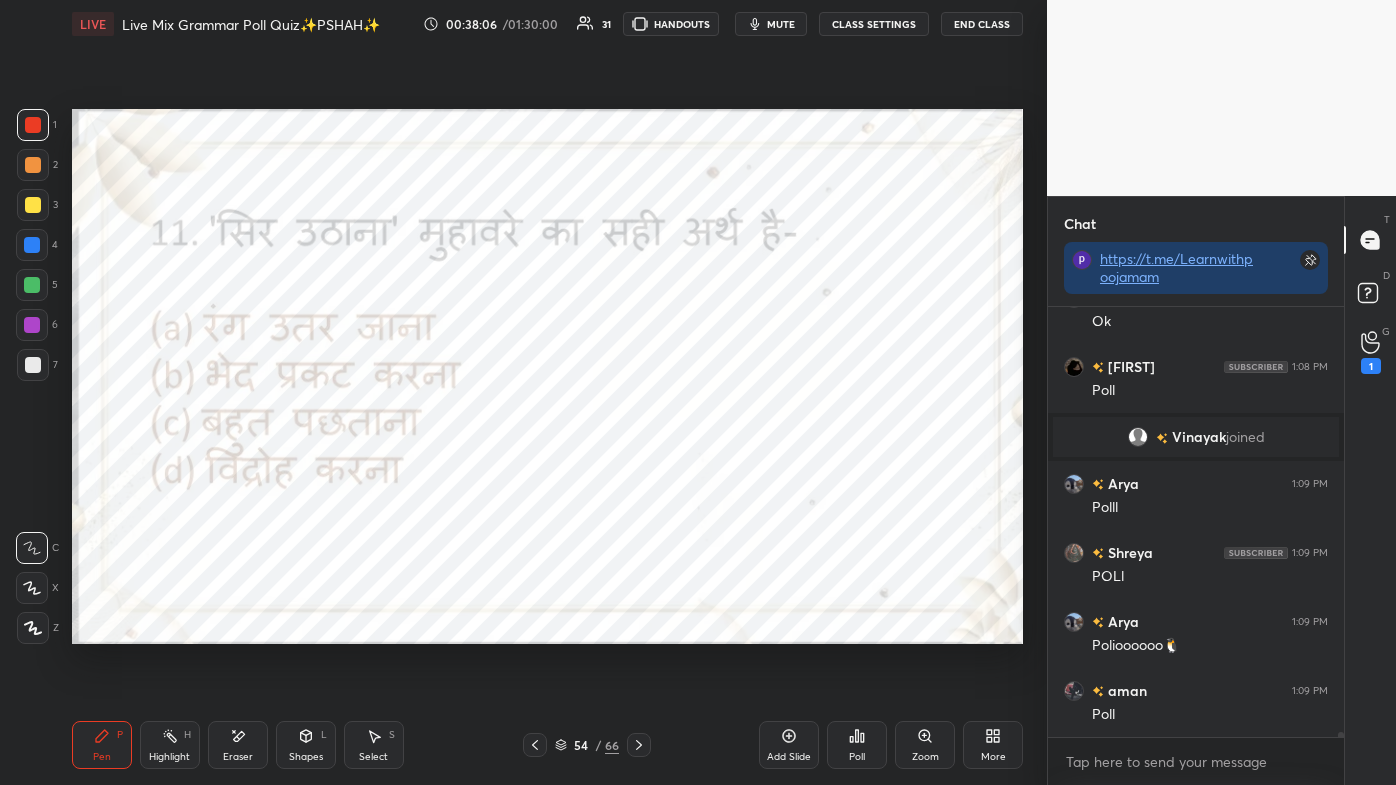 click on "Poll" at bounding box center (857, 745) 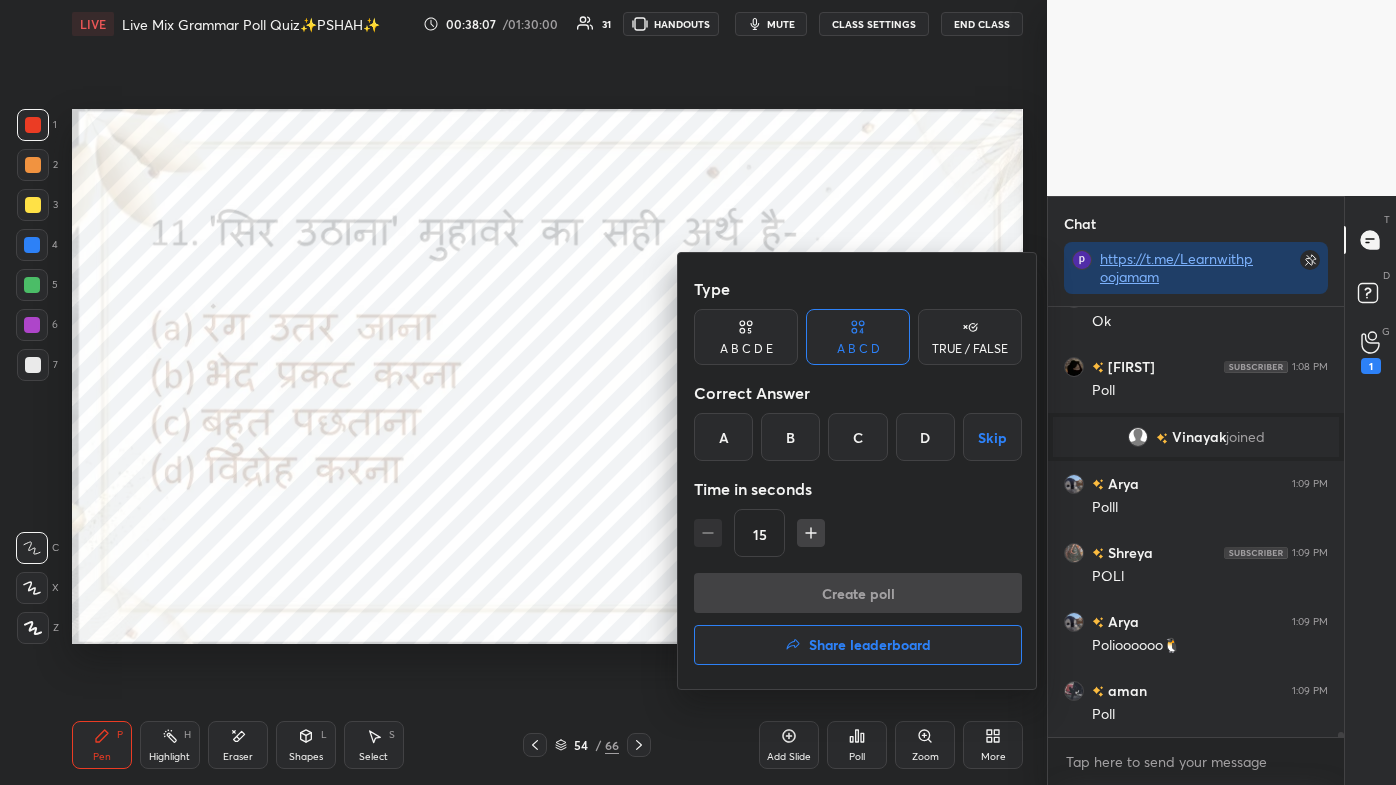 click on "D" at bounding box center (925, 437) 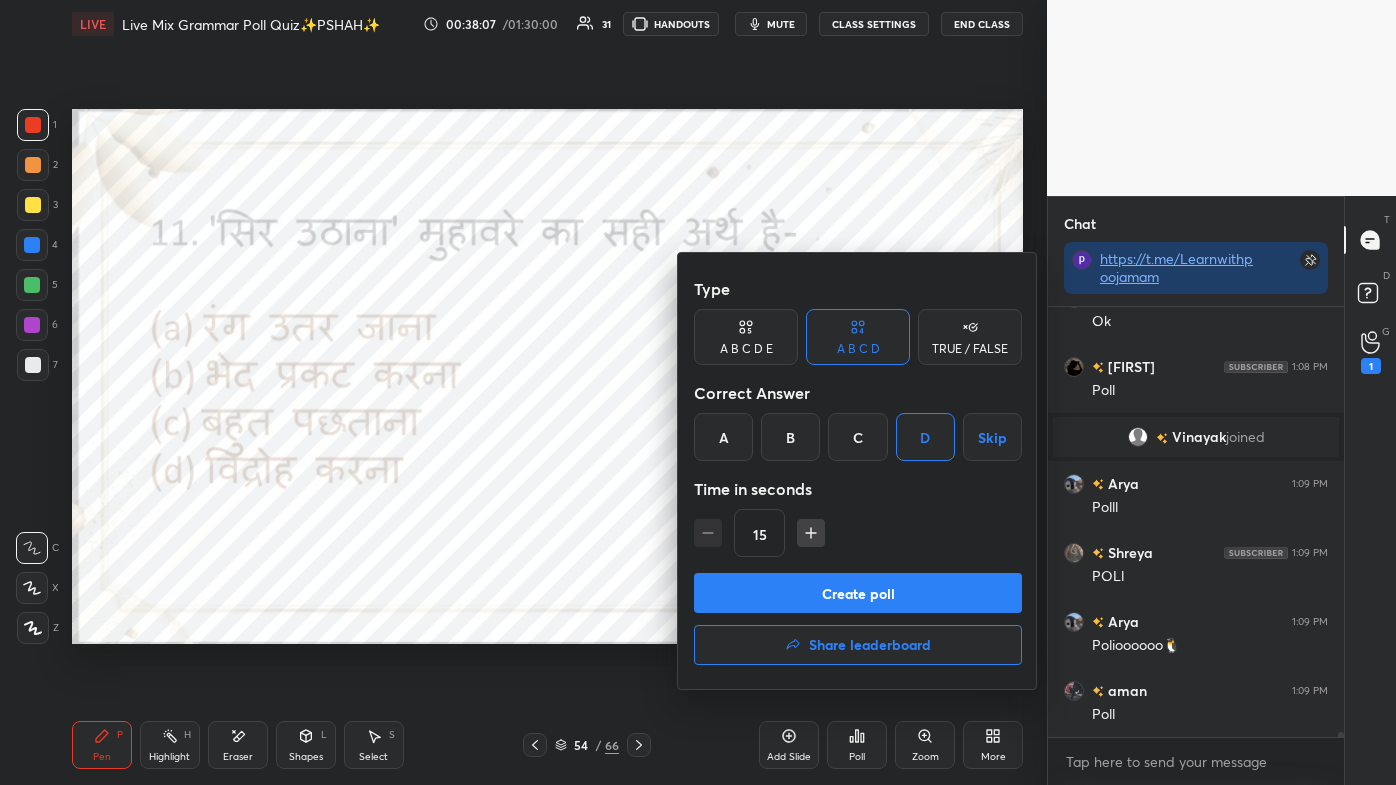 scroll, scrollTop: 33720, scrollLeft: 0, axis: vertical 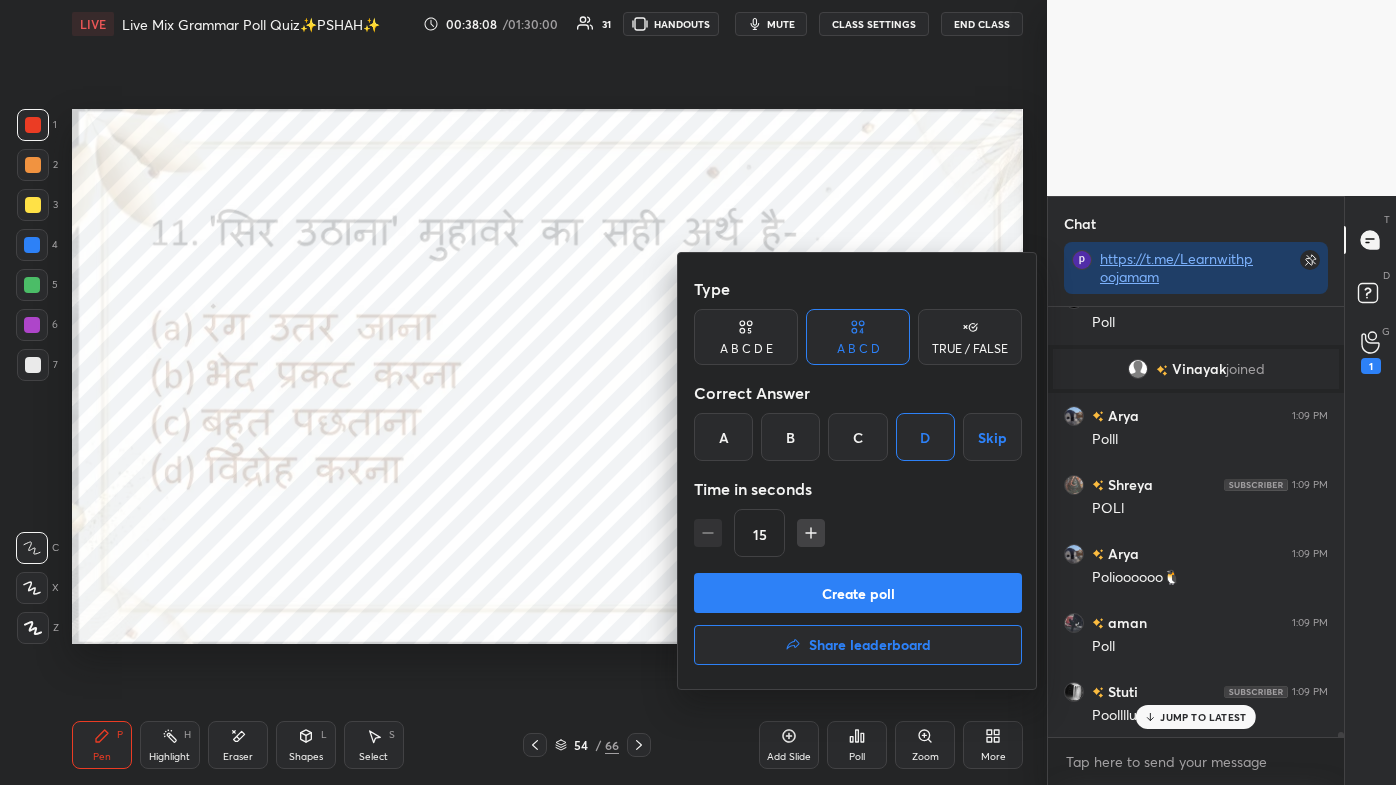 click on "Create poll" at bounding box center (858, 593) 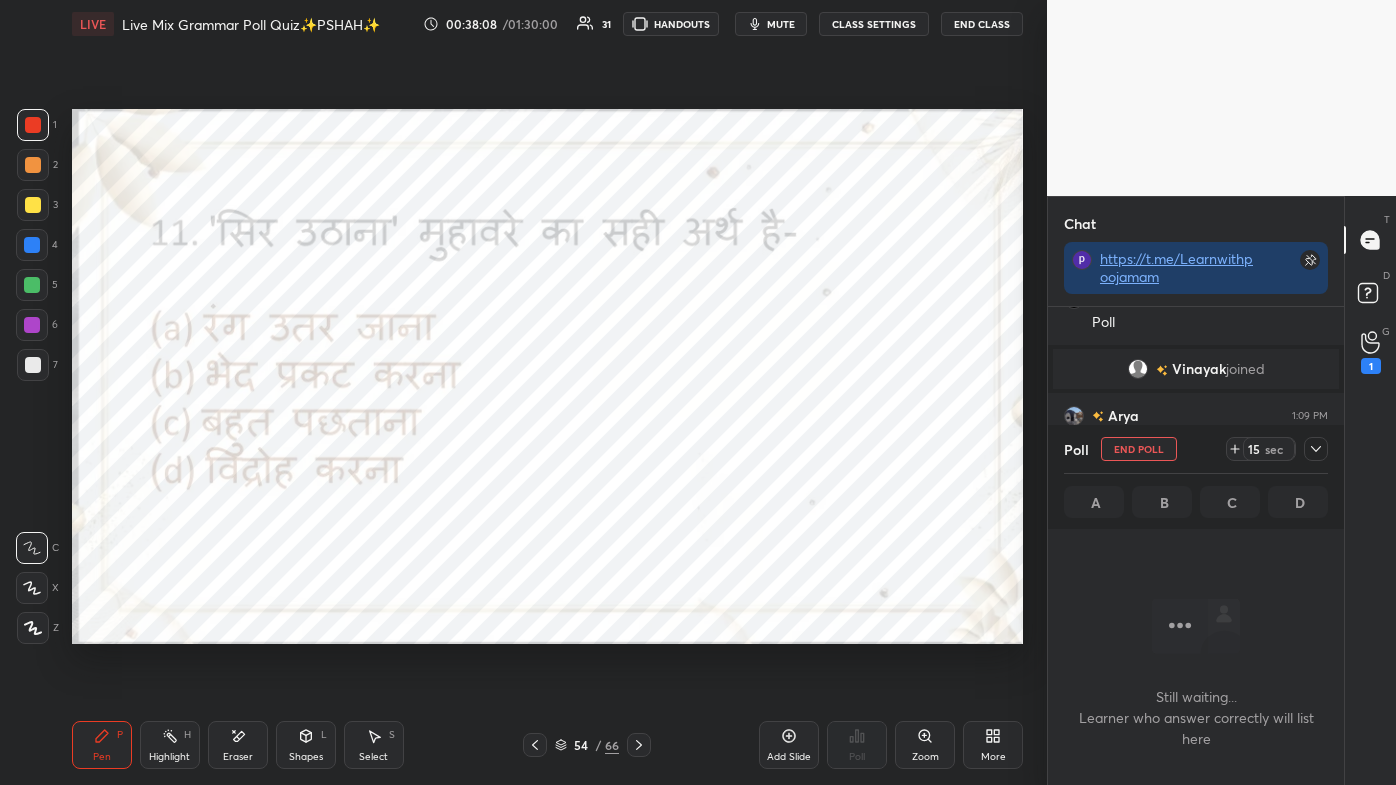 scroll, scrollTop: 348, scrollLeft: 290, axis: both 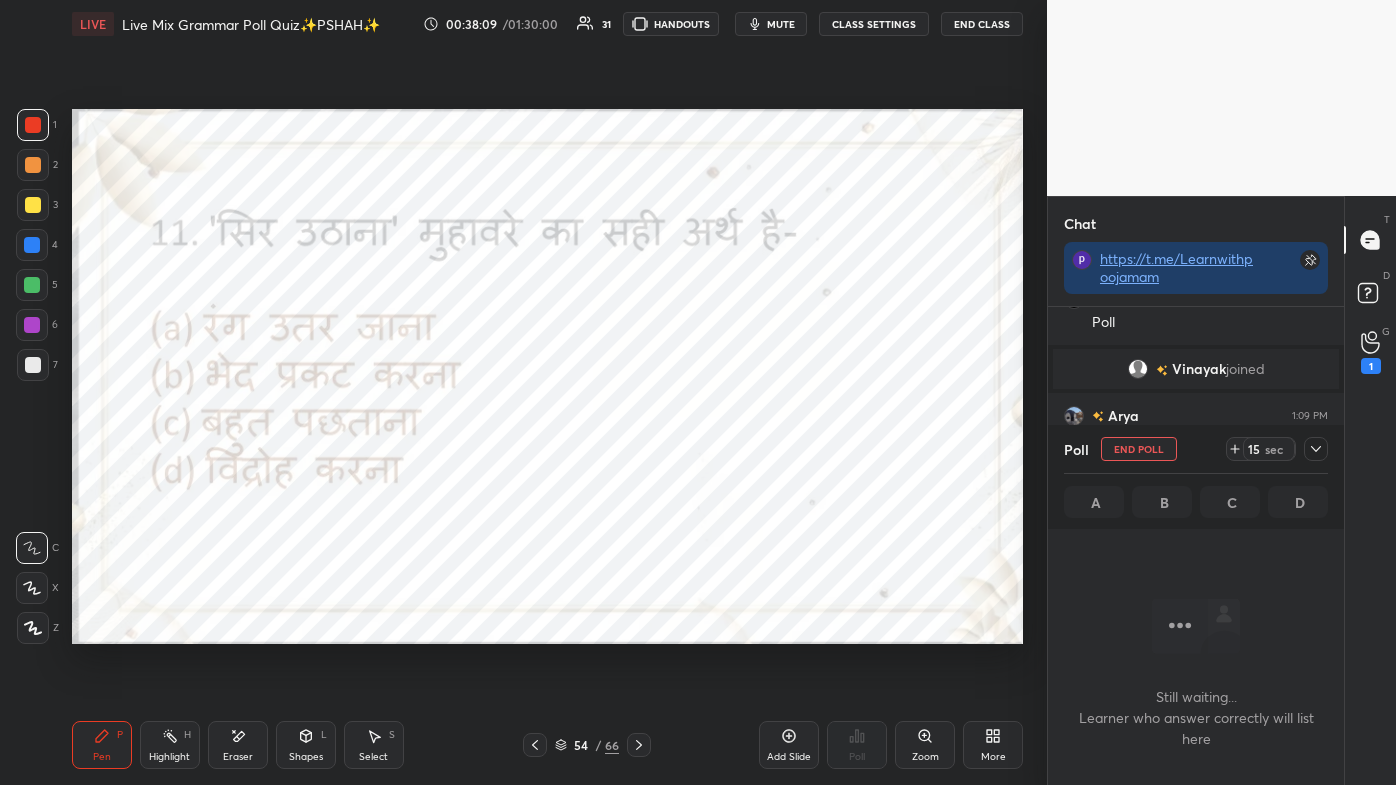 click at bounding box center (1316, 449) 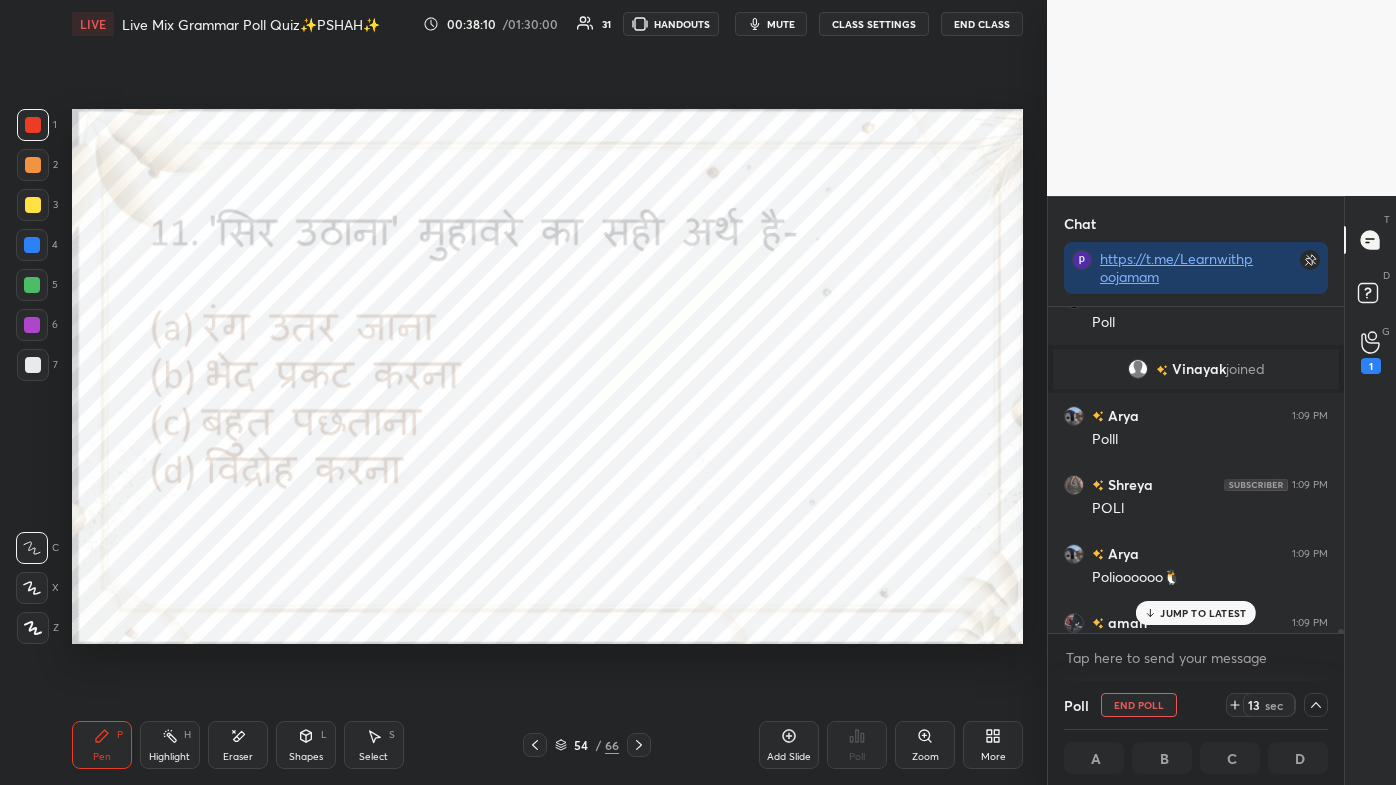 scroll, scrollTop: 0, scrollLeft: 5, axis: horizontal 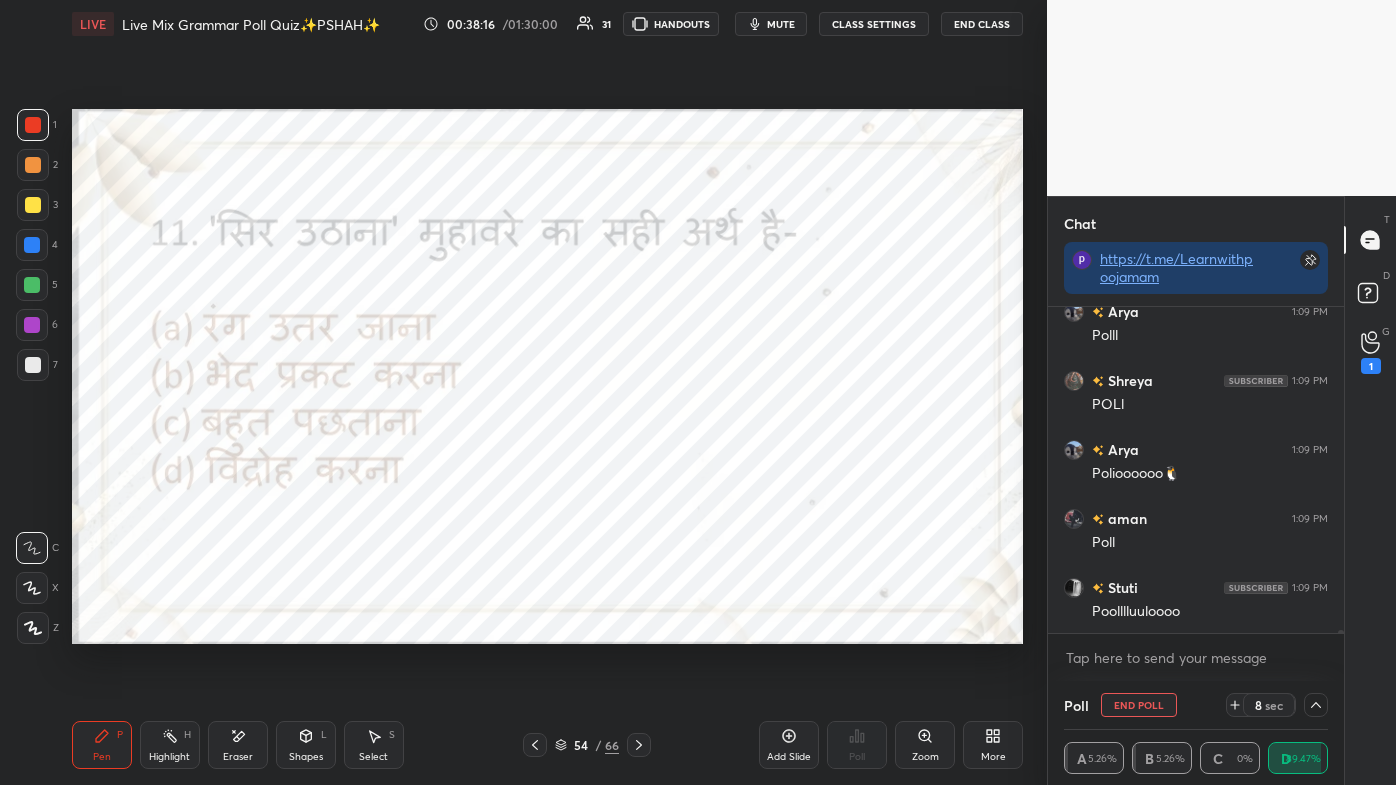 click at bounding box center [1316, 705] 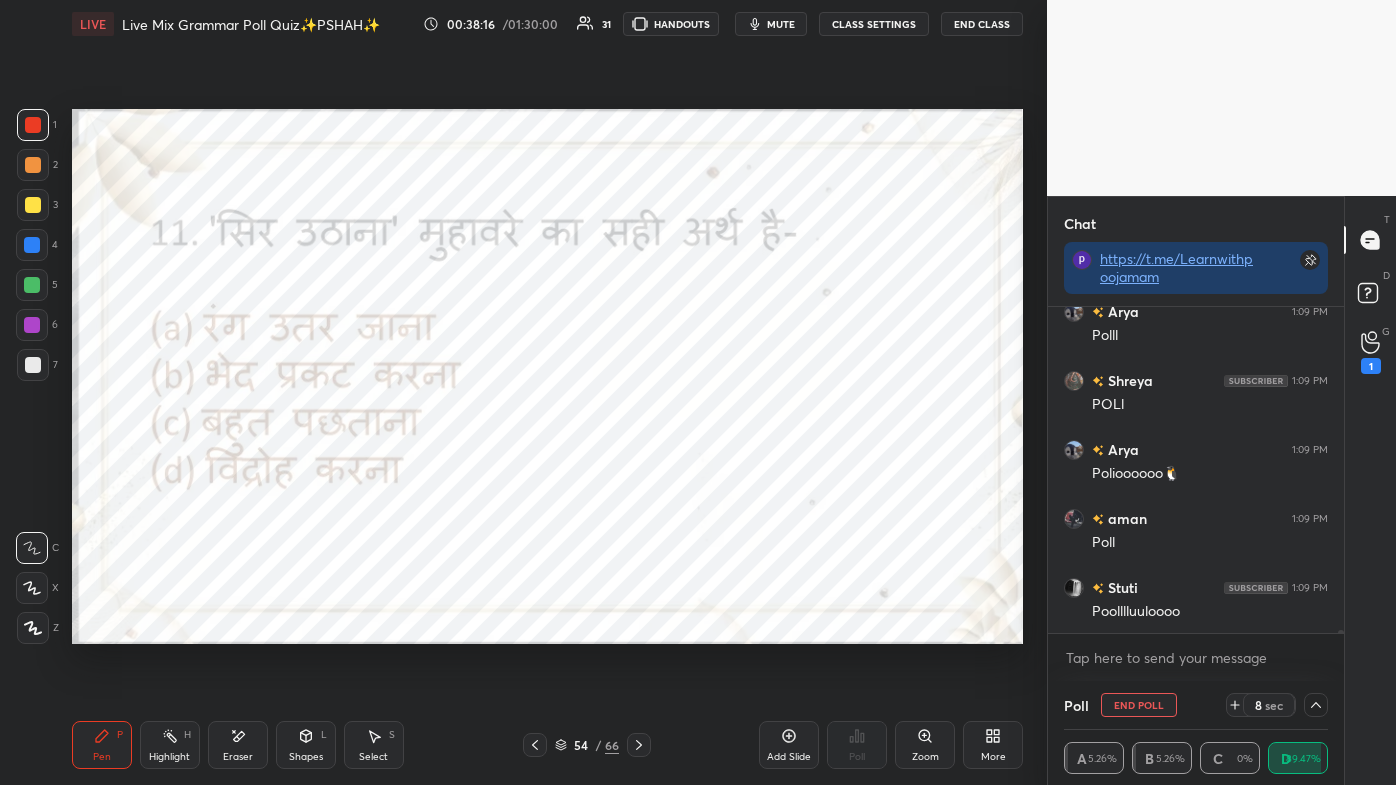 scroll, scrollTop: 6, scrollLeft: 5, axis: both 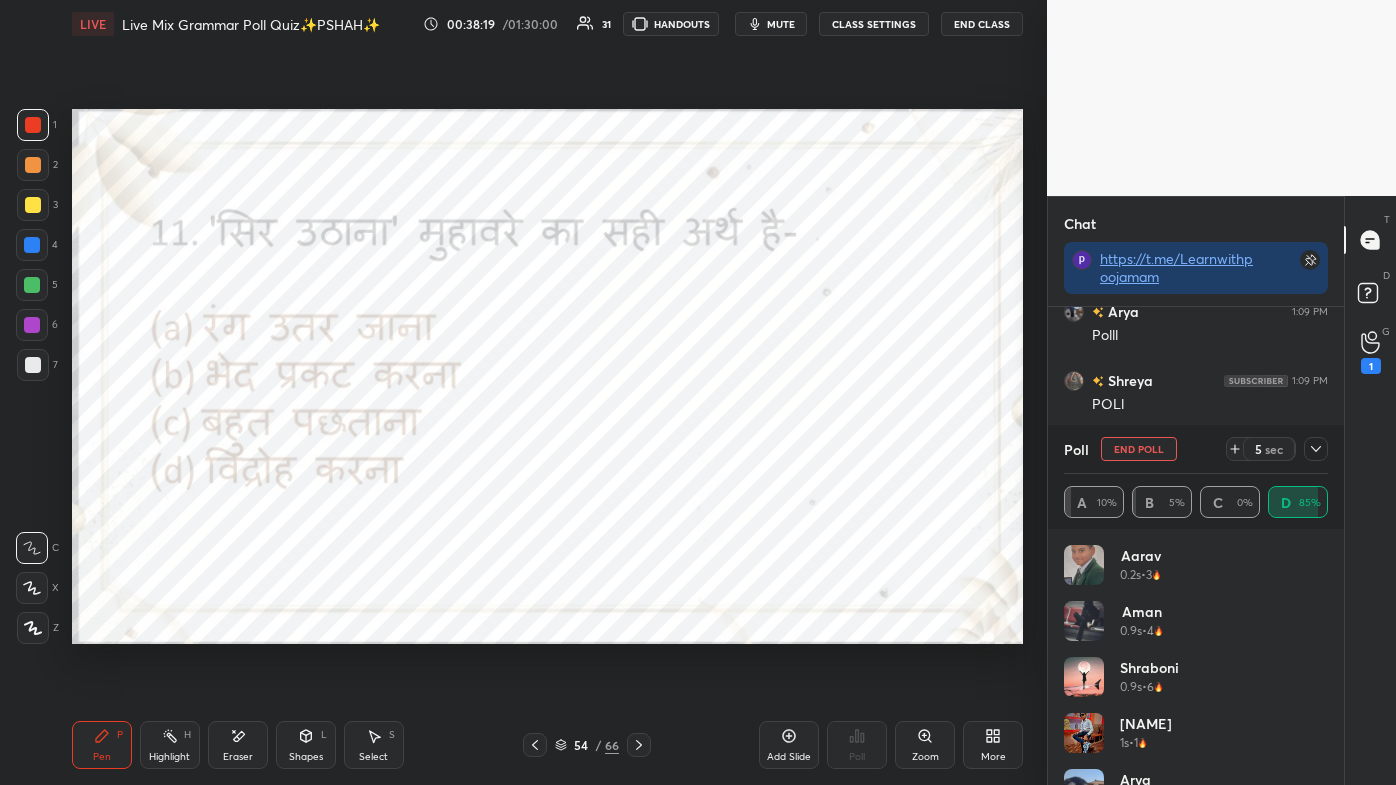 click at bounding box center (1316, 449) 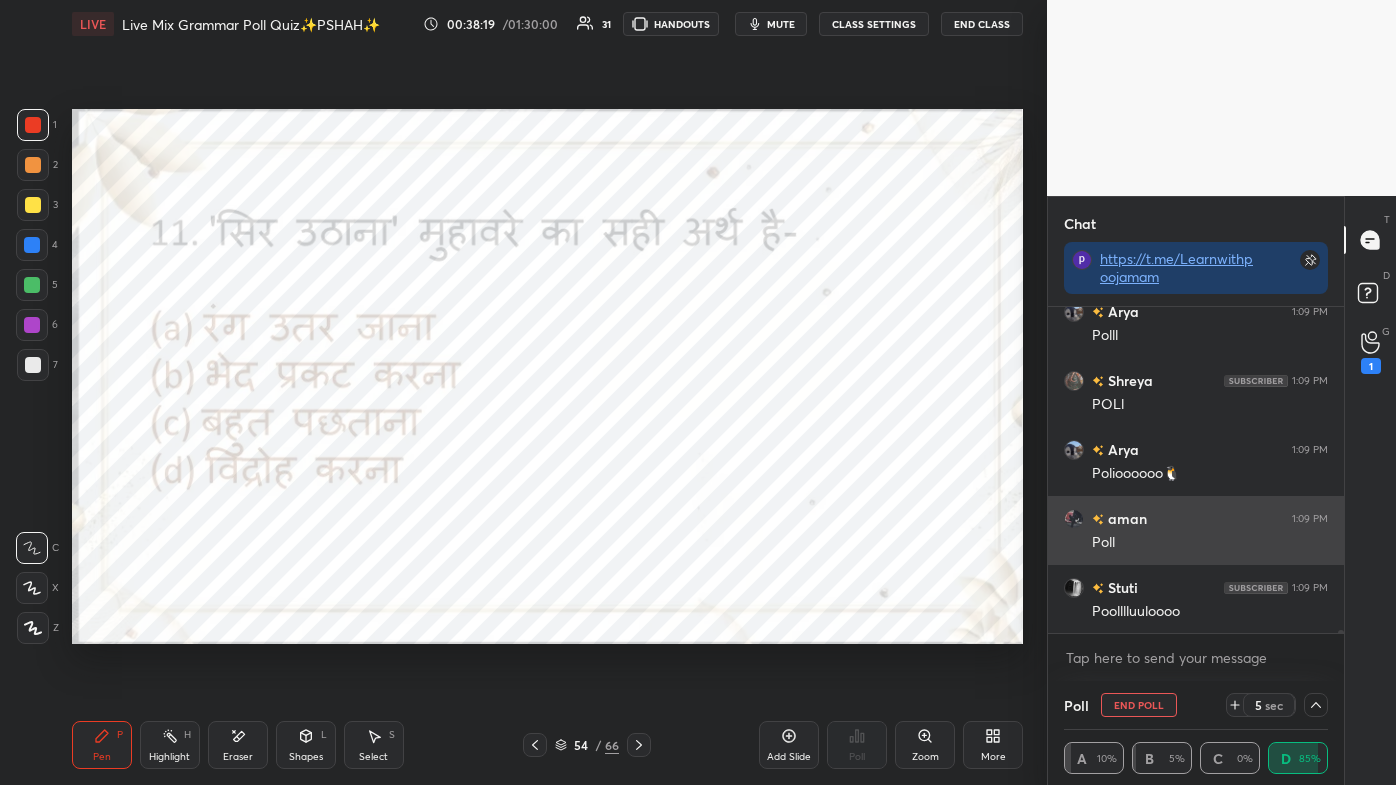 scroll, scrollTop: 6, scrollLeft: 5, axis: both 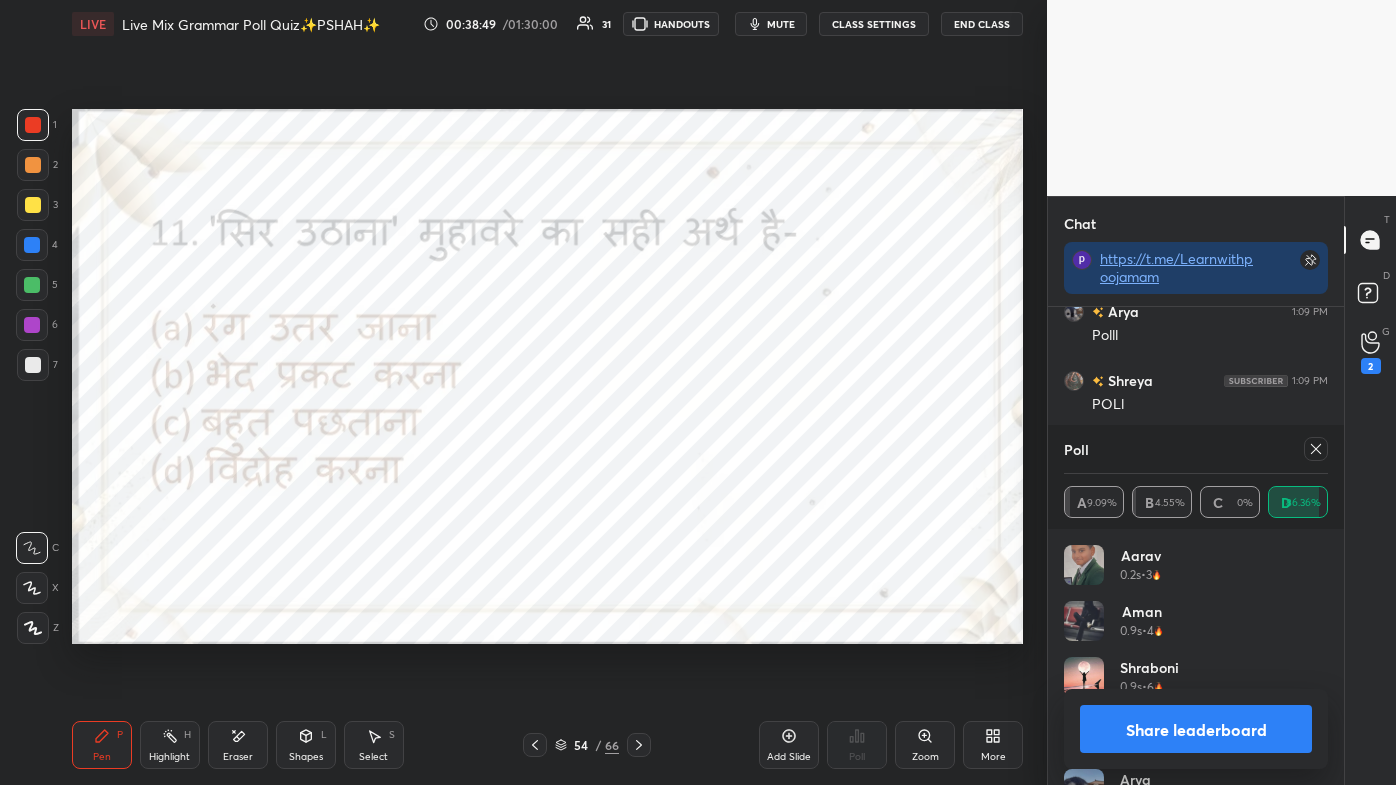 click on "Poll A 9.09% B 4.55% C 0% D 86.36%" at bounding box center [1196, 477] 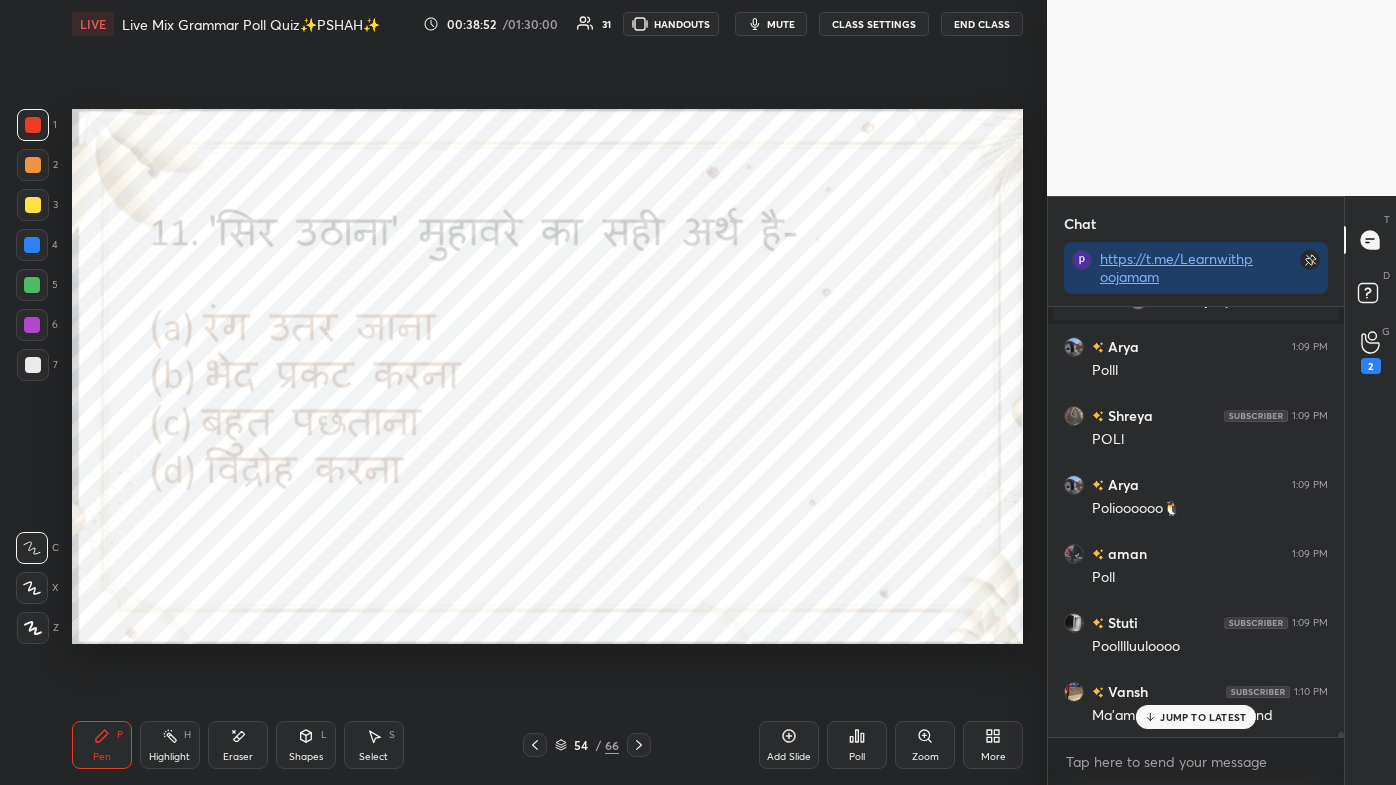 click on "JUMP TO LATEST" at bounding box center (1203, 717) 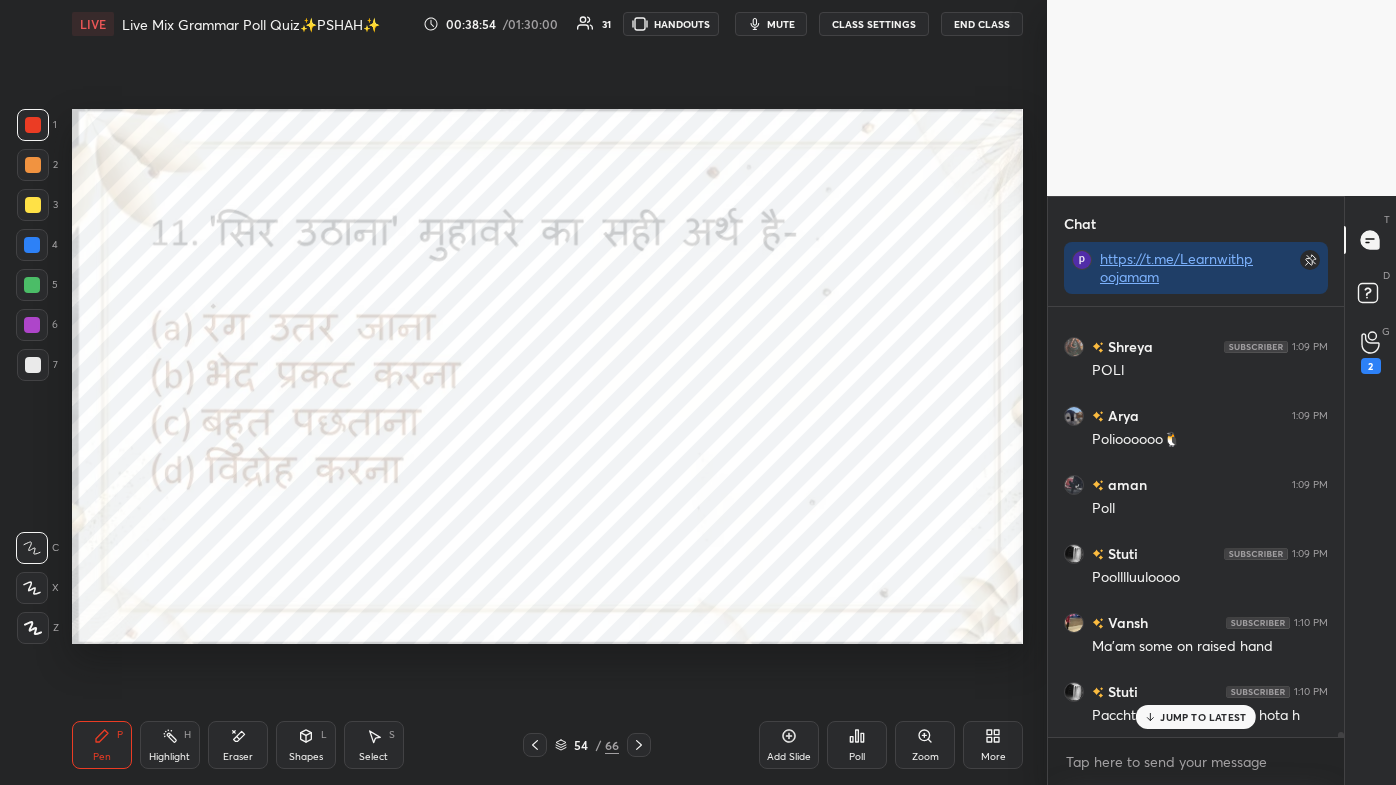 click on "JUMP TO LATEST" at bounding box center (1203, 717) 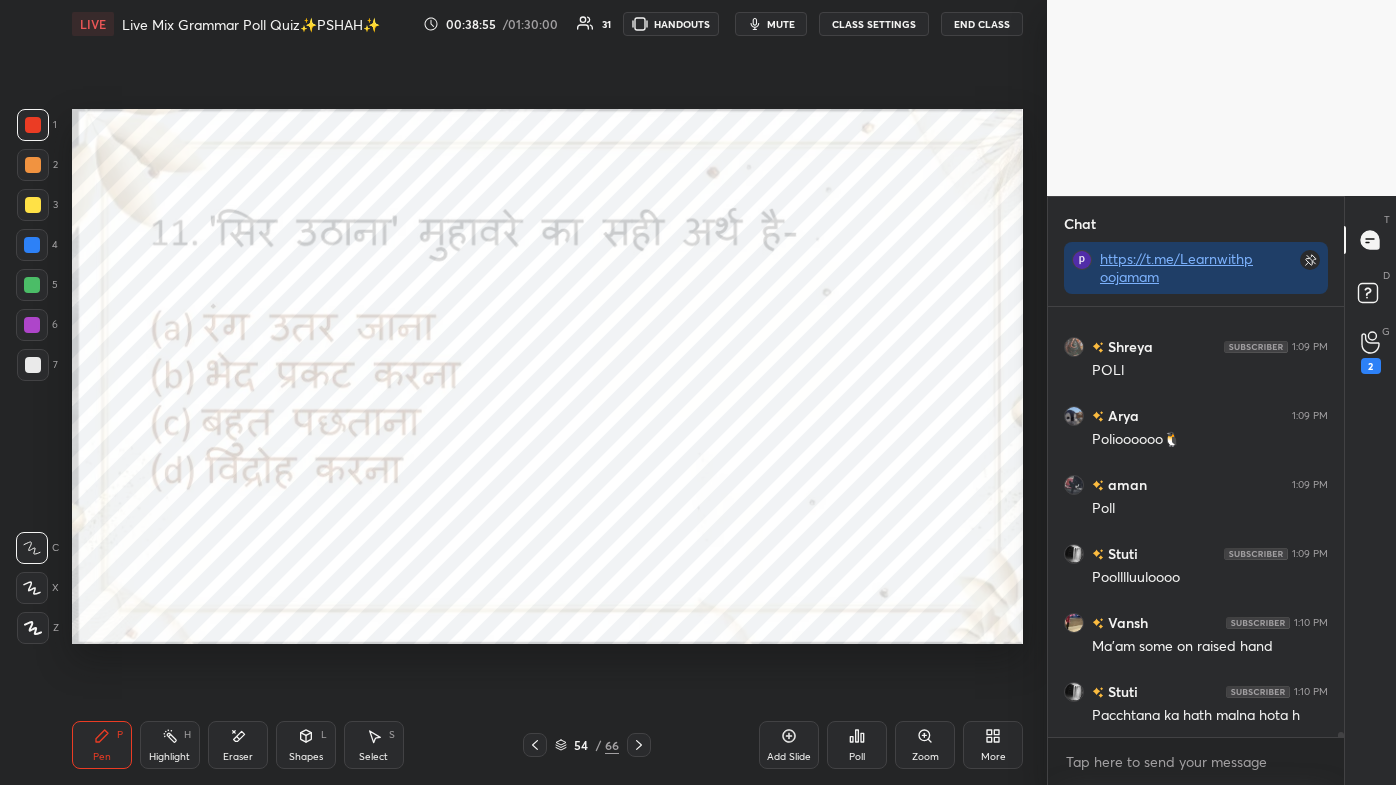 click on "G Raise Hand (G) 2" at bounding box center [1370, 352] 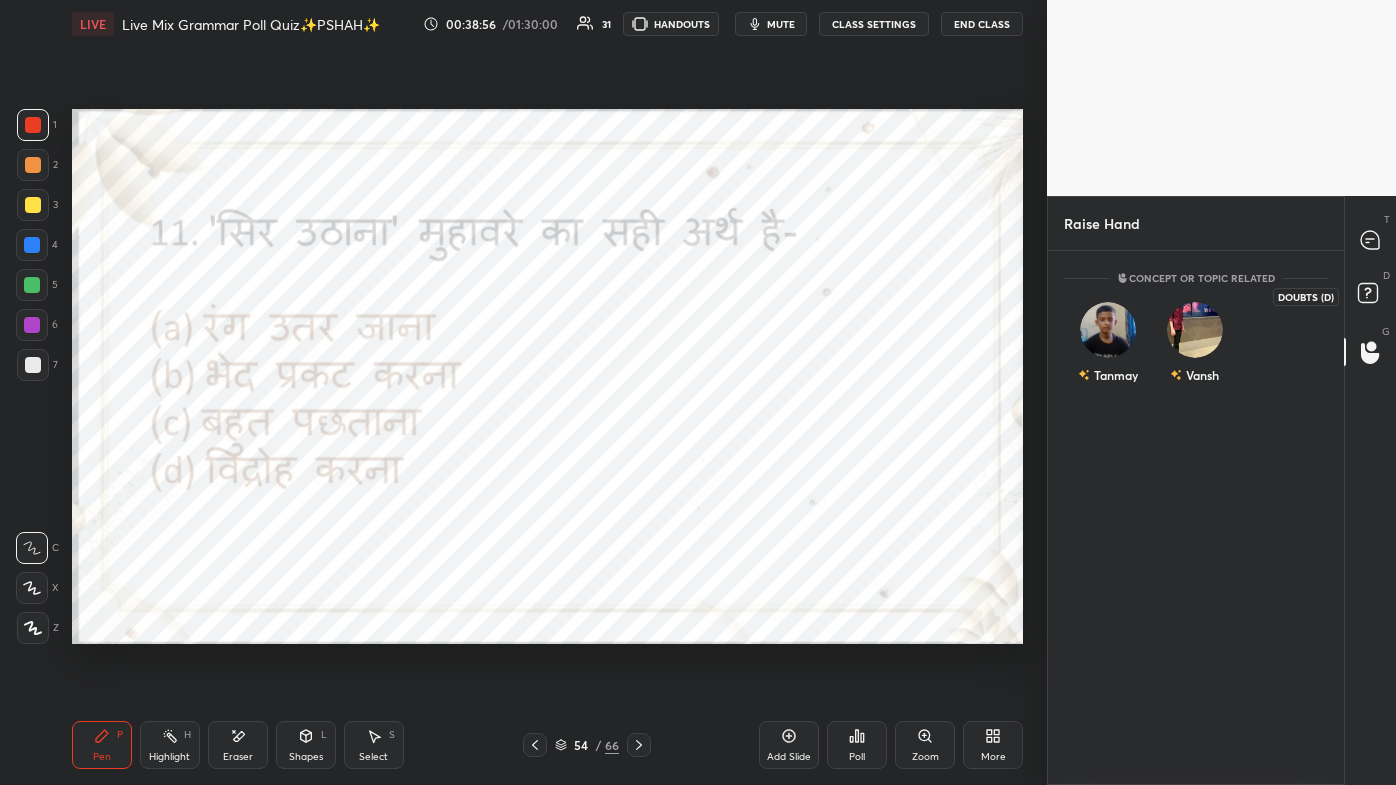 click 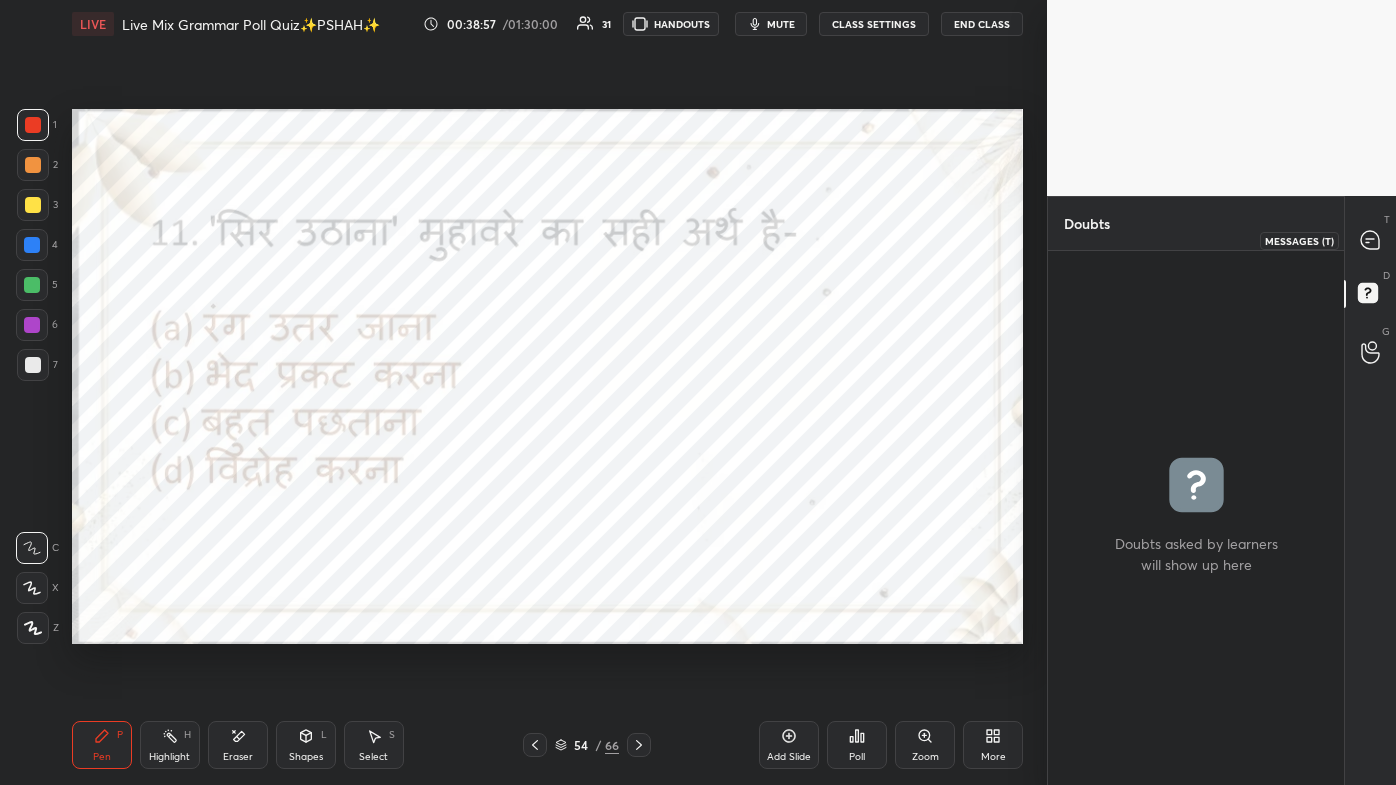 click 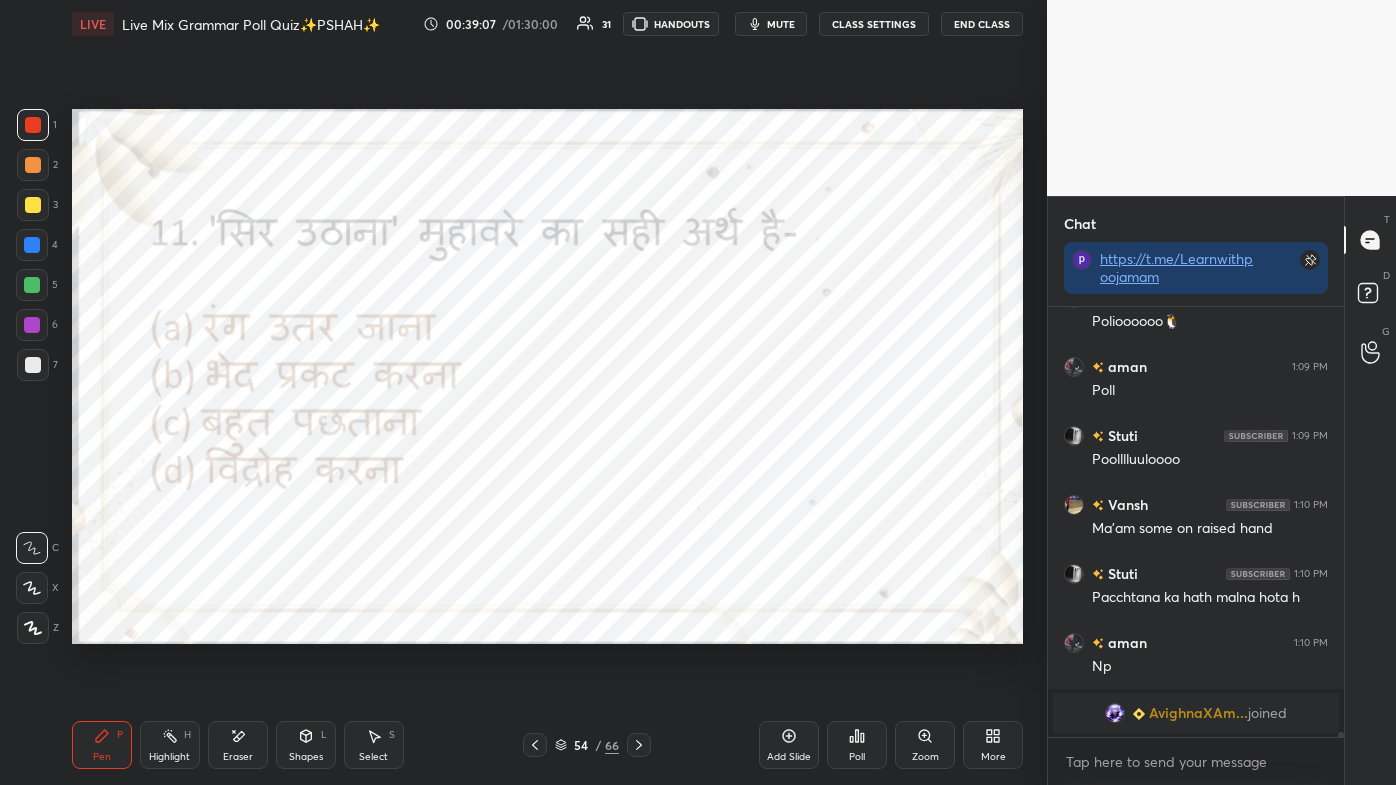 click 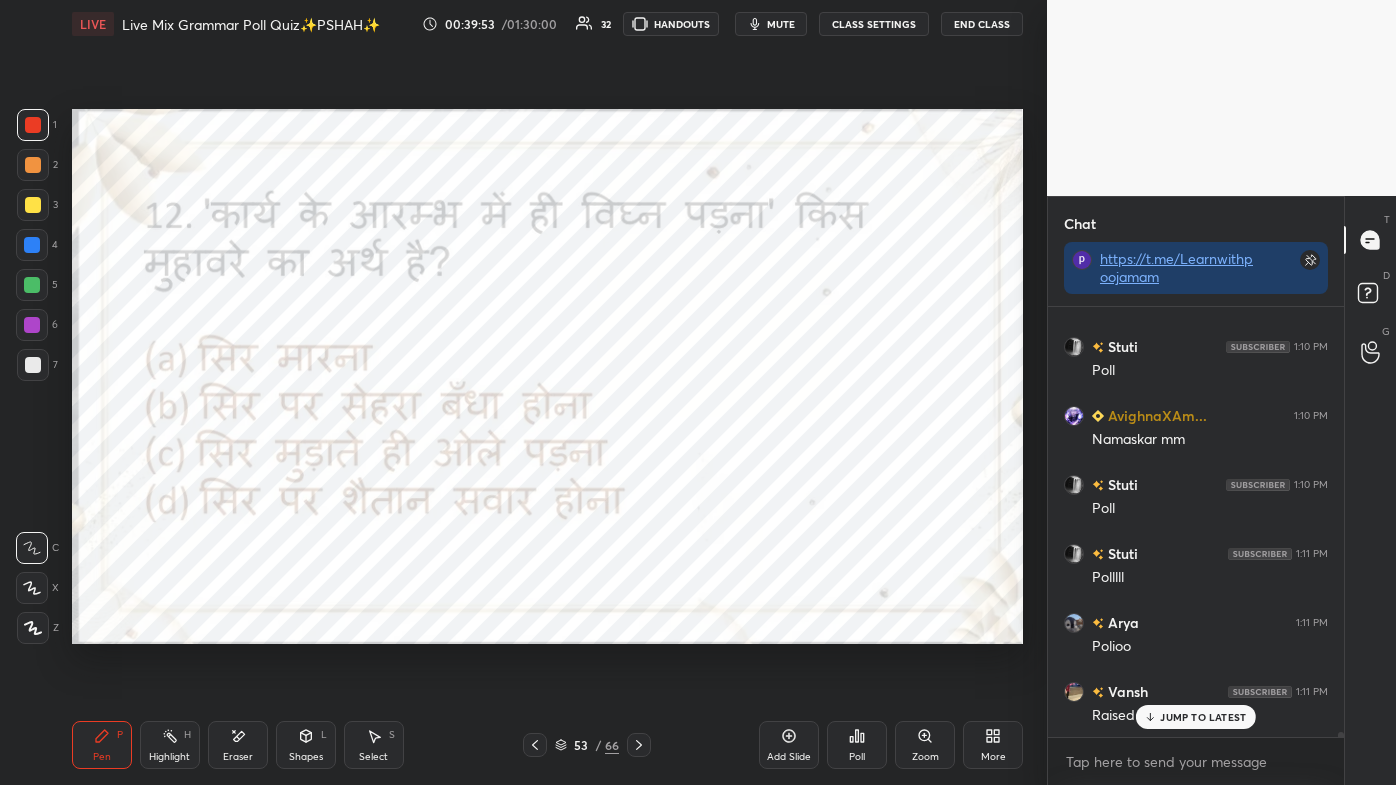 scroll, scrollTop: 34298, scrollLeft: 0, axis: vertical 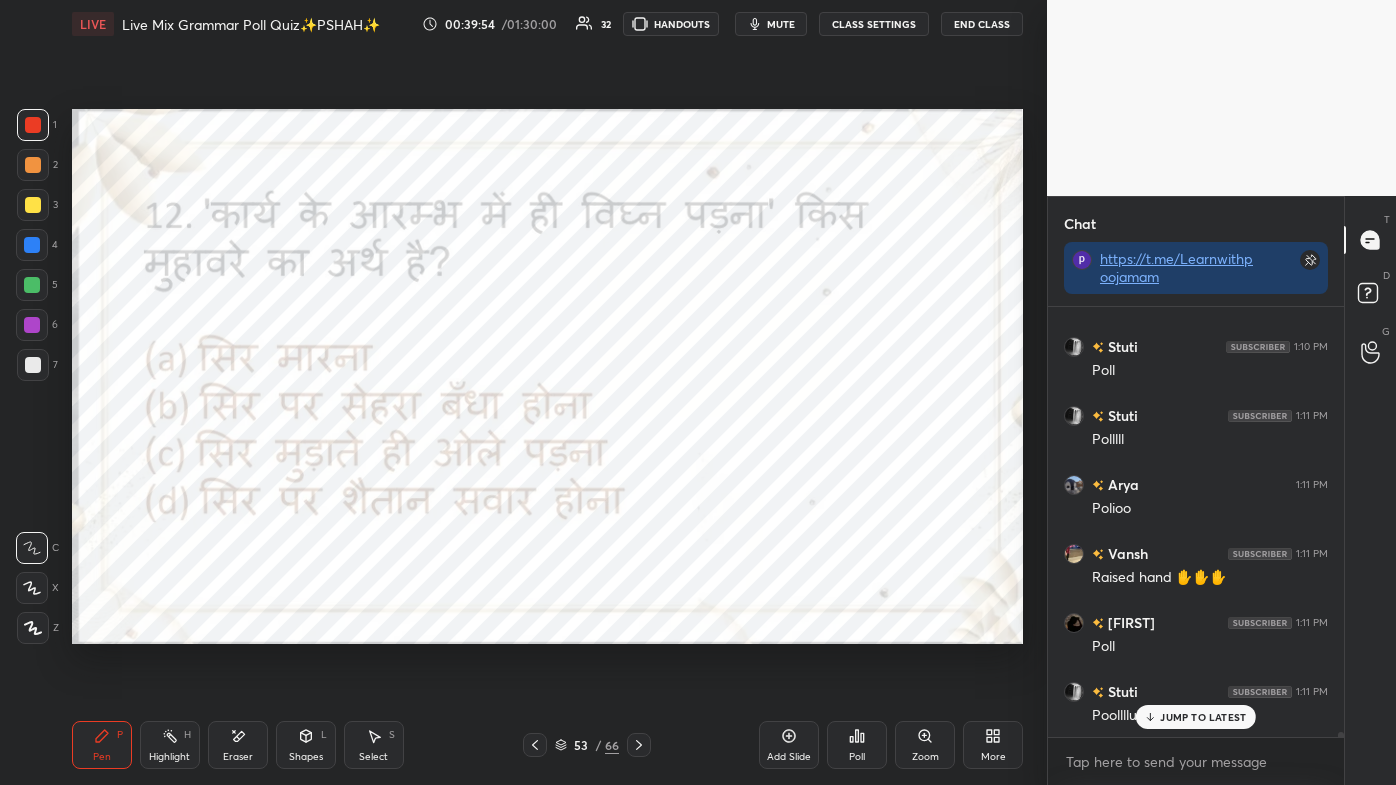 click on "JUMP TO LATEST" at bounding box center (1203, 717) 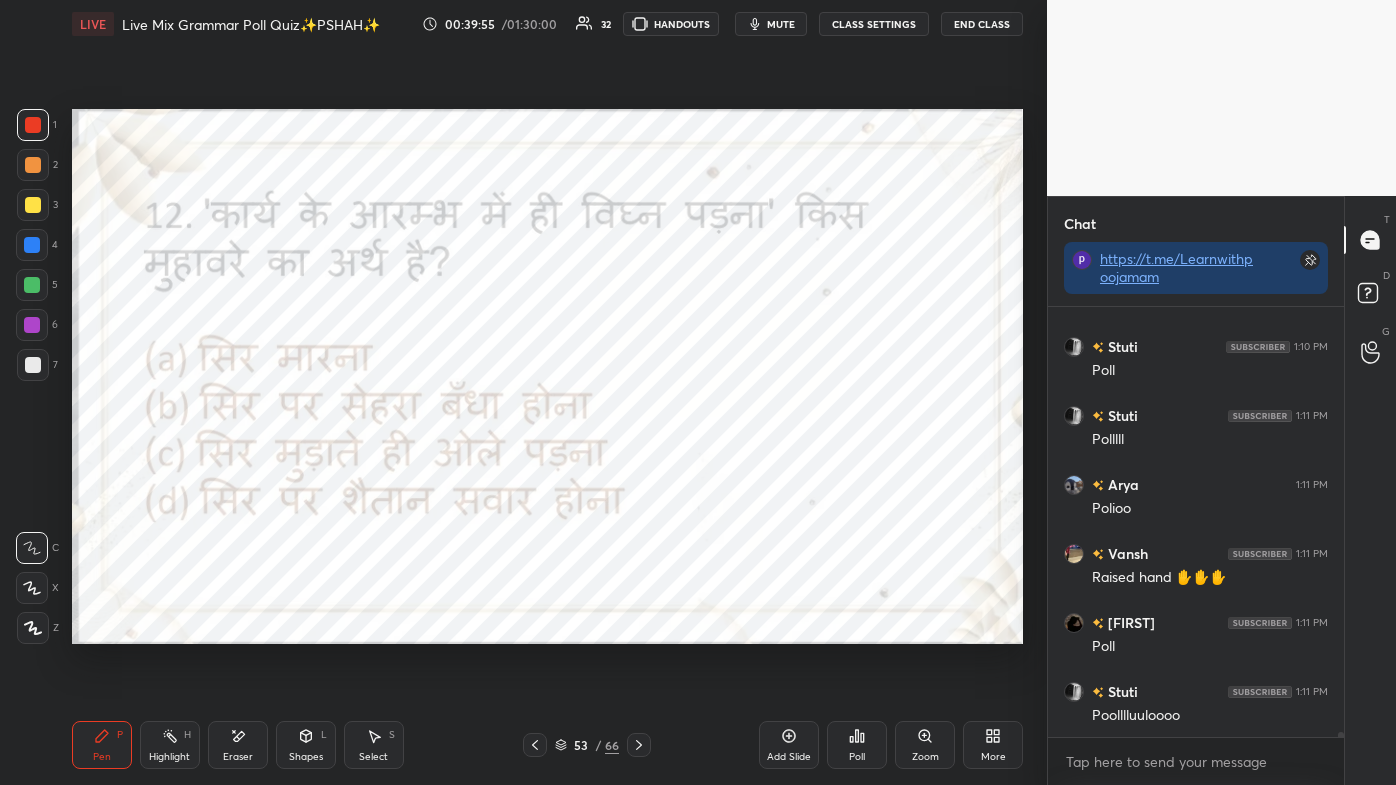 scroll, scrollTop: 34368, scrollLeft: 0, axis: vertical 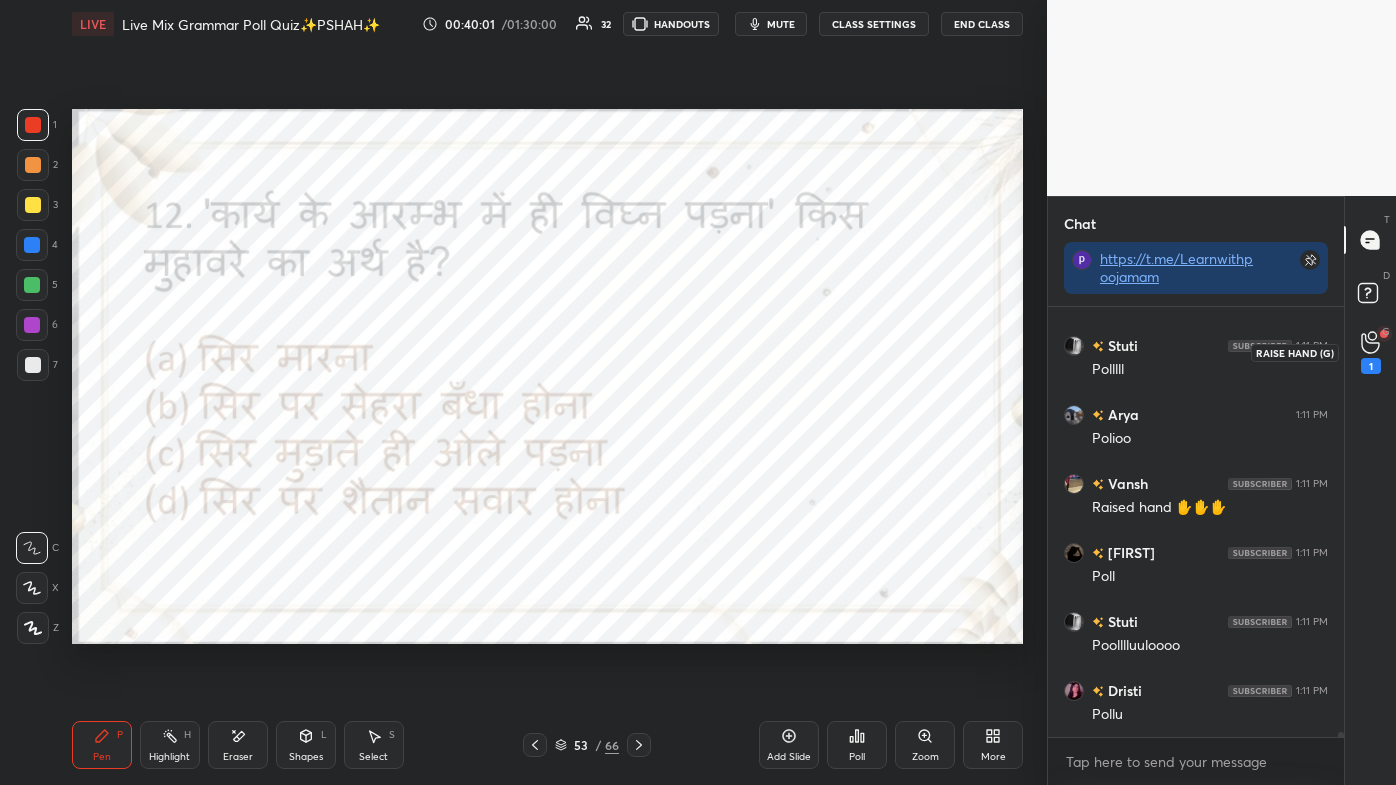 click on "1" at bounding box center [1371, 366] 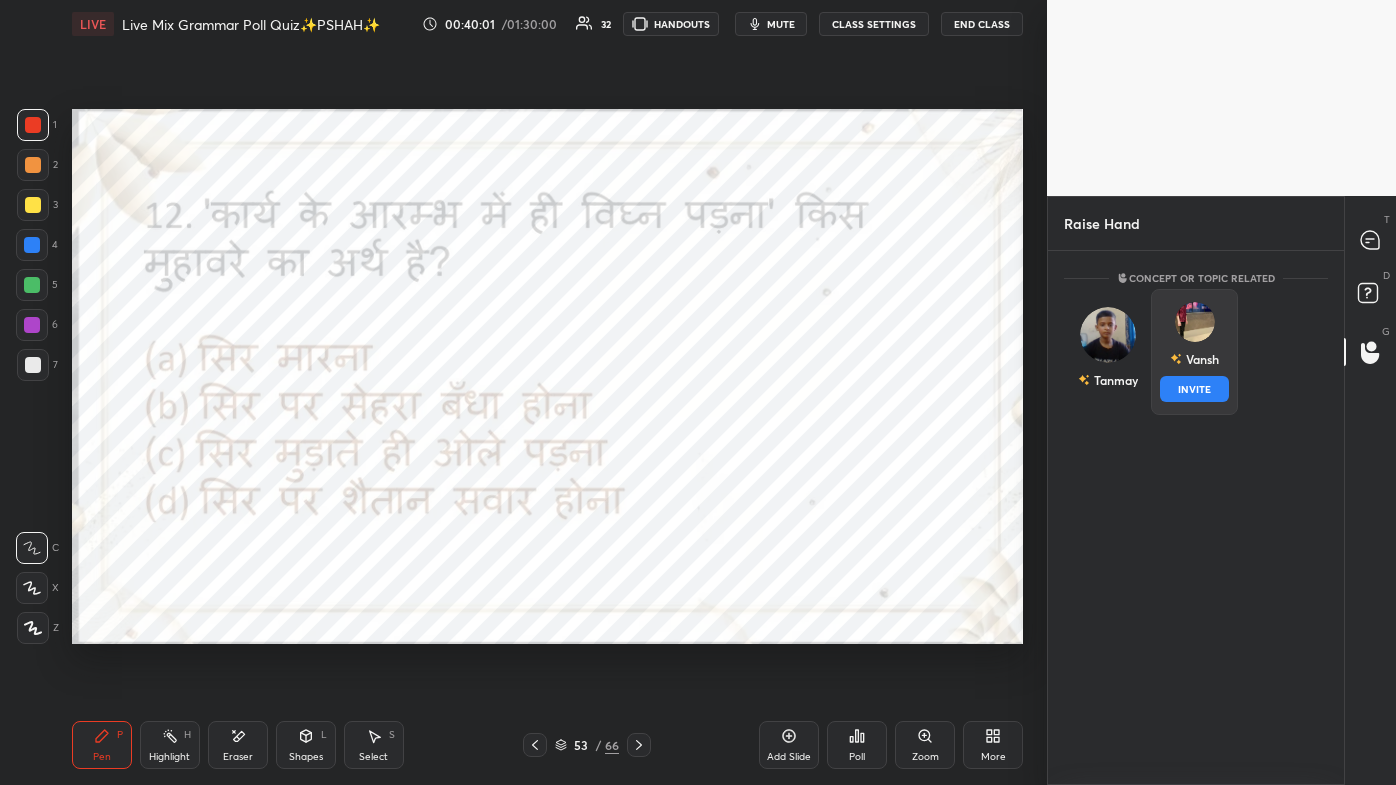 click at bounding box center [1195, 322] 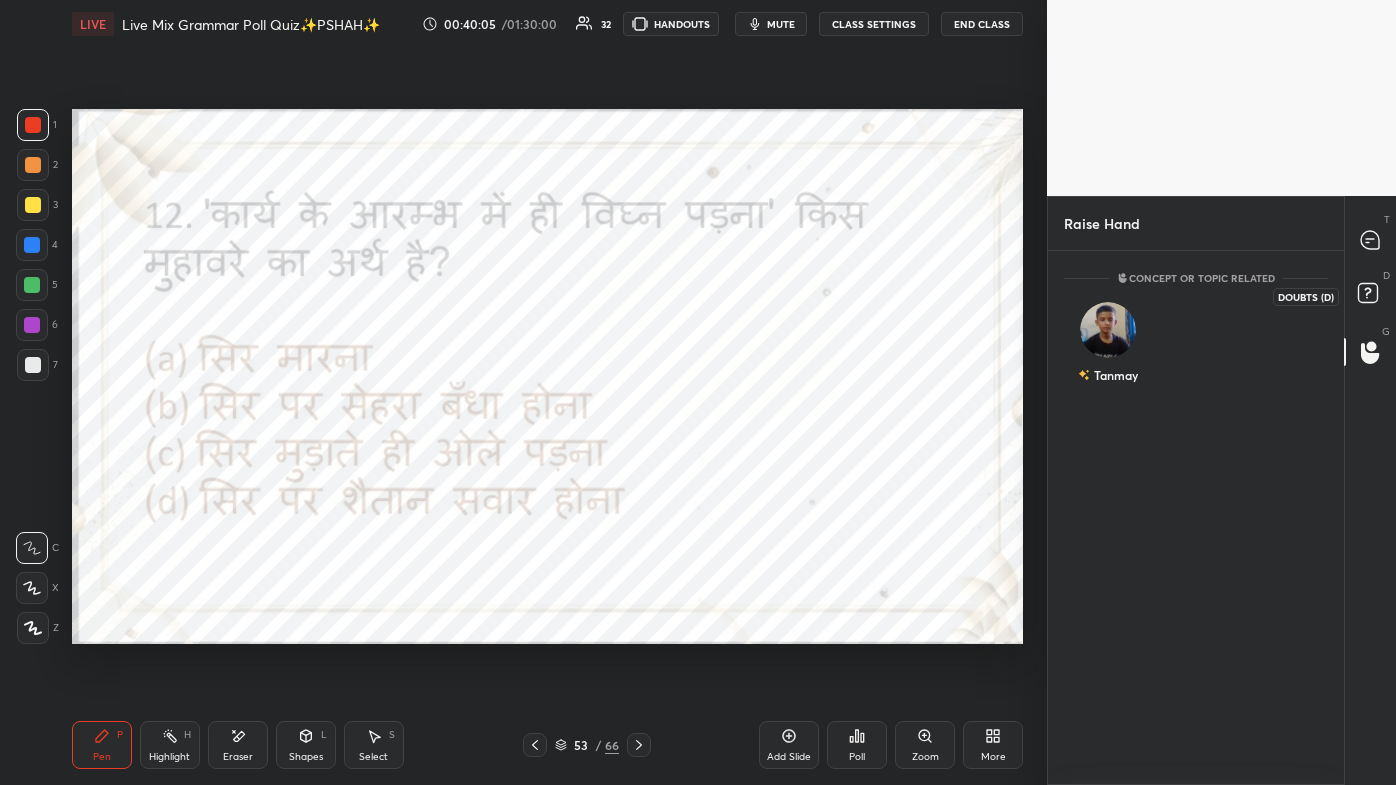 click 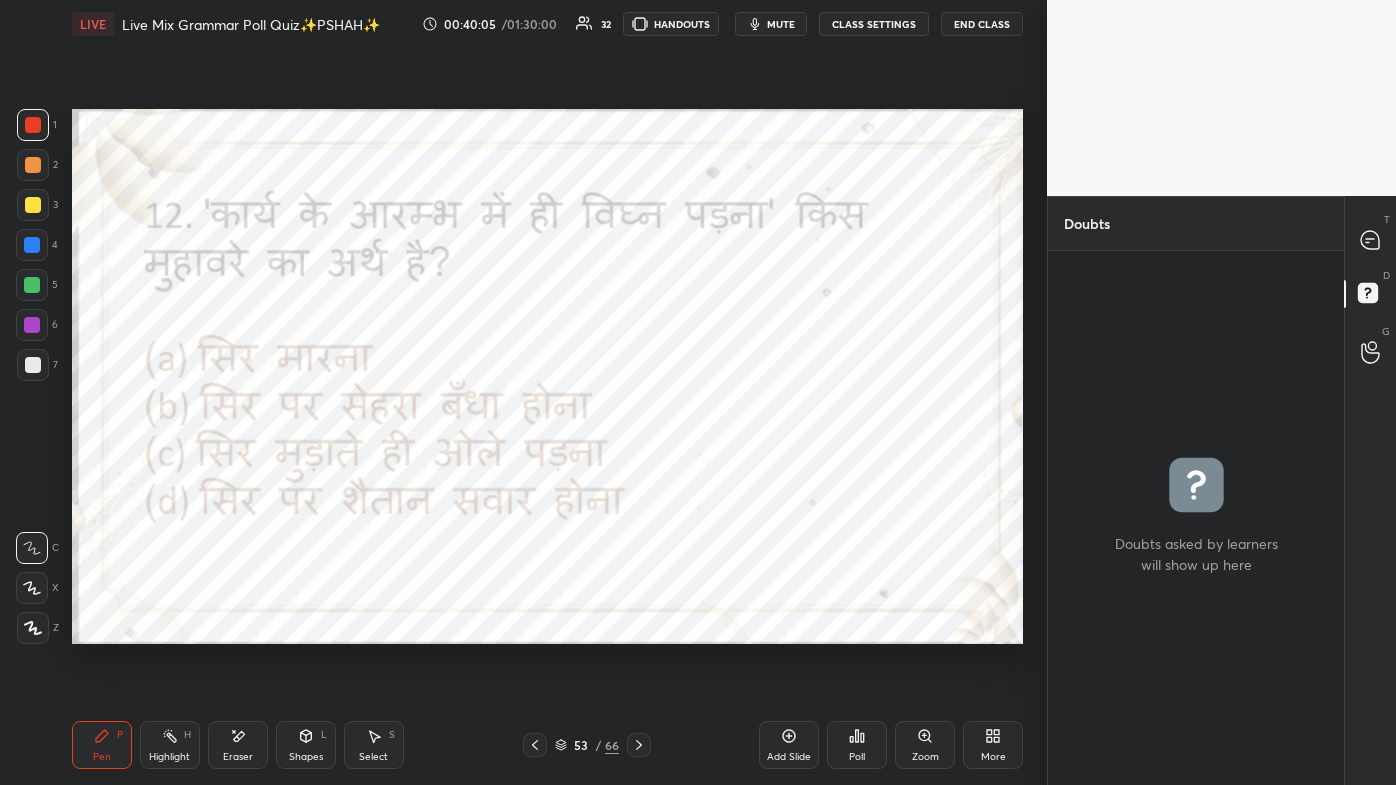scroll, scrollTop: 6, scrollLeft: 5, axis: both 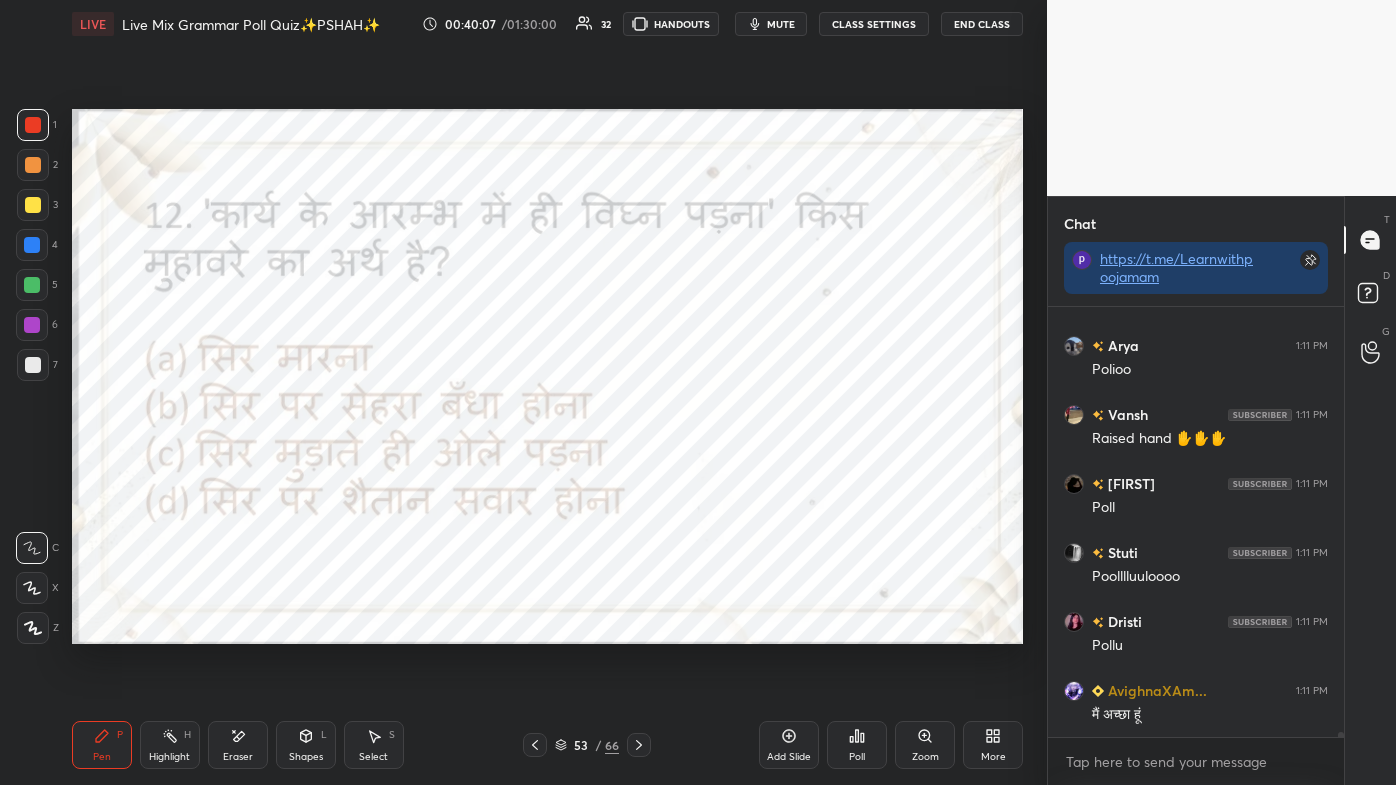 click 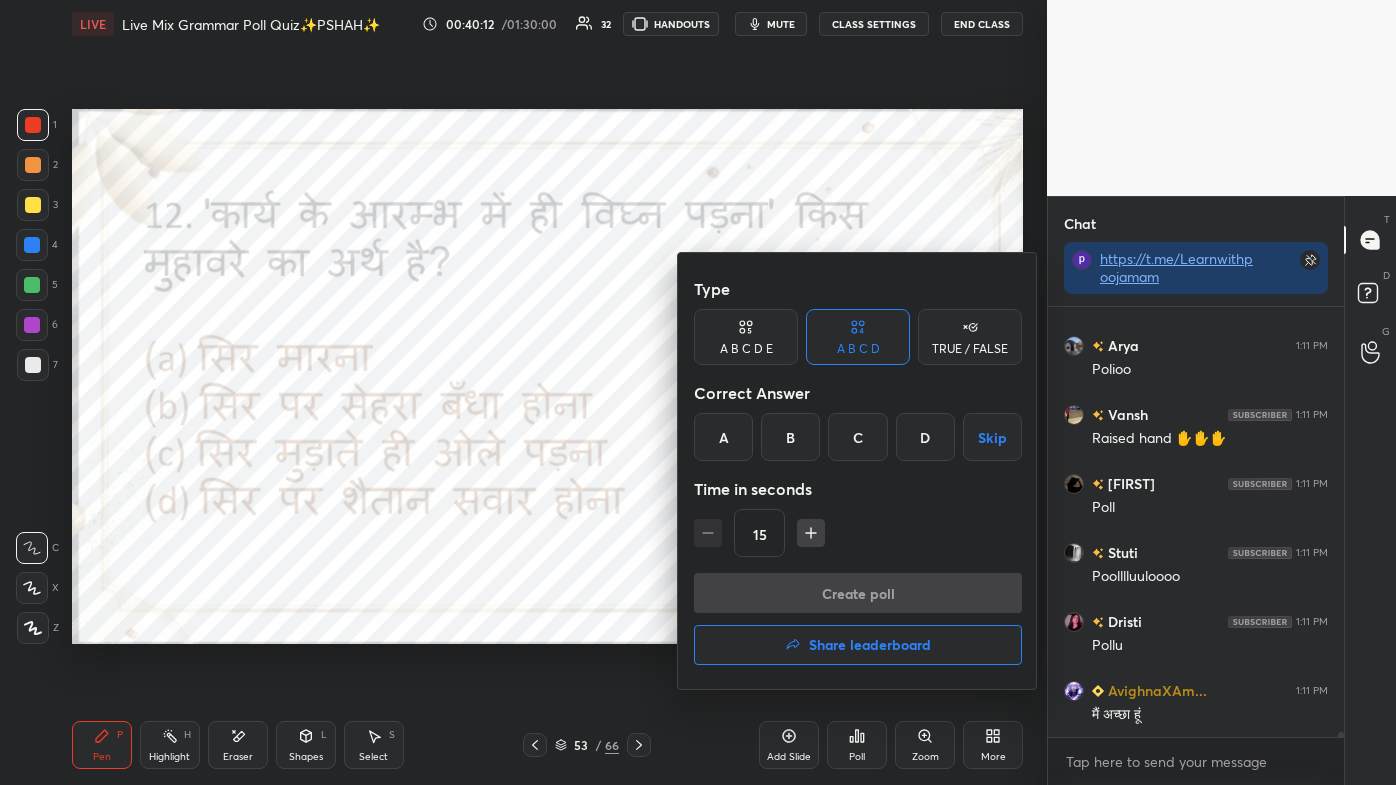 scroll, scrollTop: 34888, scrollLeft: 0, axis: vertical 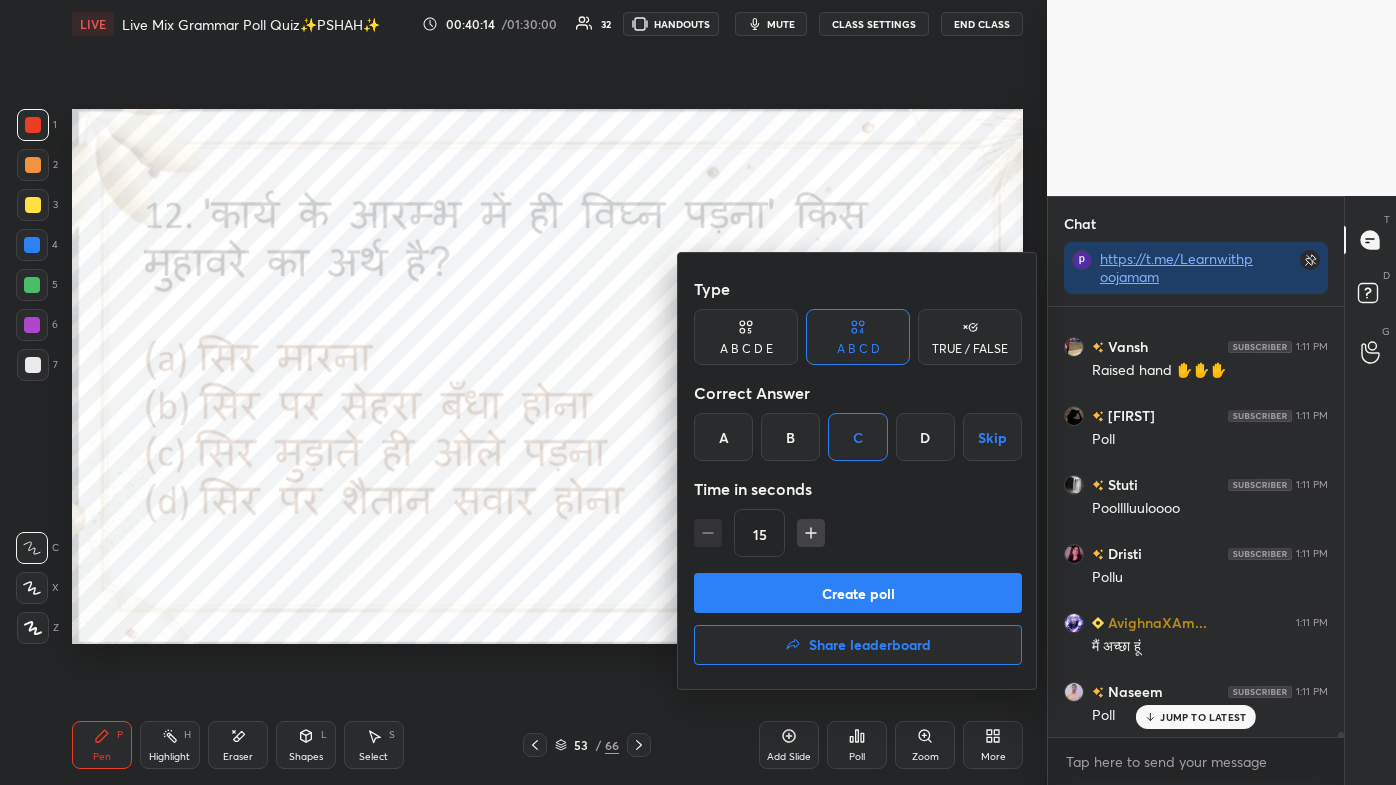 click on "Create poll" at bounding box center [858, 593] 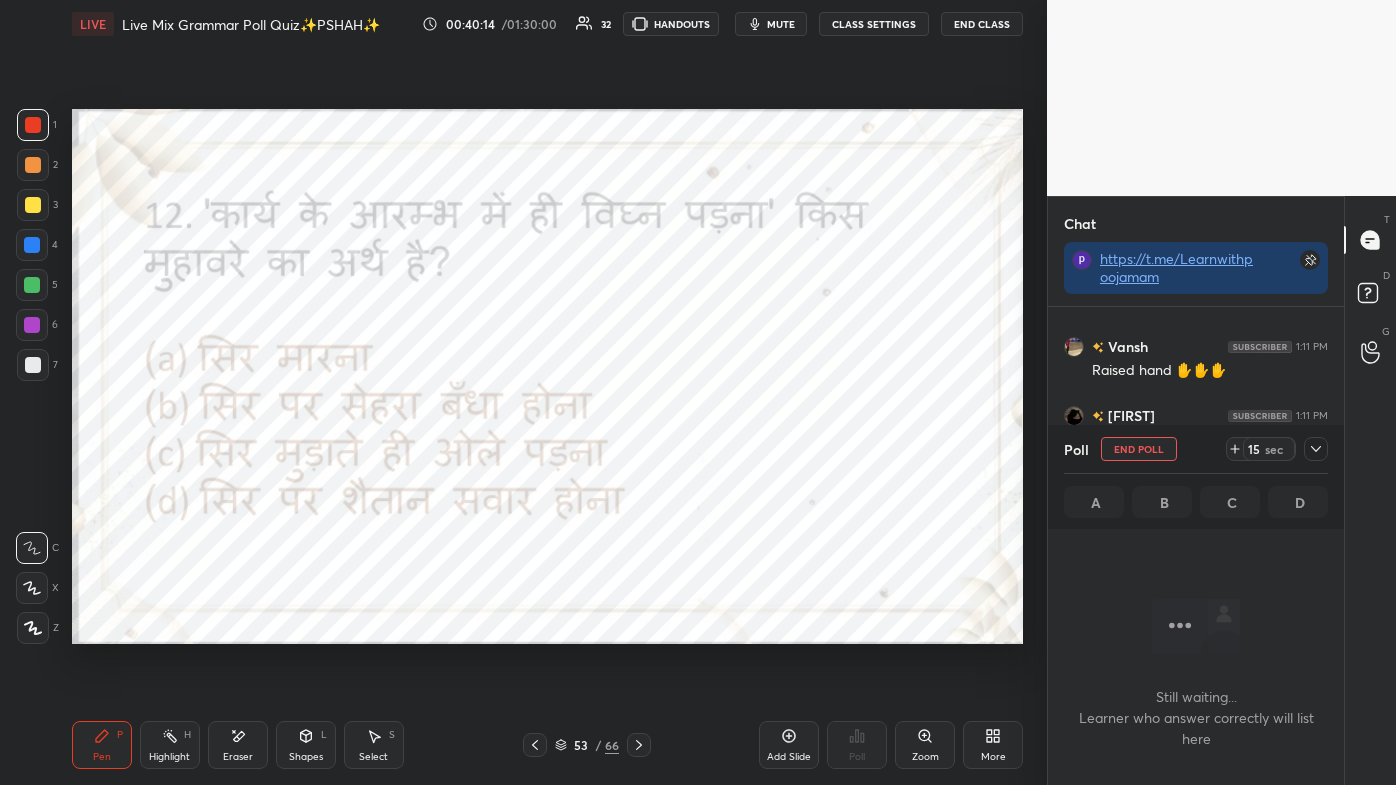 scroll, scrollTop: 326, scrollLeft: 290, axis: both 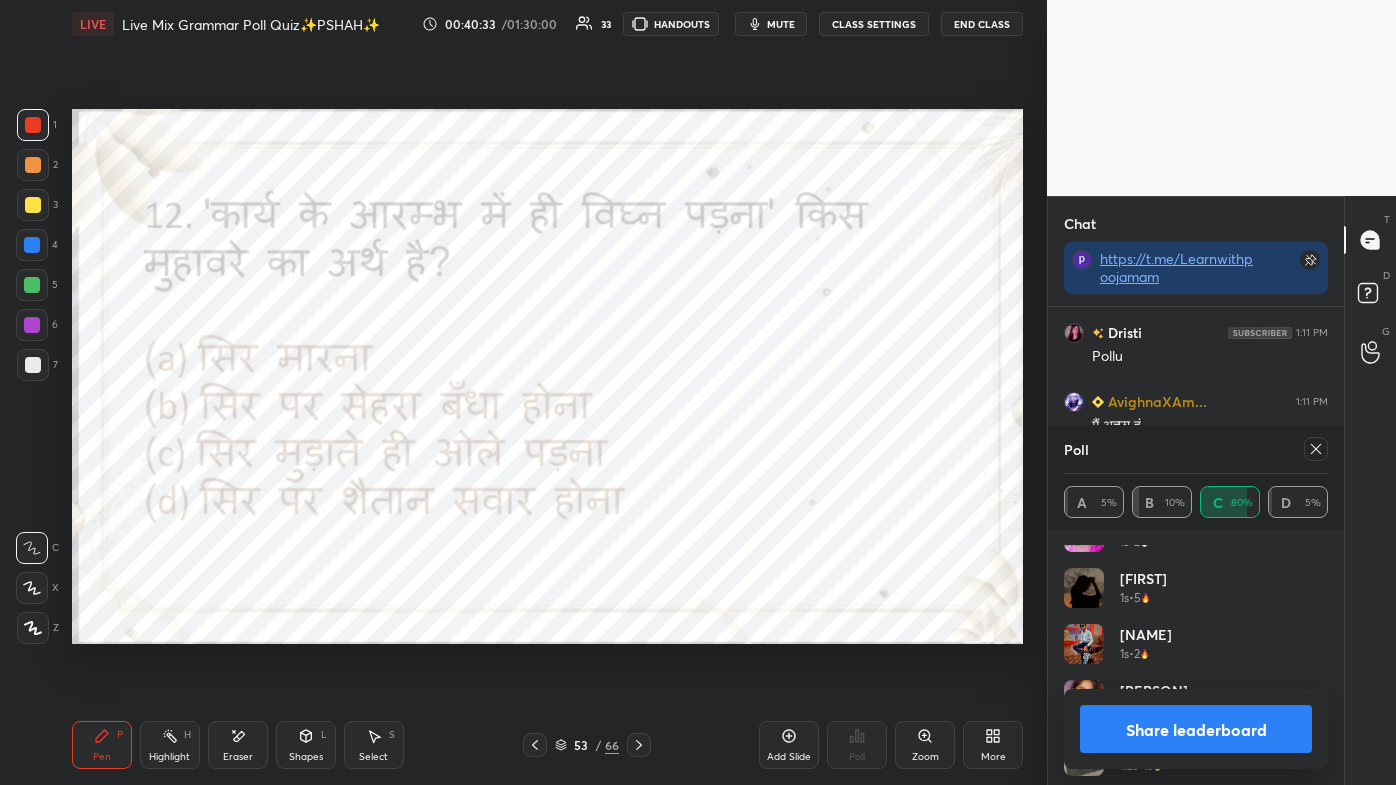 click 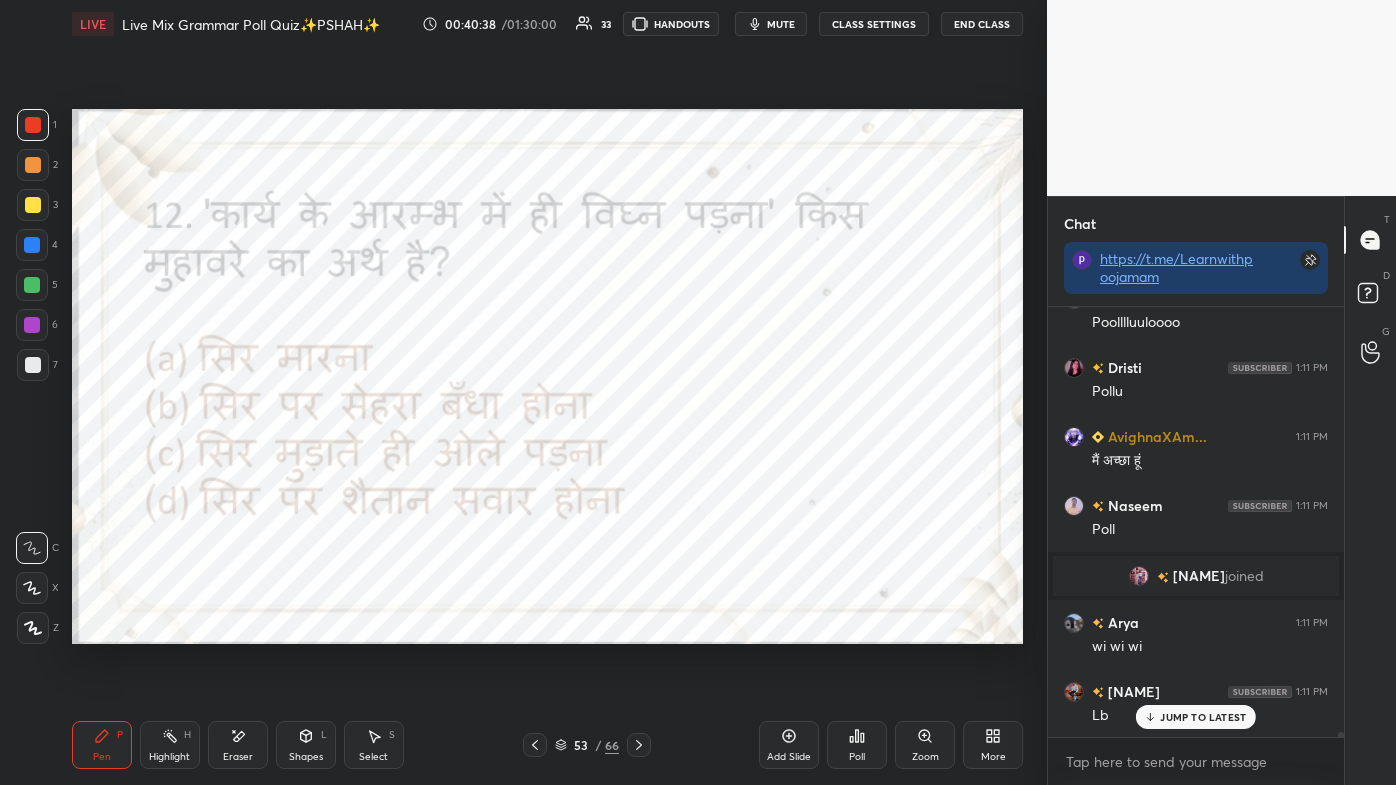 click on "JUMP TO LATEST" at bounding box center (1203, 717) 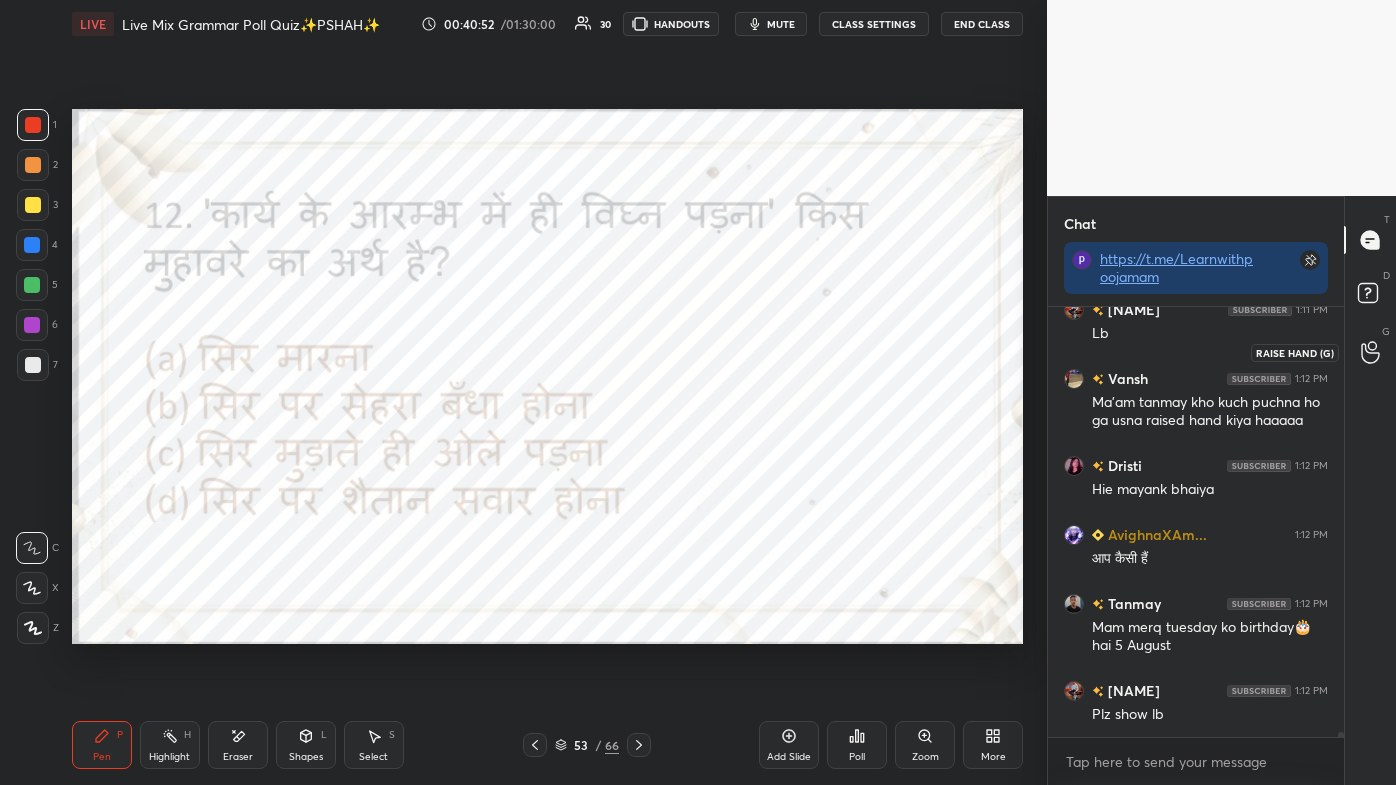 click 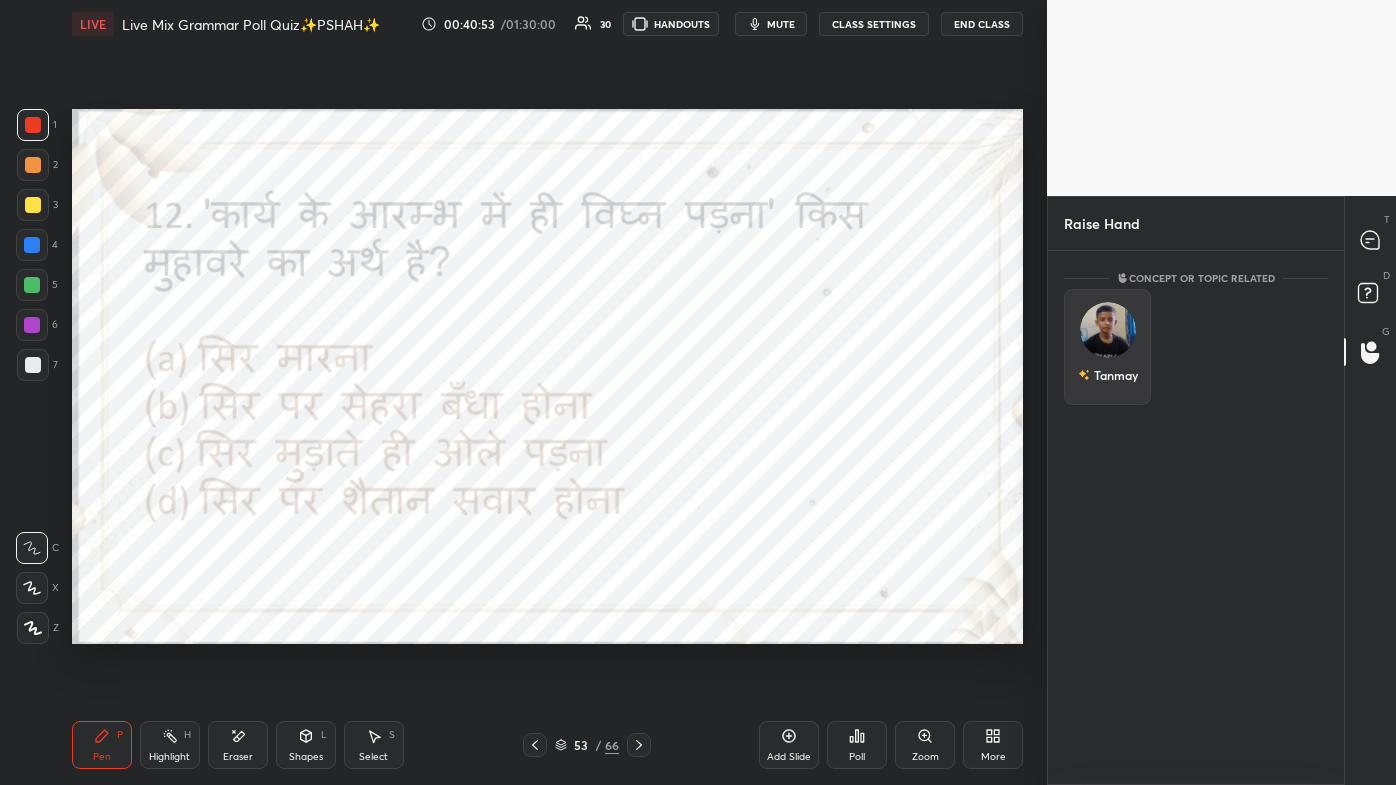 click on "Tanmay" at bounding box center (1107, 347) 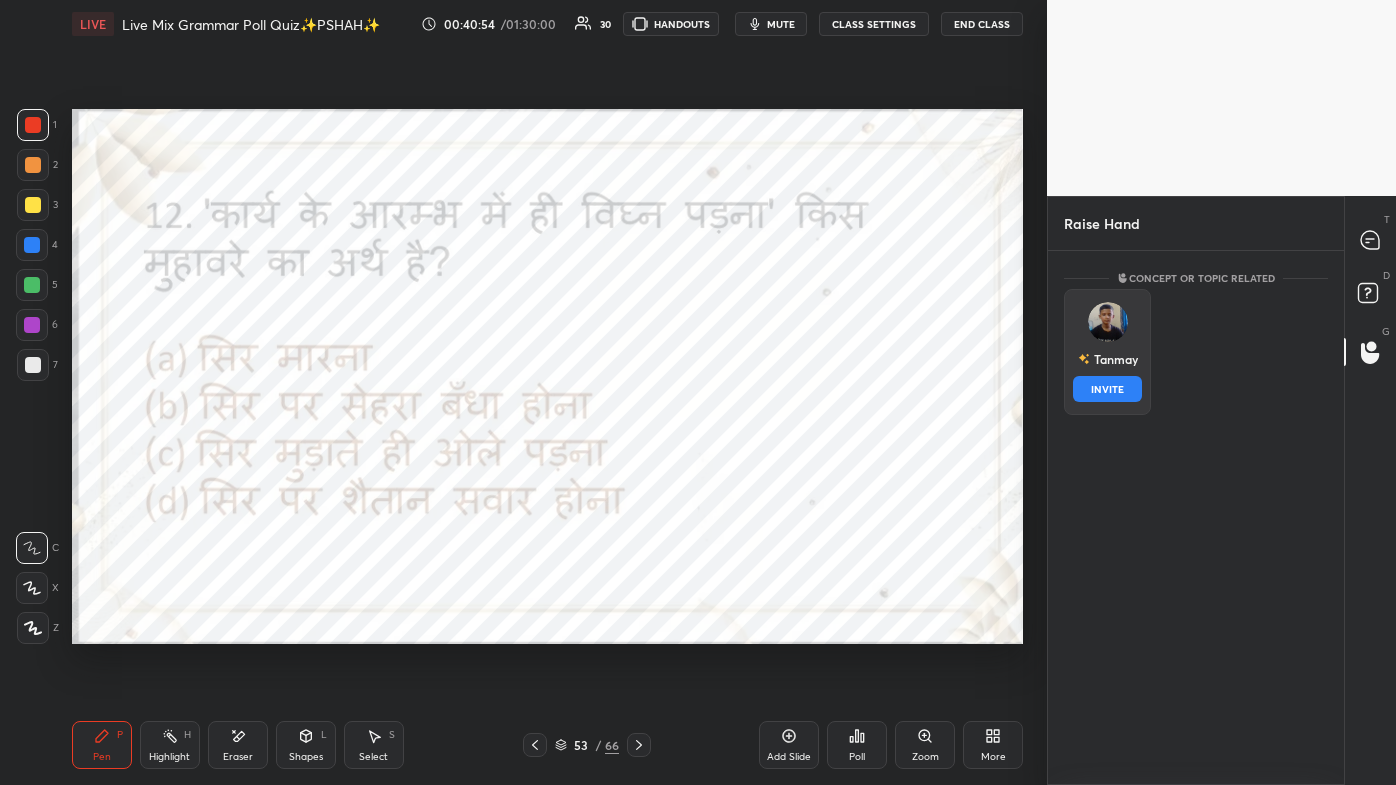 click on "INVITE" at bounding box center [1107, 389] 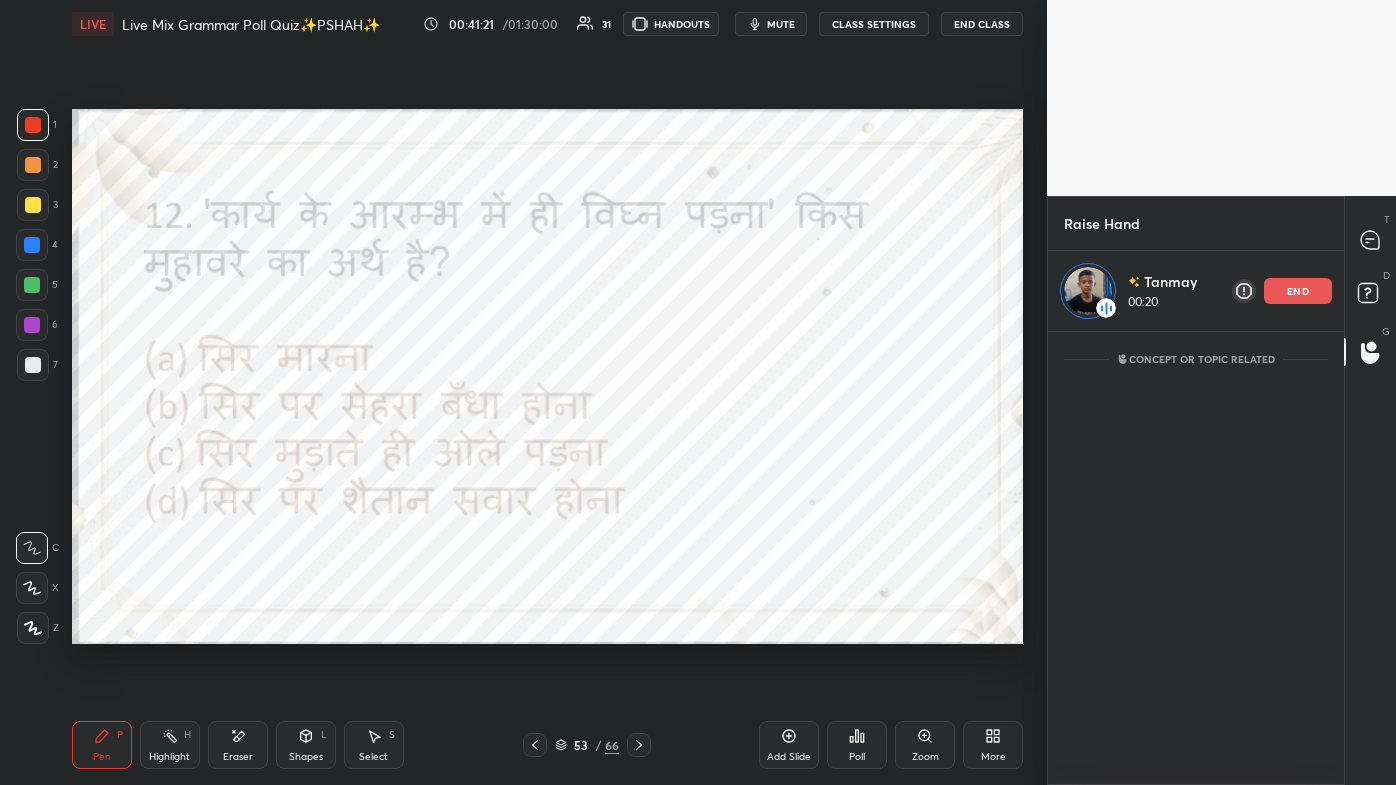 click on "end" at bounding box center (1298, 291) 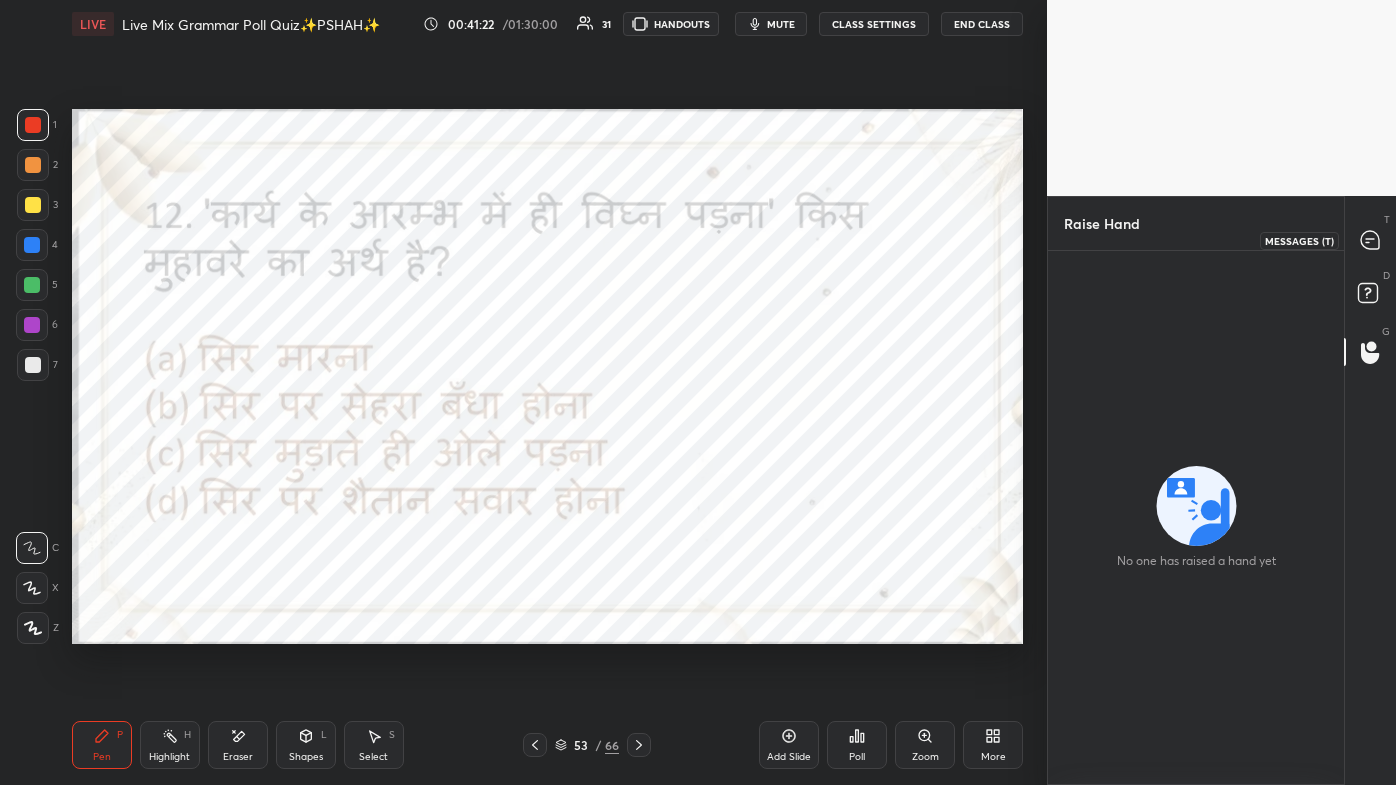 click at bounding box center (1371, 240) 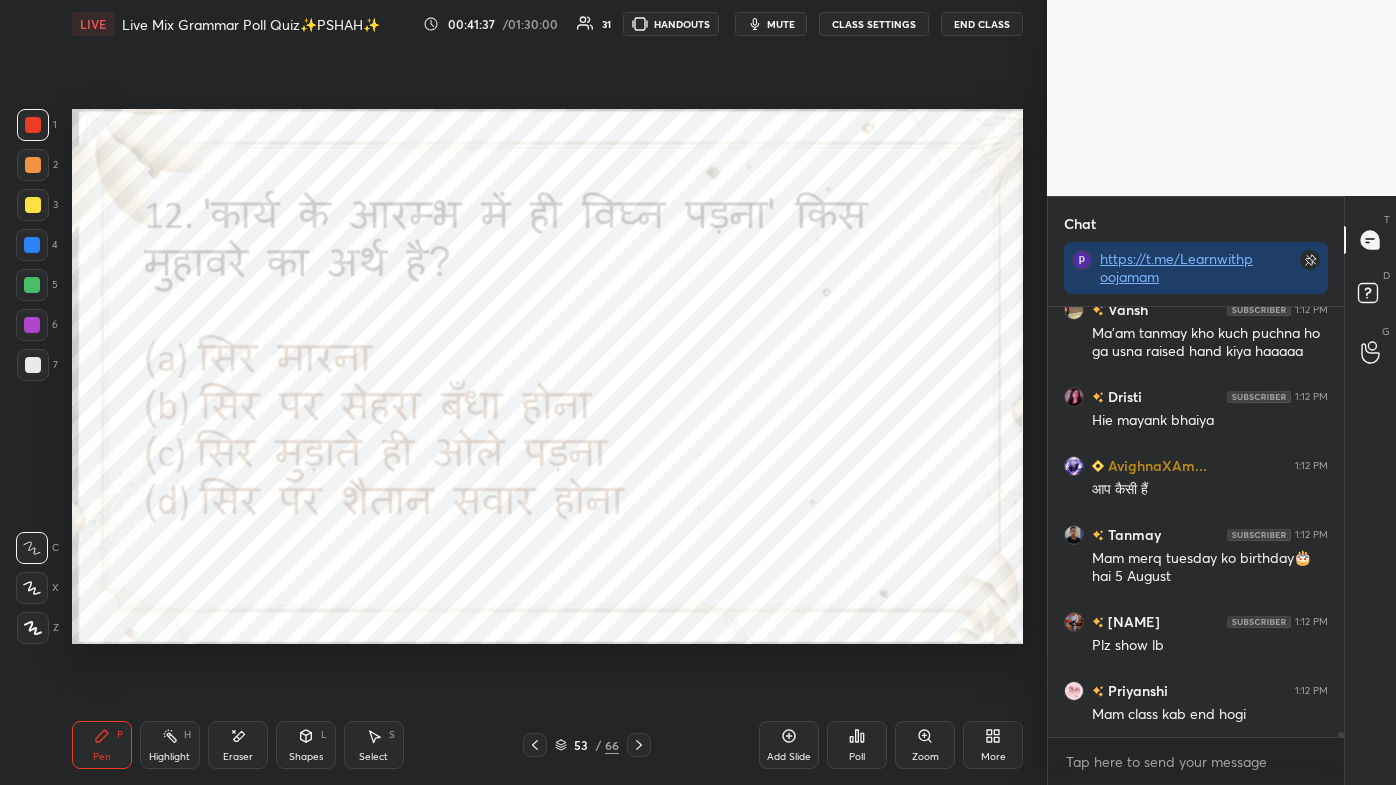 click on "Eraser" at bounding box center [238, 757] 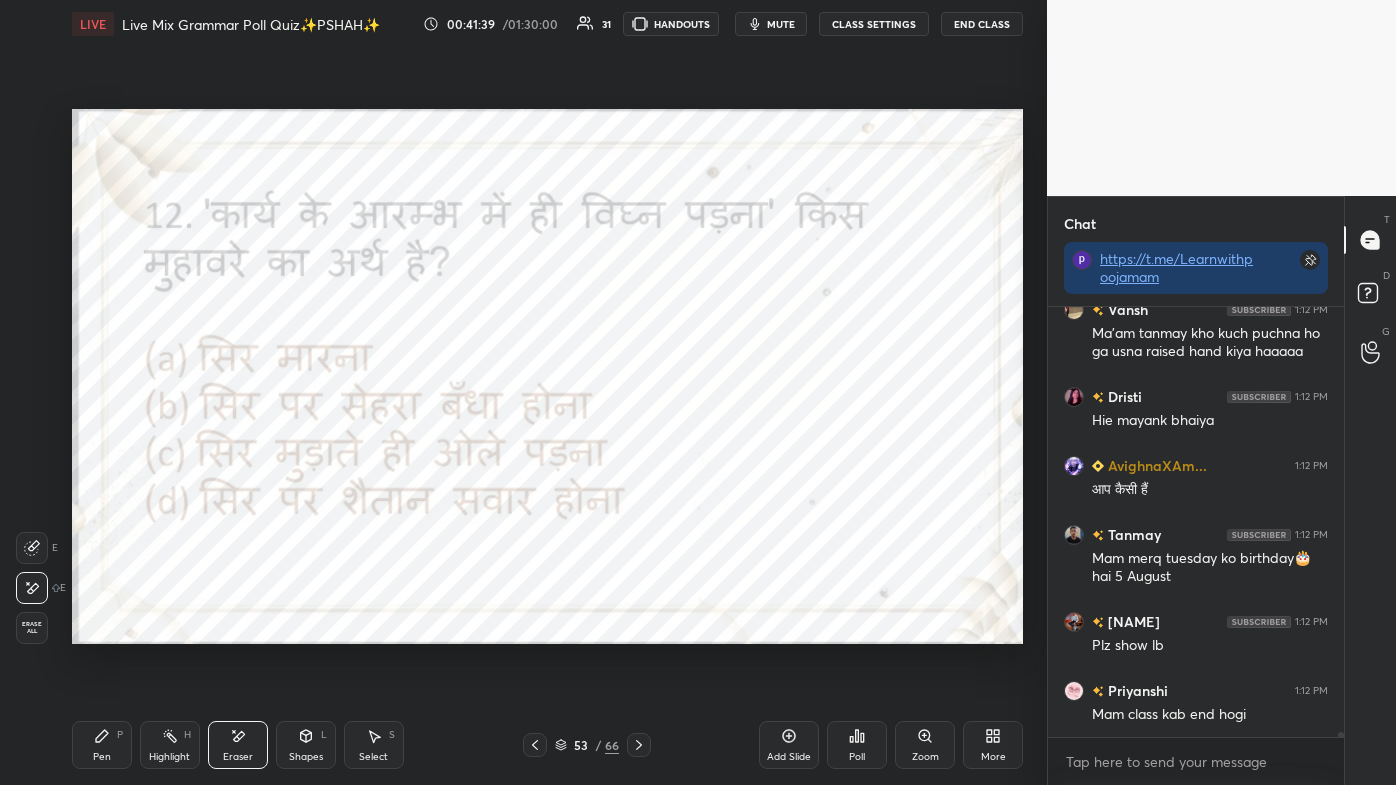 click on "P" at bounding box center (120, 735) 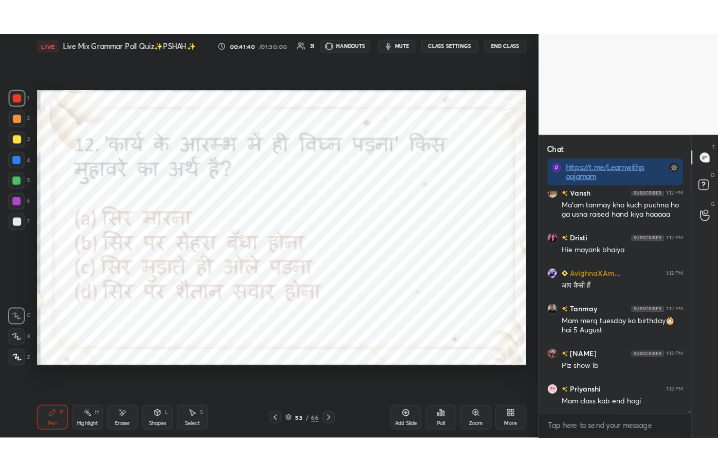 scroll, scrollTop: 35544, scrollLeft: 0, axis: vertical 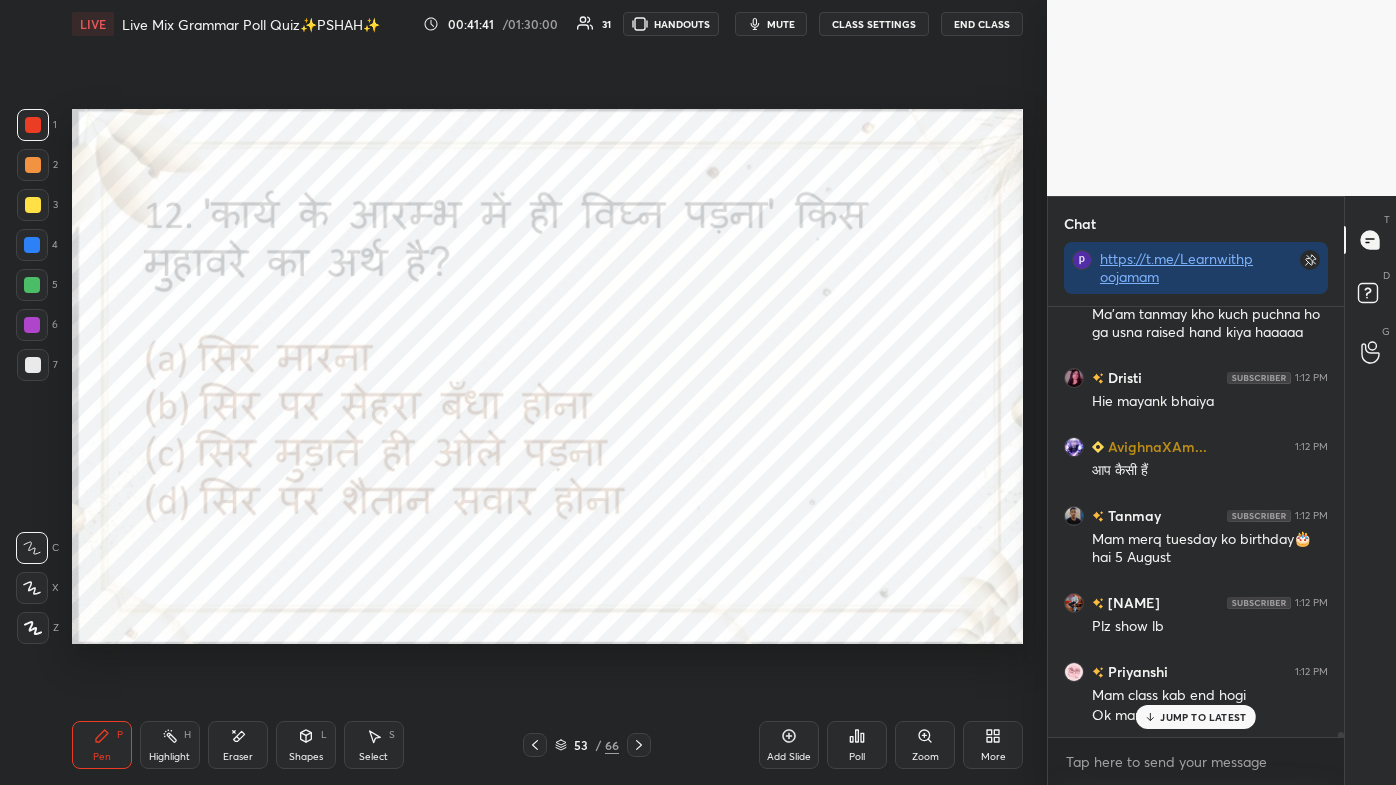 click on "More" at bounding box center [993, 745] 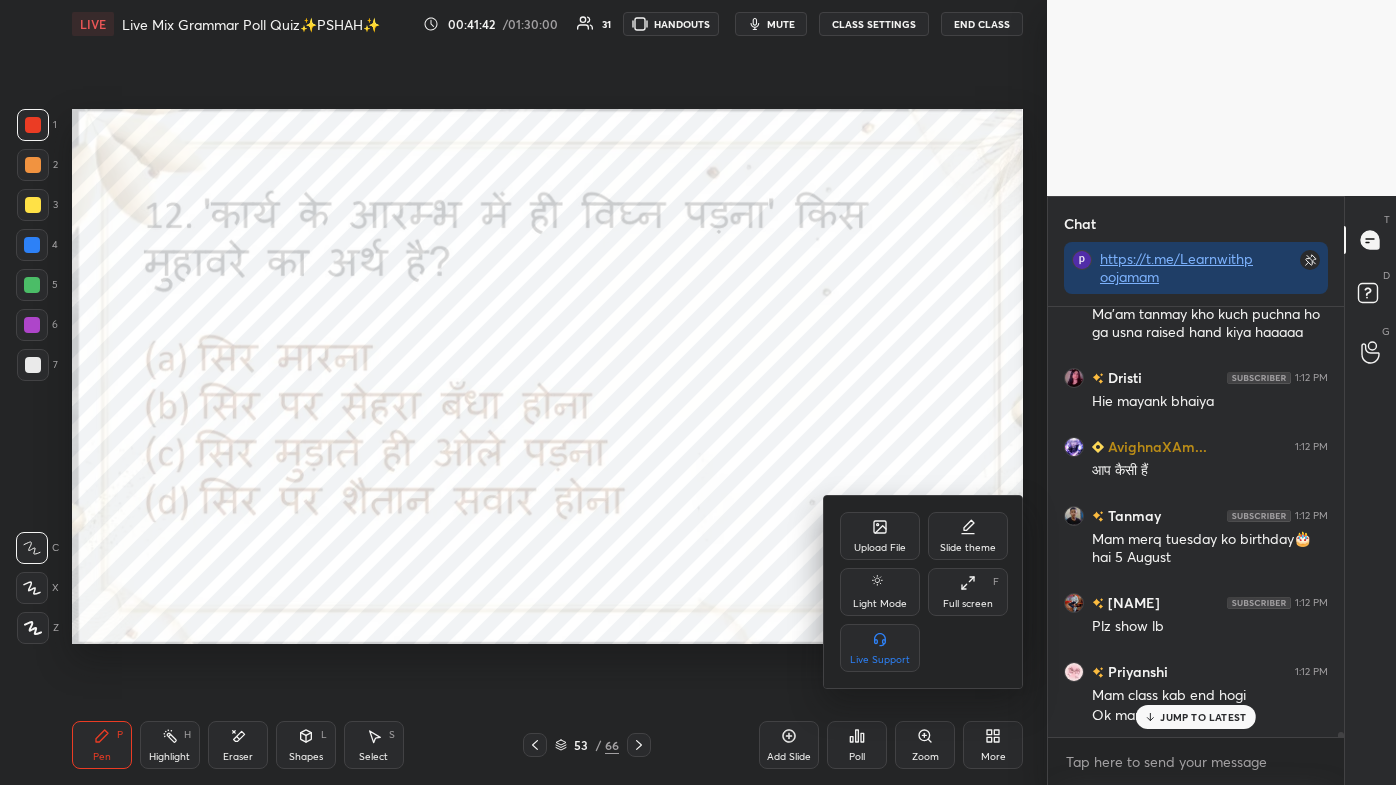 click on "Full screen" at bounding box center (968, 604) 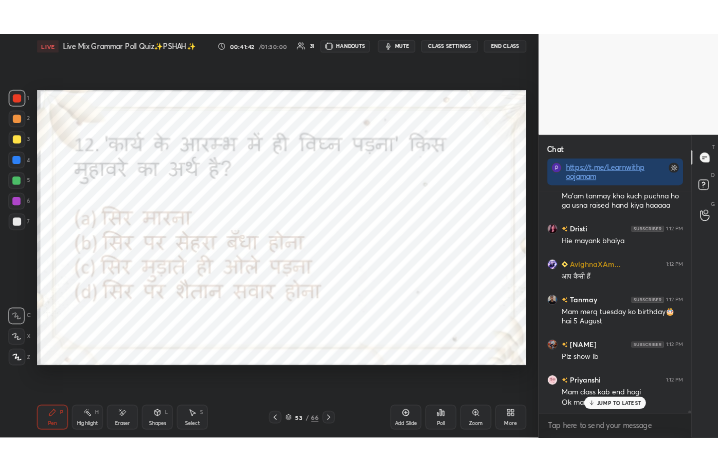 scroll, scrollTop: 343, scrollLeft: 460, axis: both 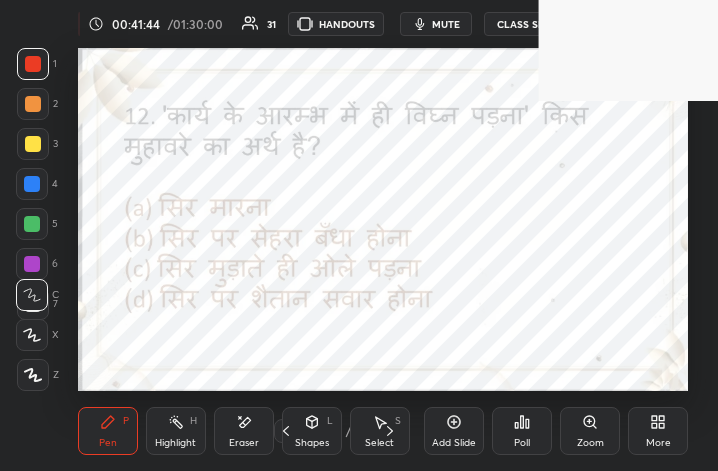 click 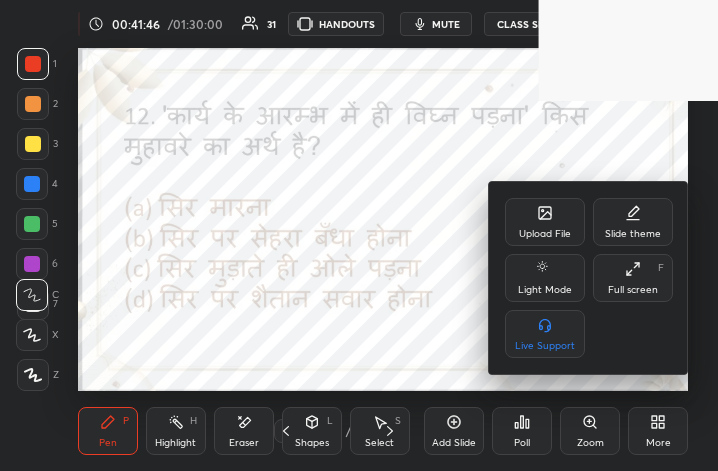 click on "Full screen" at bounding box center [633, 290] 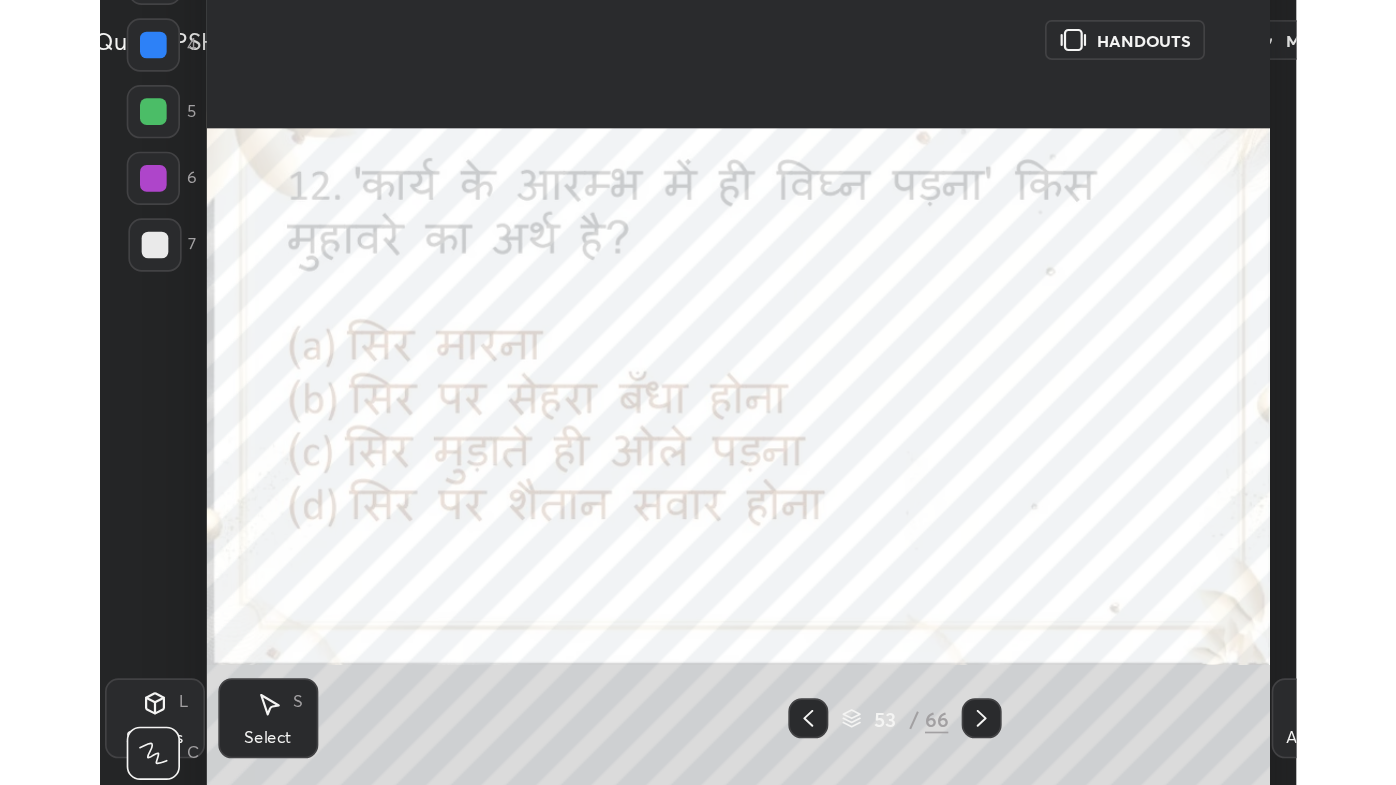 scroll, scrollTop: 99342, scrollLeft: 98717, axis: both 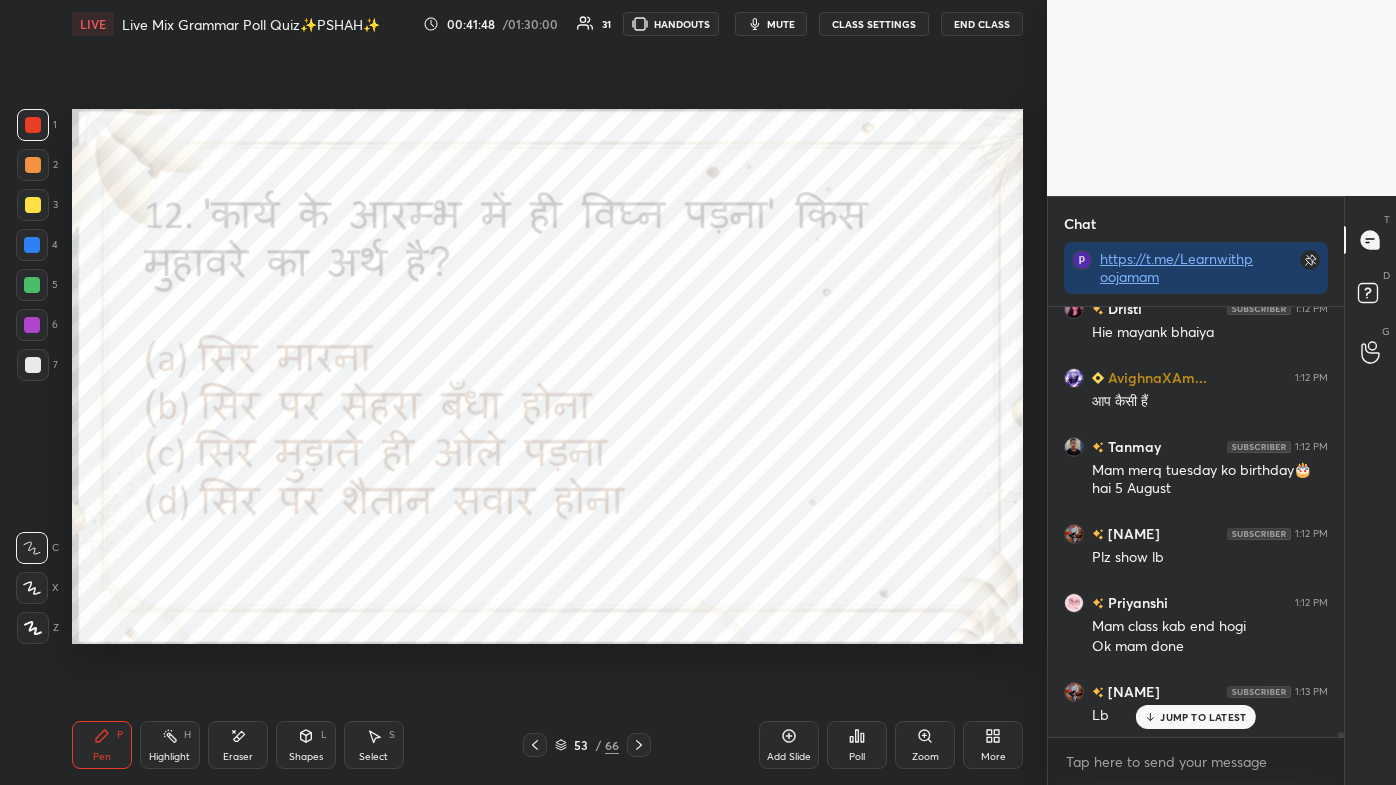 click on "JUMP TO LATEST" at bounding box center [1203, 717] 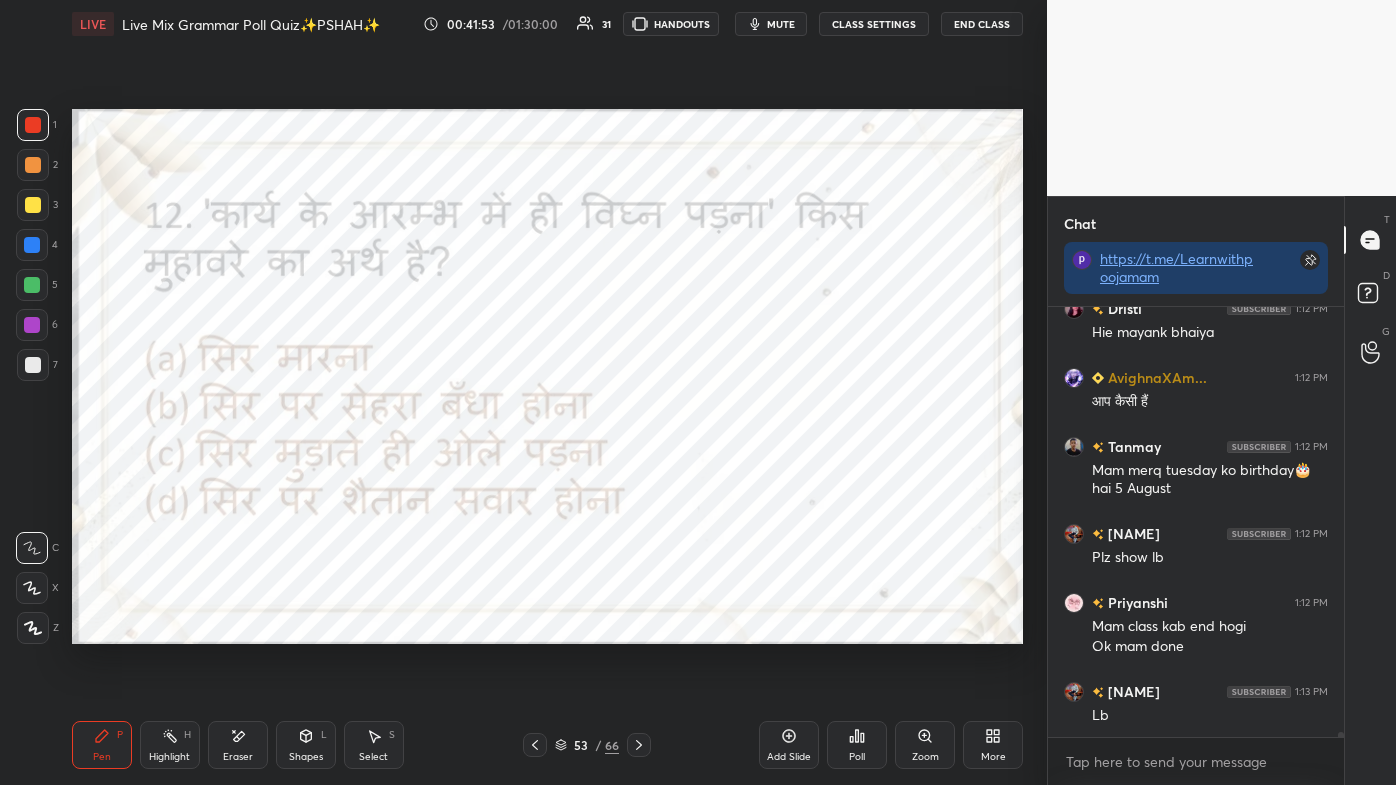 click 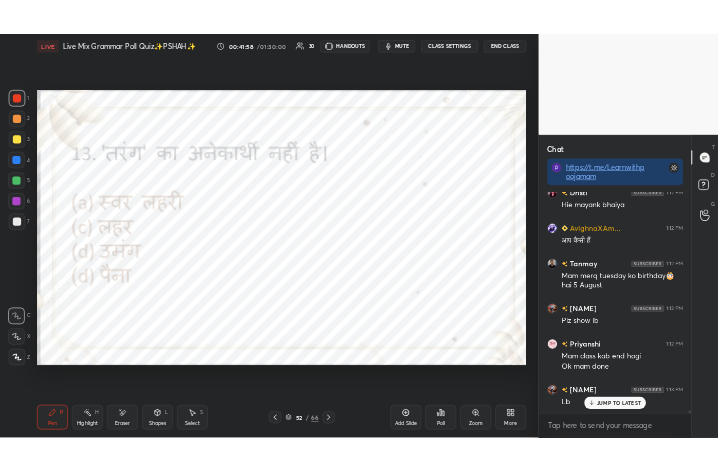 scroll, scrollTop: 35682, scrollLeft: 0, axis: vertical 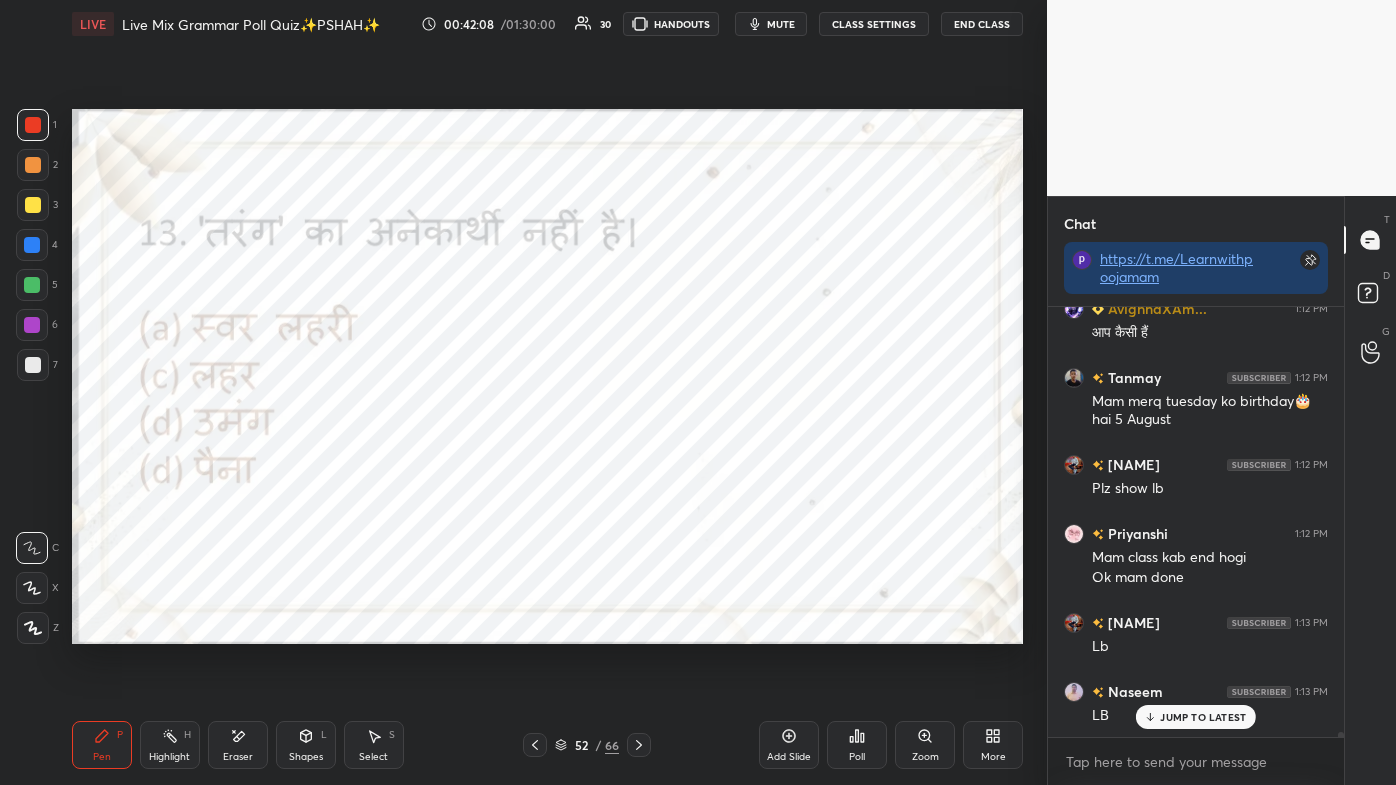 click on "More" at bounding box center (993, 745) 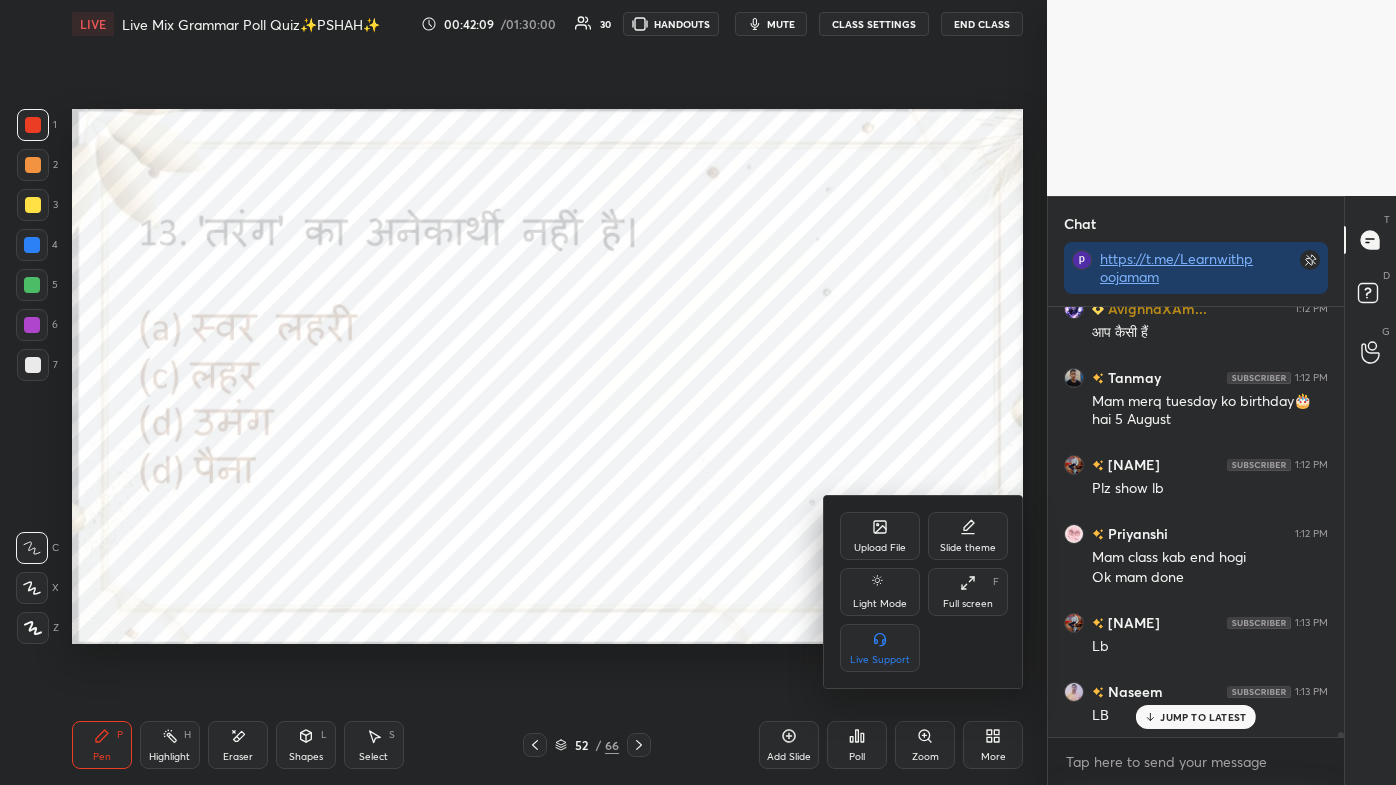 click 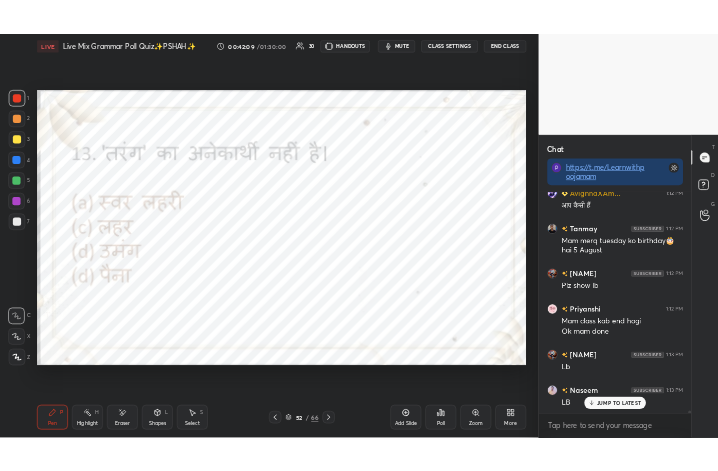 scroll, scrollTop: 343, scrollLeft: 463, axis: both 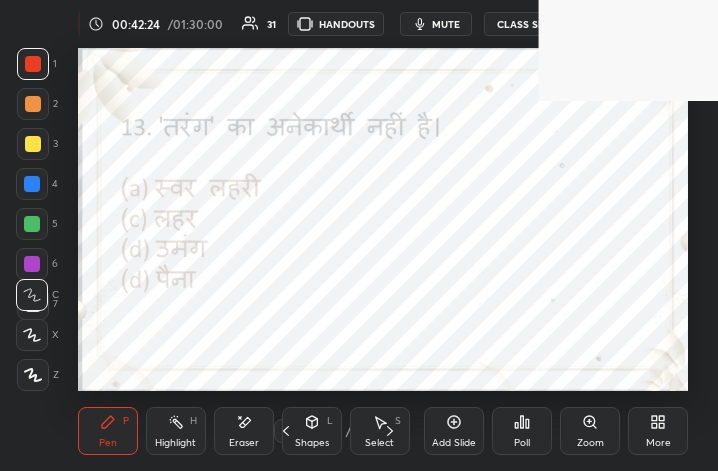 click 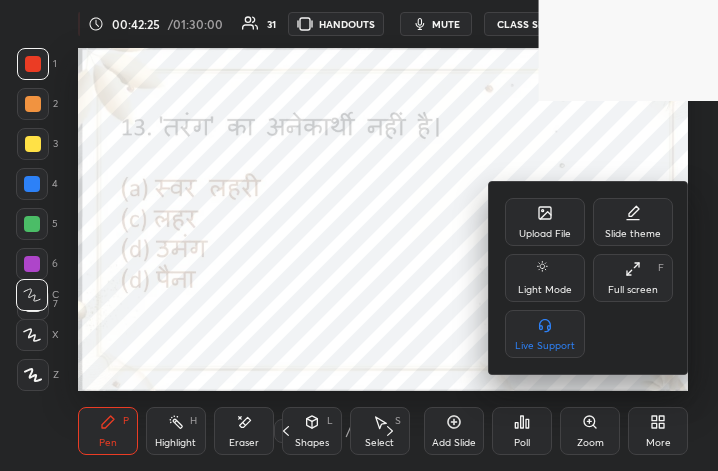 click on "Full screen F" at bounding box center (633, 278) 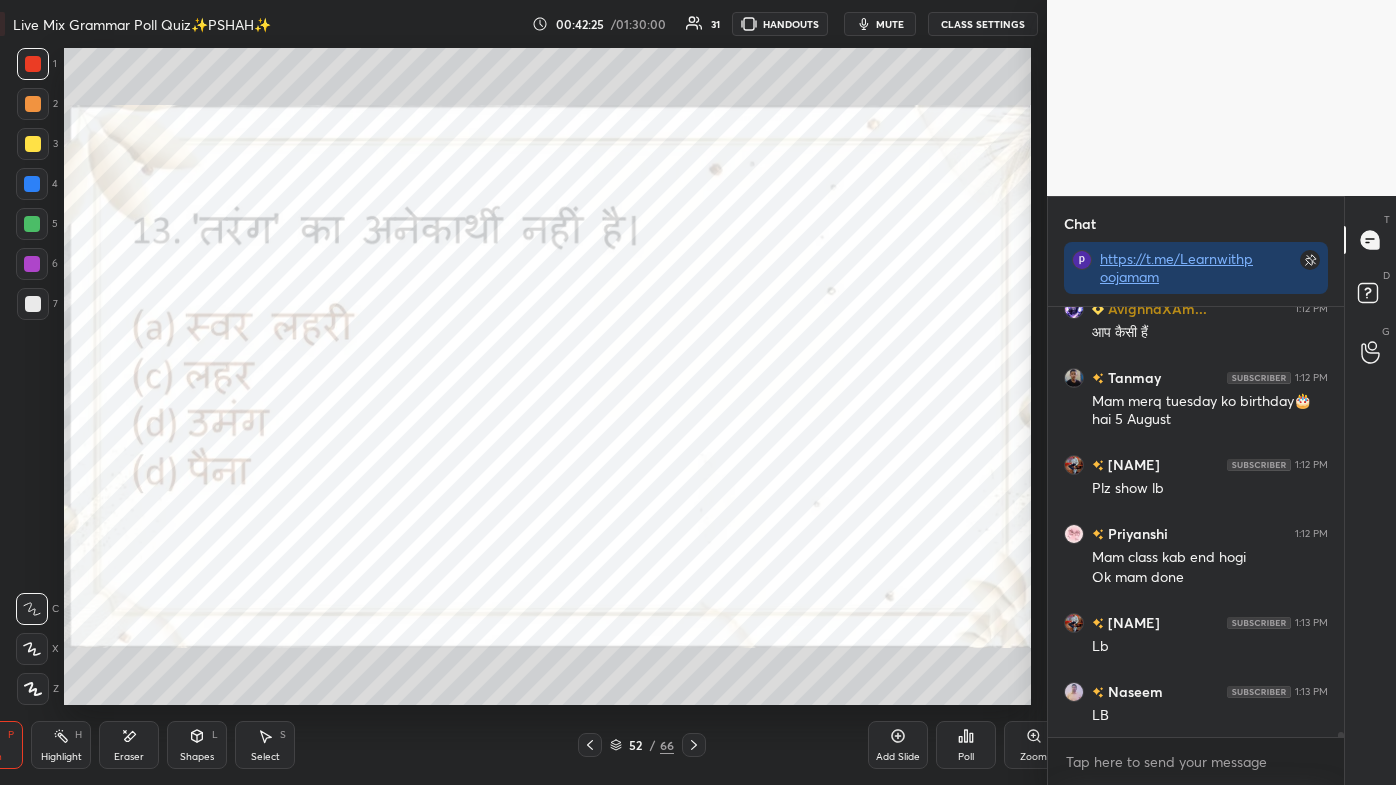 scroll, scrollTop: 99342, scrollLeft: 98722, axis: both 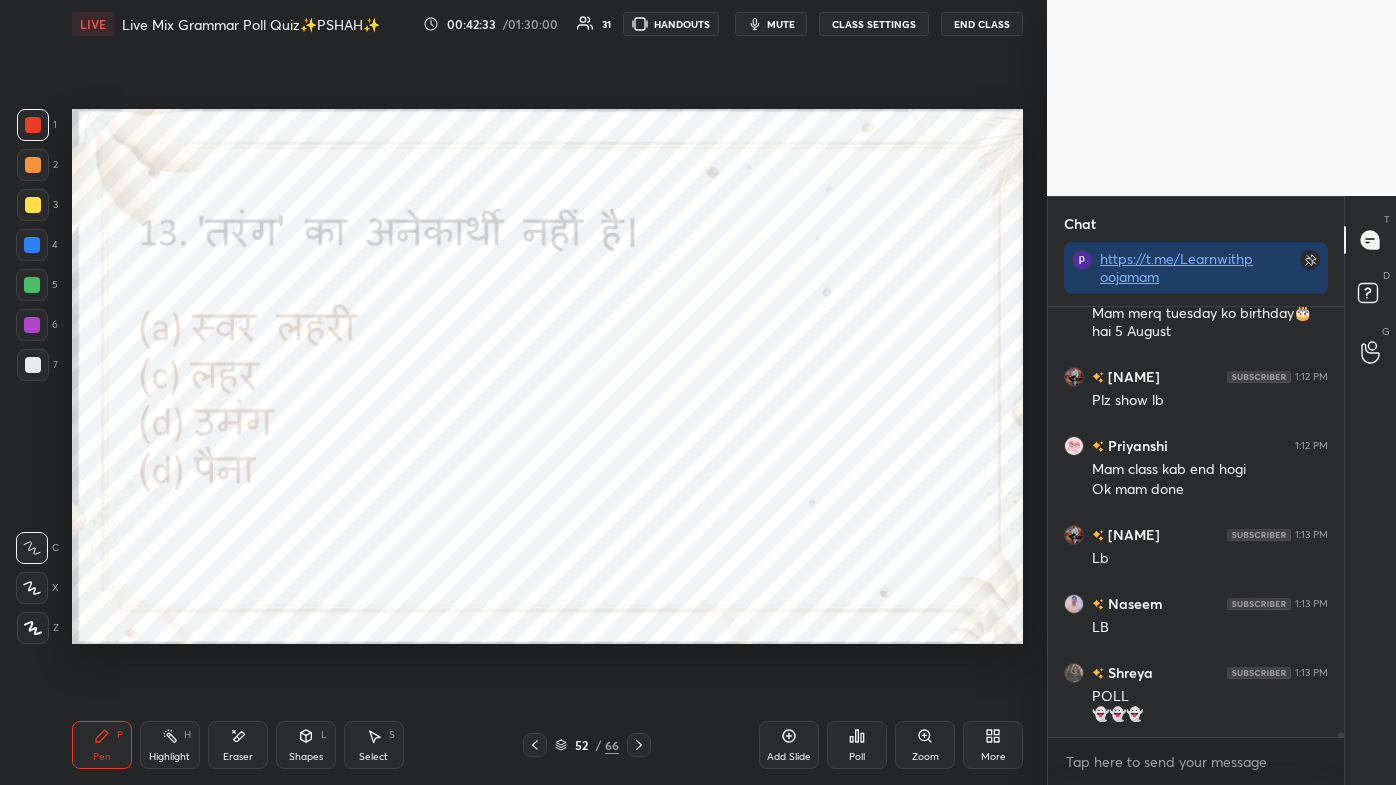 click on "Eraser" at bounding box center [238, 745] 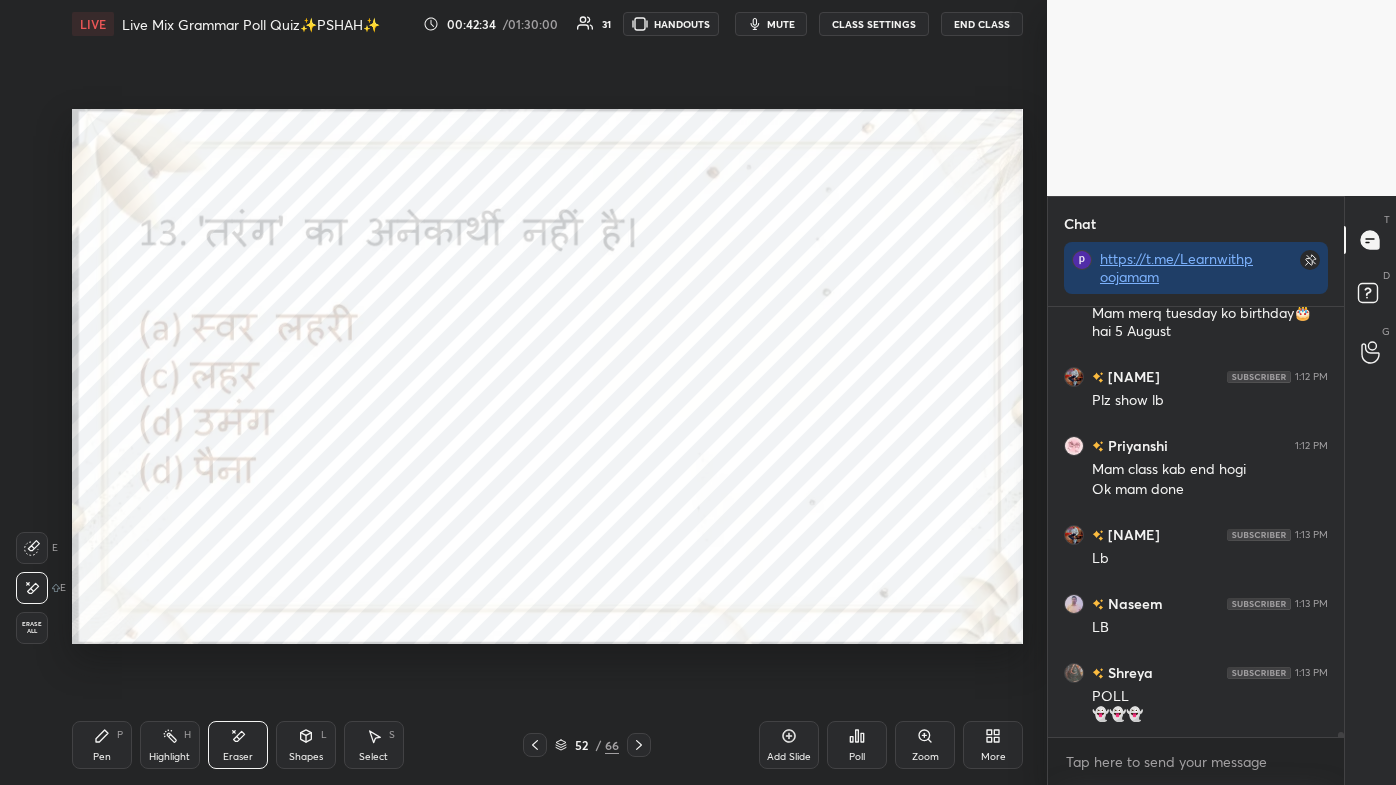 scroll, scrollTop: 35839, scrollLeft: 0, axis: vertical 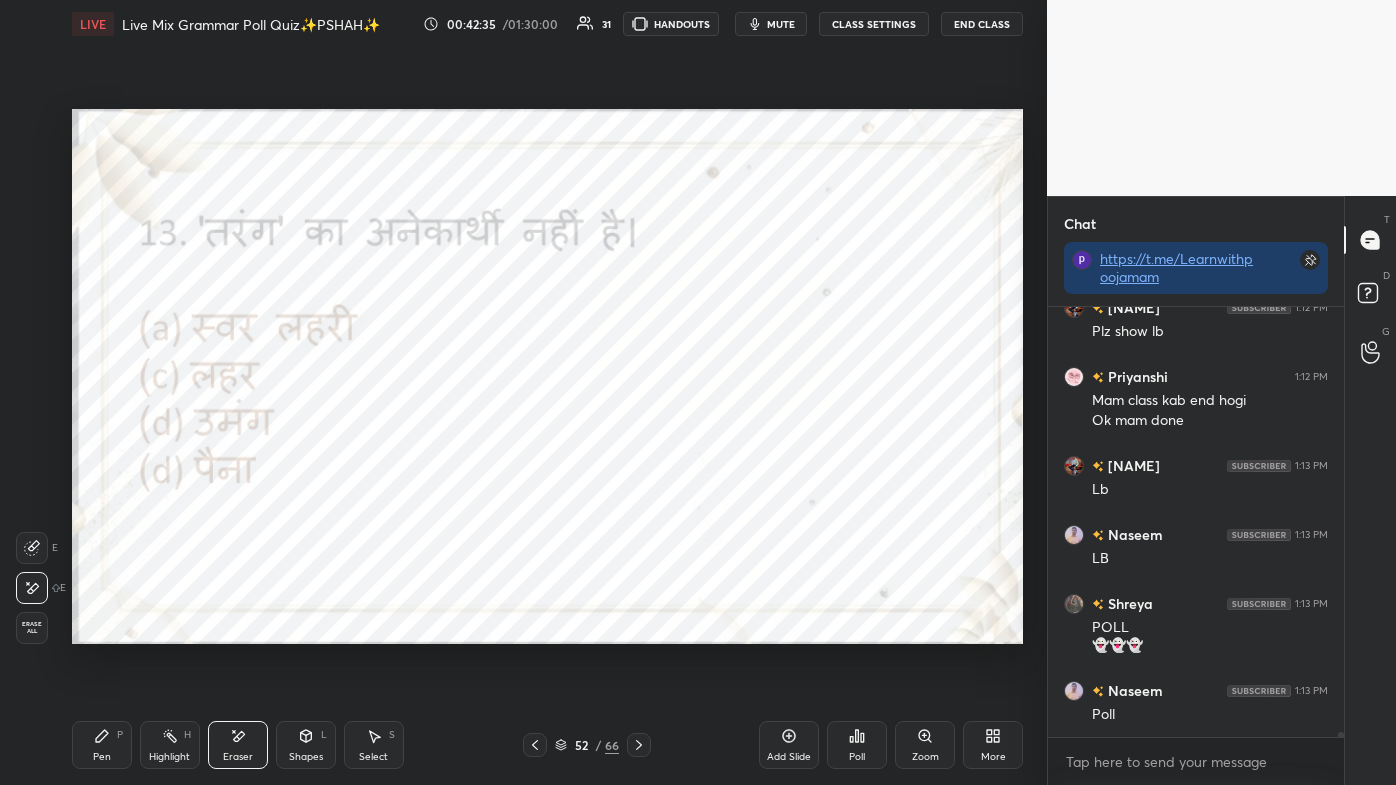 click on "Setting up your live class Poll for   secs No correct answer Start poll" at bounding box center [547, 376] 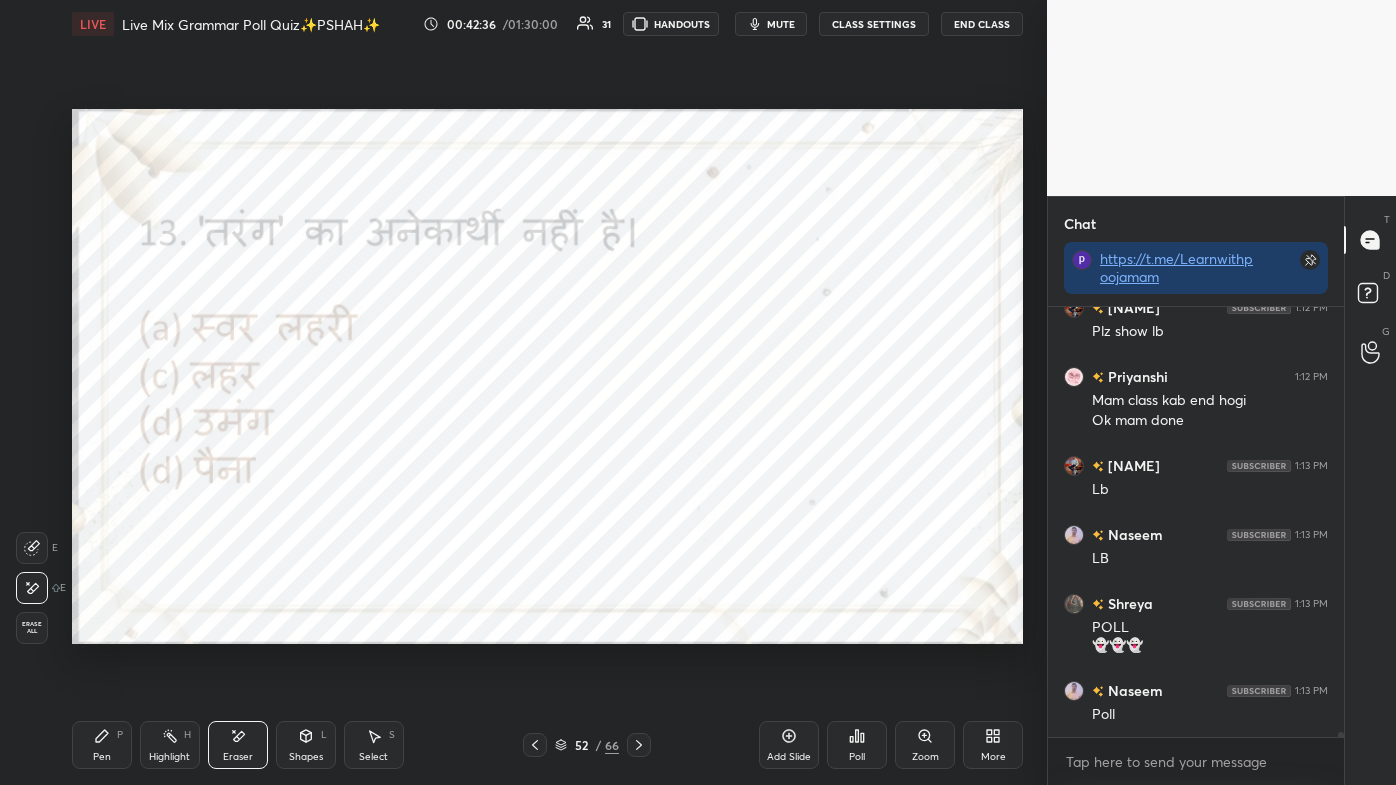 click on "Pen P" at bounding box center [102, 745] 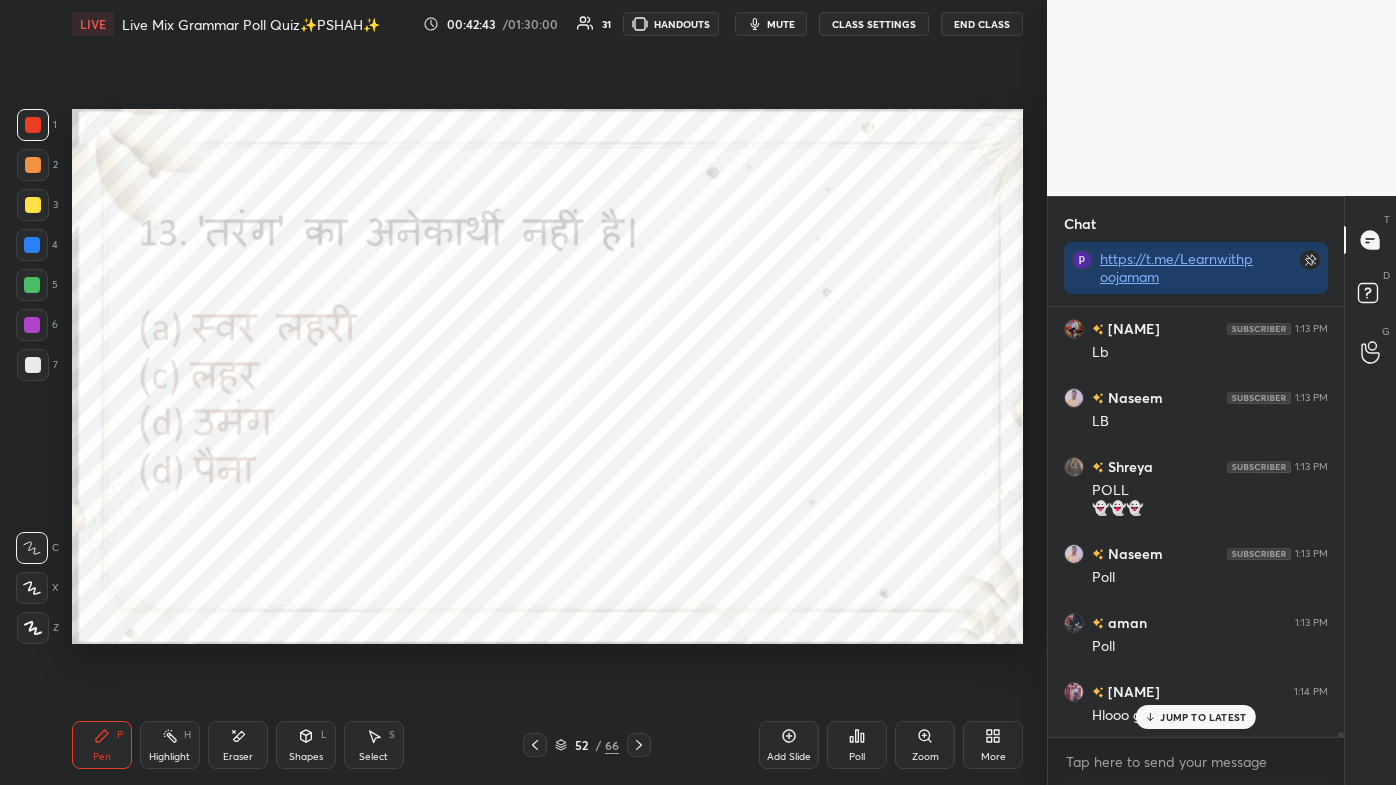 scroll, scrollTop: 36045, scrollLeft: 0, axis: vertical 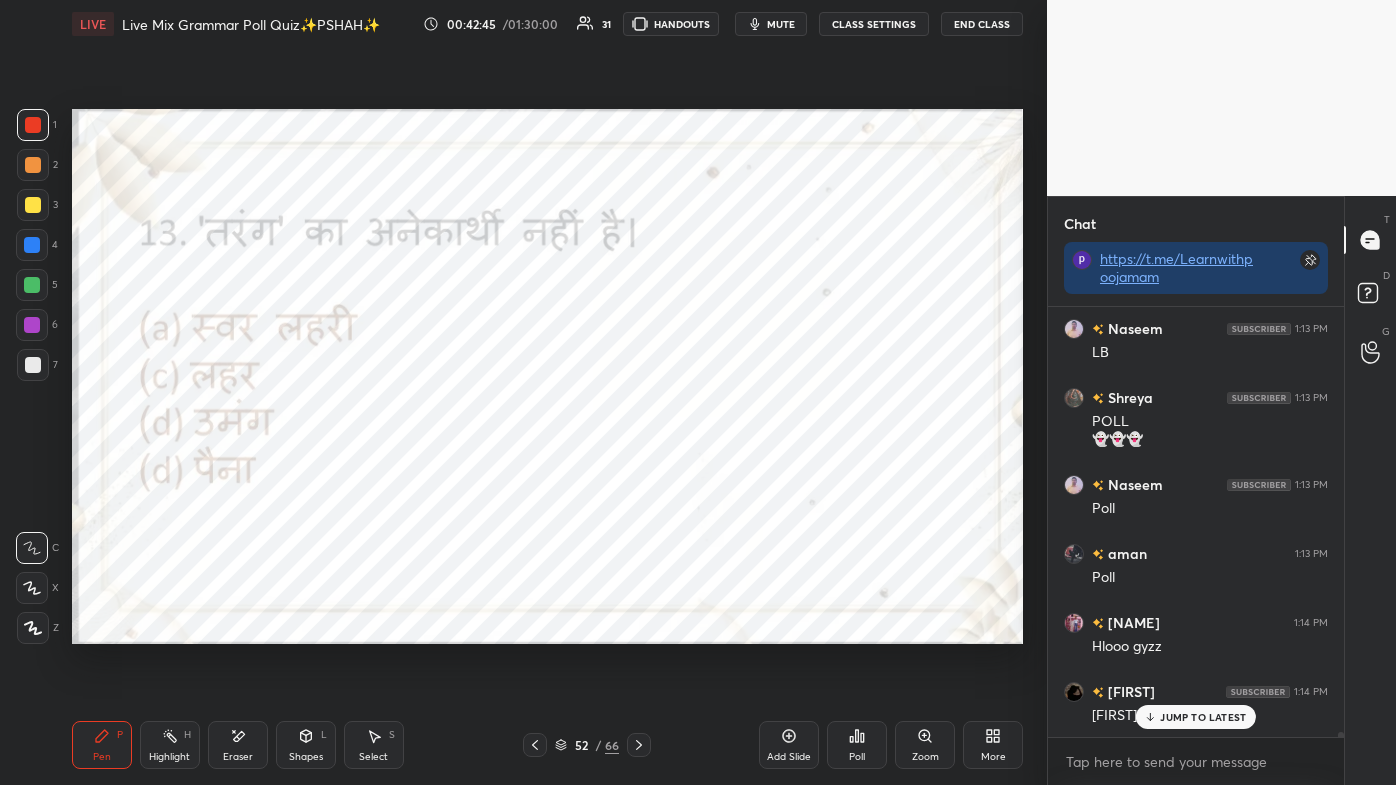 click on "Poll" at bounding box center [857, 745] 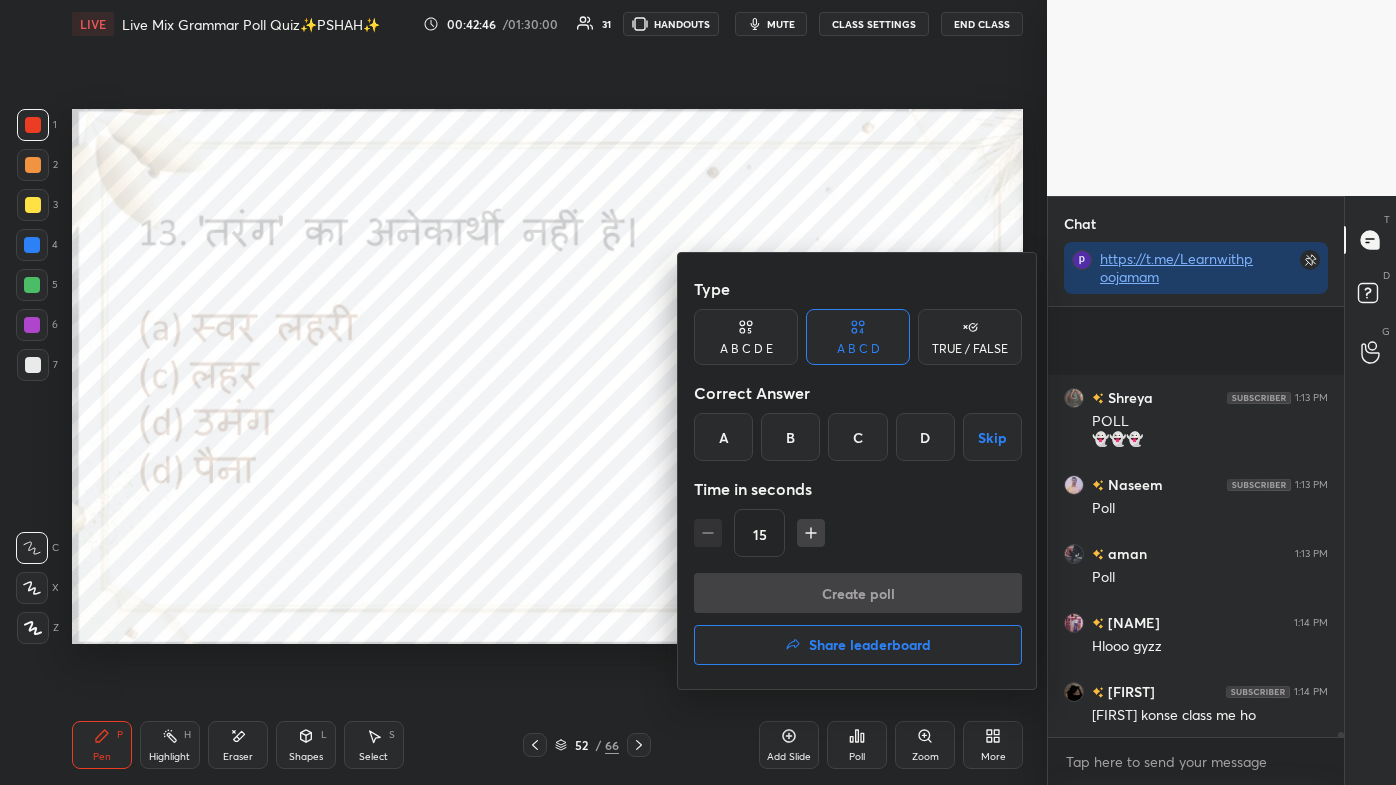 scroll, scrollTop: 36133, scrollLeft: 0, axis: vertical 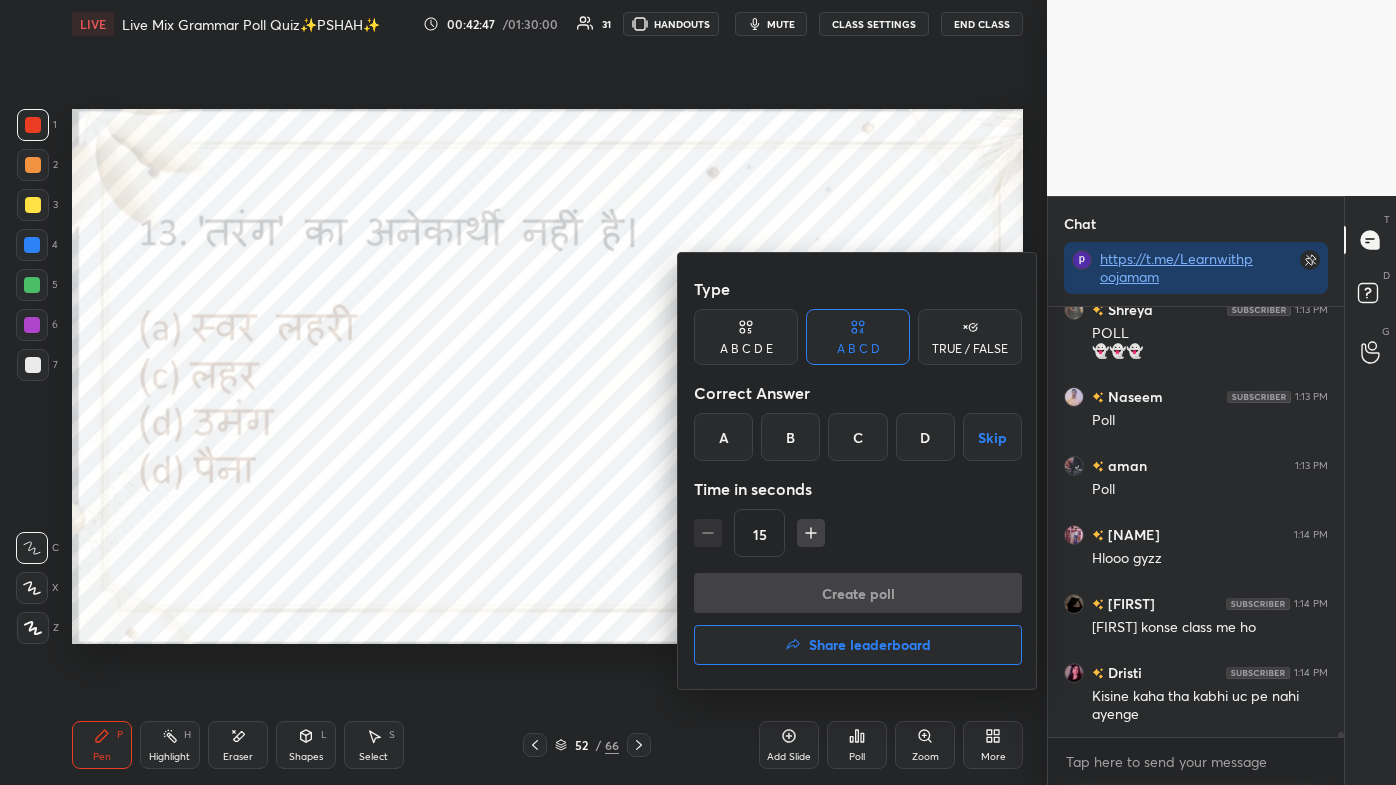 click on "D" at bounding box center [925, 437] 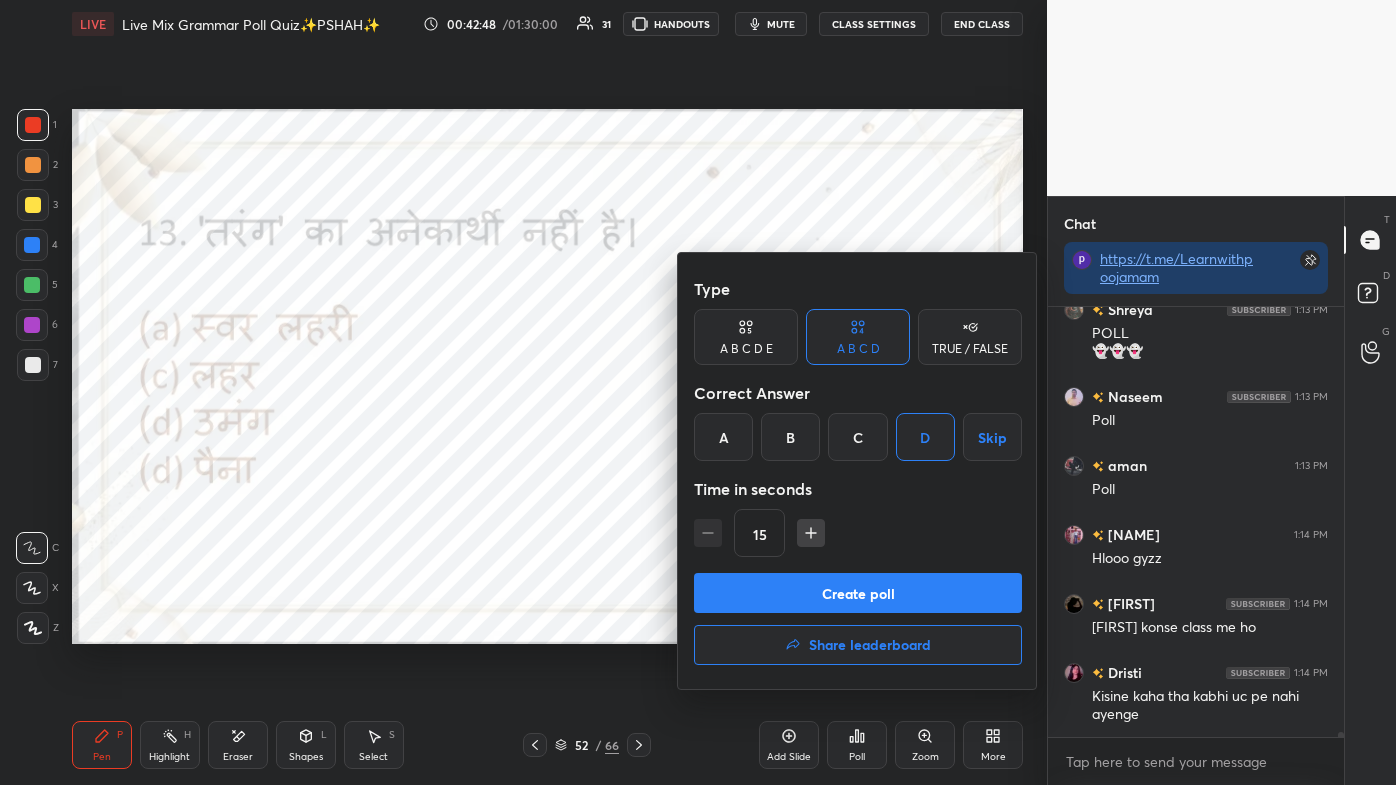 click on "Create poll" at bounding box center [858, 593] 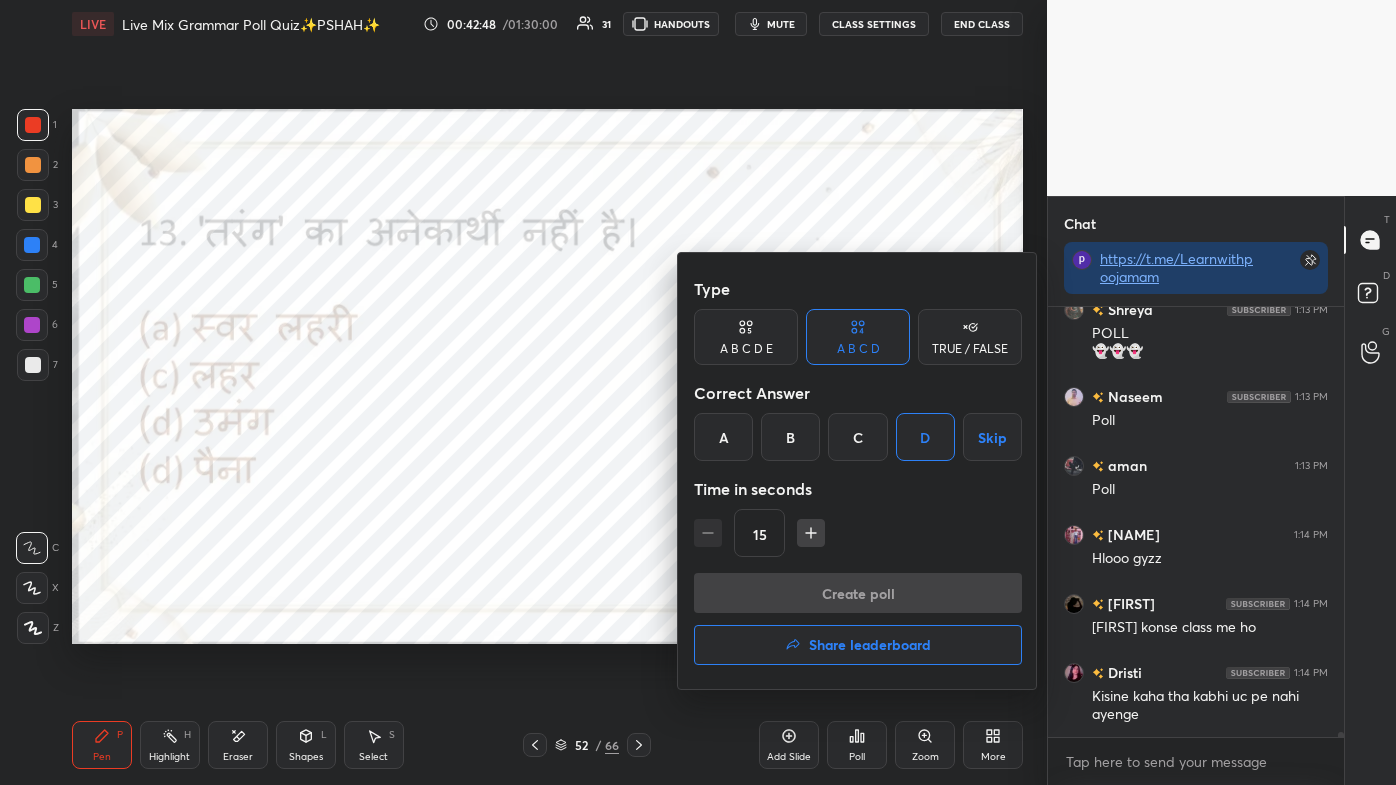 scroll, scrollTop: 396, scrollLeft: 290, axis: both 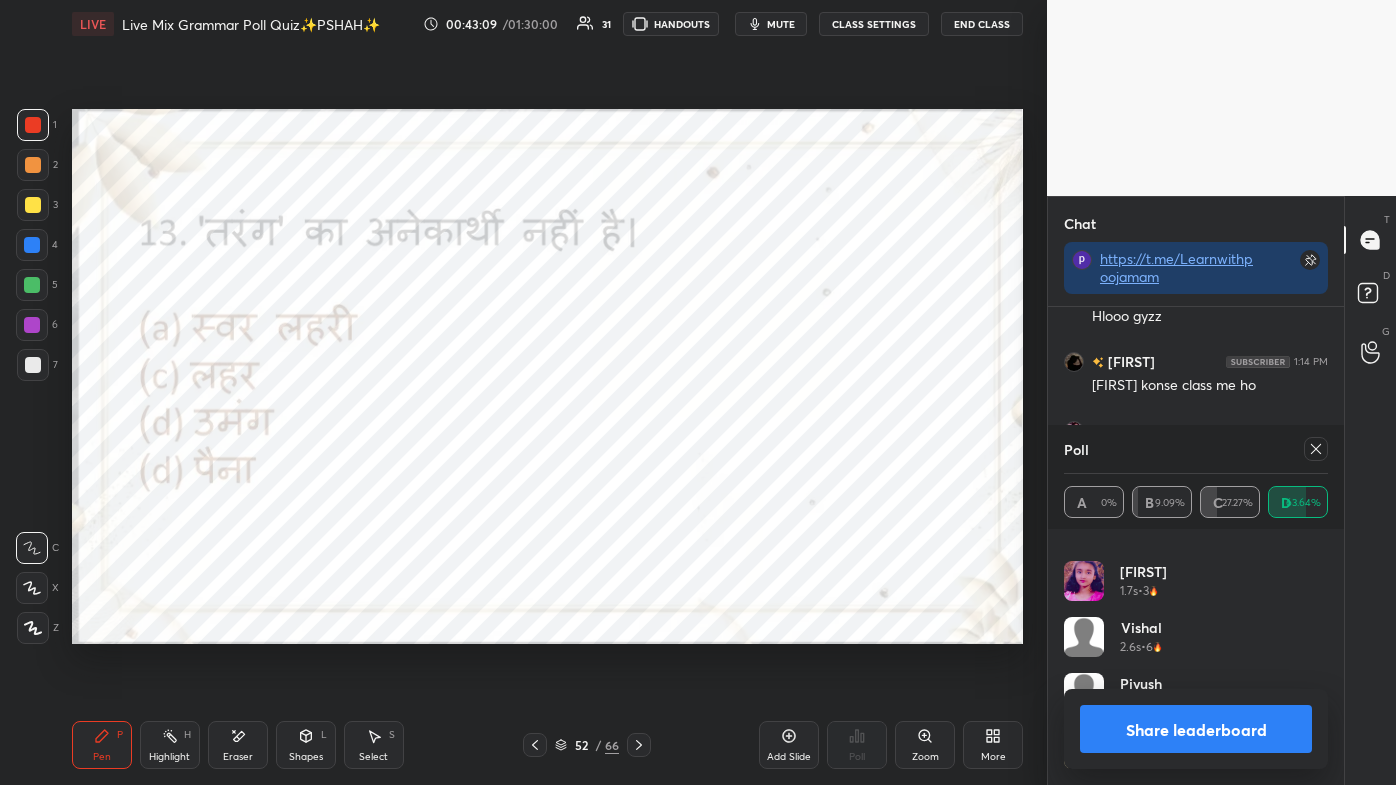 click 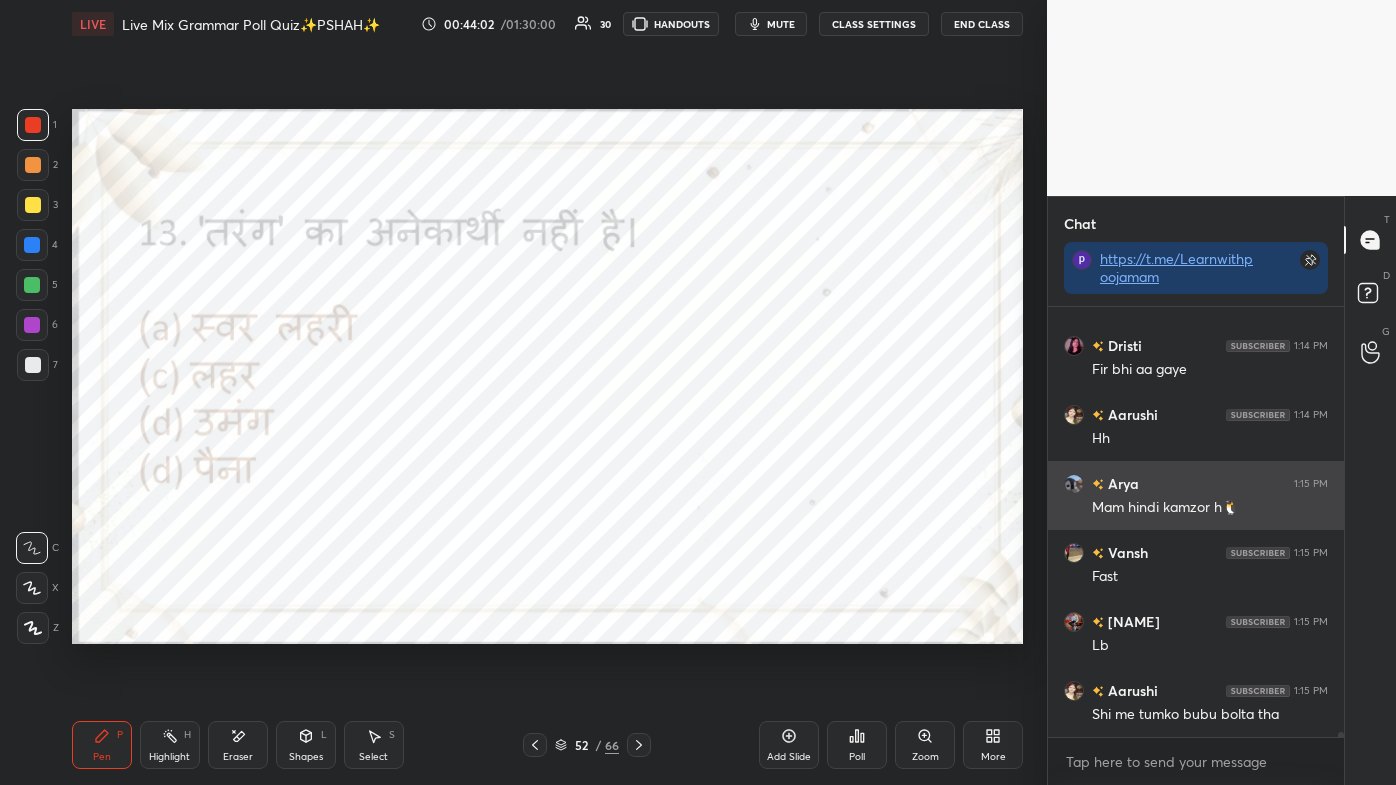 click on "Arya" at bounding box center (1121, 483) 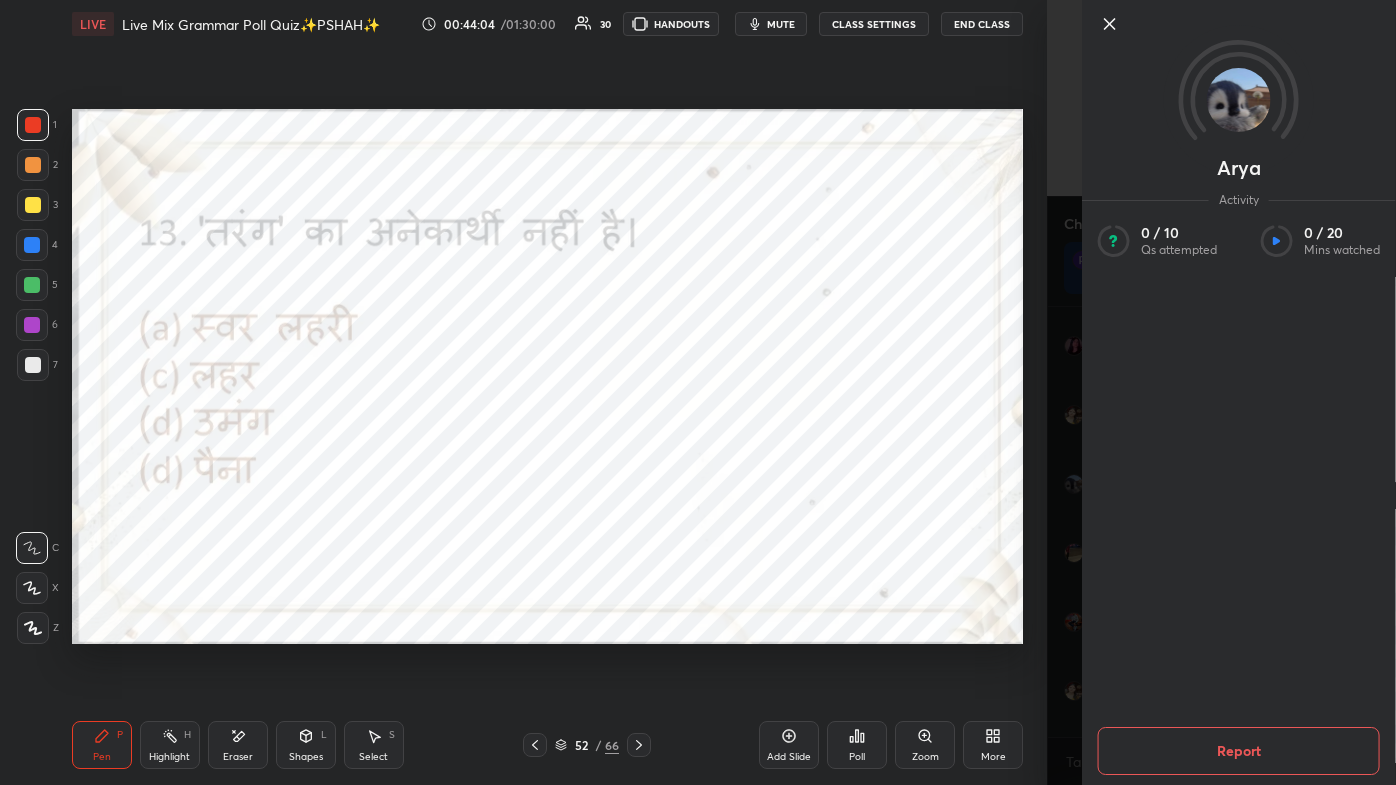 click 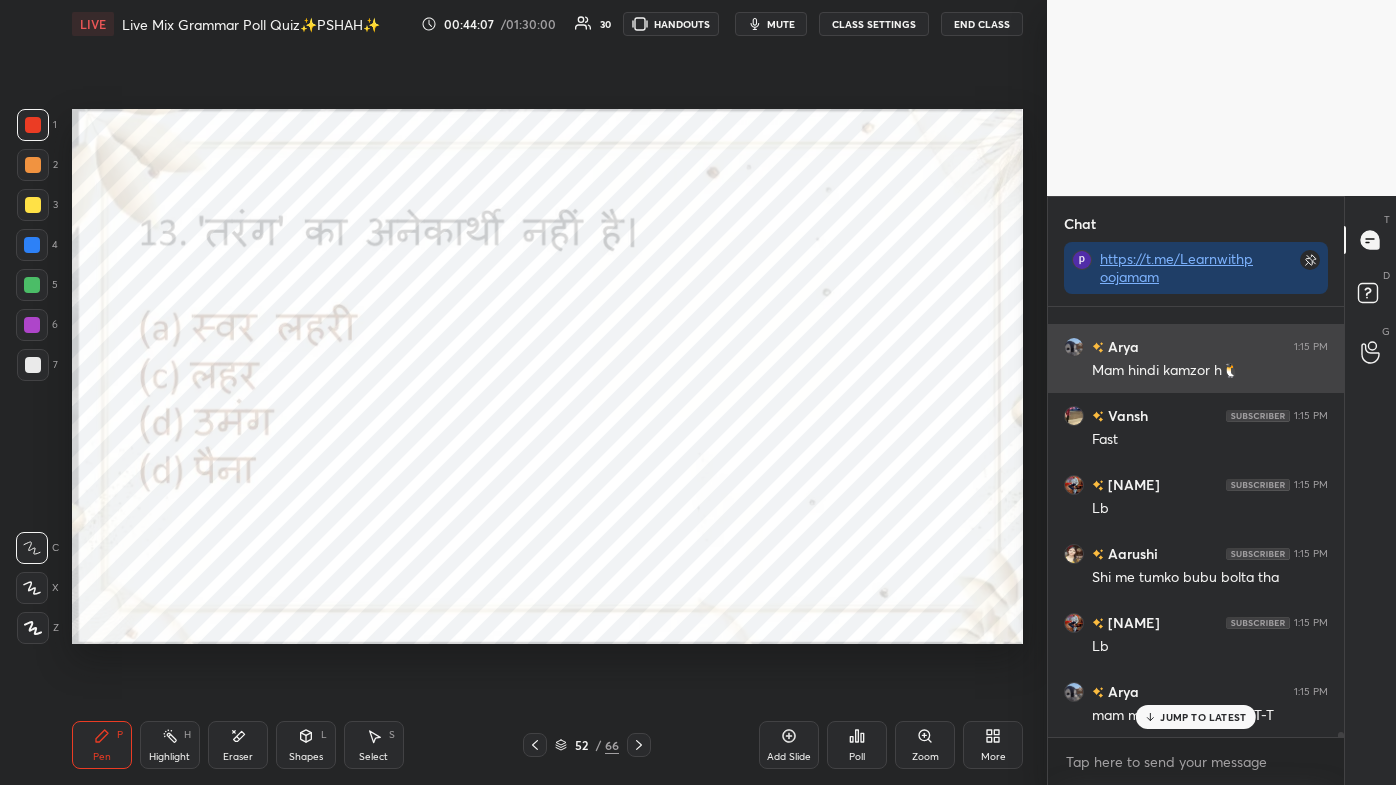 scroll, scrollTop: 37098, scrollLeft: 0, axis: vertical 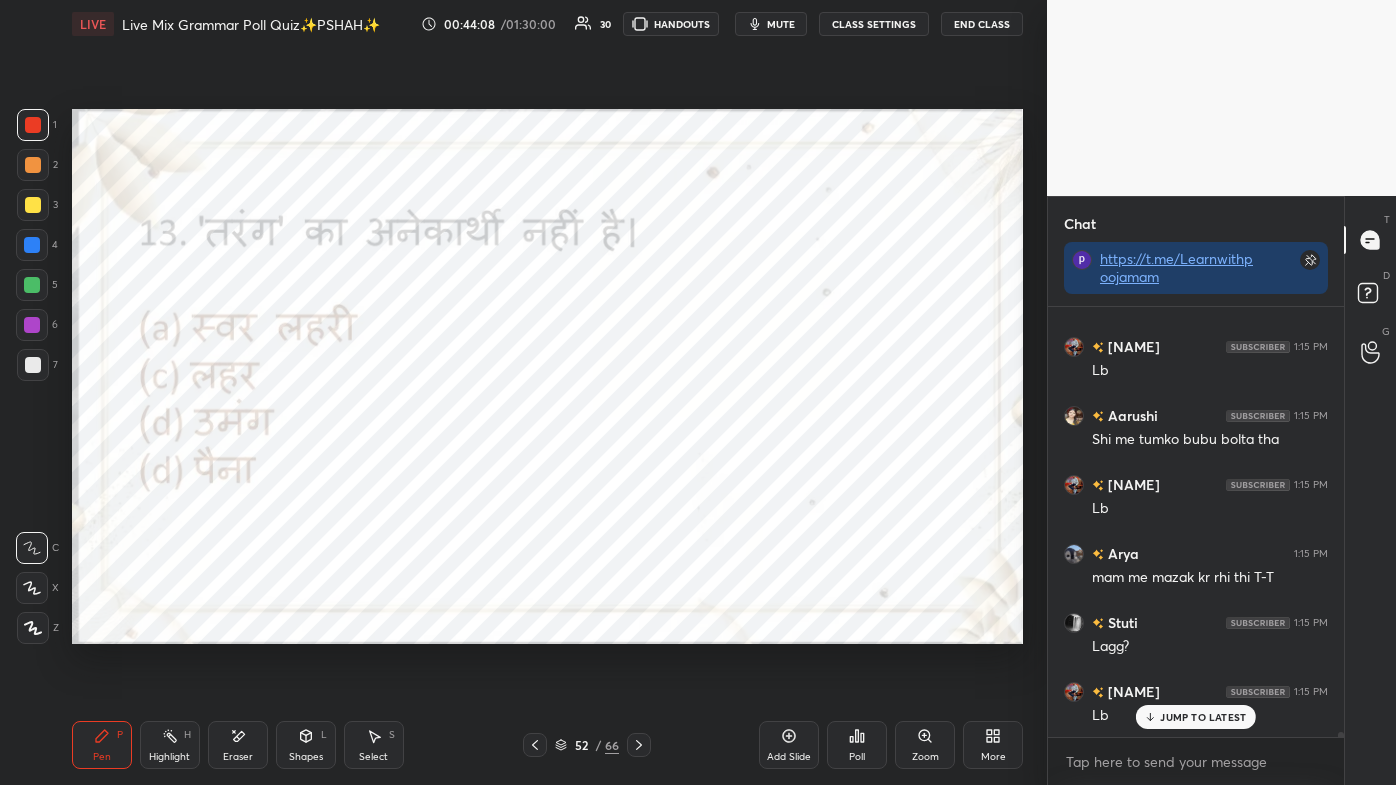 click on "[FIRST] 1:14 PM Hlooo gyzz [FIRST] 1:14 PM Tanmay konse class me ho [FIRST] 1:14 PM Kisine kaha tha kabhi uc pe nahi ayenge [FIRST] 1:14 PM Cat [FIRST] 1:14 PM Lb [FIRST] 1:14 PM Hh bola tha [FIRST] 1:14 PM मेरा‌ जन्मदिन १३ तारीक‌ को है। [FIRST] 1:14 PM Fir bhi aa gaye [FIRST] 1:14 PM Hh [FIRST] 1:15 PM mam hindi kamzor h🐧 [FIRST] 1:15 PM Fast [FIRST] 1:15 PM Lb [FIRST] 1:15 PM Shi me tumko bubu bolta tha [FIRST] 1:15 PM Lb [FIRST] 1:15 PM mam me mazak kr rhi thi T-T [FIRST] 1:15 PM Lagg? [FIRST] 1:15 PM Lb" at bounding box center [1196, 522] 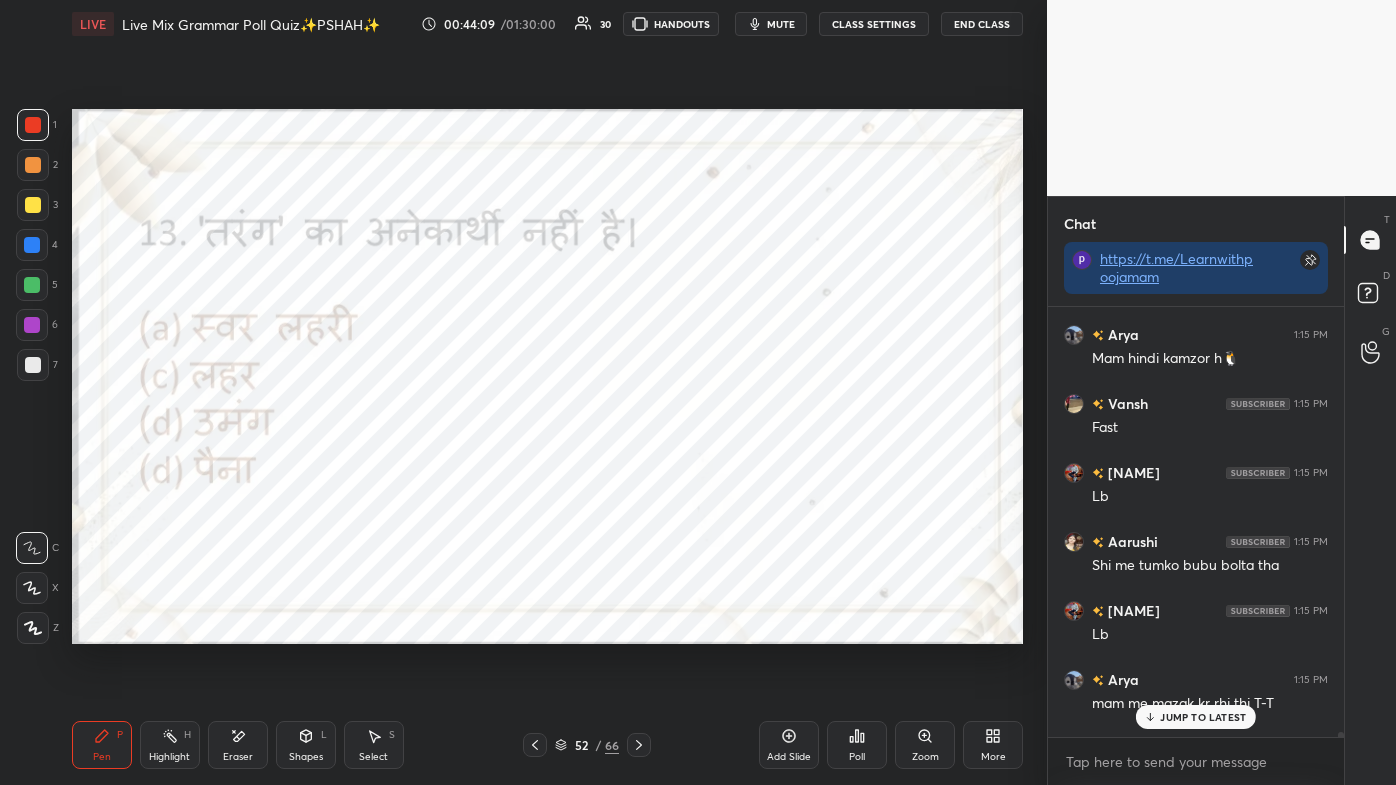 scroll, scrollTop: 36917, scrollLeft: 0, axis: vertical 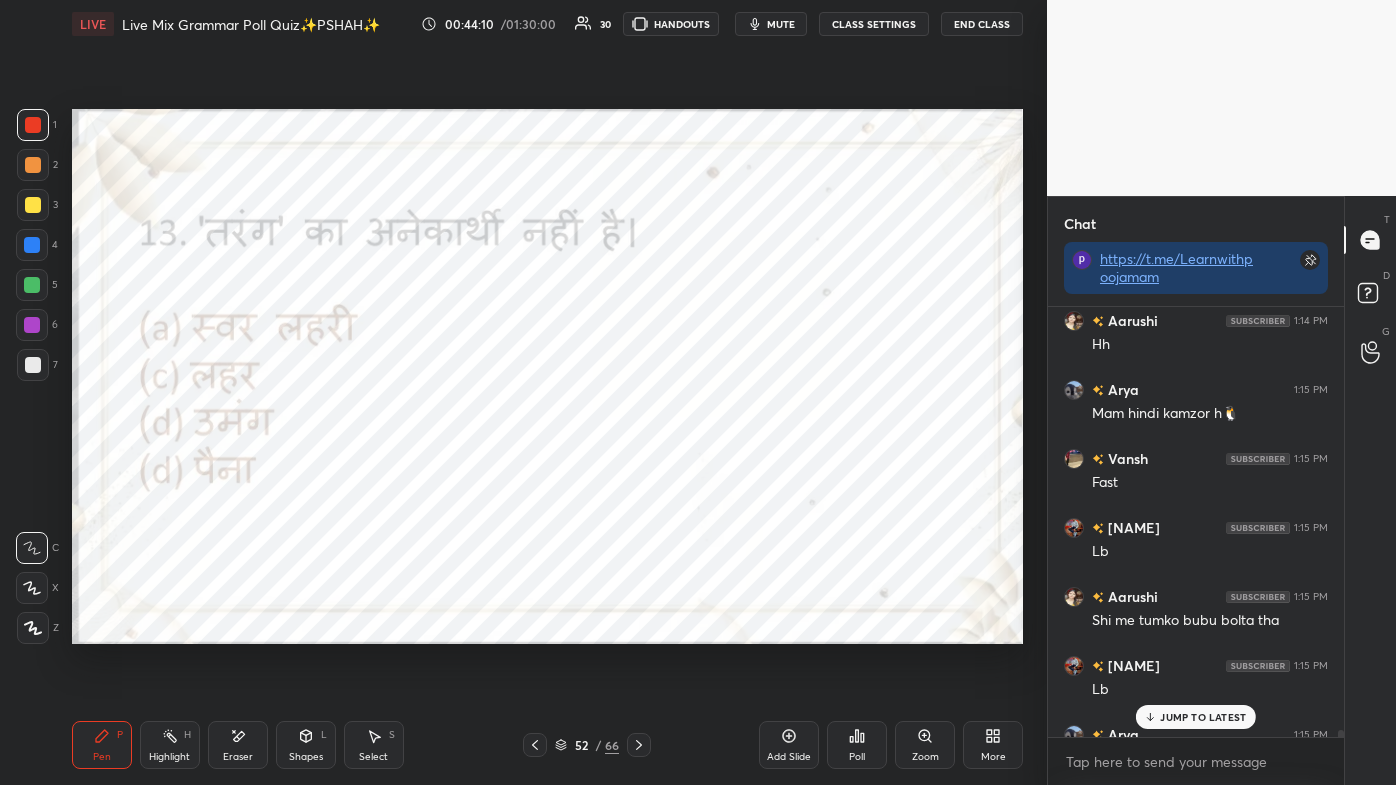 click on "JUMP TO LATEST" at bounding box center (1203, 717) 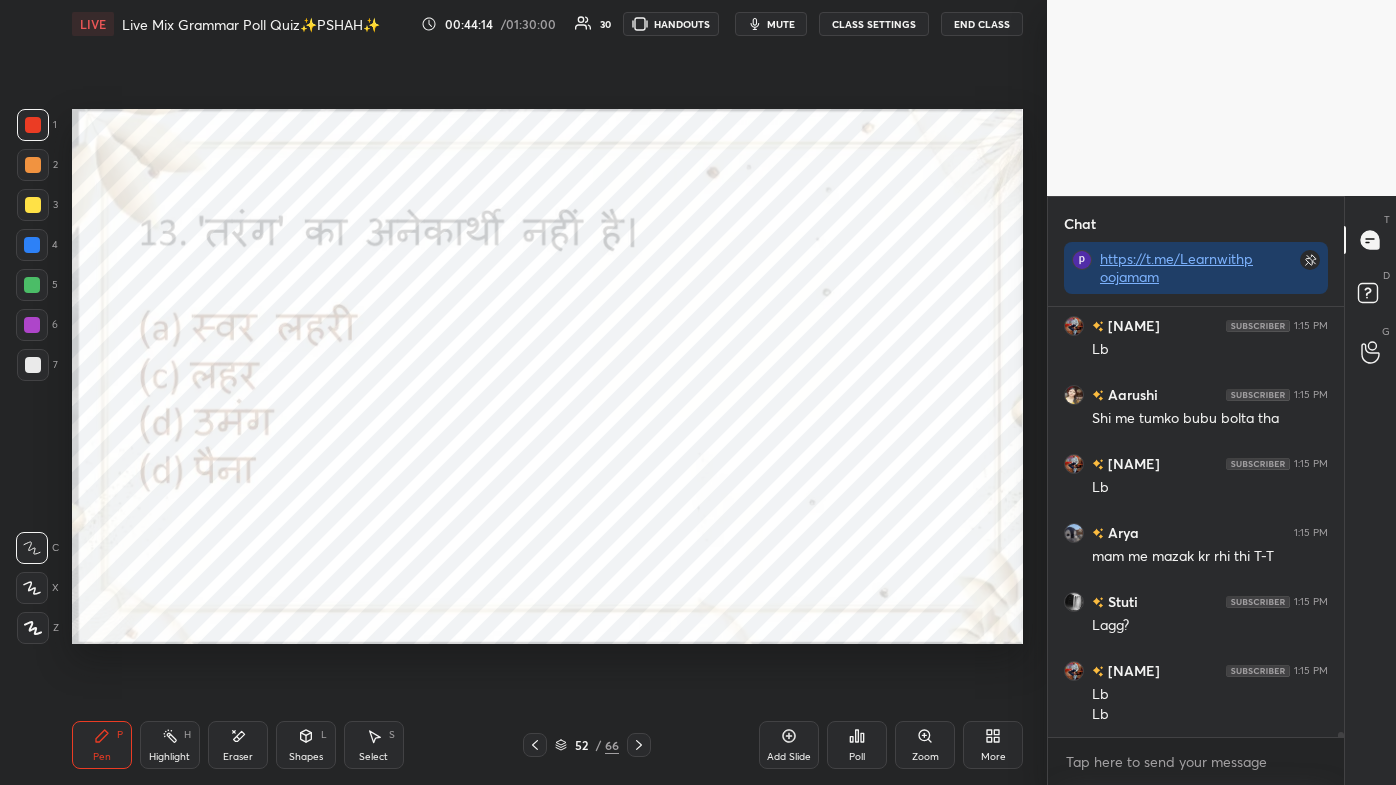 scroll, scrollTop: 37138, scrollLeft: 0, axis: vertical 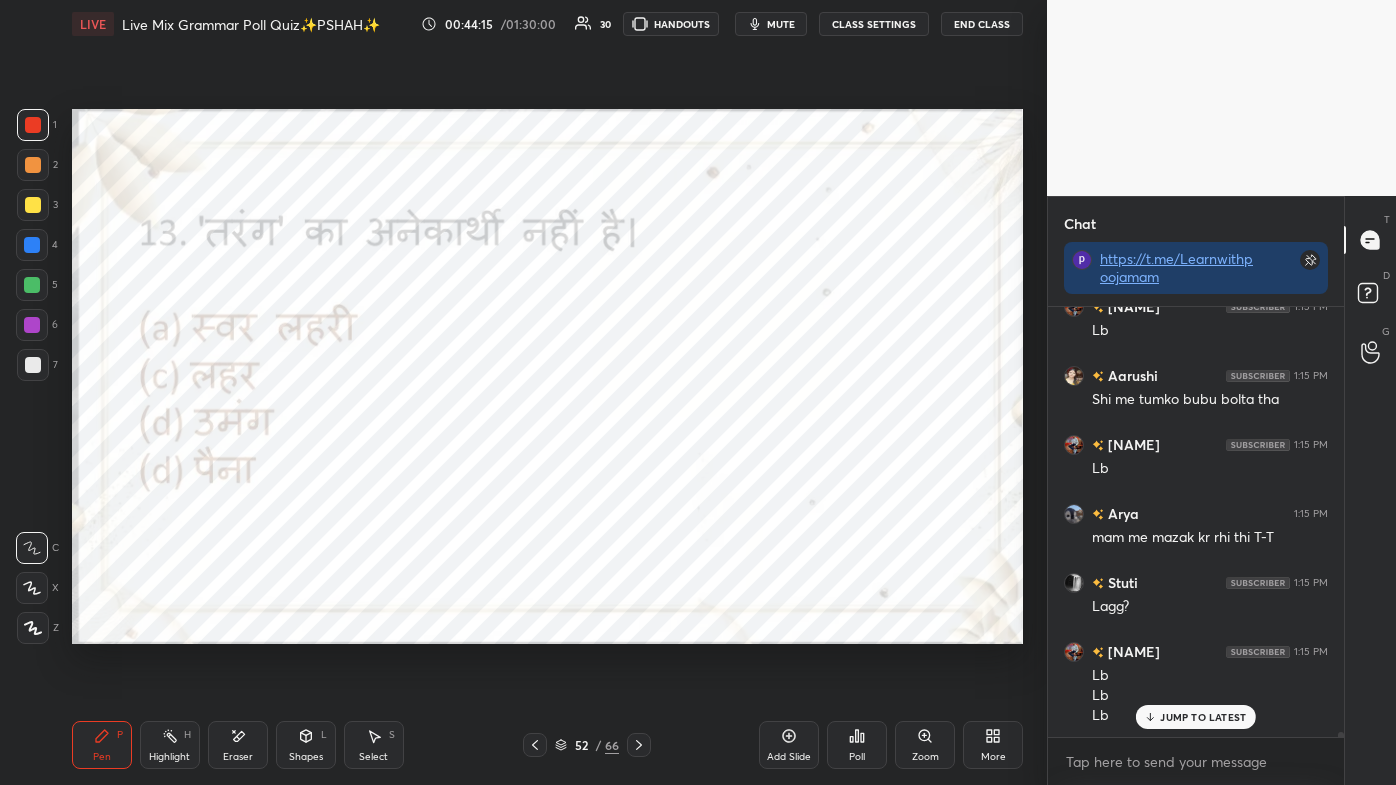 click on "JUMP TO LATEST" at bounding box center (1196, 717) 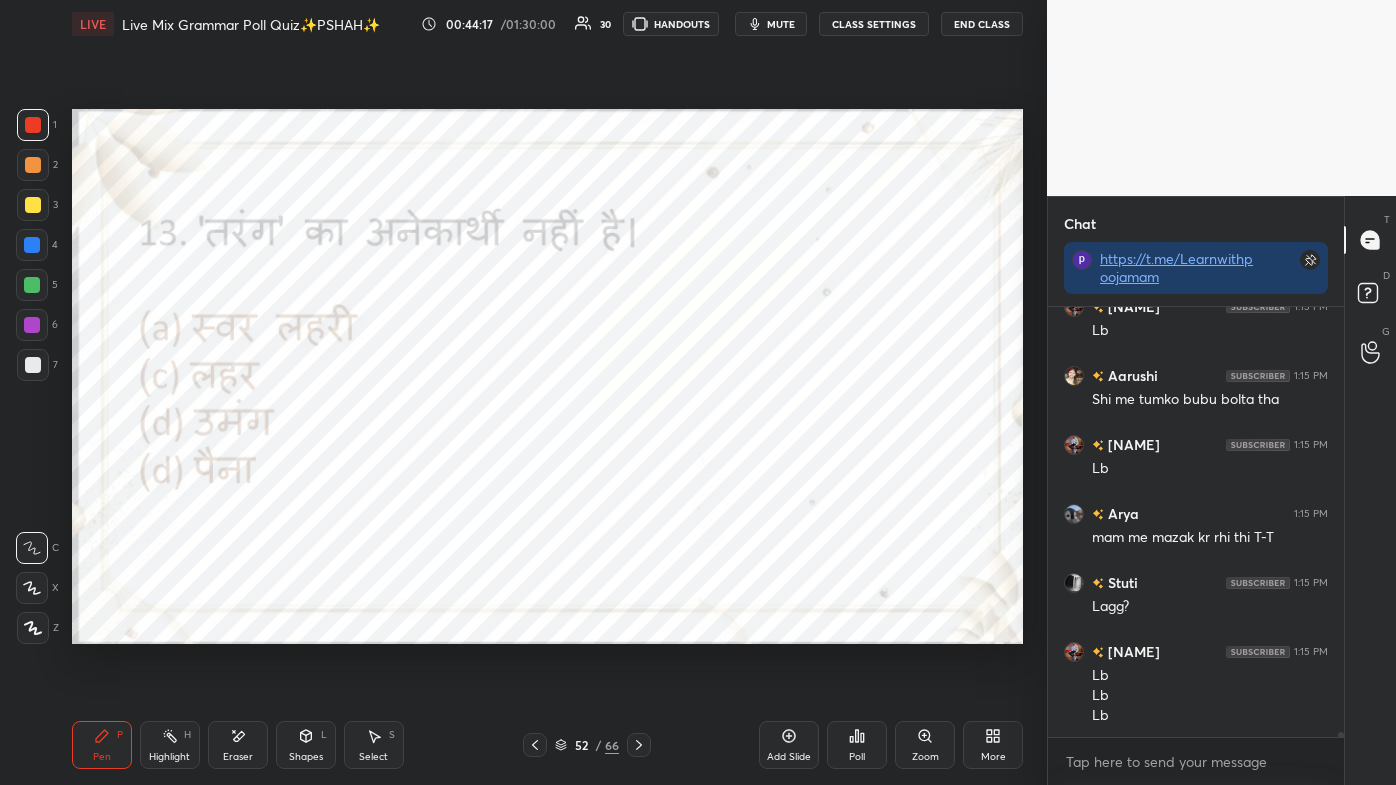 scroll, scrollTop: 37159, scrollLeft: 0, axis: vertical 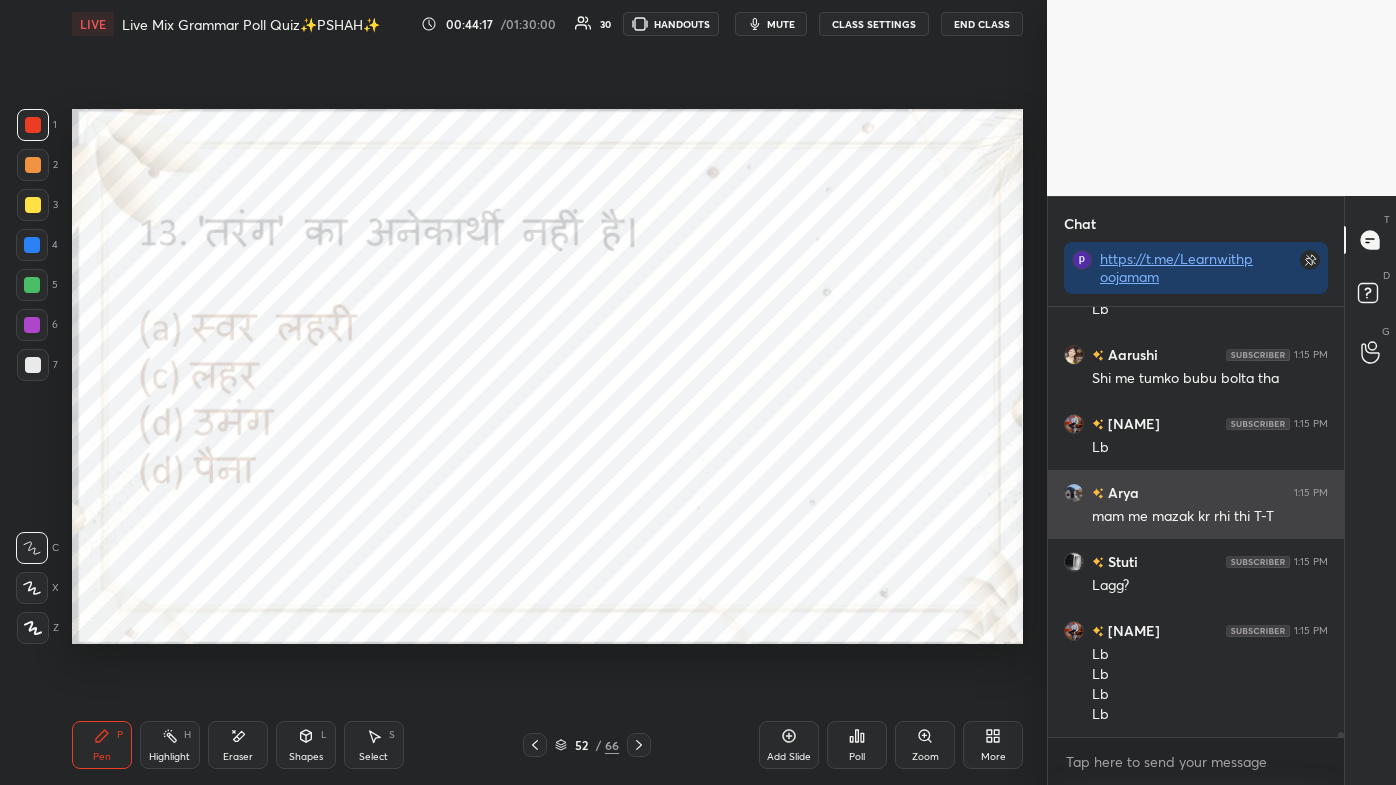 click on "mam me mazak kr rhi thi T-T" at bounding box center [1210, 517] 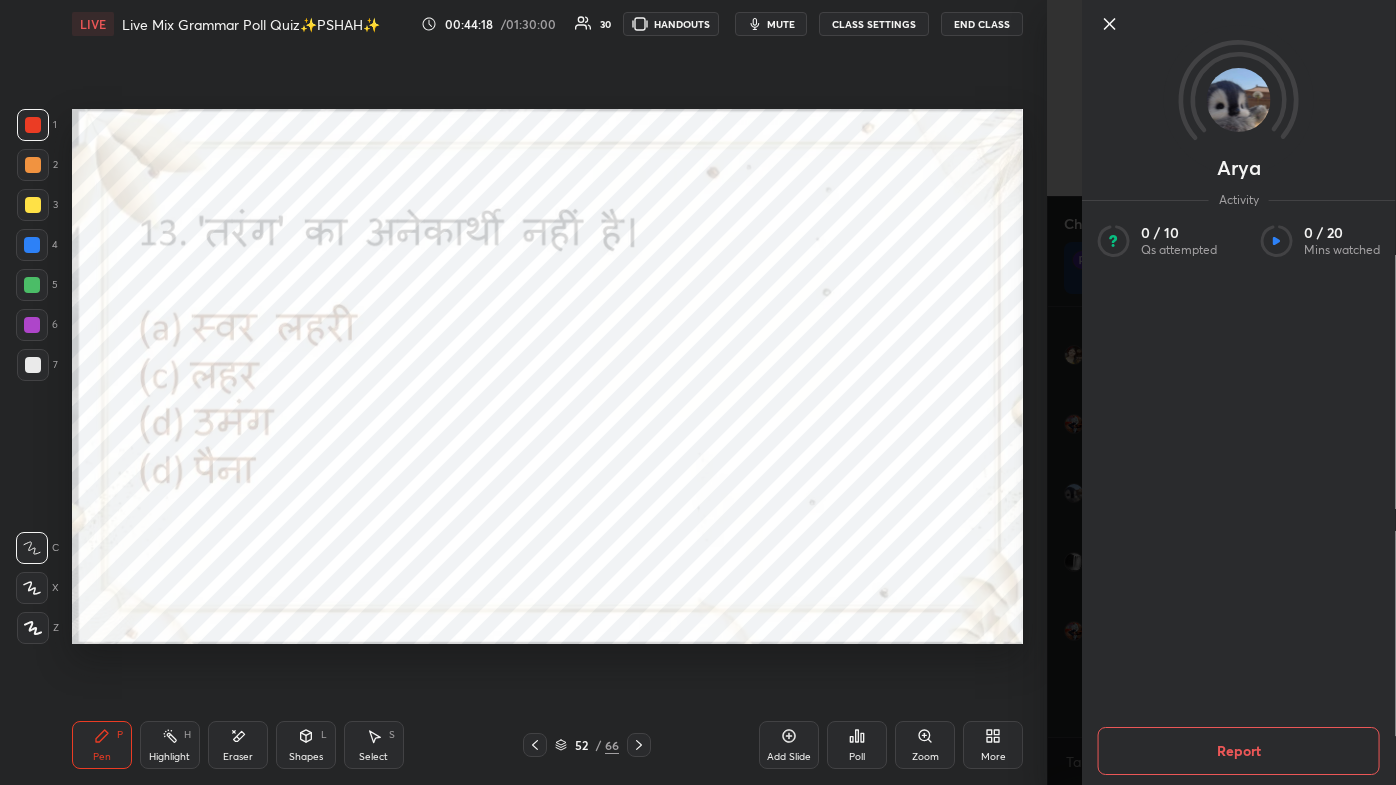 click 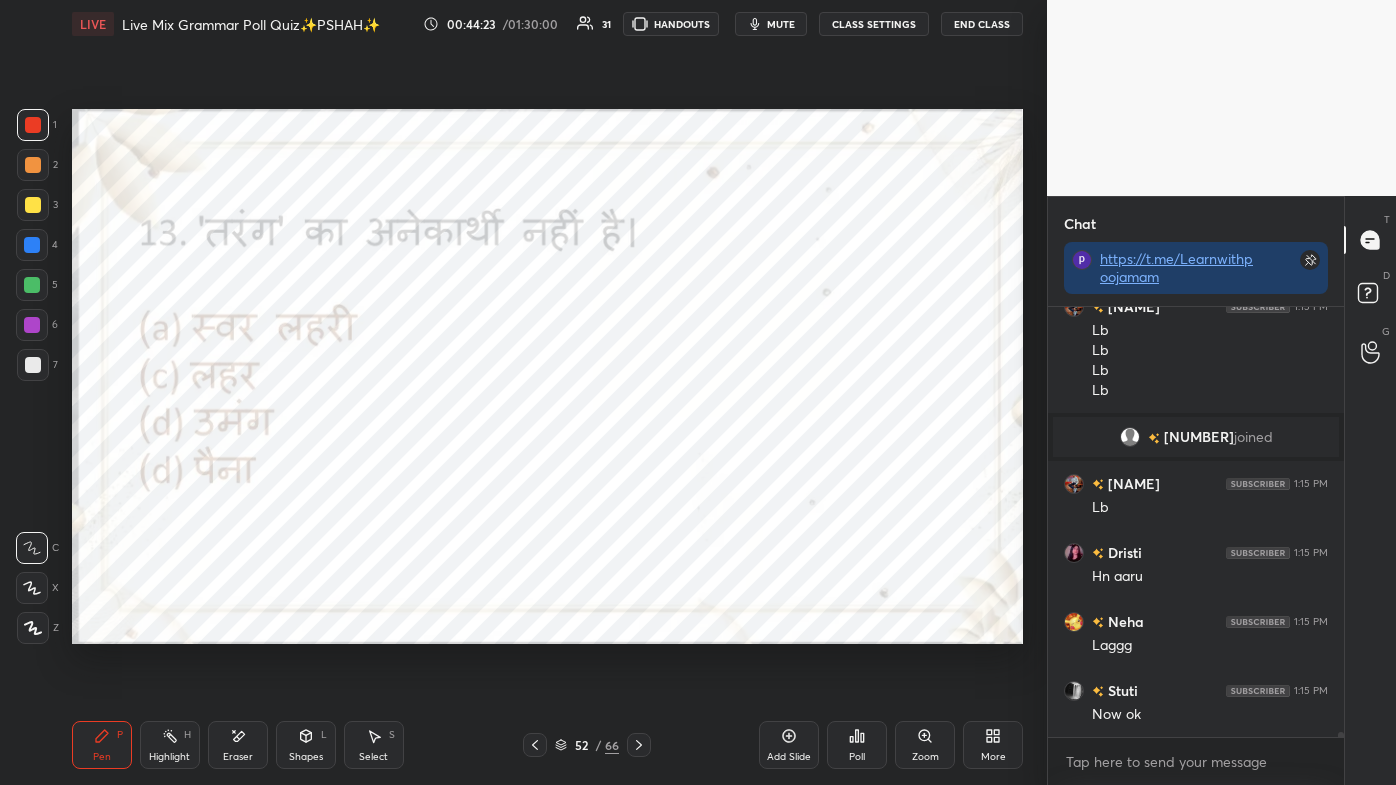 scroll, scrollTop: 36344, scrollLeft: 0, axis: vertical 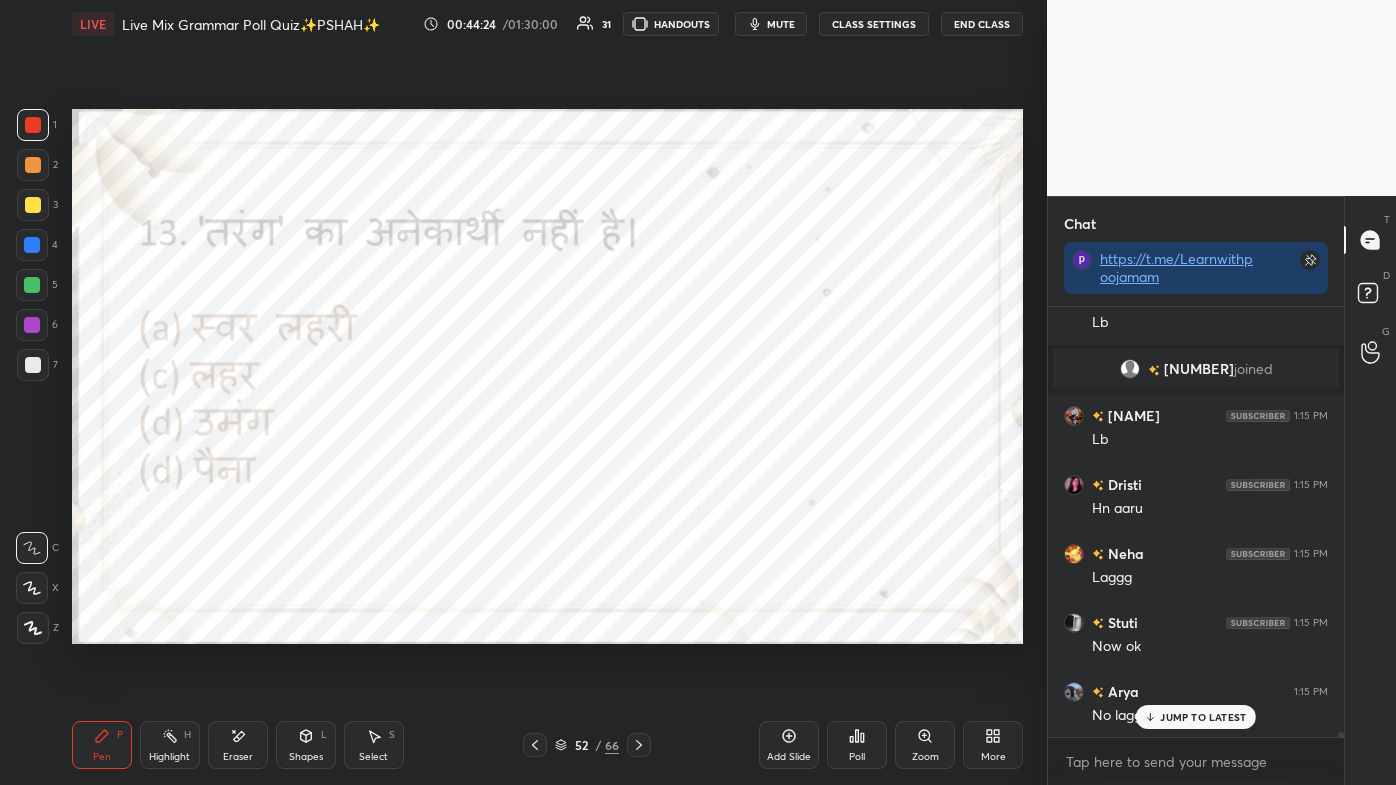 click on "JUMP TO LATEST" at bounding box center (1203, 717) 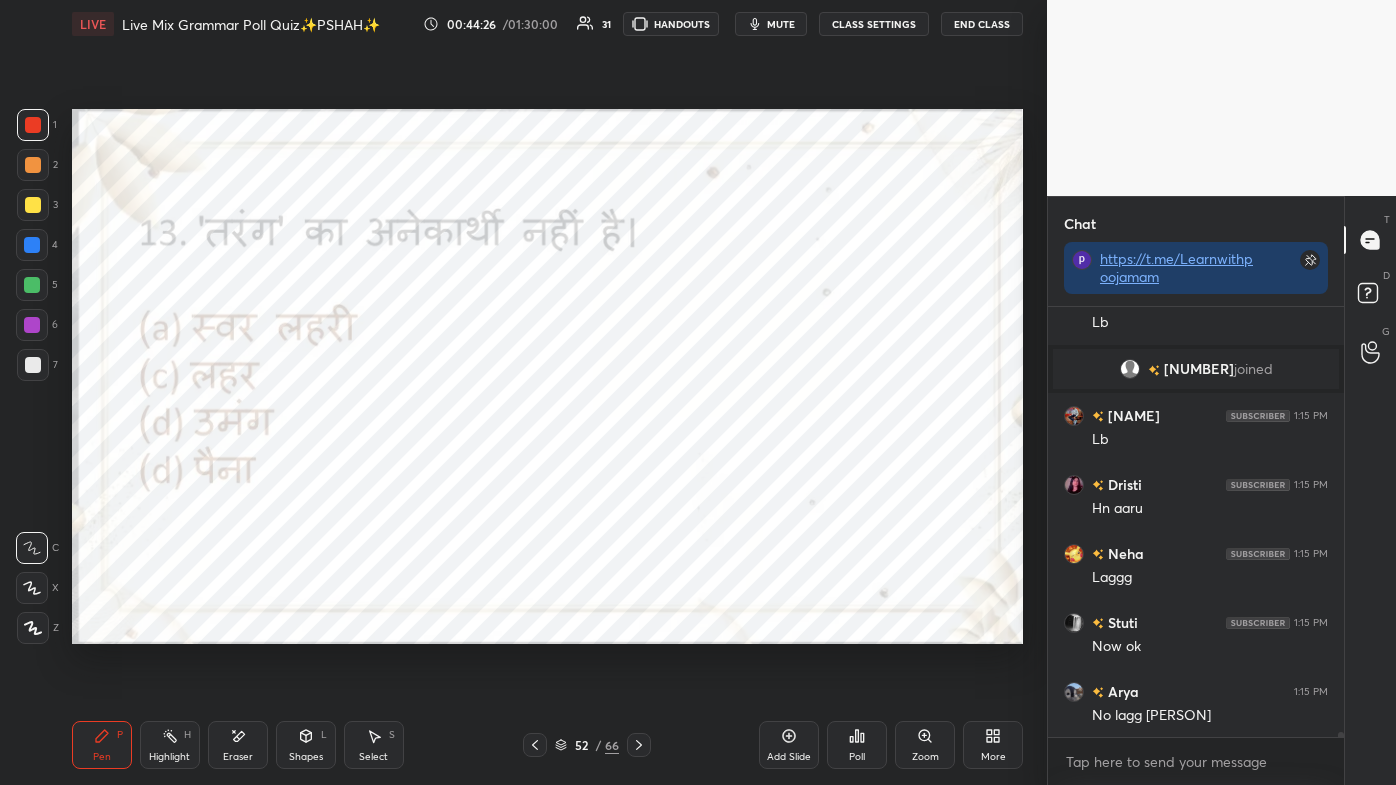 click 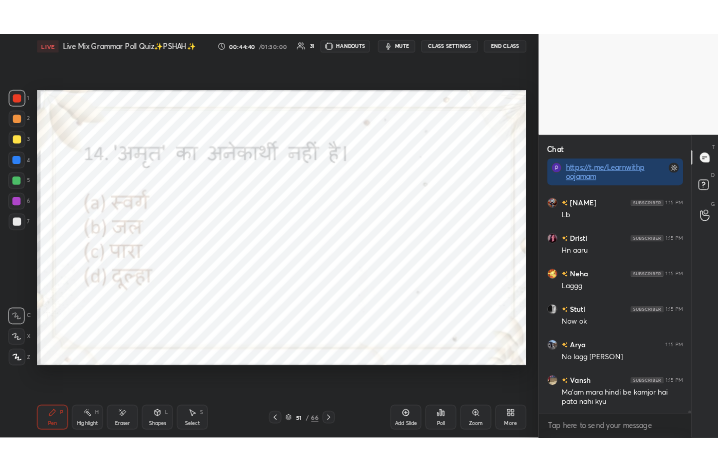 scroll, scrollTop: 36501, scrollLeft: 0, axis: vertical 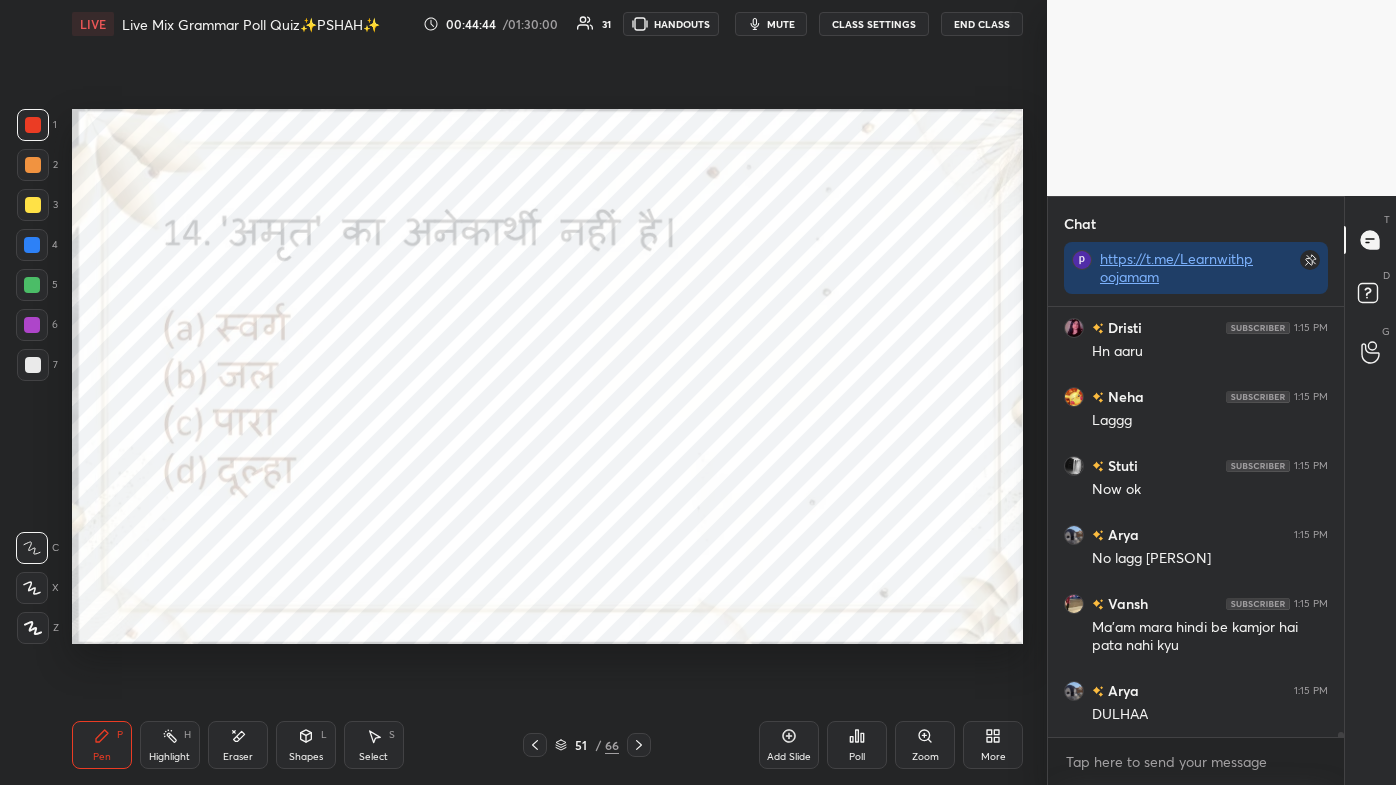 click on "More" at bounding box center (993, 757) 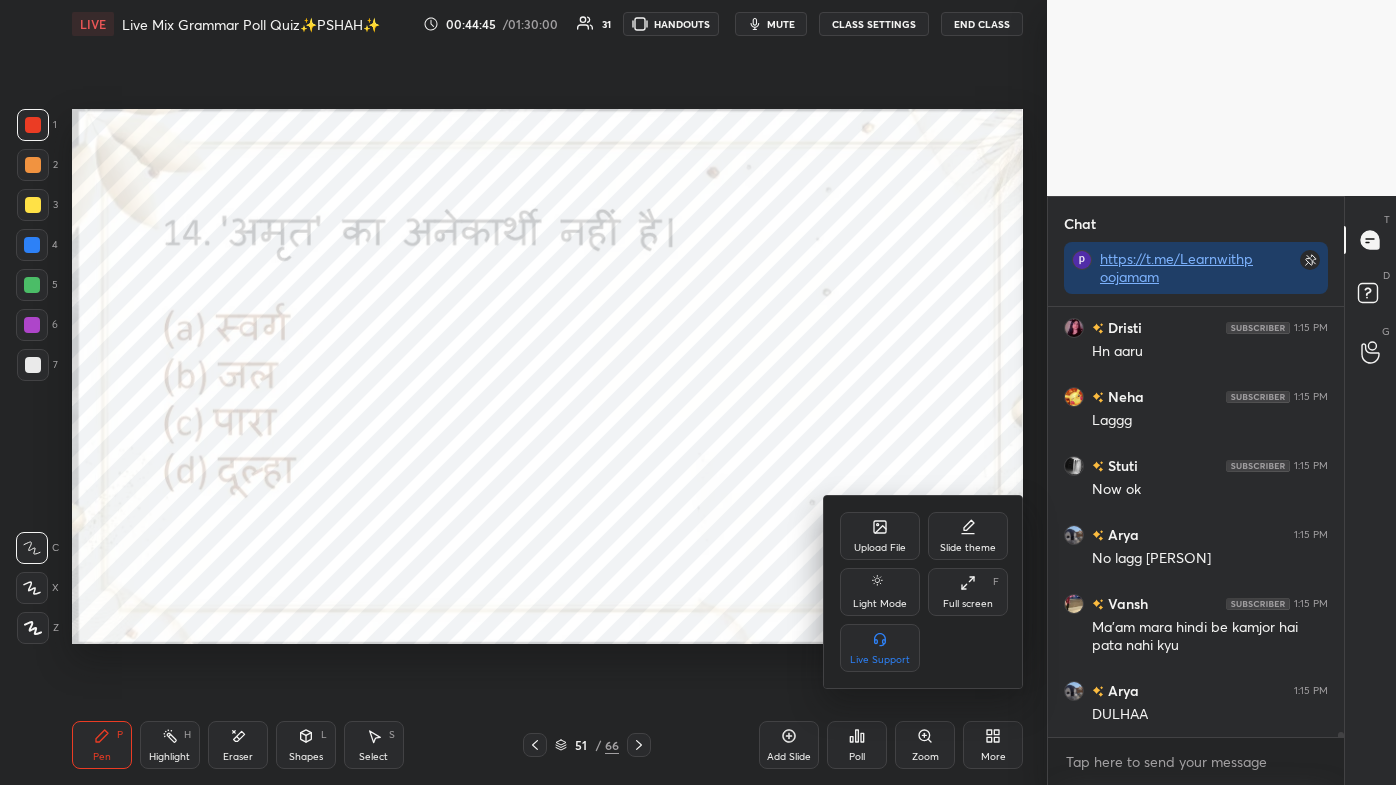 click 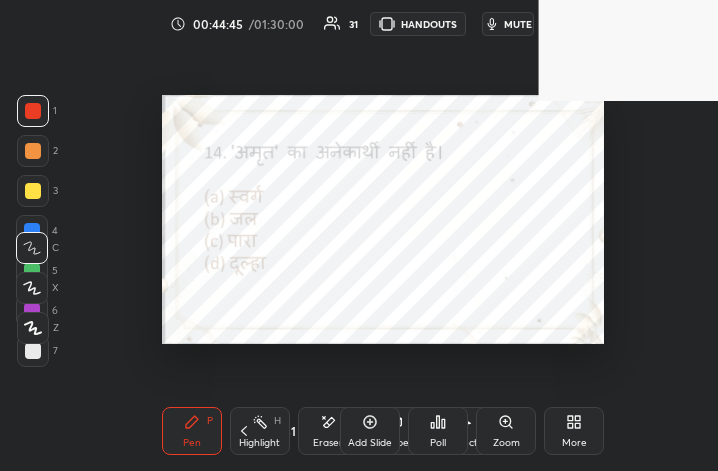 scroll, scrollTop: 343, scrollLeft: 460, axis: both 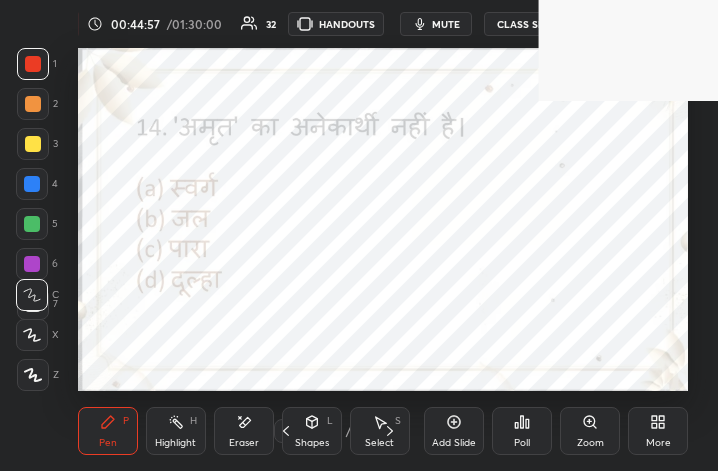 click on "More" at bounding box center [658, 431] 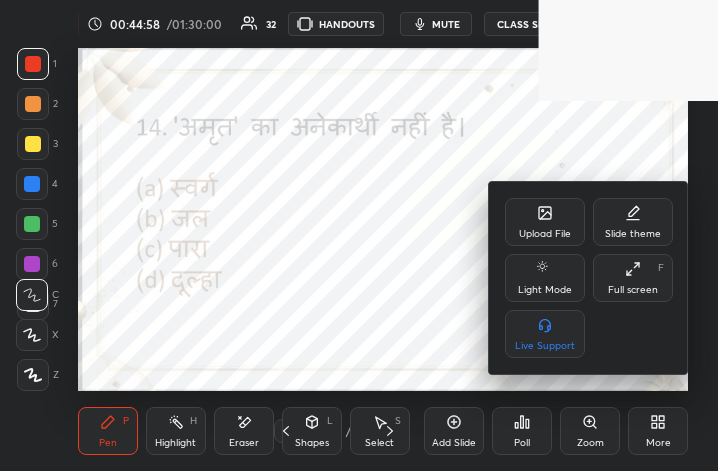 click on "Full screen" at bounding box center (633, 290) 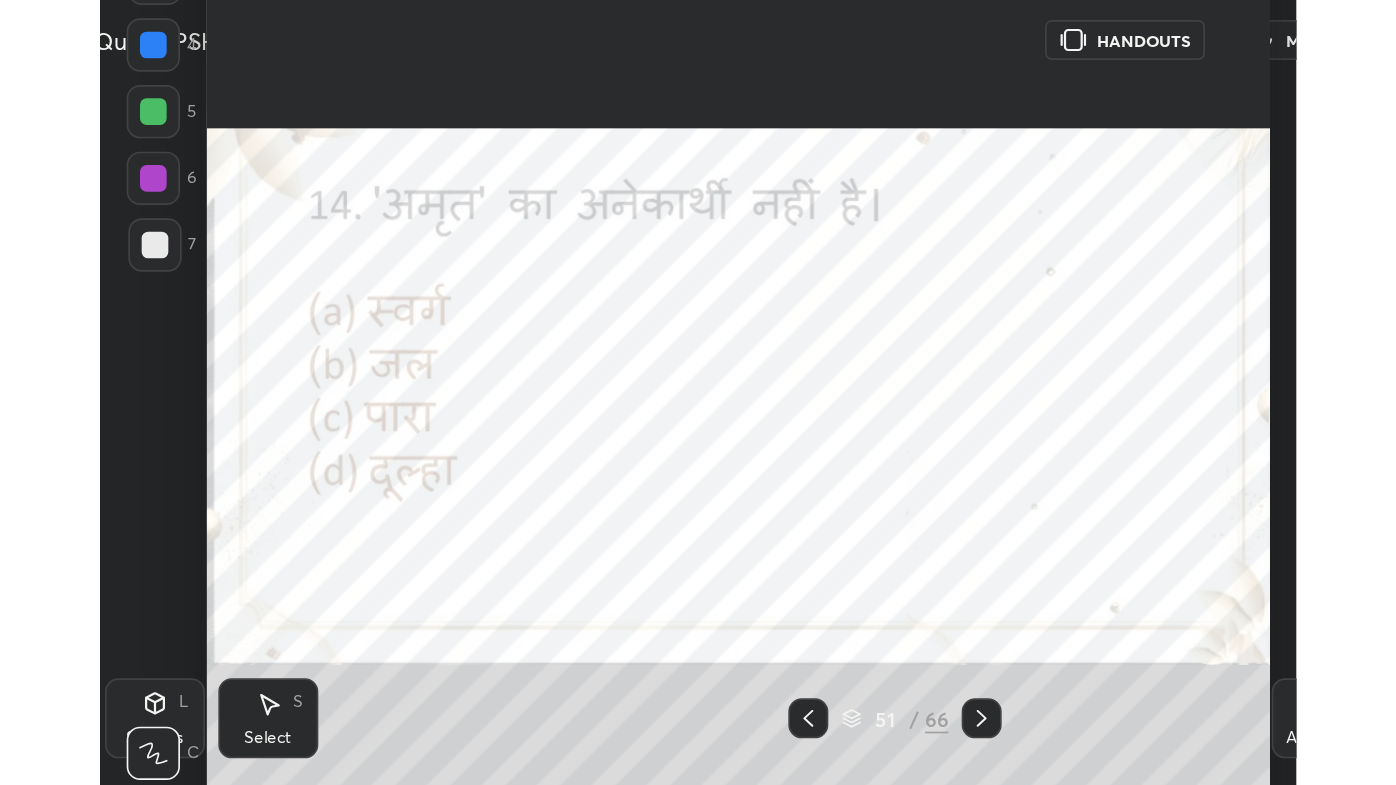 scroll, scrollTop: 99342, scrollLeft: 98683, axis: both 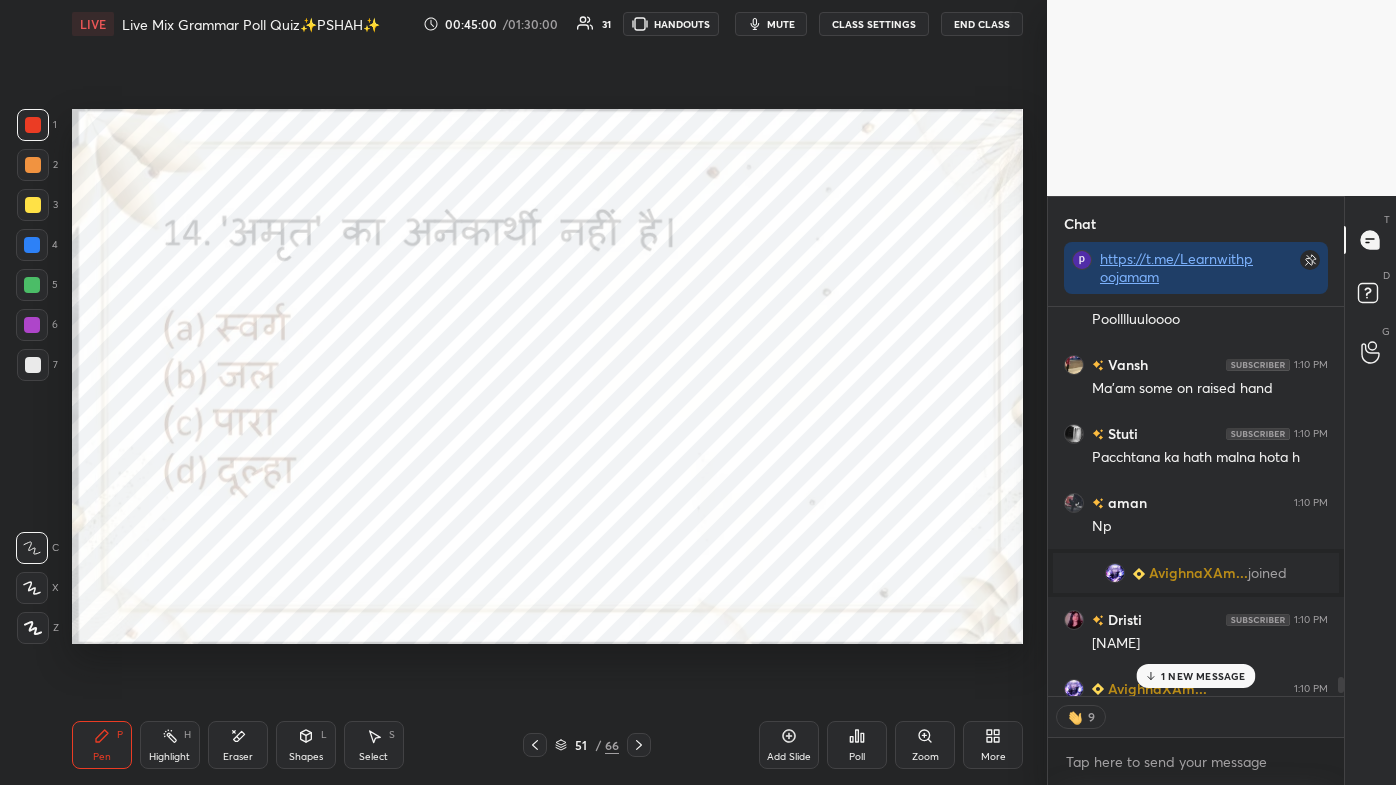 click on "1 NEW MESSAGE" at bounding box center (1203, 676) 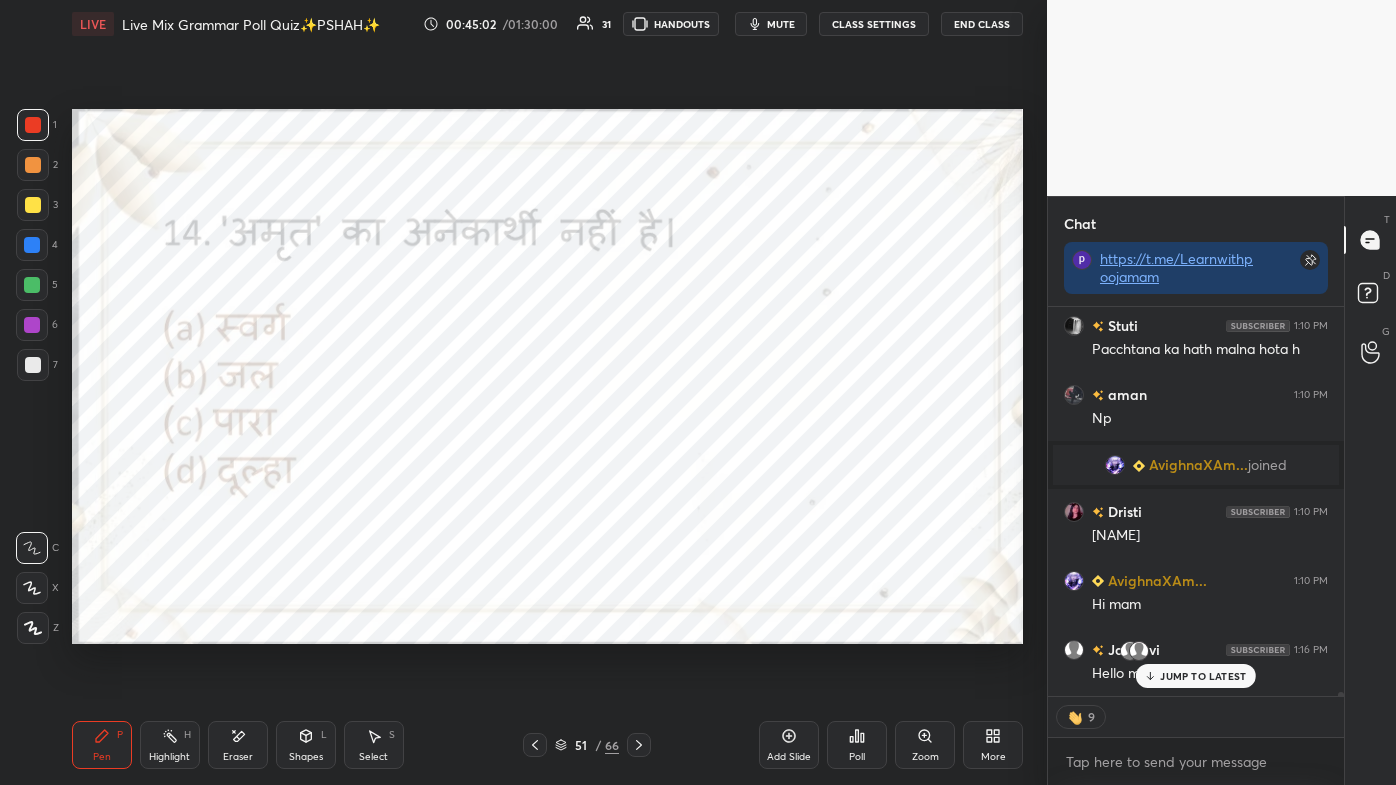 scroll, scrollTop: 34091, scrollLeft: 0, axis: vertical 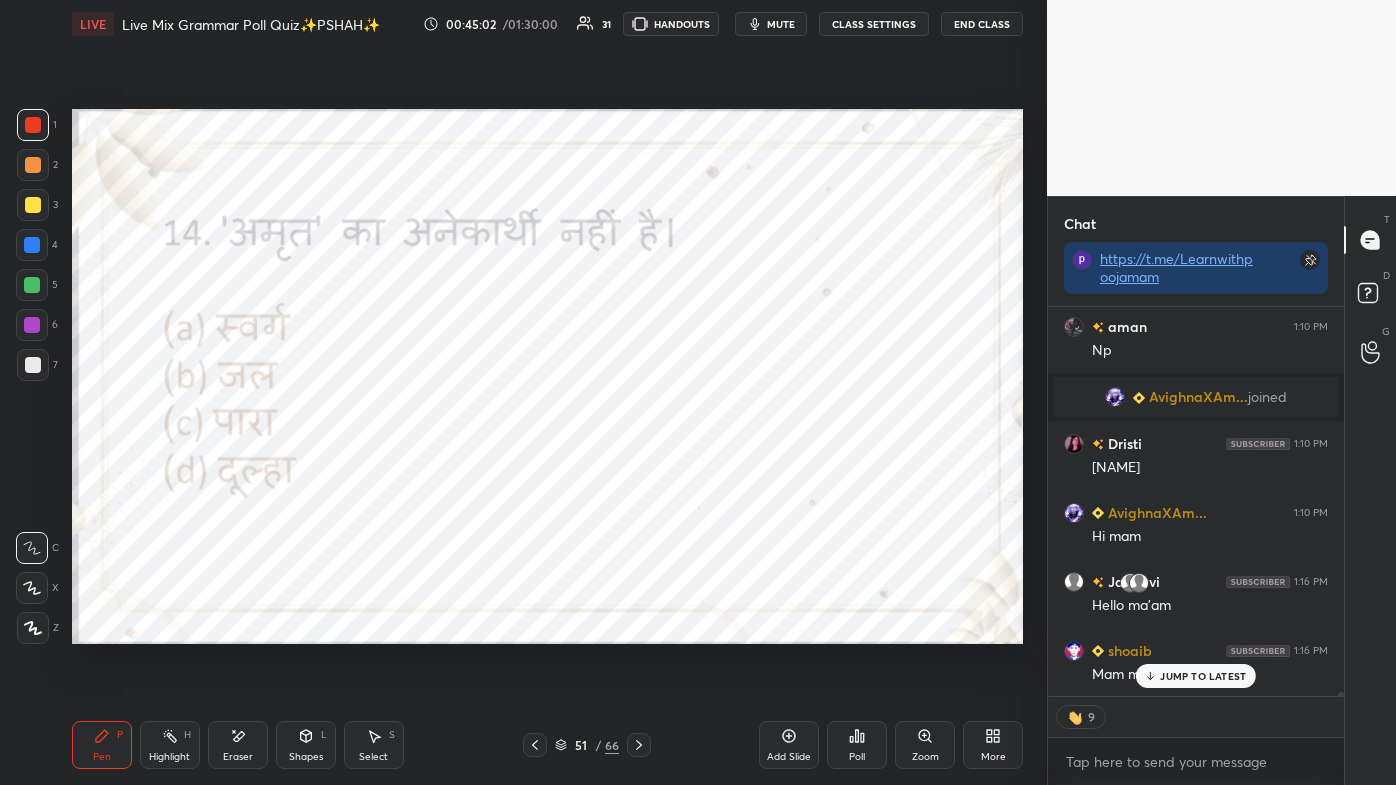 click on "Poll" at bounding box center (857, 757) 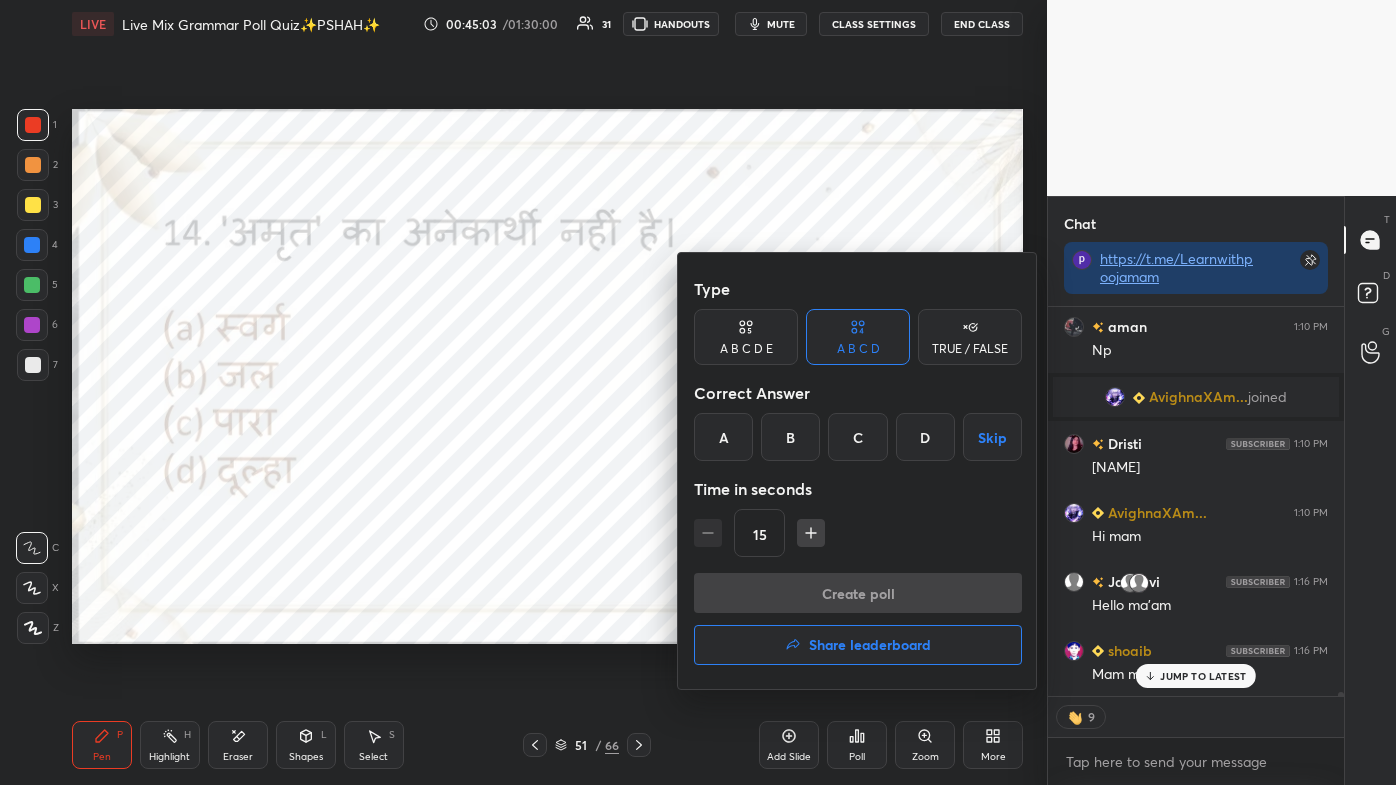 click on "D" at bounding box center [925, 437] 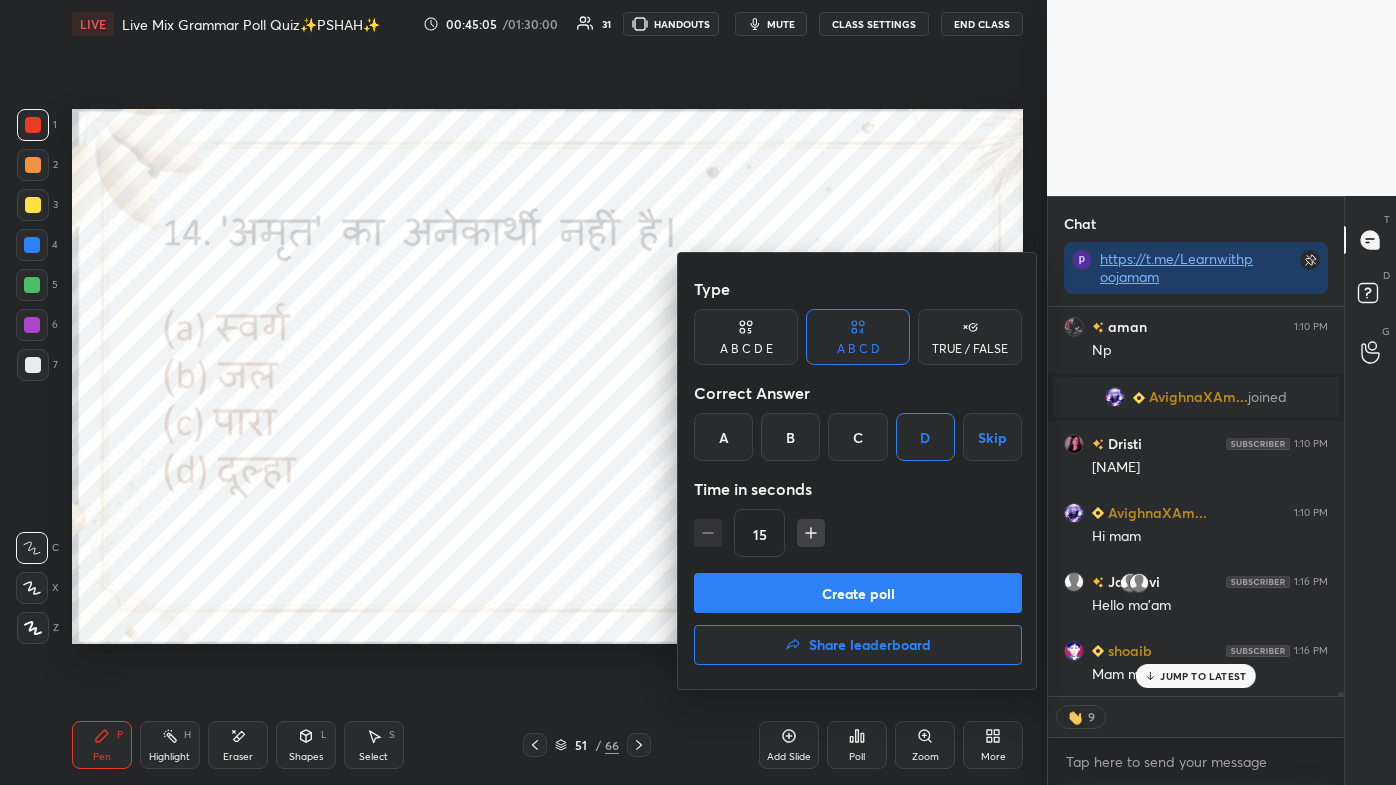 click on "Create poll" at bounding box center [858, 593] 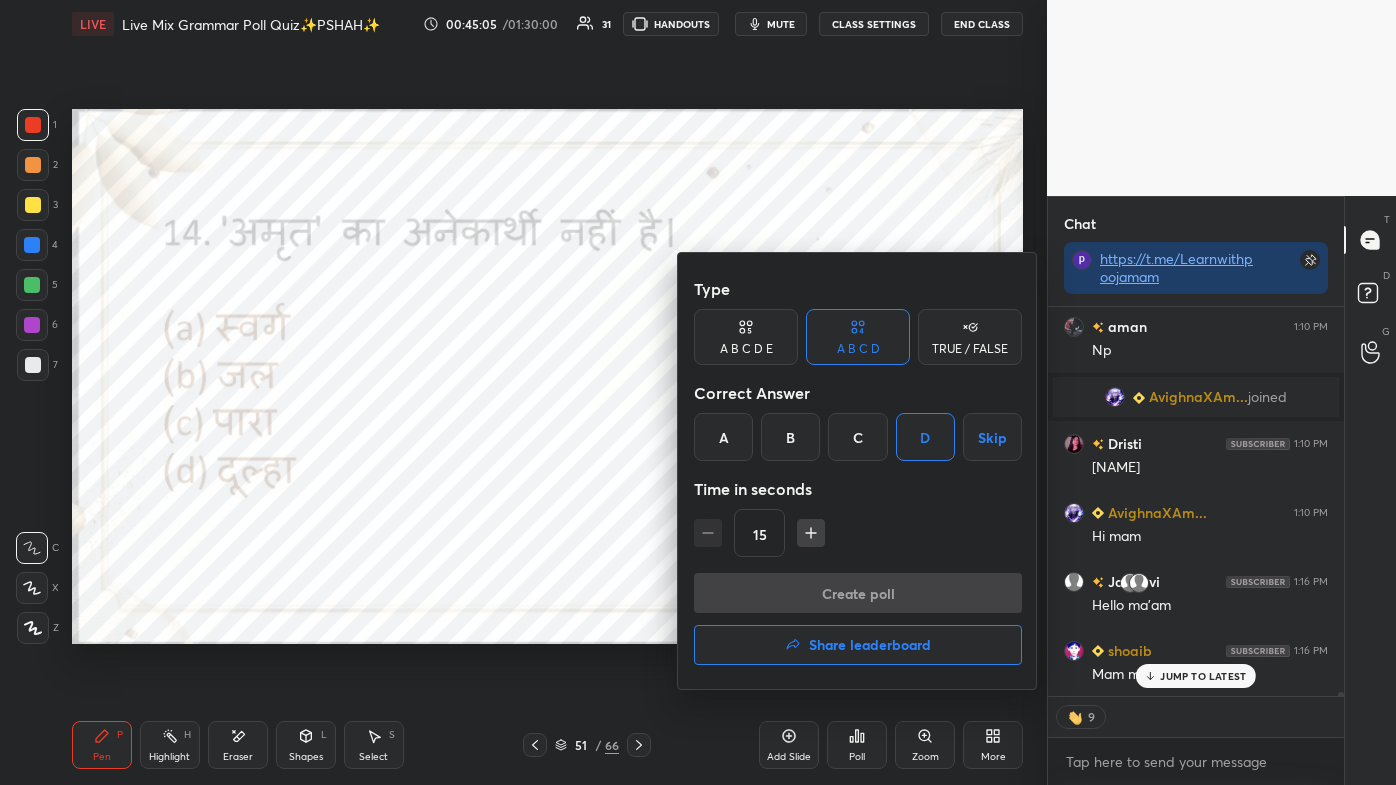 scroll, scrollTop: 346, scrollLeft: 290, axis: both 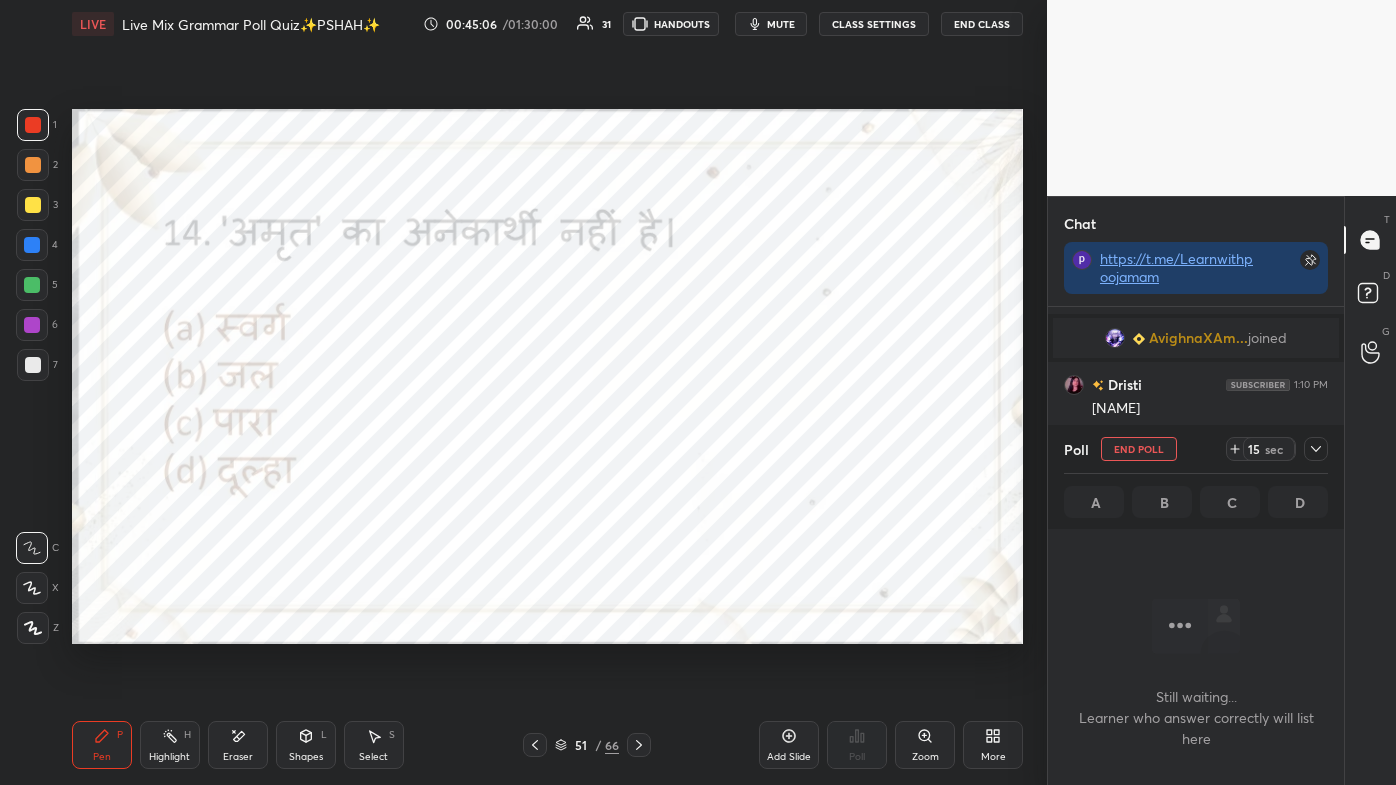click on "Poll End Poll 15  sec A B C D" at bounding box center [1196, 477] 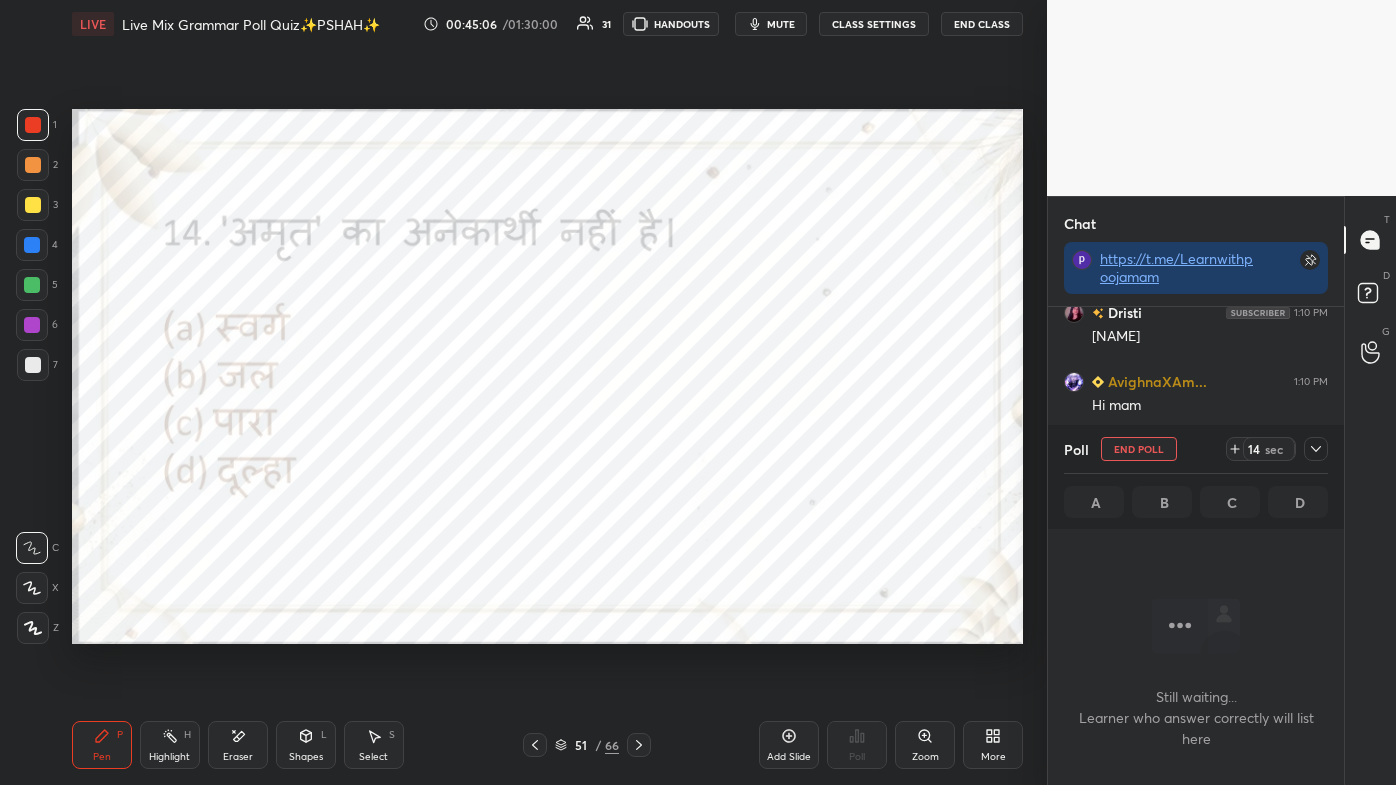 click 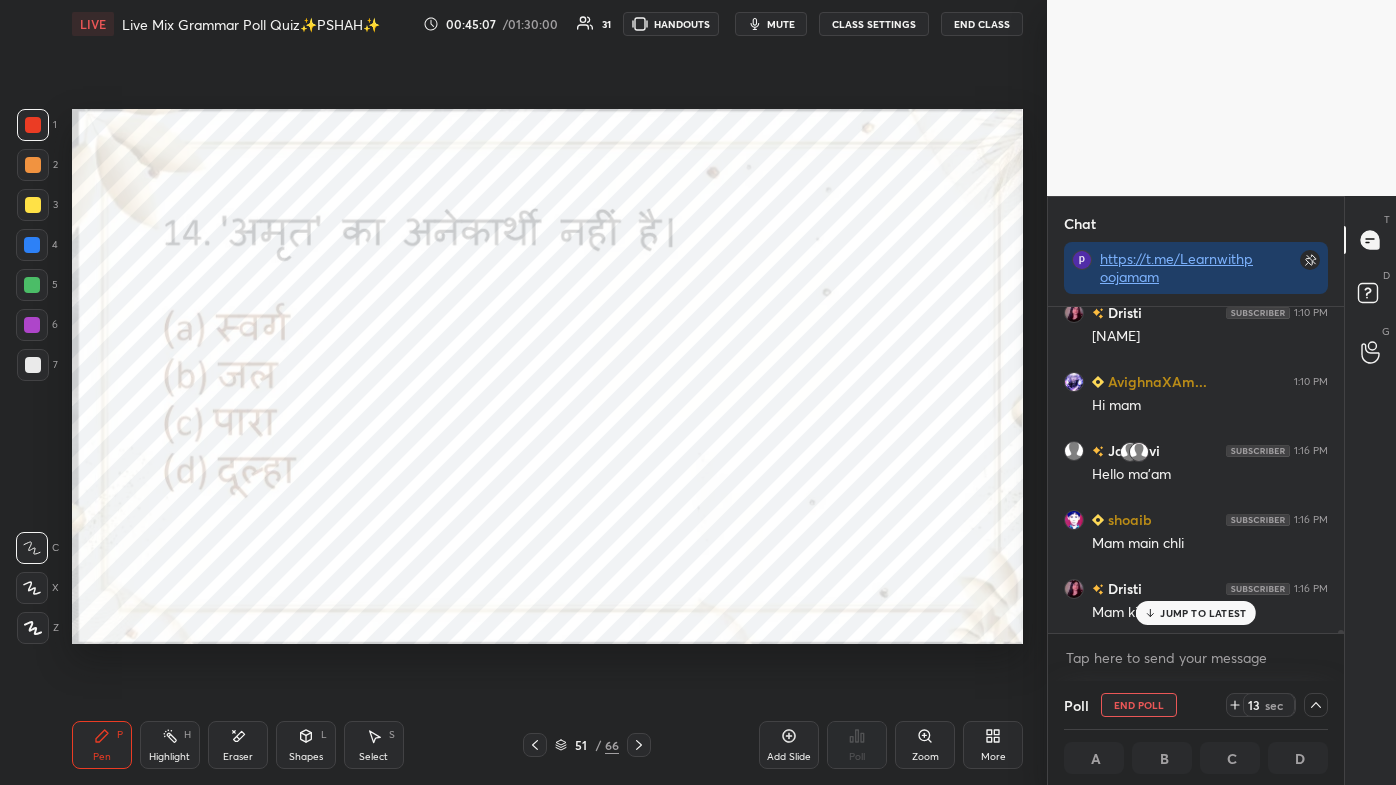 click on "JUMP TO LATEST" at bounding box center [1203, 613] 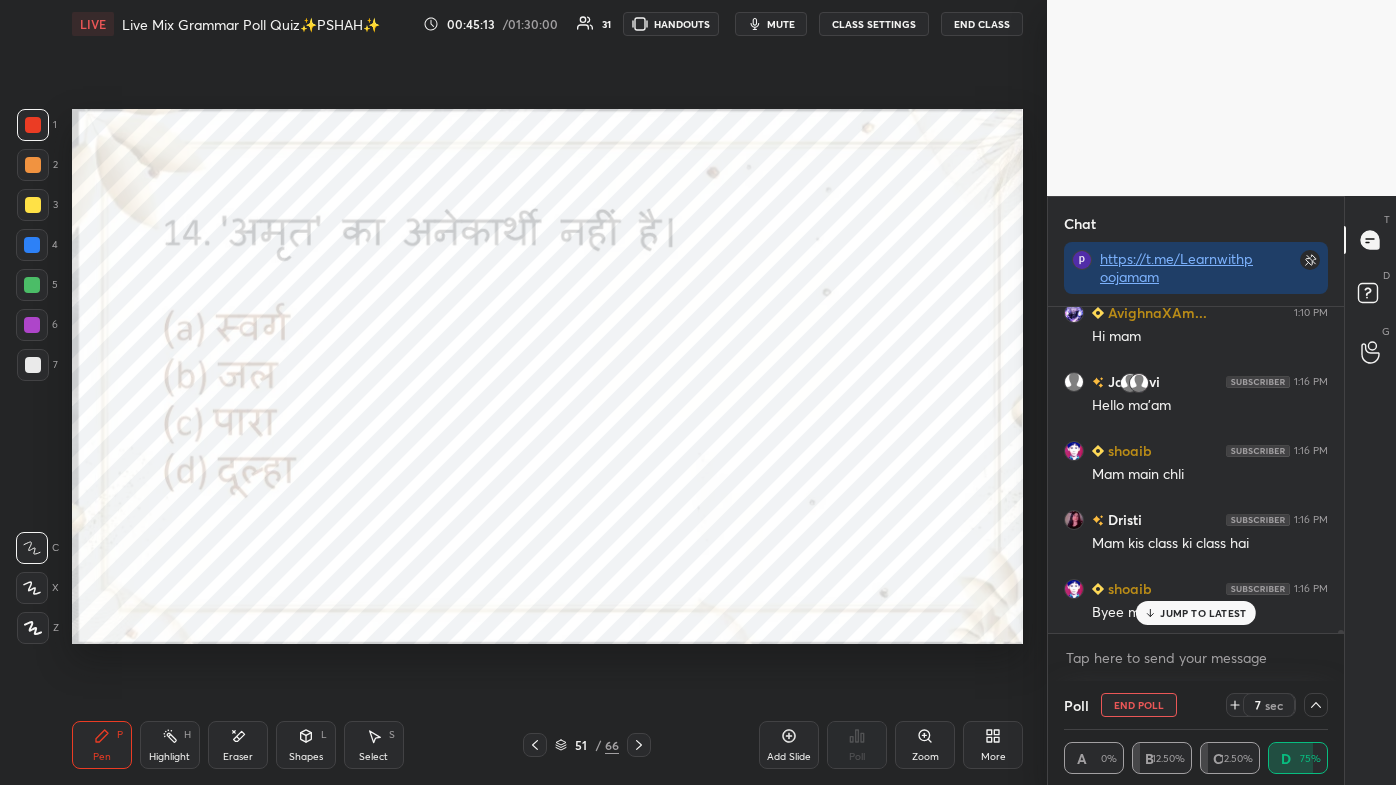 click on "JUMP TO LATEST" at bounding box center [1196, 613] 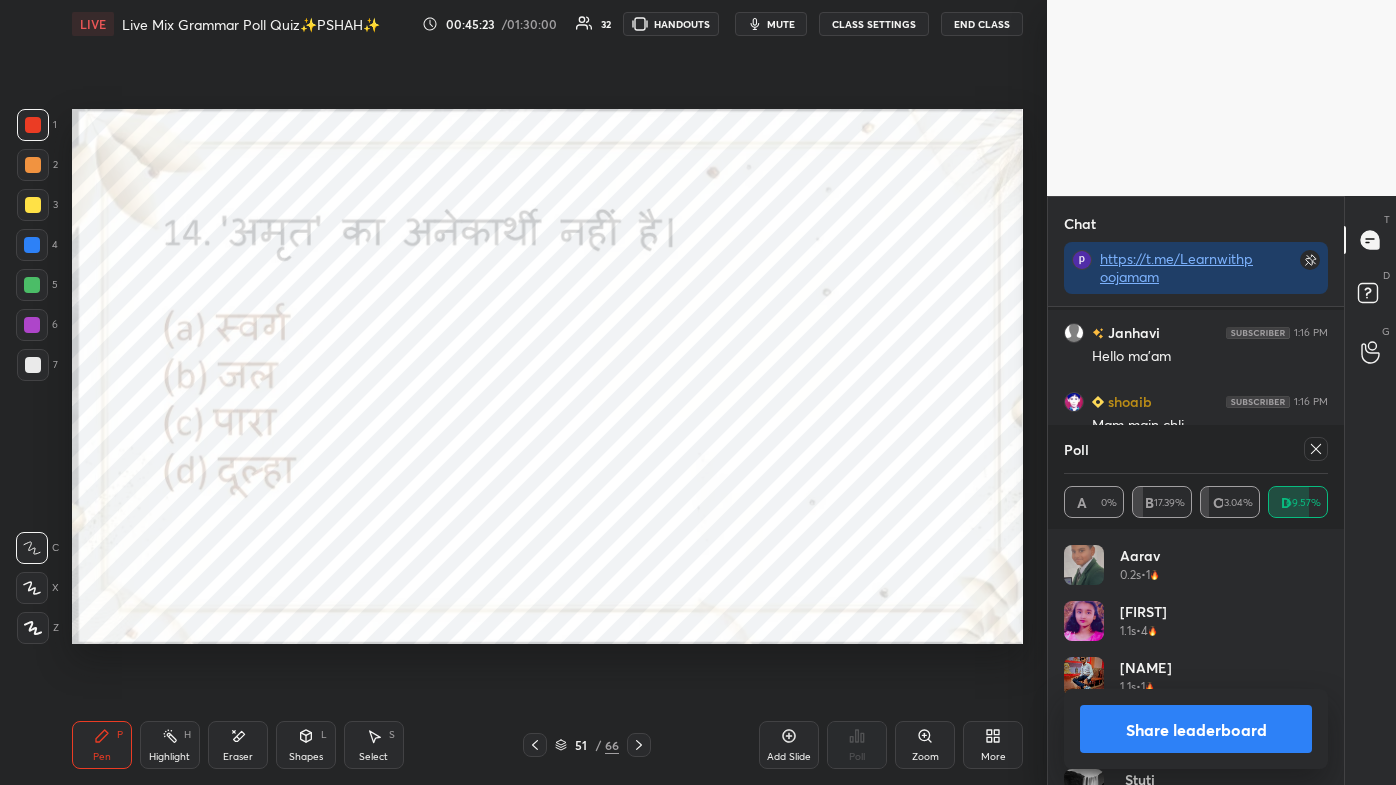 click 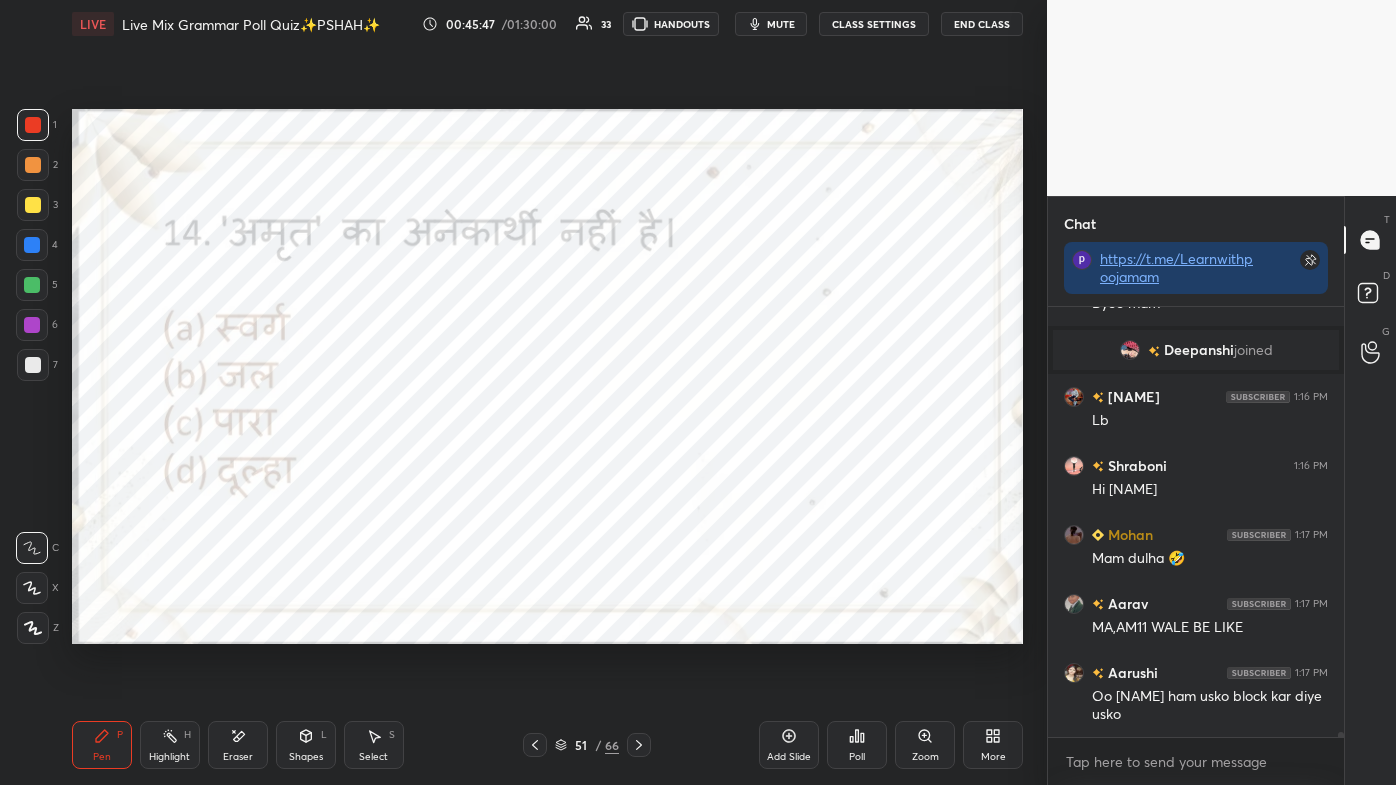 click on "Oo [NAME] ham usko block kar diye usko" at bounding box center (1210, 706) 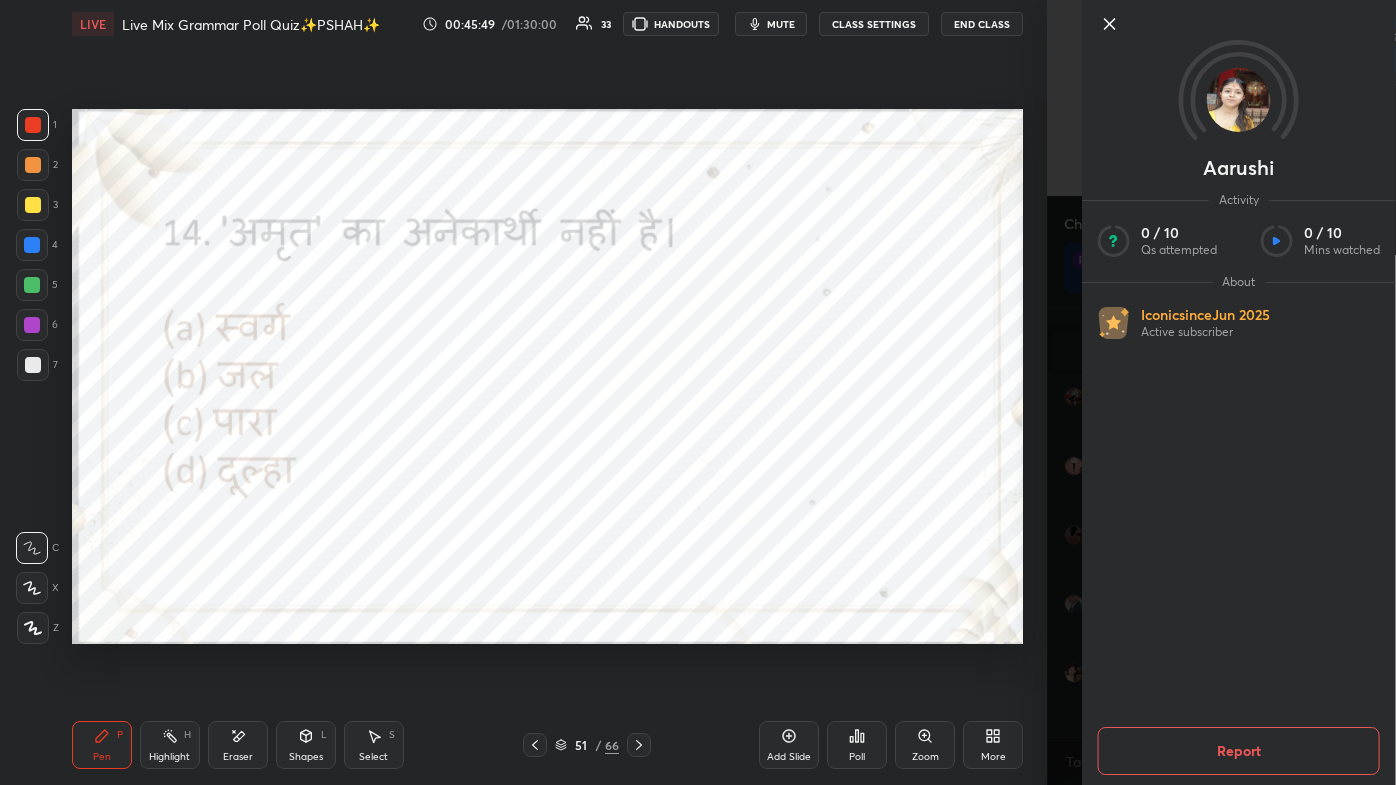click 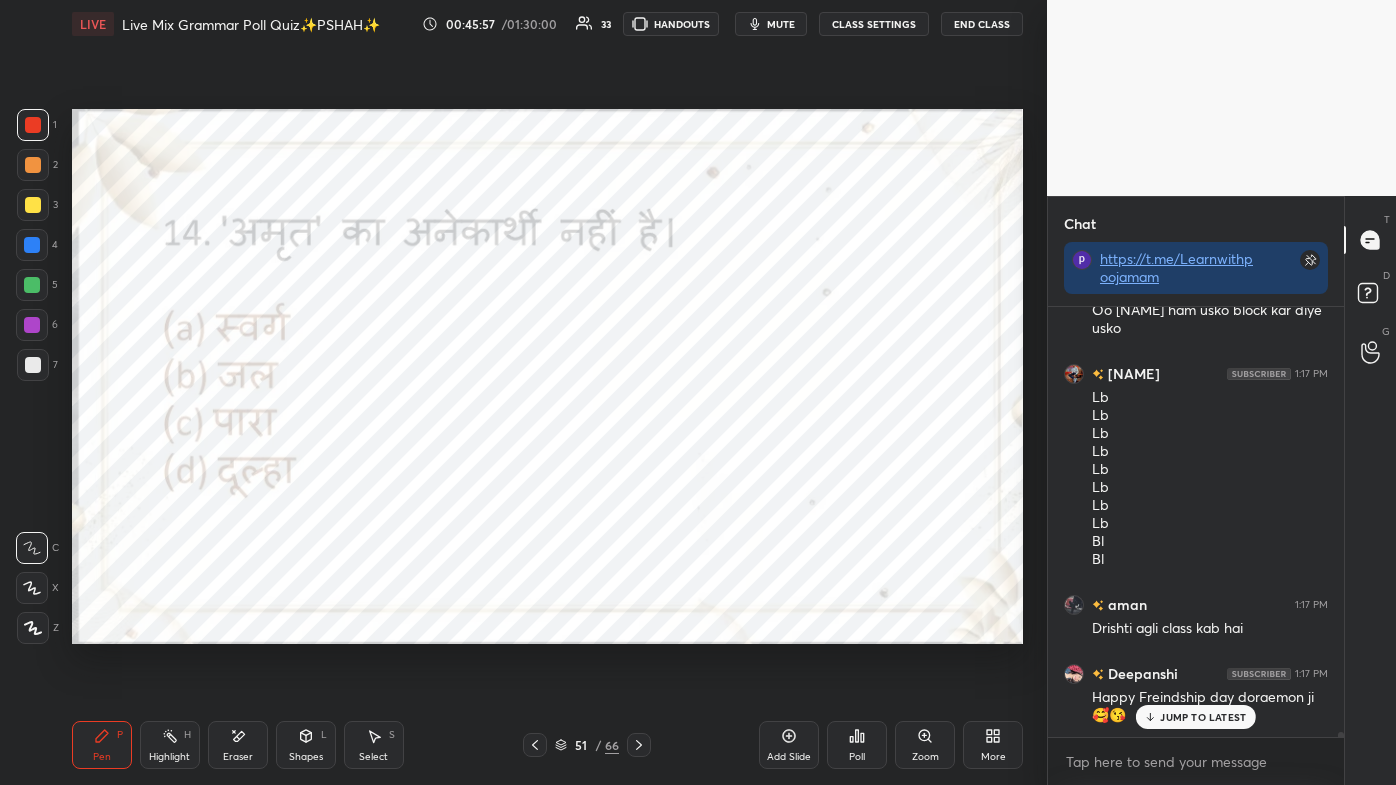 click on "JUMP TO LATEST" at bounding box center (1203, 717) 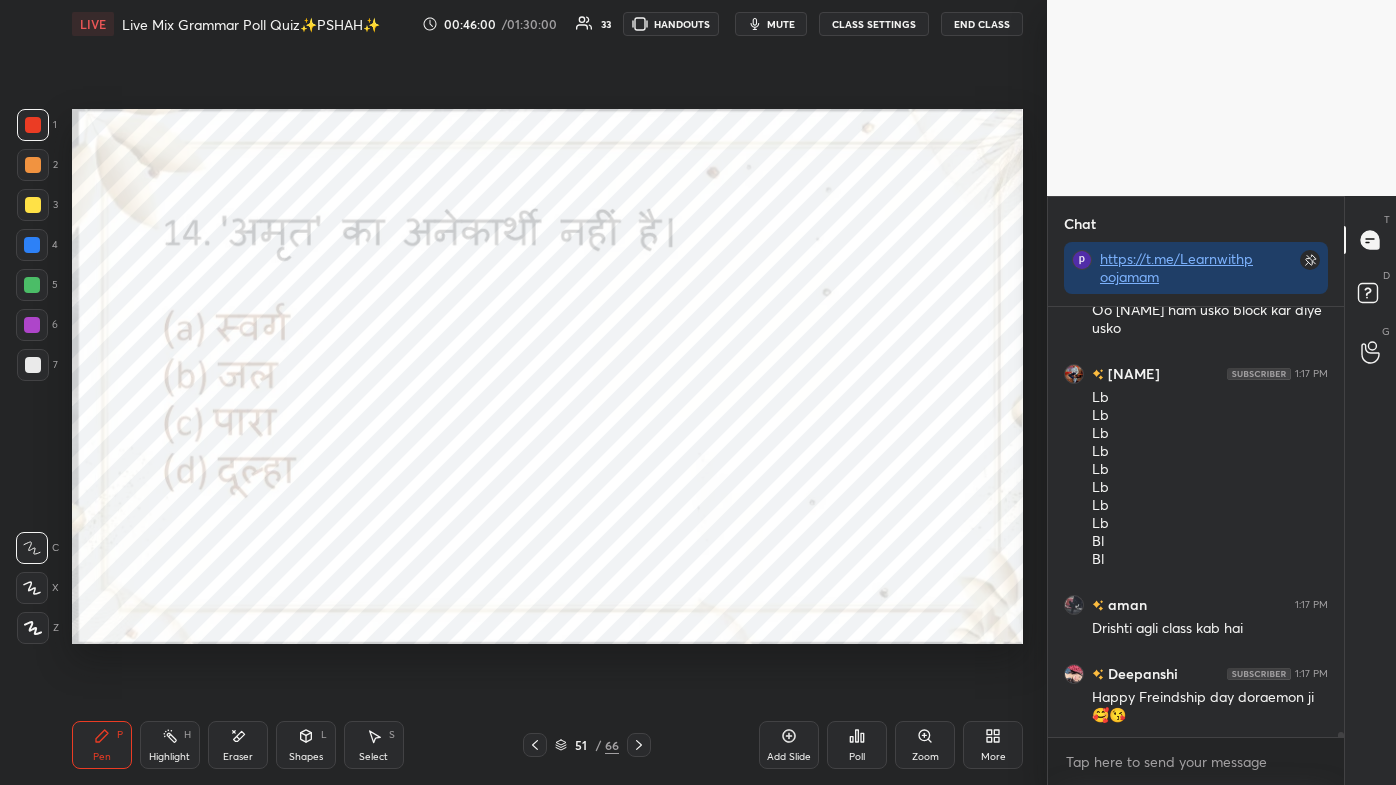 click on "More" at bounding box center (993, 745) 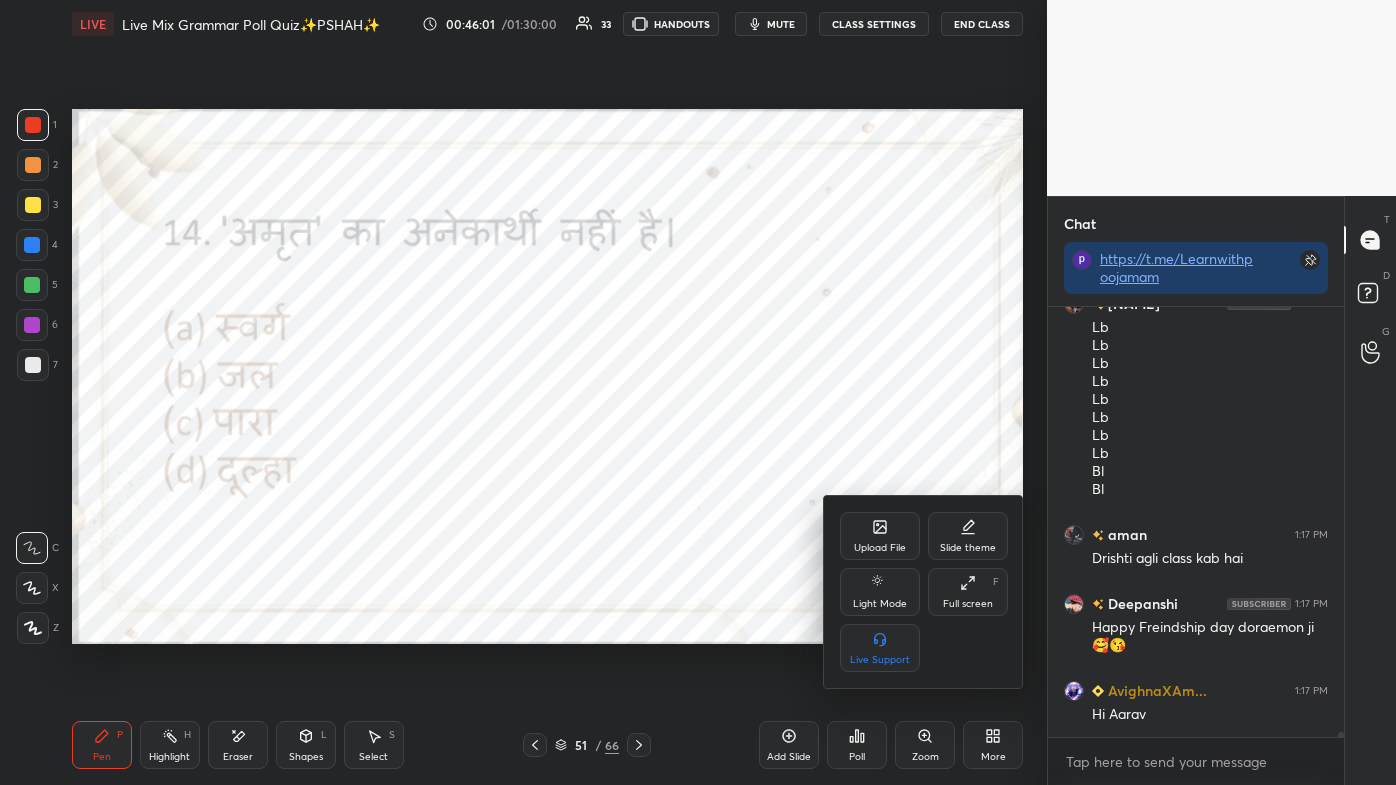 click on "Full screen F" at bounding box center [968, 592] 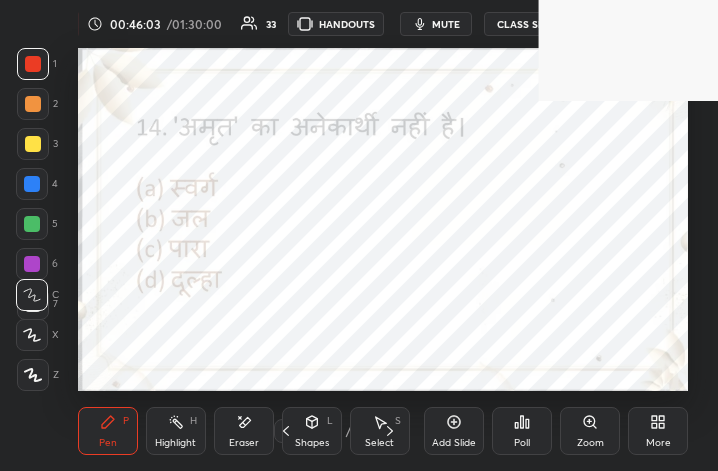 click on "More" at bounding box center (658, 431) 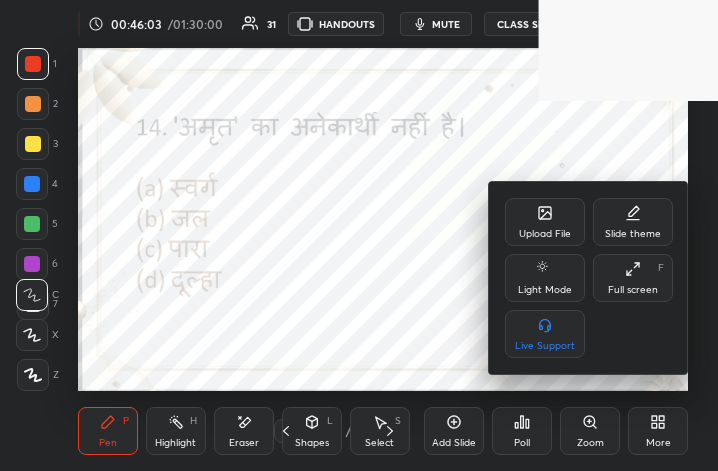 click 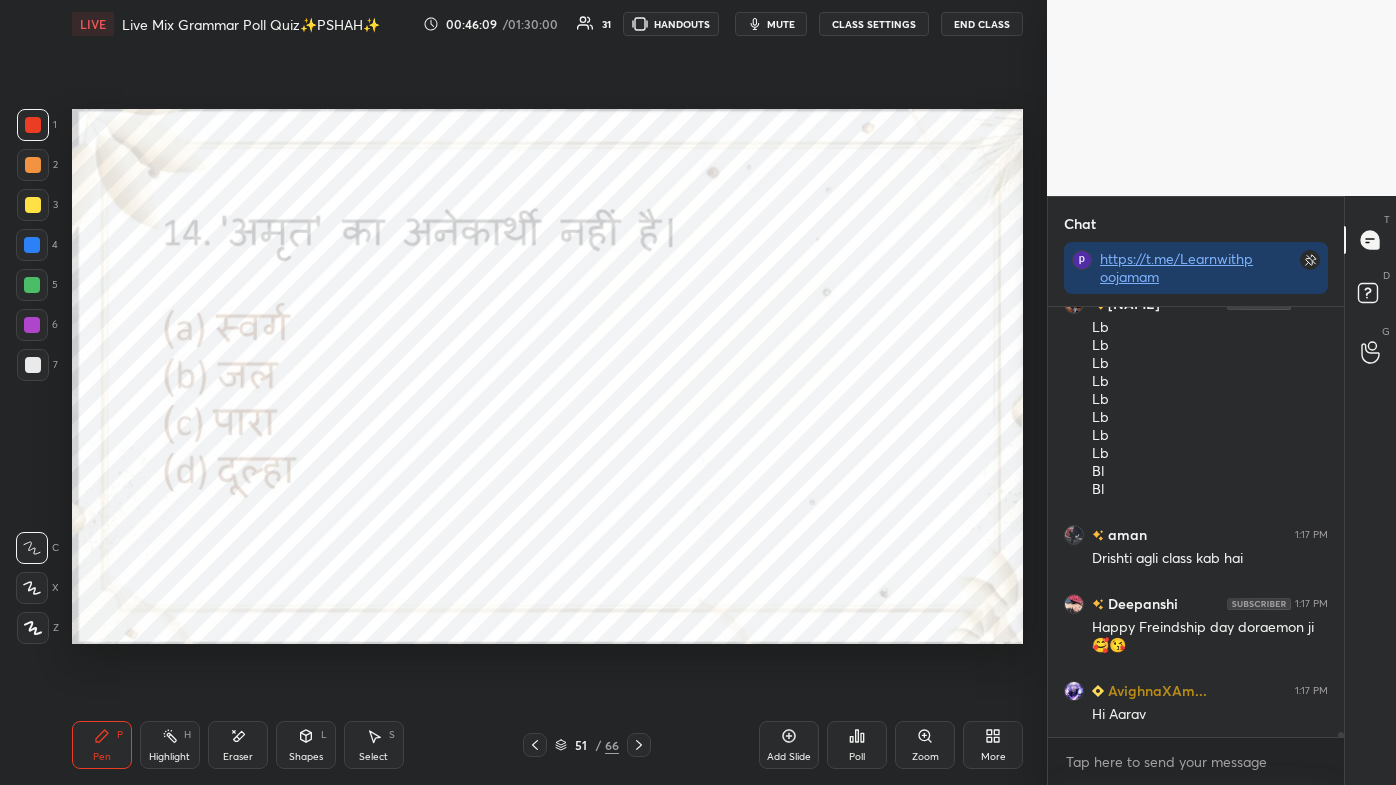 click 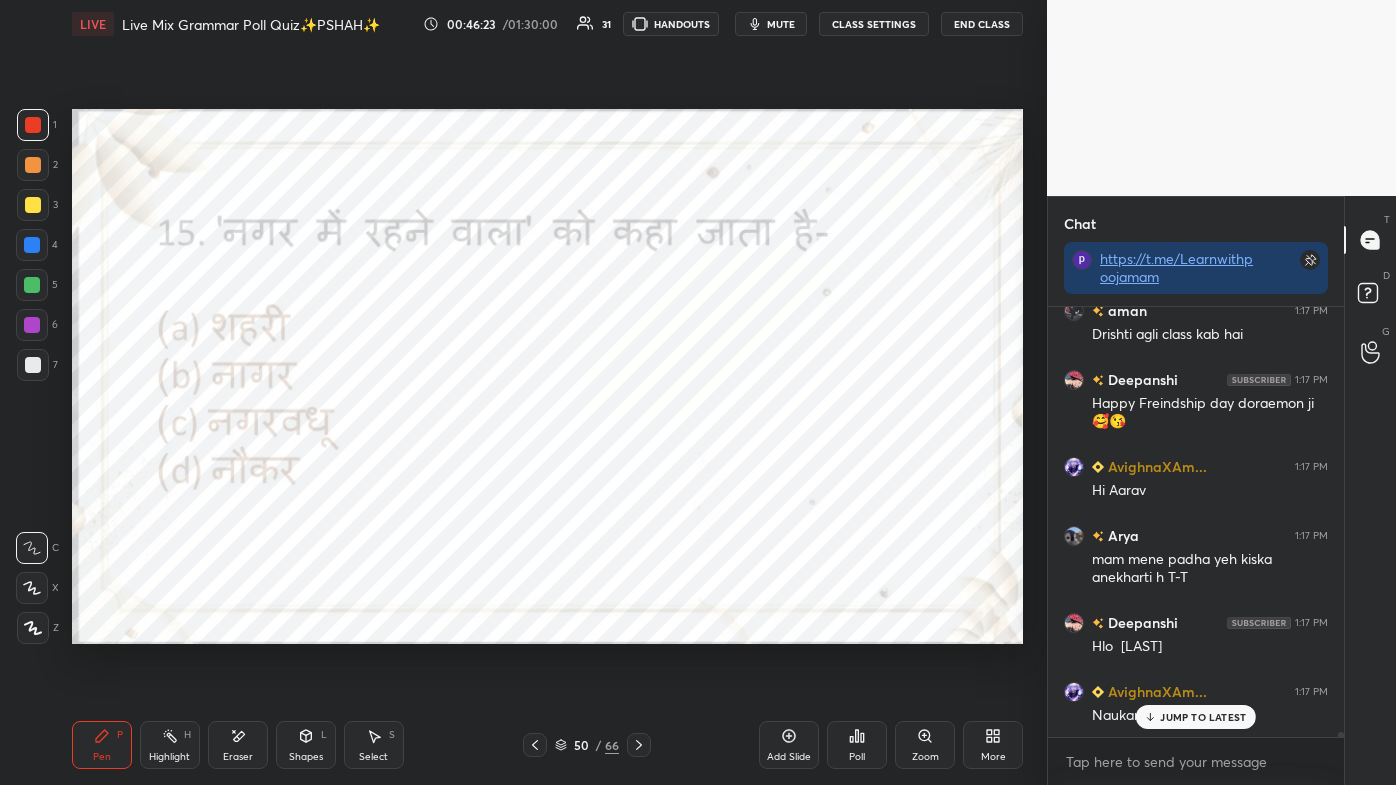 click on "JUMP TO LATEST" at bounding box center [1203, 717] 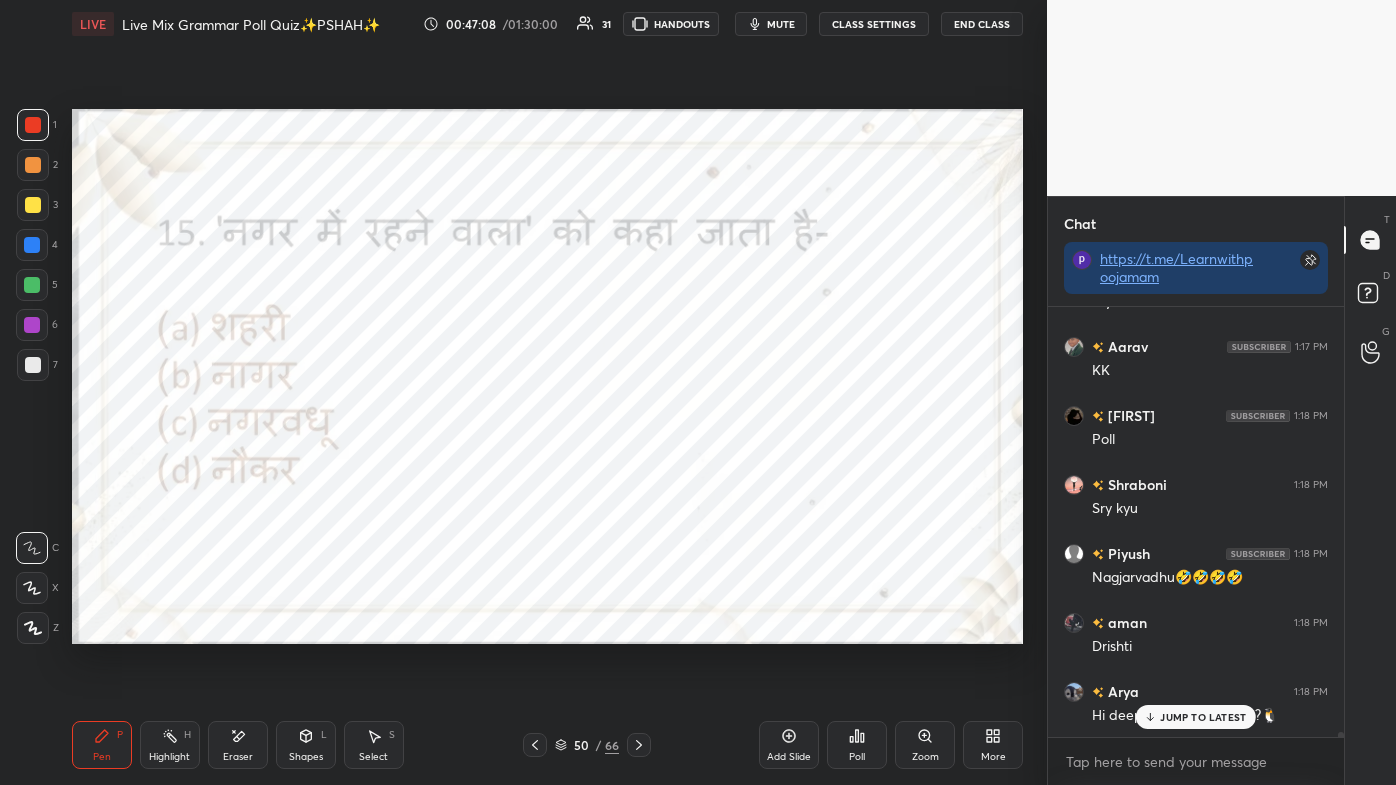 scroll, scrollTop: 39229, scrollLeft: 0, axis: vertical 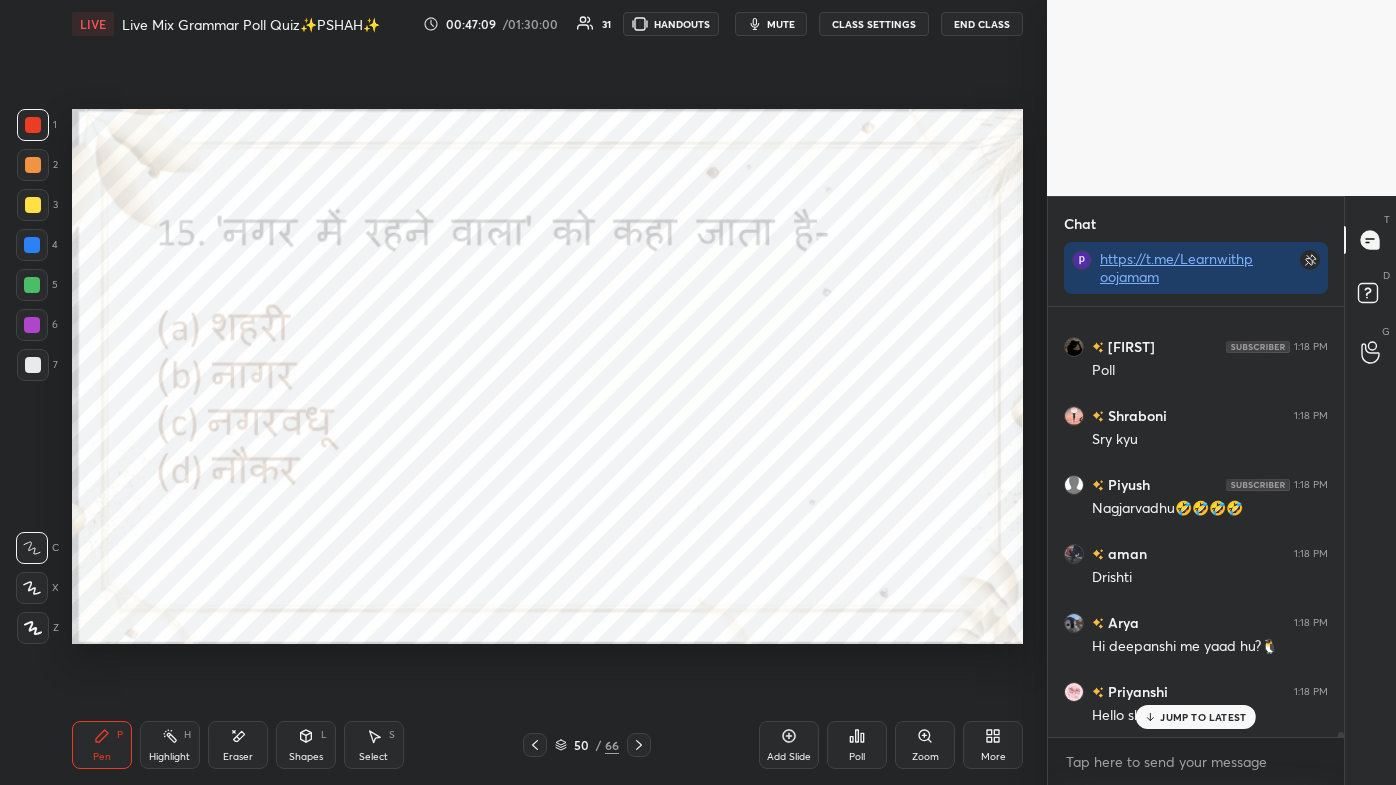click on "Poll" at bounding box center (857, 745) 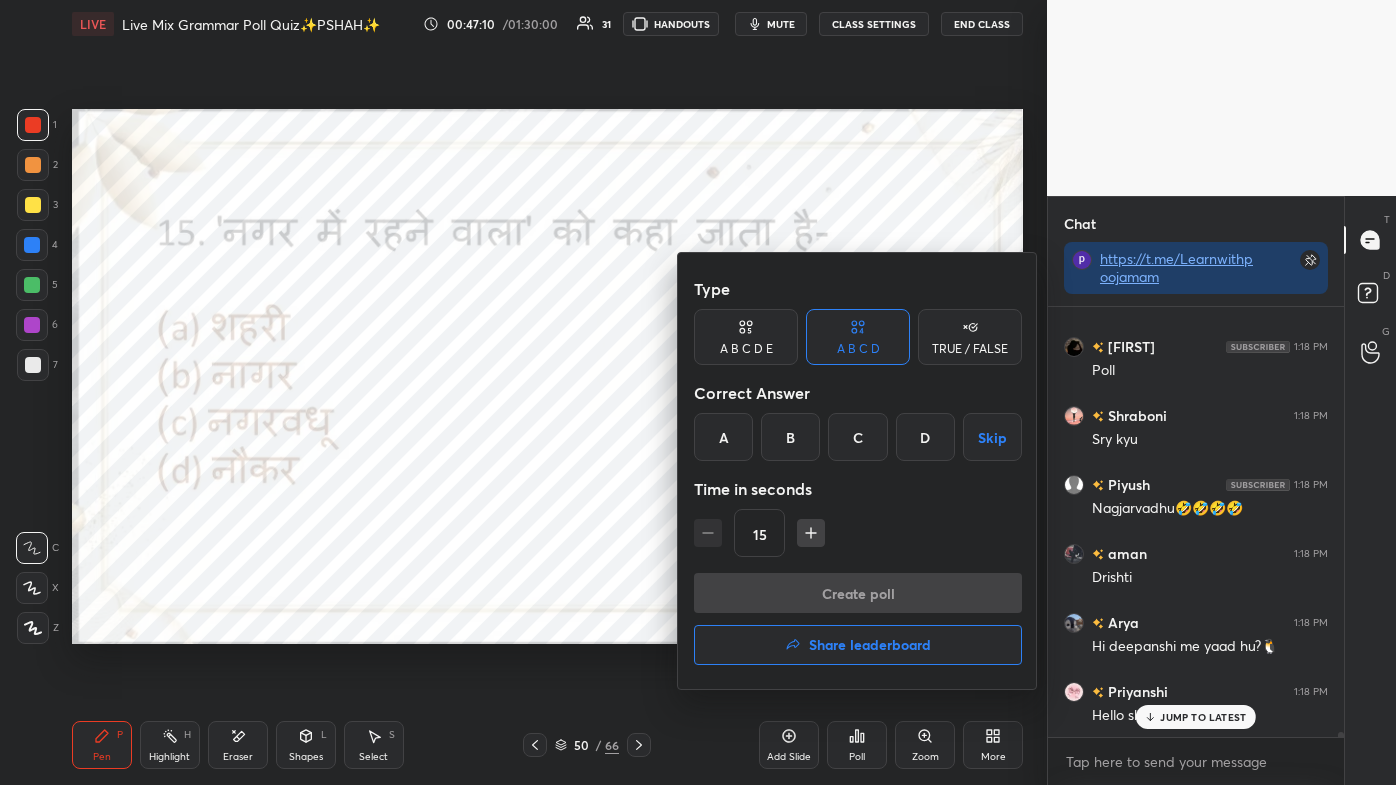 click at bounding box center (698, 392) 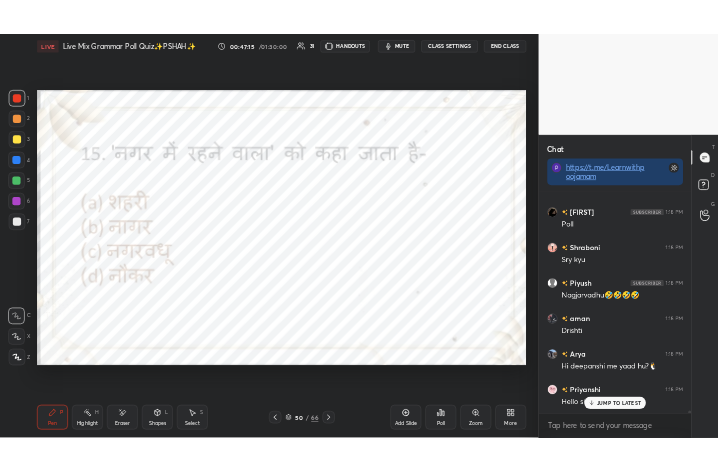scroll, scrollTop: 39298, scrollLeft: 0, axis: vertical 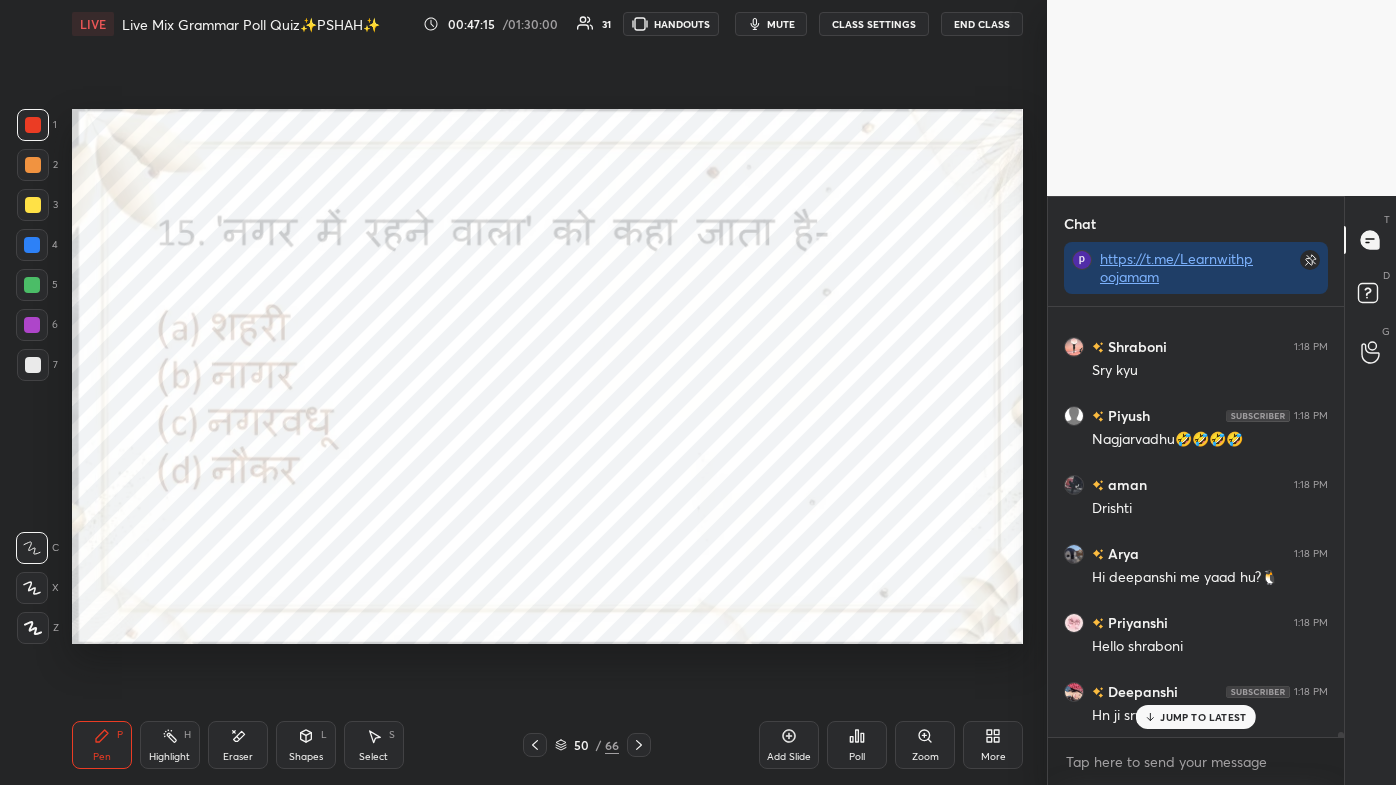 click on "More" at bounding box center [993, 757] 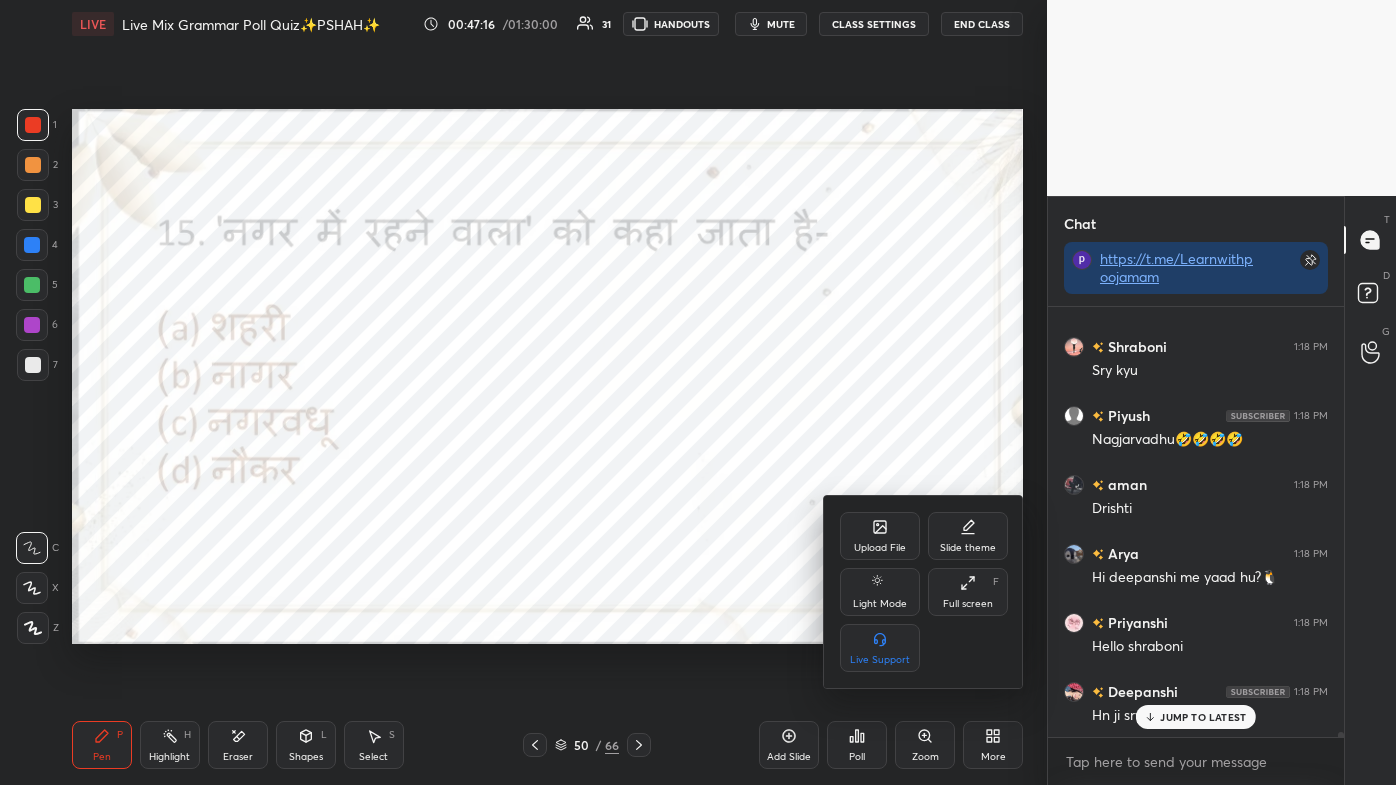 click on "Full screen F" at bounding box center [968, 592] 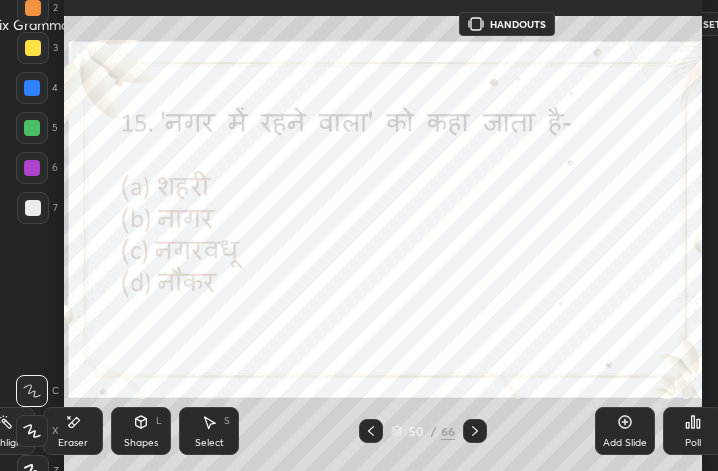 scroll, scrollTop: 343, scrollLeft: 476, axis: both 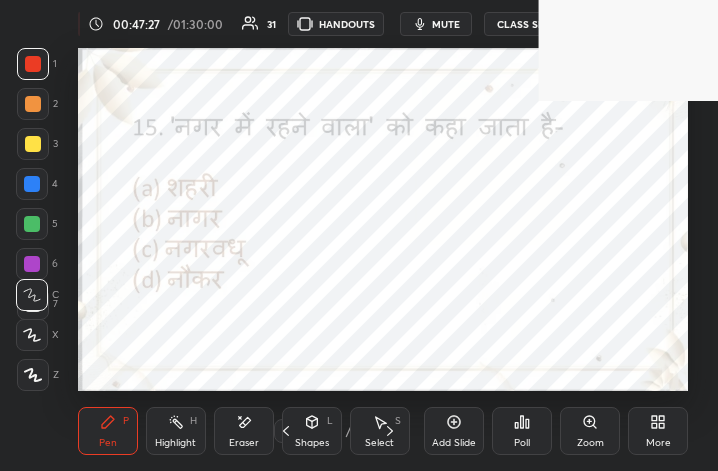 click on "More" at bounding box center [658, 443] 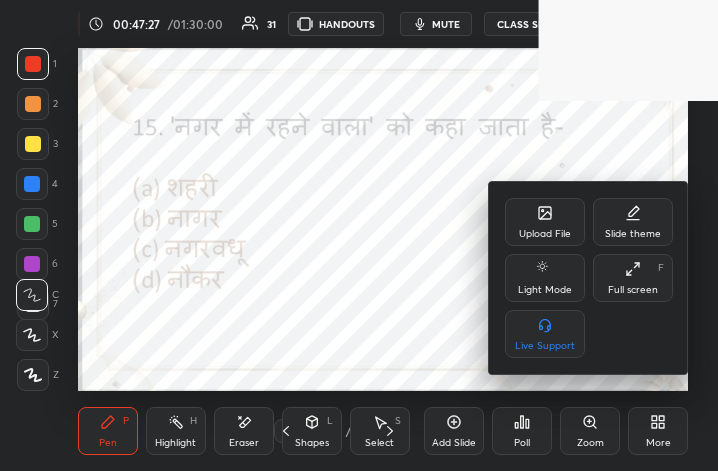 click on "Full screen F" at bounding box center (633, 278) 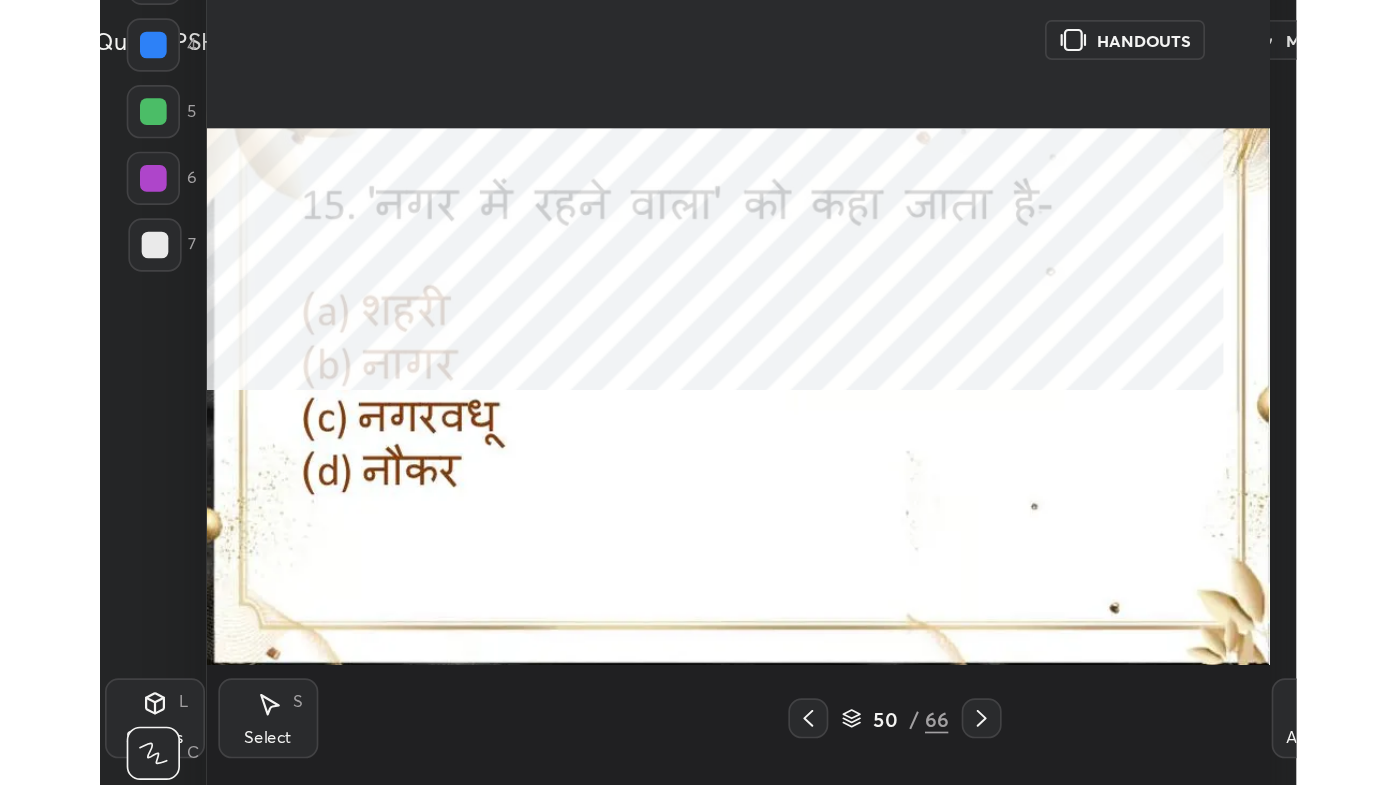 scroll, scrollTop: 99342, scrollLeft: 98728, axis: both 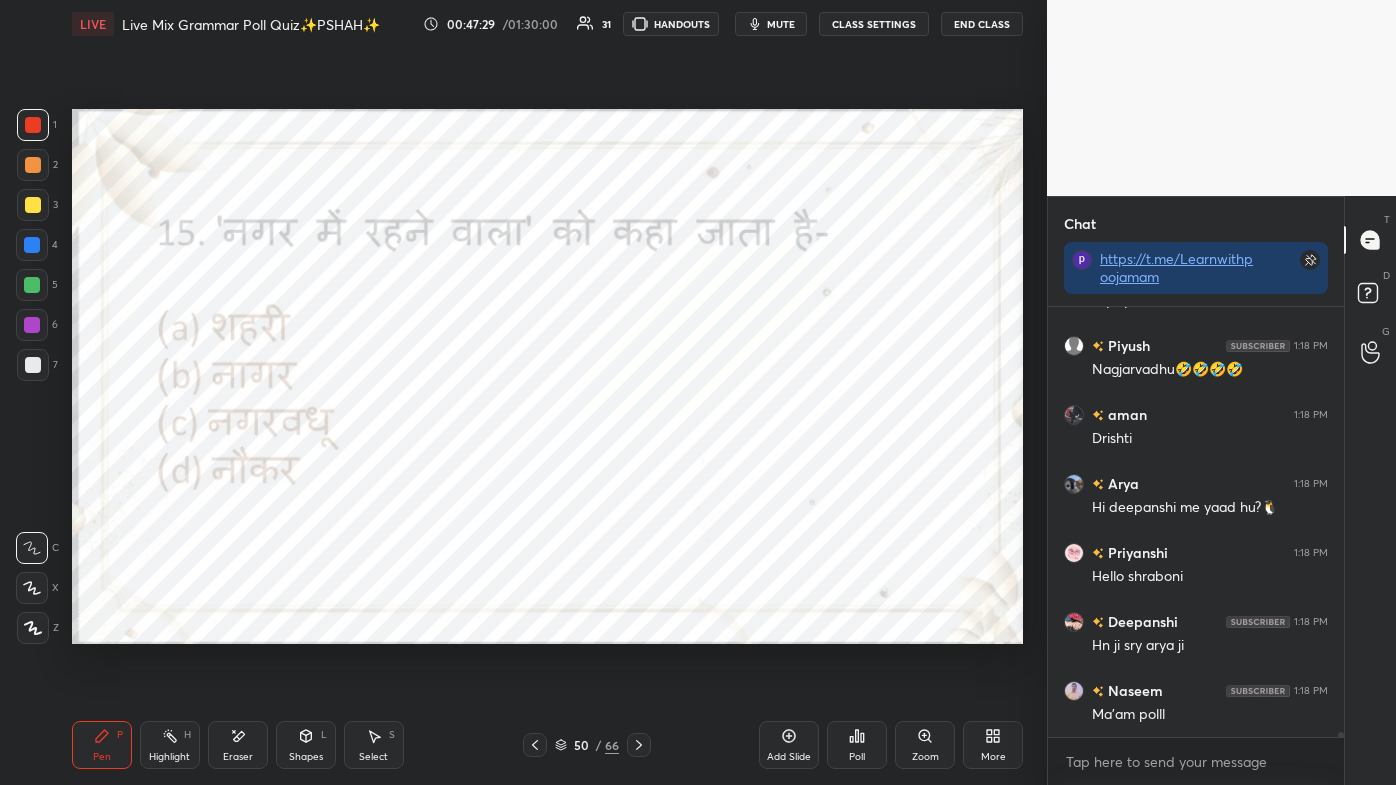 click on "Poll" at bounding box center (857, 757) 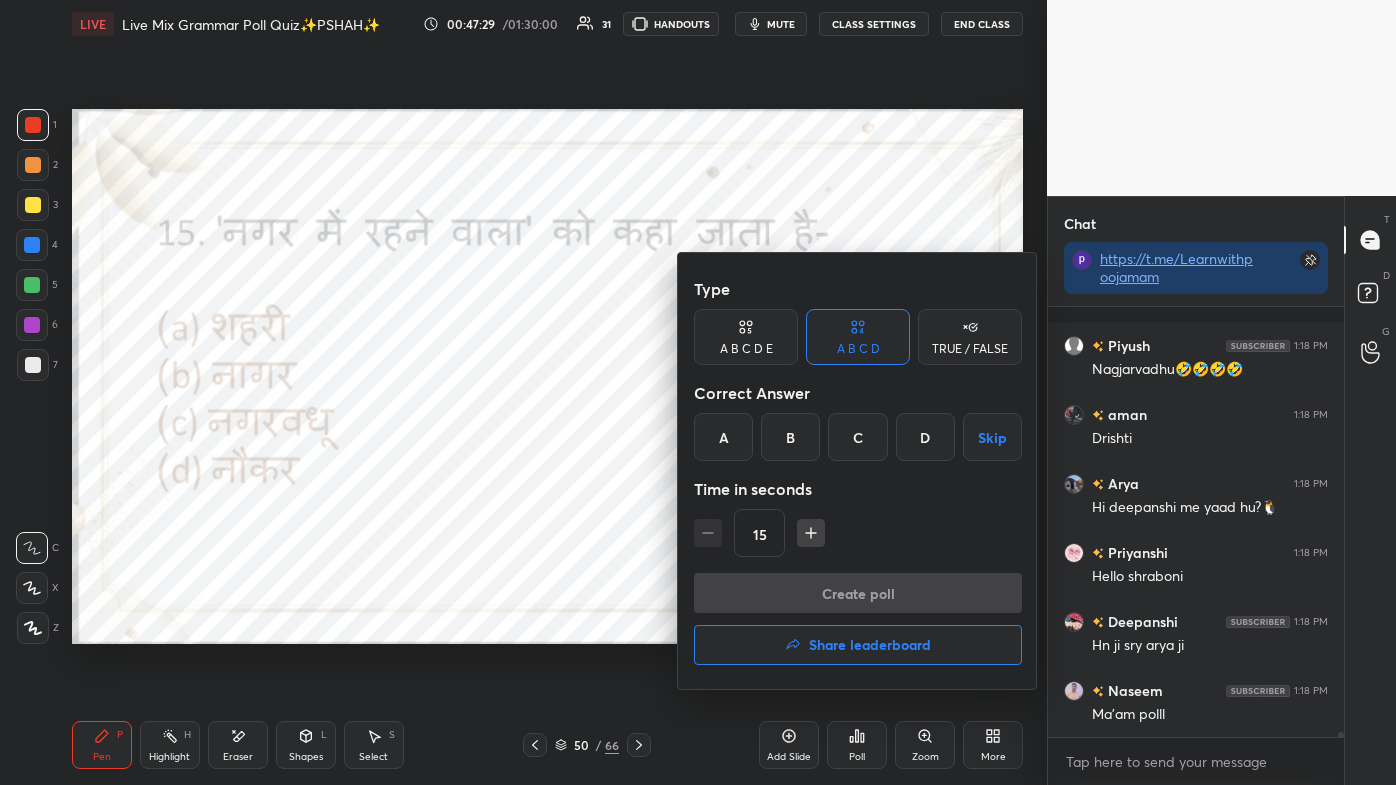 scroll, scrollTop: 39506, scrollLeft: 0, axis: vertical 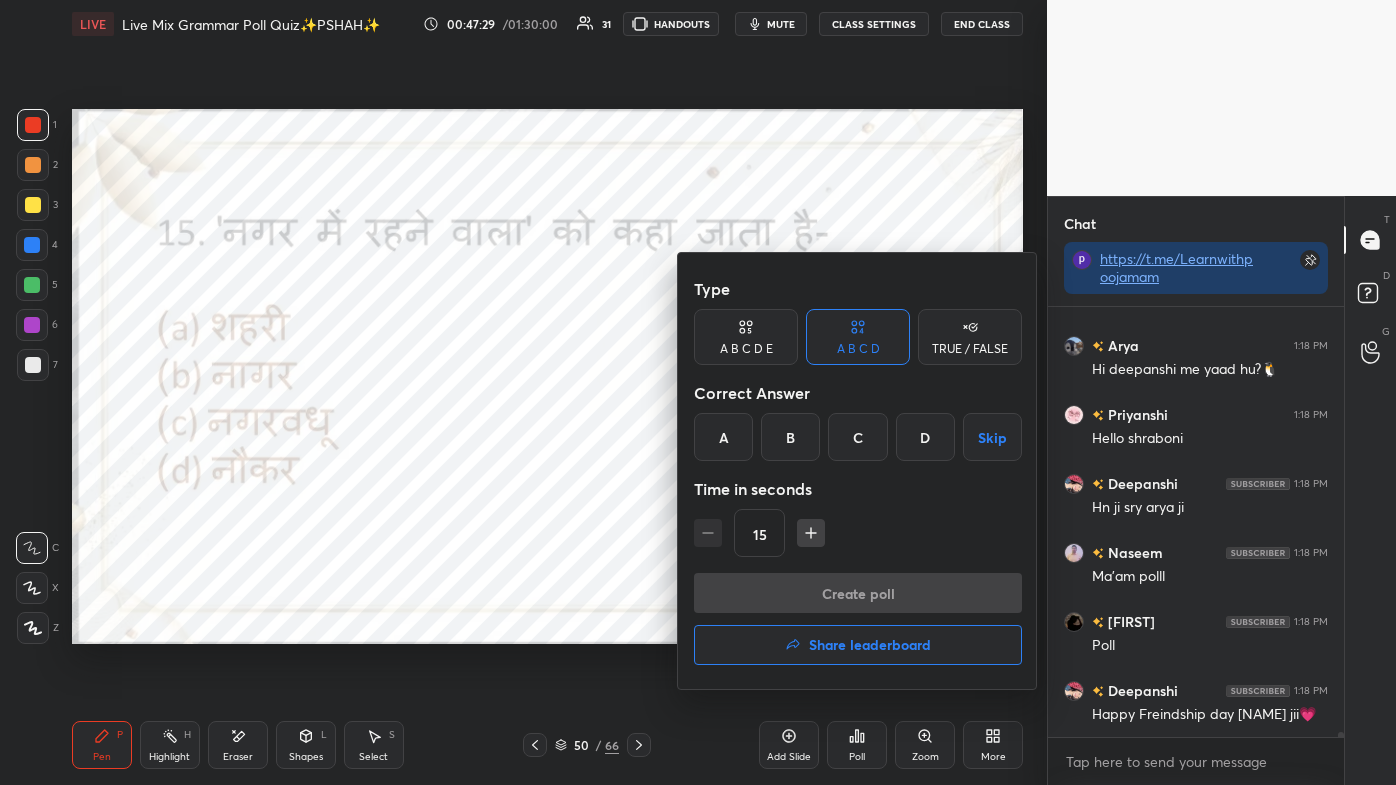 click on "B" at bounding box center [790, 437] 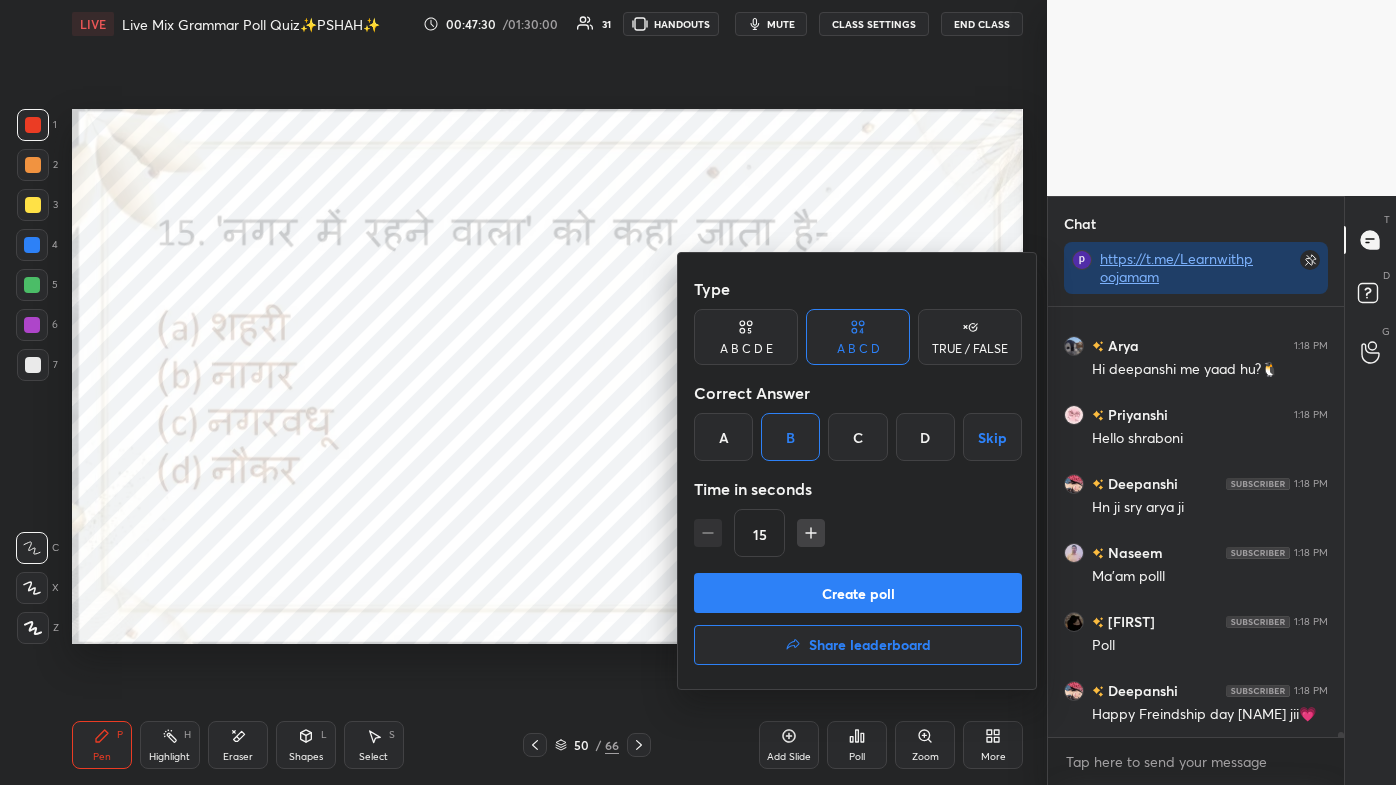 click on "Create poll" at bounding box center [858, 593] 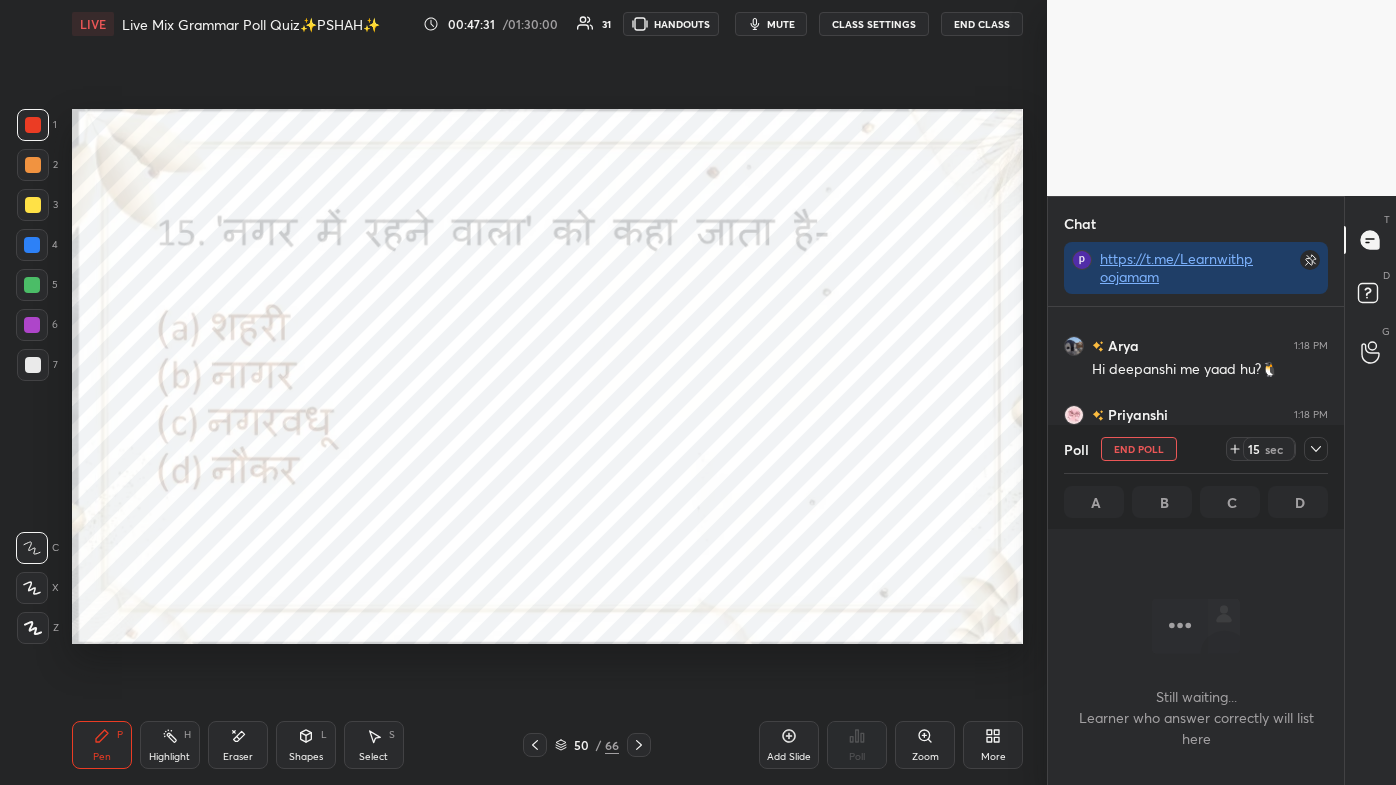 scroll, scrollTop: 387, scrollLeft: 290, axis: both 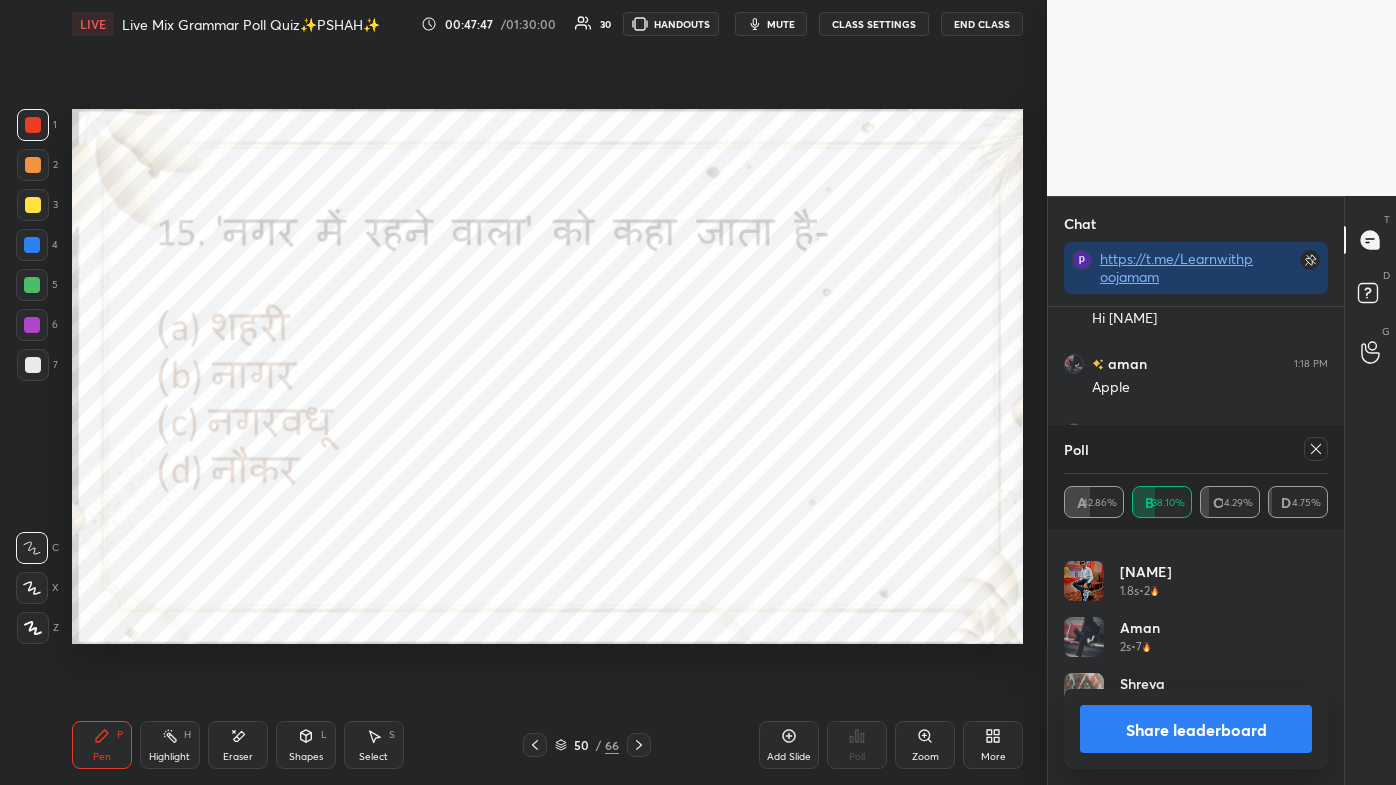 click at bounding box center (1316, 449) 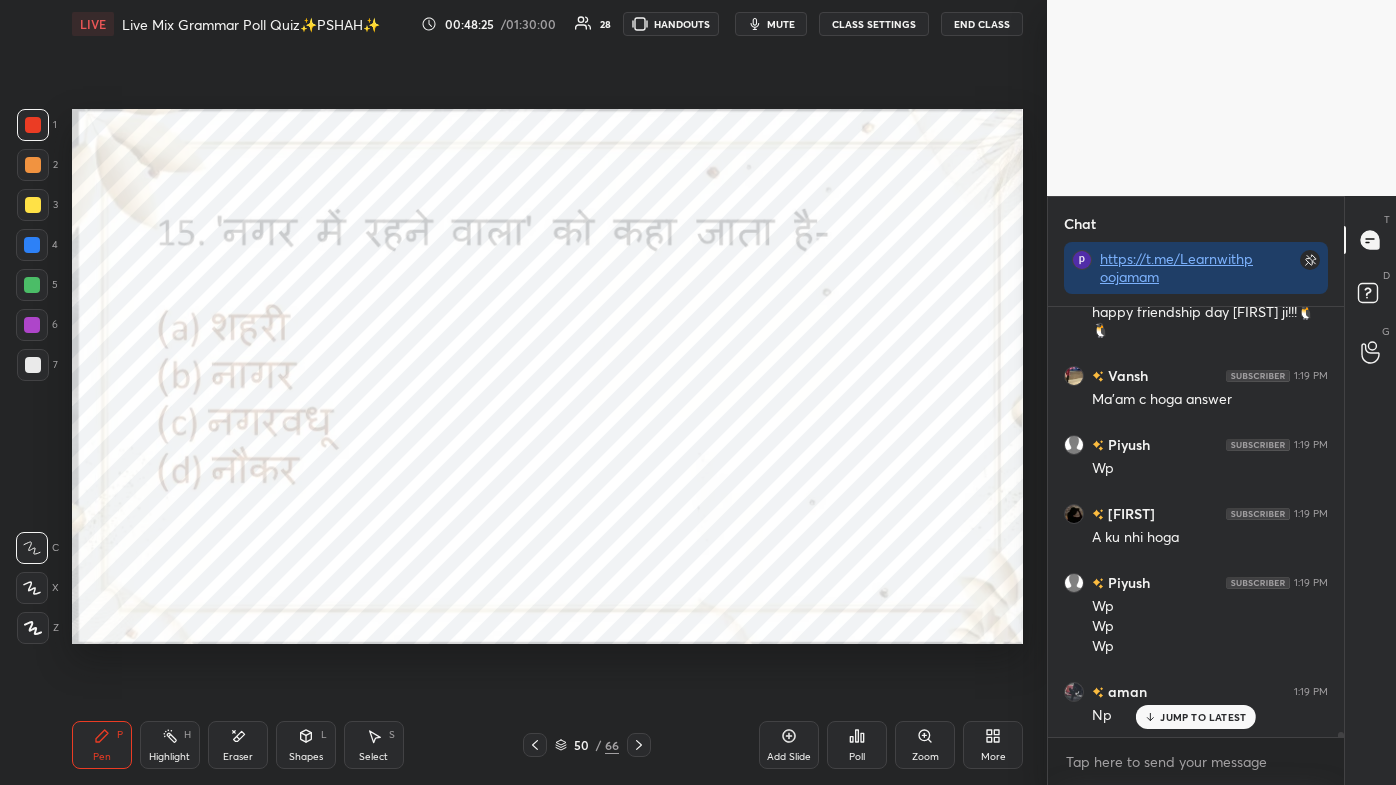 click on "JUMP TO LATEST" at bounding box center [1203, 717] 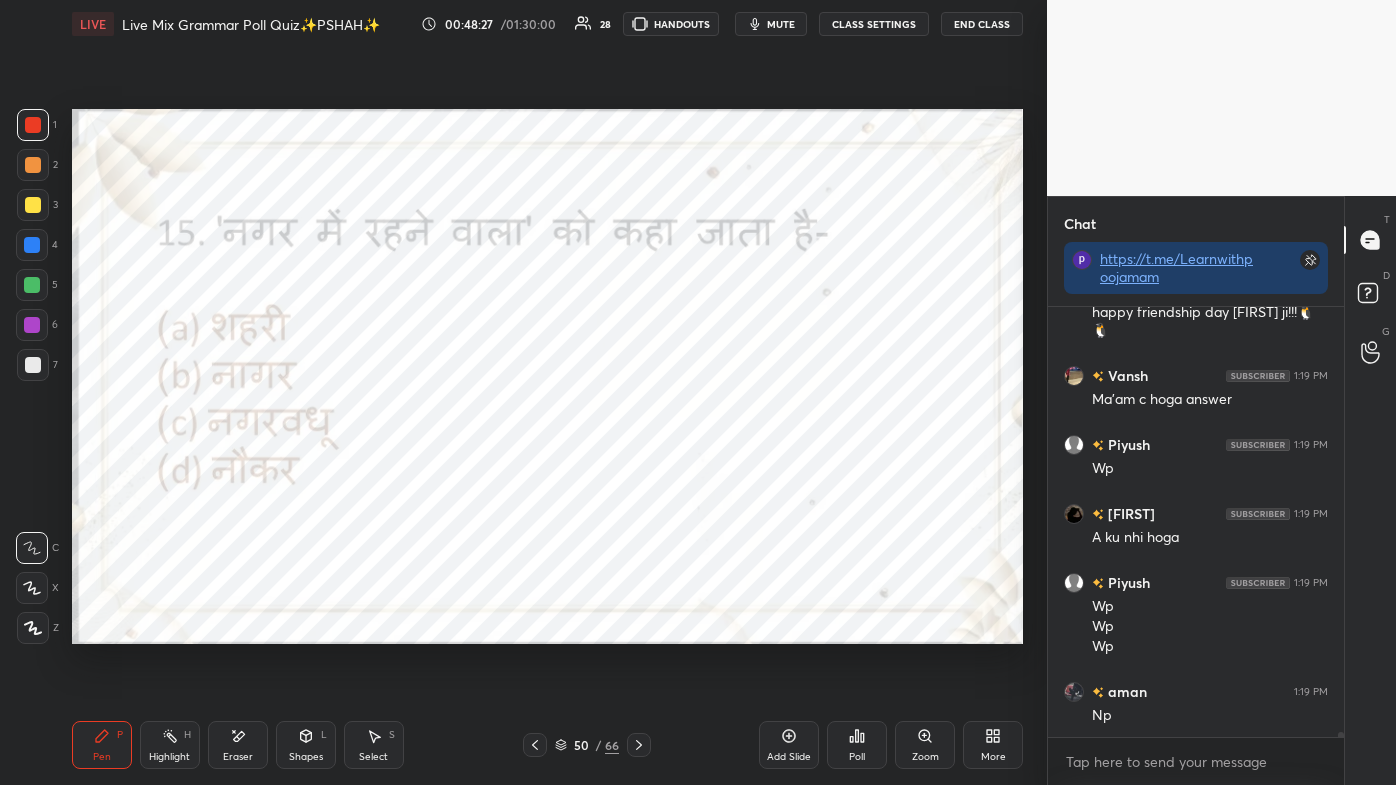click on "Poll" at bounding box center (857, 757) 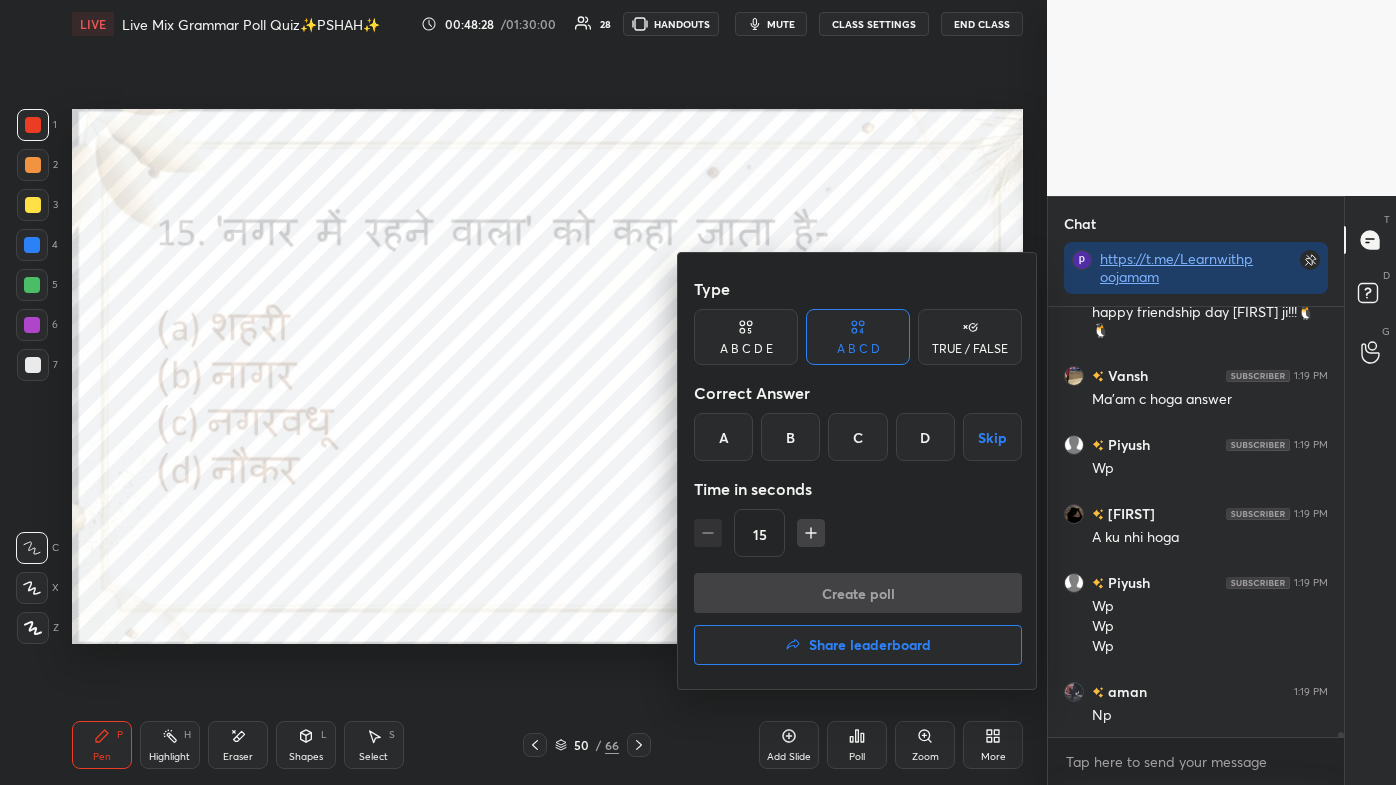 click on "Share leaderboard" at bounding box center [858, 645] 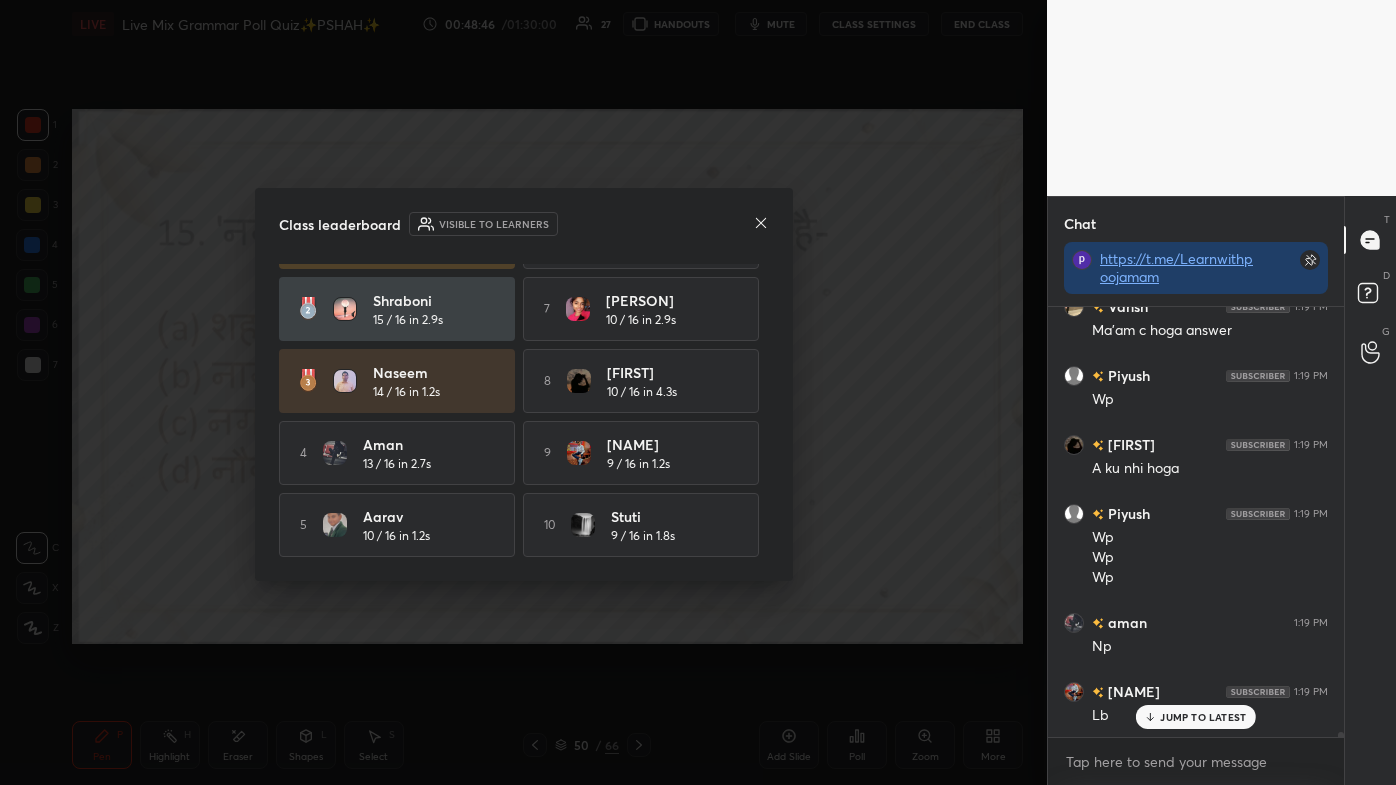 click 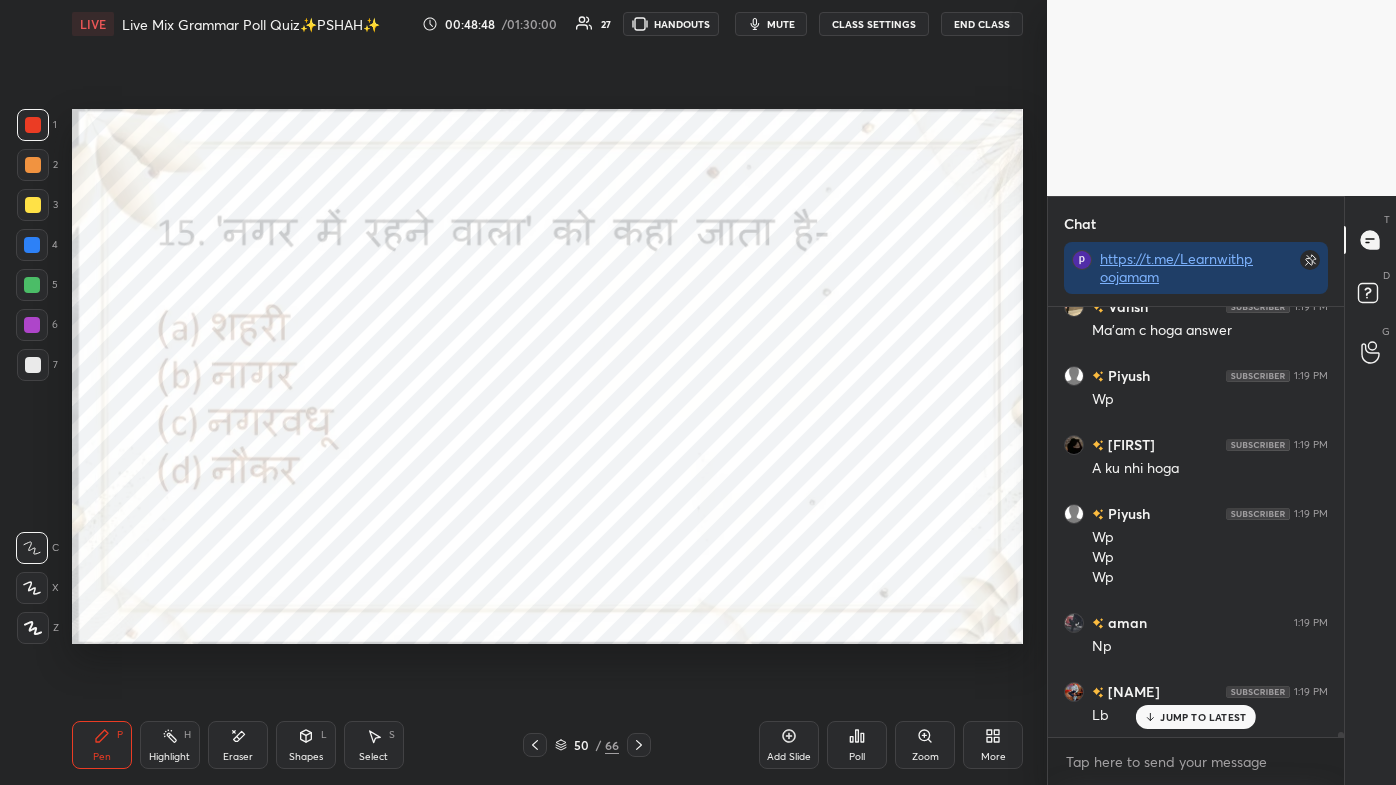 click on "JUMP TO LATEST" at bounding box center (1203, 717) 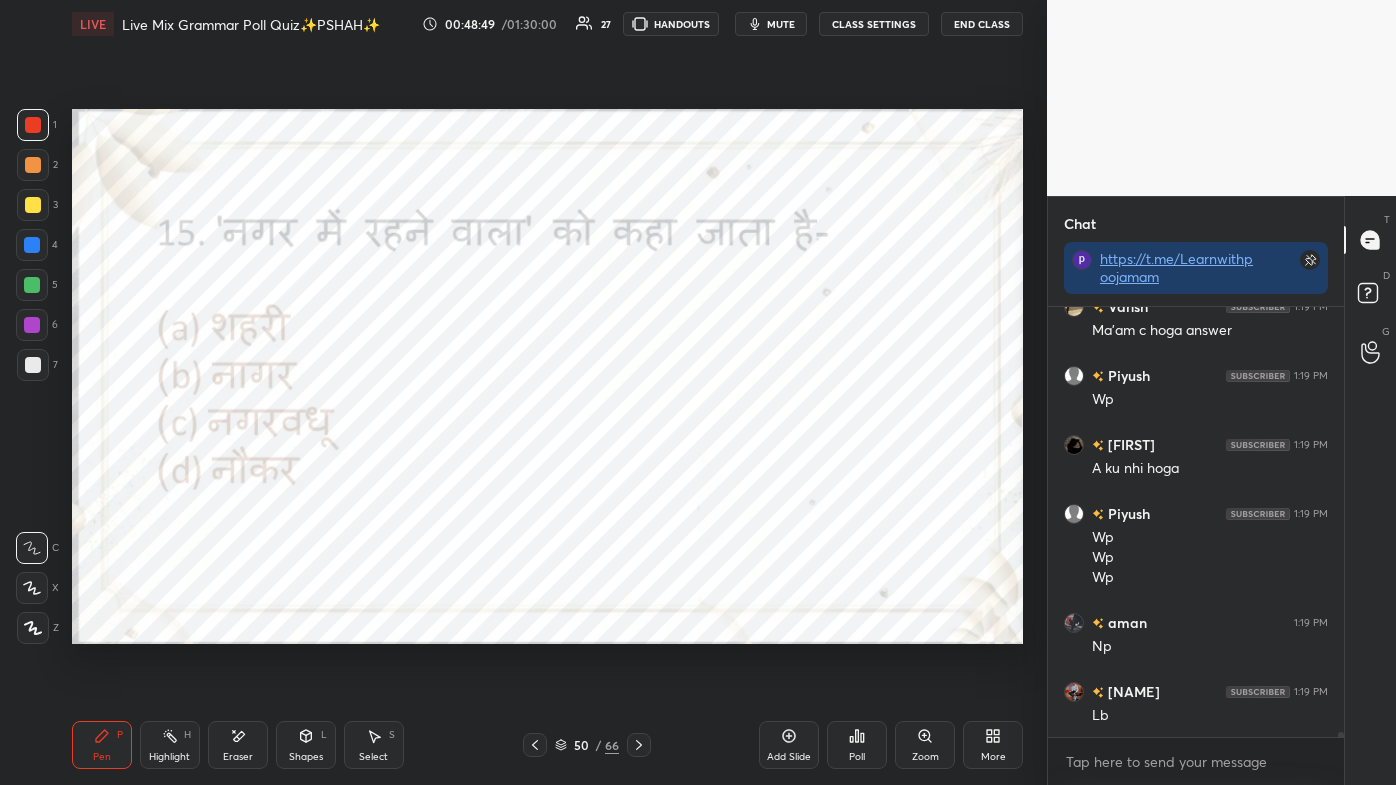 click 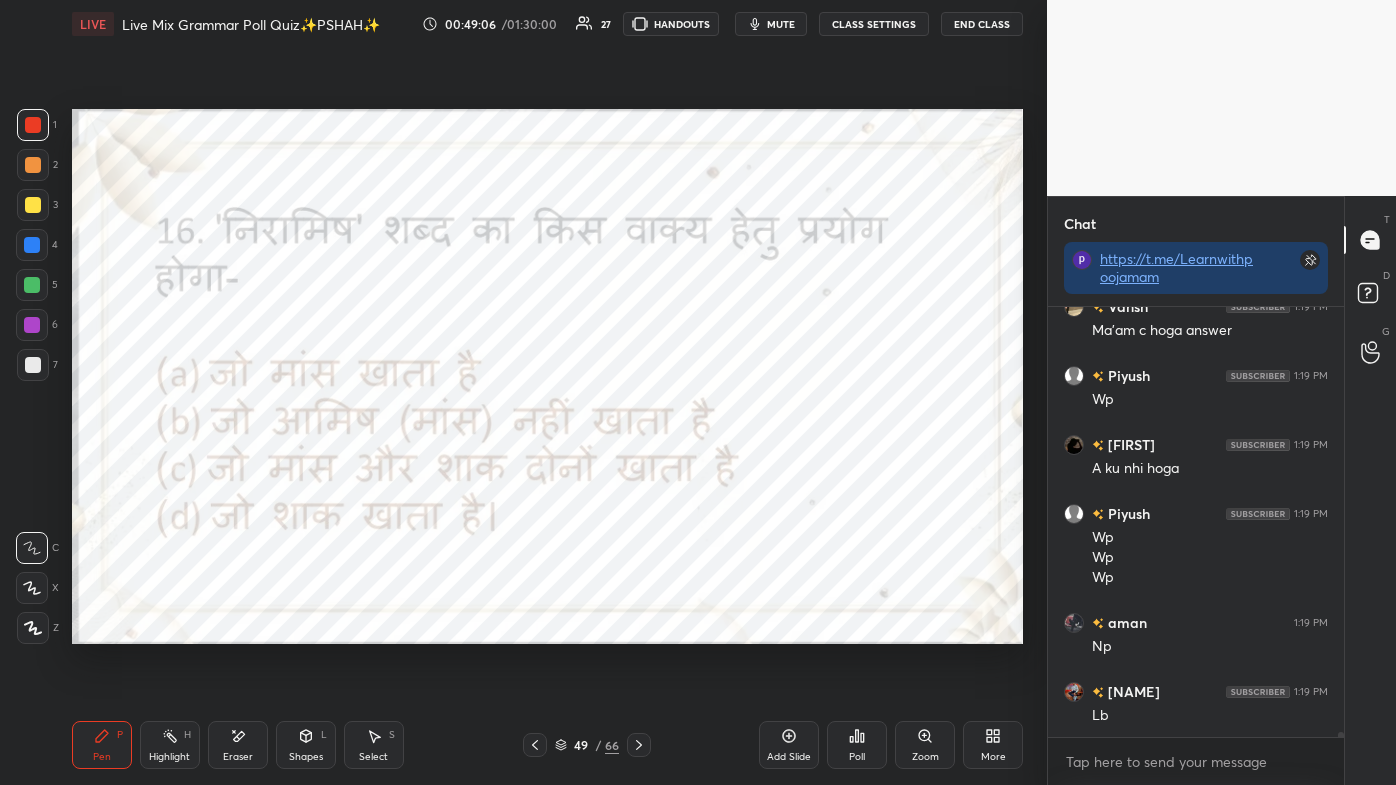 click 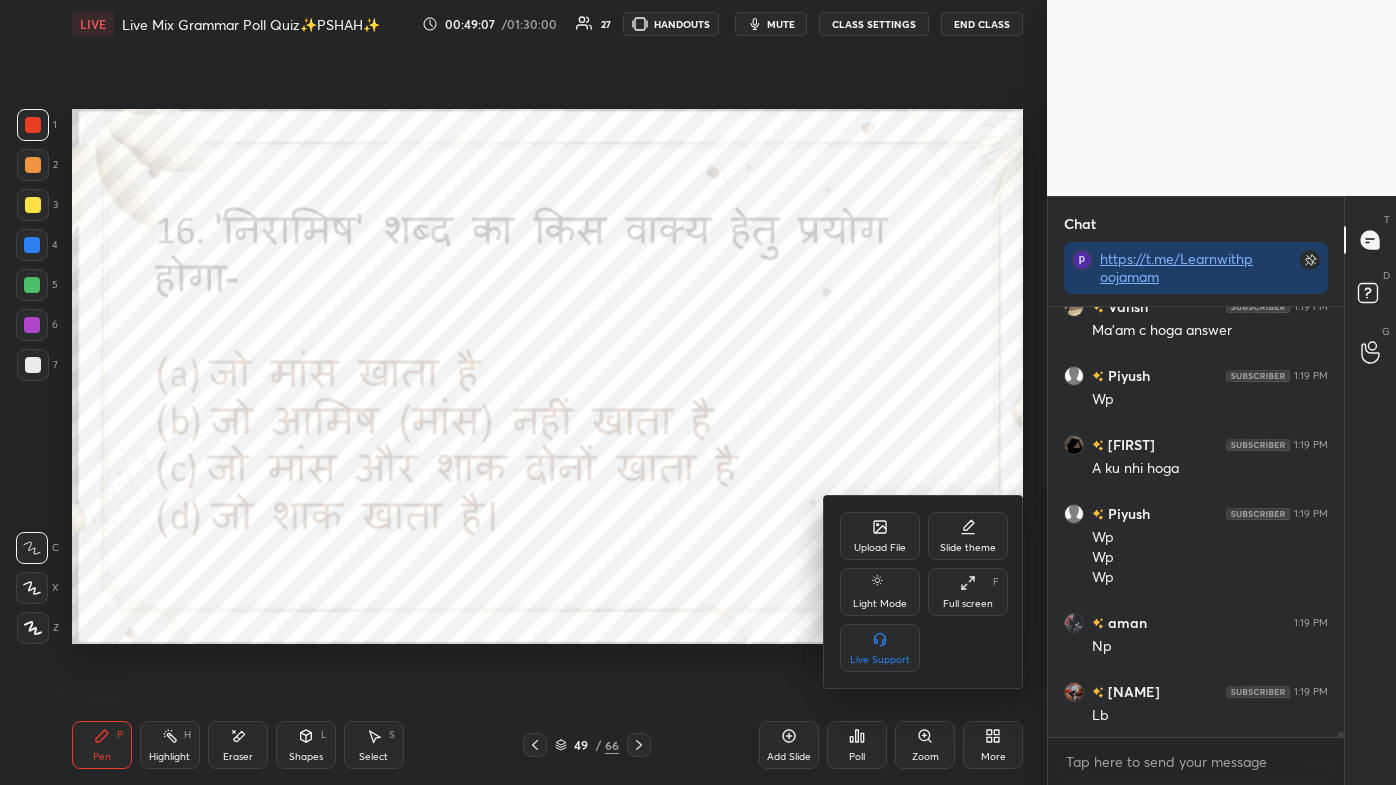 click on "Full screen F" at bounding box center [968, 592] 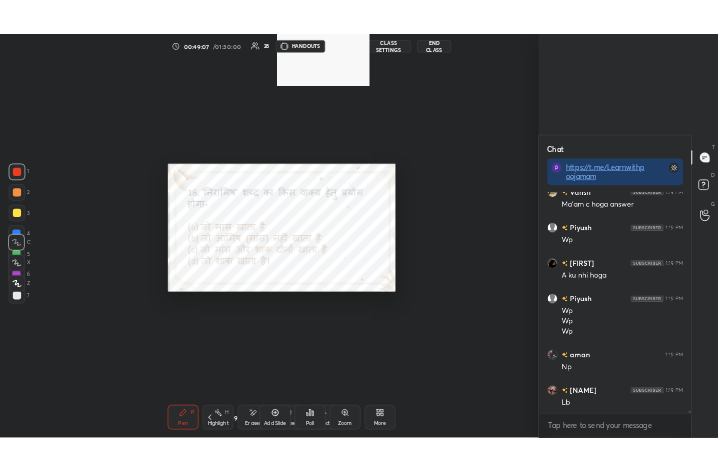 scroll, scrollTop: 343, scrollLeft: 528, axis: both 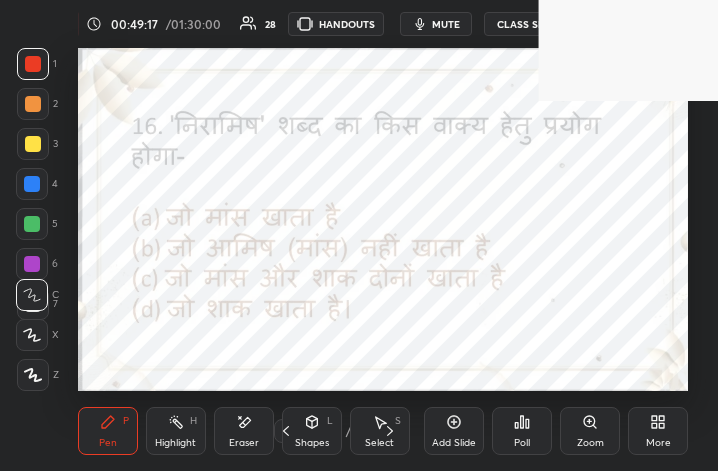 click on "More" at bounding box center [658, 443] 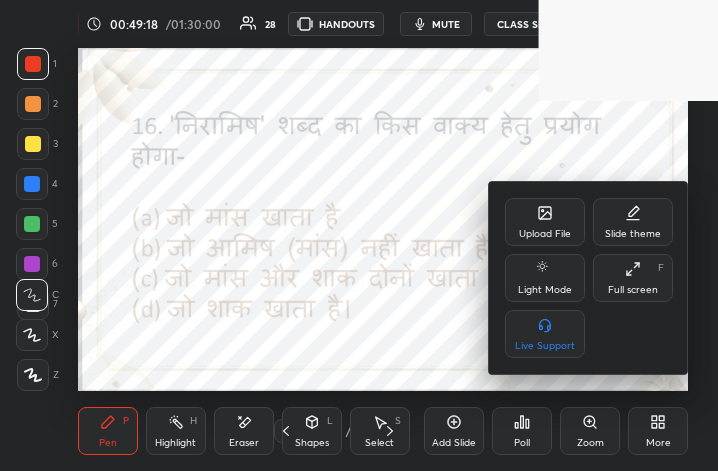 click on "Full screen" at bounding box center [633, 290] 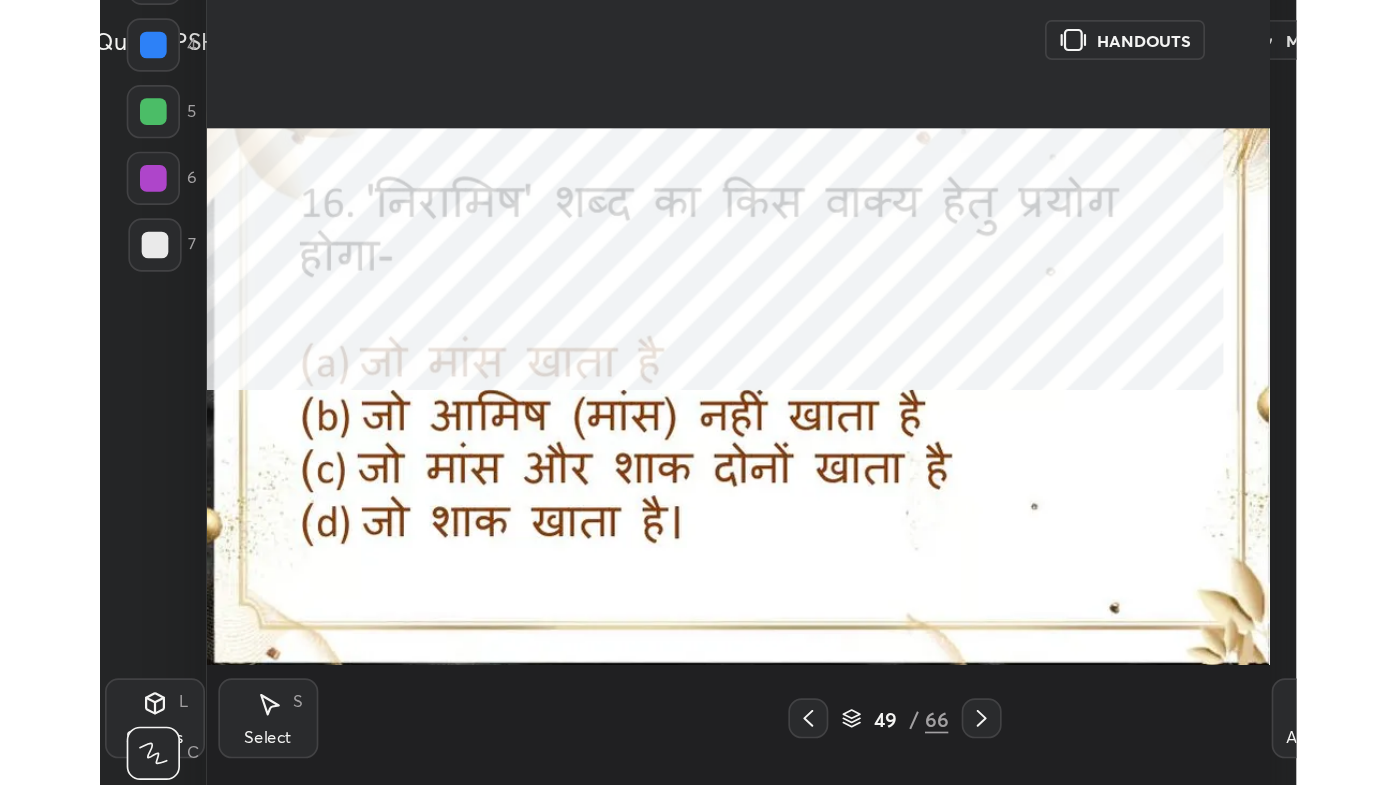 scroll, scrollTop: 99342, scrollLeft: 98696, axis: both 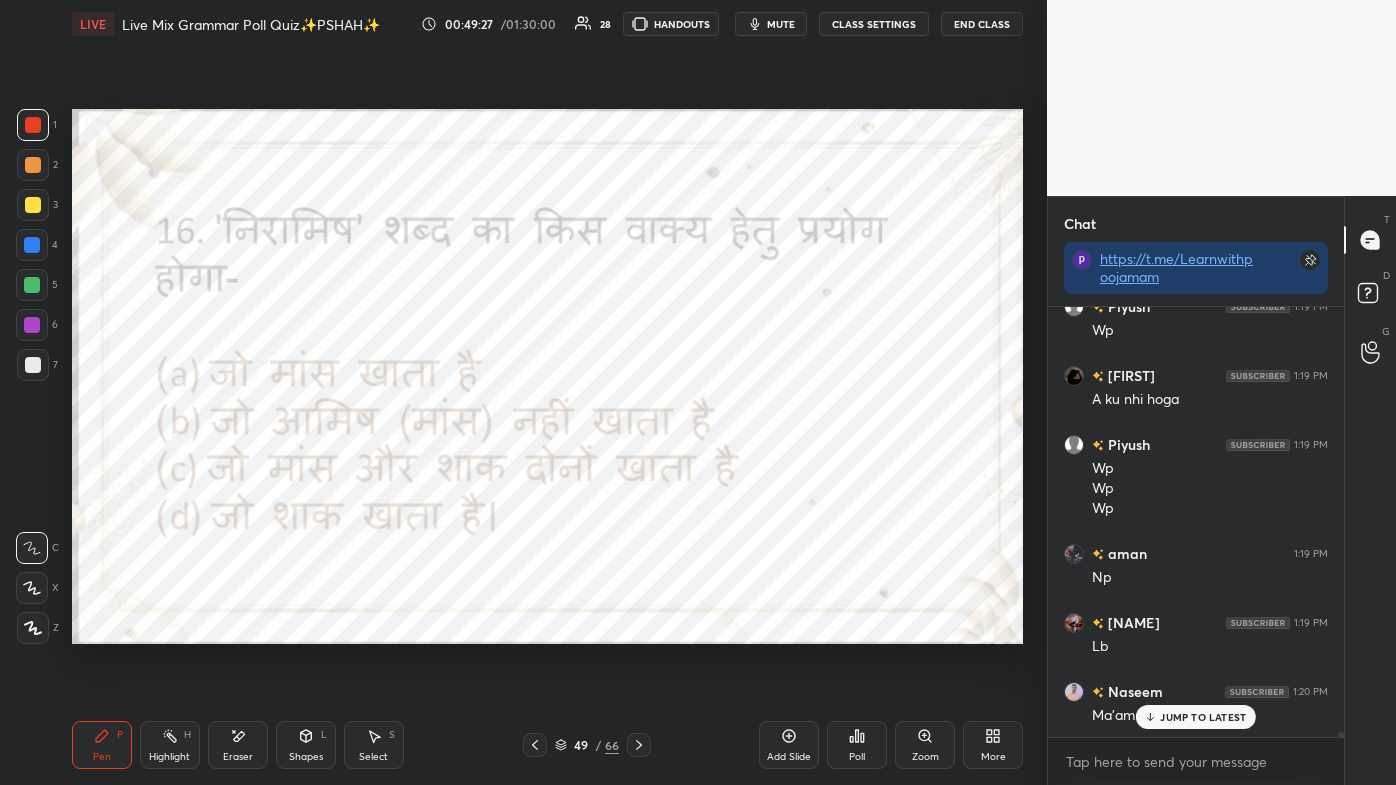 click on "JUMP TO LATEST" at bounding box center [1196, 717] 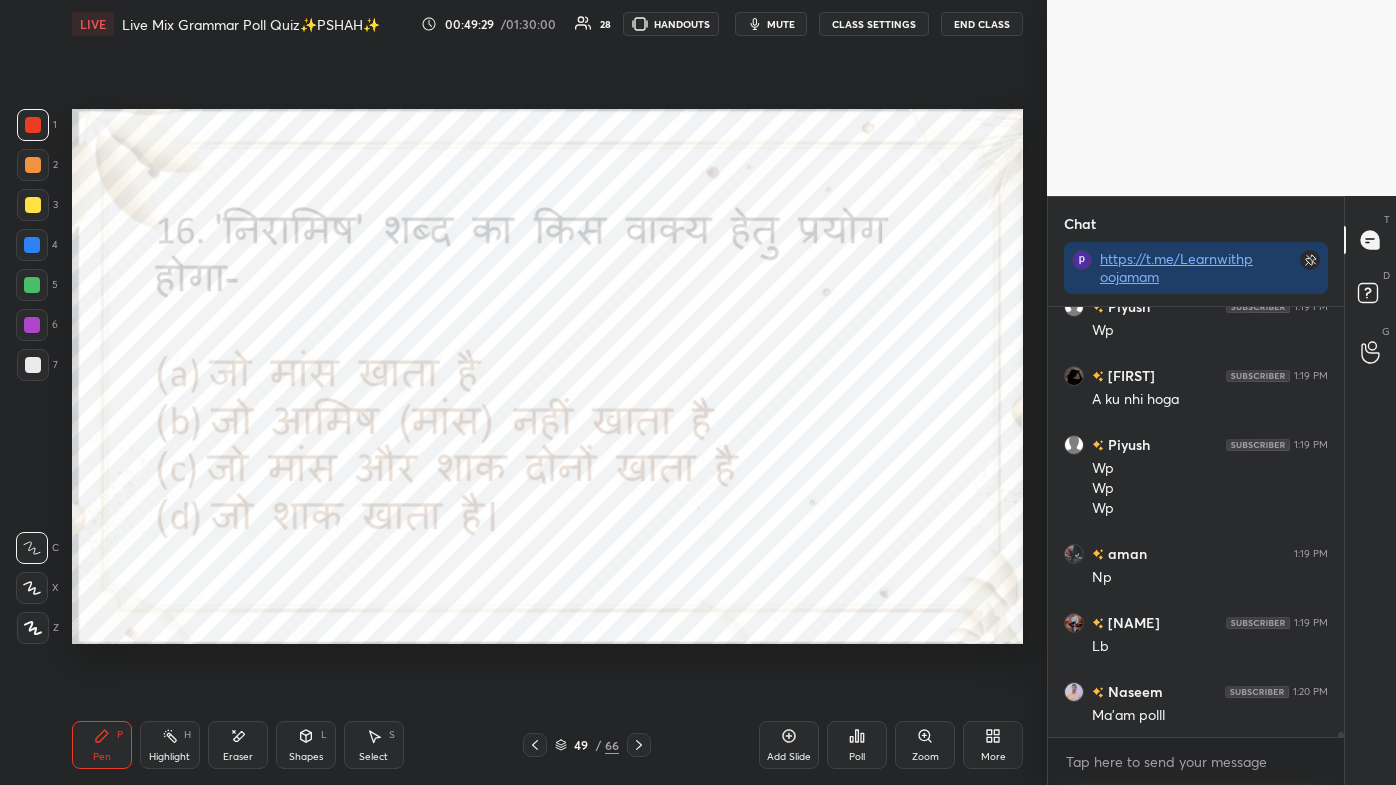 click on "Poll" at bounding box center [857, 745] 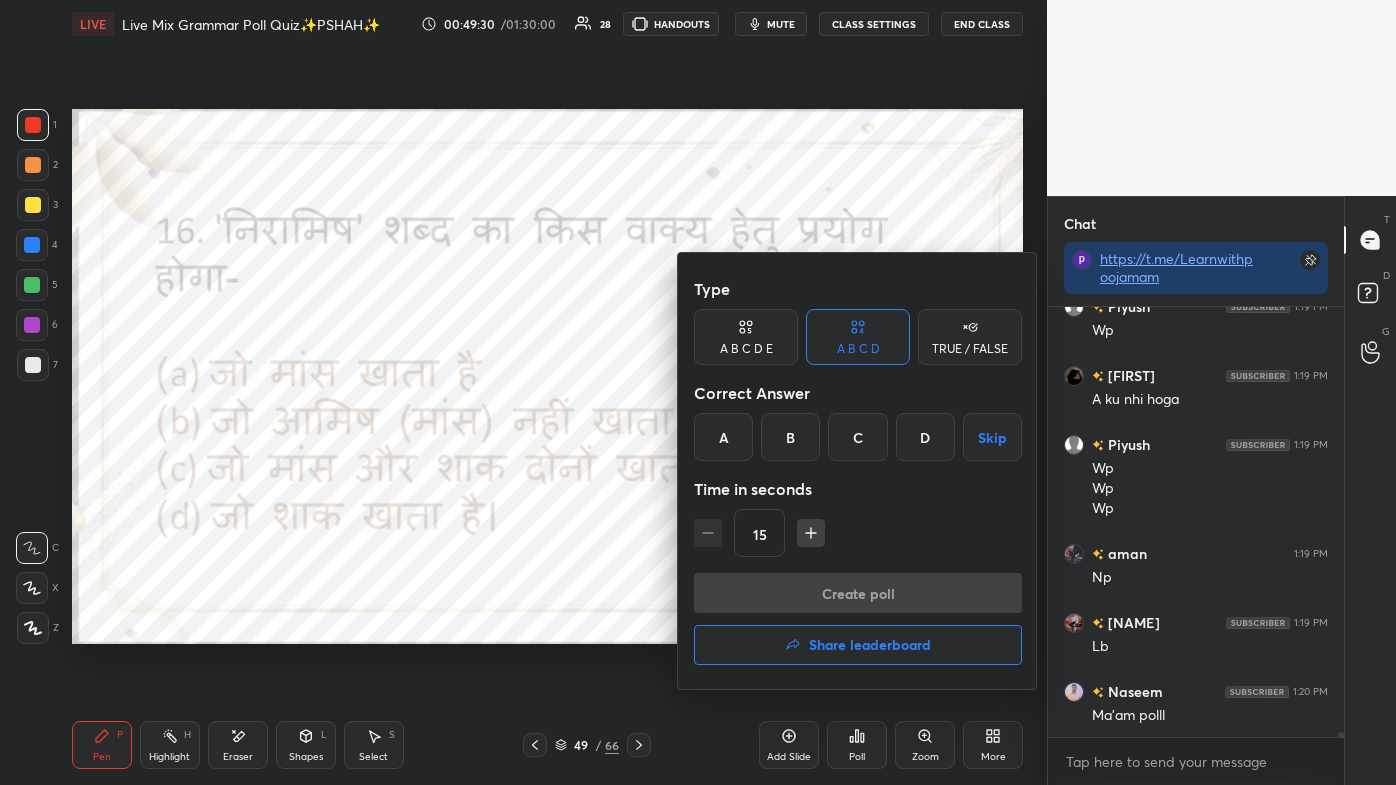 click on "B" at bounding box center [790, 437] 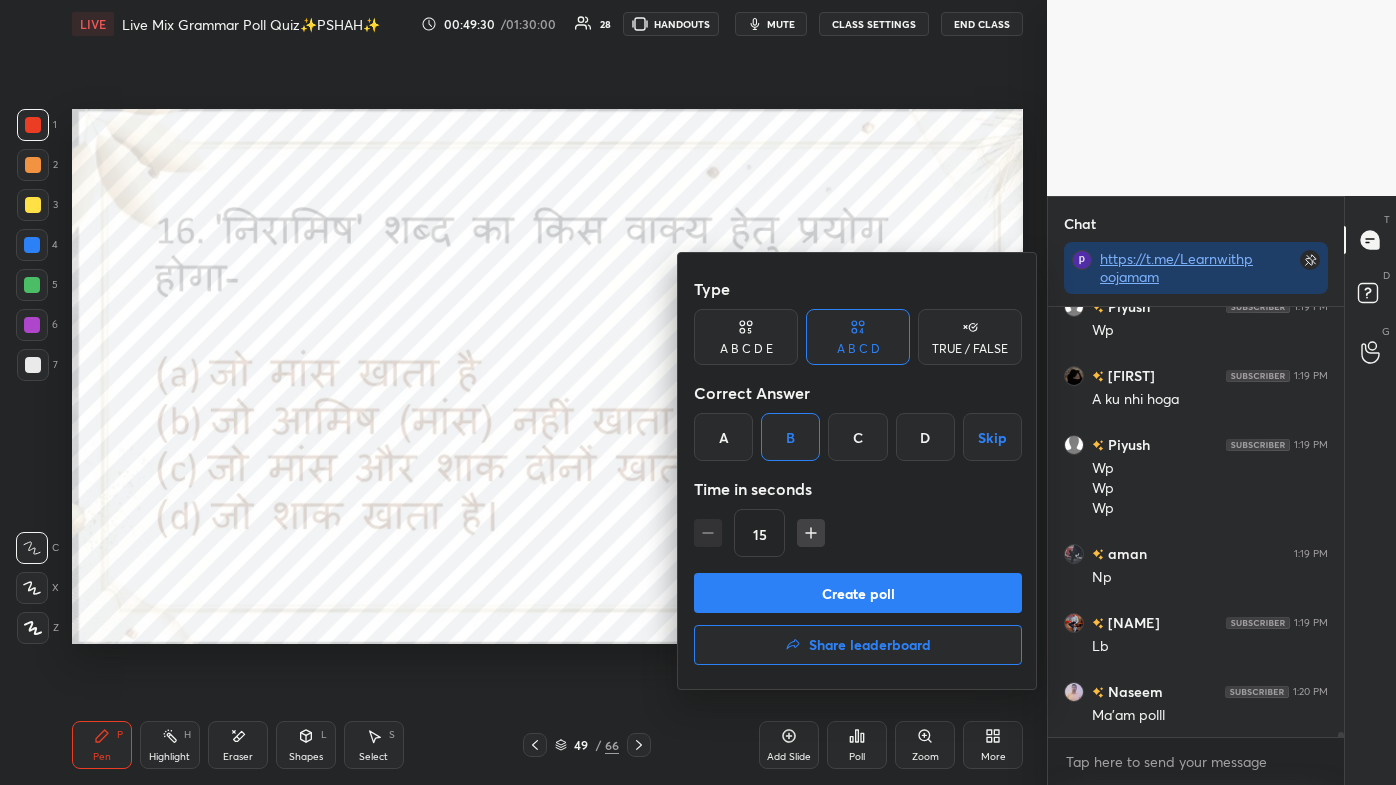 click on "Create poll" at bounding box center [858, 593] 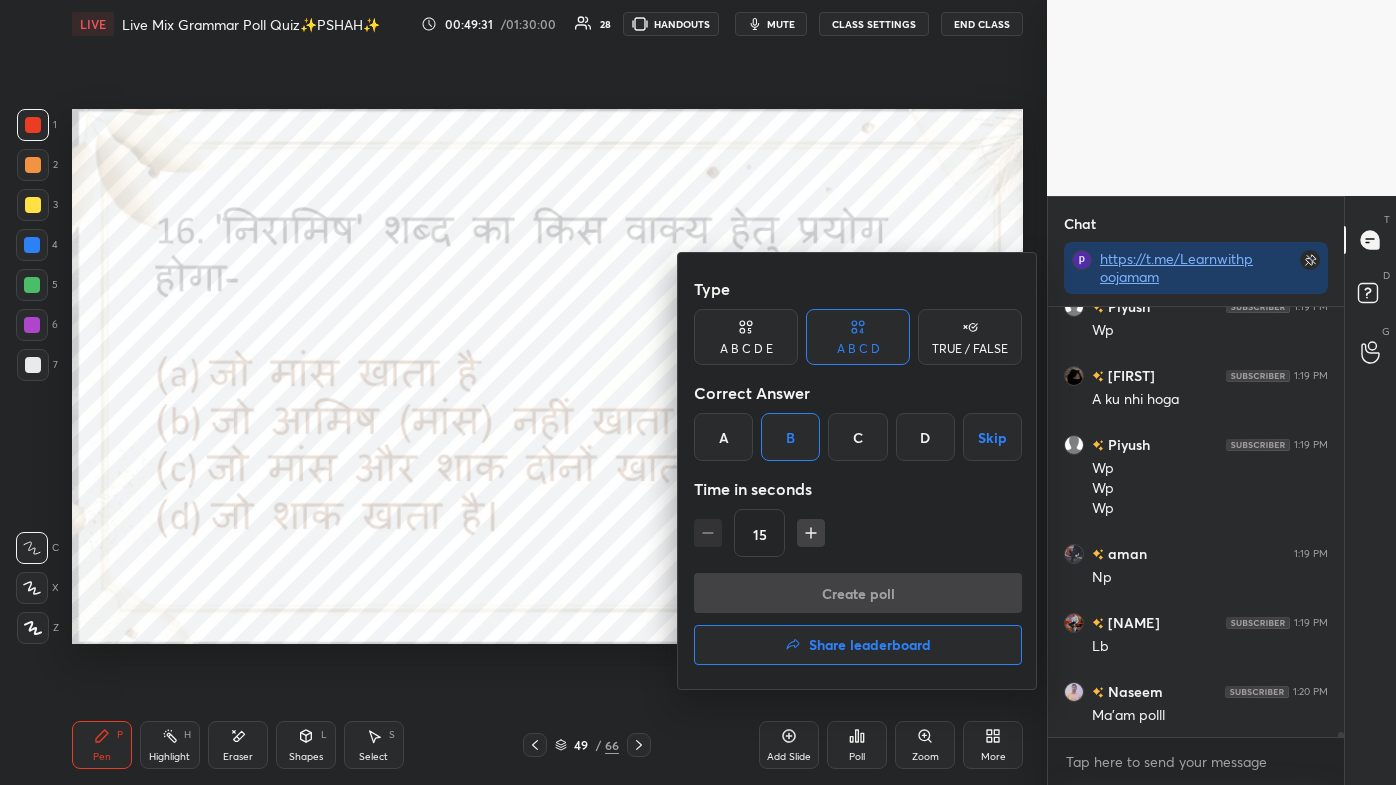 scroll, scrollTop: 395, scrollLeft: 290, axis: both 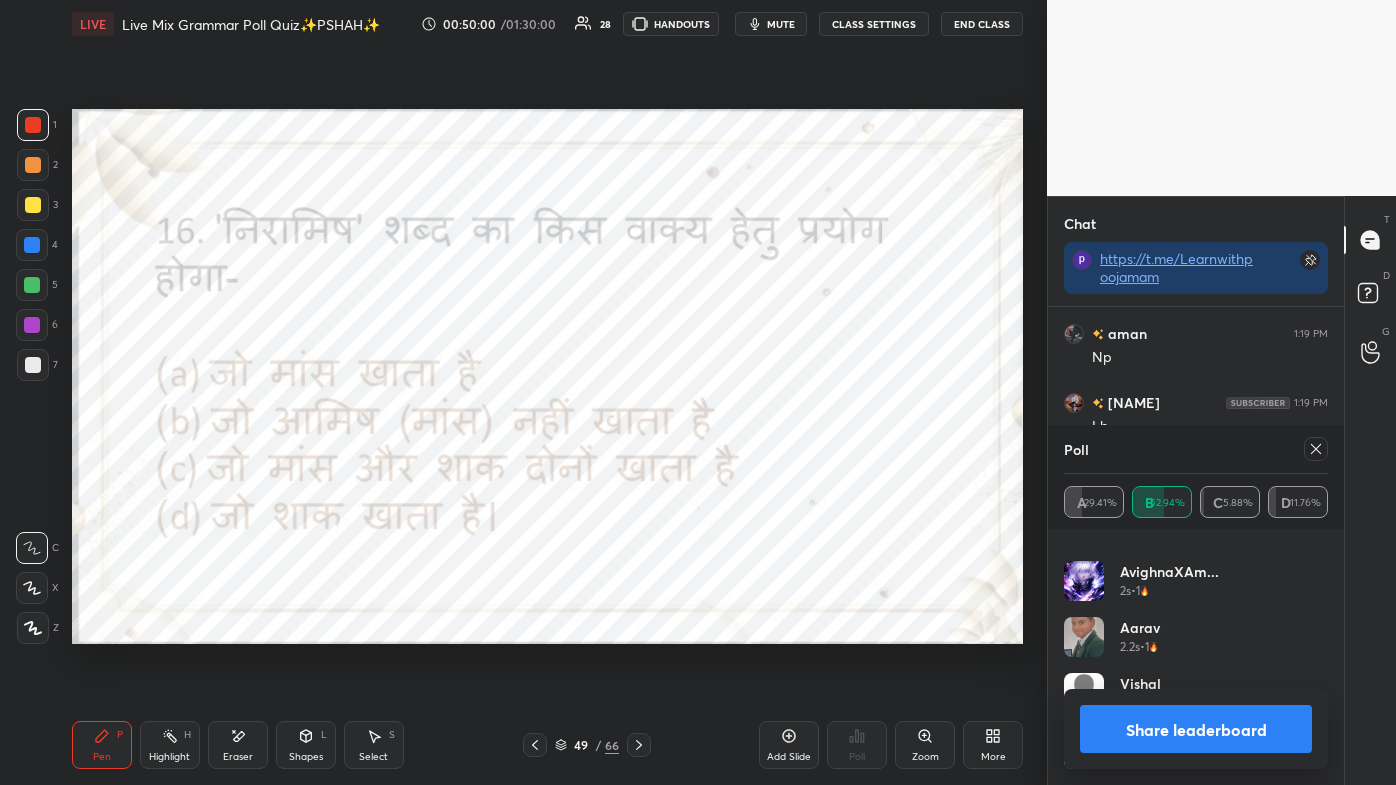 click 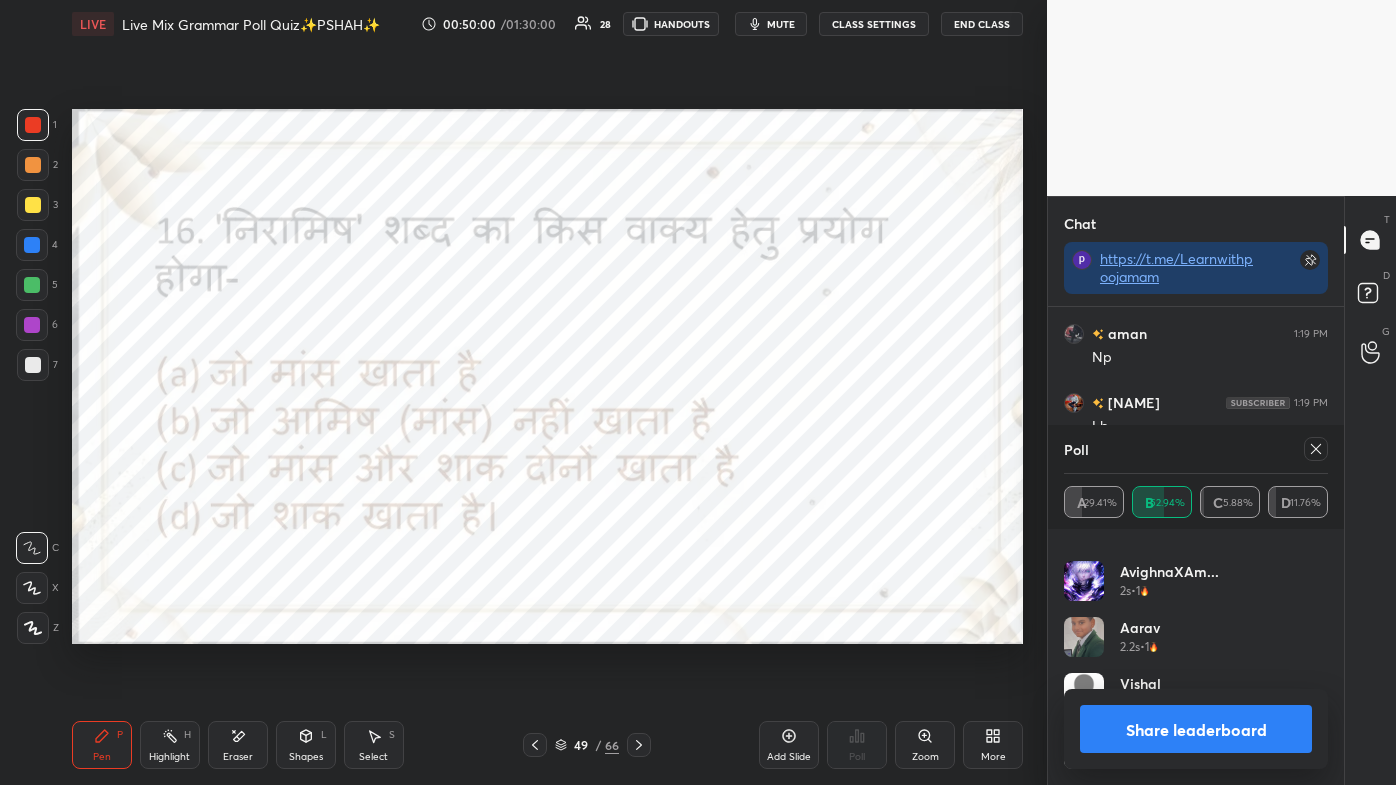 scroll, scrollTop: 150, scrollLeft: 258, axis: both 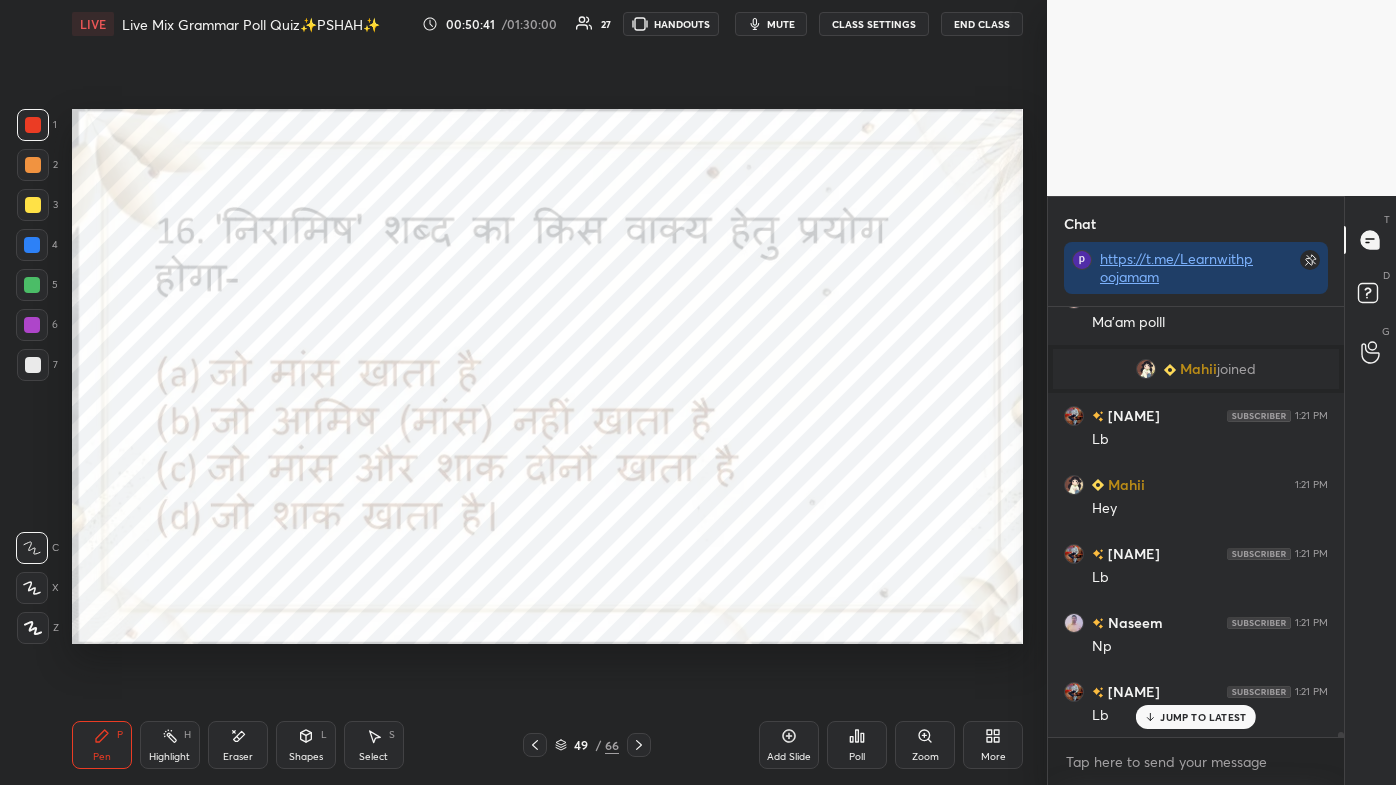 click on "JUMP TO LATEST" at bounding box center [1203, 717] 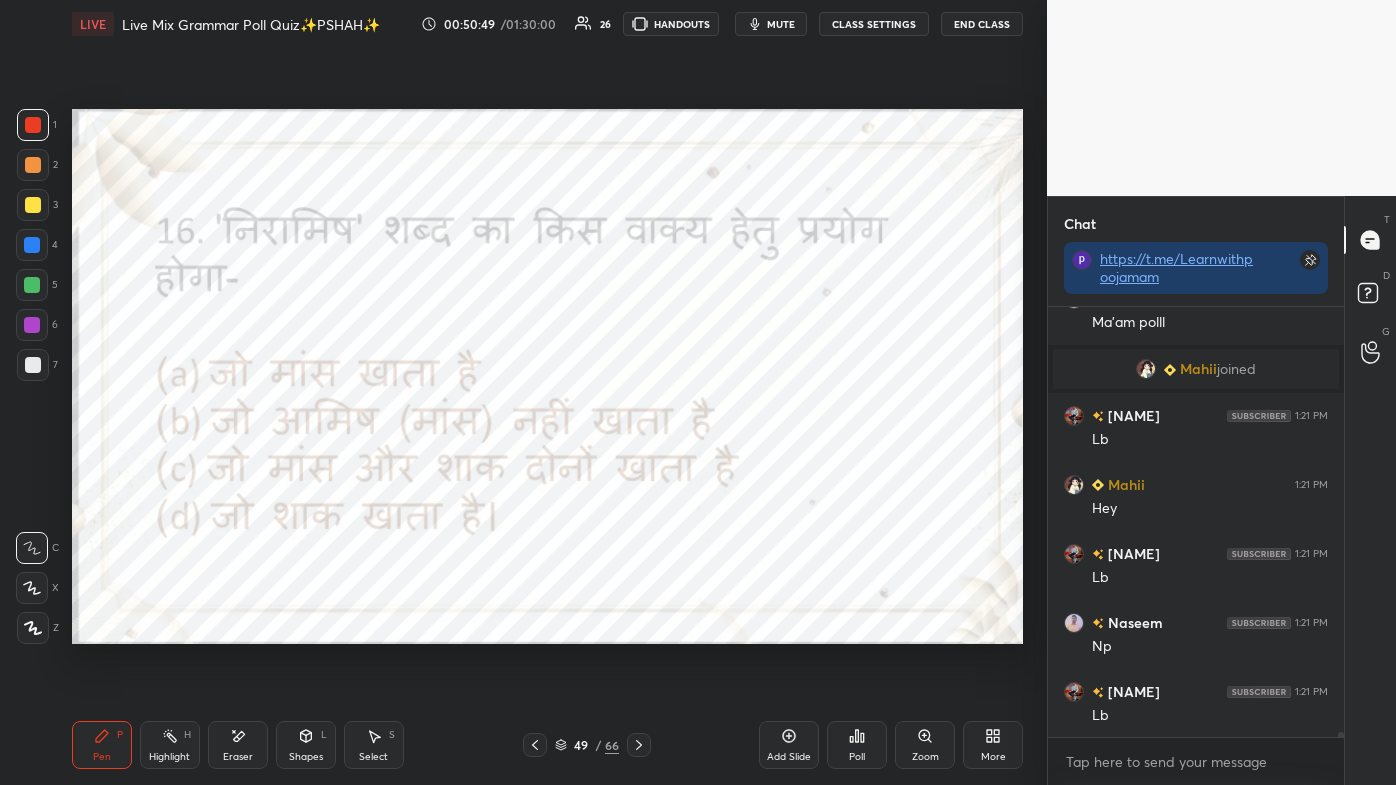 click 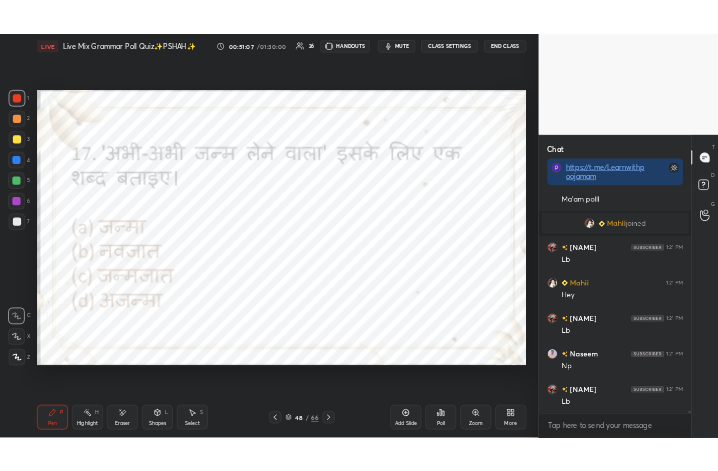 scroll, scrollTop: 39074, scrollLeft: 0, axis: vertical 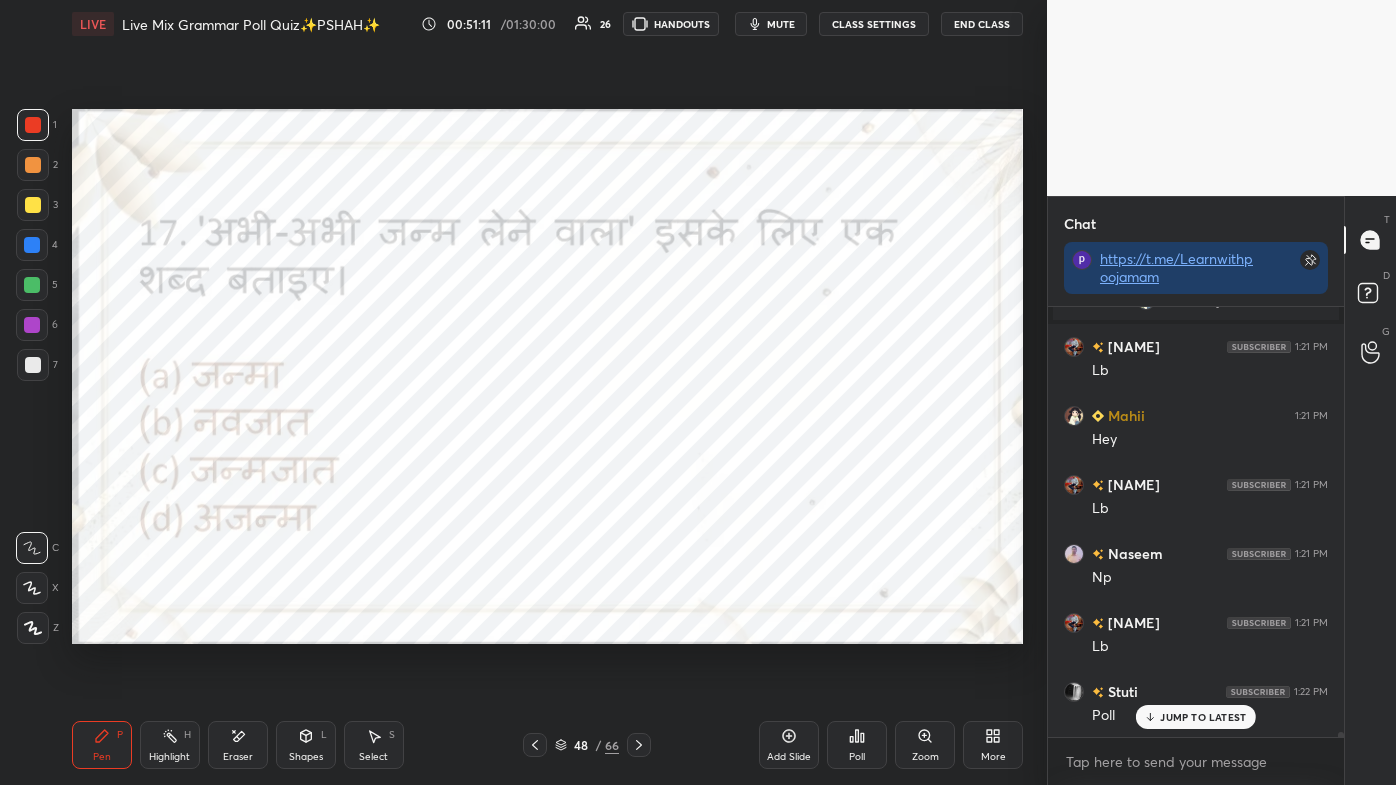 click on "More" at bounding box center [993, 745] 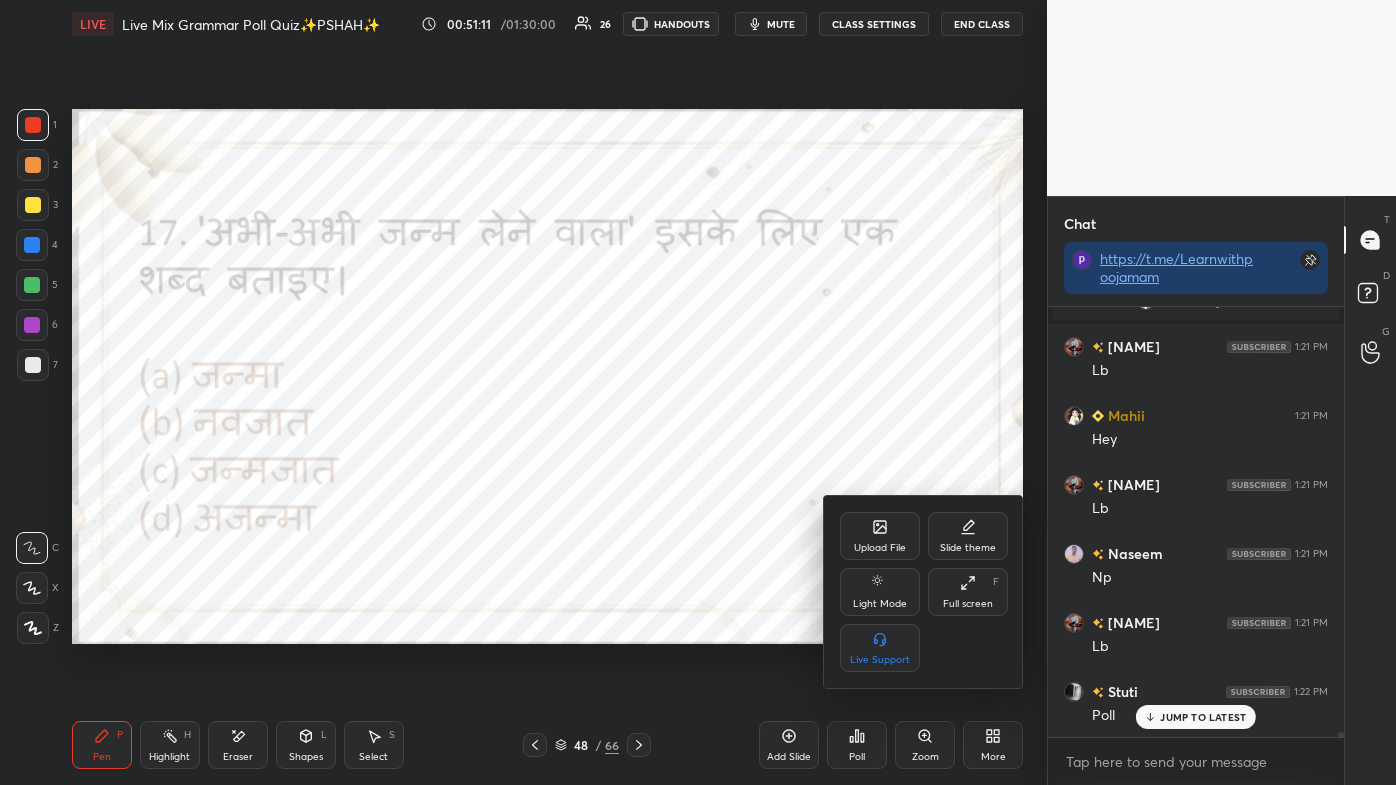 click on "Full screen" at bounding box center [968, 604] 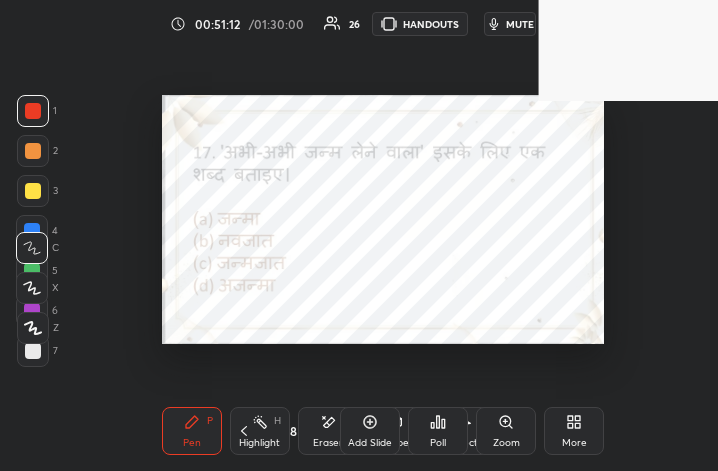 scroll, scrollTop: 343, scrollLeft: 509, axis: both 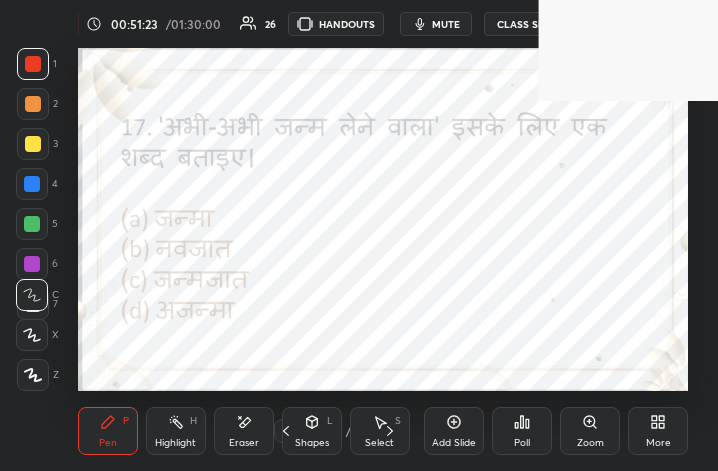 click on "More" at bounding box center (658, 431) 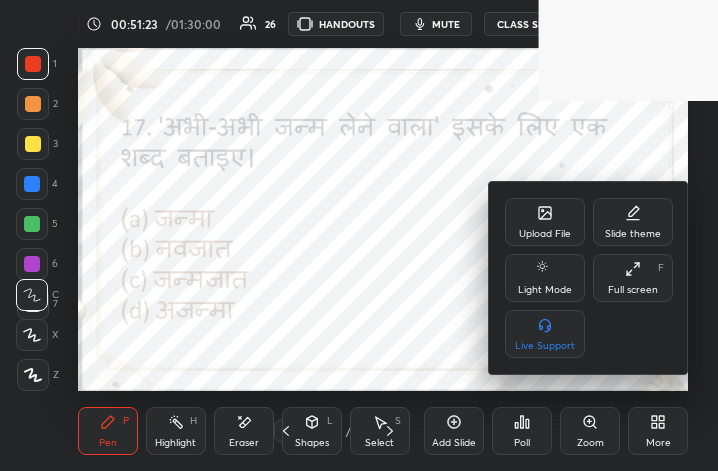 click on "Full screen" at bounding box center (633, 290) 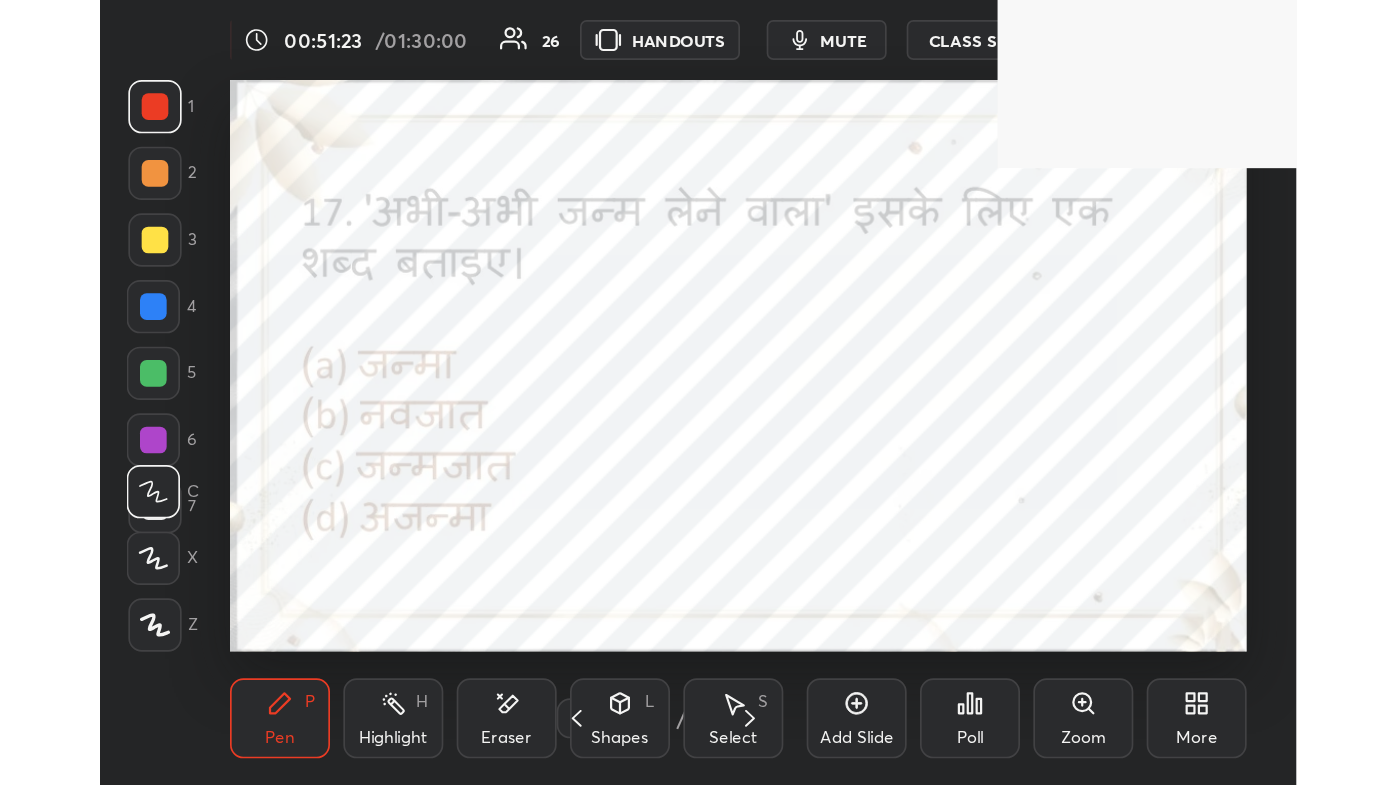 scroll, scrollTop: 99342, scrollLeft: 98683, axis: both 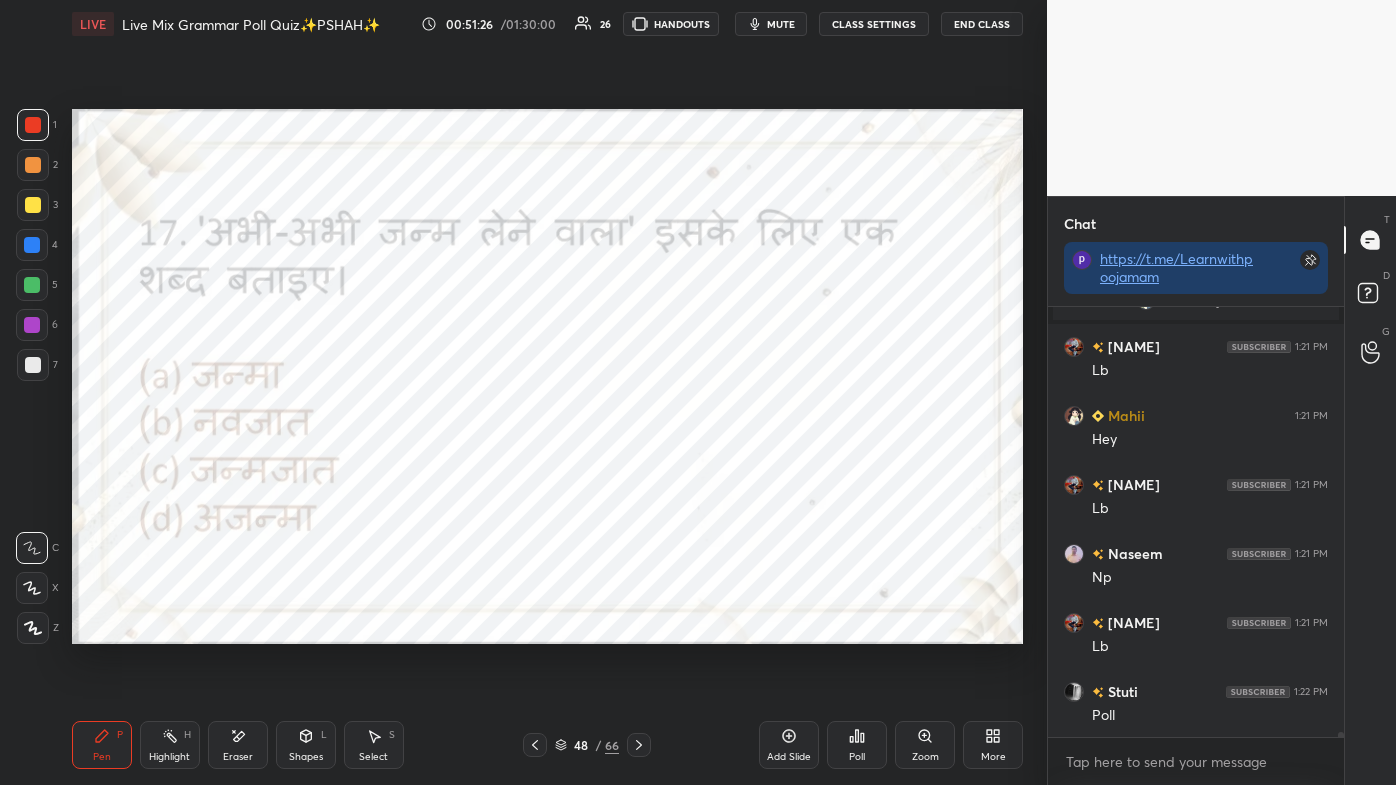 click on "Poll" at bounding box center [857, 745] 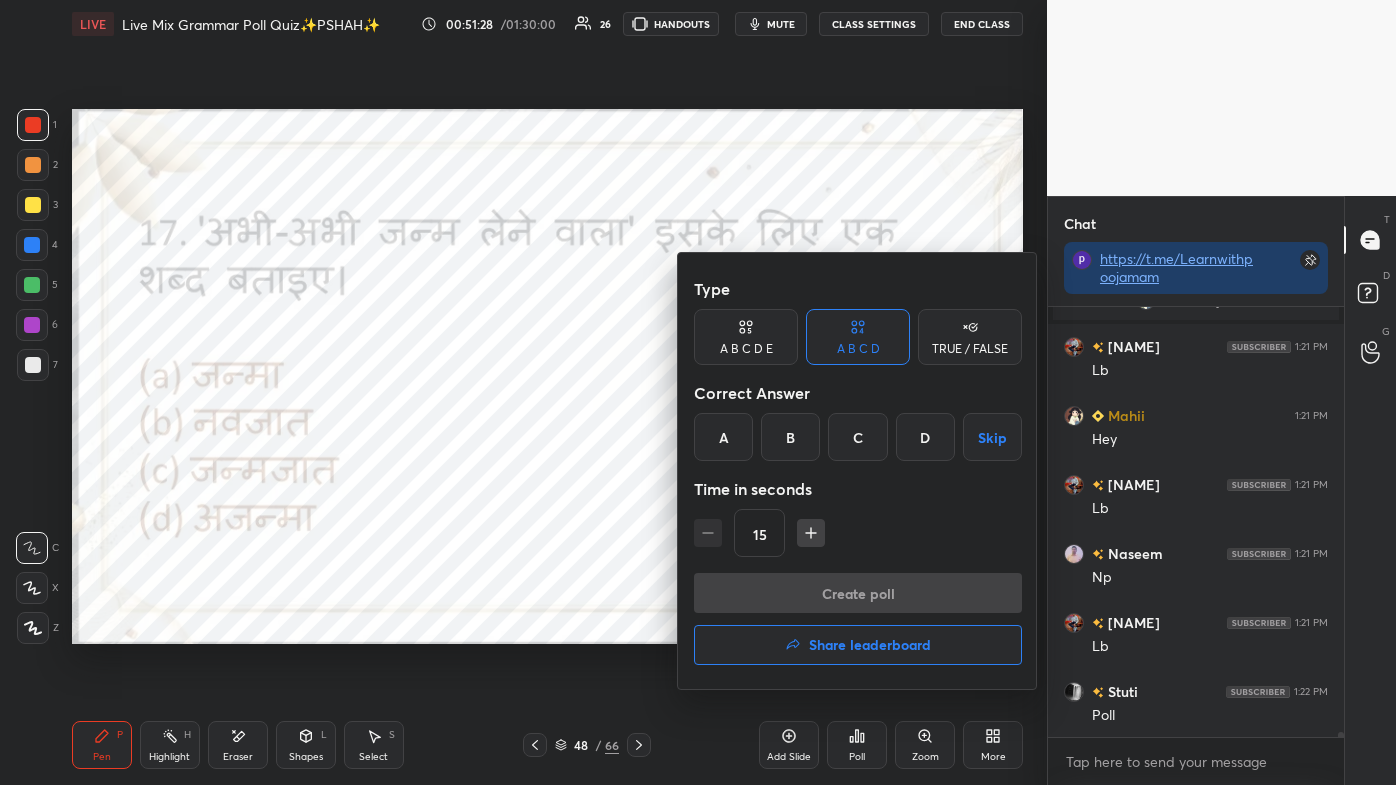 click on "B" at bounding box center (790, 437) 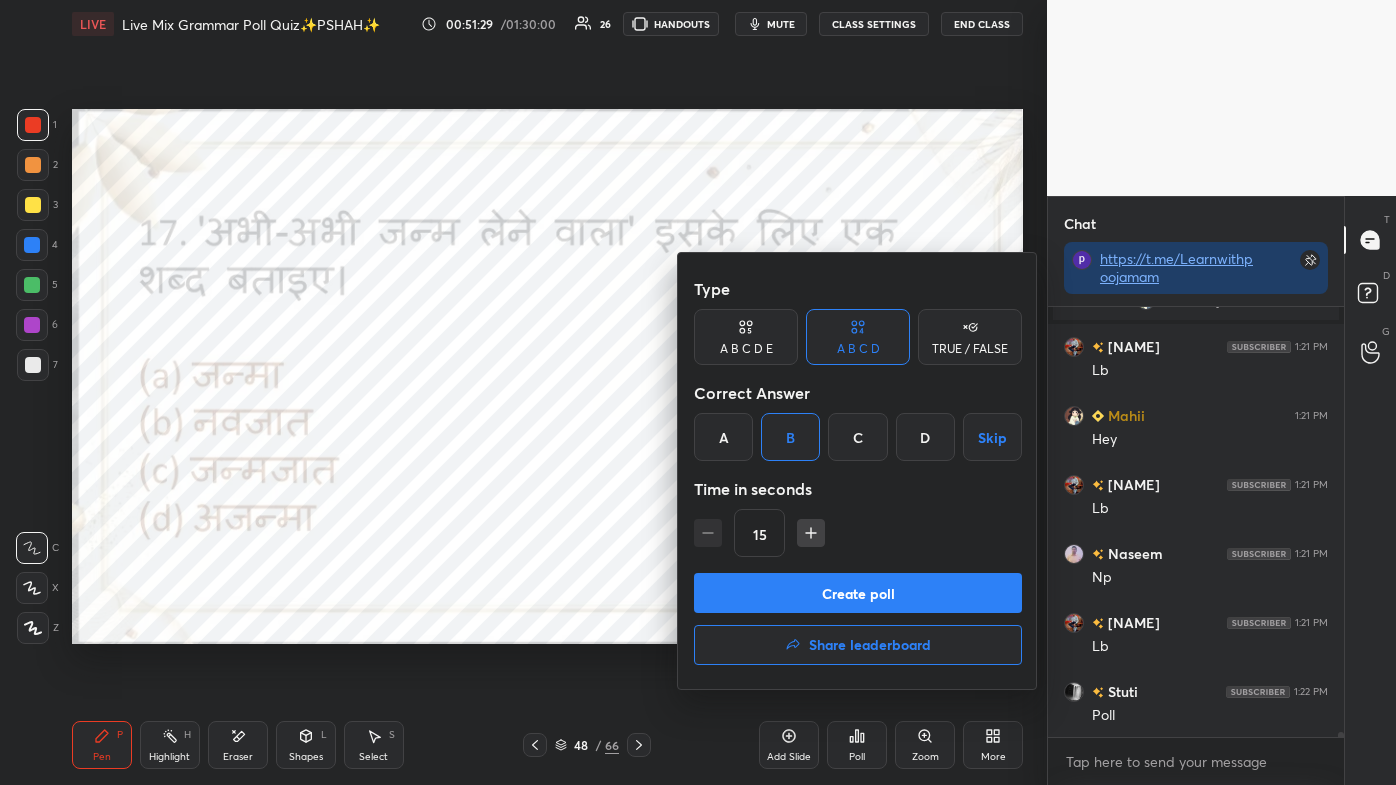 click on "Create poll" at bounding box center (858, 593) 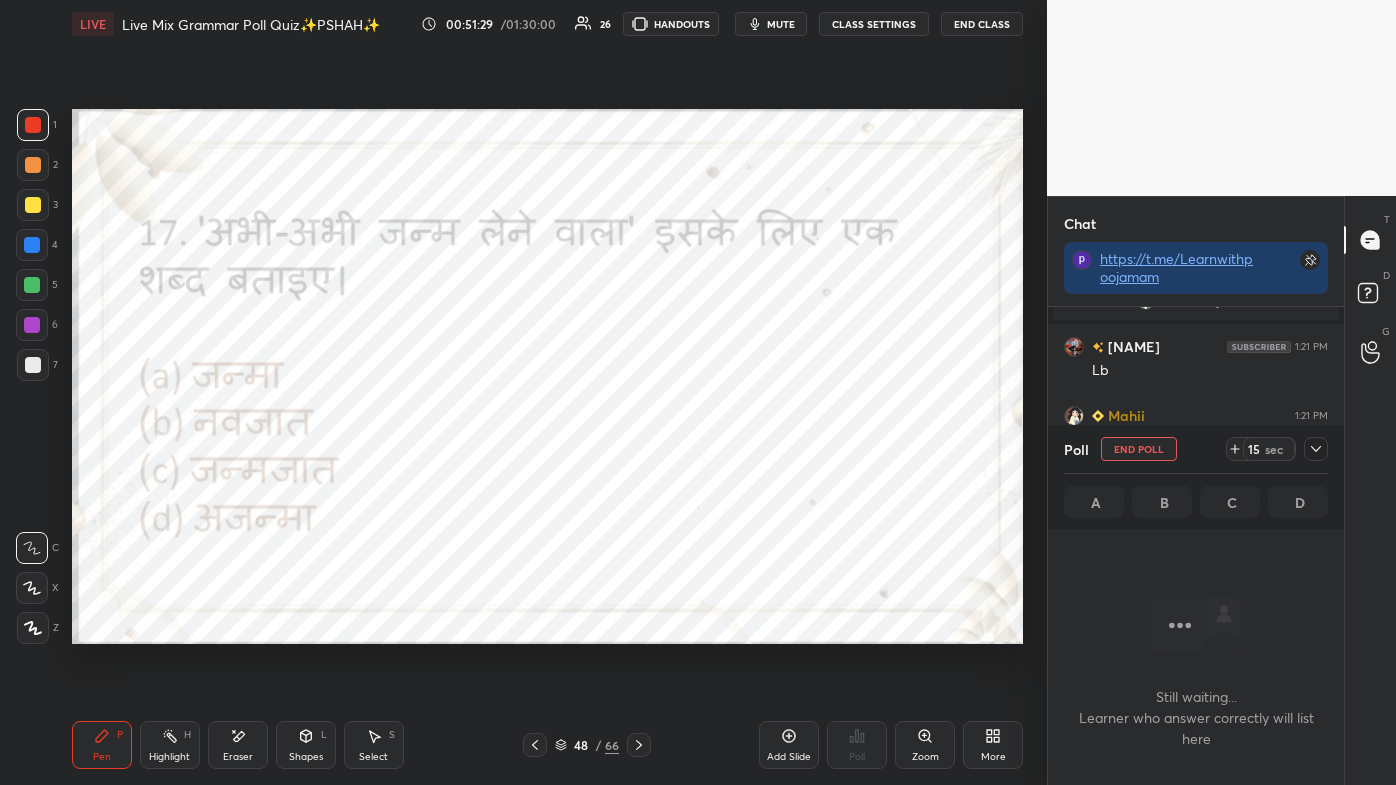 scroll, scrollTop: 331, scrollLeft: 290, axis: both 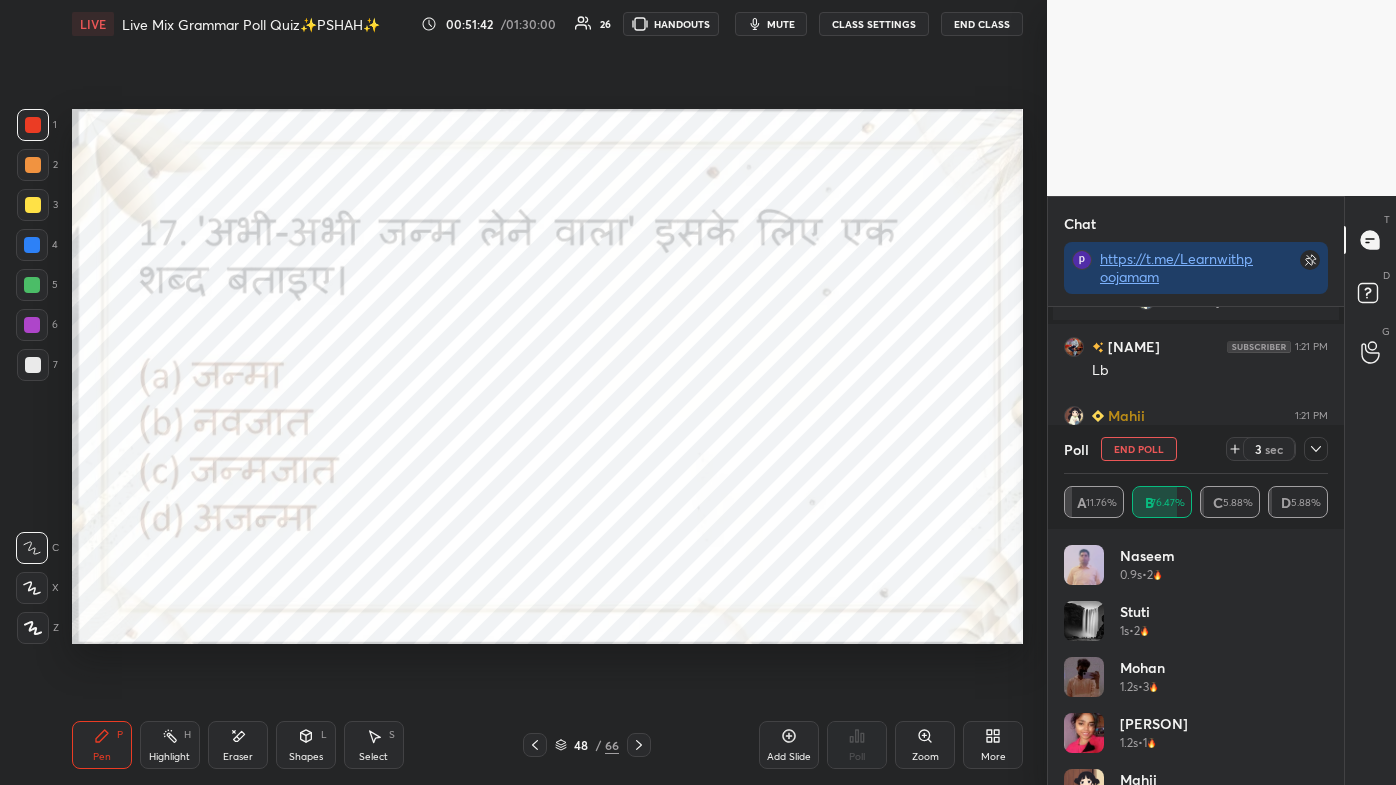 click on "Poll End Poll 3  sec" at bounding box center (1196, 449) 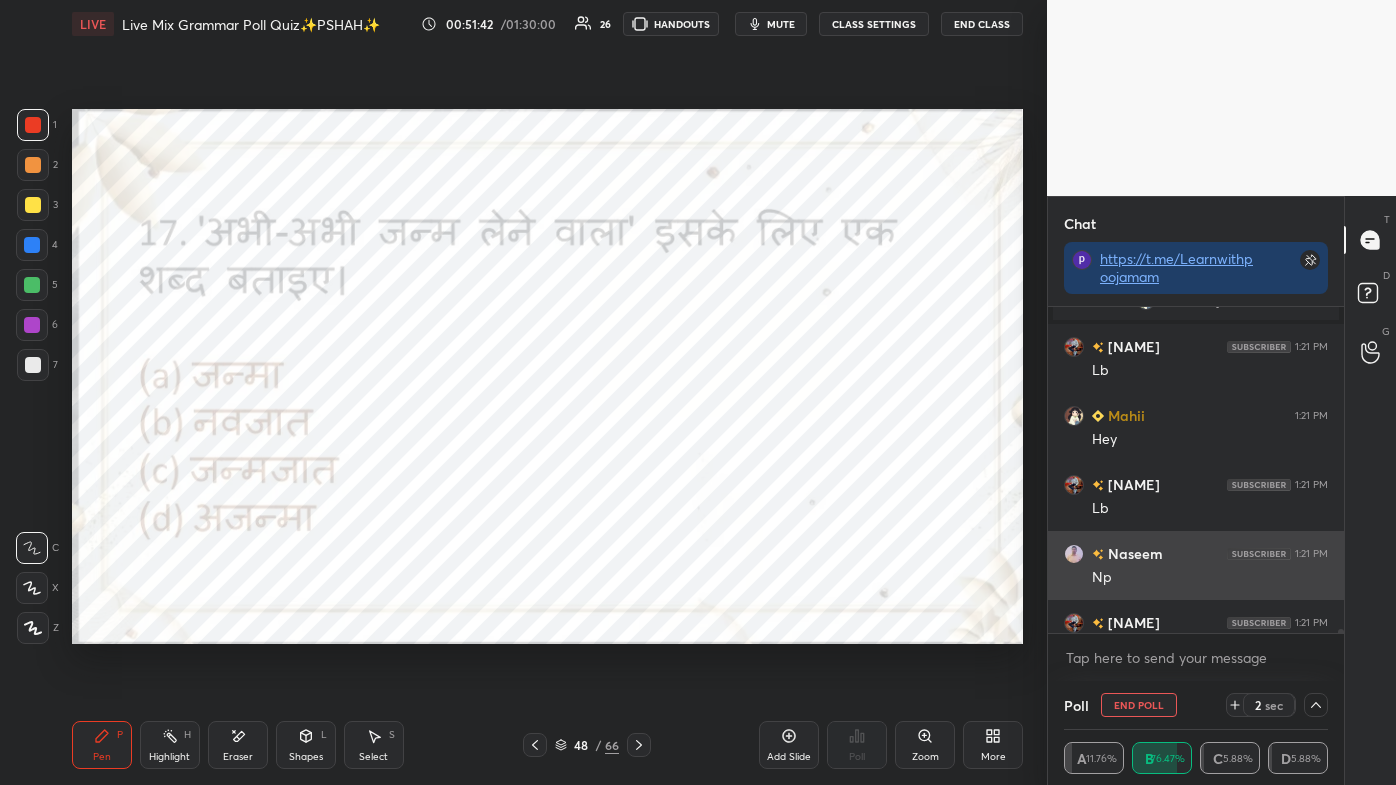 scroll, scrollTop: 58, scrollLeft: 258, axis: both 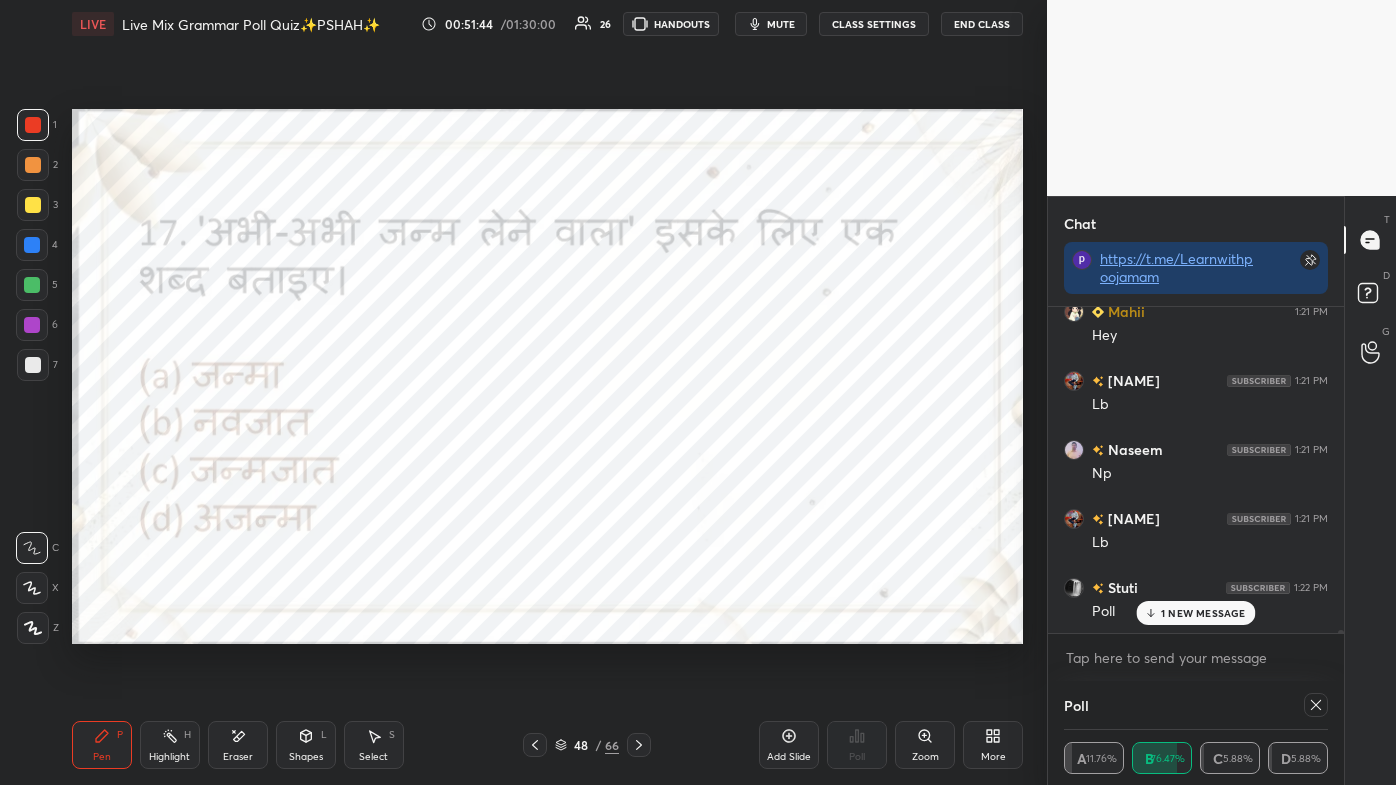 click on "Chat https://t.me/Learnwithpoojamam mayank 1:21 PM Lb [FIRST] 1:21 PM Hey mayank 1:21 PM Lb [FIRST] 1:21 PM Np mayank 1:21 PM Lb [FIRST] 1:22 PM Poll [FIRST] 1:22 PM Polllluuloooo [FIRST] 1:22 PM Poll 1 NEW MESSAGE Enable hand raising Enable raise hand to speak to learners. Once enabled, chat will be turned off temporarily. Enable x   Doubts asked by learners will show up here NEW DOUBTS ASKED No one has raised a hand yet Can't raise hand Looks like educator just invited you to speak. Please wait before you can raise your hand again. Got it Poll A 11.76% B 76.47% C 5.88% D 5.88%" at bounding box center (1195, 490) 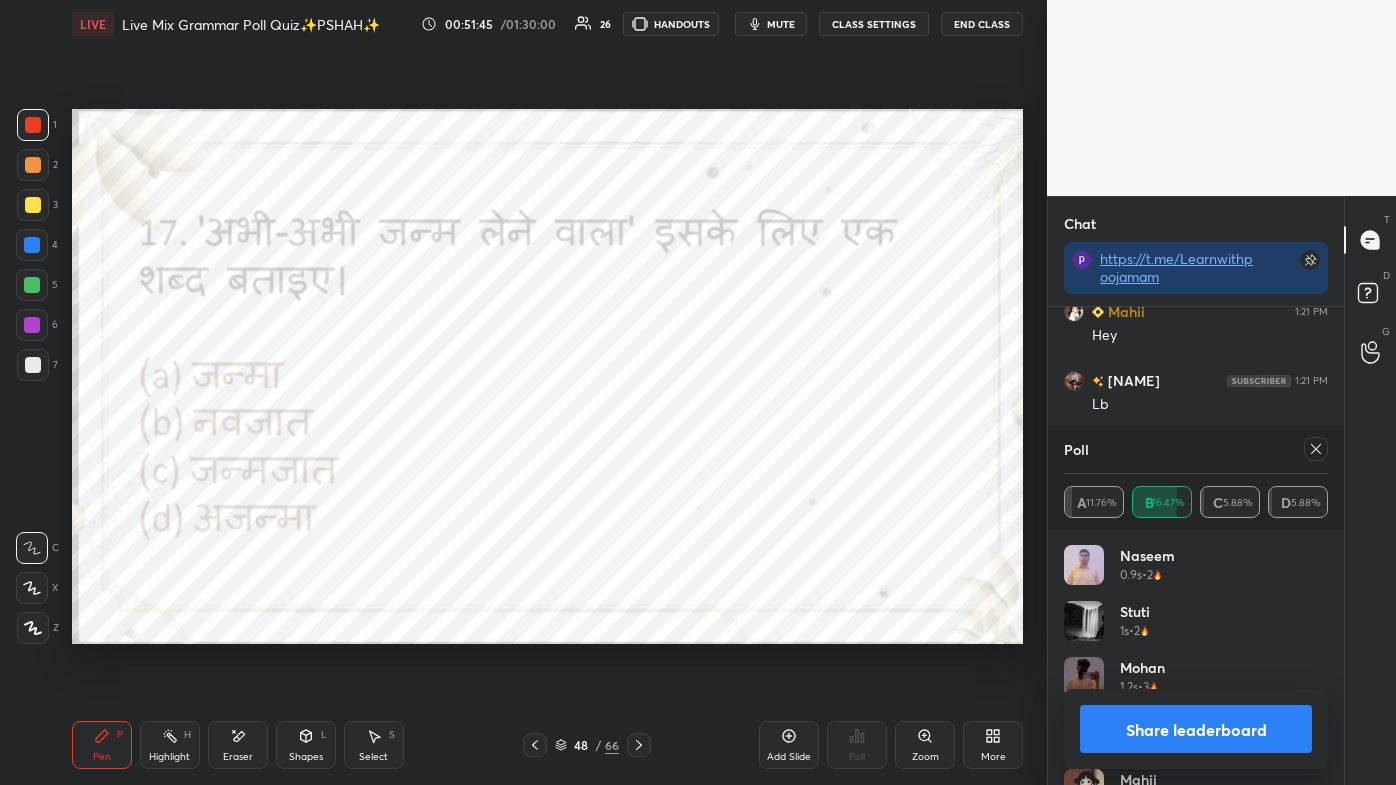 click at bounding box center [1316, 449] 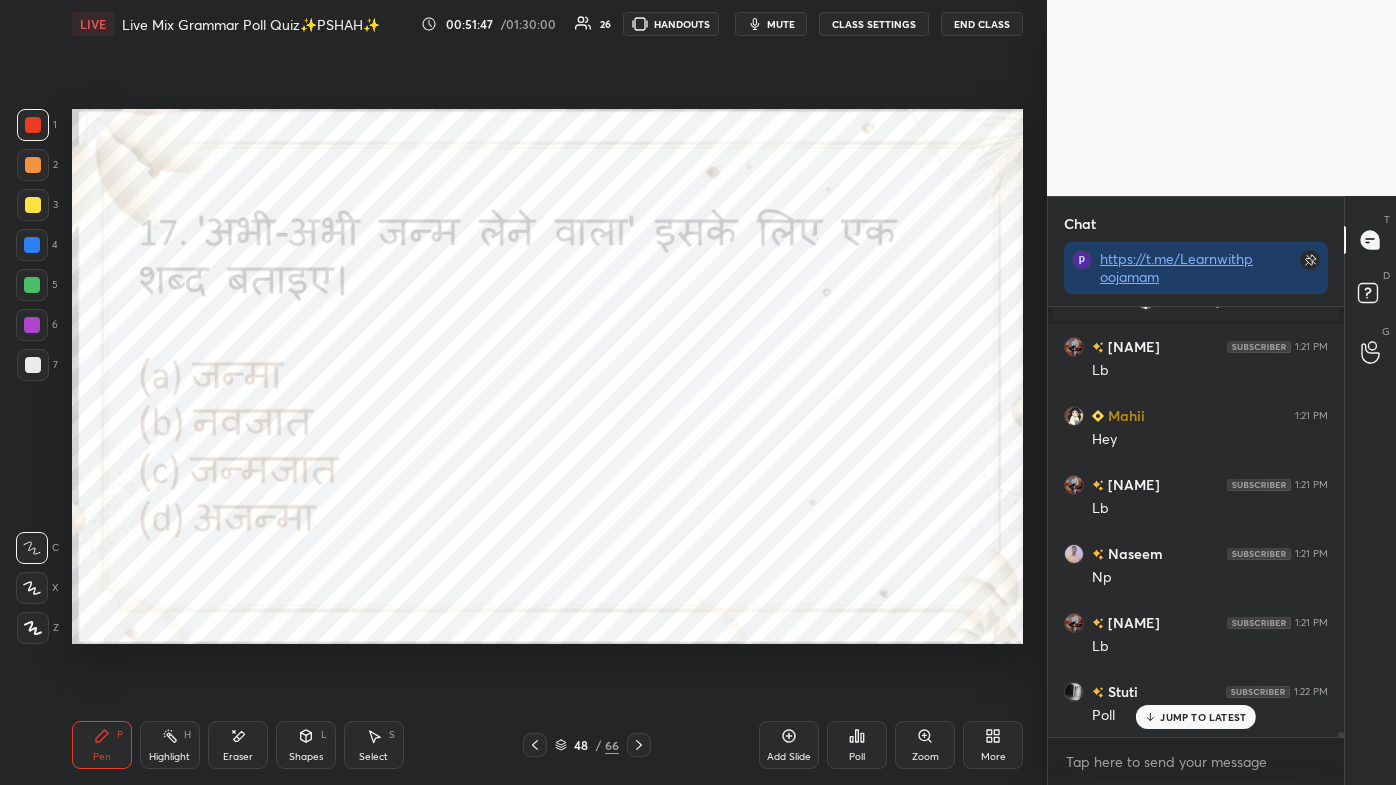 click on "JUMP TO LATEST" at bounding box center [1196, 717] 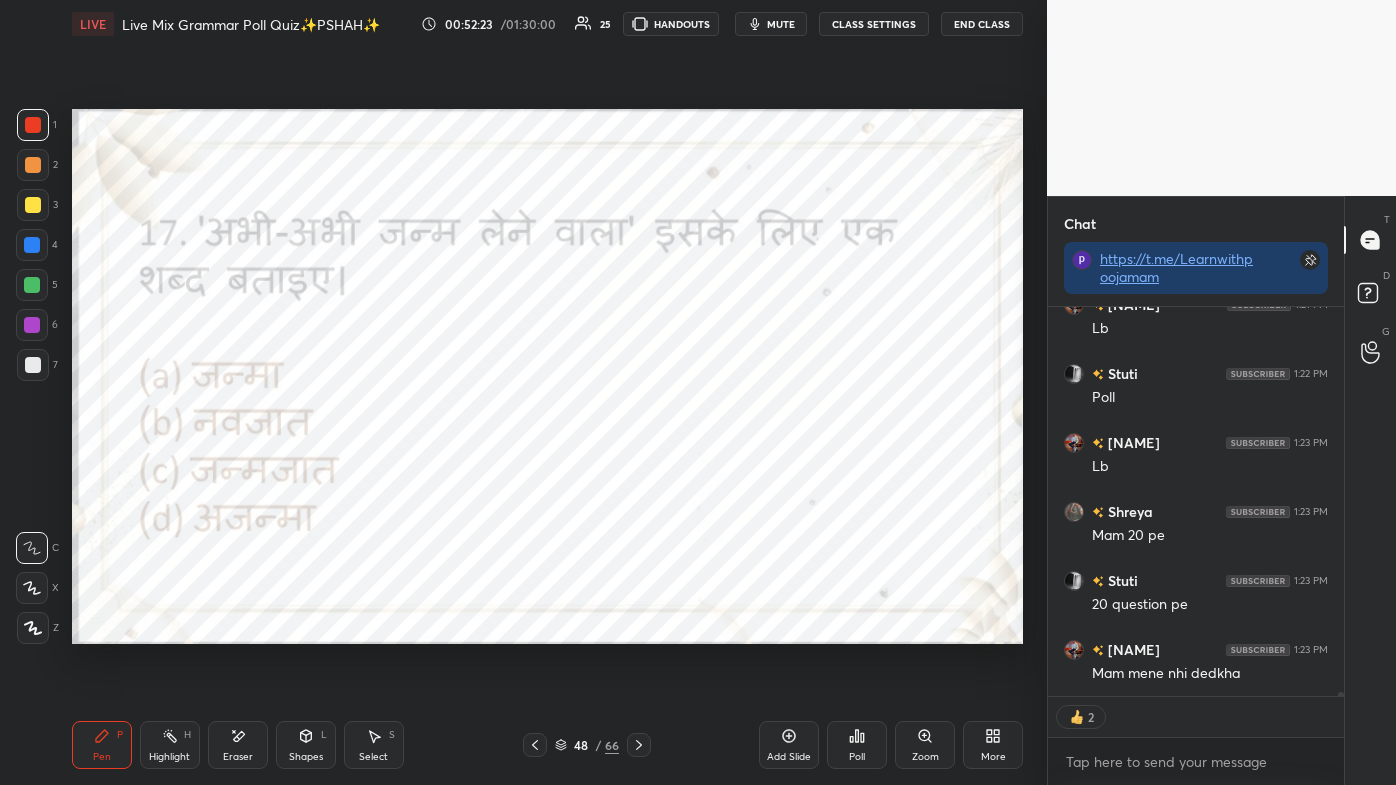 click on "Pen P Highlight H Eraser Shapes L Select S 48 / 66 Add Slide Poll Zoom More" at bounding box center [547, 745] 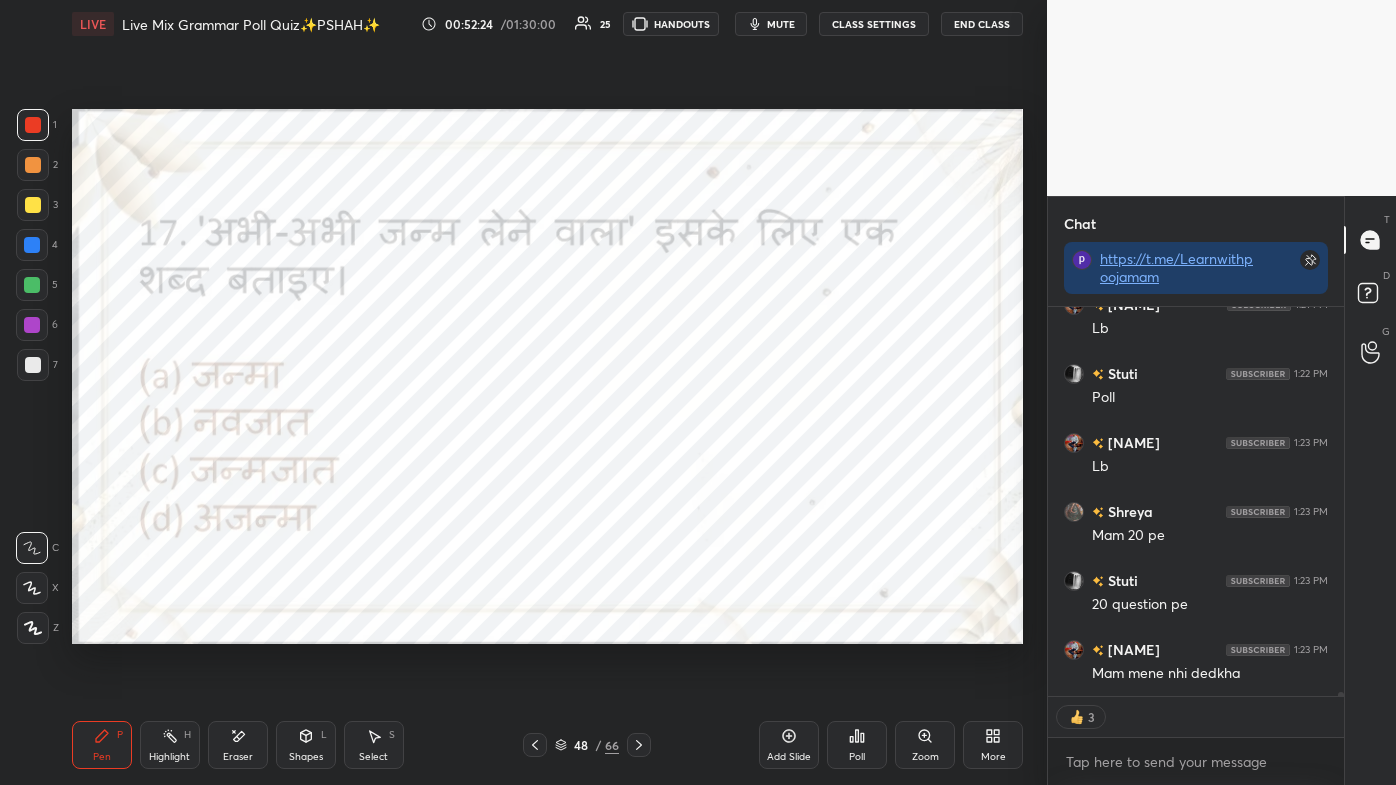 click 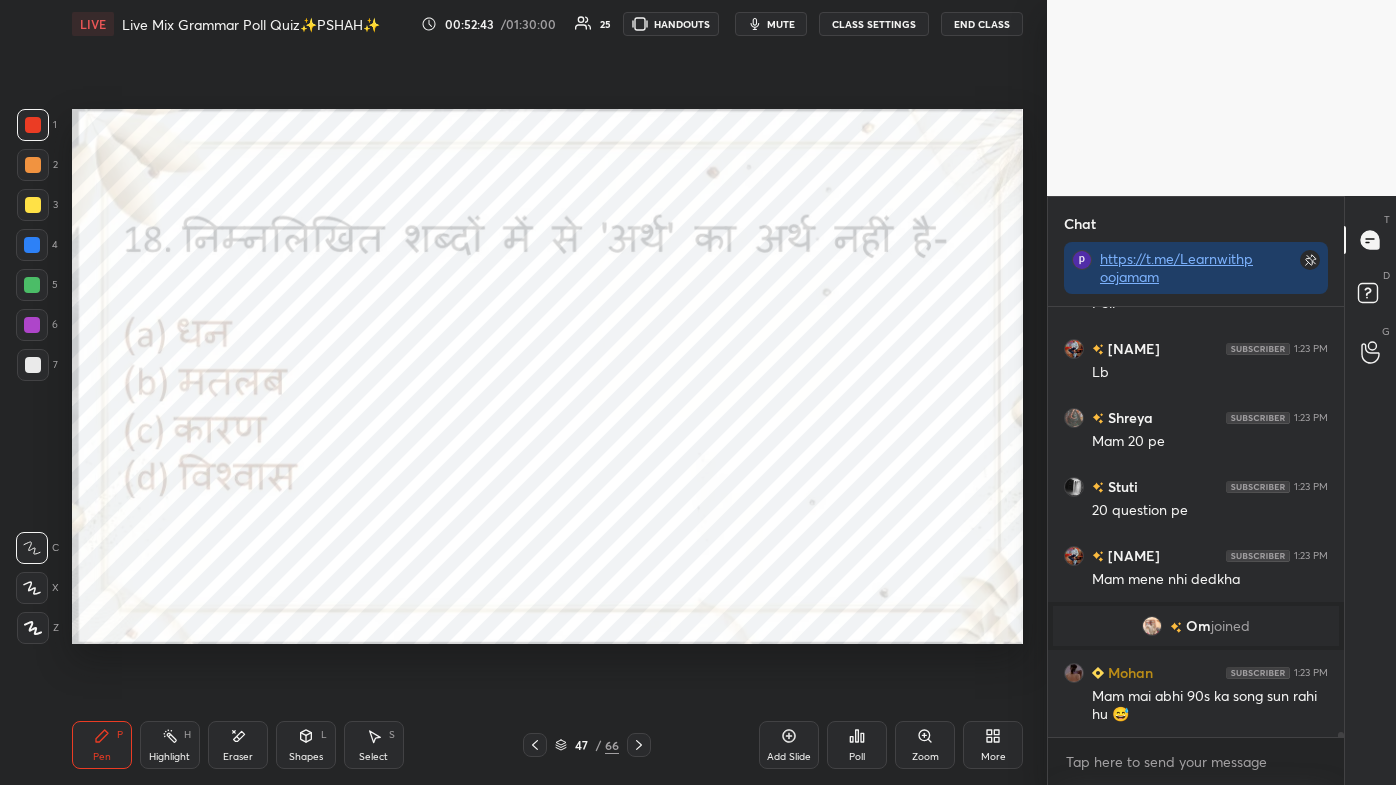 click on "More" at bounding box center (993, 745) 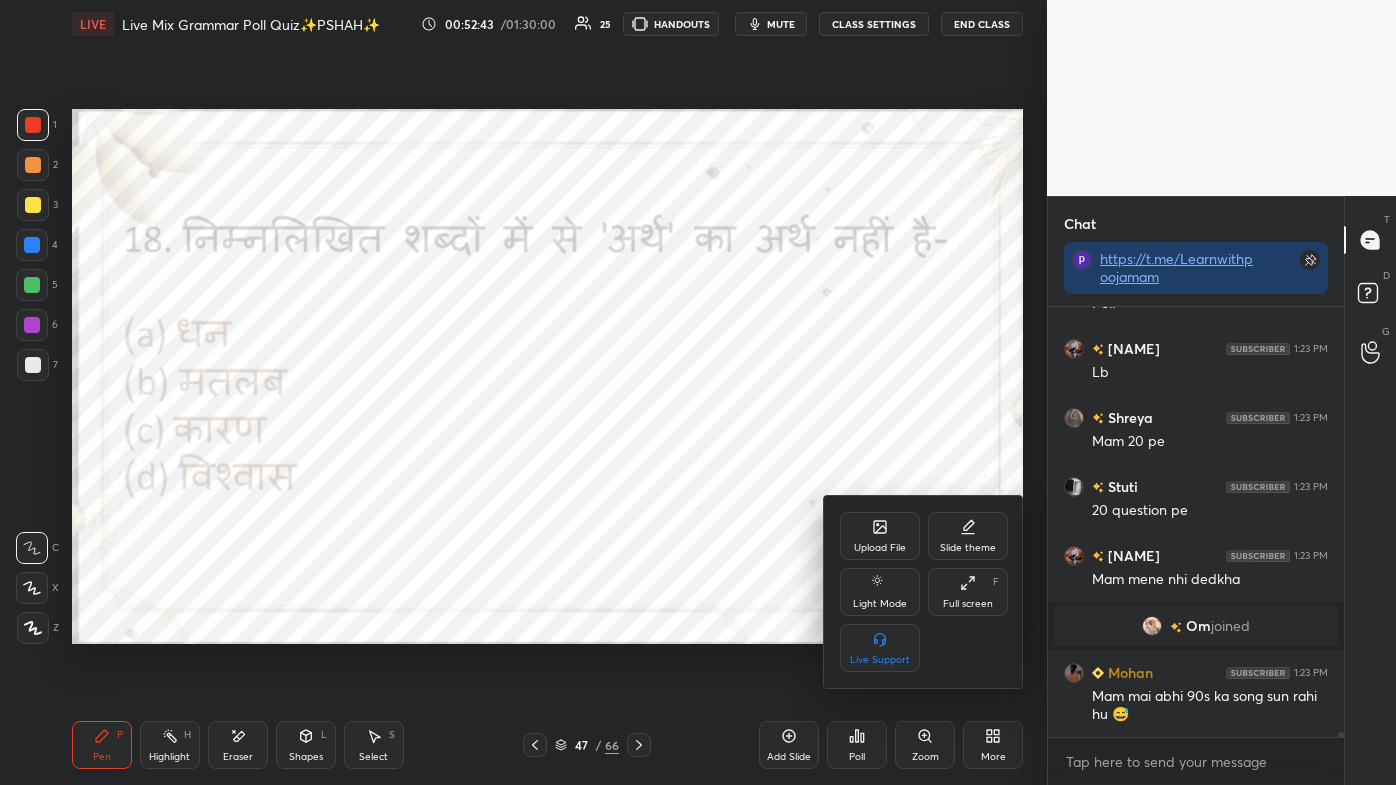 click on "Full screen" at bounding box center [968, 604] 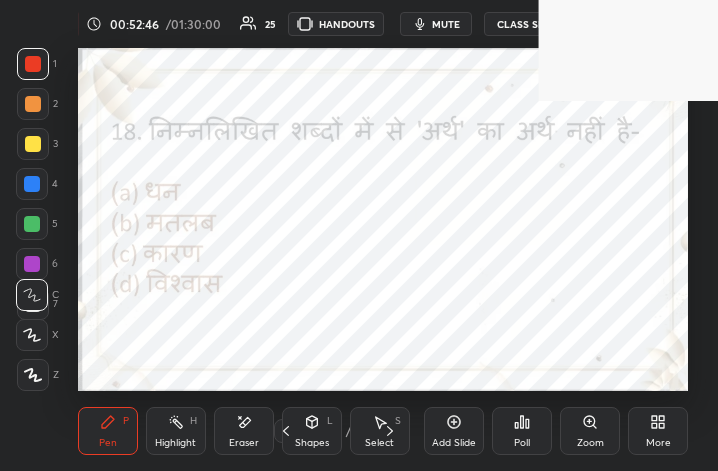 scroll, scrollTop: 99656, scrollLeft: 99361, axis: both 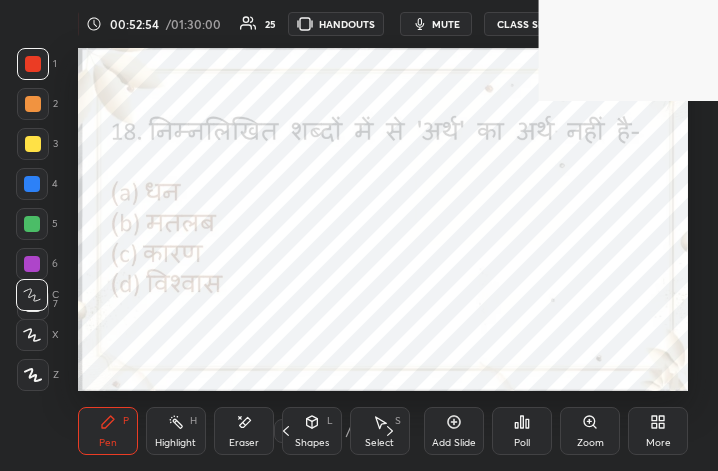 click on "More" at bounding box center (658, 431) 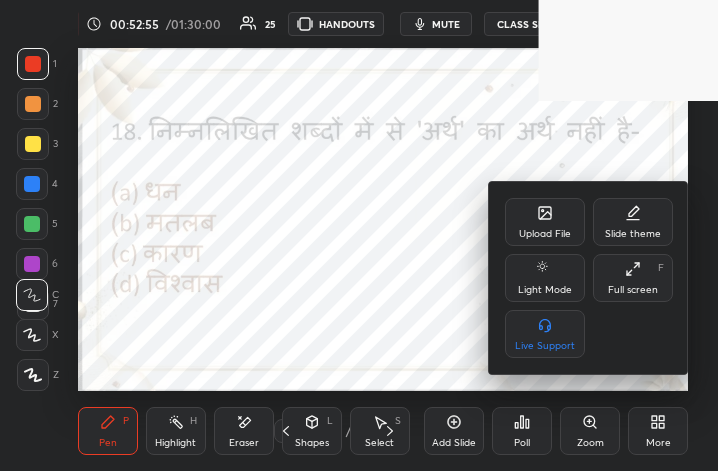 click on "Full screen F" at bounding box center [633, 278] 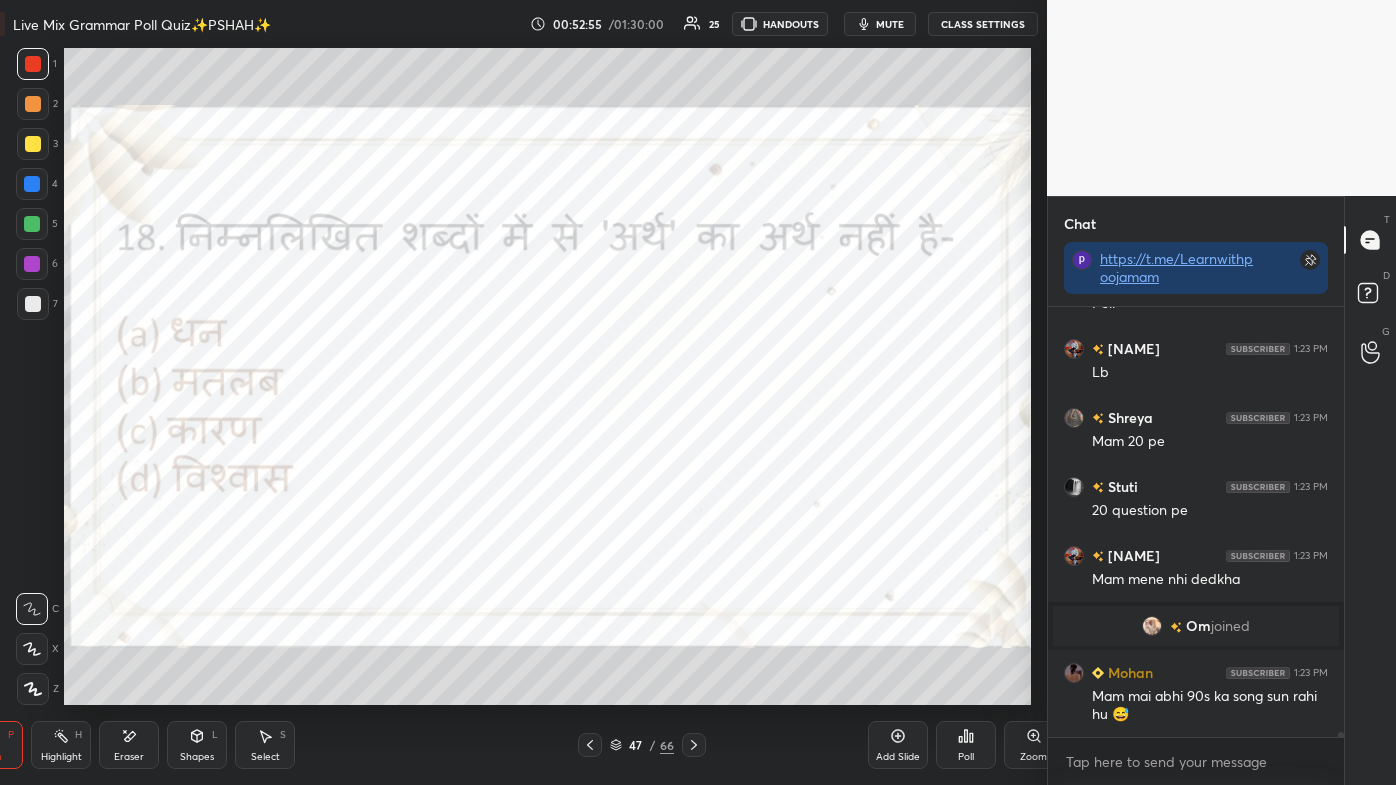 scroll, scrollTop: 99342, scrollLeft: 98703, axis: both 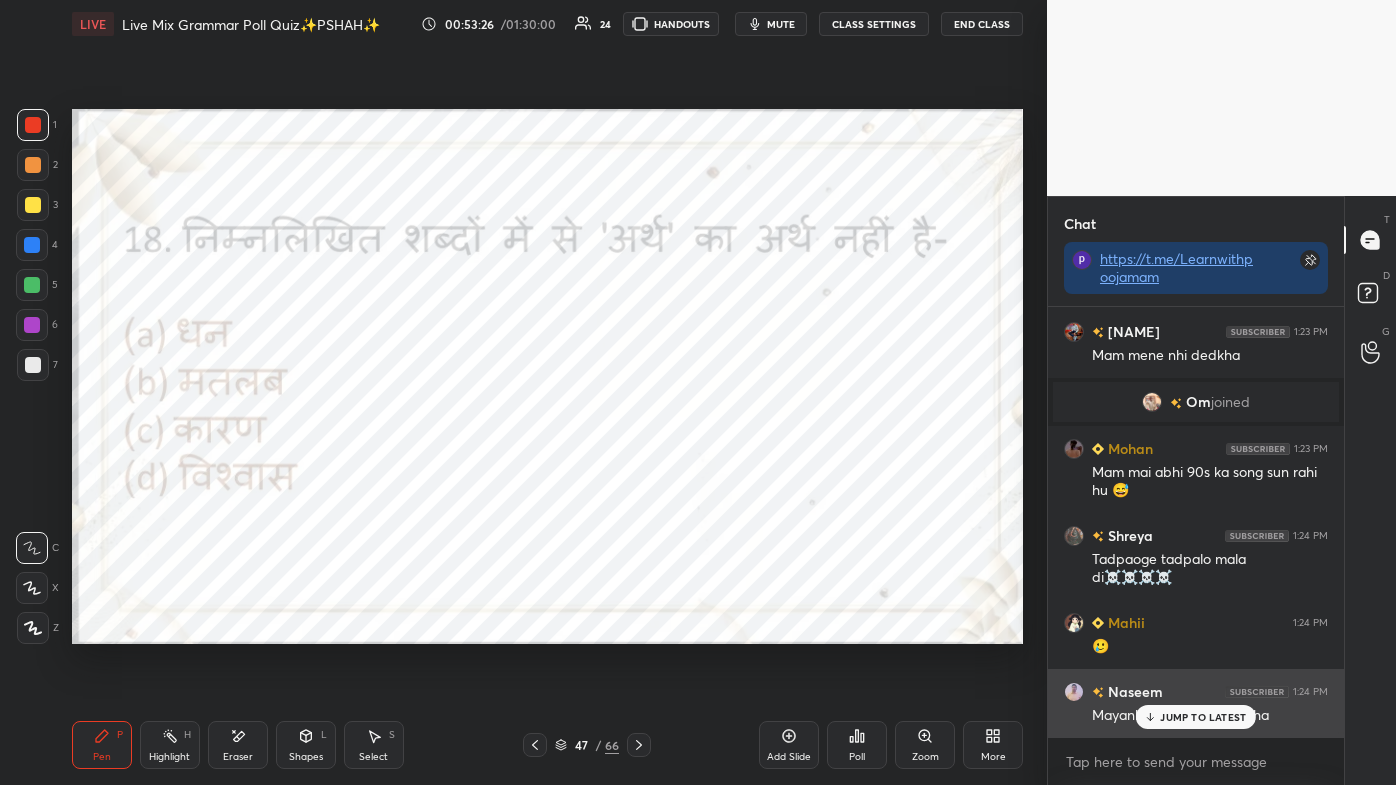 drag, startPoint x: 1181, startPoint y: 720, endPoint x: 1162, endPoint y: 725, distance: 19.646883 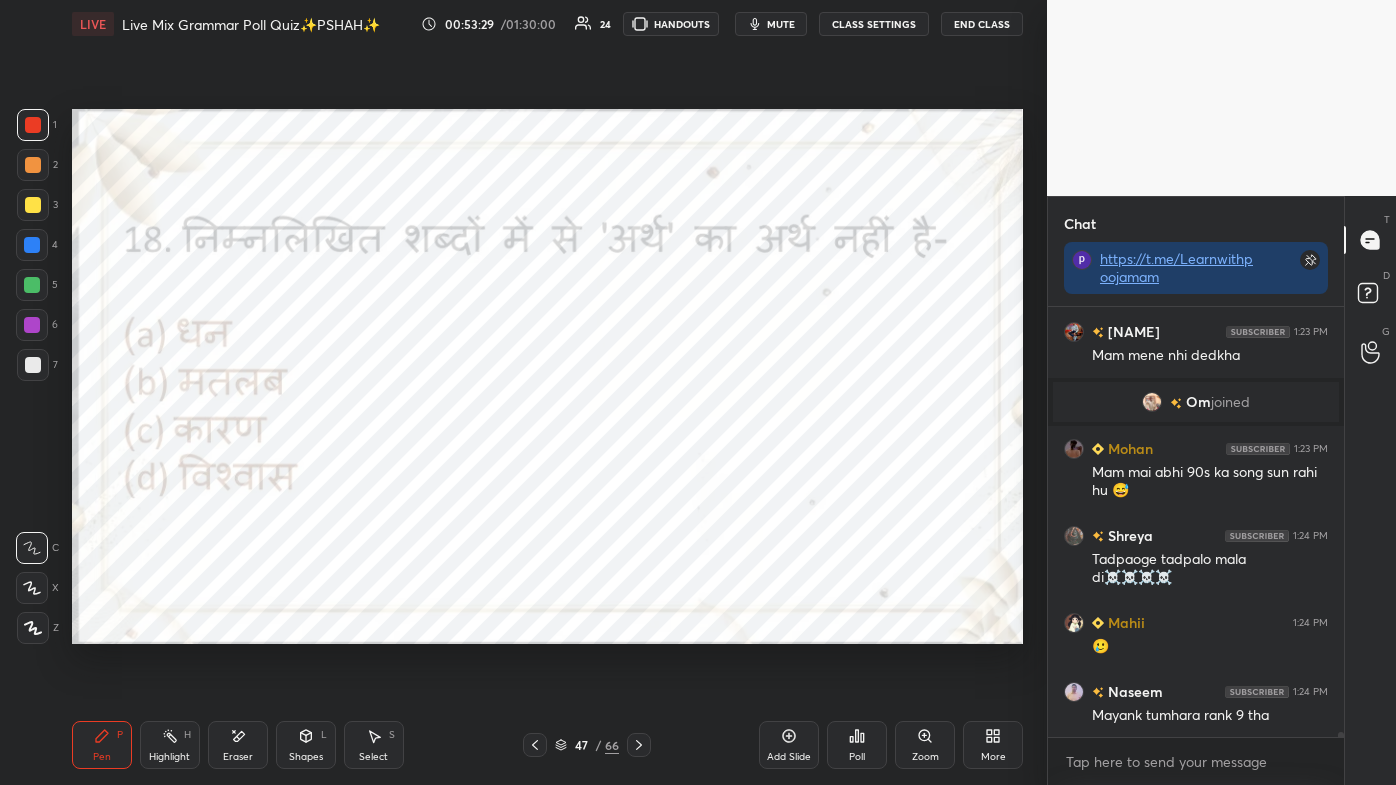 click on "Poll" at bounding box center [857, 745] 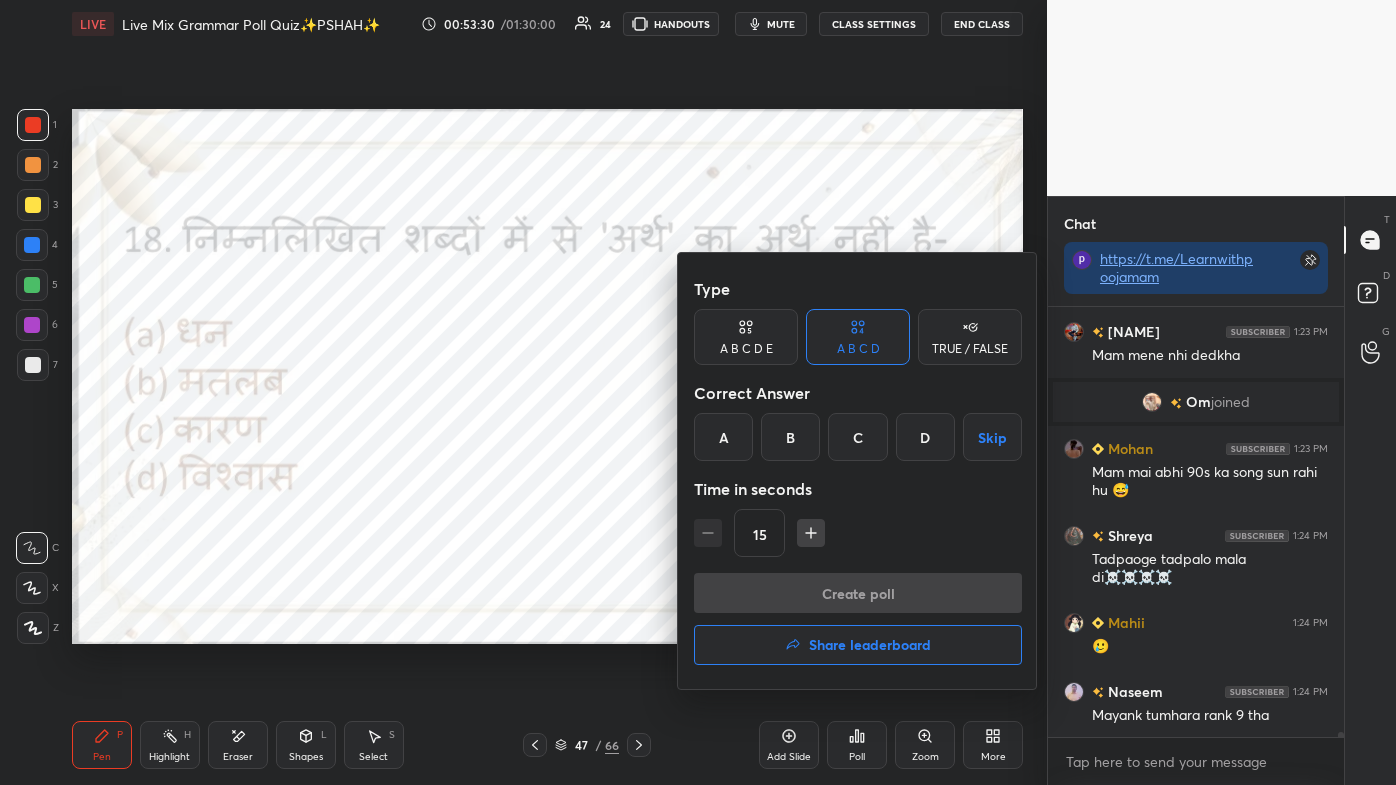 click on "D" at bounding box center [925, 437] 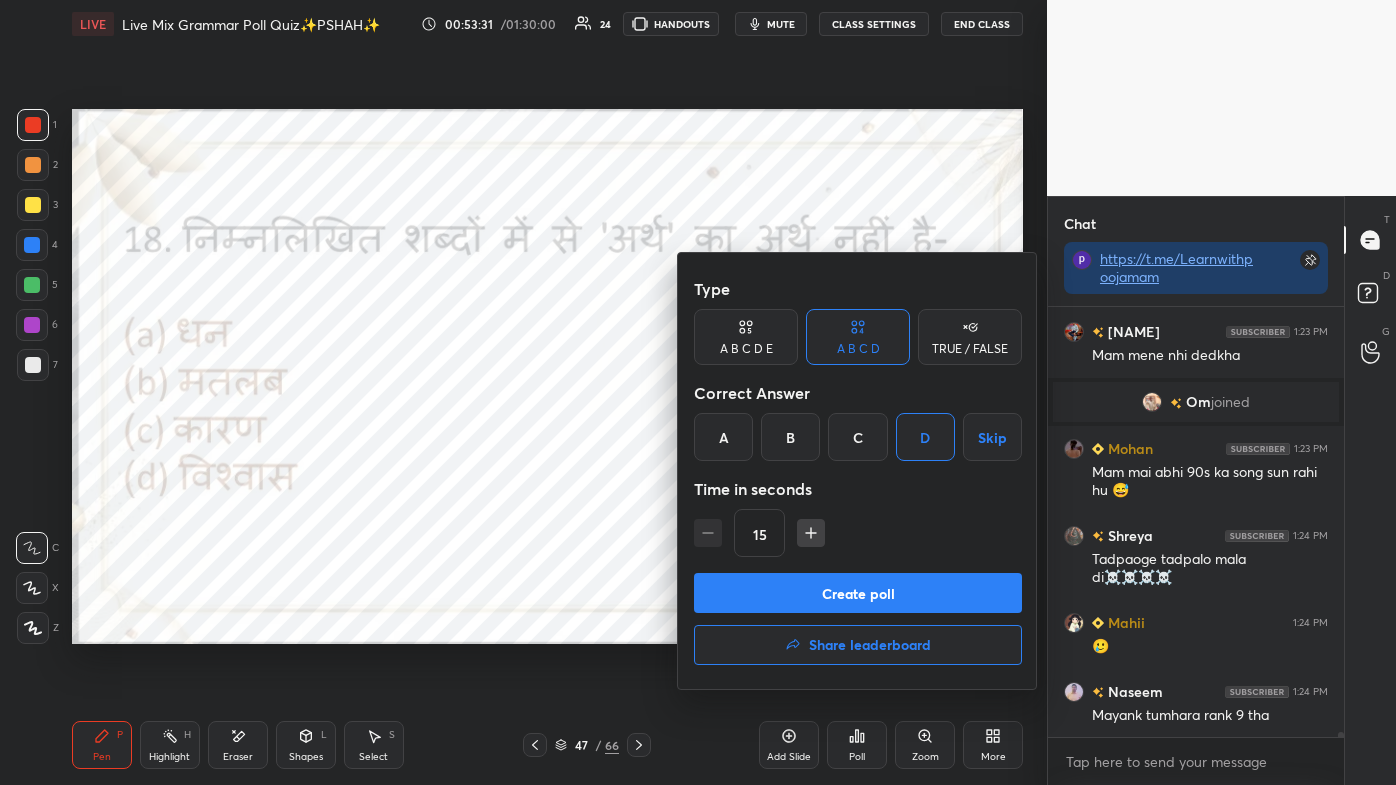 click on "Create poll" at bounding box center [858, 593] 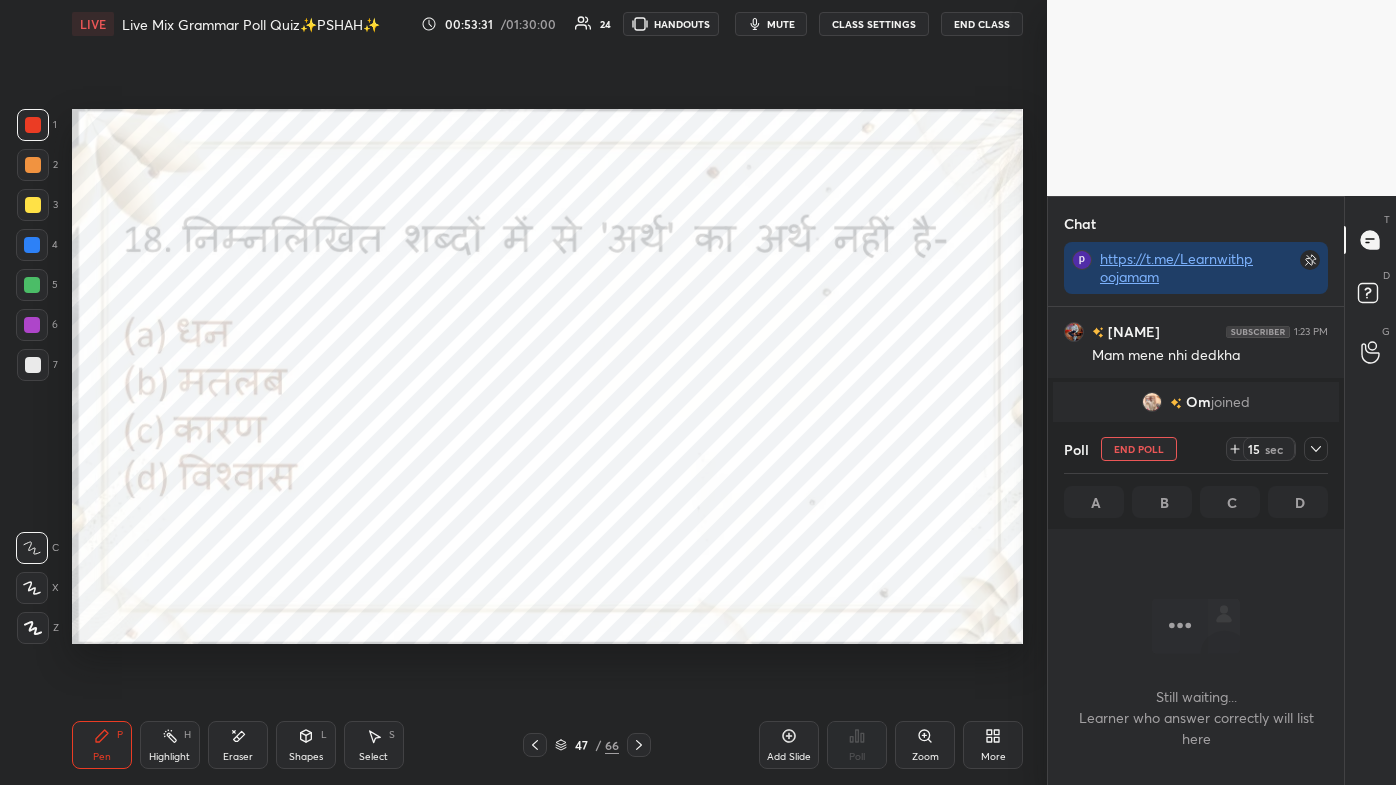 scroll, scrollTop: 400, scrollLeft: 290, axis: both 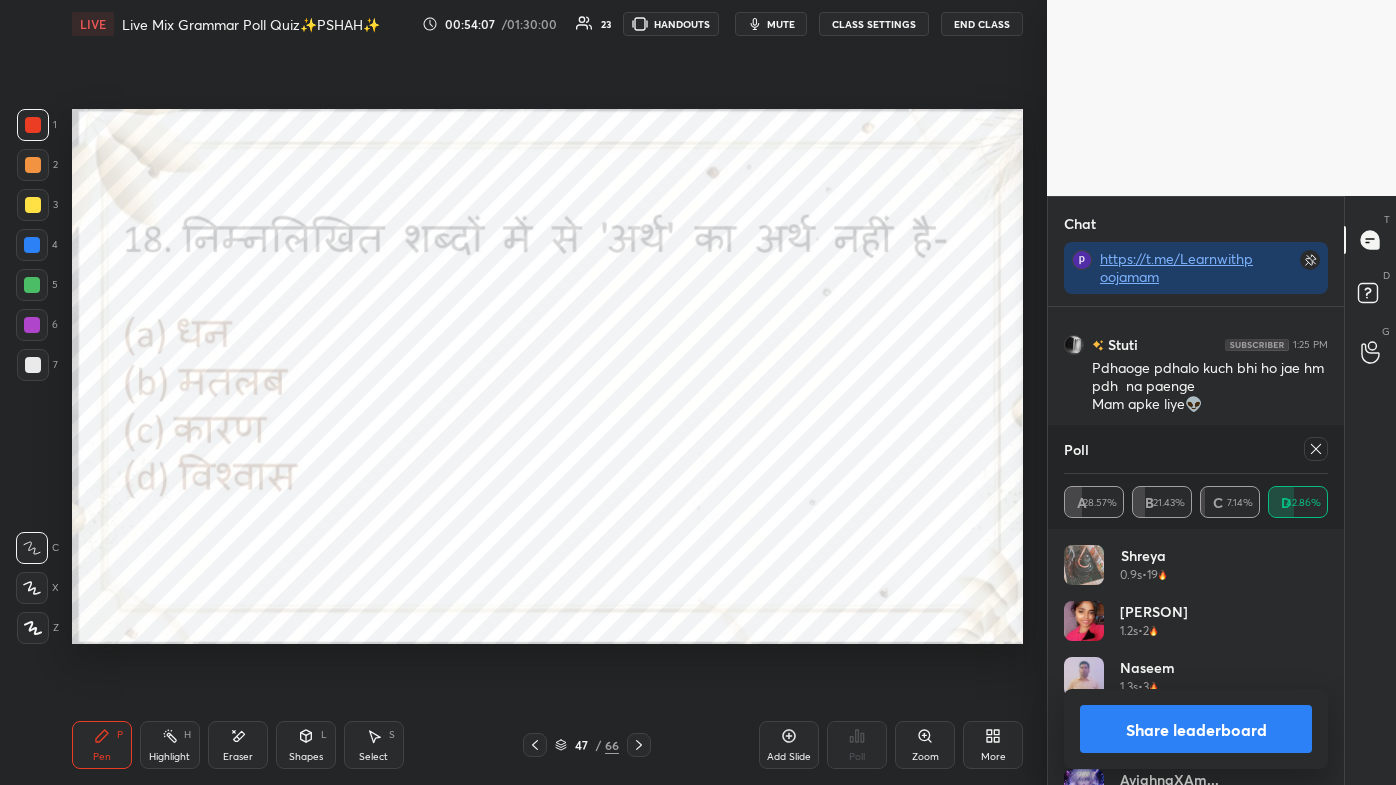 click 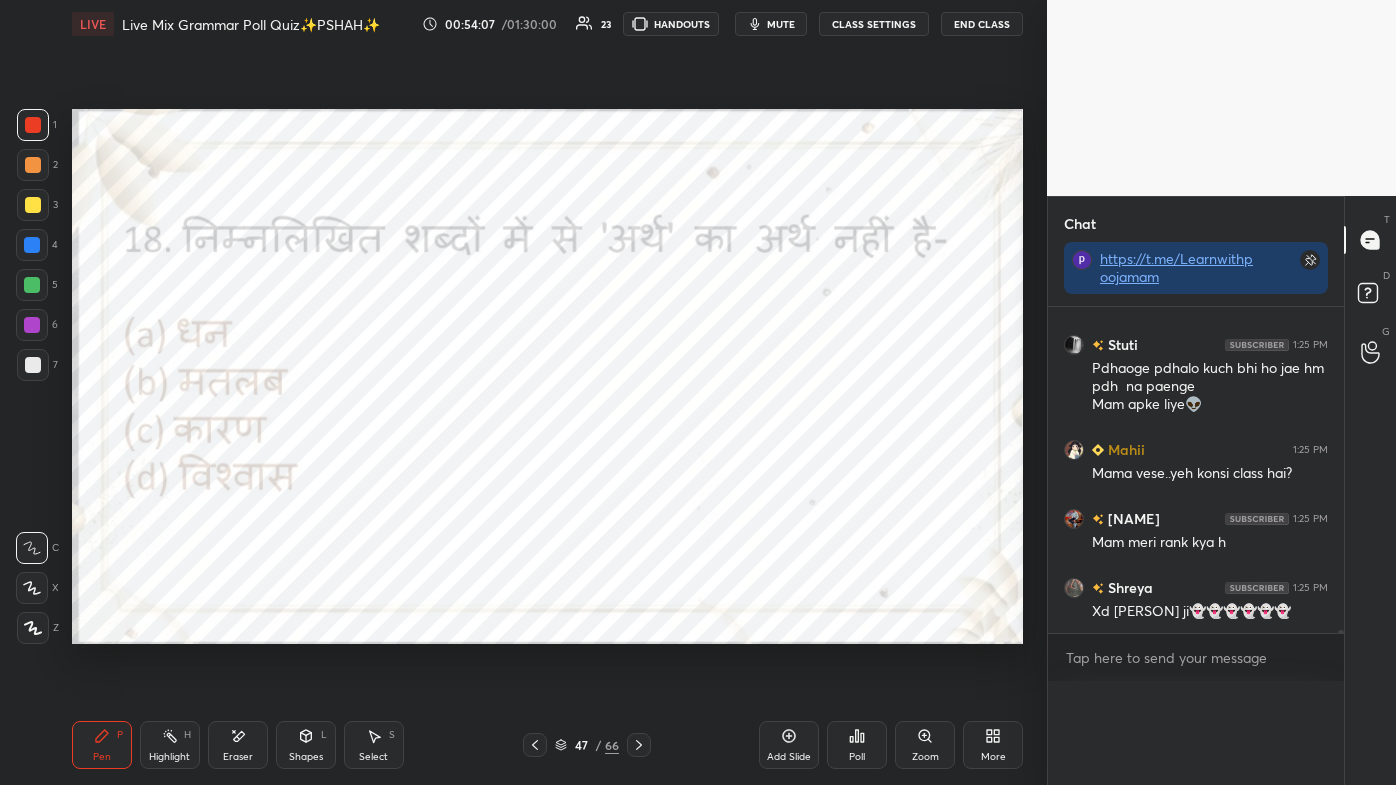 scroll, scrollTop: 2, scrollLeft: 258, axis: both 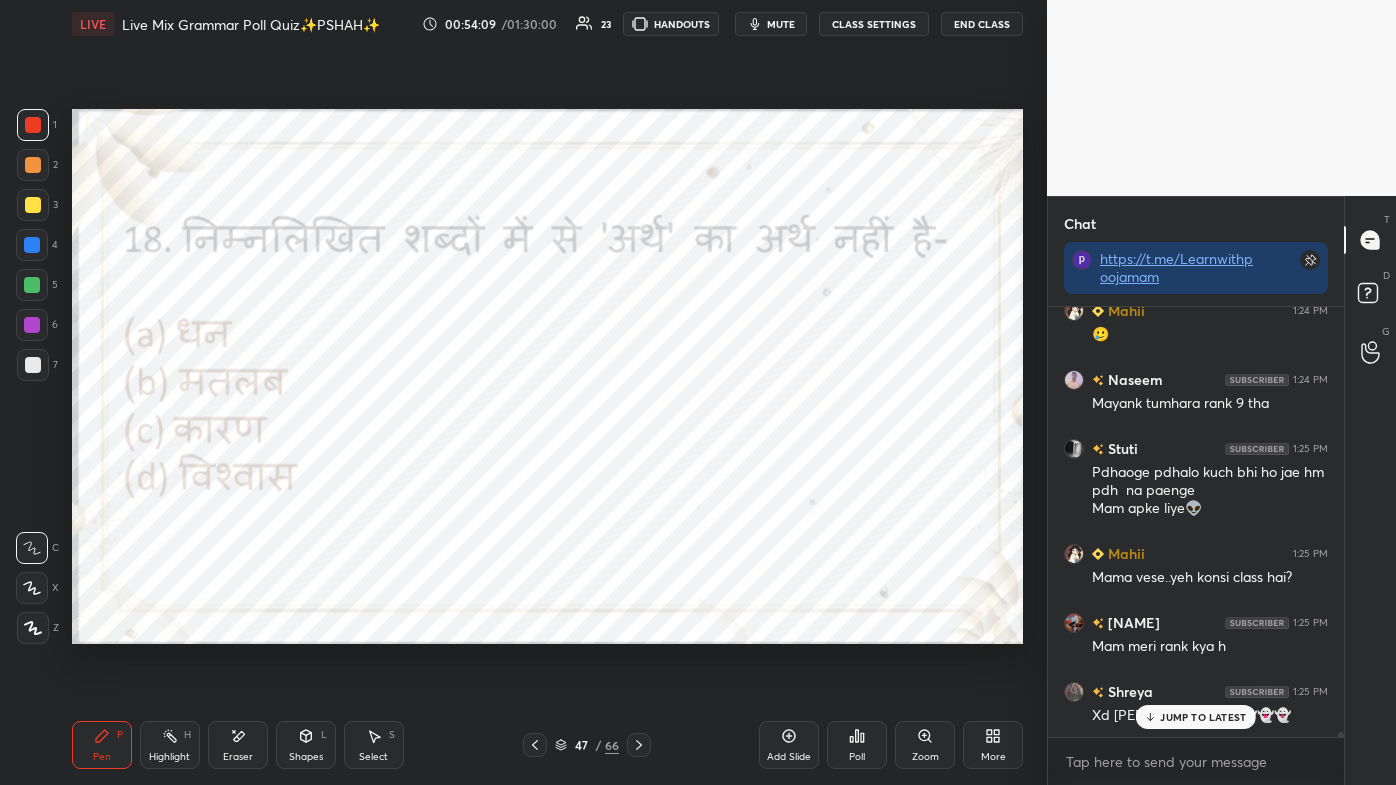 click on "JUMP TO LATEST" at bounding box center (1203, 717) 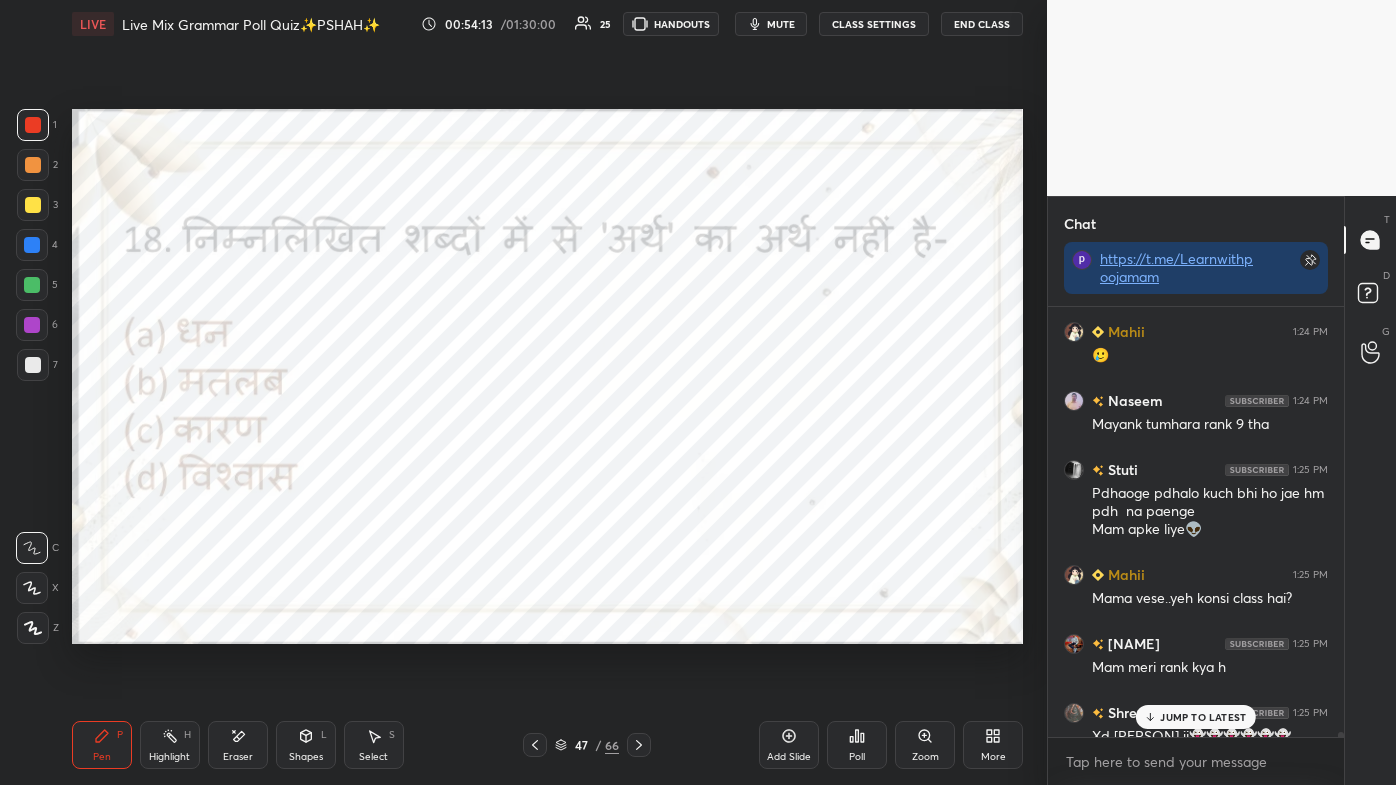 click on "JUMP TO LATEST" at bounding box center [1203, 717] 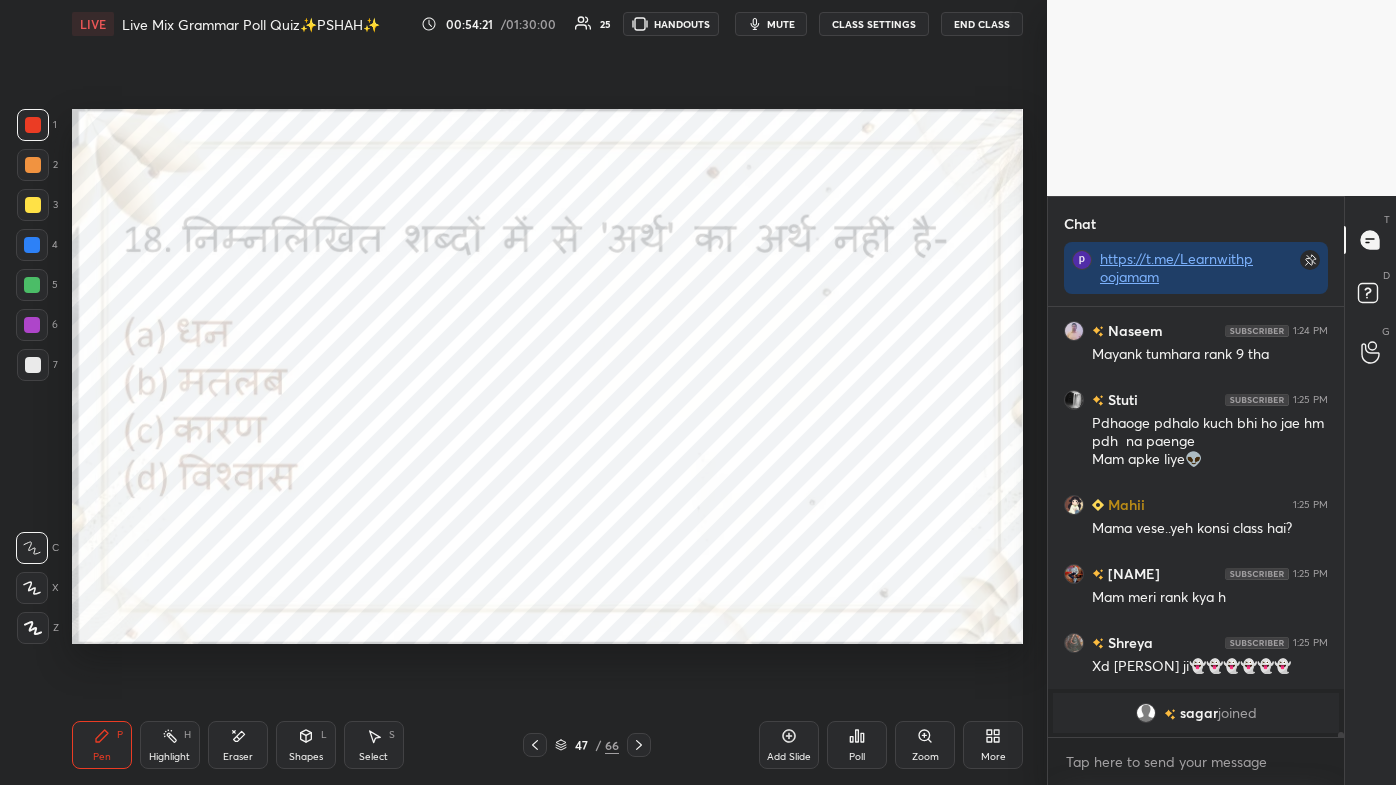 click on "Eraser" at bounding box center (238, 745) 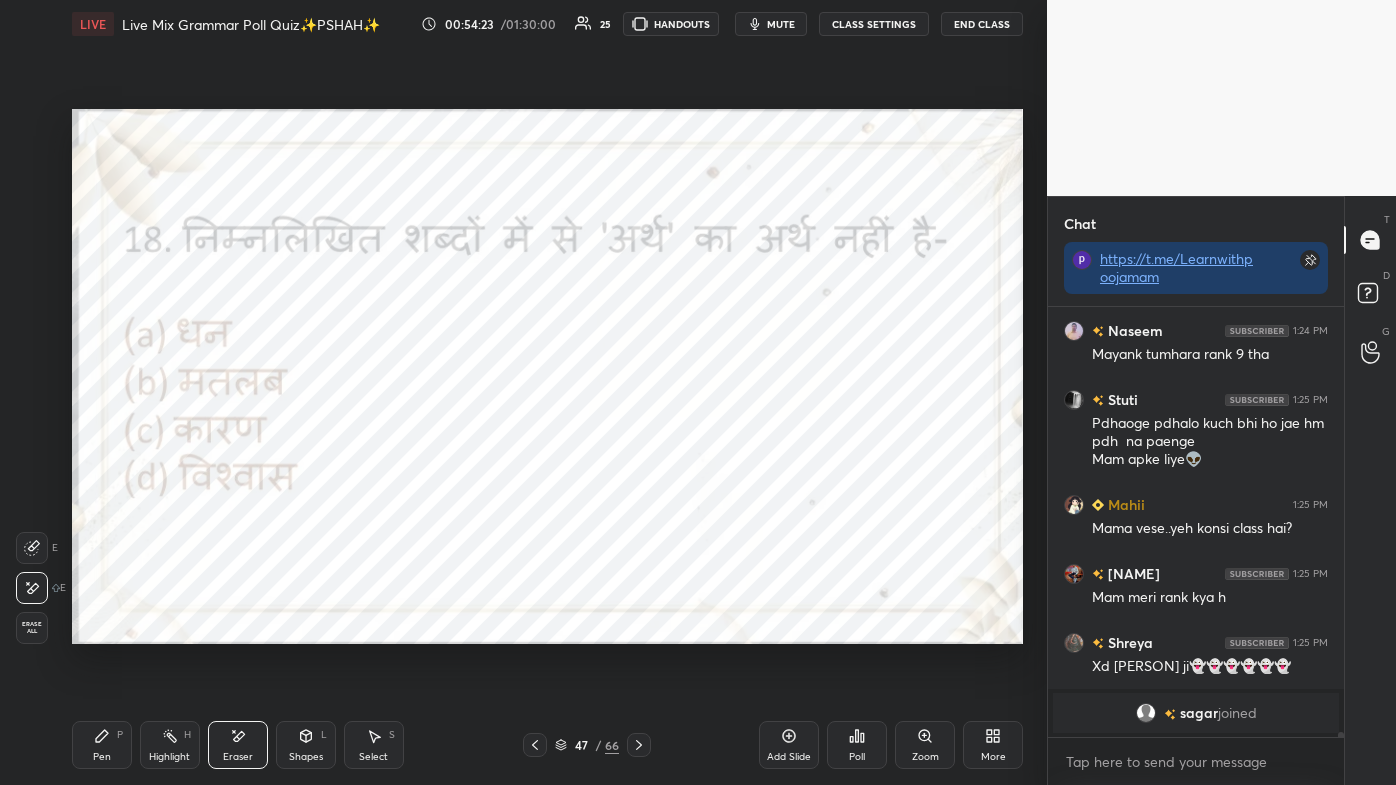 click on "P" at bounding box center (120, 735) 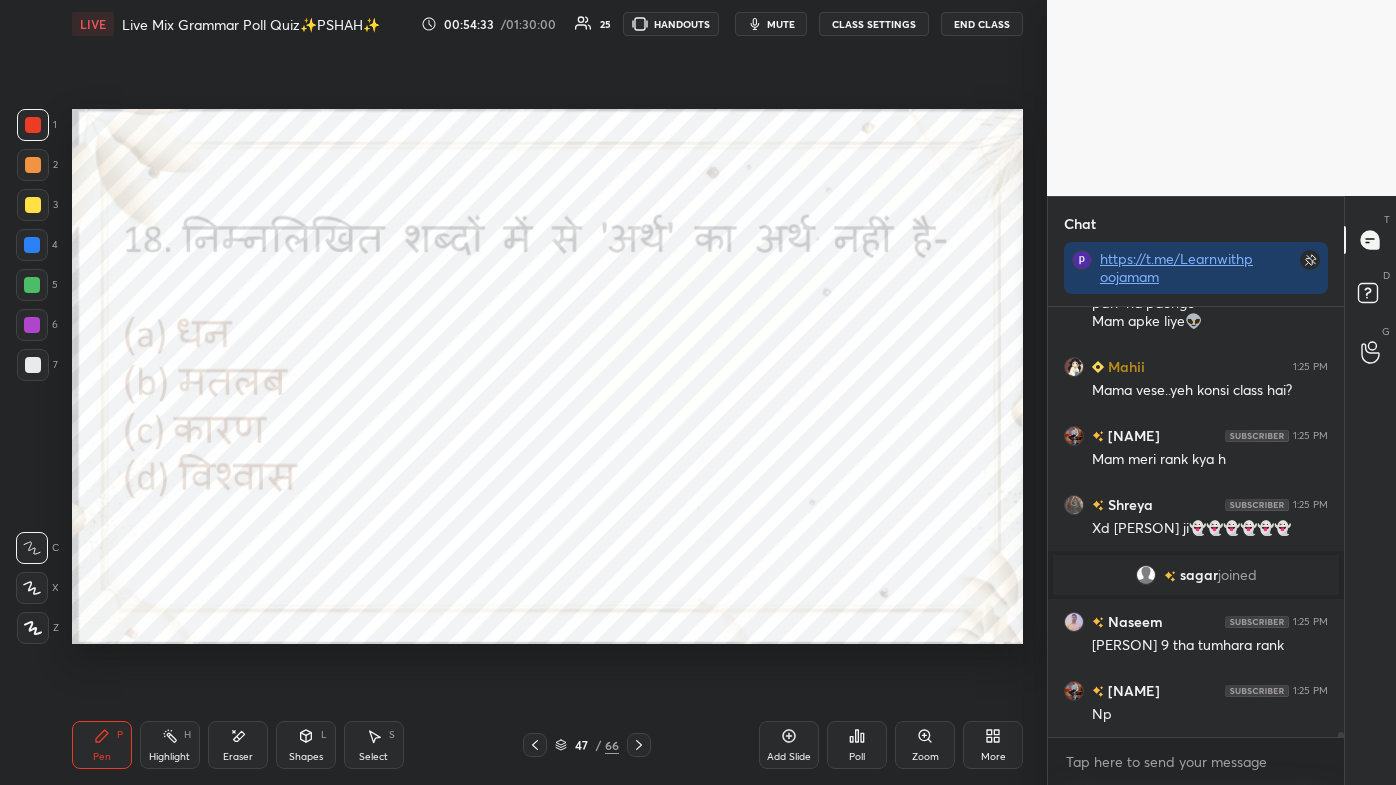 scroll, scrollTop: 40048, scrollLeft: 0, axis: vertical 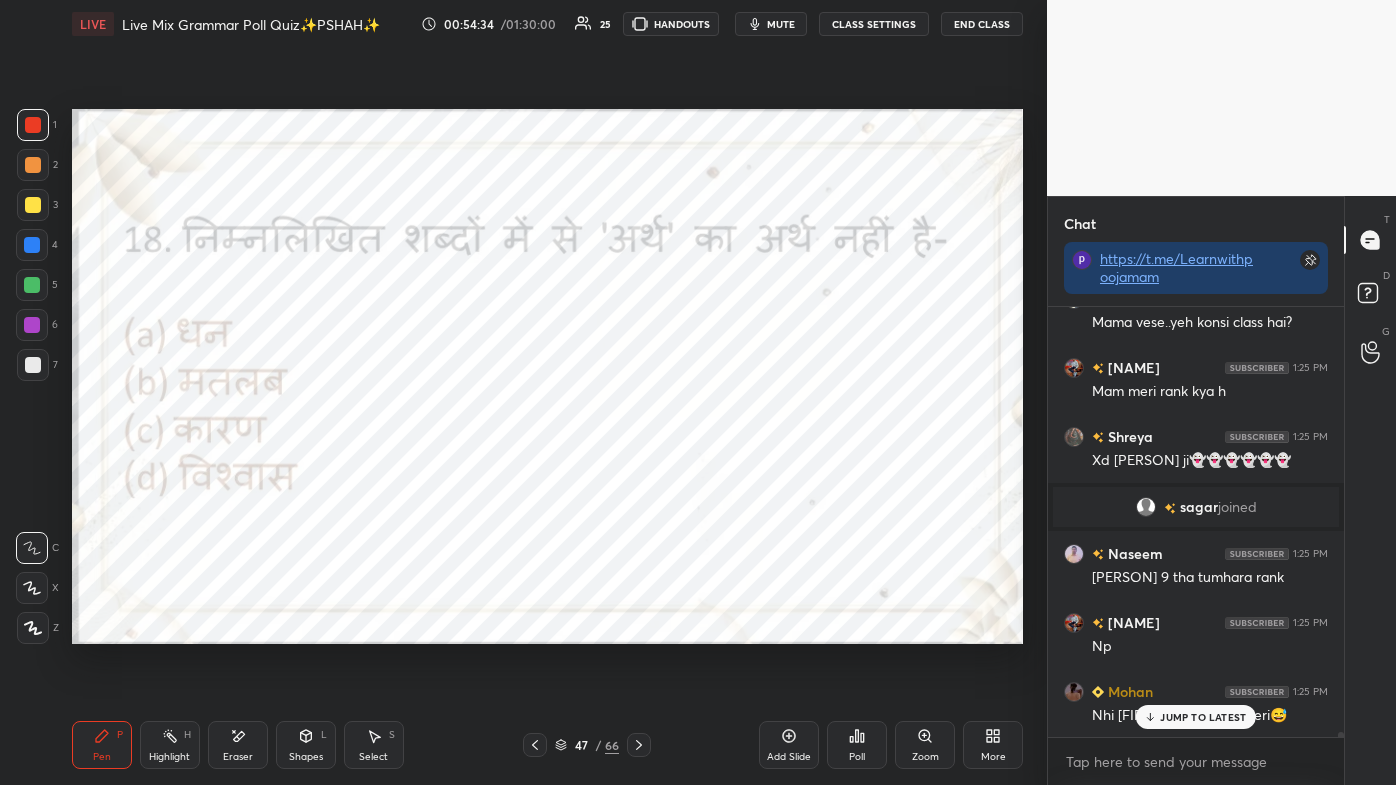 click on "JUMP TO LATEST" at bounding box center (1203, 717) 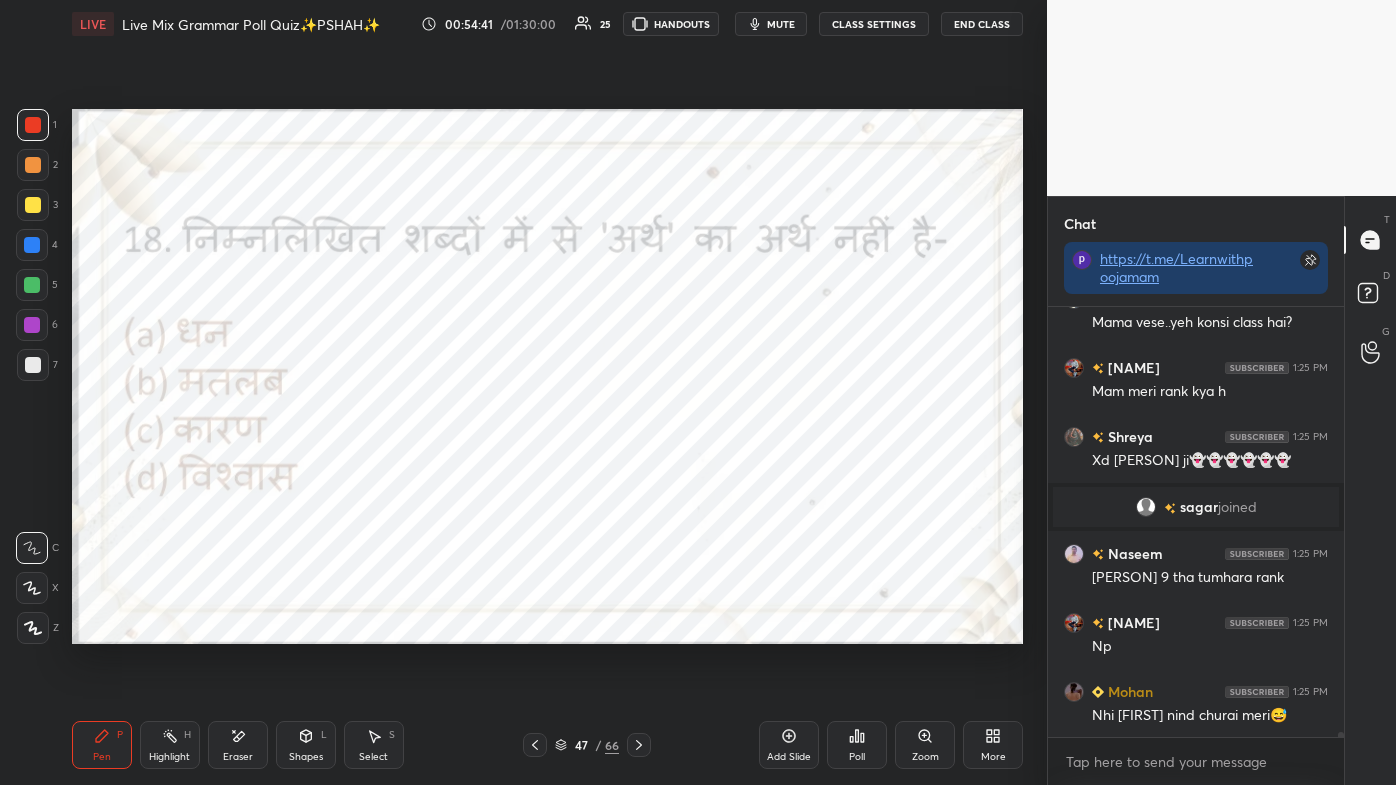 click 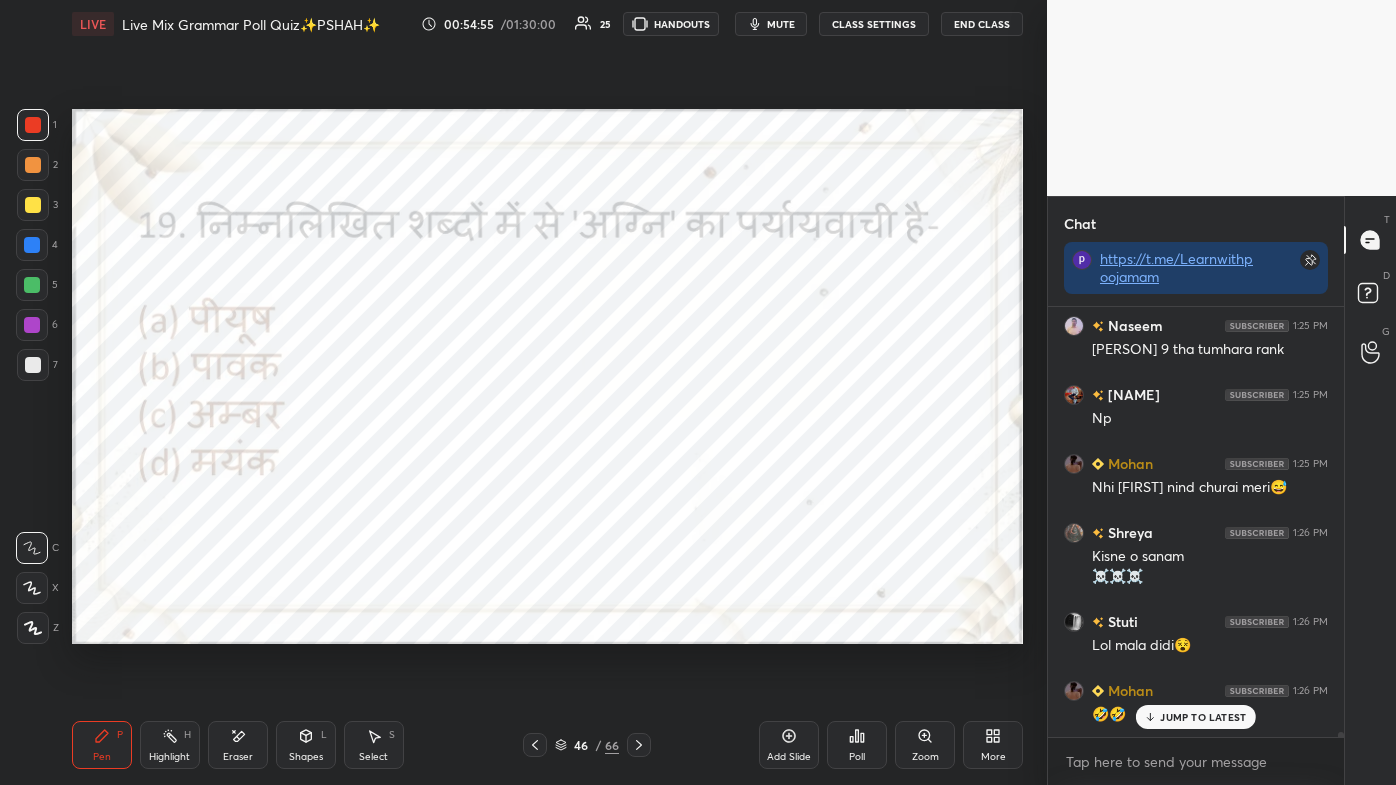 scroll, scrollTop: 40344, scrollLeft: 0, axis: vertical 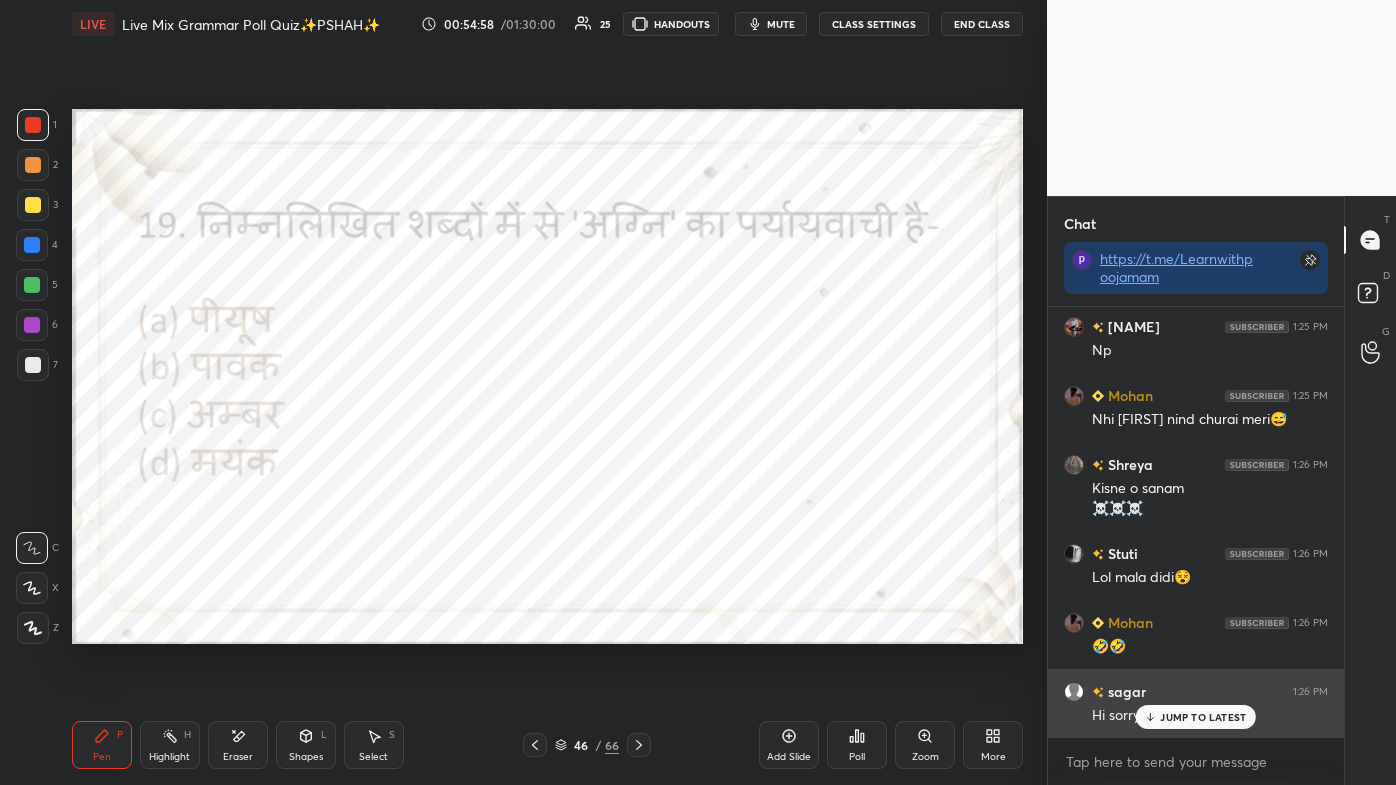 click on "JUMP TO LATEST" at bounding box center [1203, 717] 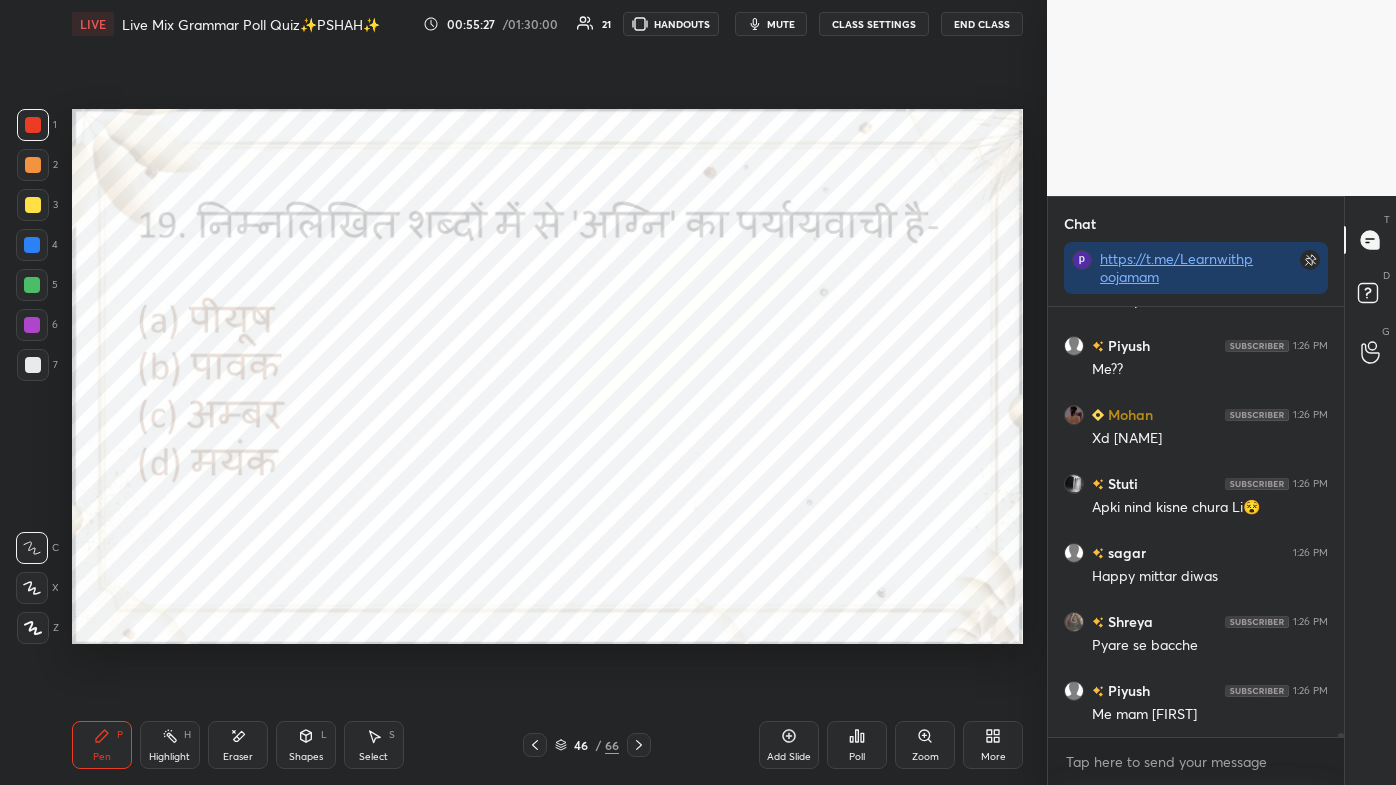 scroll, scrollTop: 40828, scrollLeft: 0, axis: vertical 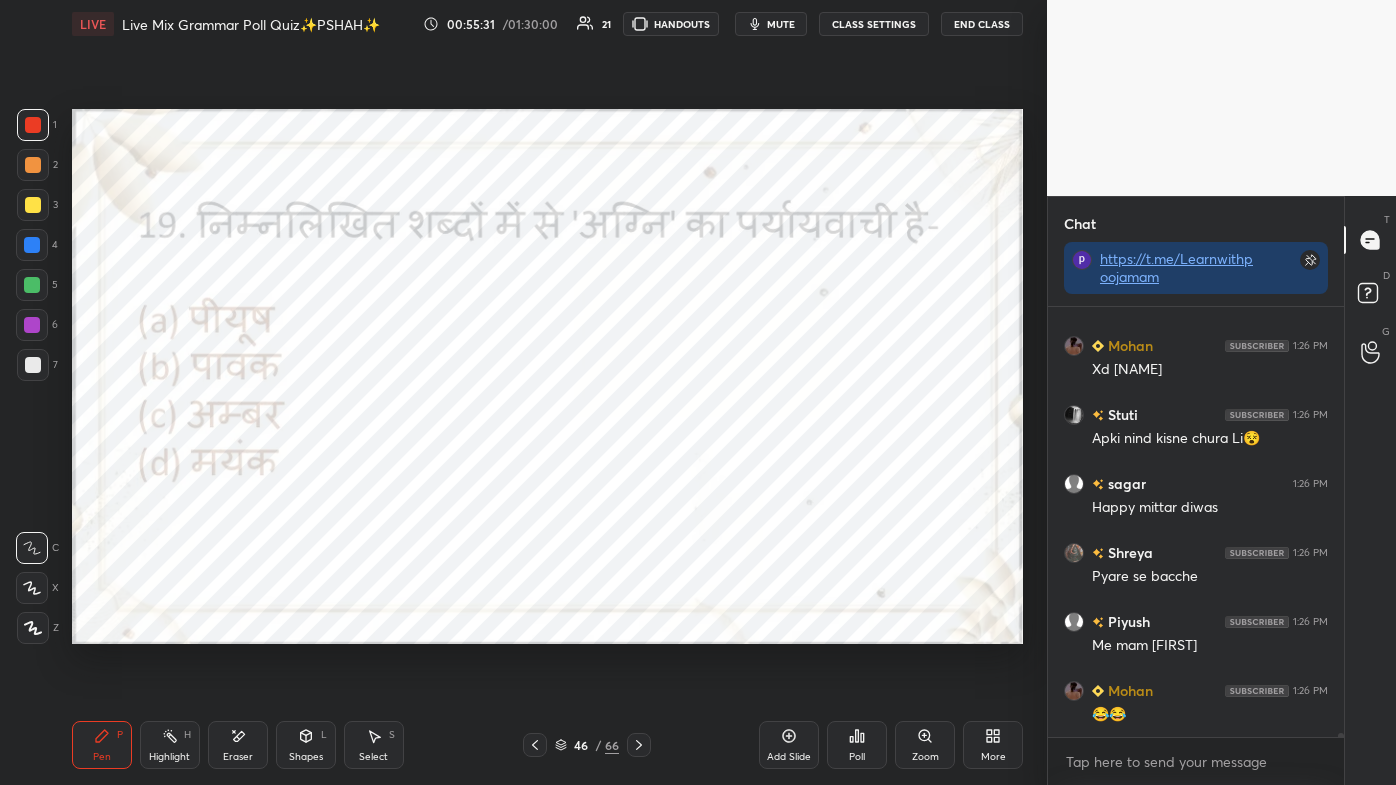 click on "Poll" at bounding box center [857, 757] 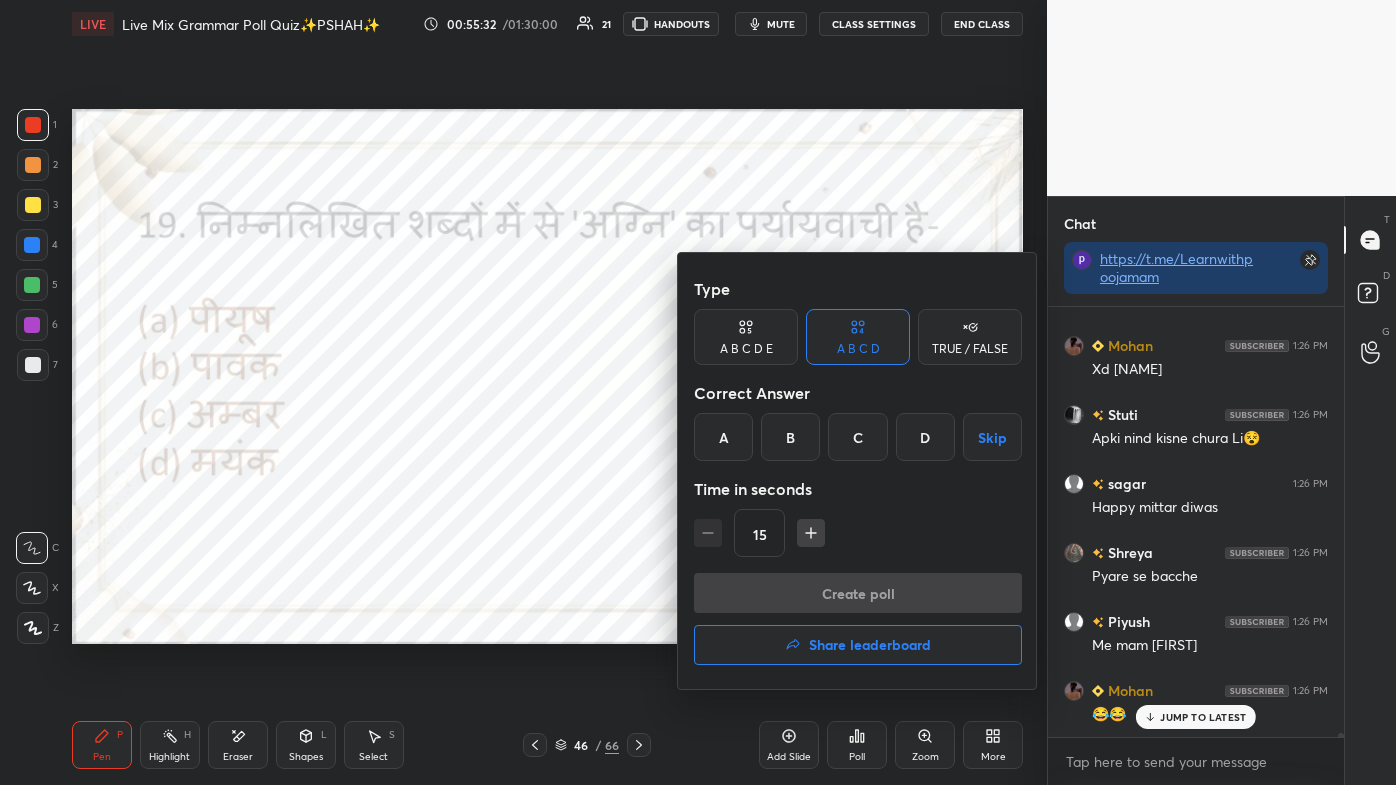 scroll, scrollTop: 40896, scrollLeft: 0, axis: vertical 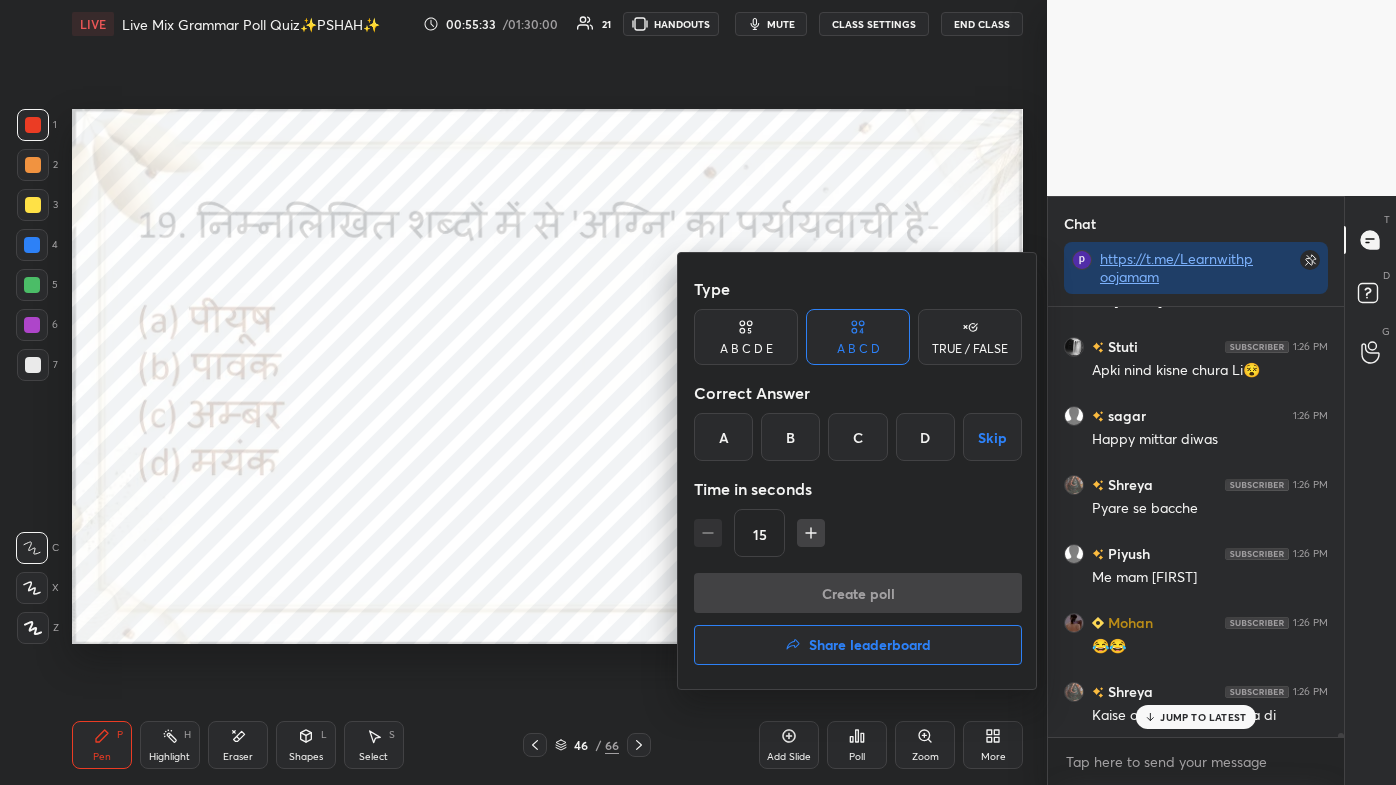 click on "B" at bounding box center (790, 437) 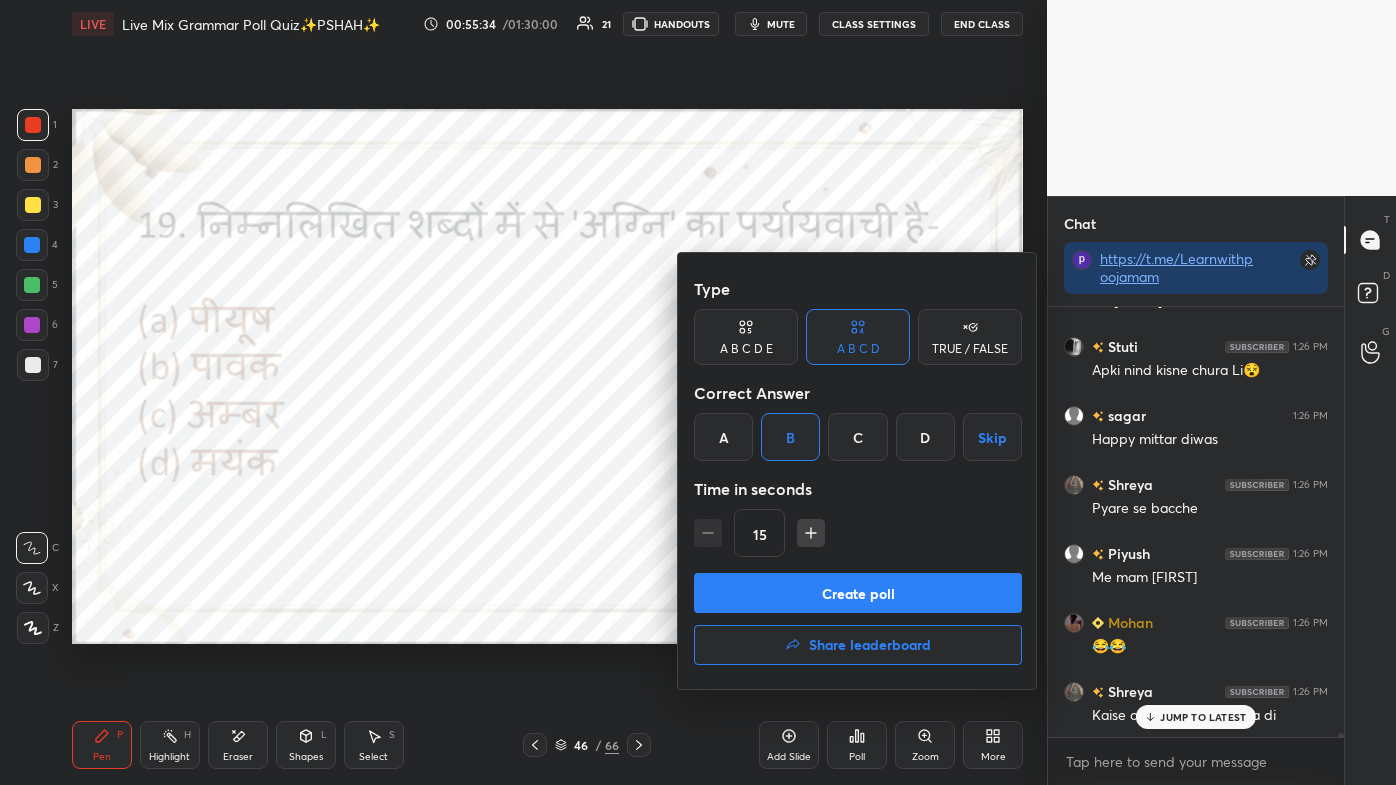 click on "Create poll" at bounding box center (858, 593) 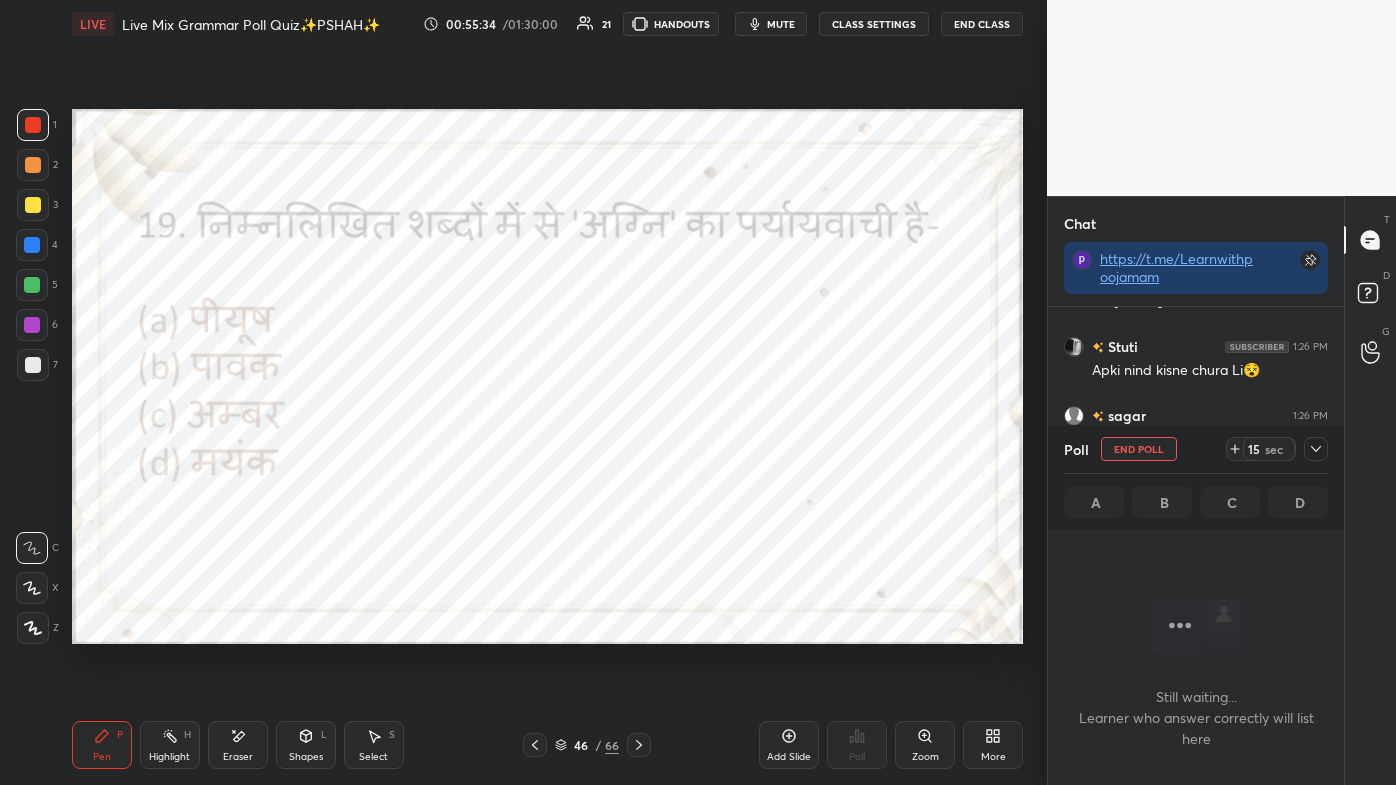 scroll, scrollTop: 344, scrollLeft: 290, axis: both 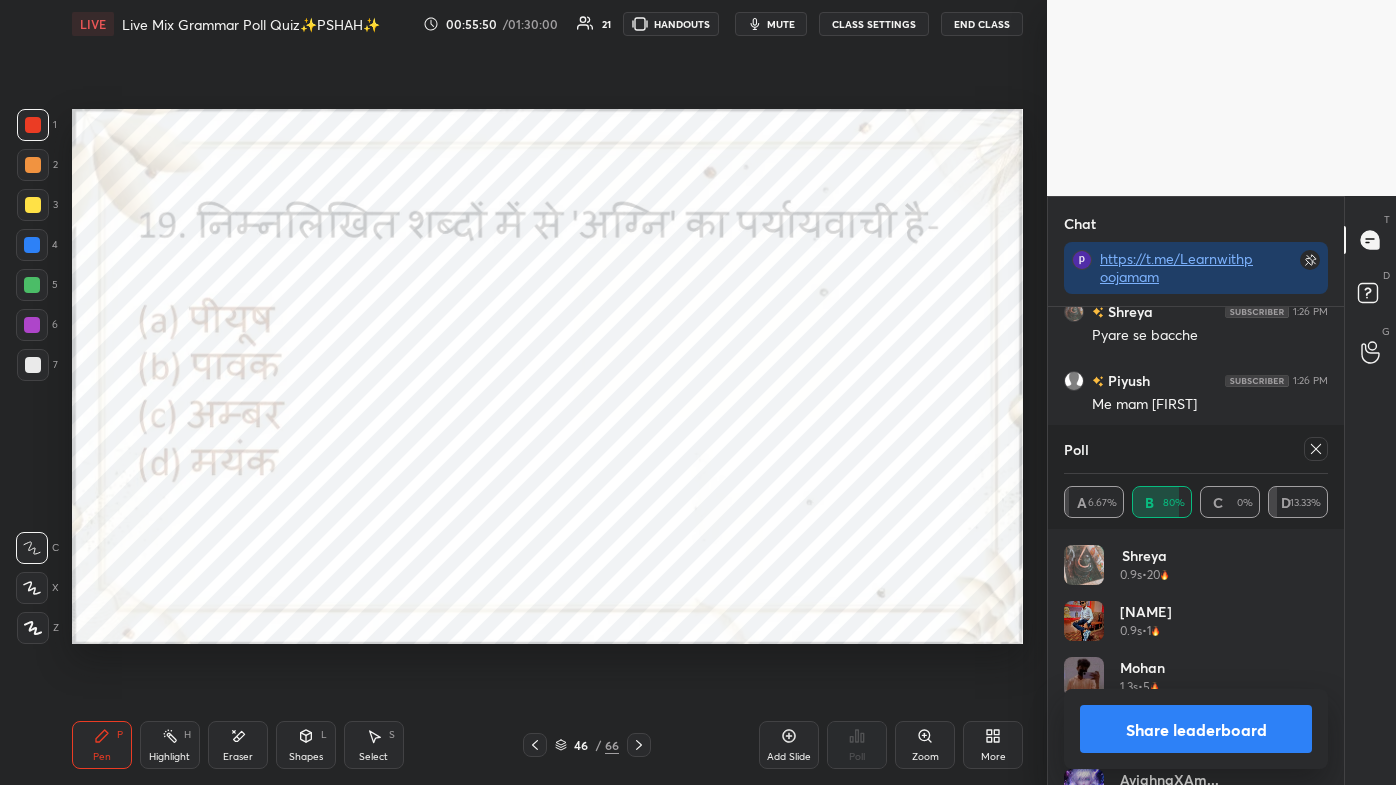 click 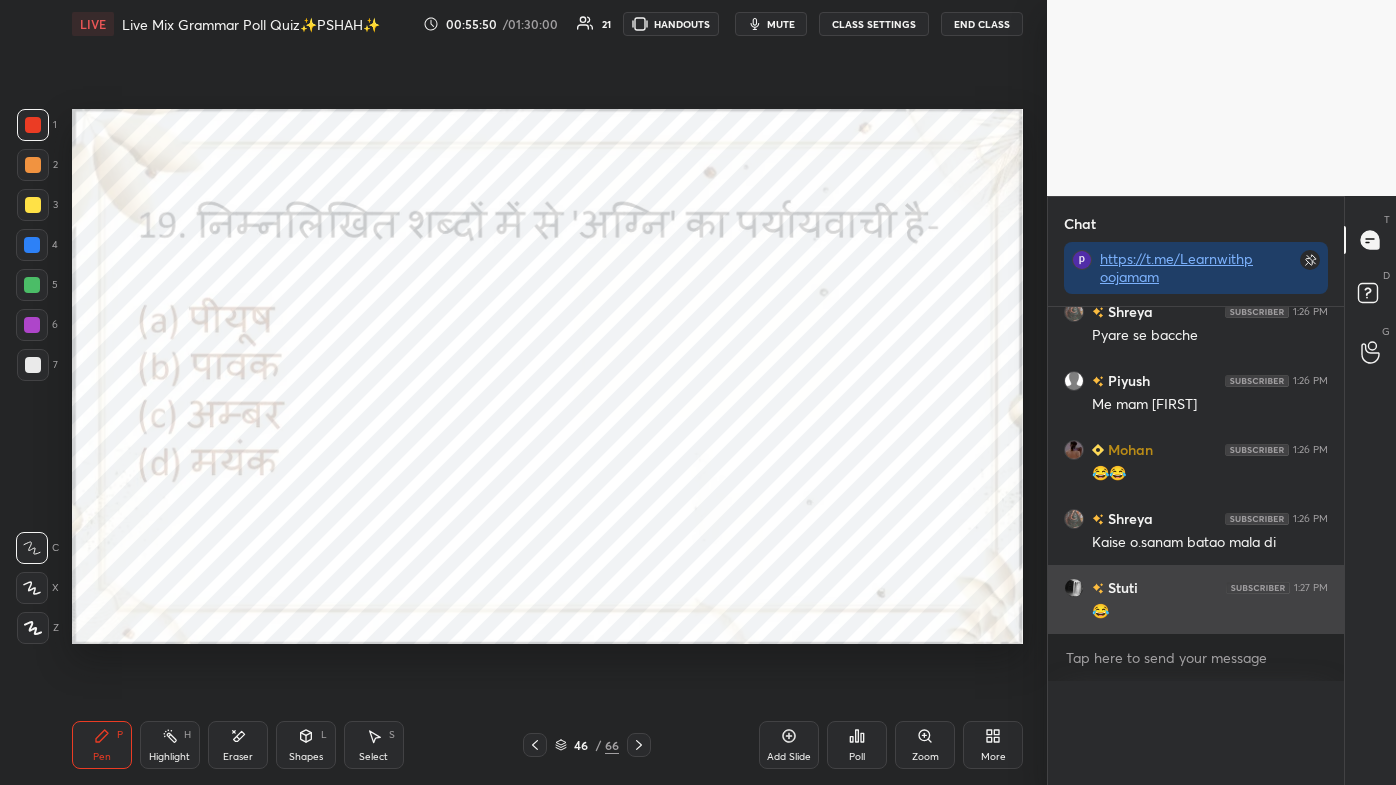 scroll, scrollTop: 0, scrollLeft: 0, axis: both 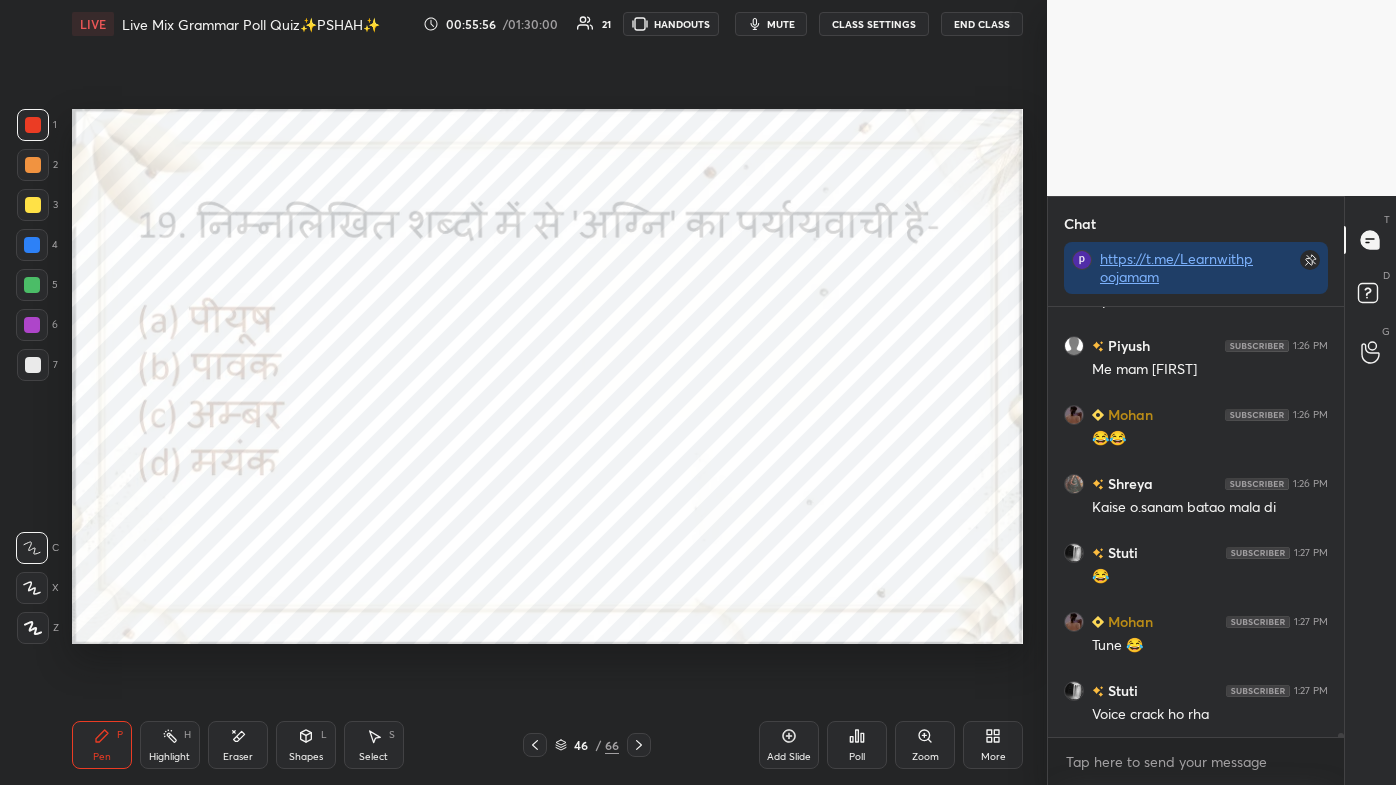 click on "Voice crack ho rha" at bounding box center (1210, 715) 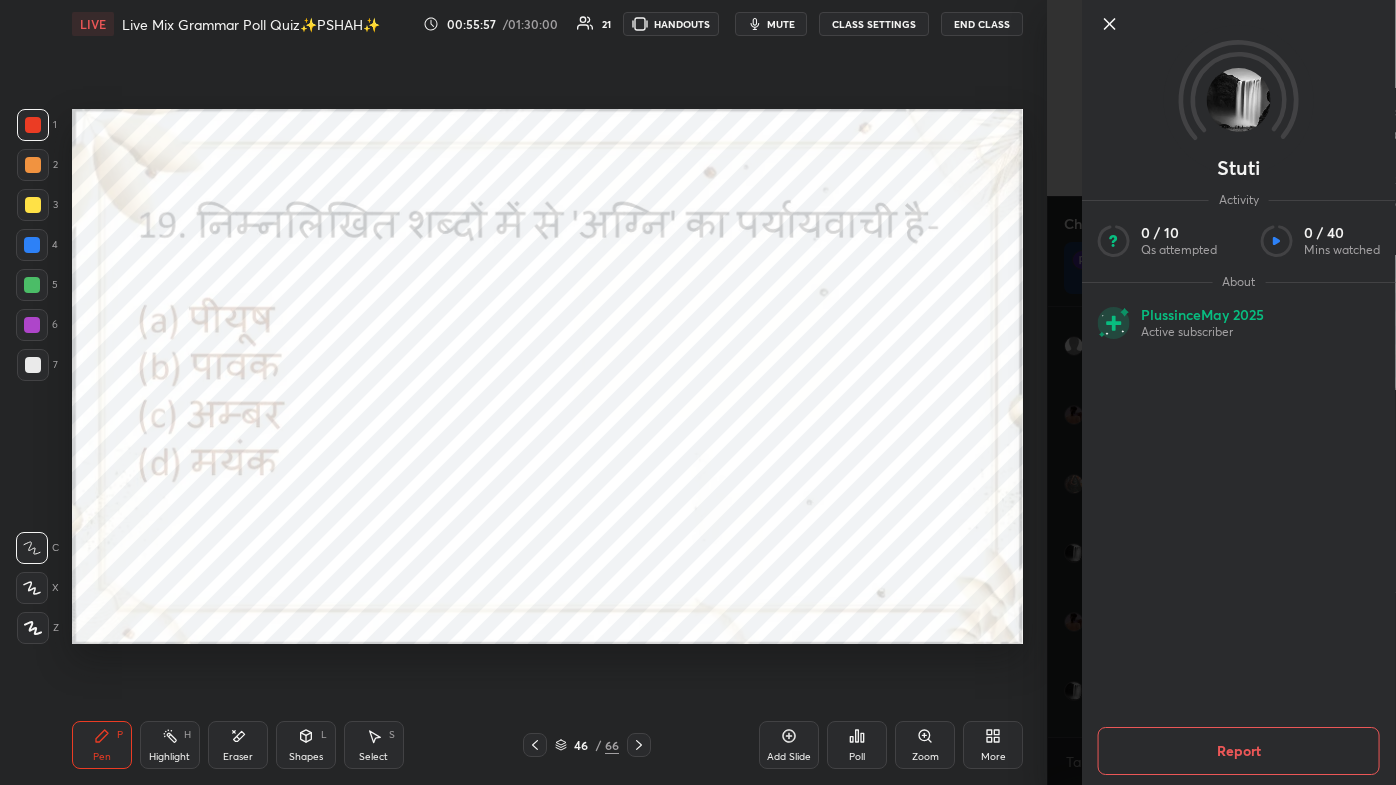click 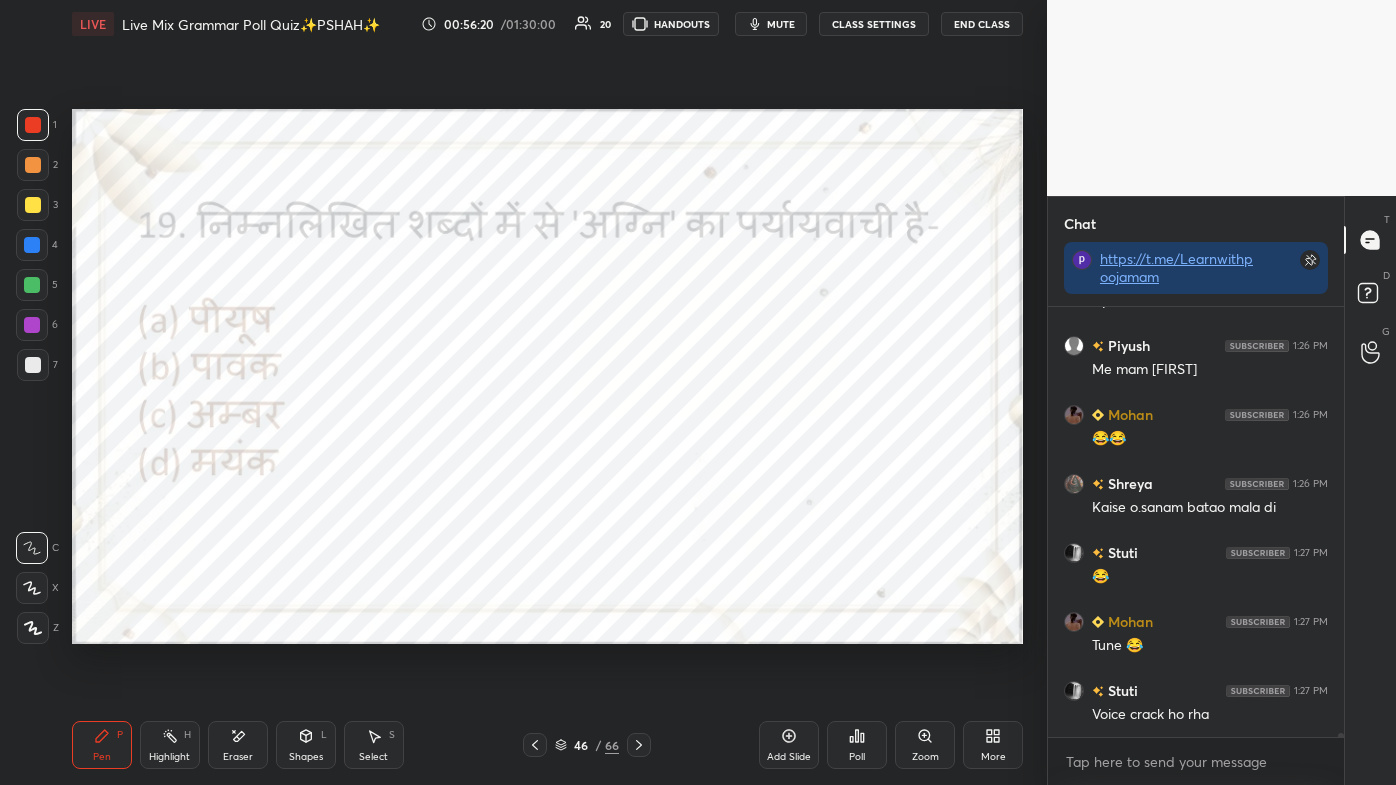 click 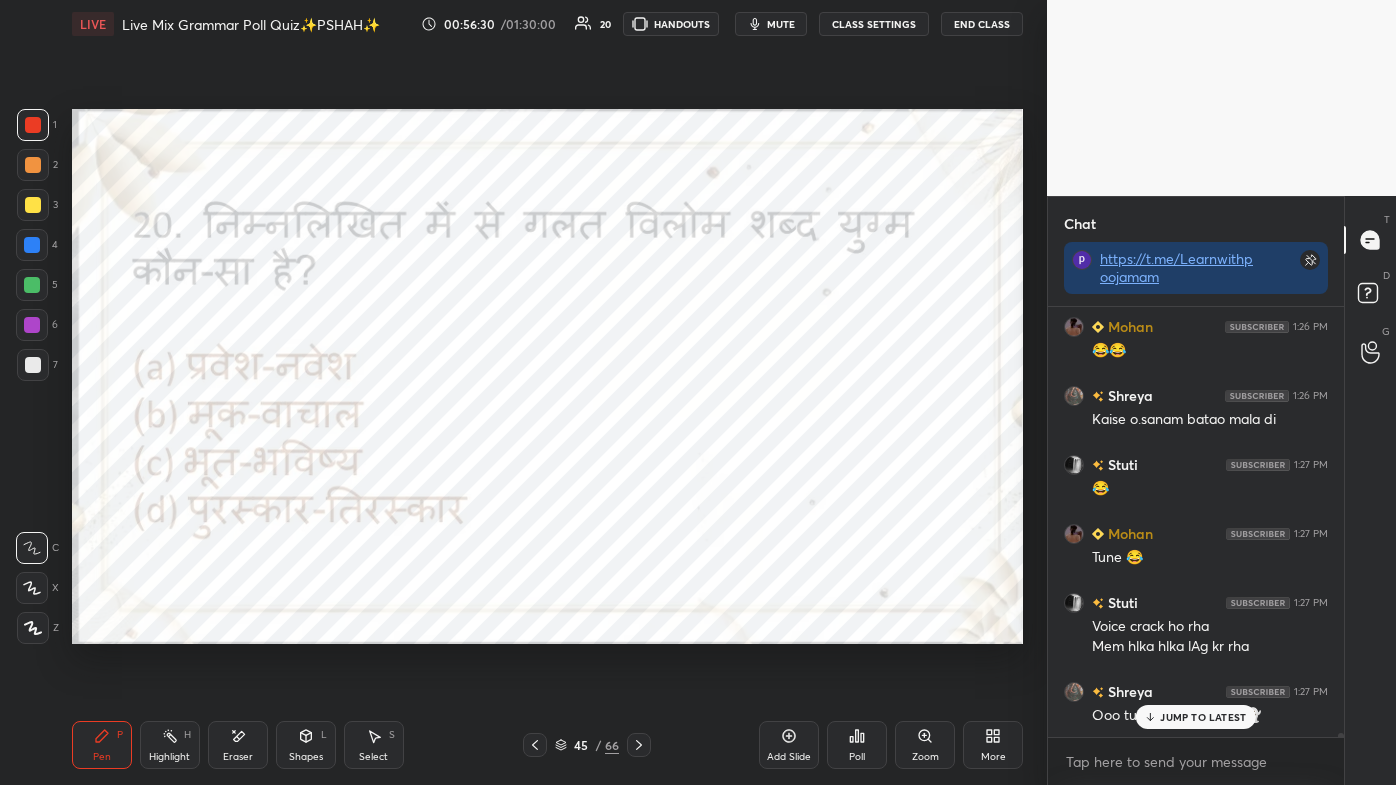 click on "JUMP TO LATEST" at bounding box center [1203, 717] 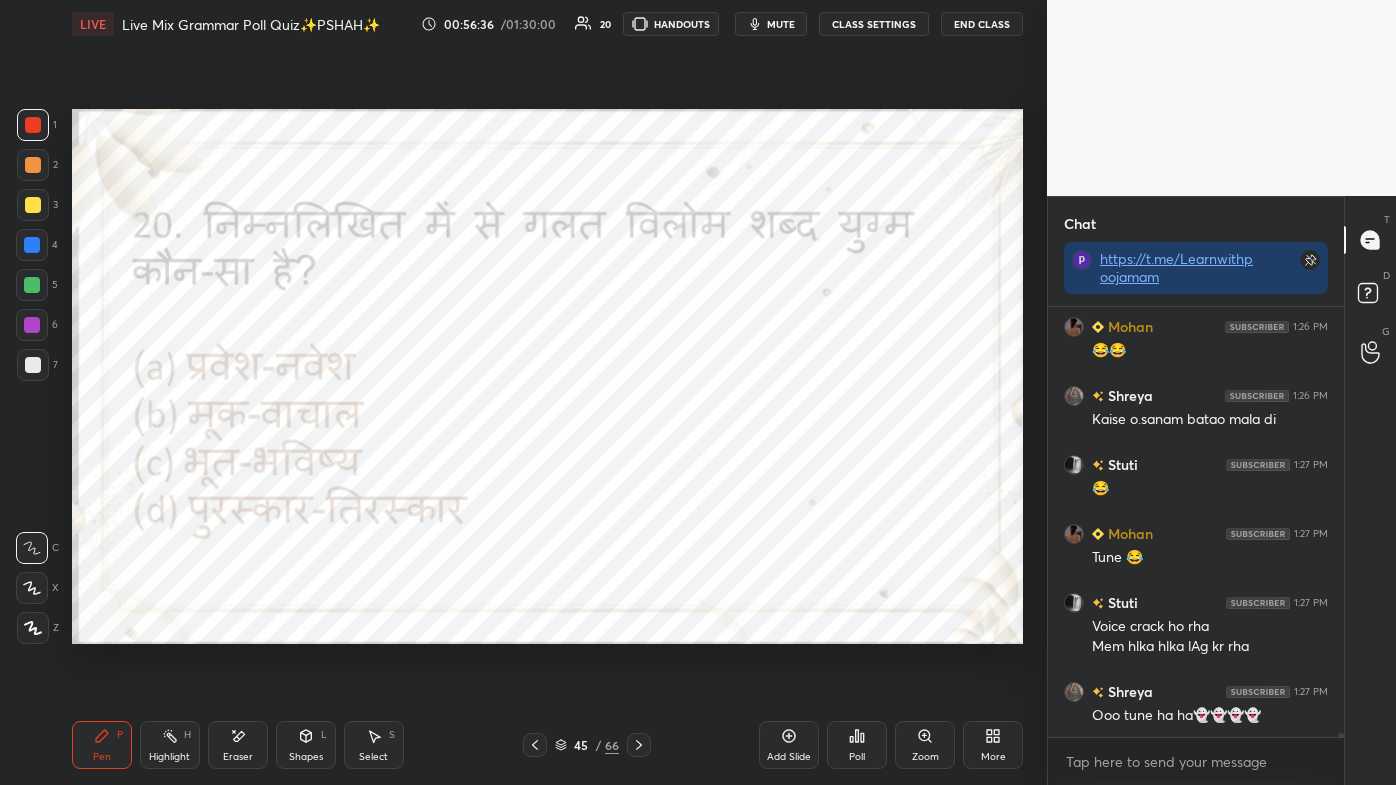 click on "More" at bounding box center (993, 757) 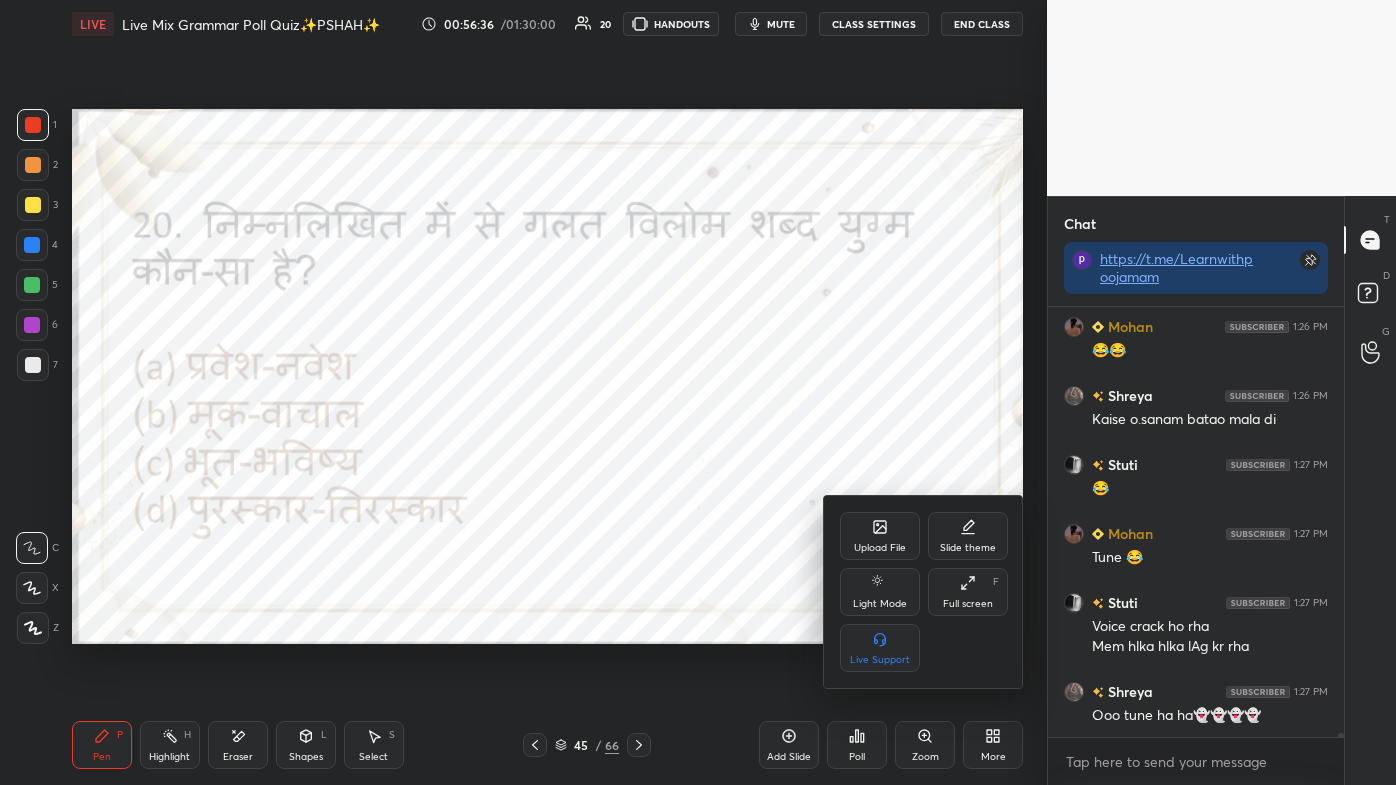 click on "Full screen F" at bounding box center (968, 592) 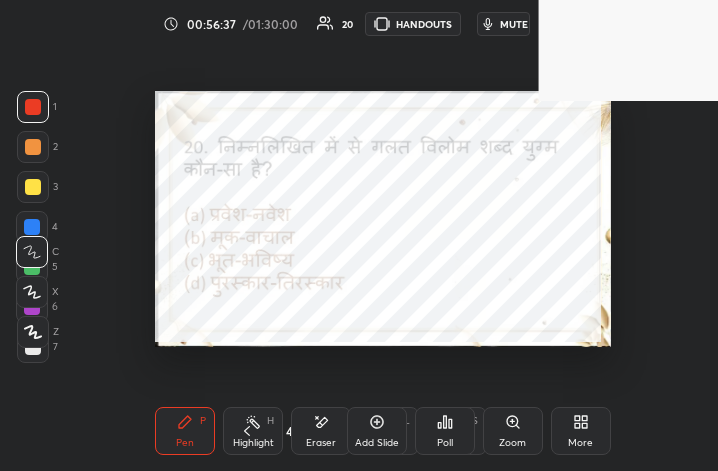 scroll, scrollTop: 343, scrollLeft: 544, axis: both 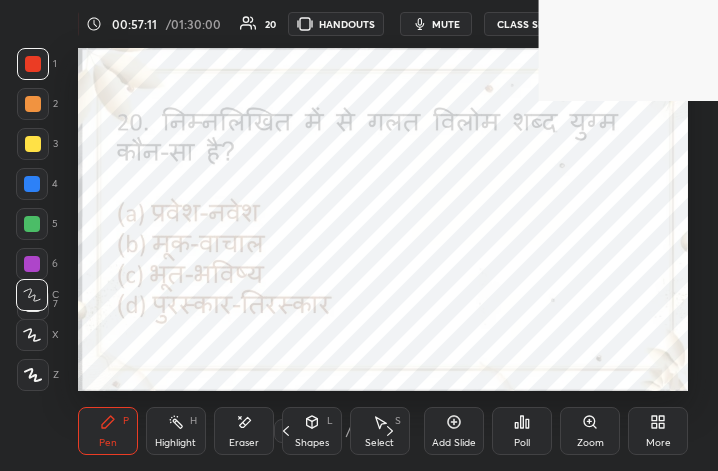 click on "More" at bounding box center (658, 443) 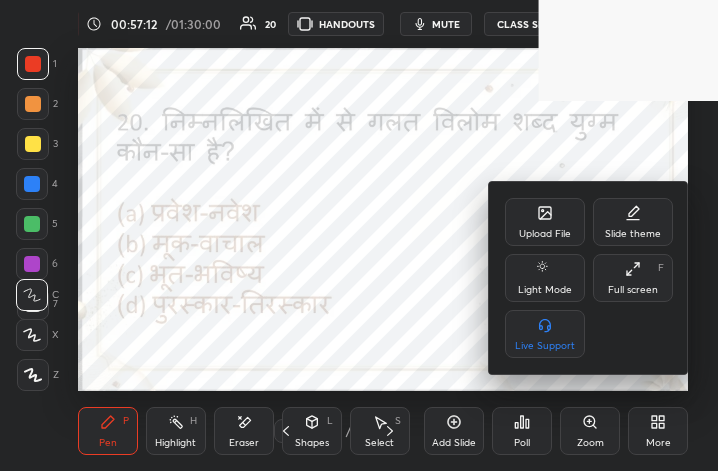 click on "Full screen F" at bounding box center (633, 278) 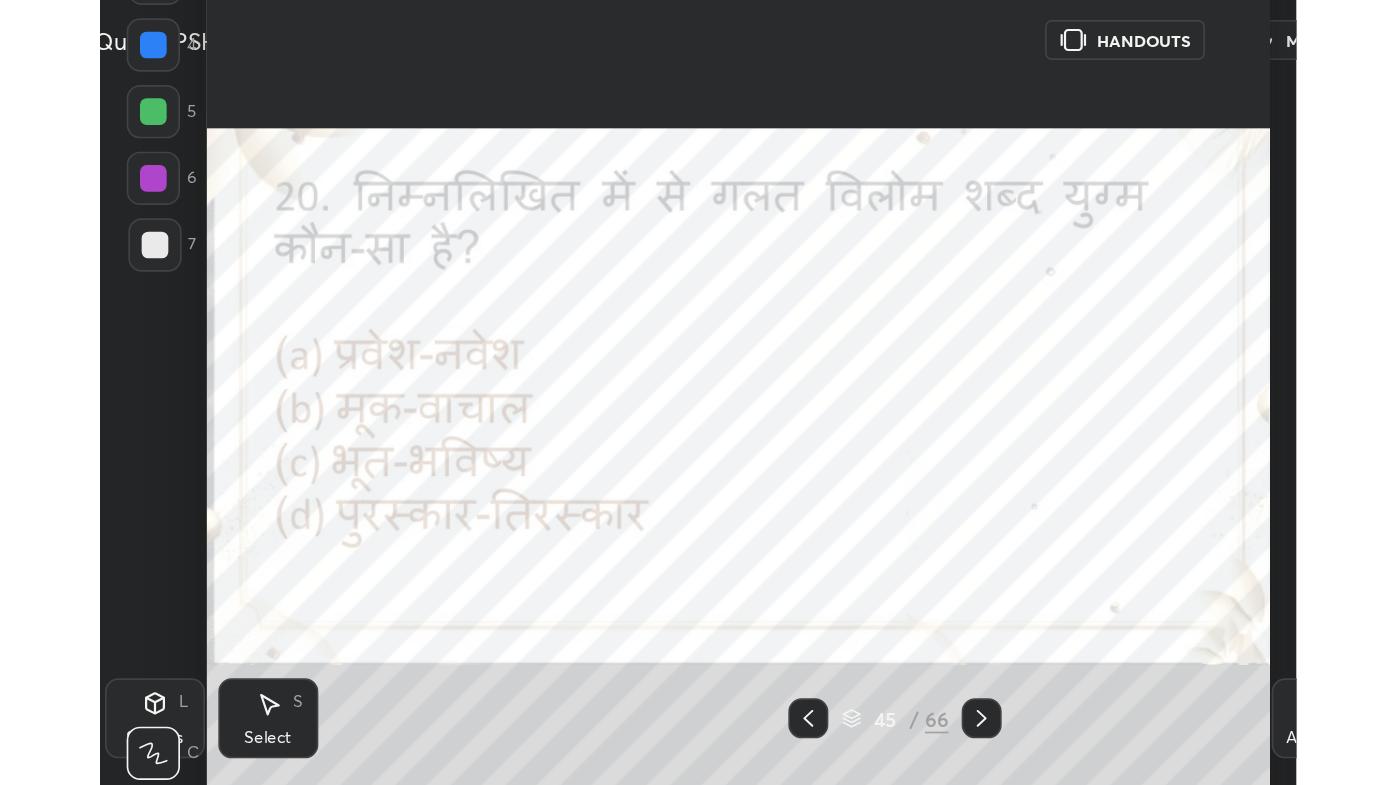 scroll, scrollTop: 99342, scrollLeft: 98764, axis: both 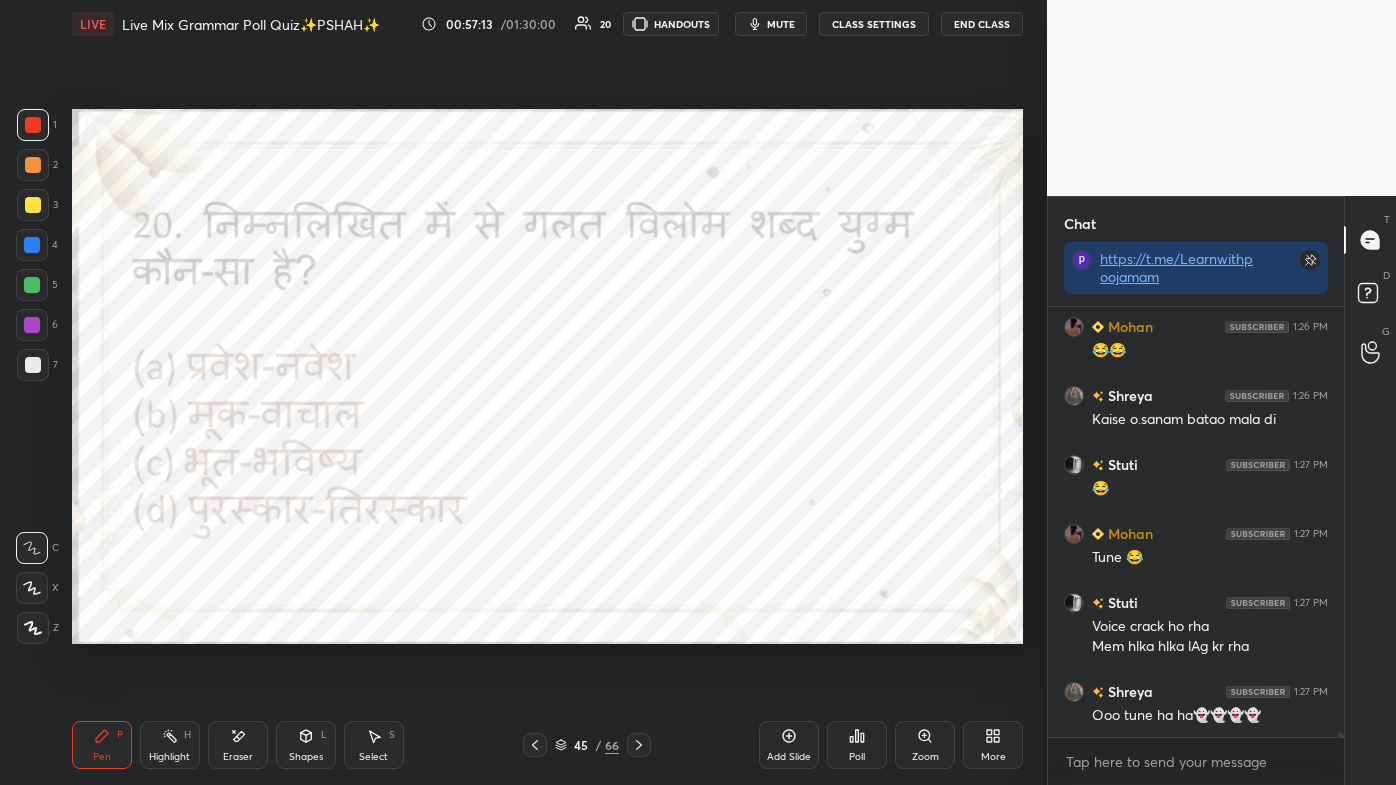 click on "Poll" at bounding box center [857, 745] 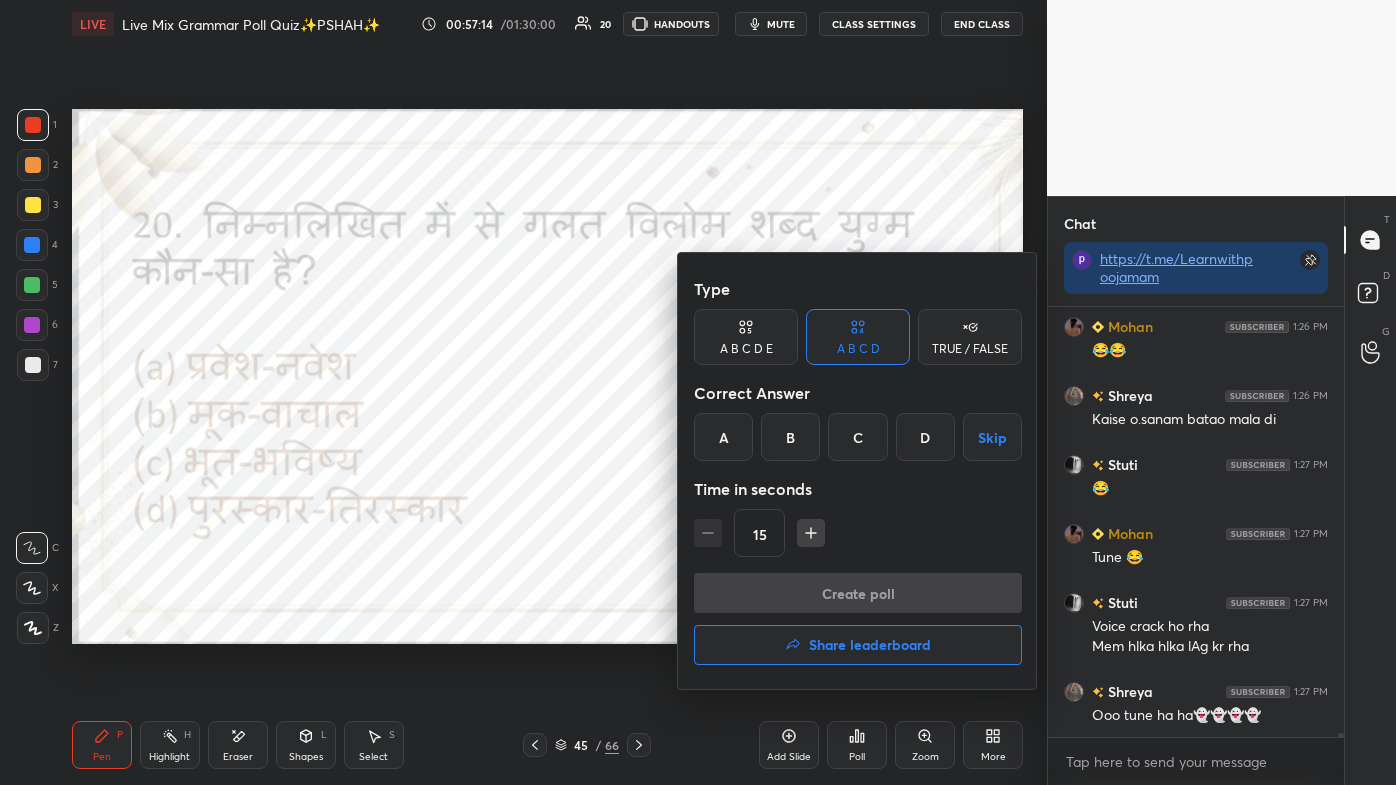 click on "A" at bounding box center (723, 437) 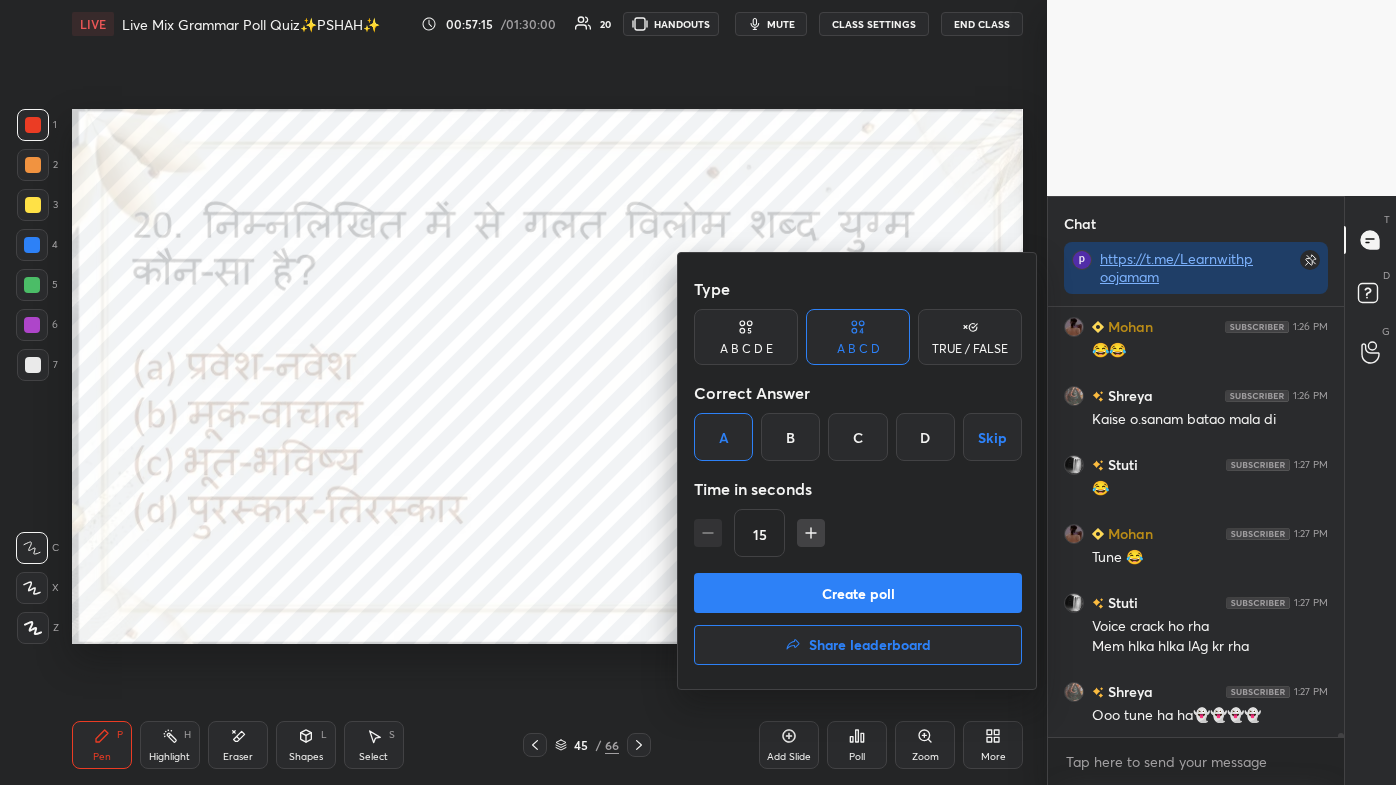 click on "Create poll" at bounding box center [858, 593] 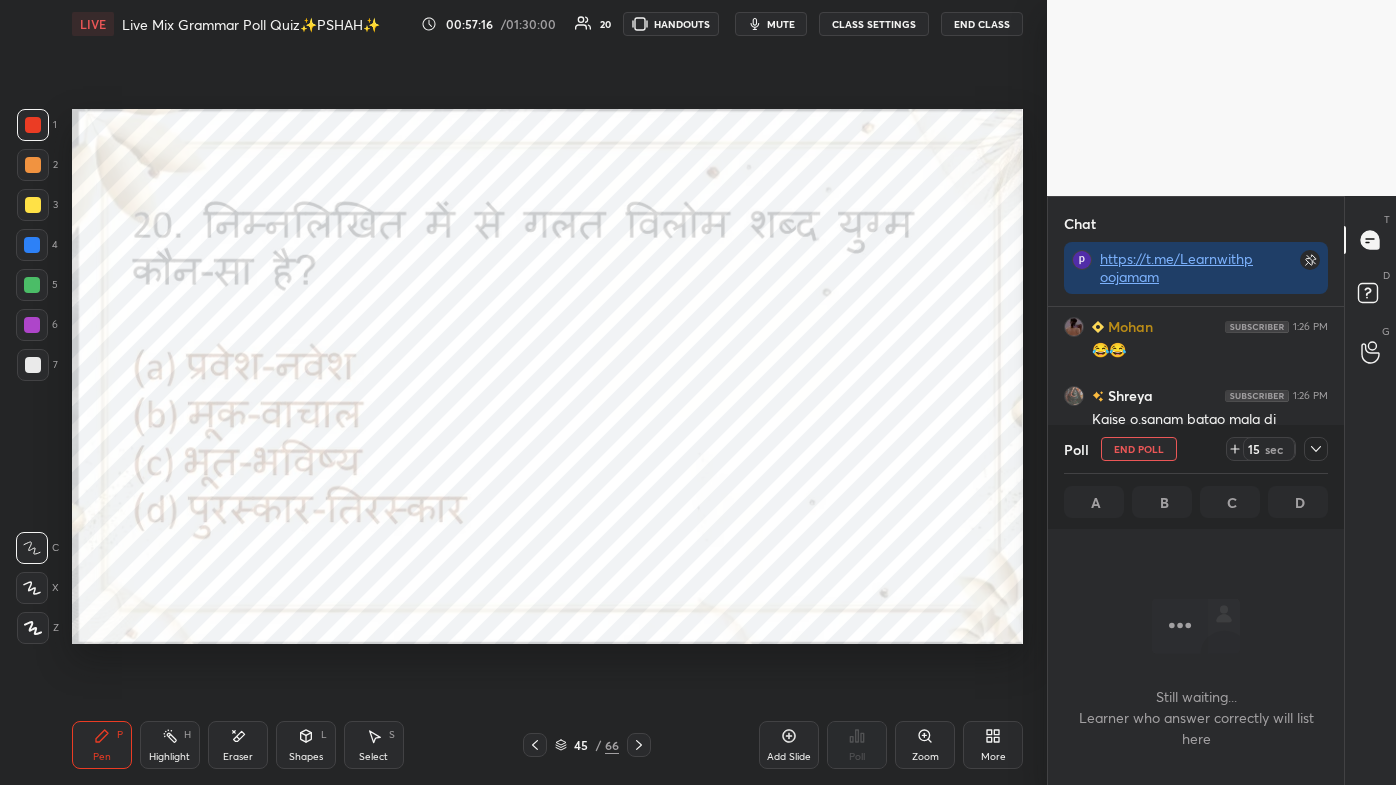 scroll, scrollTop: 340, scrollLeft: 290, axis: both 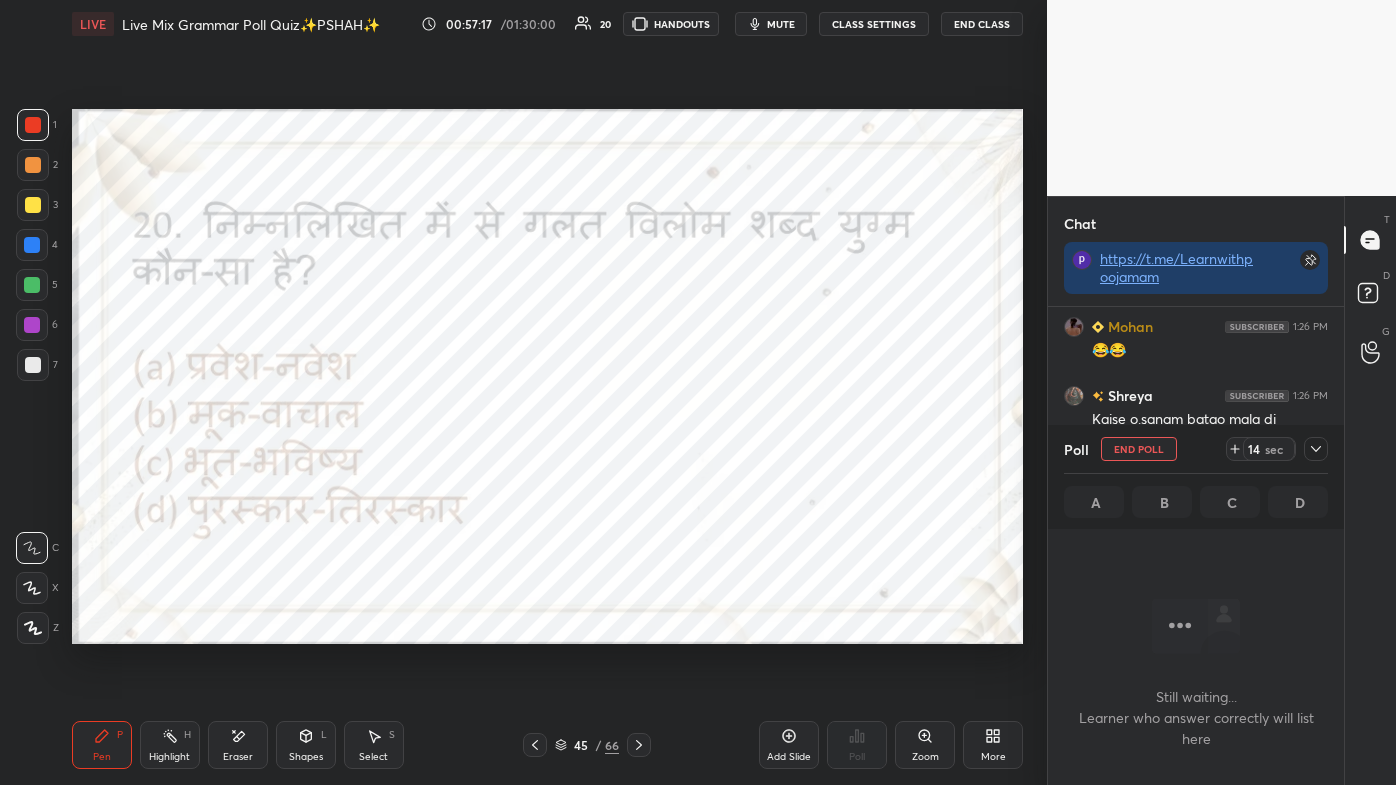 click on "More" at bounding box center (993, 745) 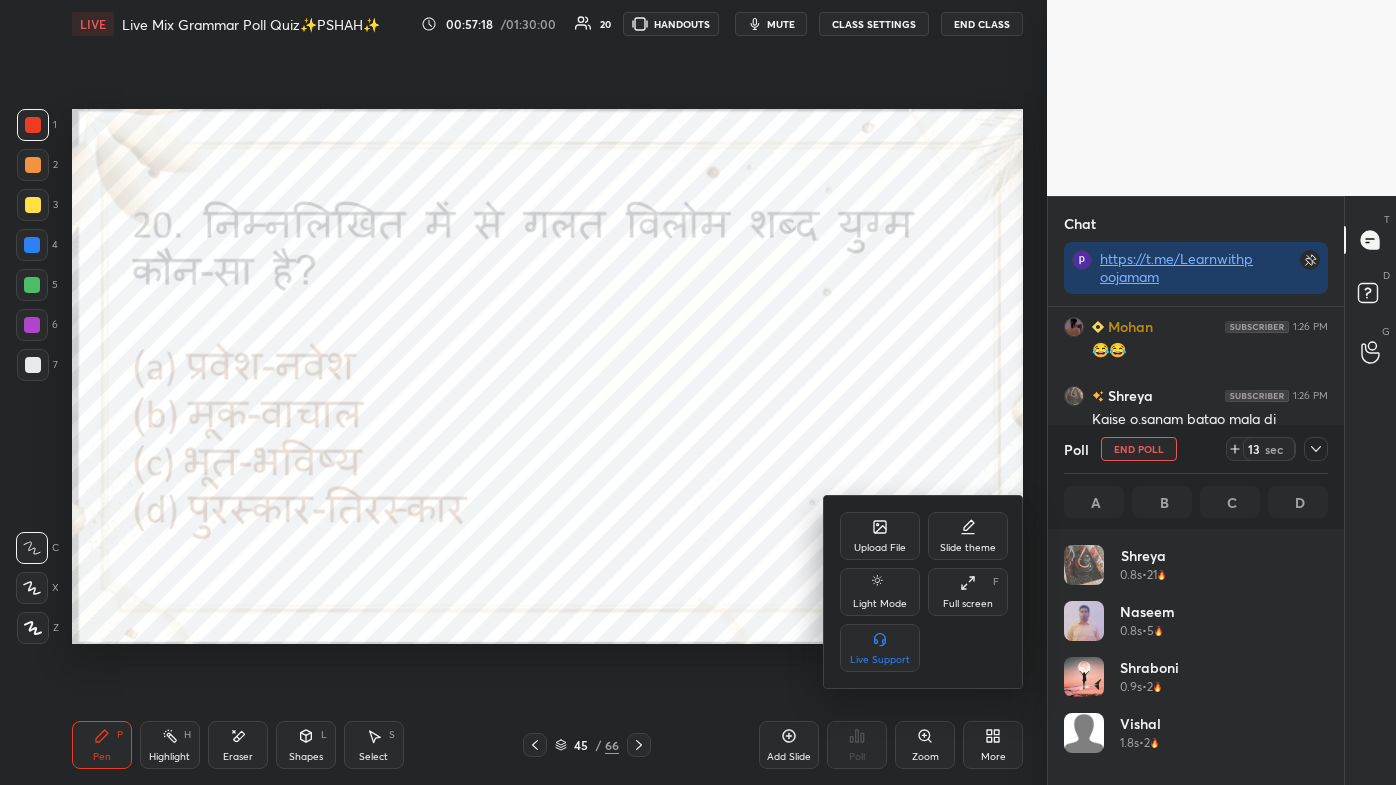 scroll, scrollTop: 6, scrollLeft: 5, axis: both 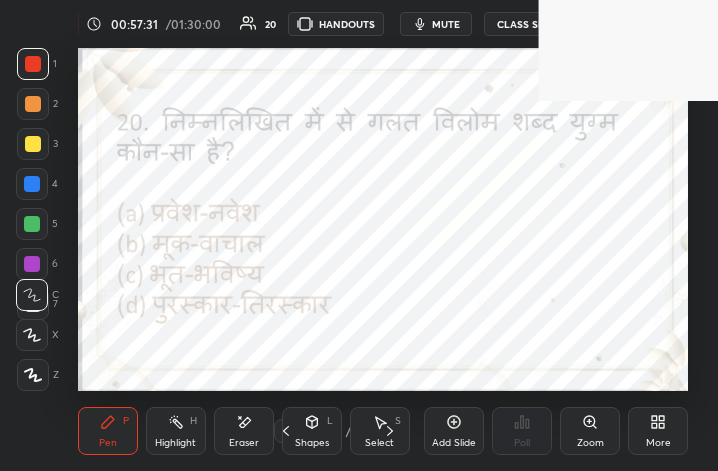 click on "More" at bounding box center (658, 431) 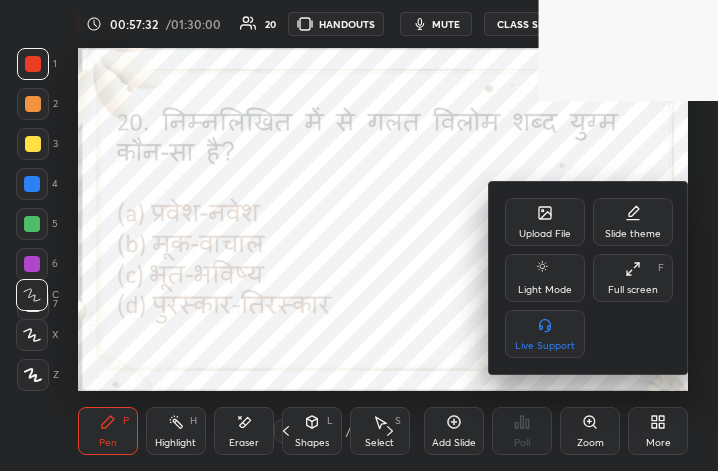 click on "Full screen" at bounding box center [633, 290] 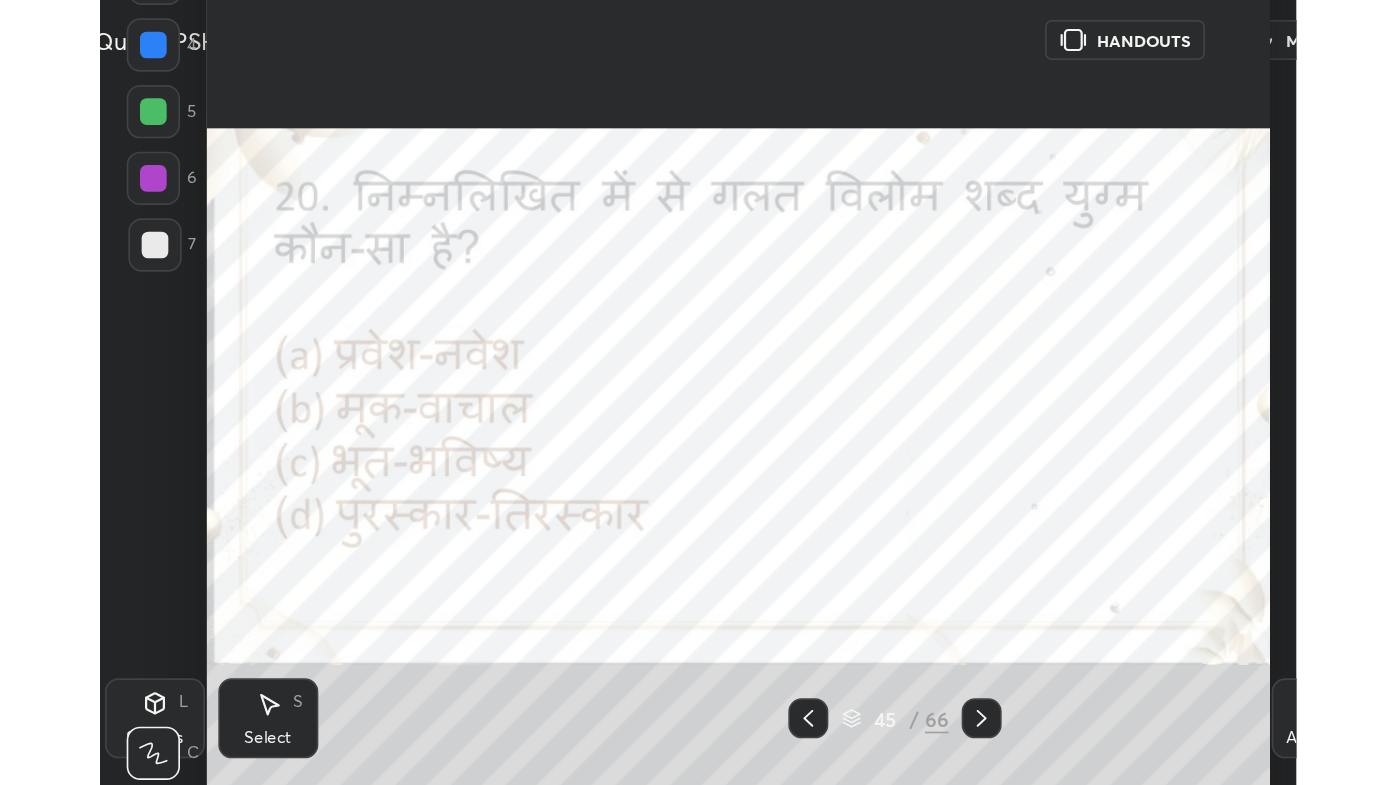 scroll, scrollTop: 99342, scrollLeft: 98749, axis: both 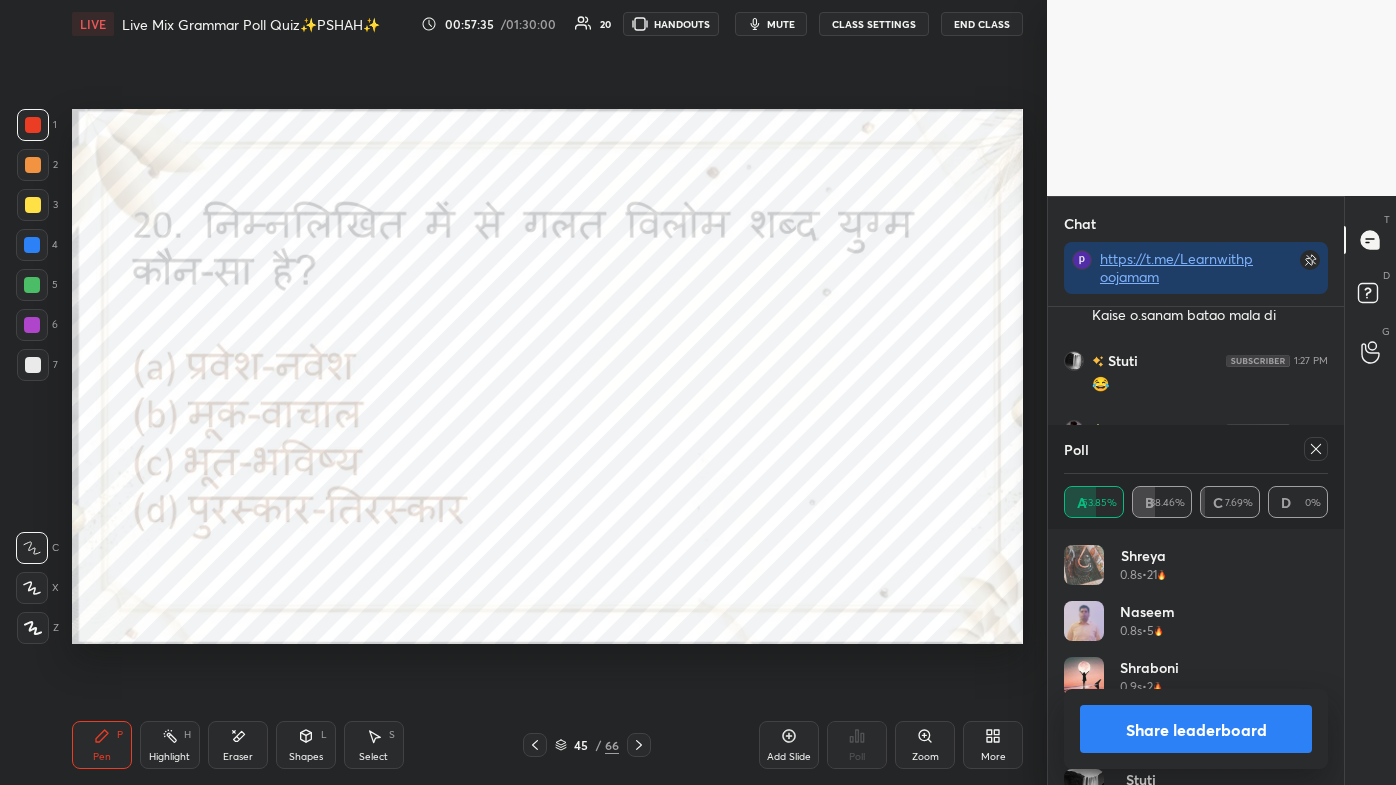 click 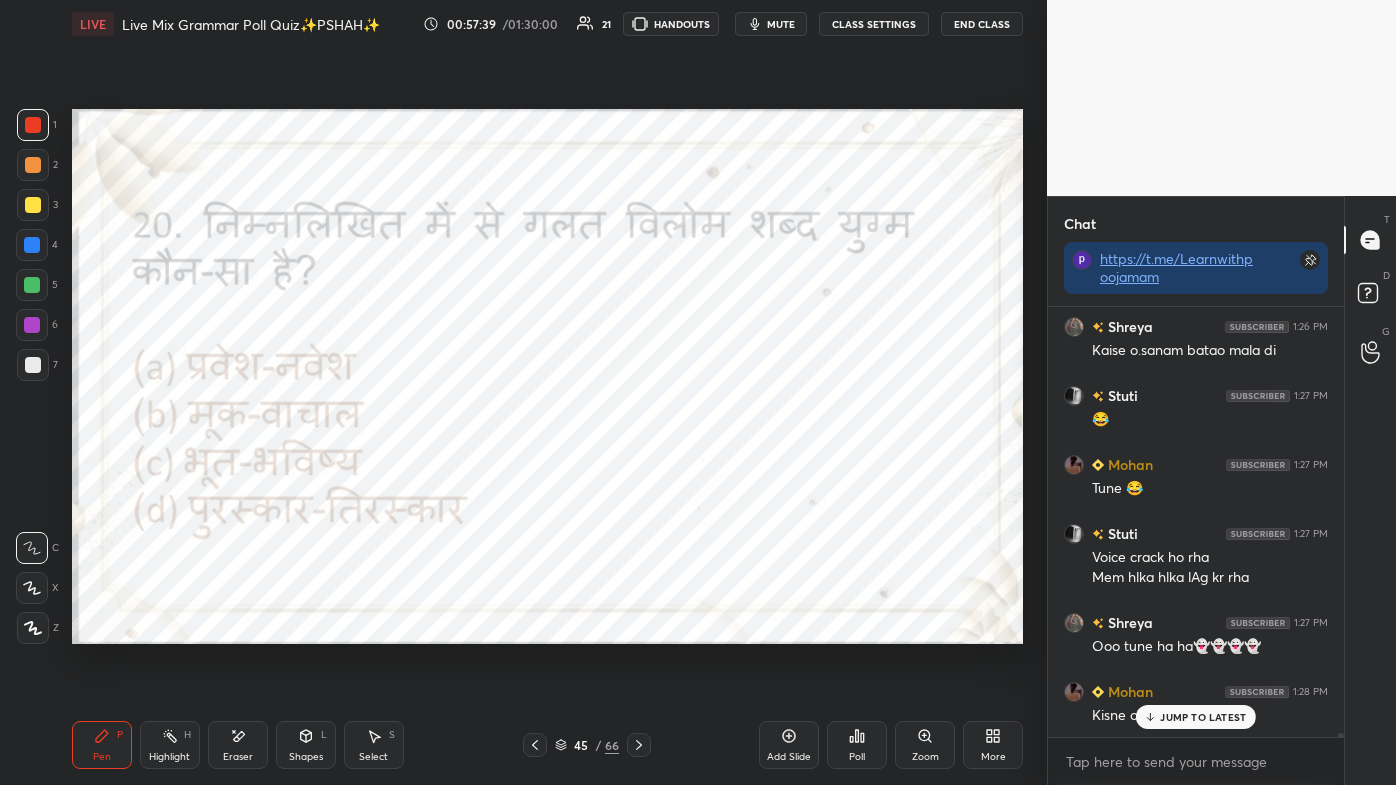 click on "JUMP TO LATEST" at bounding box center (1203, 717) 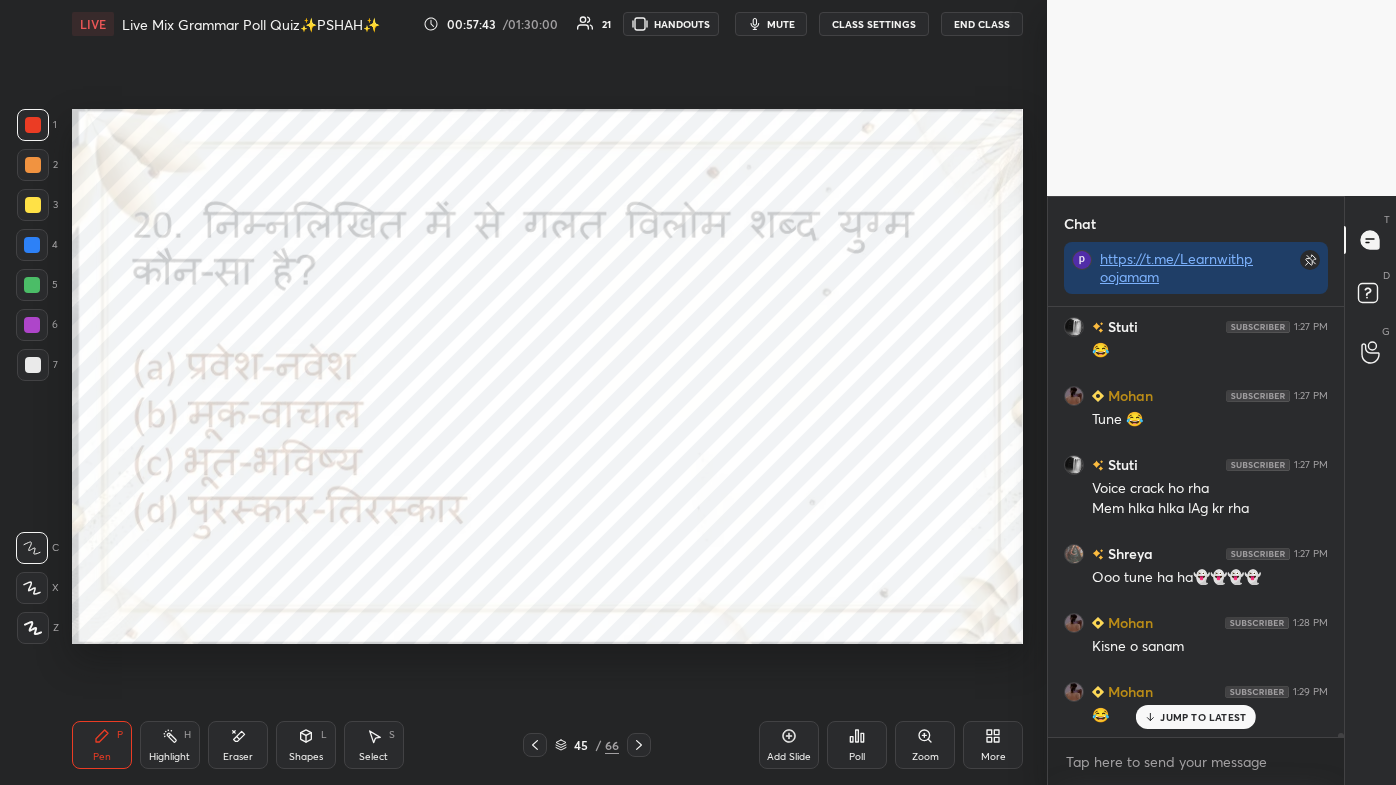 click on "JUMP TO LATEST" at bounding box center [1203, 717] 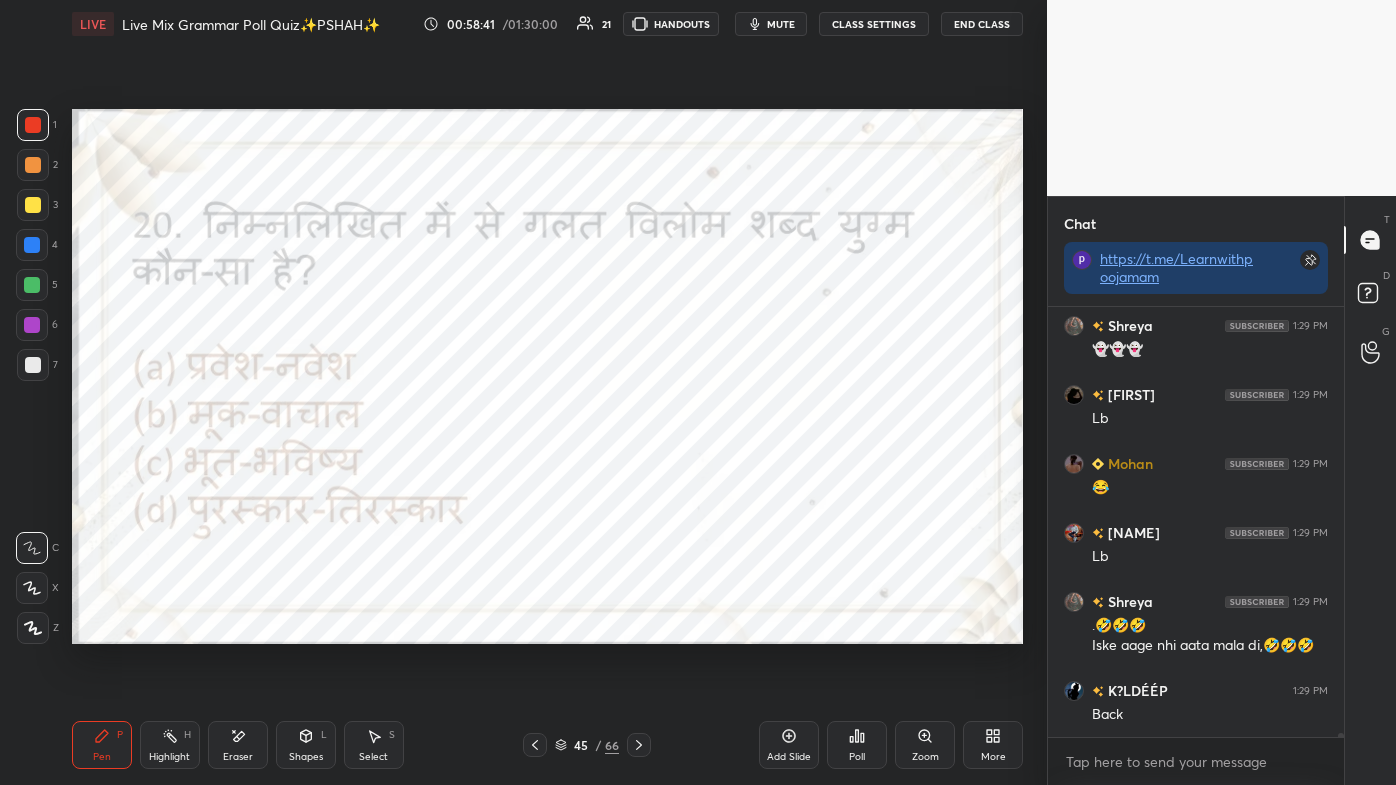 scroll, scrollTop: 41972, scrollLeft: 0, axis: vertical 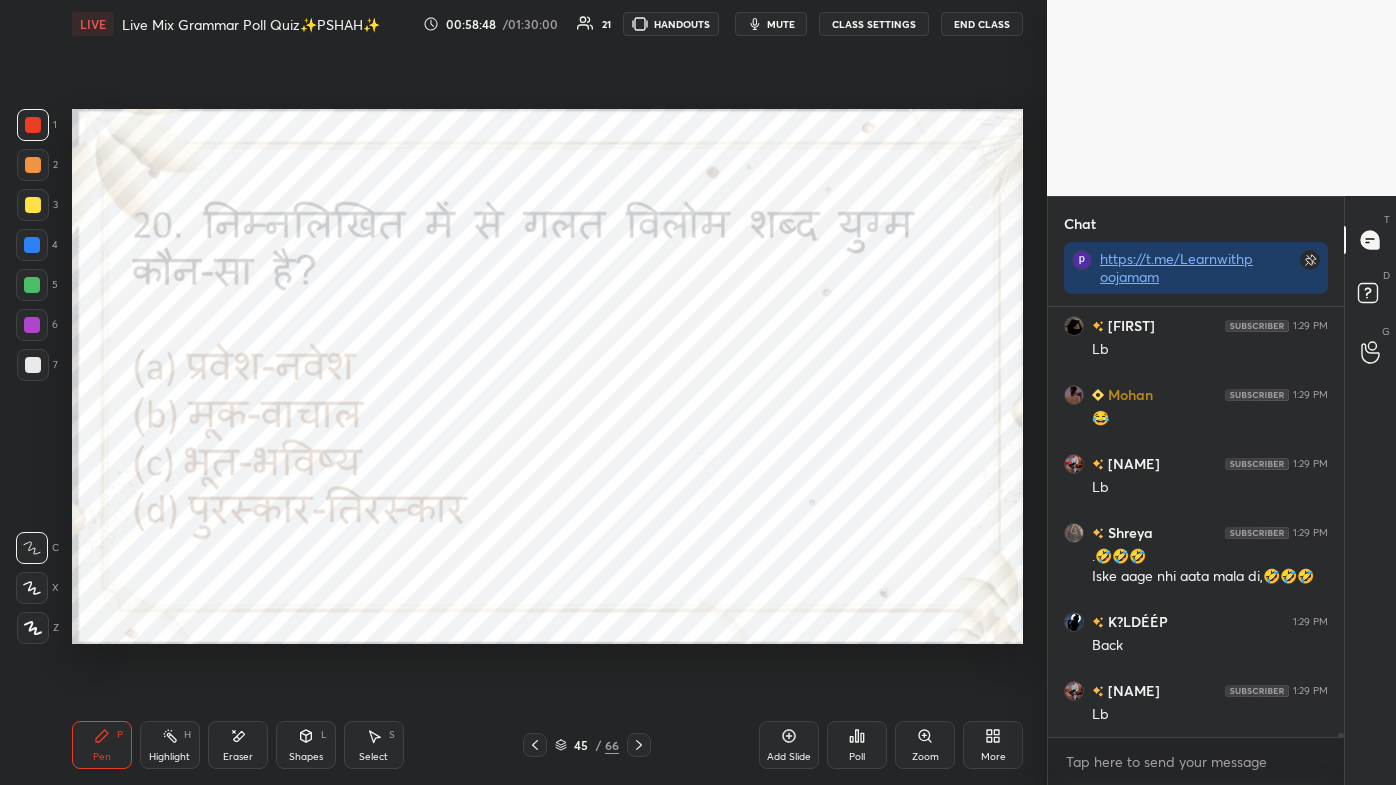 click on "Poll" at bounding box center (857, 757) 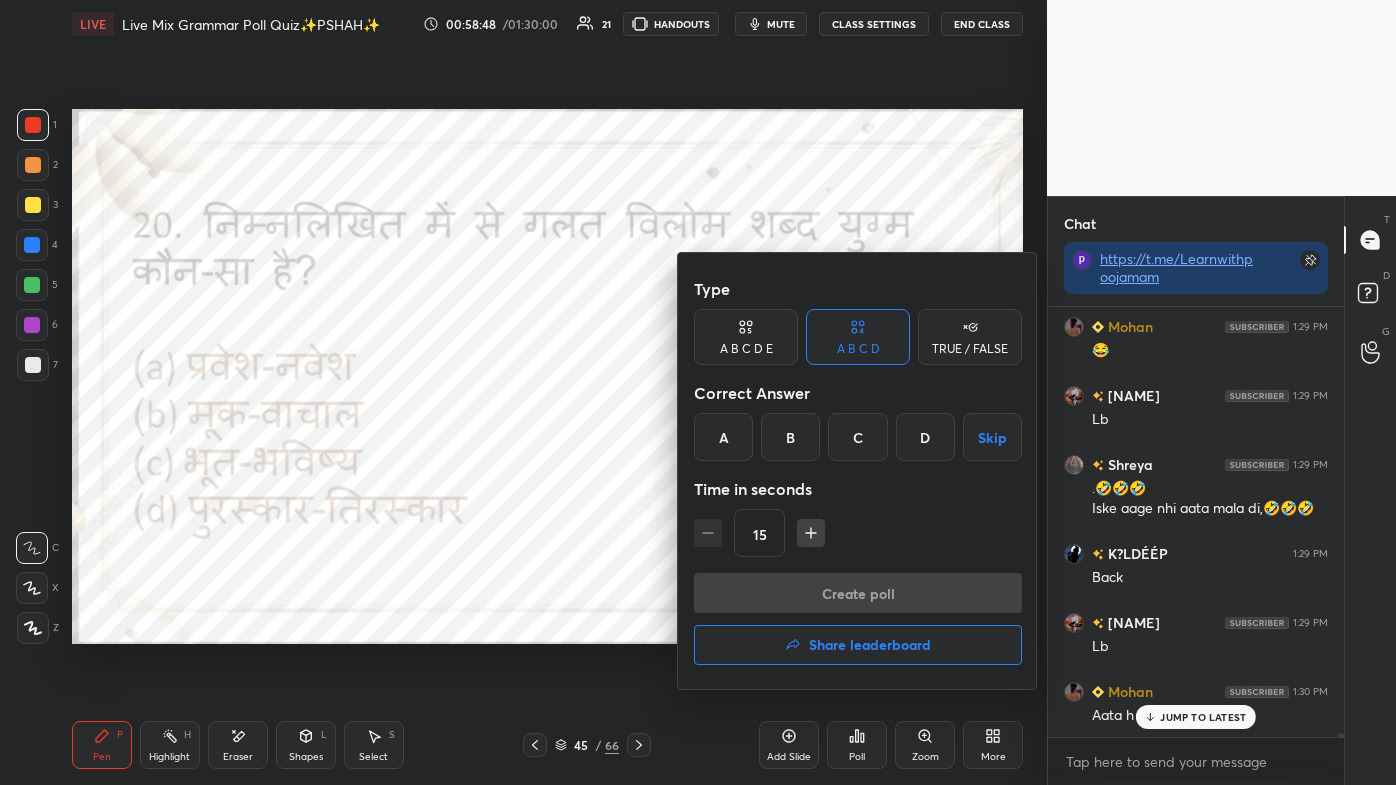 click at bounding box center (698, 392) 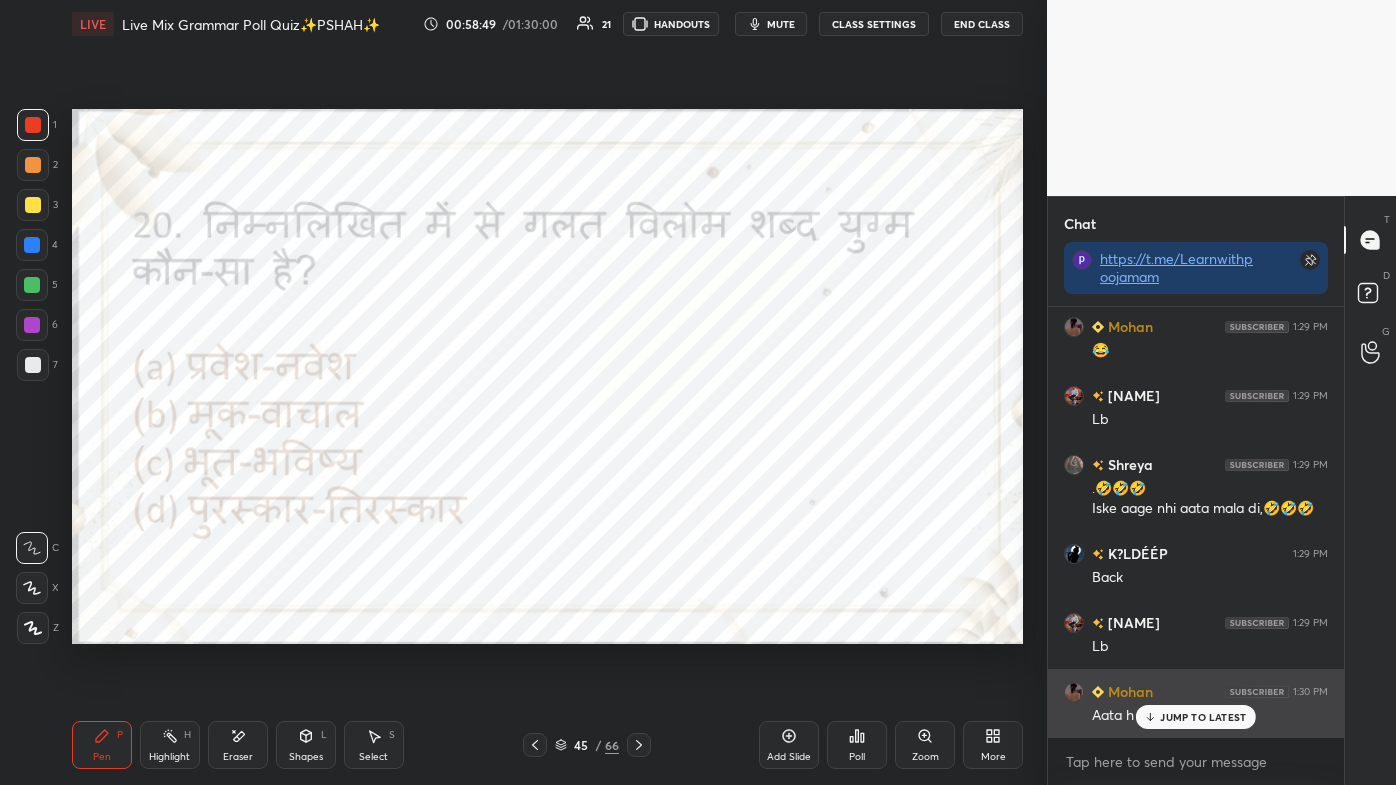 click on "Aata h par yaad nhi 🤣" at bounding box center [1210, 714] 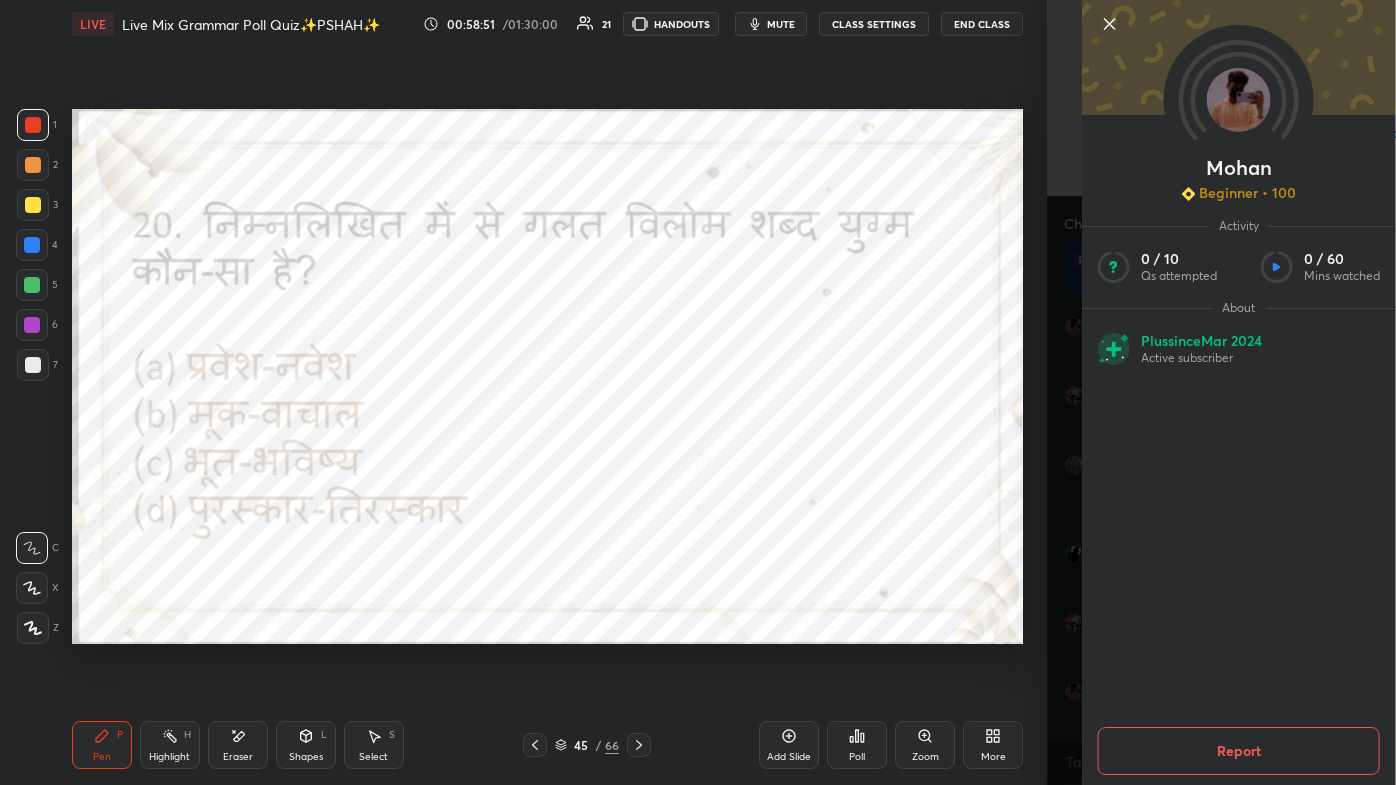 click 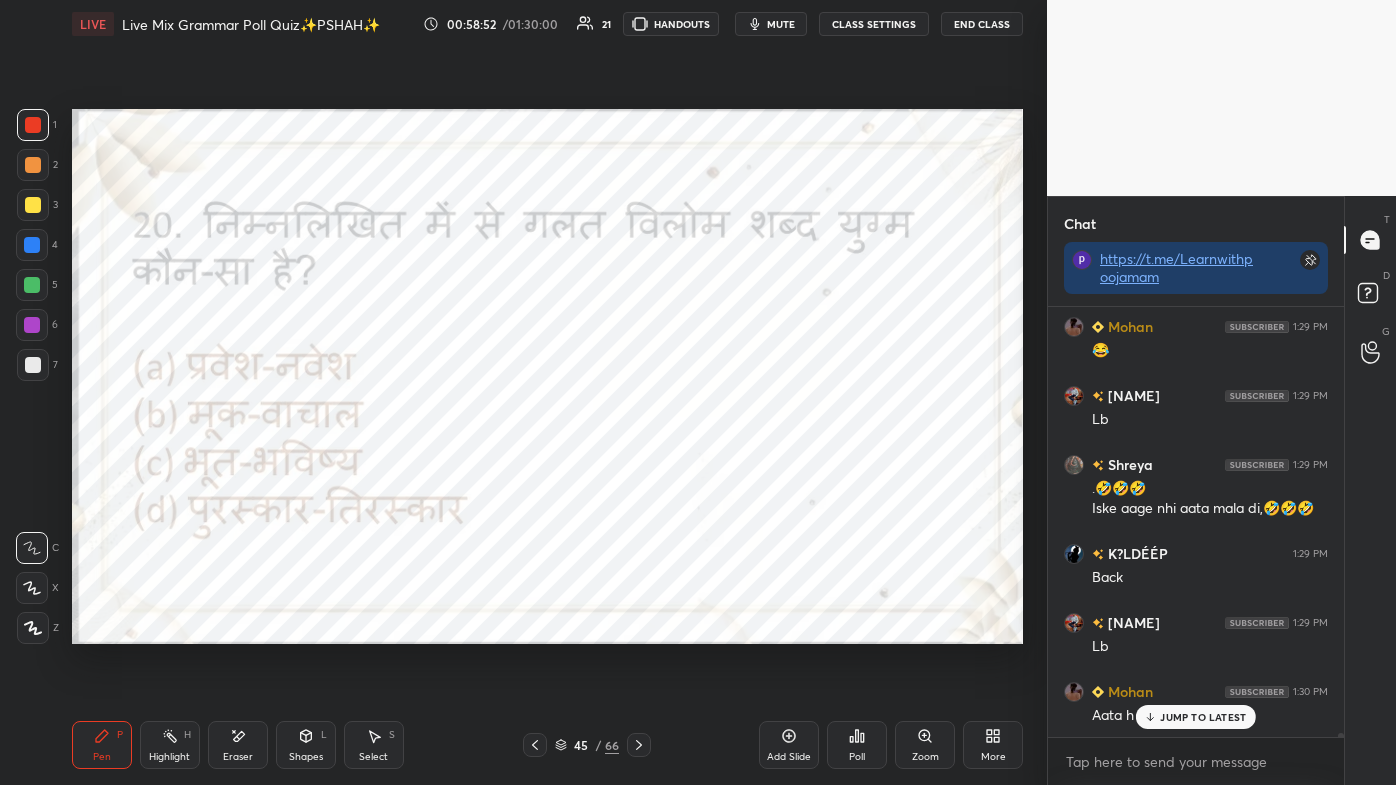 click on "JUMP TO LATEST" at bounding box center [1203, 717] 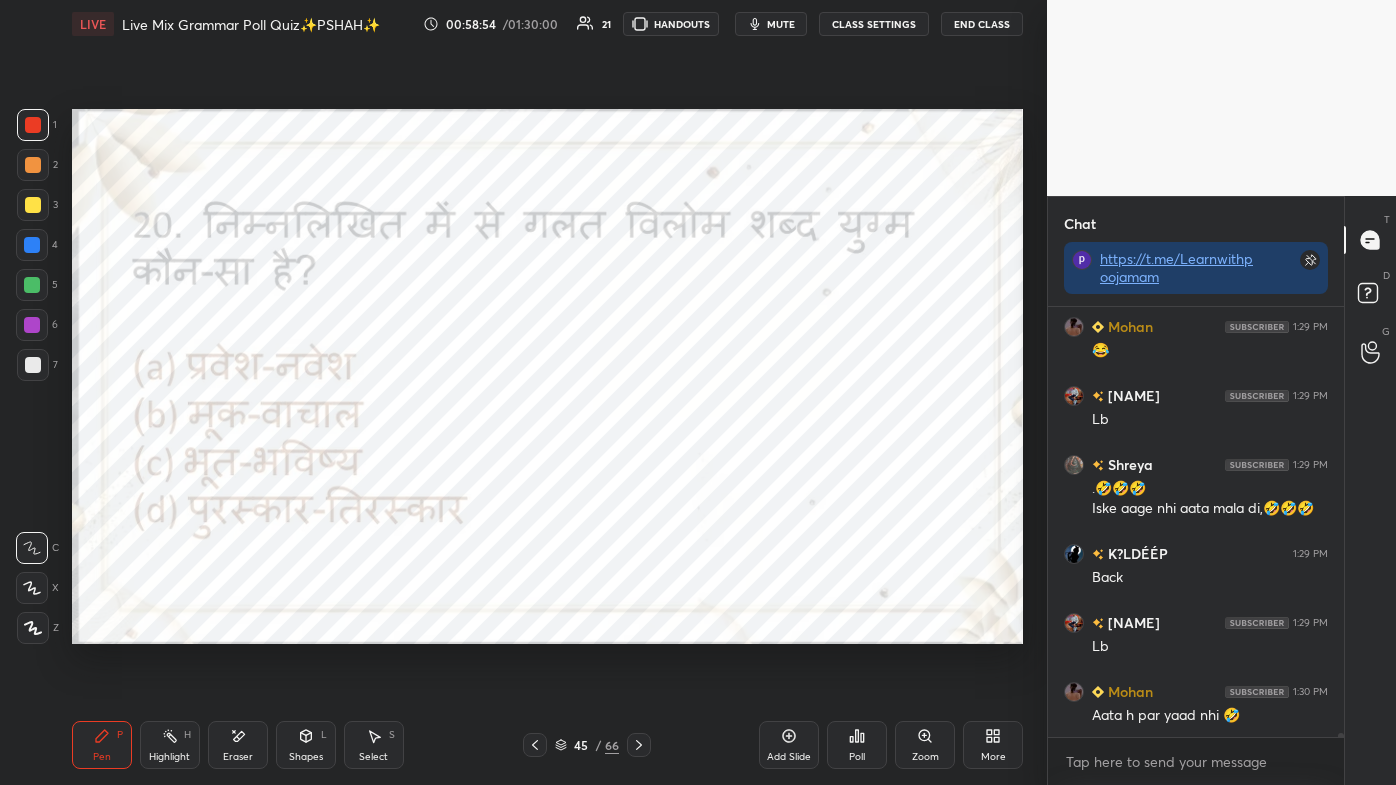 click on "Poll" at bounding box center [857, 745] 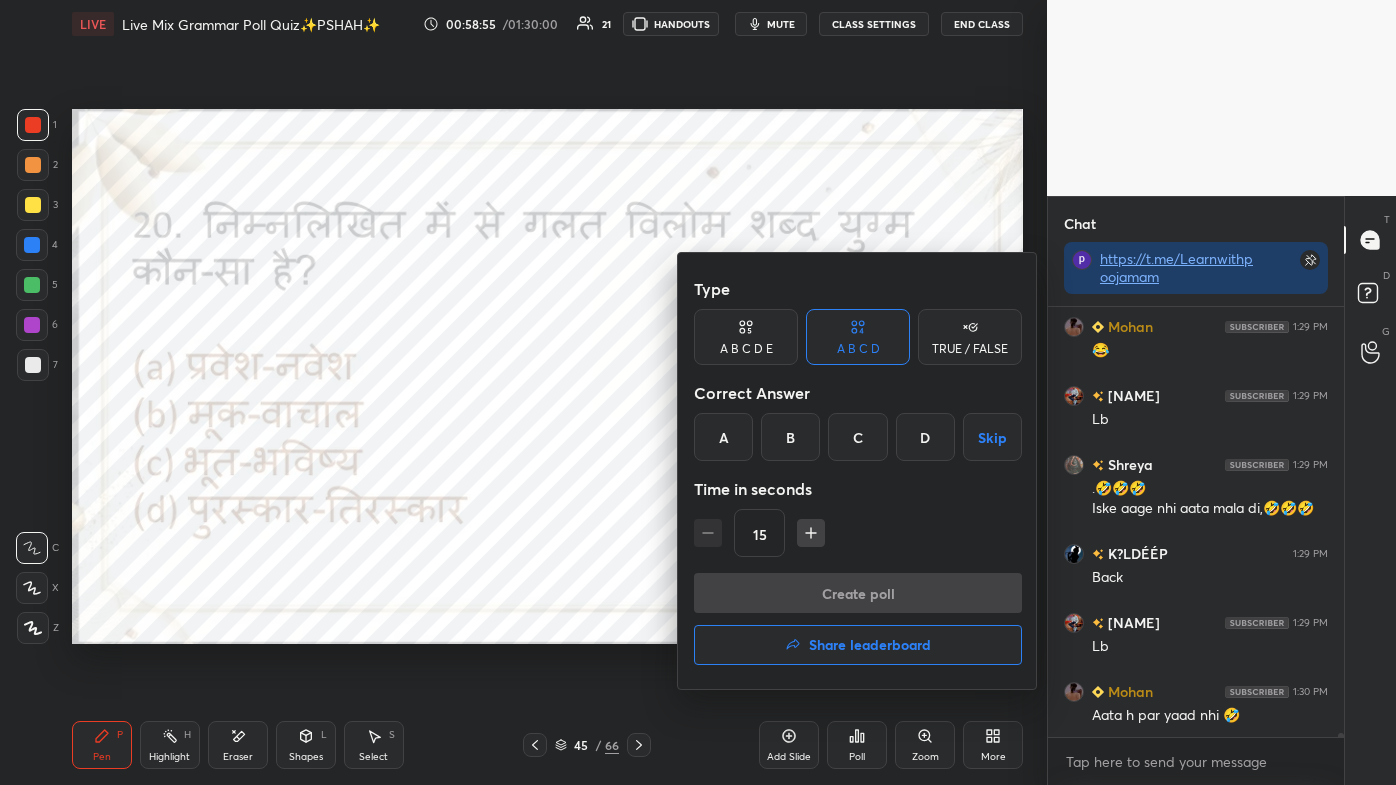 click on "Share leaderboard" at bounding box center (858, 645) 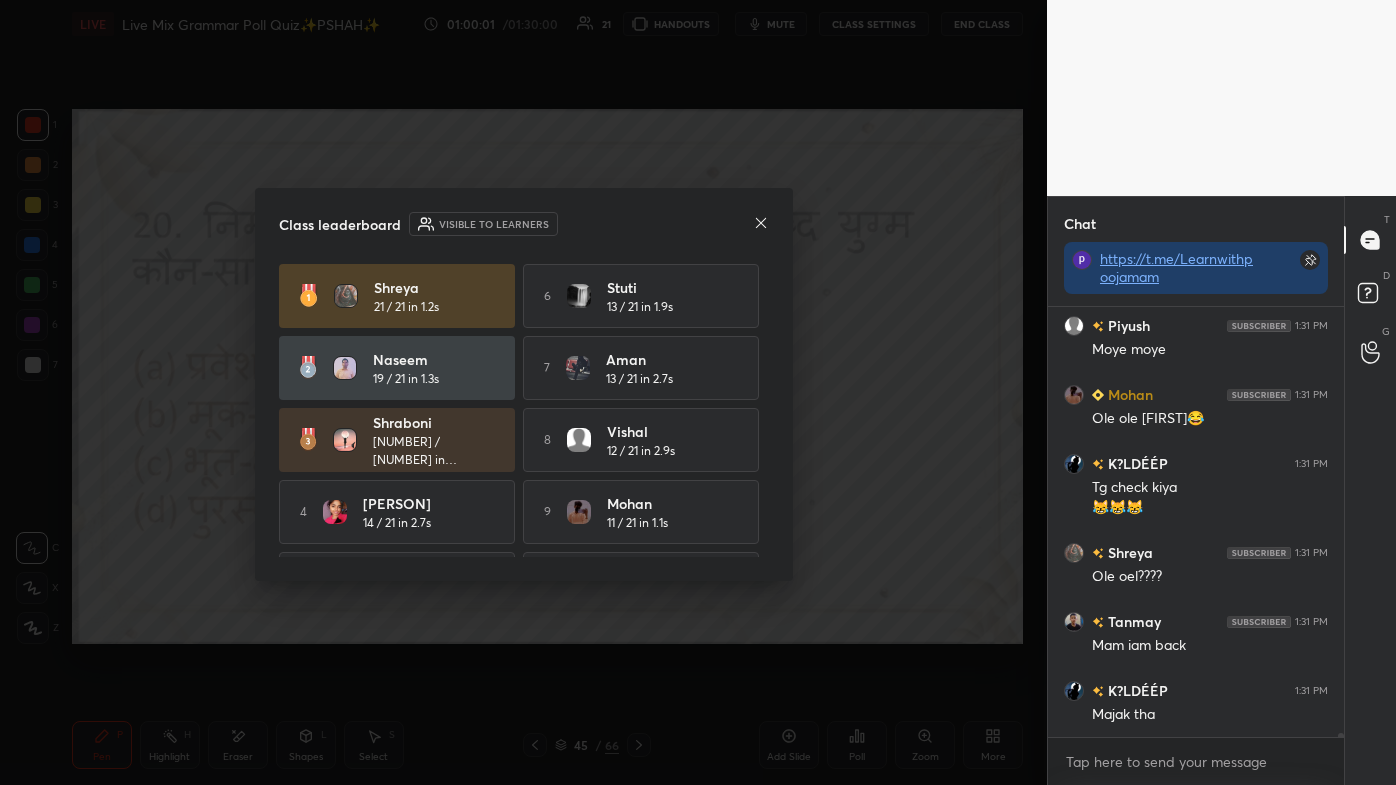 scroll, scrollTop: 43116, scrollLeft: 0, axis: vertical 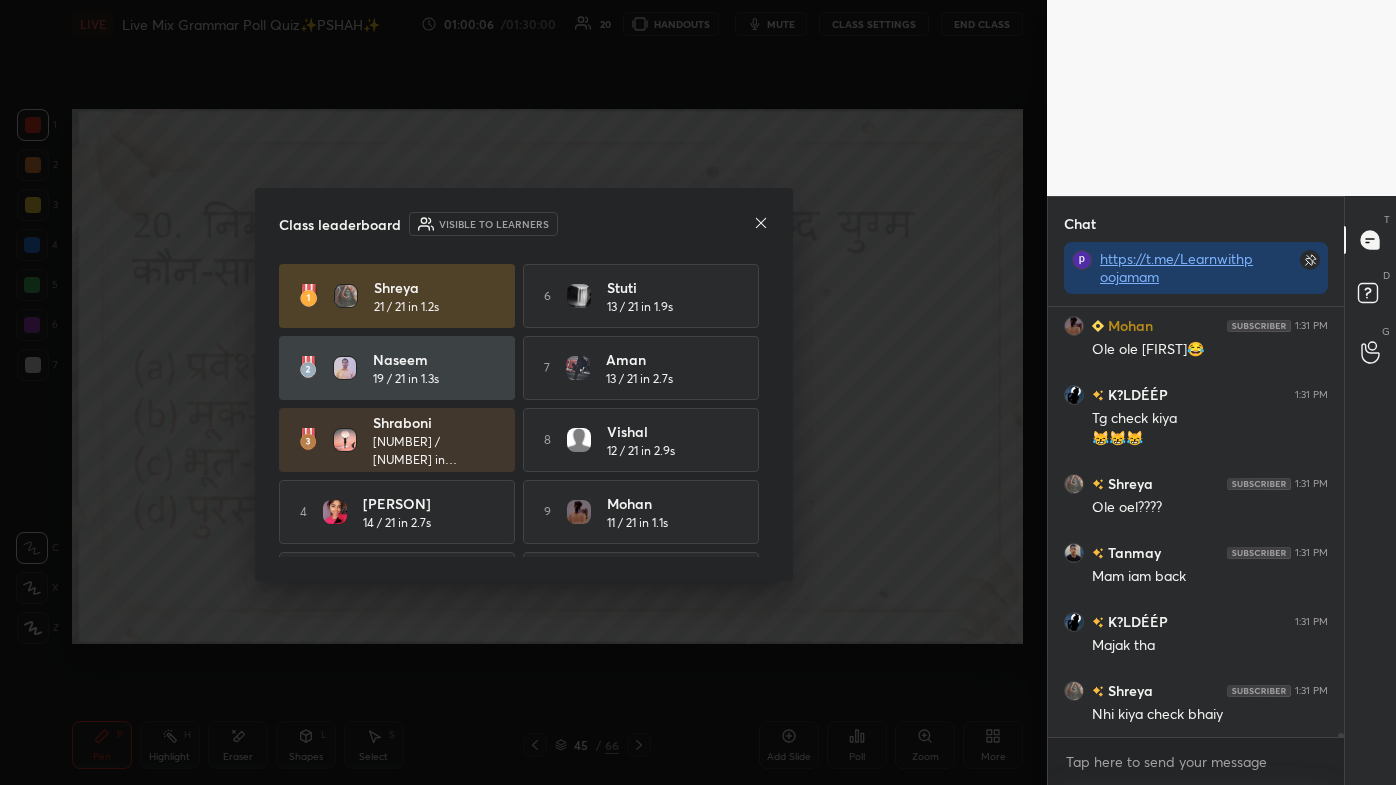 click 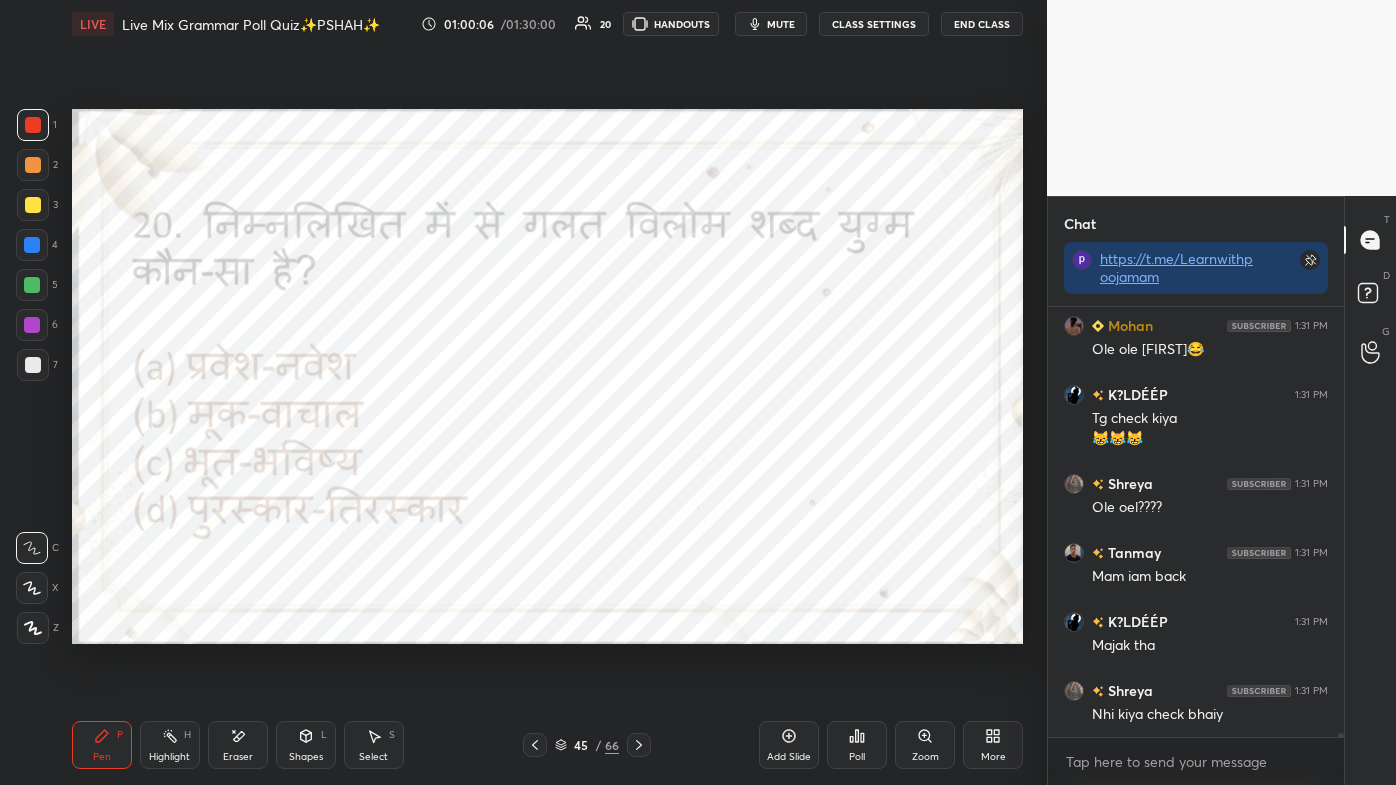 scroll, scrollTop: 43184, scrollLeft: 0, axis: vertical 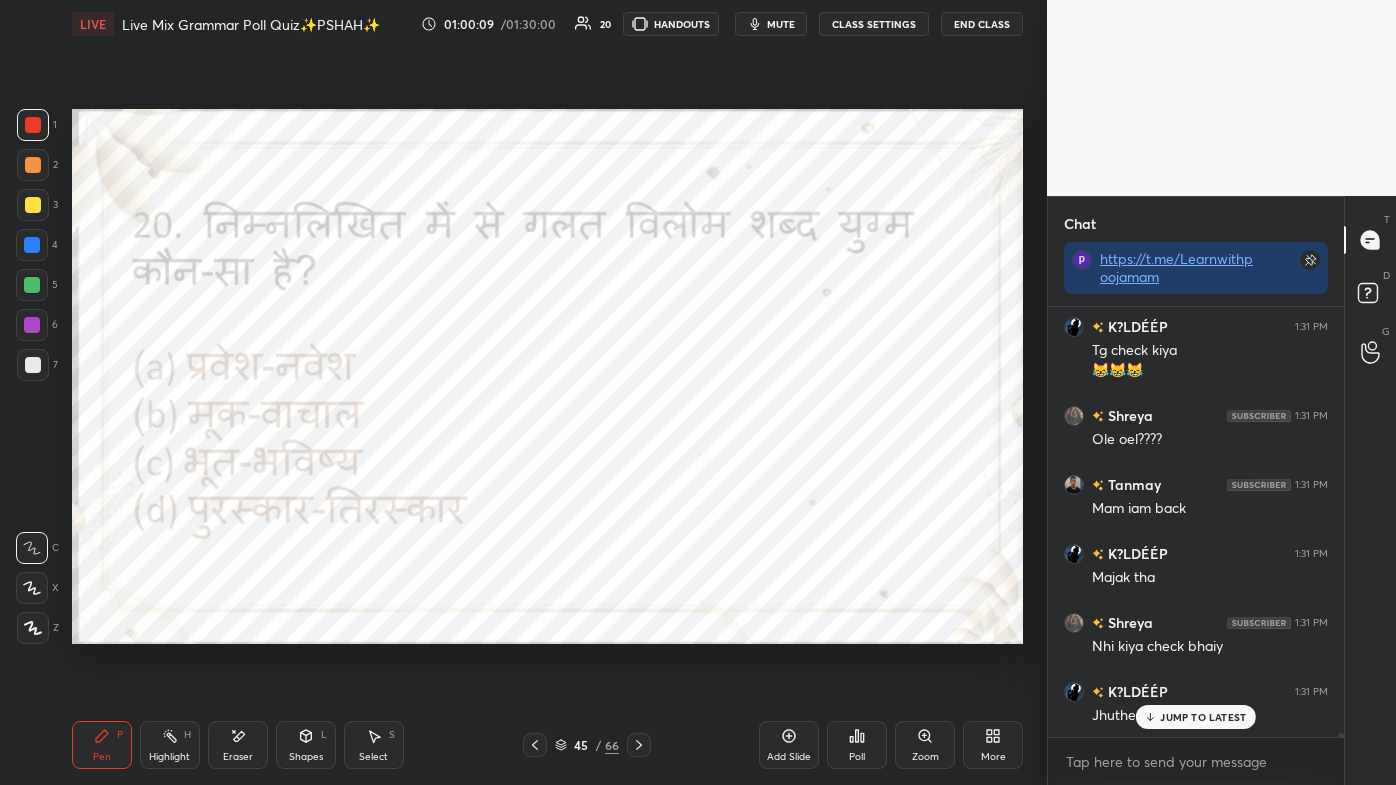 click 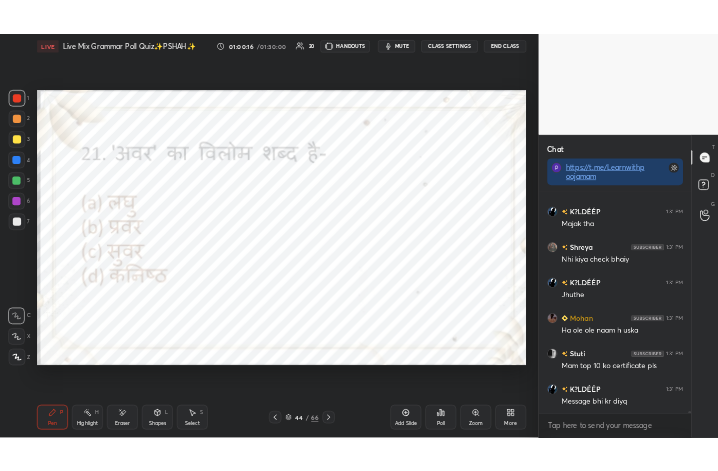 scroll, scrollTop: 43461, scrollLeft: 0, axis: vertical 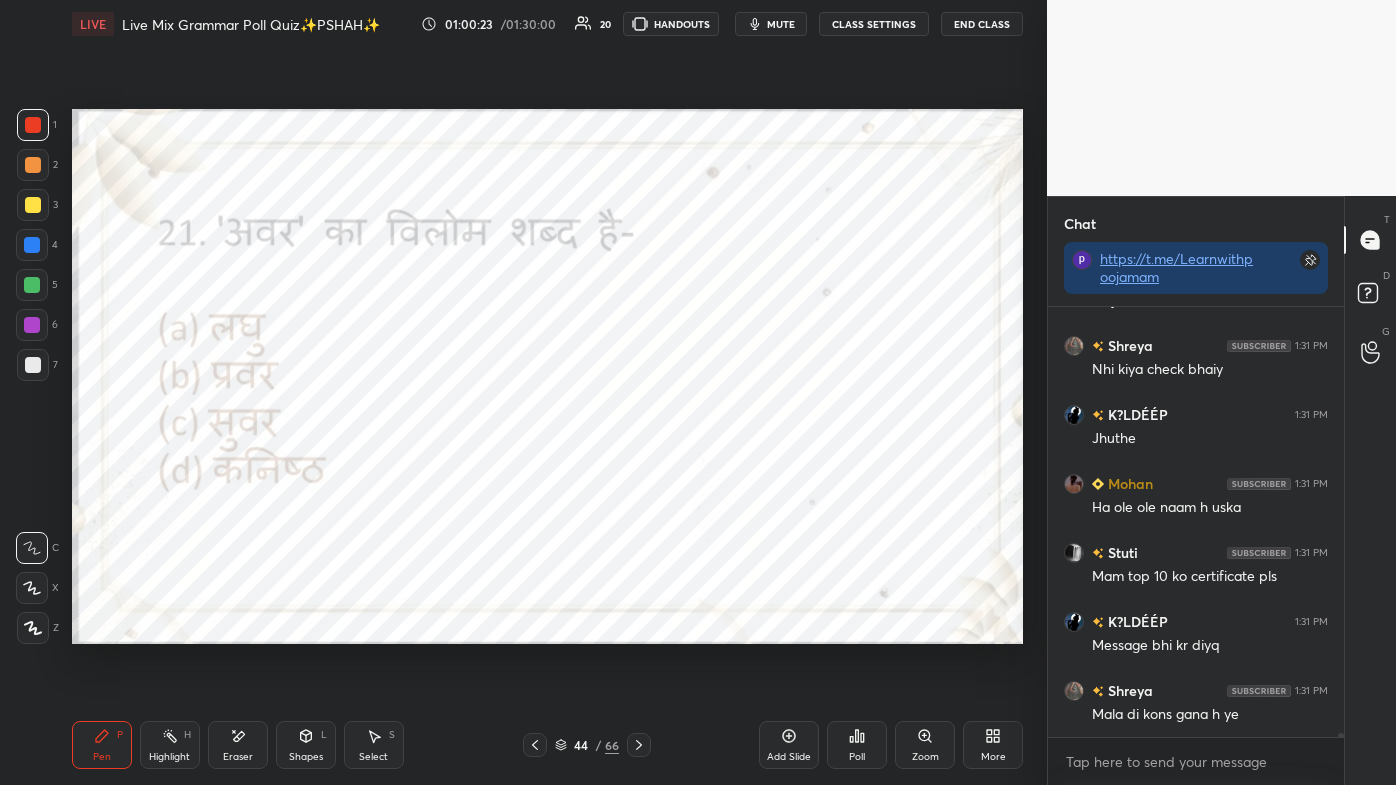 click on "More" at bounding box center (993, 745) 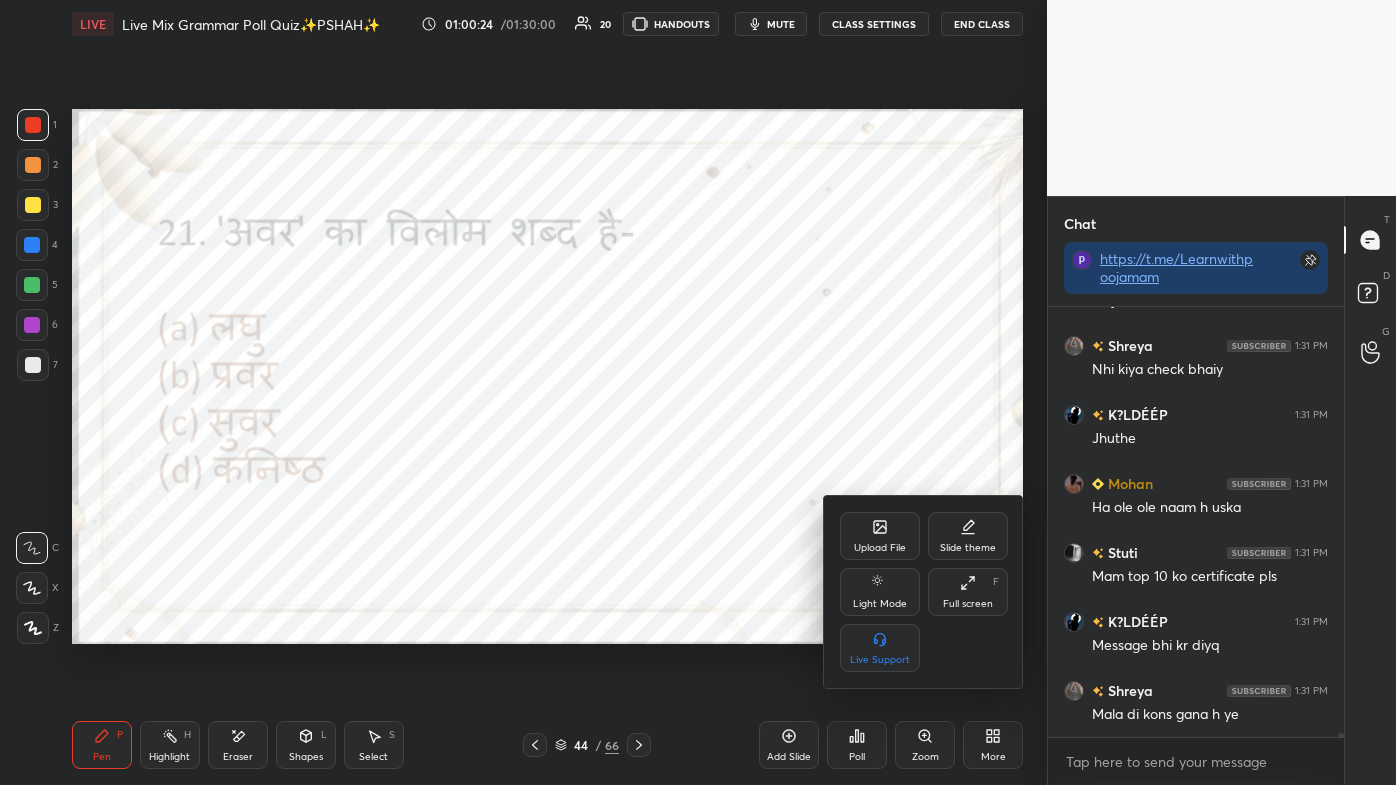 click on "Full screen F" at bounding box center (968, 592) 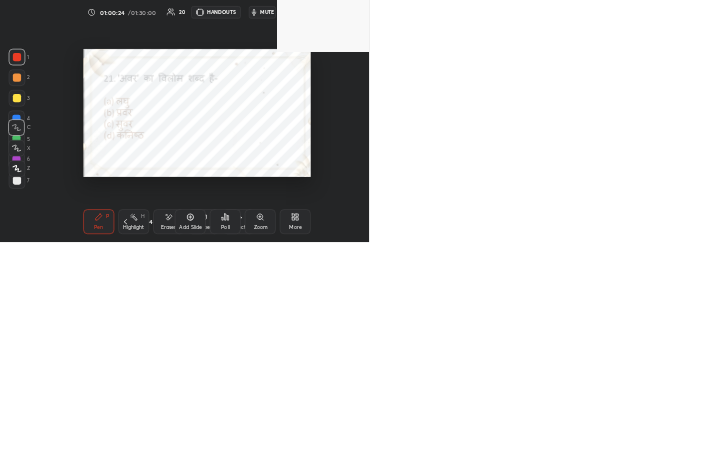 scroll, scrollTop: 343, scrollLeft: 460, axis: both 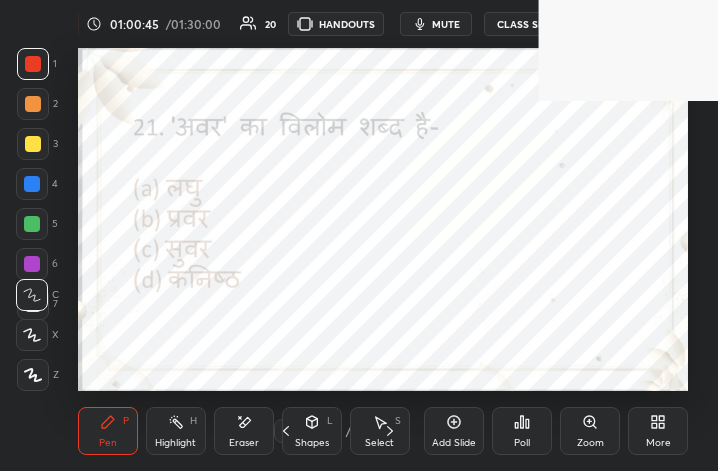 click on "More" at bounding box center (658, 443) 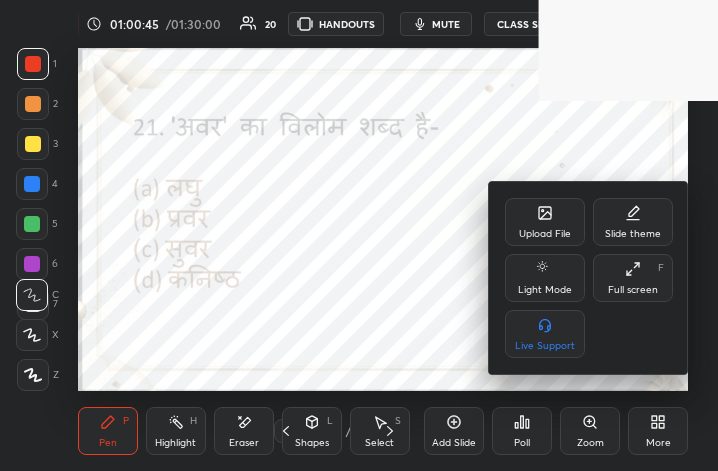 click on "Full screen" at bounding box center [633, 290] 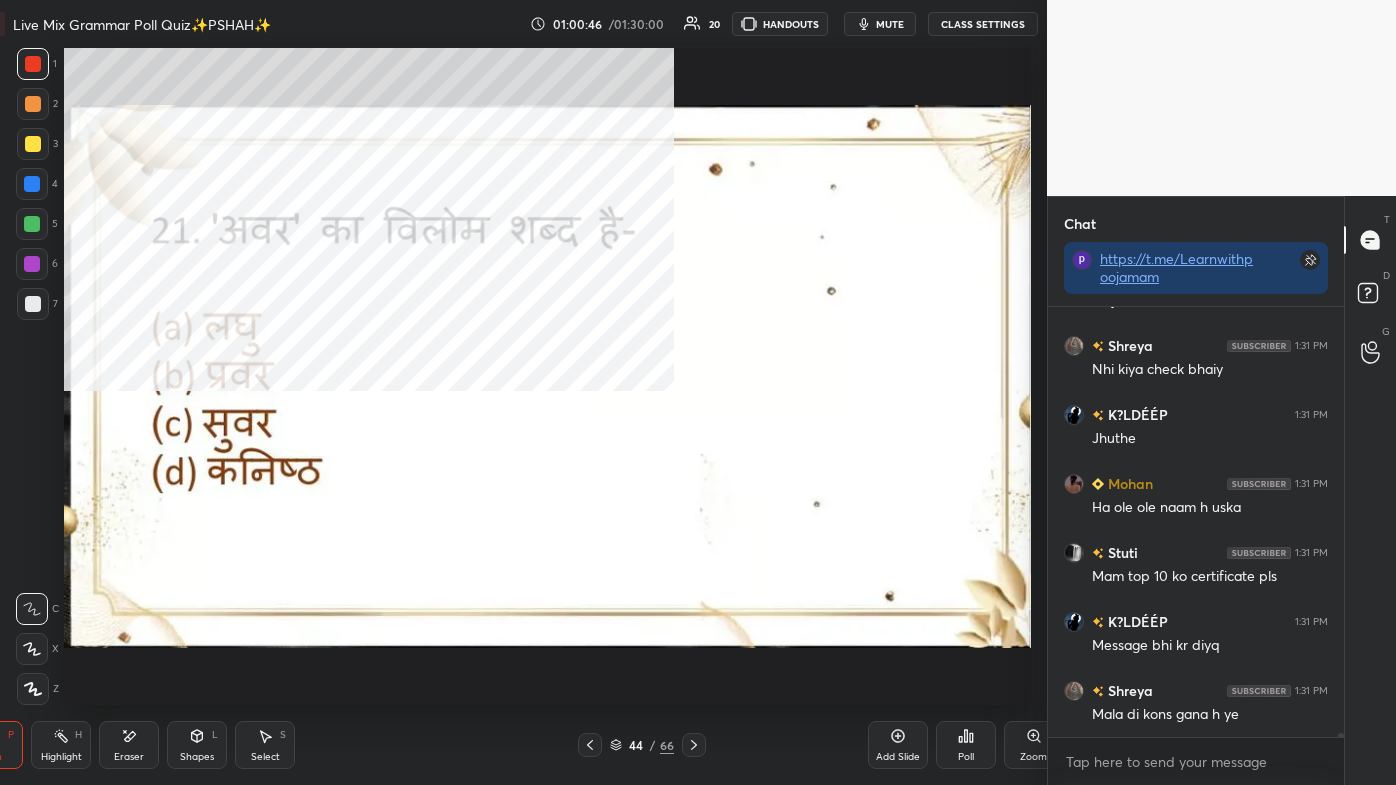 scroll, scrollTop: 99342, scrollLeft: 98703, axis: both 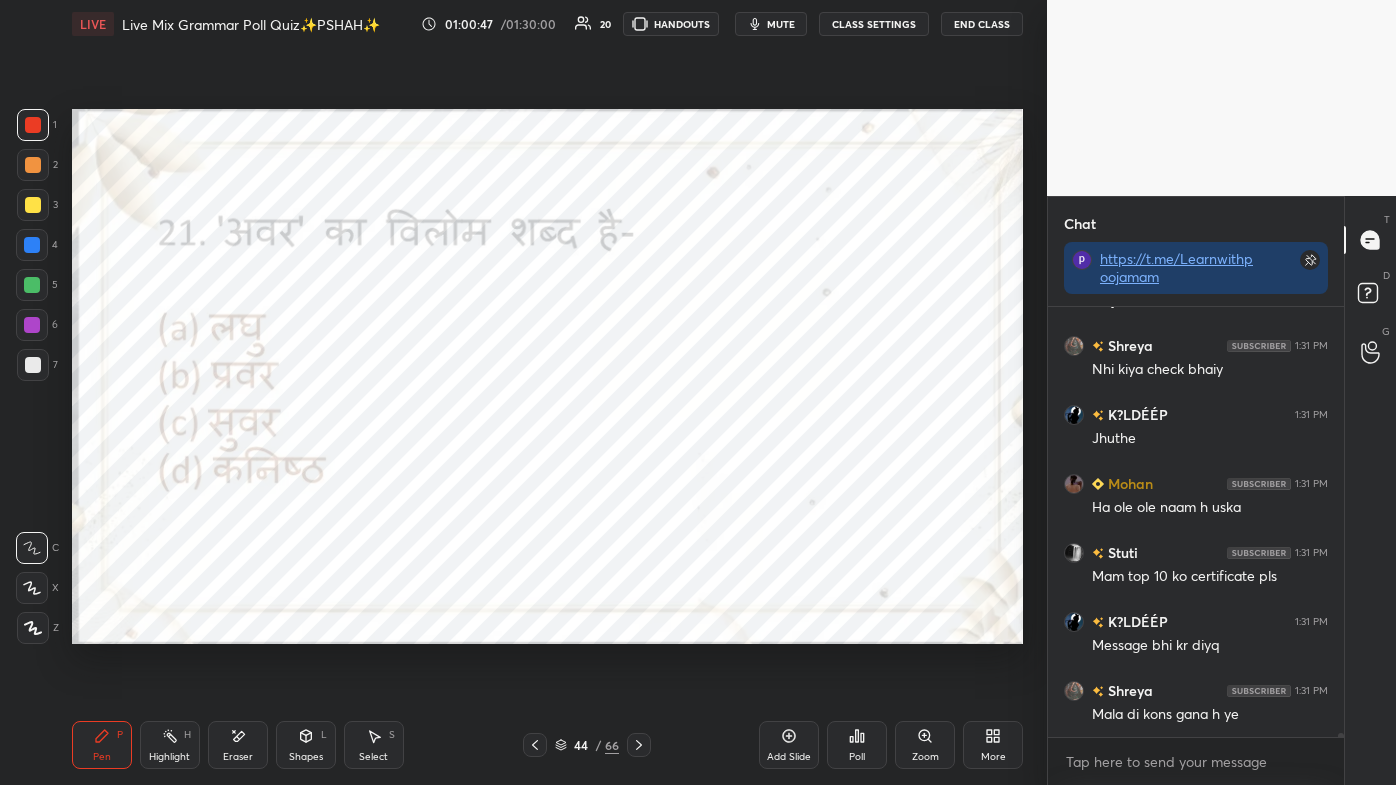 click on "Poll" at bounding box center (857, 745) 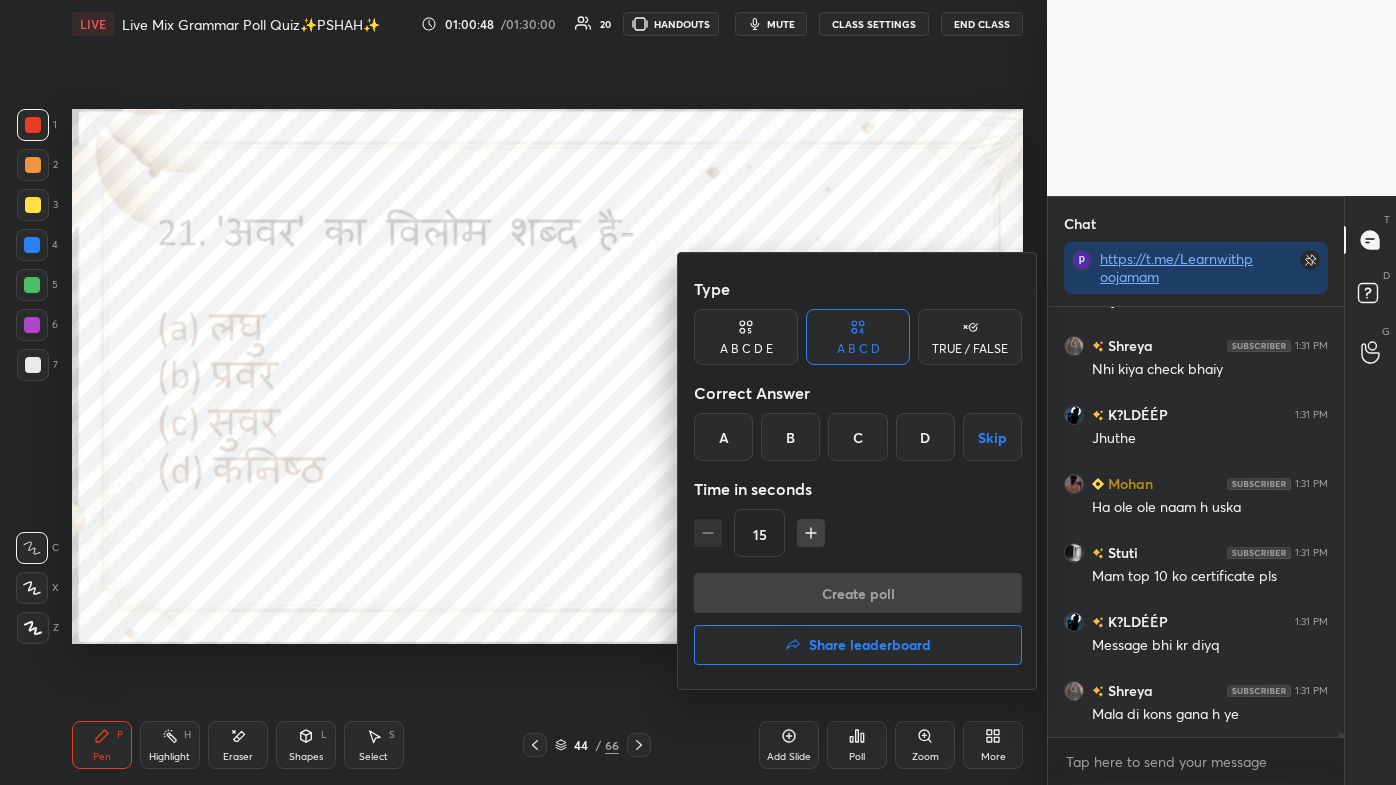 click on "B" at bounding box center (790, 437) 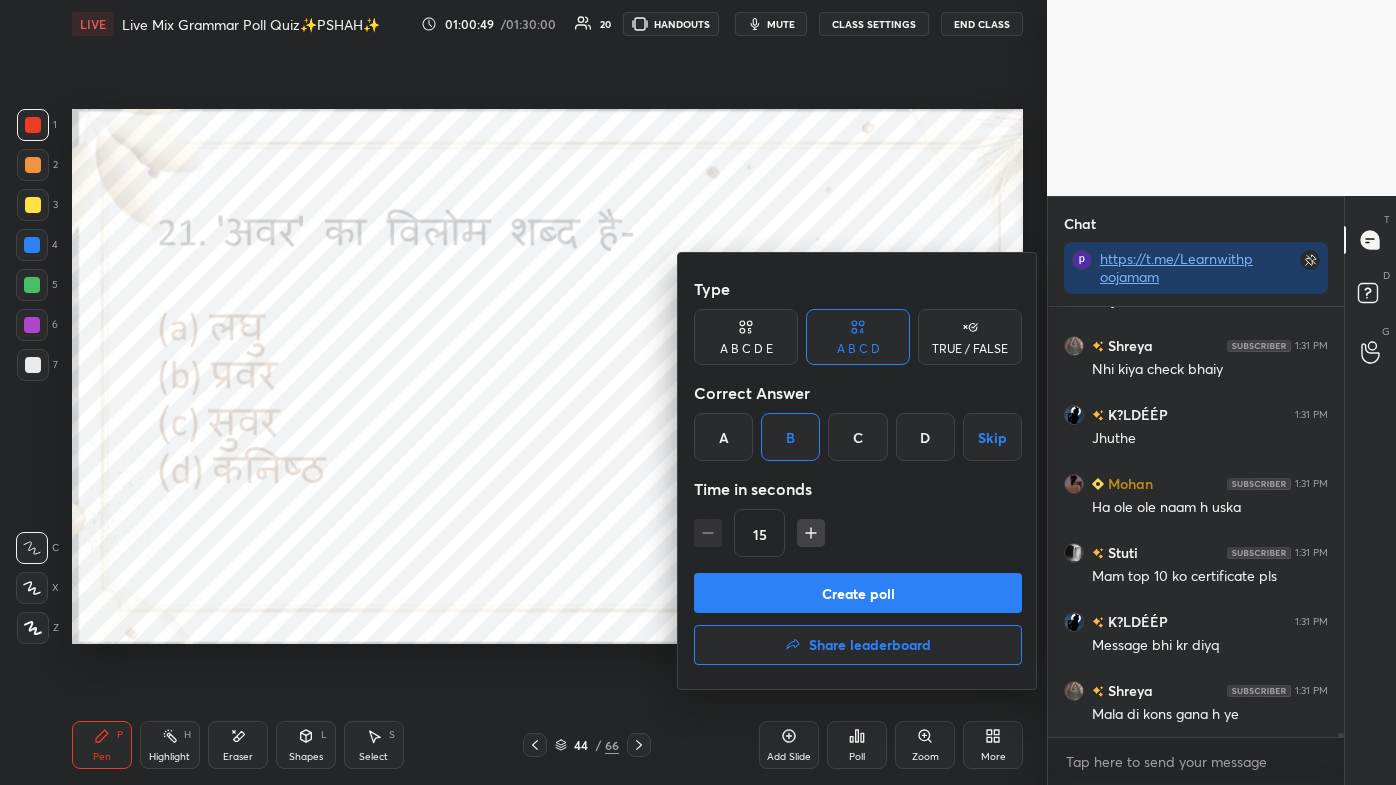 scroll, scrollTop: 43530, scrollLeft: 0, axis: vertical 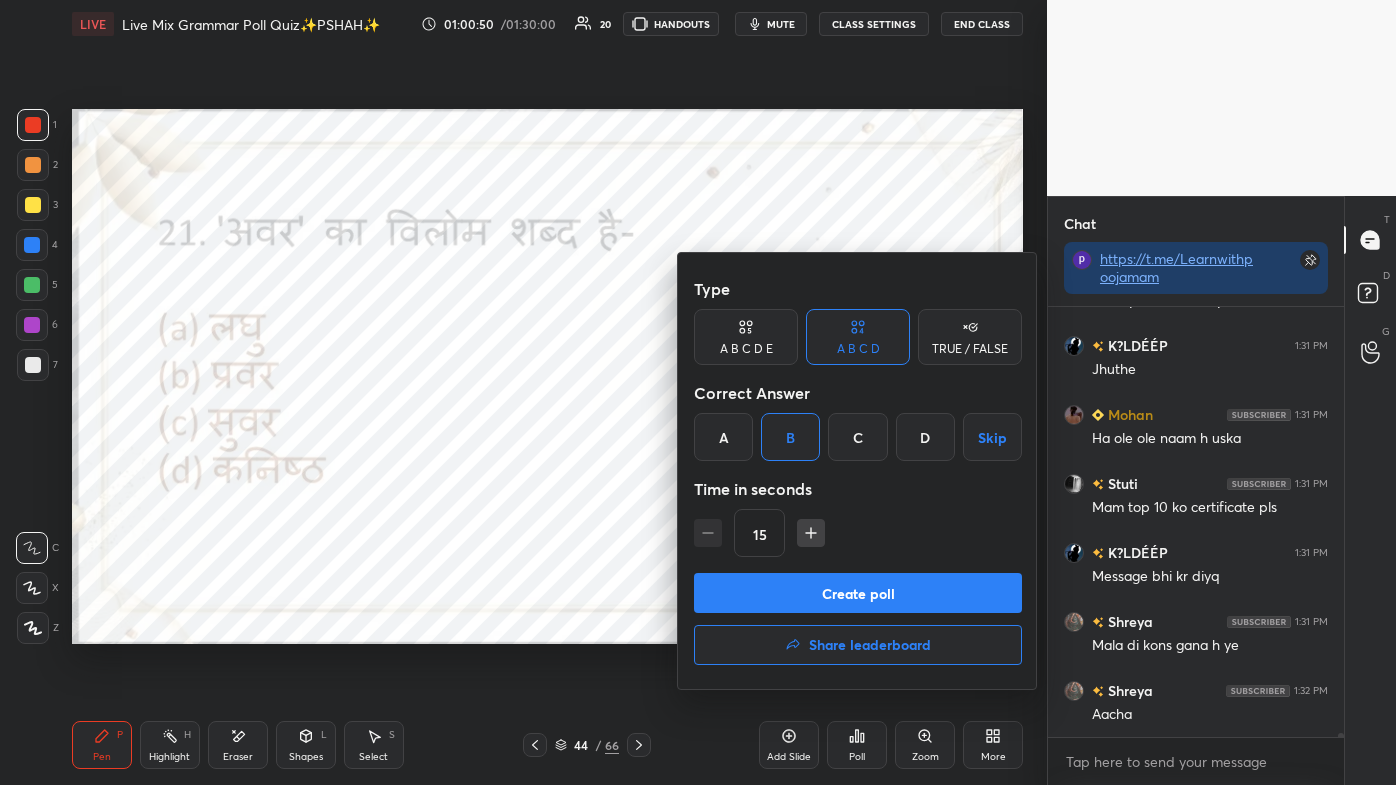 click on "Create poll" at bounding box center [858, 593] 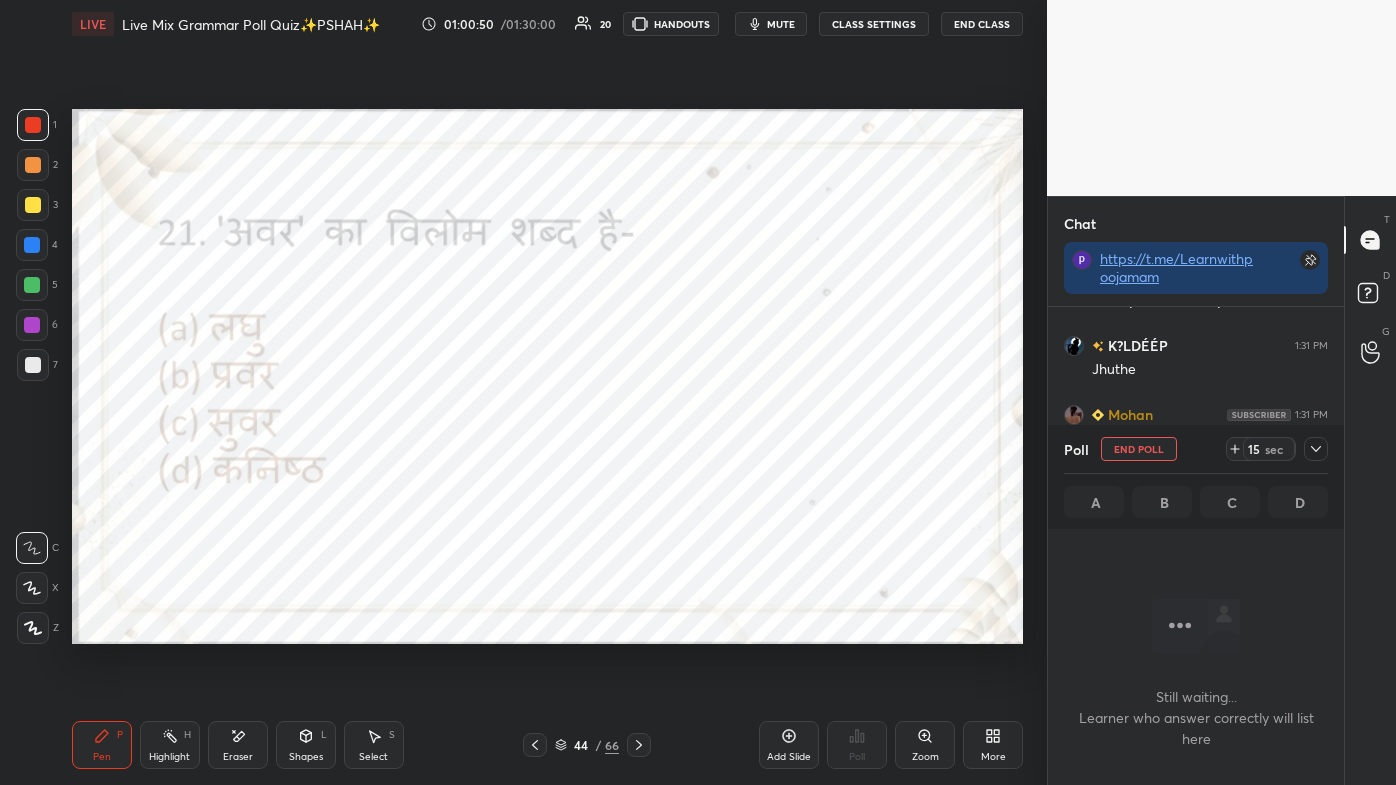 scroll, scrollTop: 348, scrollLeft: 290, axis: both 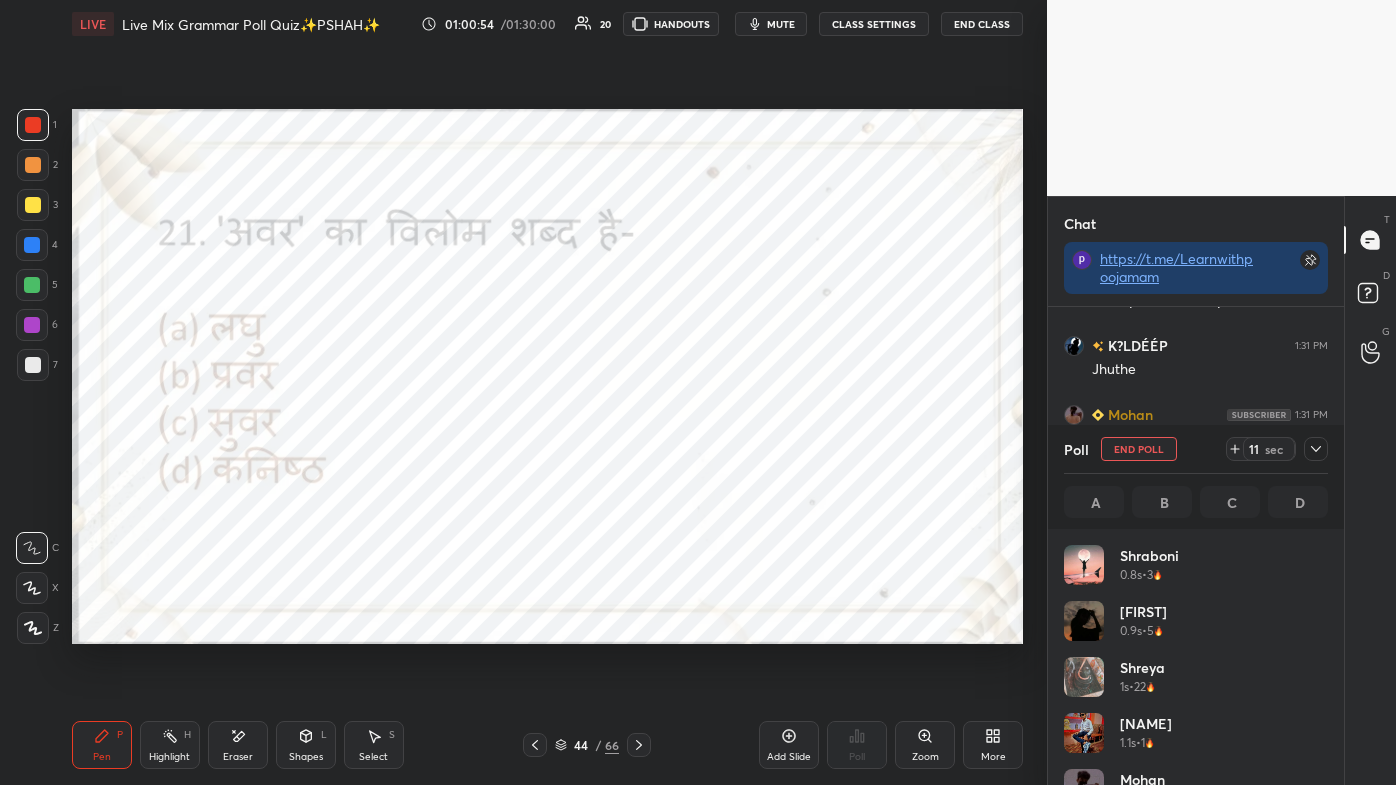 click on "Eraser" at bounding box center [238, 745] 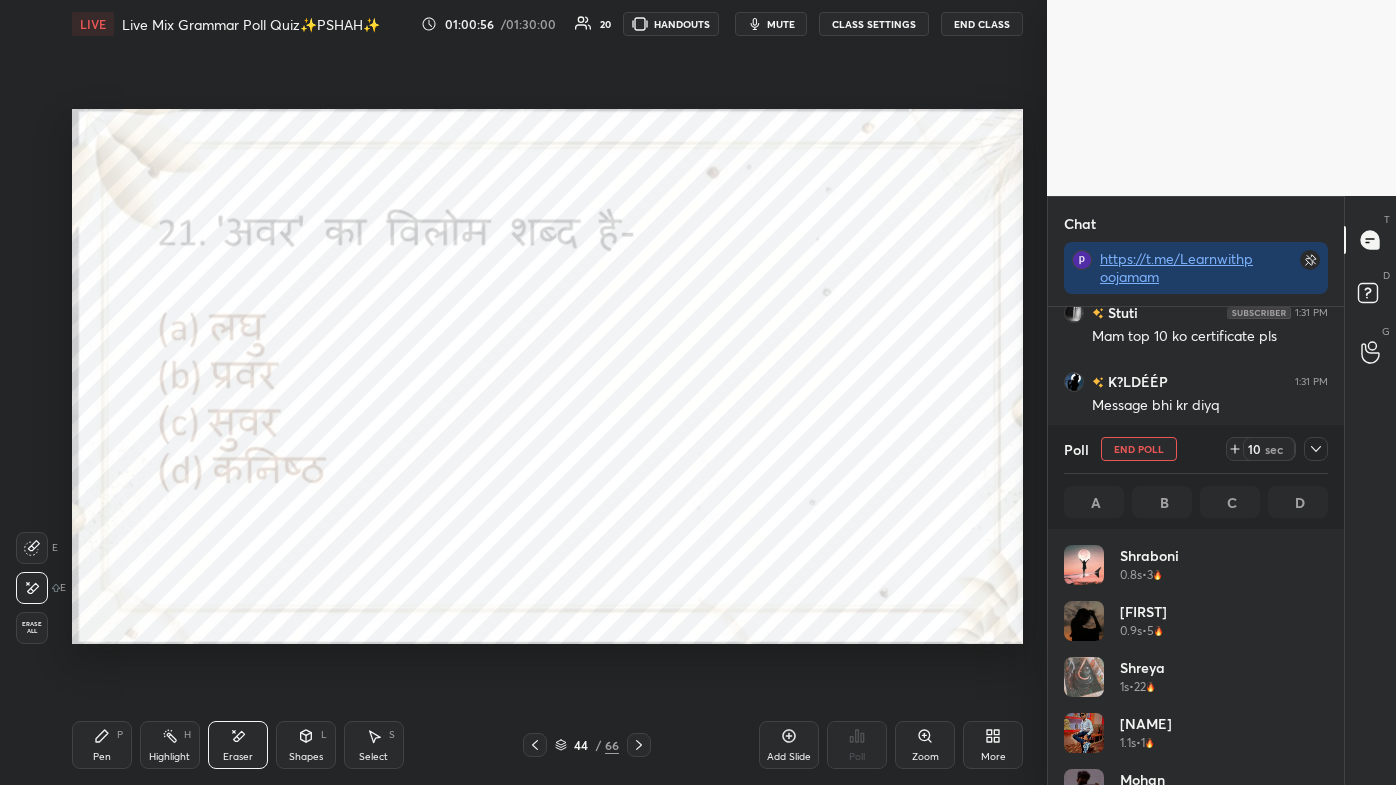 click on "Pen P" at bounding box center [102, 745] 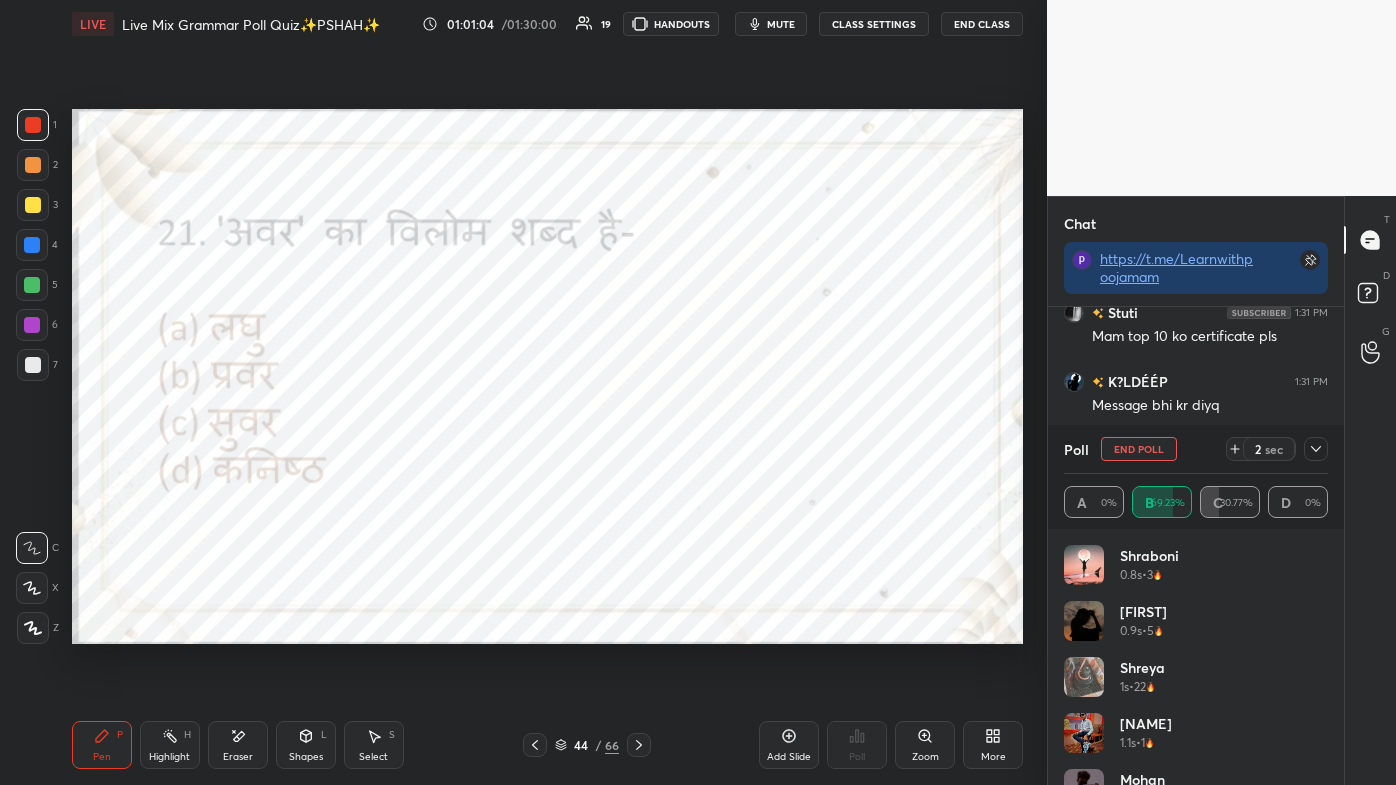 click at bounding box center (1316, 449) 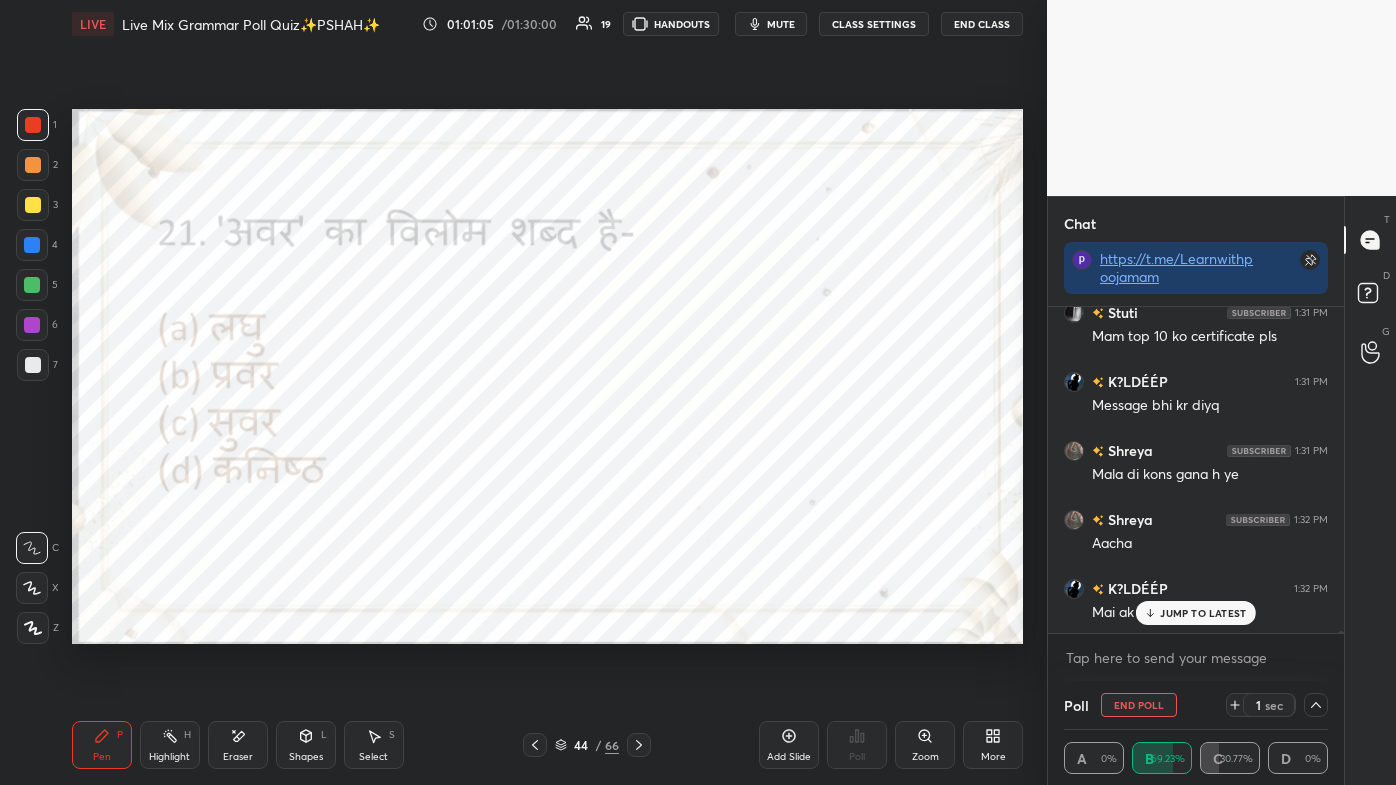 click on "JUMP TO LATEST" at bounding box center (1203, 613) 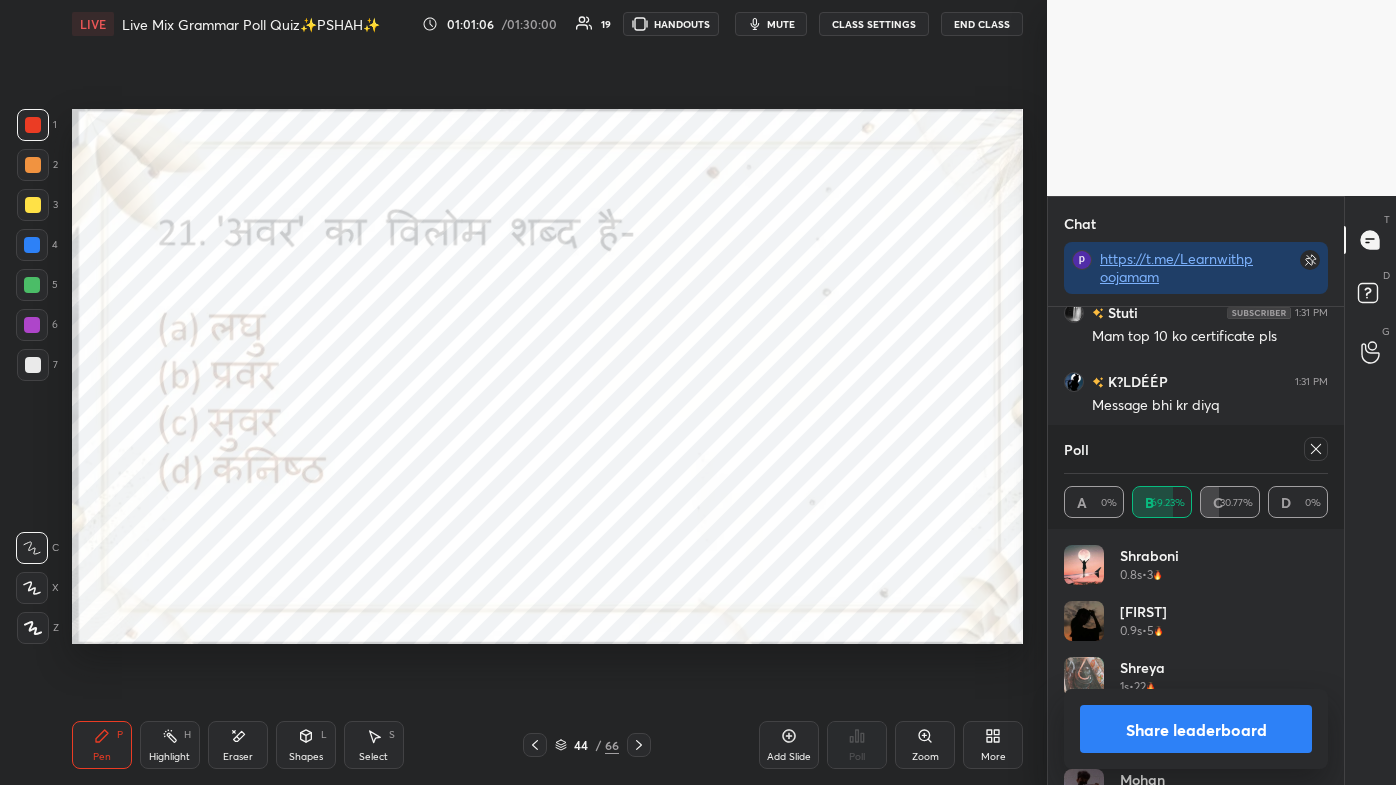 click 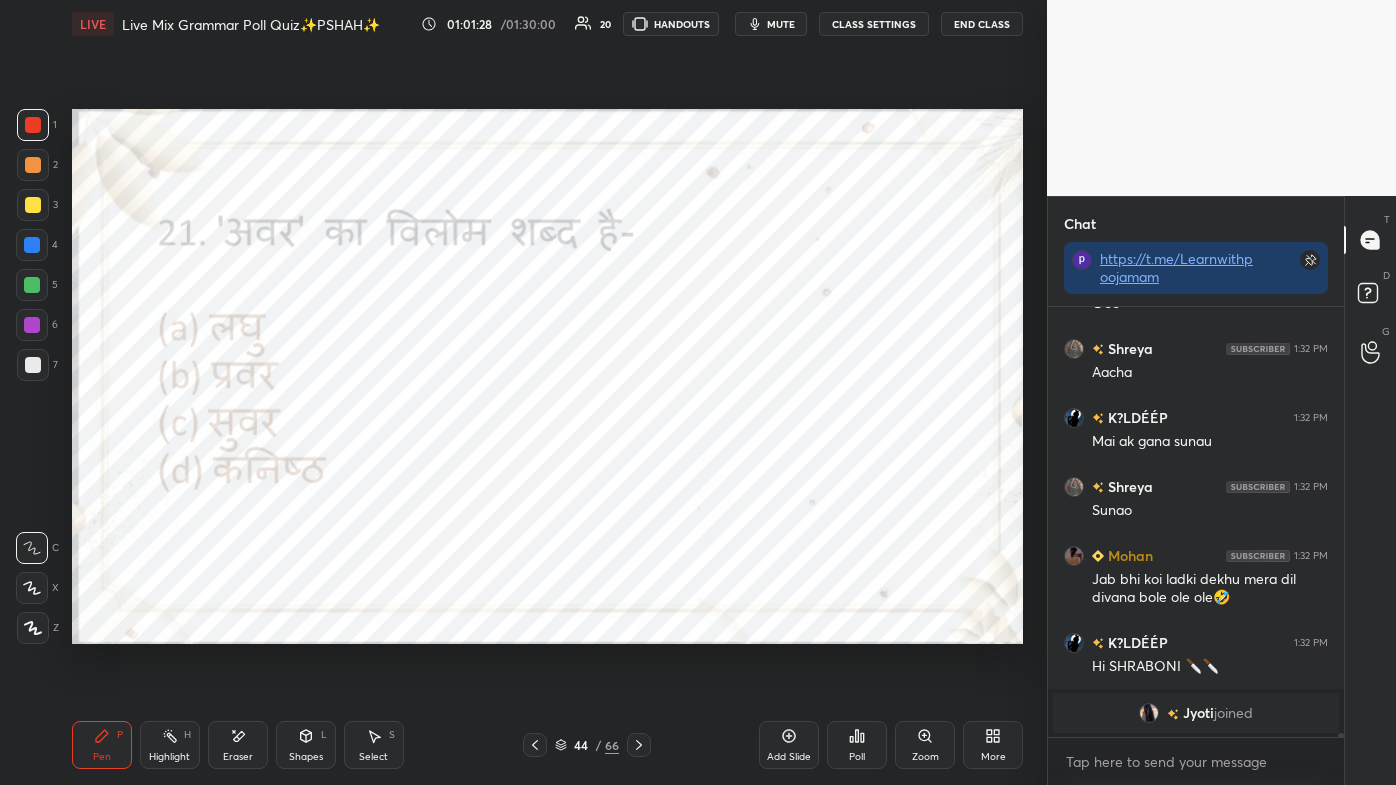 click on "More" at bounding box center [993, 745] 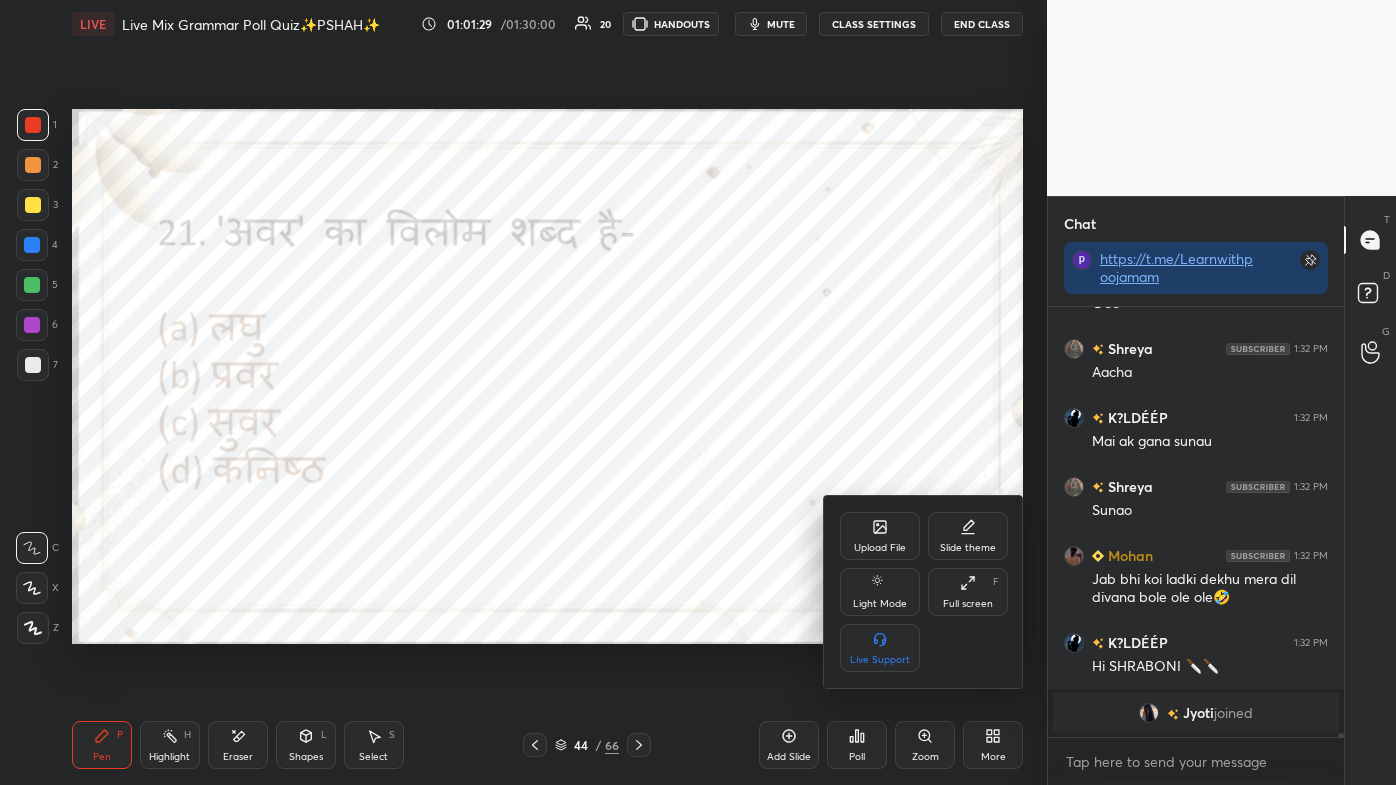 click on "Full screen F" at bounding box center (968, 592) 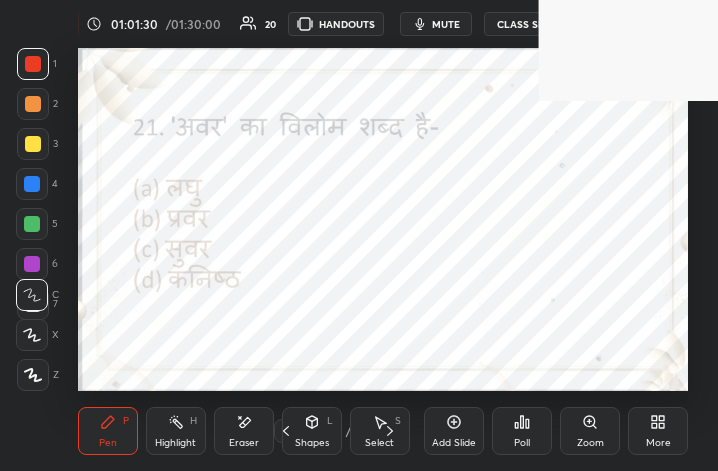 click on "More" at bounding box center [658, 443] 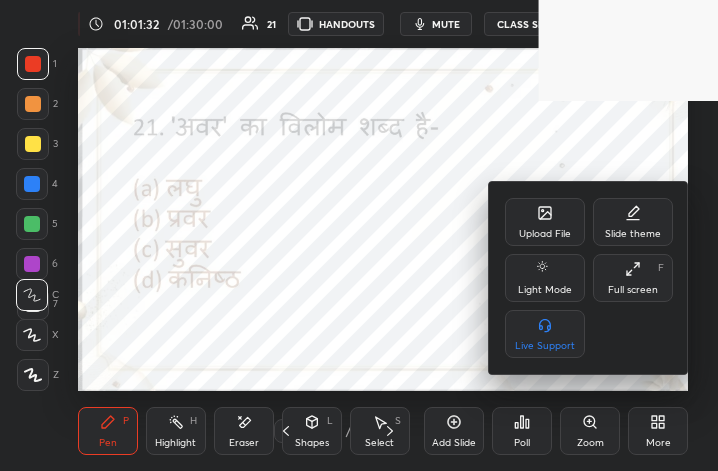 click on "Full screen" at bounding box center (633, 290) 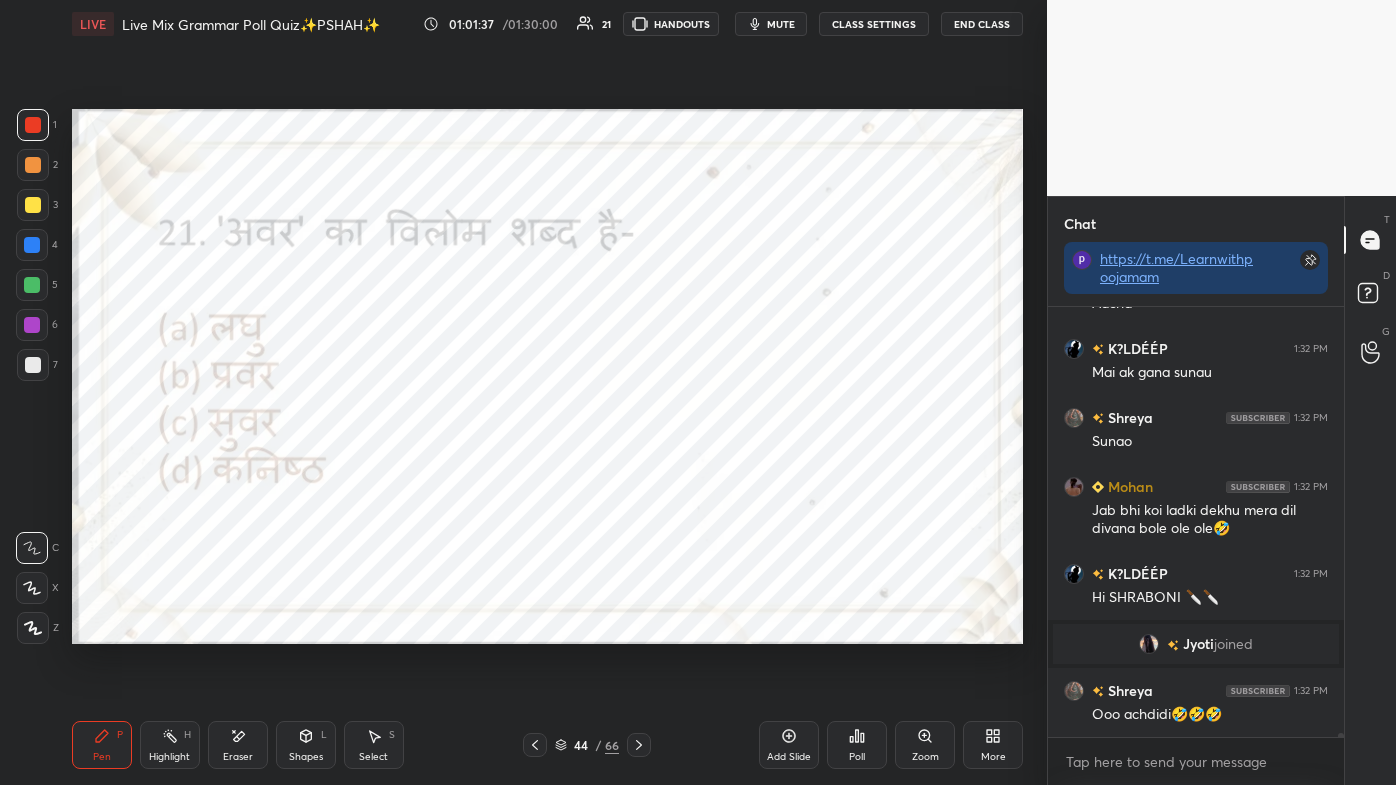 click at bounding box center (535, 745) 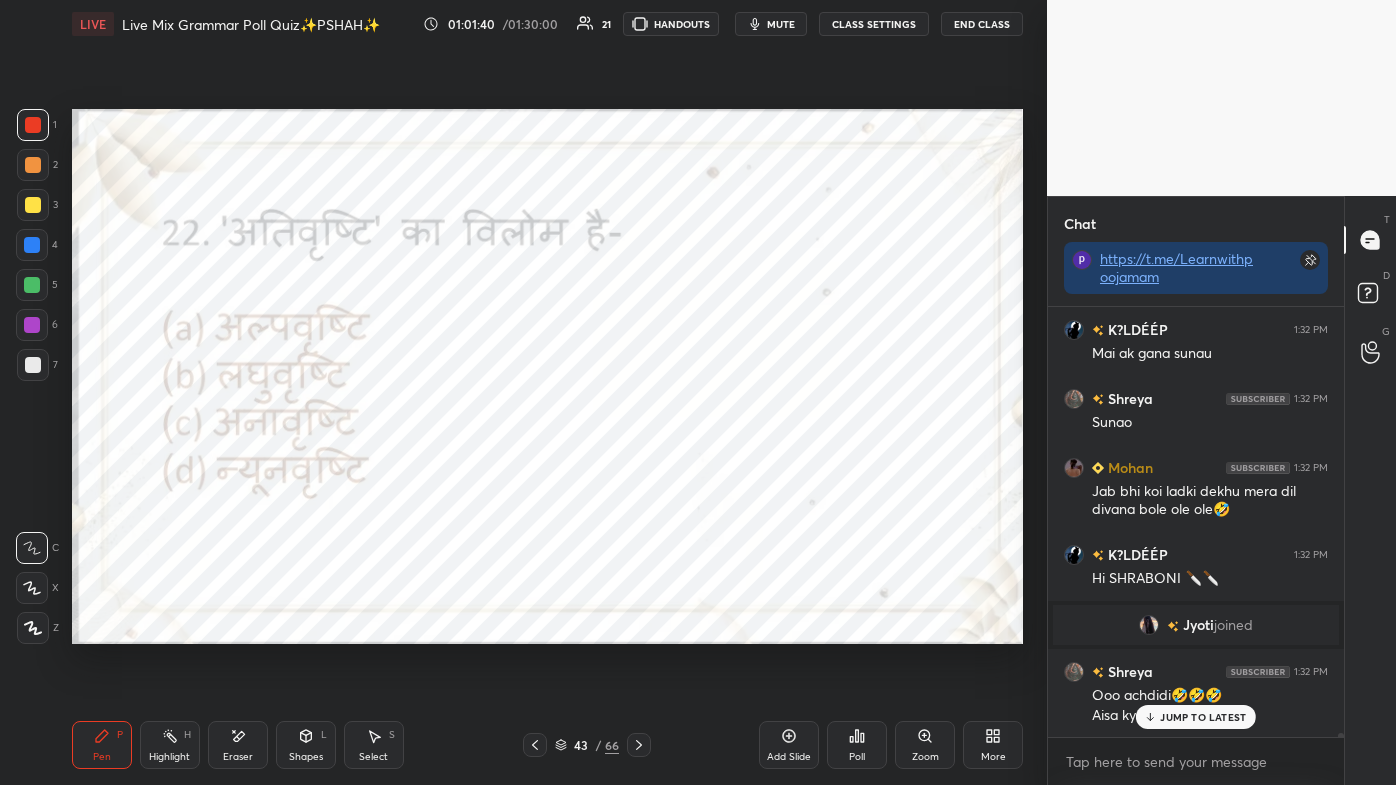 click on "JUMP TO LATEST" at bounding box center (1203, 717) 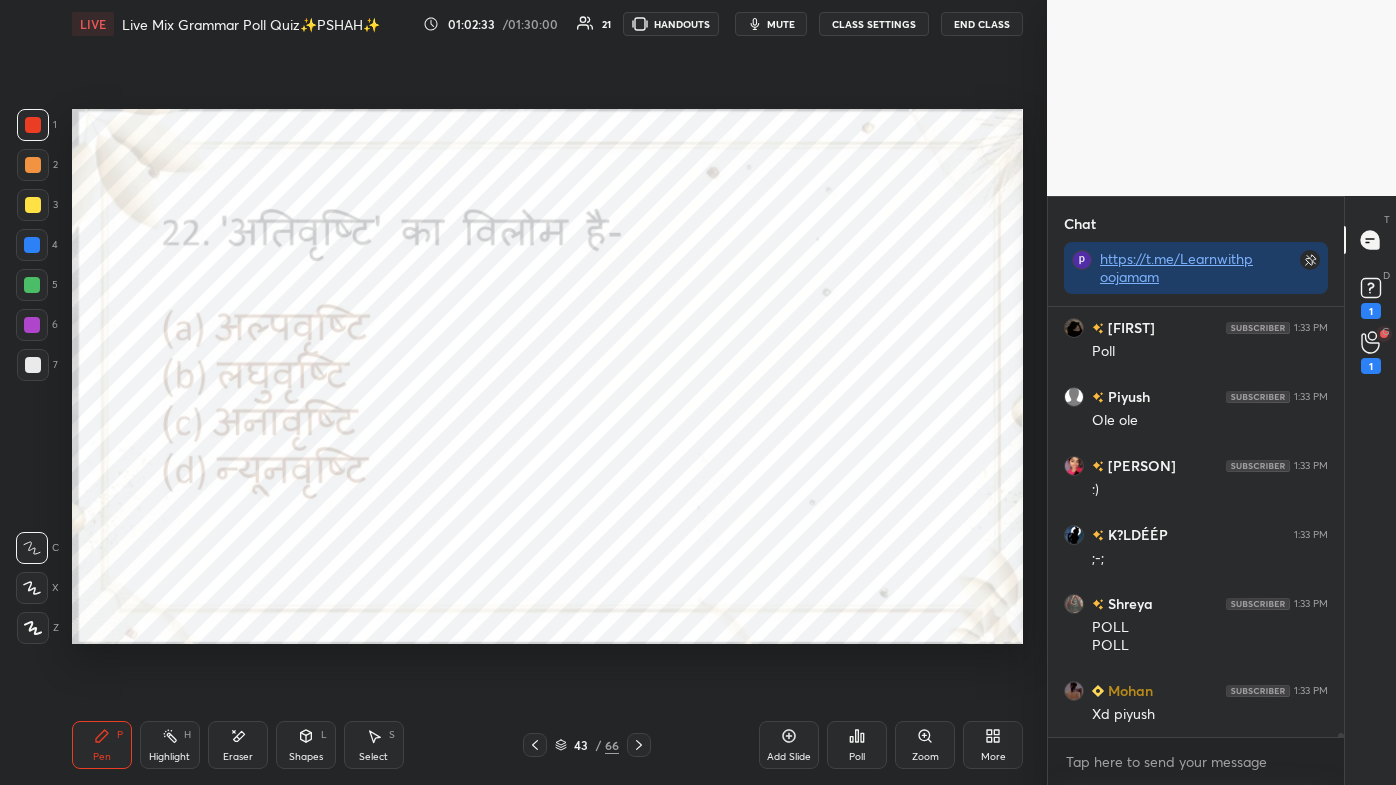 scroll, scrollTop: 44120, scrollLeft: 0, axis: vertical 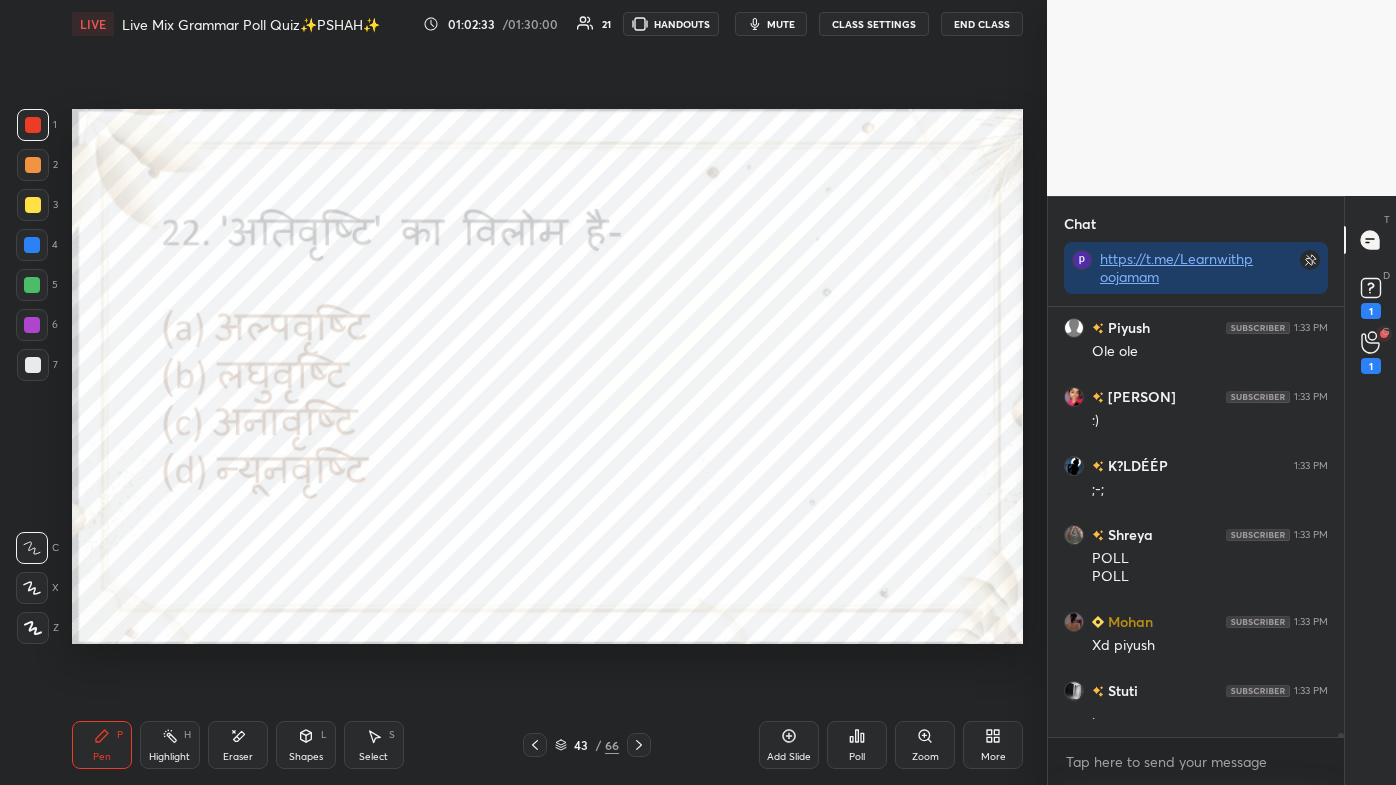 click 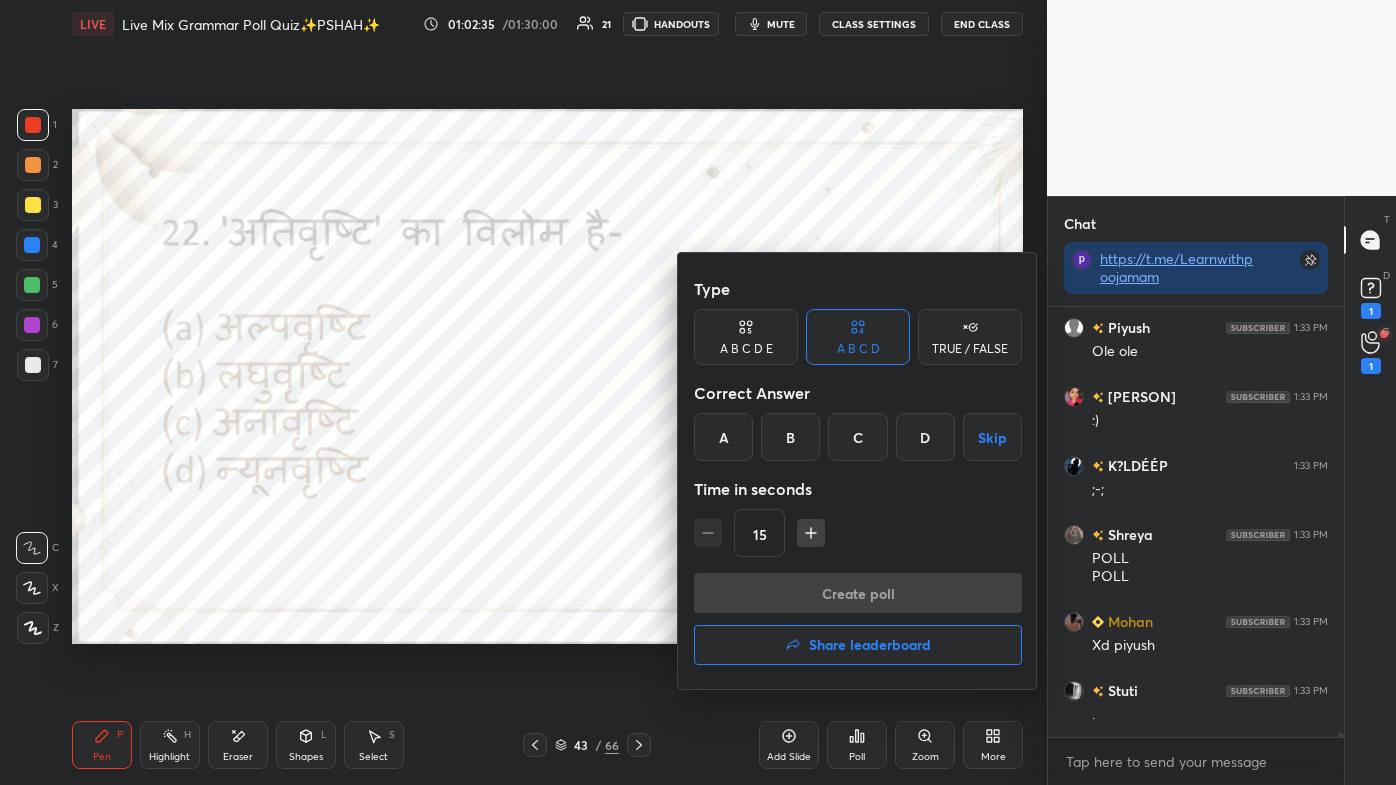 click on "C" at bounding box center (857, 437) 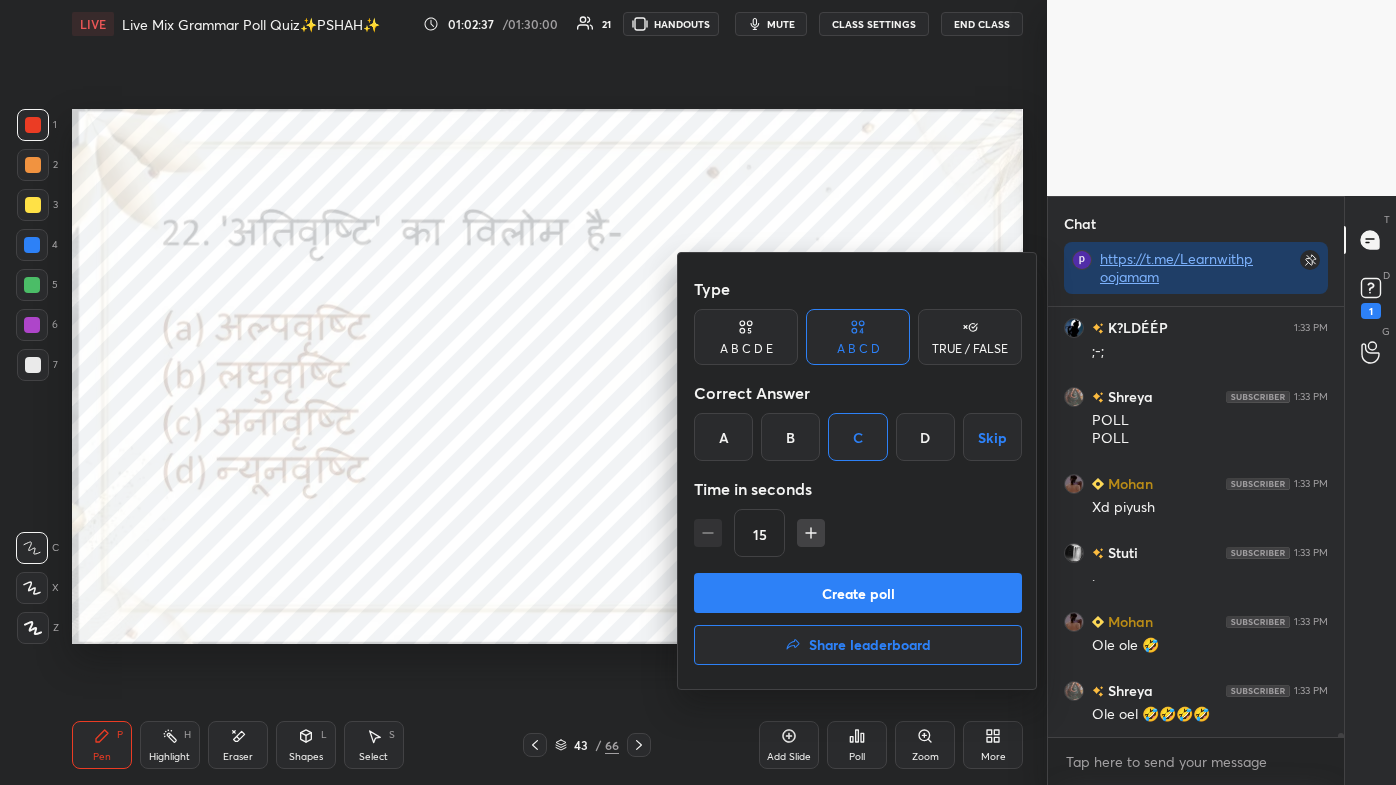 scroll, scrollTop: 44271, scrollLeft: 0, axis: vertical 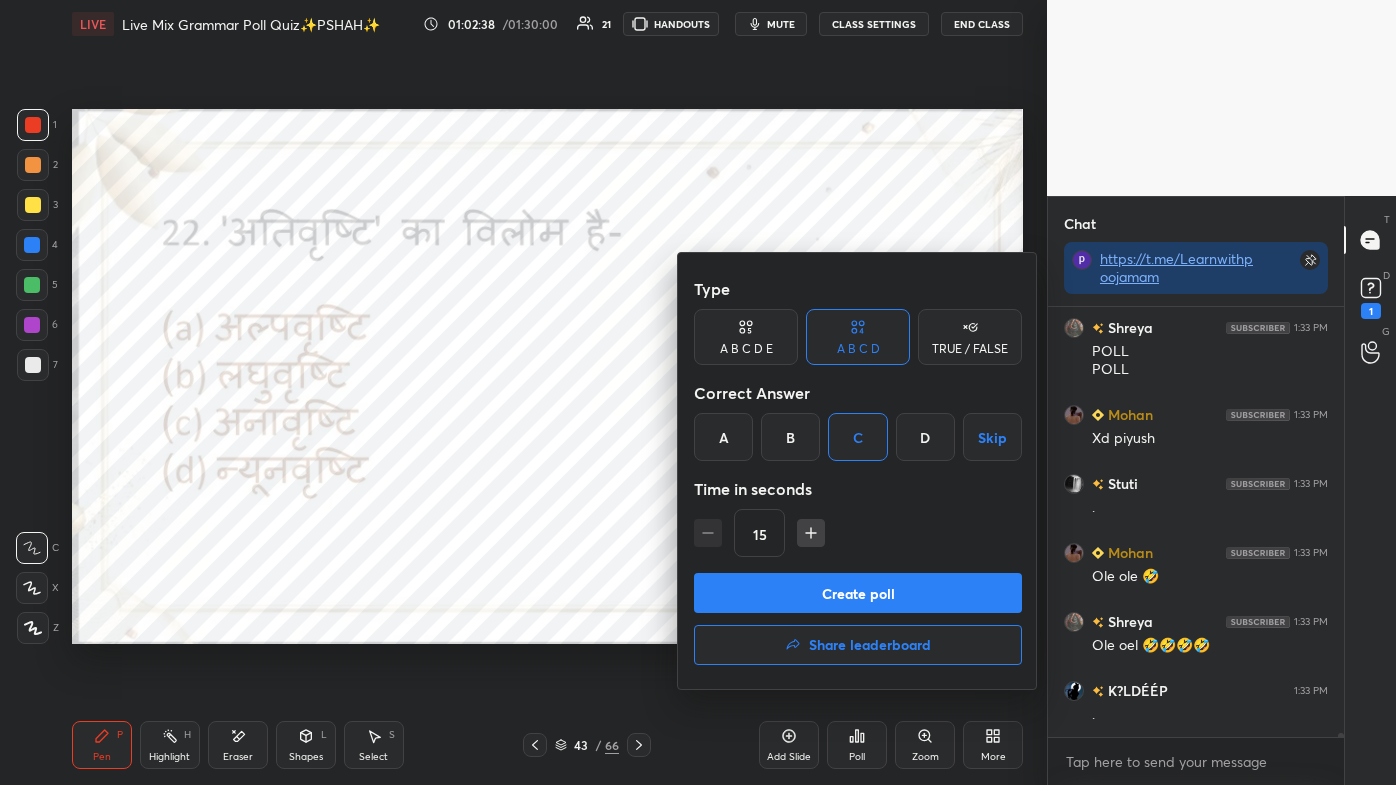 click on "Create poll" at bounding box center [858, 593] 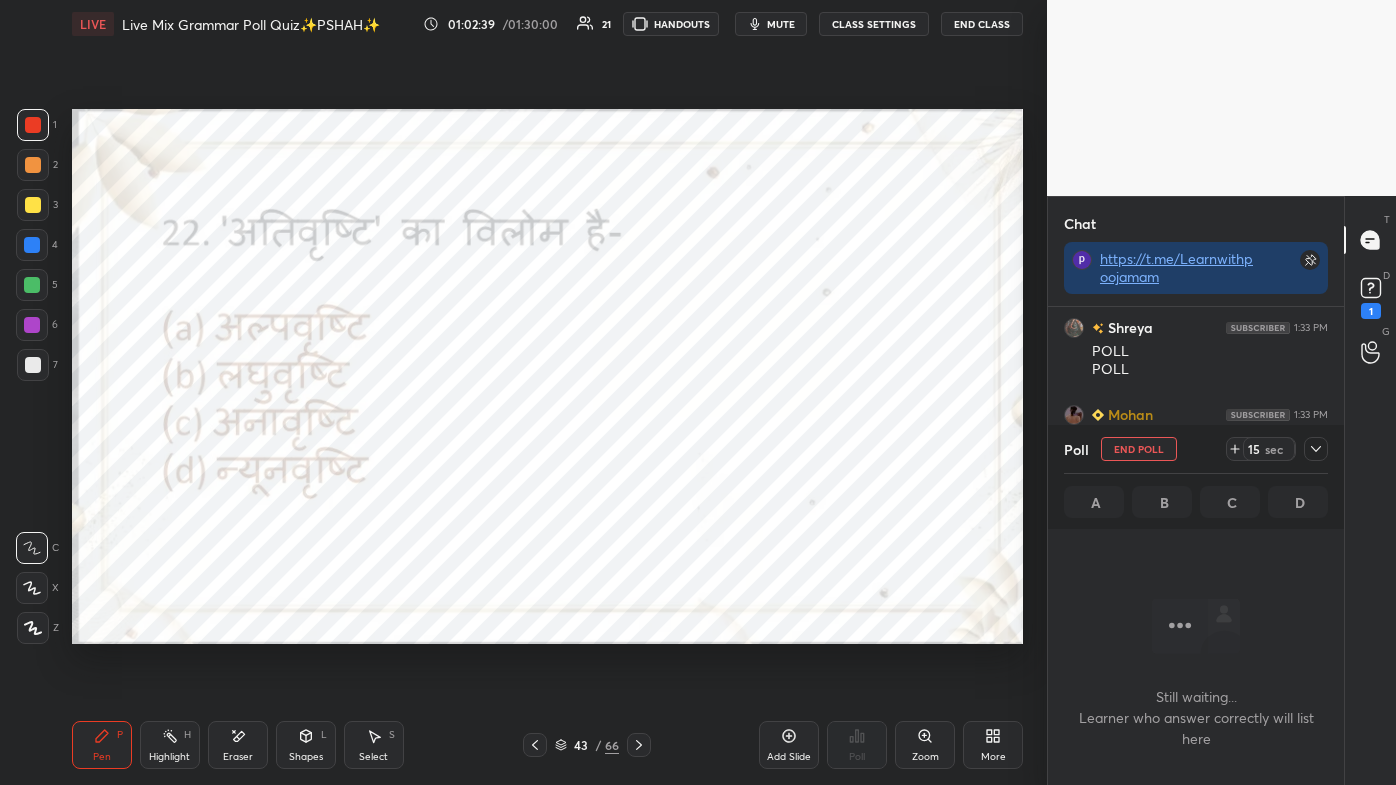 scroll, scrollTop: 387, scrollLeft: 290, axis: both 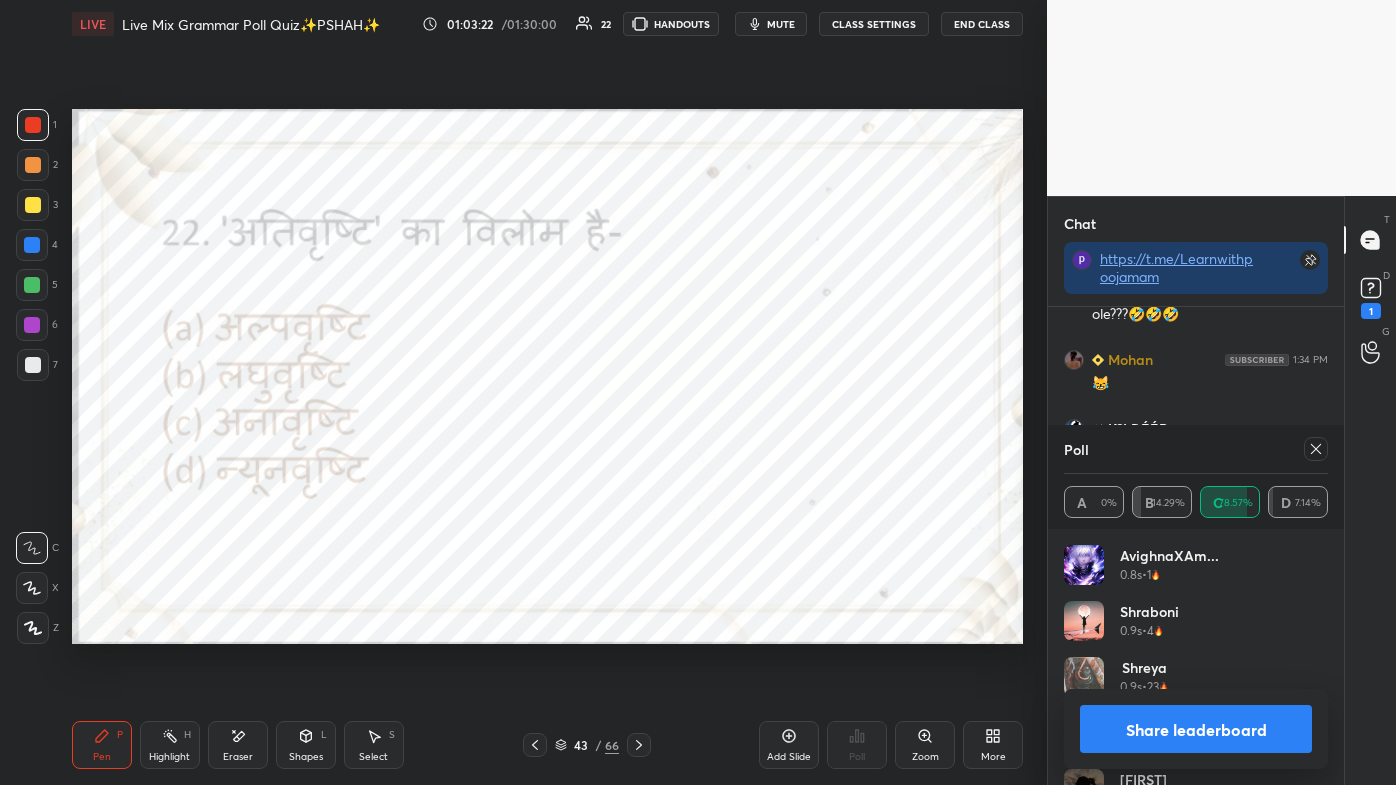 click 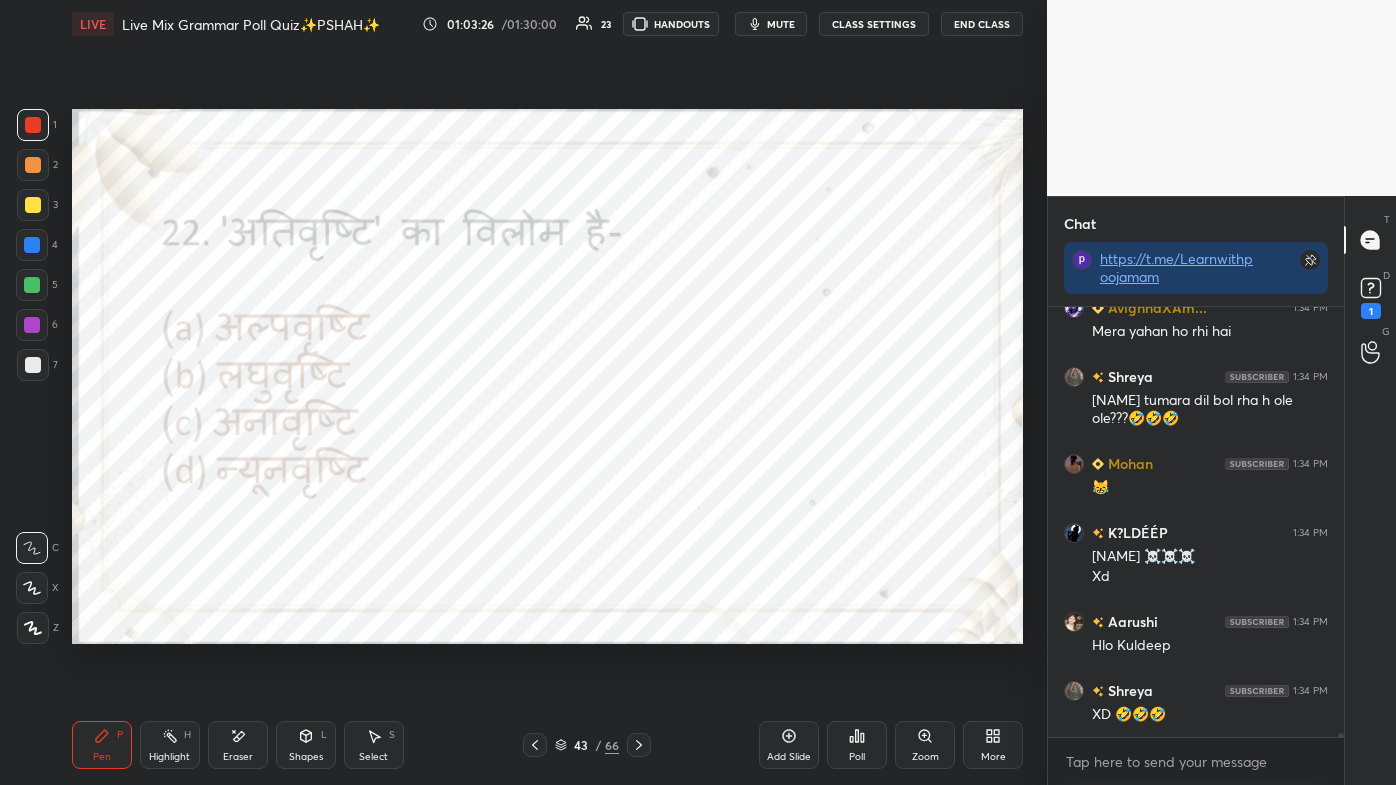 click on "Eraser" at bounding box center (238, 745) 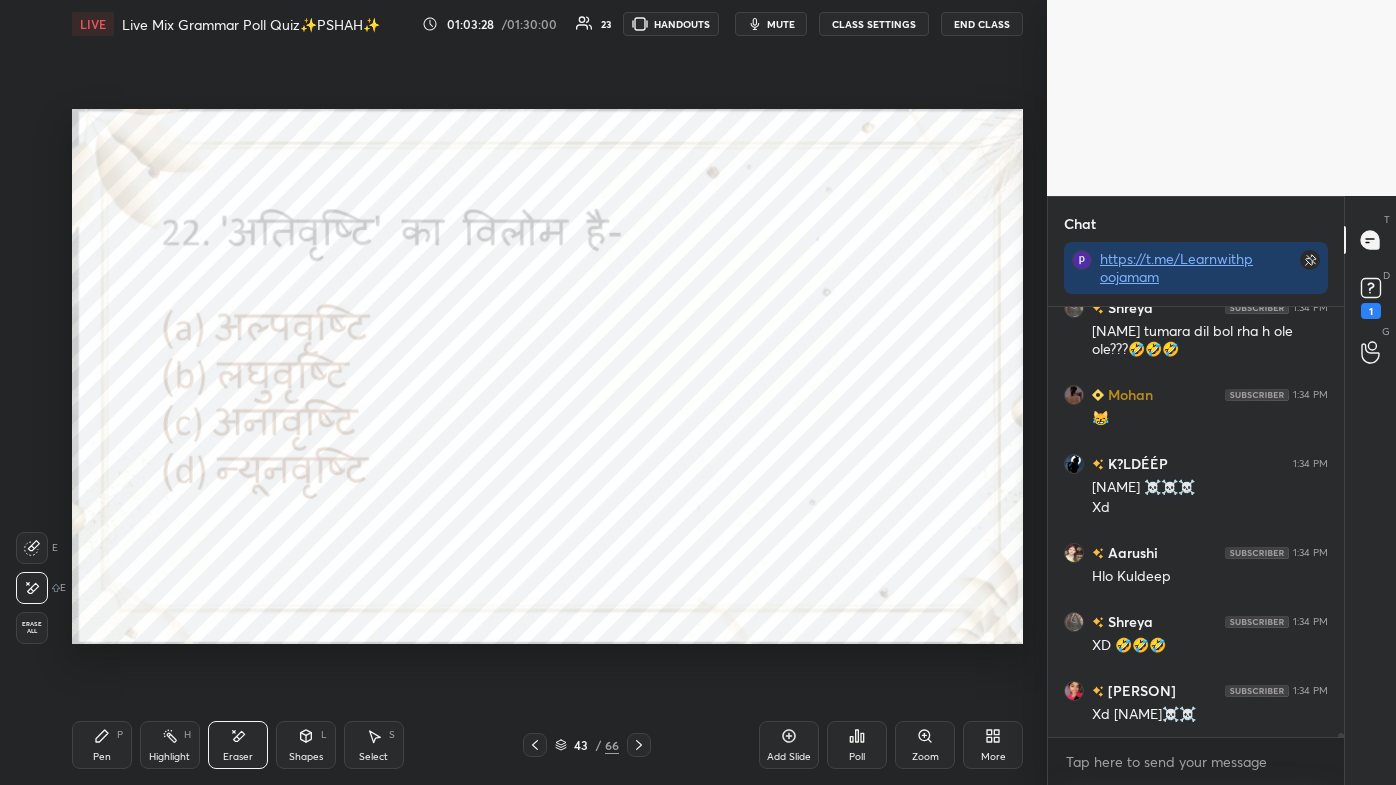 click 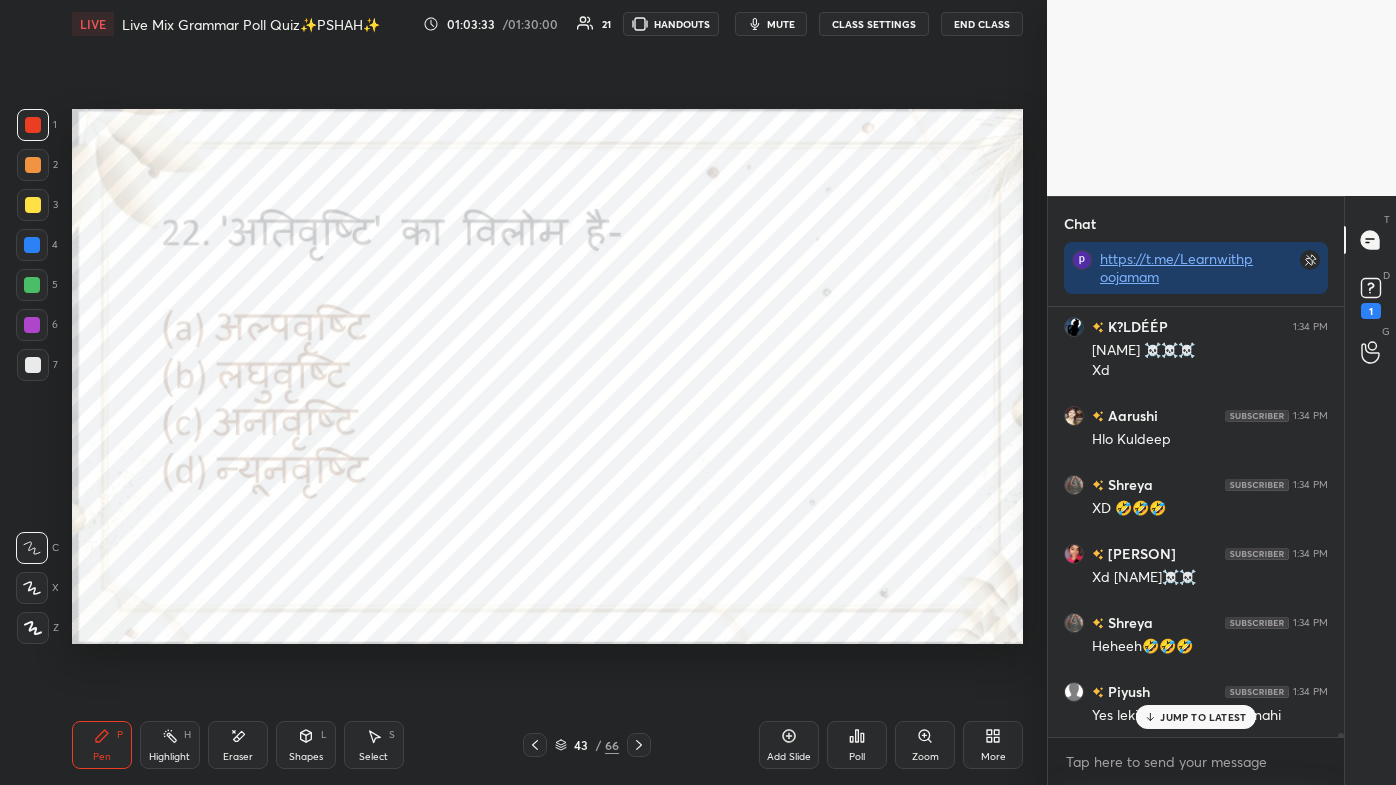 click on "JUMP TO LATEST" at bounding box center [1203, 717] 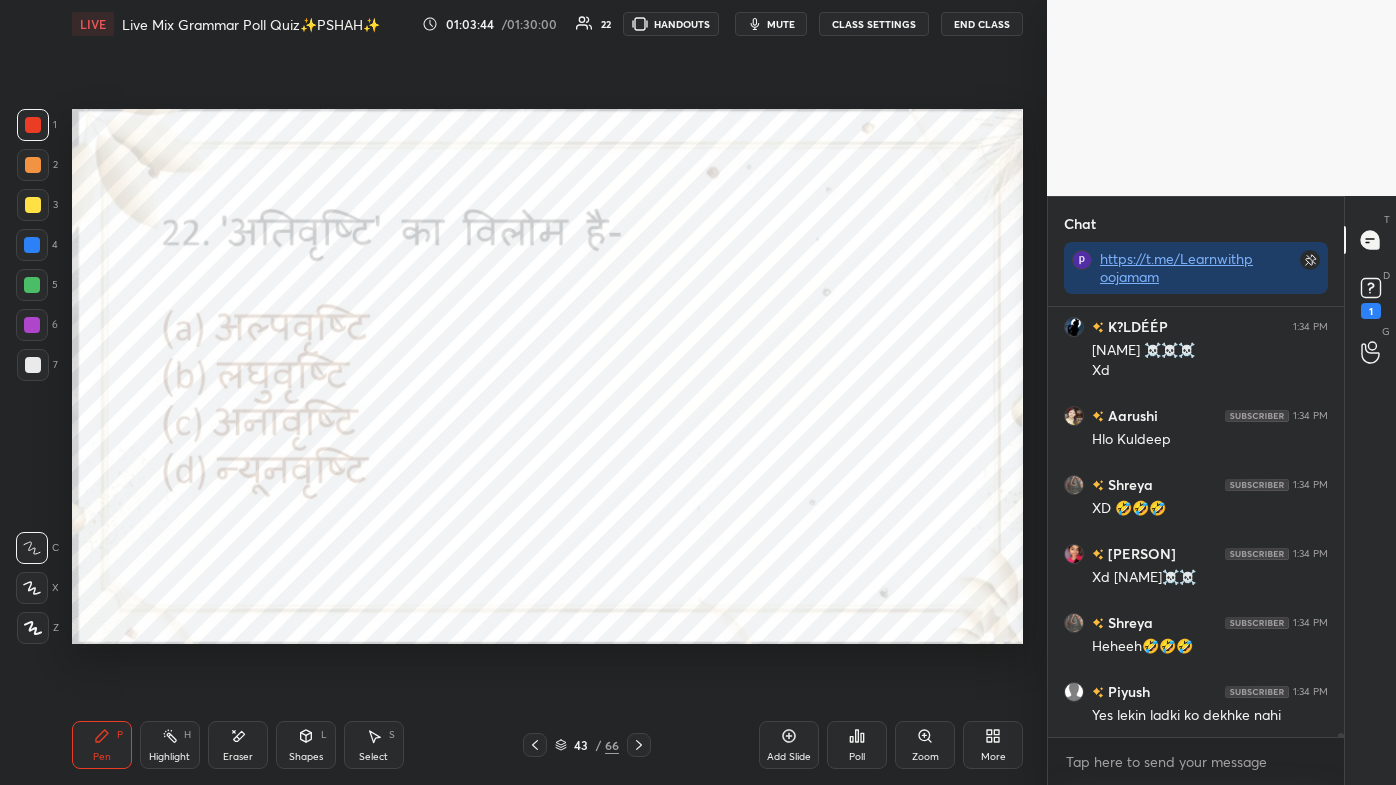 scroll, scrollTop: 45205, scrollLeft: 0, axis: vertical 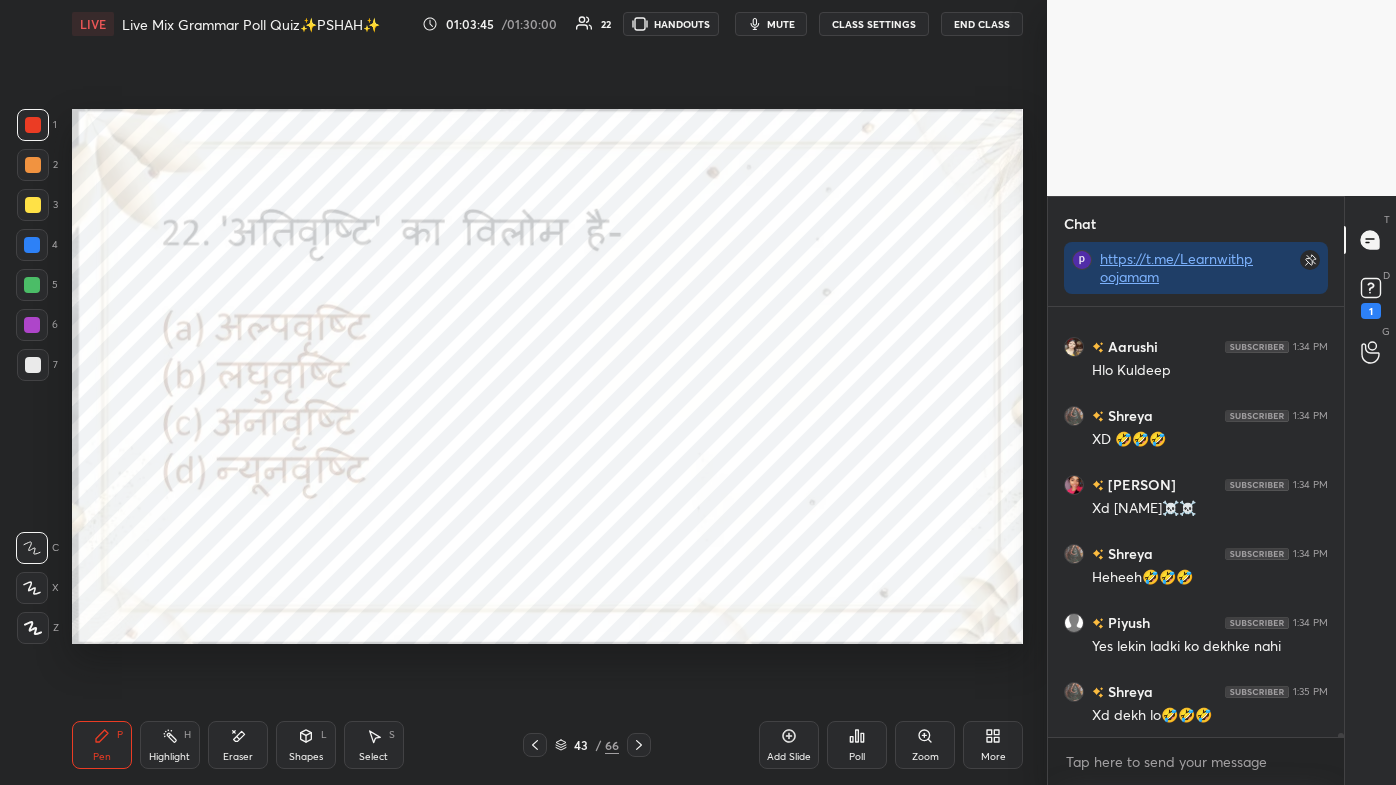 click on "Setting up your live class Poll for   secs No correct answer Start poll" at bounding box center [547, 376] 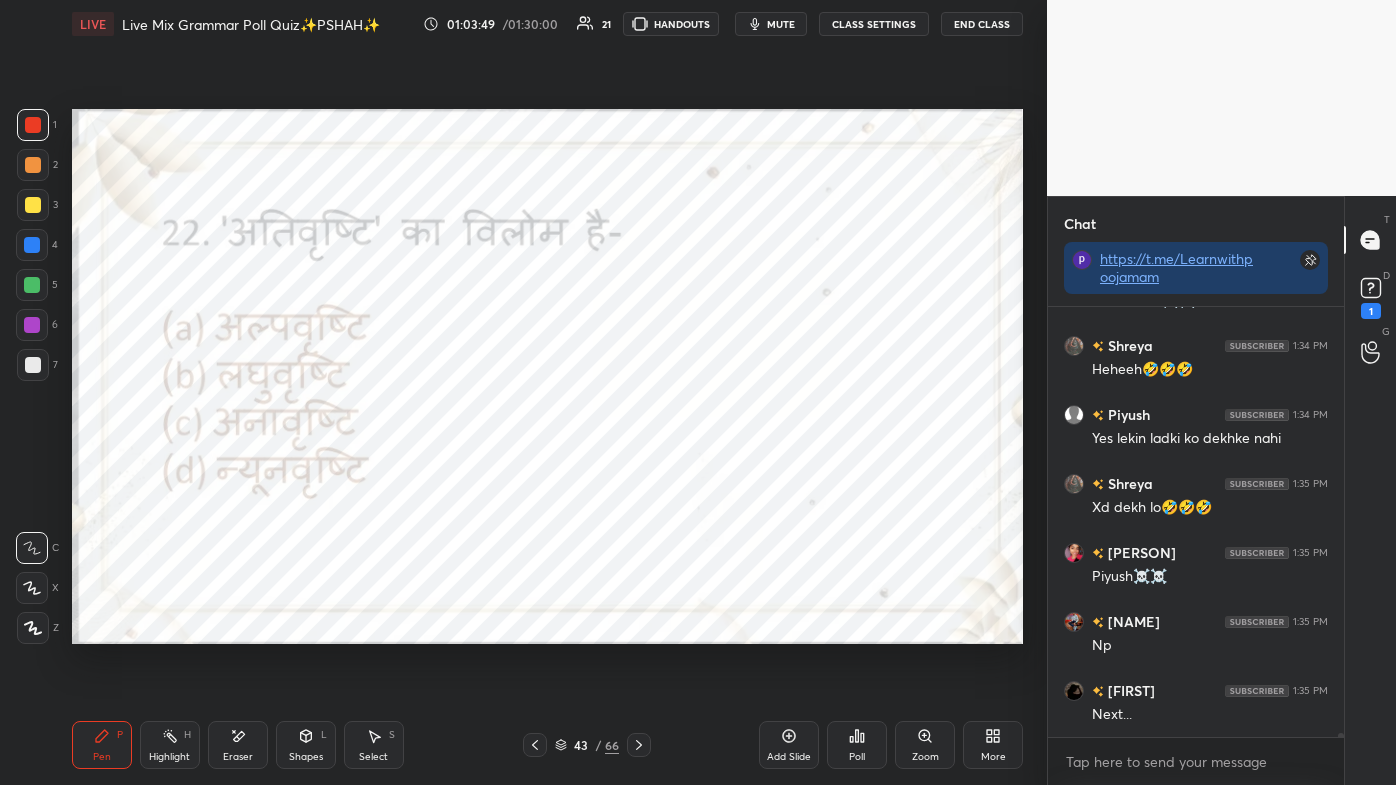 click at bounding box center (535, 745) 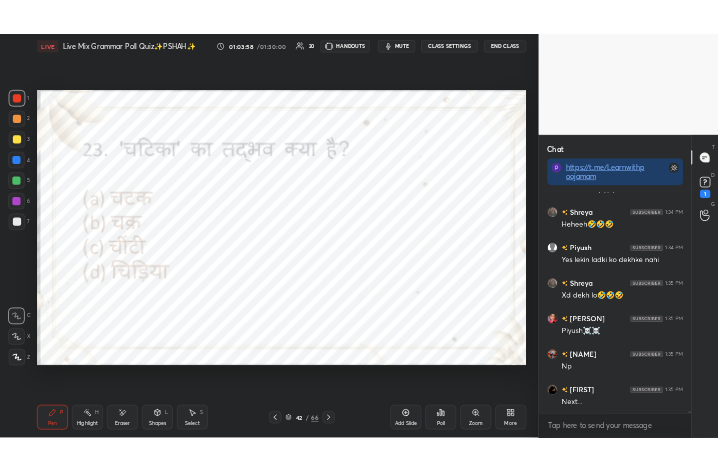 scroll, scrollTop: 45482, scrollLeft: 0, axis: vertical 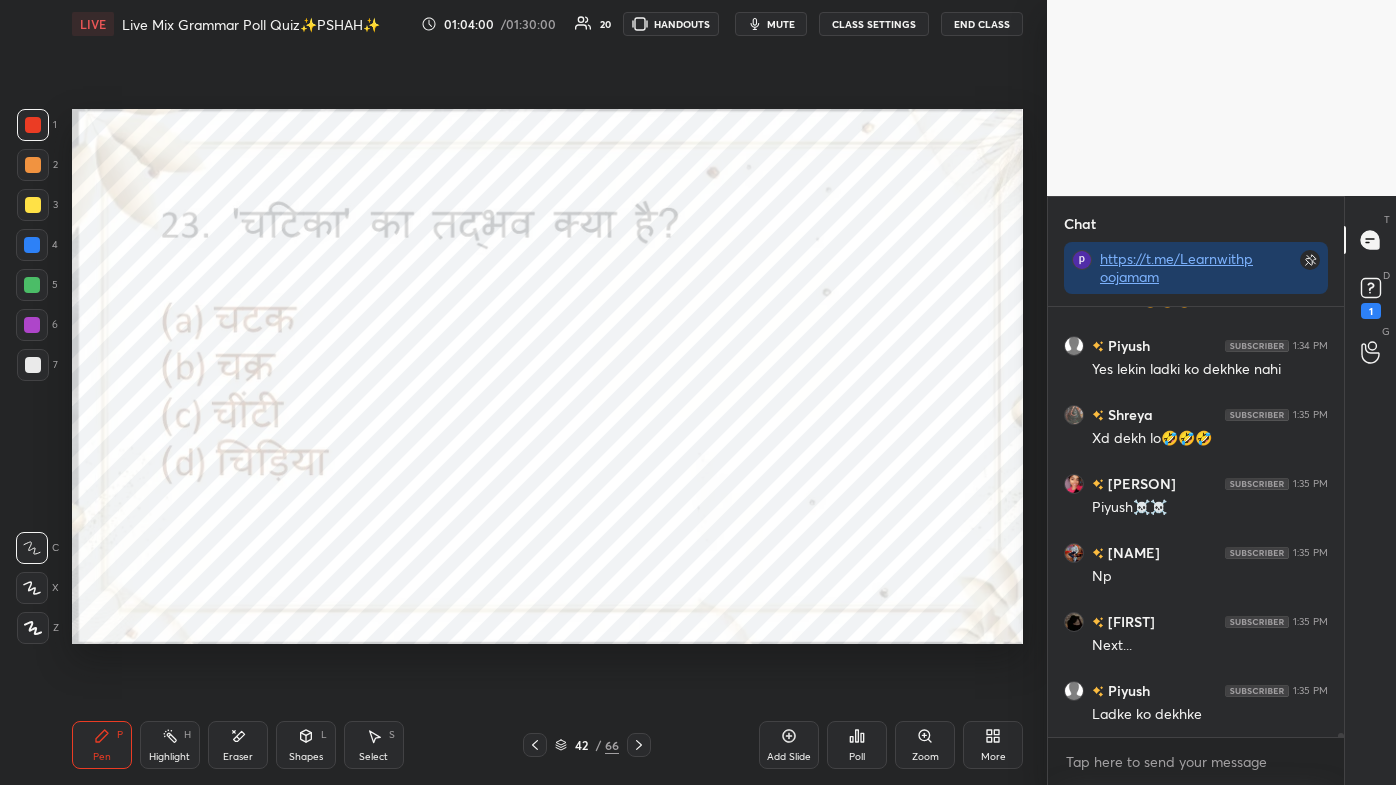 click on "More" at bounding box center [993, 745] 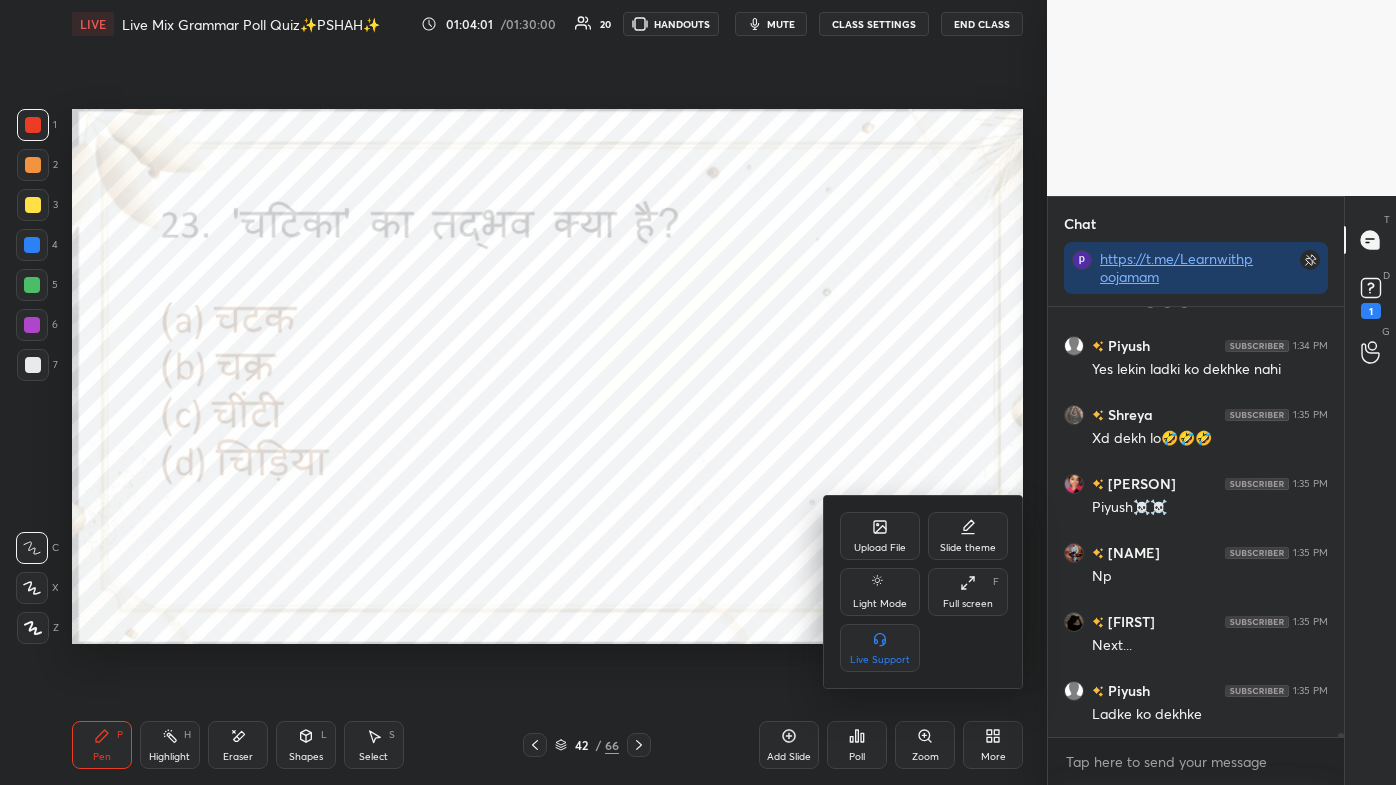 click on "Full screen F" at bounding box center (968, 592) 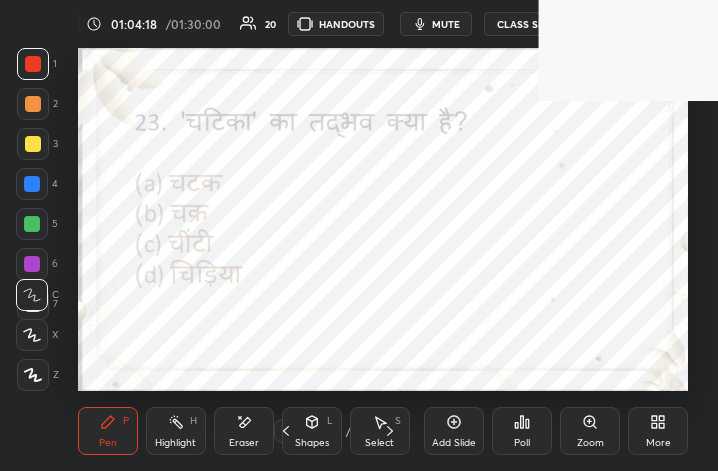 click on "More" at bounding box center (658, 431) 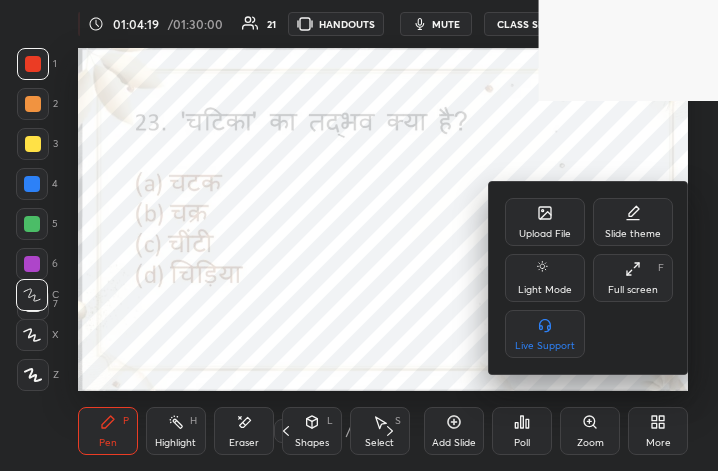 click on "Full screen" at bounding box center [633, 290] 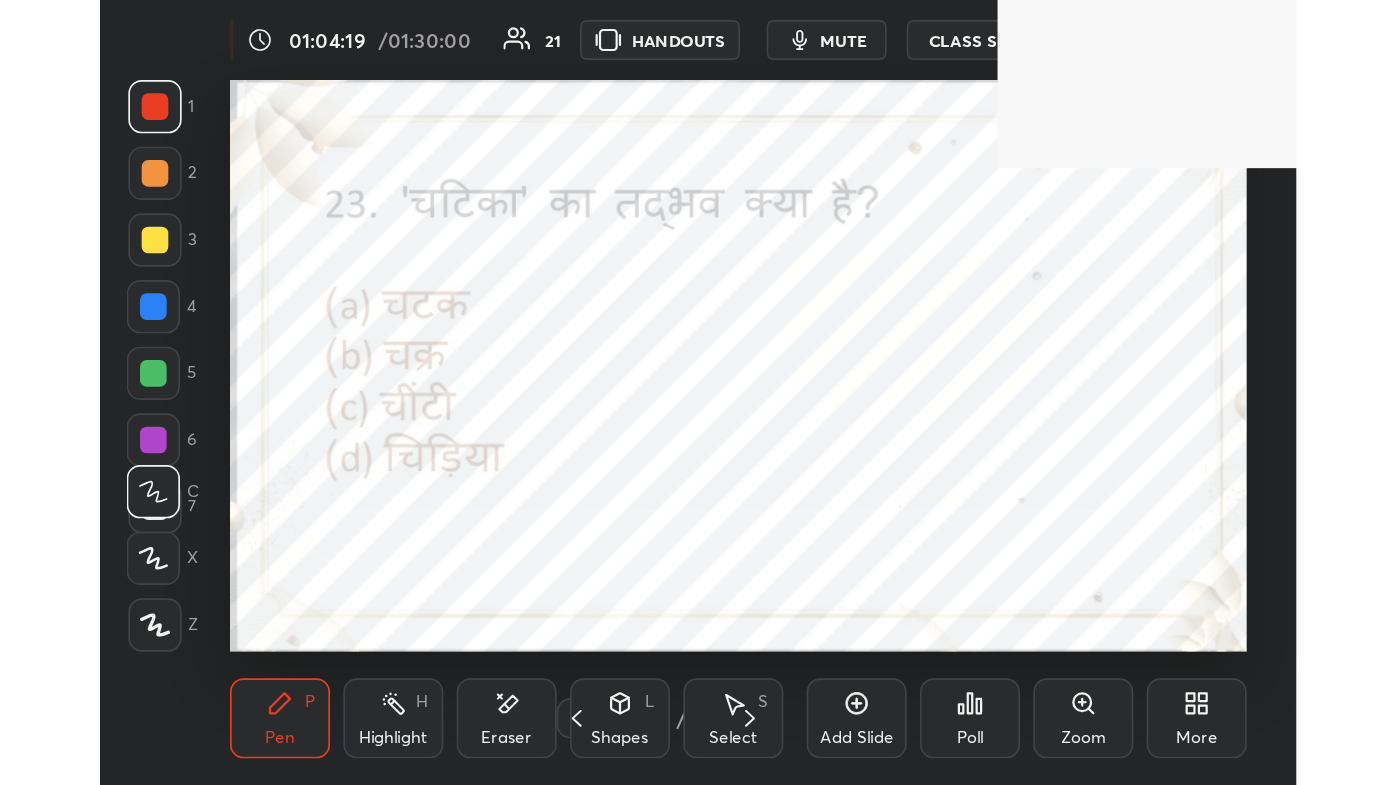scroll, scrollTop: 99342, scrollLeft: 98703, axis: both 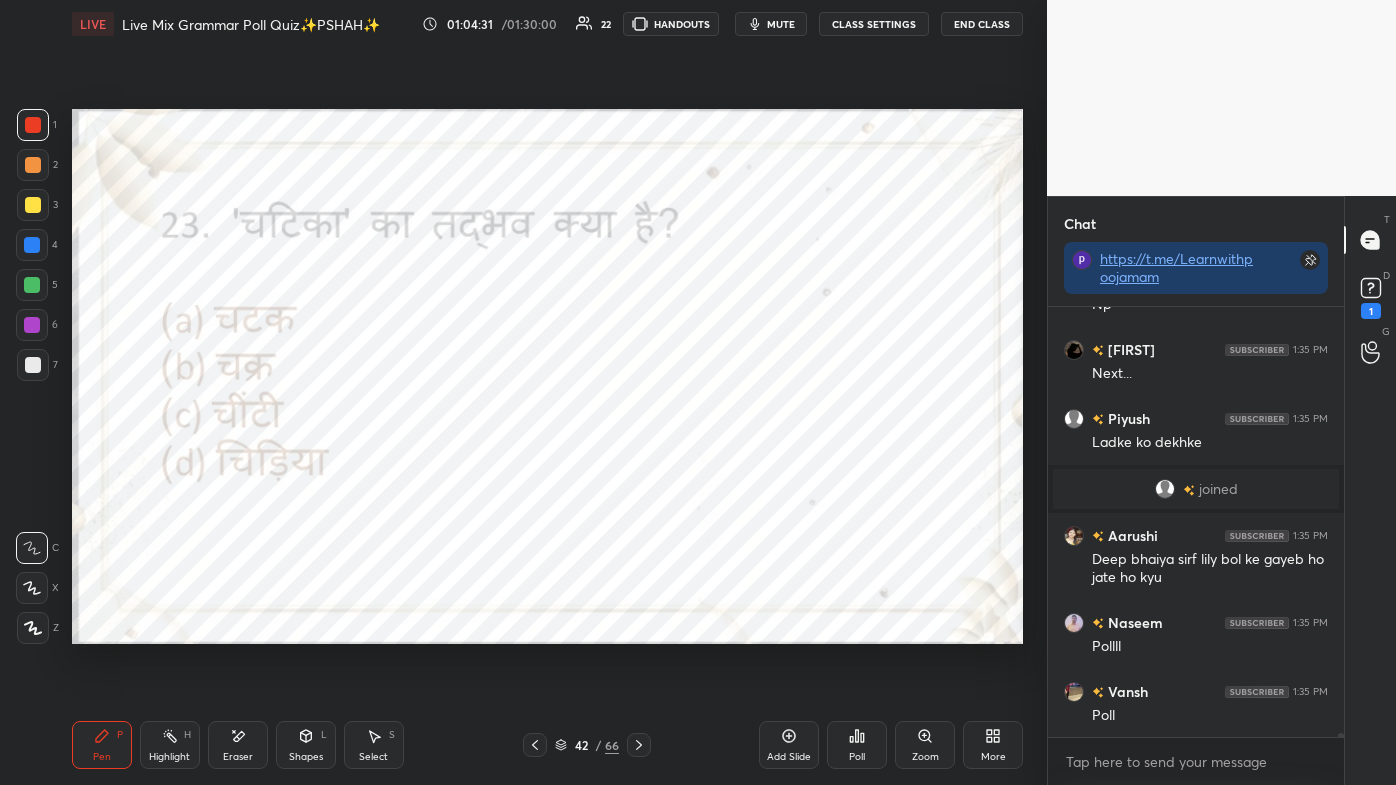click on "Poll" at bounding box center [857, 745] 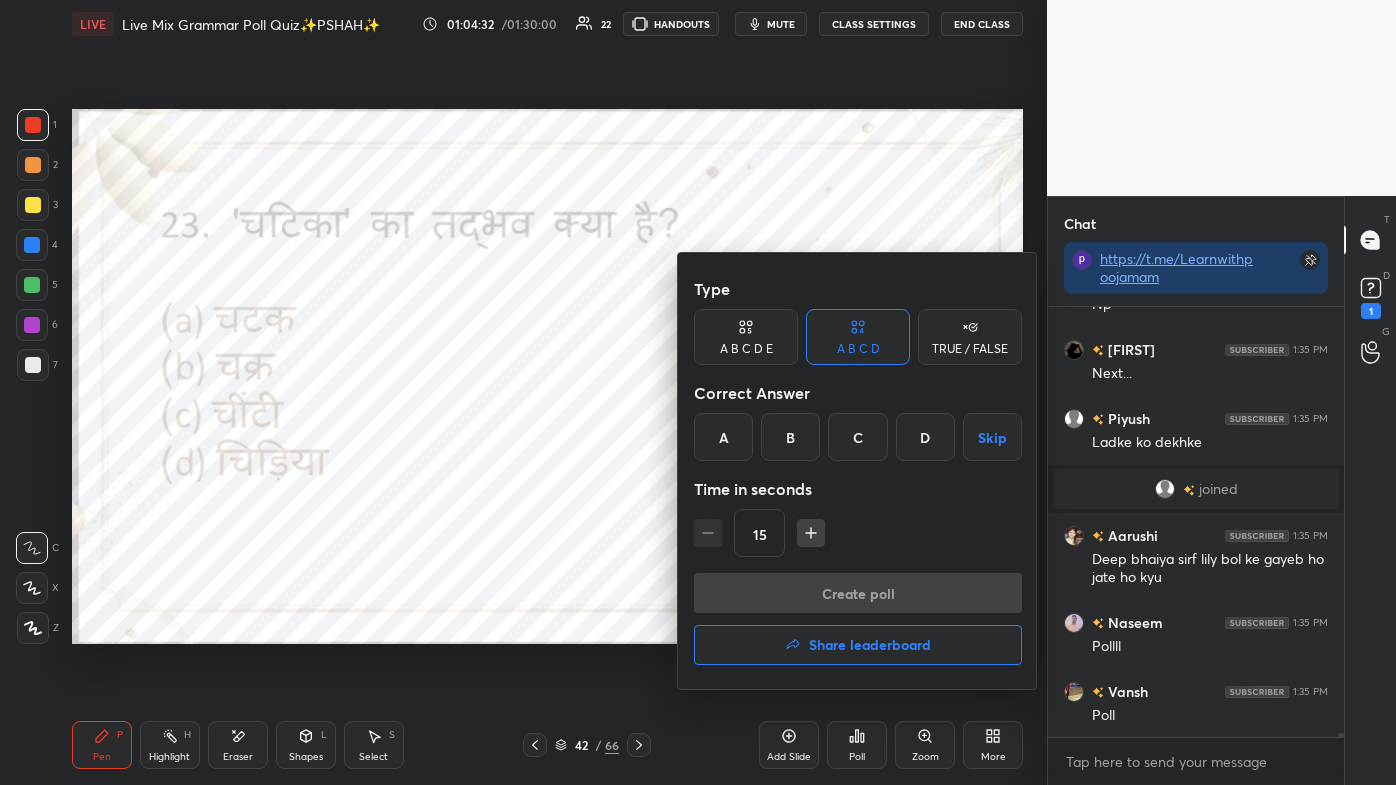 click on "D" at bounding box center (925, 437) 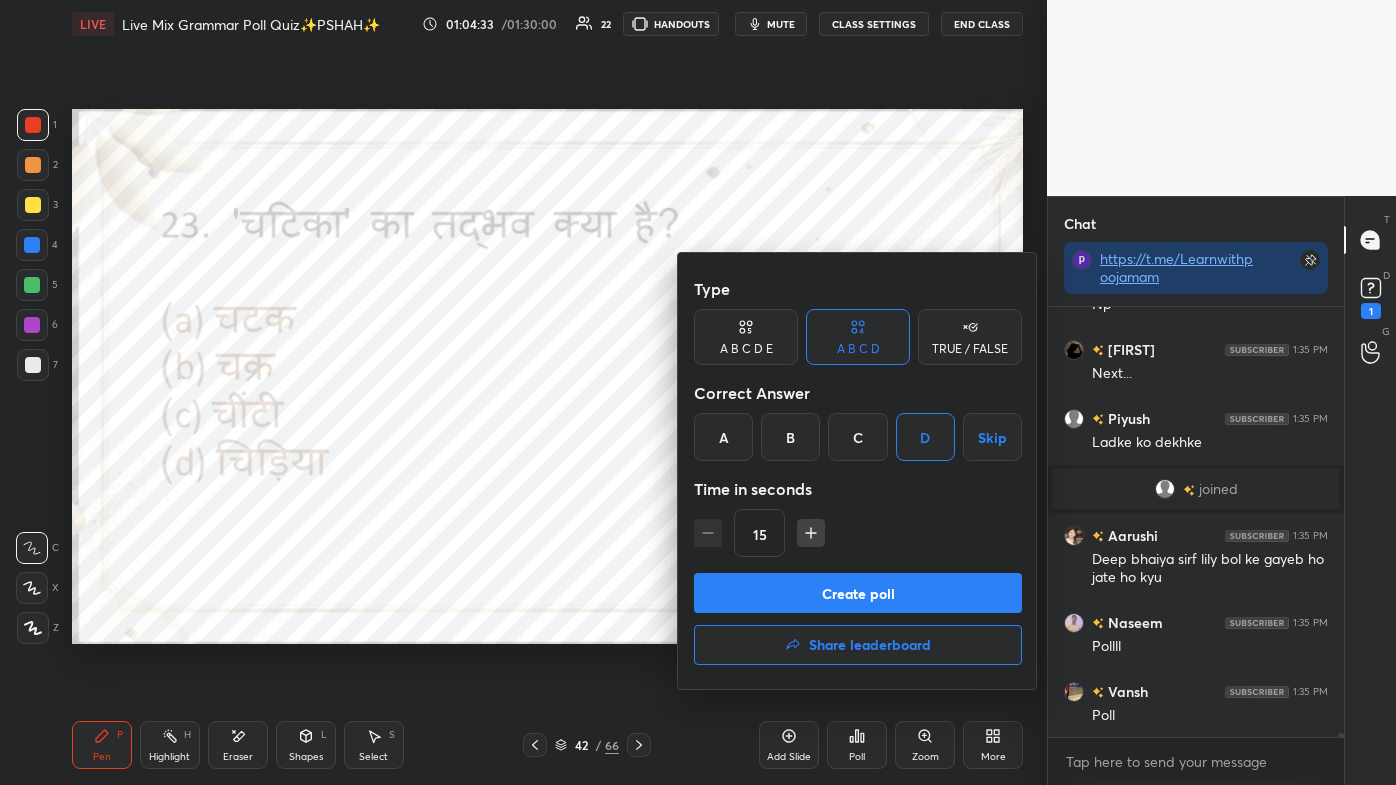 click on "Create poll" at bounding box center [858, 593] 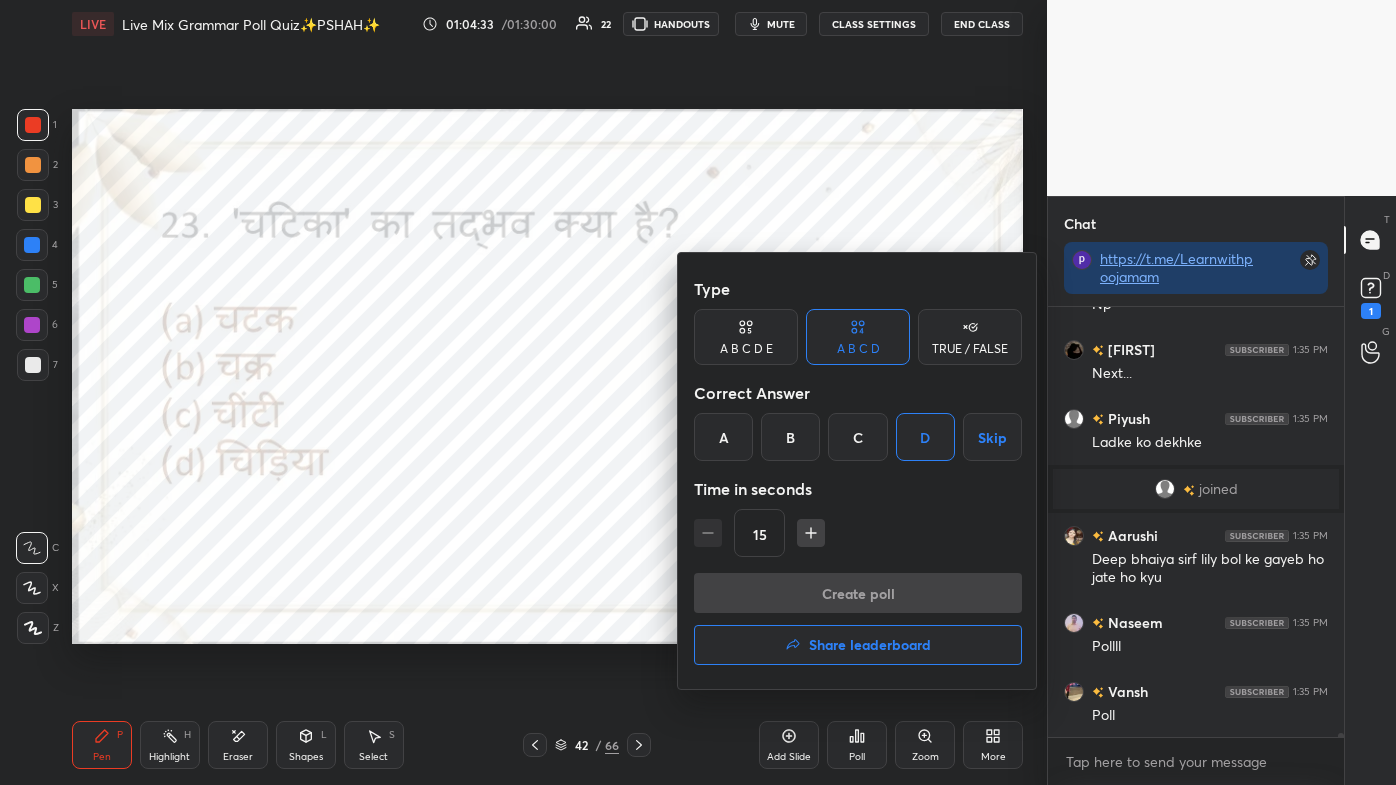 scroll, scrollTop: 336, scrollLeft: 290, axis: both 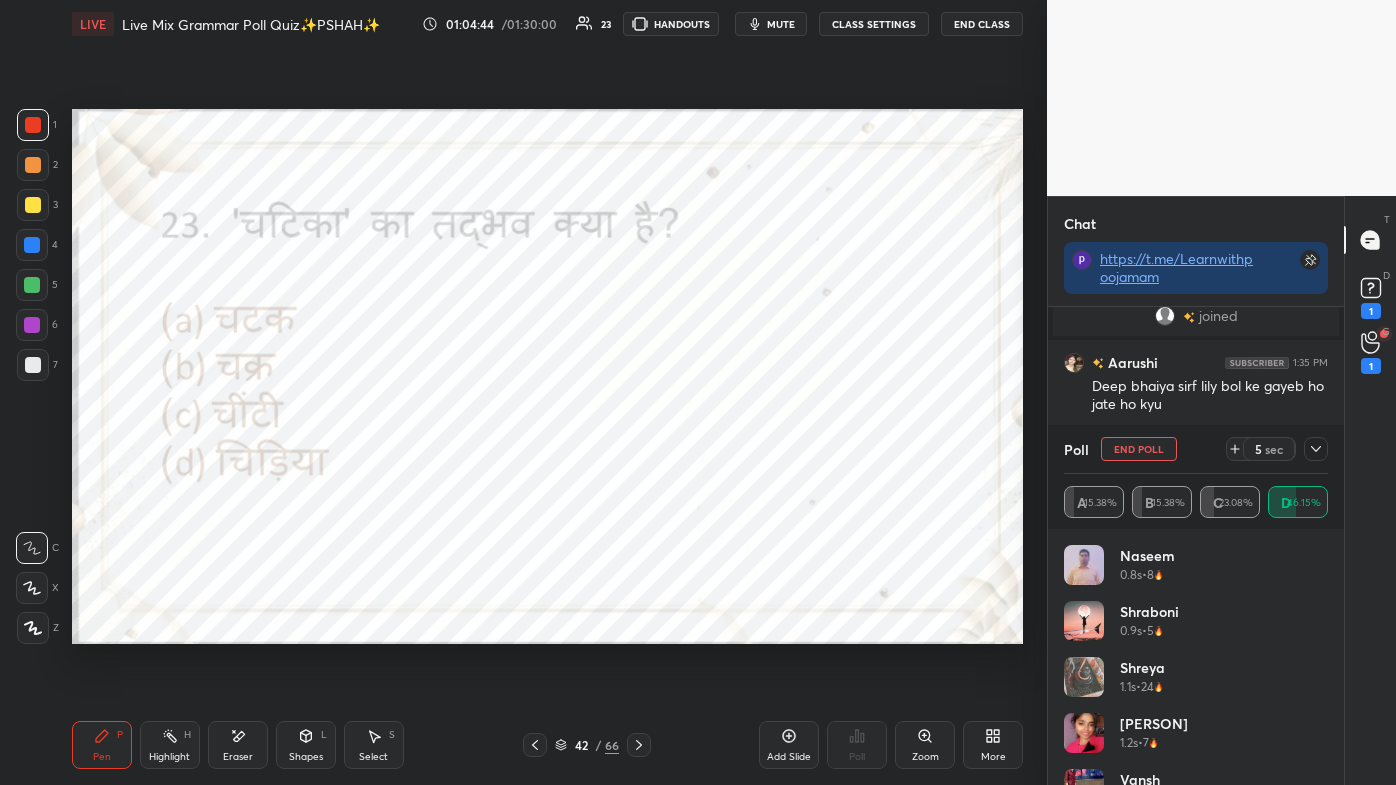 click 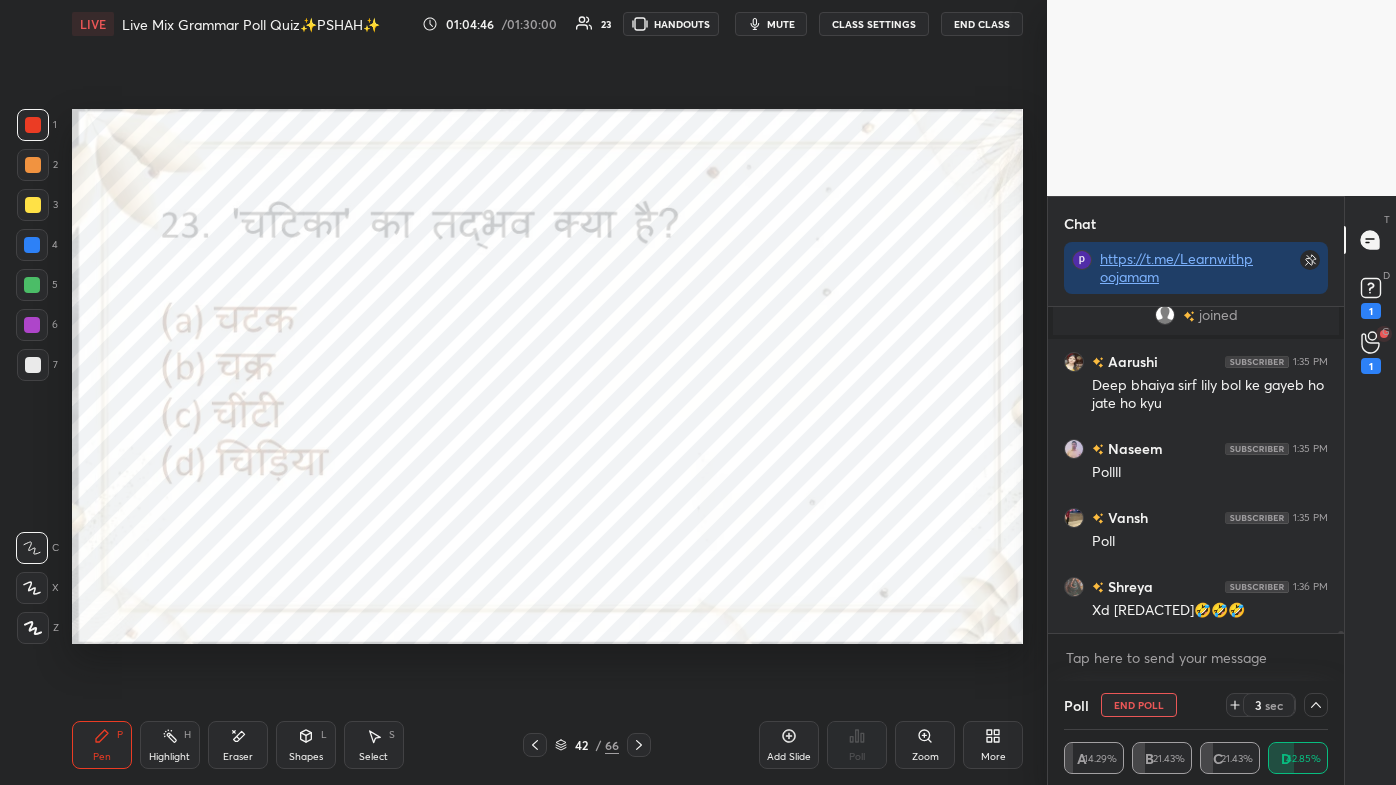 click at bounding box center [1316, 705] 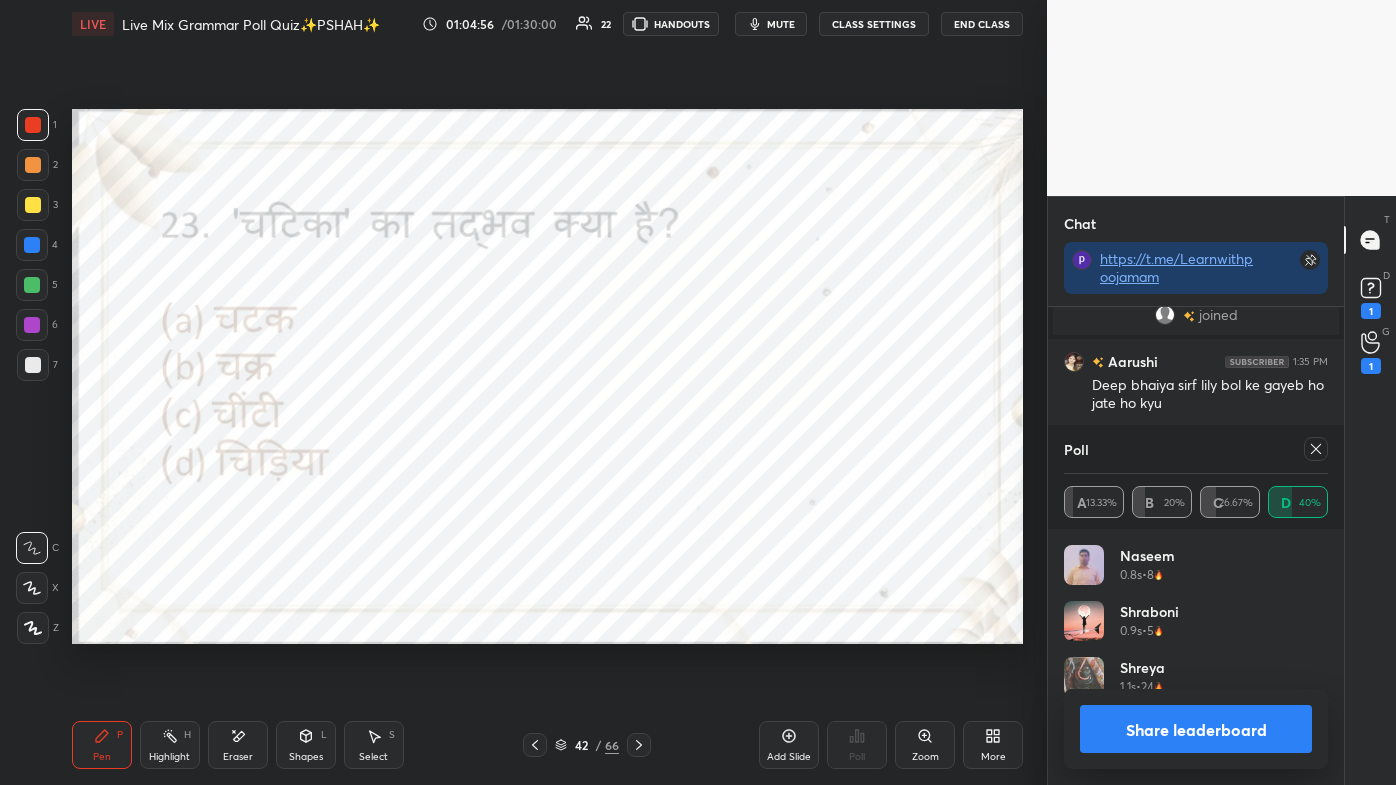 click 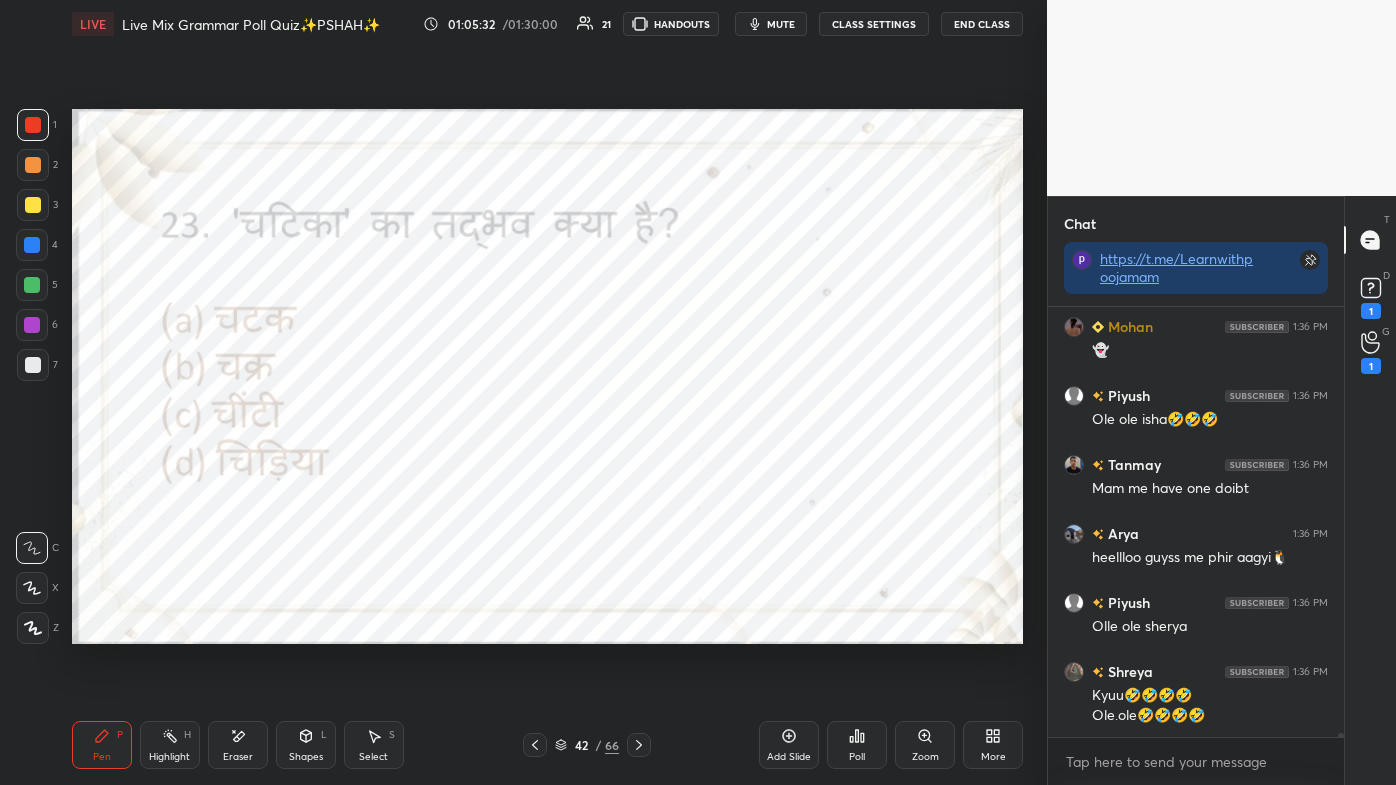 click 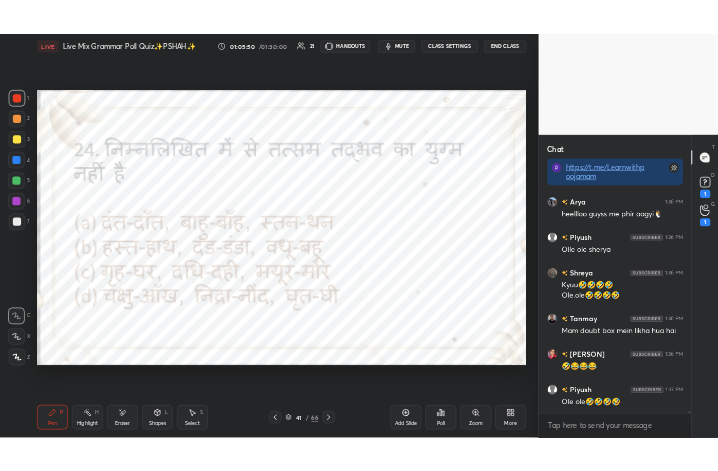 scroll, scrollTop: 46007, scrollLeft: 0, axis: vertical 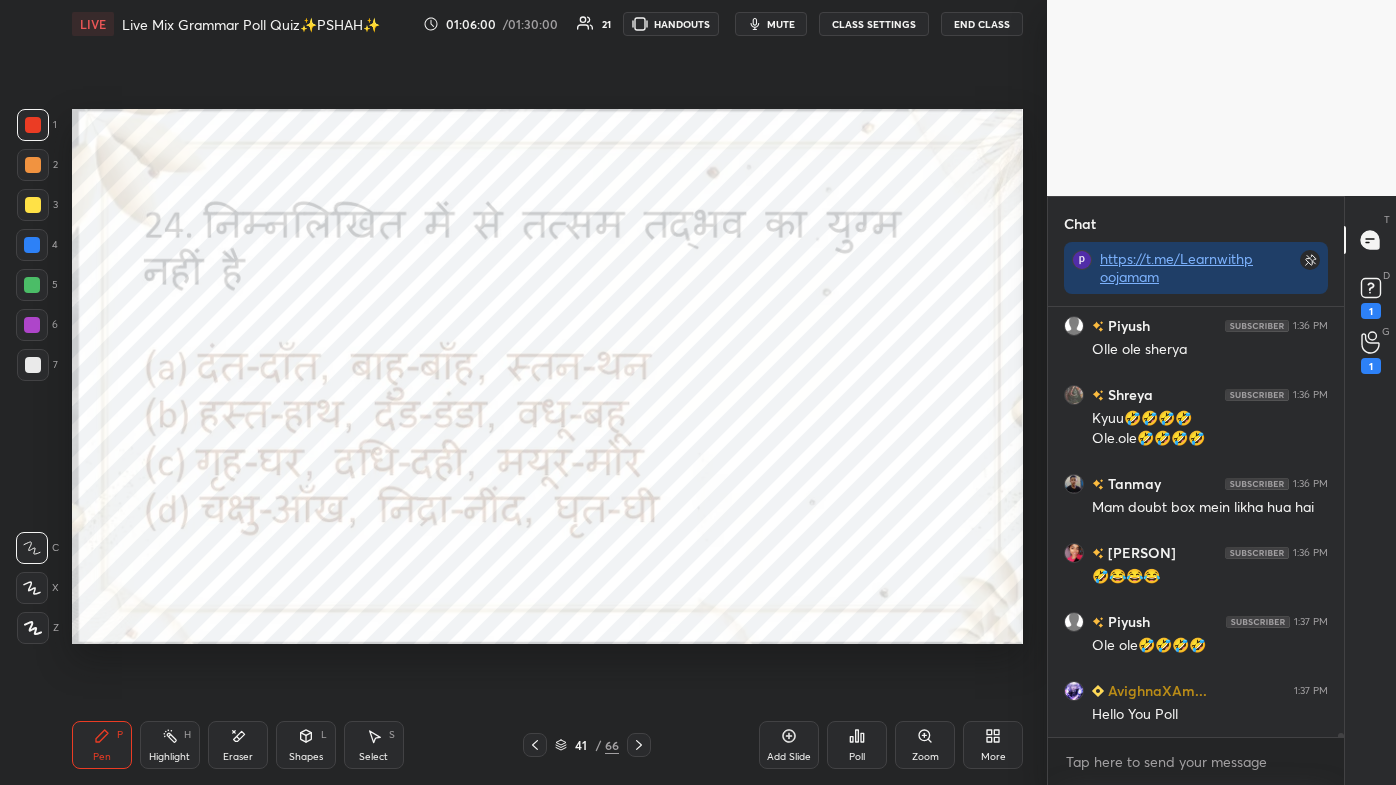 click on "More" at bounding box center [993, 745] 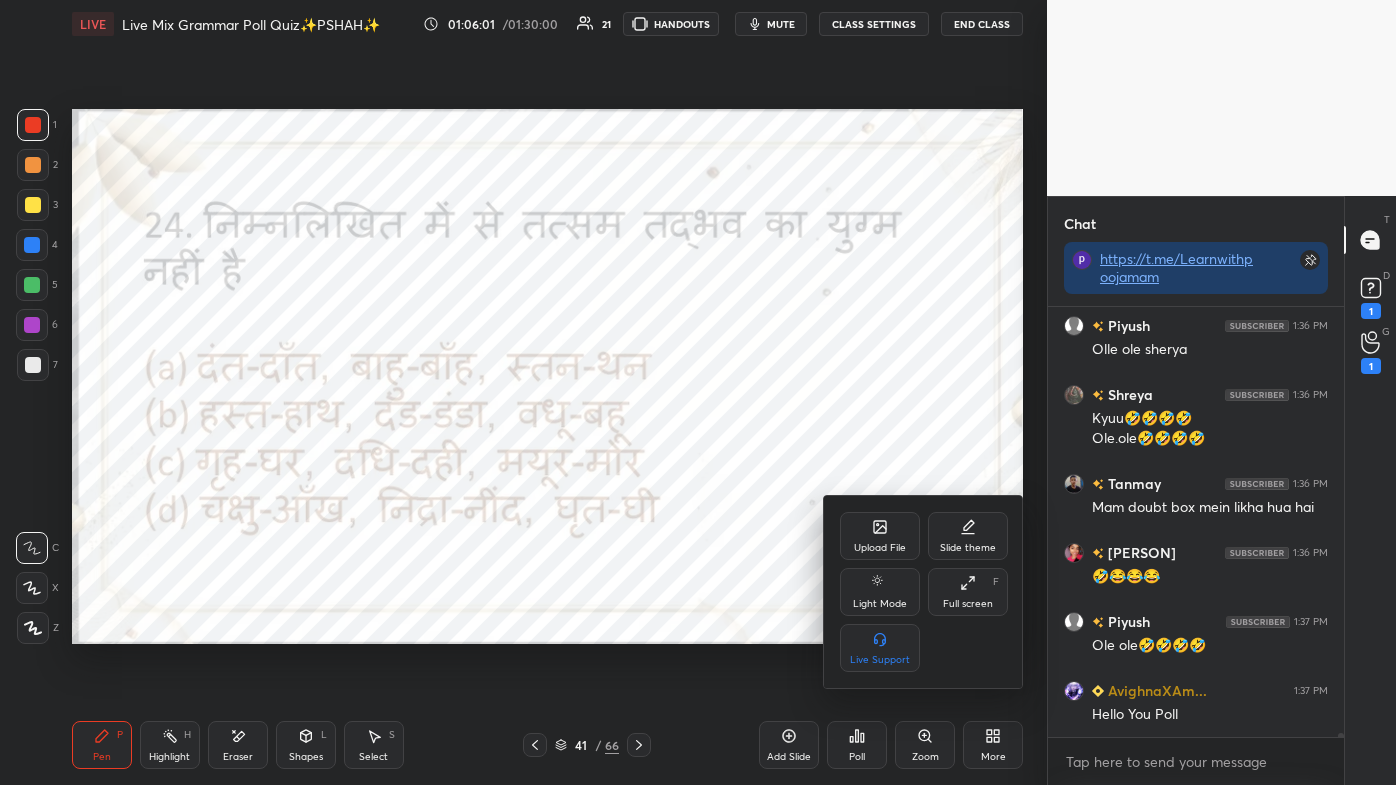 click on "Full screen F" at bounding box center [968, 592] 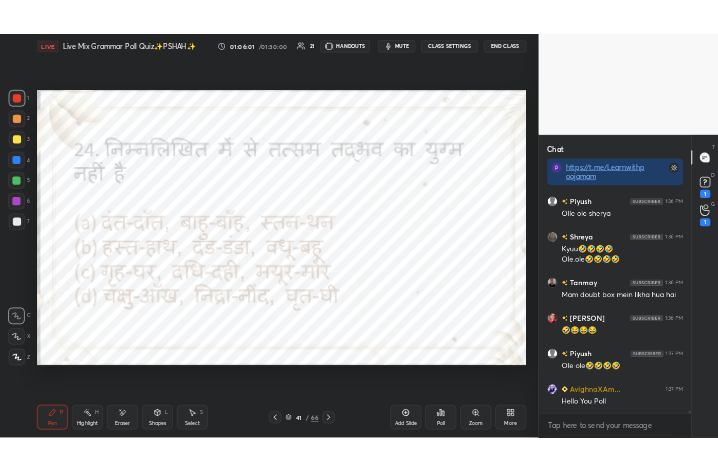 scroll, scrollTop: 343, scrollLeft: 458, axis: both 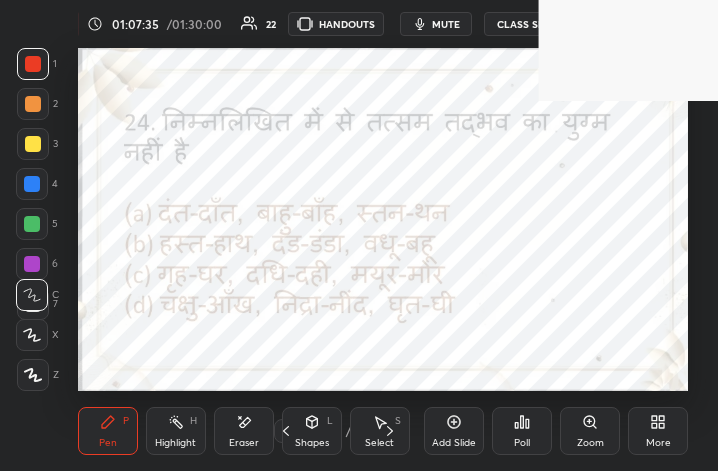 click on "More" at bounding box center [658, 431] 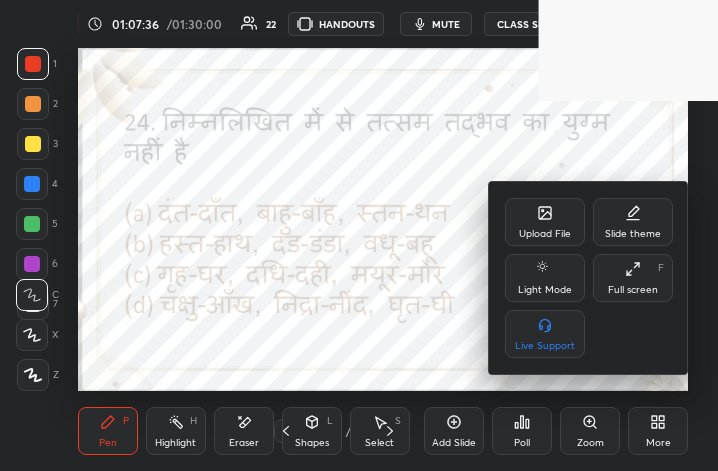 click on "Full screen" at bounding box center (633, 290) 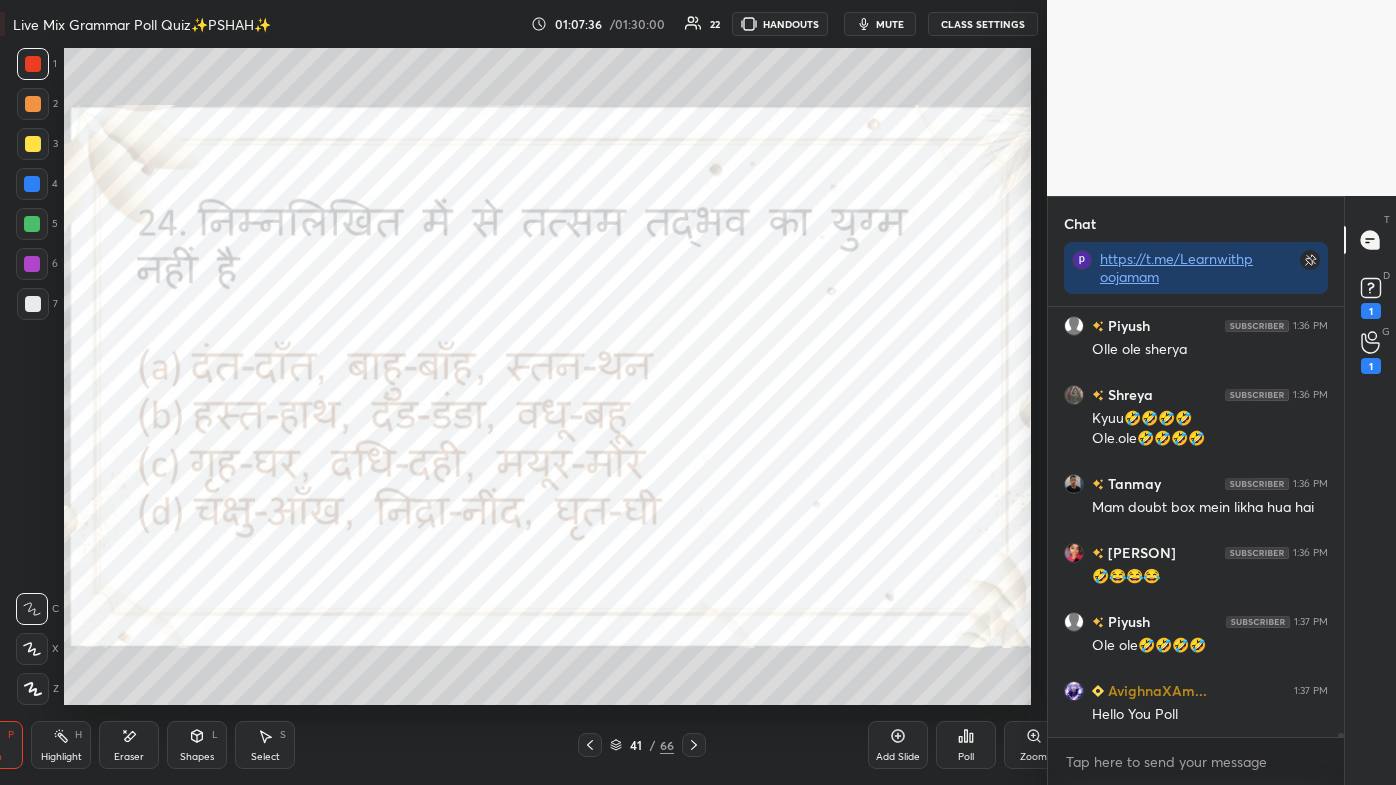 scroll, scrollTop: 99342, scrollLeft: 98789, axis: both 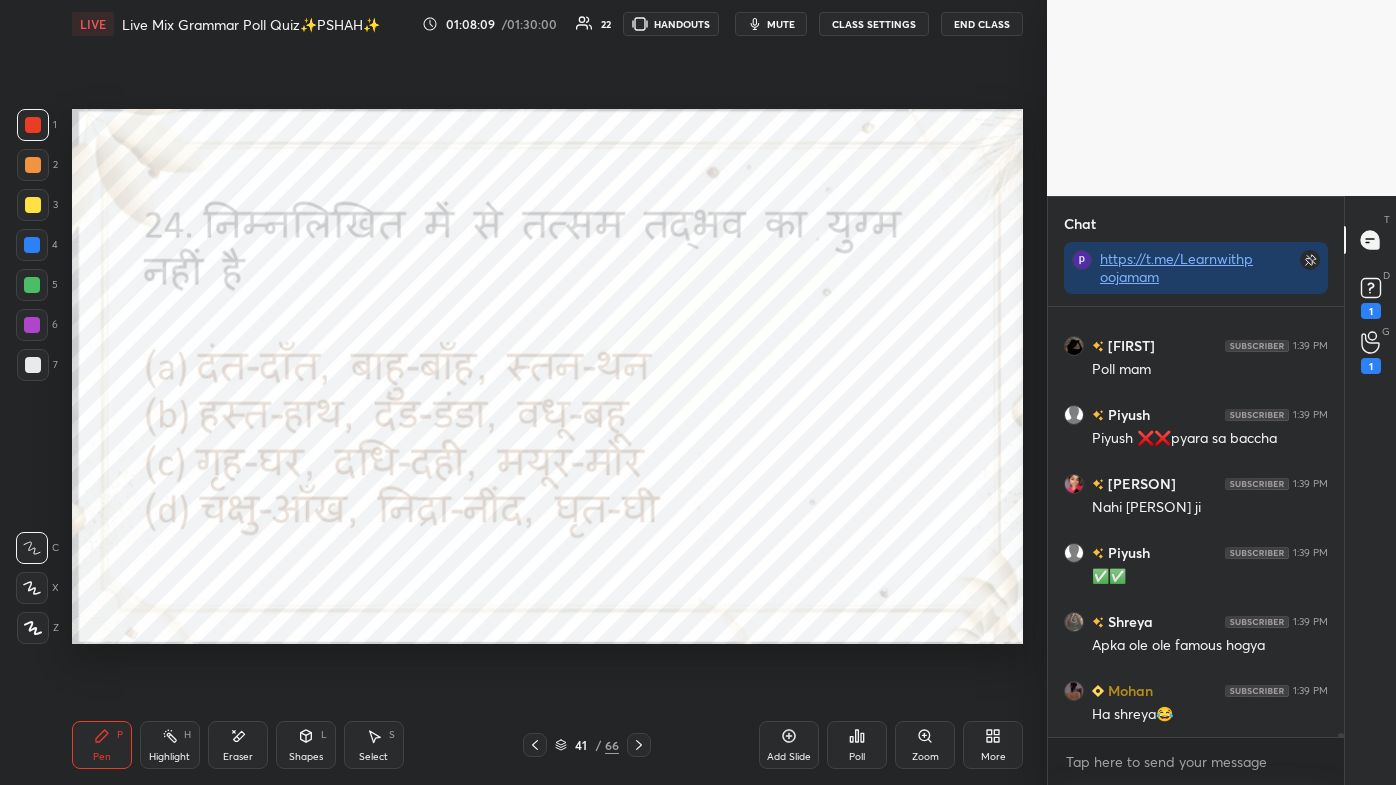 click 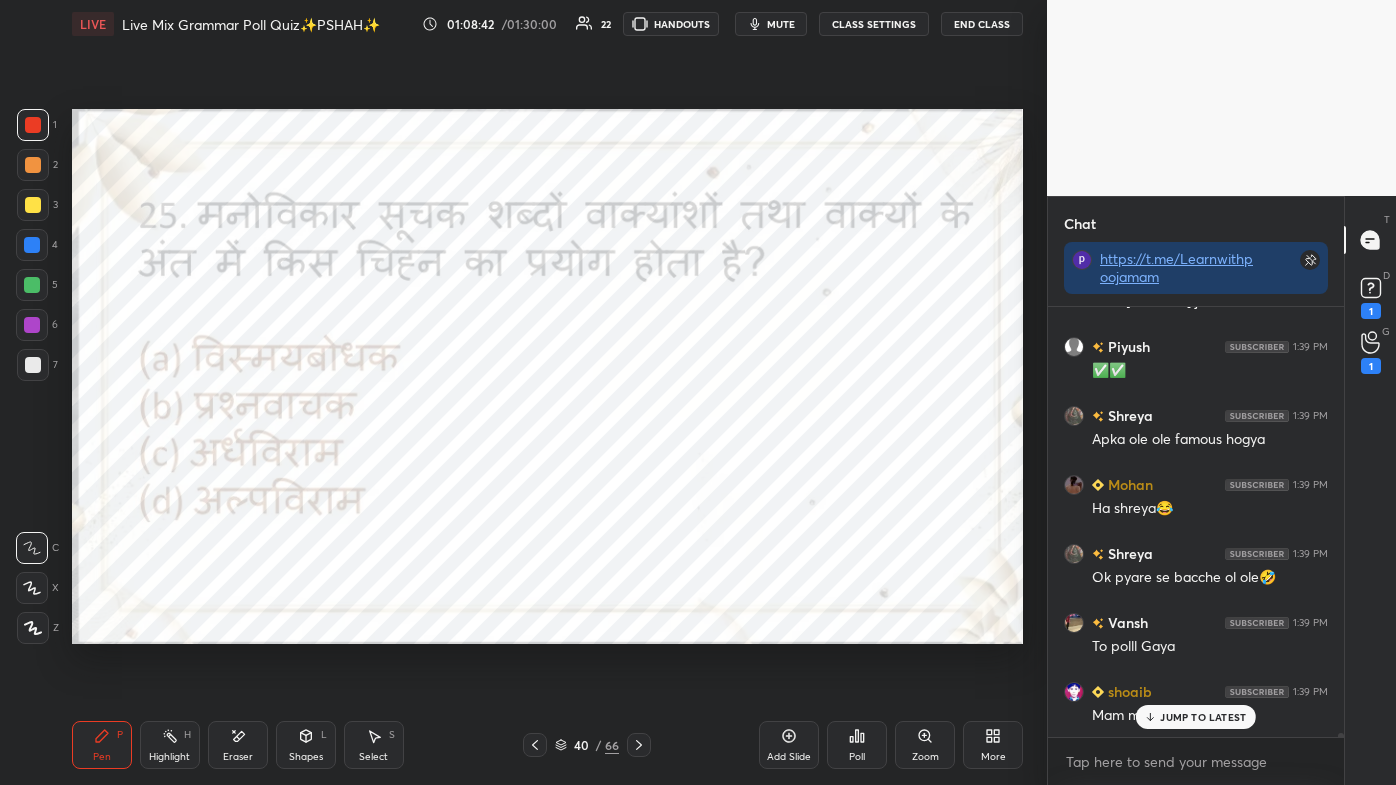 scroll, scrollTop: 46941, scrollLeft: 0, axis: vertical 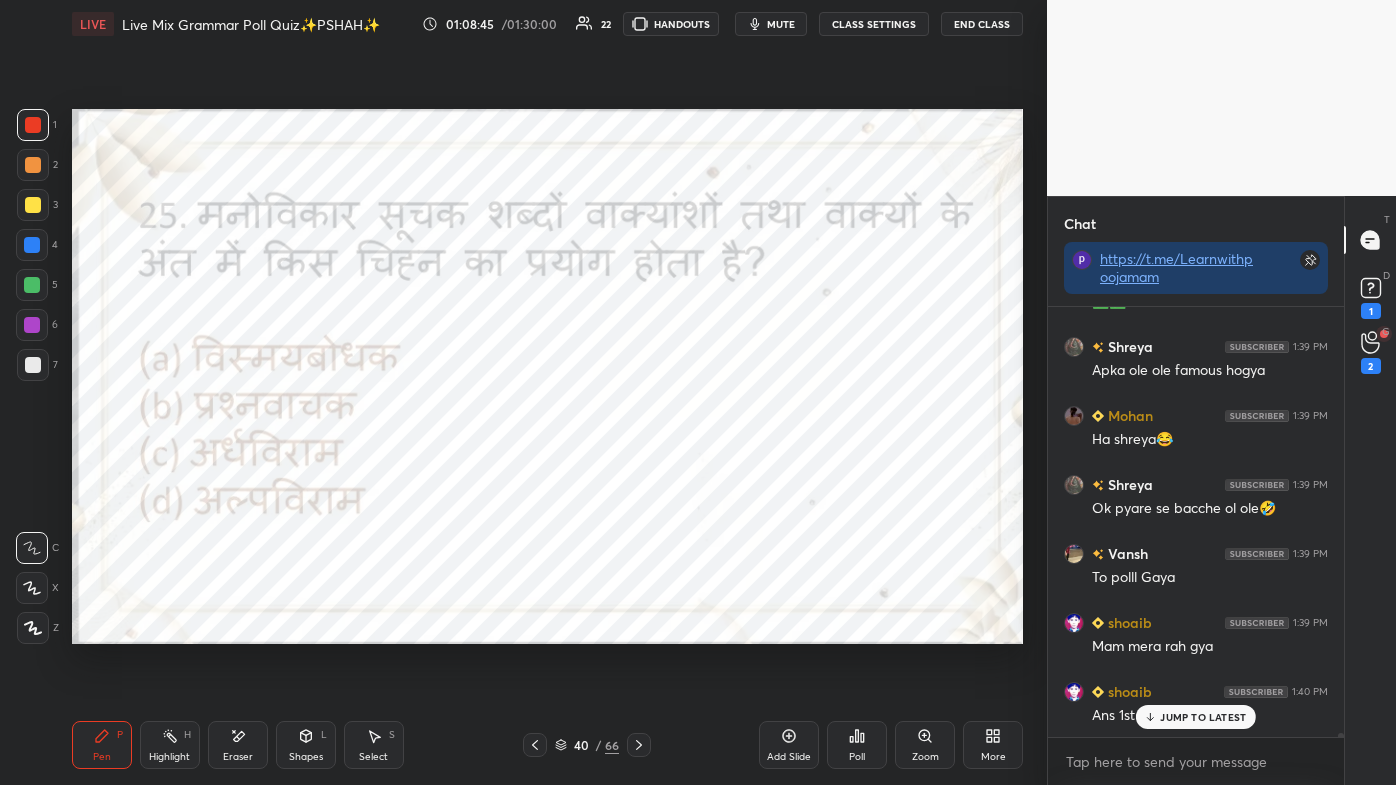click on "JUMP TO LATEST" at bounding box center [1203, 717] 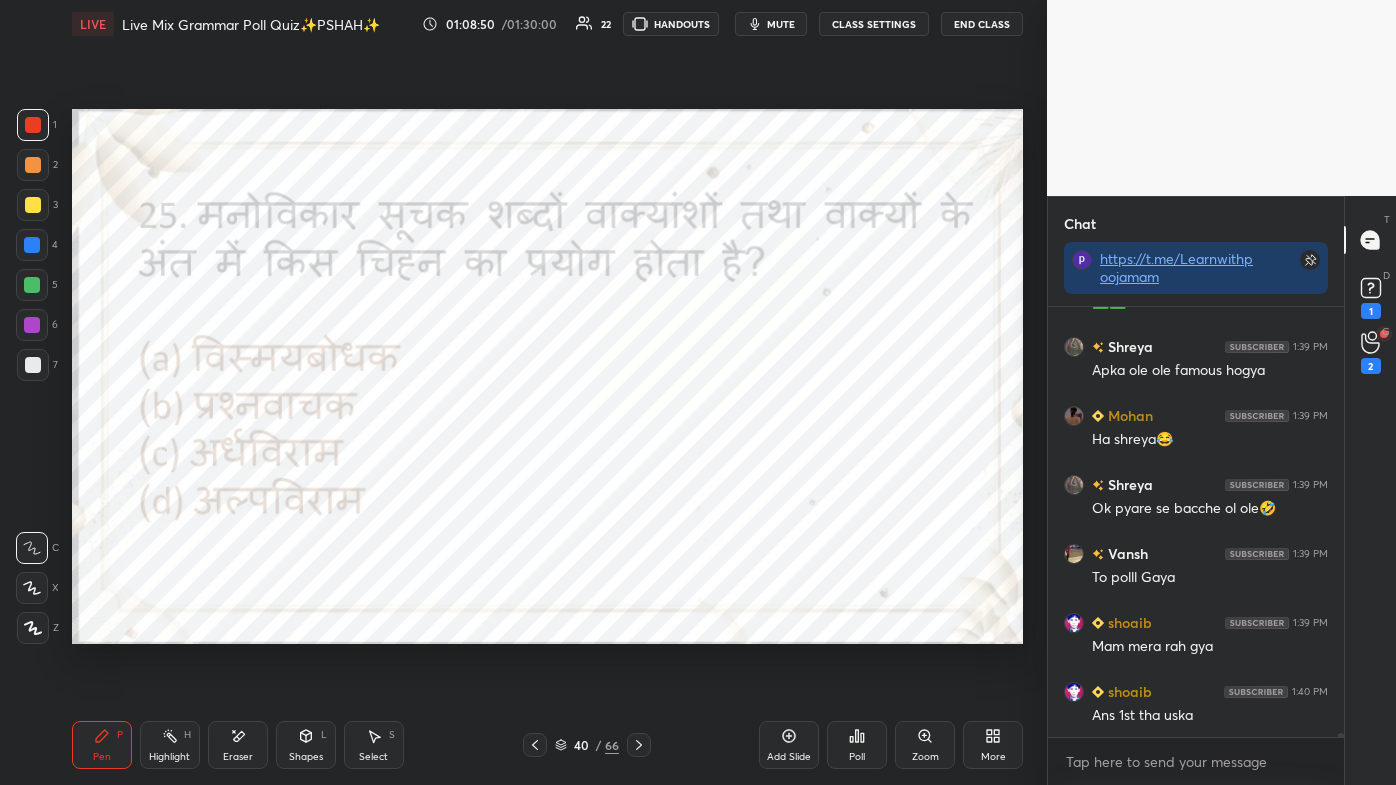 click on "Poll" at bounding box center [857, 745] 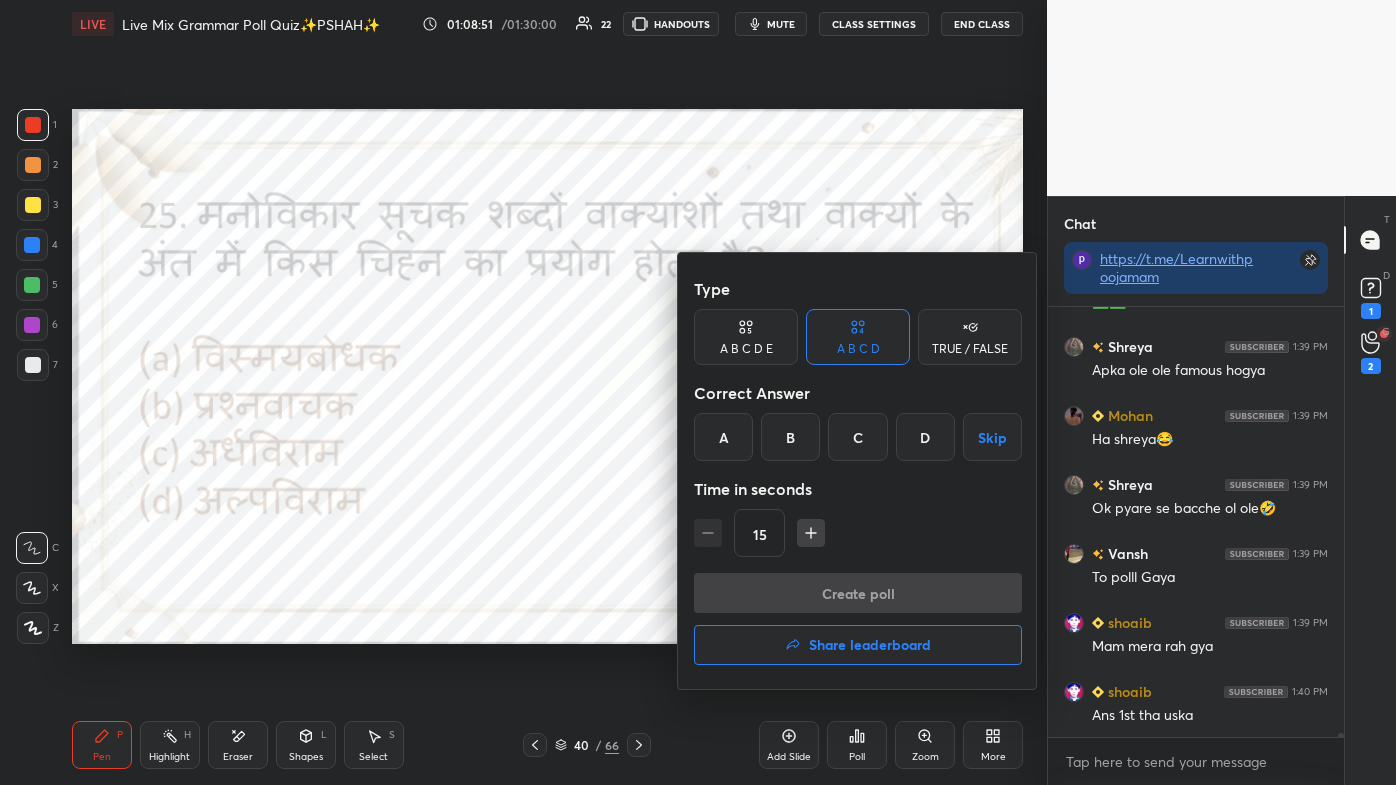 click on "A" at bounding box center (723, 437) 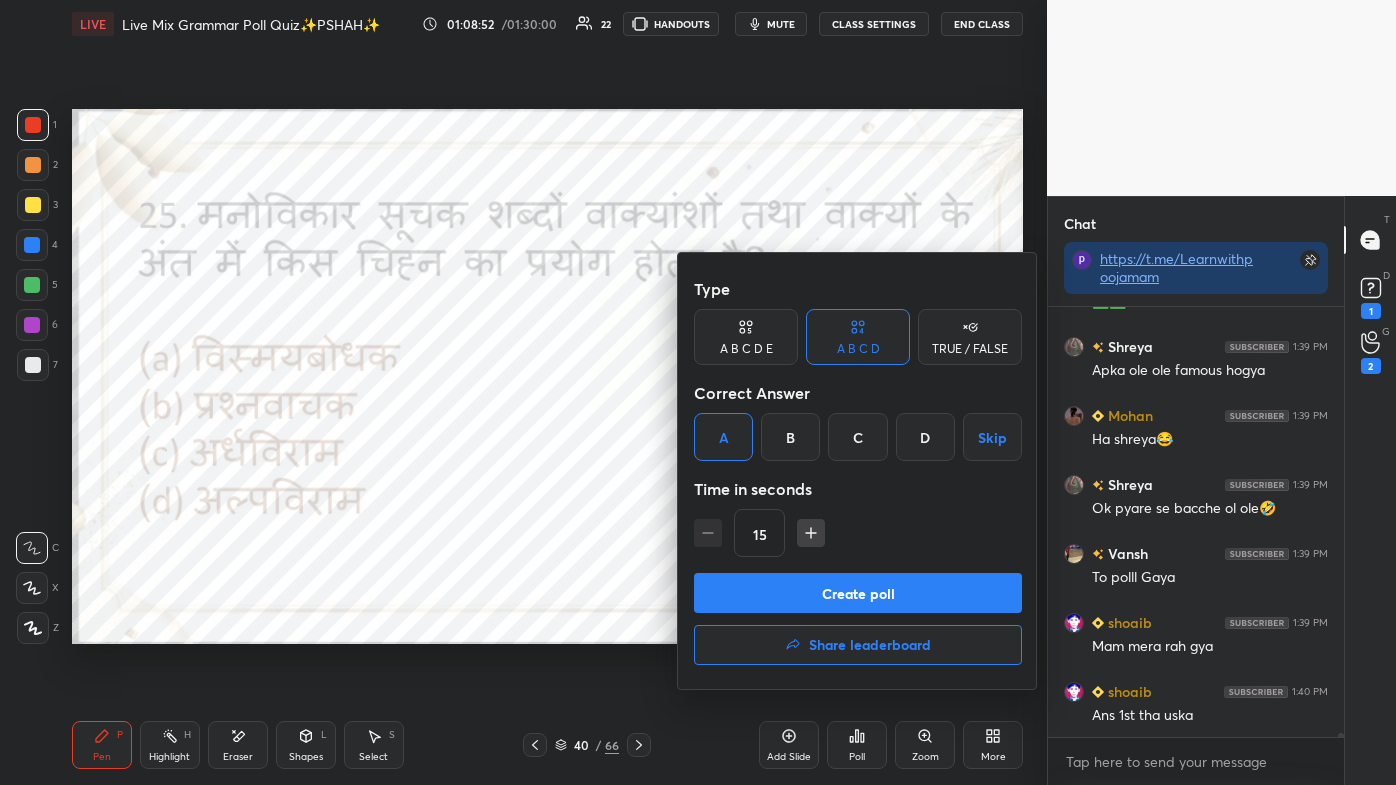 click on "Create poll" at bounding box center [858, 593] 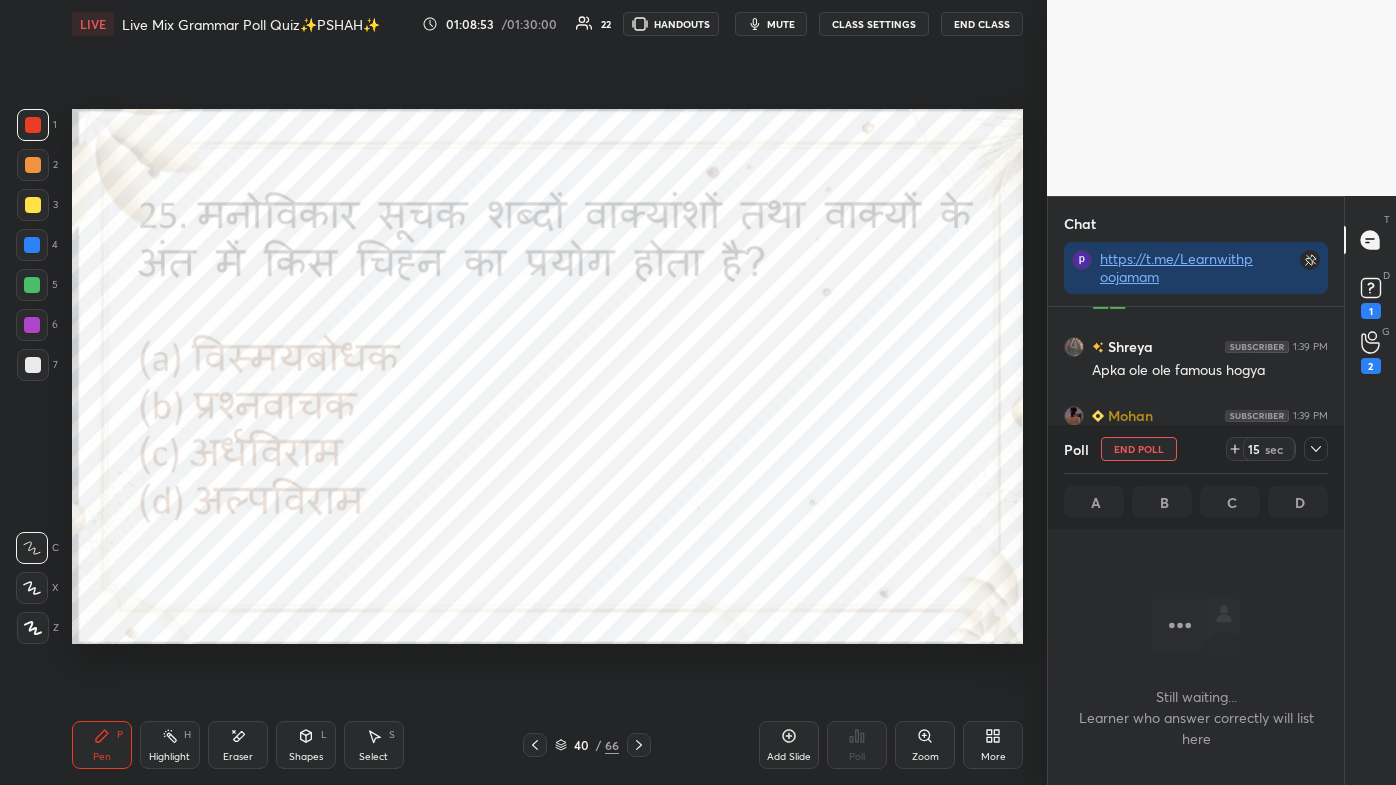 scroll, scrollTop: 328, scrollLeft: 290, axis: both 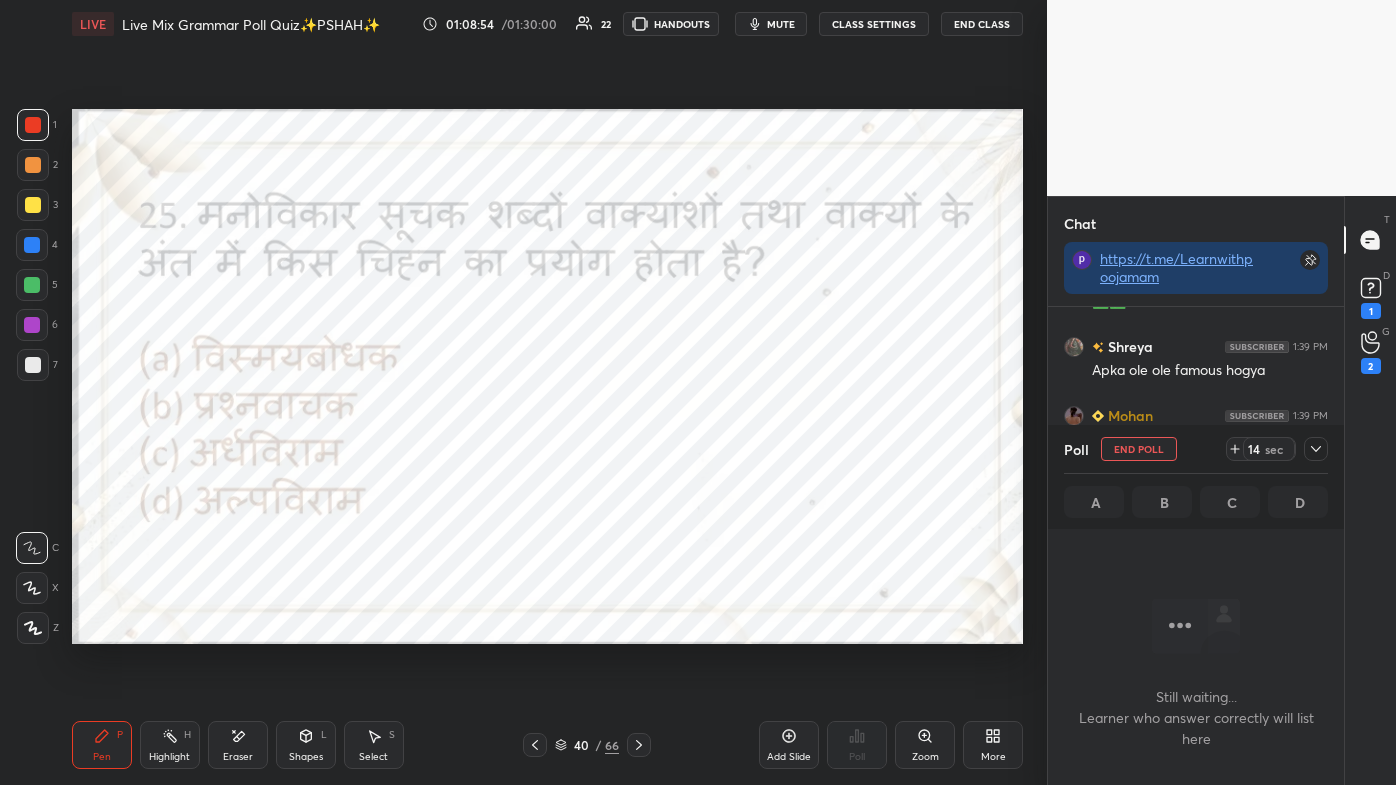click 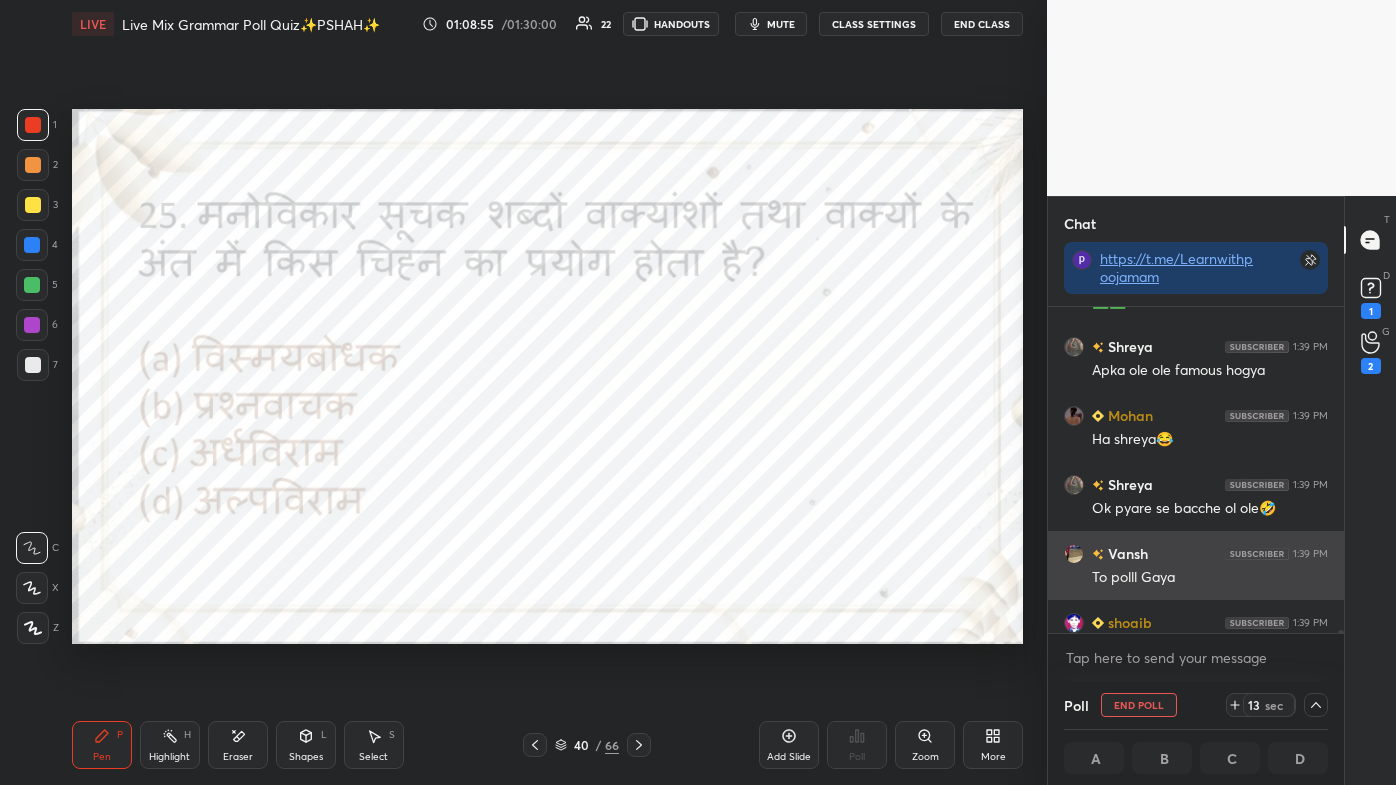 scroll, scrollTop: 0, scrollLeft: 5, axis: horizontal 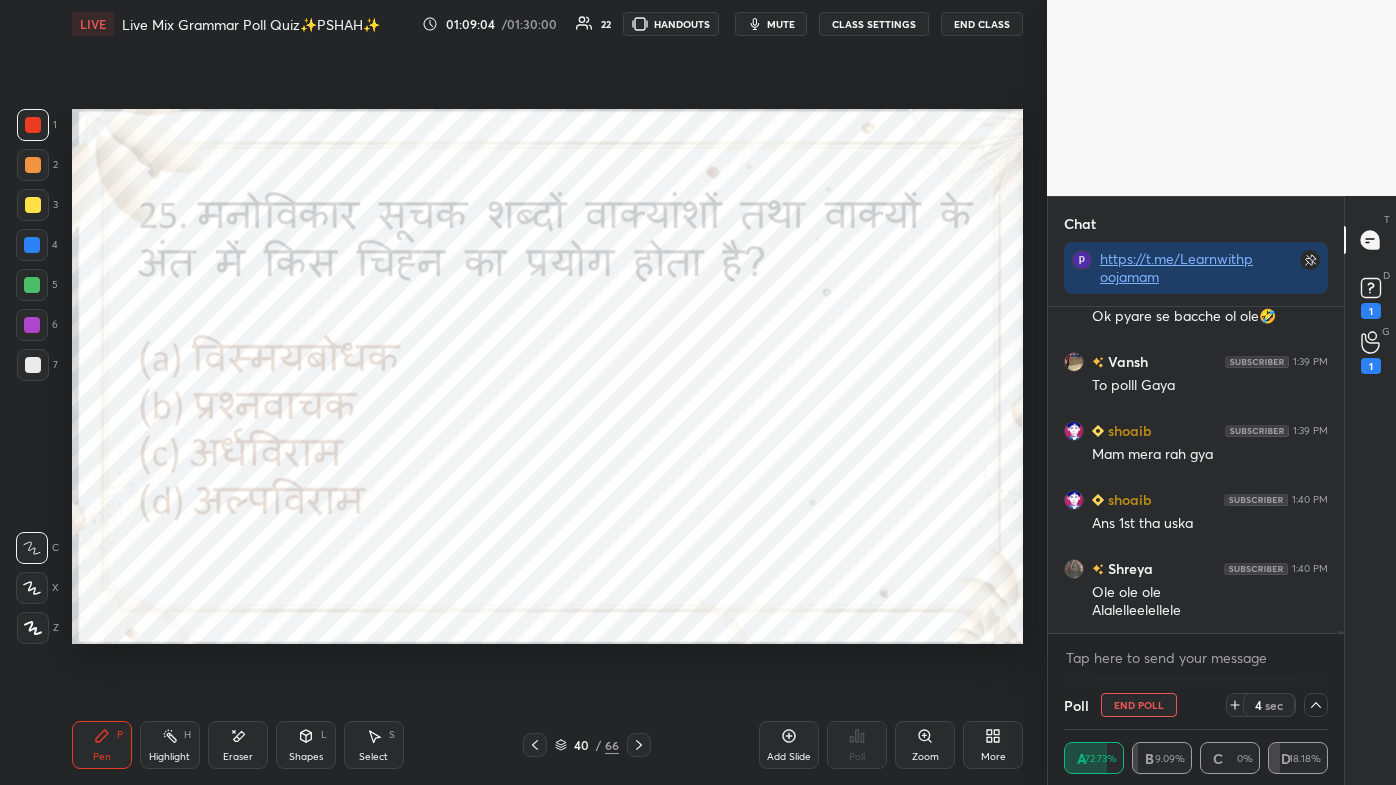 click 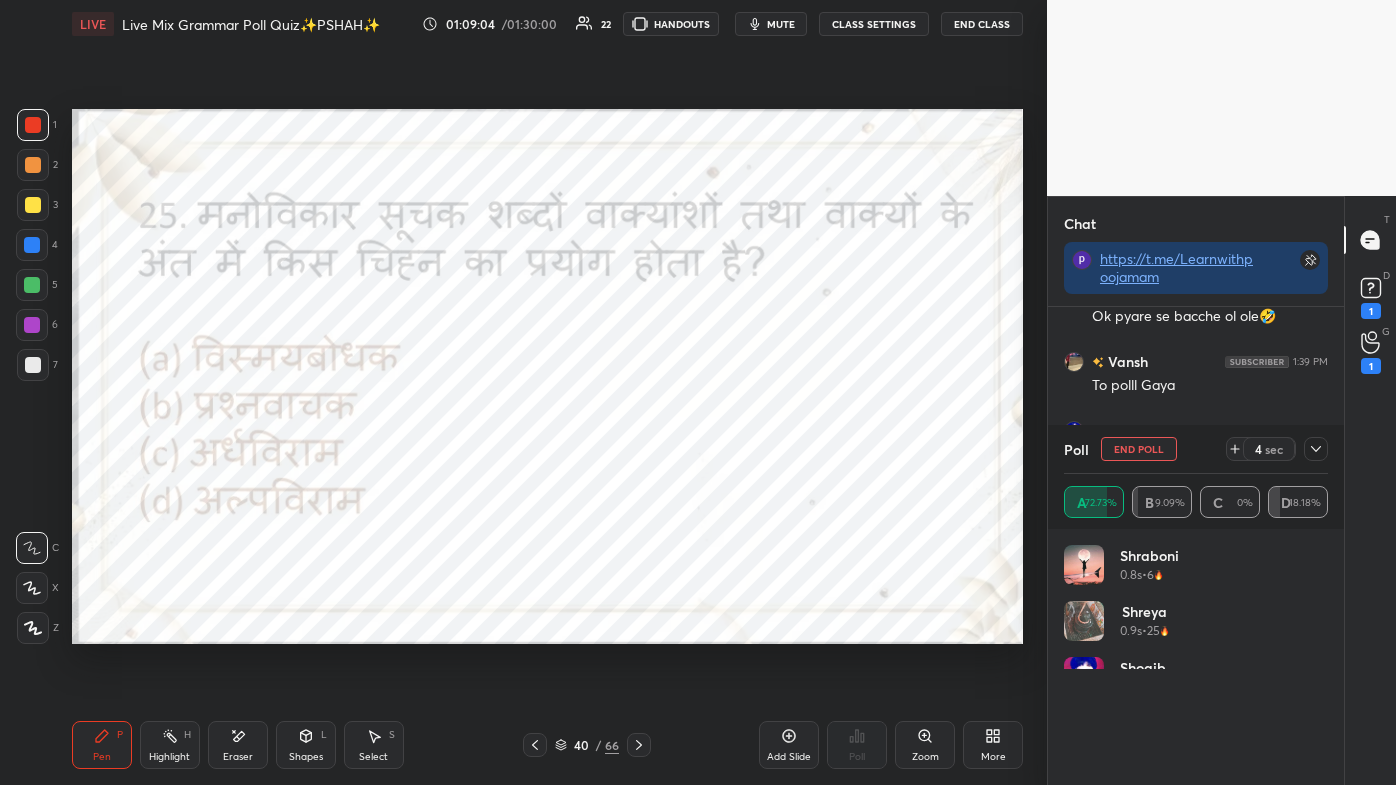 scroll, scrollTop: 0, scrollLeft: 0, axis: both 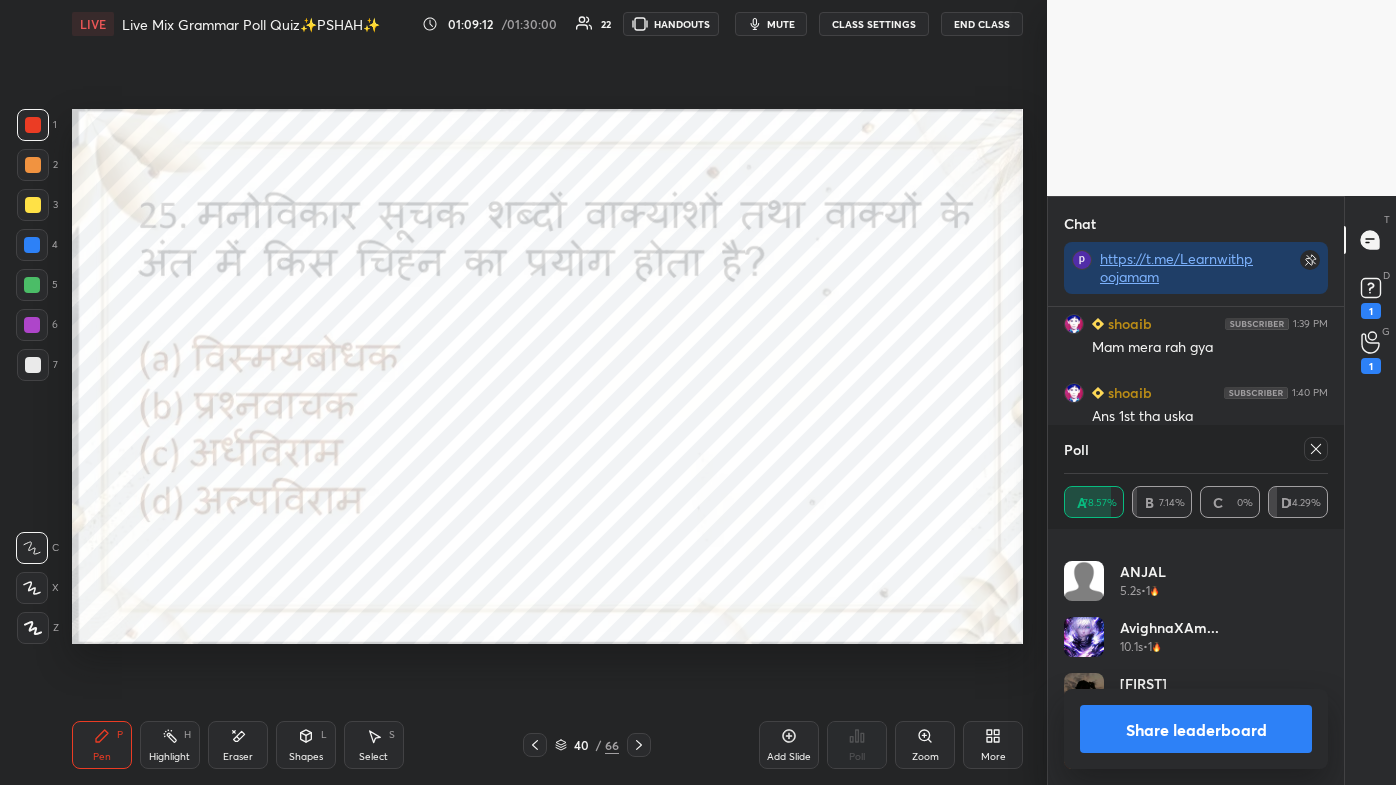 click at bounding box center [1316, 449] 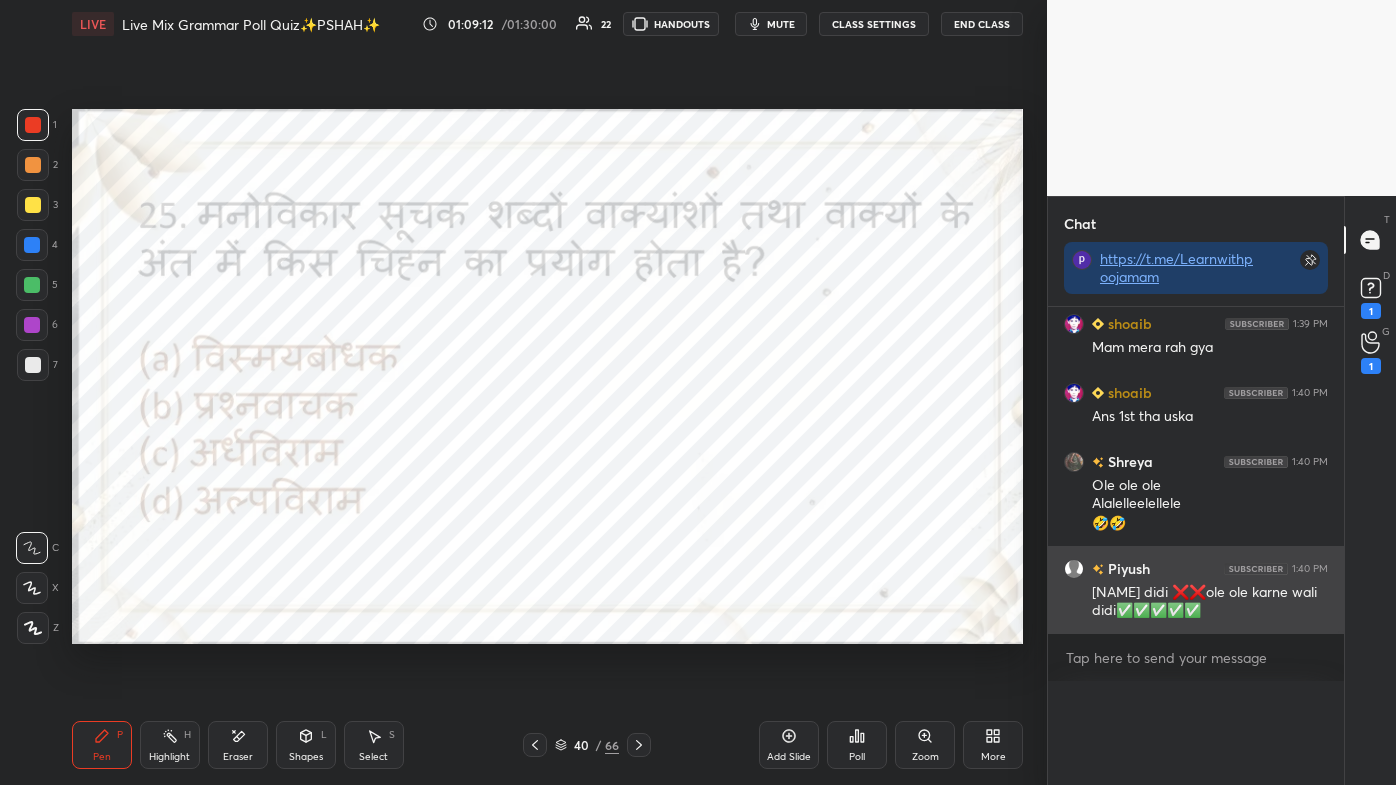 scroll, scrollTop: 2, scrollLeft: 258, axis: both 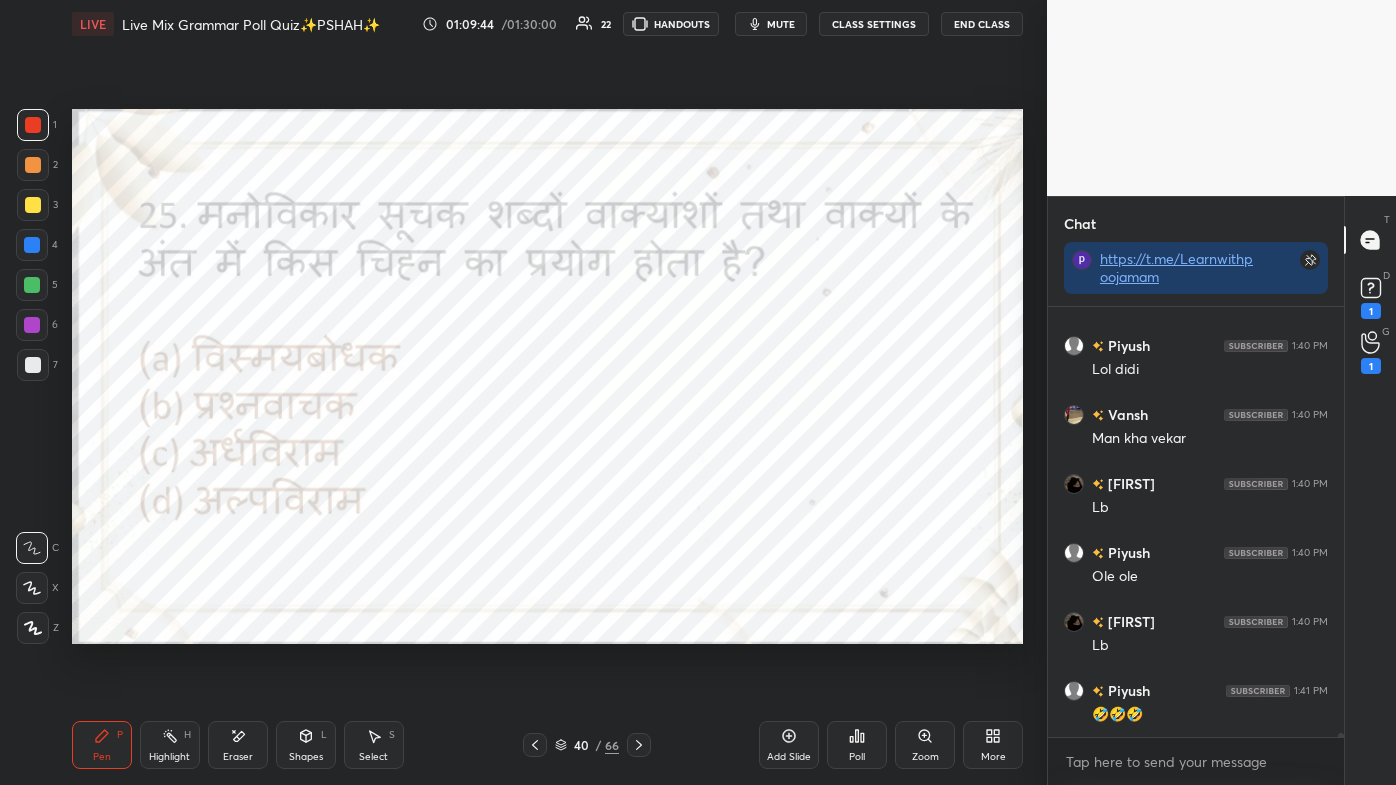 click on "Poll" at bounding box center [857, 745] 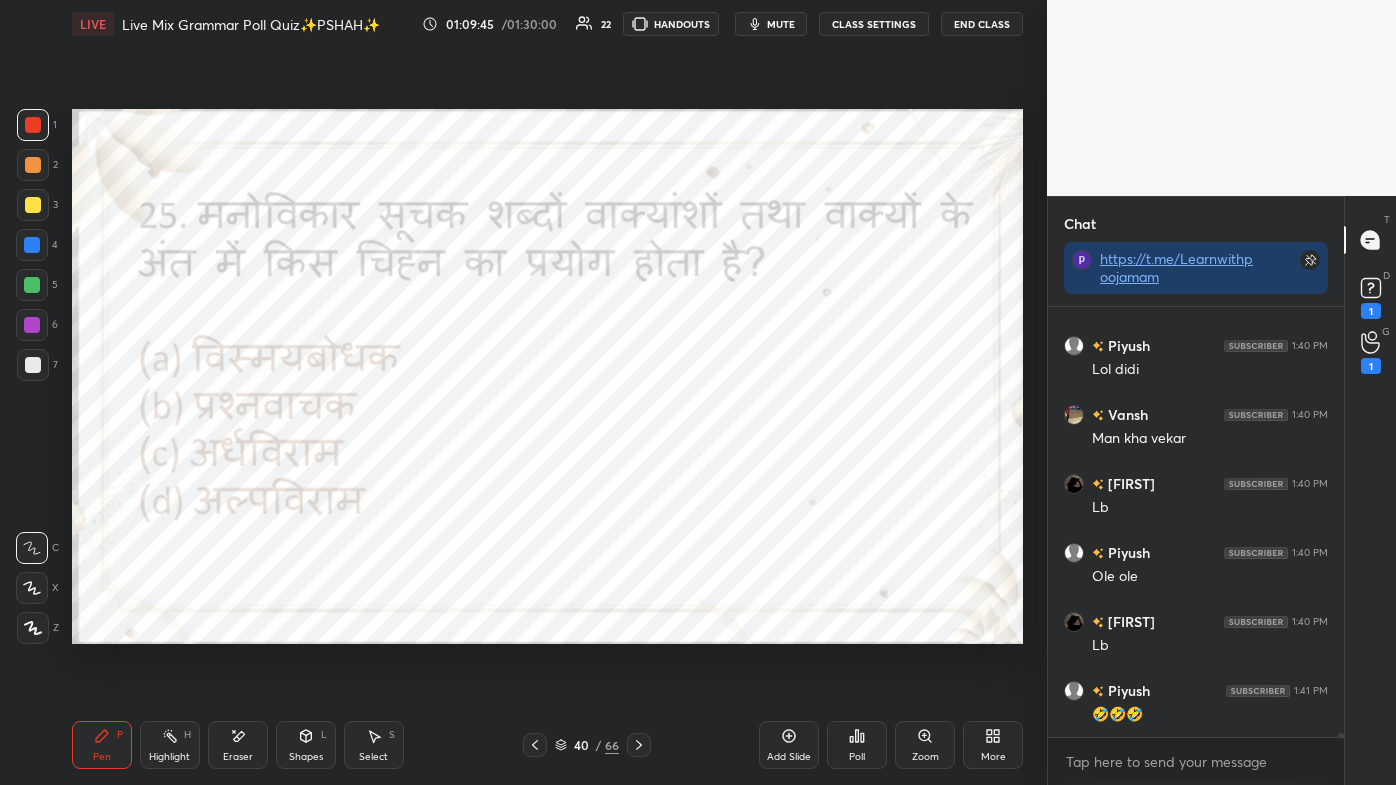click on "Poll" at bounding box center (857, 745) 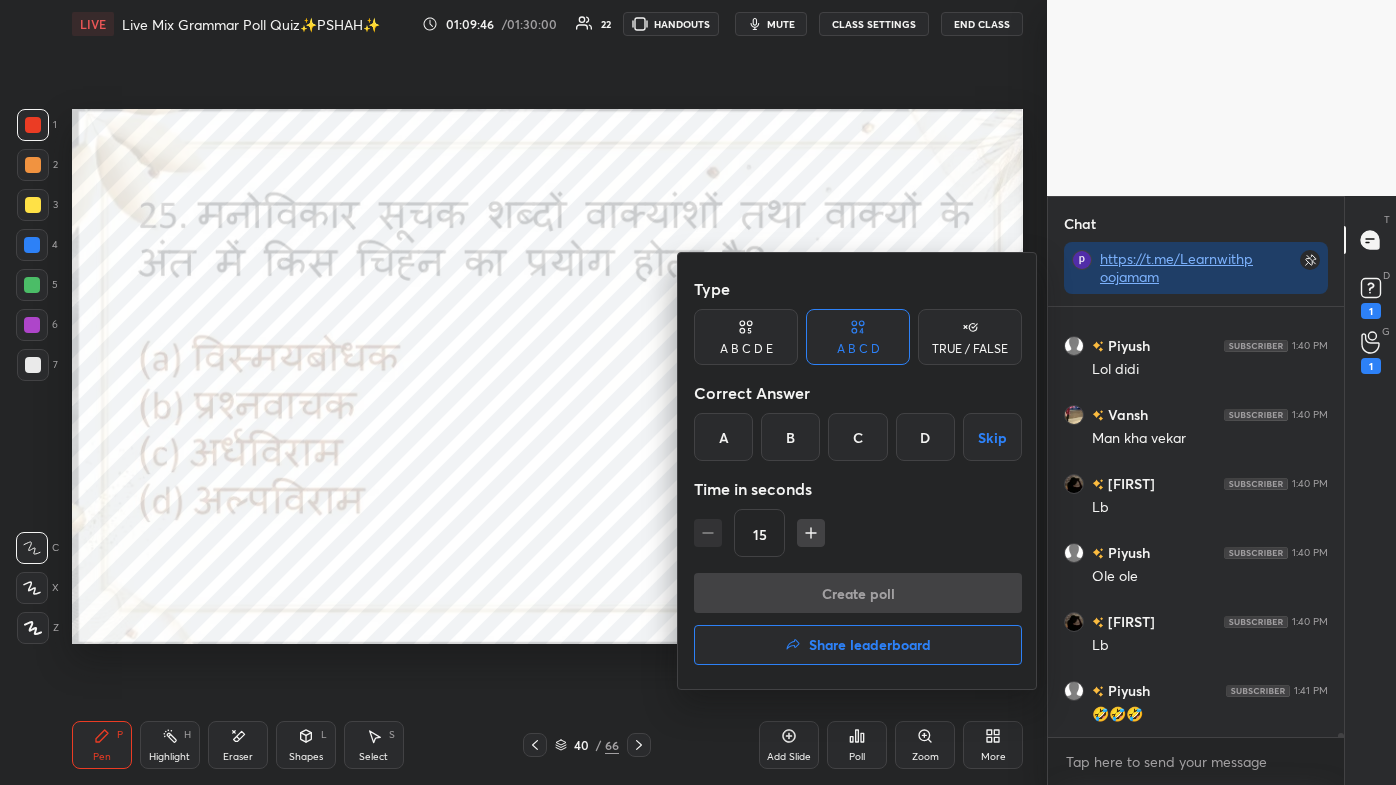 click on "Share leaderboard" at bounding box center [870, 645] 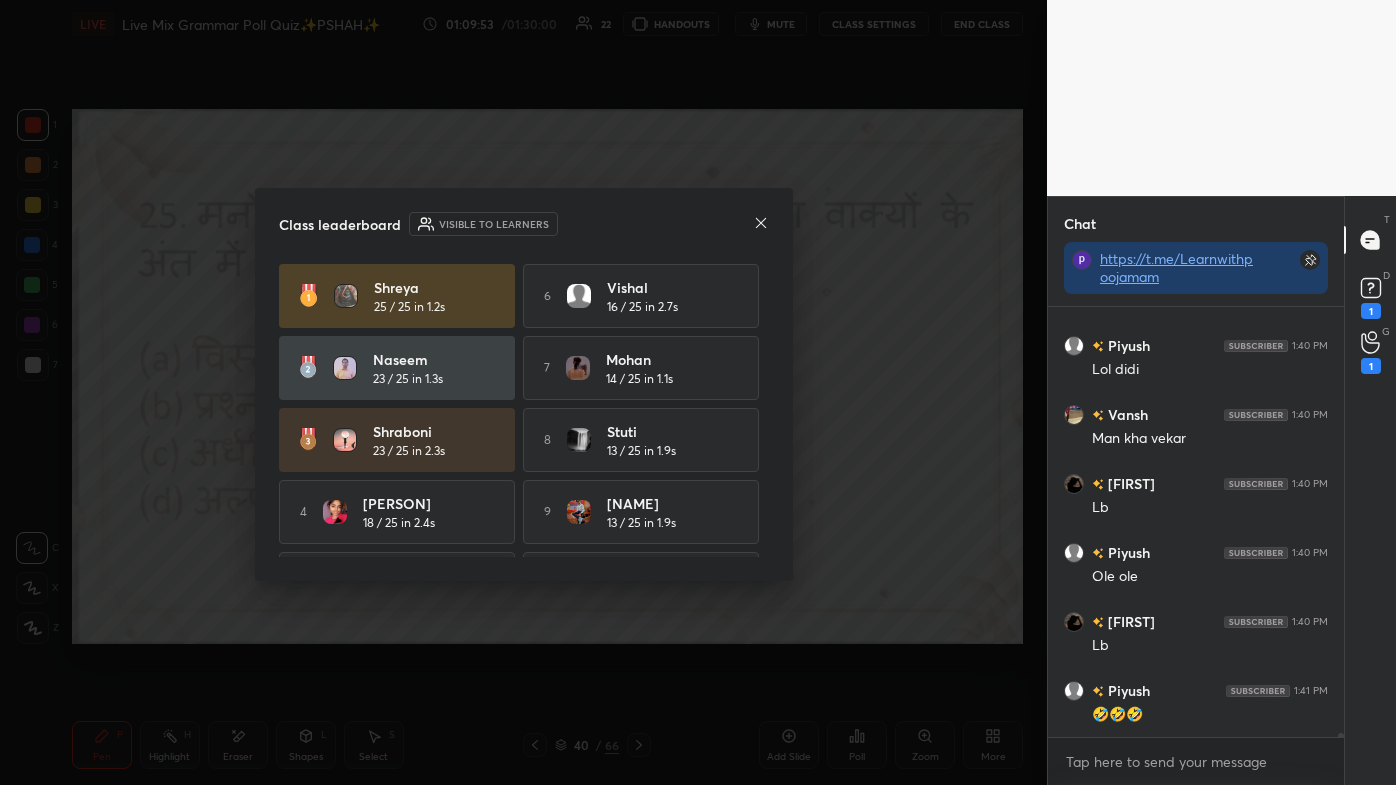 click 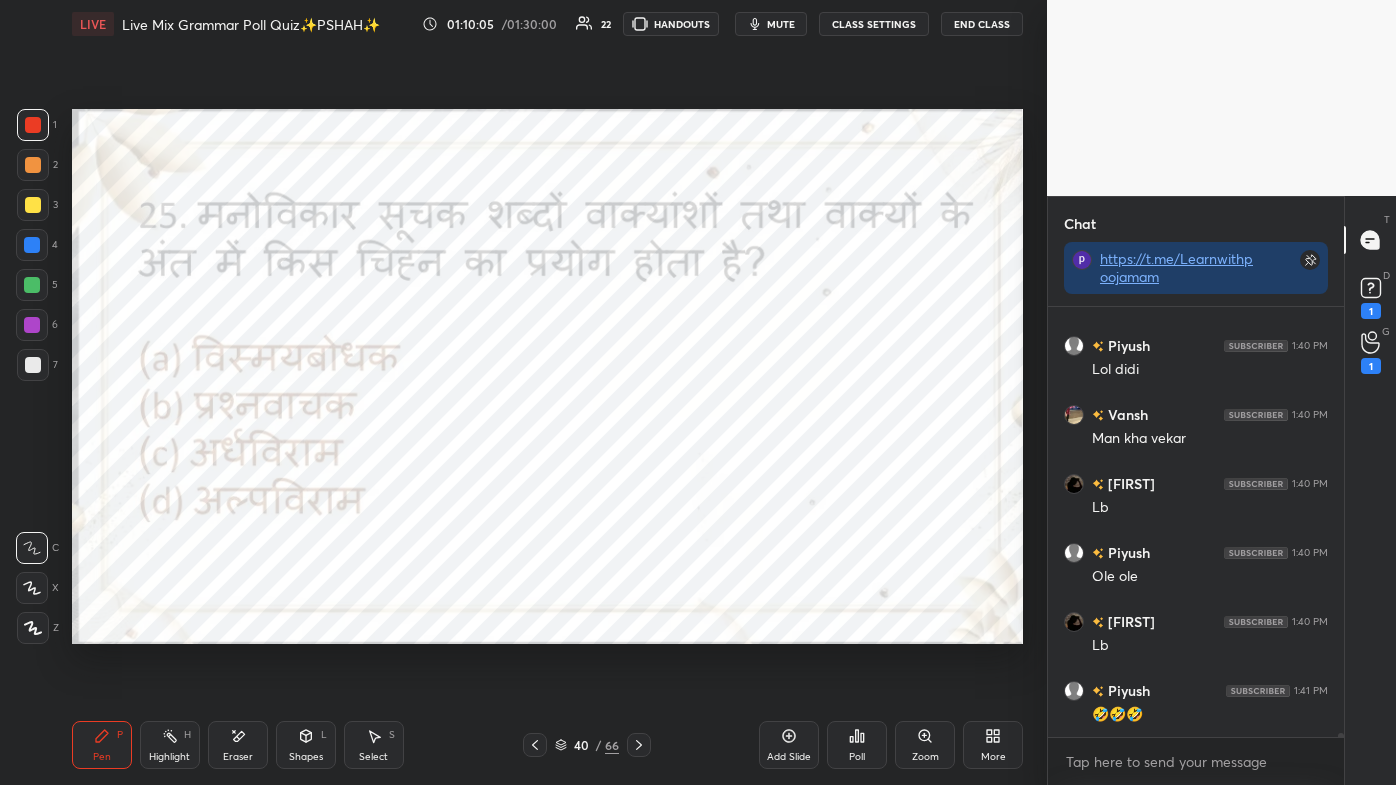 click on "Poll" at bounding box center (857, 745) 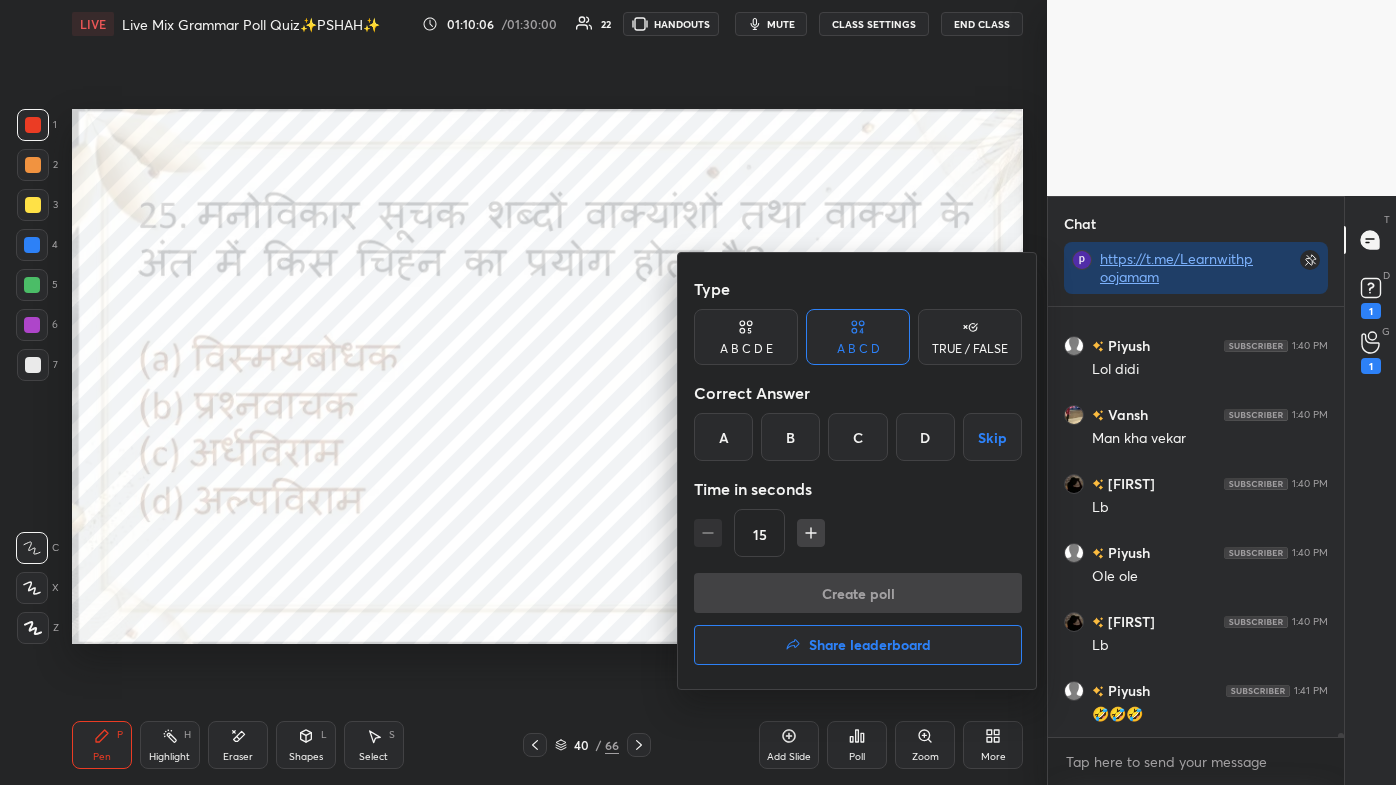 click on "Share leaderboard" at bounding box center [870, 645] 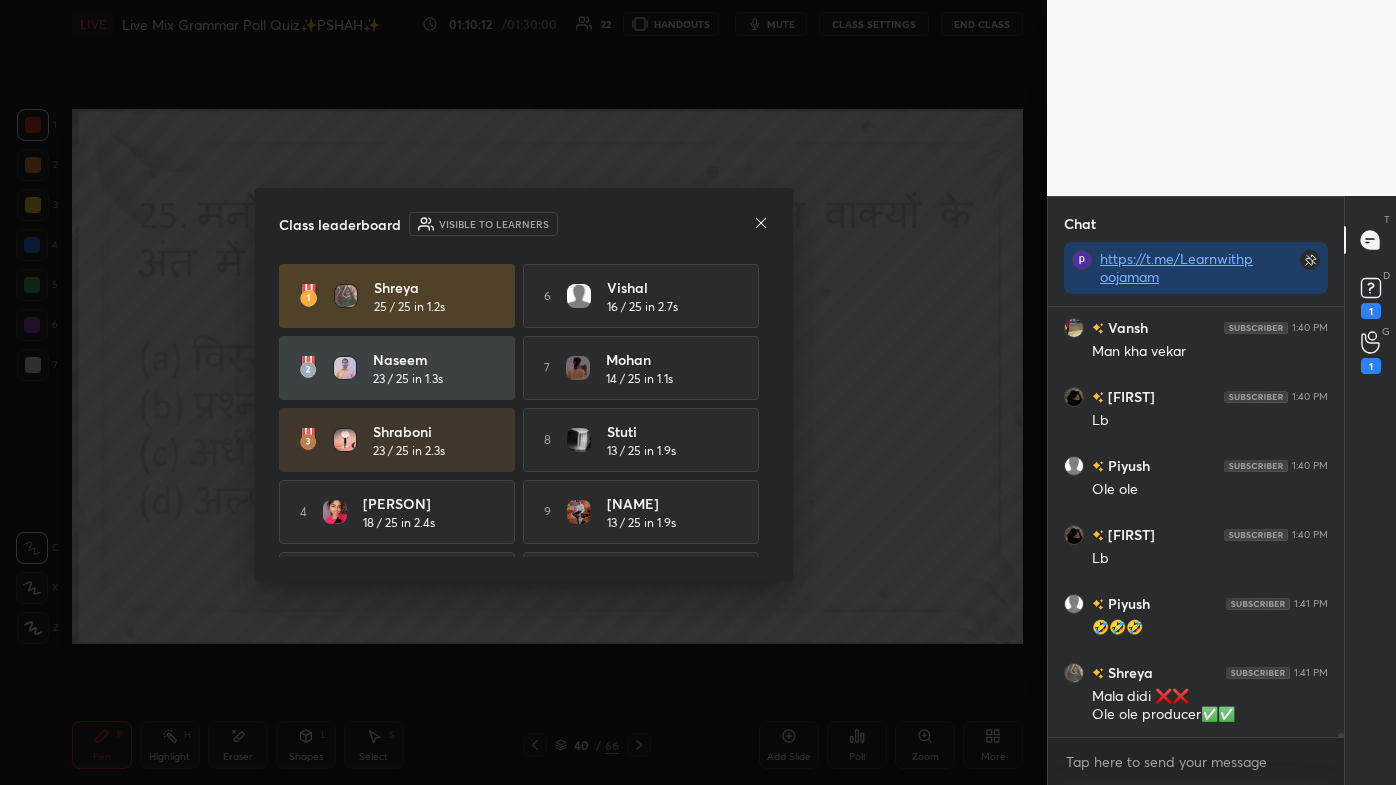scroll, scrollTop: 47844, scrollLeft: 0, axis: vertical 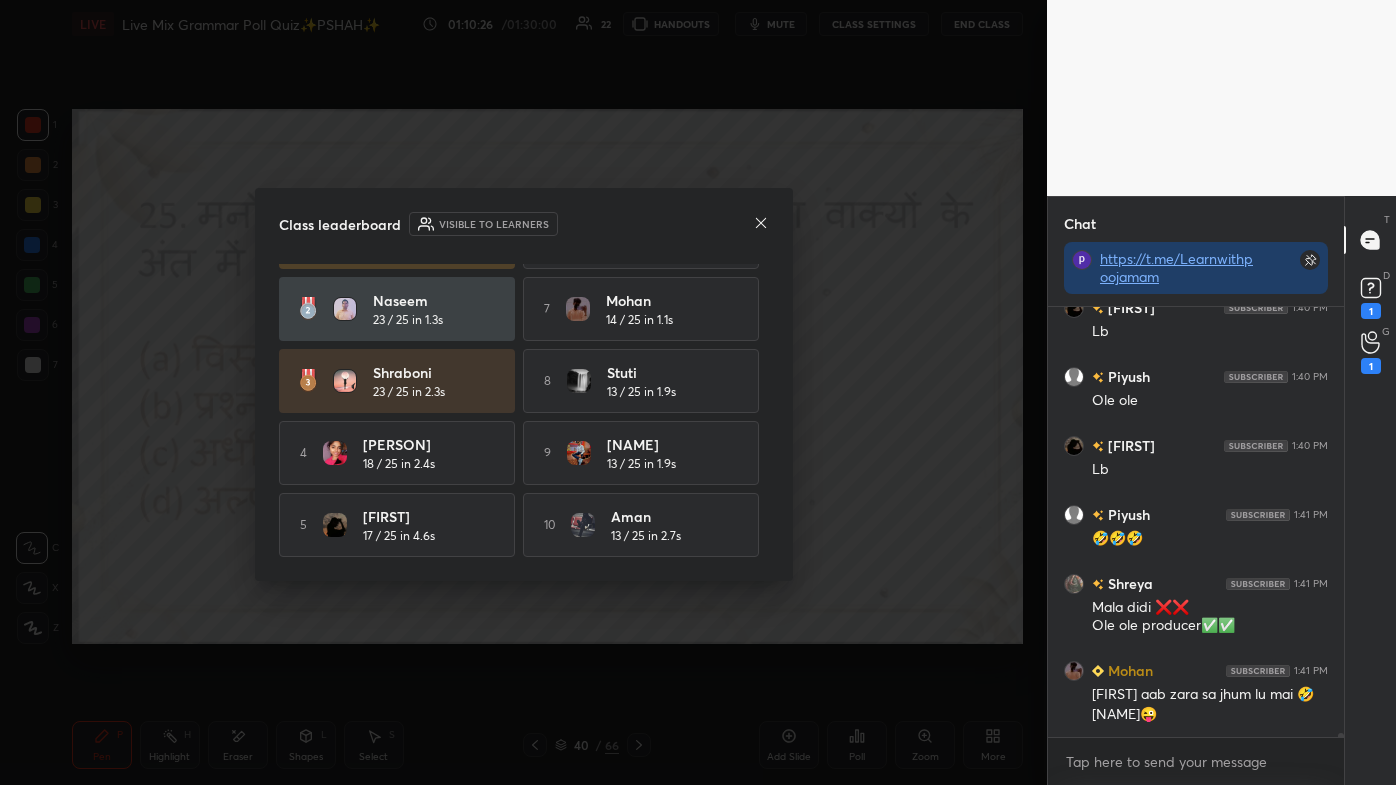 click 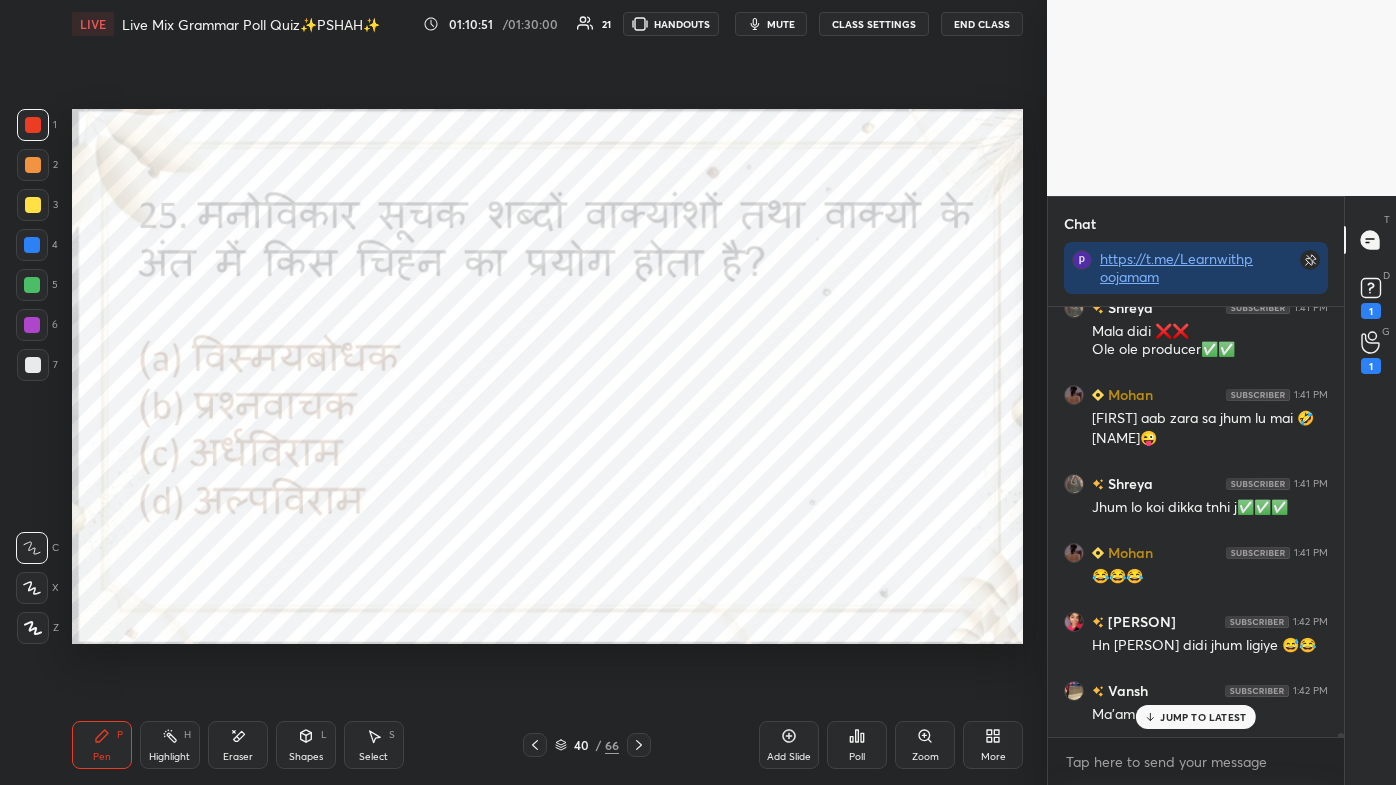 scroll, scrollTop: 48208, scrollLeft: 0, axis: vertical 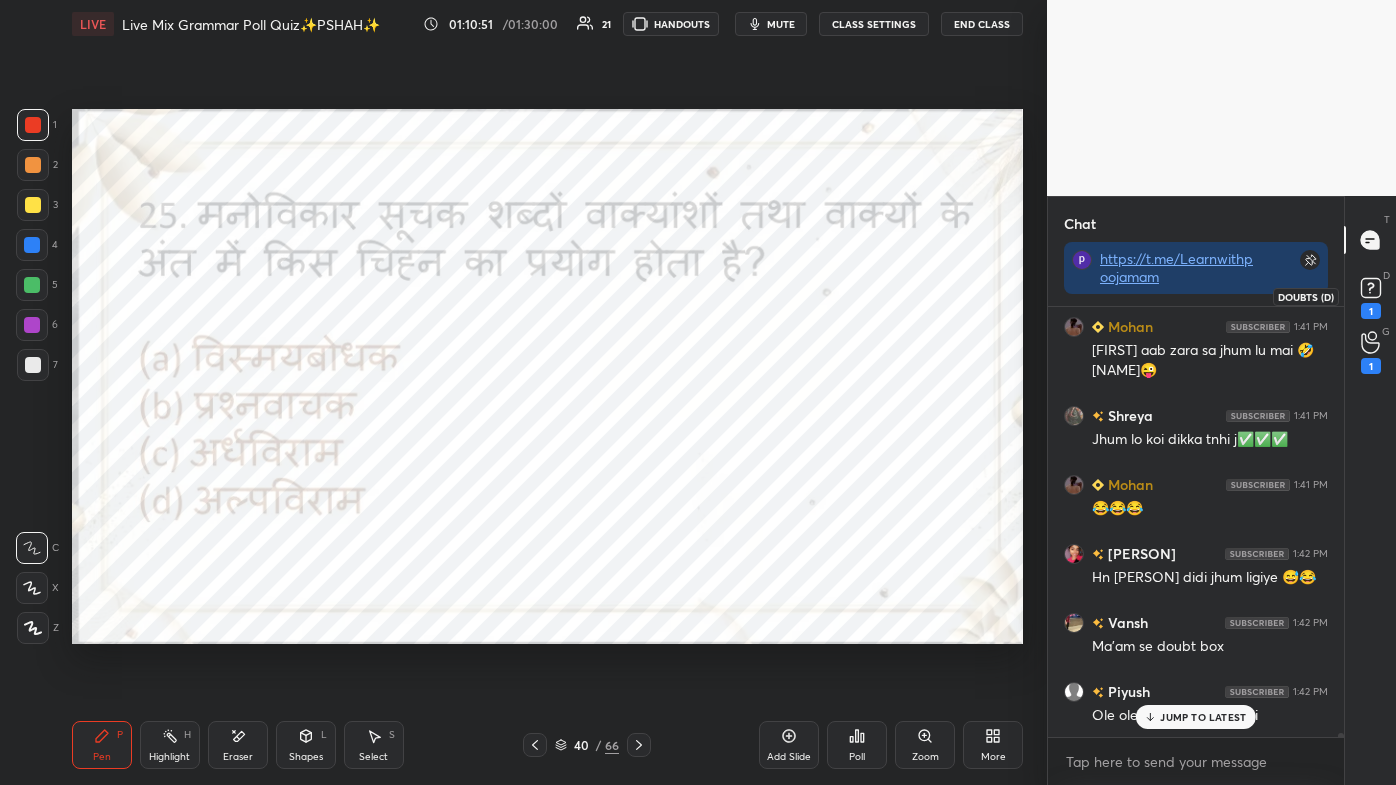 click 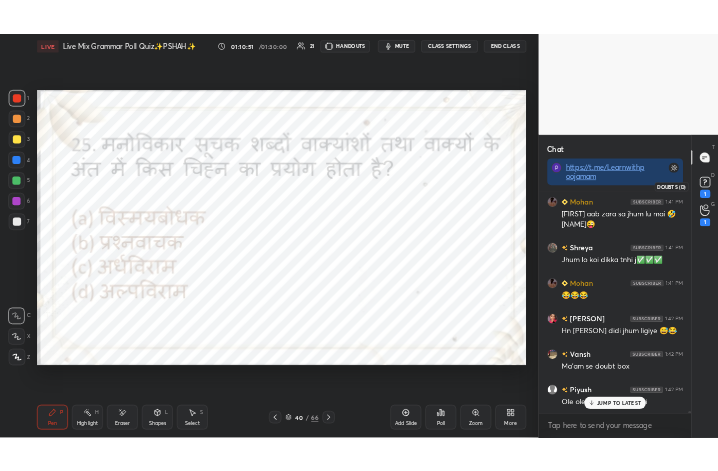 scroll, scrollTop: 528, scrollLeft: 290, axis: both 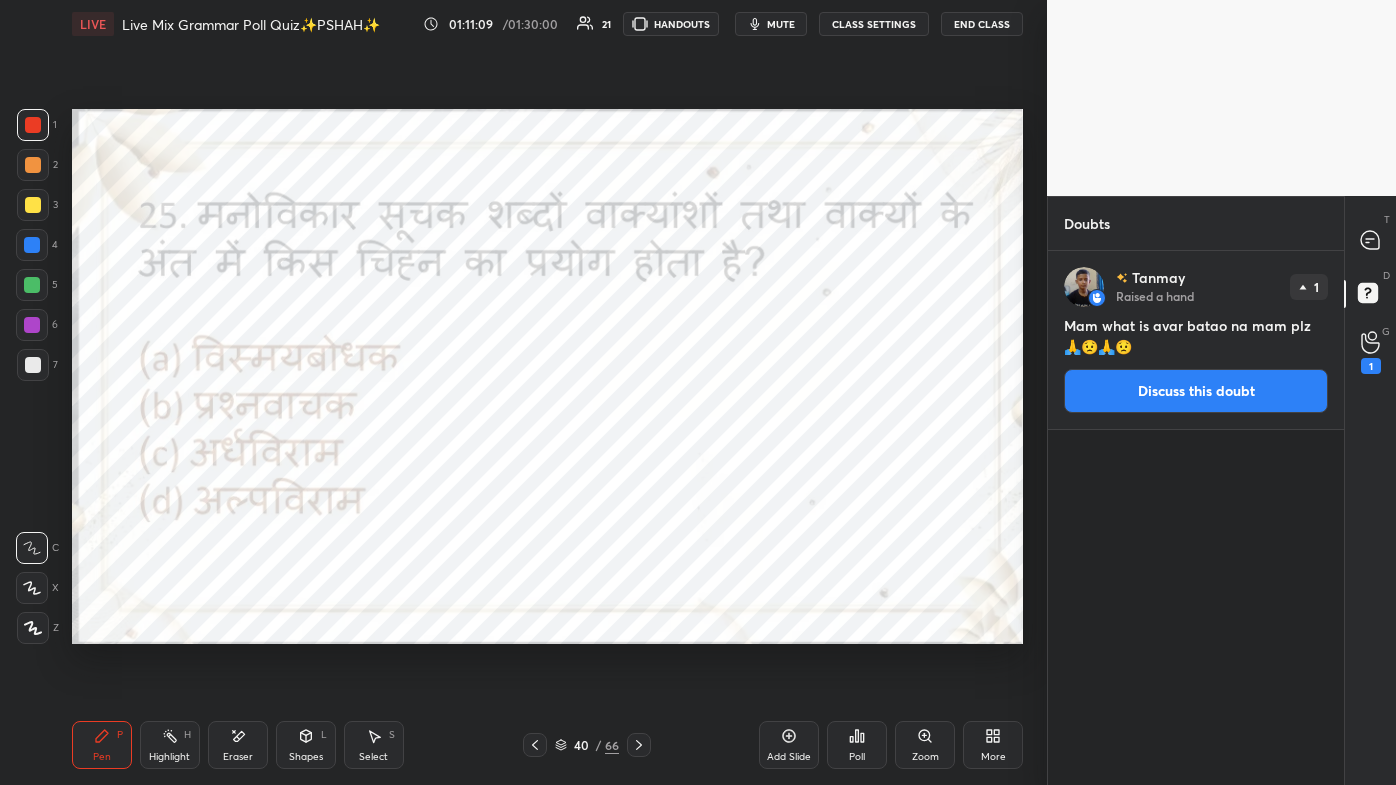 click 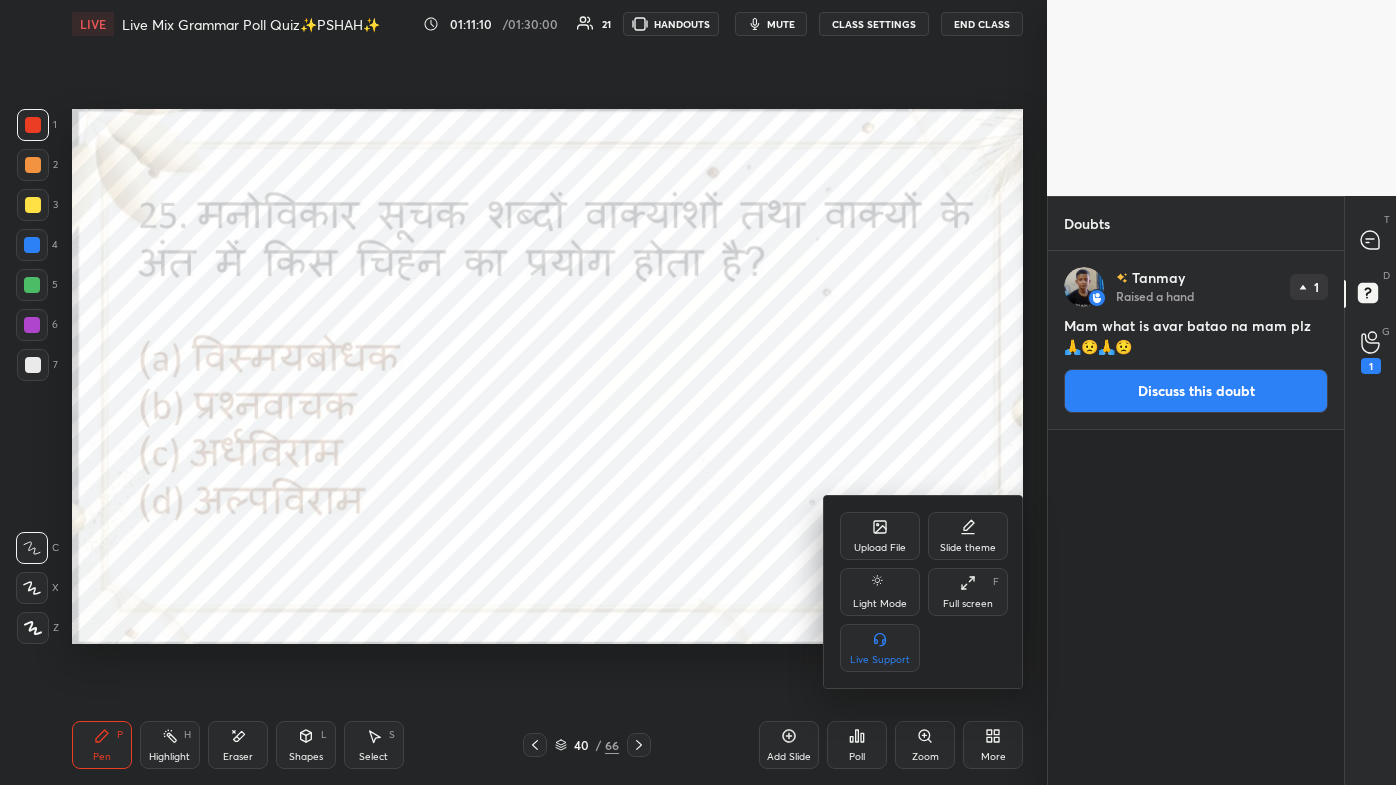 click on "Full screen" at bounding box center [968, 604] 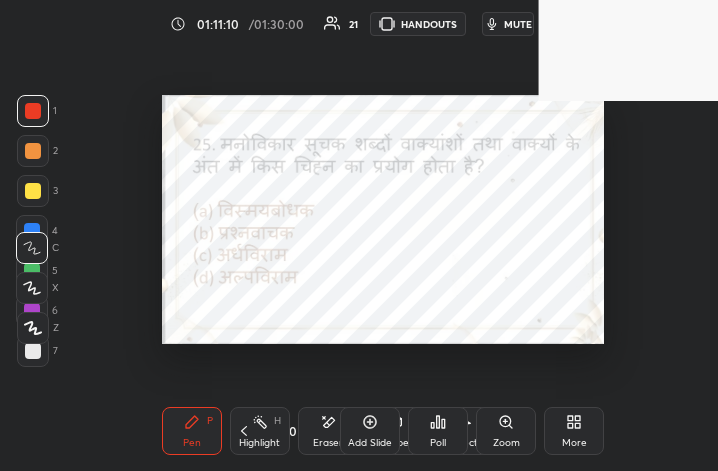 scroll, scrollTop: 343, scrollLeft: 471, axis: both 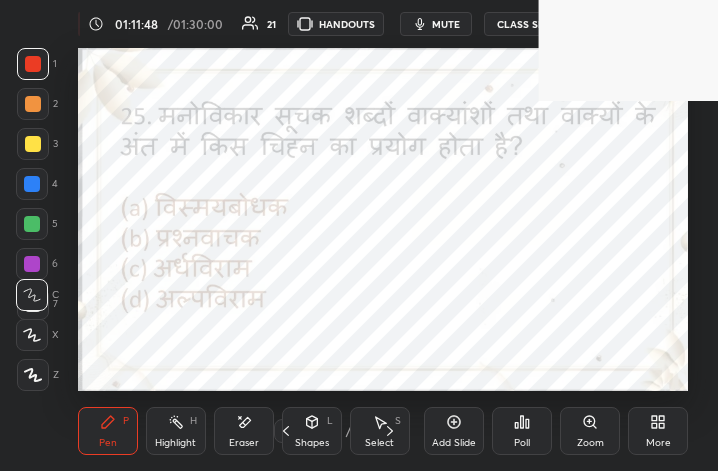 click on "More" at bounding box center (658, 431) 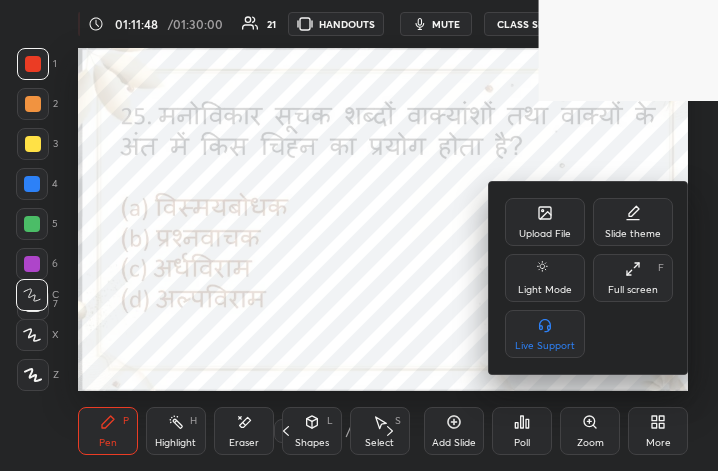 click on "Full screen" at bounding box center [633, 290] 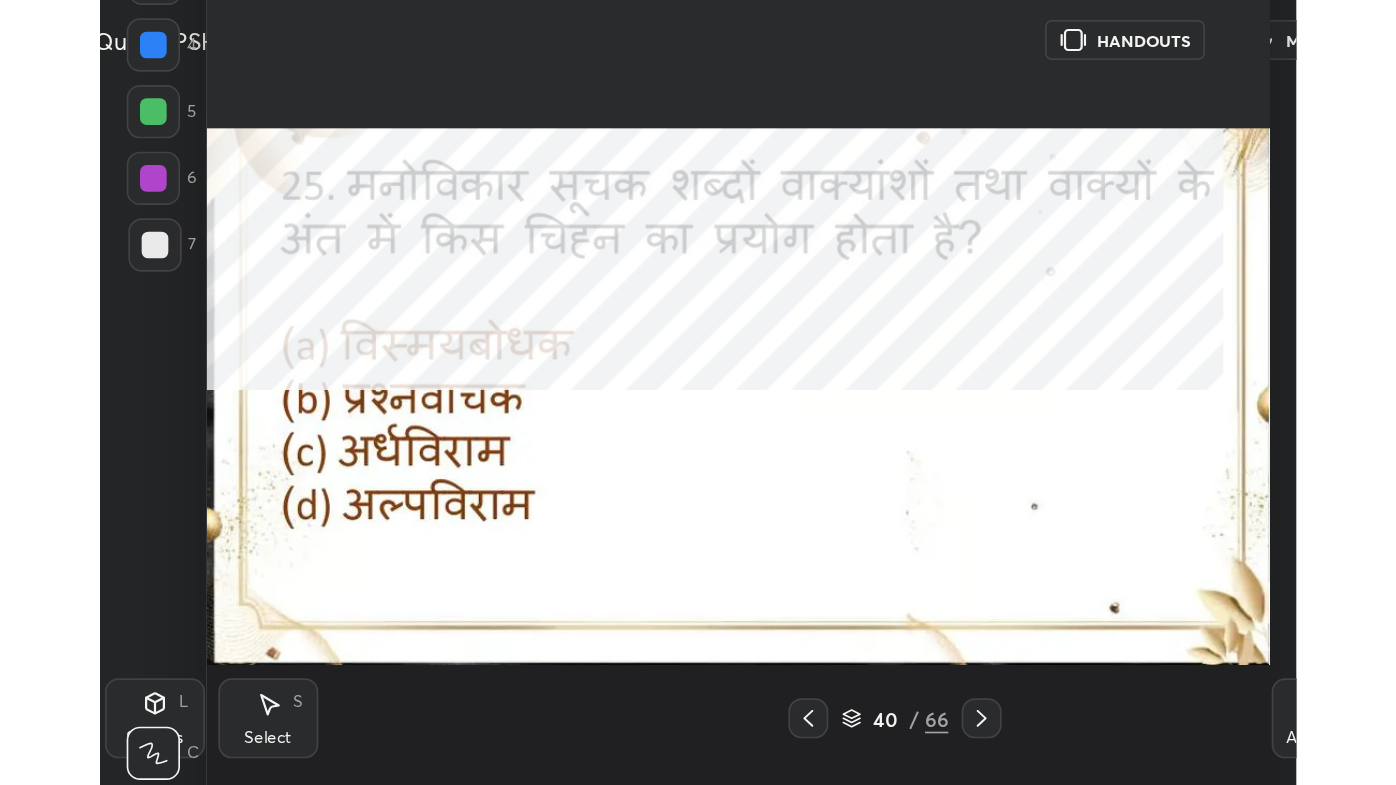 scroll, scrollTop: 99342, scrollLeft: 98712, axis: both 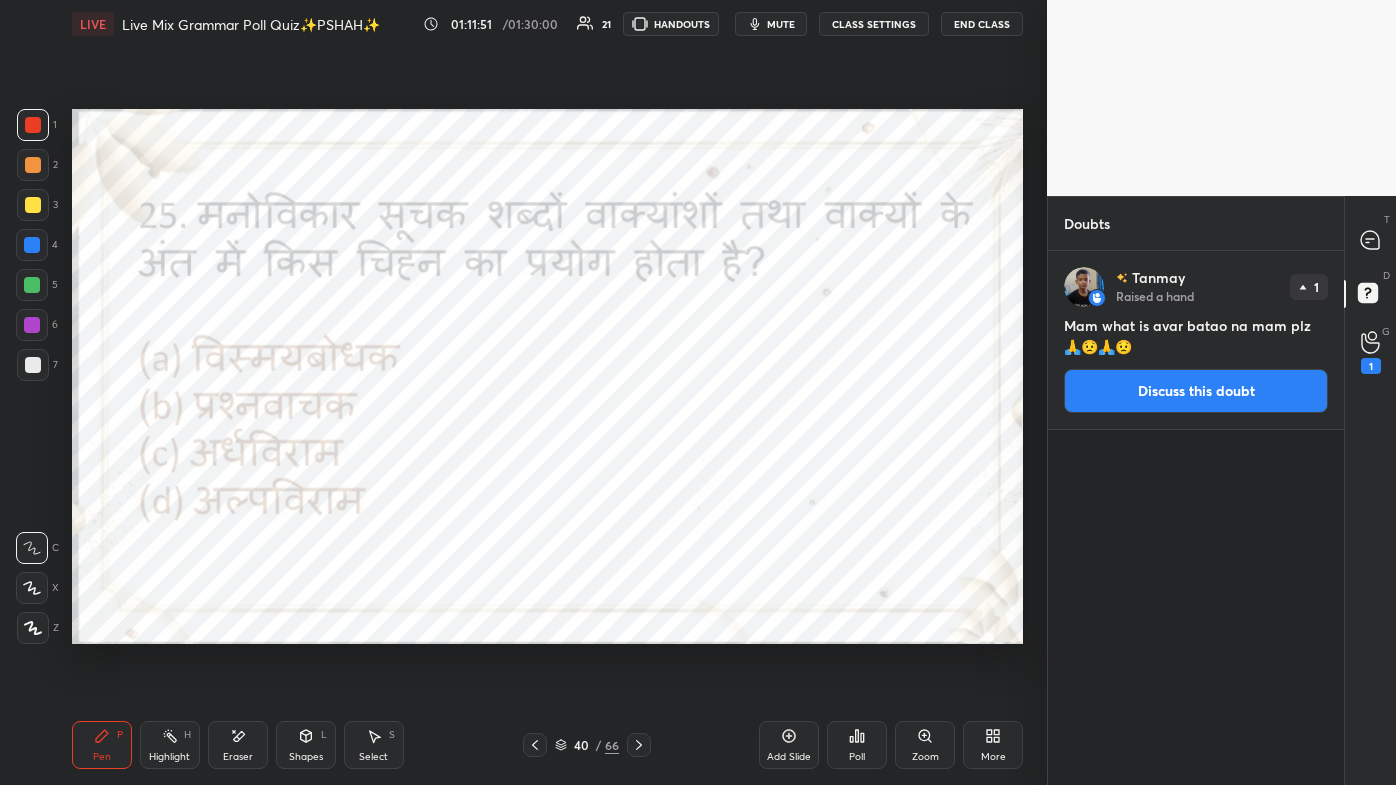 click on "T Messages (T)" at bounding box center [1370, 240] 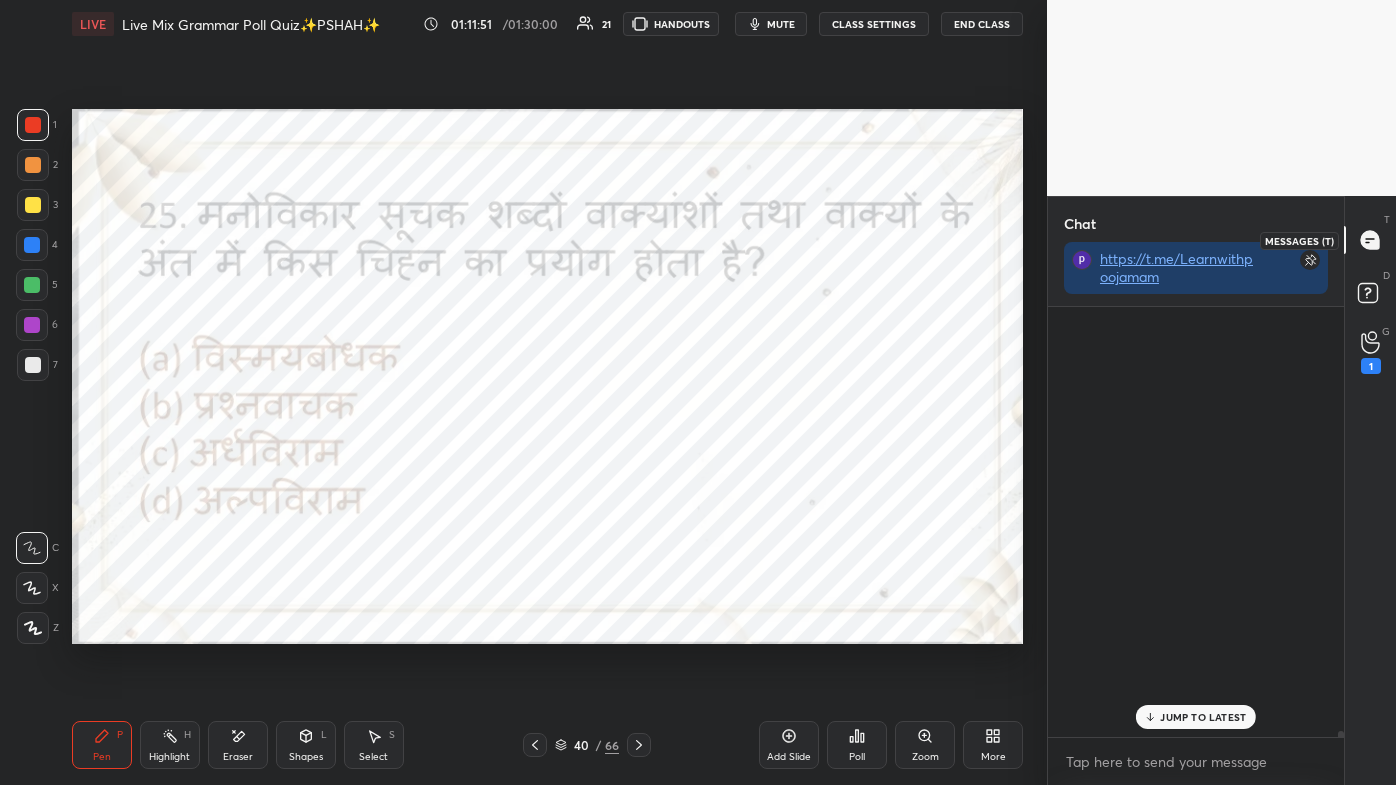 scroll, scrollTop: 472, scrollLeft: 290, axis: both 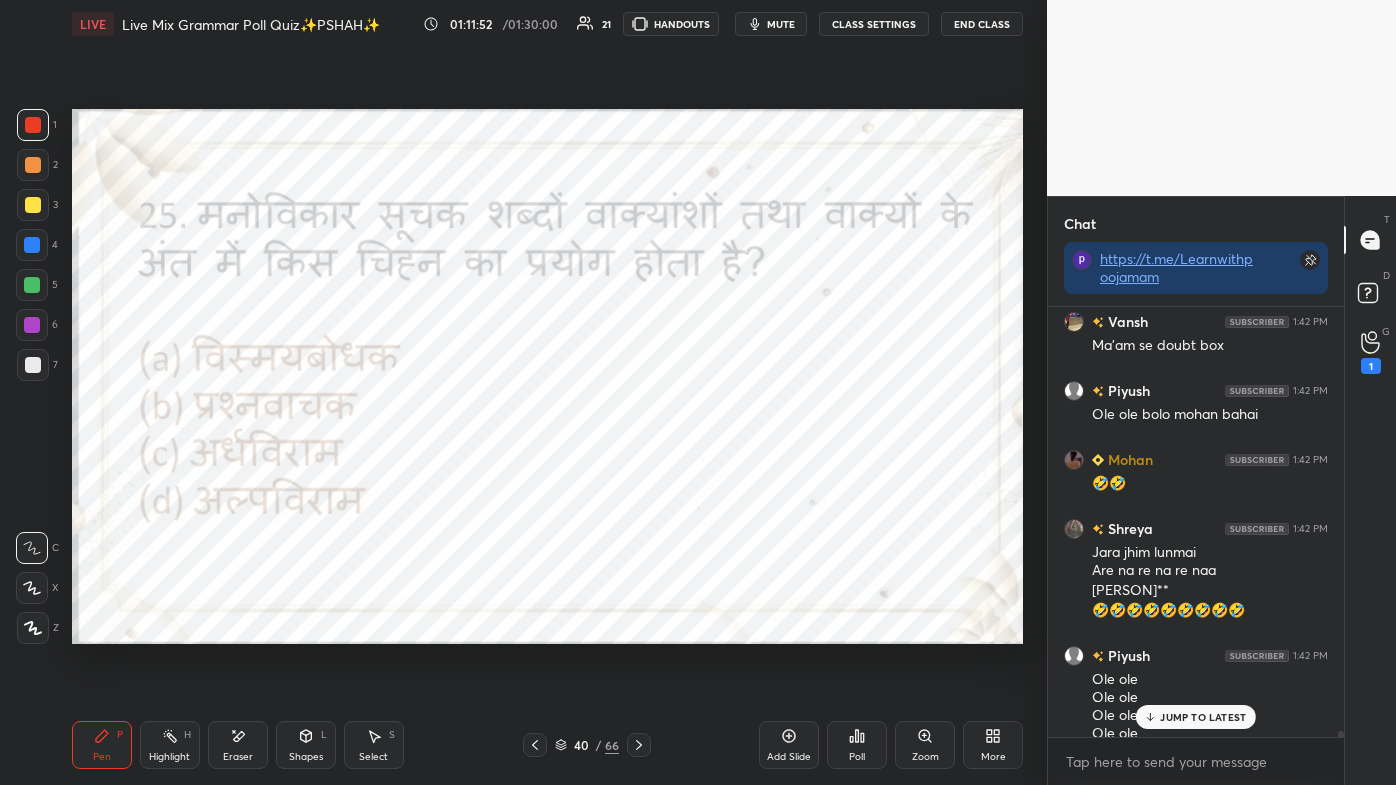 click on "JUMP TO LATEST" at bounding box center (1203, 717) 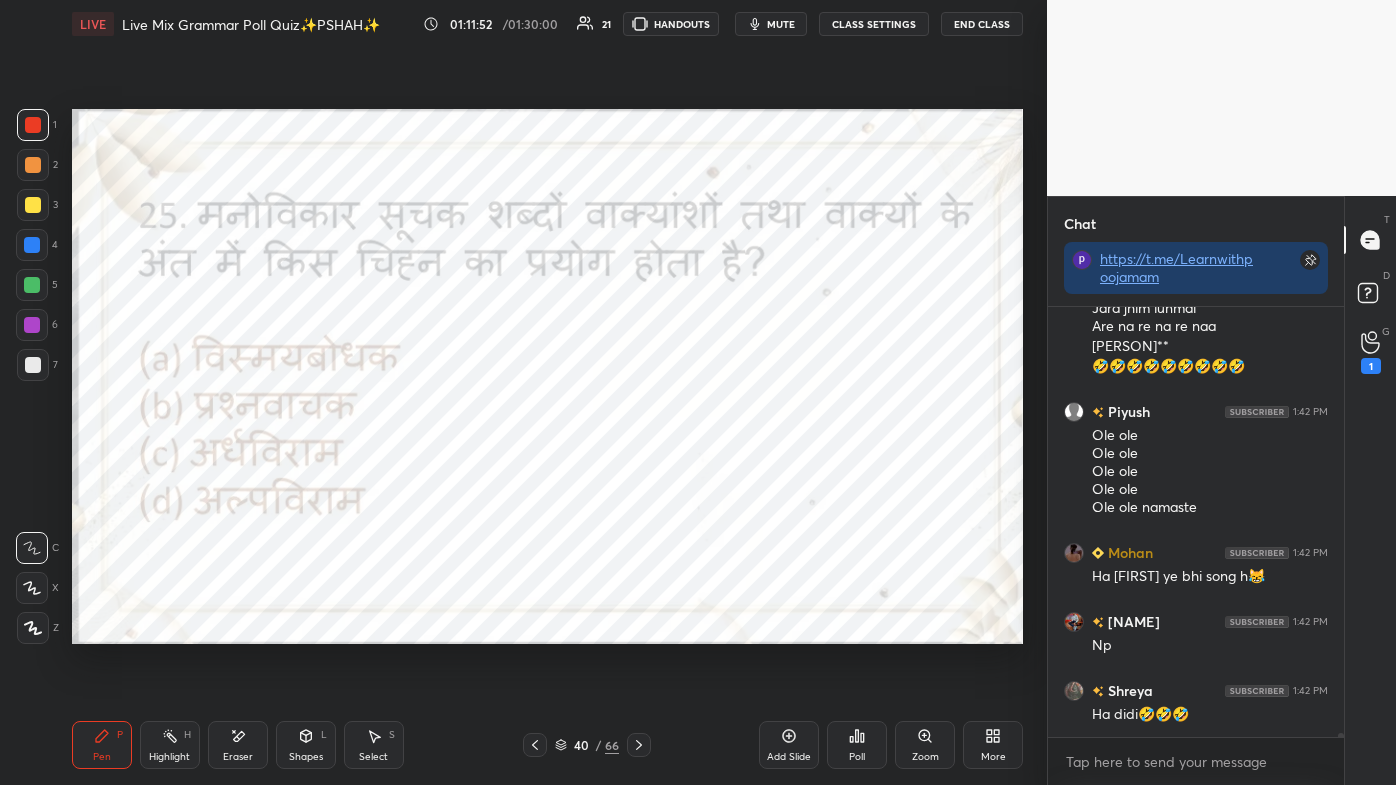 scroll, scrollTop: 49221, scrollLeft: 0, axis: vertical 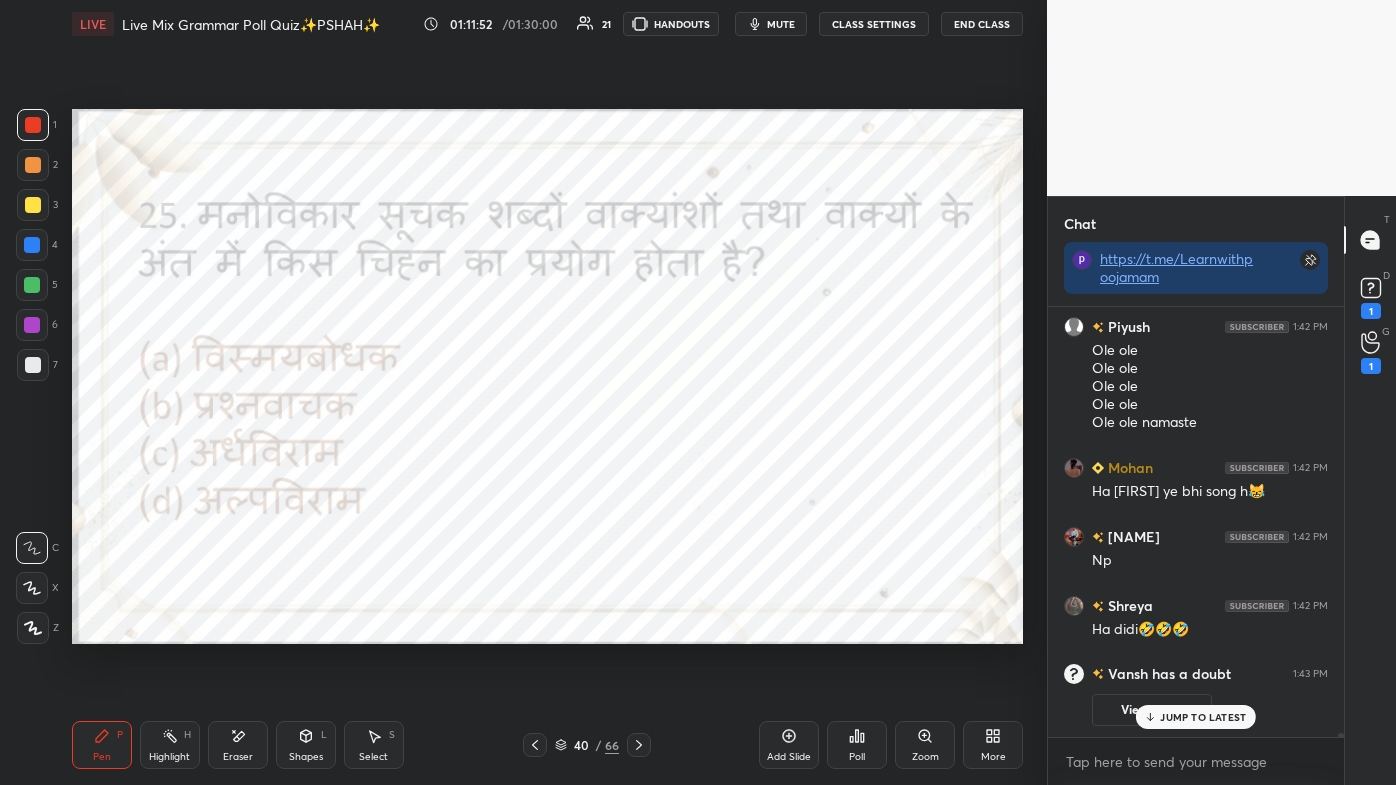 click 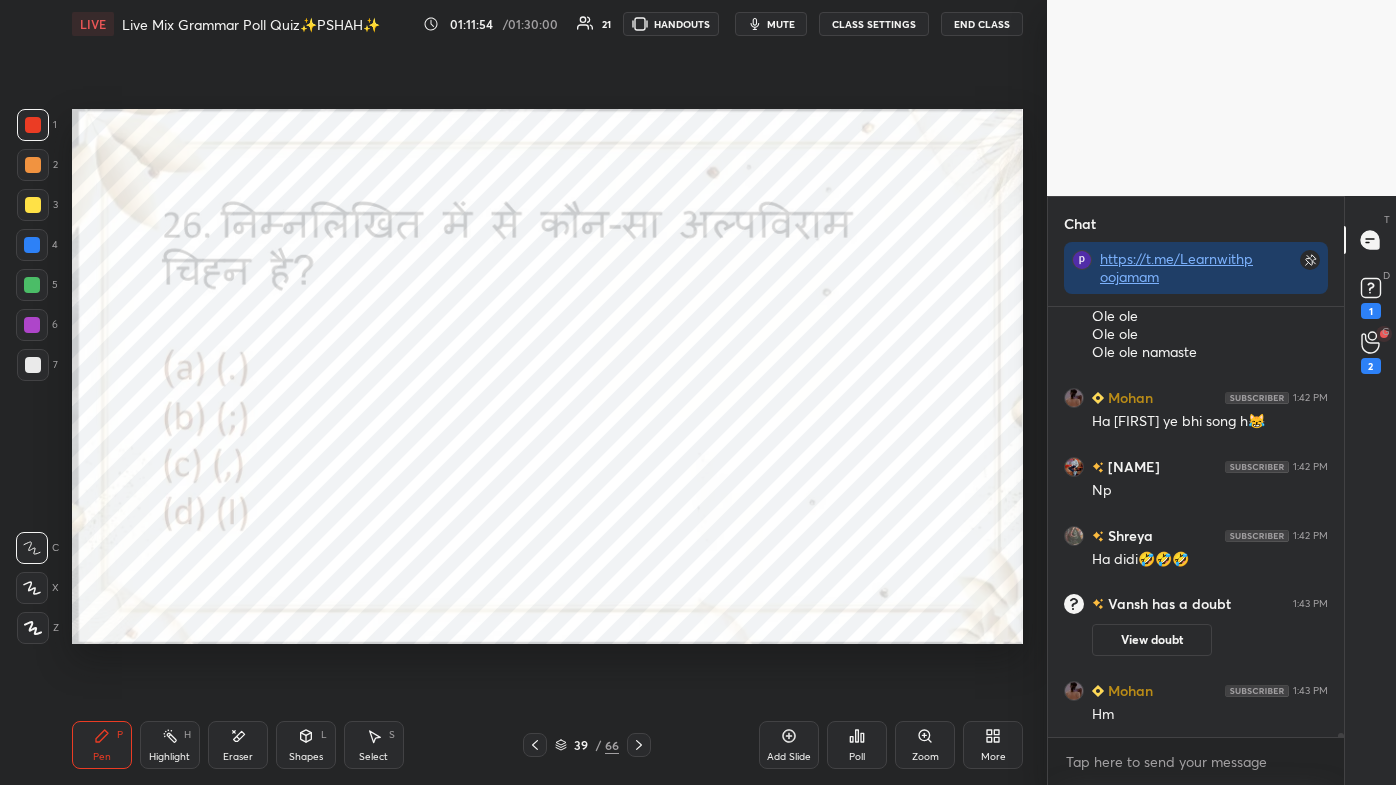 scroll, scrollTop: 48808, scrollLeft: 0, axis: vertical 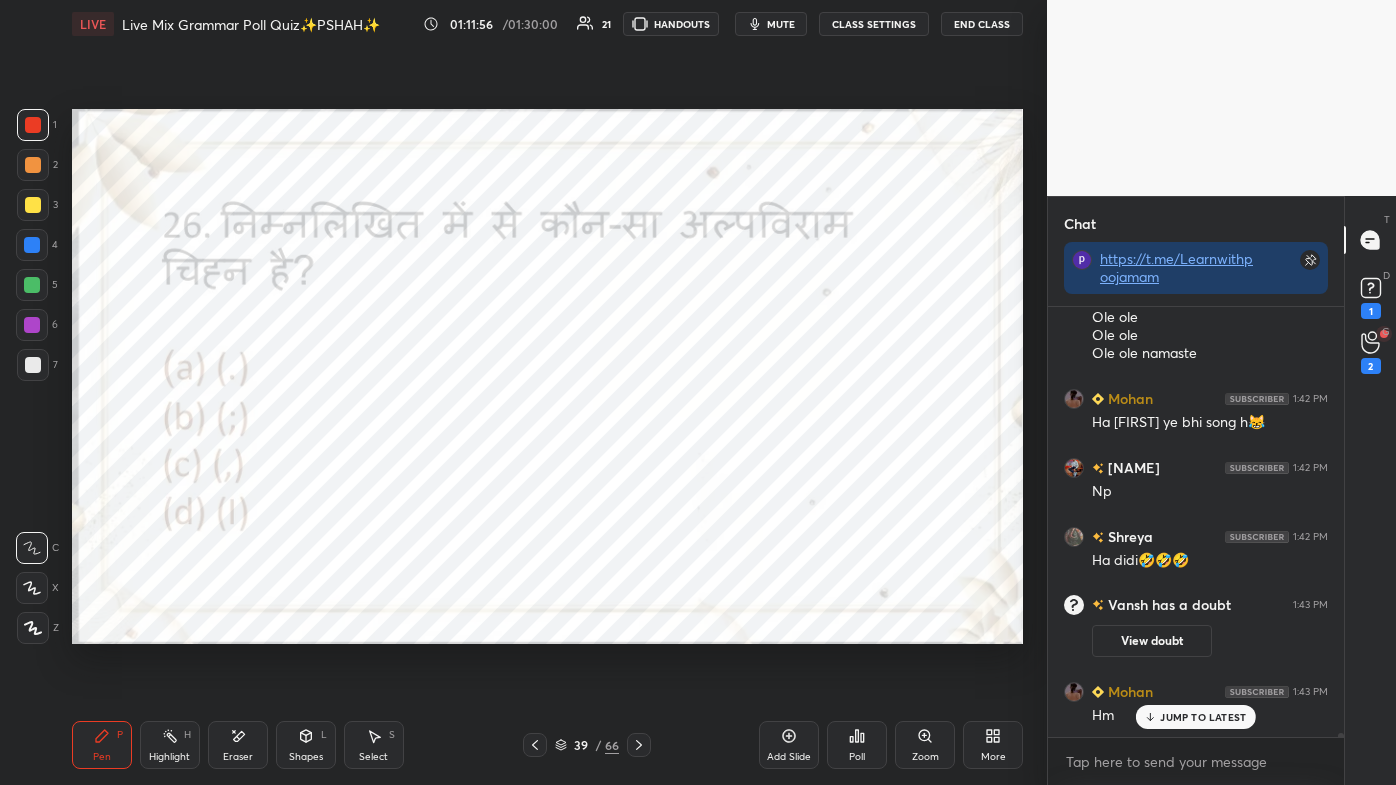 click on "JUMP TO LATEST" at bounding box center [1203, 717] 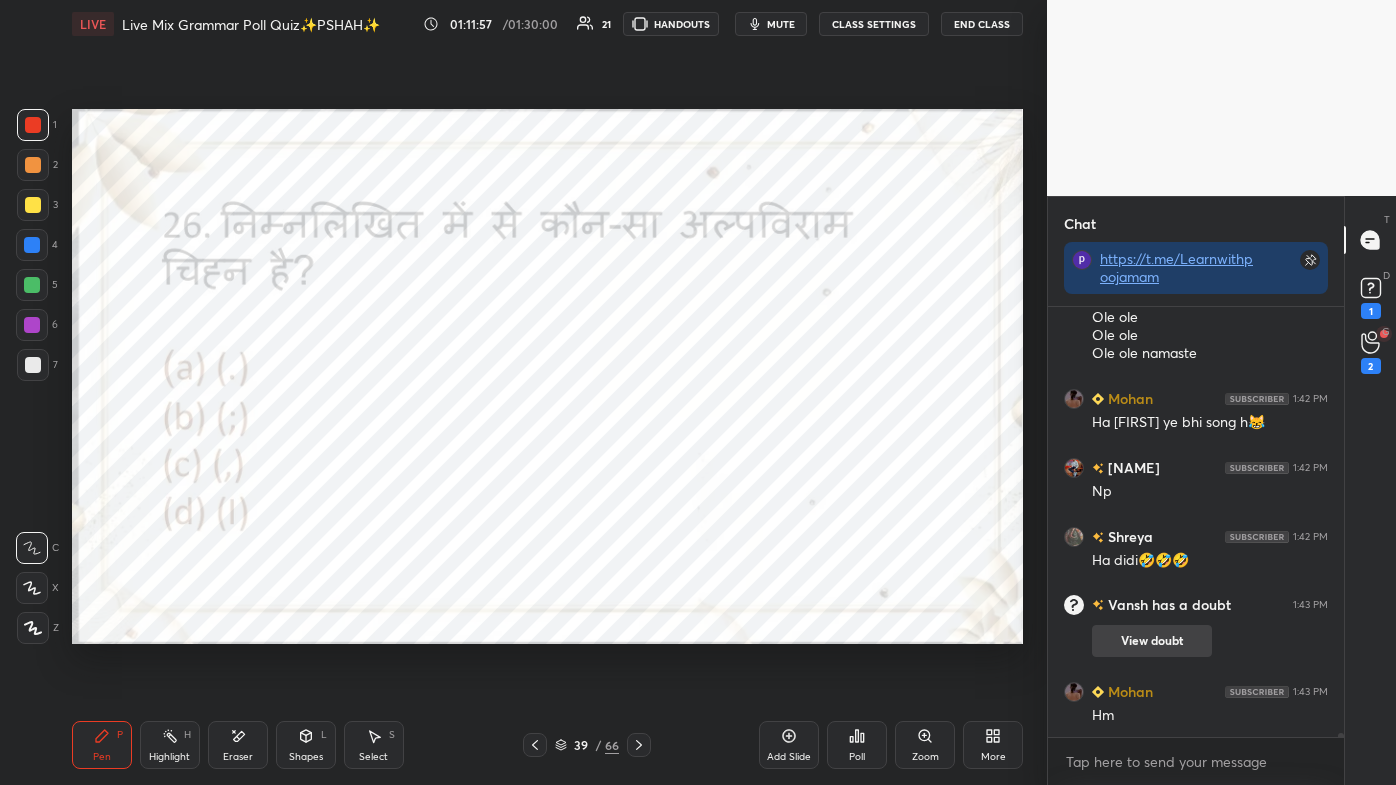 click on "View doubt" at bounding box center (1152, 641) 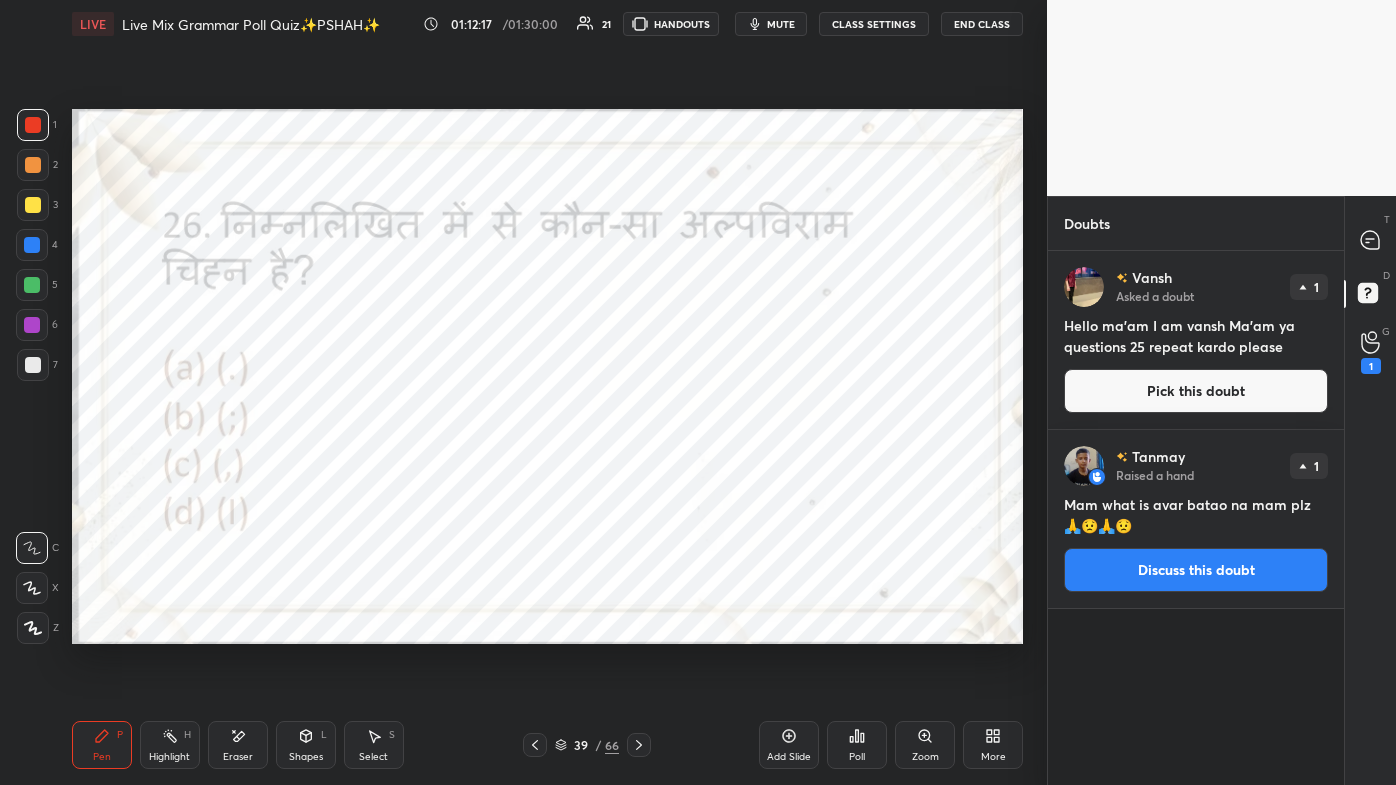 click 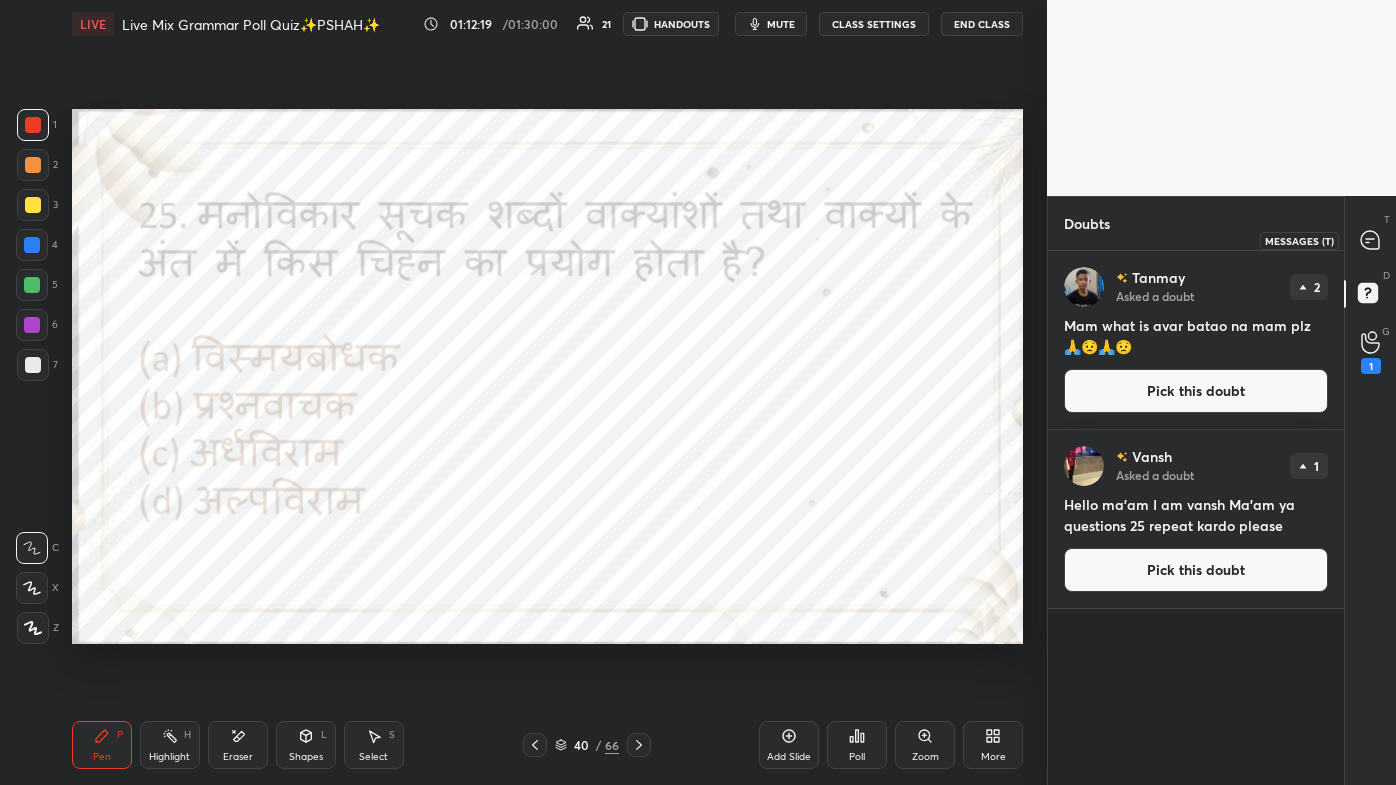 click at bounding box center [1371, 240] 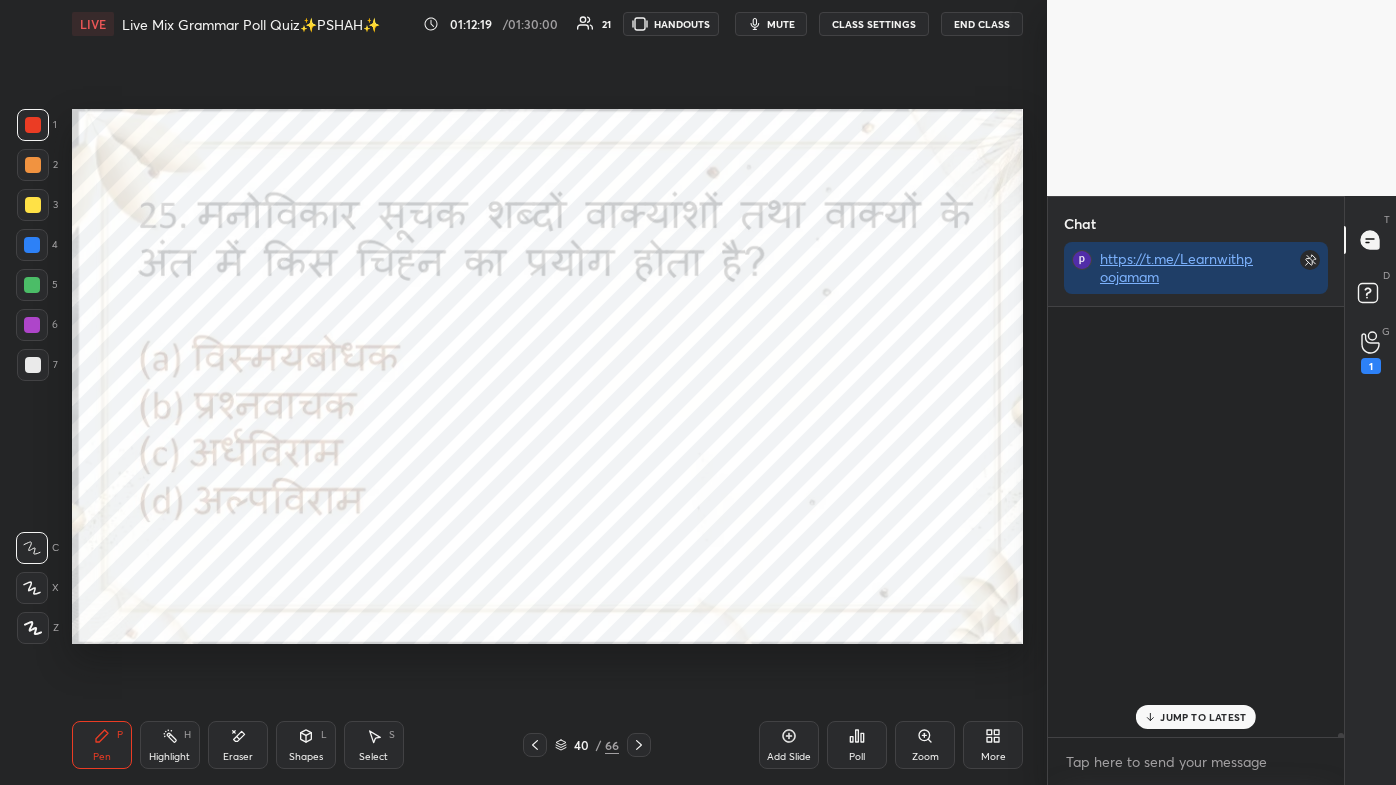 scroll, scrollTop: 49292, scrollLeft: 0, axis: vertical 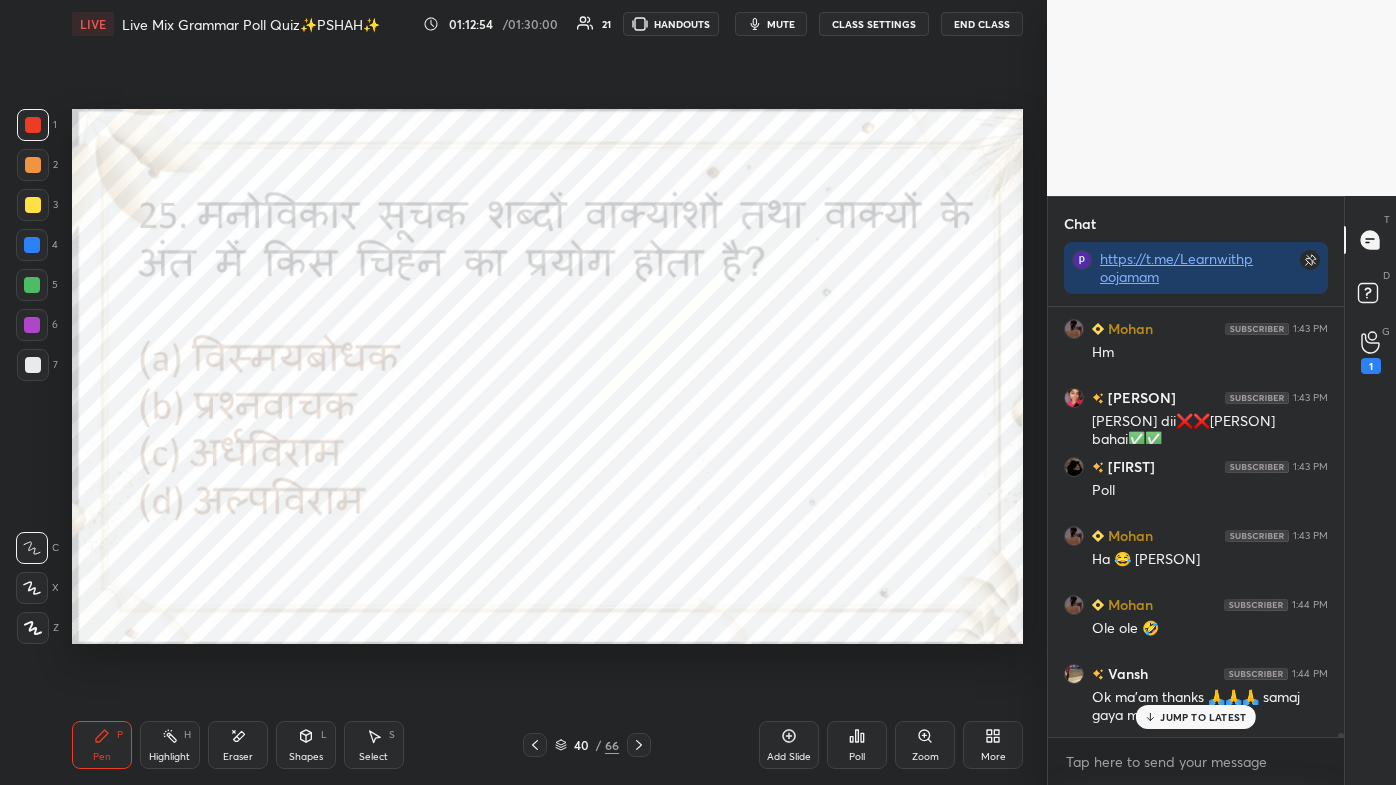 click on "JUMP TO LATEST" at bounding box center (1203, 717) 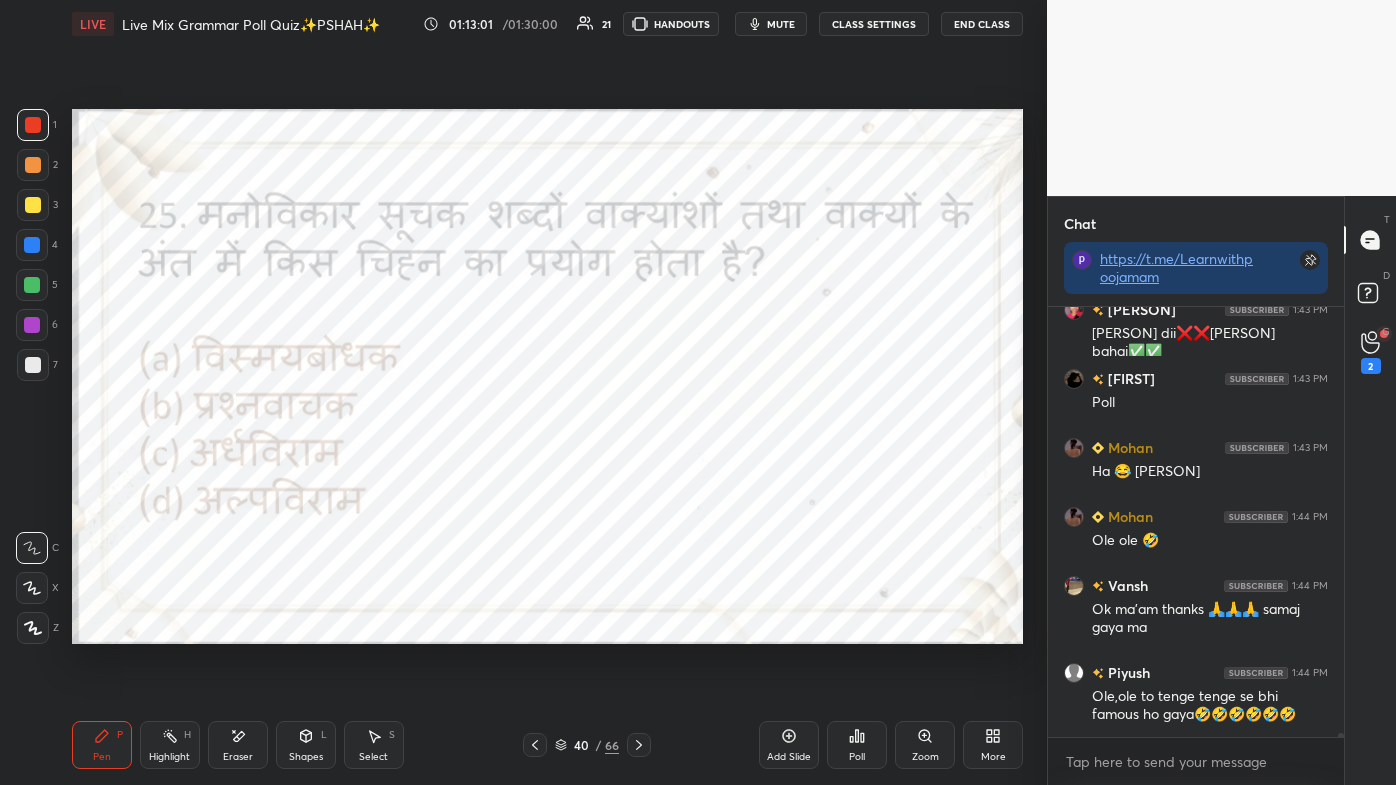 scroll, scrollTop: 49194, scrollLeft: 0, axis: vertical 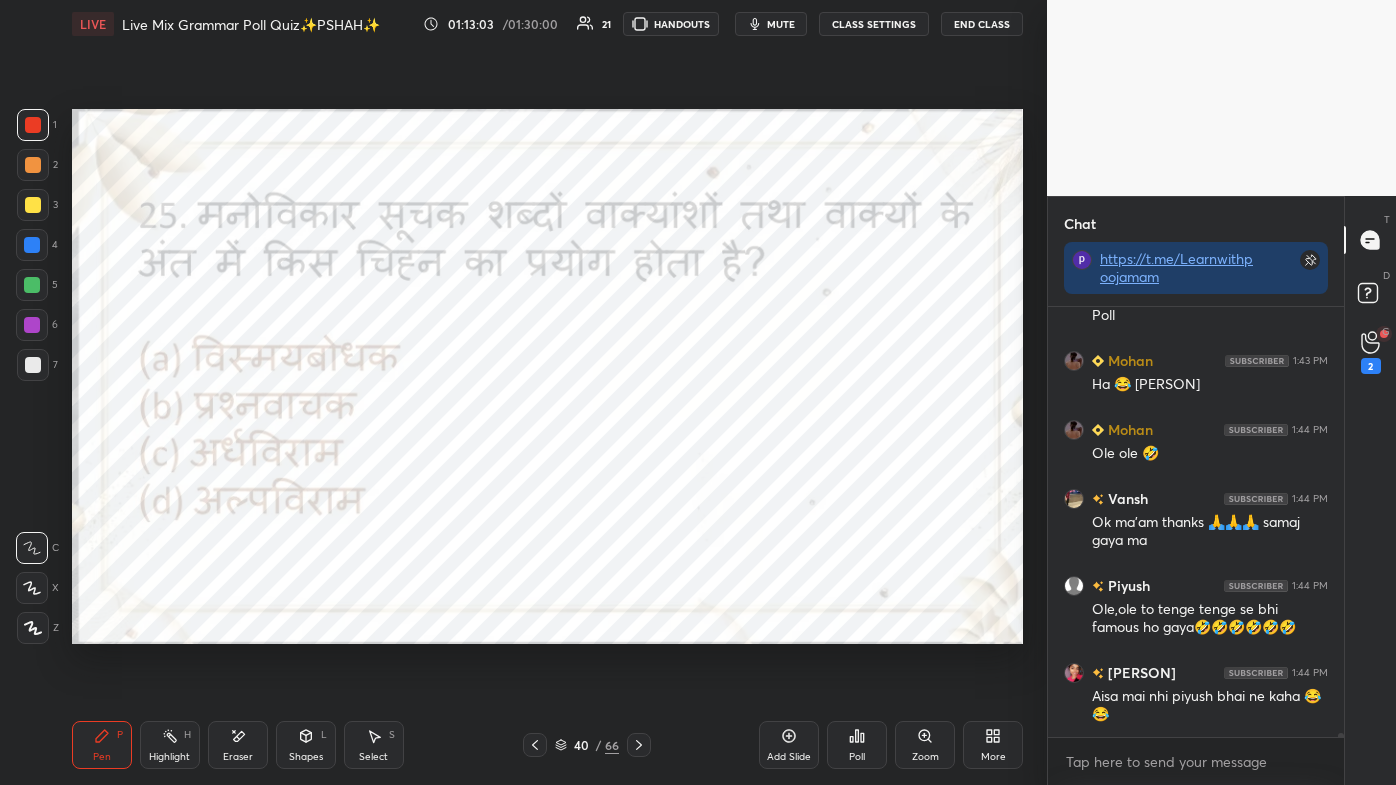 click 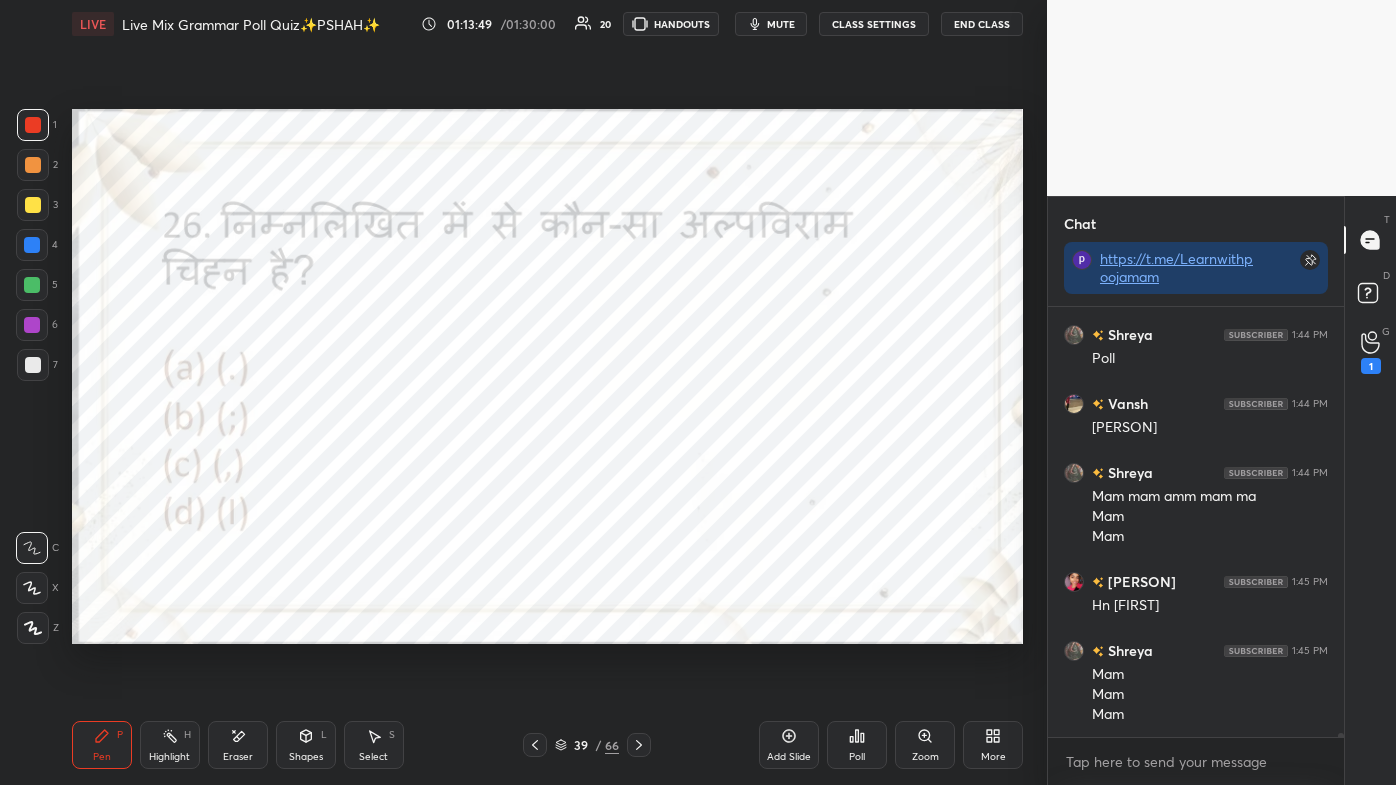 scroll, scrollTop: 49896, scrollLeft: 0, axis: vertical 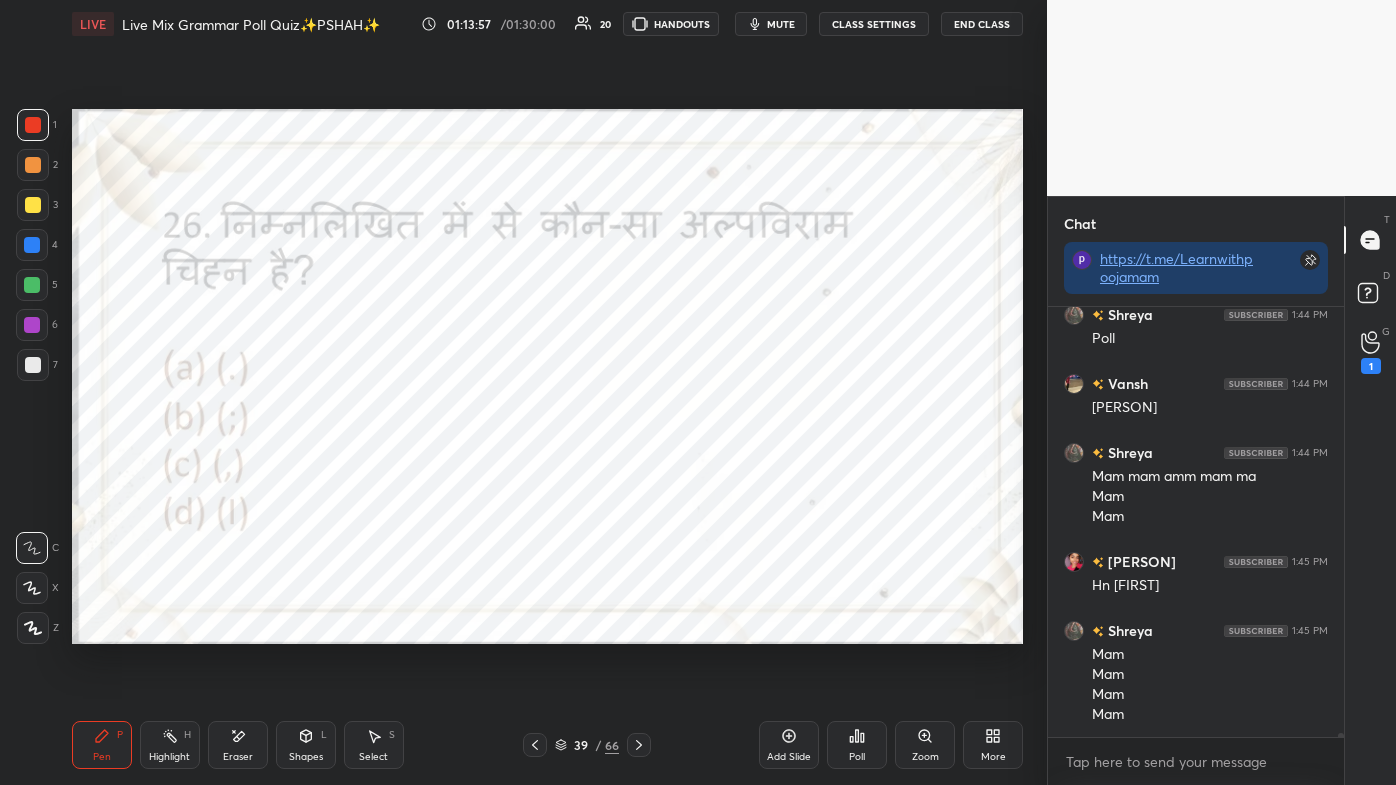 click on "Poll" at bounding box center [857, 745] 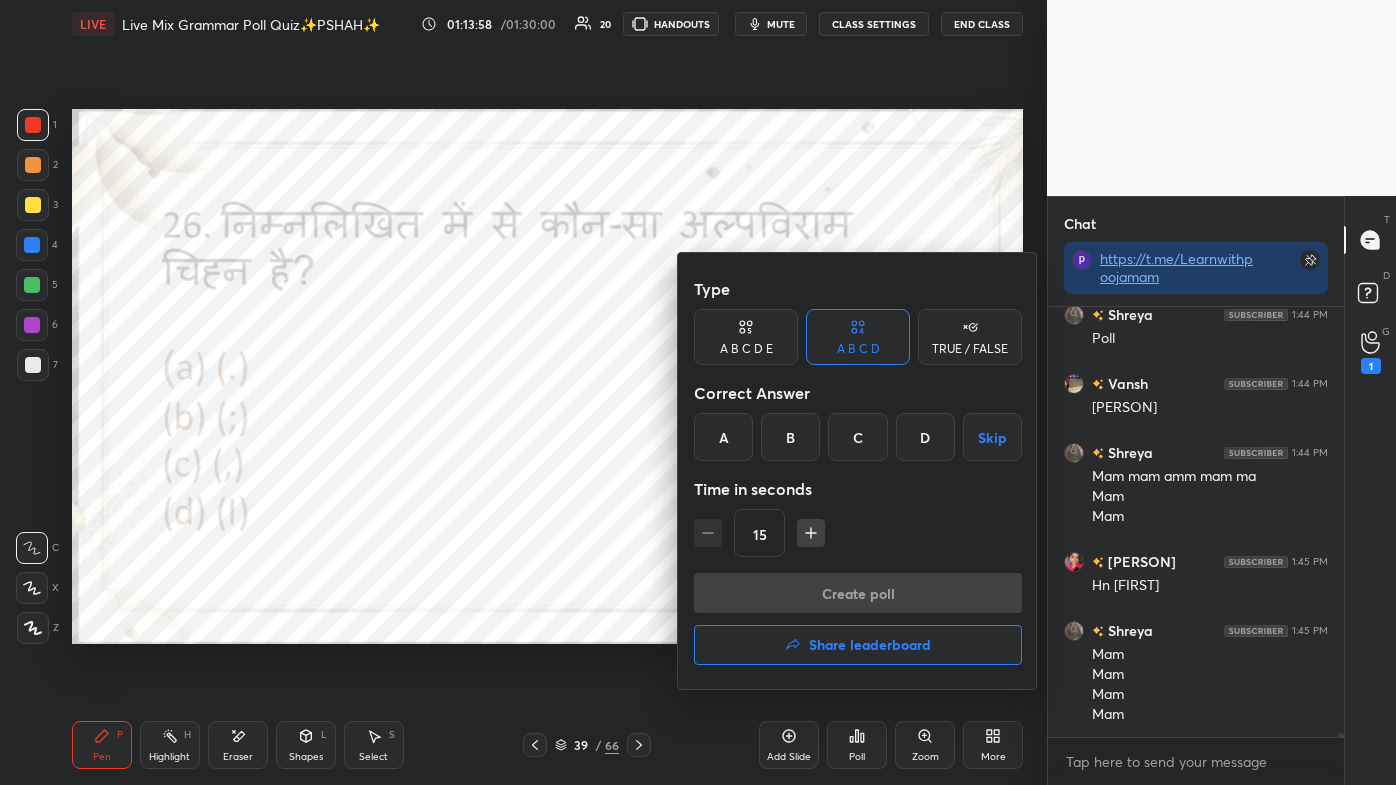 click on "C" at bounding box center (857, 437) 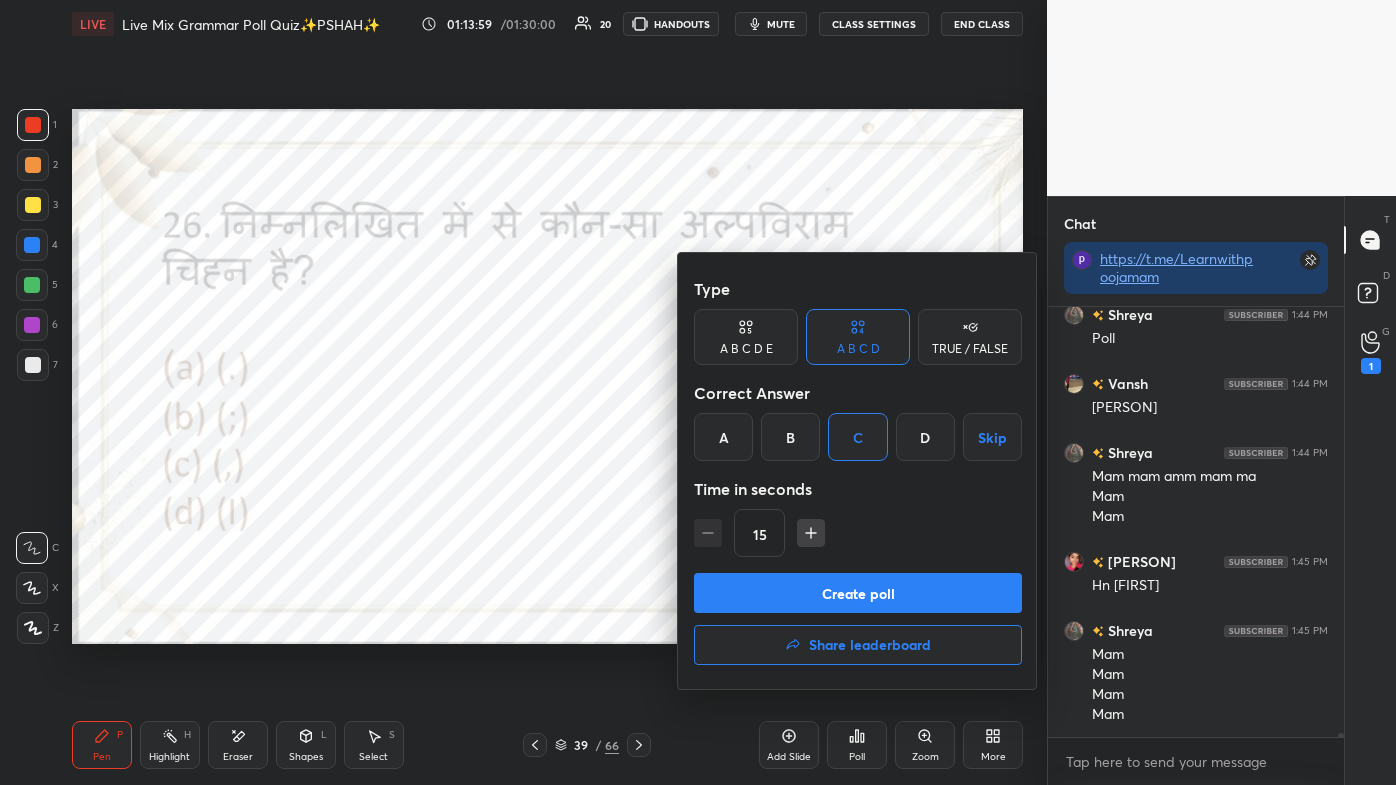 click on "Create poll" at bounding box center (858, 593) 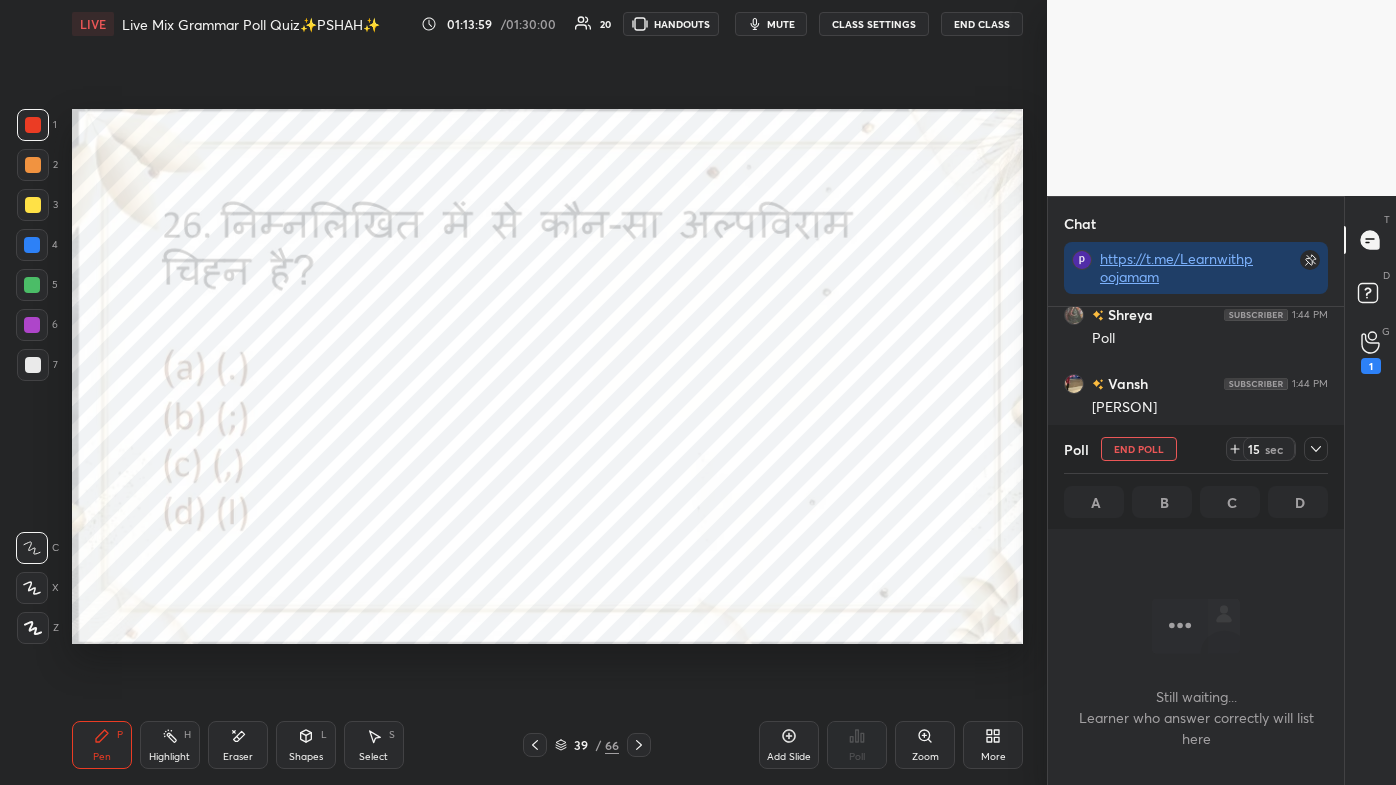 scroll, scrollTop: 328, scrollLeft: 290, axis: both 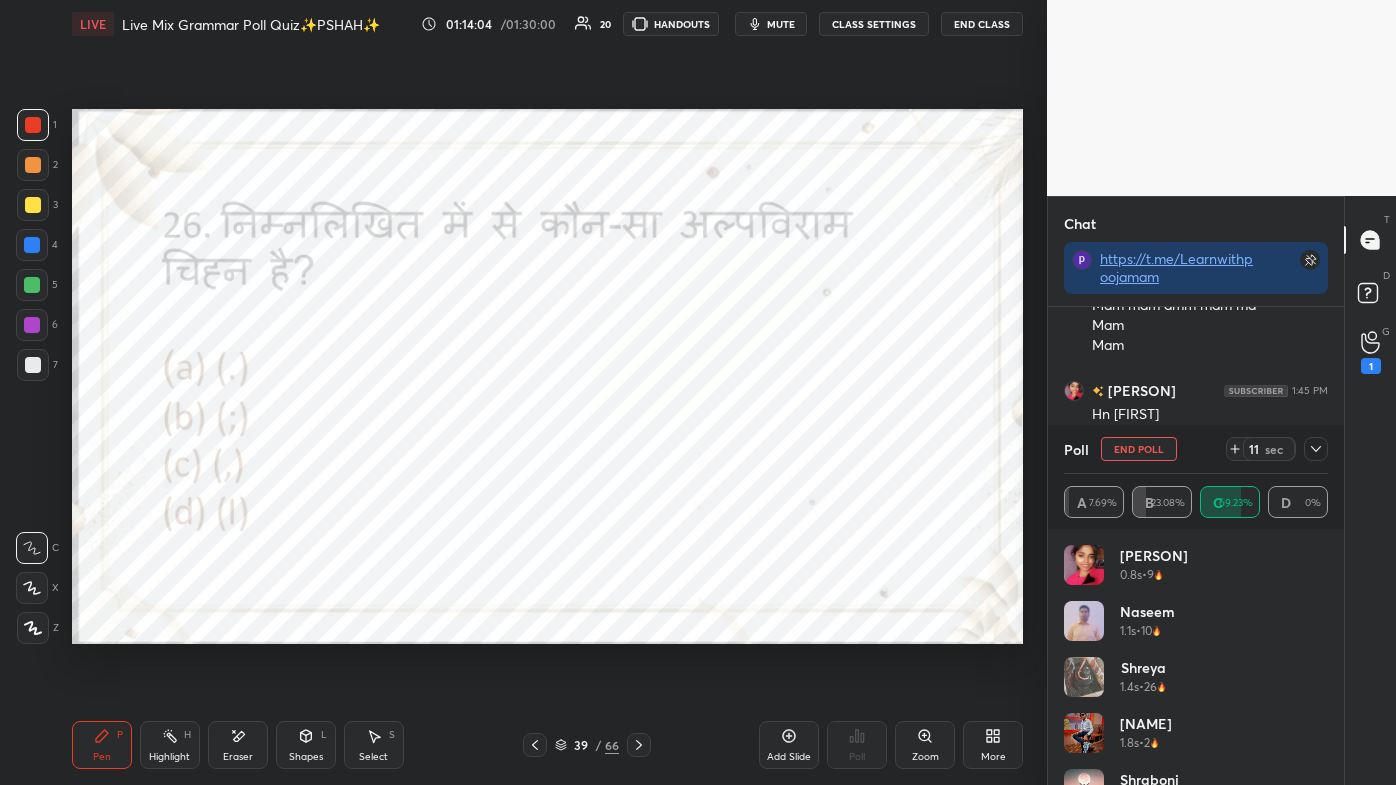 click on "Eraser" at bounding box center (238, 745) 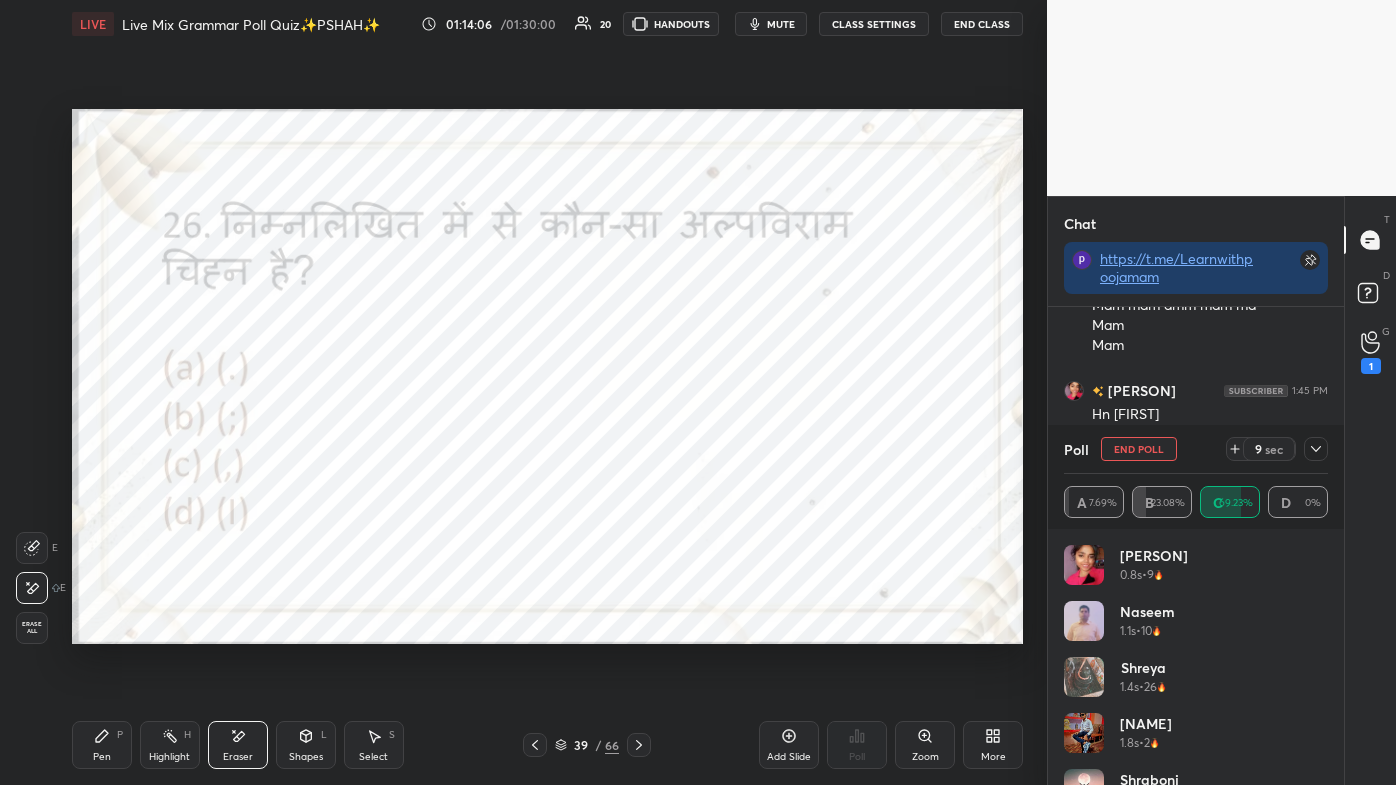 click on "Pen P" at bounding box center (102, 745) 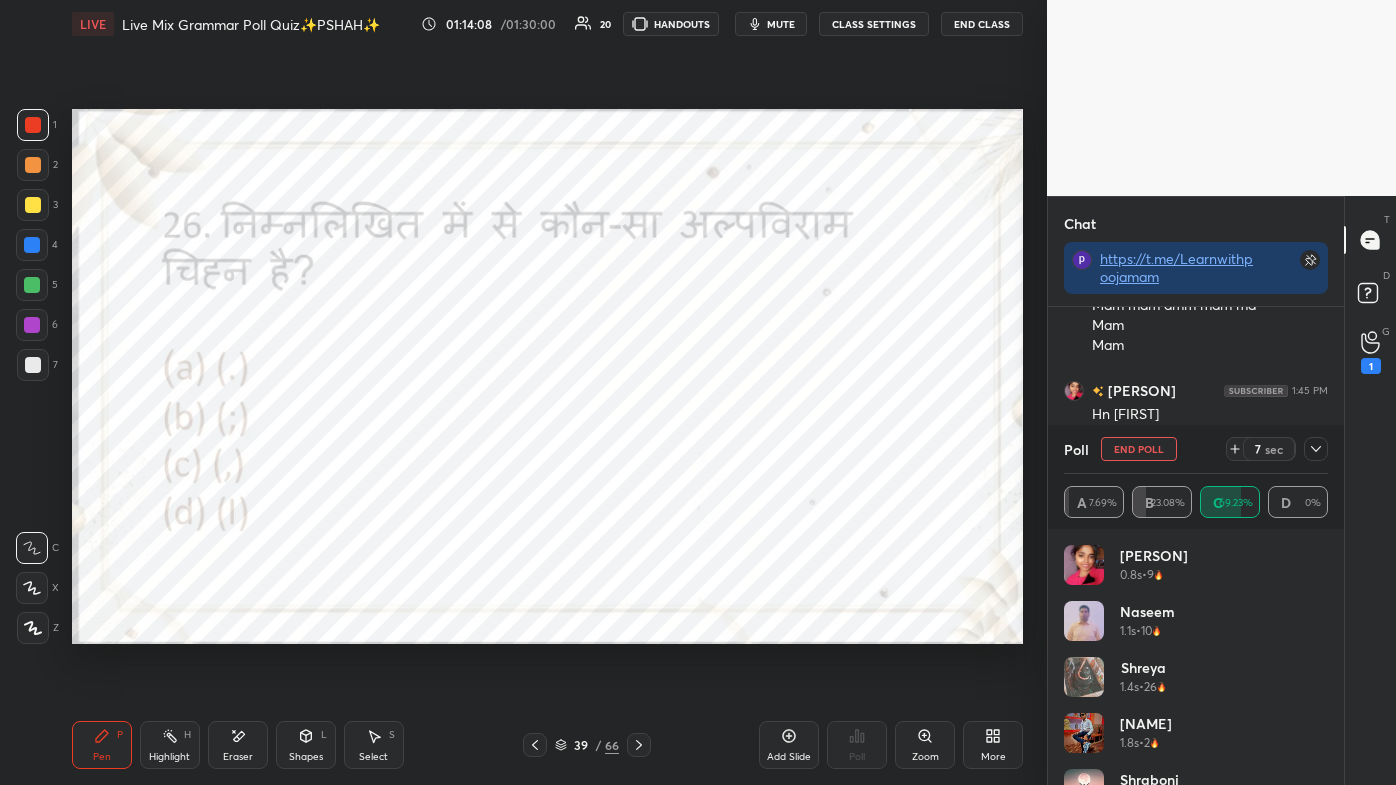 scroll, scrollTop: 50156, scrollLeft: 0, axis: vertical 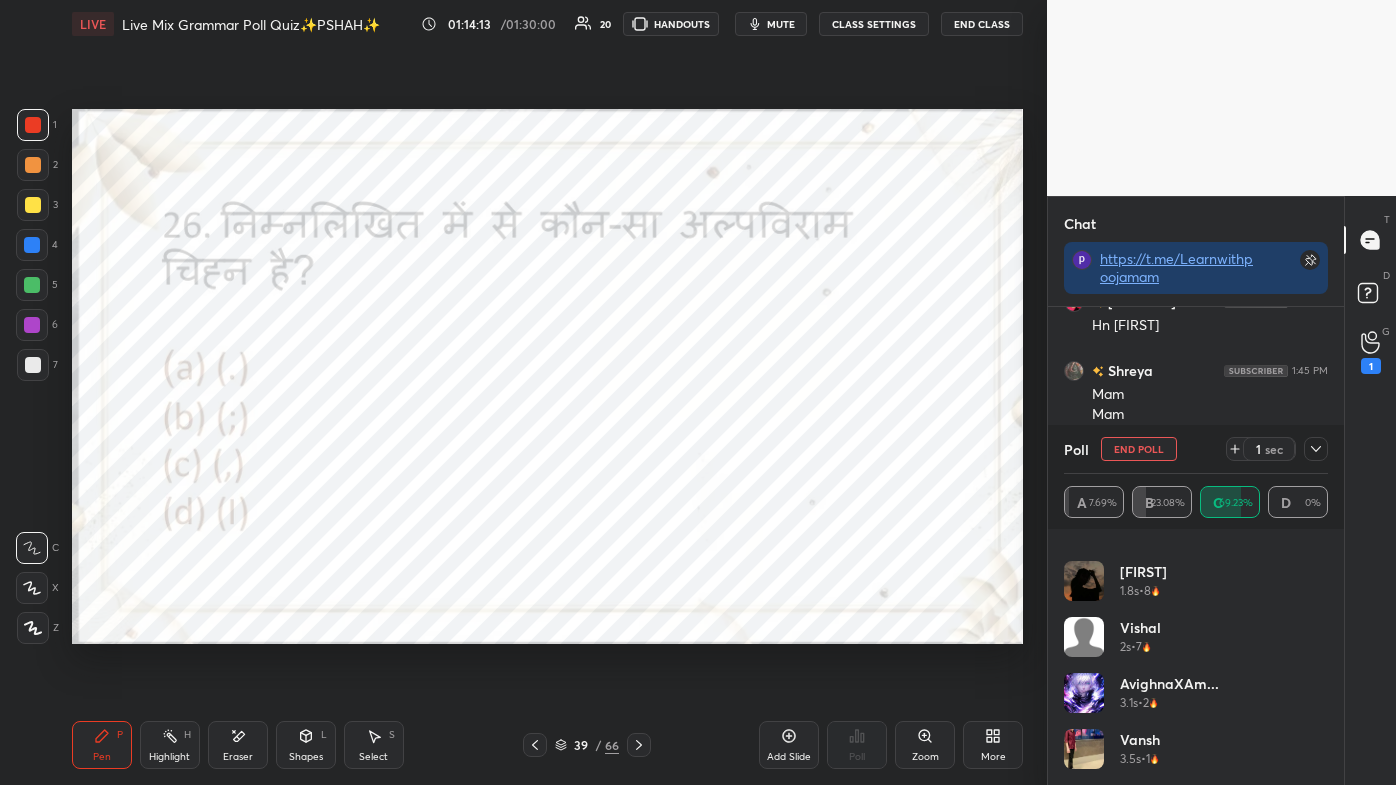 click 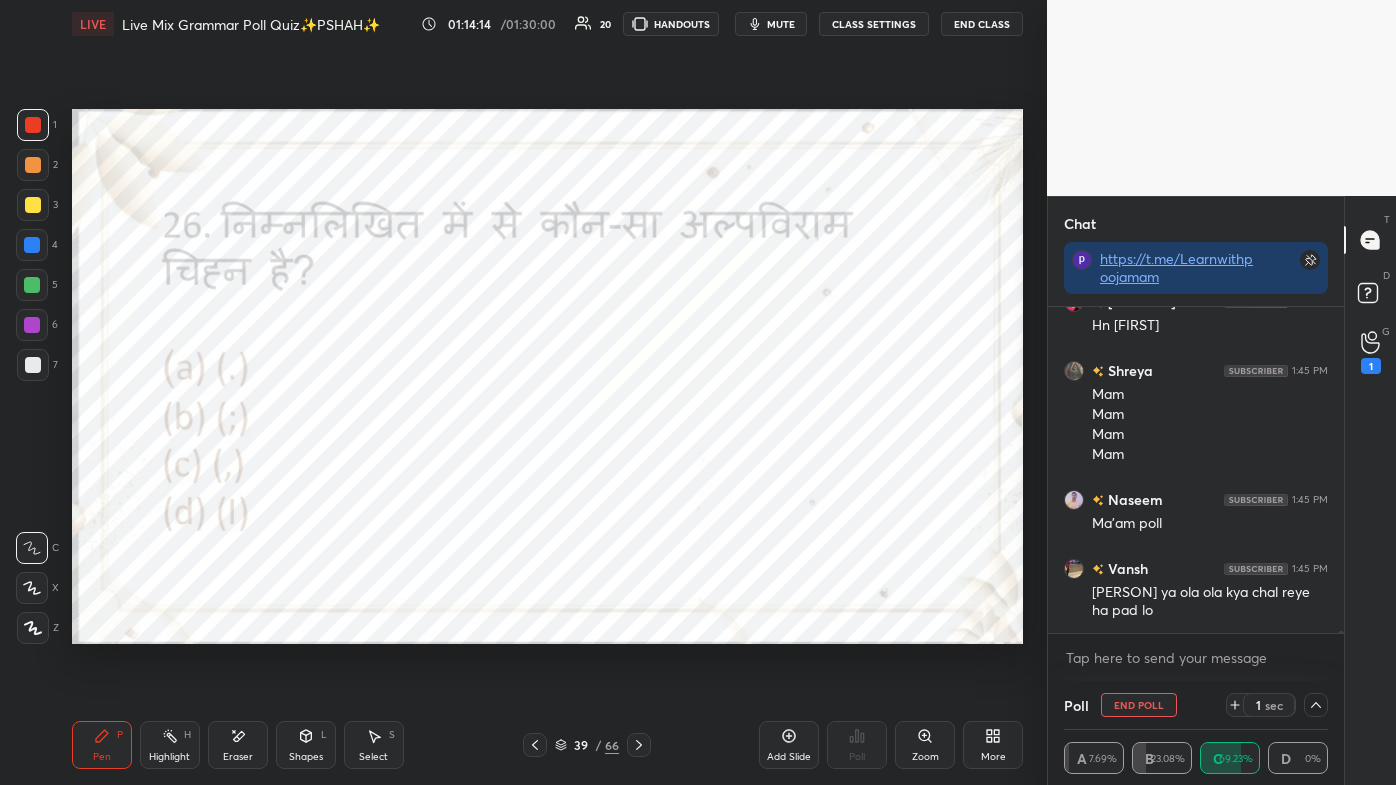 scroll, scrollTop: 0, scrollLeft: 0, axis: both 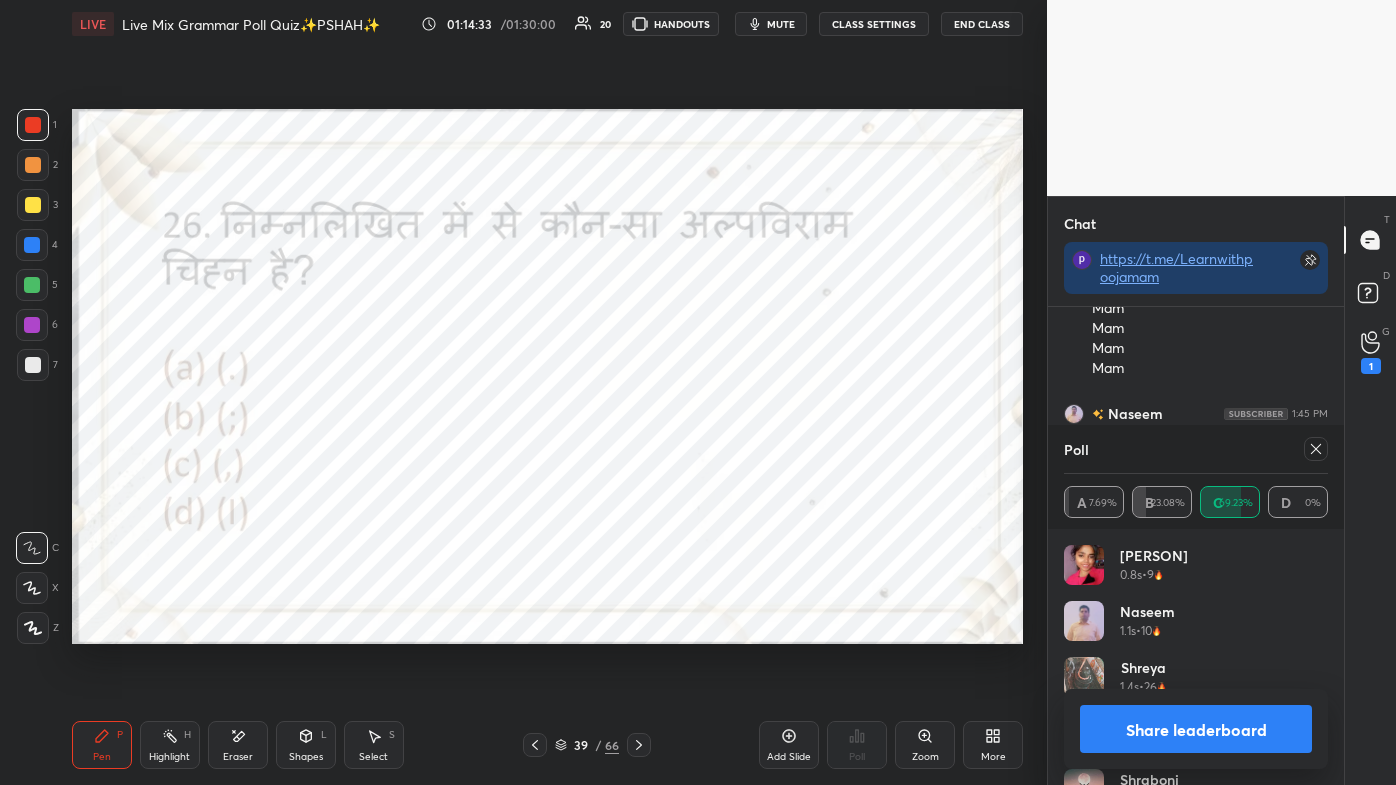 click 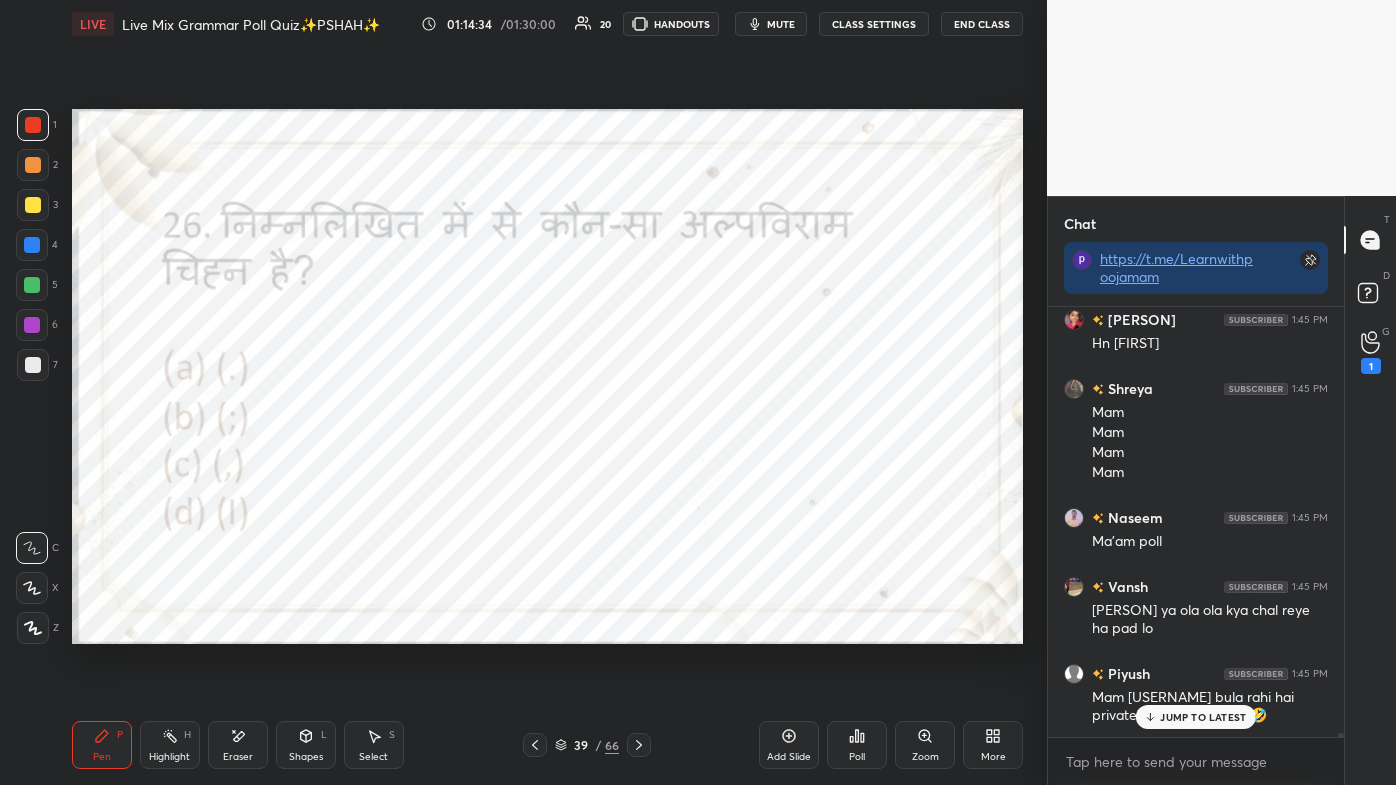 click on "JUMP TO LATEST" at bounding box center (1203, 717) 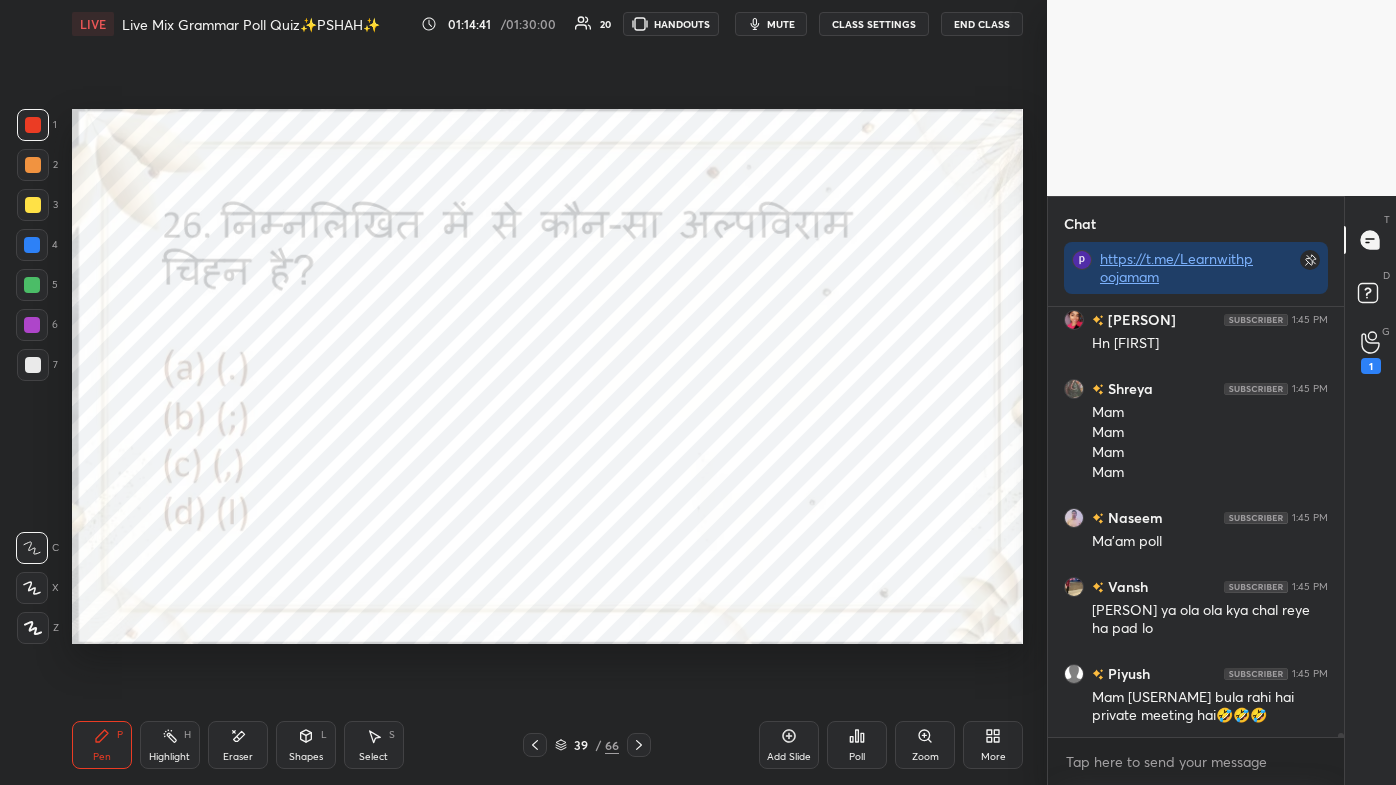 click 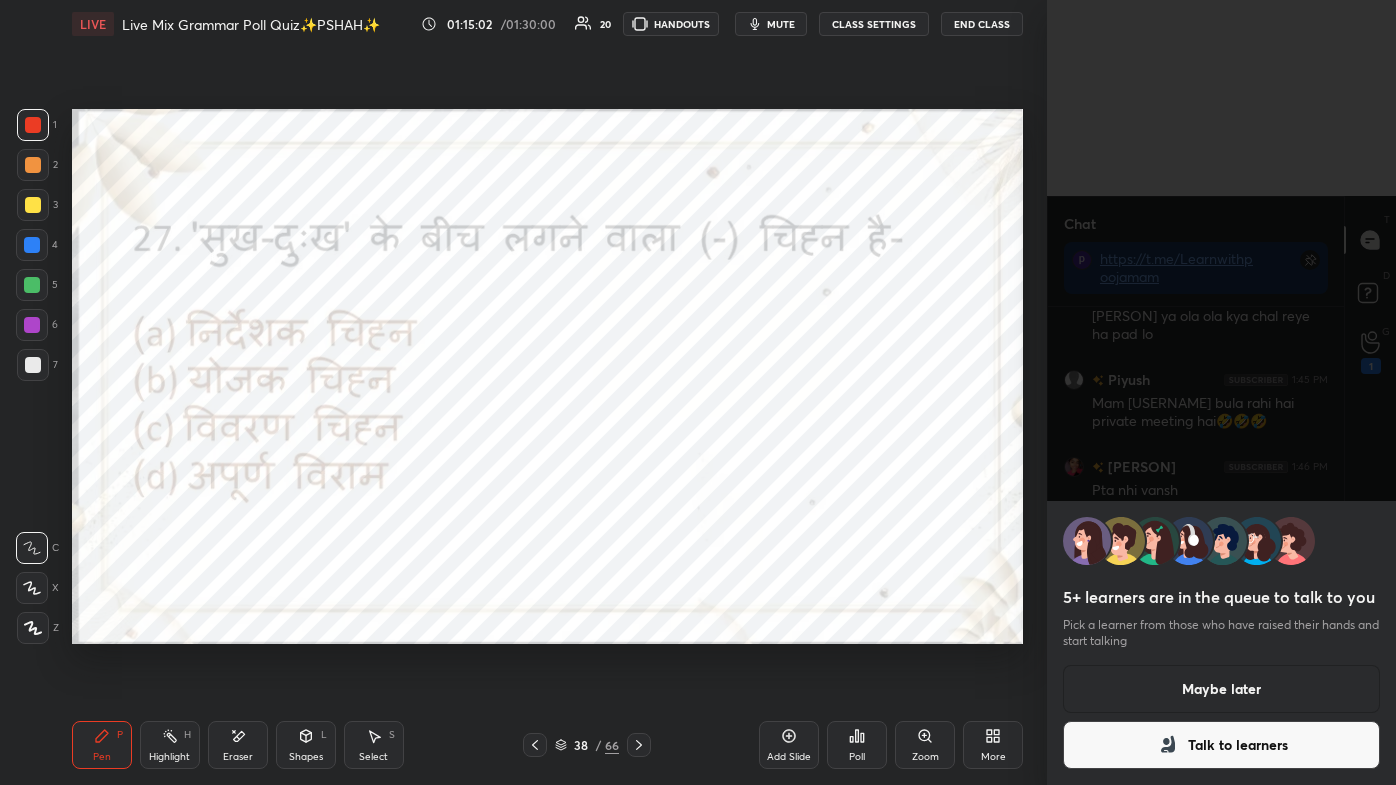 click on "Talk to learners" at bounding box center (1221, 745) 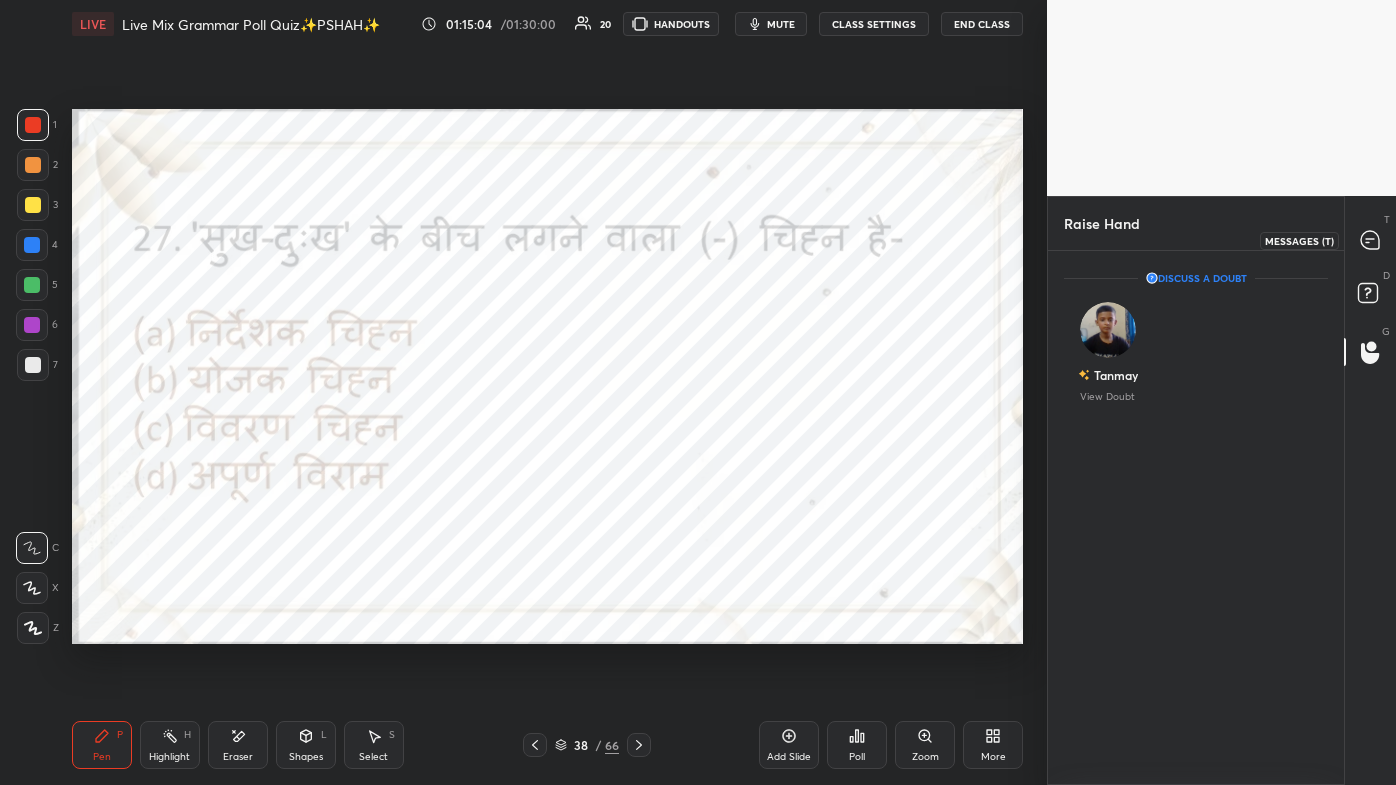 click 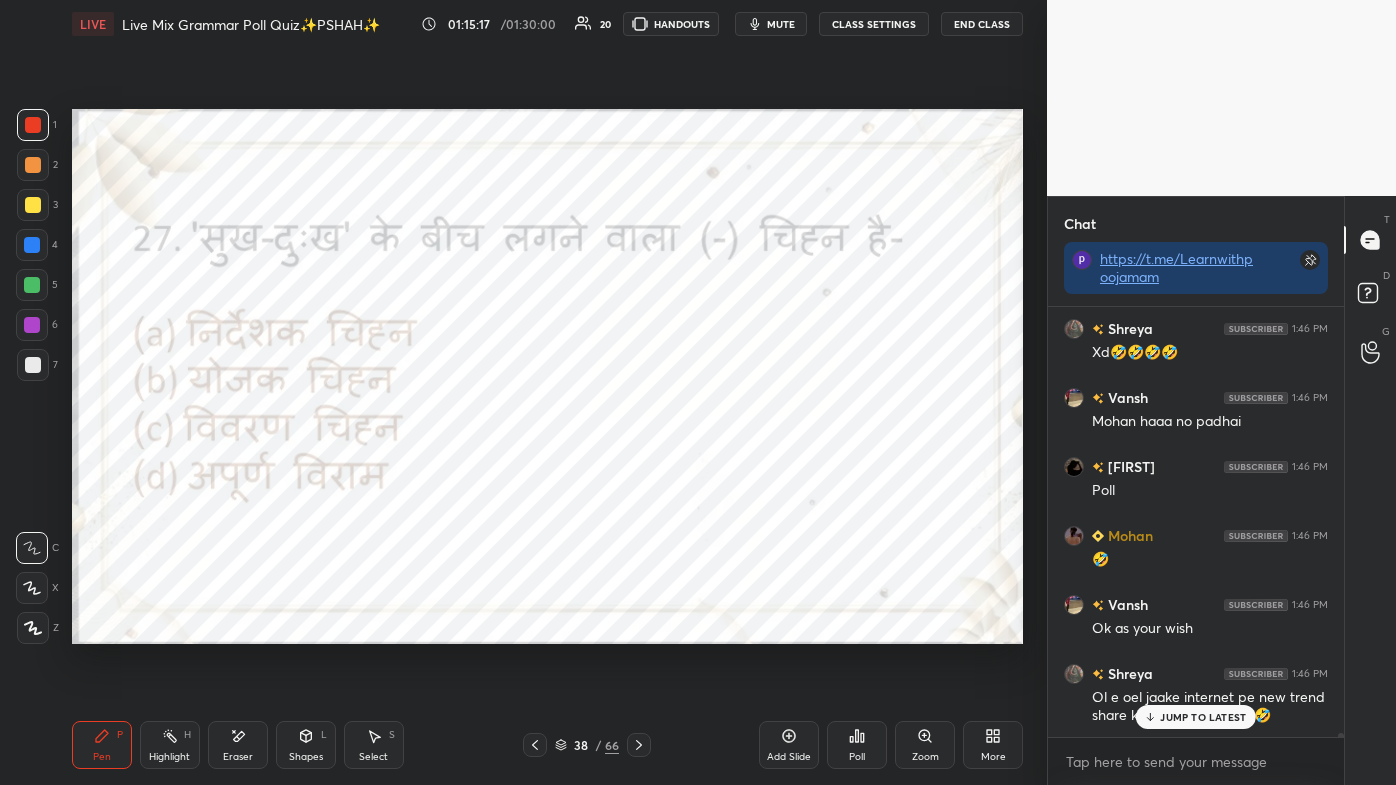 click on "JUMP TO LATEST" at bounding box center [1203, 717] 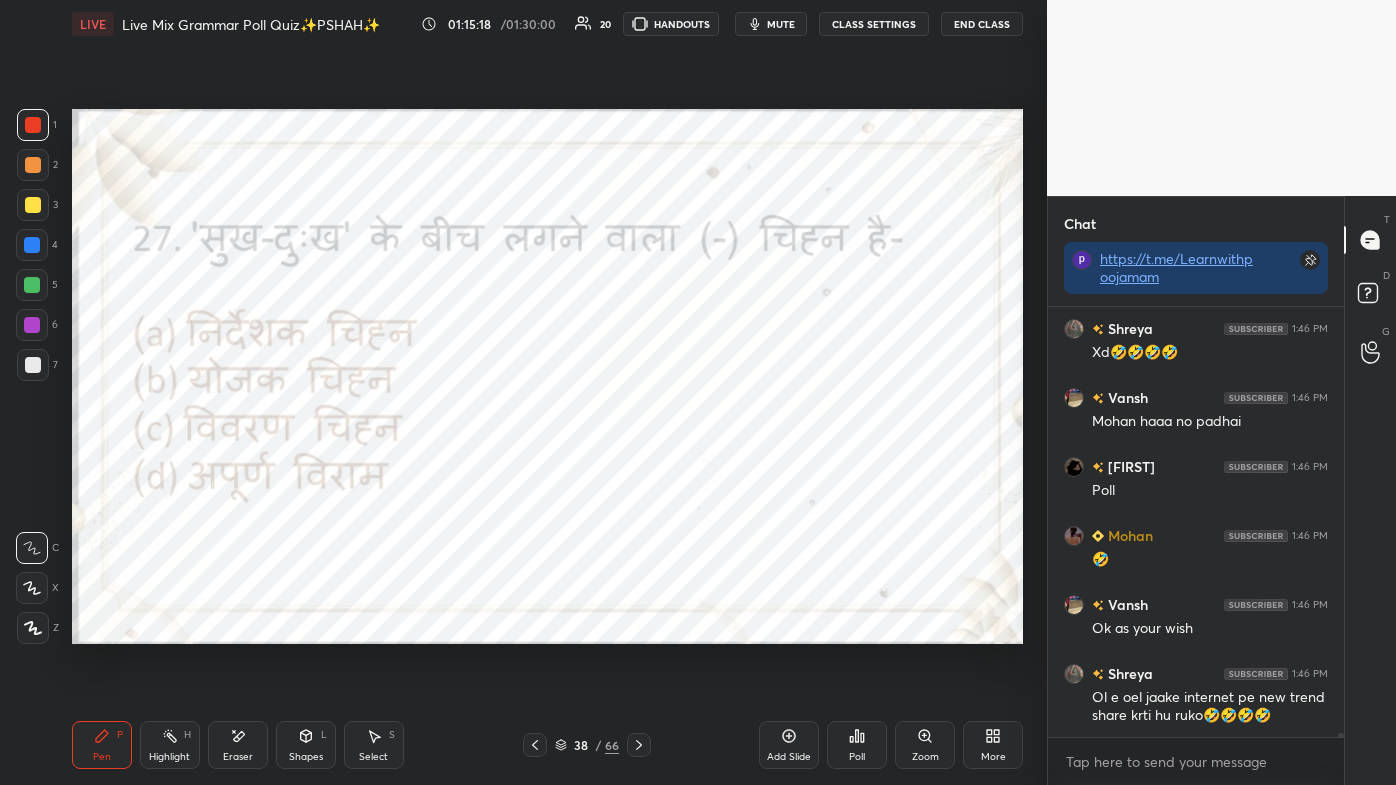 click 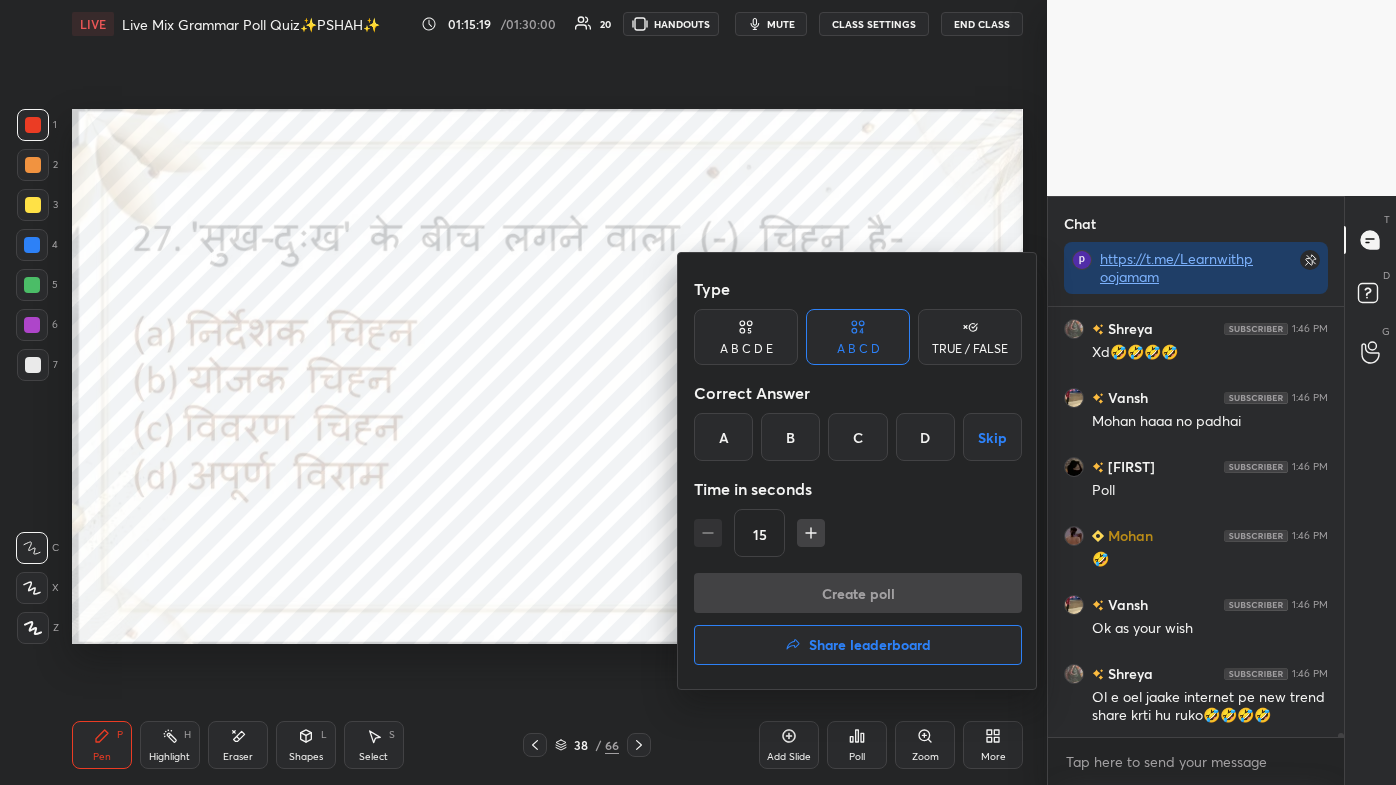 click on "B" at bounding box center (790, 437) 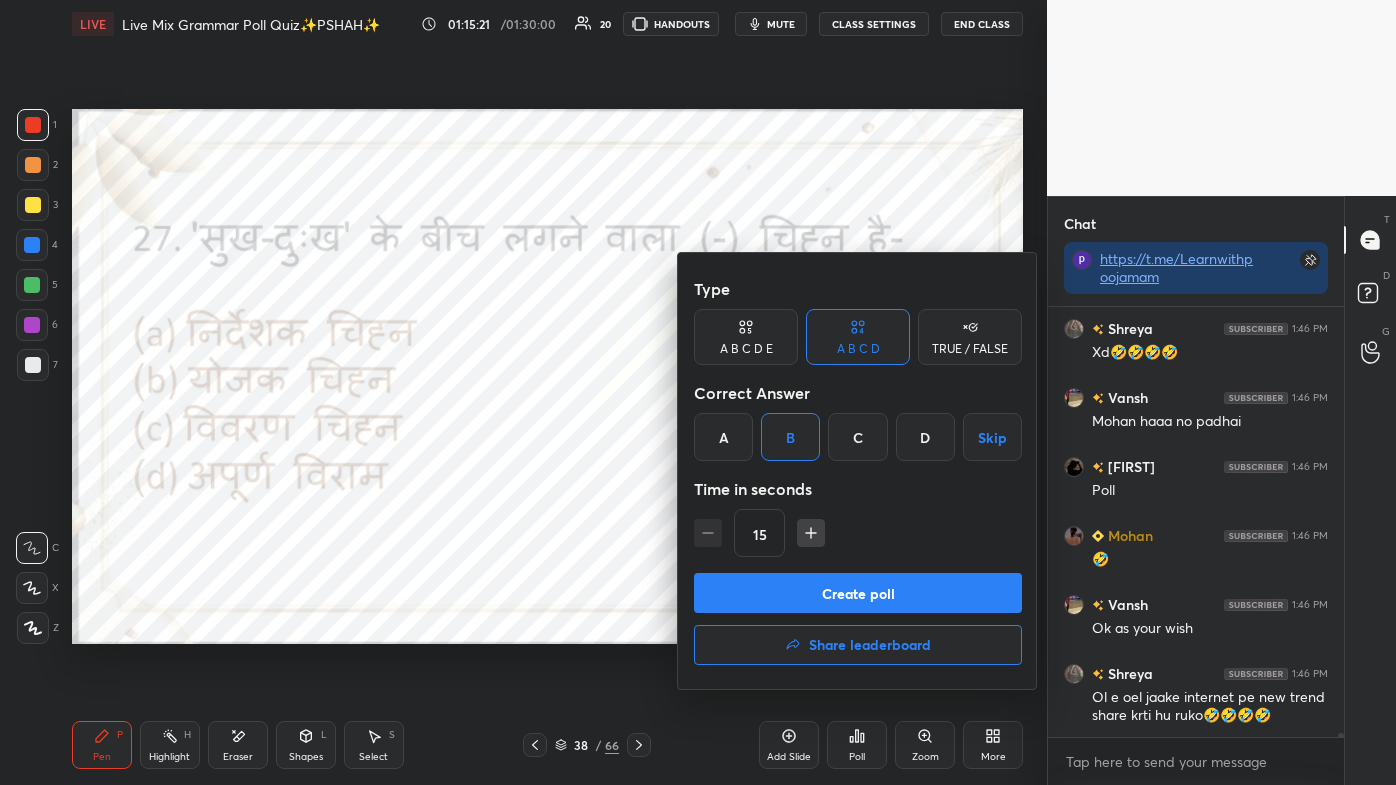 click on "Create poll" at bounding box center [858, 593] 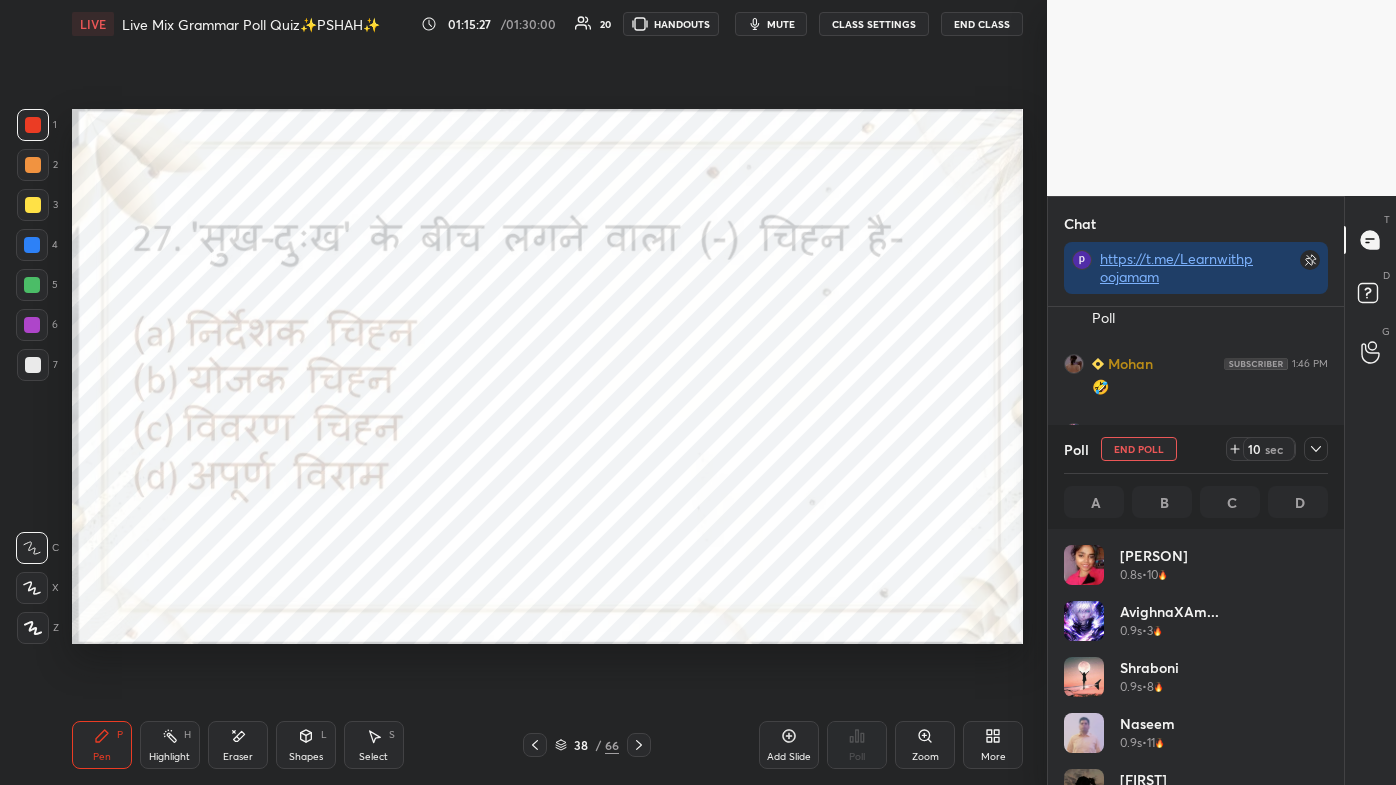 click on "Eraser" at bounding box center [238, 757] 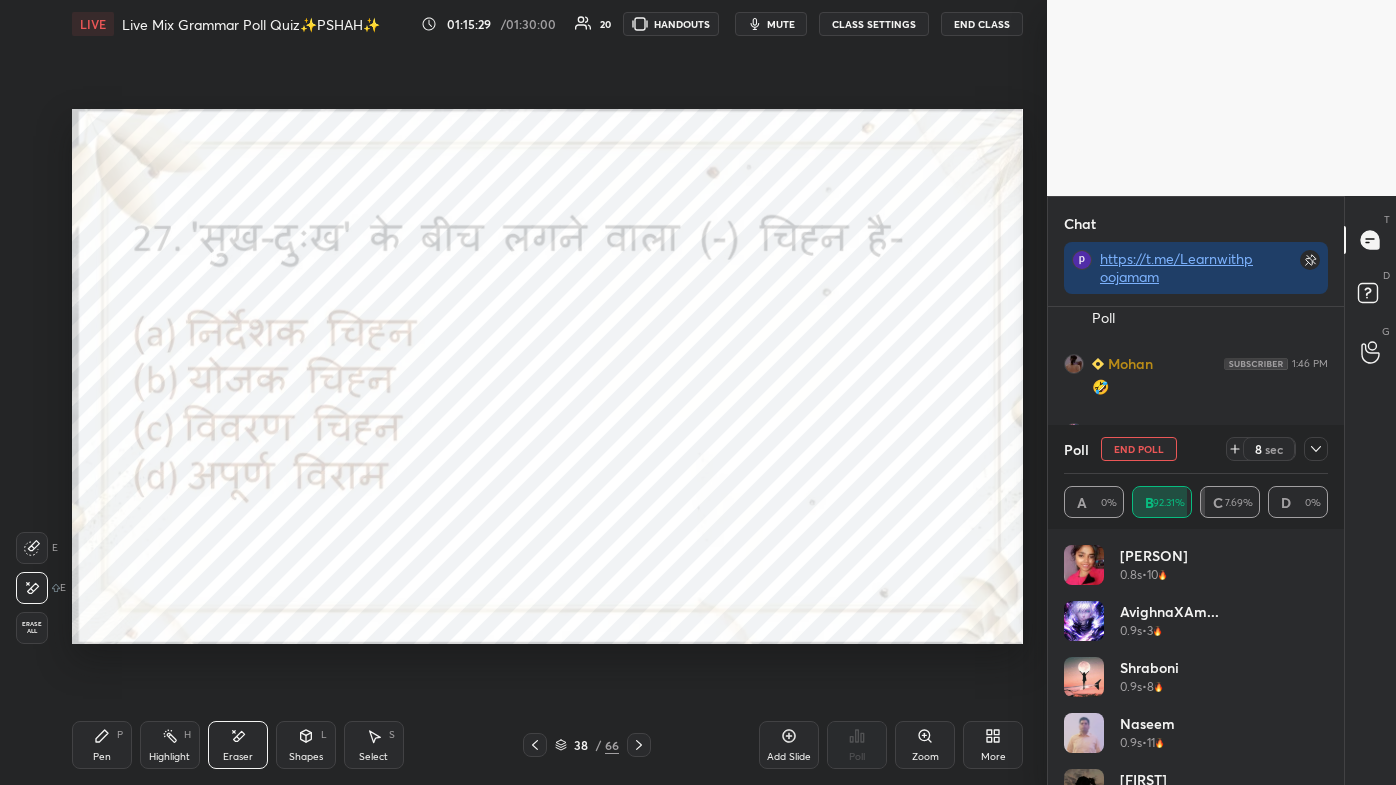 click on "Pen P" at bounding box center [102, 745] 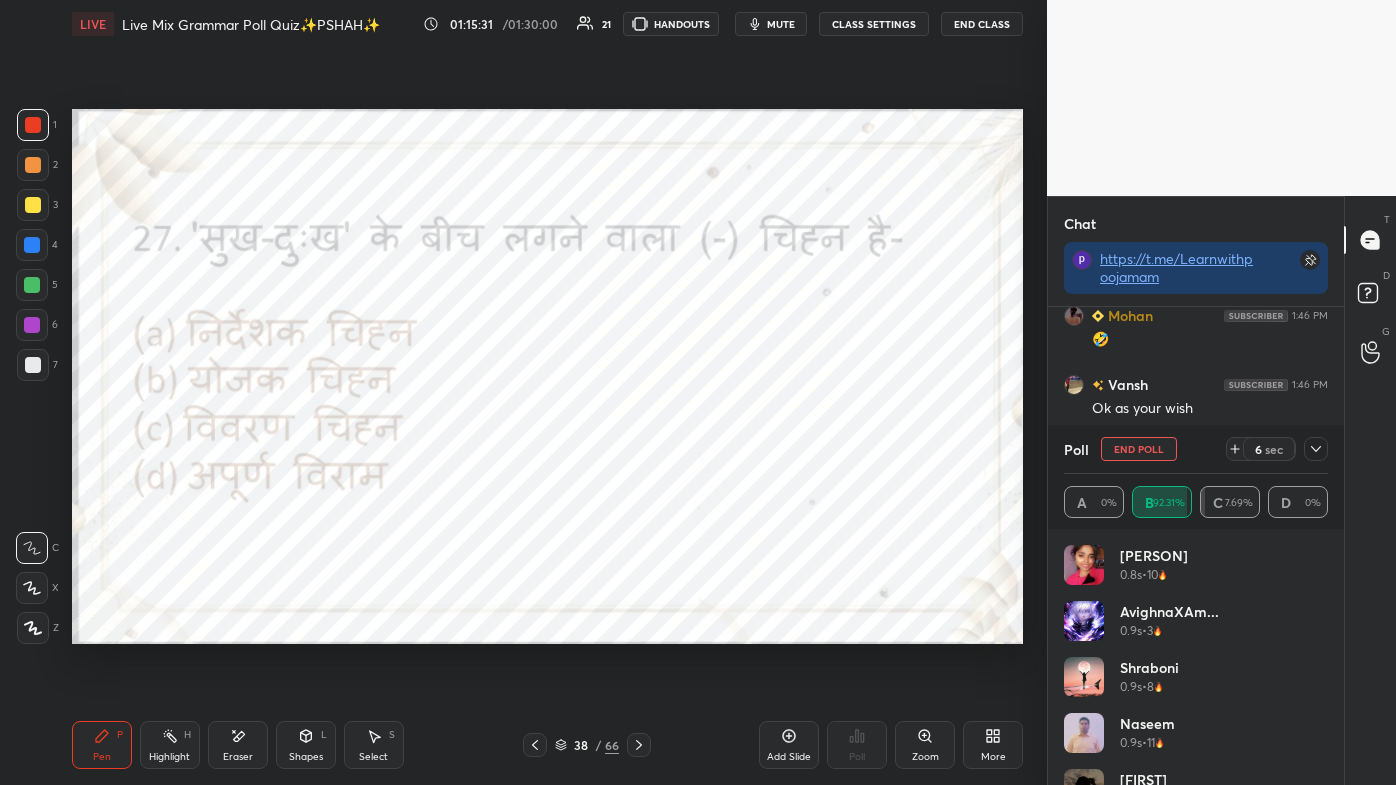 click 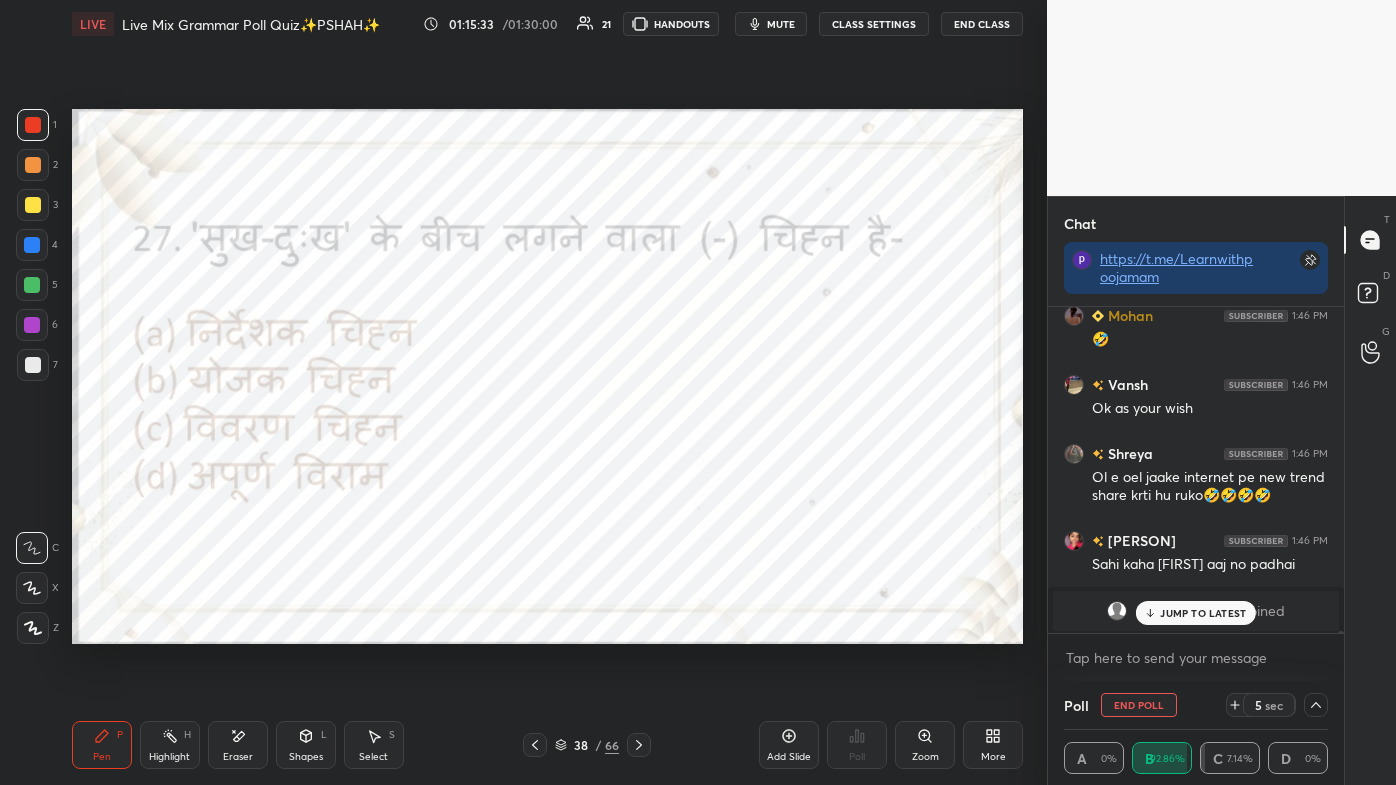 click on "JUMP TO LATEST" at bounding box center (1203, 613) 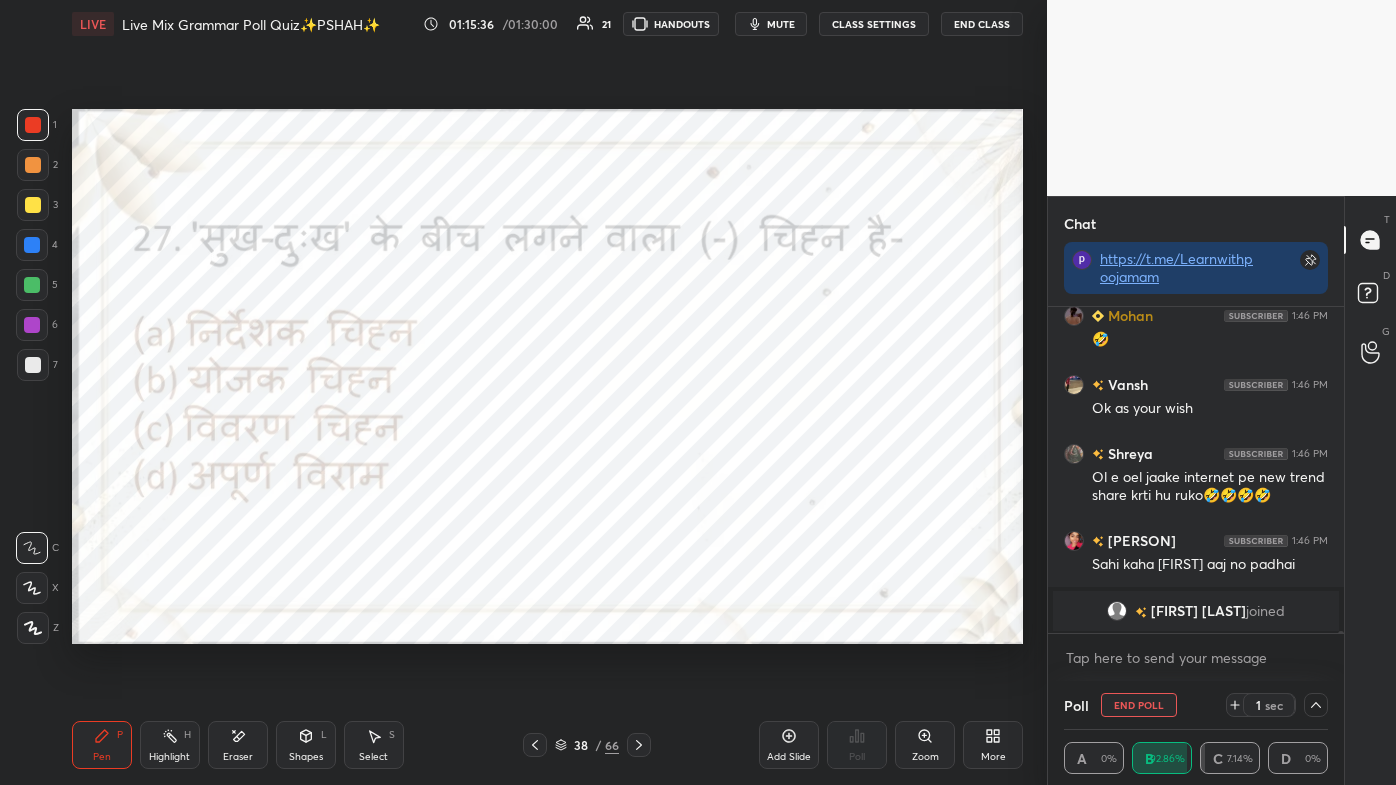 click 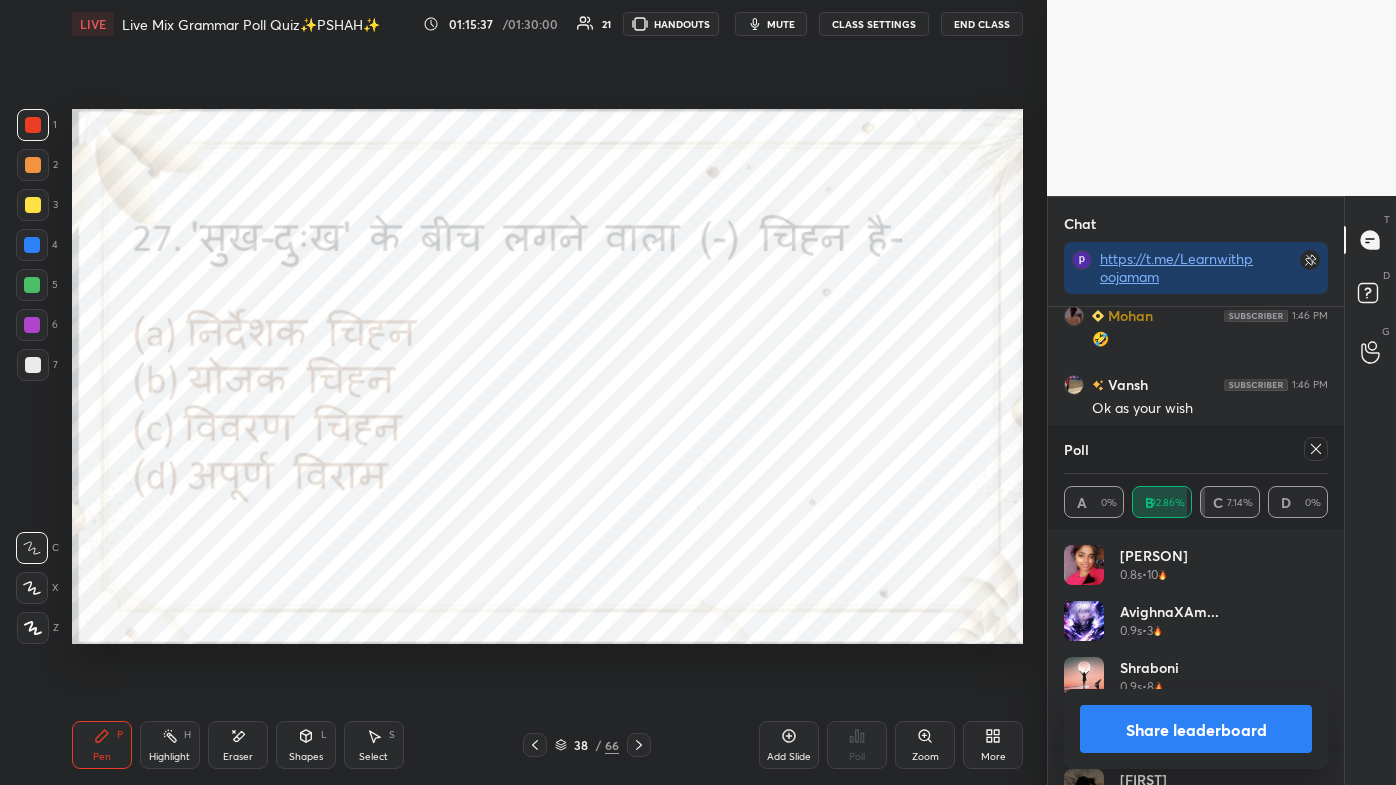 click on "Poll" at bounding box center (1196, 449) 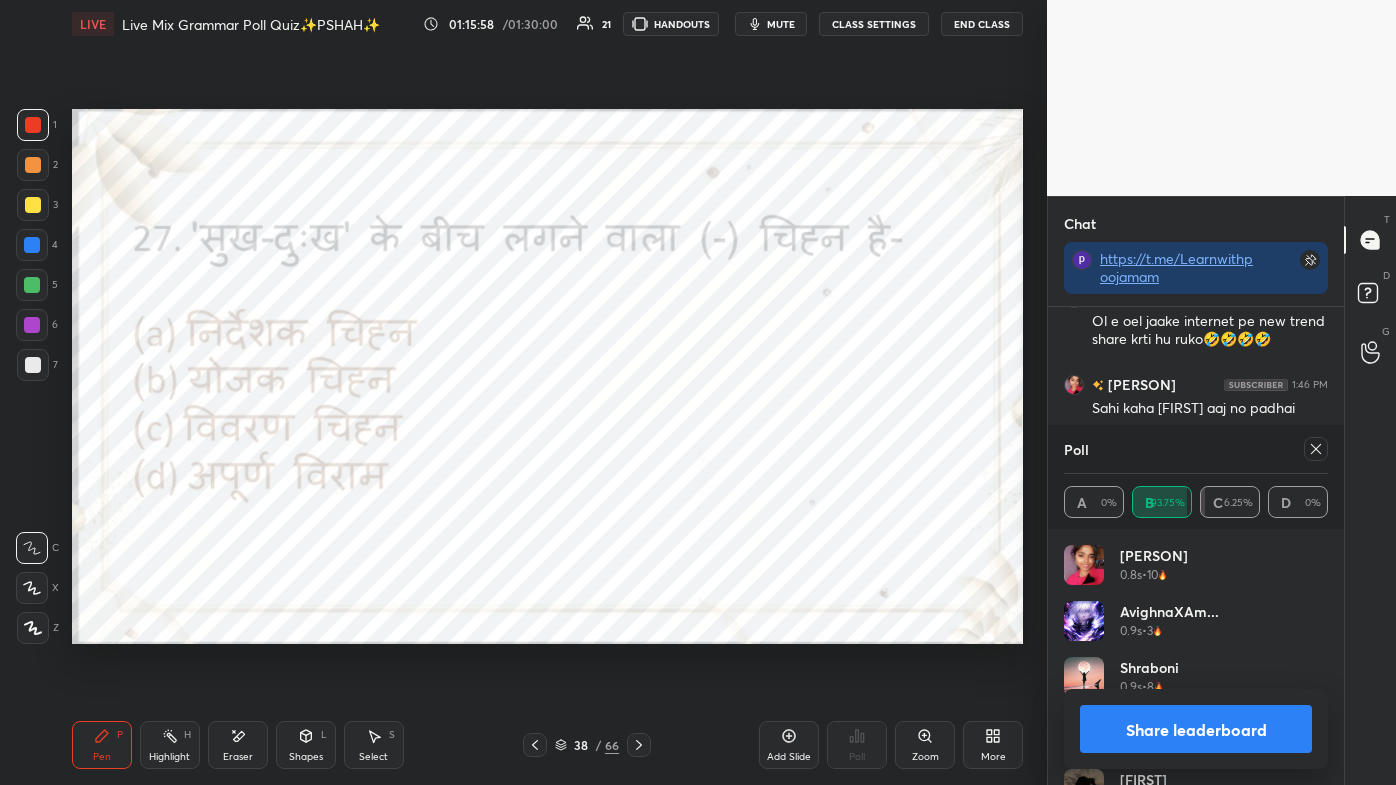 click at bounding box center [1316, 449] 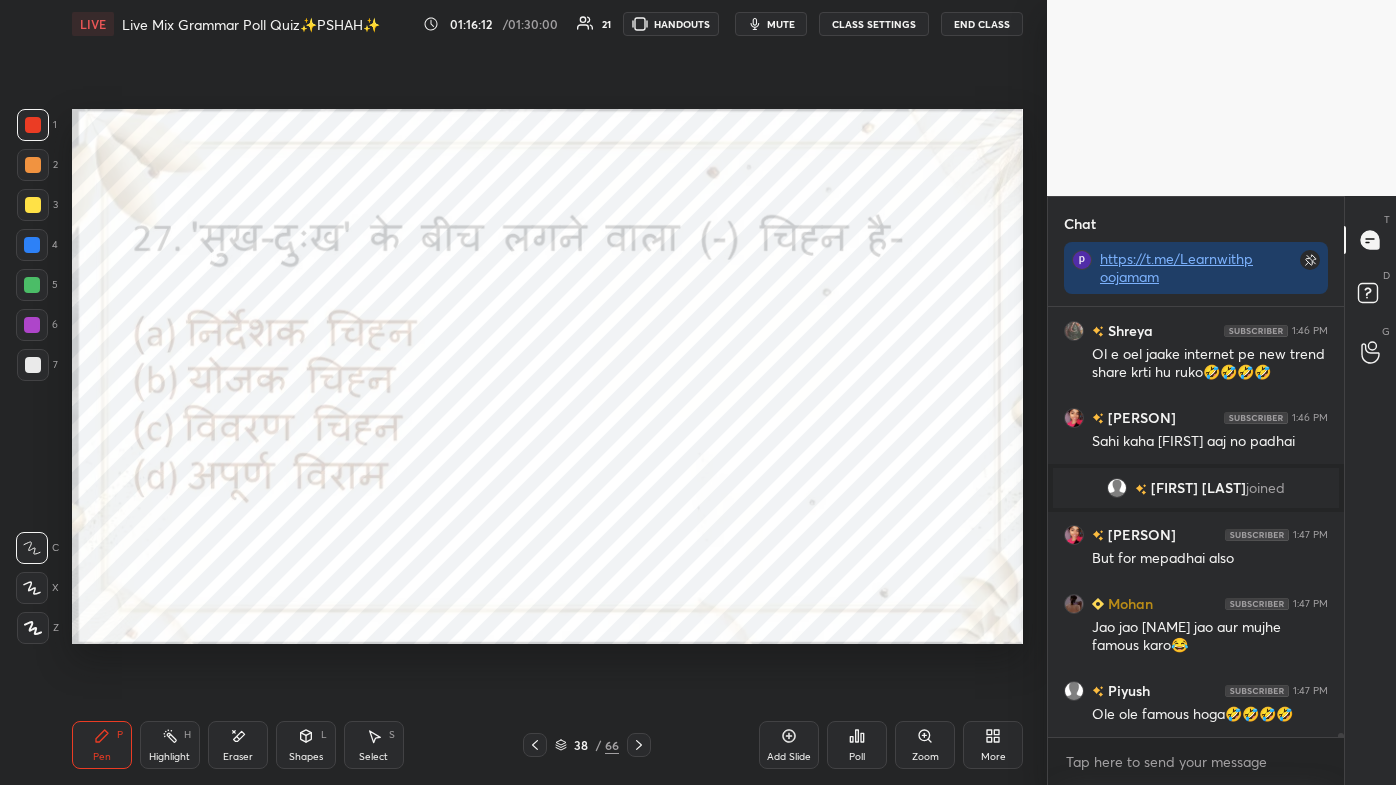 click on "Eraser" at bounding box center (238, 757) 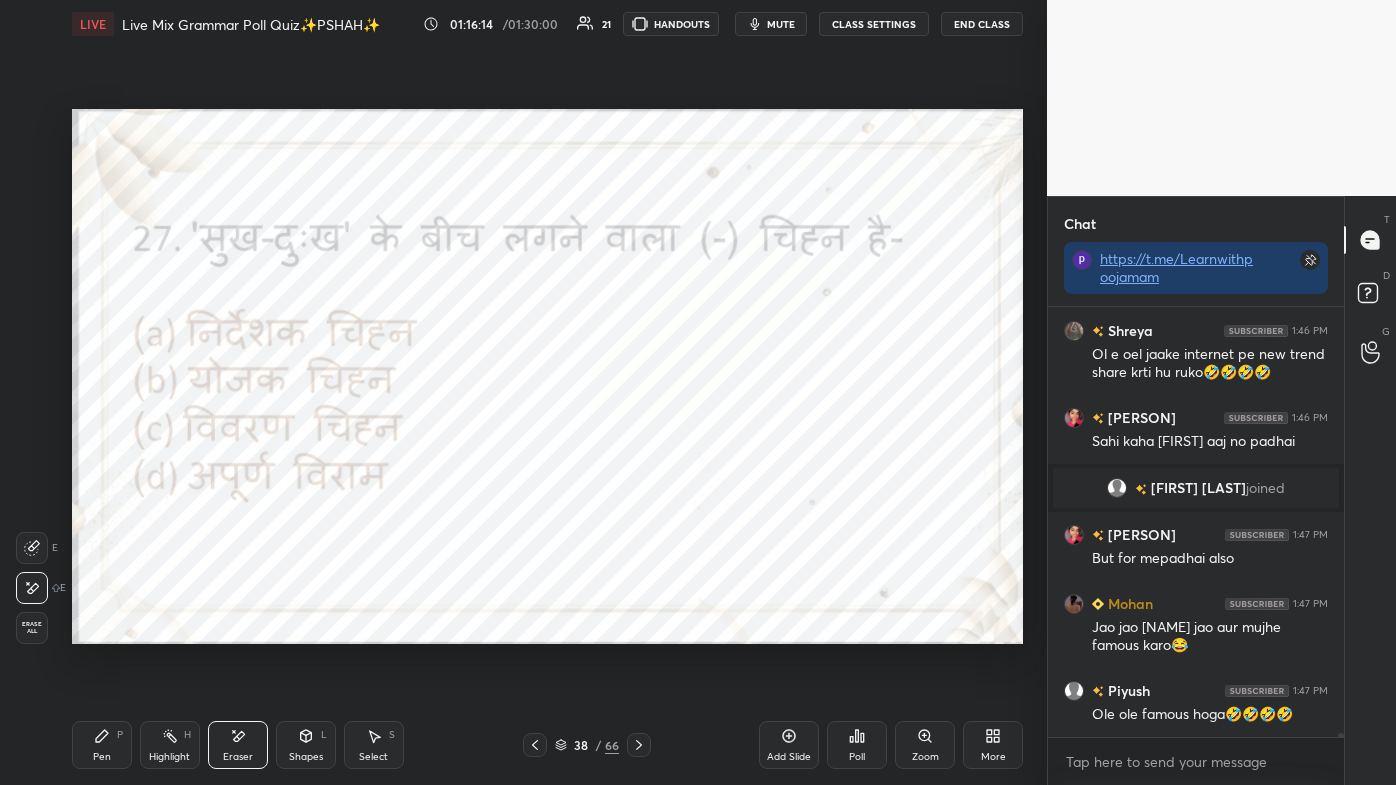 click on "Setting up your live class Poll for   secs No correct answer Start poll" at bounding box center (547, 376) 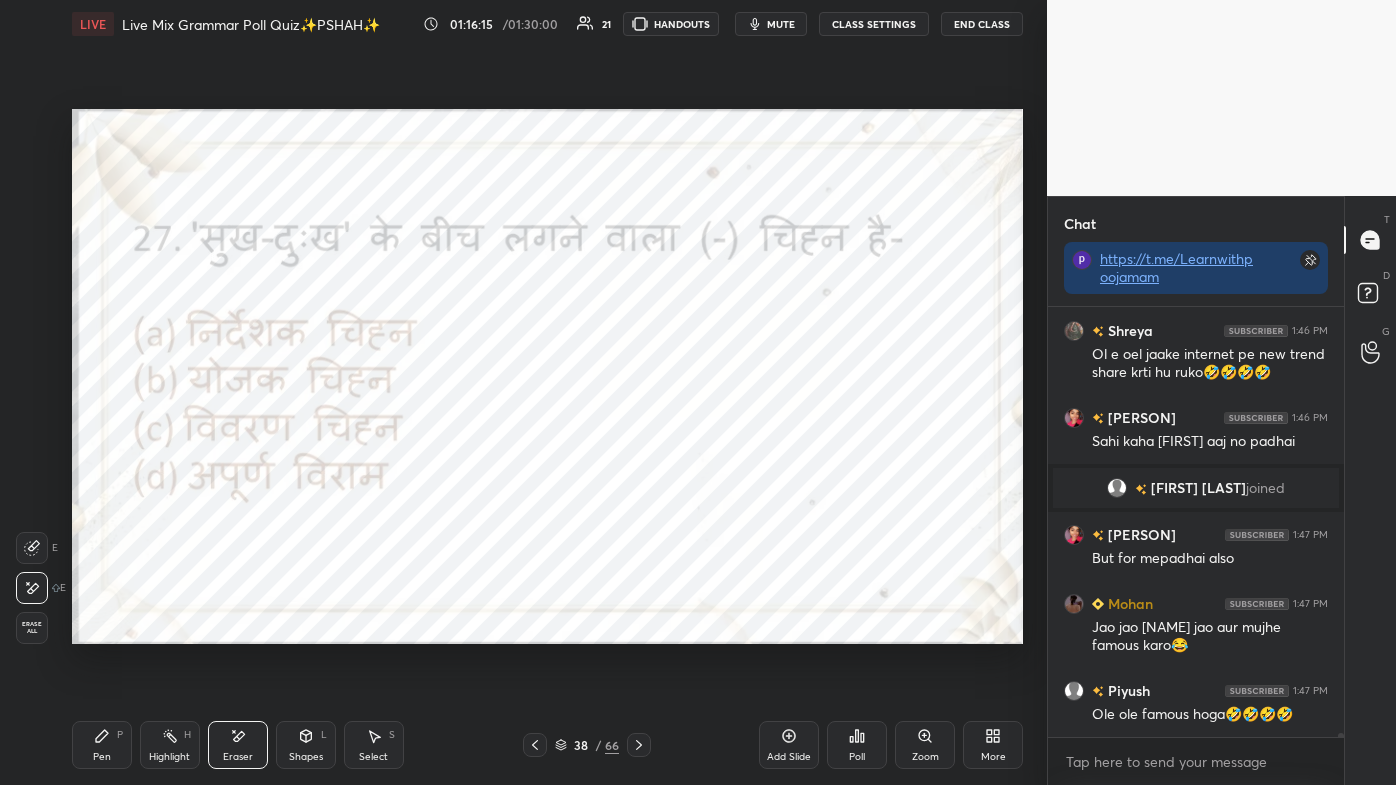 click on "Pen P" at bounding box center [102, 745] 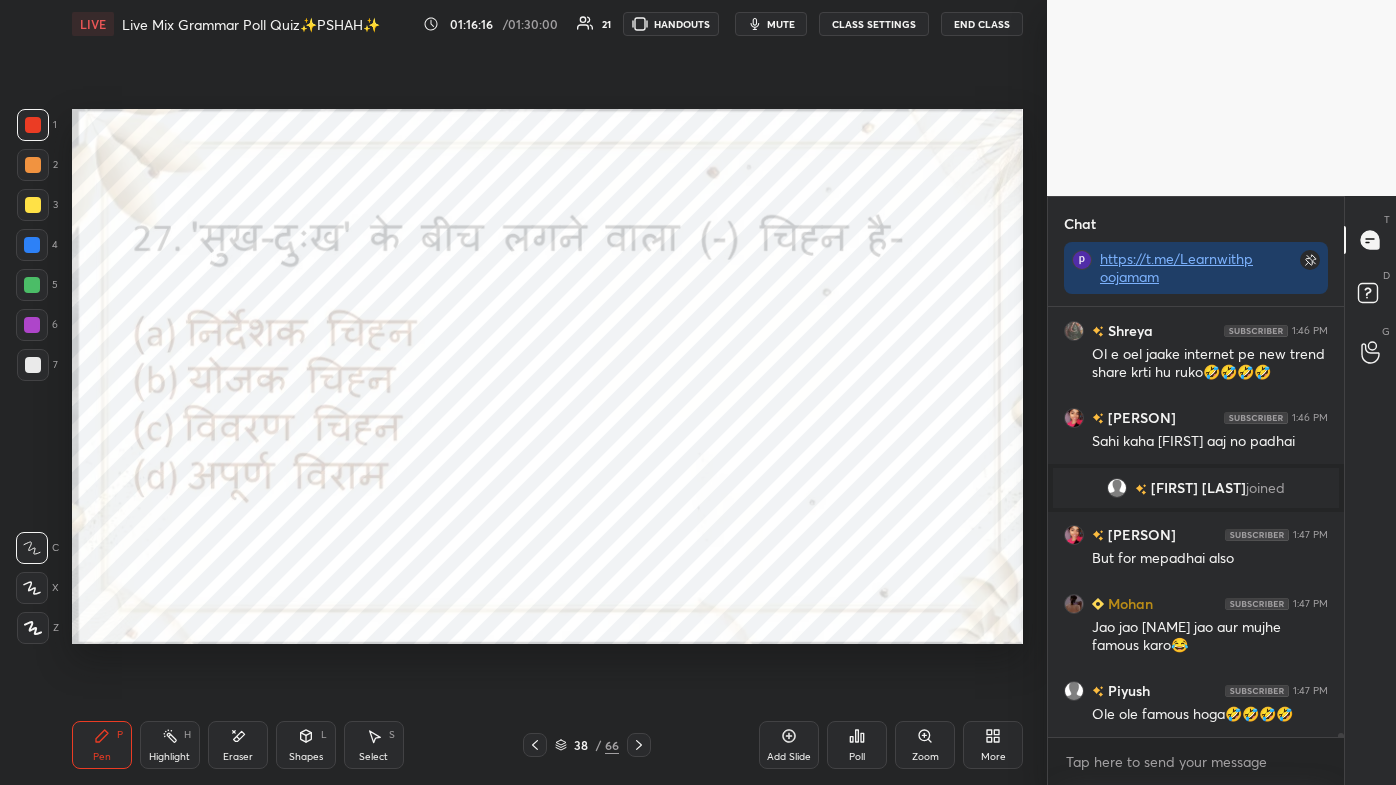 click on "Setting up your live class Poll for   secs No correct answer Start poll" at bounding box center [547, 376] 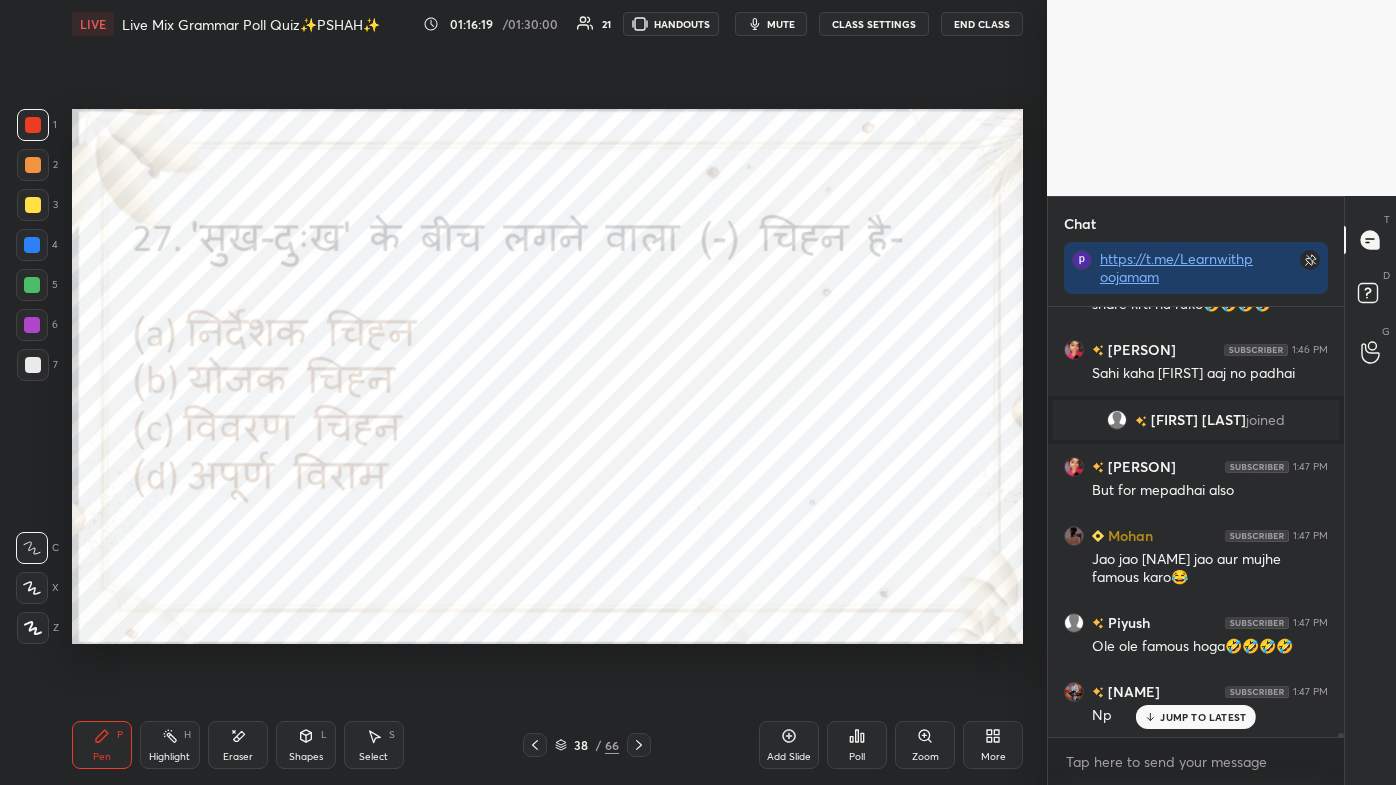 click on "JUMP TO LATEST" at bounding box center (1196, 717) 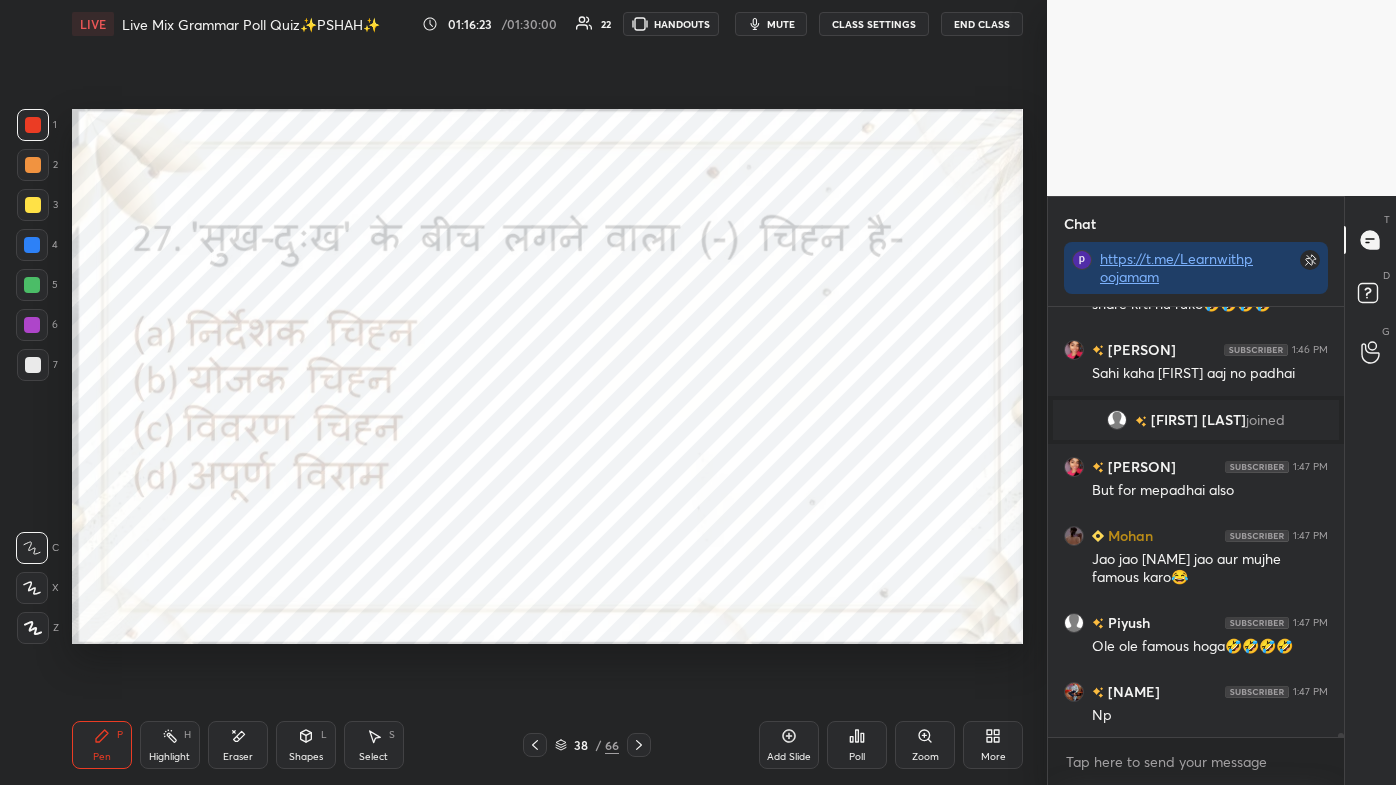 scroll, scrollTop: 51568, scrollLeft: 0, axis: vertical 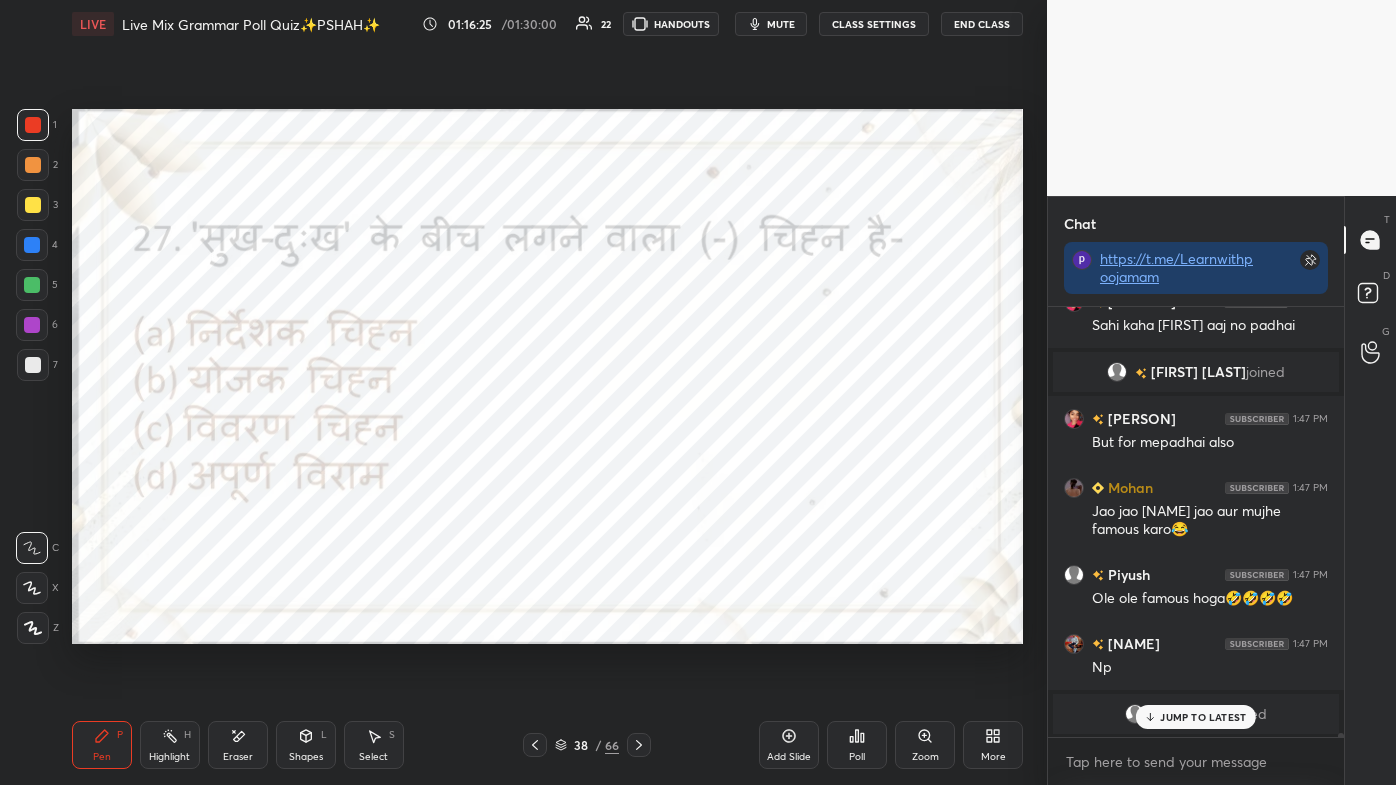 click on "JUMP TO LATEST" at bounding box center [1203, 717] 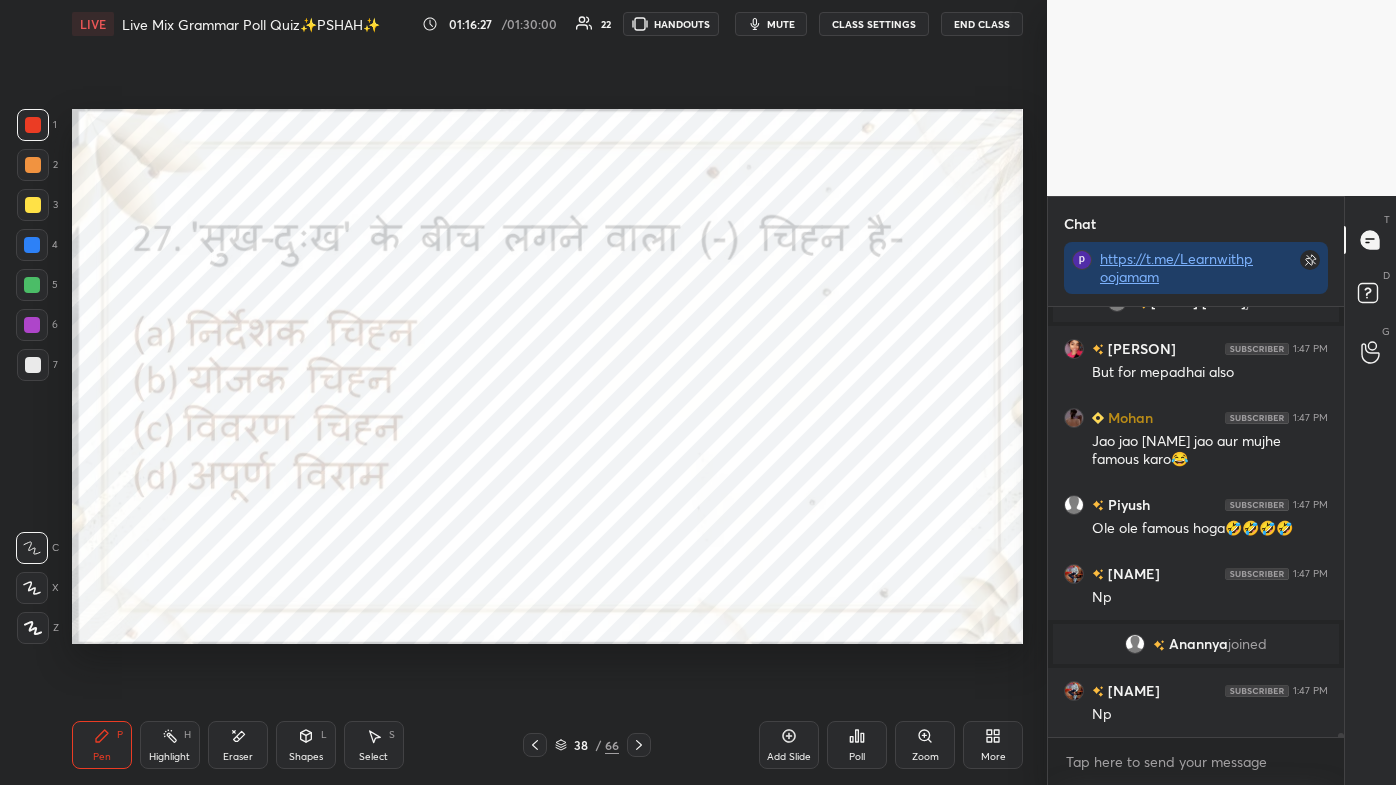 scroll, scrollTop: 50546, scrollLeft: 0, axis: vertical 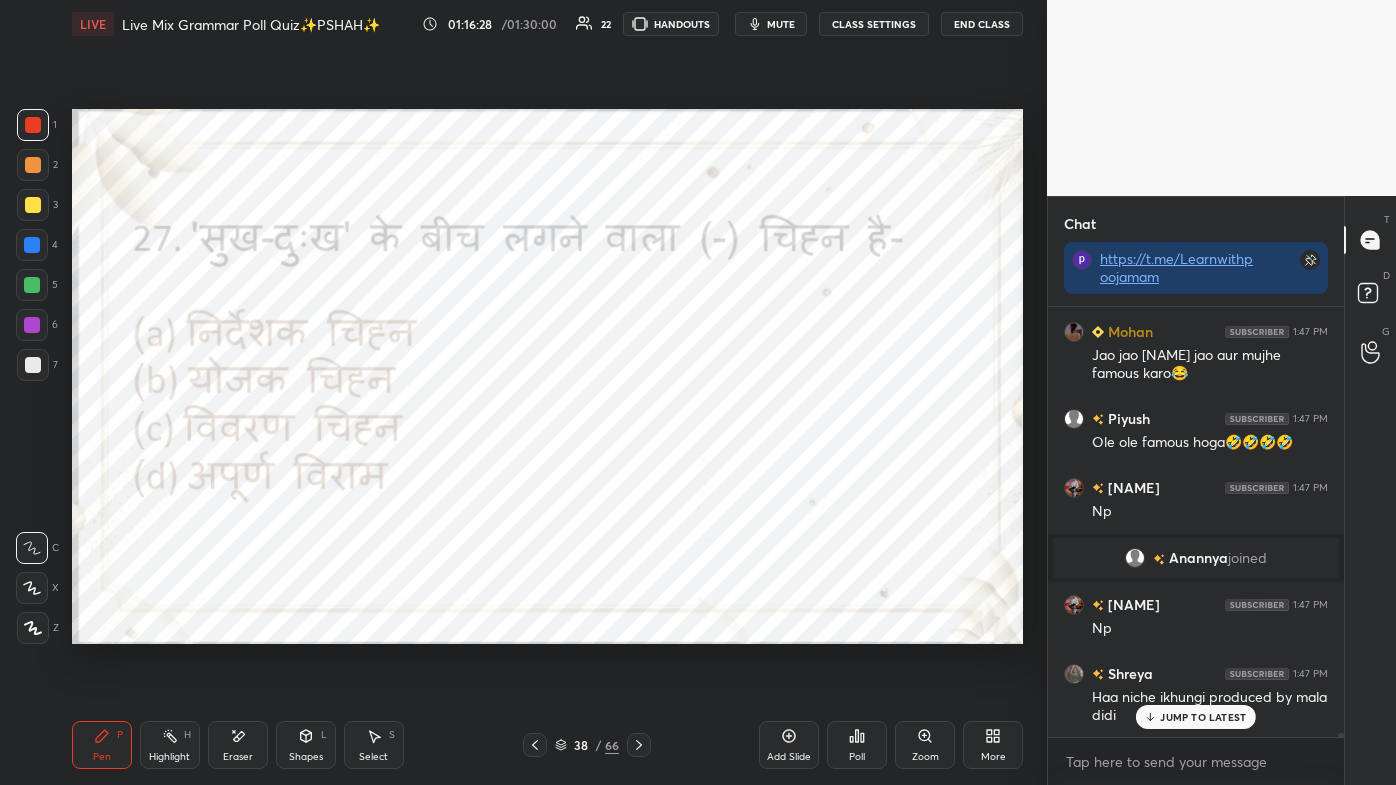 click on "[NAME] 1:46 PM Pta nhi [NAME] [NAME] 1:46 PM [NAME] aaj padhna nhi h aaj sirf ole ole hoga 😂 [NAME] 1:46 PM Xd🤣🤣🤣🤣 [NAME] 1:46 PM [NAME] haaa no padhai [NAME] 1:46 PM Poll [NAME] 1:46 PM 🤣 [NAME] 1:46 PM Ok as your wish [NAME] 1:46 PM Ol e oel jaake internet pe new trend share krti hu ruko🤣🤣🤣🤣 [NAME] 1:46 PM Sahi kaha [NAME] aaj no padhai [NAME]  joined [NAME] 1:47 PM But for mepadhai also [NAME] 1:47 PM Jao jao [NAME] jao aur mujhe famous karo😂 [NAME] 1:47 PM Ole ole famous hoga🤣🤣🤣🤣 [NAME] 1:47 PM Np [NAME]  joined [NAME] 1:47 PM Np [NAME] 1:47 PM Haa niche ikhungi produced by mala didi JUMP TO LATEST" at bounding box center [1196, 522] 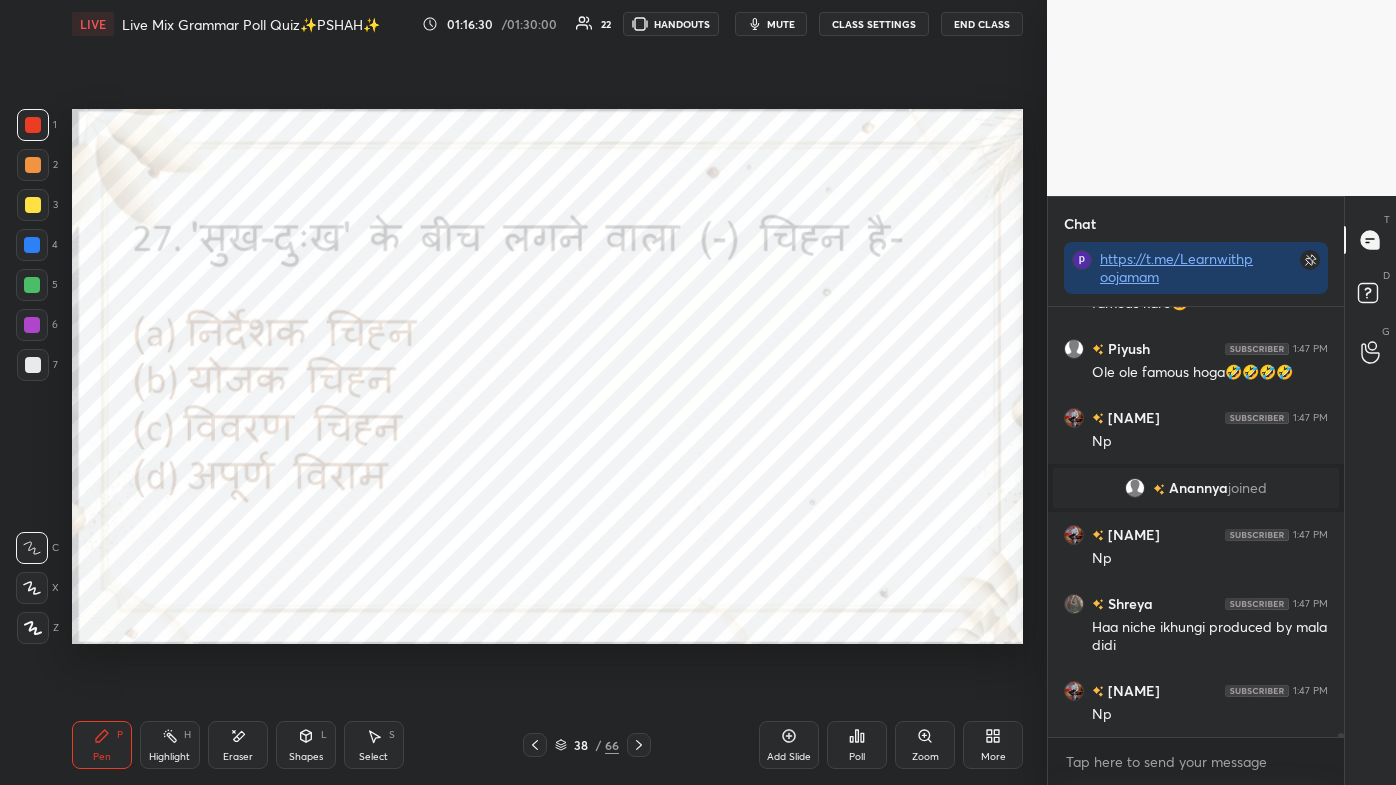 click at bounding box center [535, 745] 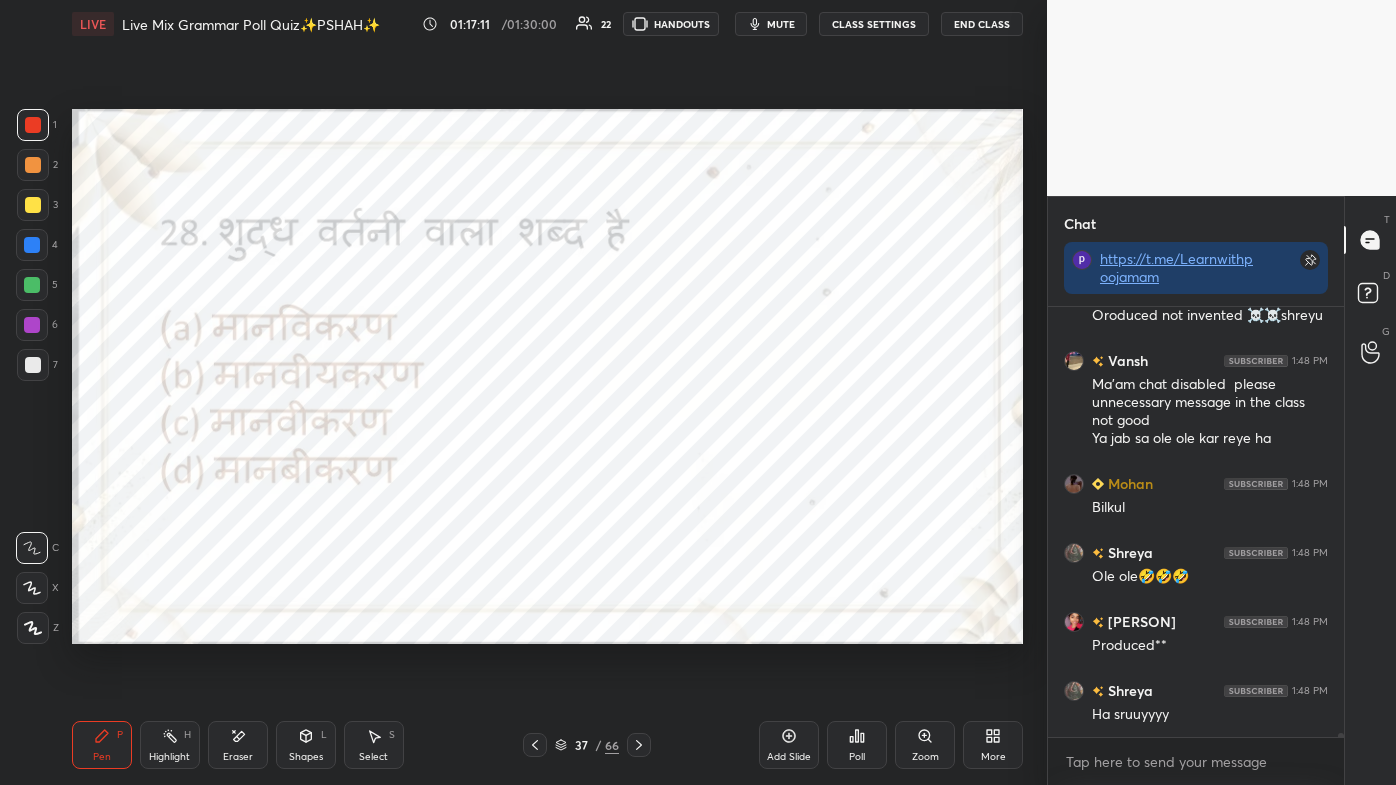 scroll, scrollTop: 51261, scrollLeft: 0, axis: vertical 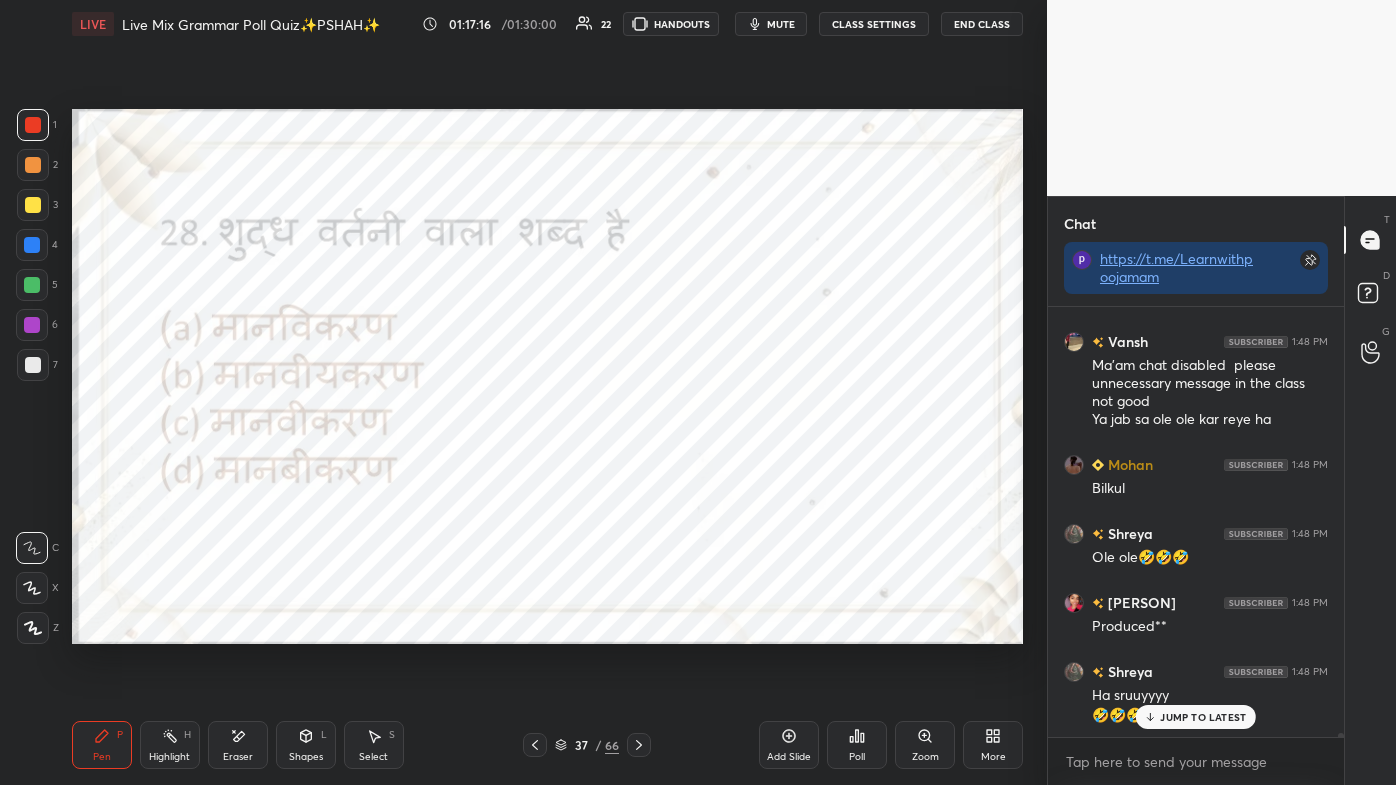 click on "JUMP TO LATEST" at bounding box center (1203, 717) 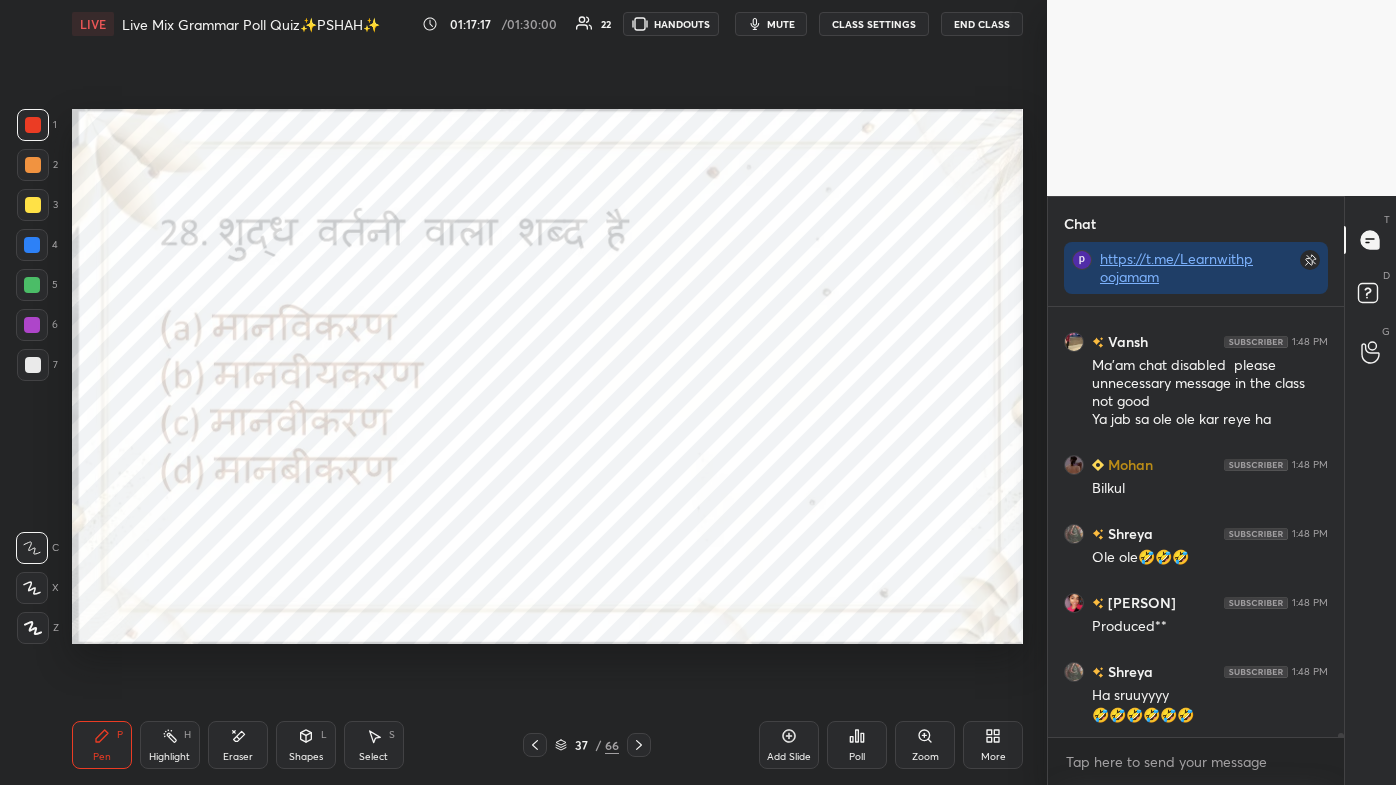 click on "Poll" at bounding box center (857, 745) 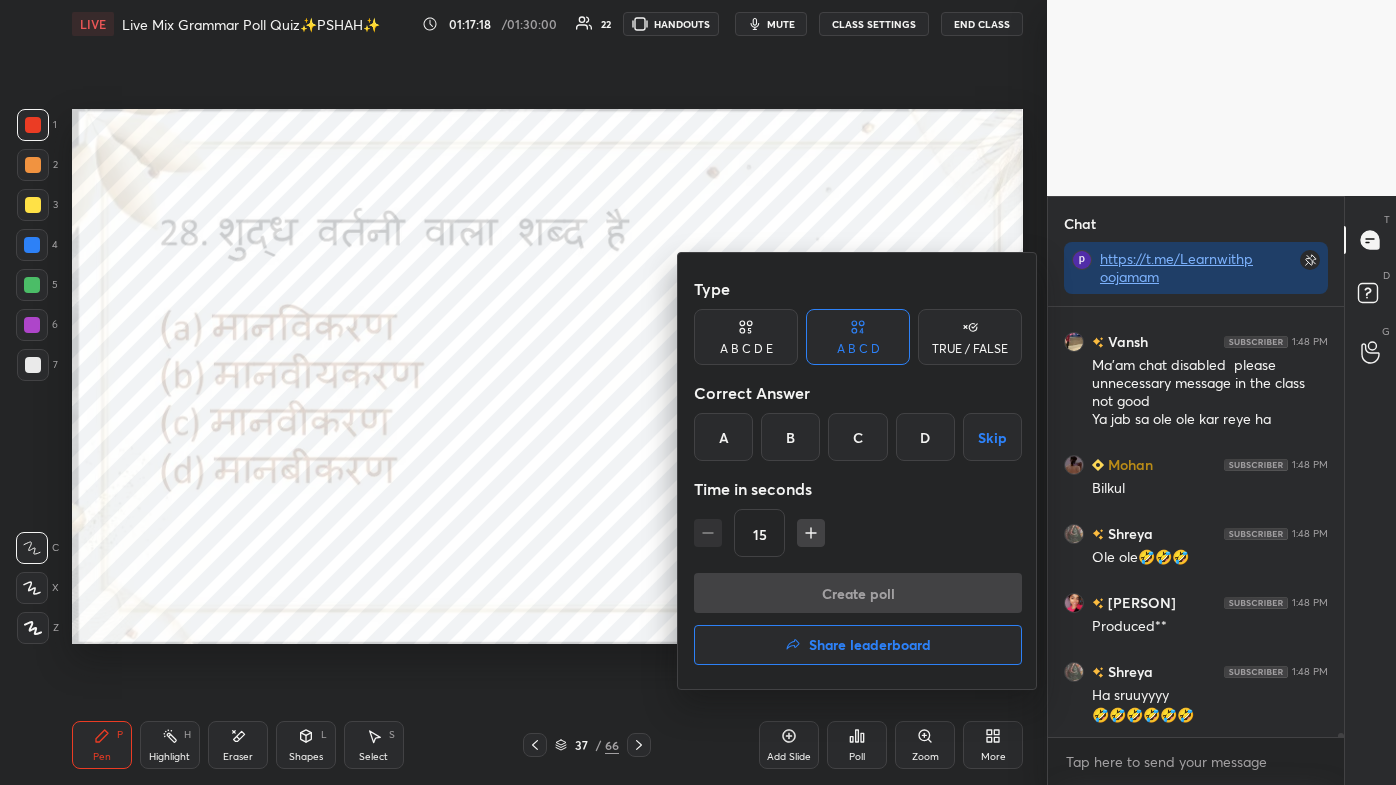 click on "C" at bounding box center (857, 437) 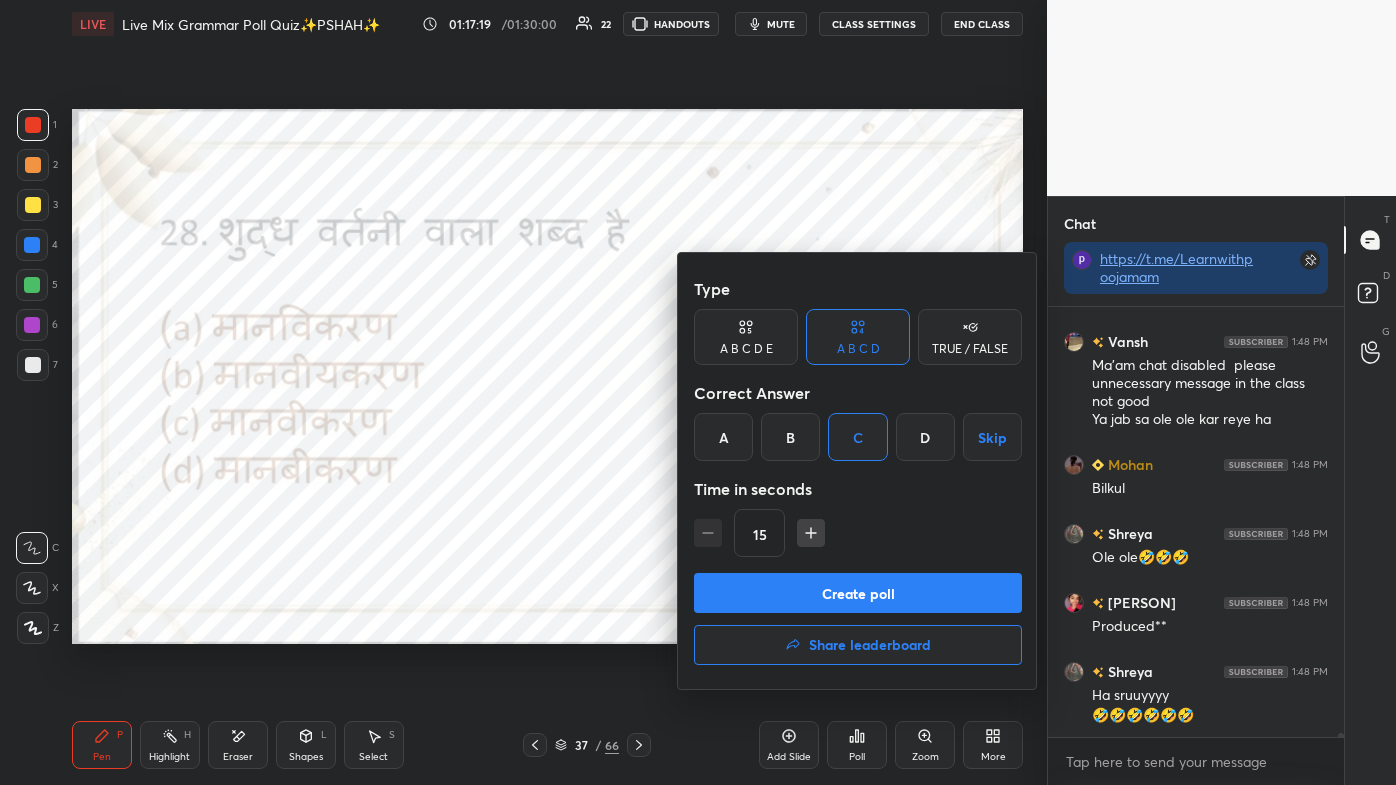 click on "Create poll" at bounding box center [858, 593] 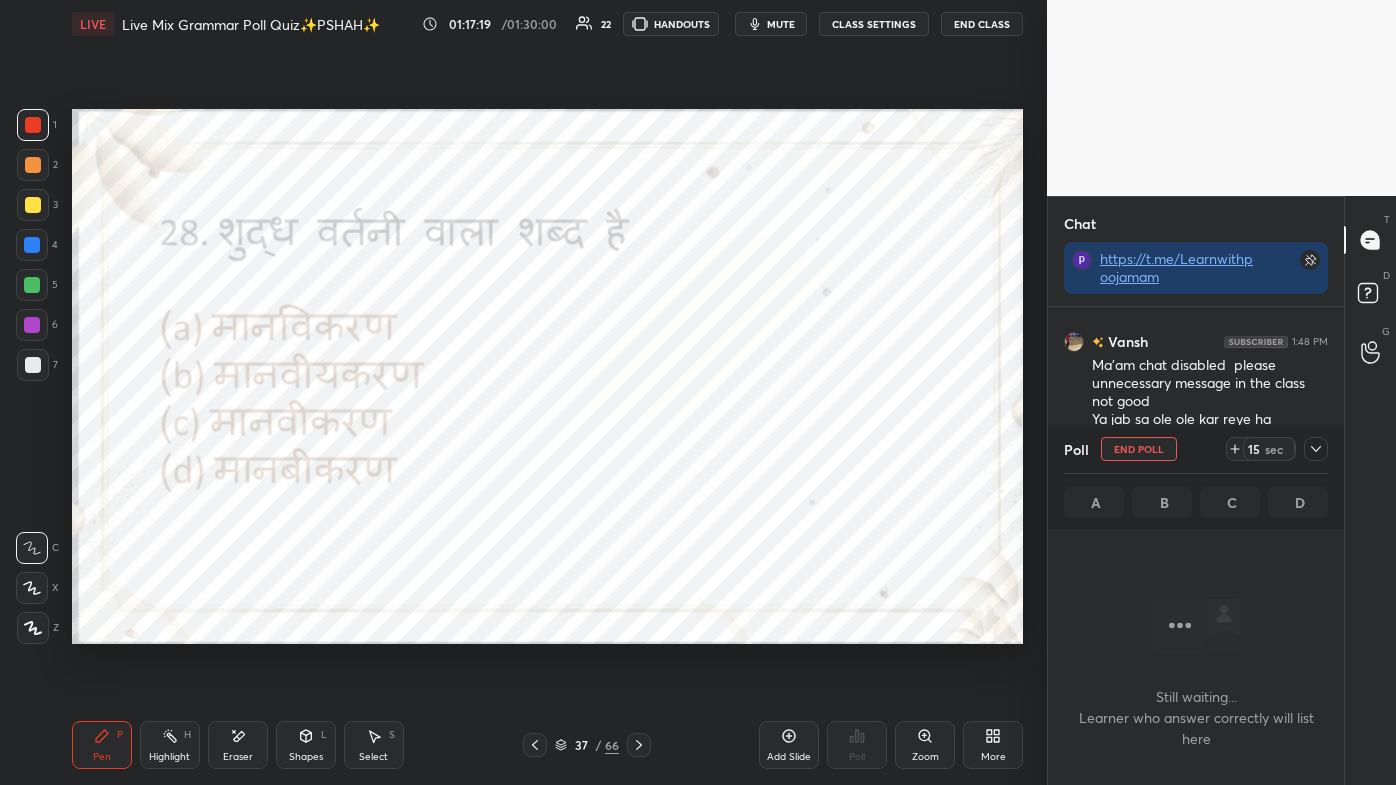 scroll, scrollTop: 349, scrollLeft: 290, axis: both 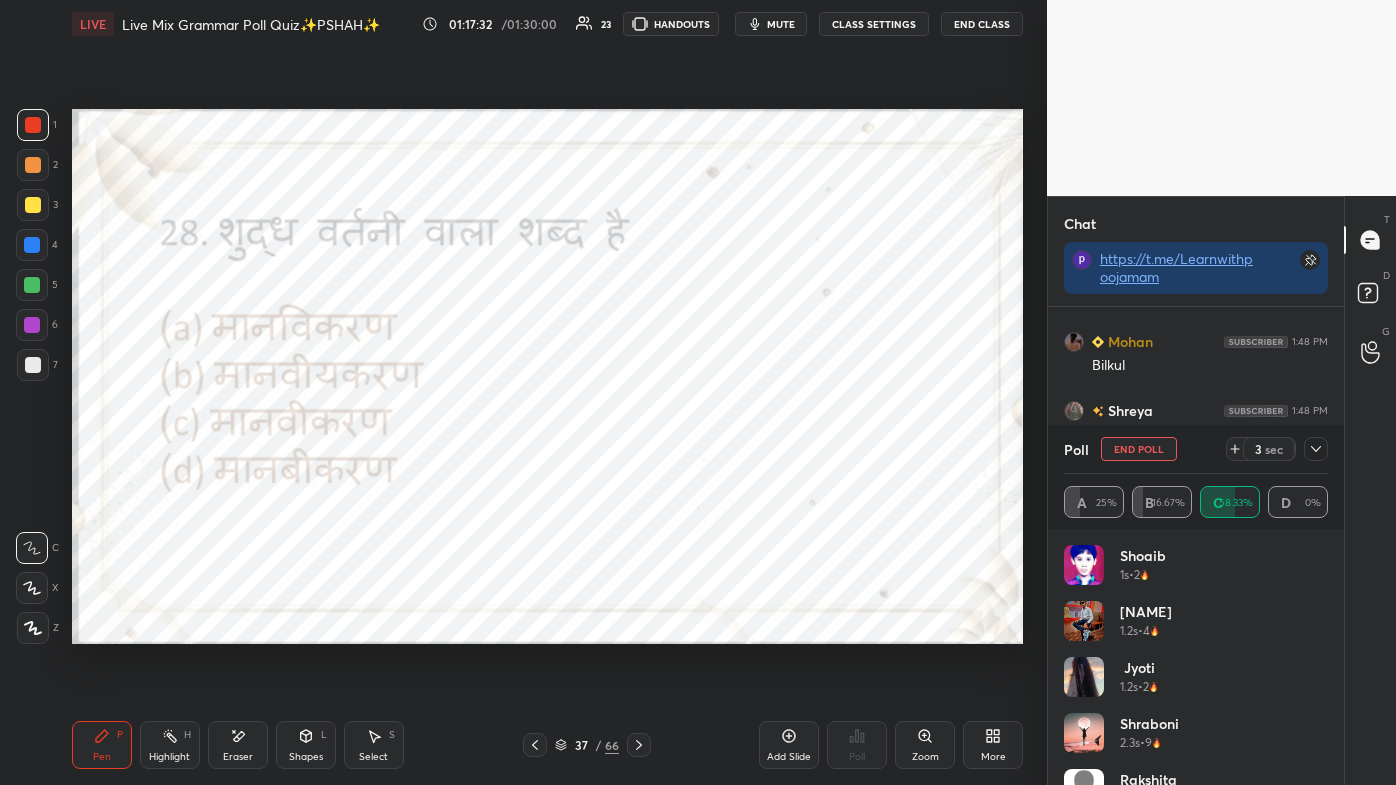 click at bounding box center [1316, 449] 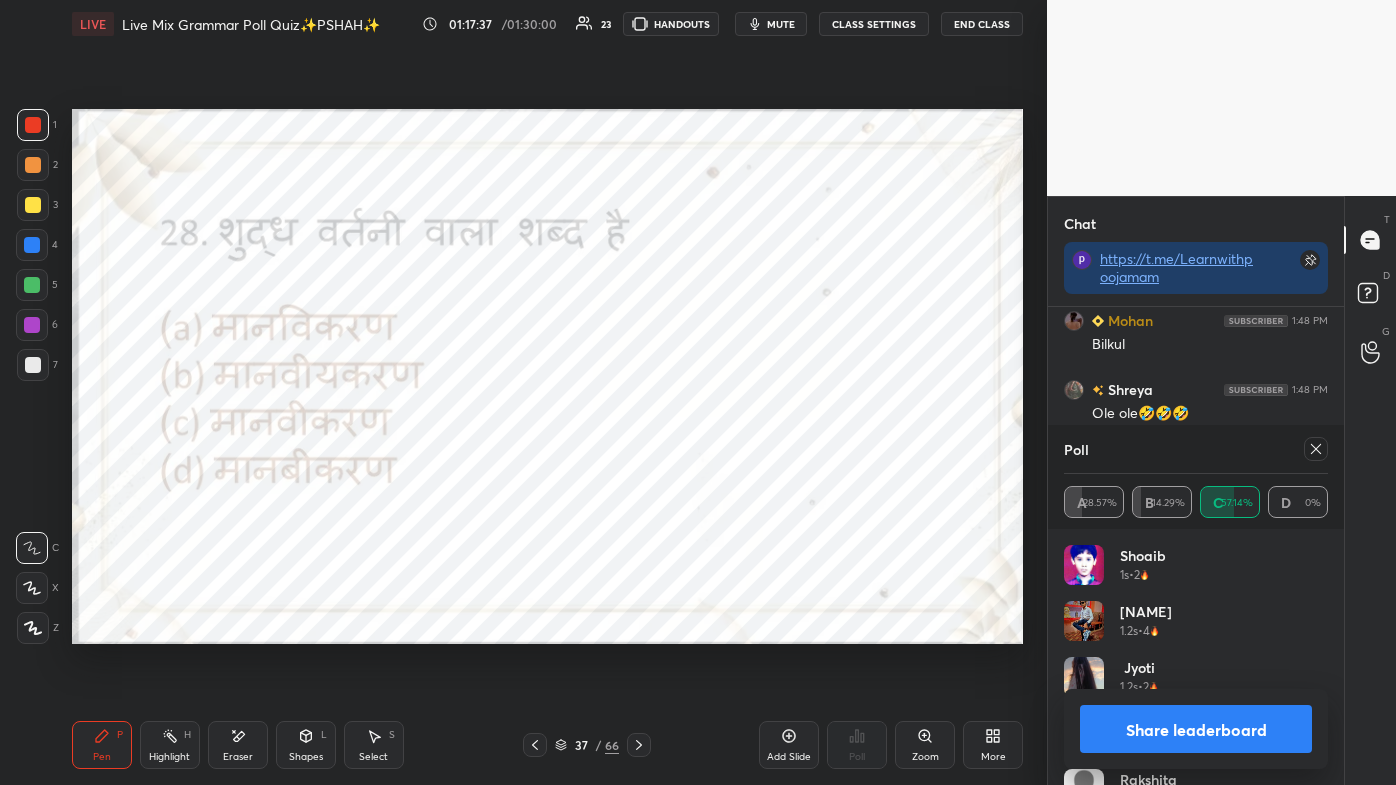 click 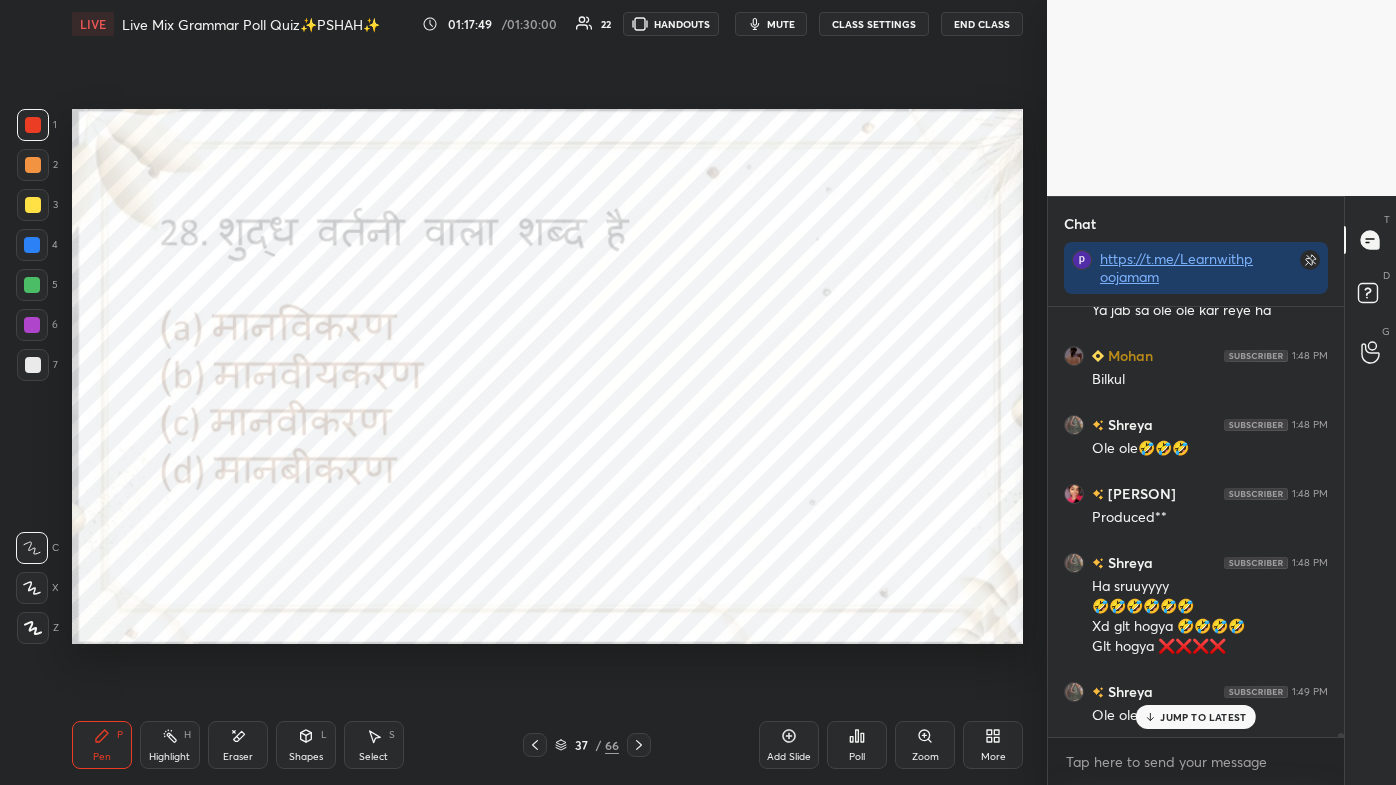 click on "JUMP TO LATEST" at bounding box center [1203, 717] 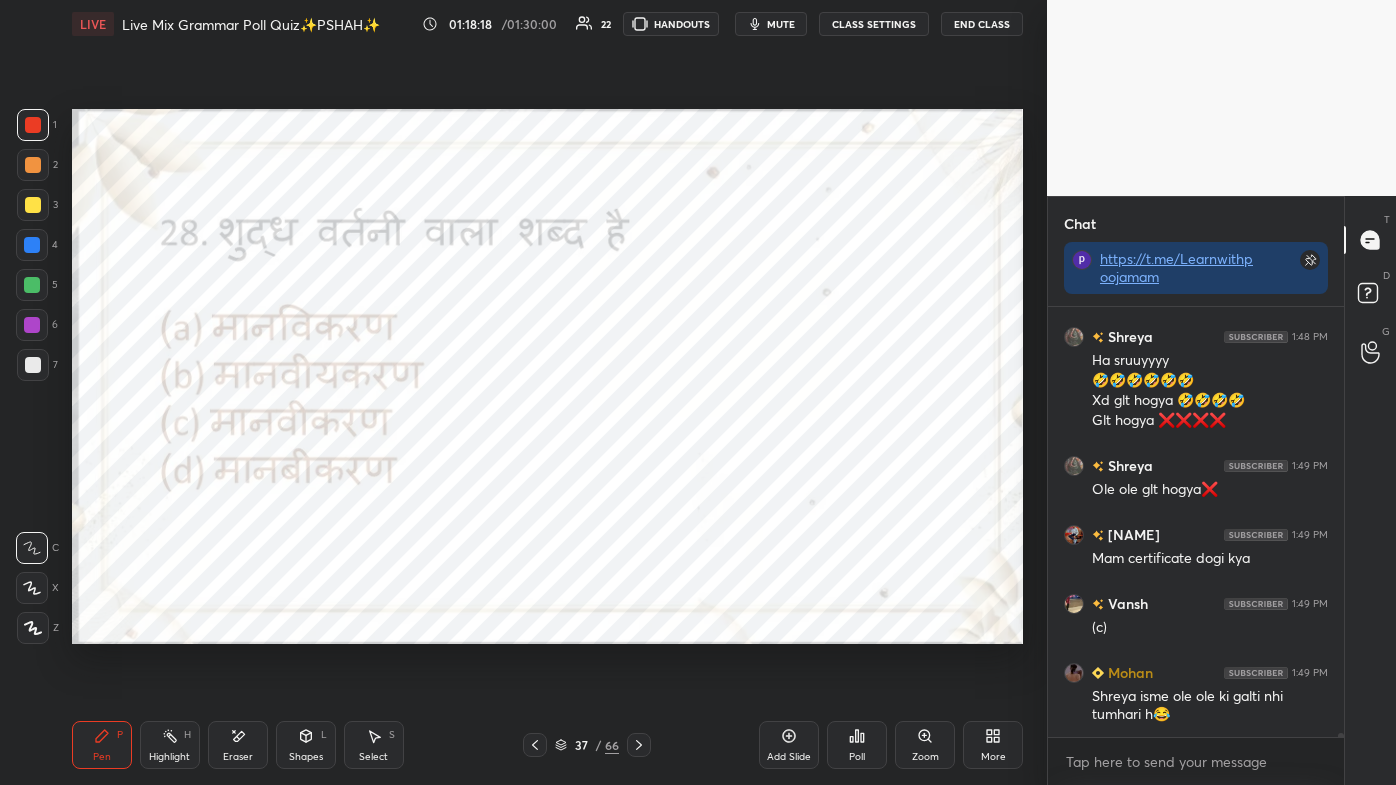 click 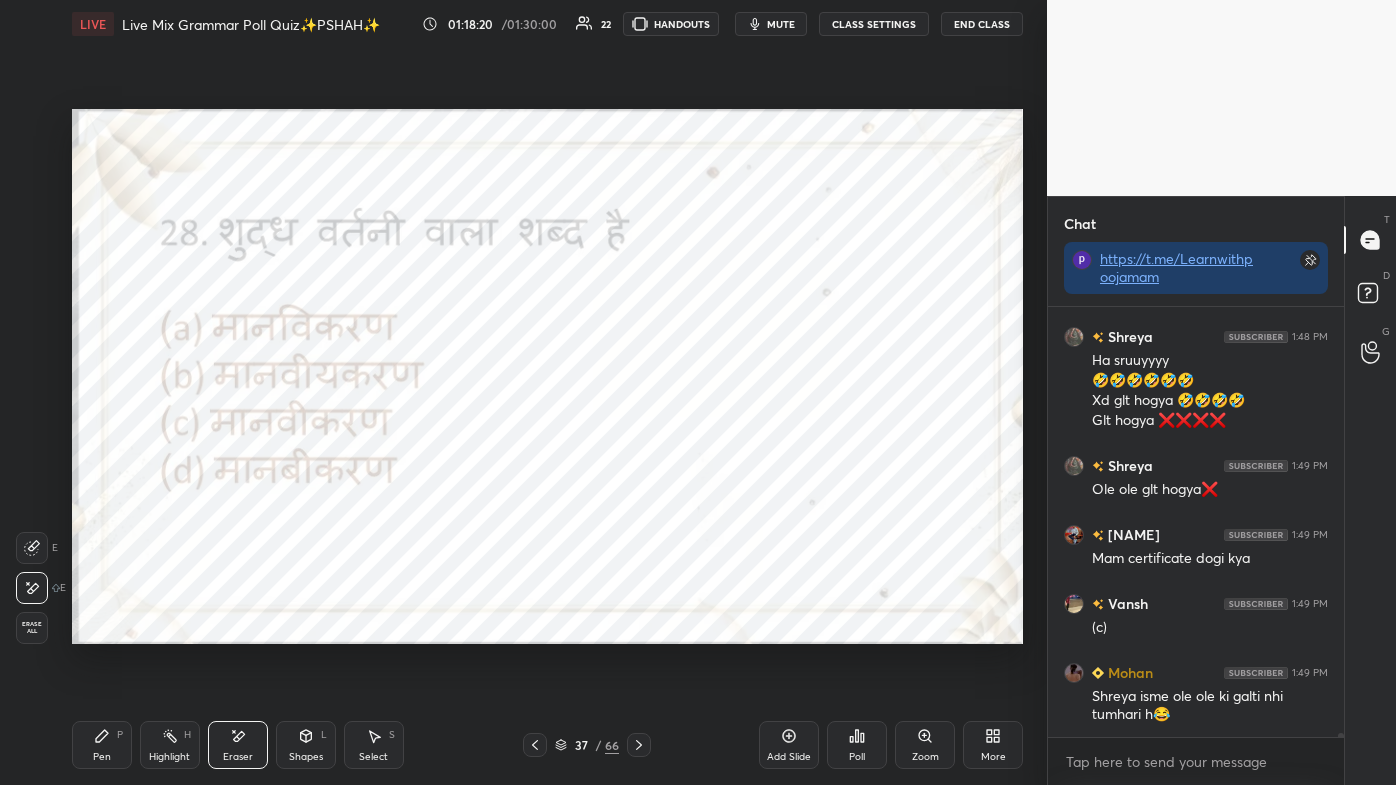click on "Pen P" at bounding box center (102, 745) 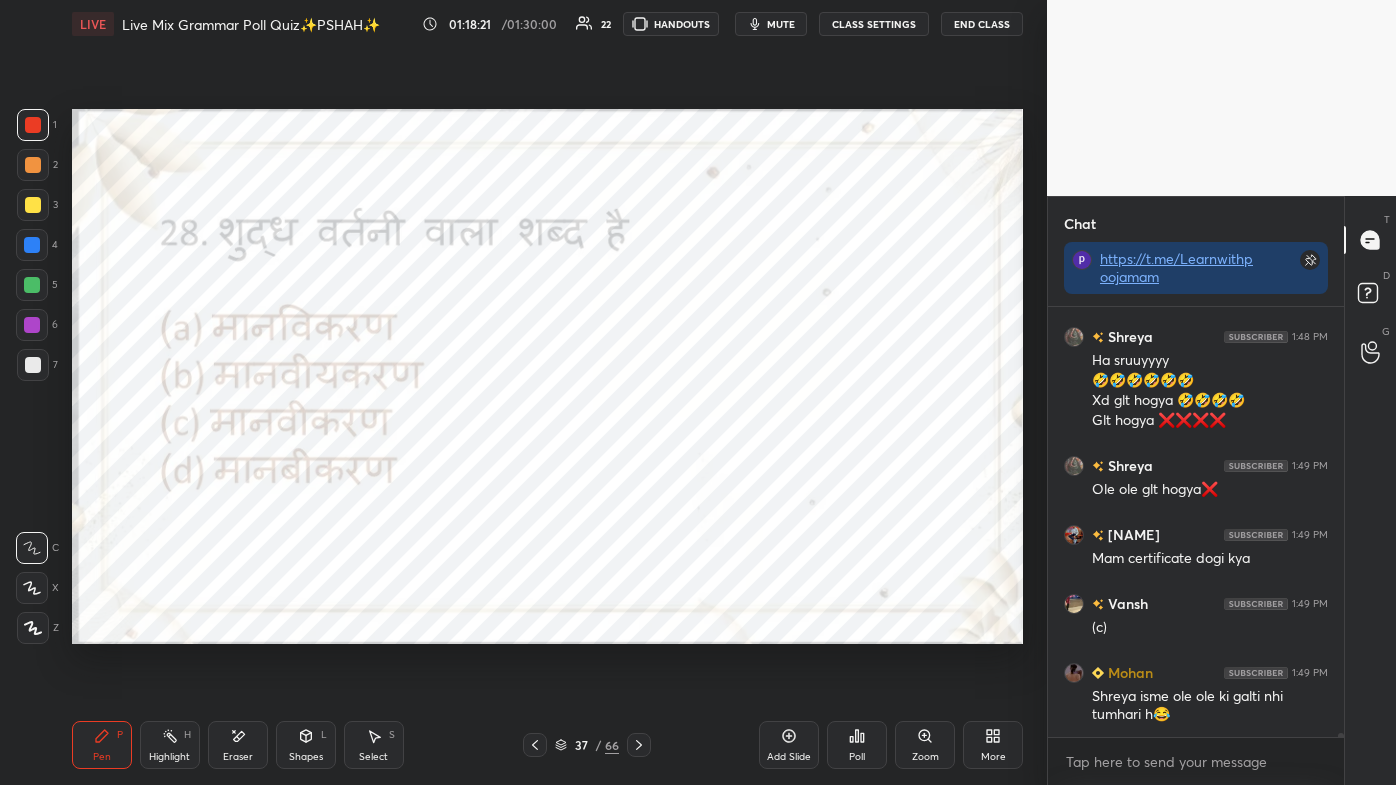 click 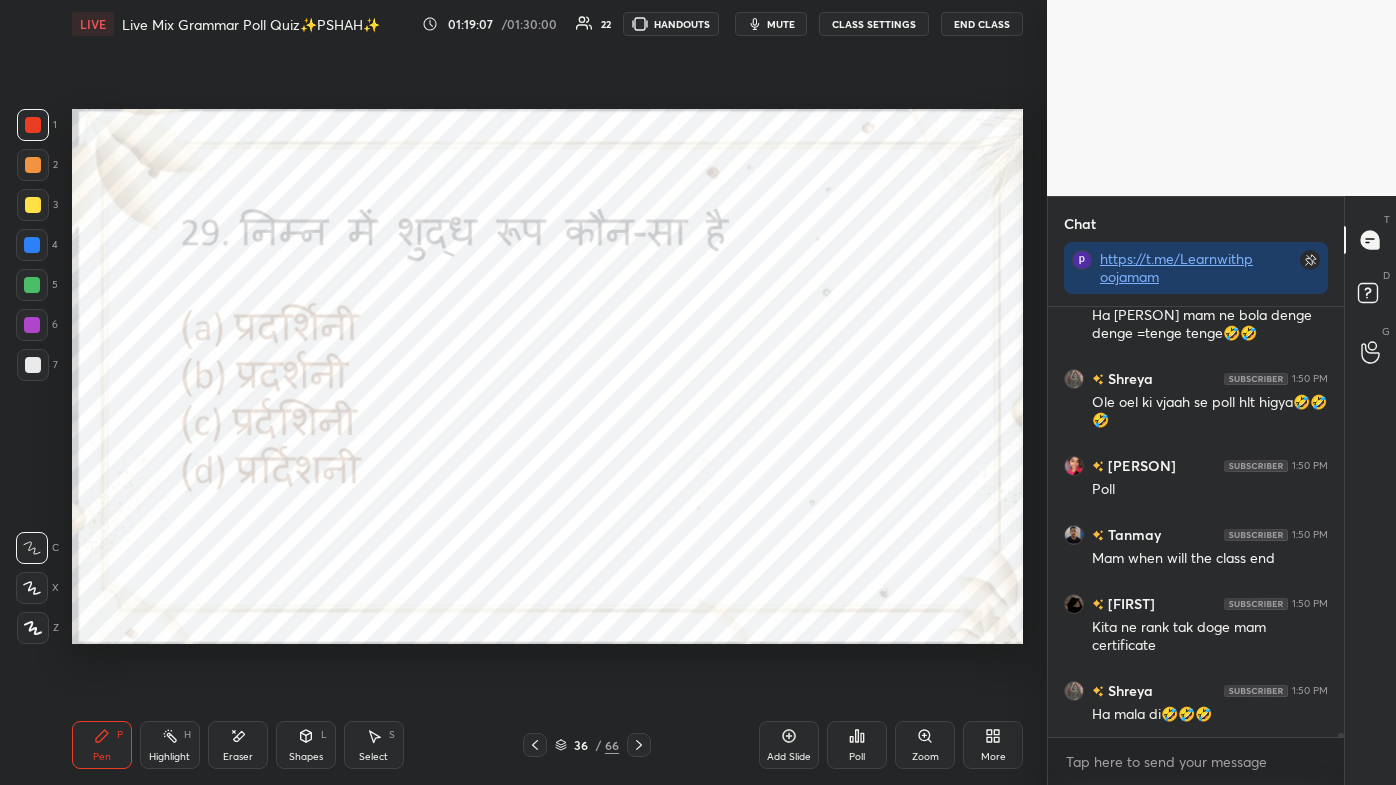 scroll, scrollTop: 52296, scrollLeft: 0, axis: vertical 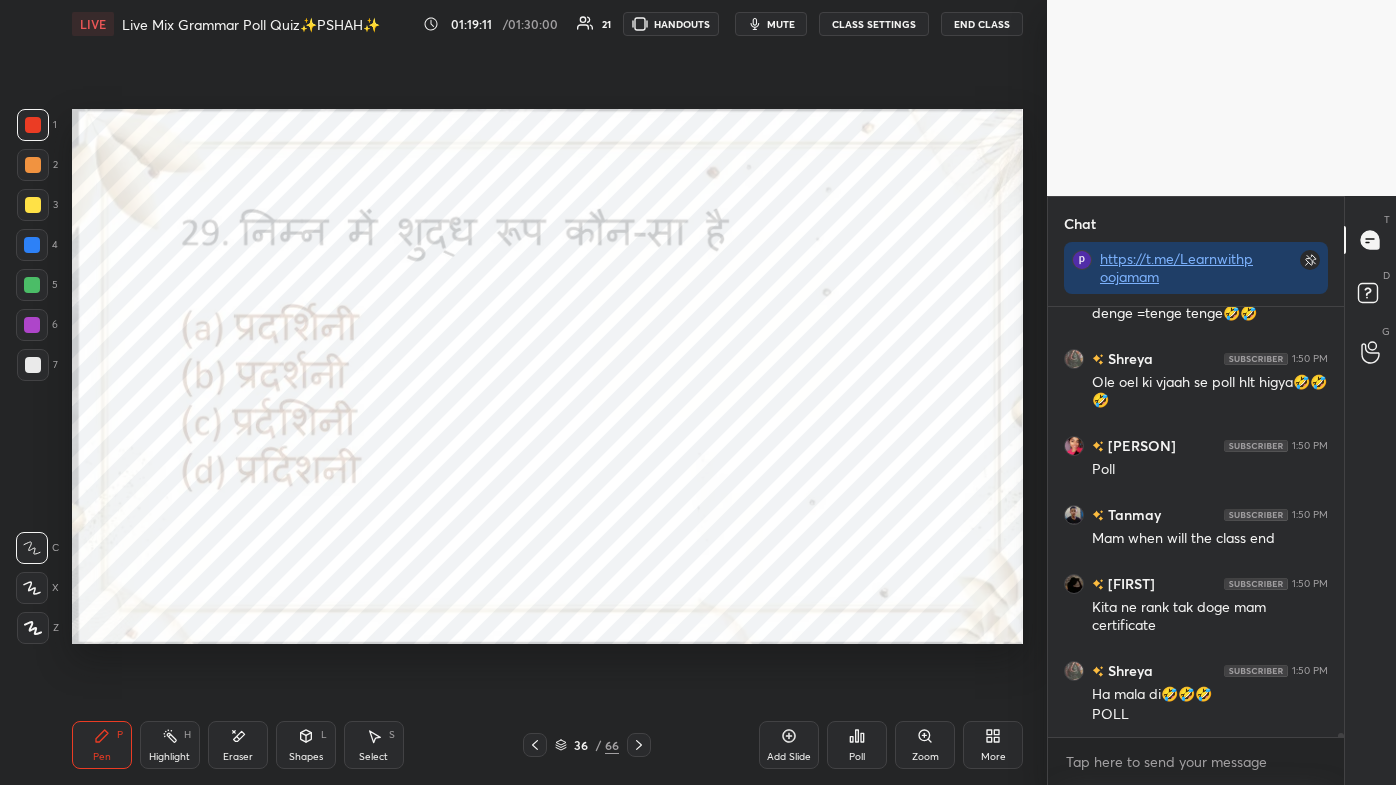 click on "Poll" at bounding box center (857, 745) 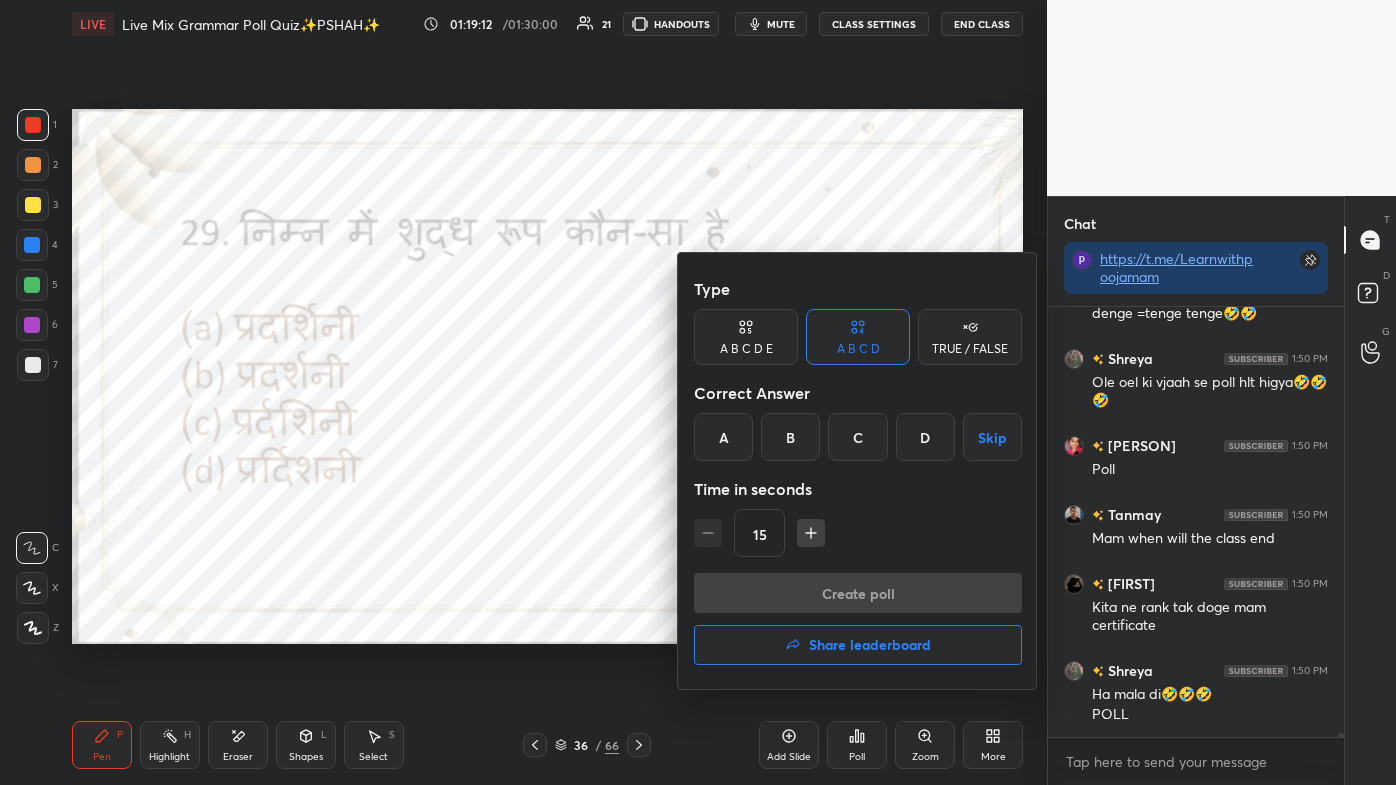 click on "B" at bounding box center [790, 437] 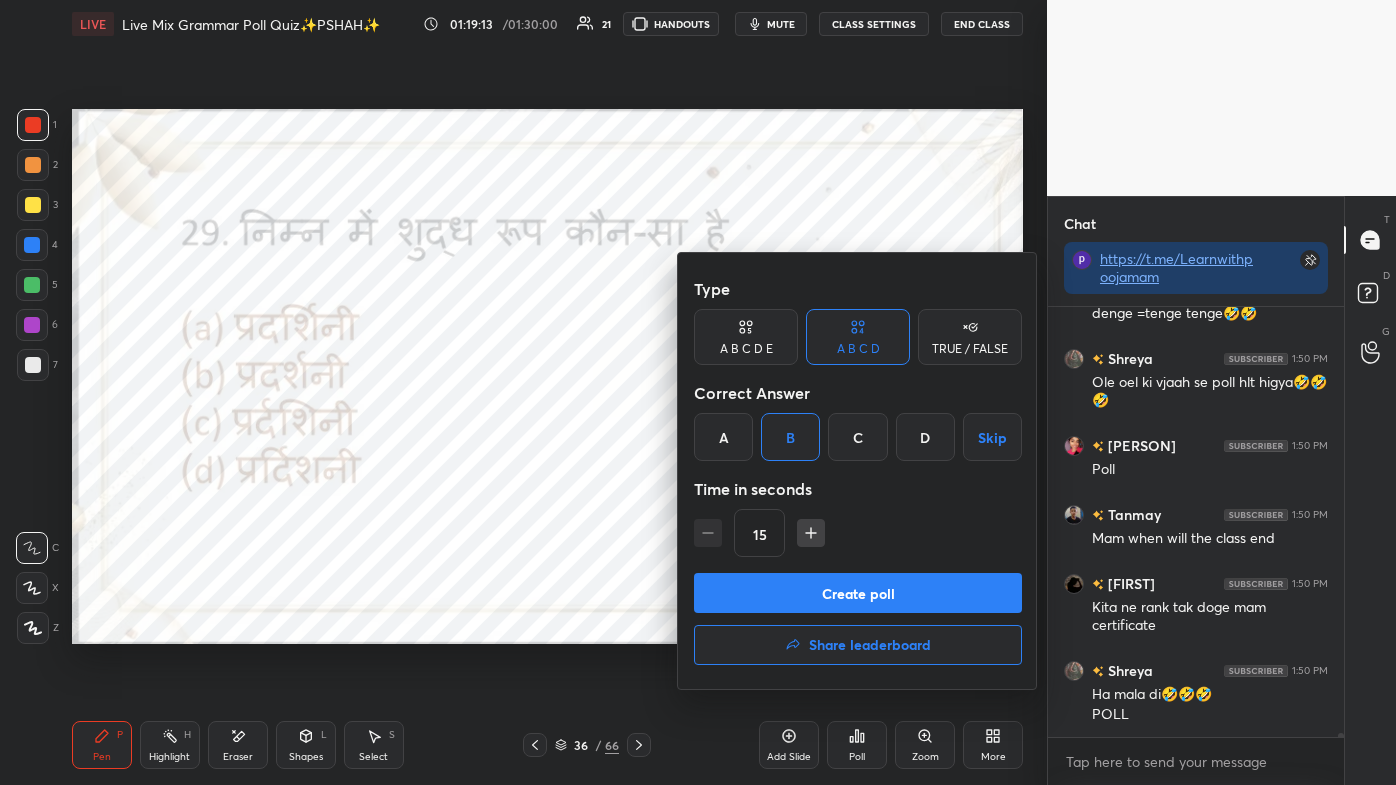 click on "Create poll" at bounding box center (858, 593) 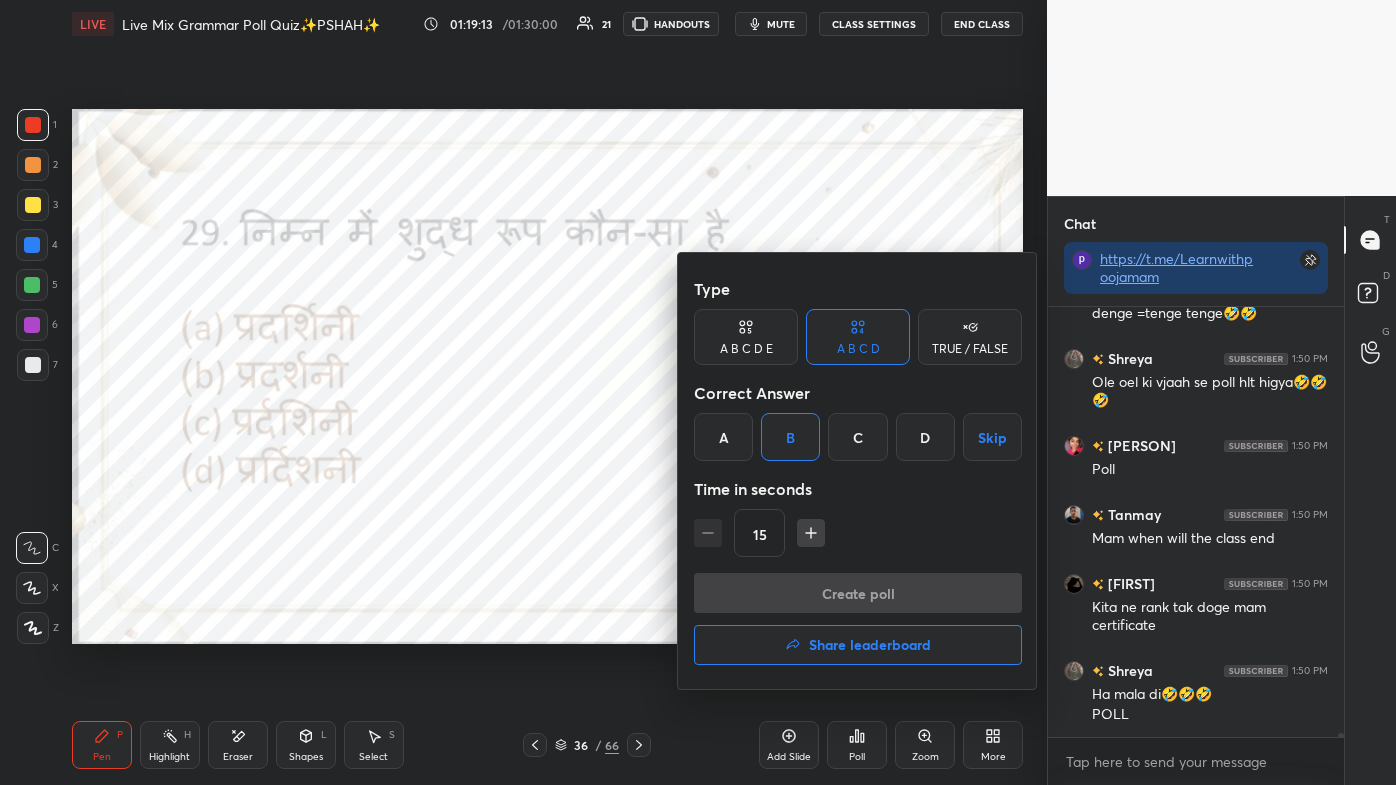 scroll, scrollTop: 386, scrollLeft: 290, axis: both 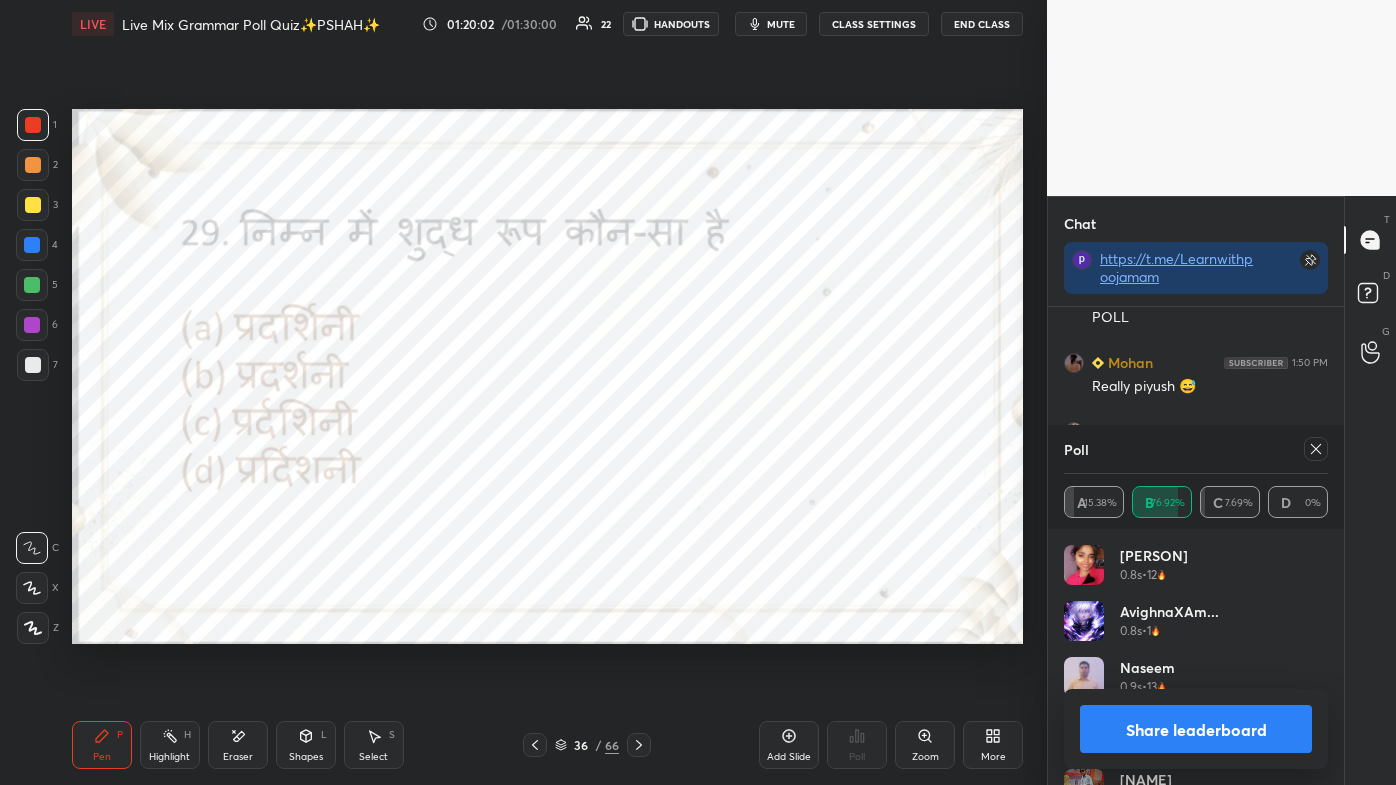 click at bounding box center [535, 745] 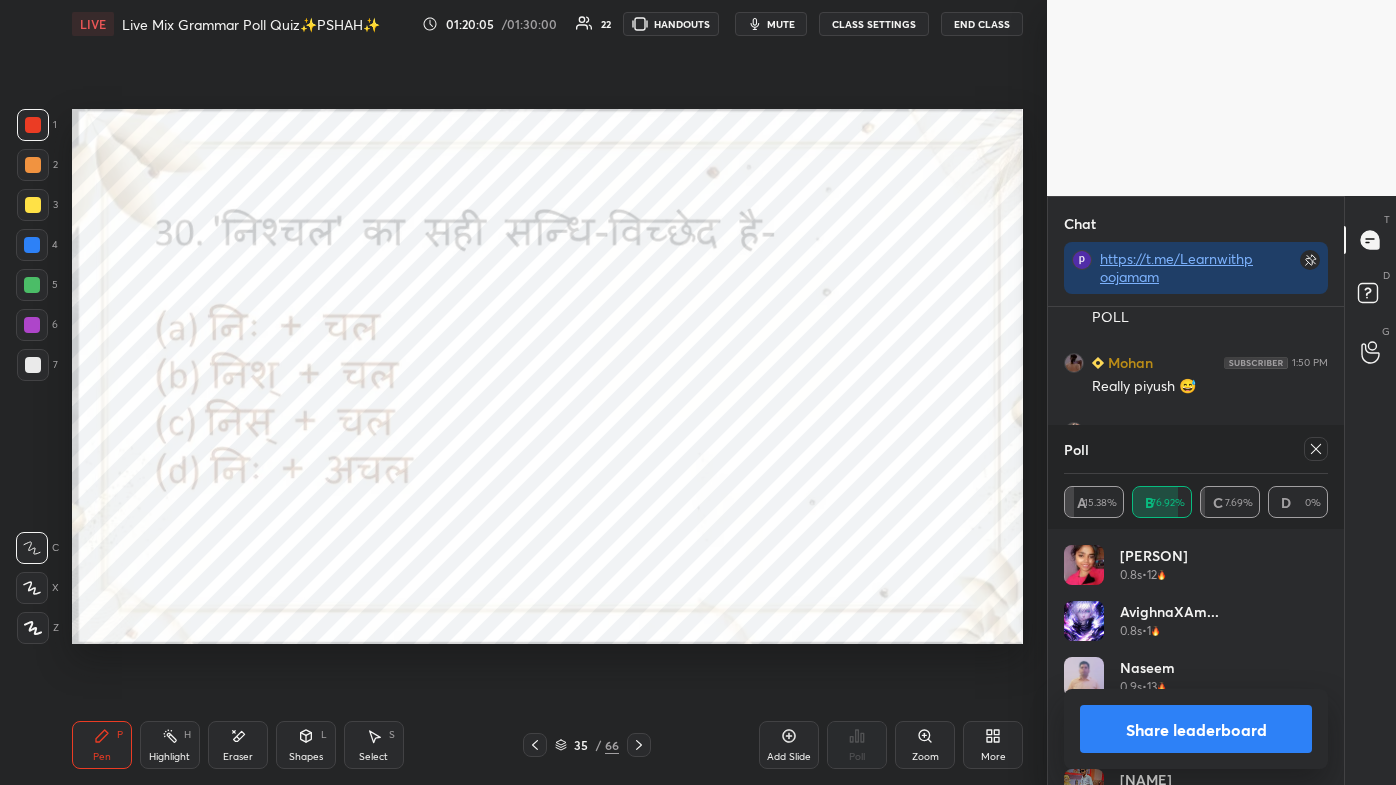 scroll, scrollTop: 52237, scrollLeft: 0, axis: vertical 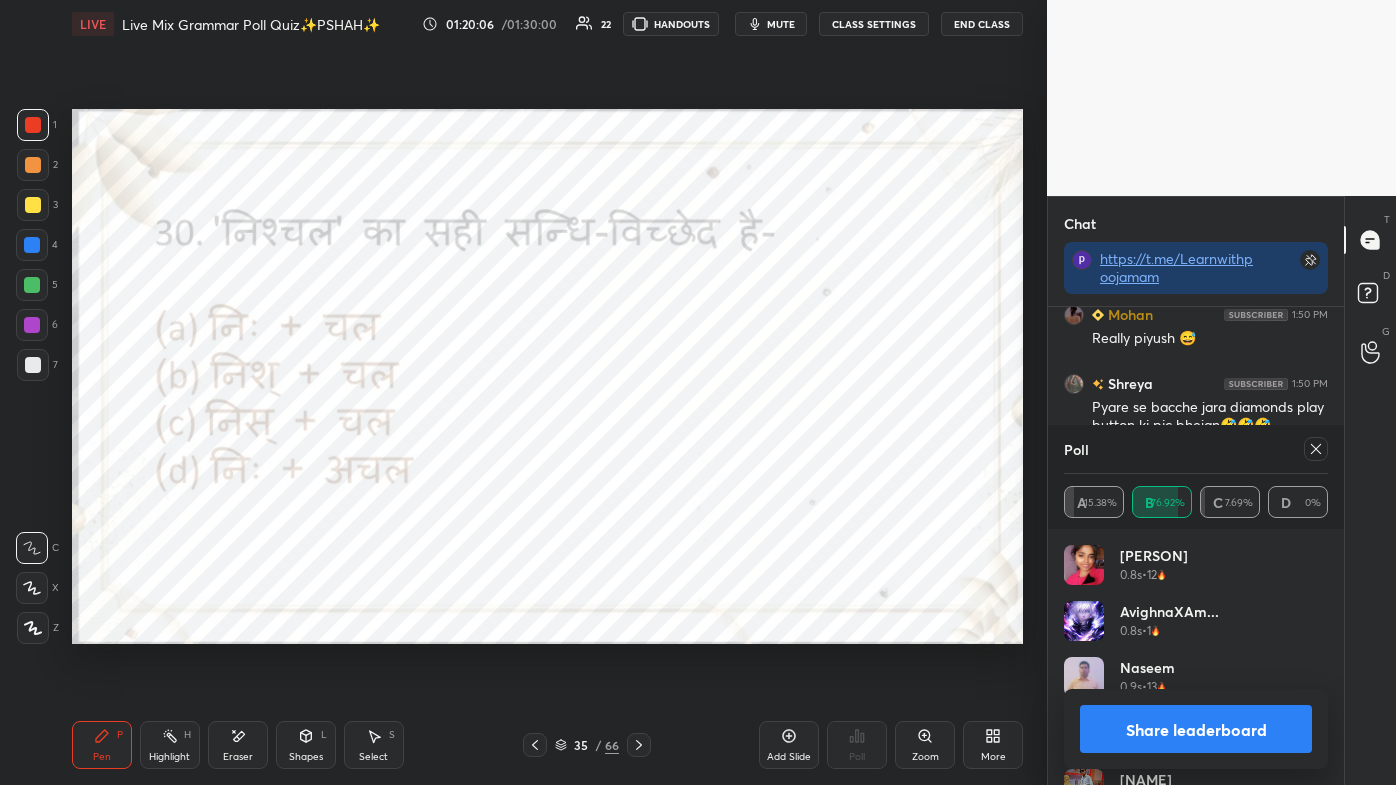 click 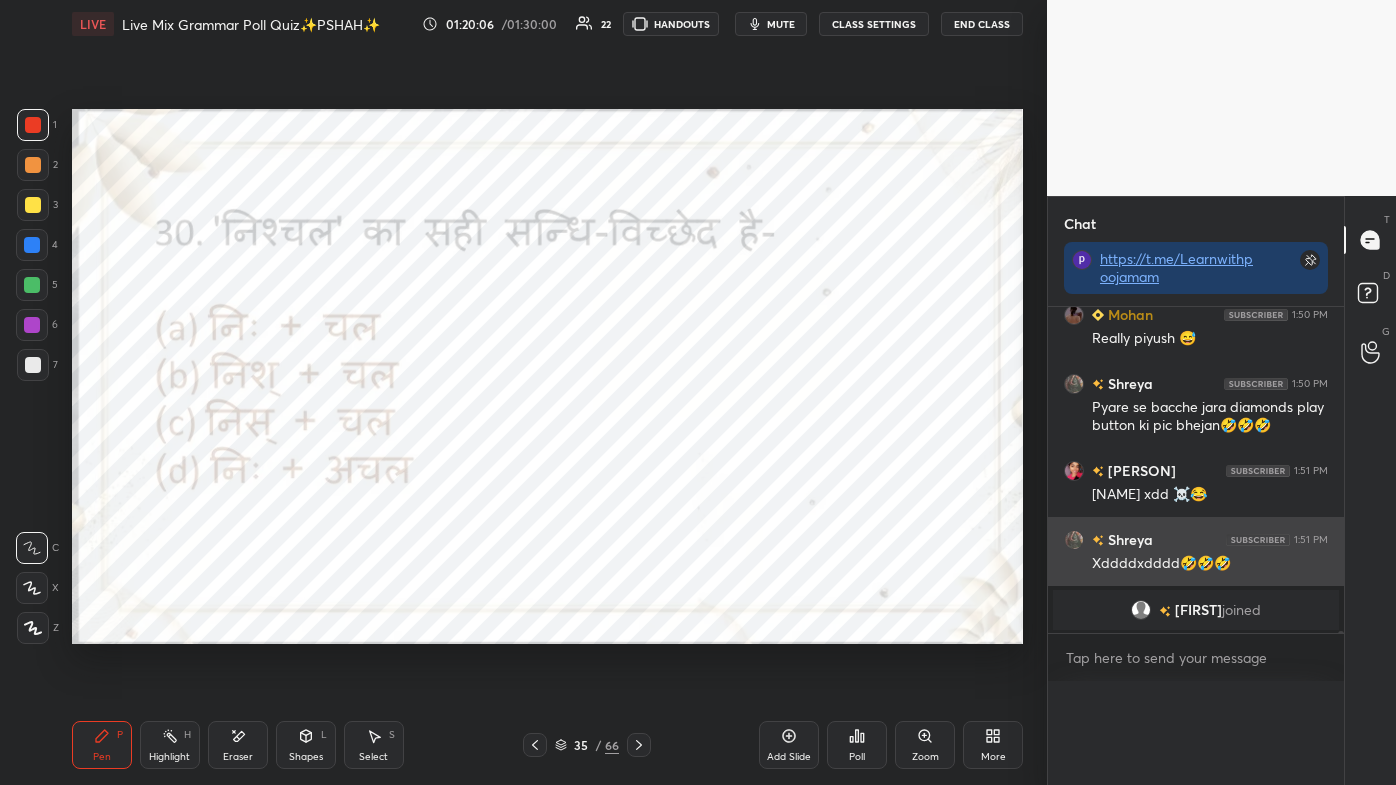scroll, scrollTop: 2, scrollLeft: 258, axis: both 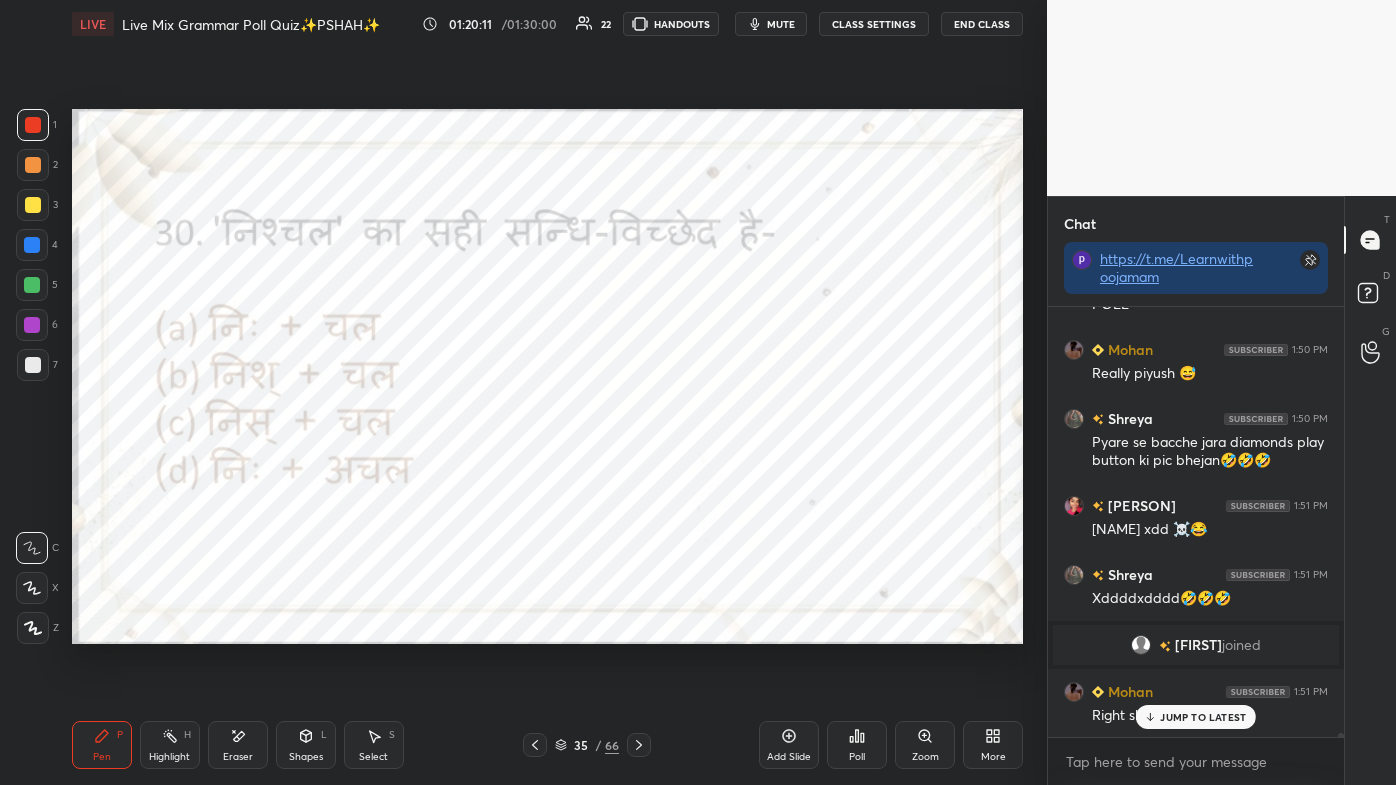 click on "JUMP TO LATEST" at bounding box center [1196, 717] 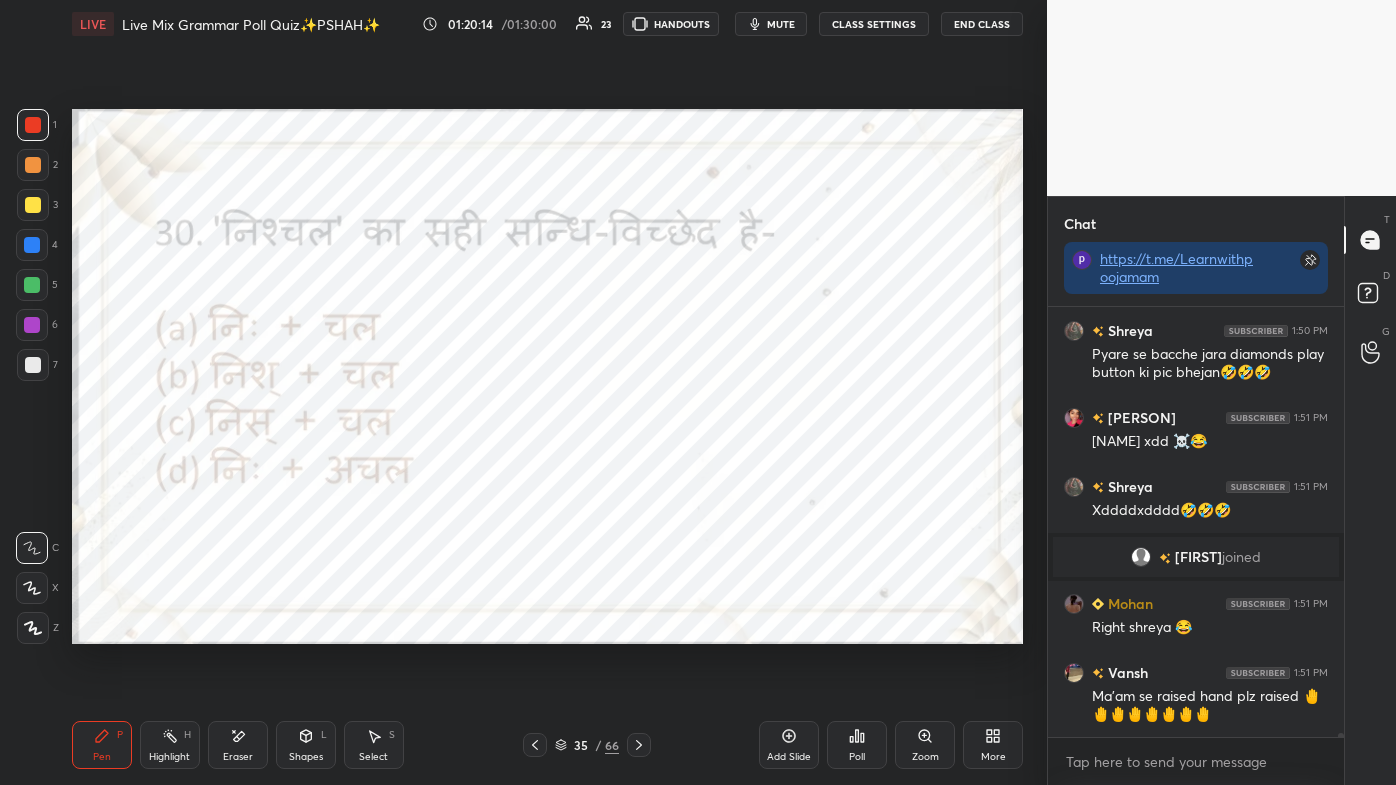scroll, scrollTop: 52376, scrollLeft: 0, axis: vertical 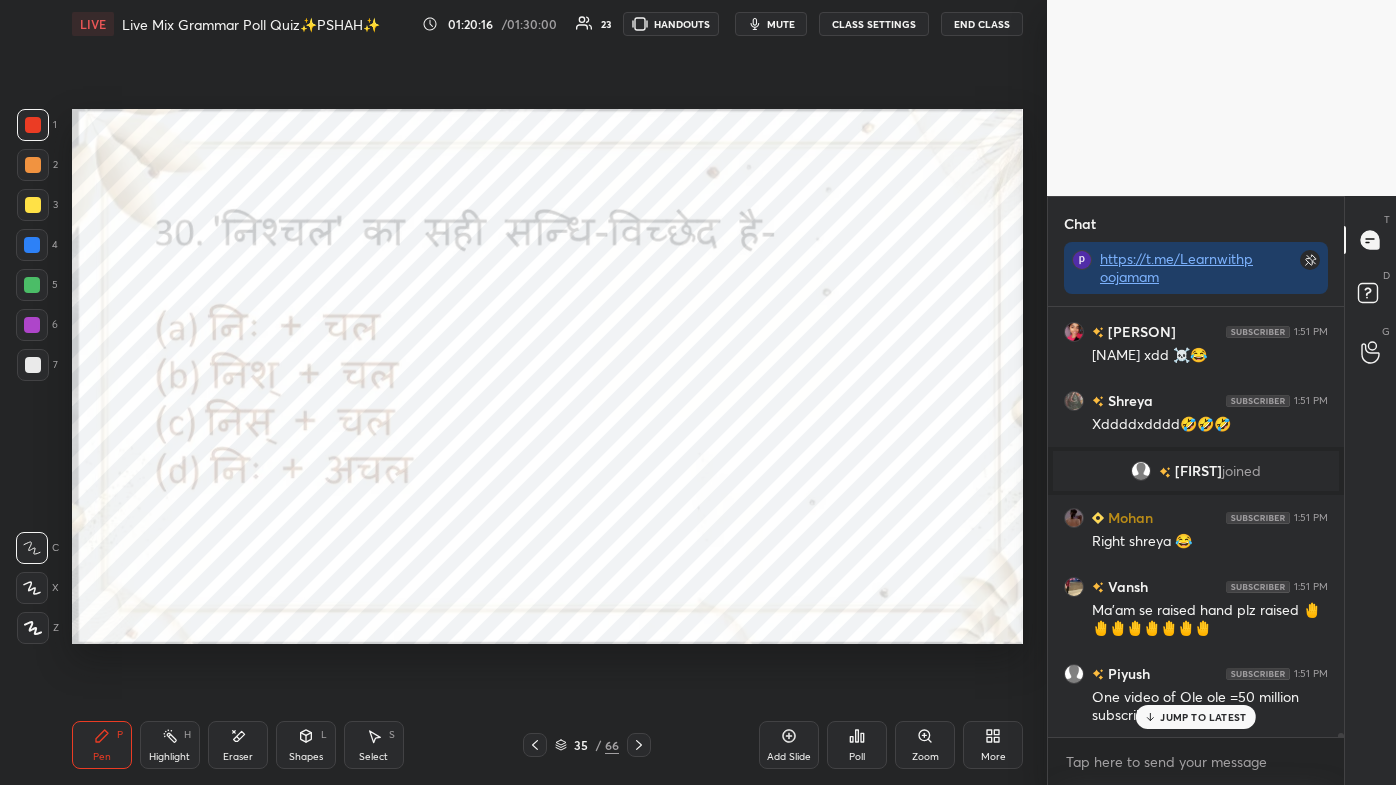 click on "JUMP TO LATEST" at bounding box center (1203, 717) 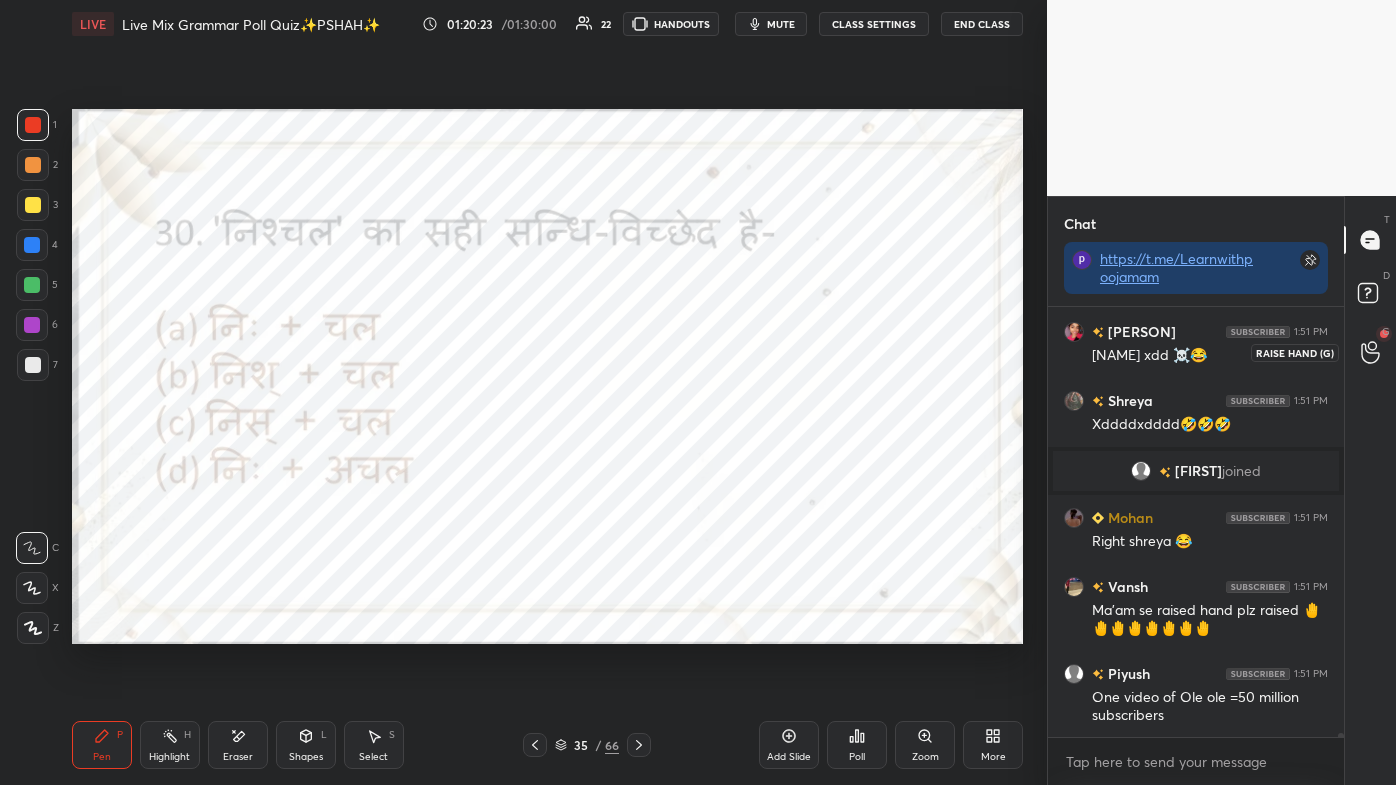 click 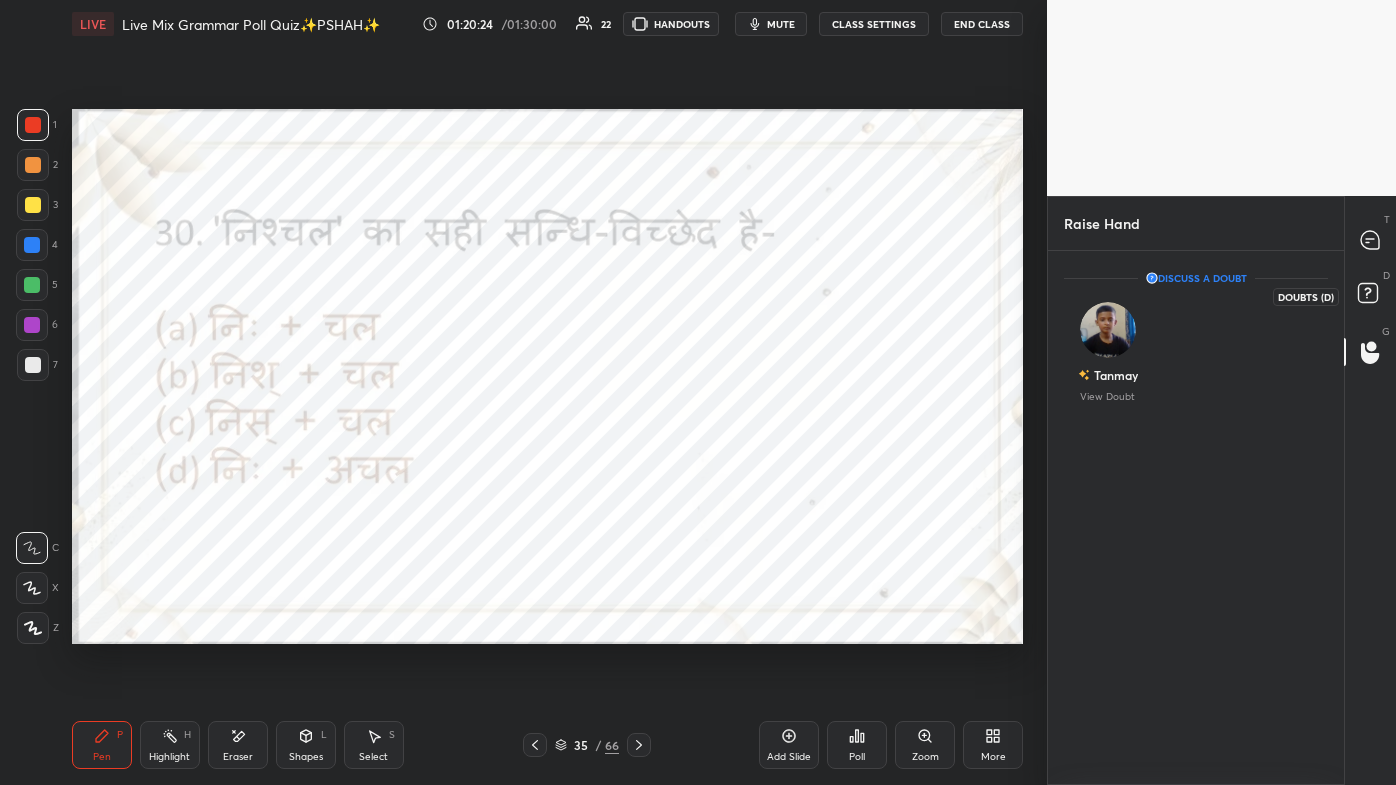 click 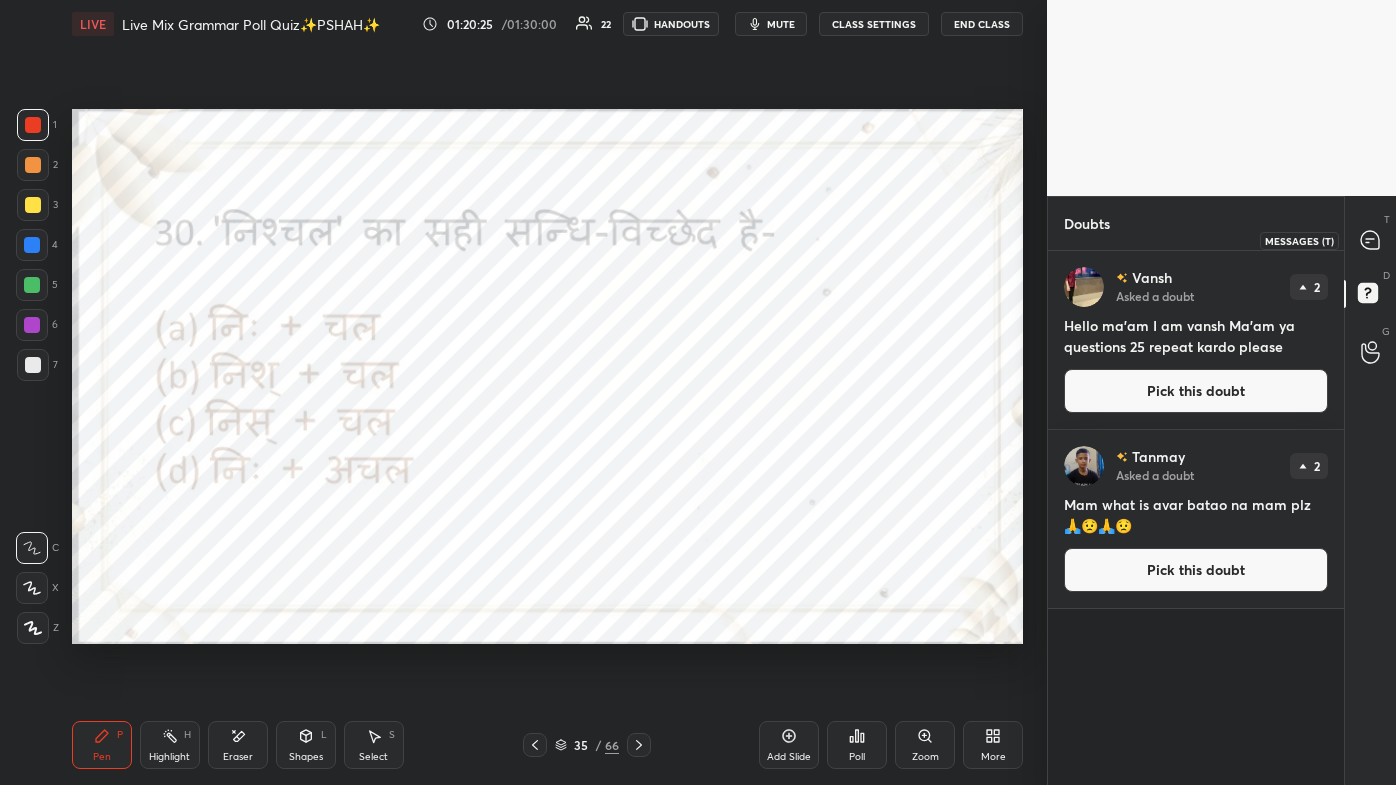 click 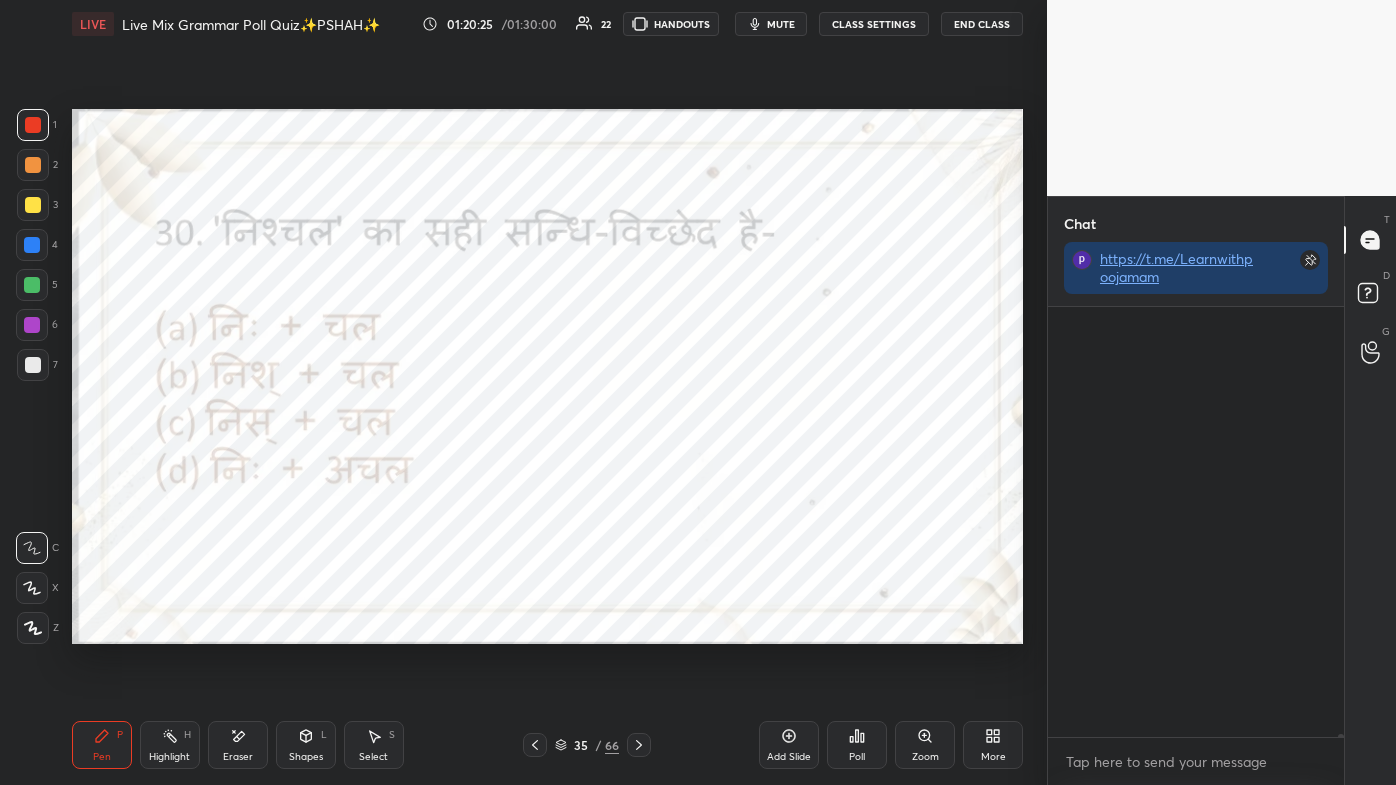 scroll, scrollTop: 472, scrollLeft: 290, axis: both 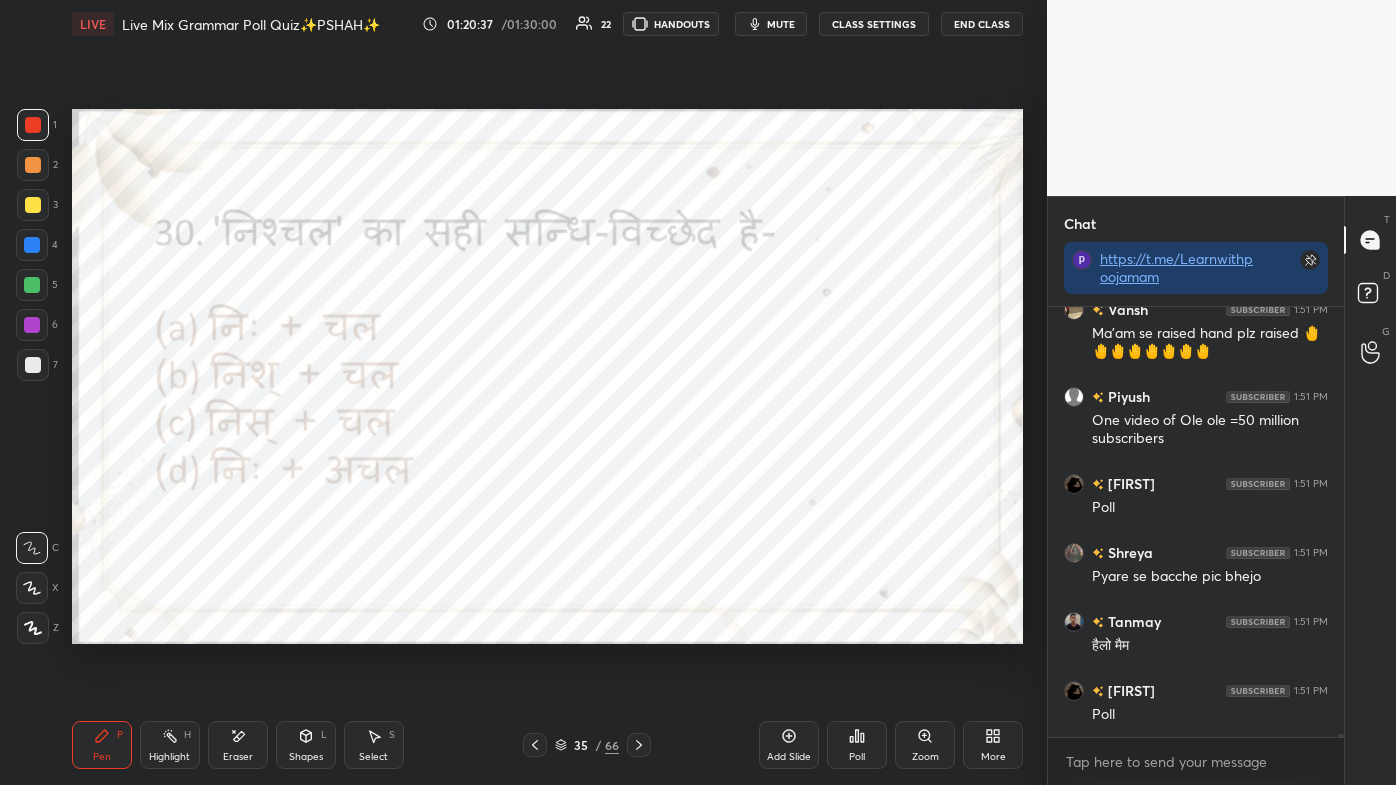 click on "Eraser" at bounding box center [238, 745] 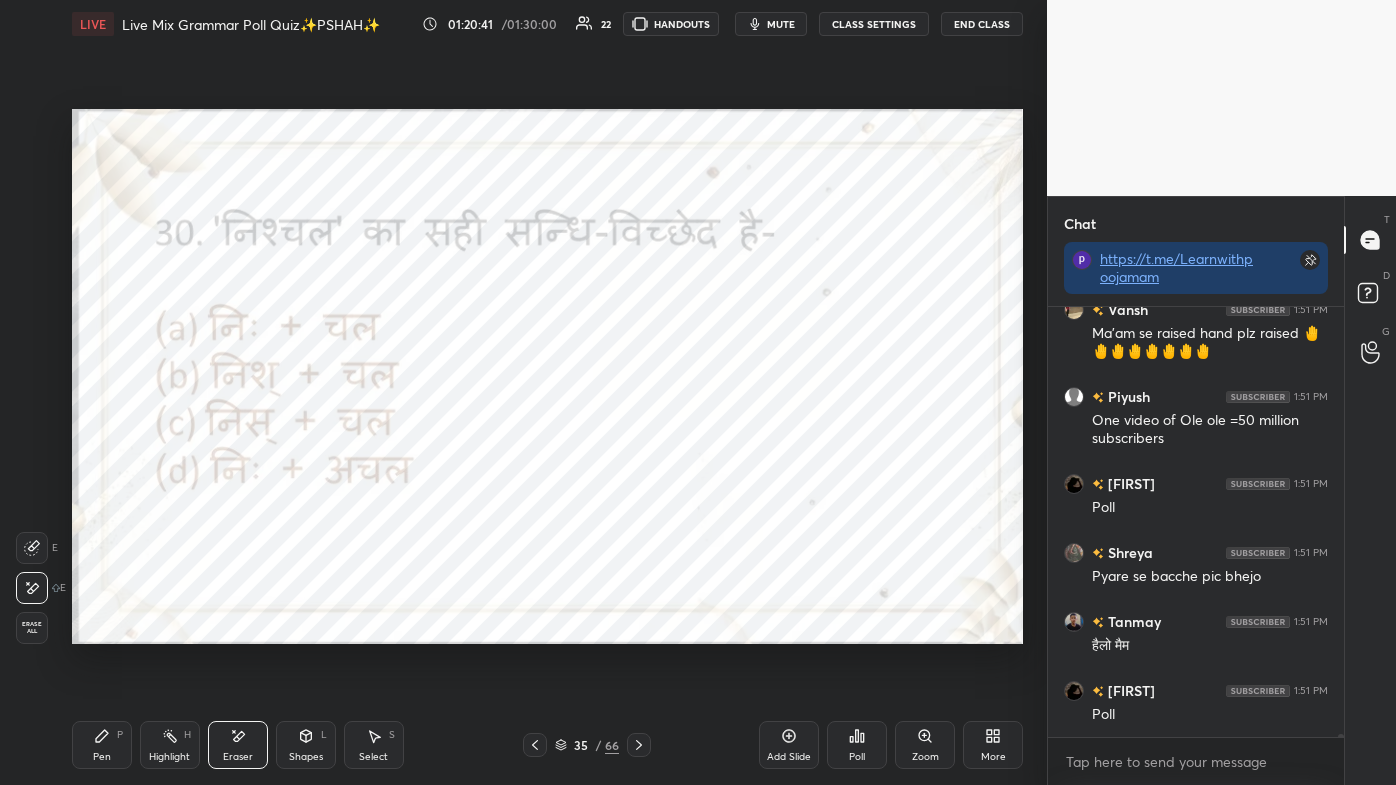 click on "Pen P" at bounding box center (102, 745) 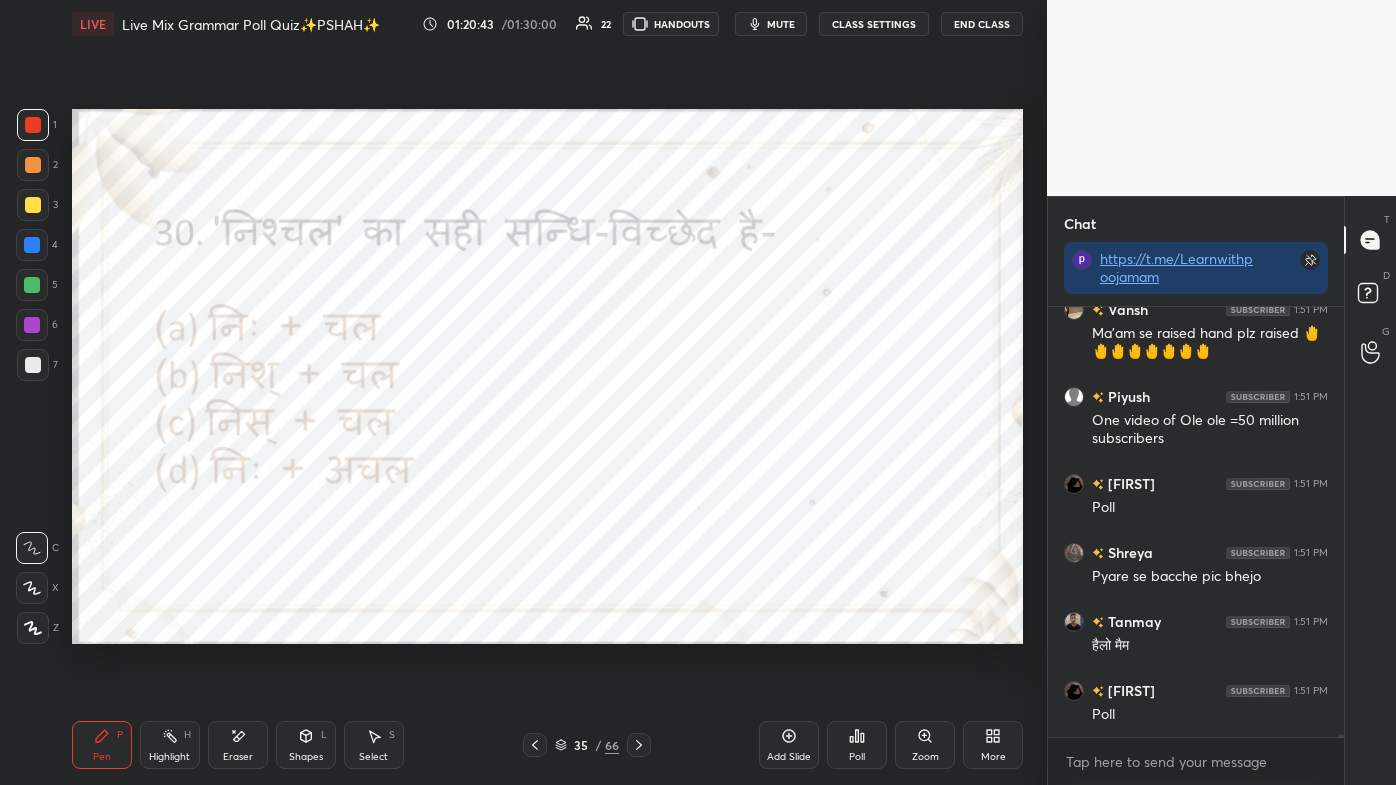 click on "Poll" at bounding box center (857, 745) 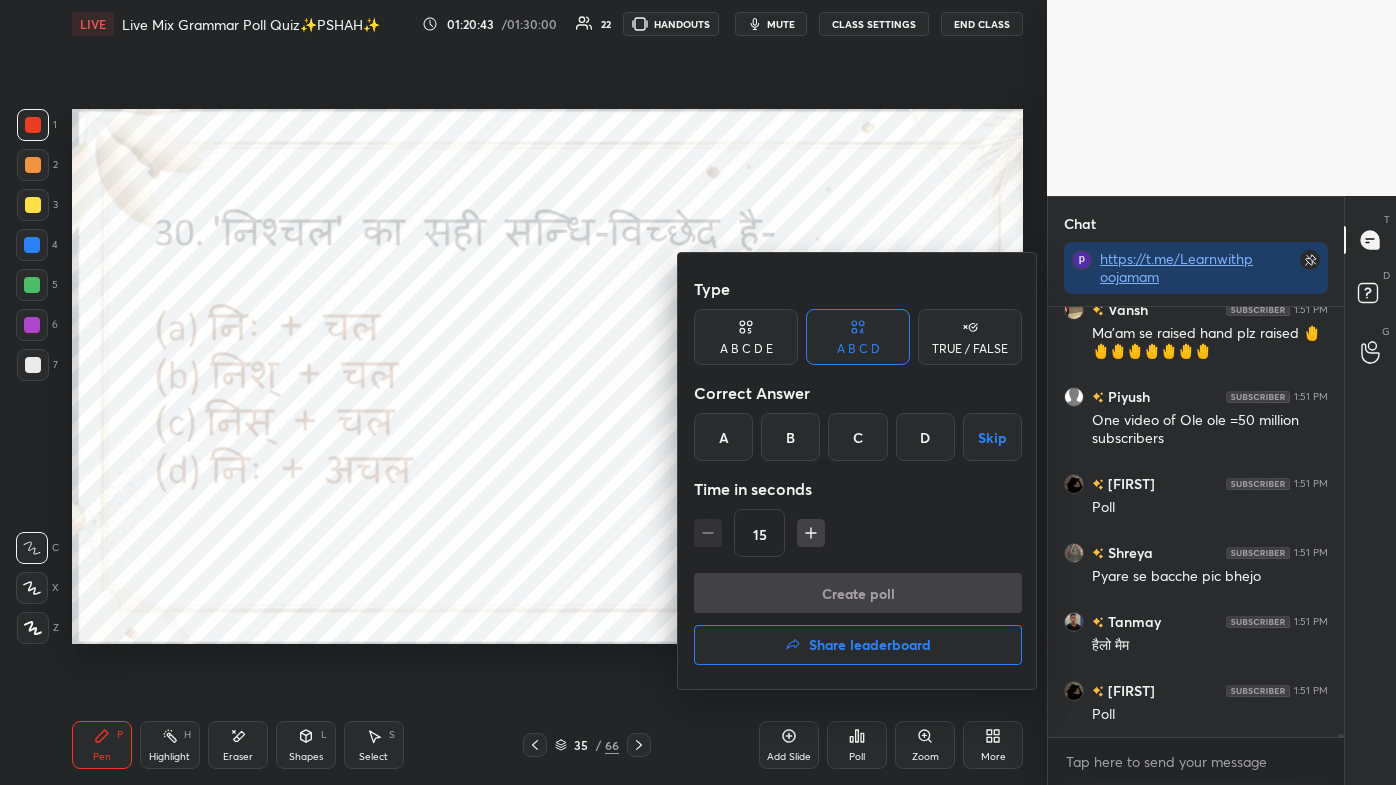 click on "A" at bounding box center [723, 437] 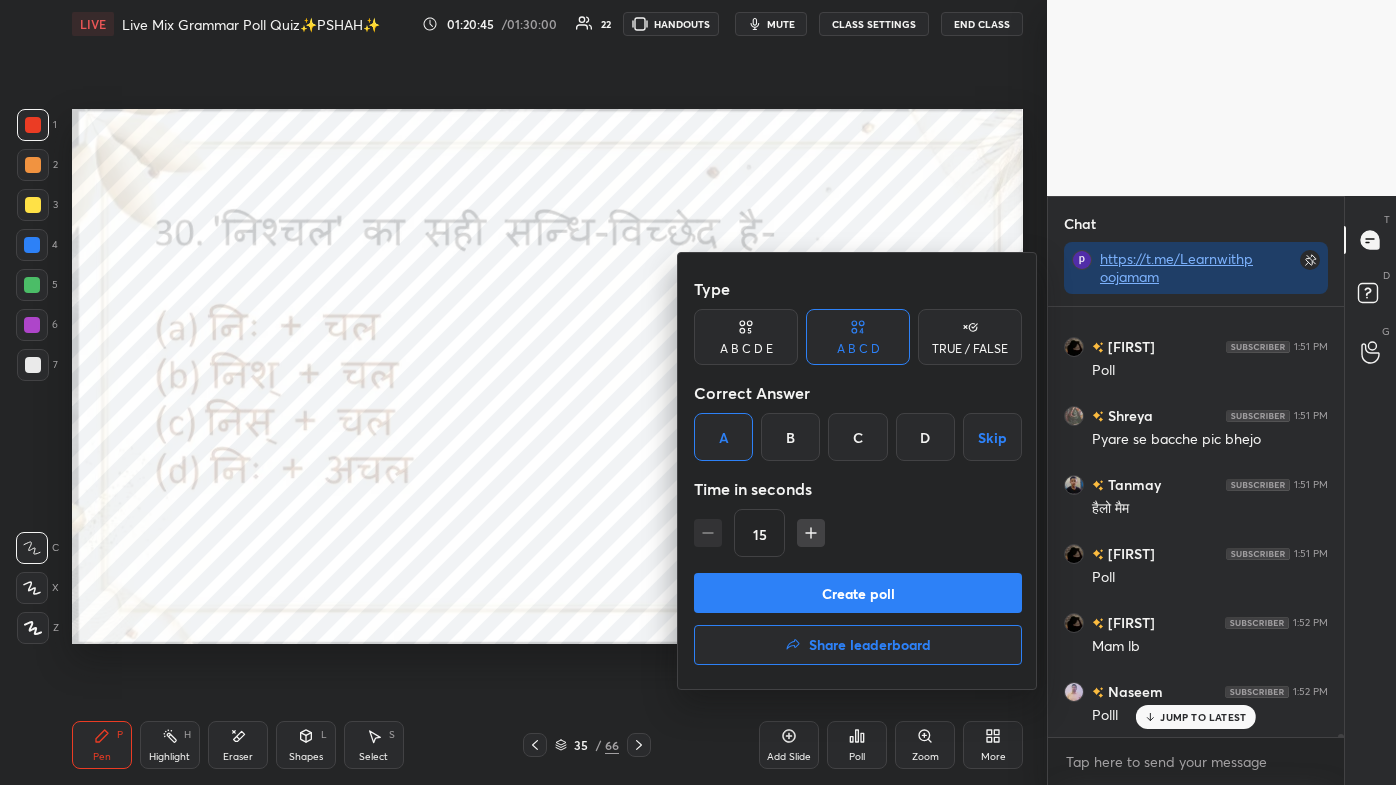 click on "Create poll" at bounding box center (858, 593) 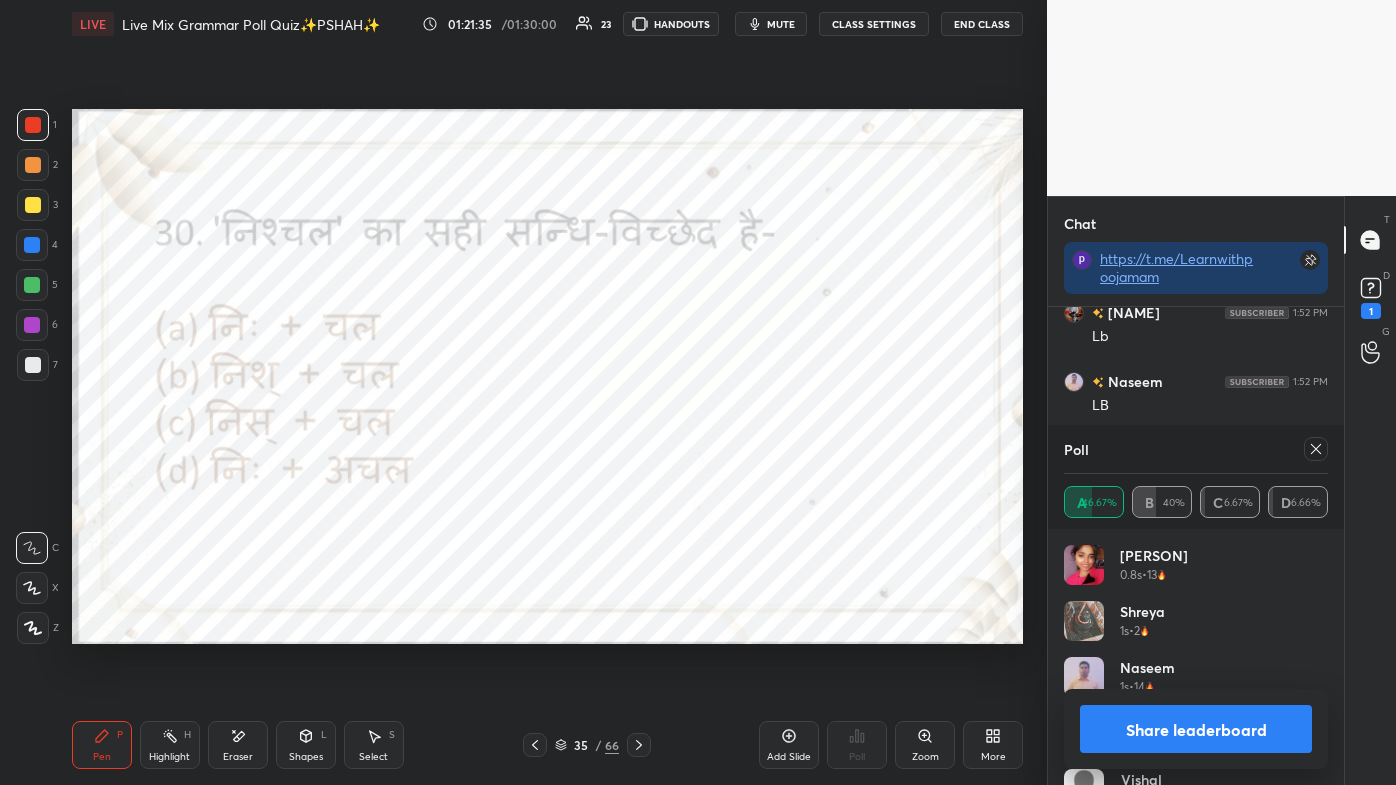scroll, scrollTop: 52976, scrollLeft: 0, axis: vertical 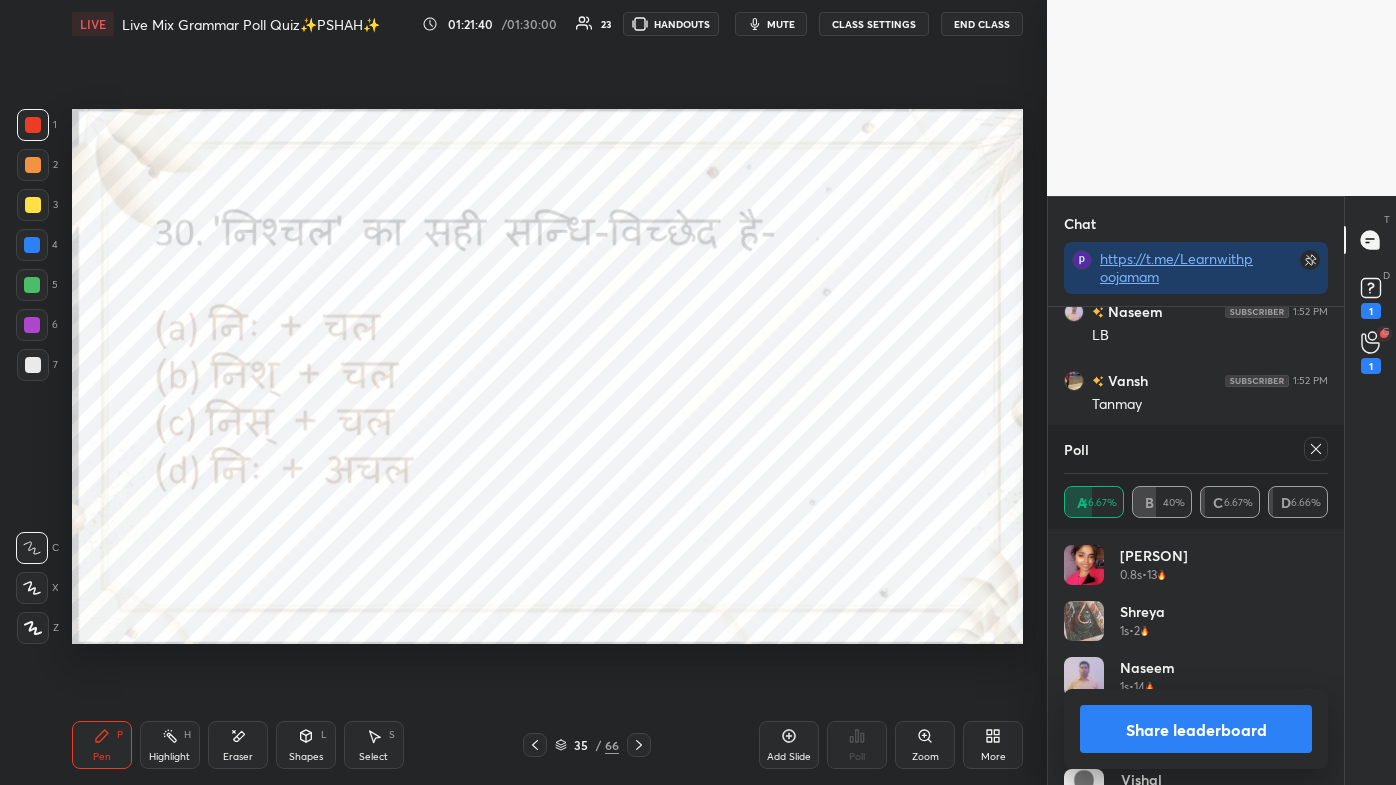 click at bounding box center (1316, 449) 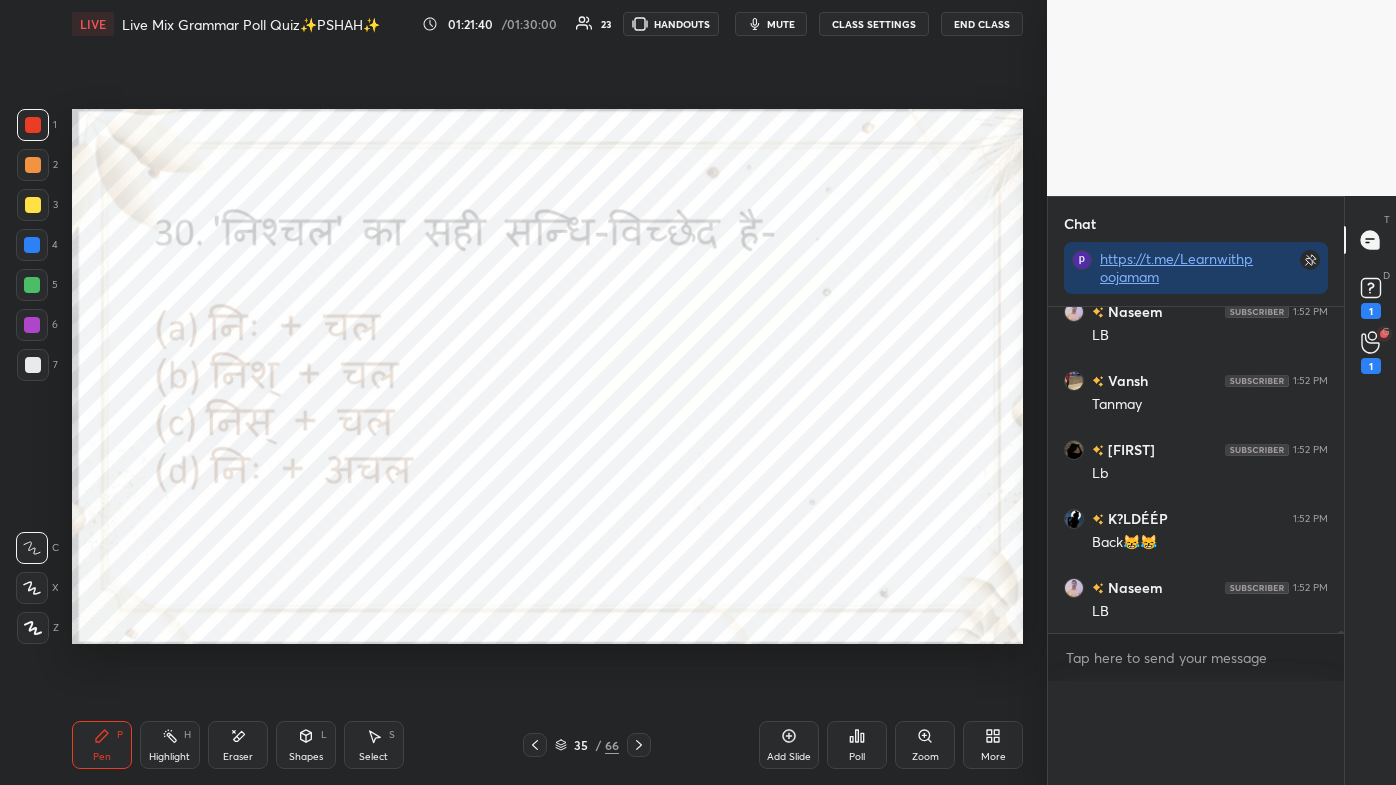 scroll, scrollTop: 0, scrollLeft: 0, axis: both 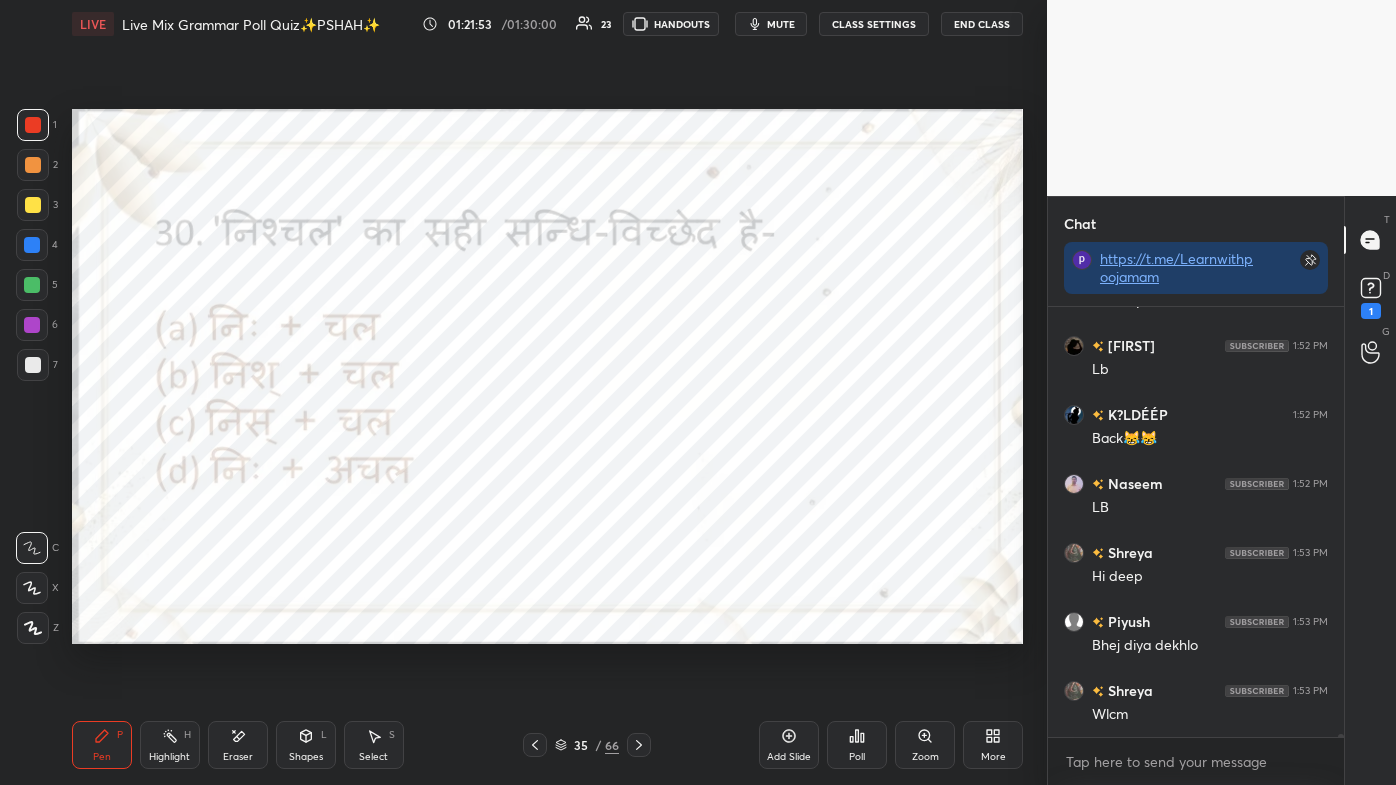 click on "Poll" at bounding box center [857, 745] 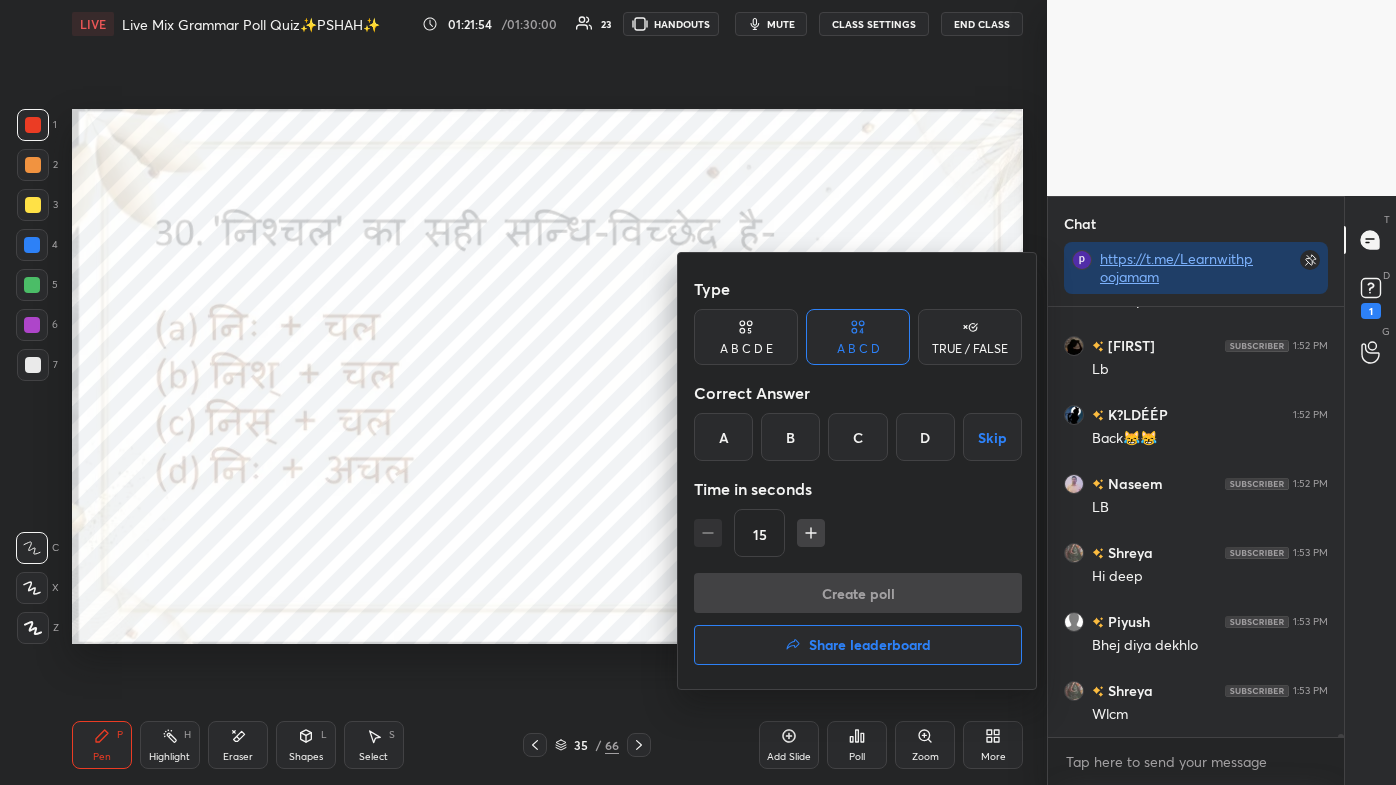 click on "Share leaderboard" at bounding box center (870, 645) 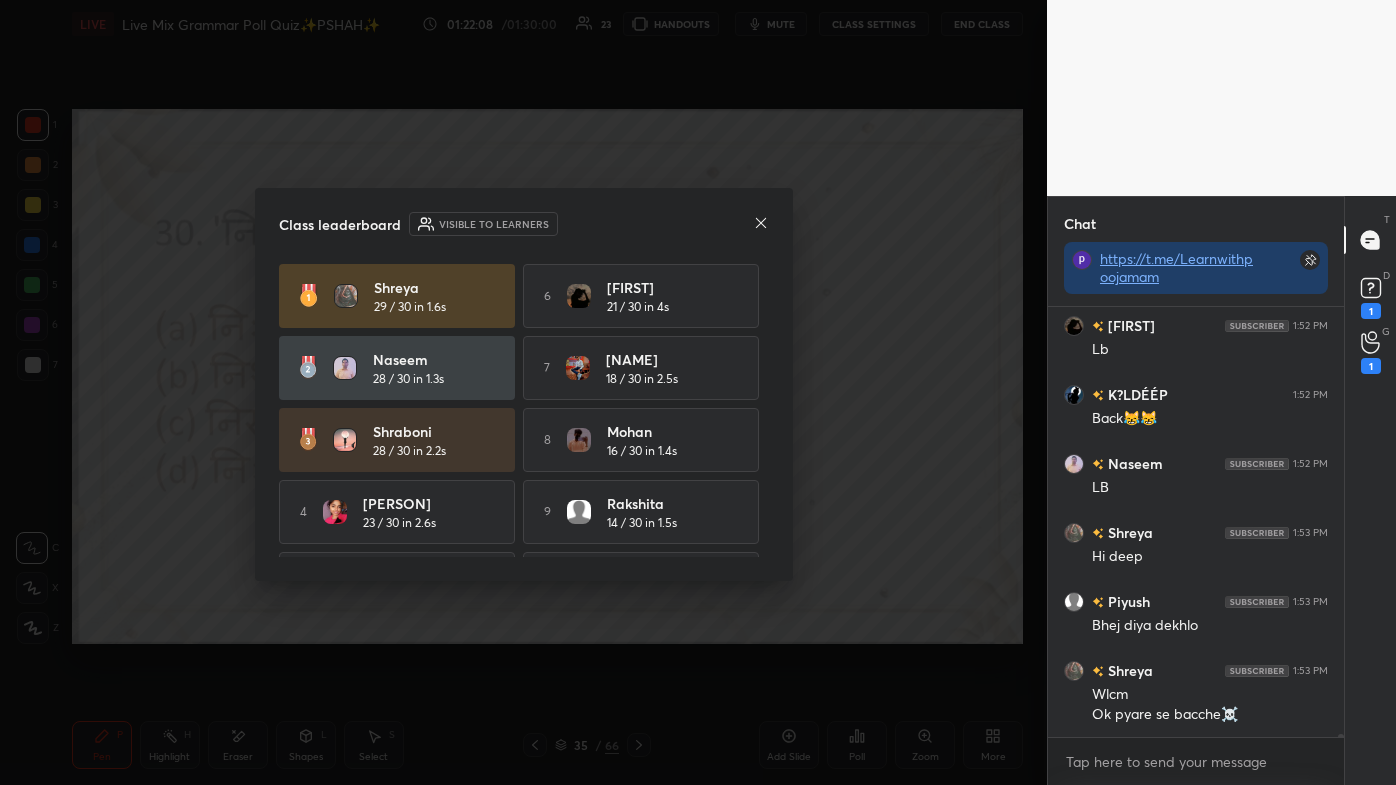 click 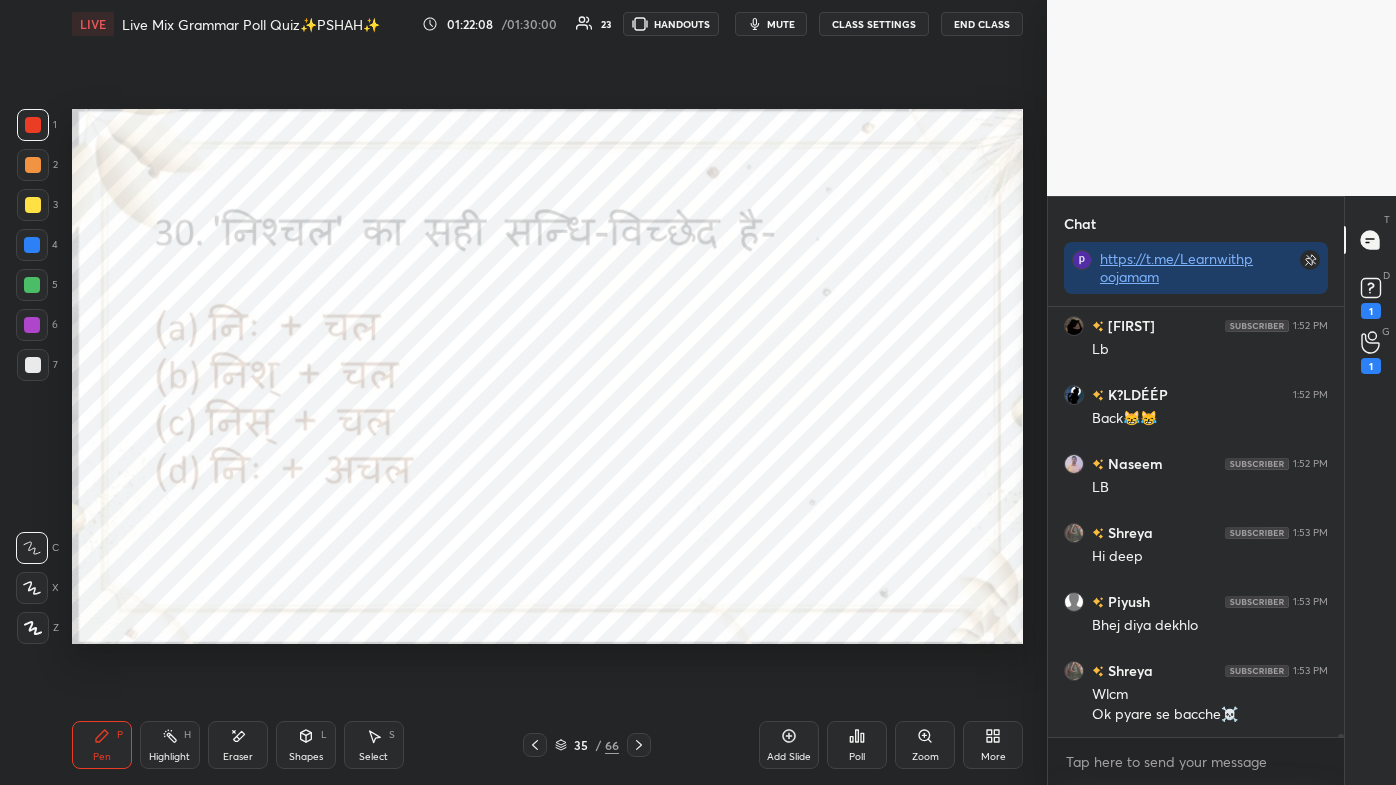 click on "More" at bounding box center (993, 745) 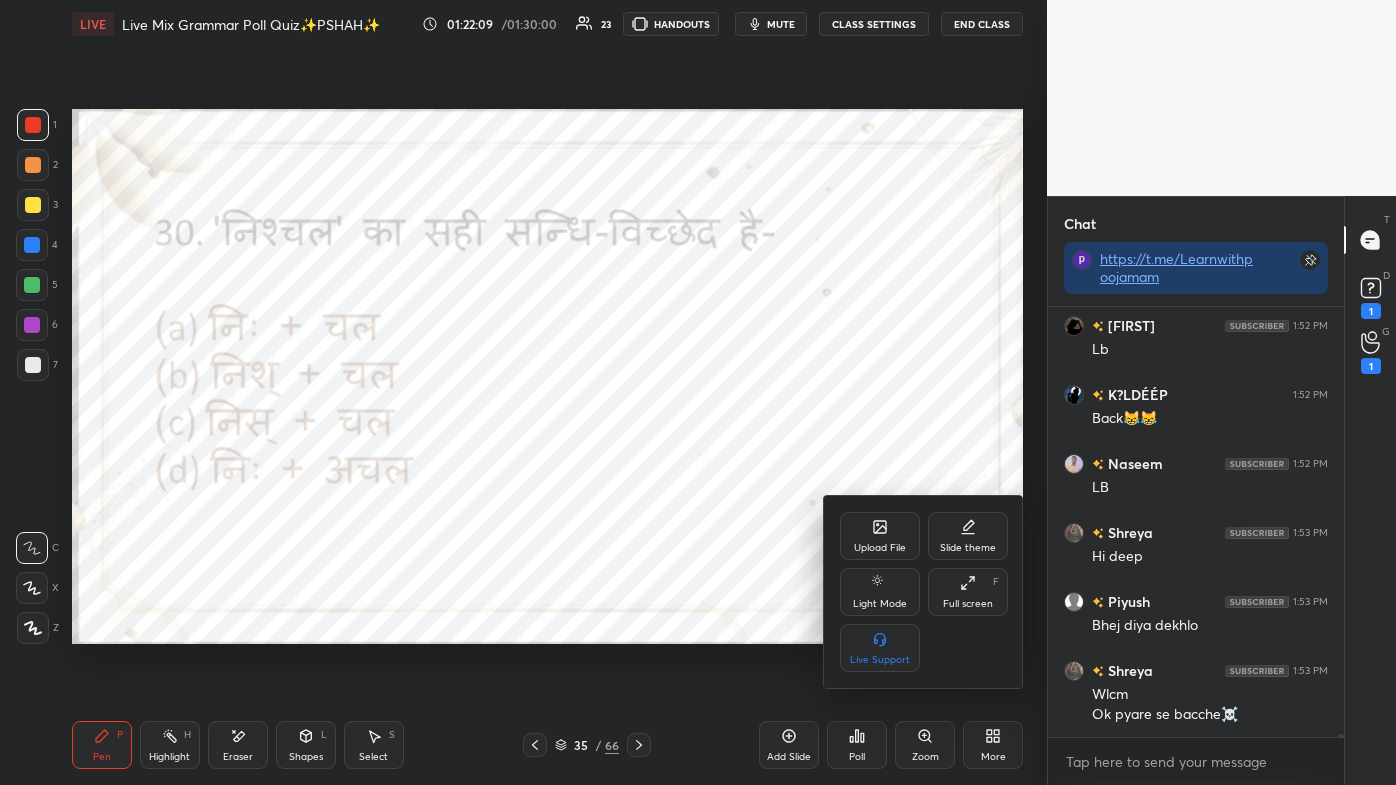 click on "Full screen" at bounding box center [968, 604] 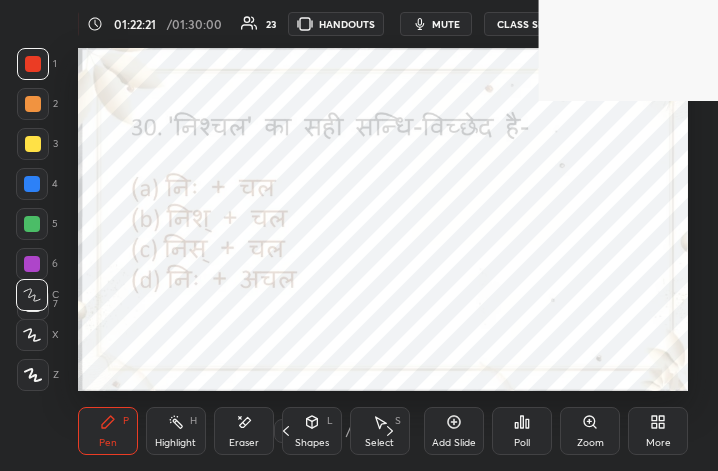 click 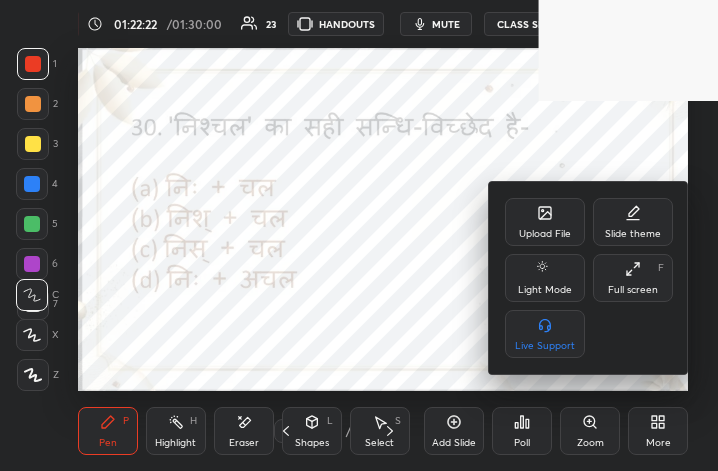 click on "Full screen" at bounding box center (633, 290) 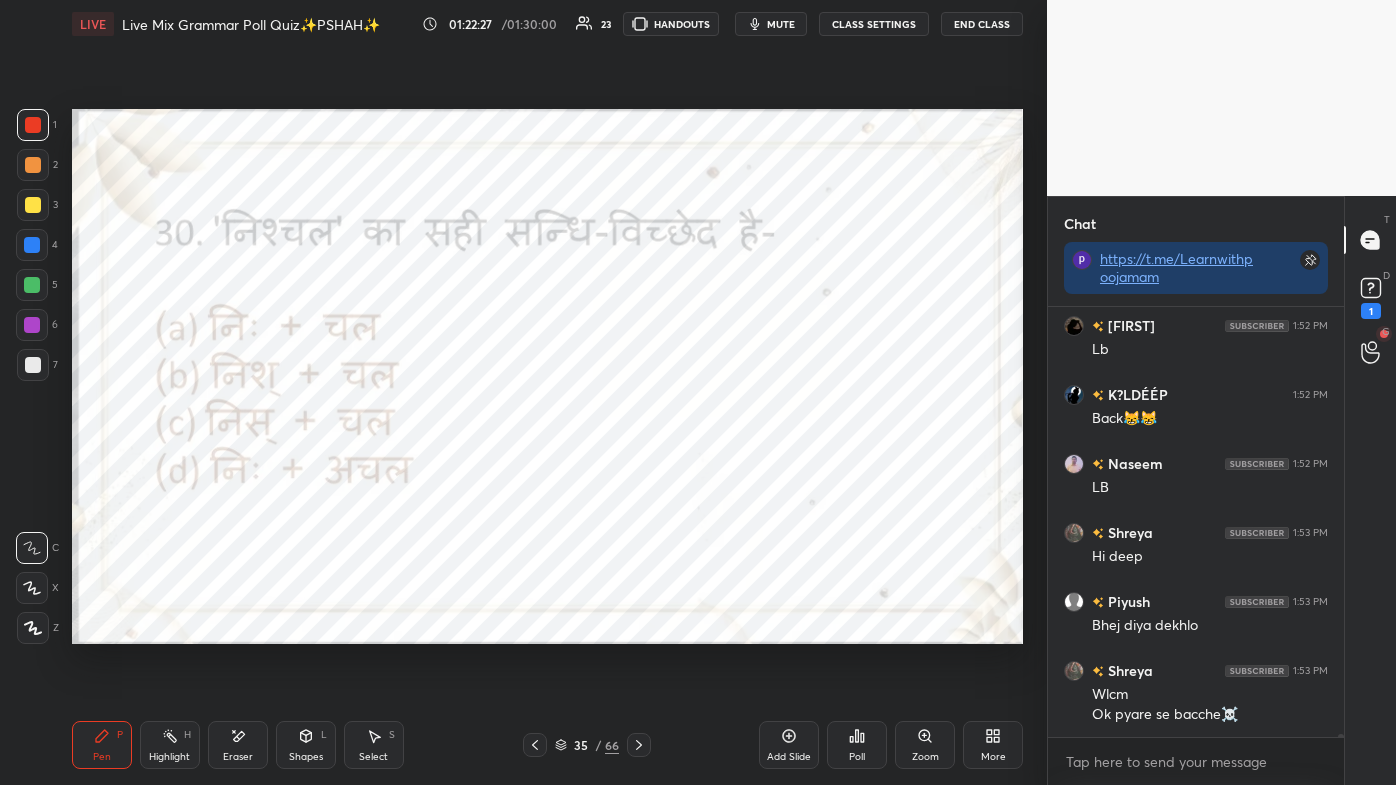 click 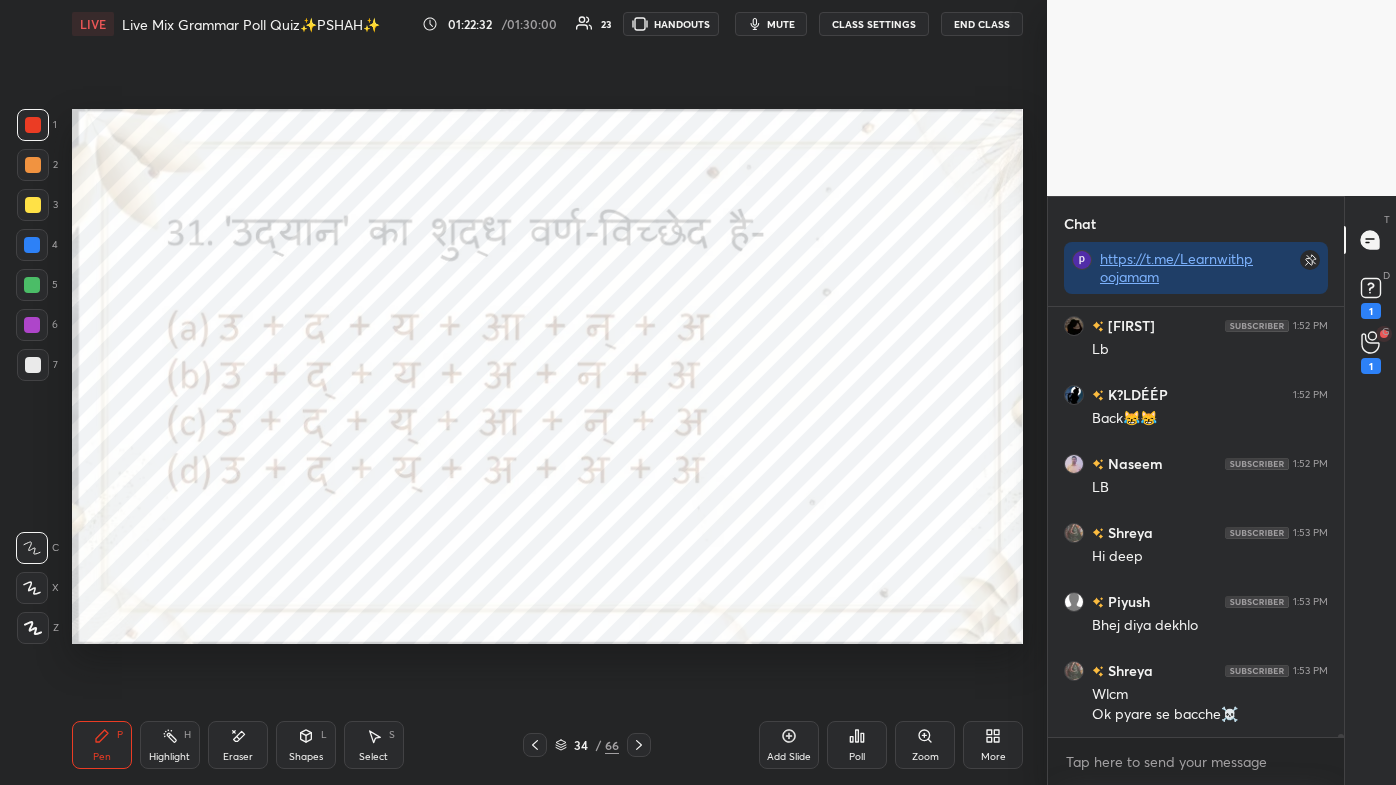 click 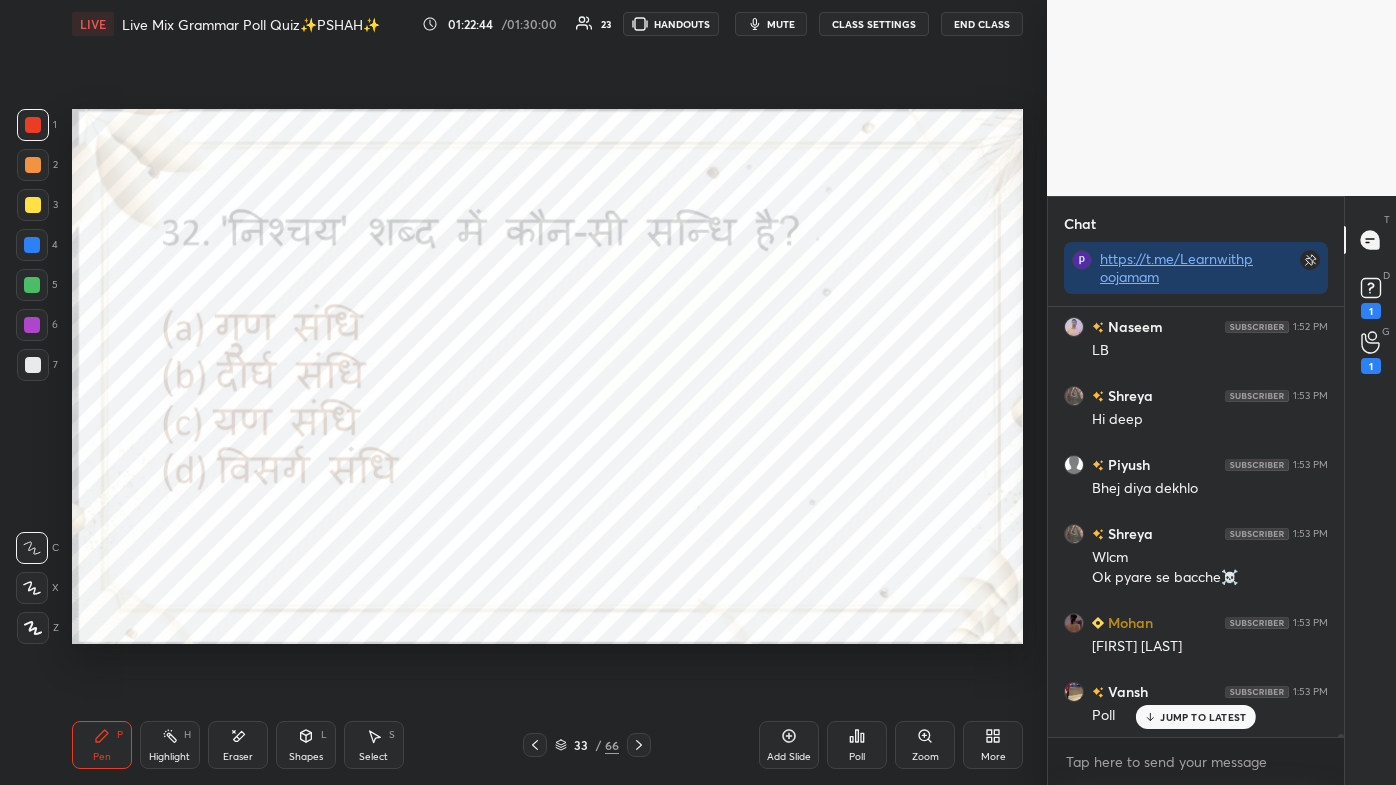 click on "JUMP TO LATEST" at bounding box center [1196, 717] 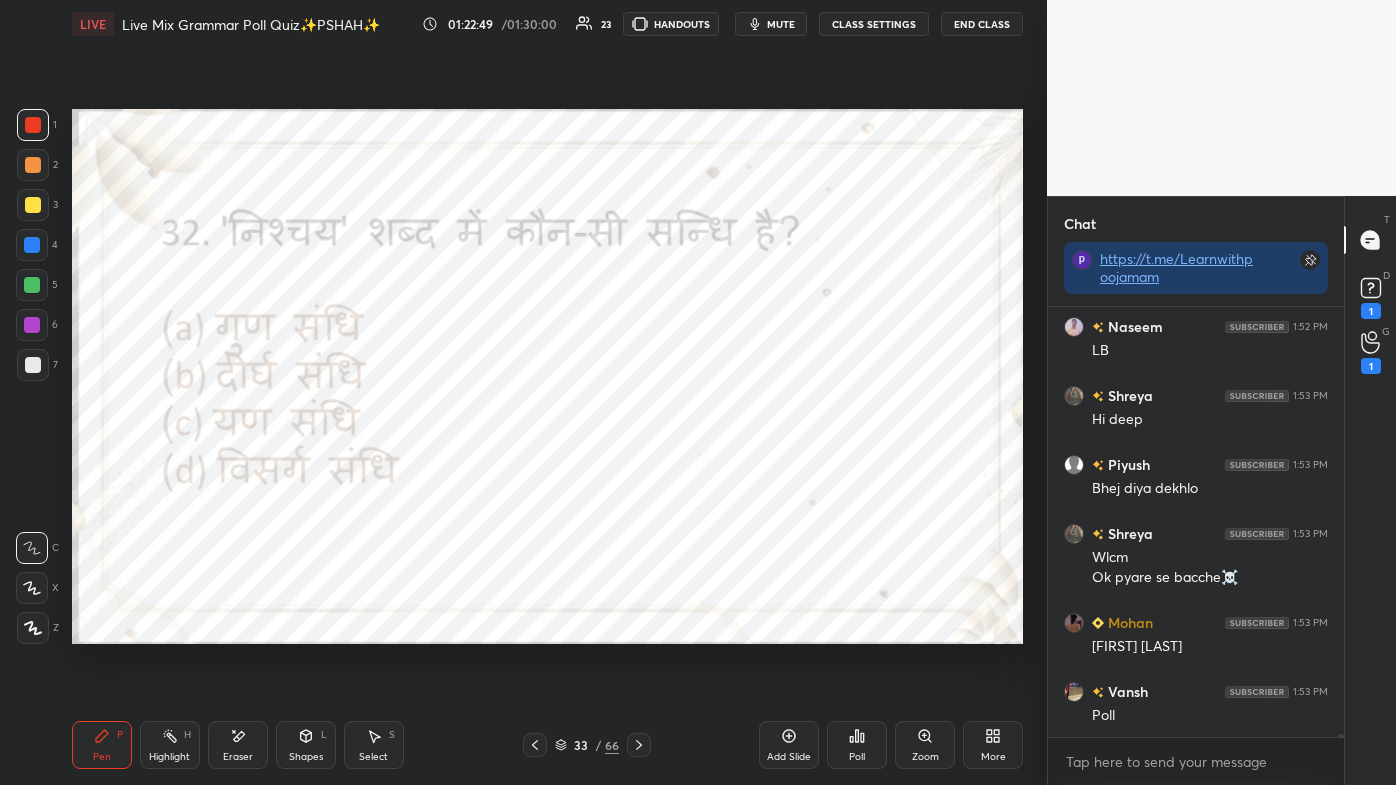 scroll, scrollTop: 53306, scrollLeft: 0, axis: vertical 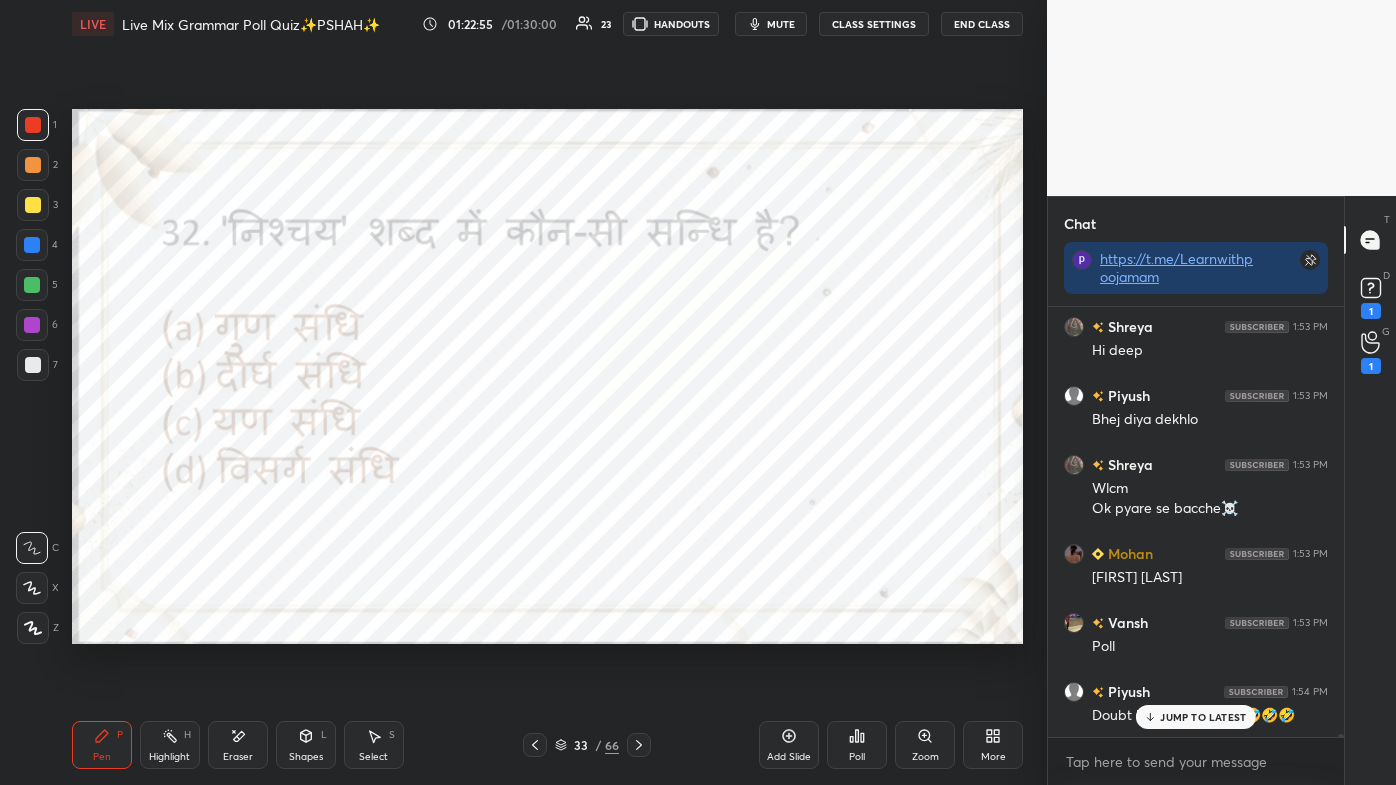 click on "JUMP TO LATEST" at bounding box center [1203, 717] 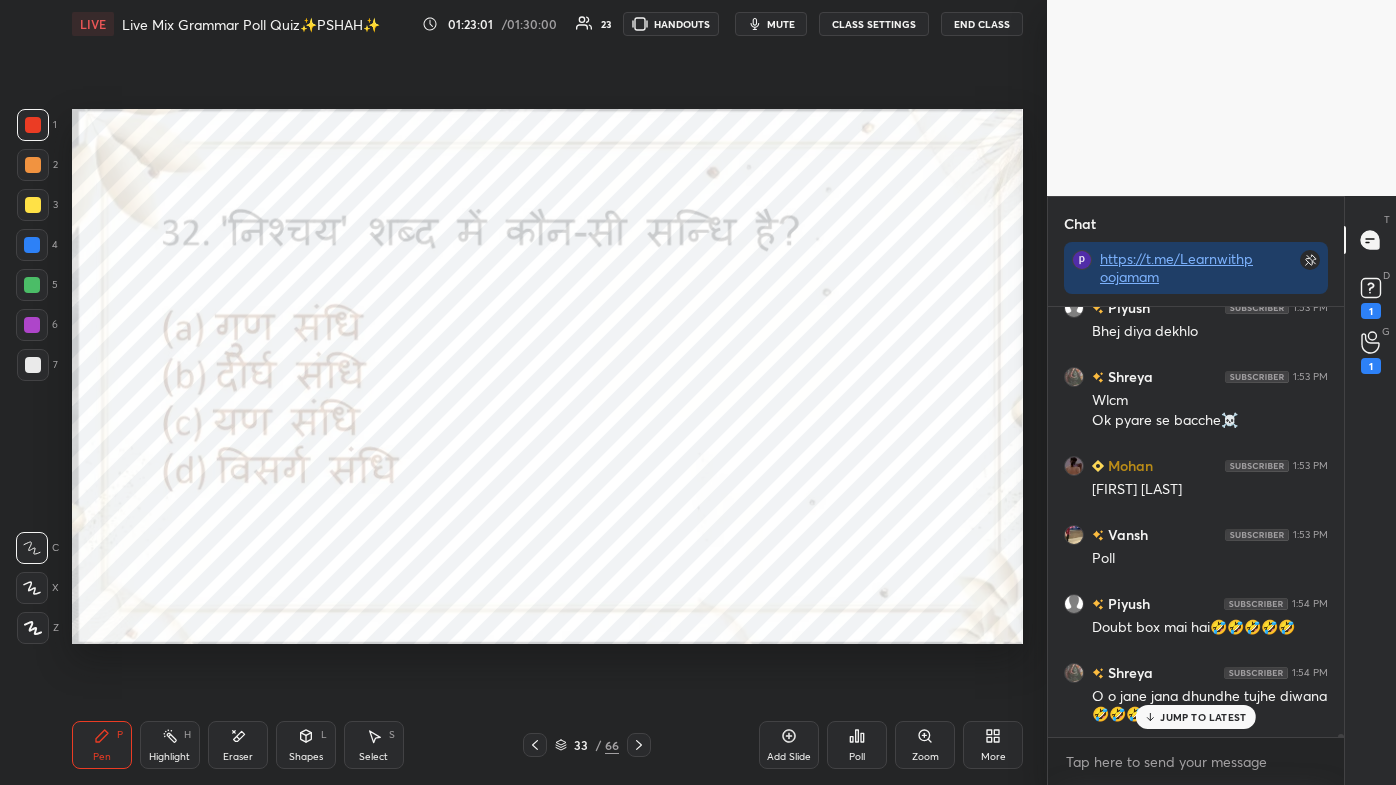 scroll, scrollTop: 53480, scrollLeft: 0, axis: vertical 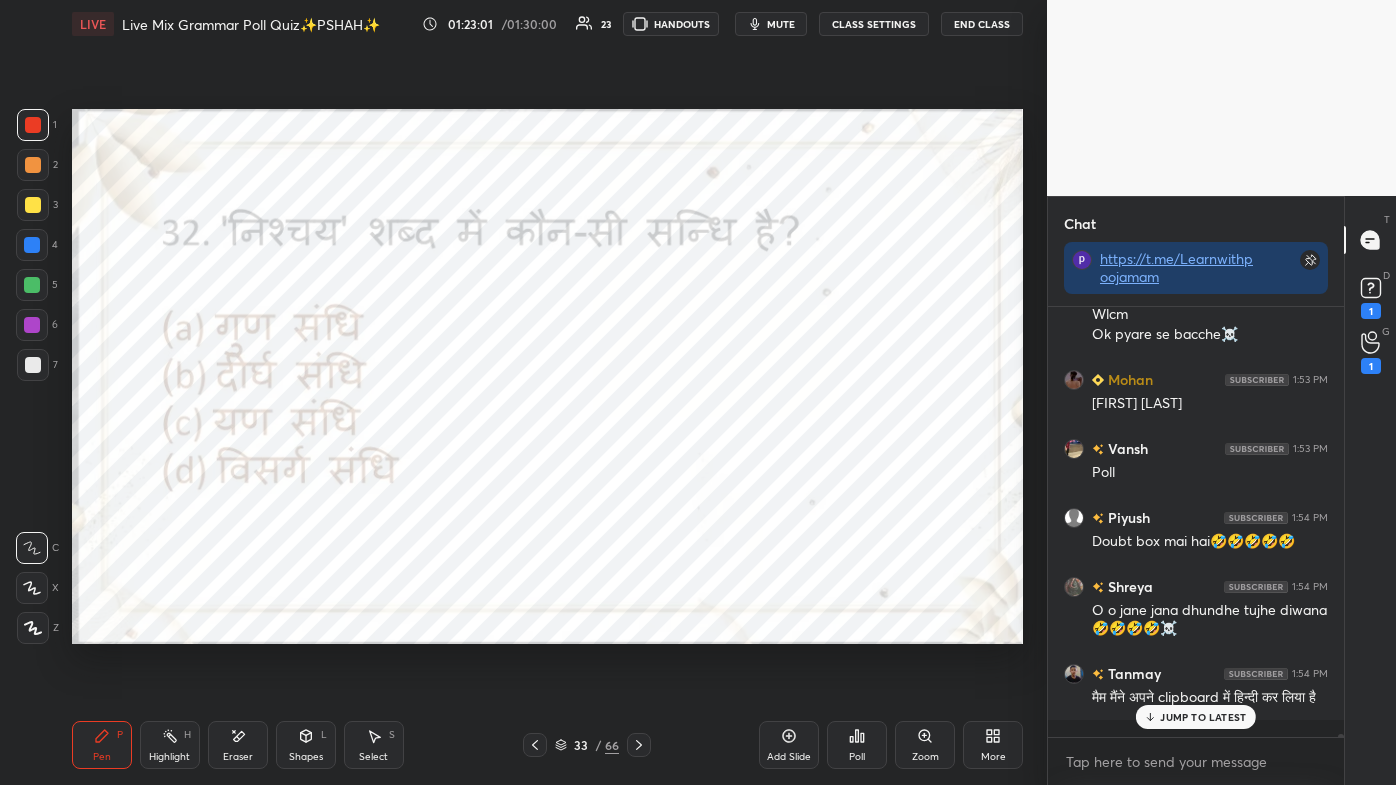 click 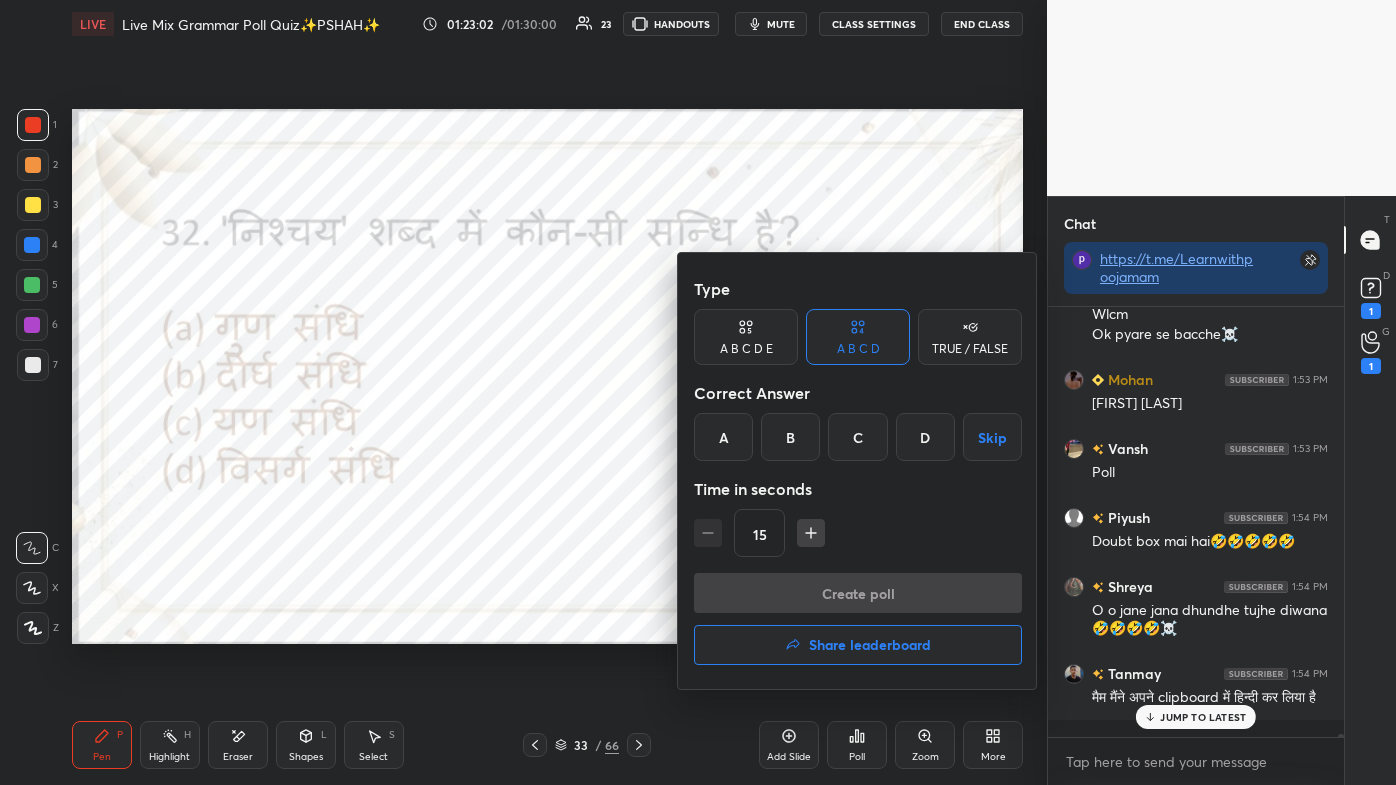 click on "D" at bounding box center (925, 437) 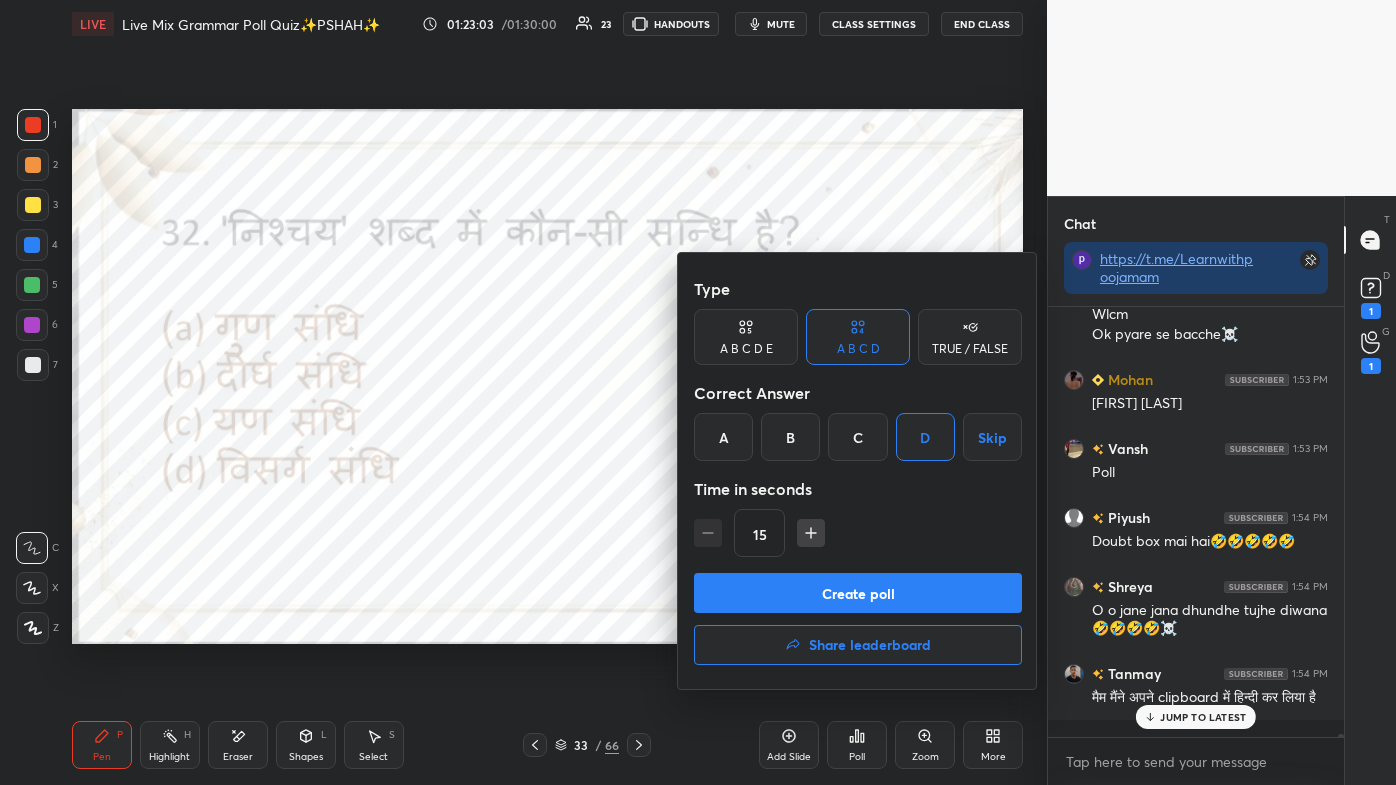 click on "Create poll" at bounding box center [858, 593] 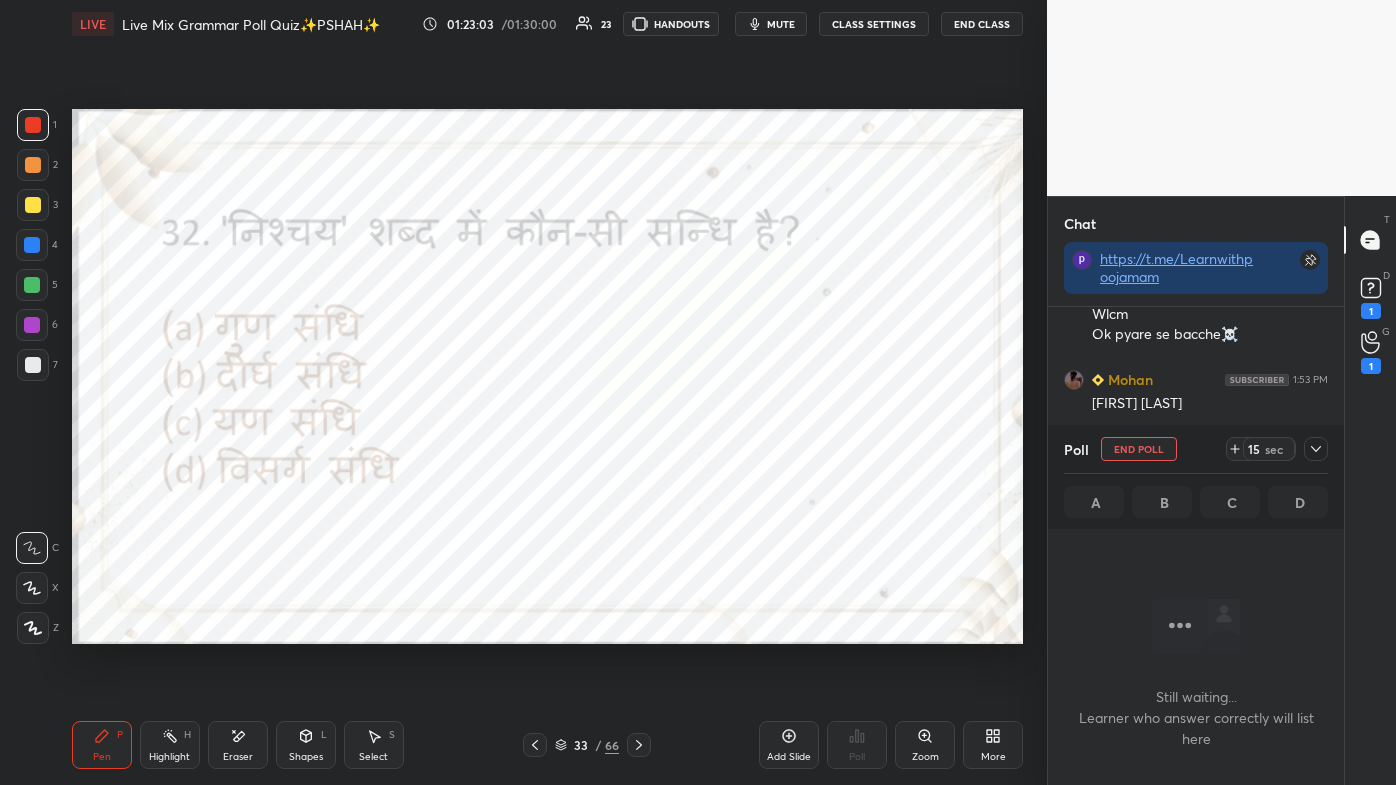 scroll, scrollTop: 396, scrollLeft: 290, axis: both 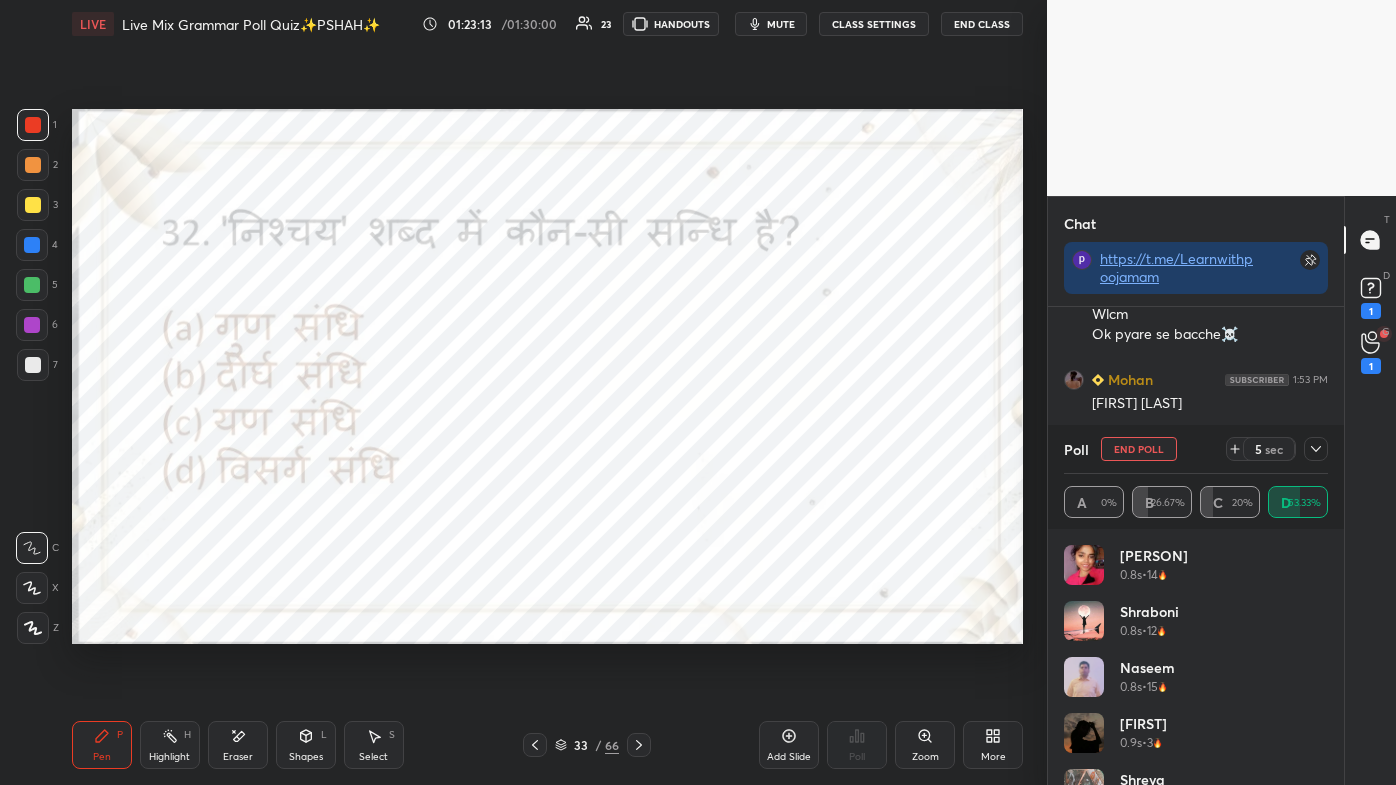 click 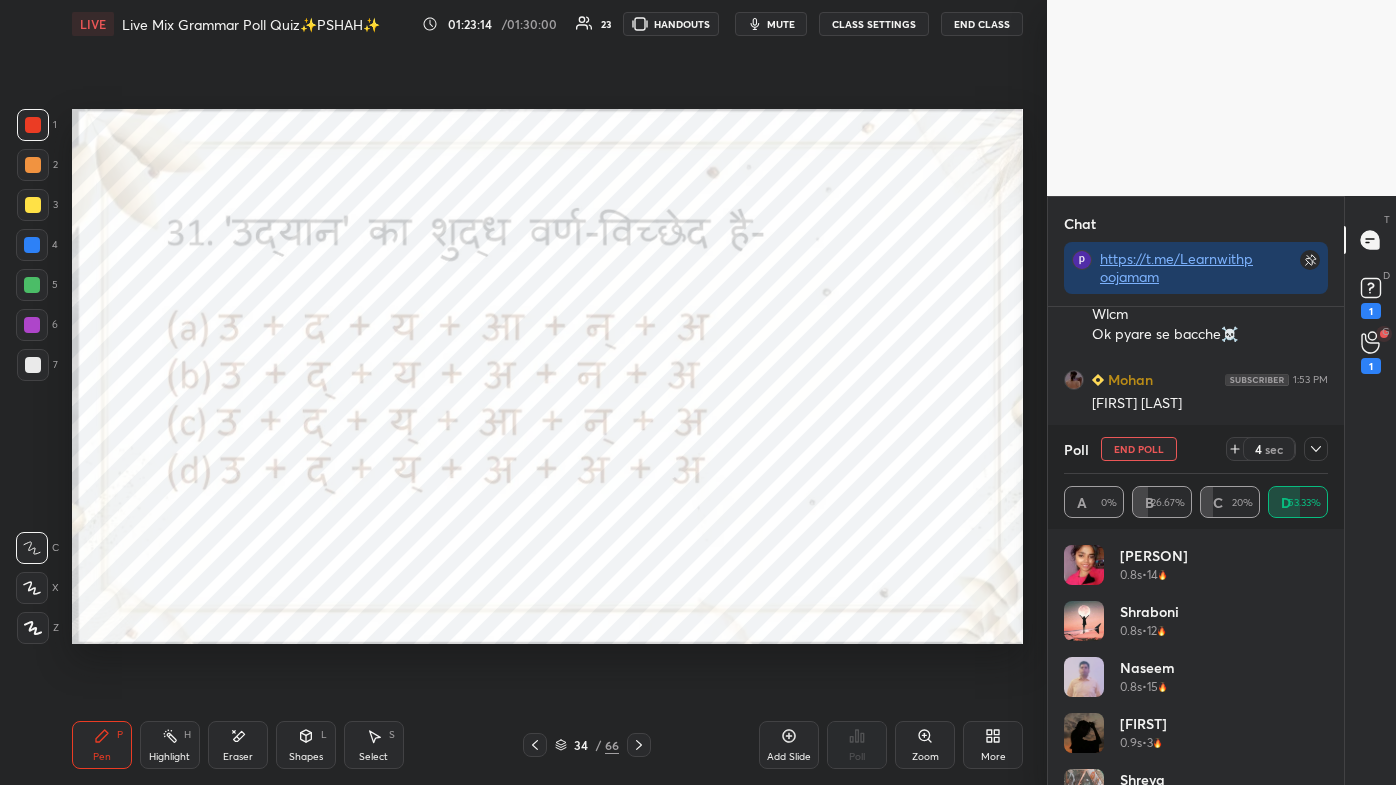 click 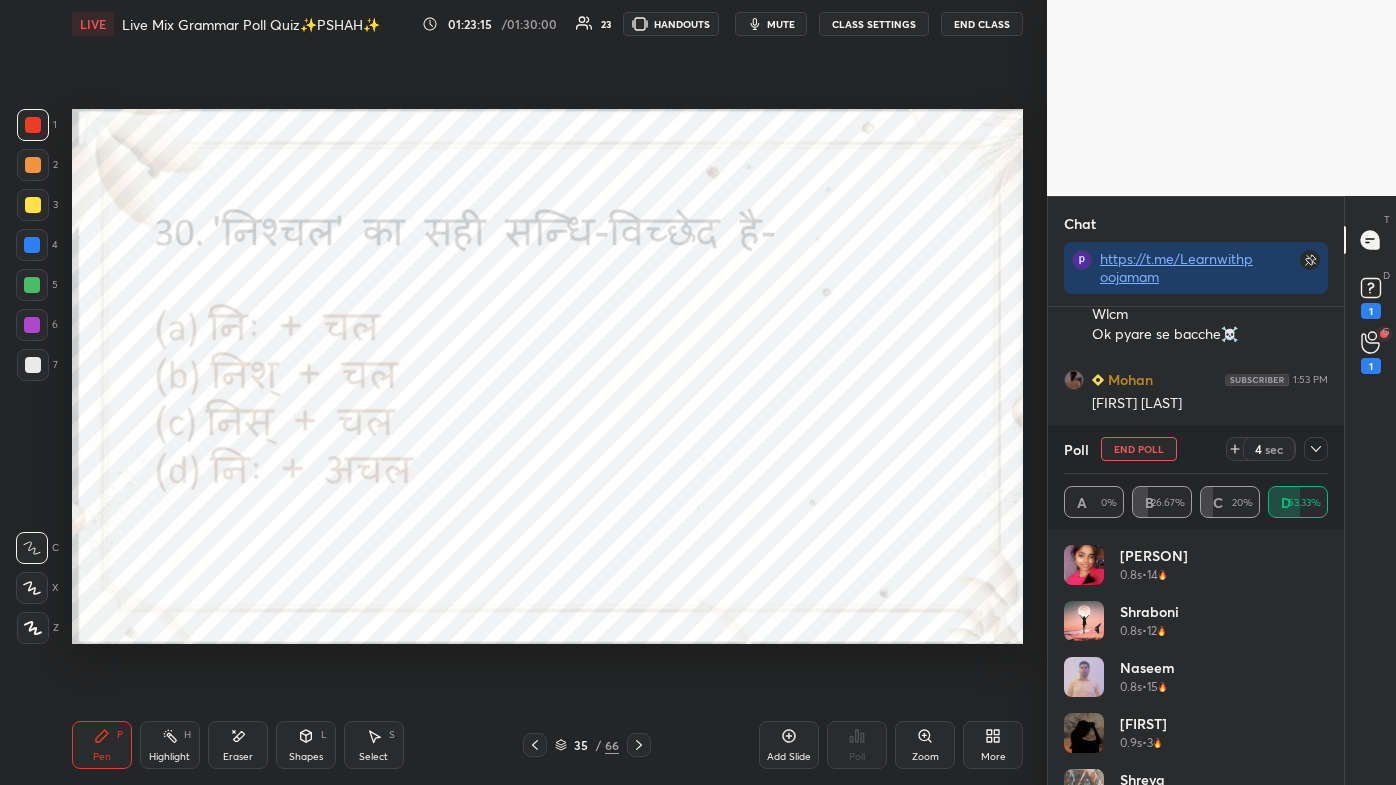 scroll, scrollTop: 53653, scrollLeft: 0, axis: vertical 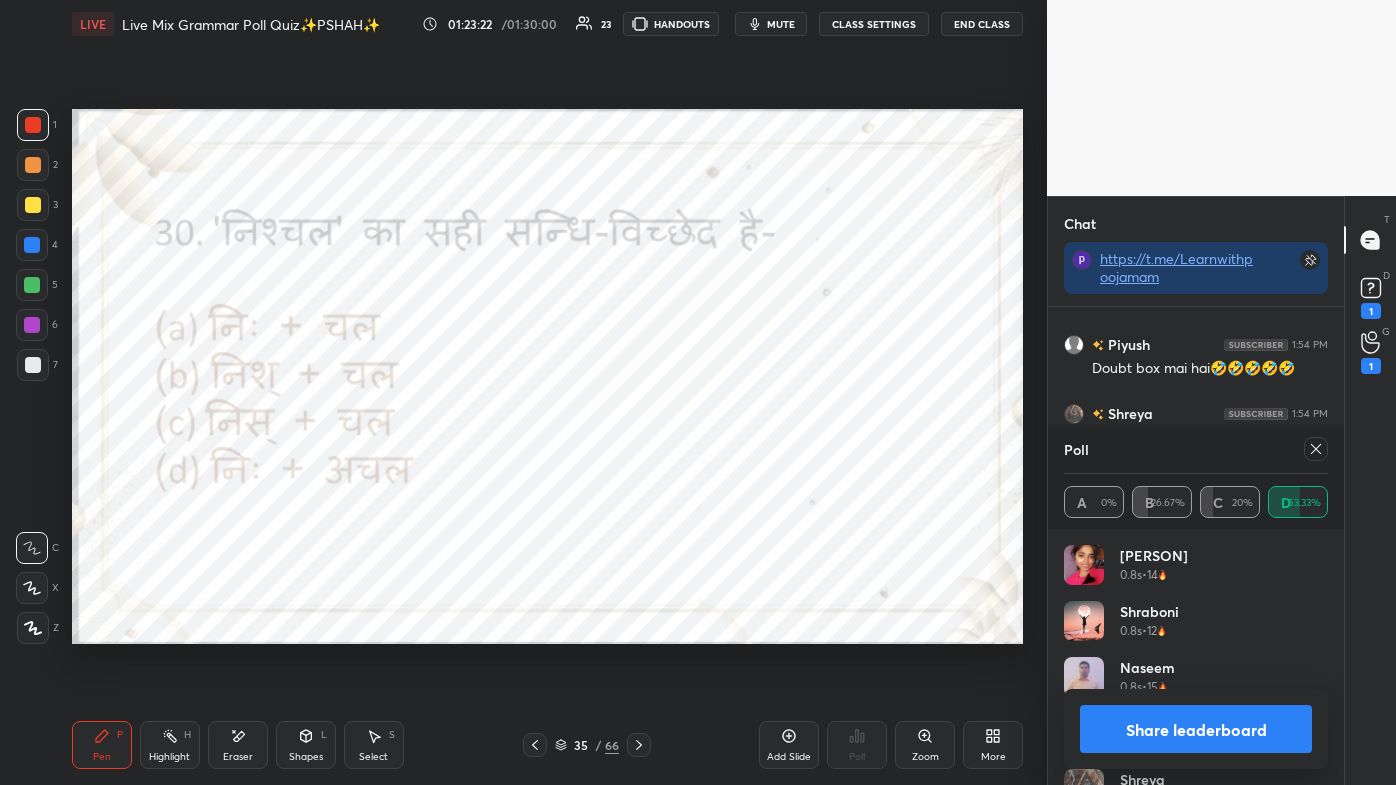 click 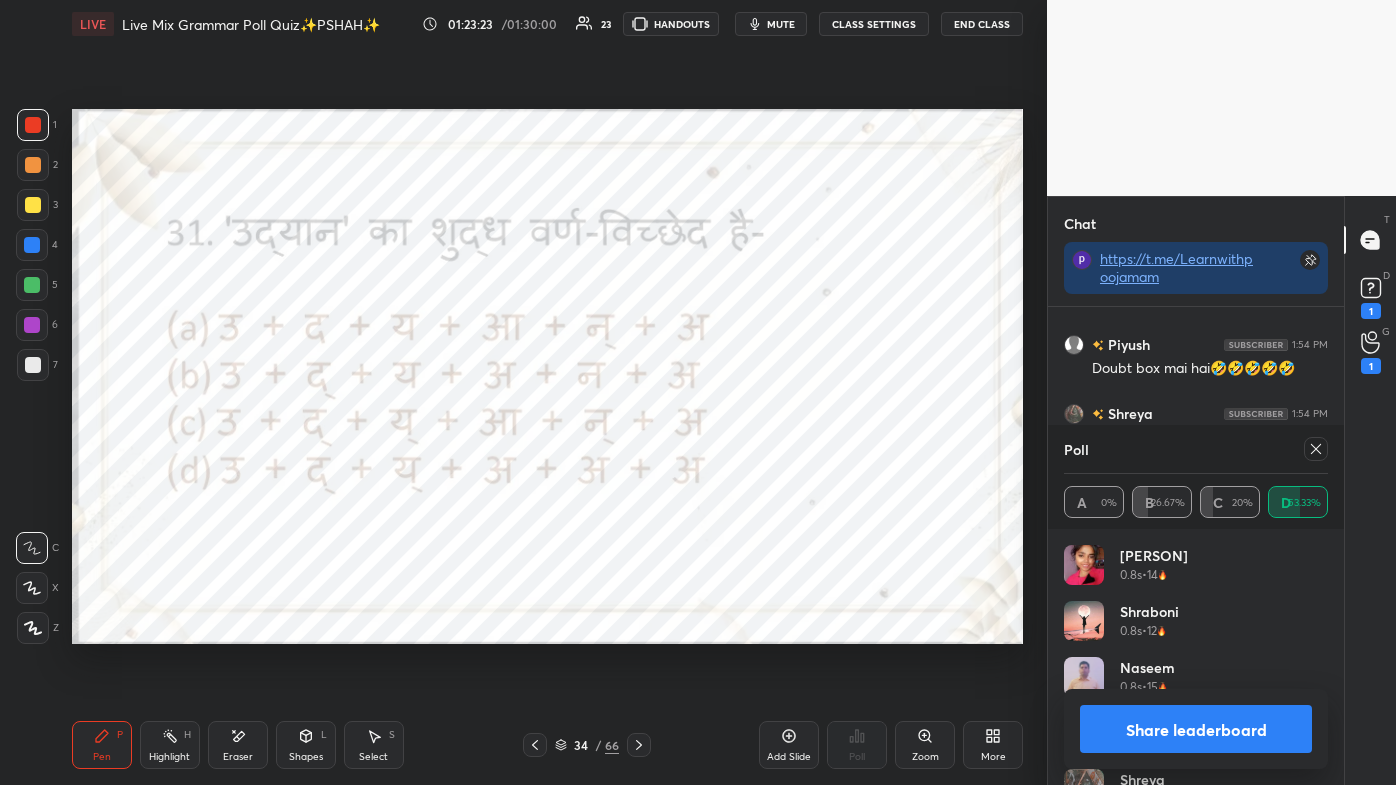 click 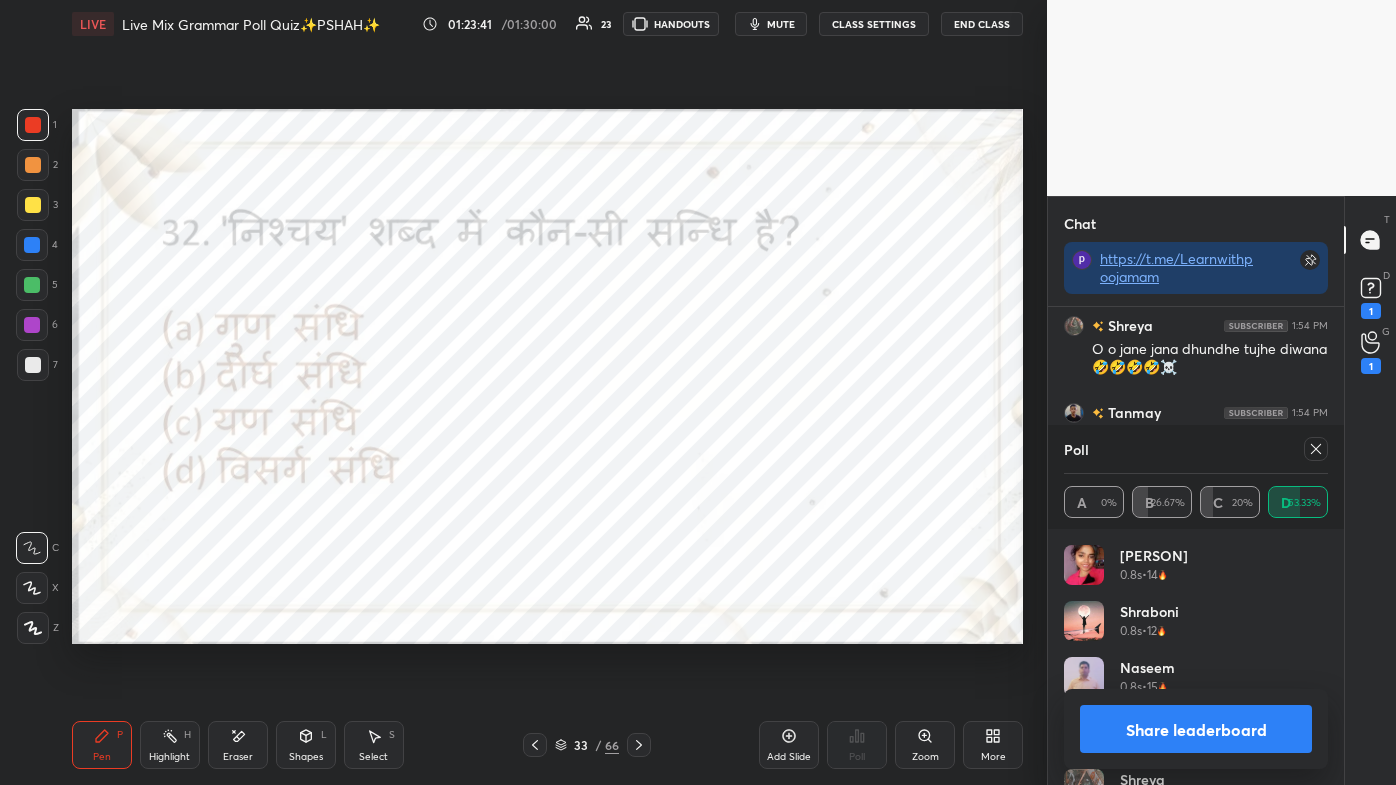 scroll, scrollTop: 53810, scrollLeft: 0, axis: vertical 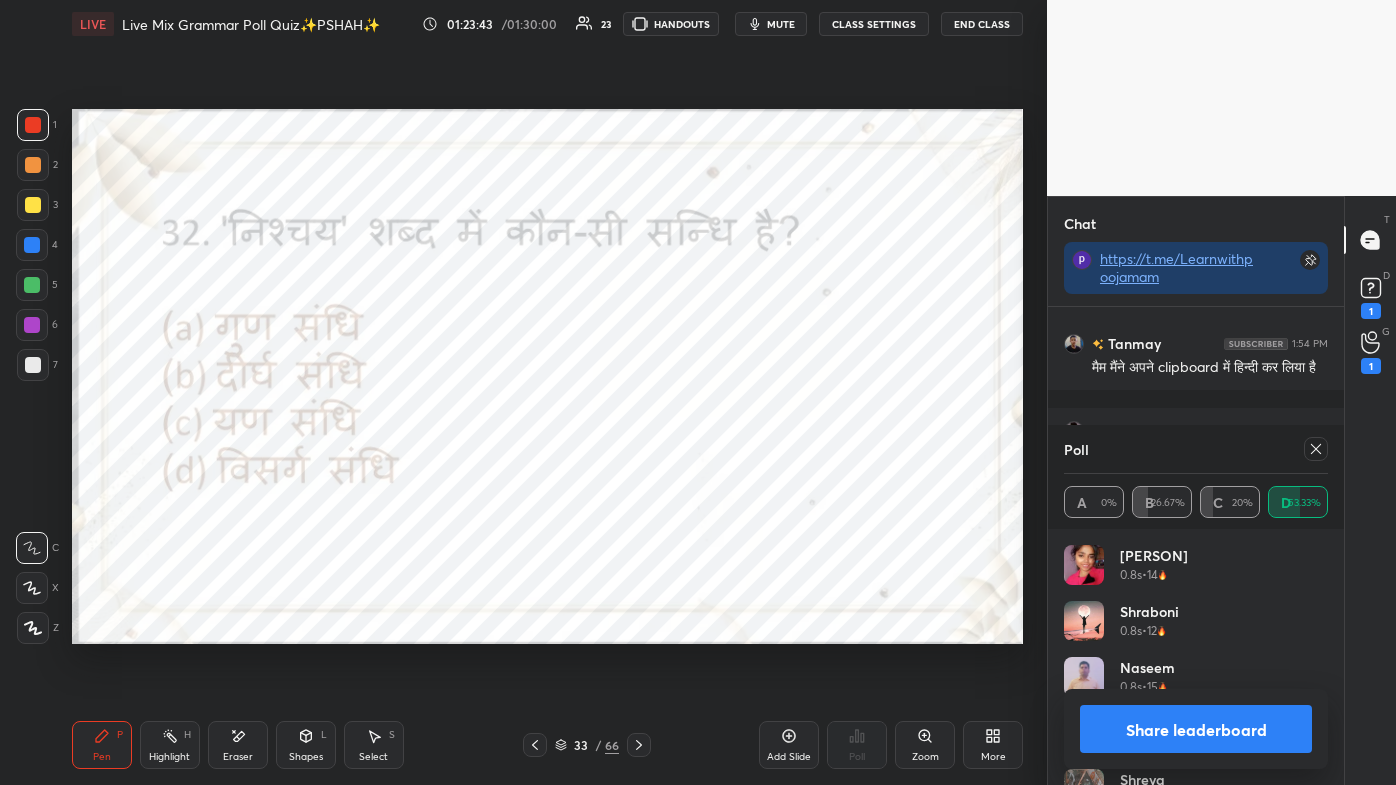 click 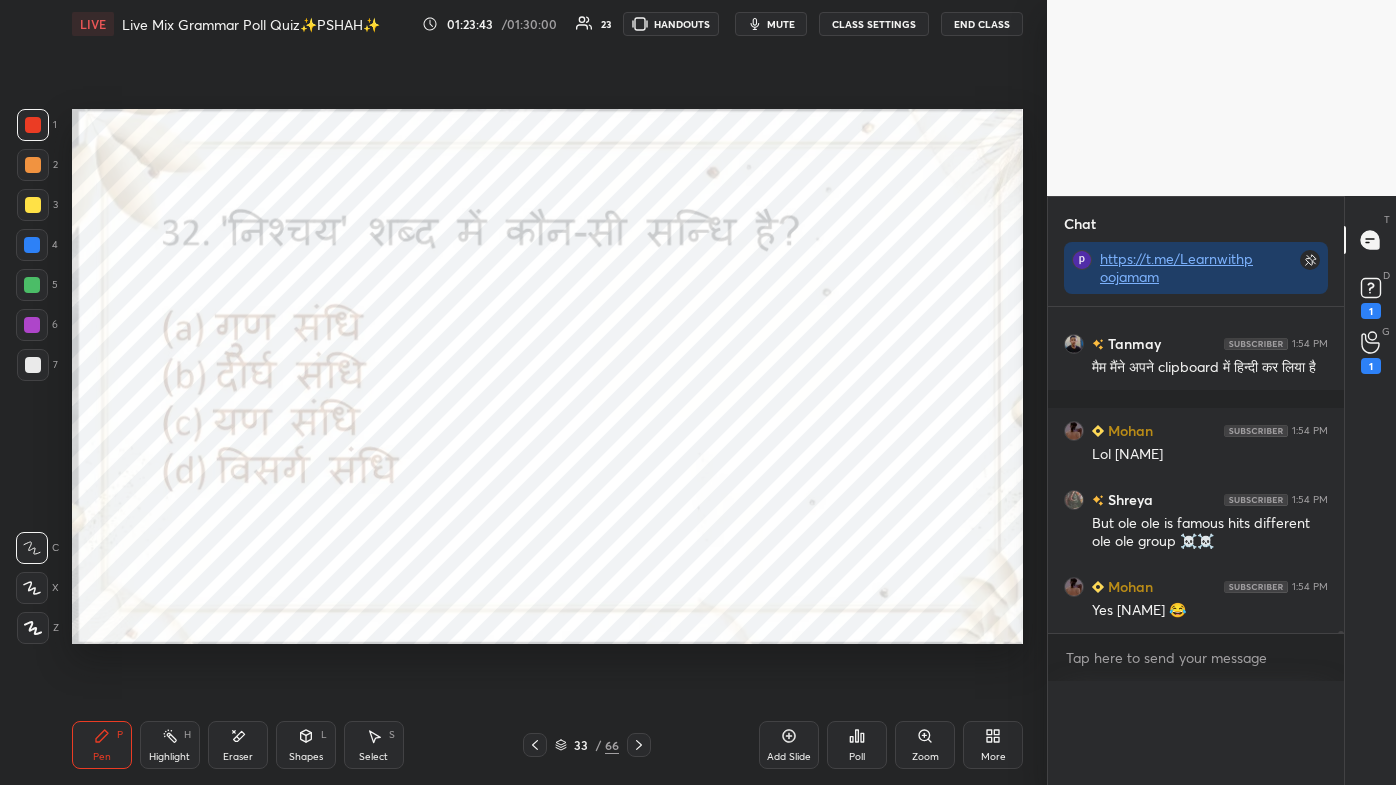 scroll, scrollTop: 3, scrollLeft: 258, axis: both 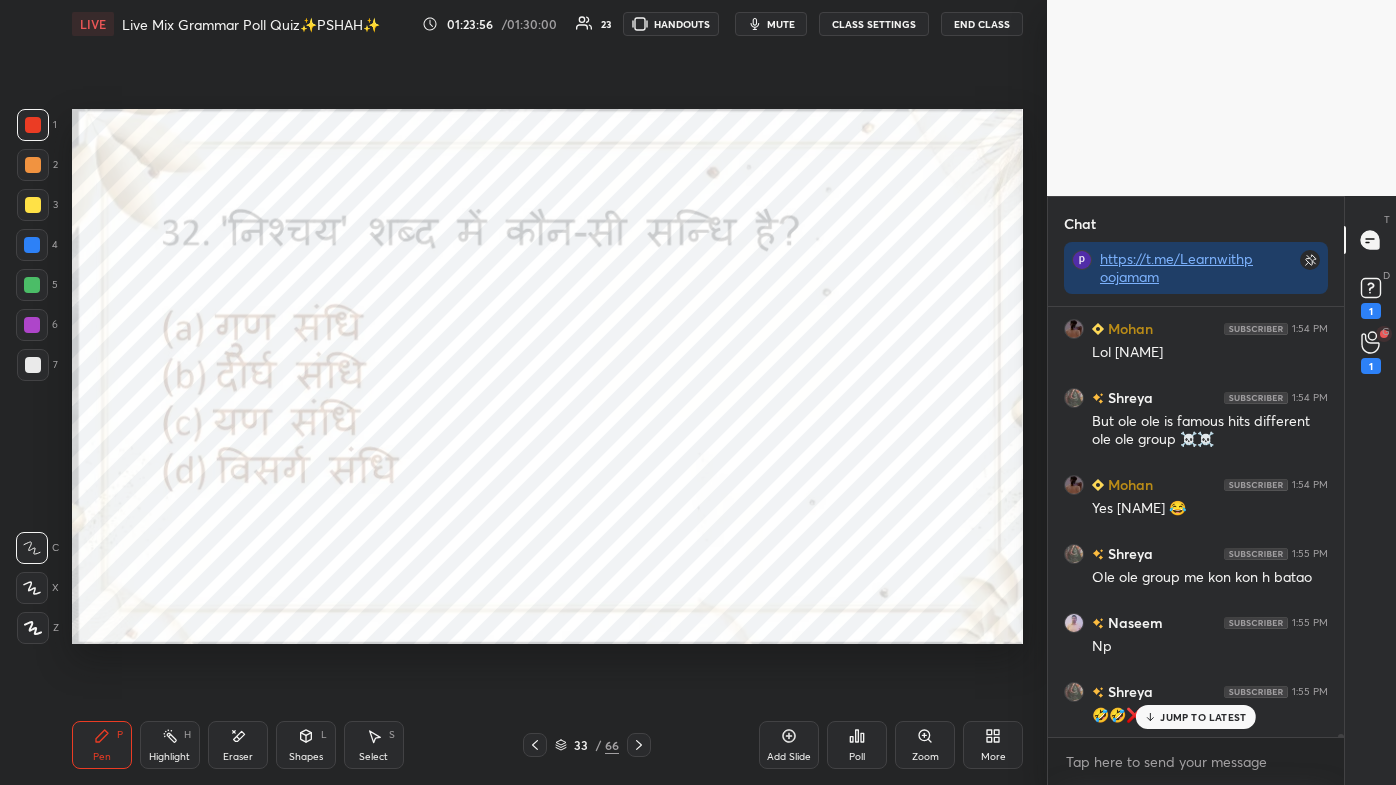click 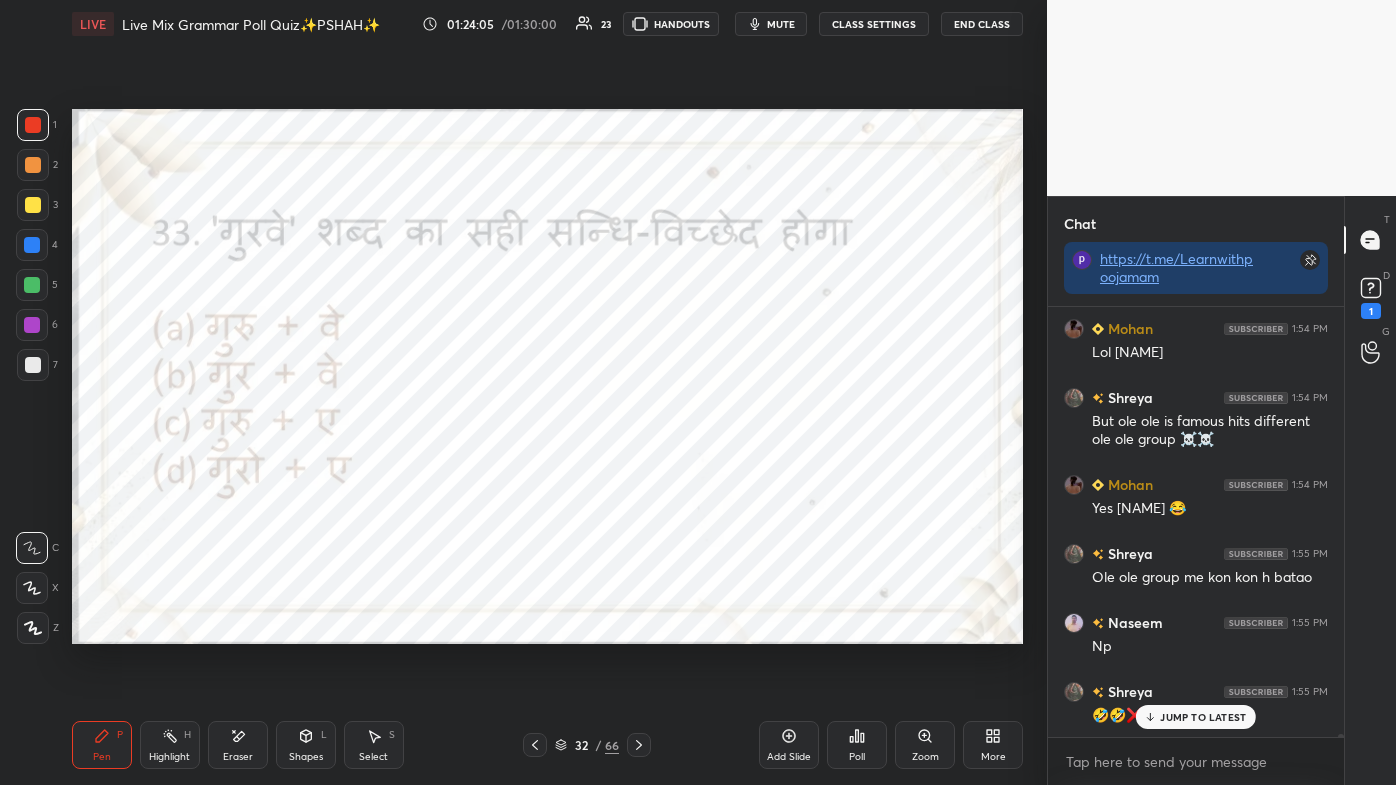 click 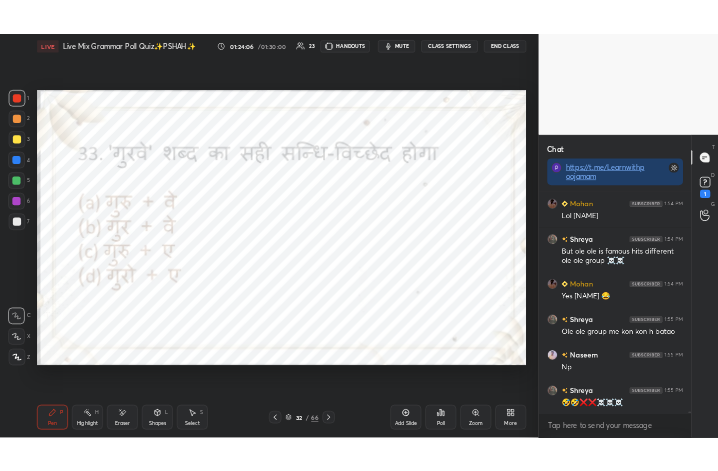 scroll, scrollTop: 53981, scrollLeft: 0, axis: vertical 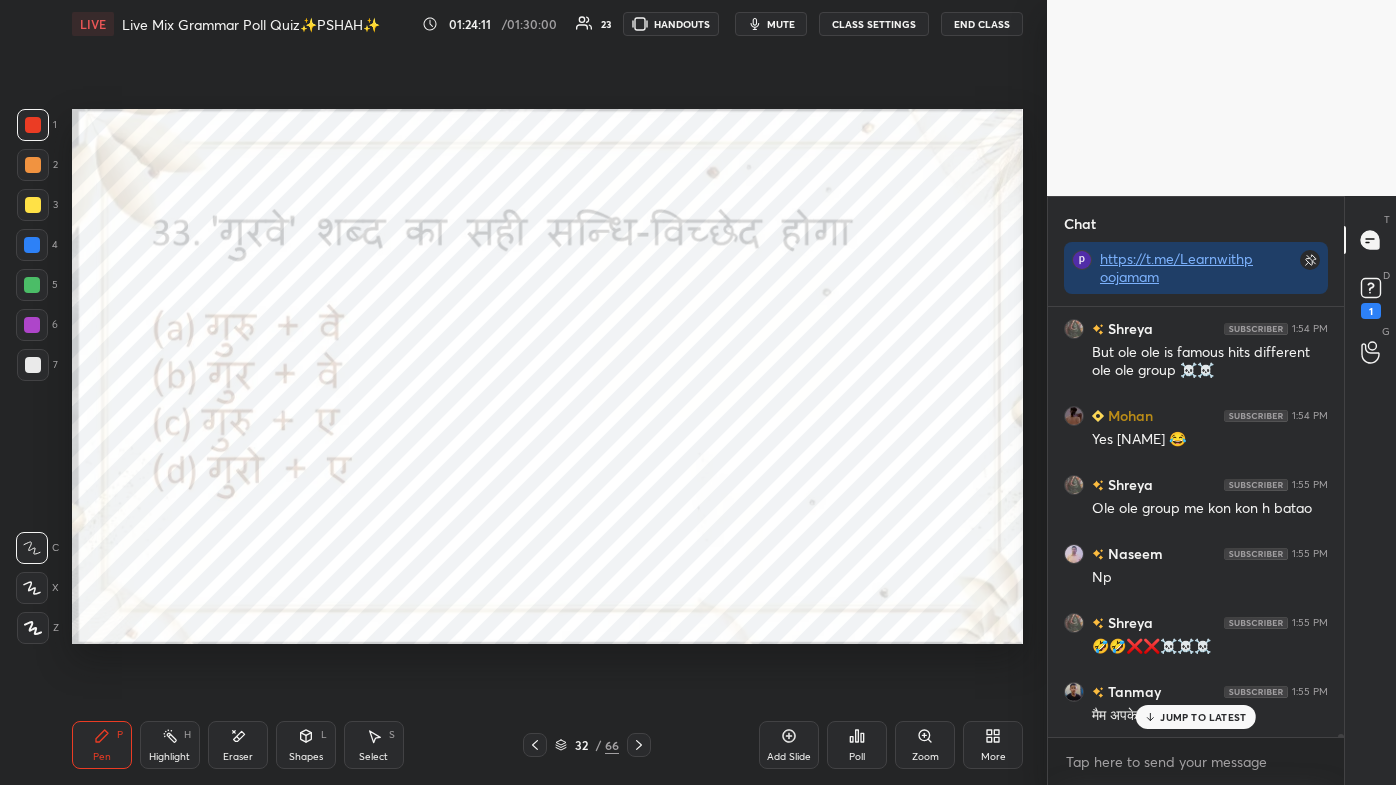 click 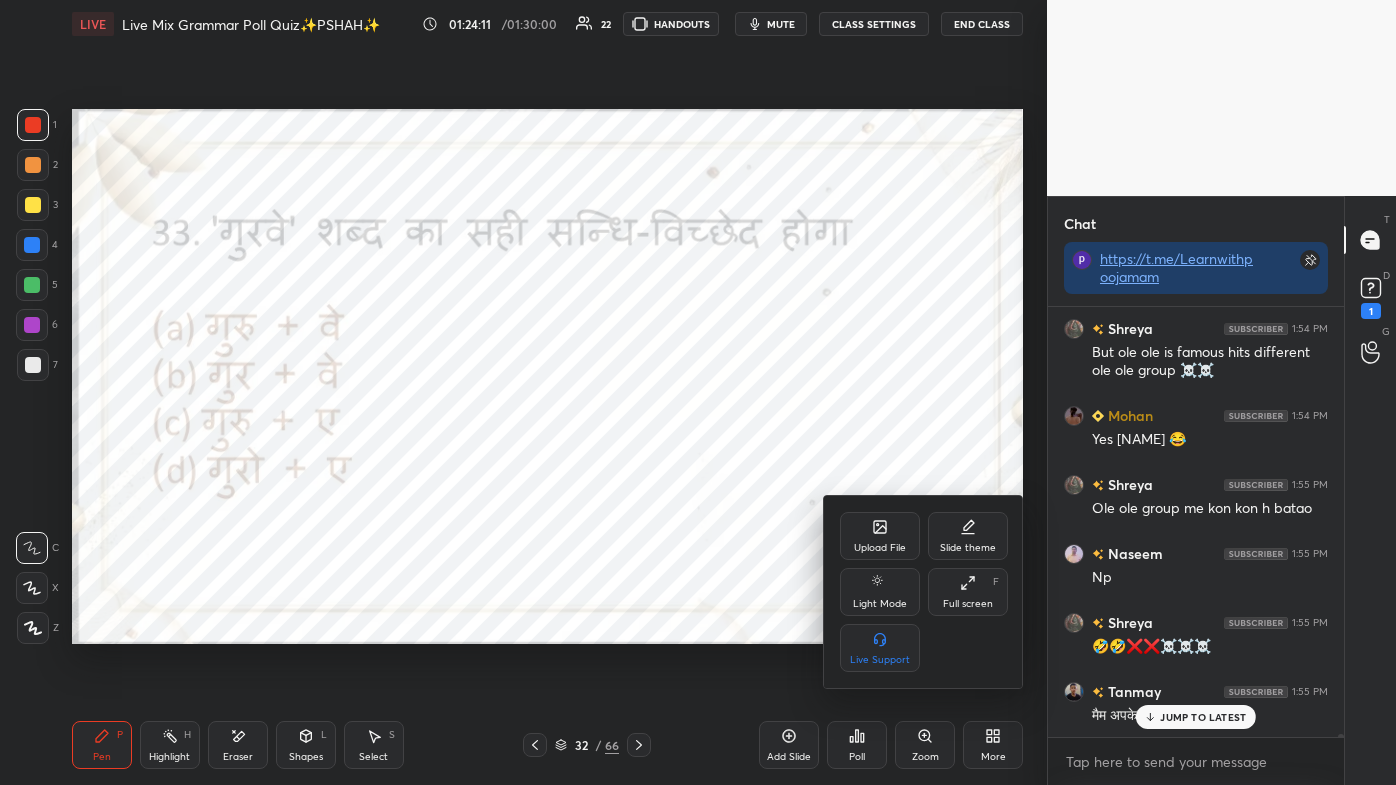 click on "F" at bounding box center [996, 582] 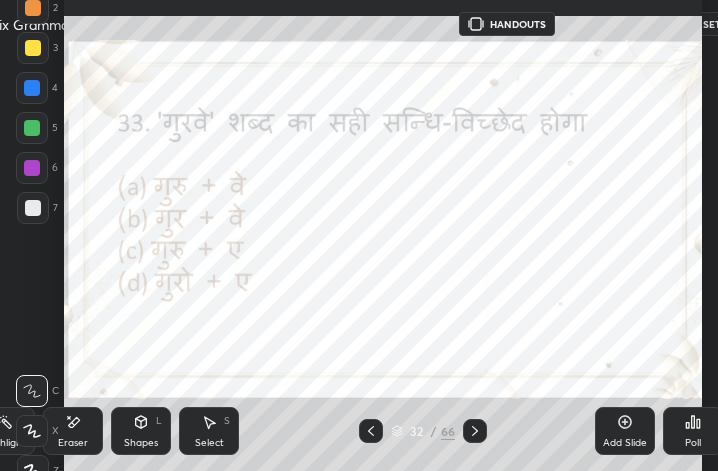 scroll, scrollTop: 343, scrollLeft: 462, axis: both 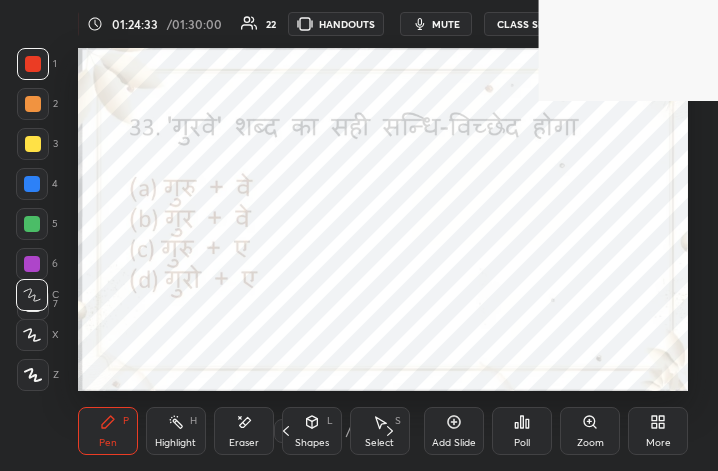 click on "More" at bounding box center [658, 431] 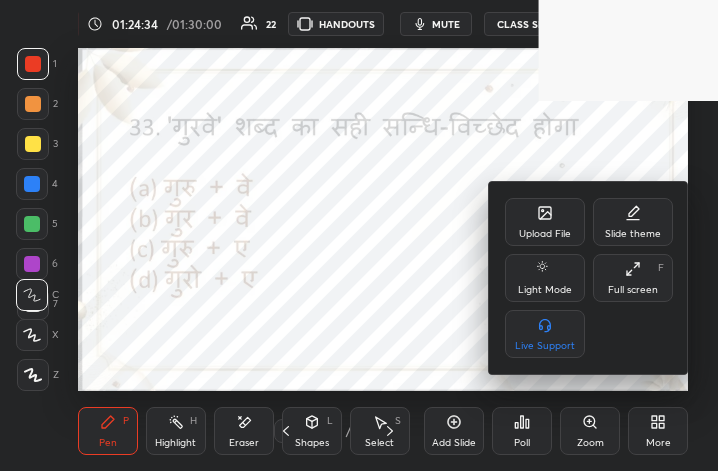 click 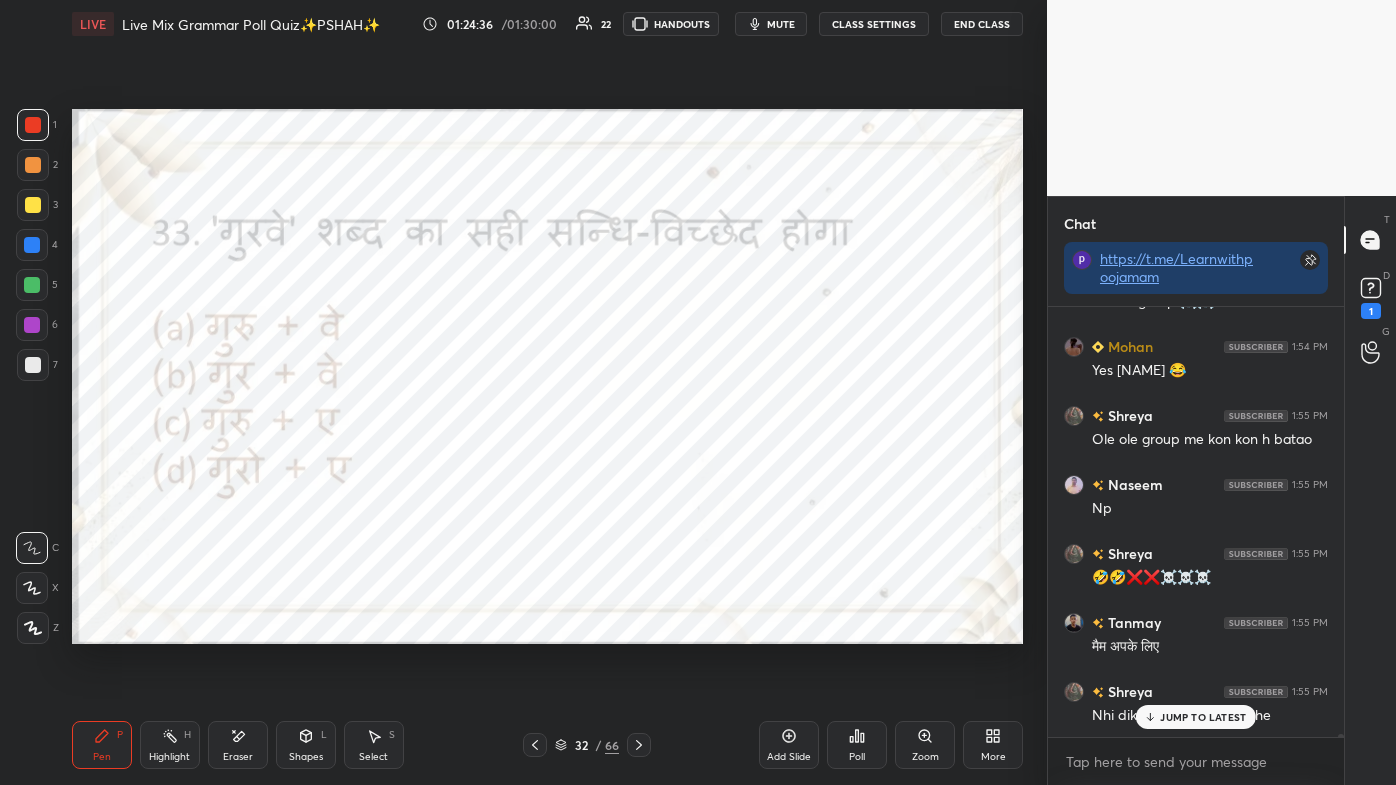 click 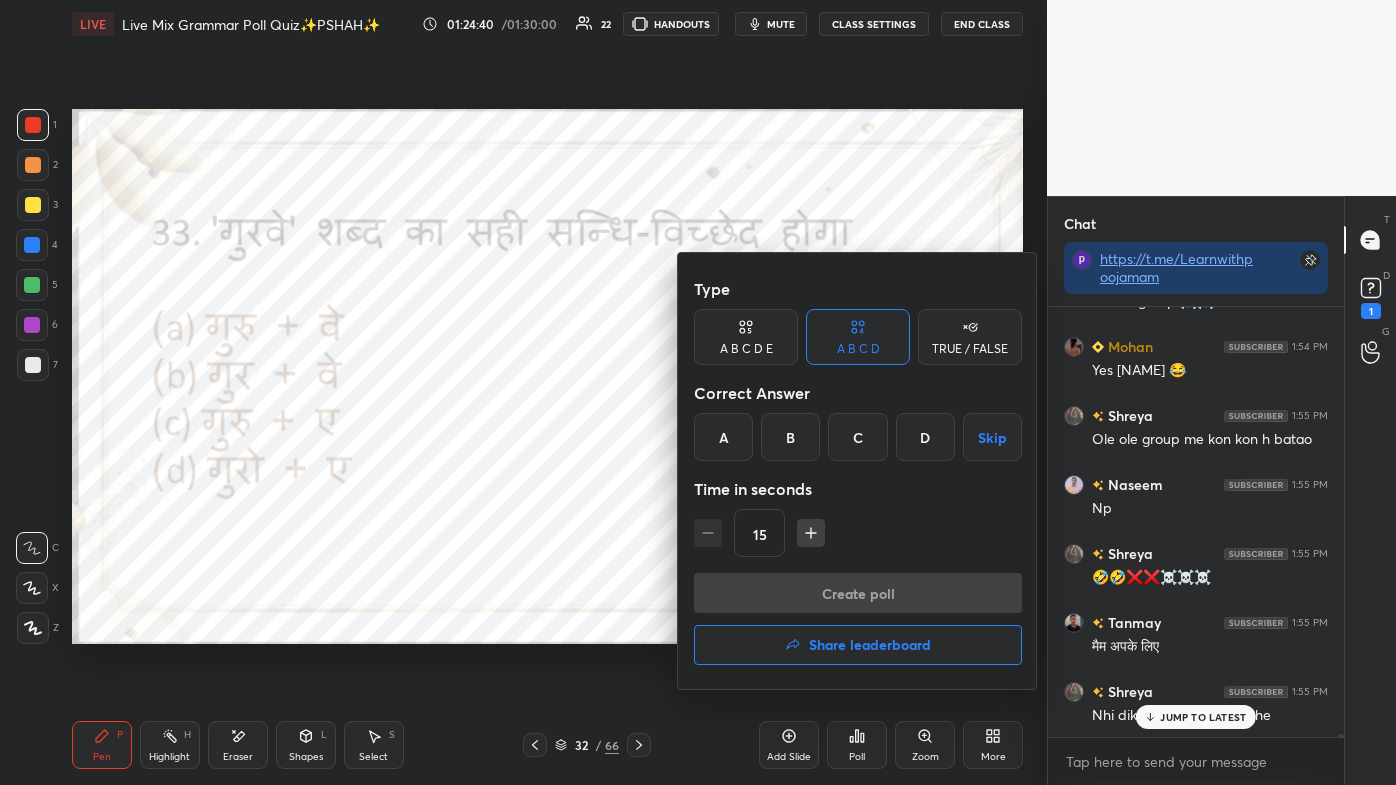 click on "C" at bounding box center (857, 437) 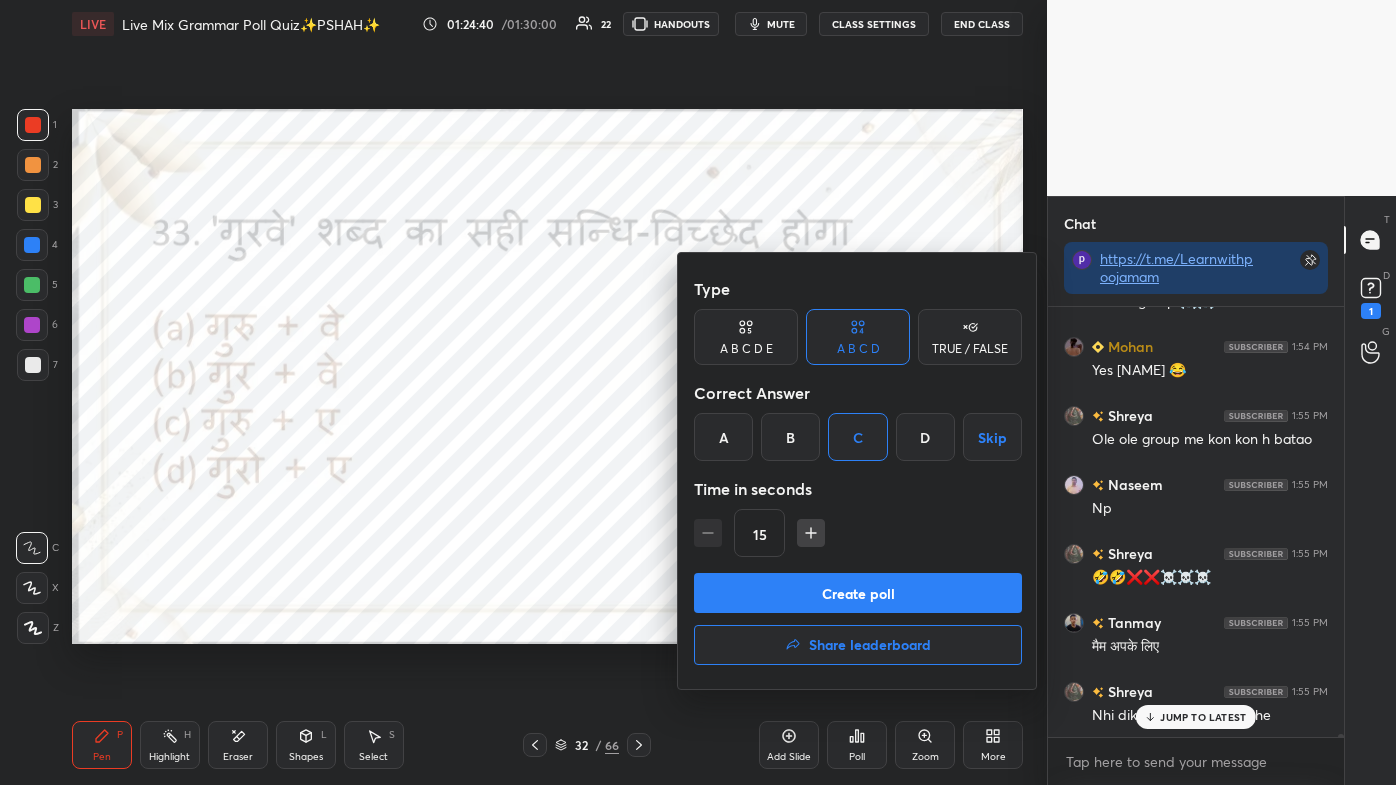 click on "Create poll Share leaderboard" at bounding box center (858, 623) 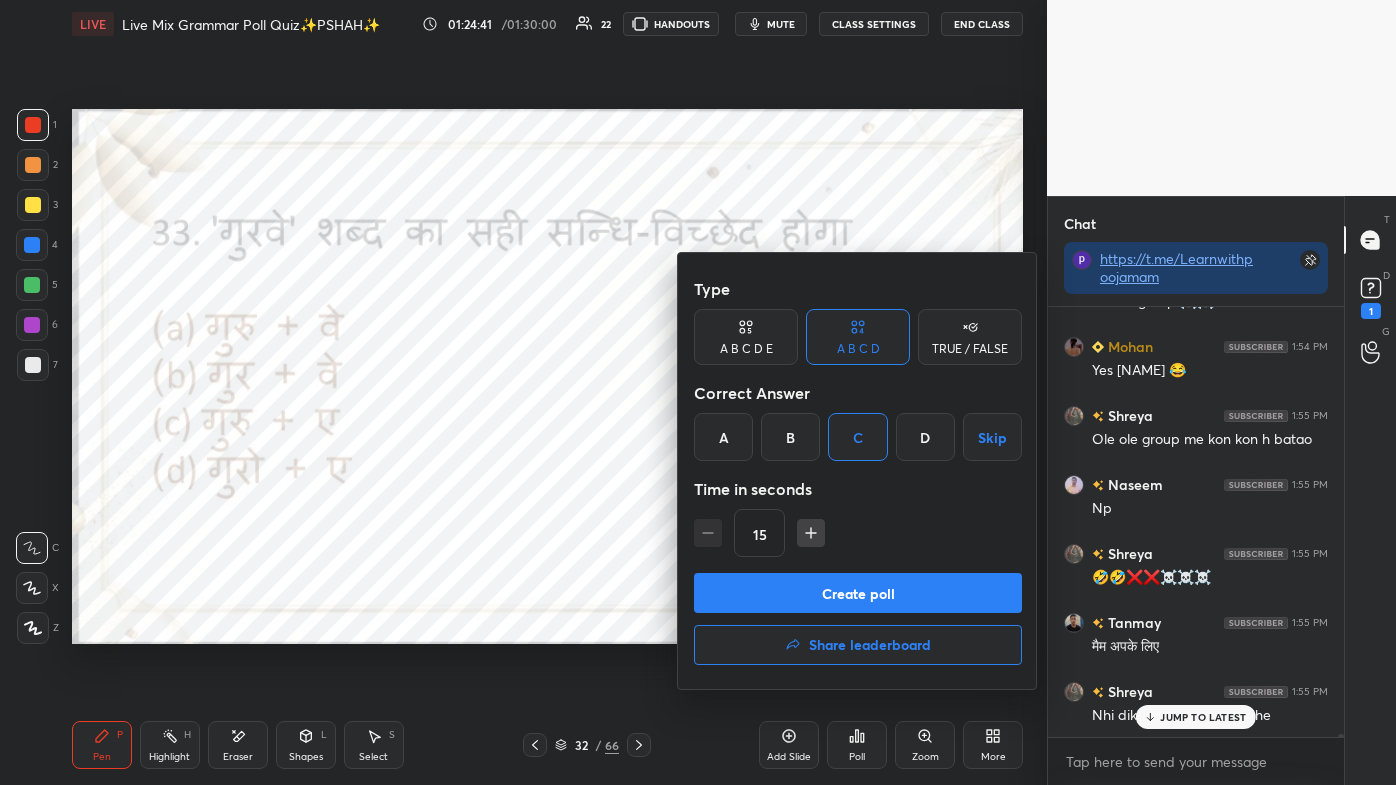click on "Create poll" at bounding box center (858, 593) 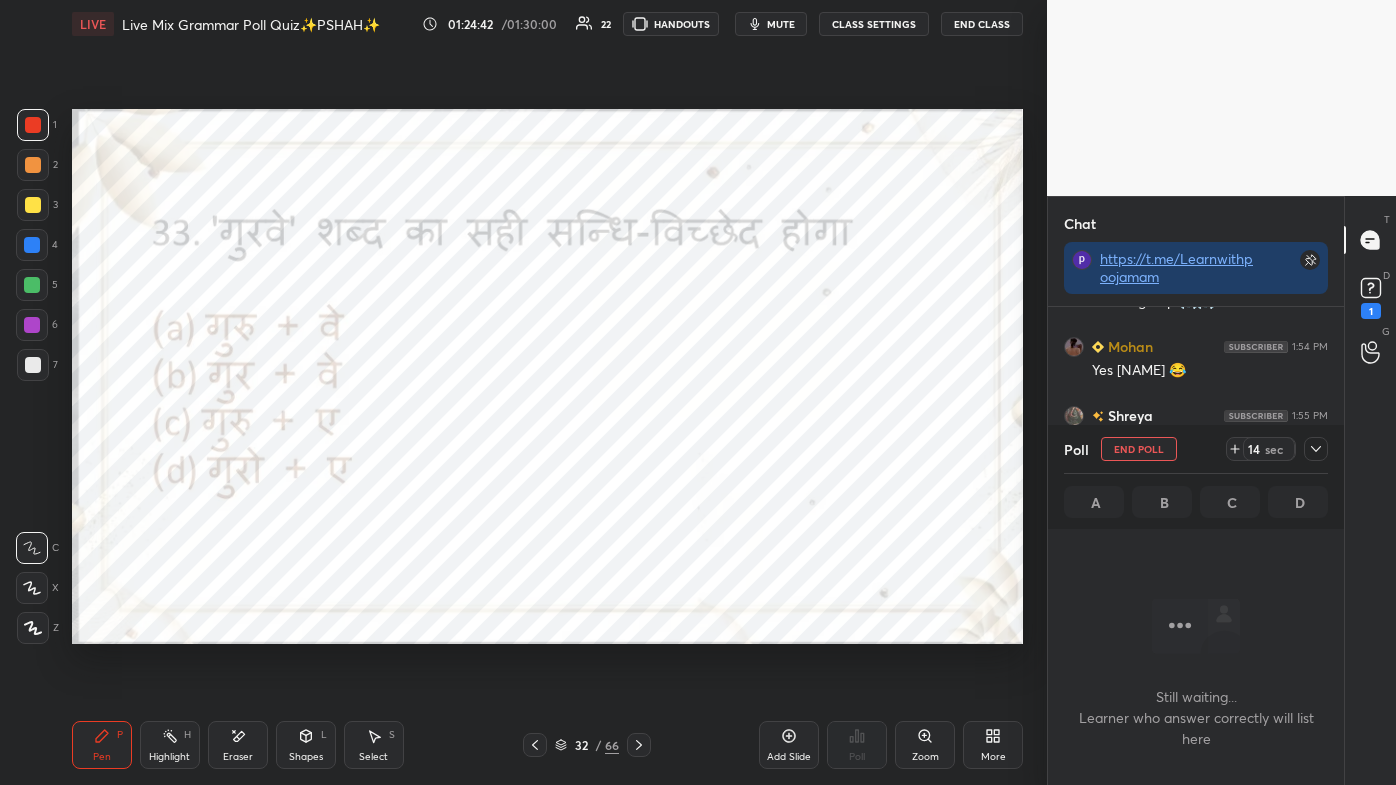 click on "More" at bounding box center [993, 757] 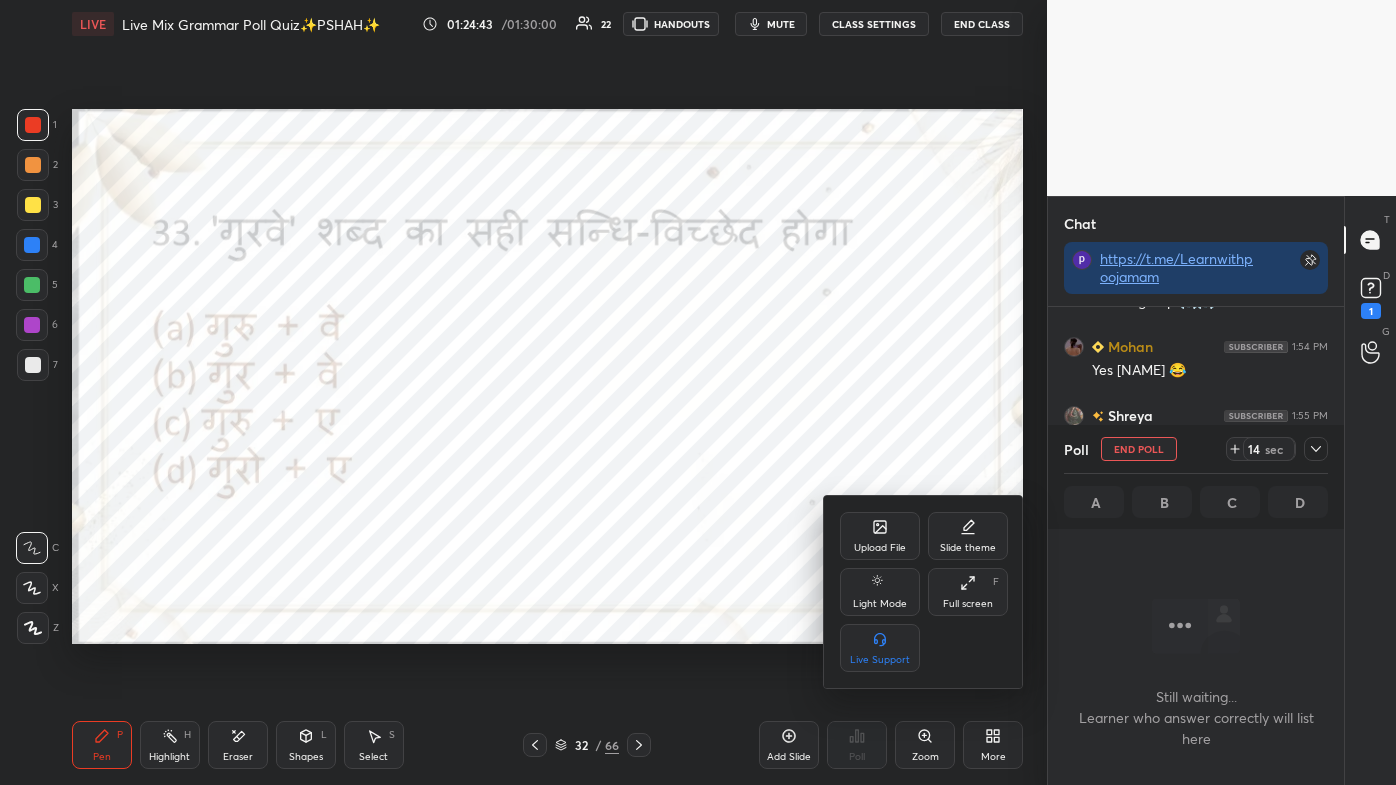 click on "Full screen" at bounding box center (968, 604) 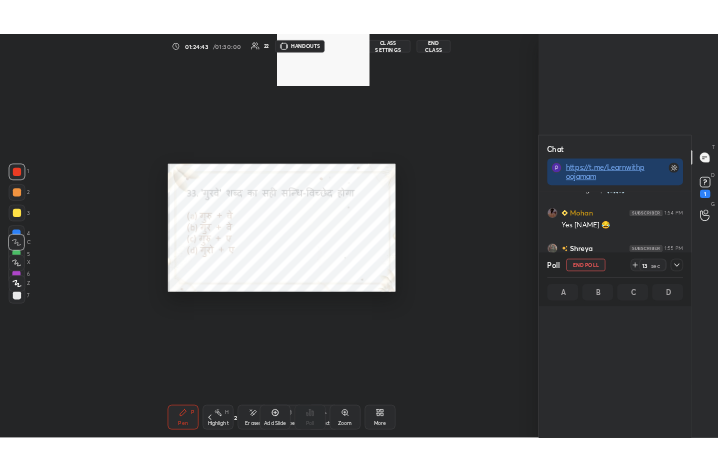 scroll, scrollTop: 343, scrollLeft: 504, axis: both 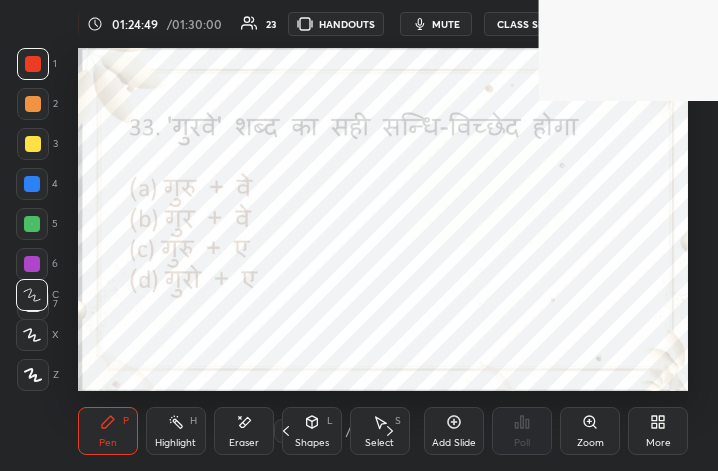 click on "More" at bounding box center (658, 431) 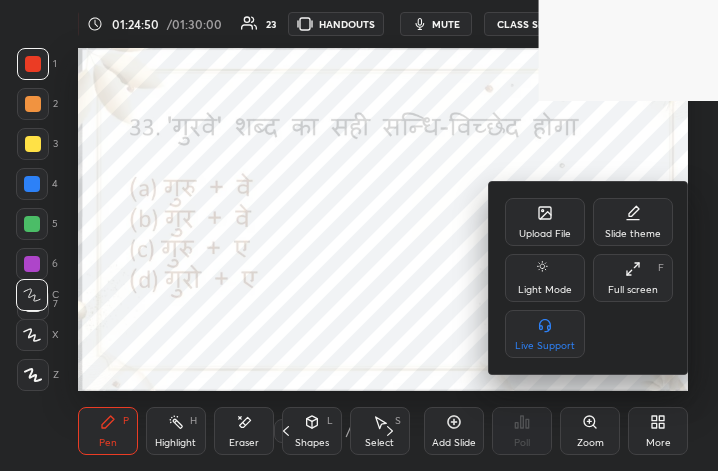 click on "Full screen F" at bounding box center [633, 278] 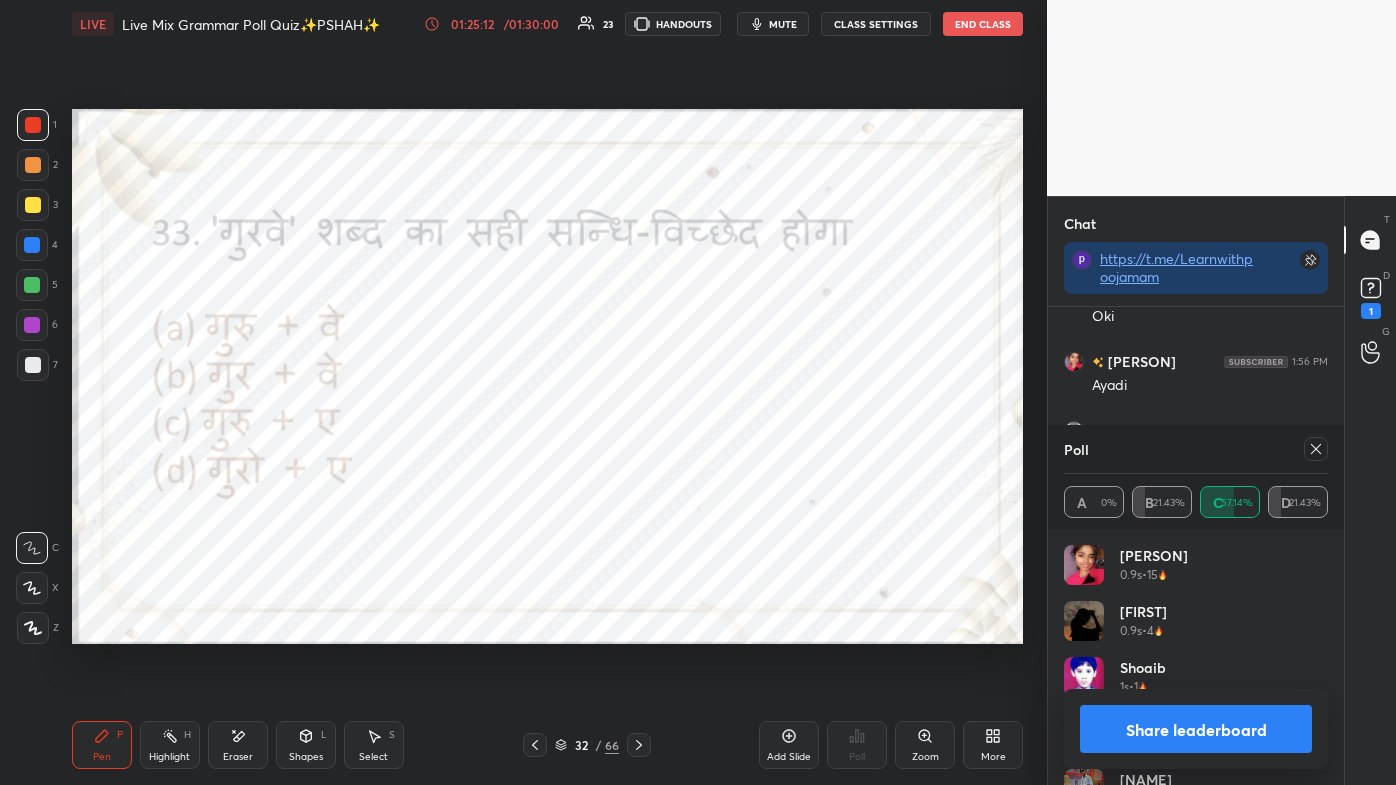 click 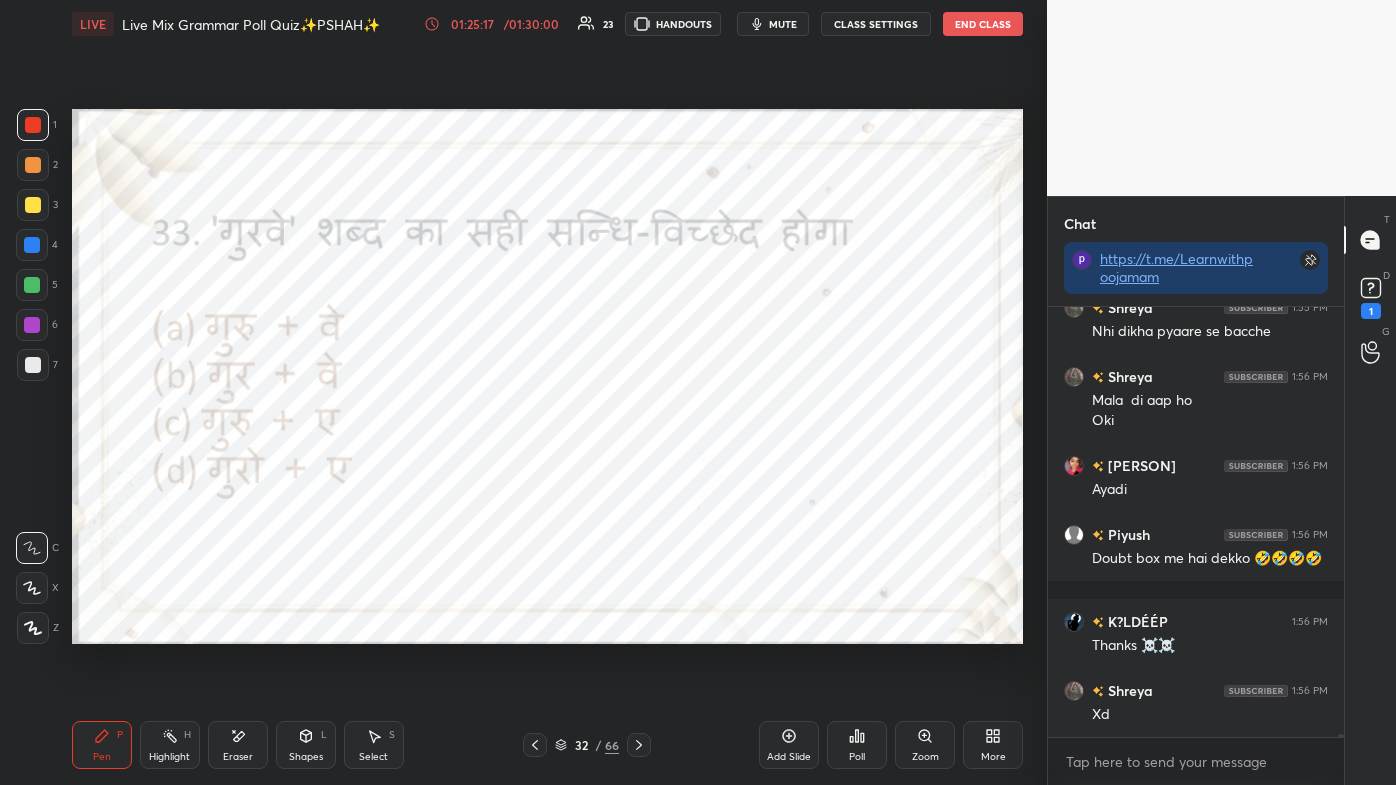 click 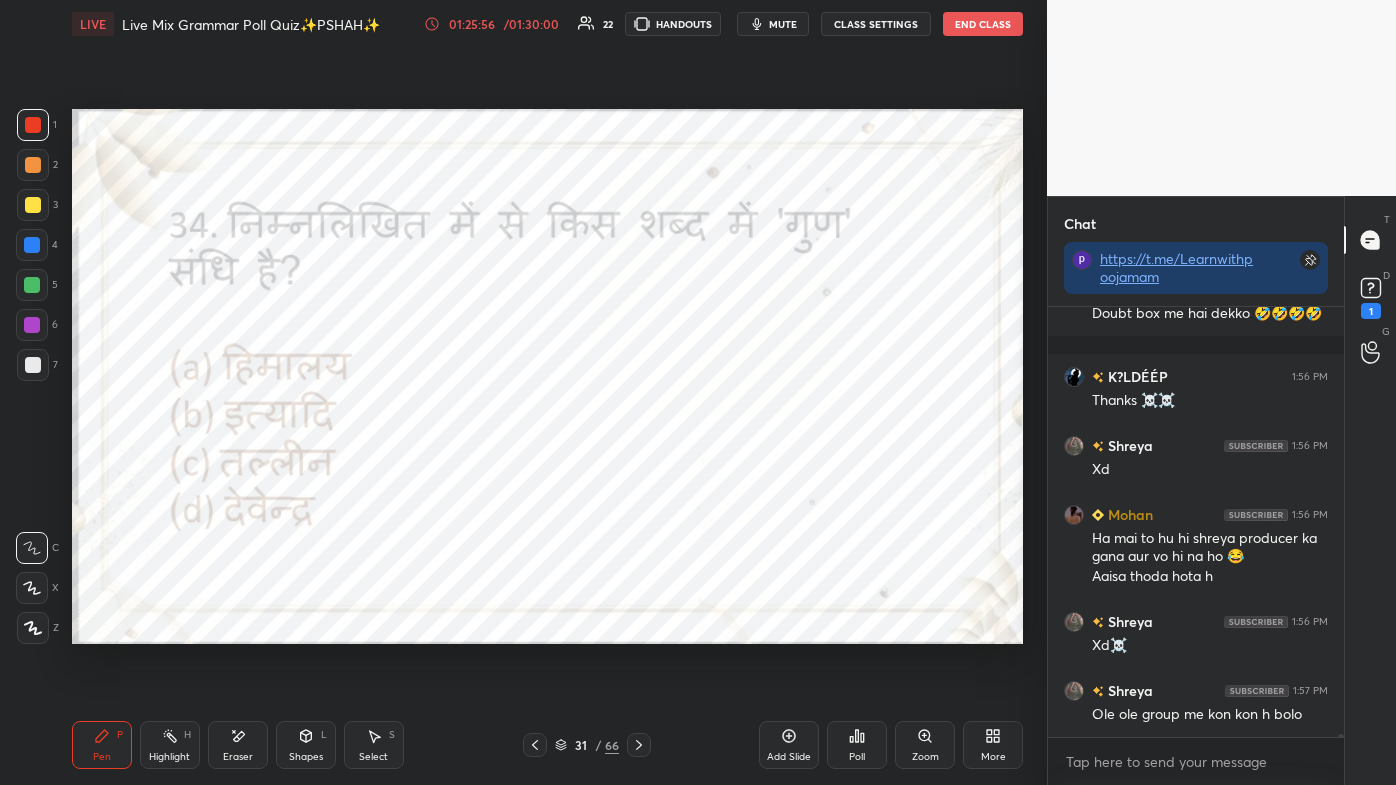 scroll, scrollTop: 54698, scrollLeft: 0, axis: vertical 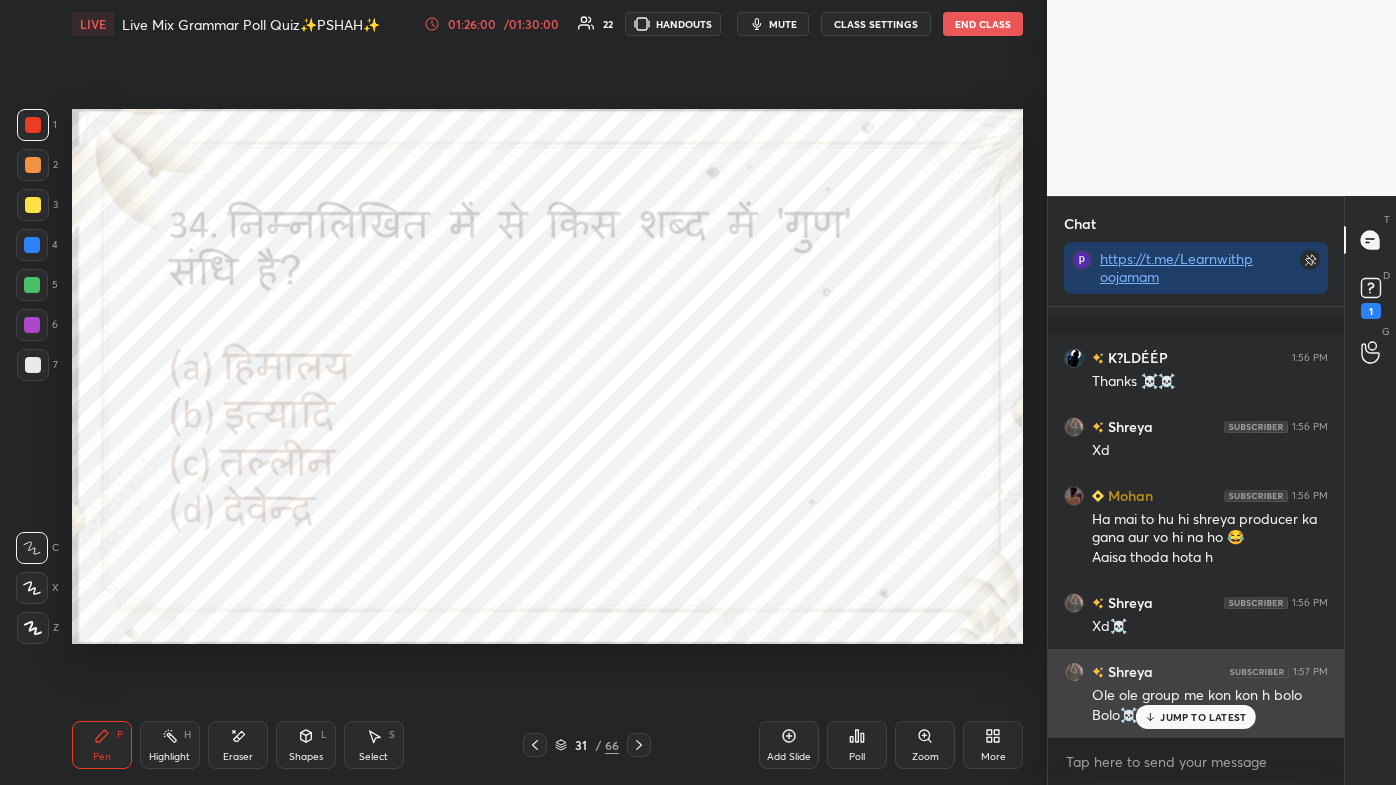 click on "Bolo☠️☠️☠️" at bounding box center [1210, 716] 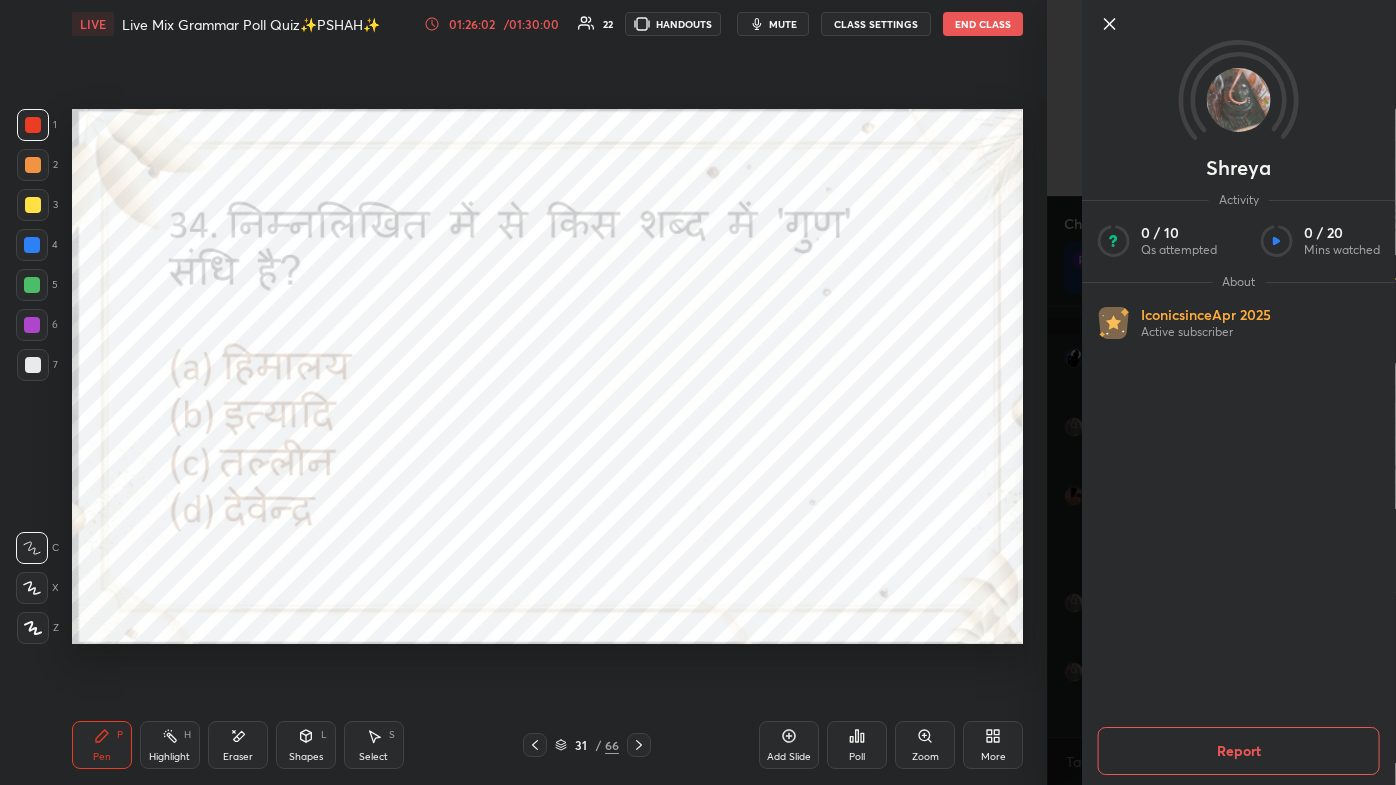 click 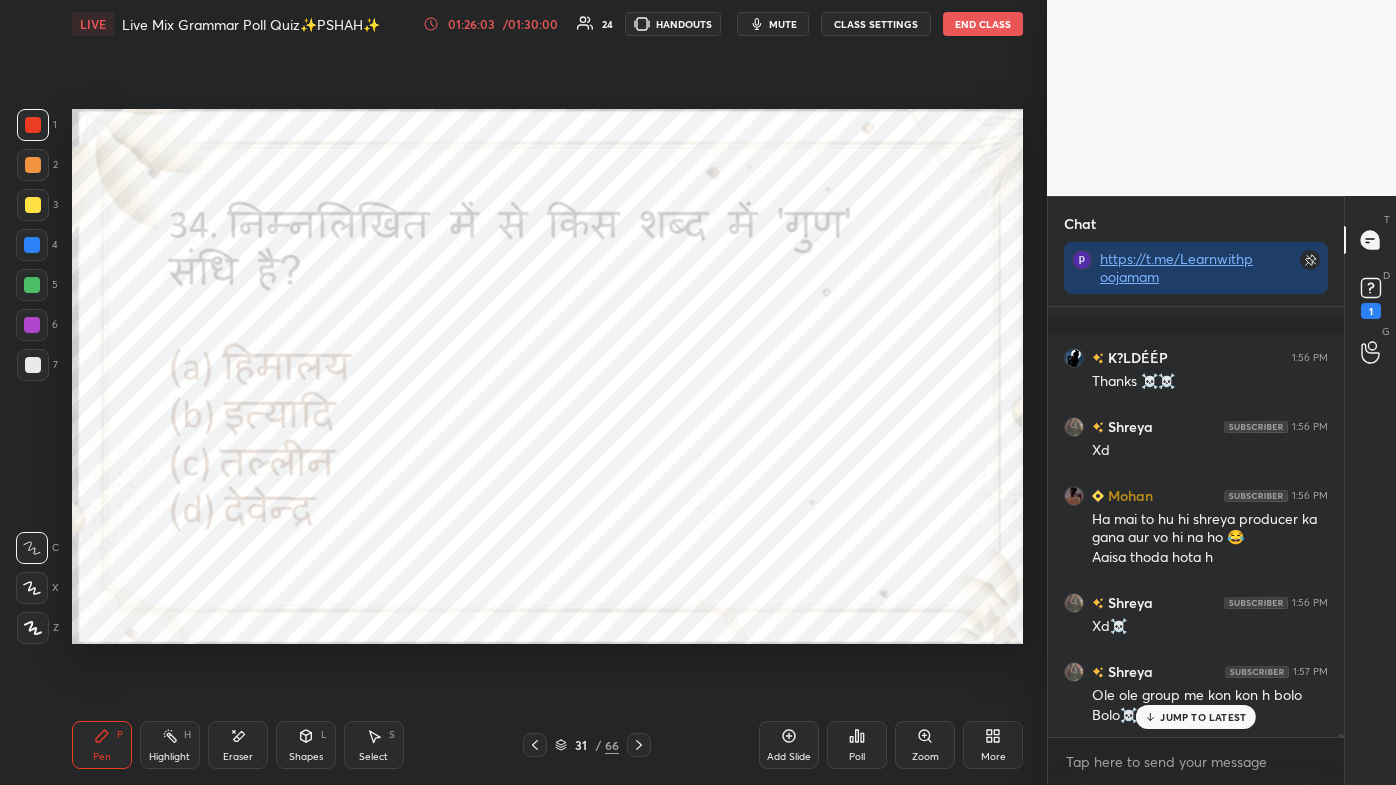 click 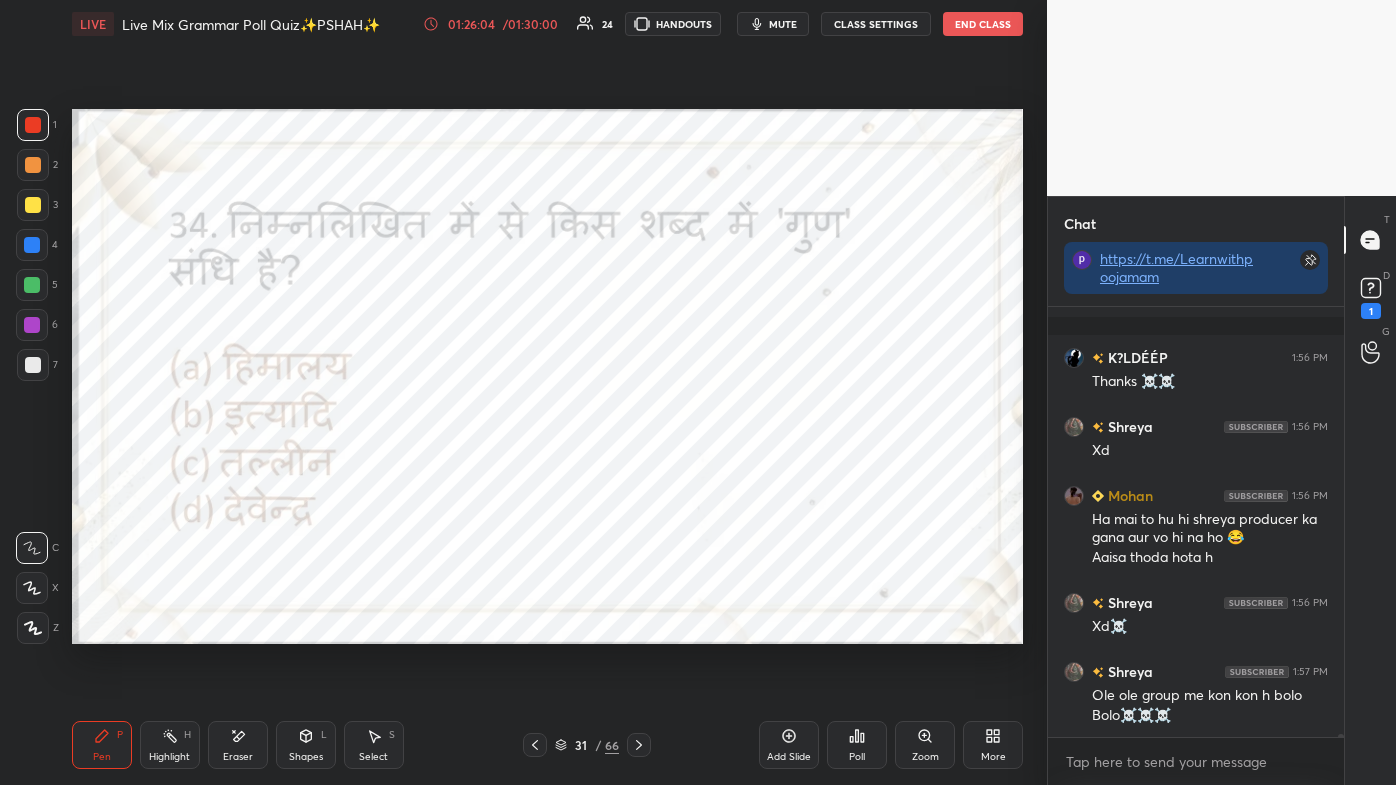 scroll, scrollTop: 54768, scrollLeft: 0, axis: vertical 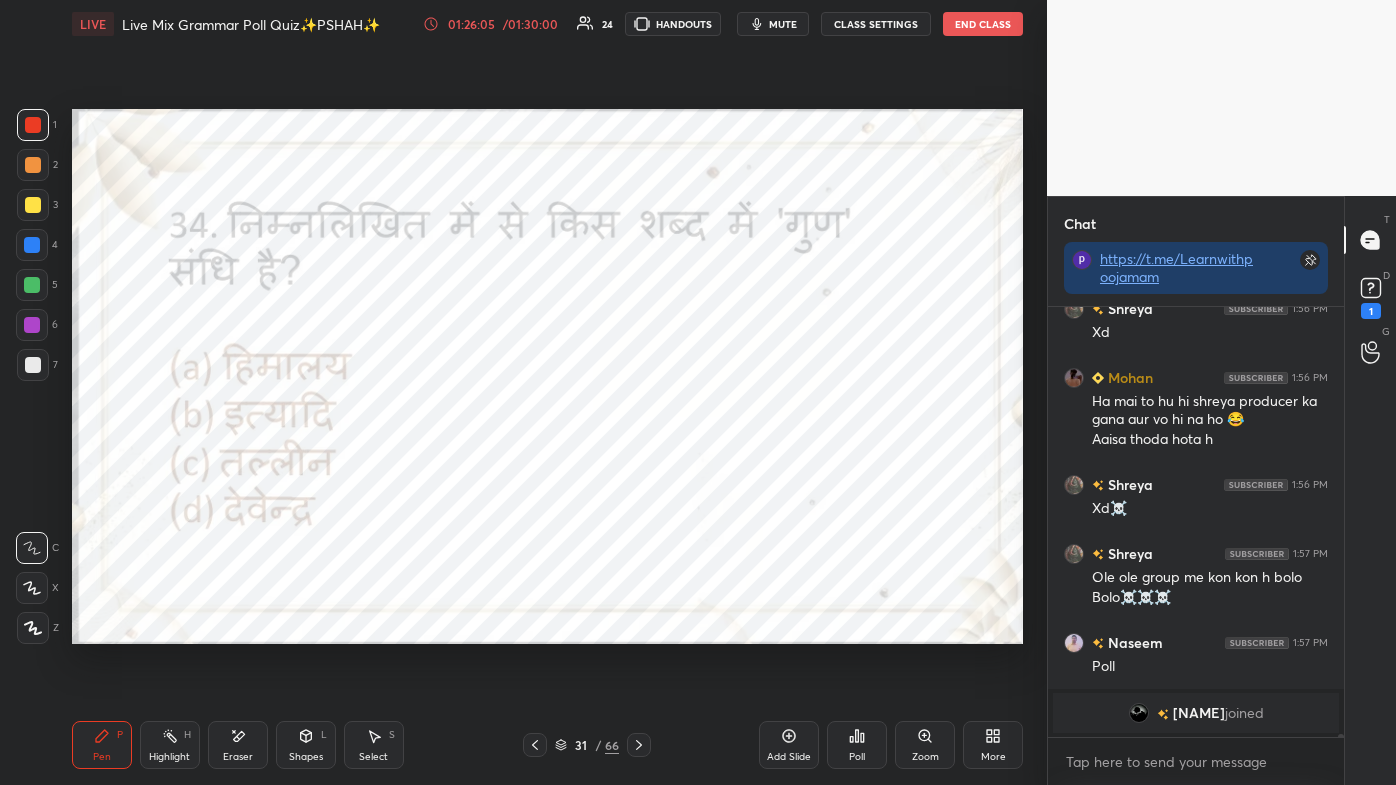 click on "Poll" at bounding box center (857, 745) 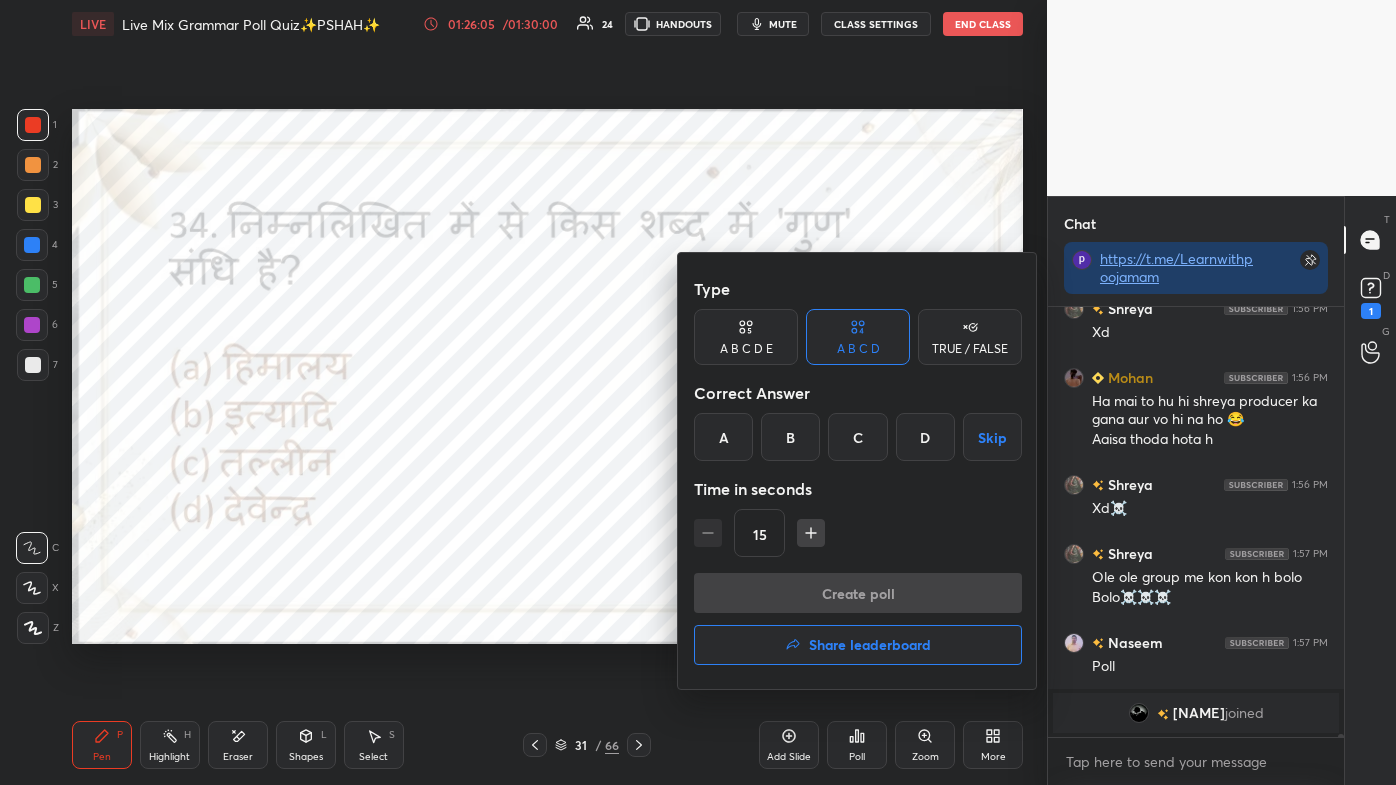 click on "D" at bounding box center (925, 437) 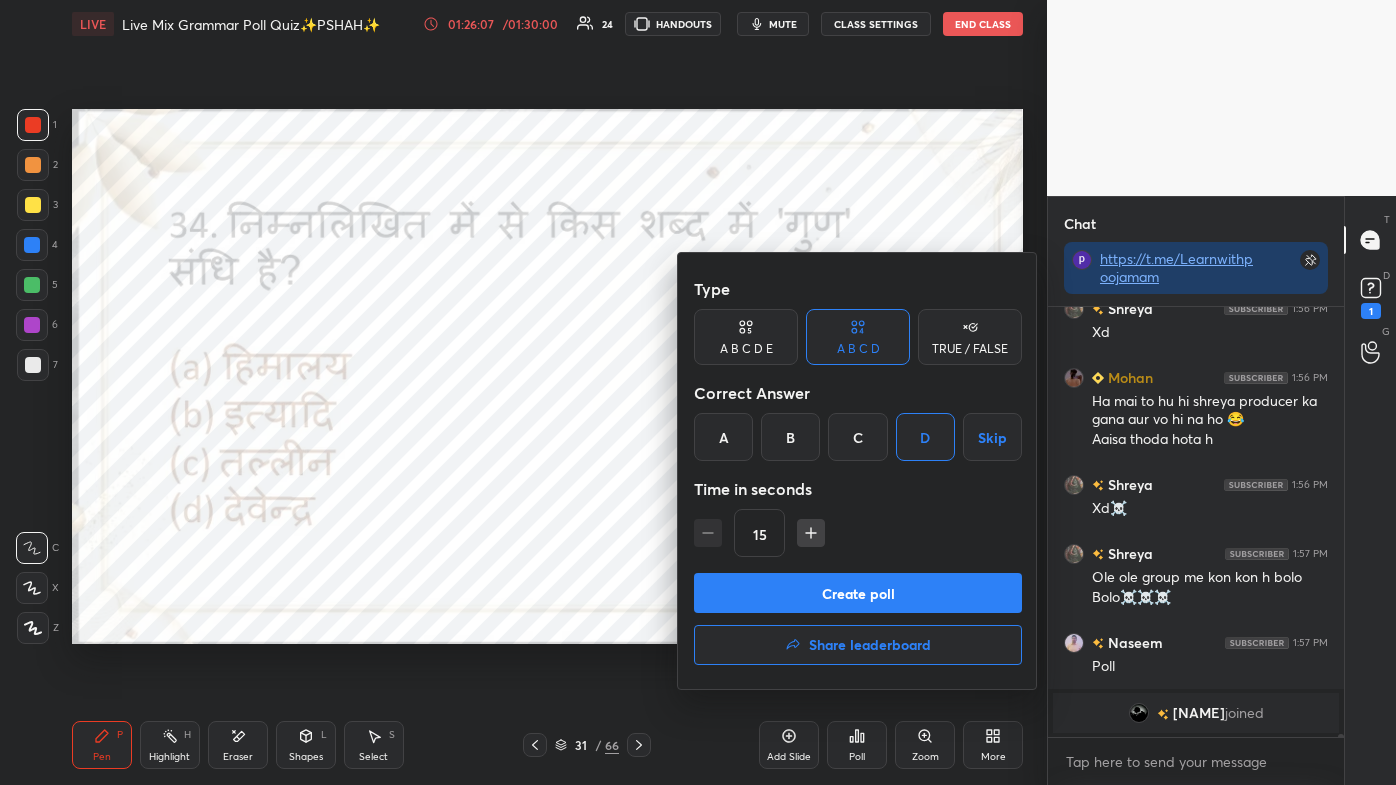 click on "Create poll" at bounding box center (858, 593) 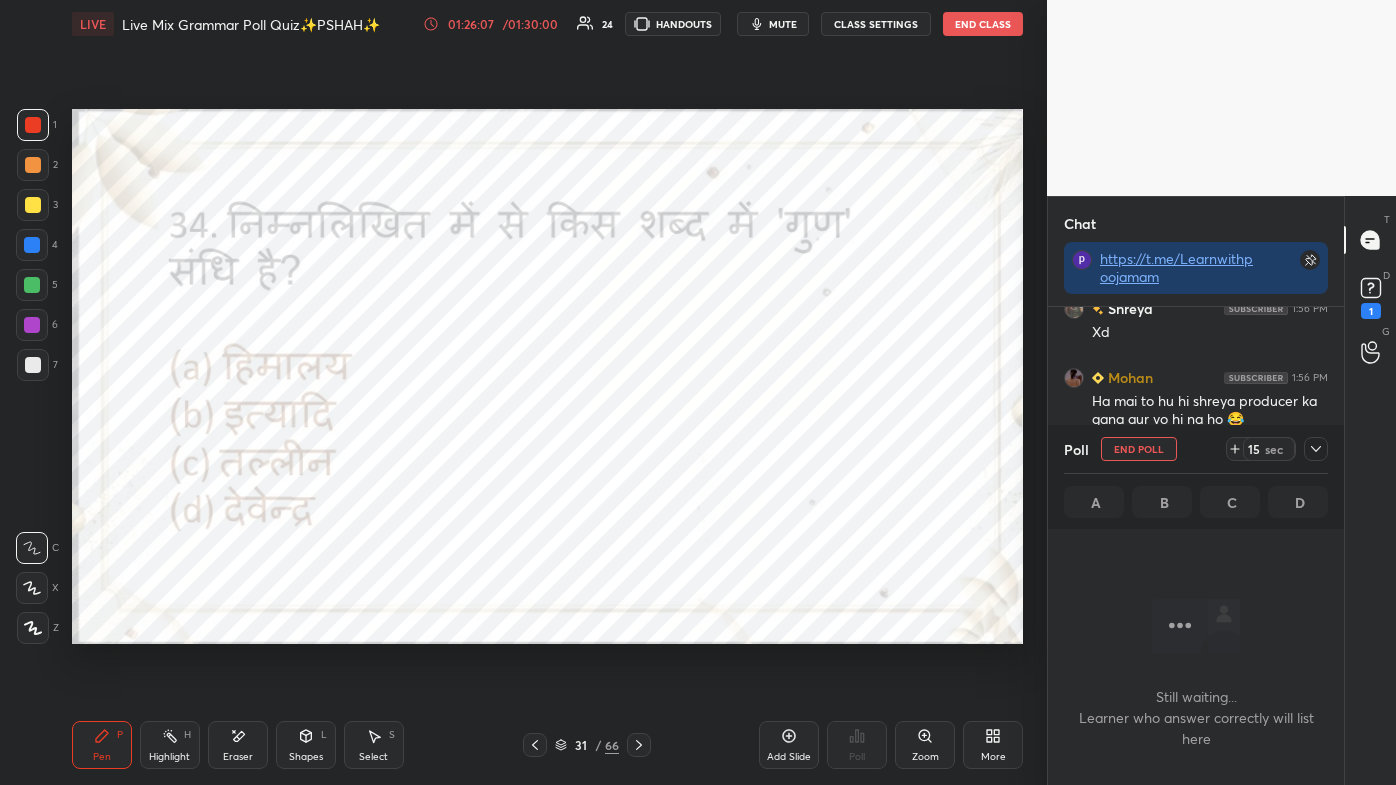 scroll, scrollTop: 330, scrollLeft: 290, axis: both 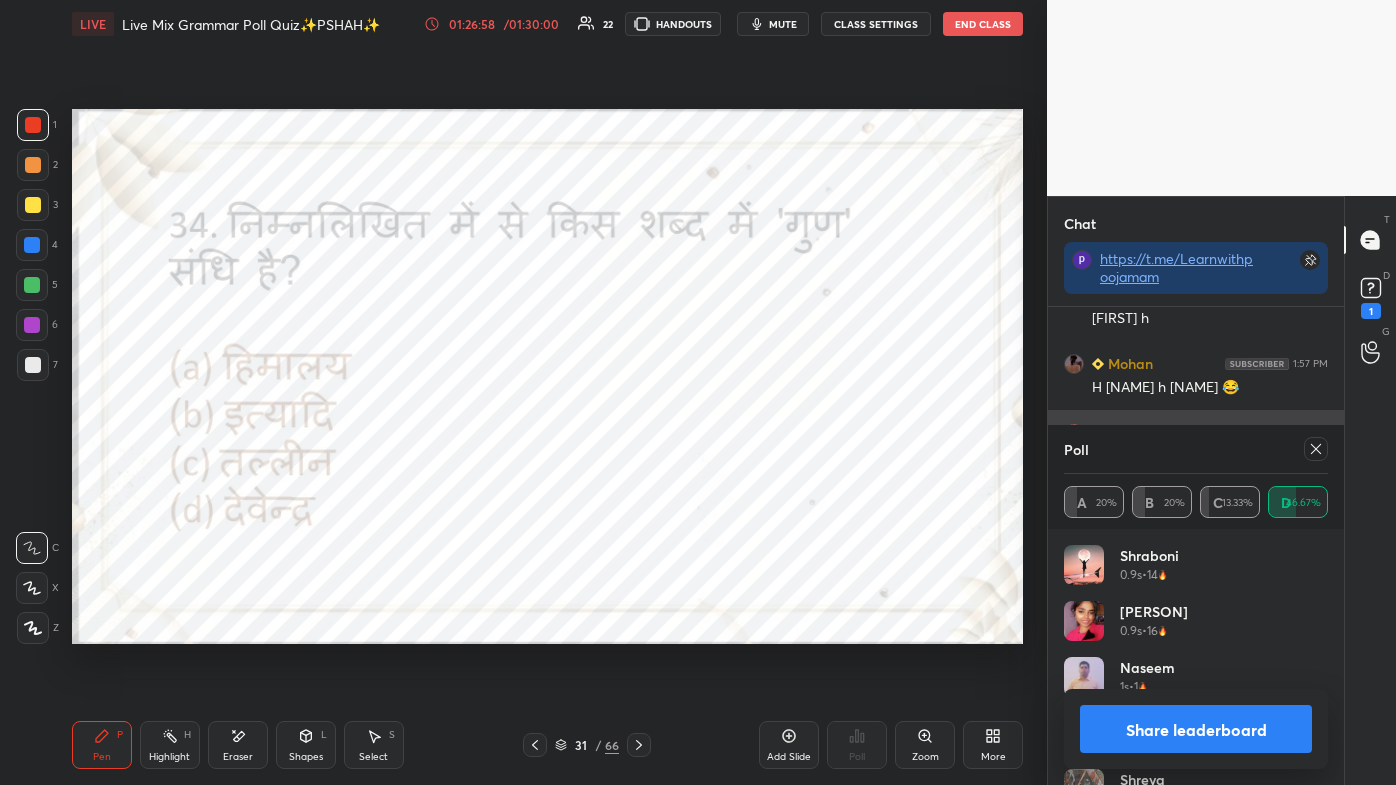click at bounding box center (1316, 449) 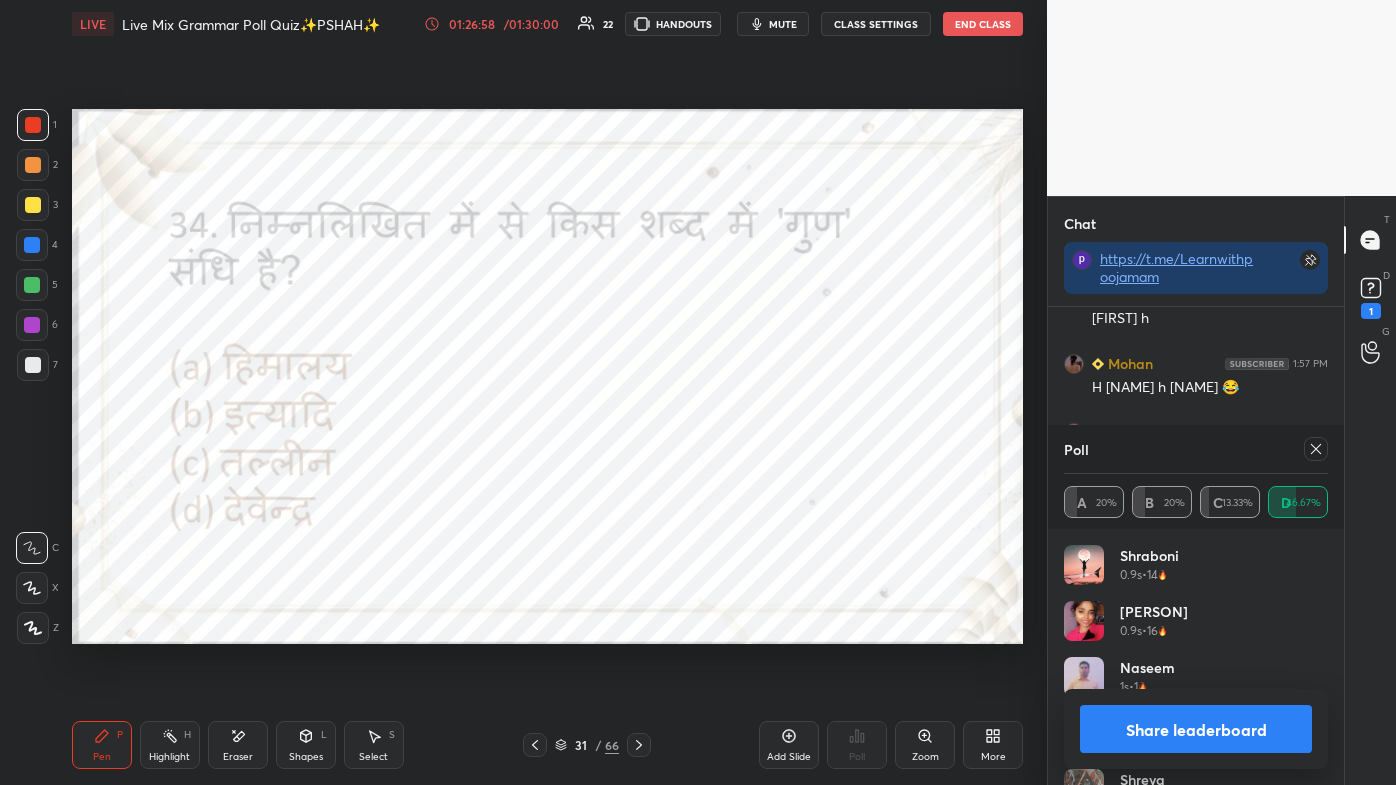 scroll, scrollTop: 2, scrollLeft: 258, axis: both 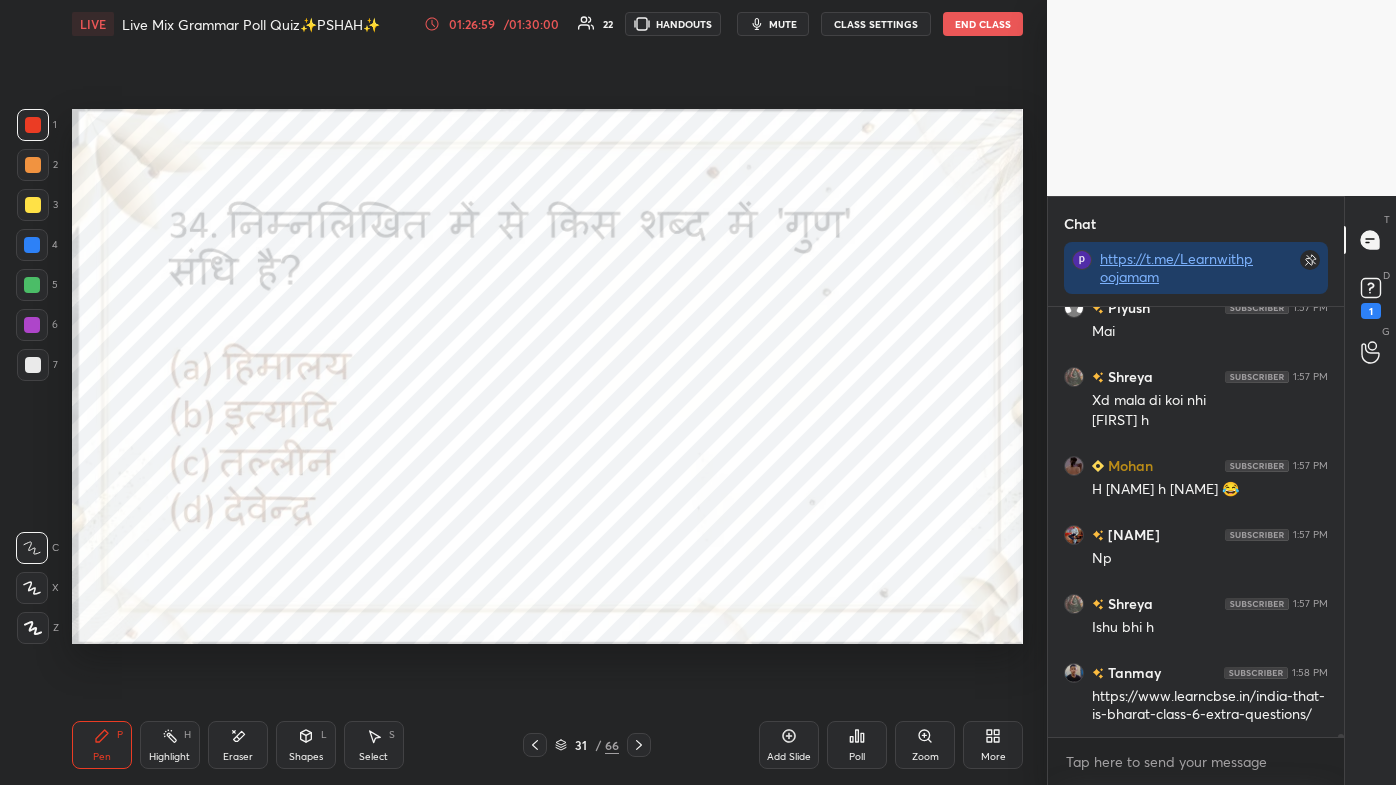 click 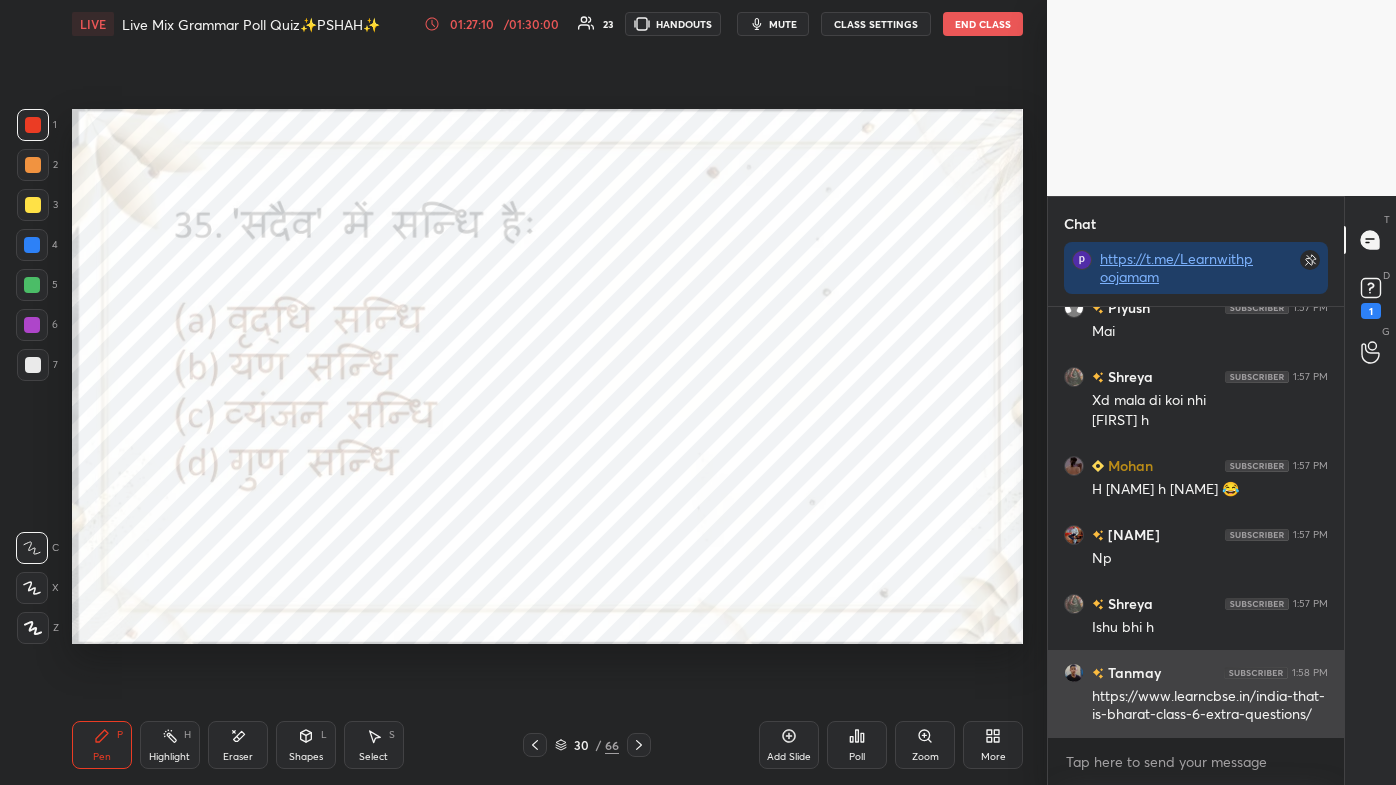 click on "https://www.learncbse.in/india-that-is-bharat-class-6-extra-questions/" at bounding box center (1210, 706) 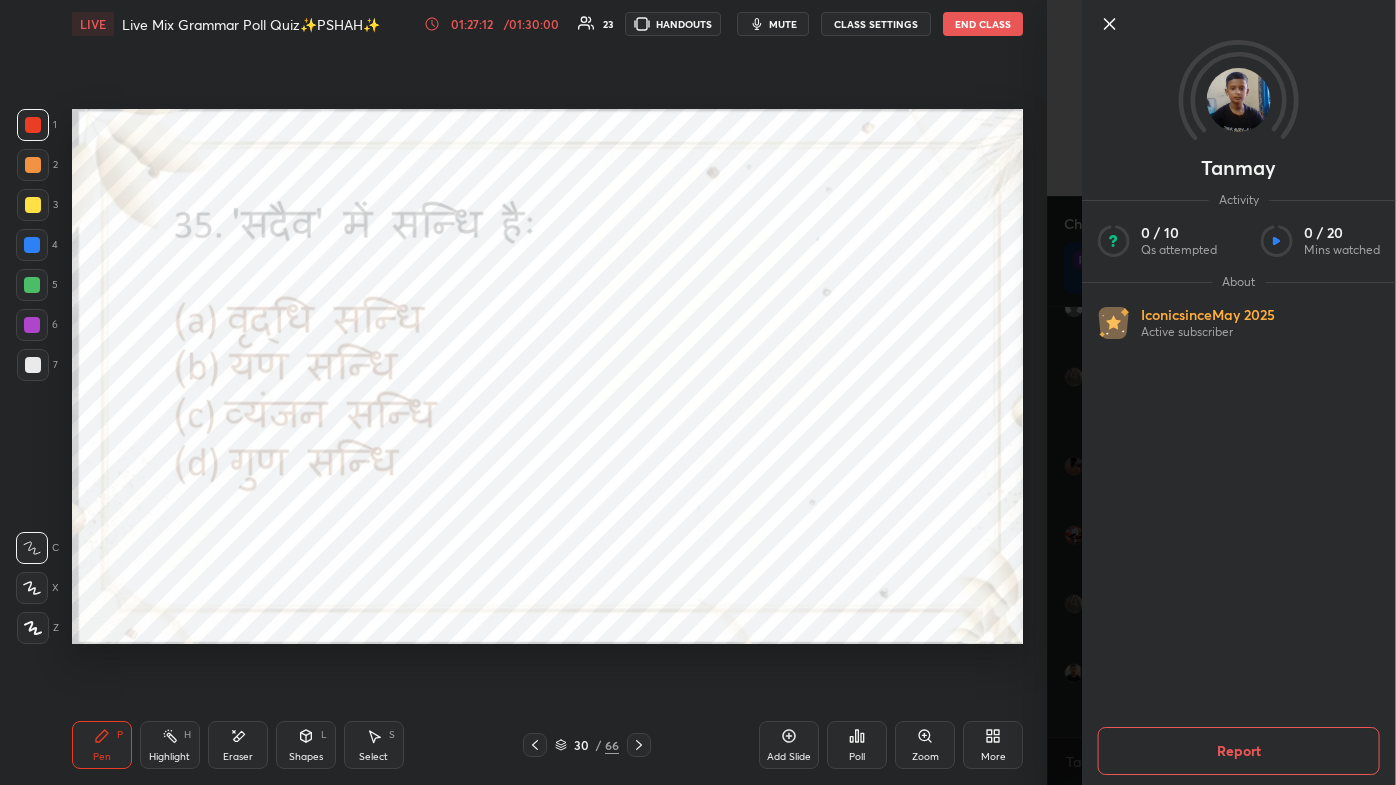 click 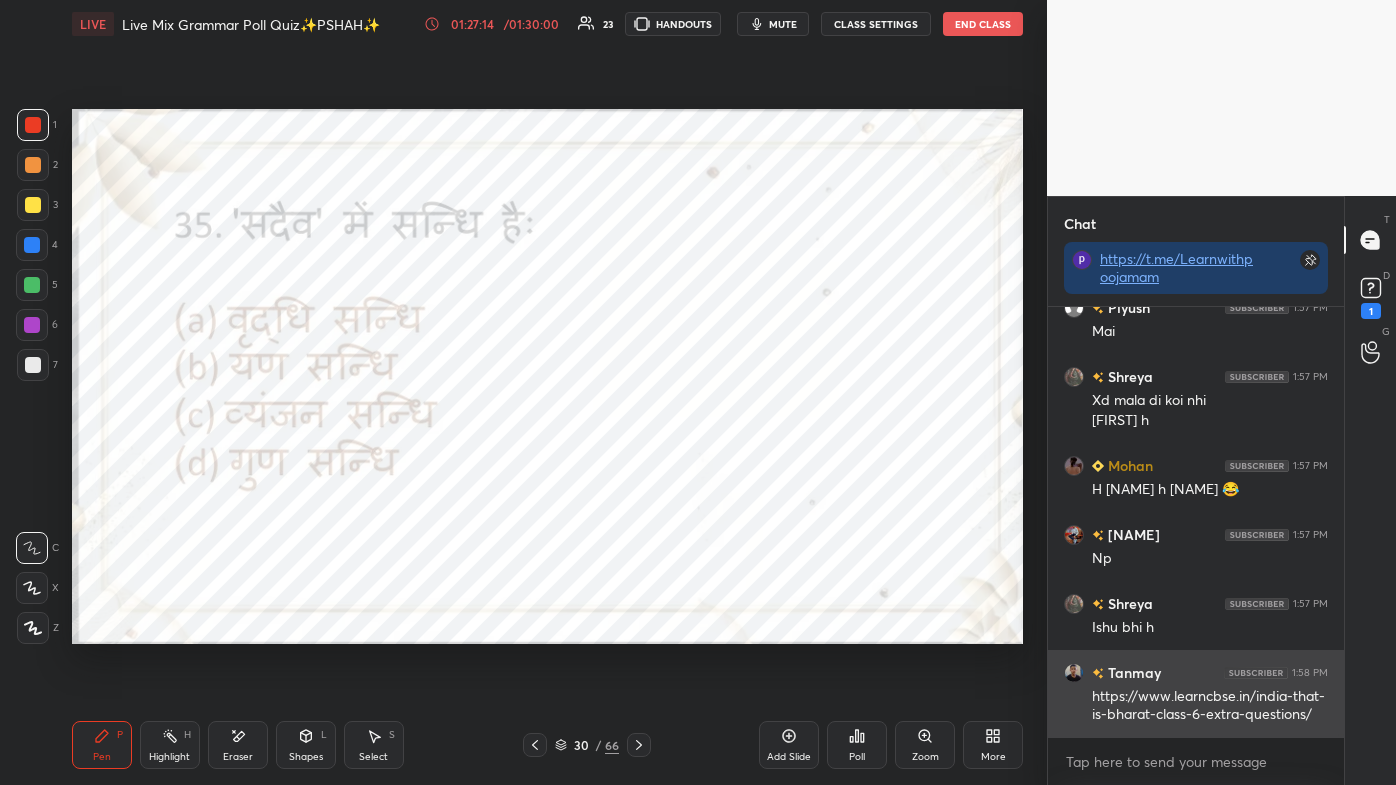 click on "https://www.learncbse.in/india-that-is-bharat-class-6-extra-questions/" at bounding box center (1210, 706) 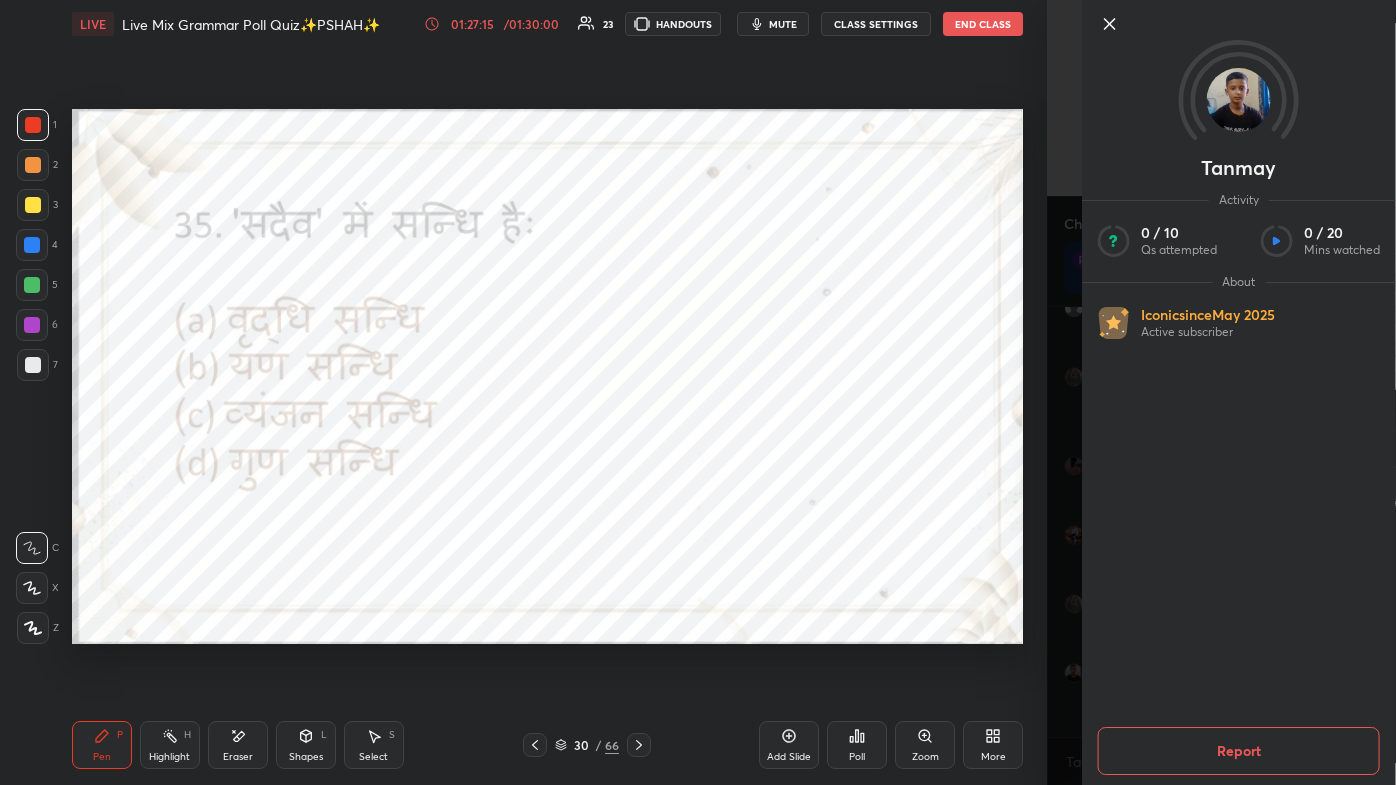 click 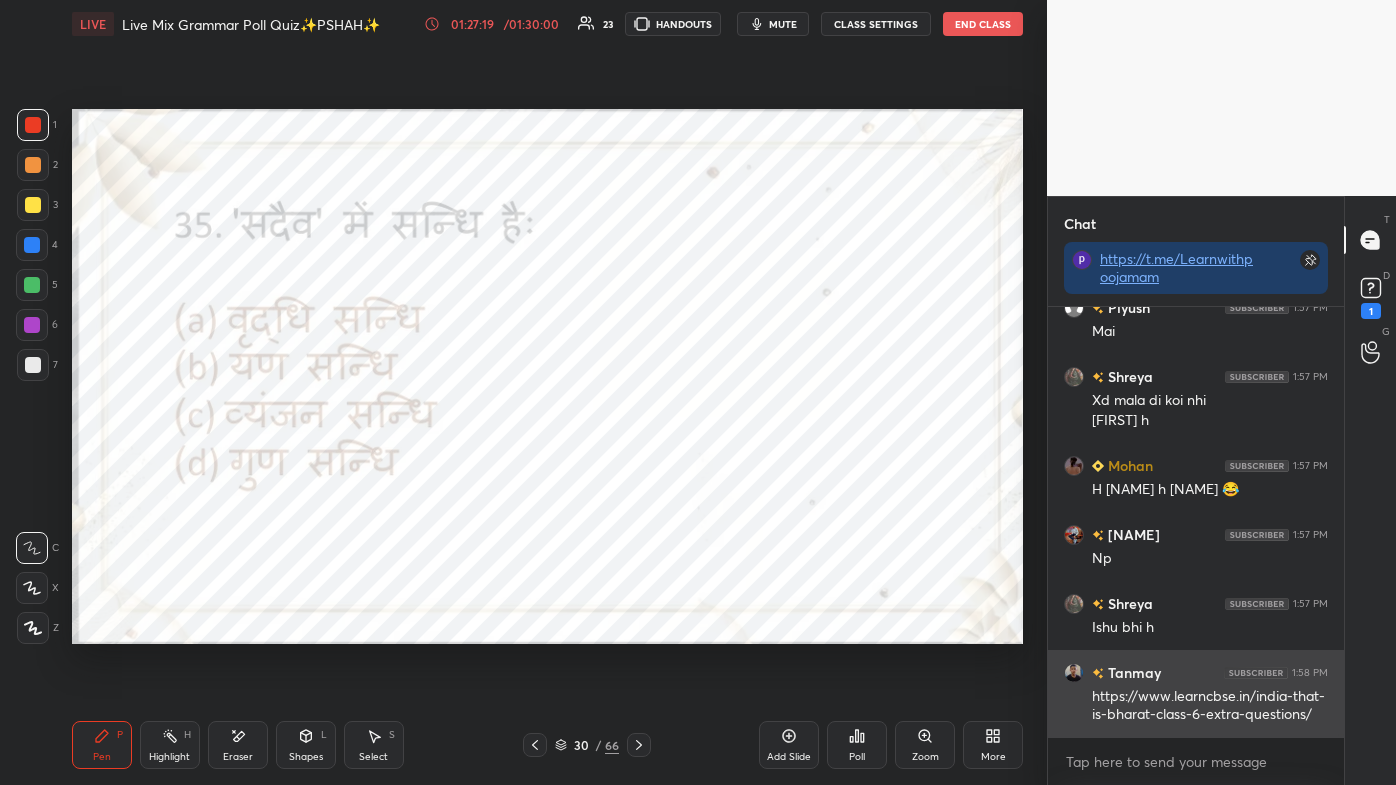 click on "https://www.learncbse.in/india-that-is-bharat-class-6-extra-questions/" at bounding box center (1210, 706) 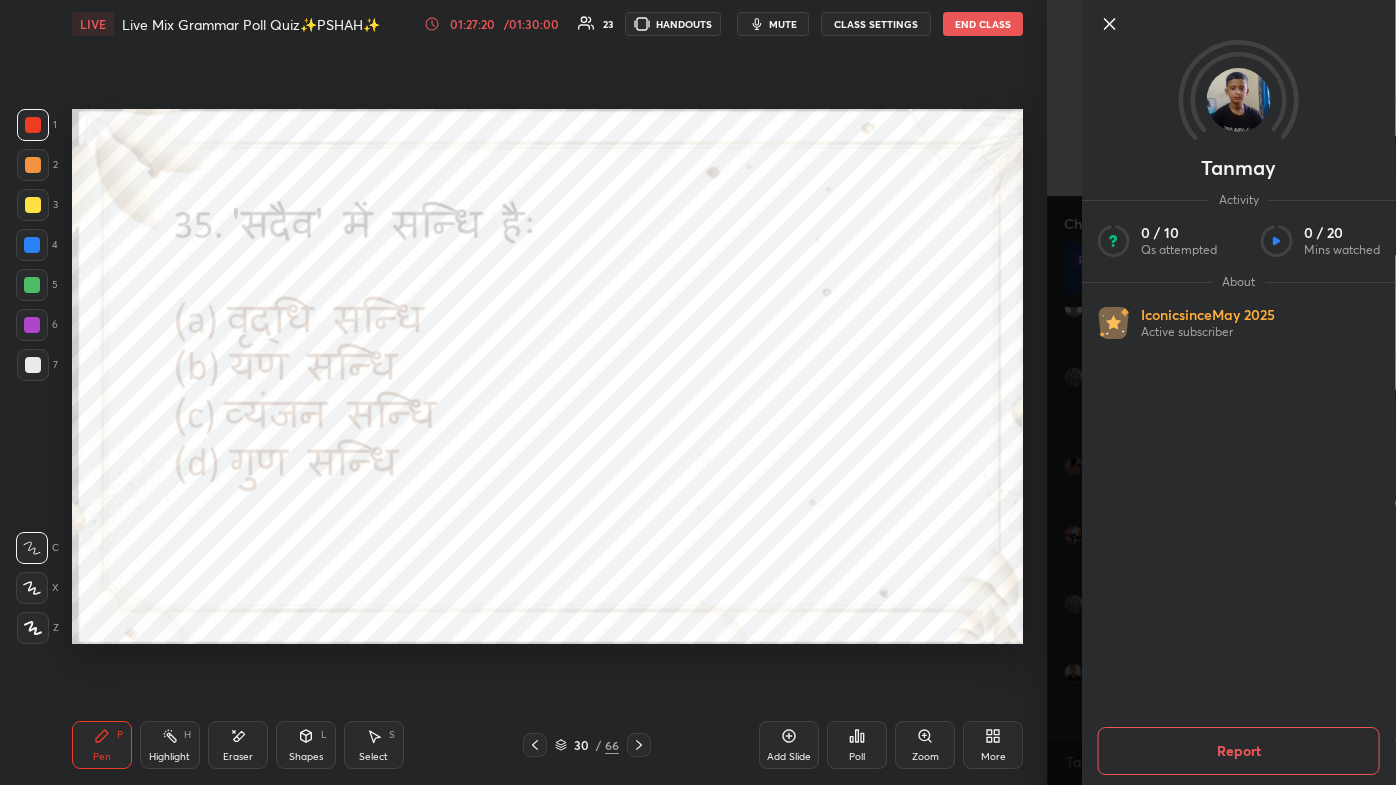 click 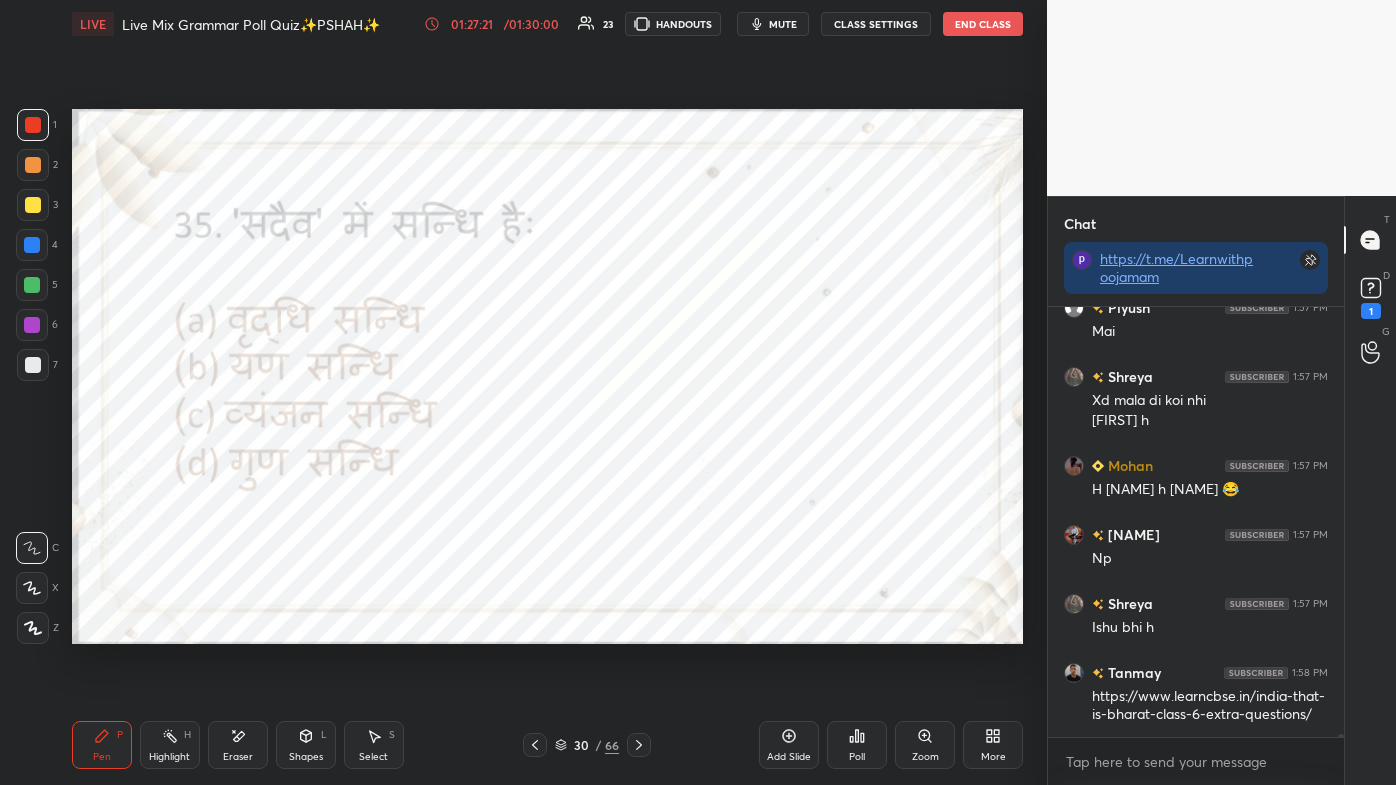 scroll, scrollTop: 54975, scrollLeft: 0, axis: vertical 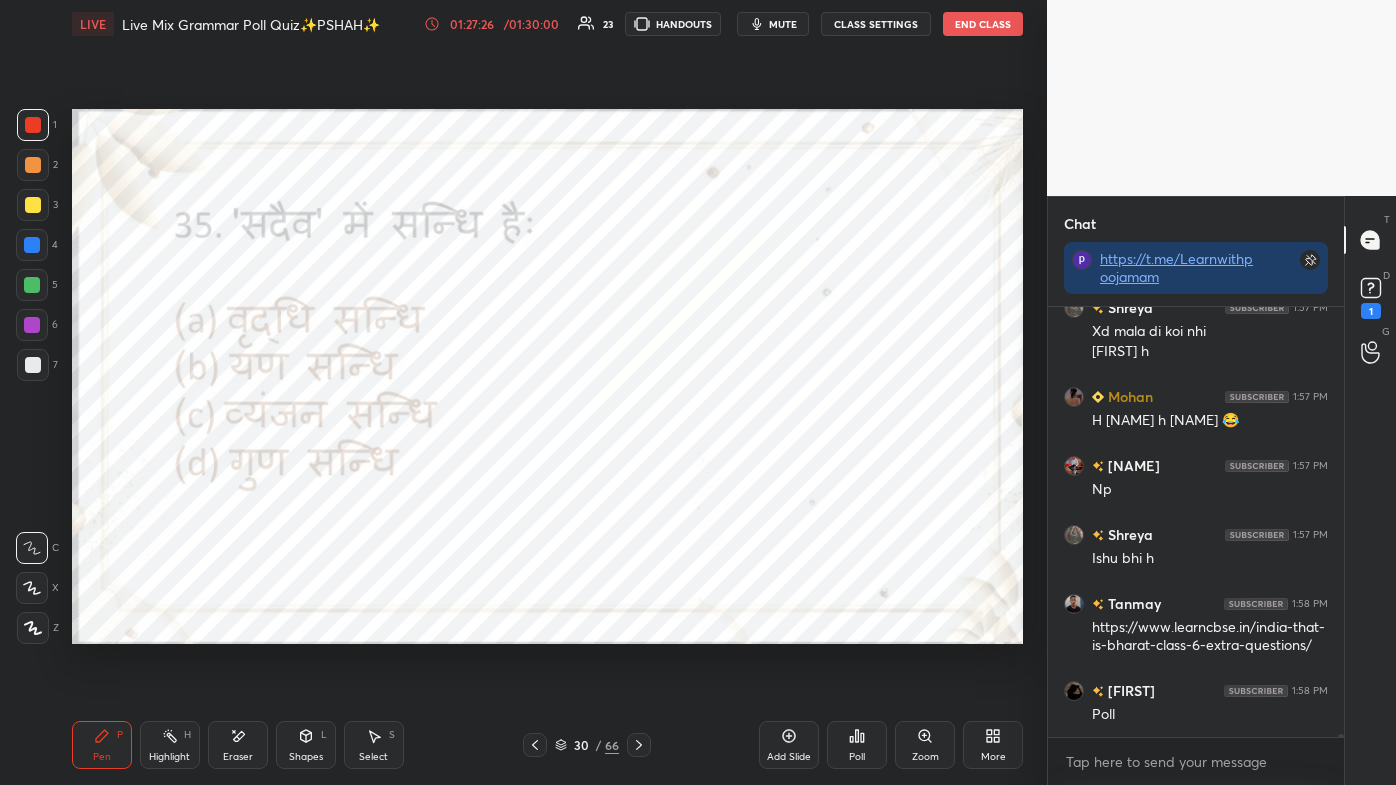 click on "Poll" at bounding box center [857, 745] 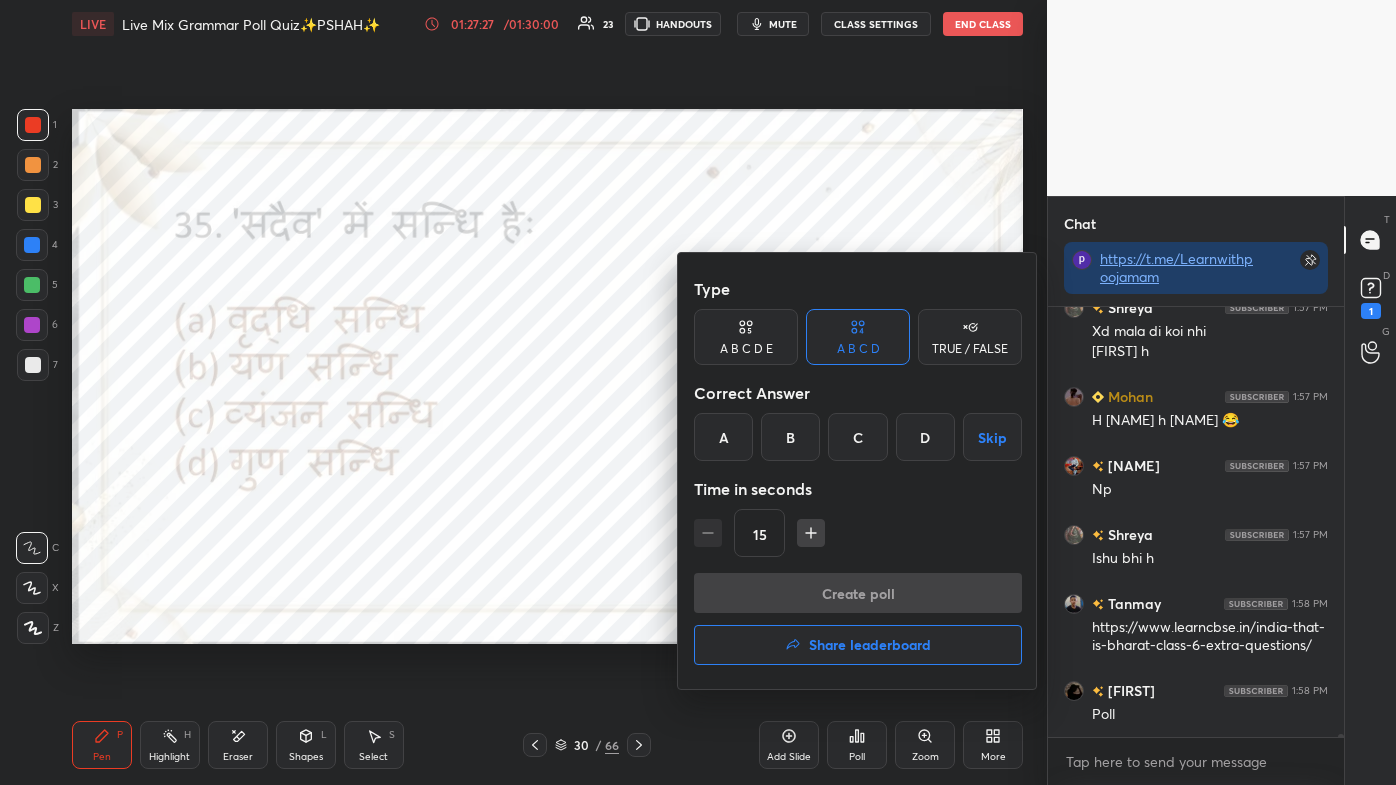 click at bounding box center [698, 392] 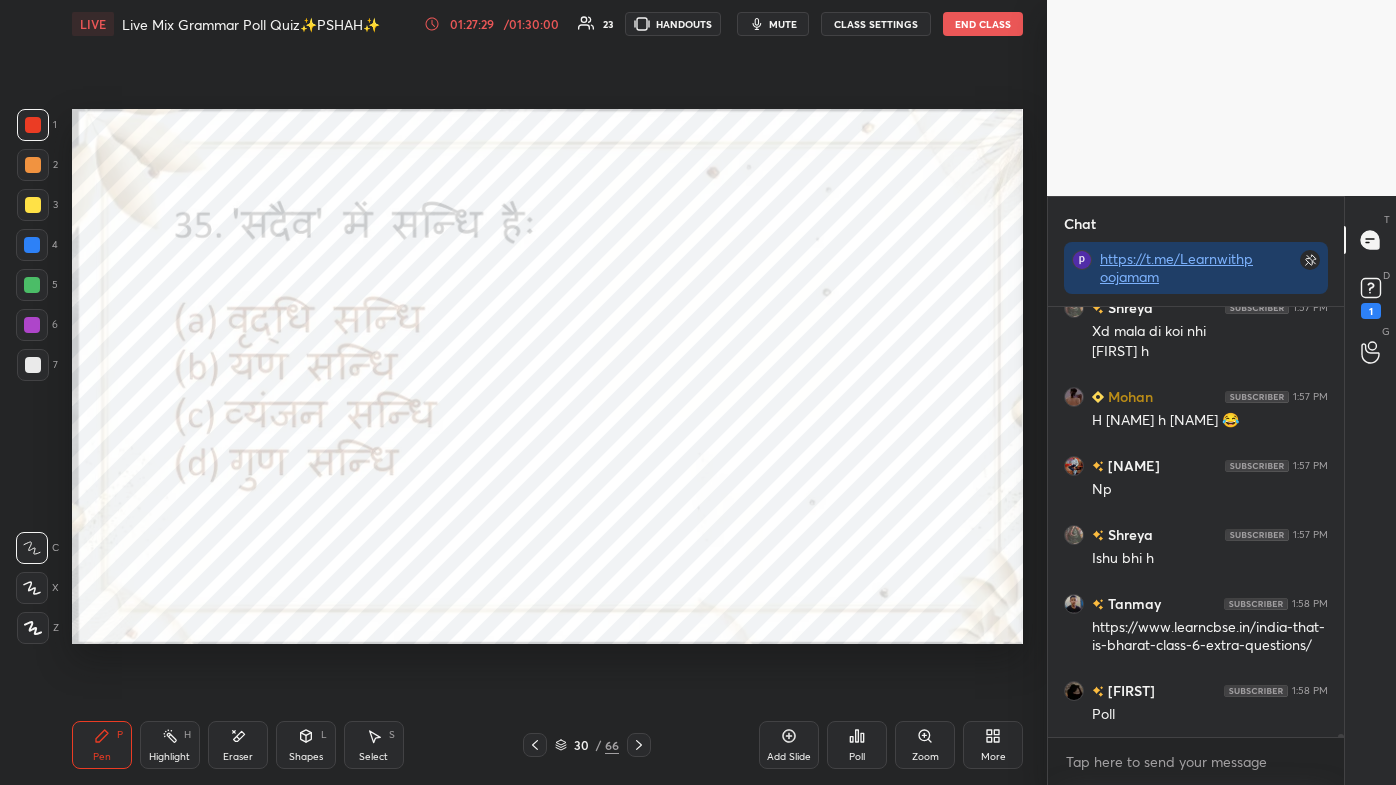 click on "Poll" at bounding box center [857, 745] 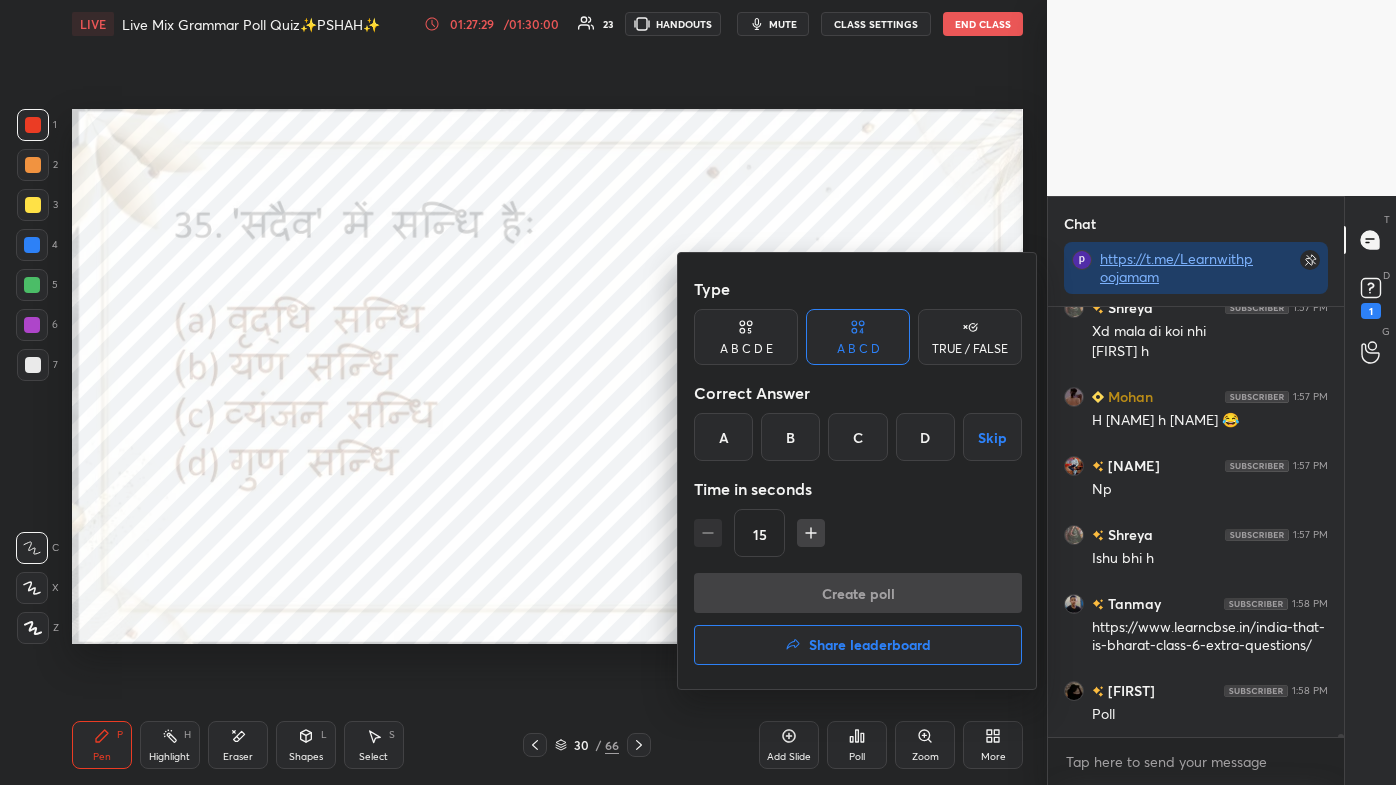 scroll, scrollTop: 55044, scrollLeft: 0, axis: vertical 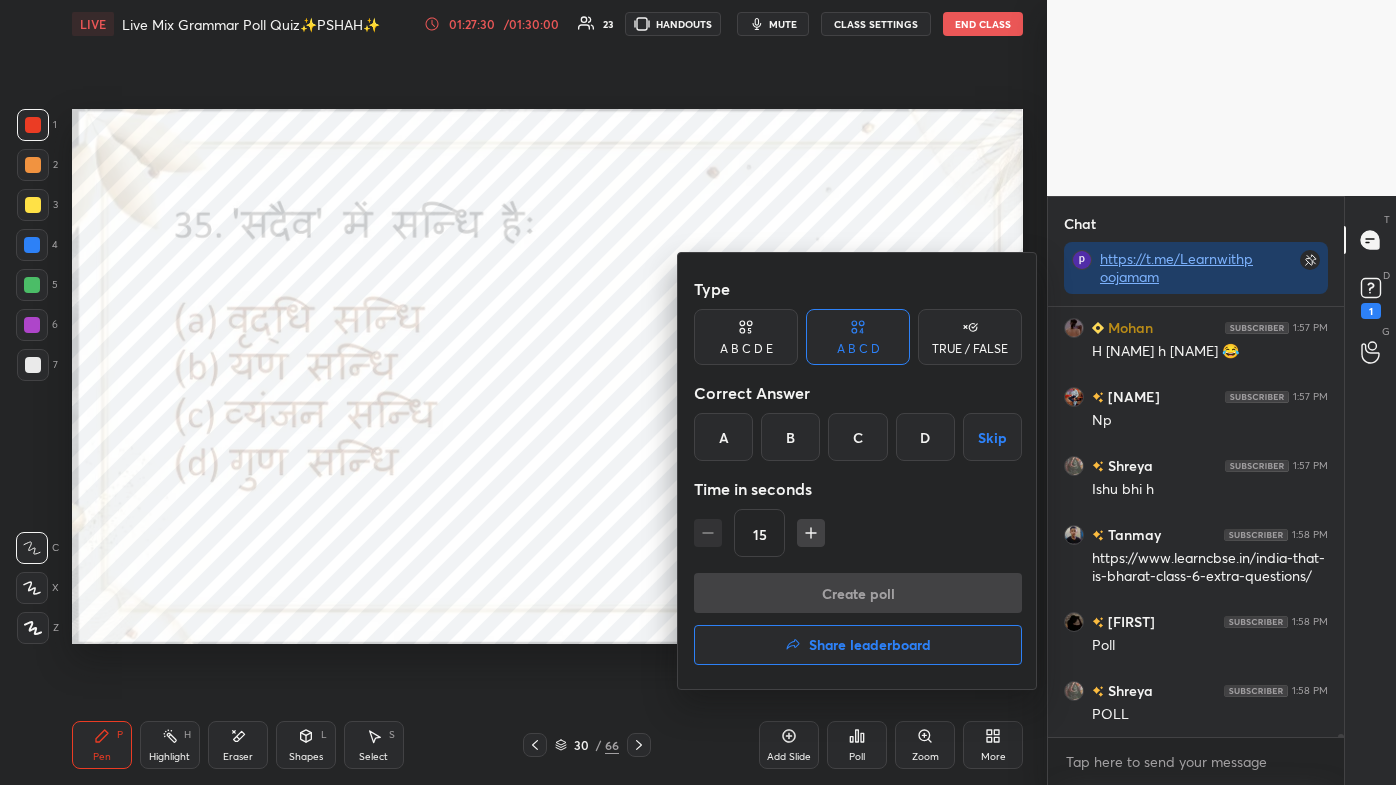 click on "A" at bounding box center (723, 437) 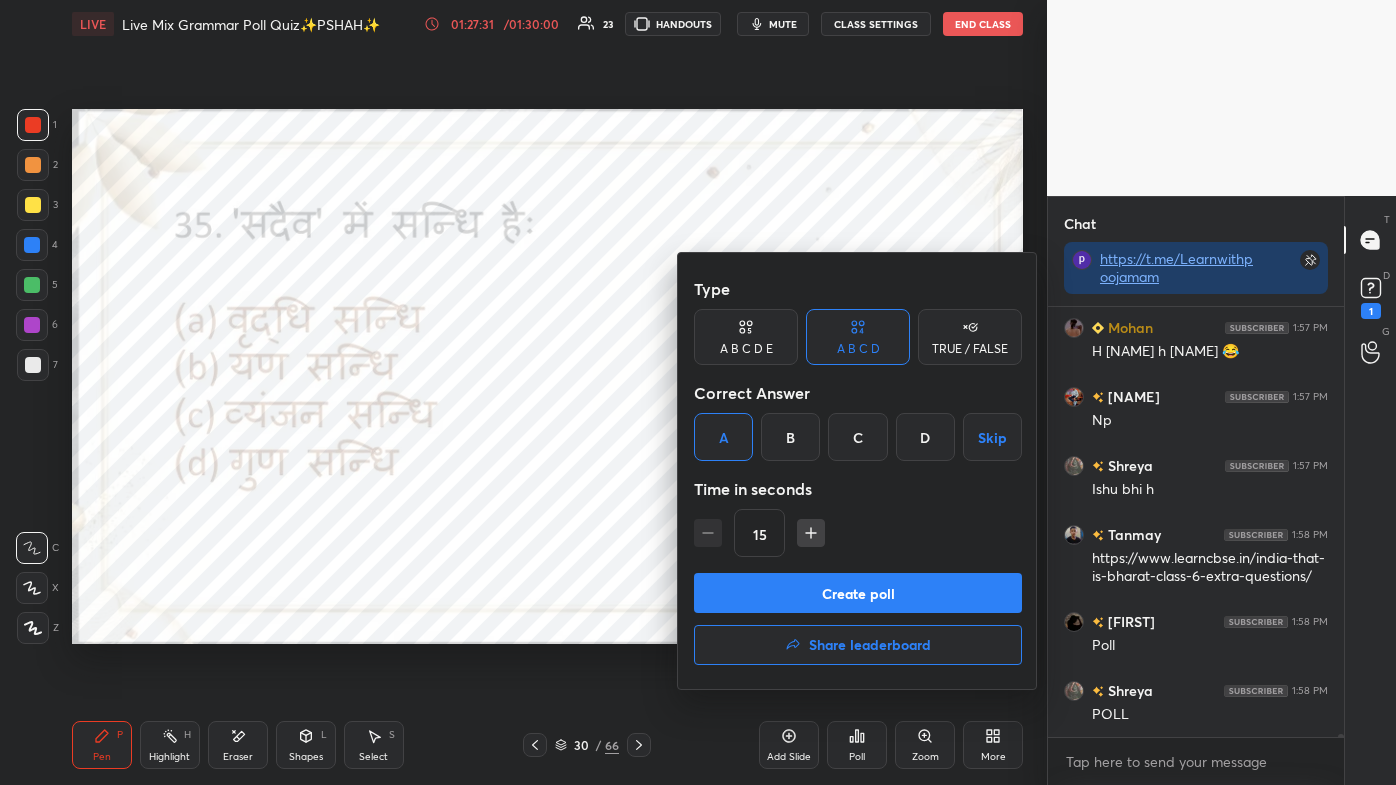click on "Create poll" at bounding box center (858, 593) 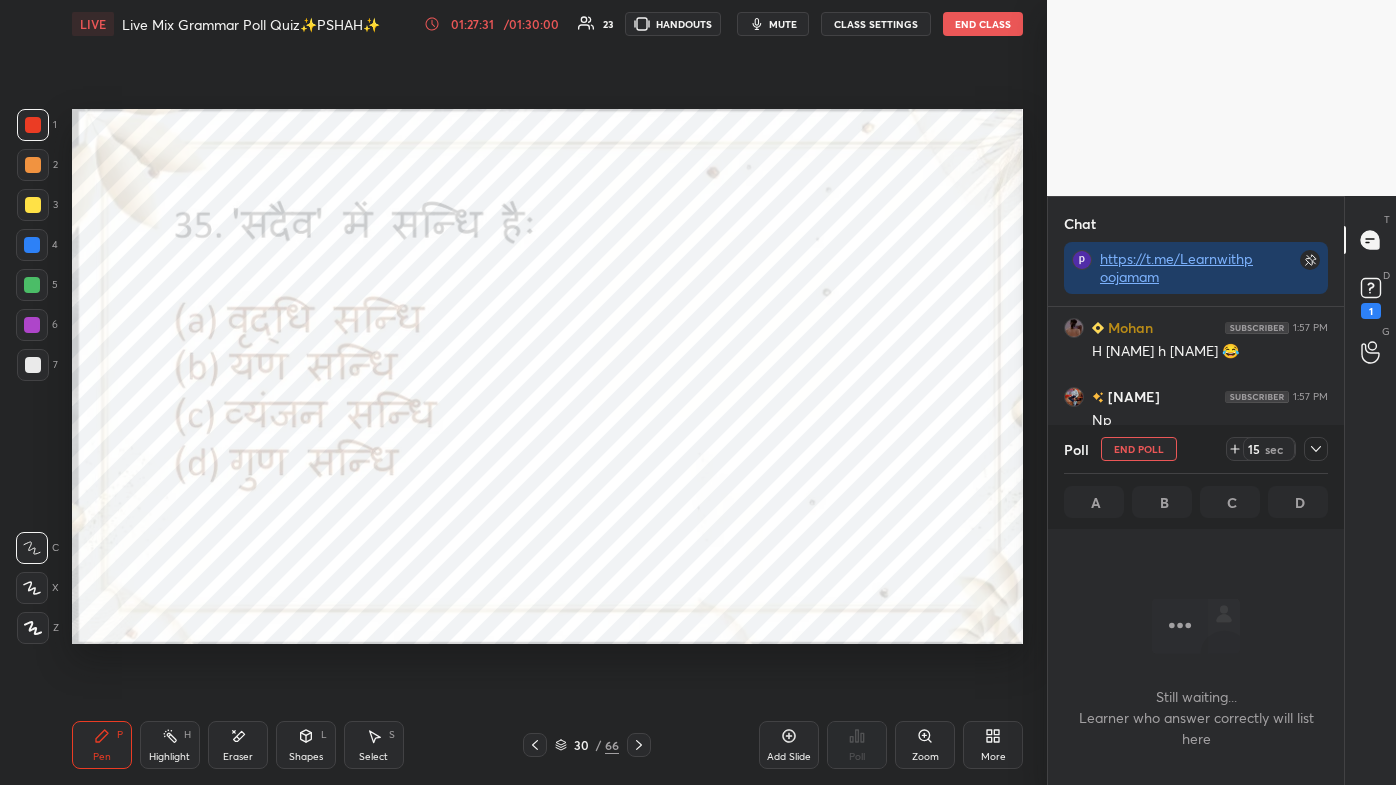 scroll, scrollTop: 404, scrollLeft: 290, axis: both 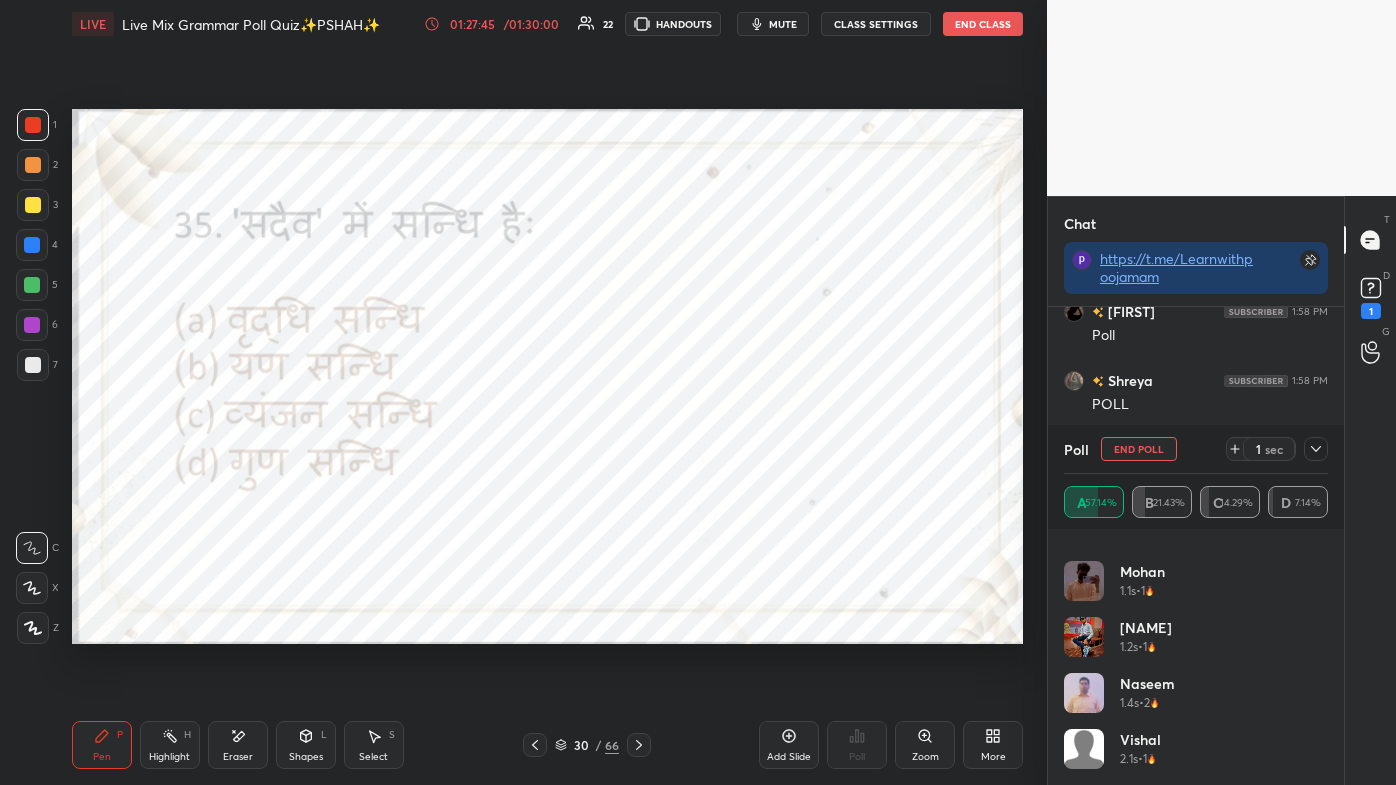 click 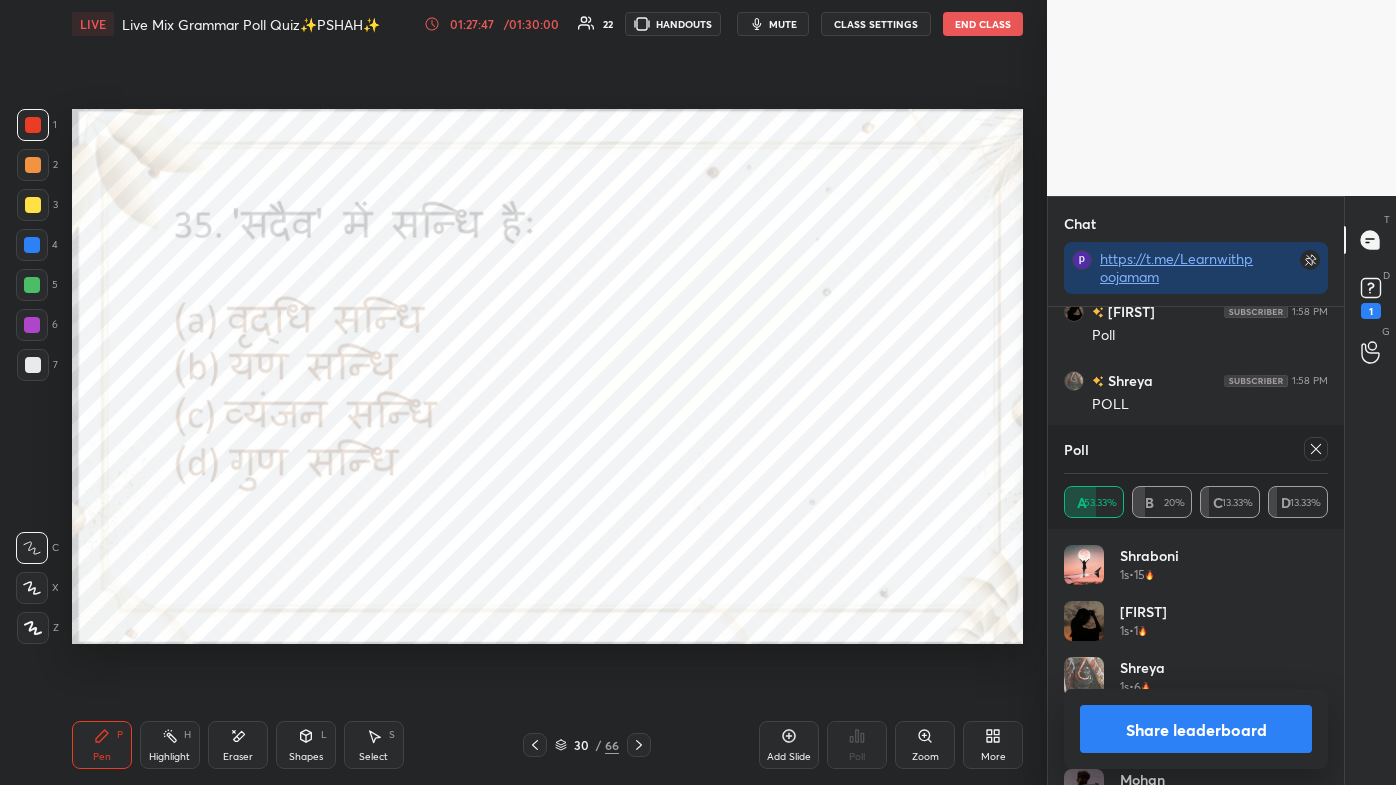 click 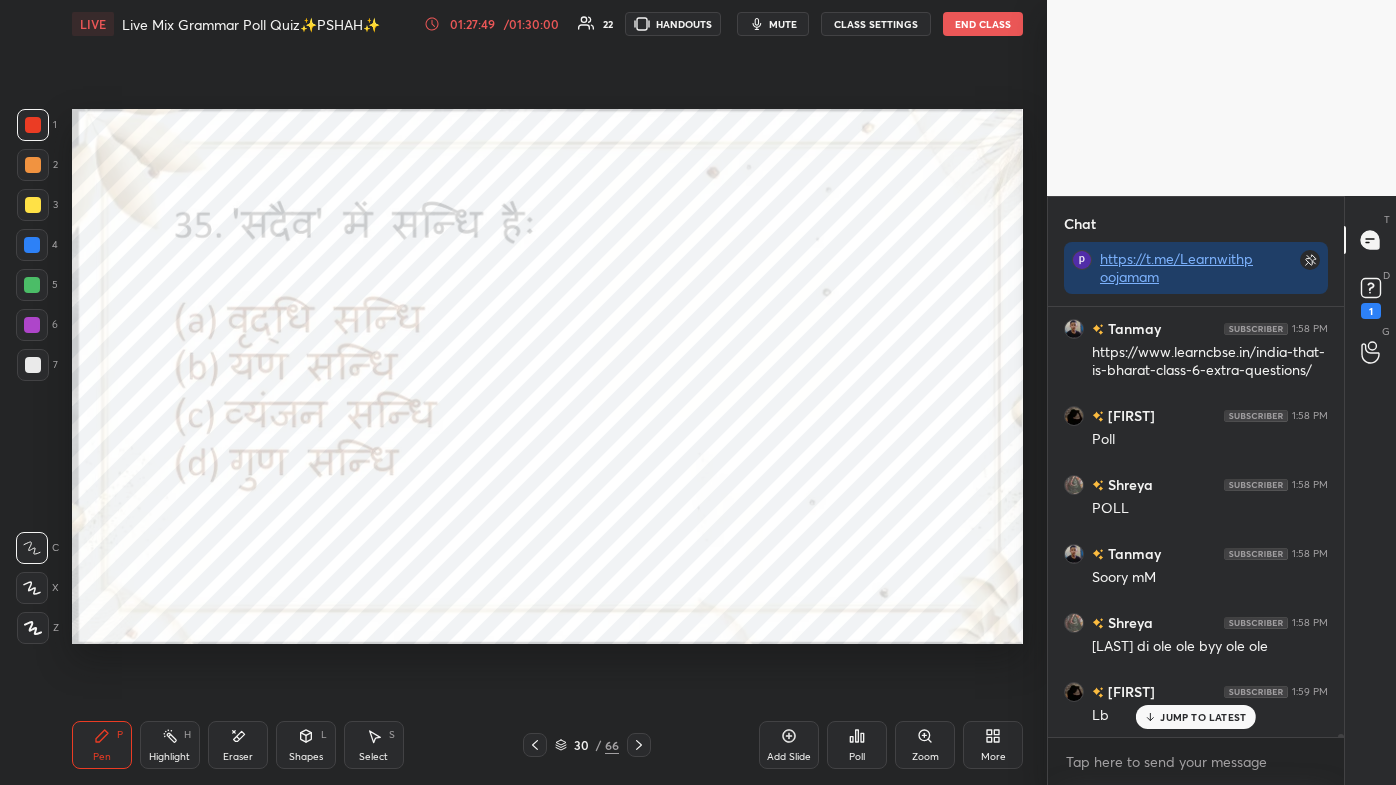 click on "JUMP TO LATEST" at bounding box center (1203, 717) 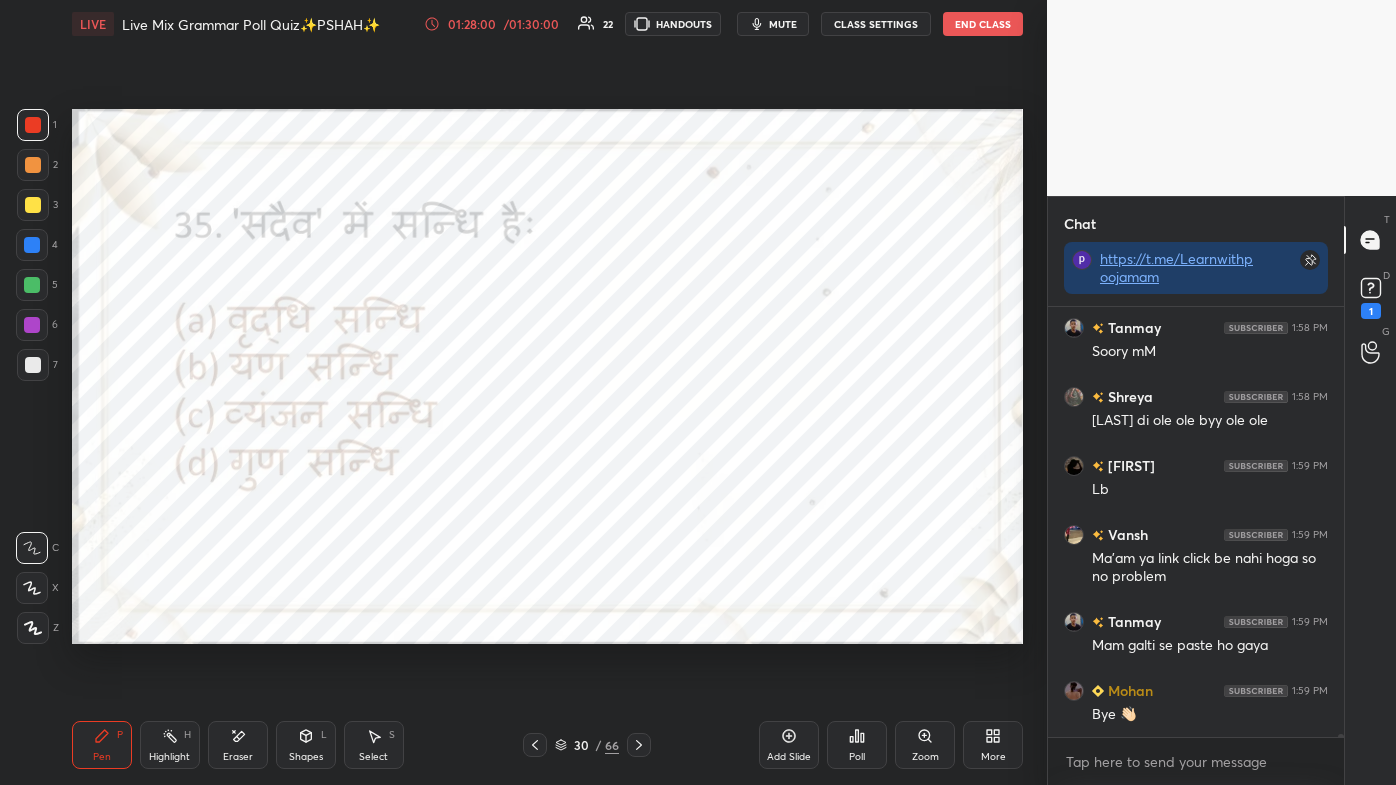 click on "30" at bounding box center (581, 745) 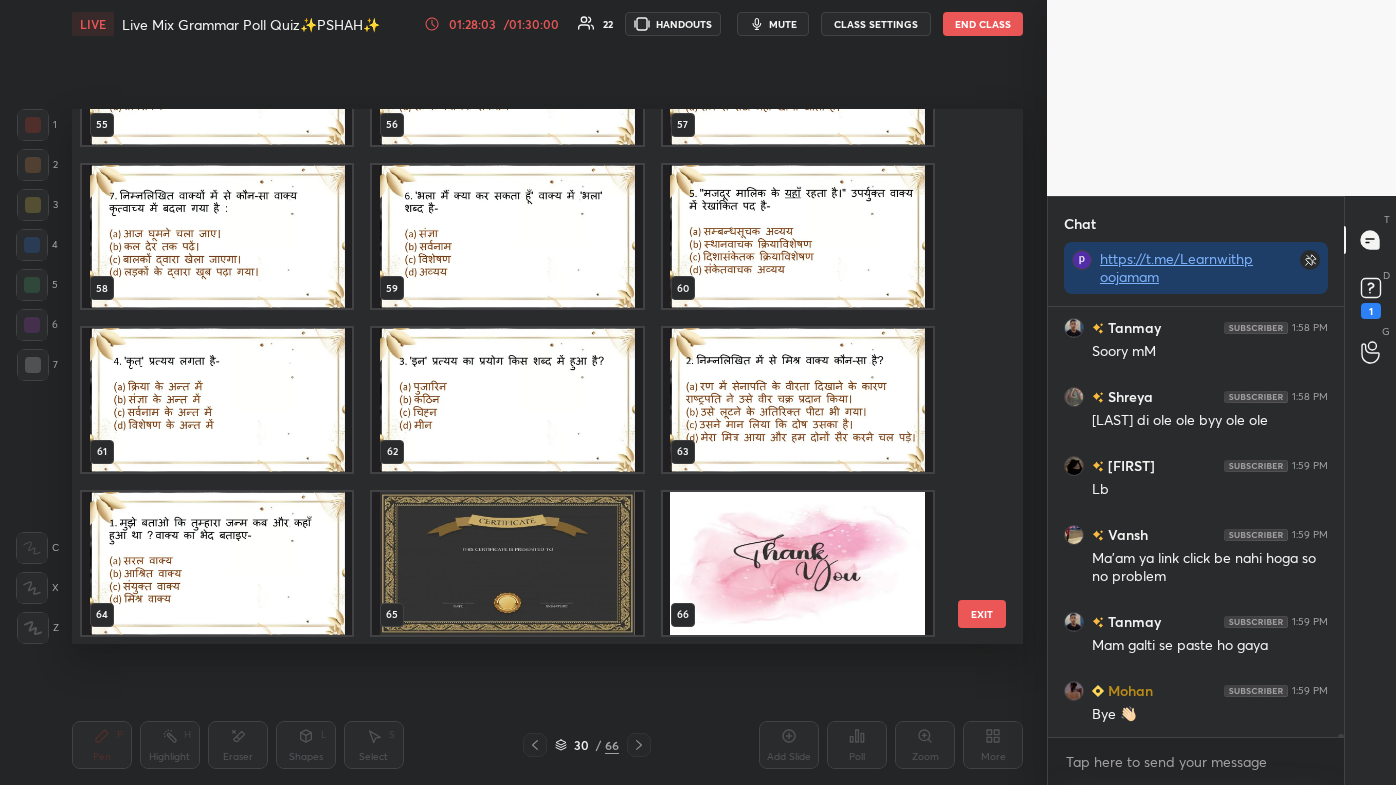click at bounding box center (507, 563) 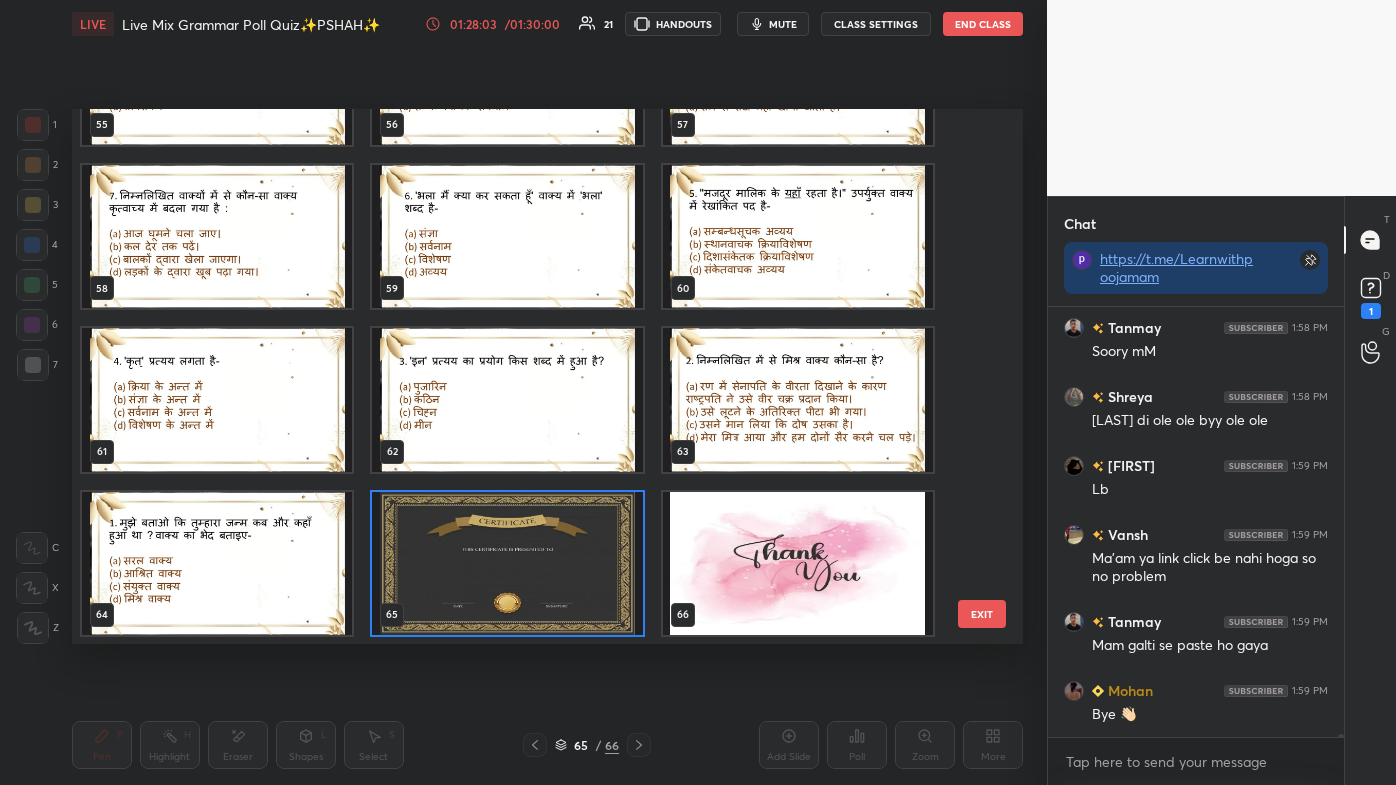 click at bounding box center (507, 563) 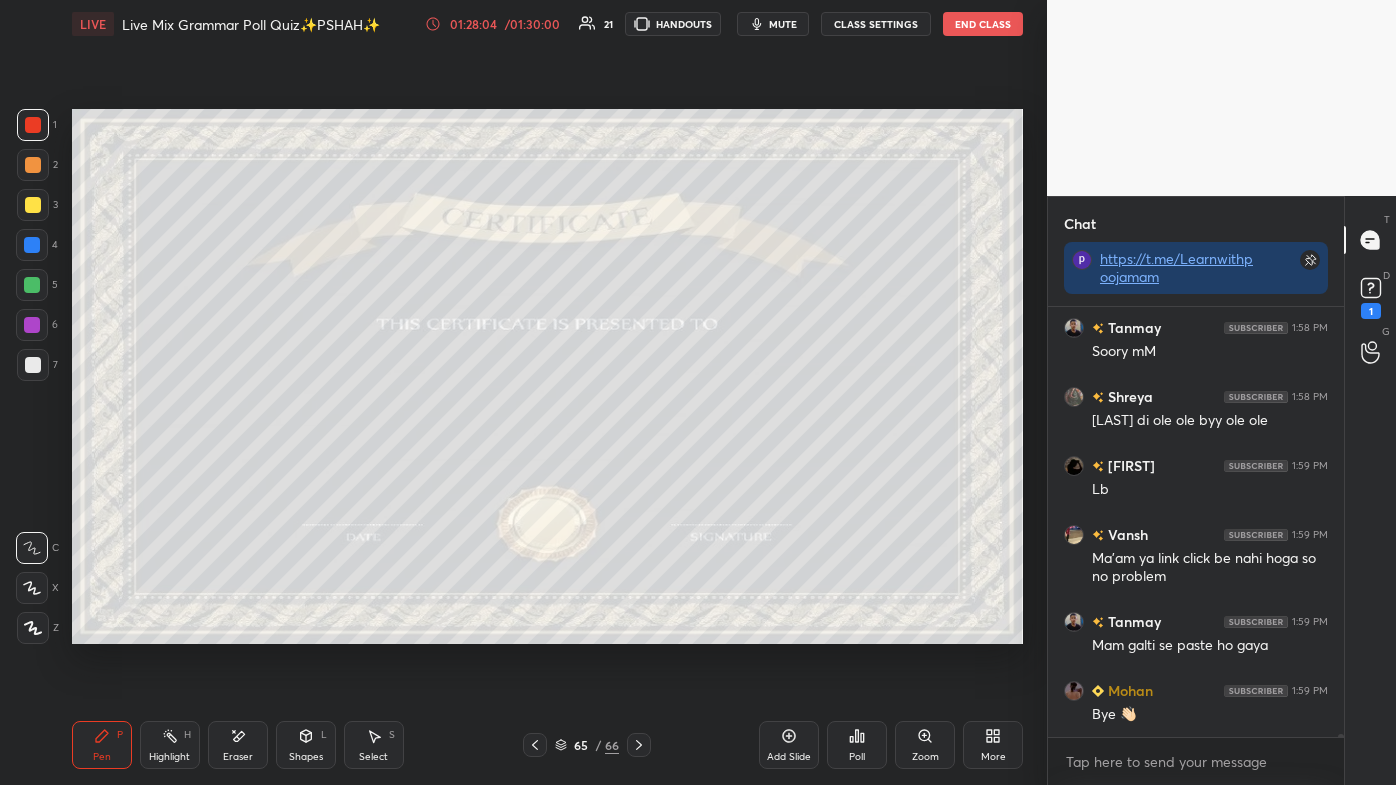 click on "Poll" at bounding box center [857, 745] 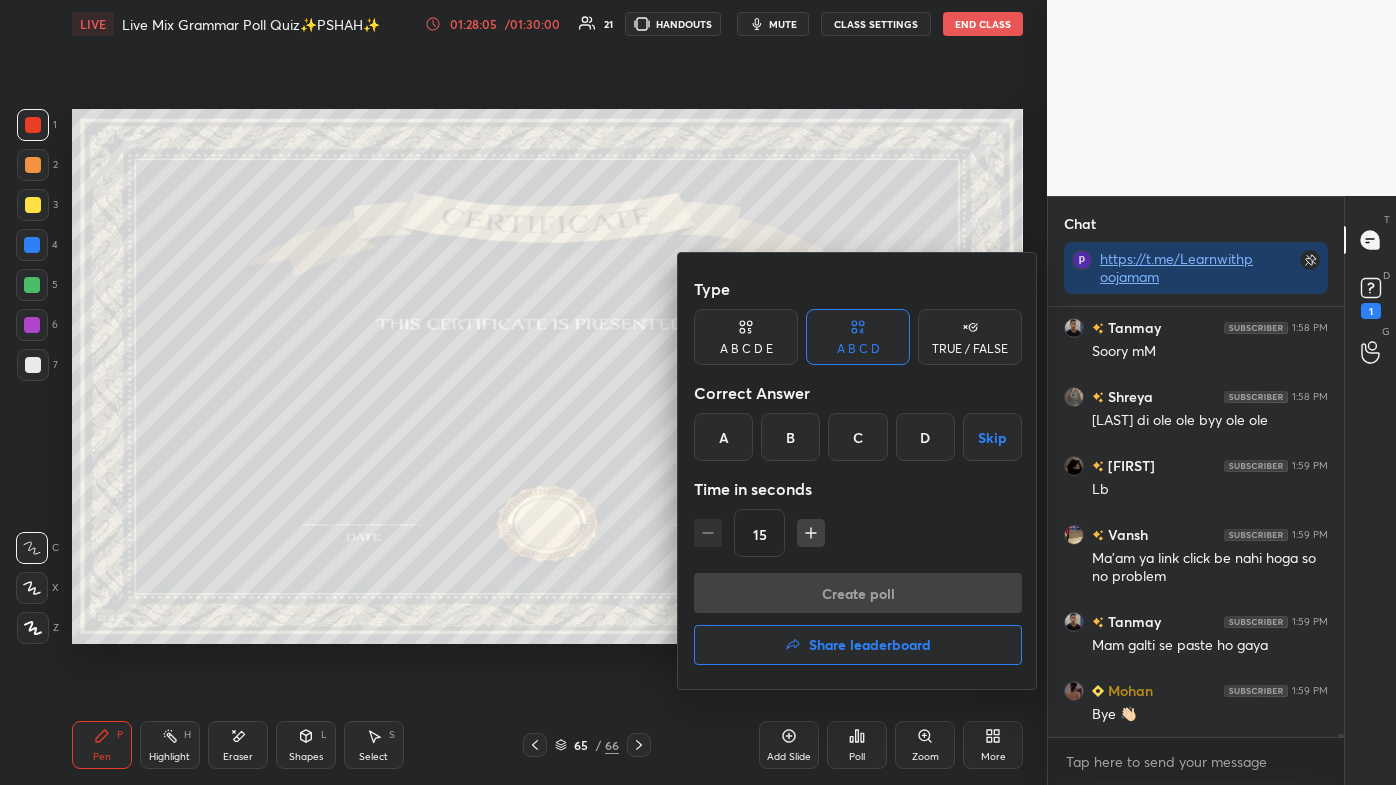 click on "Share leaderboard" at bounding box center (870, 645) 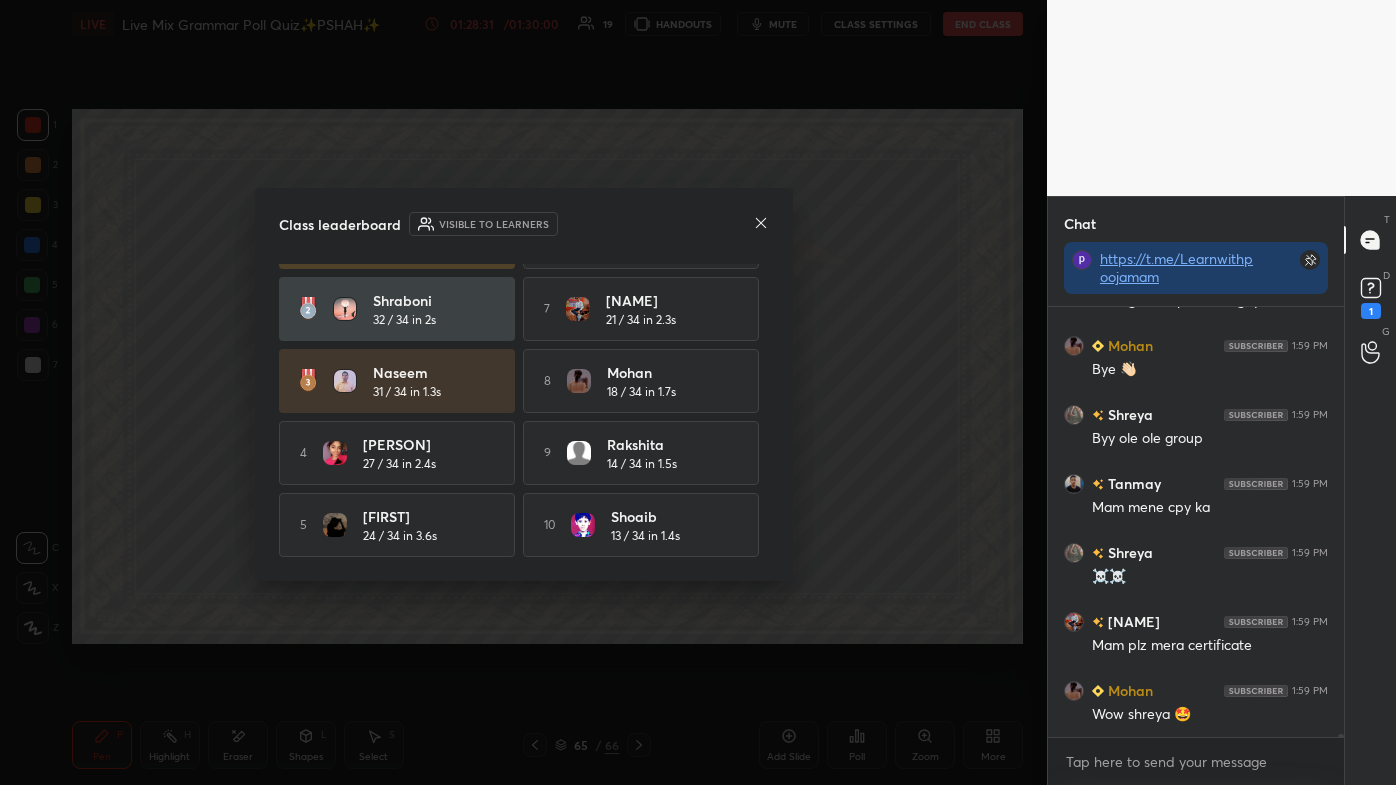 click 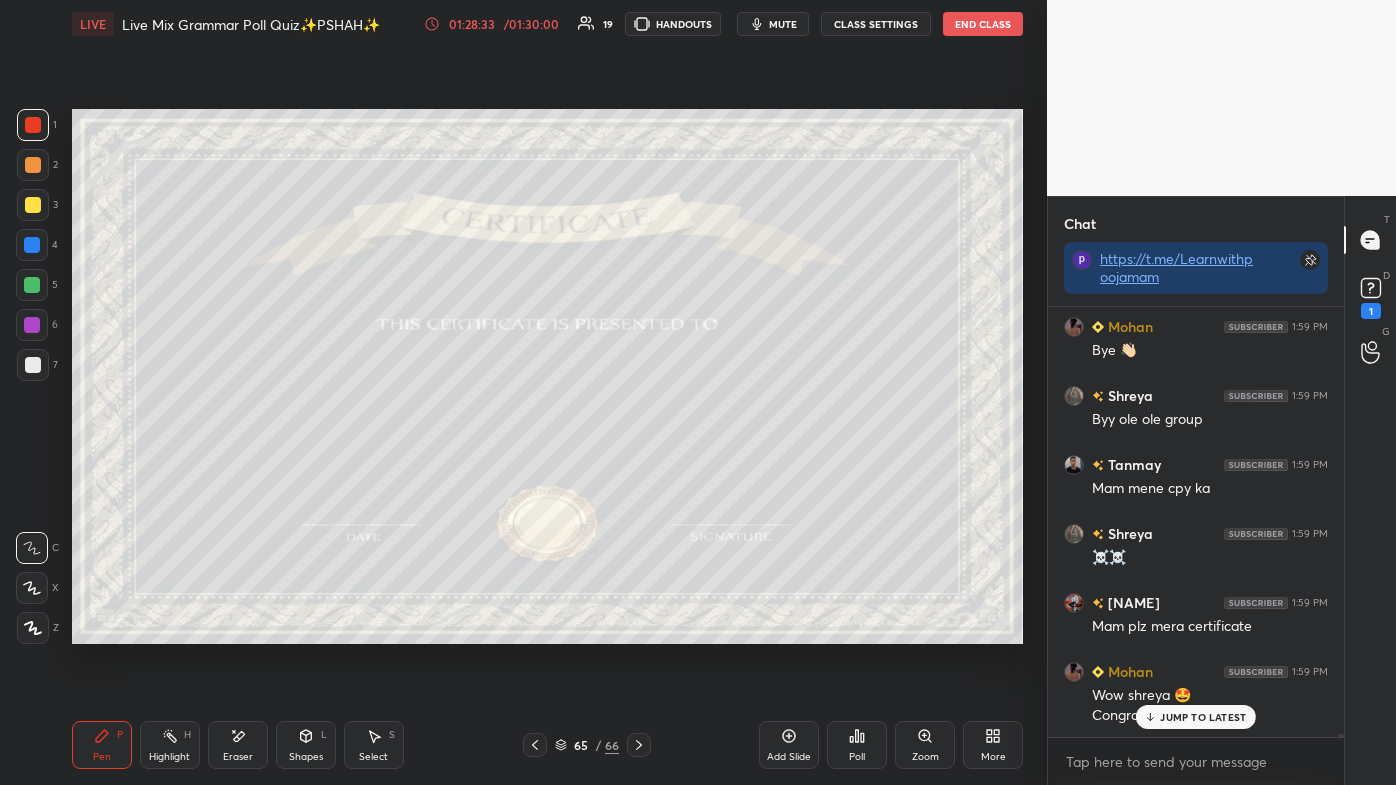 click on "Poll" at bounding box center (857, 745) 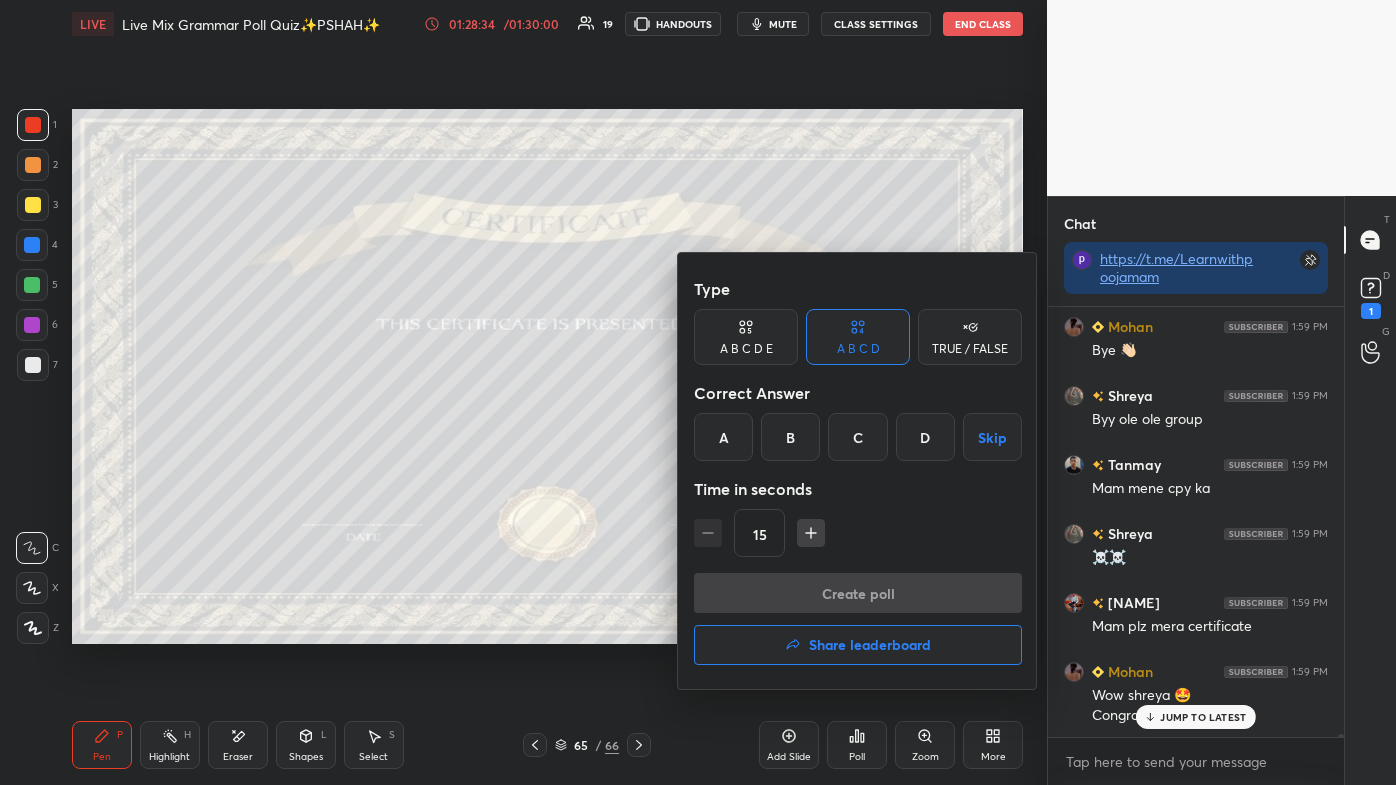 click on "Share leaderboard" at bounding box center (870, 645) 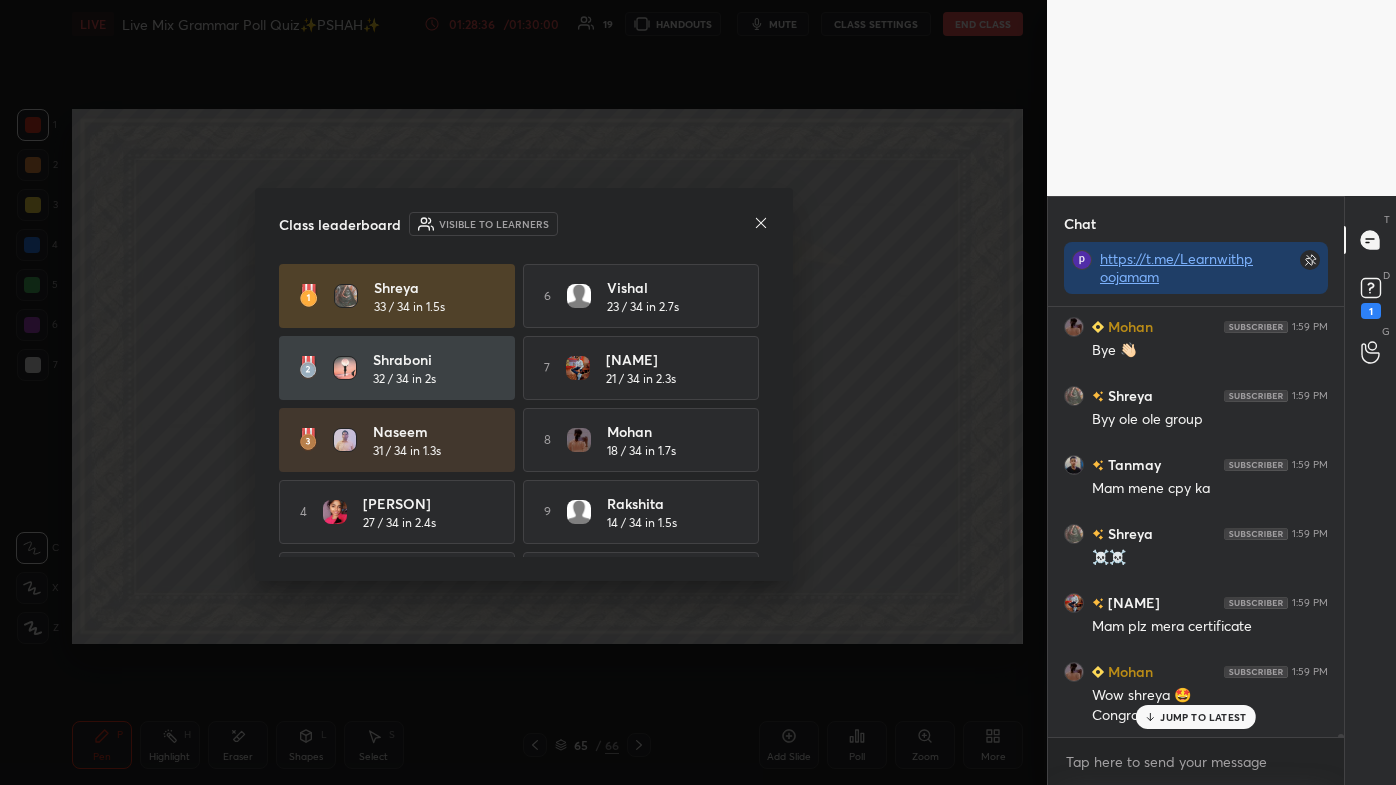 click 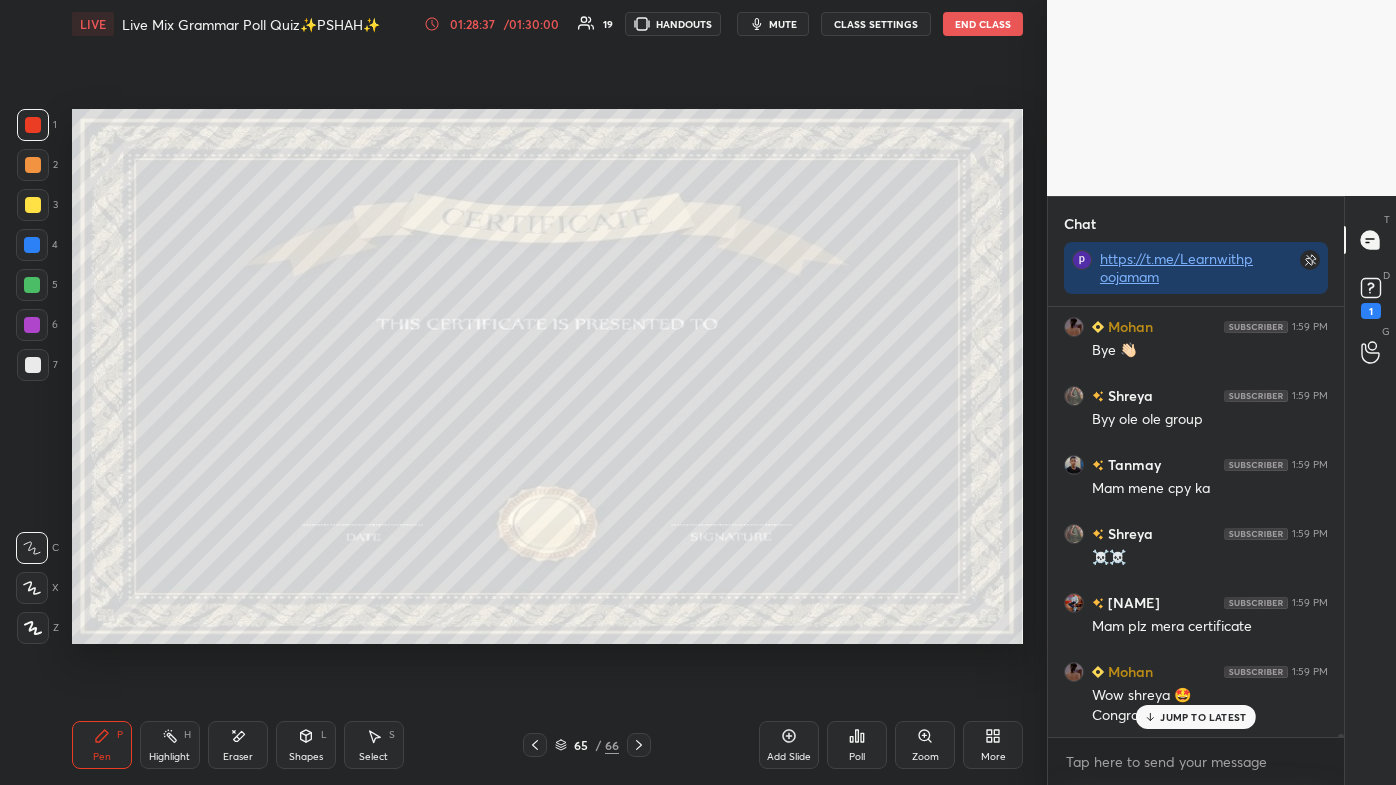 click on "Eraser" at bounding box center [238, 757] 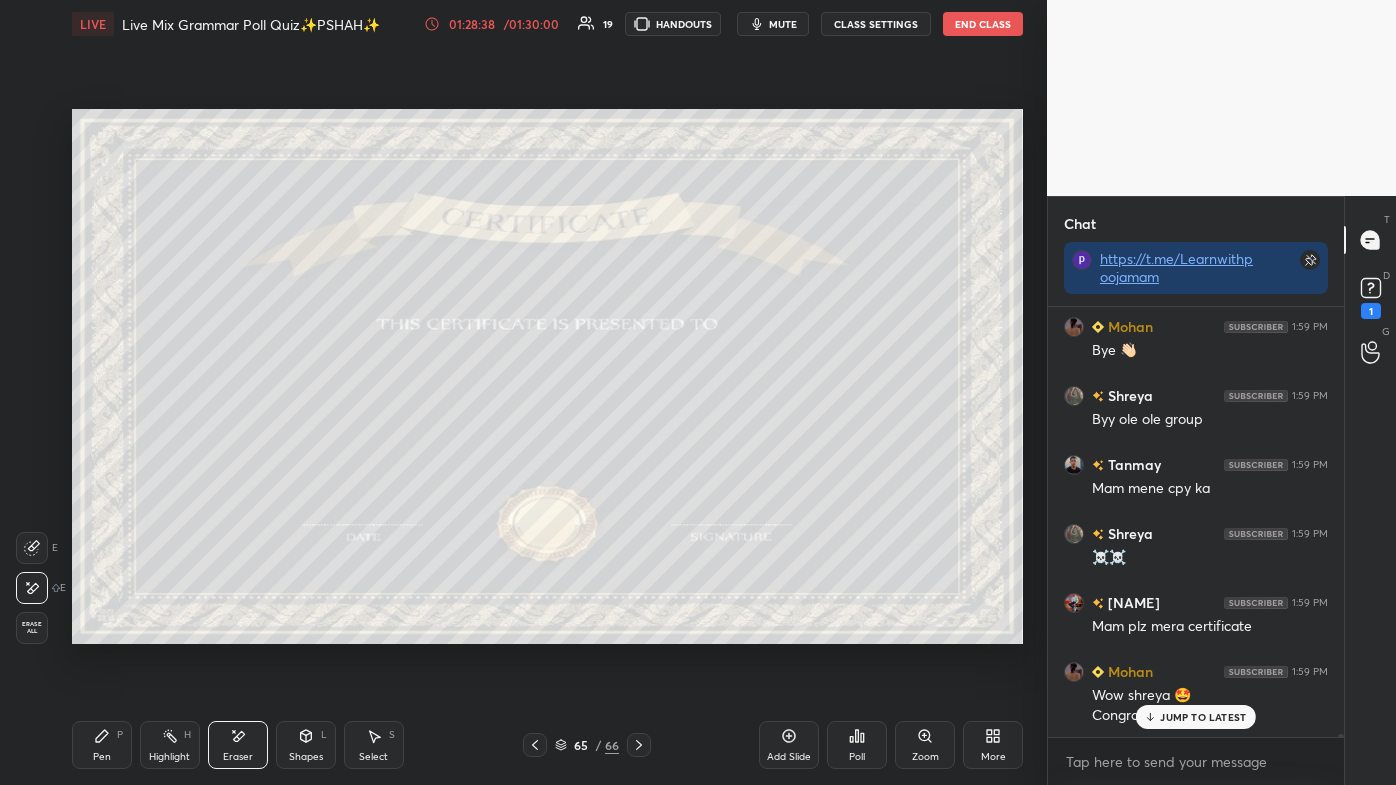 click on "Pen P Highlight H Eraser Shapes L Select S 65 / 66 Add Slide Poll Zoom More" at bounding box center [547, 745] 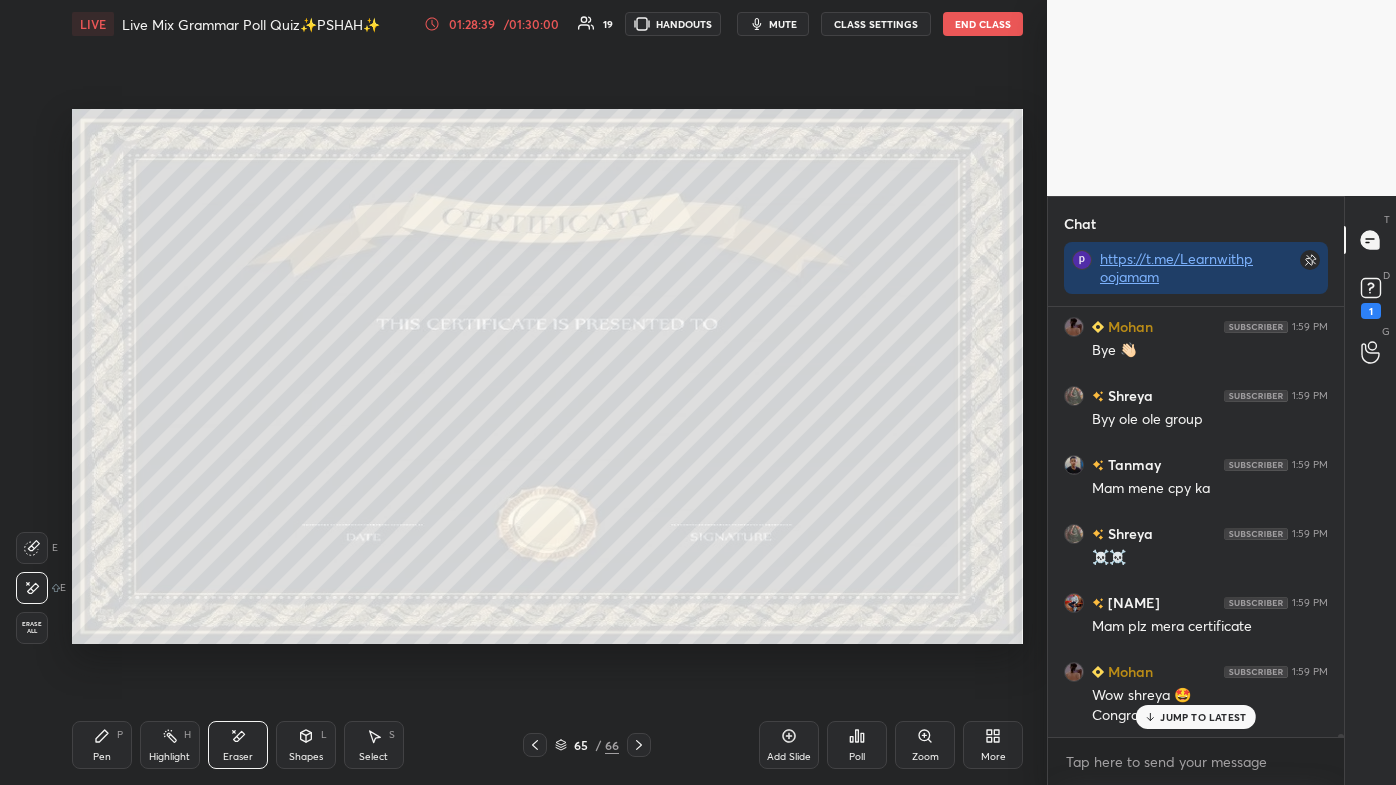 click on "Pen" at bounding box center [102, 757] 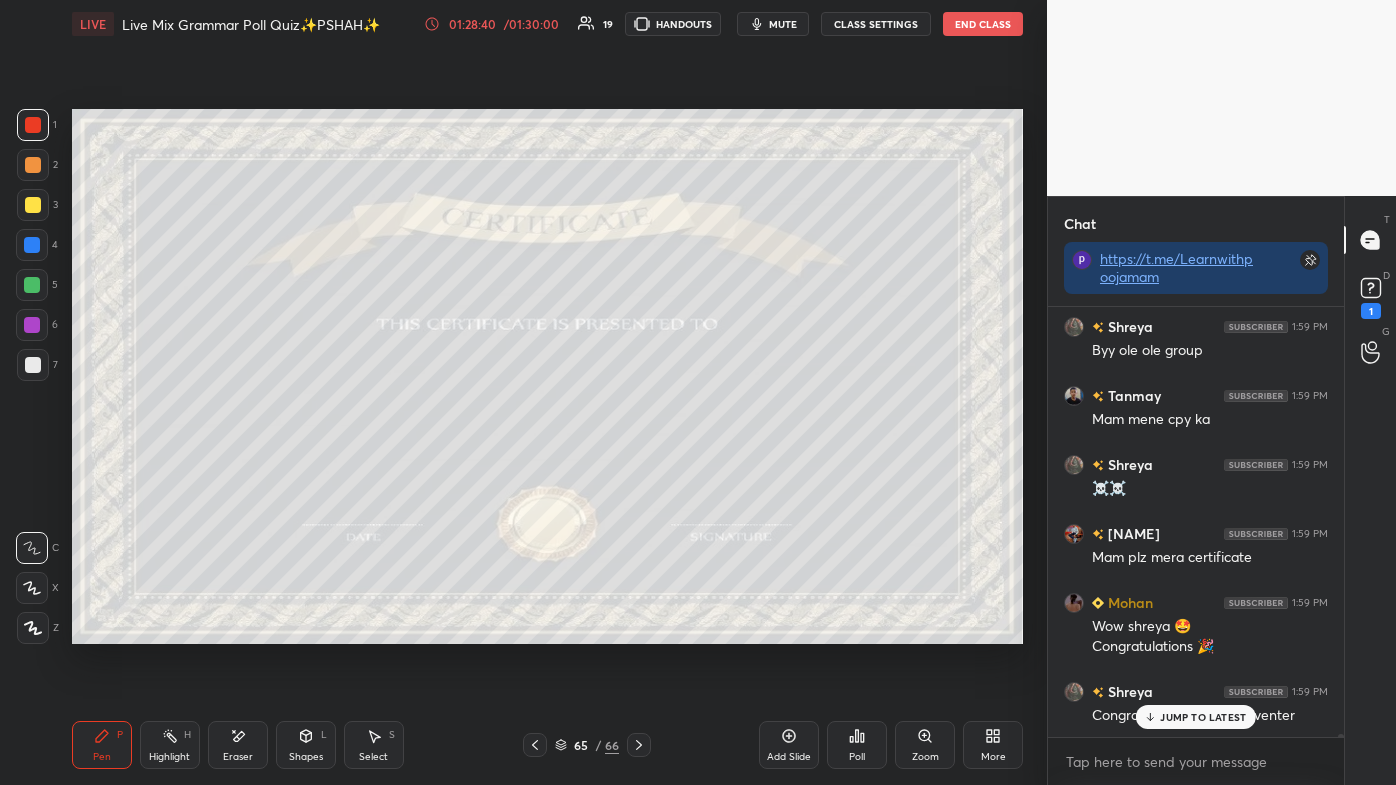 click at bounding box center (33, 205) 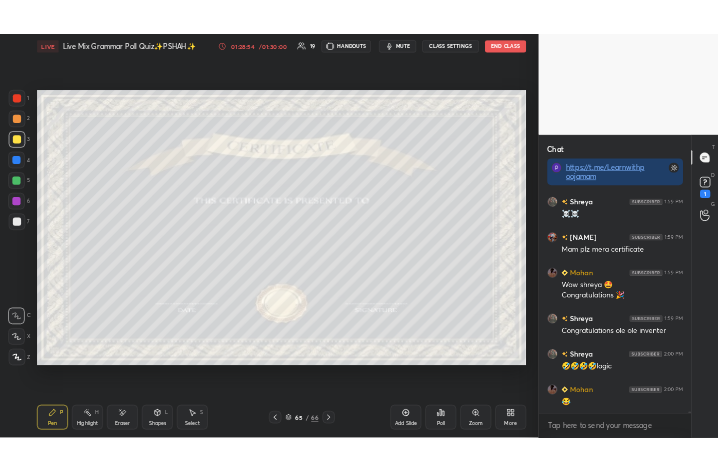 scroll, scrollTop: 56135, scrollLeft: 0, axis: vertical 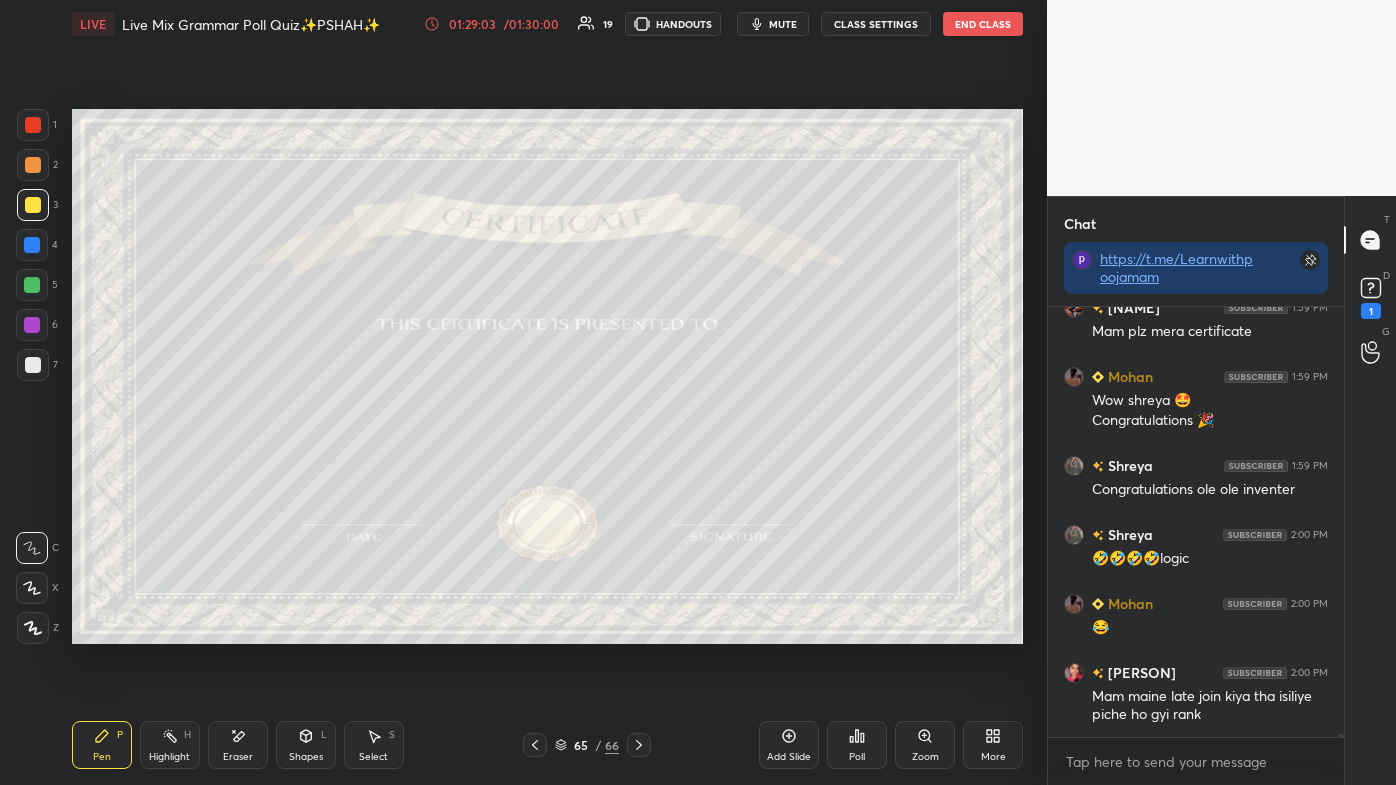 click on "More" at bounding box center (993, 745) 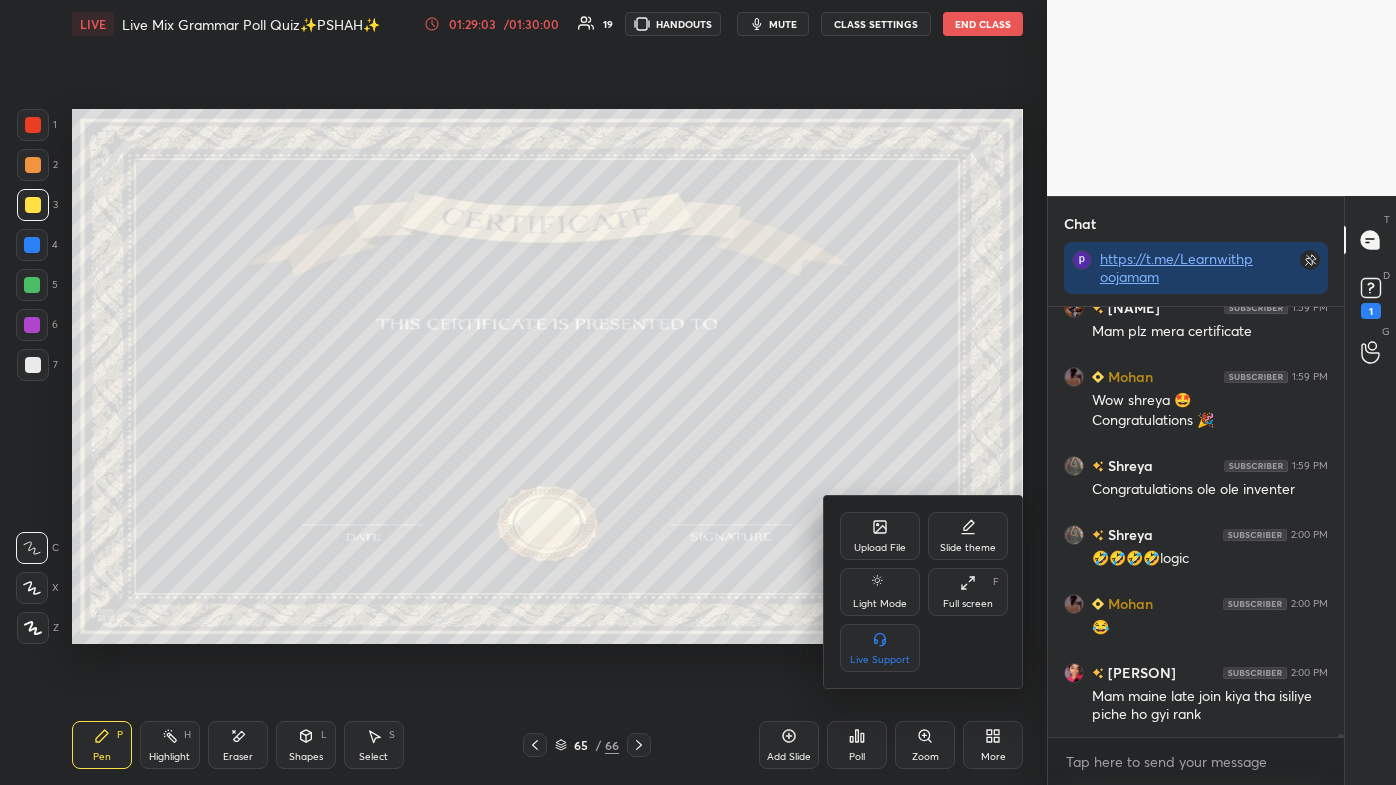 click on "Full screen F" at bounding box center (968, 592) 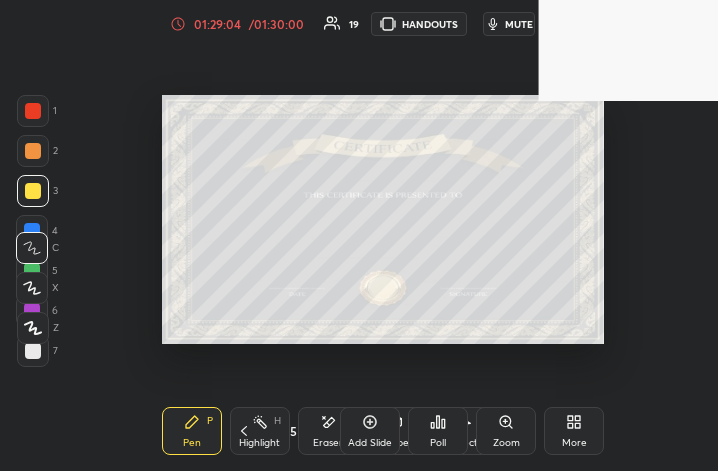 scroll, scrollTop: 343, scrollLeft: 473, axis: both 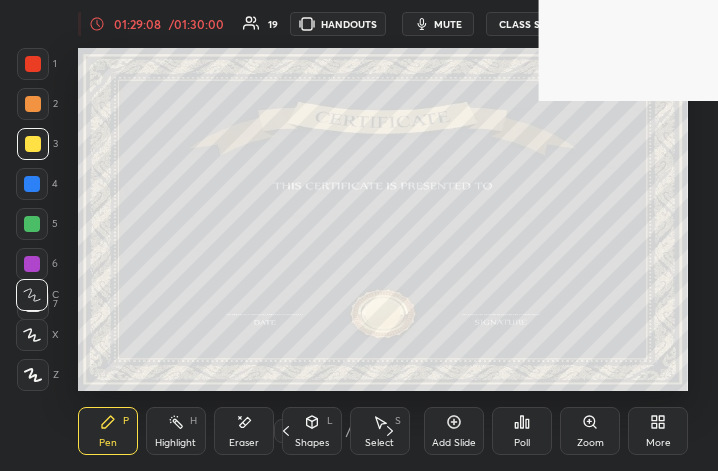 click on "More" at bounding box center (658, 431) 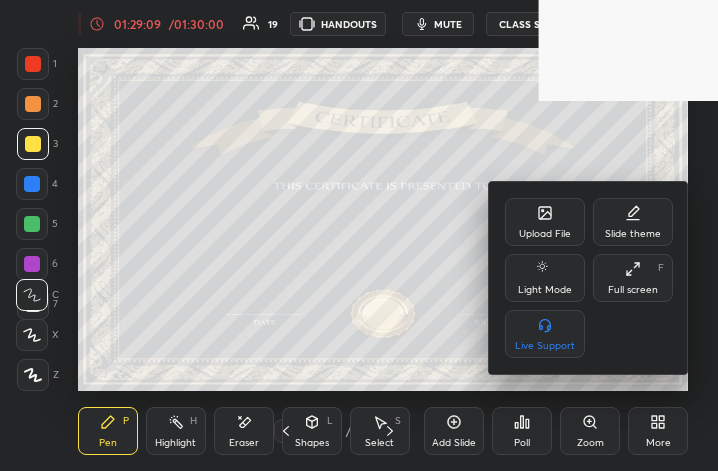 click on "Full screen F" at bounding box center [633, 278] 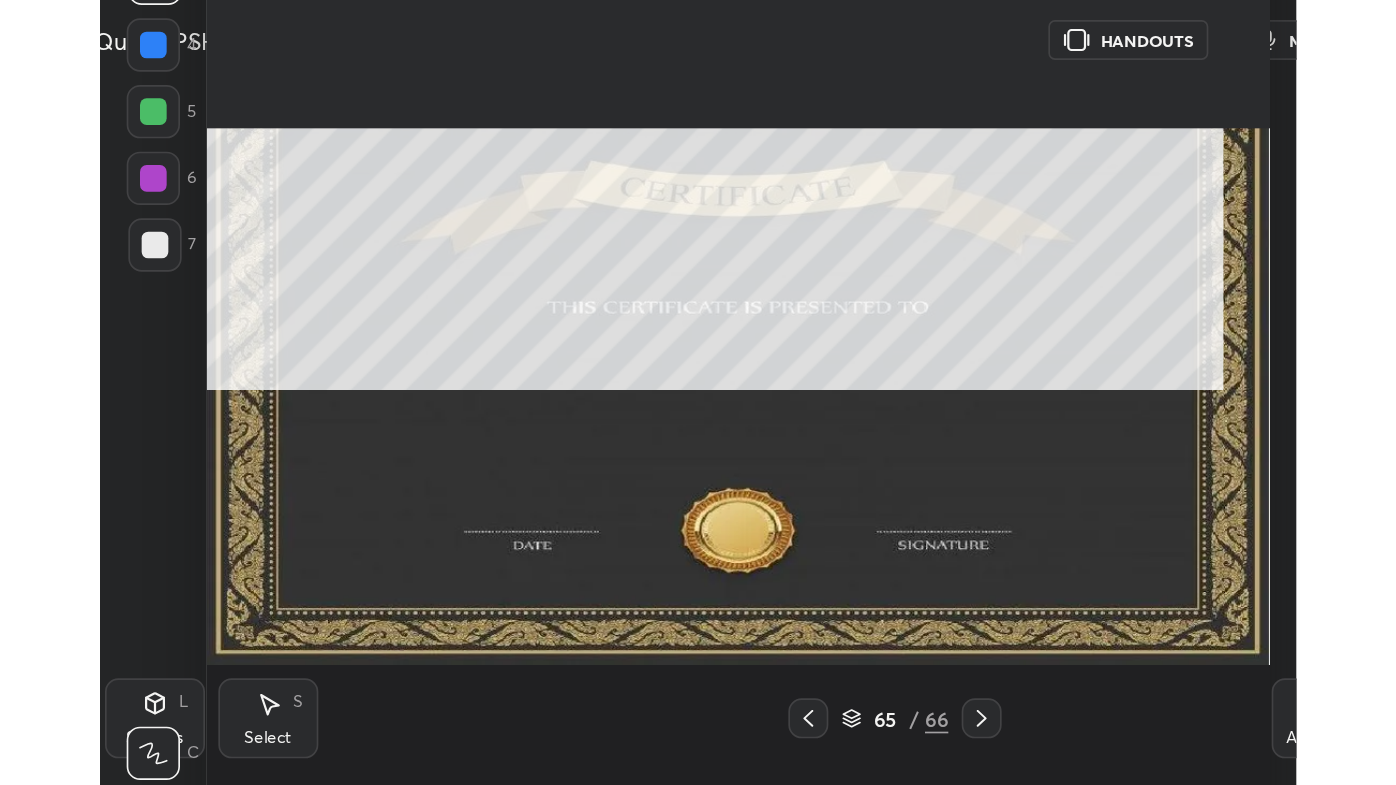 scroll, scrollTop: 99342, scrollLeft: 98683, axis: both 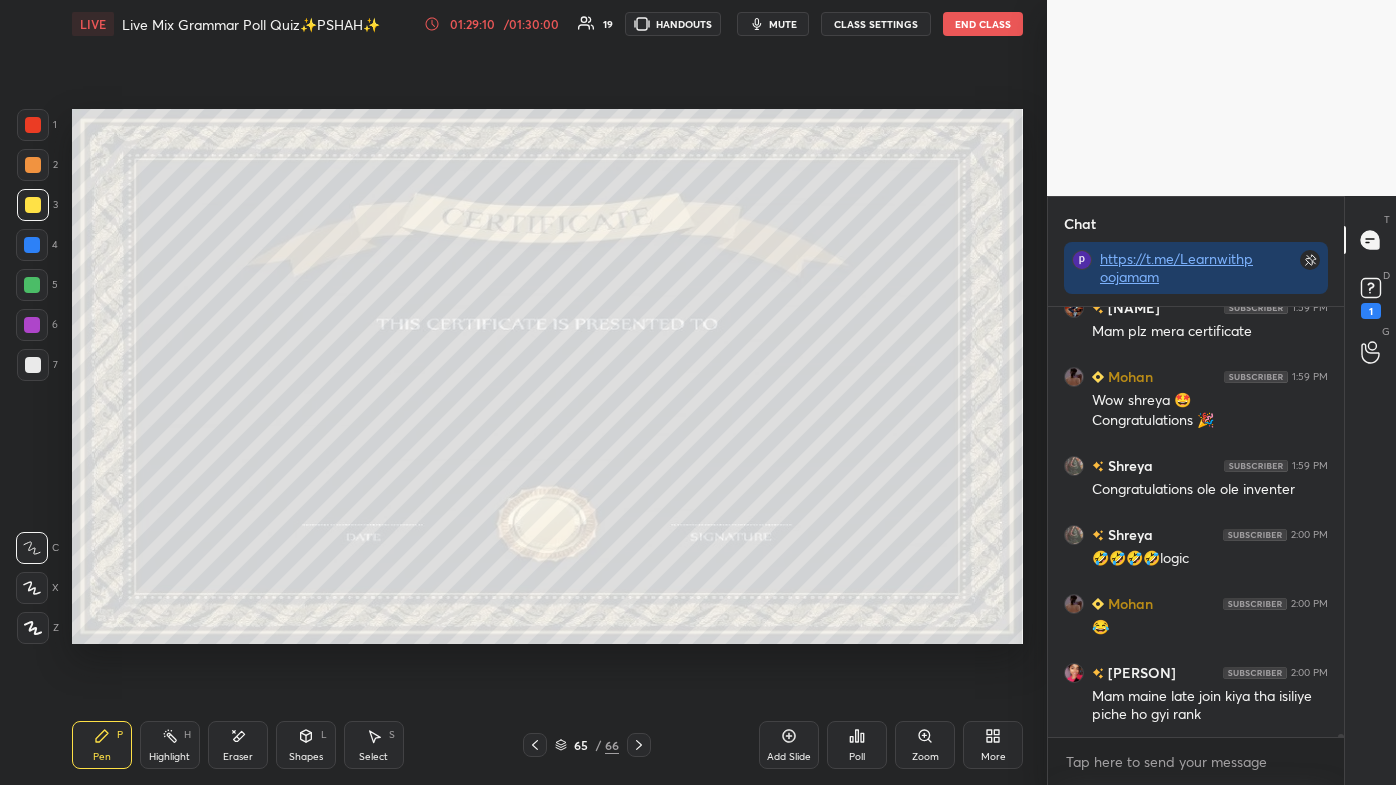 click on "Eraser" at bounding box center [238, 757] 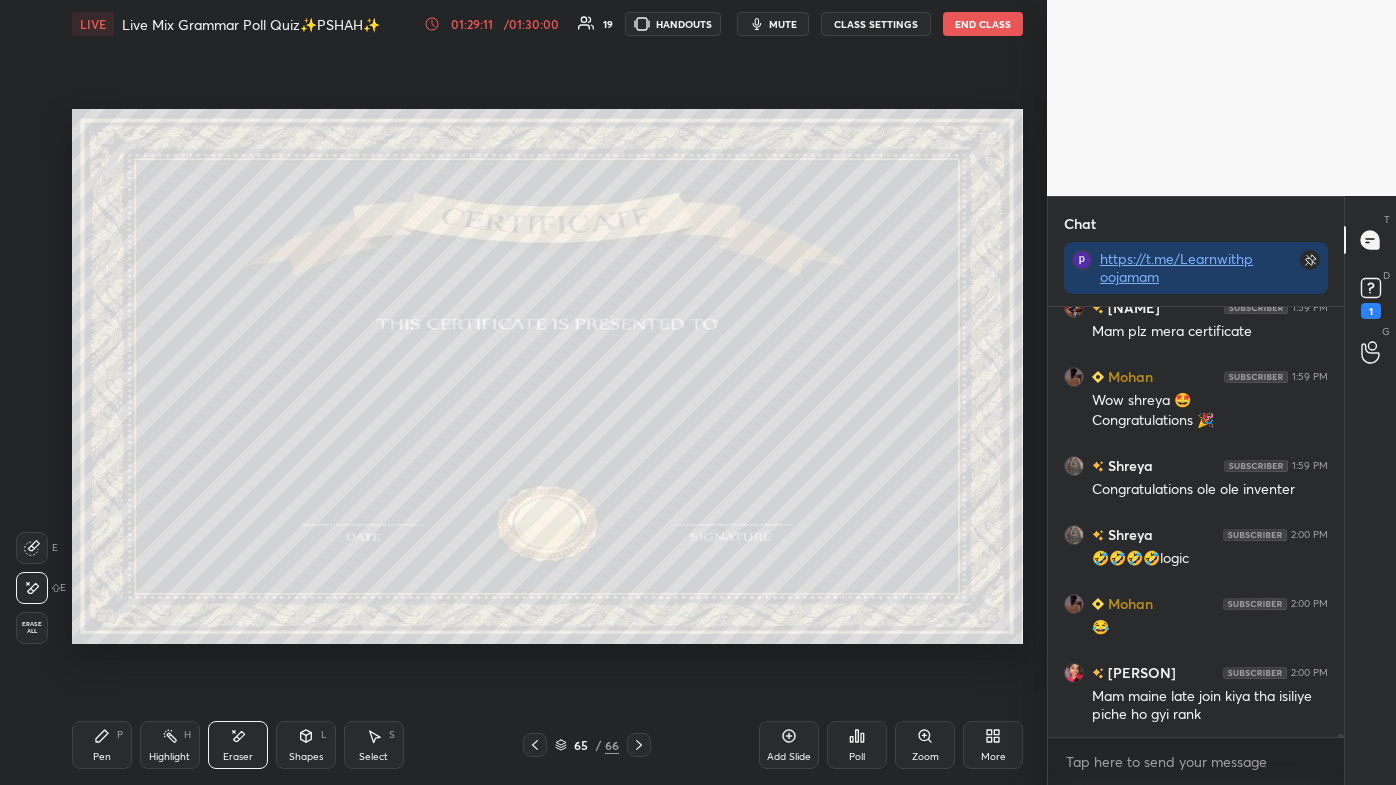 scroll, scrollTop: 56204, scrollLeft: 0, axis: vertical 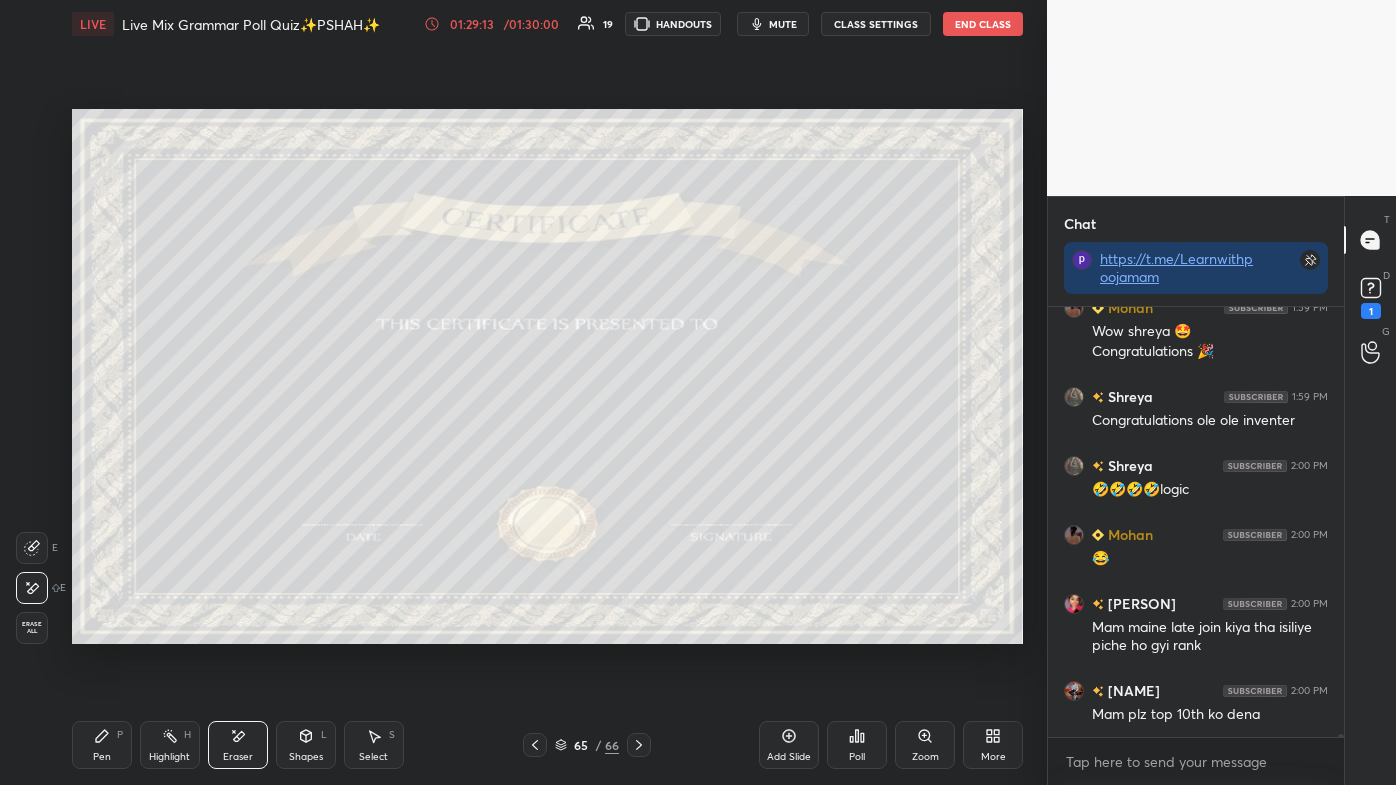 click 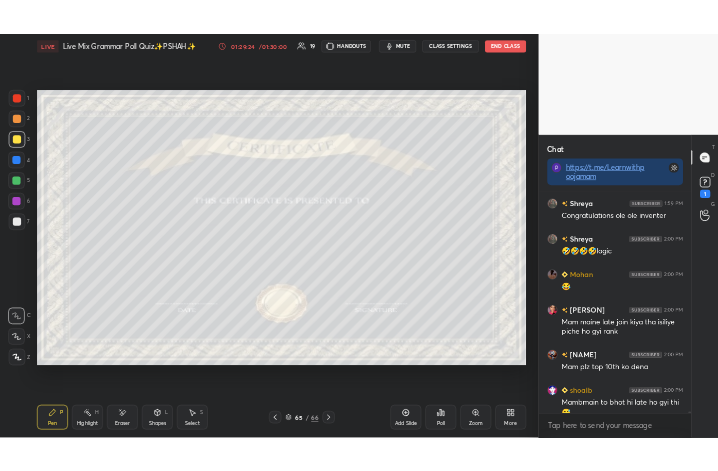 scroll, scrollTop: 56293, scrollLeft: 0, axis: vertical 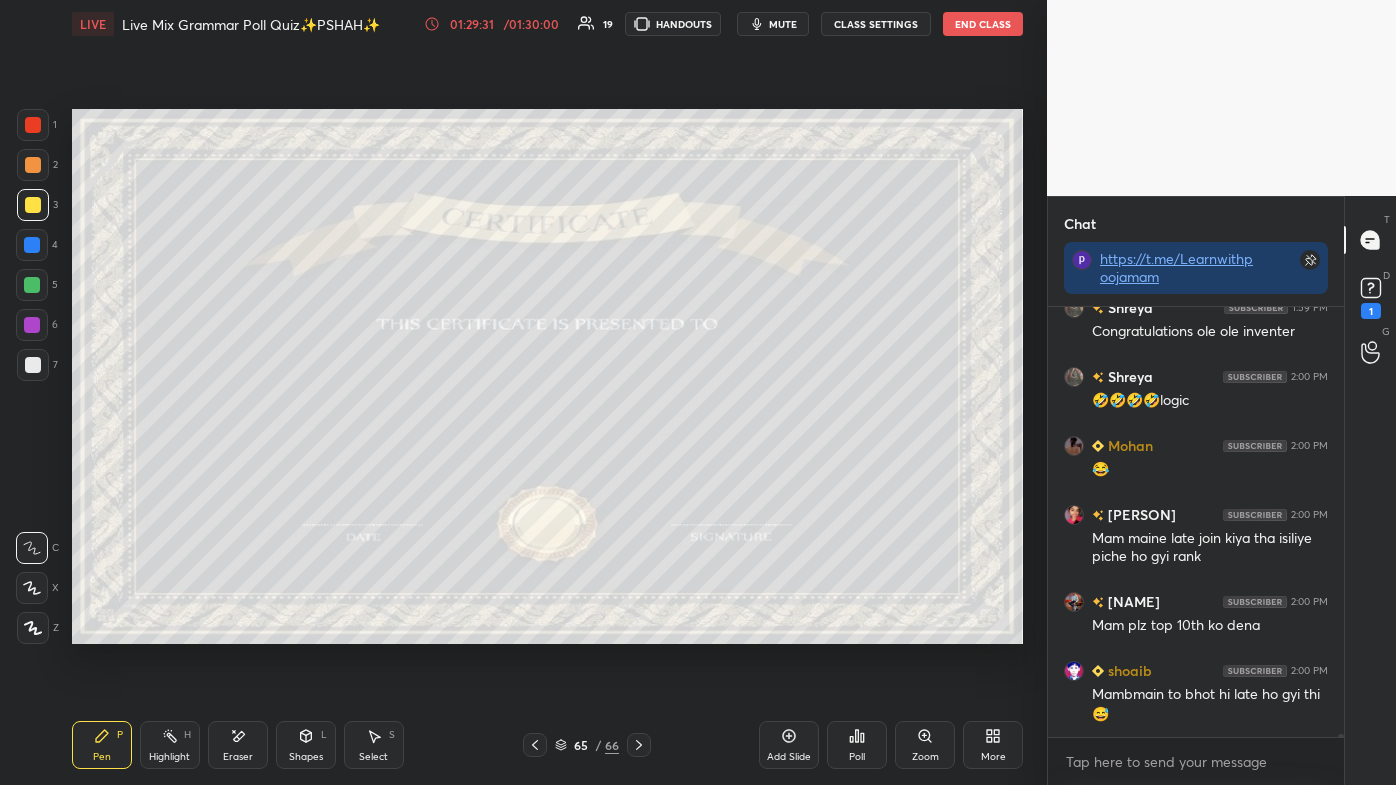 click on "More" at bounding box center [993, 745] 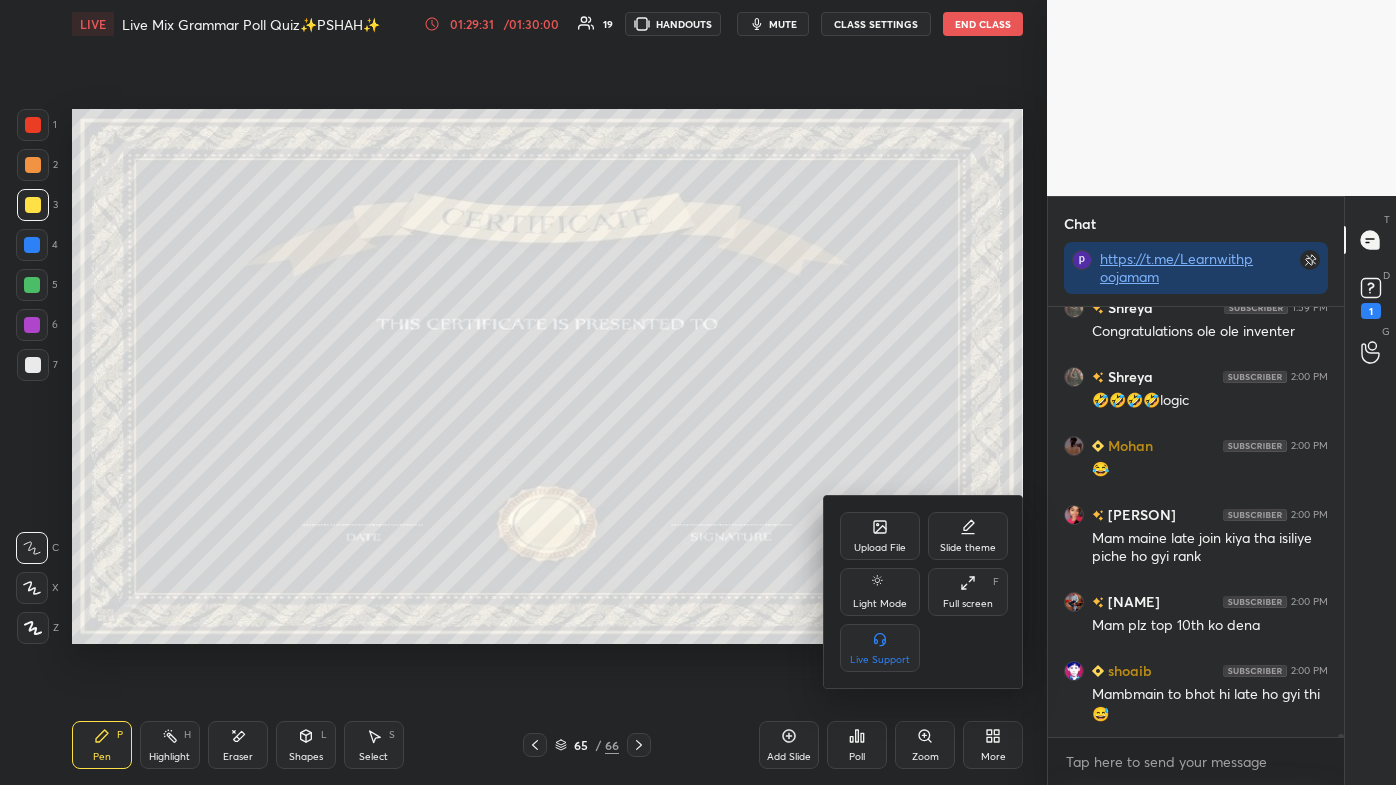 click on "Full screen" at bounding box center [968, 604] 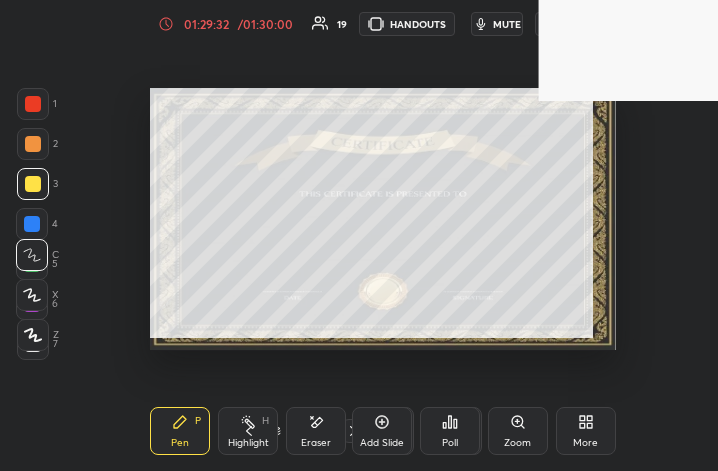 scroll, scrollTop: 343, scrollLeft: 532, axis: both 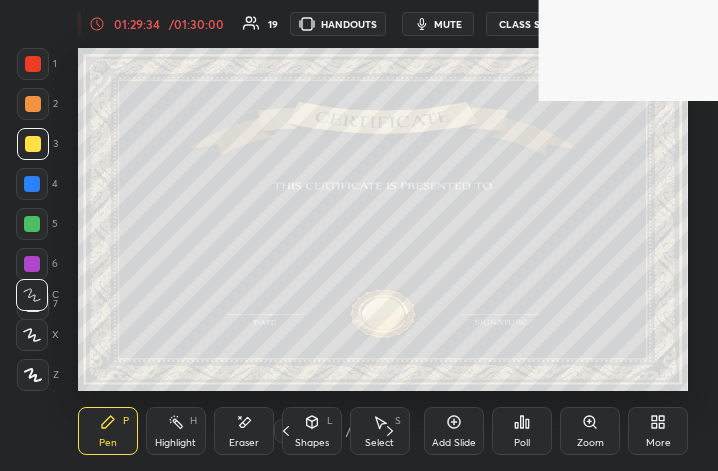 click on "More" at bounding box center (658, 431) 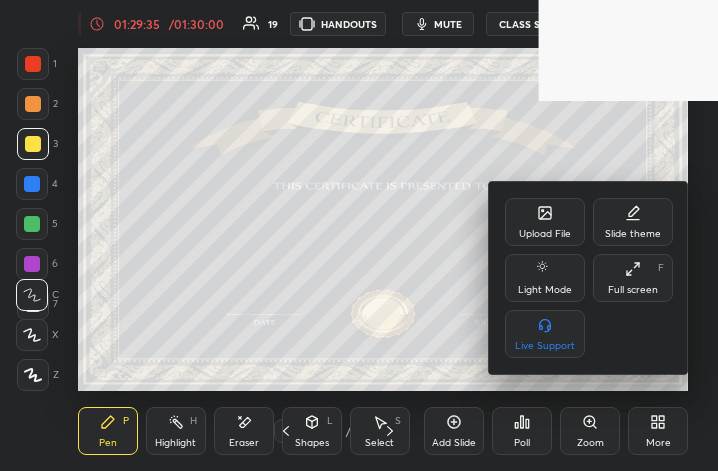 click on "Full screen F" at bounding box center (633, 278) 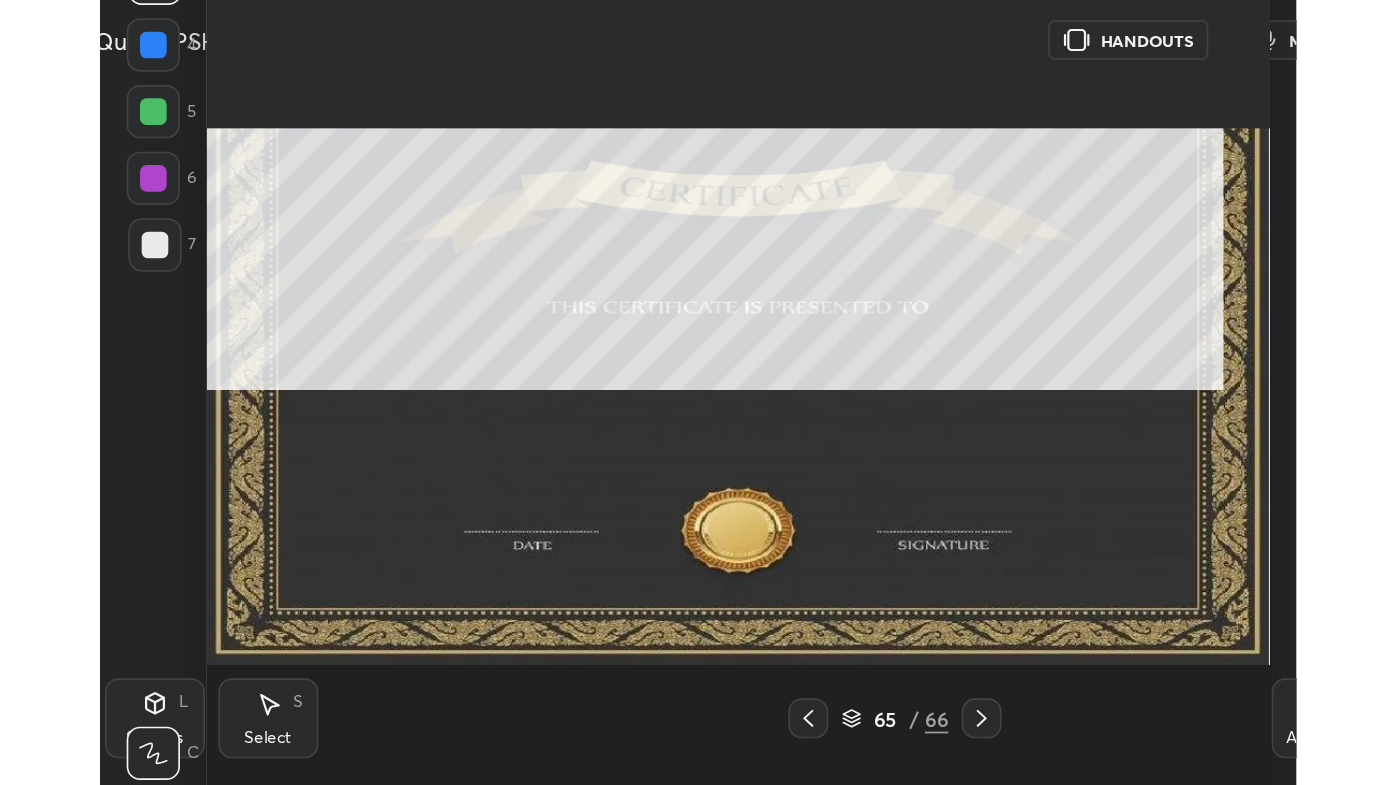 scroll, scrollTop: 99342, scrollLeft: 98688, axis: both 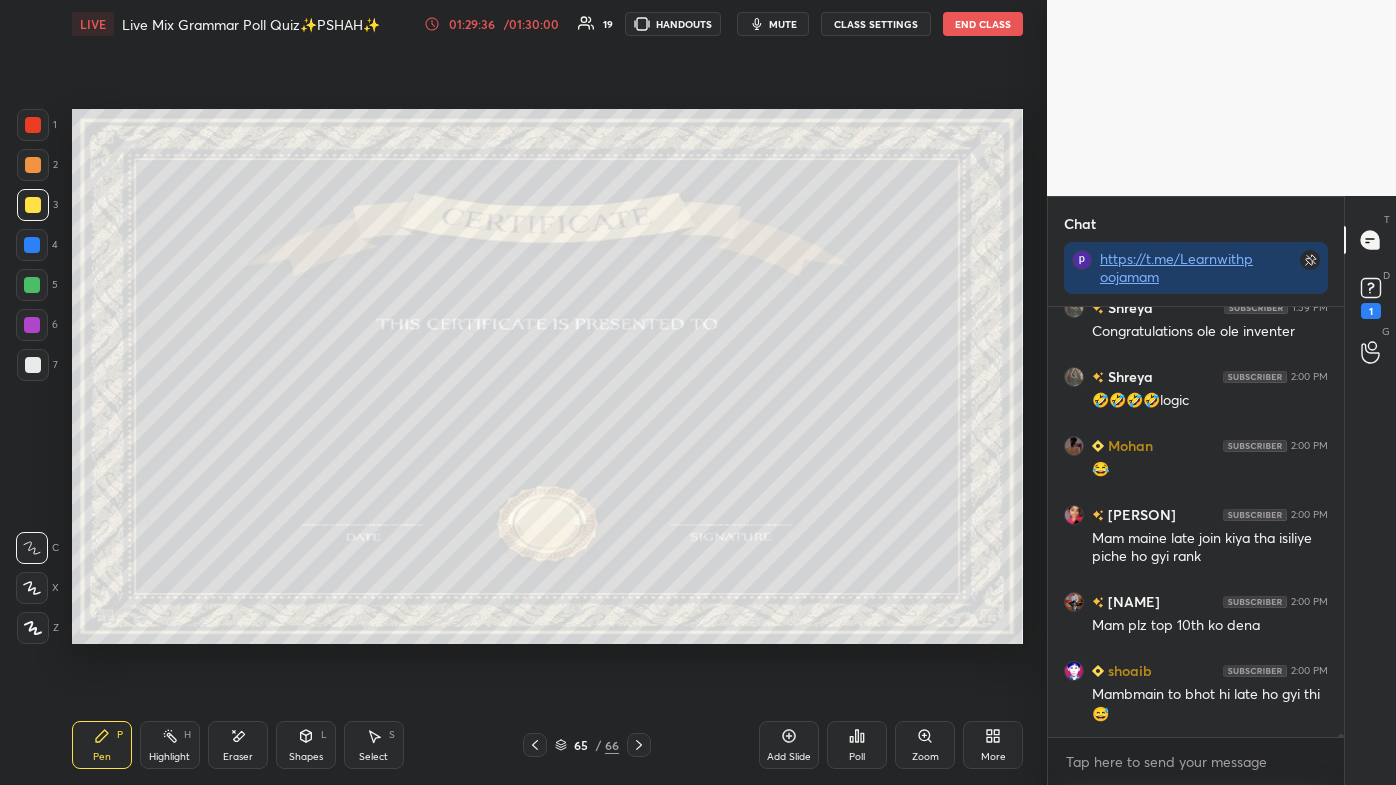 drag, startPoint x: 223, startPoint y: 740, endPoint x: 253, endPoint y: 718, distance: 37.202152 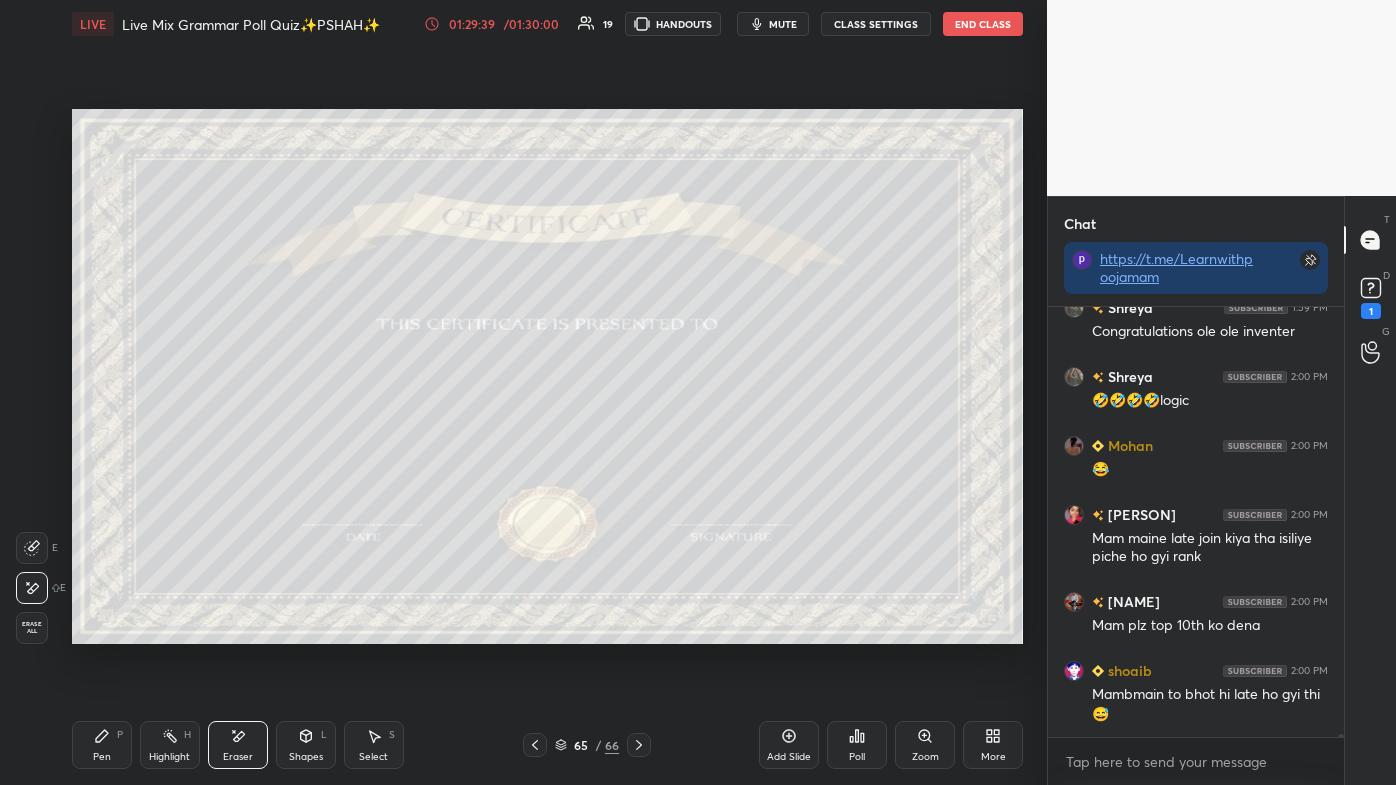 click on "Poll" at bounding box center [857, 745] 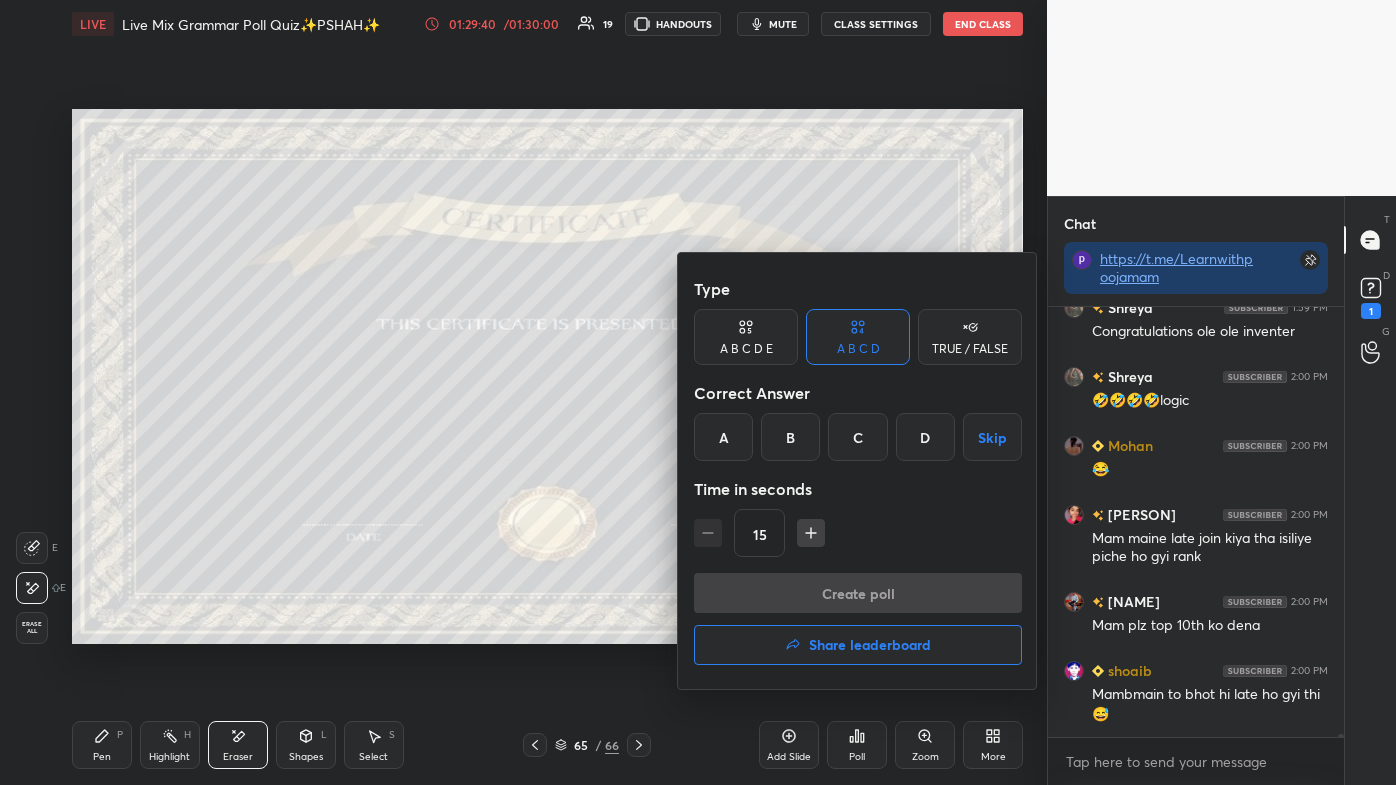click on "Share leaderboard" at bounding box center [858, 645] 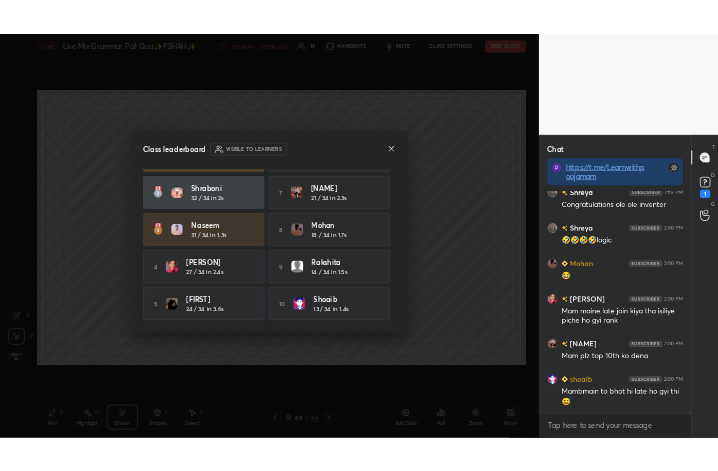 scroll, scrollTop: 64, scrollLeft: 0, axis: vertical 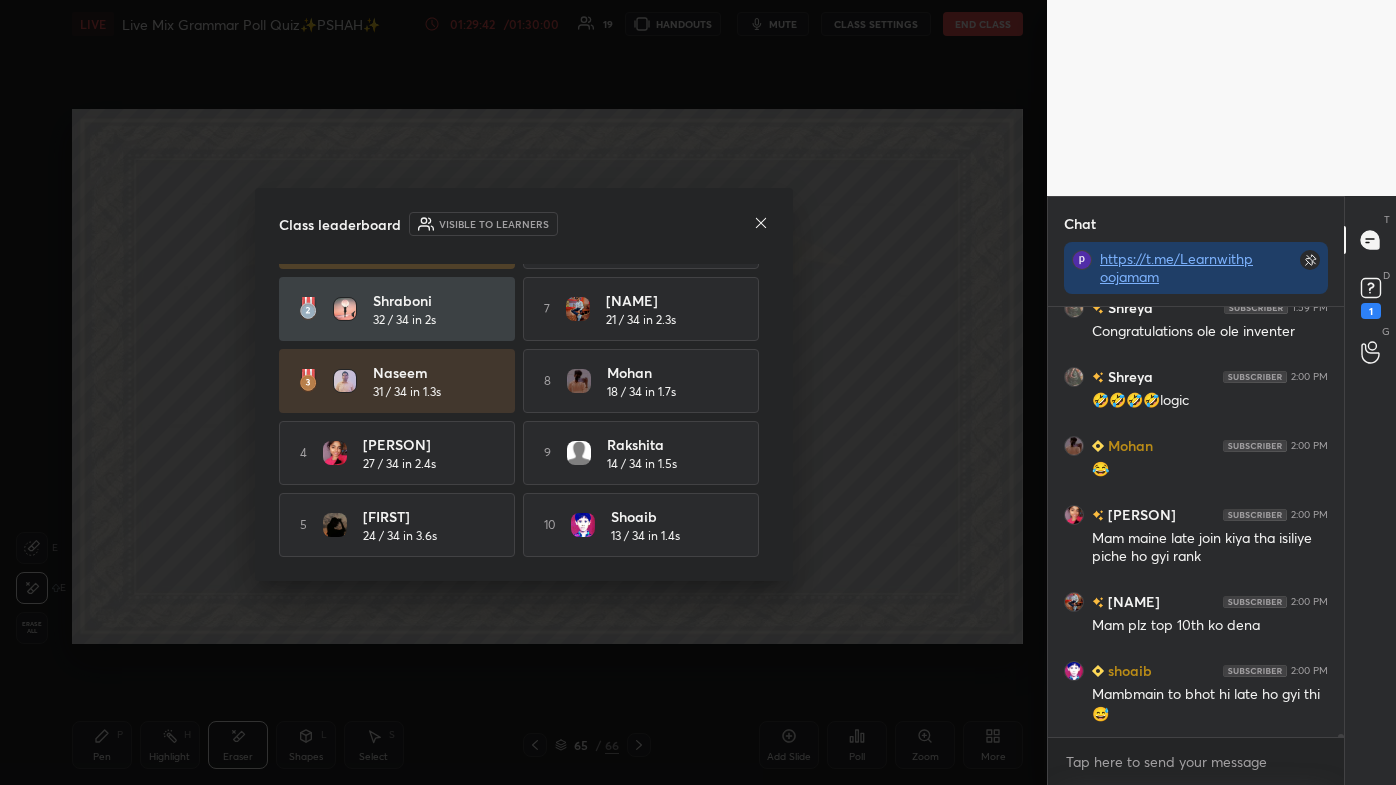 click 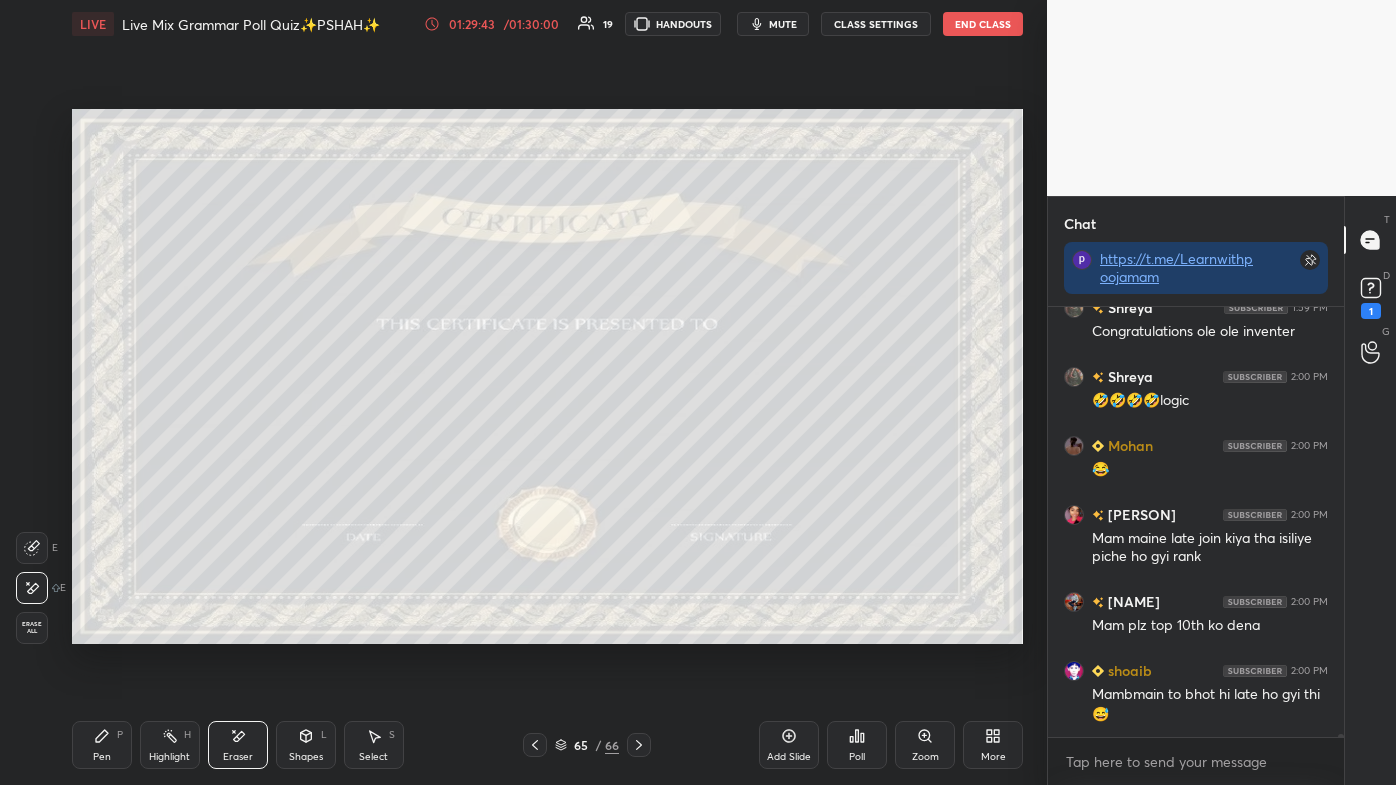 click on "Pen P" at bounding box center [102, 745] 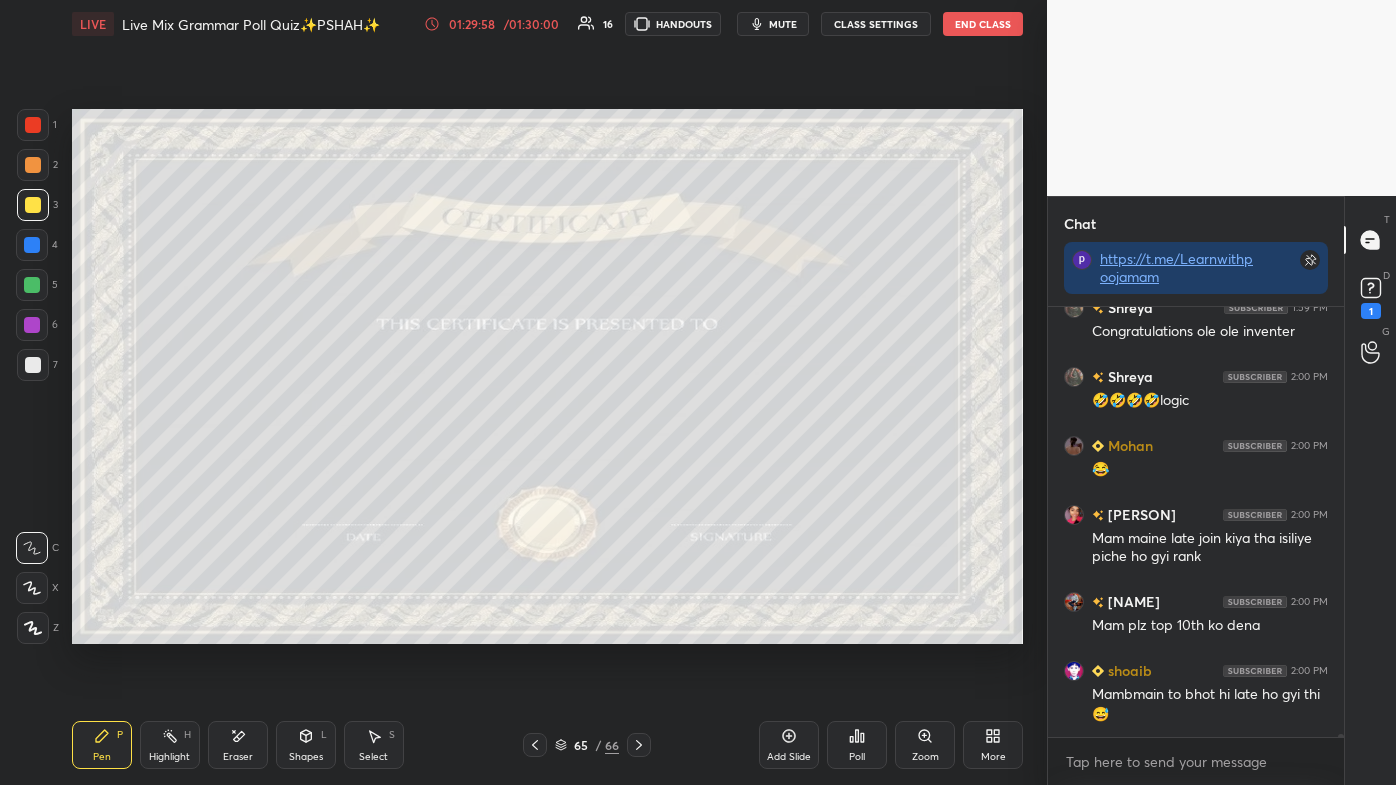 click 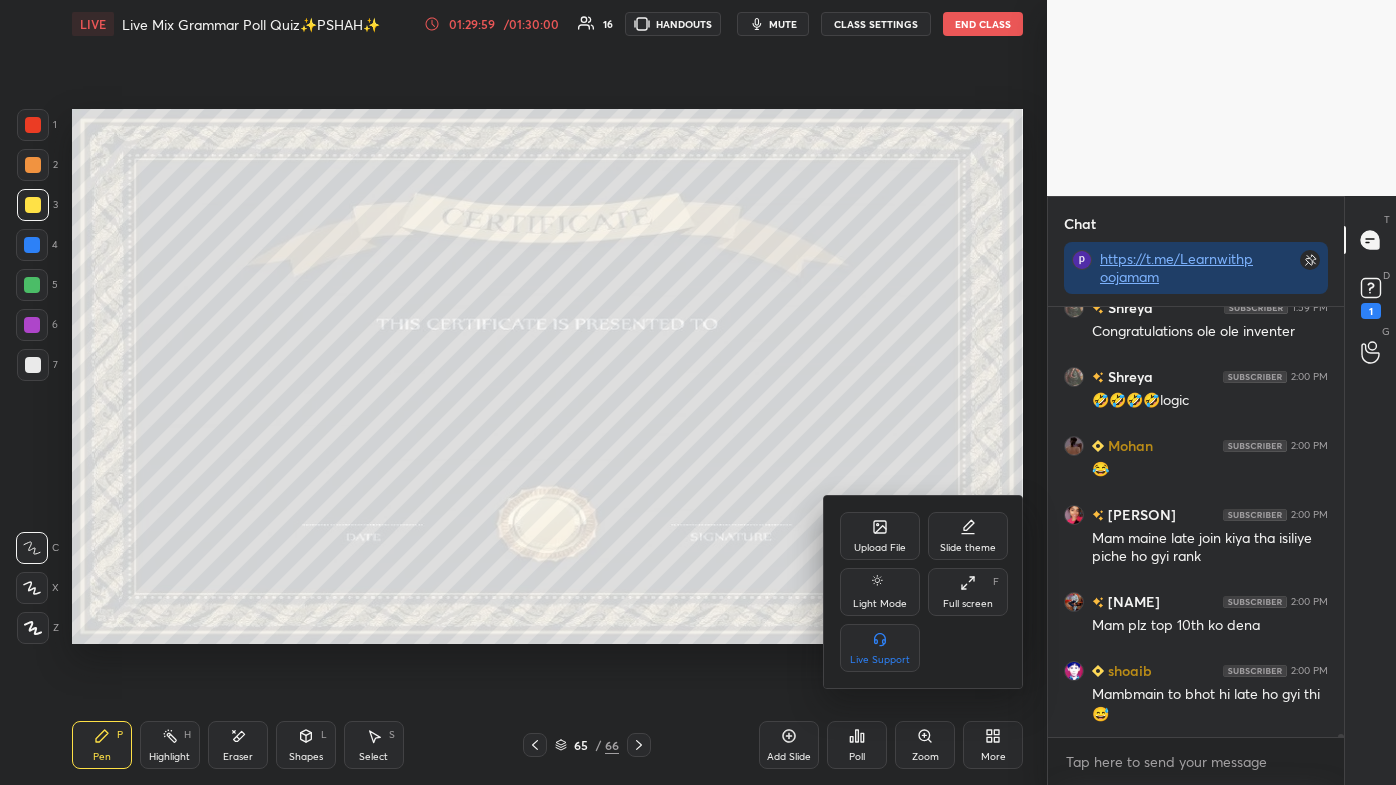 click on "Full screen" at bounding box center (968, 604) 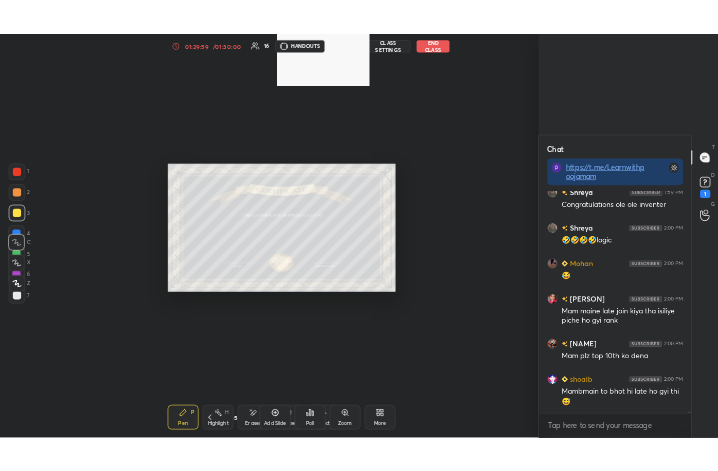scroll, scrollTop: 343, scrollLeft: 461, axis: both 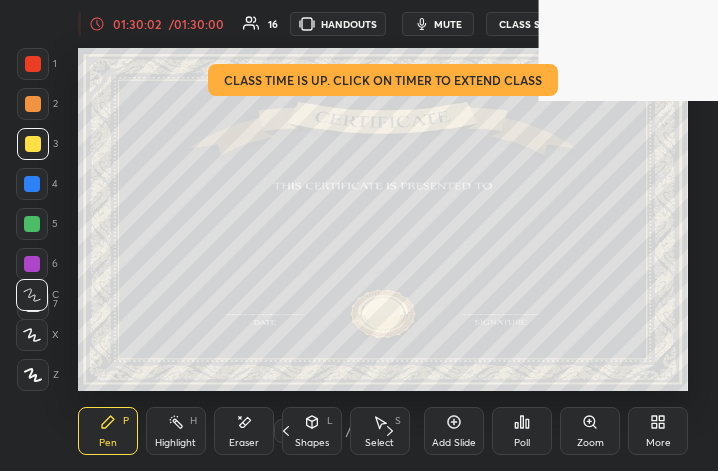 click on "More" at bounding box center [658, 443] 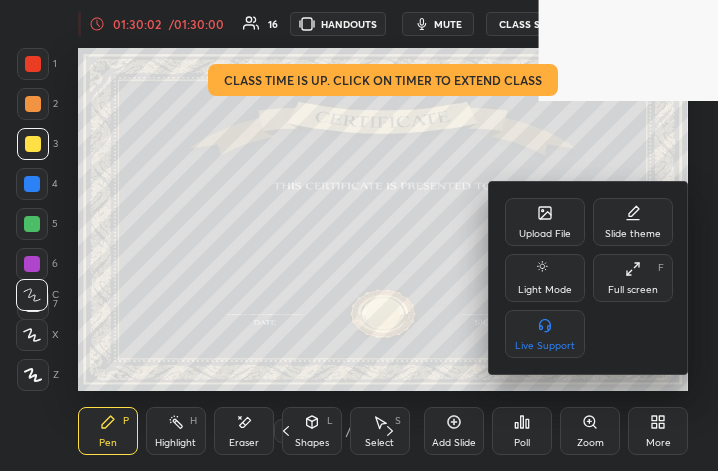 click 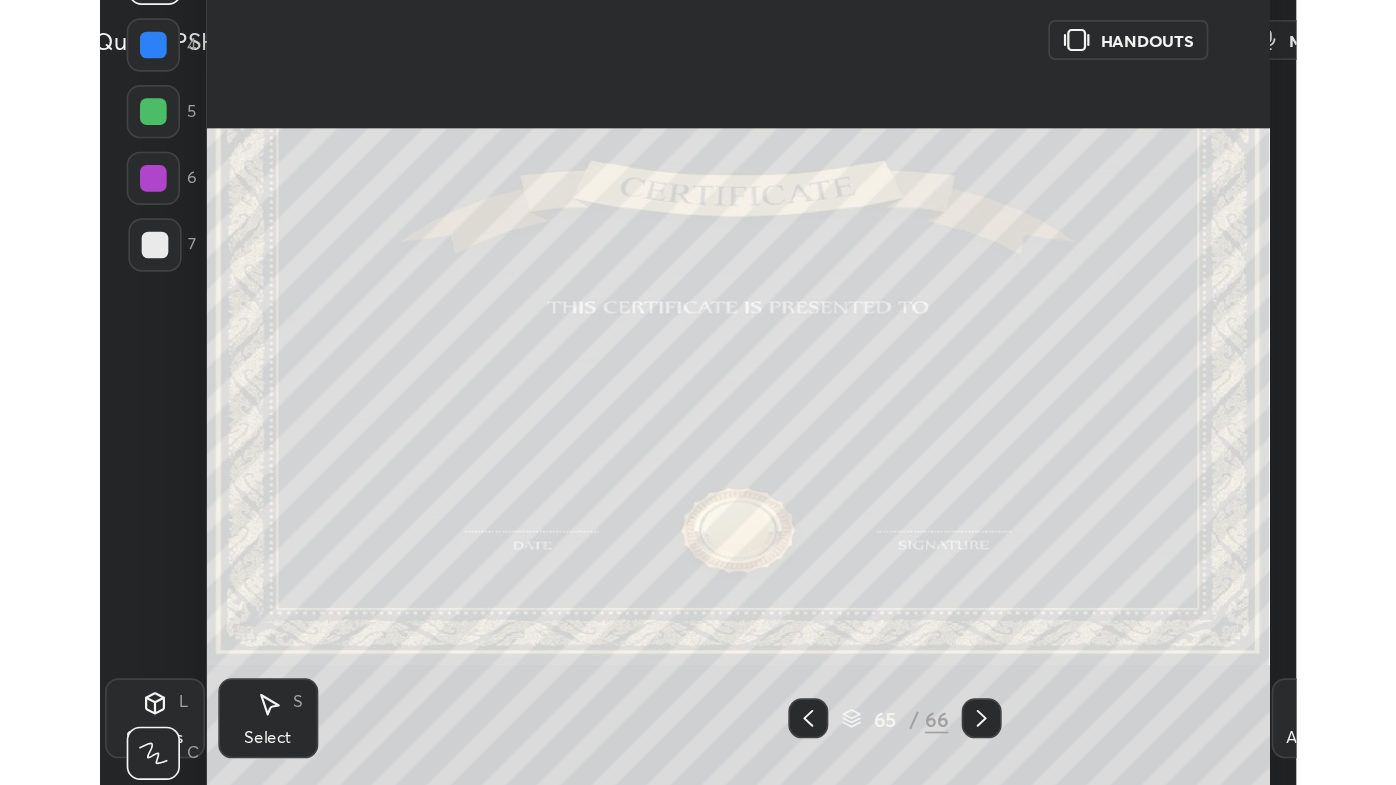 scroll, scrollTop: 99342, scrollLeft: 98728, axis: both 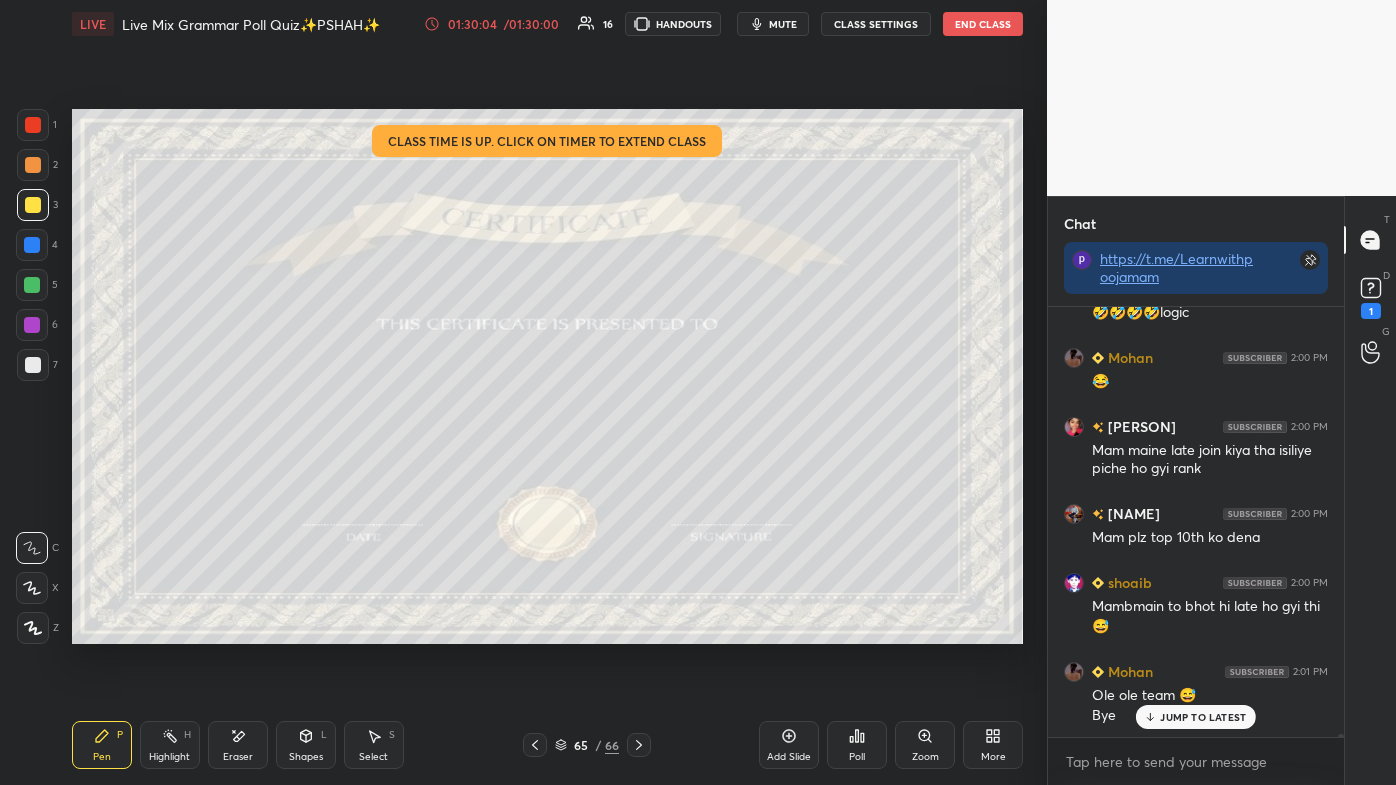 click on "Pen P Highlight H Eraser Shapes L Select S" at bounding box center (244, 745) 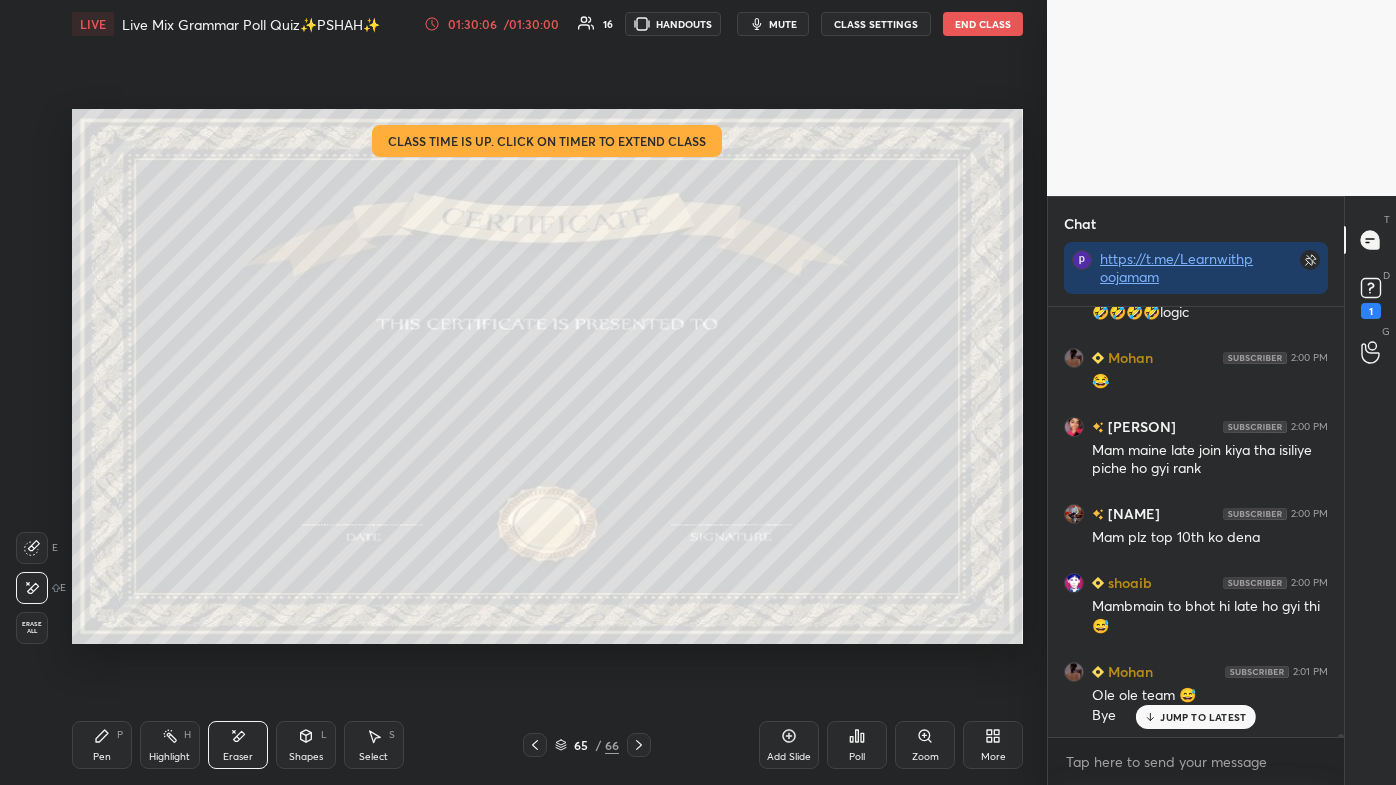 click on "Poll" at bounding box center (857, 745) 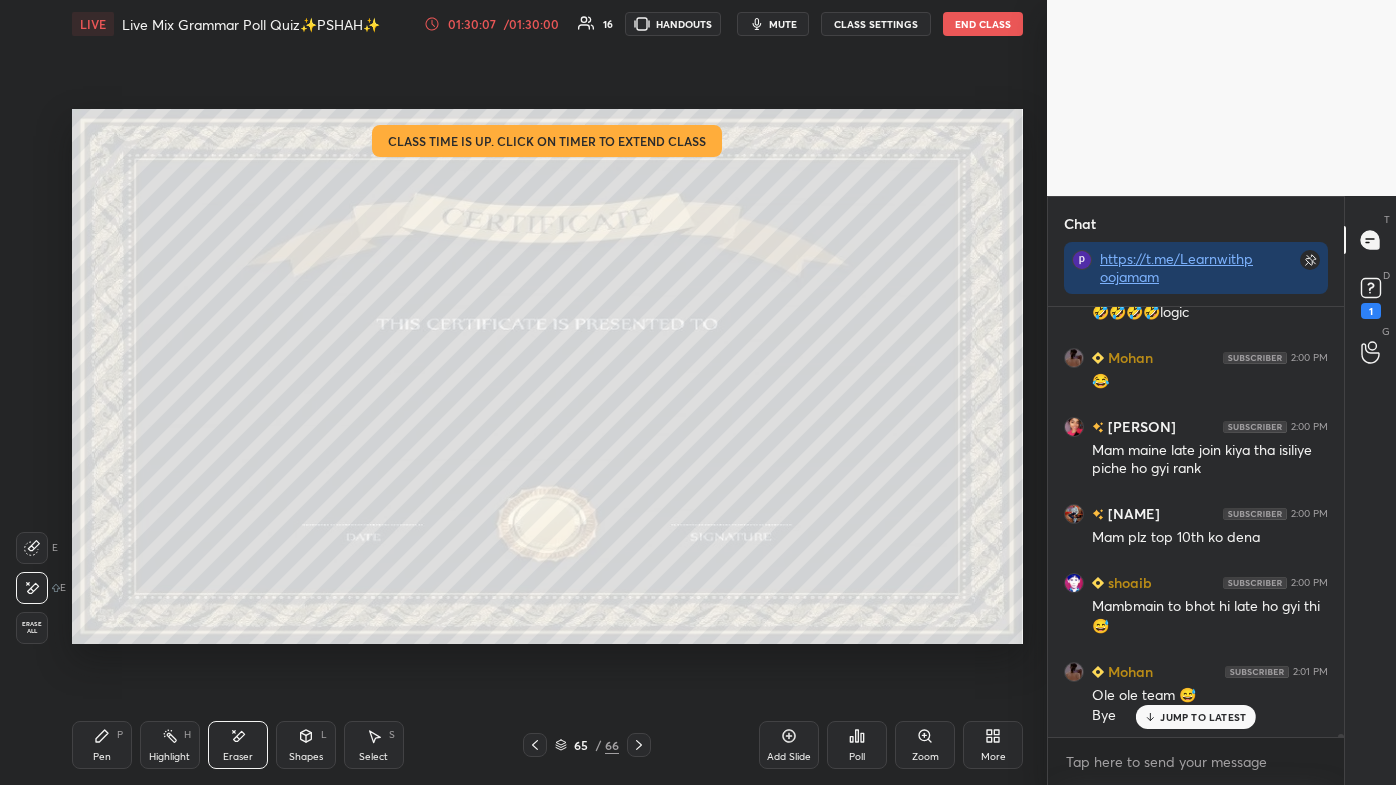 click on "Poll" at bounding box center [857, 745] 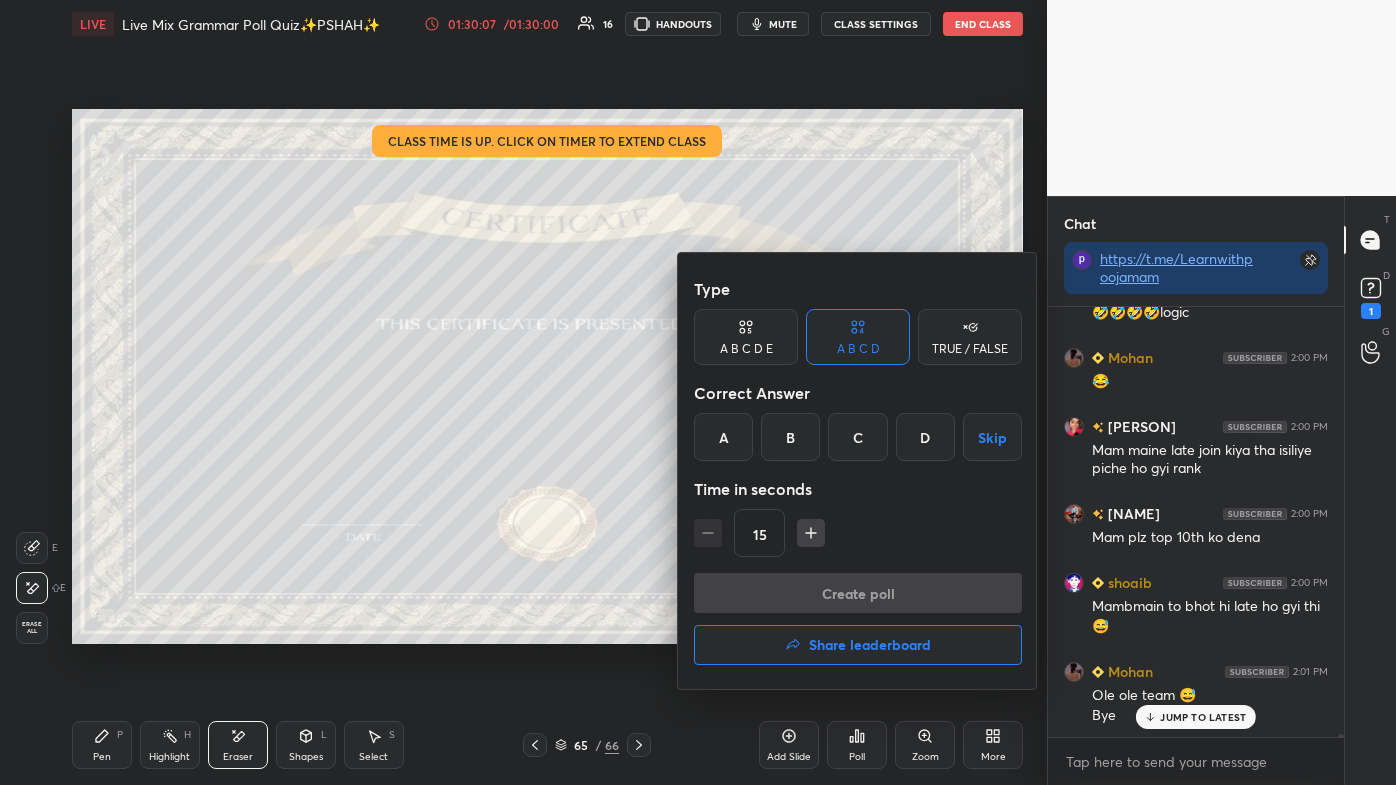 click on "Share leaderboard" at bounding box center (870, 645) 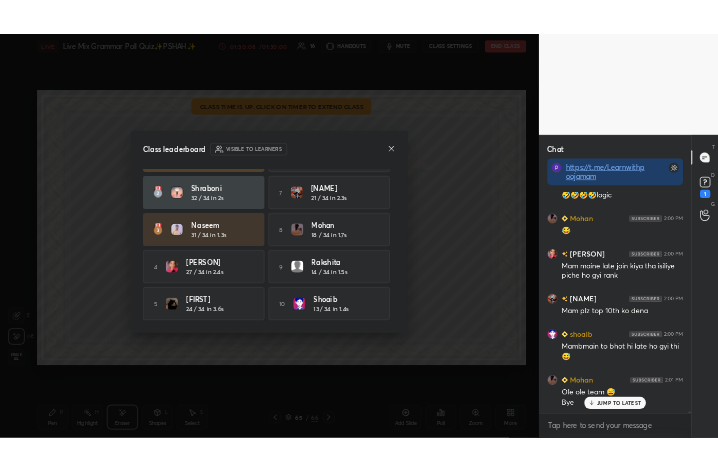 scroll, scrollTop: 64, scrollLeft: 0, axis: vertical 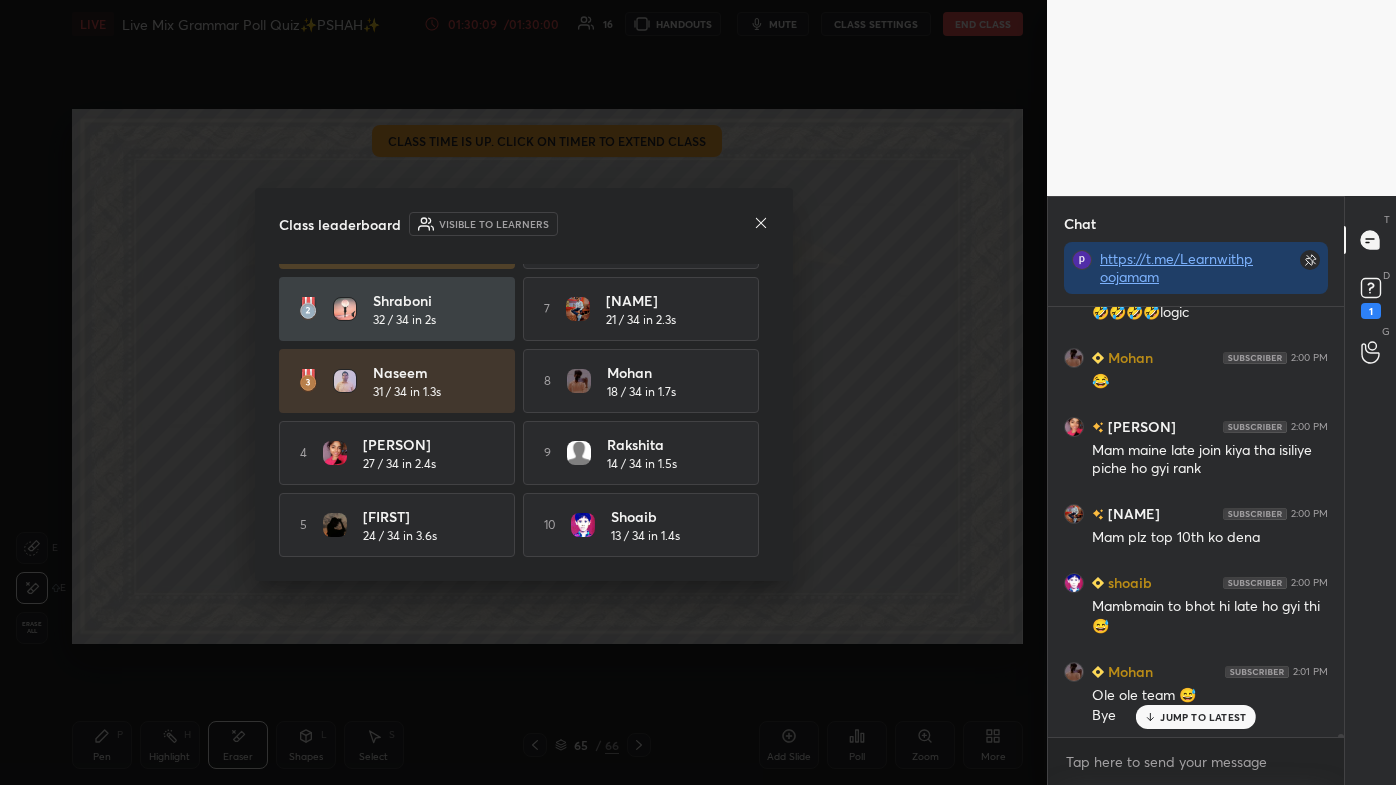 click 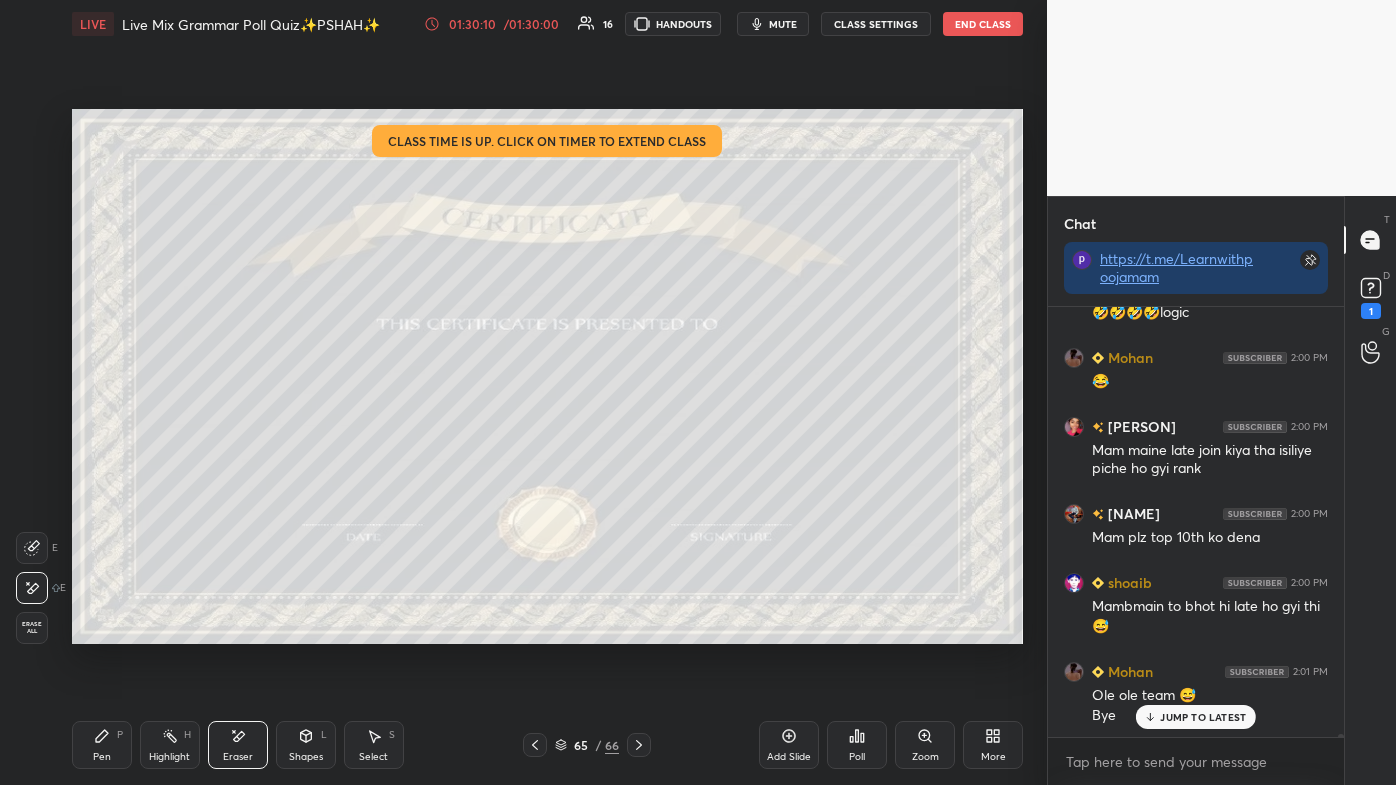 click on "Pen P" at bounding box center (102, 745) 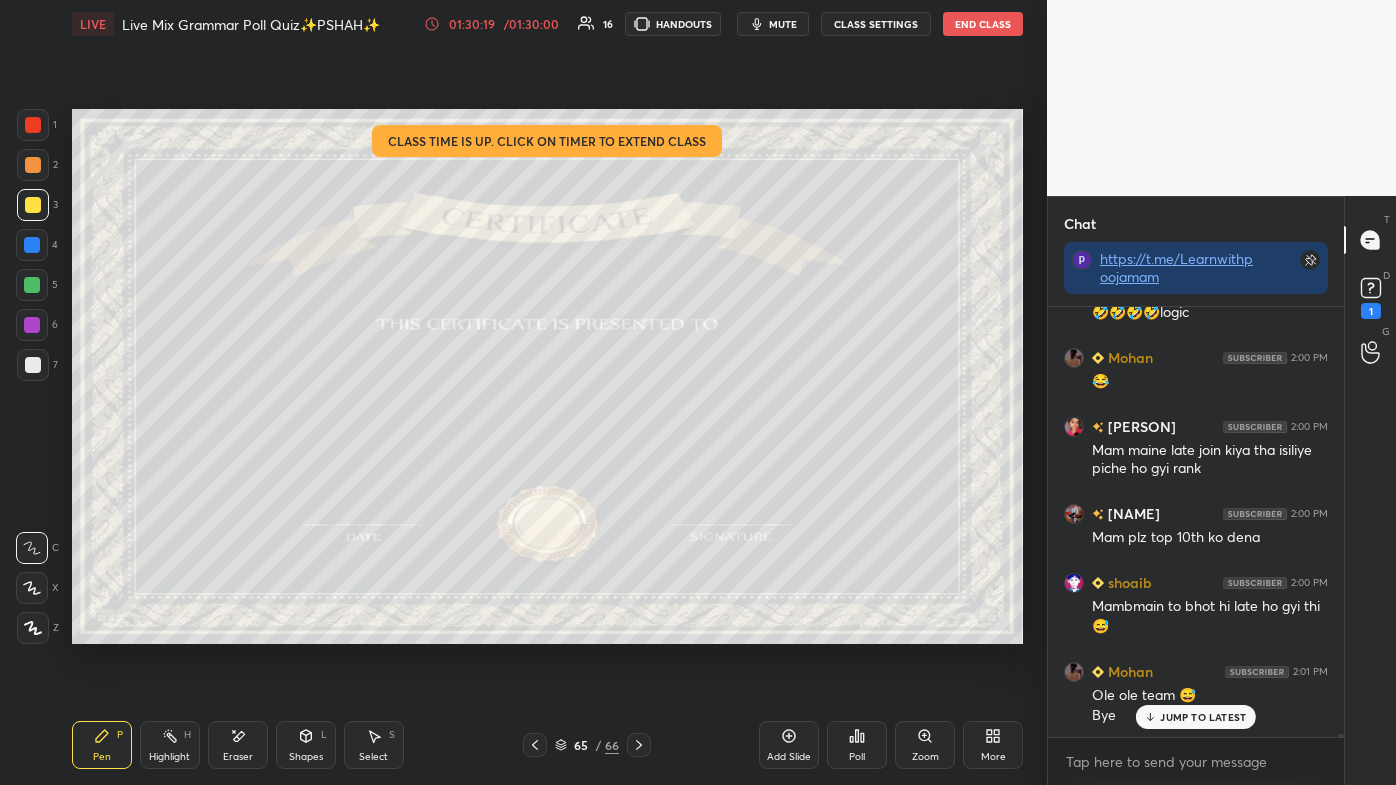 click on "More" at bounding box center (993, 757) 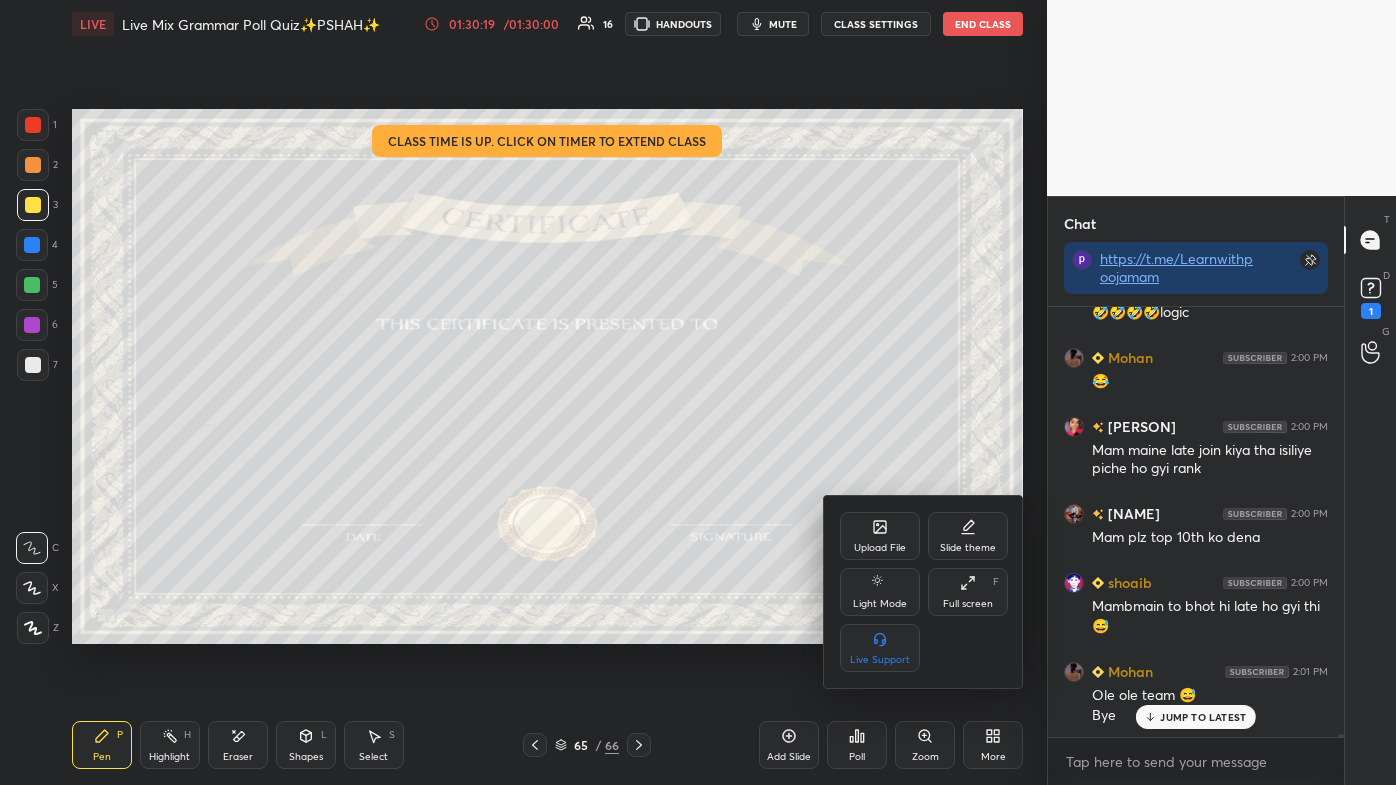 click on "Full screen F" at bounding box center [968, 592] 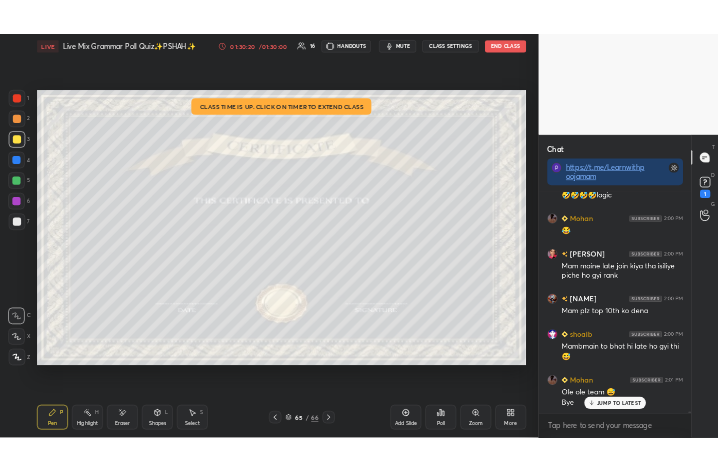 scroll, scrollTop: 343, scrollLeft: 460, axis: both 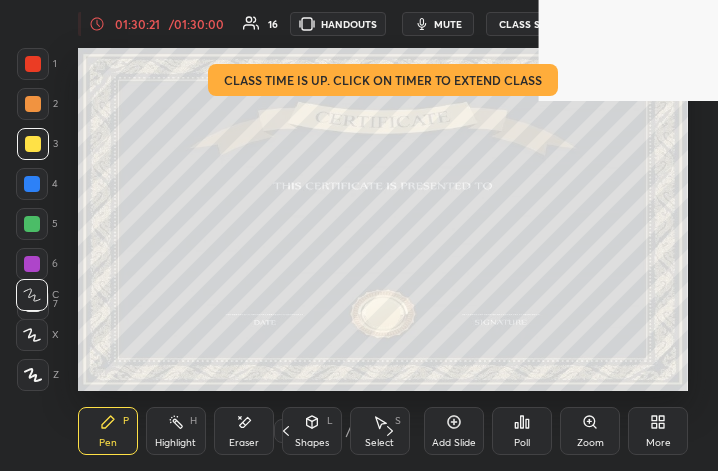 click on "More" at bounding box center [658, 431] 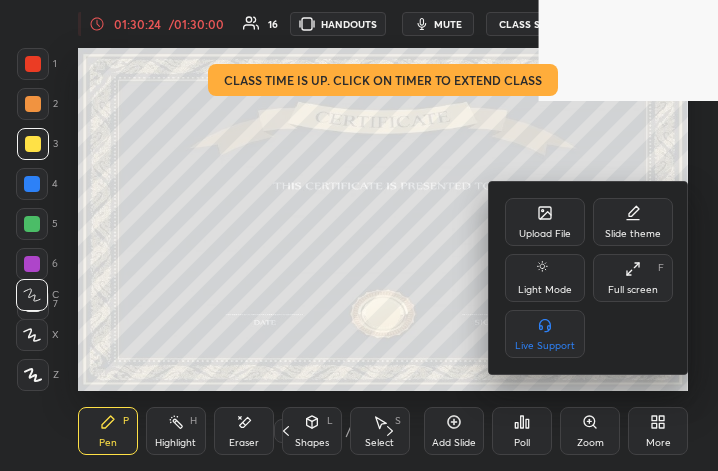 click on "Full screen" at bounding box center [633, 290] 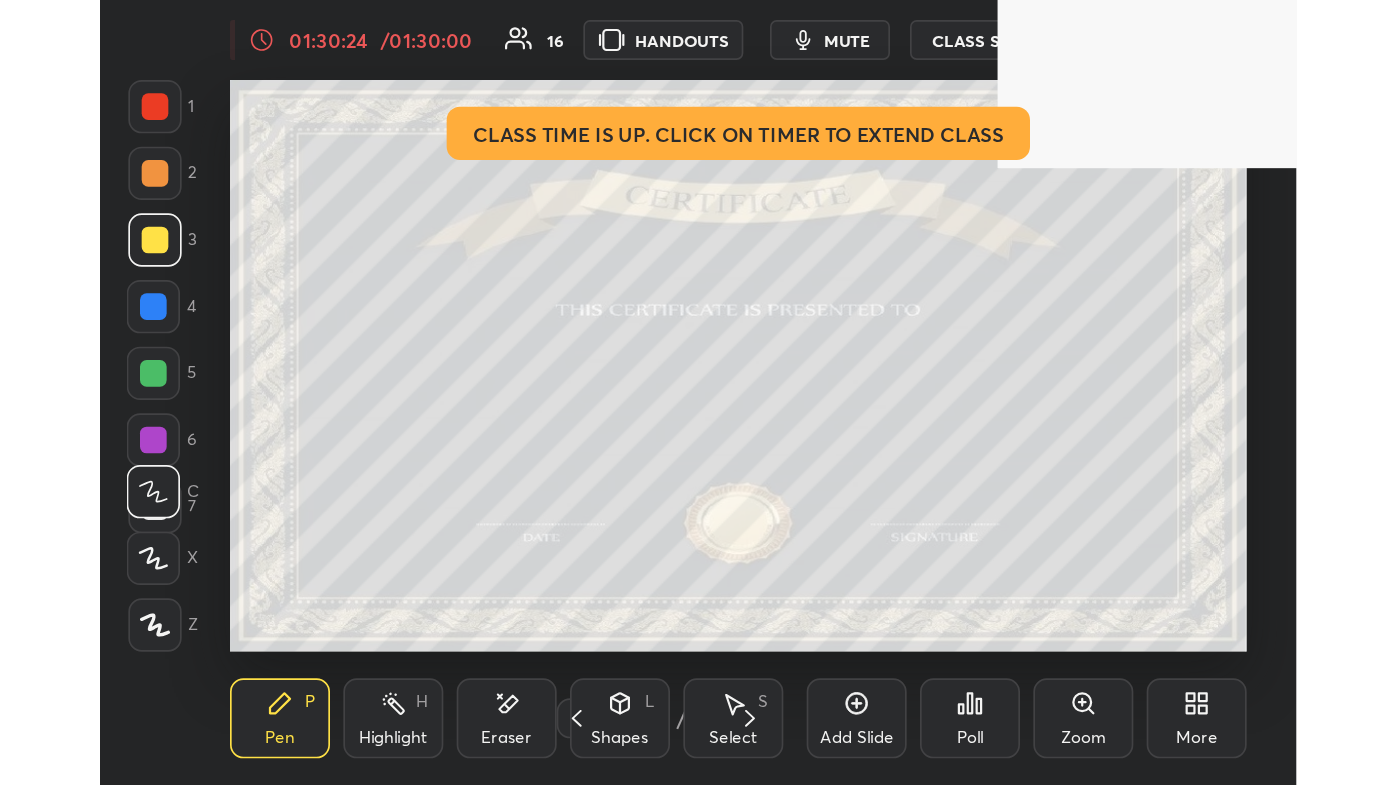 scroll, scrollTop: 99342, scrollLeft: 98683, axis: both 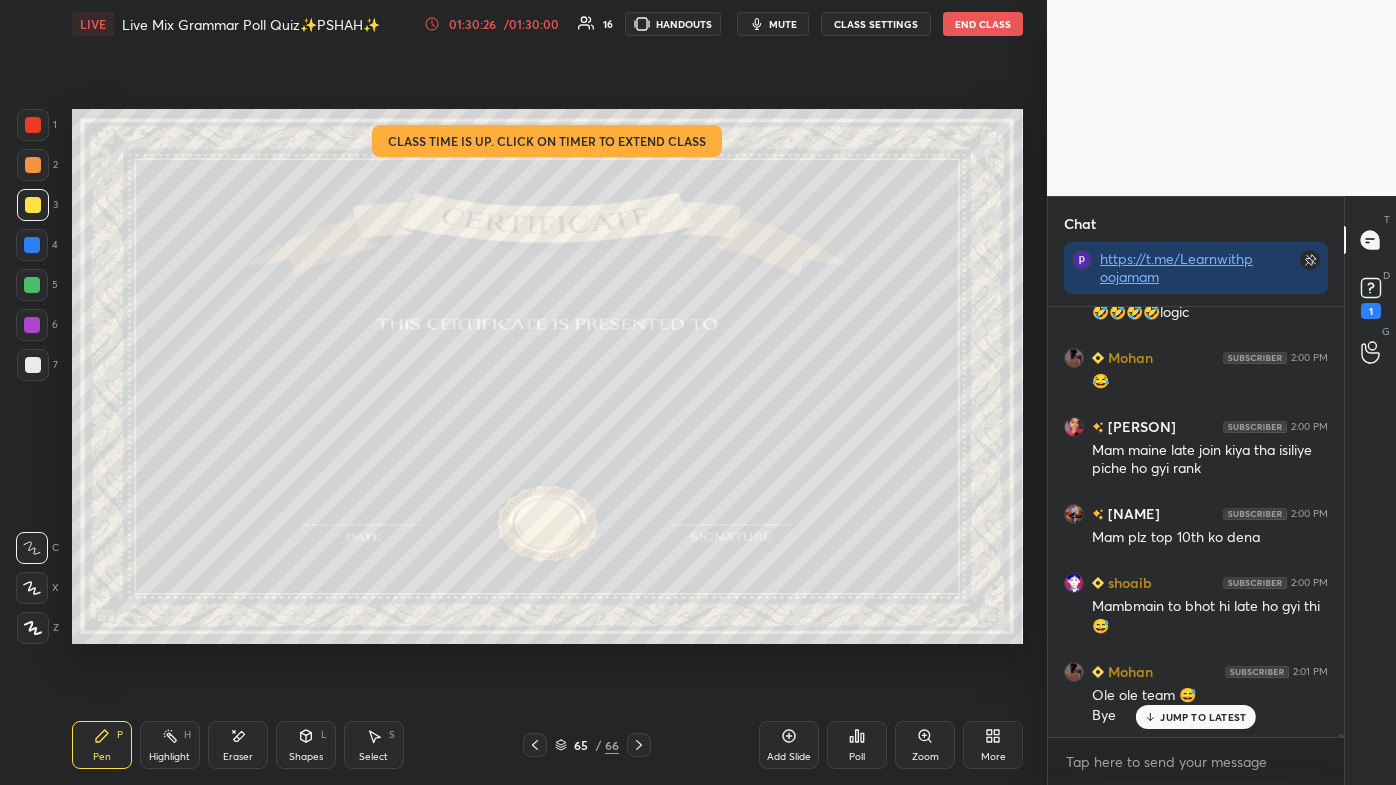 click on "01:30:26 /  01:30:00" at bounding box center [493, 24] 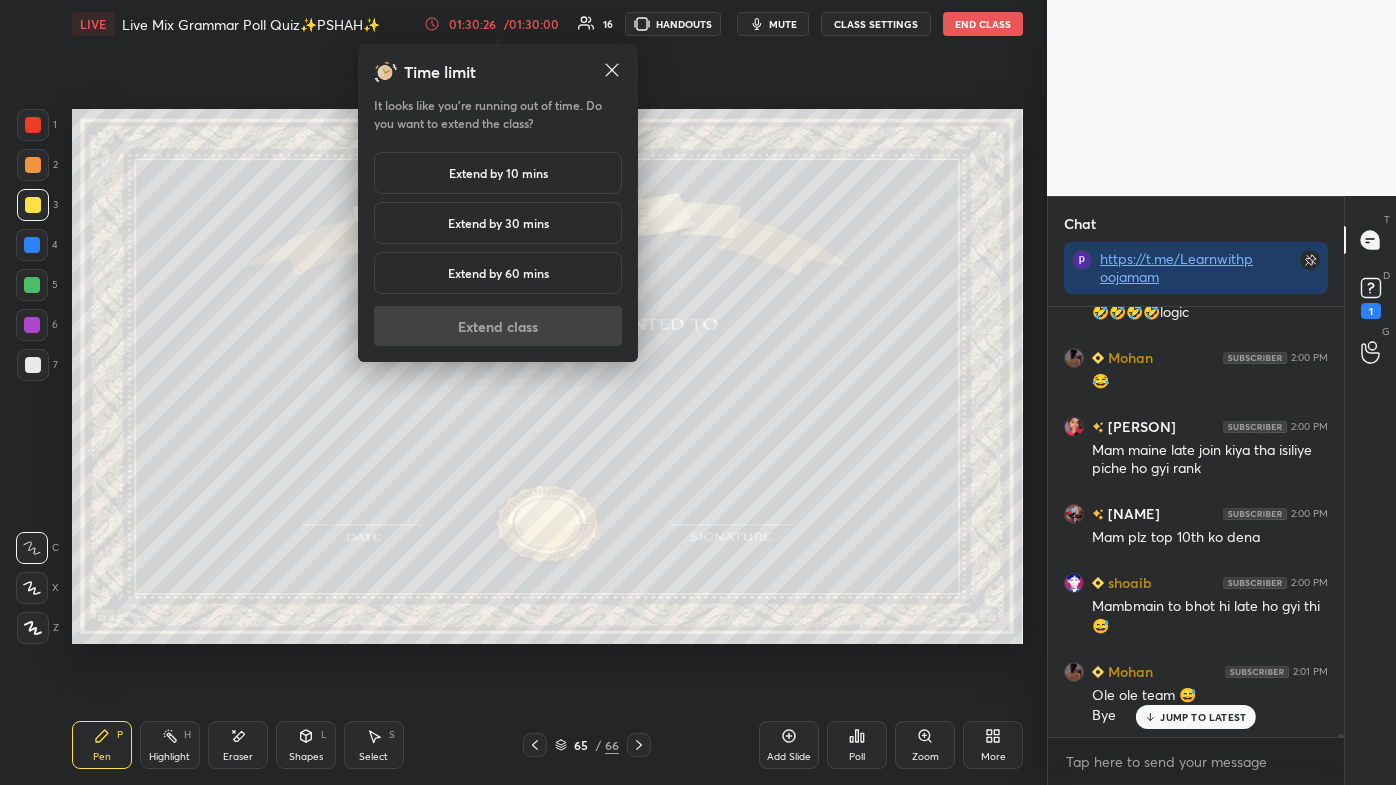click on "Extend by 10 mins" at bounding box center (498, 173) 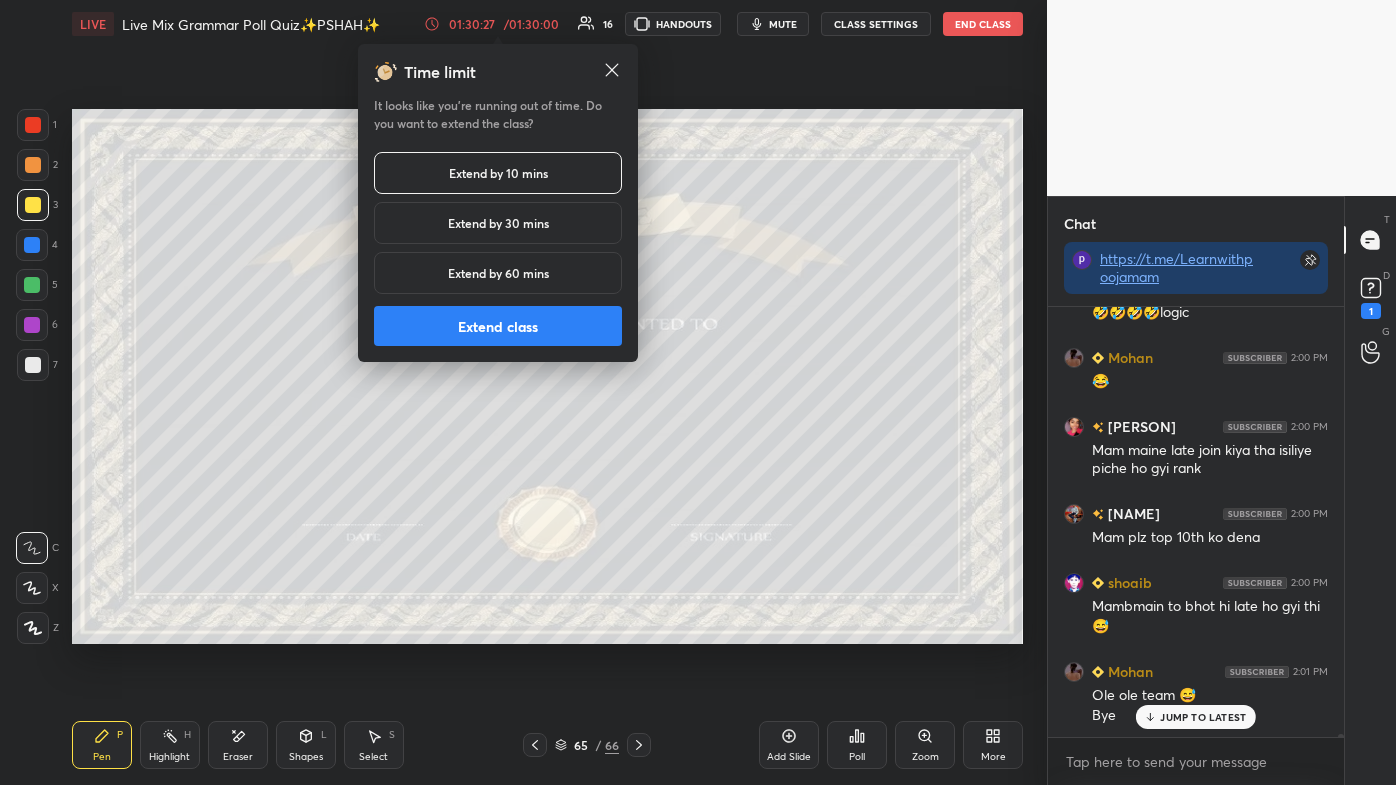 click on "Extend class" at bounding box center [498, 326] 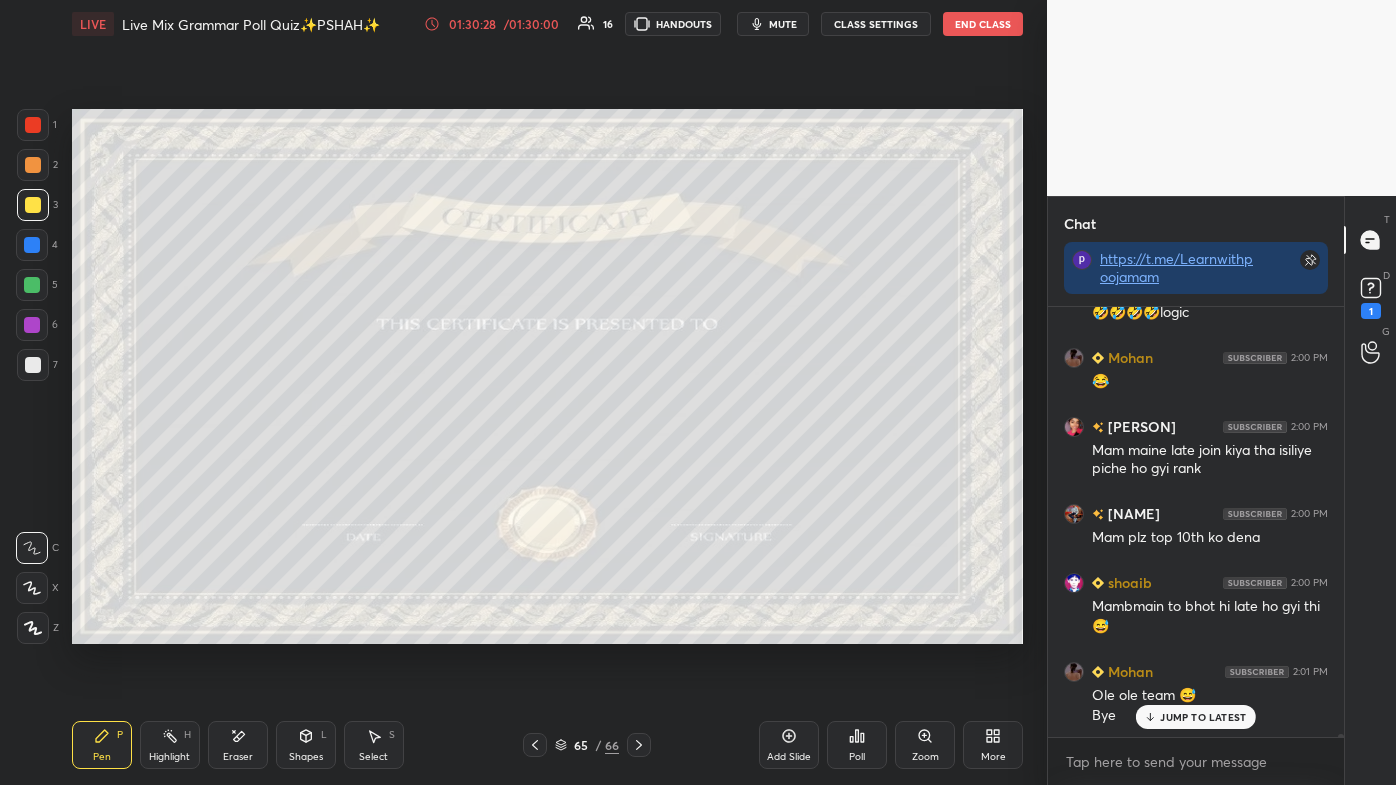 click on "JUMP TO LATEST" at bounding box center [1203, 717] 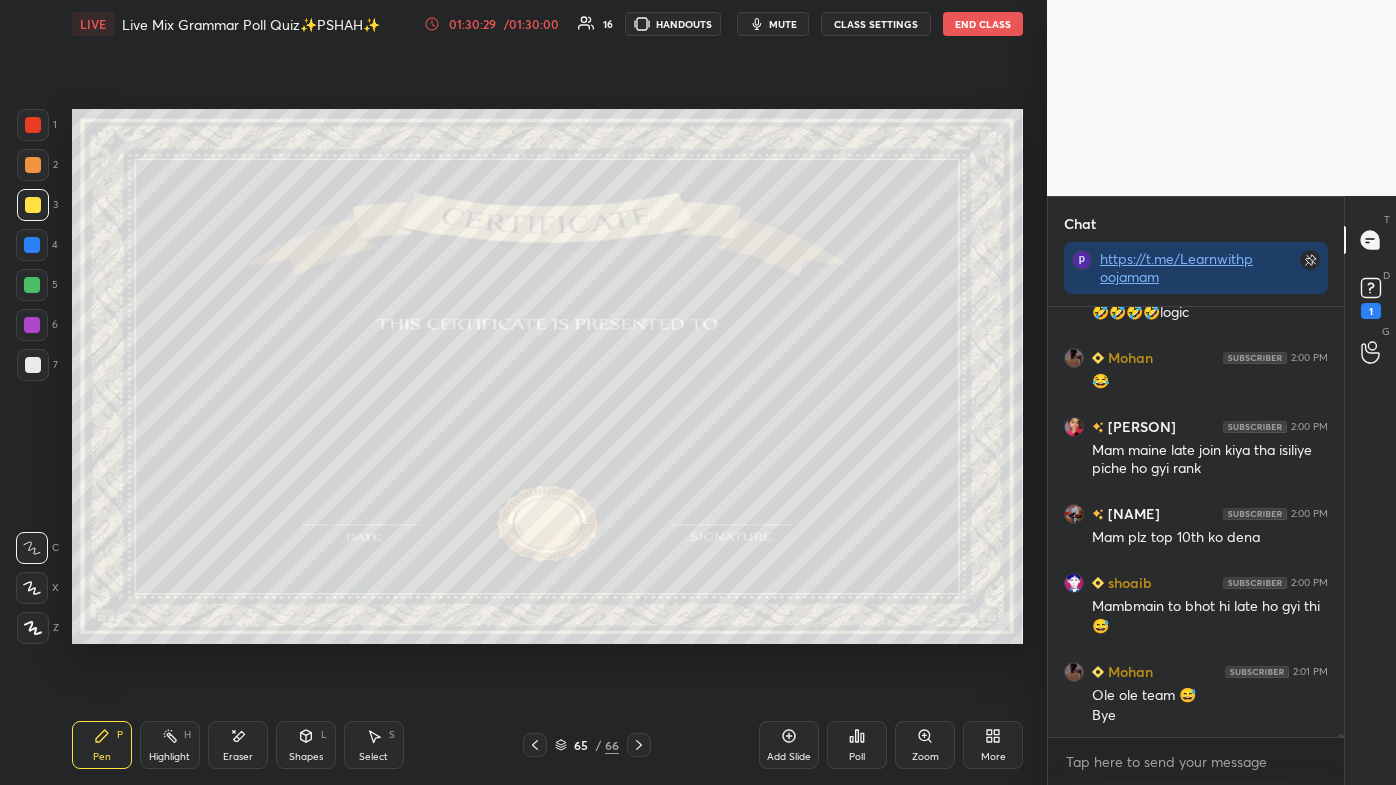click on "Setting up your live class Poll for   secs No correct answer Start poll" at bounding box center [547, 376] 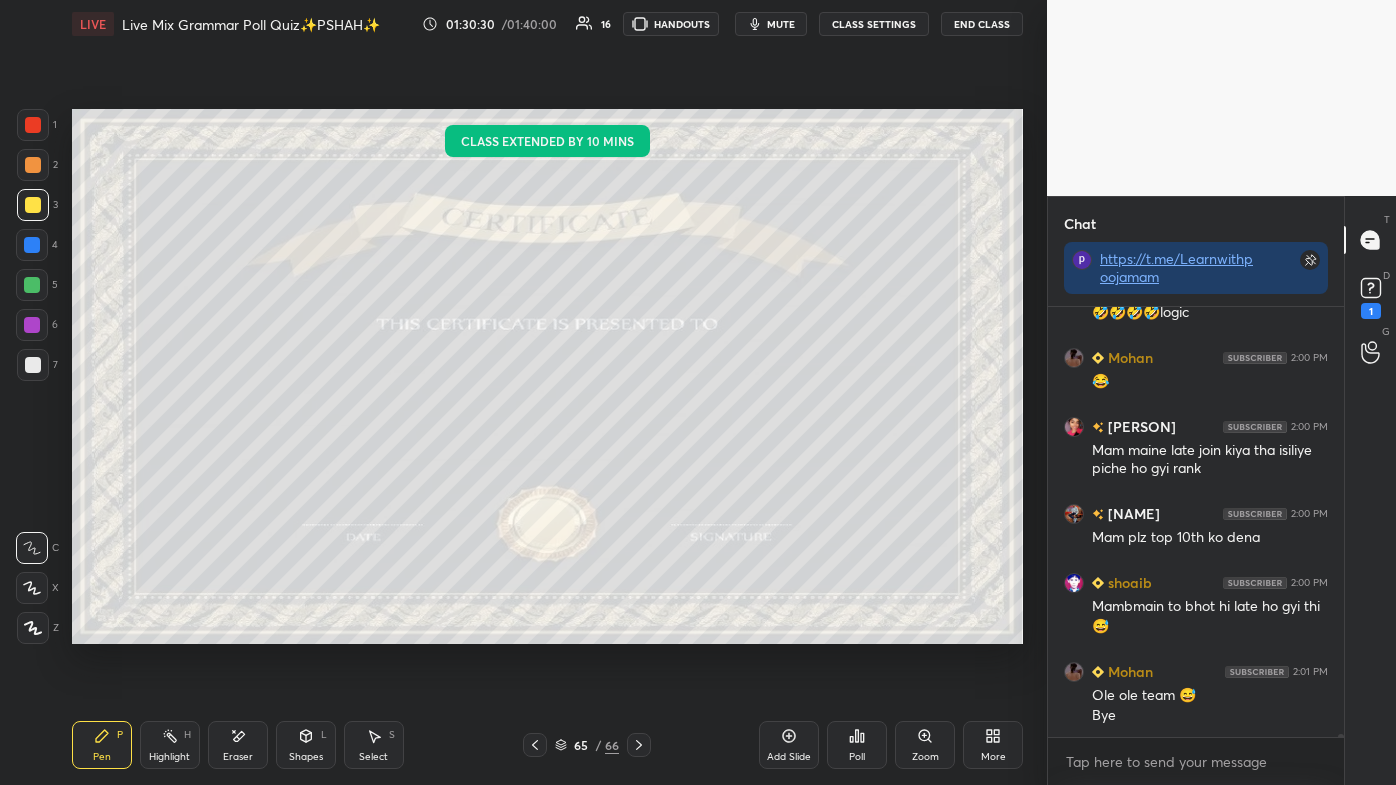 click on "Setting up your live class Class extended by 10 mins Poll for   secs No correct answer Start poll" at bounding box center (547, 376) 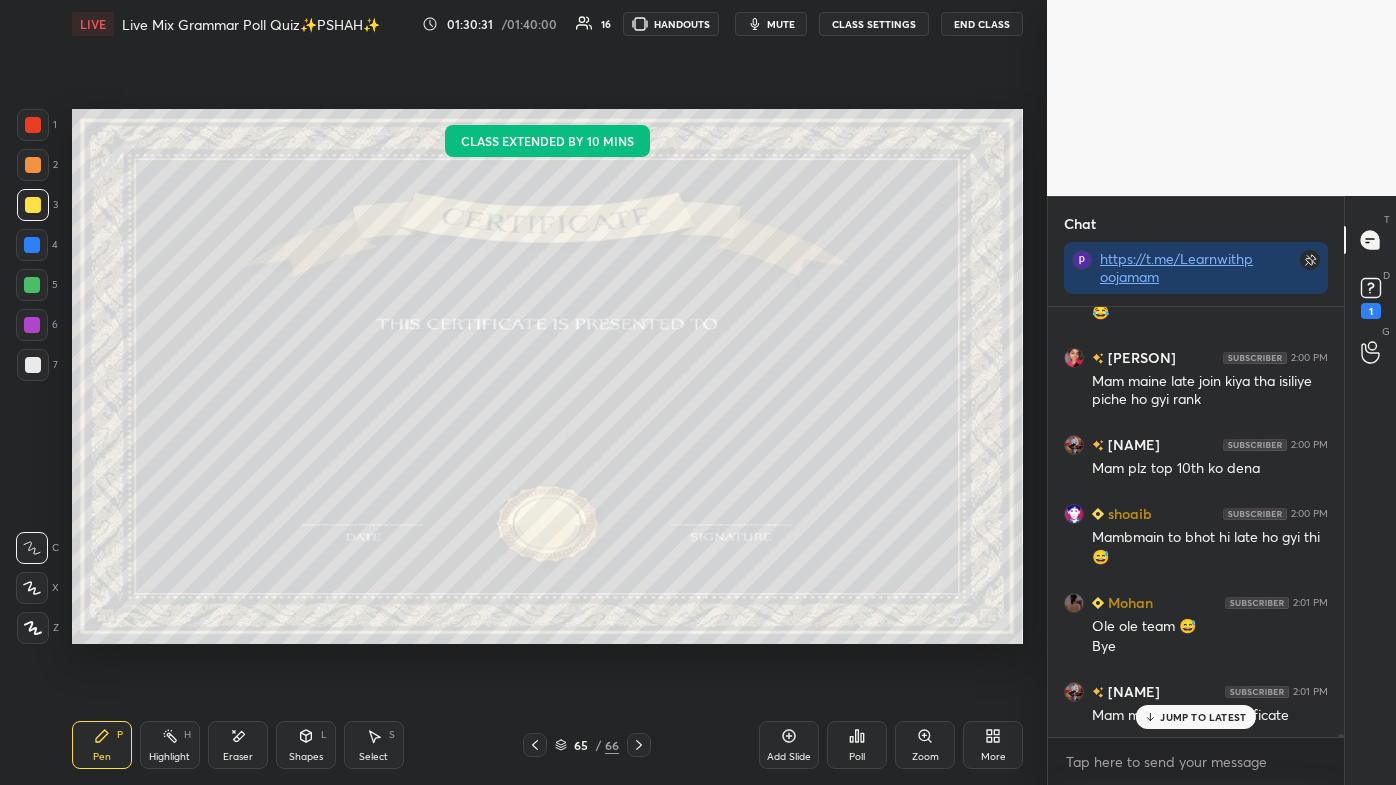click on "Setting up your live class Class extended by 10 mins Poll for   secs No correct answer Start poll" at bounding box center [547, 376] 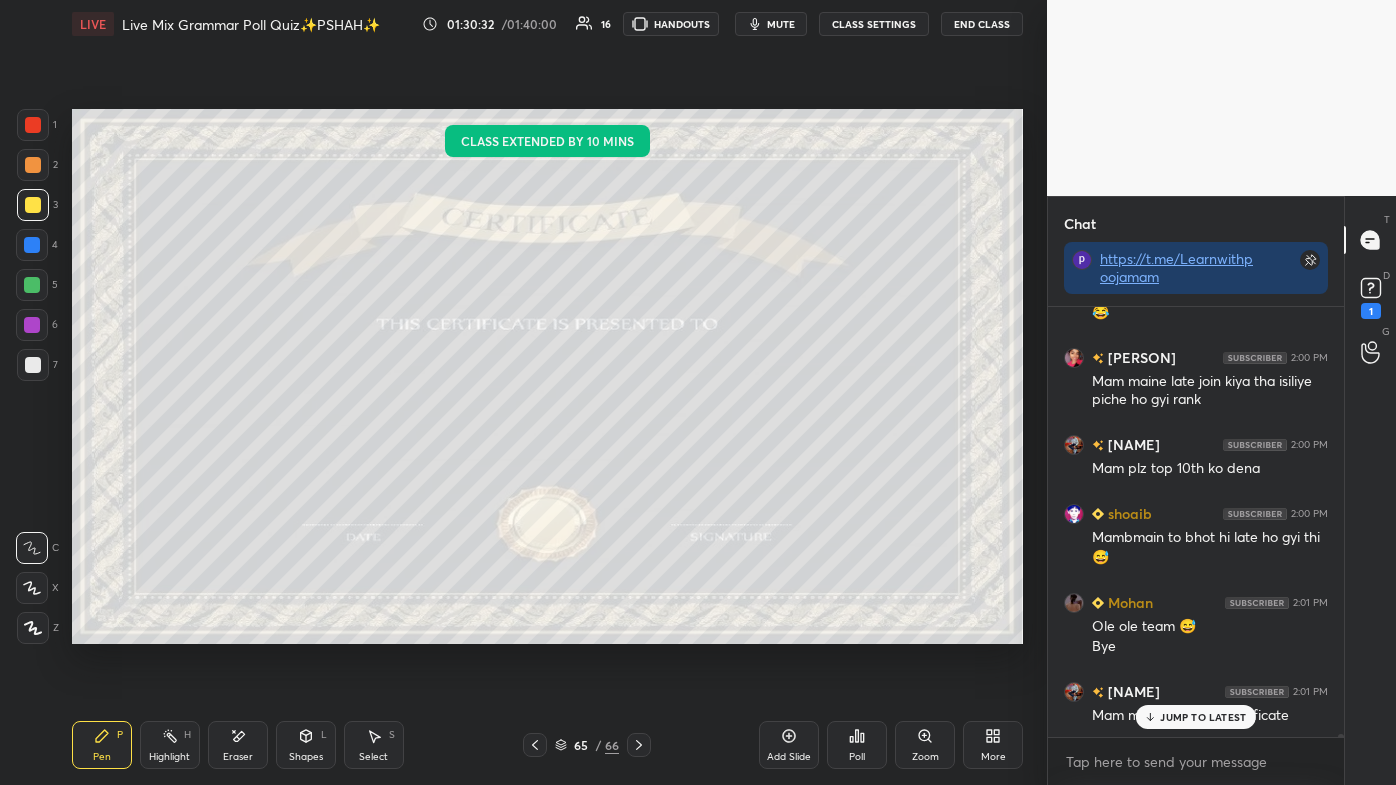 click on "Setting up your live class Class extended by 10 mins Poll for   secs No correct answer Start poll" at bounding box center (547, 376) 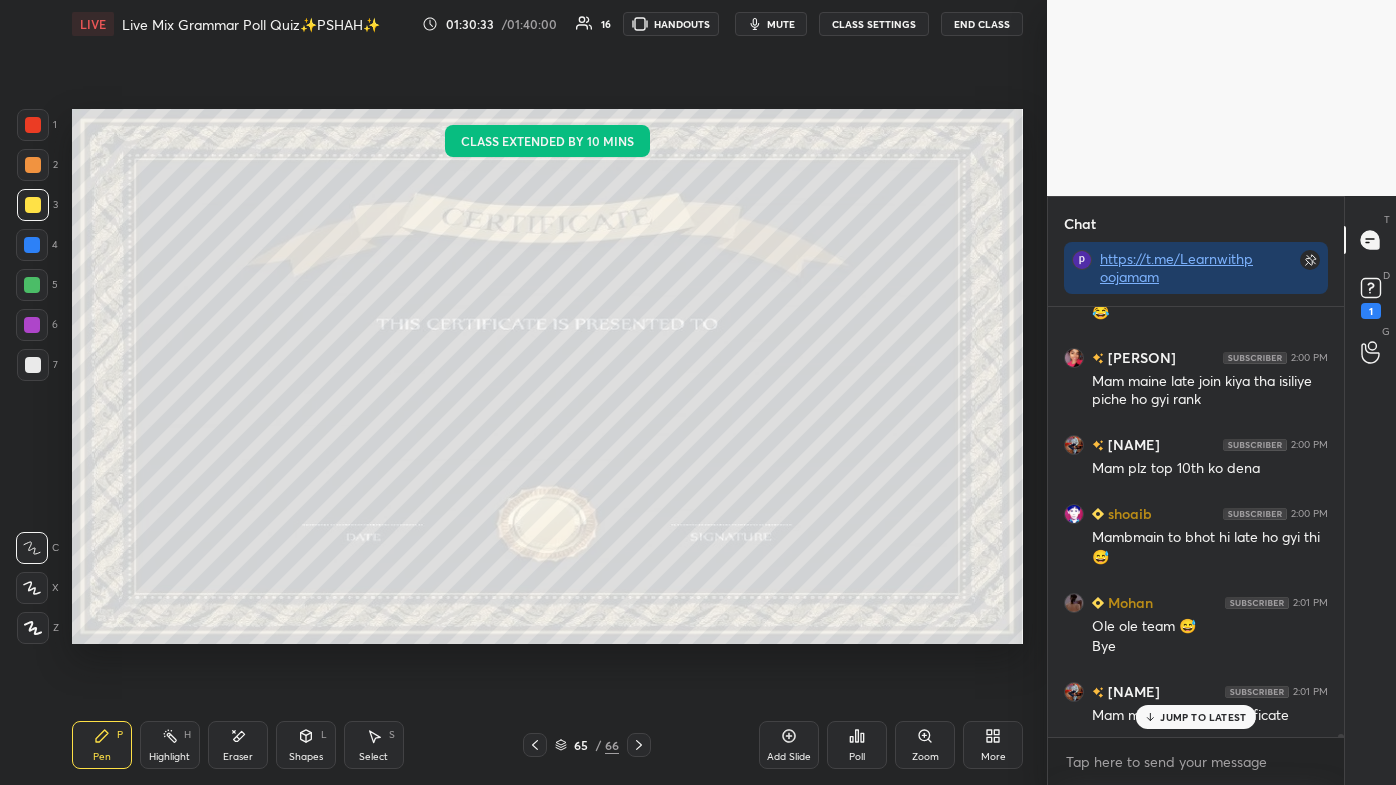 click on "Setting up your live class Class extended by 10 mins Poll for   secs No correct answer Start poll" at bounding box center [547, 376] 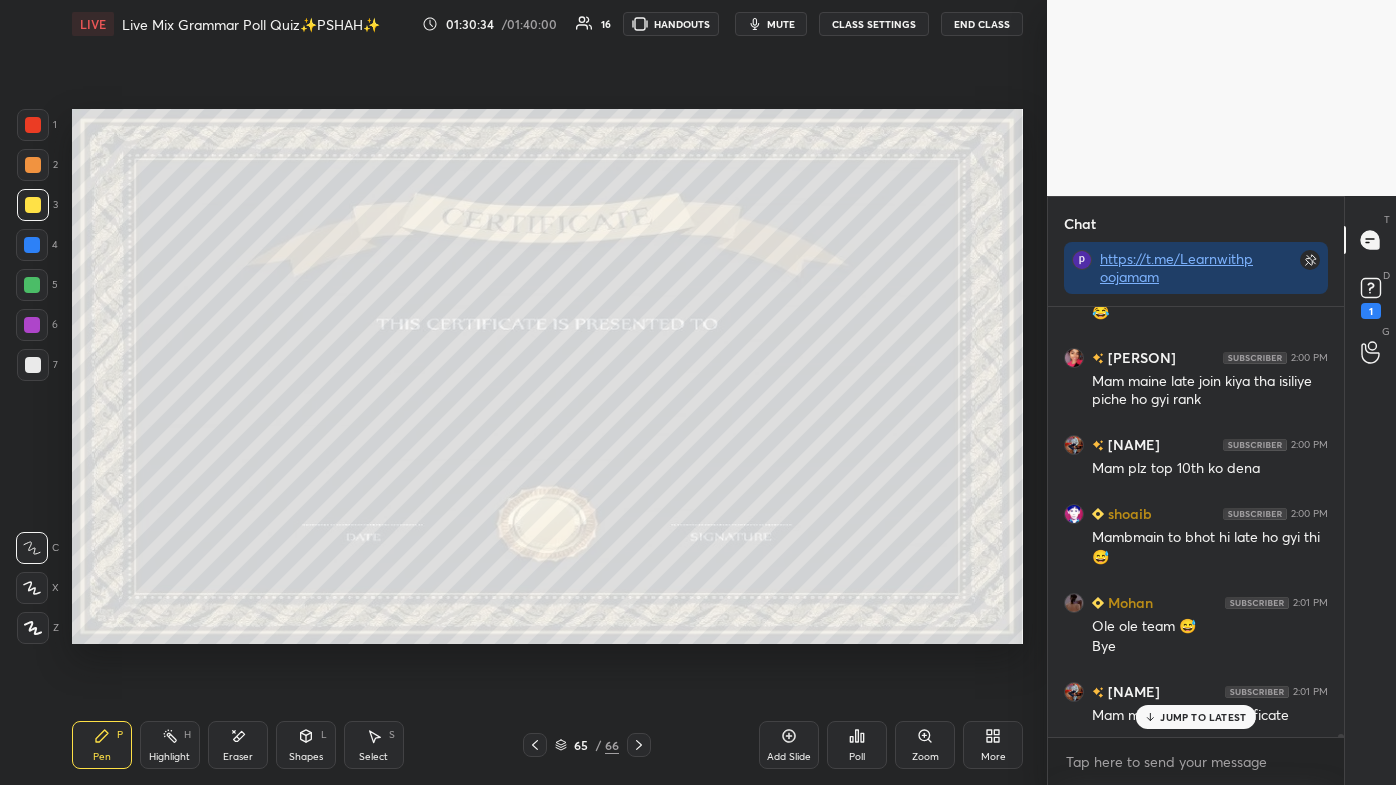 click on "JUMP TO LATEST" at bounding box center (1203, 717) 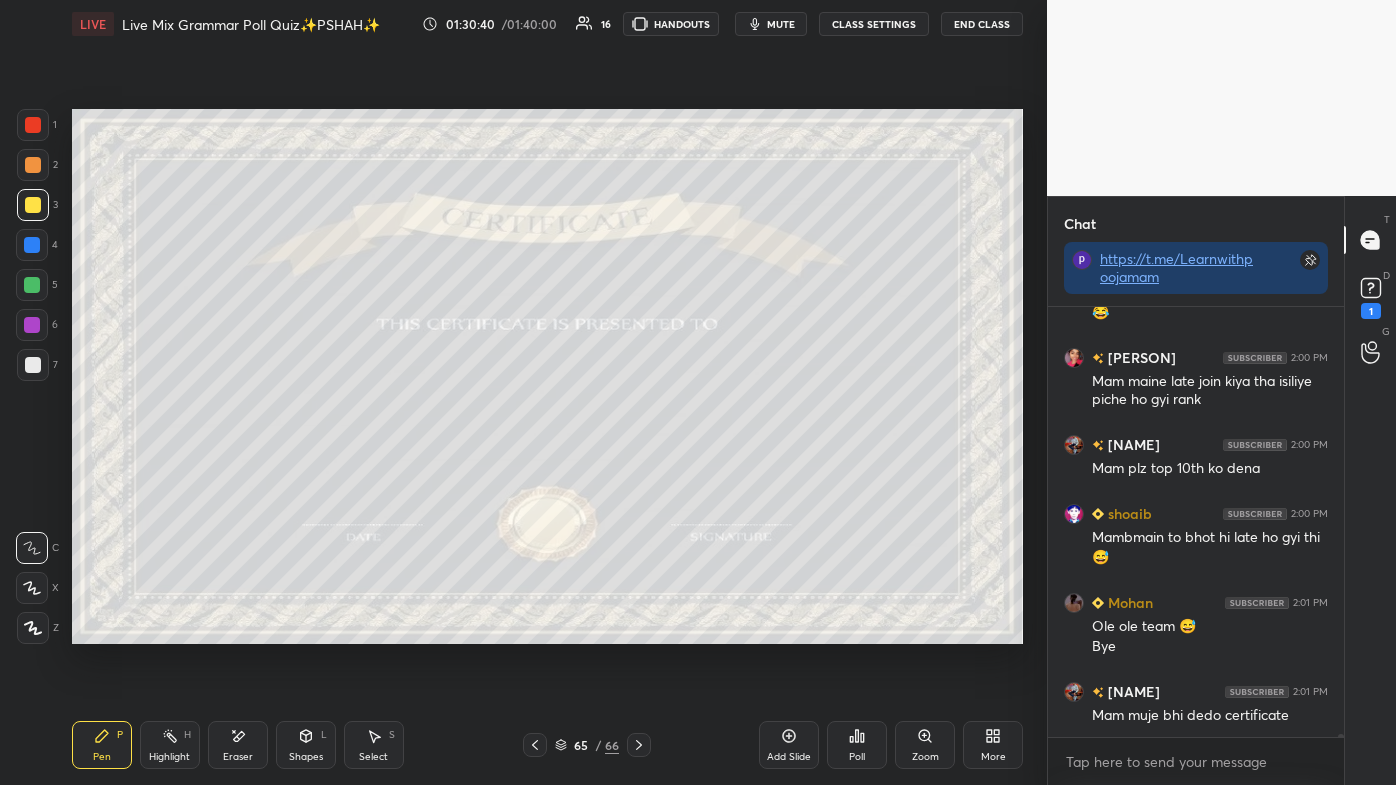 click on "More" at bounding box center (993, 757) 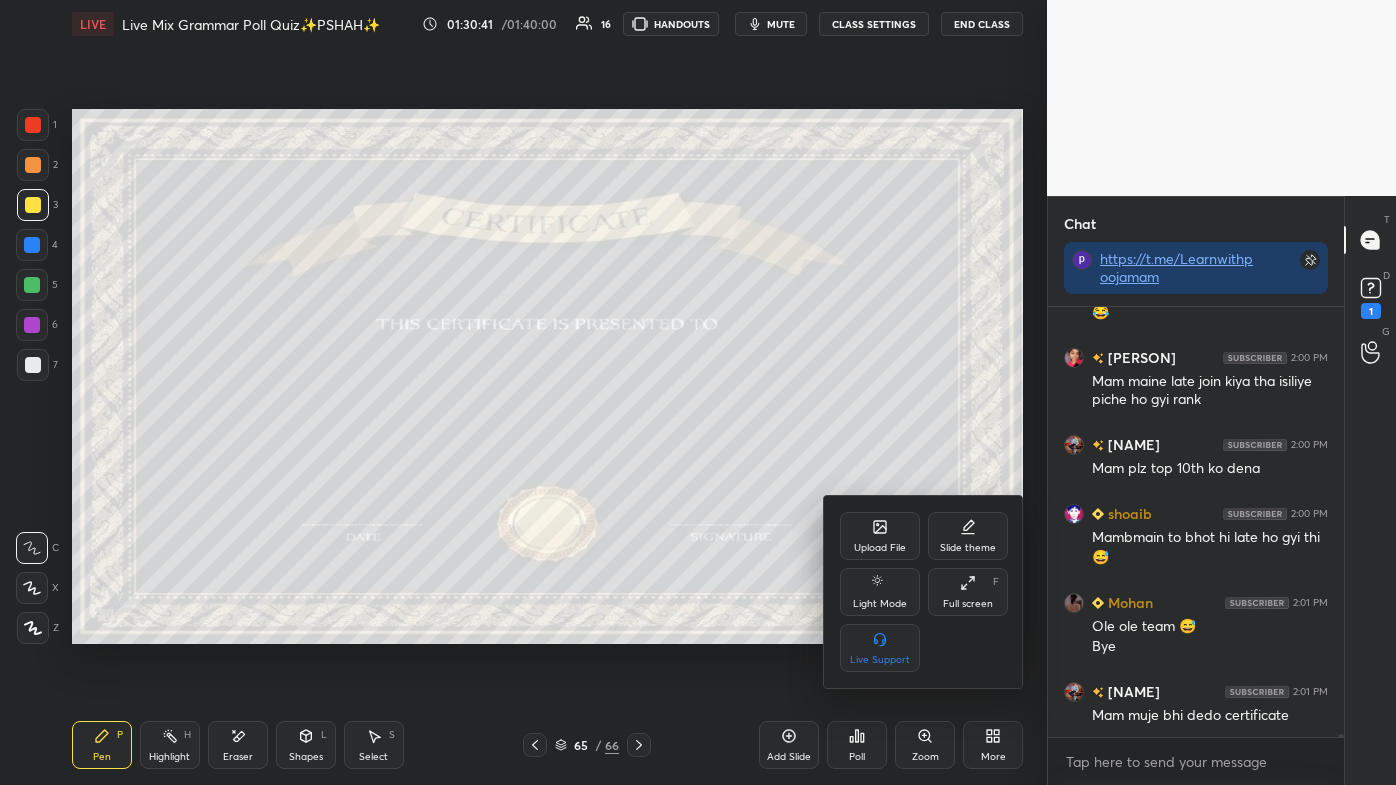 click on "Full screen" at bounding box center (968, 604) 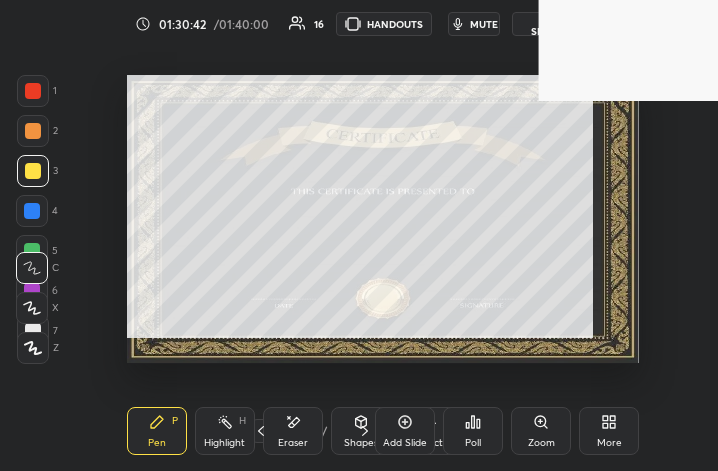 scroll, scrollTop: 343, scrollLeft: 615, axis: both 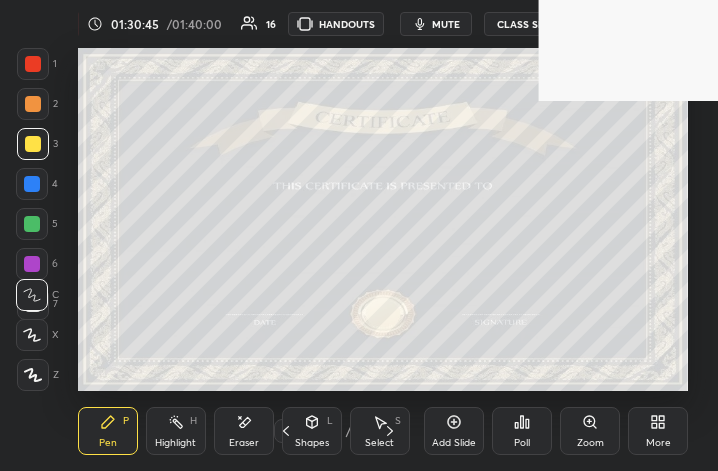 click on "More" at bounding box center [658, 431] 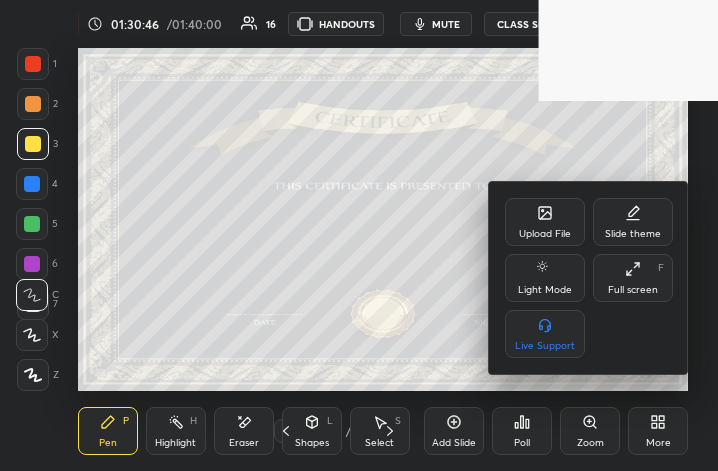 click 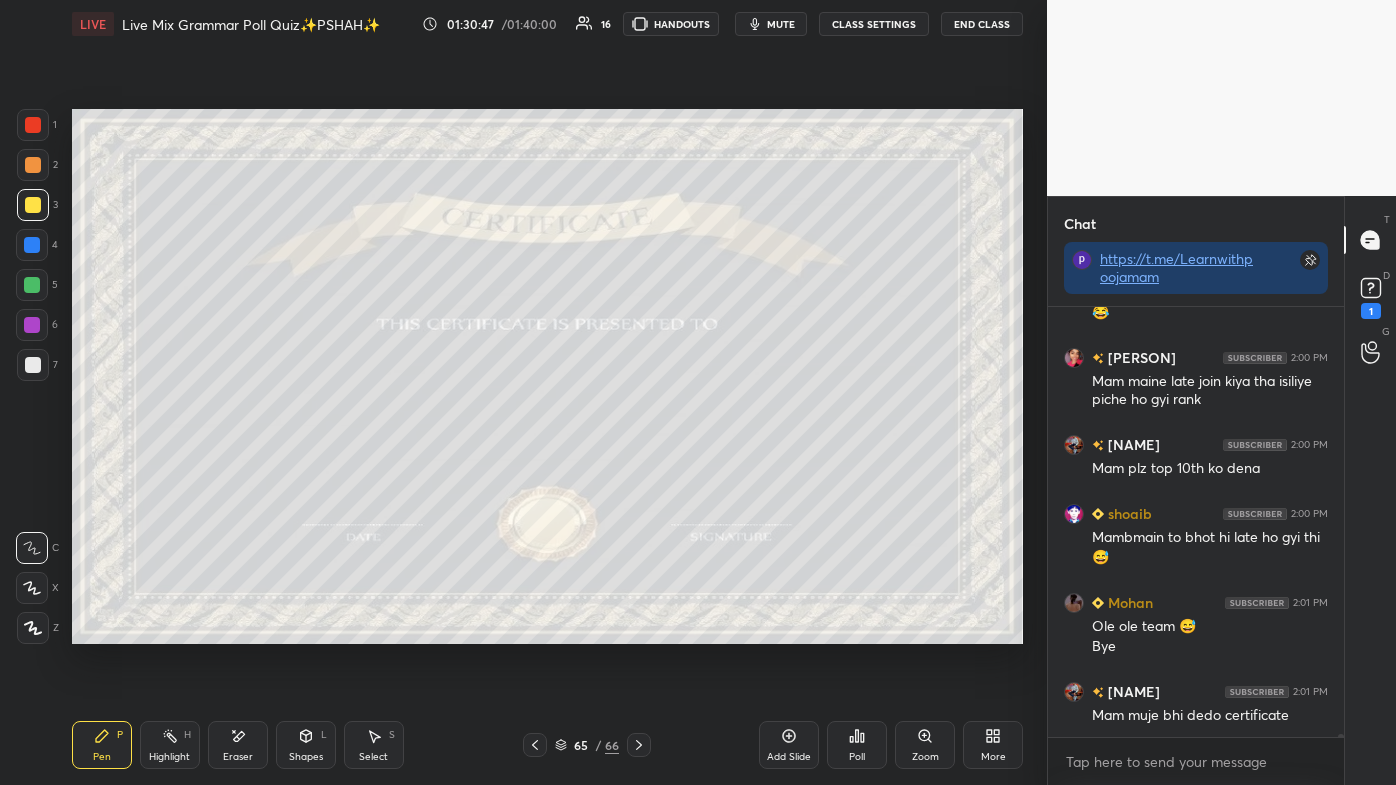 drag, startPoint x: 237, startPoint y: 742, endPoint x: 267, endPoint y: 675, distance: 73.409805 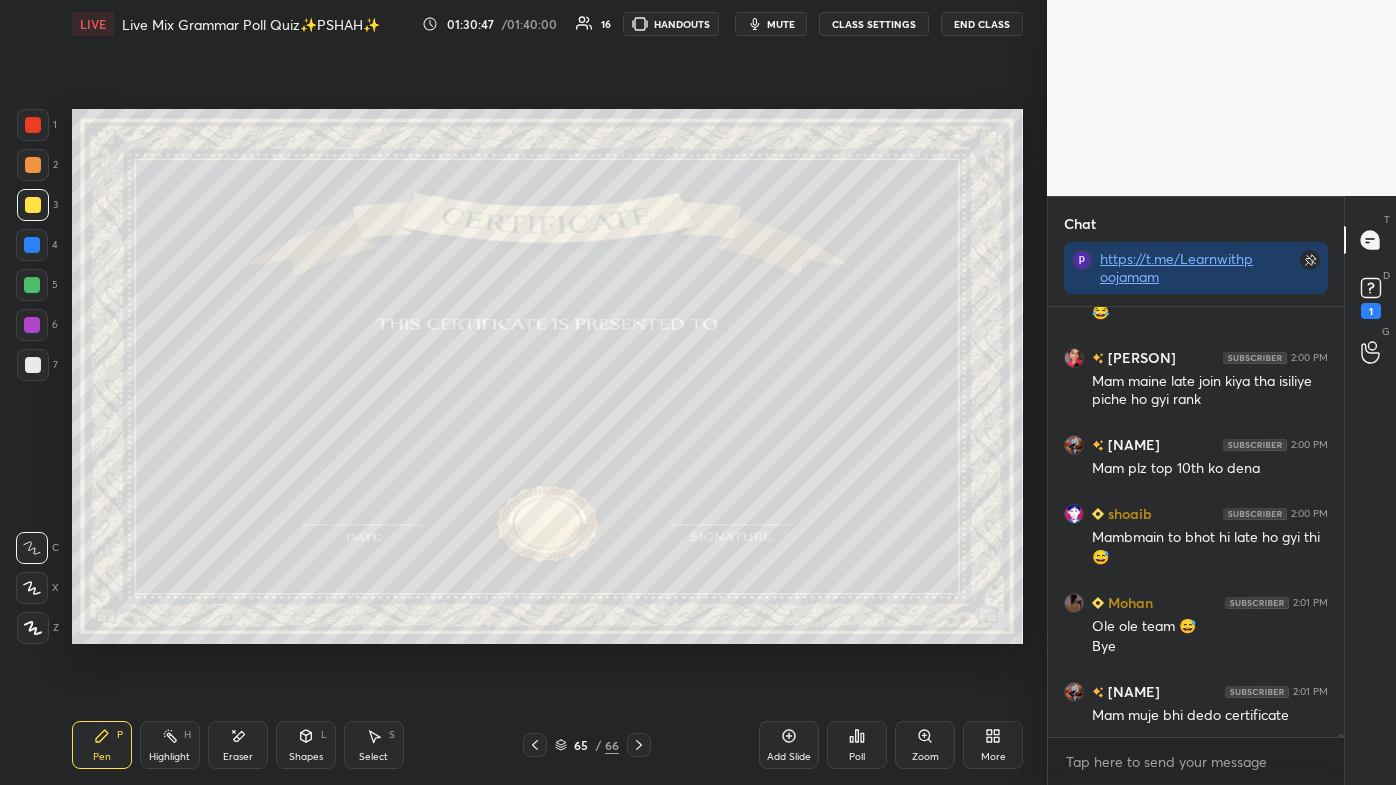 click 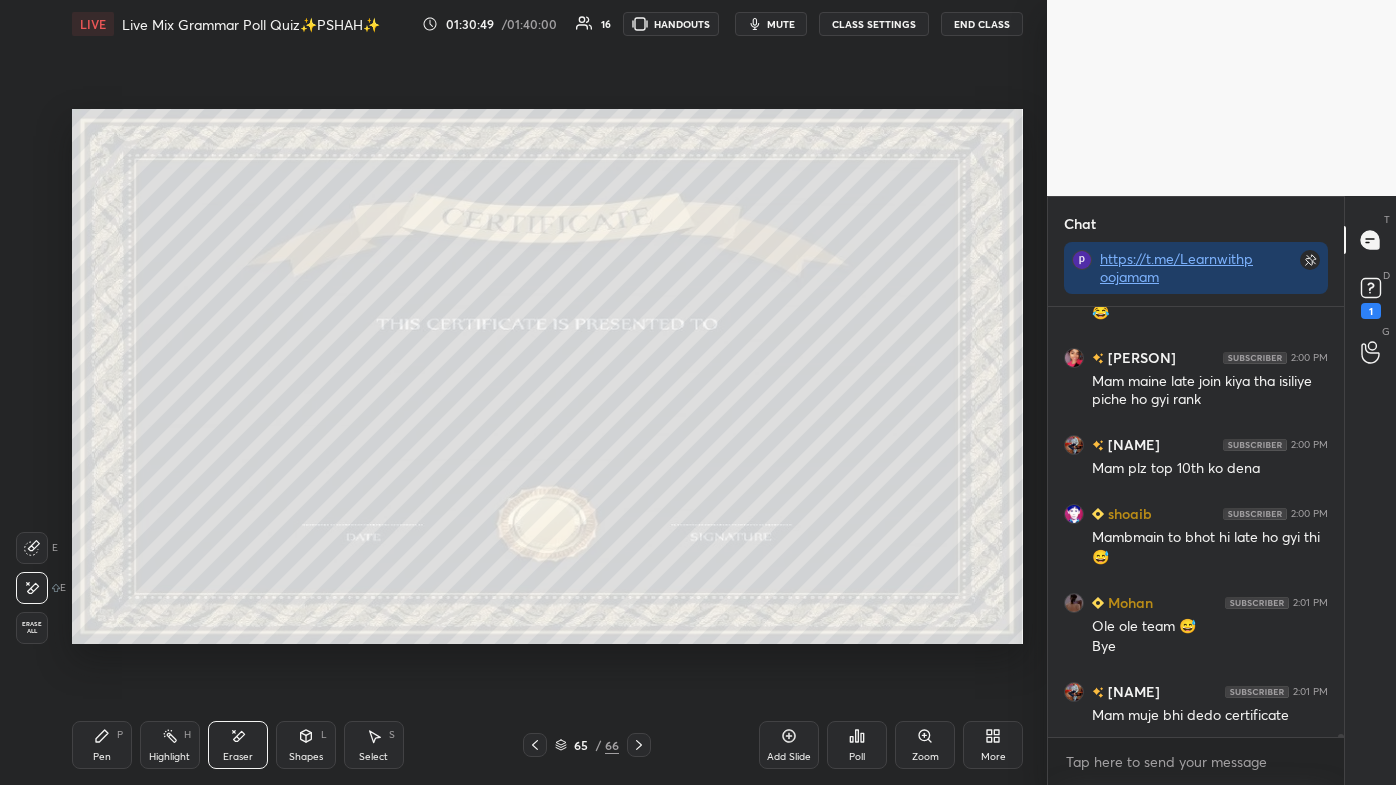 click on "Poll" at bounding box center [857, 745] 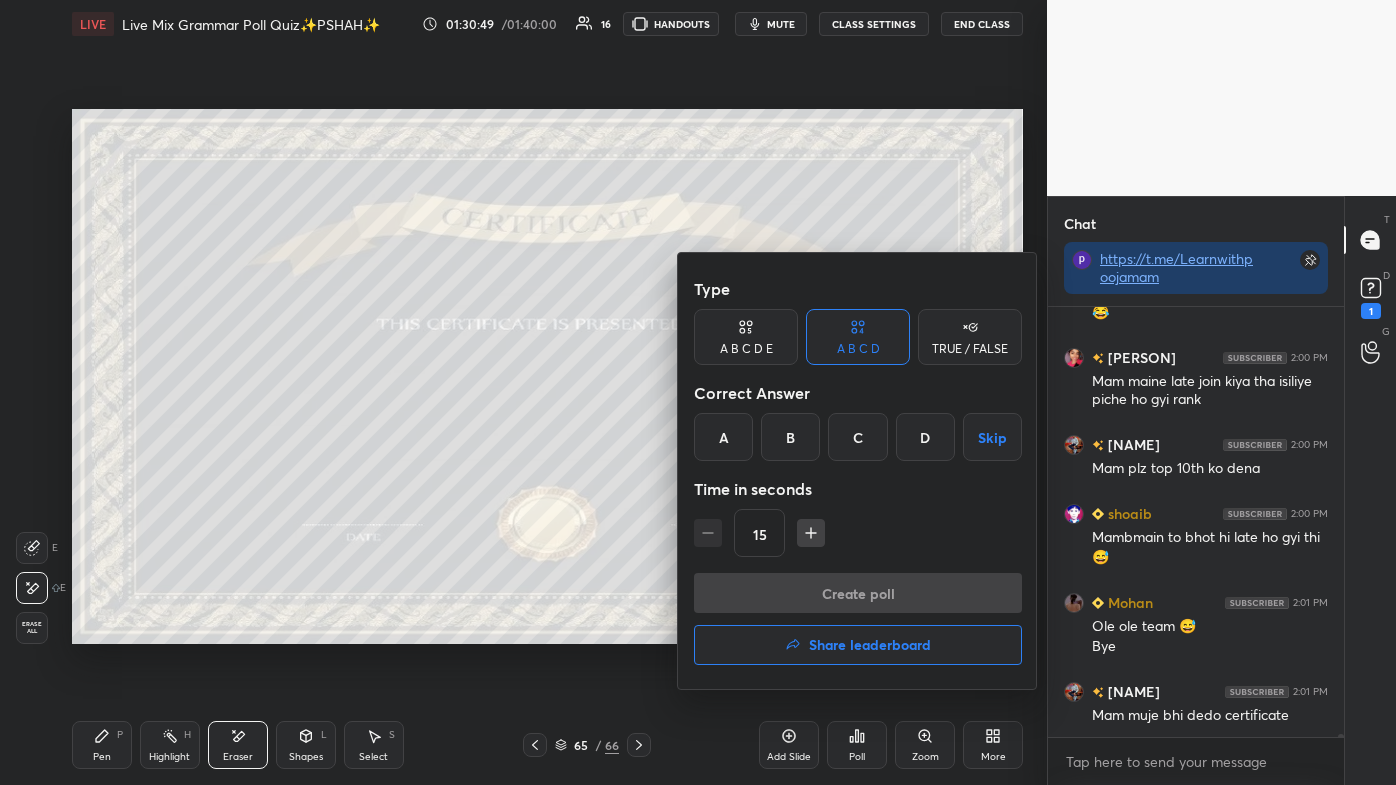 click on "Share leaderboard" at bounding box center [858, 645] 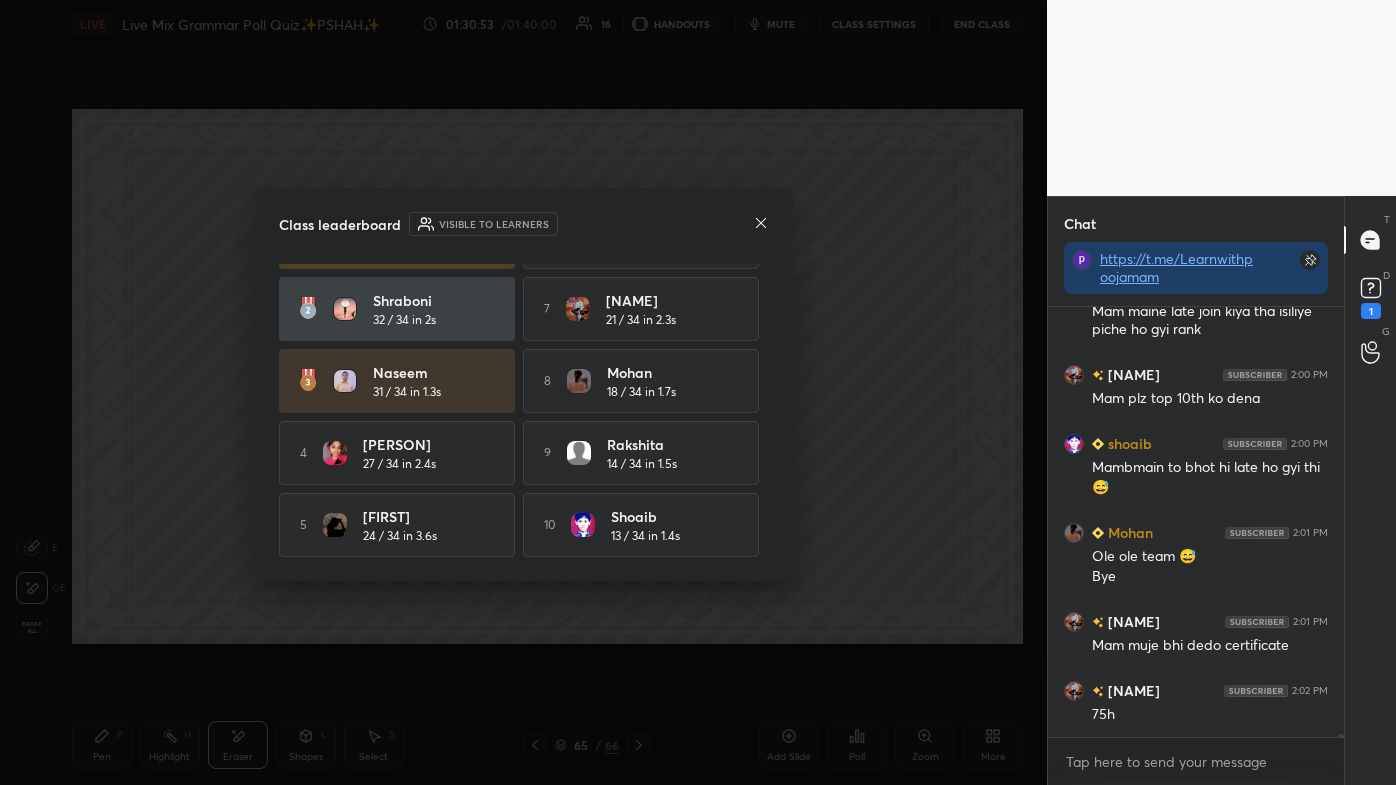 click 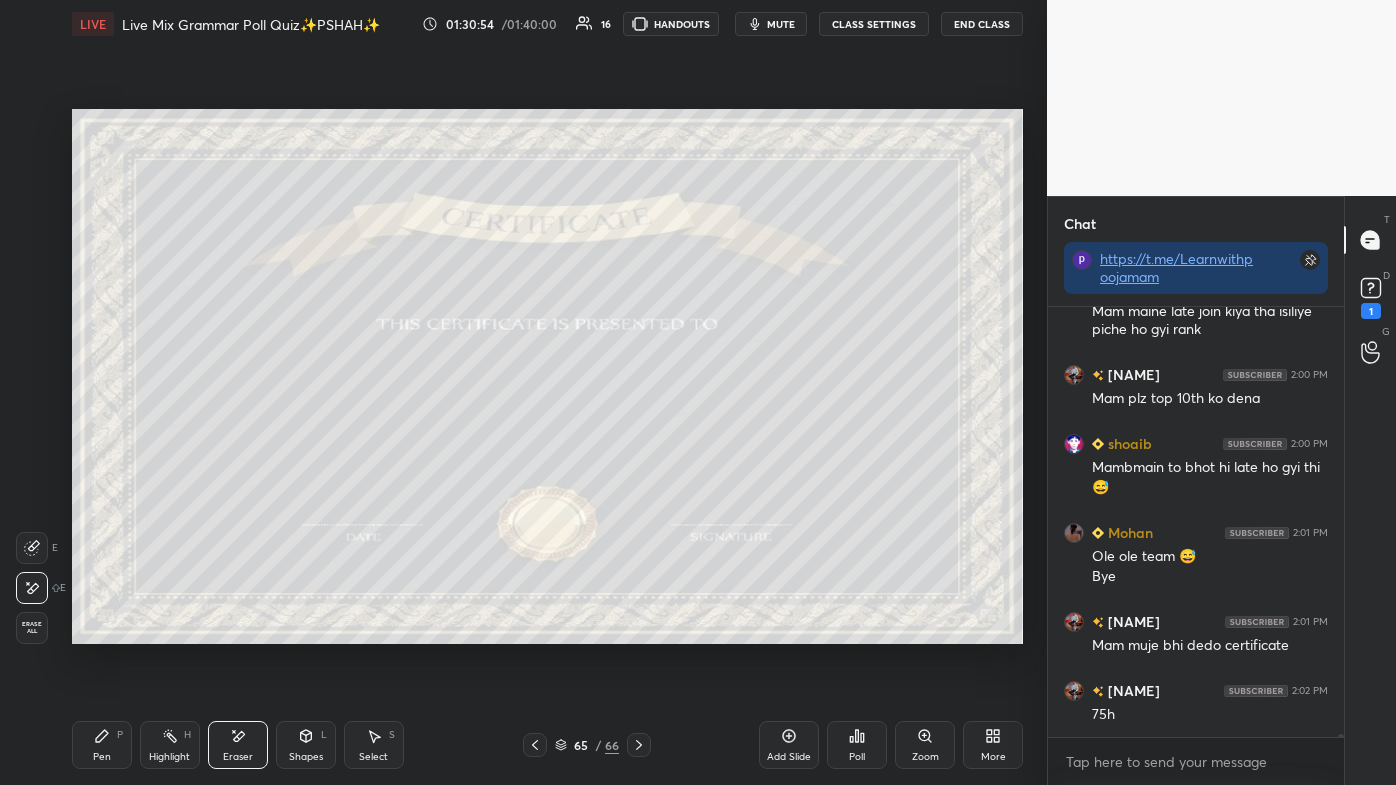 click 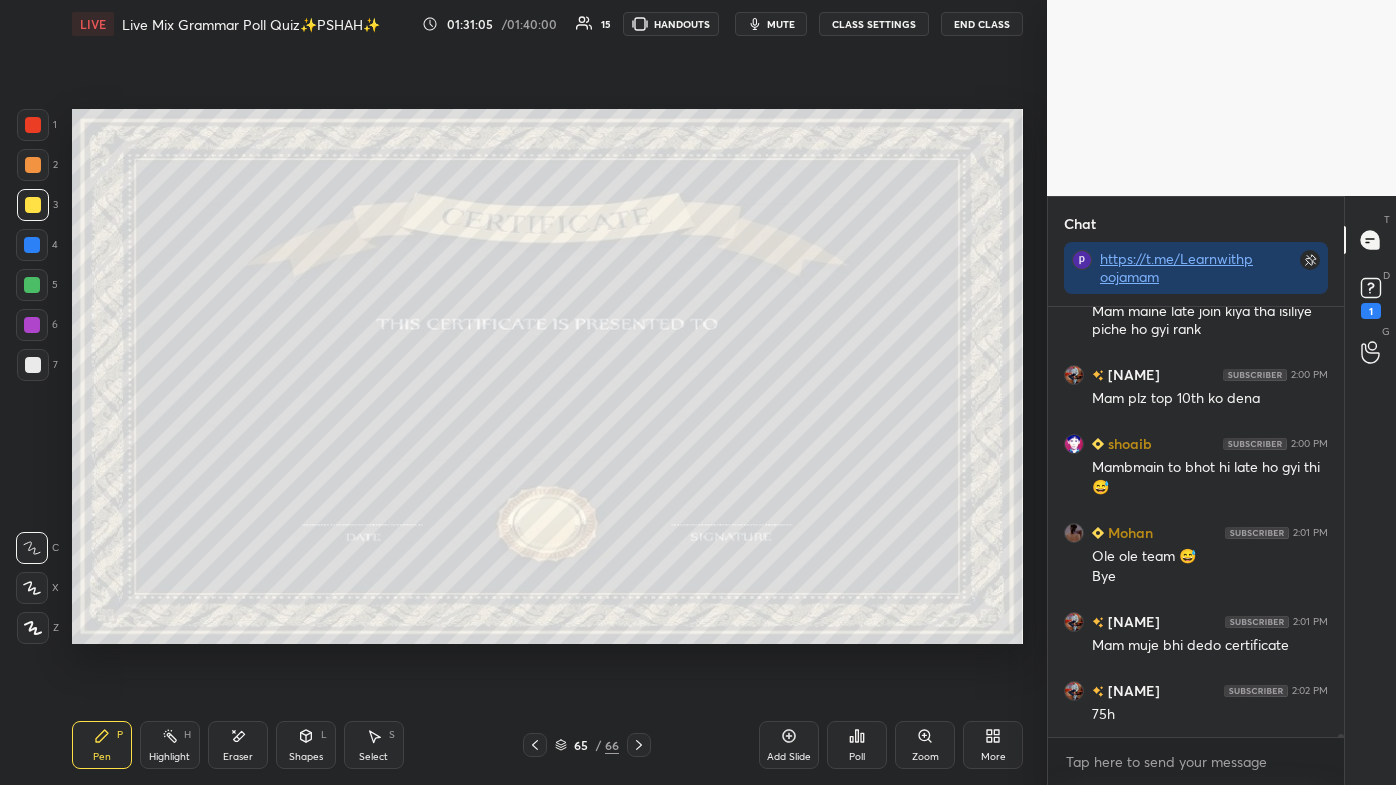 click on "More" at bounding box center (993, 745) 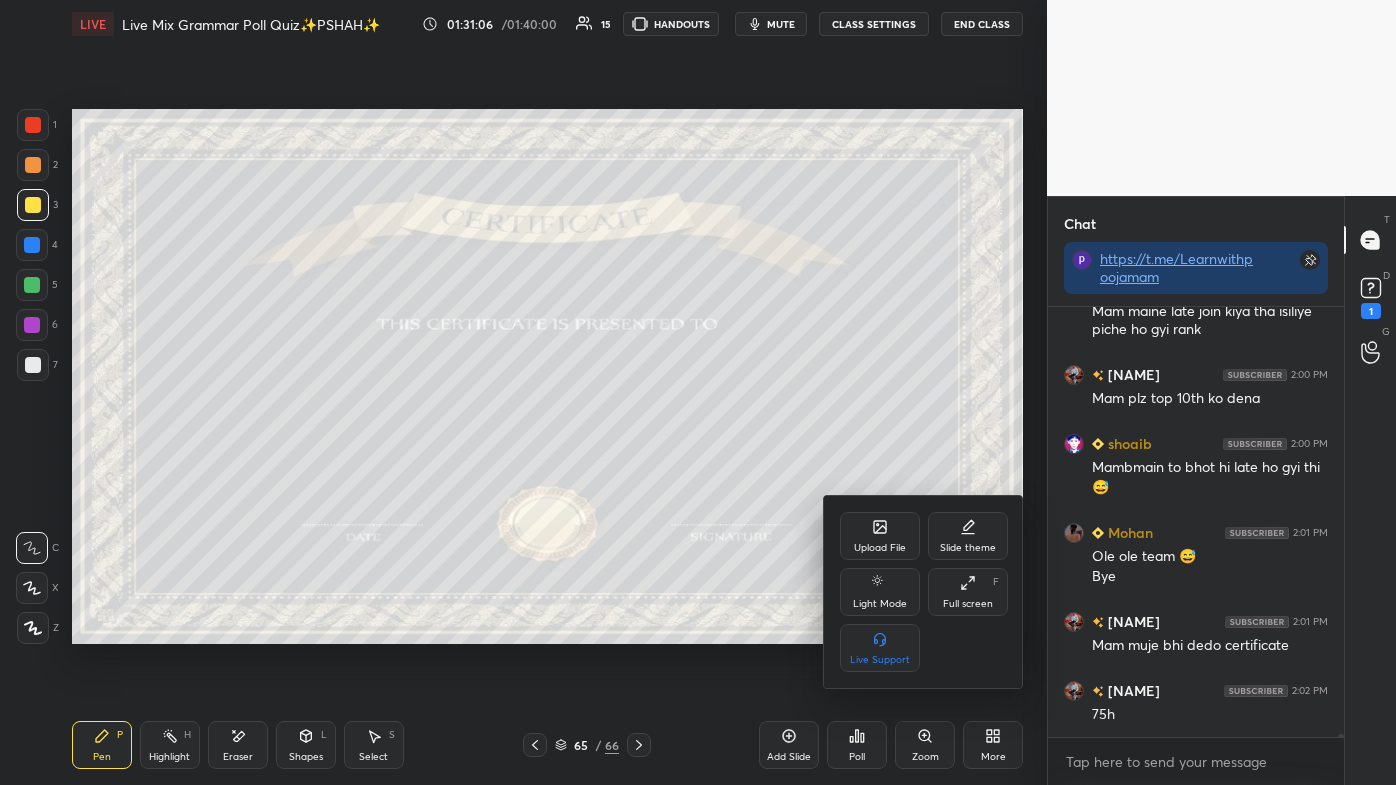 click 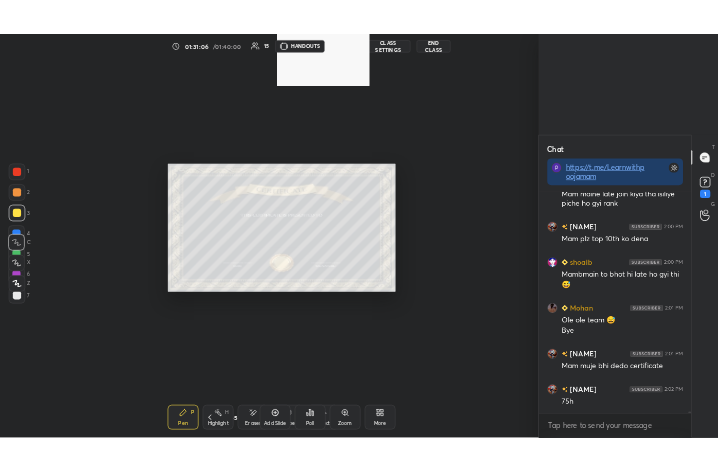 scroll, scrollTop: 343, scrollLeft: 509, axis: both 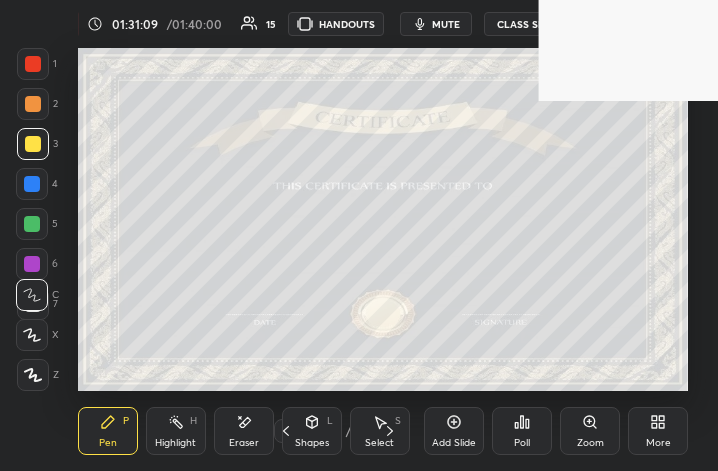 click 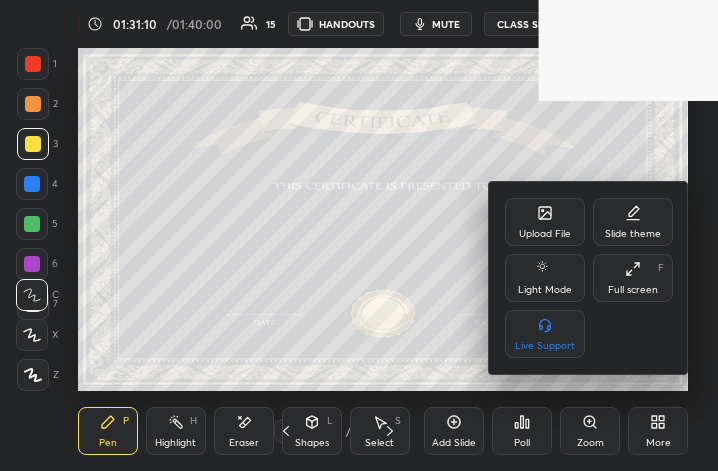 click on "Full screen" at bounding box center [633, 290] 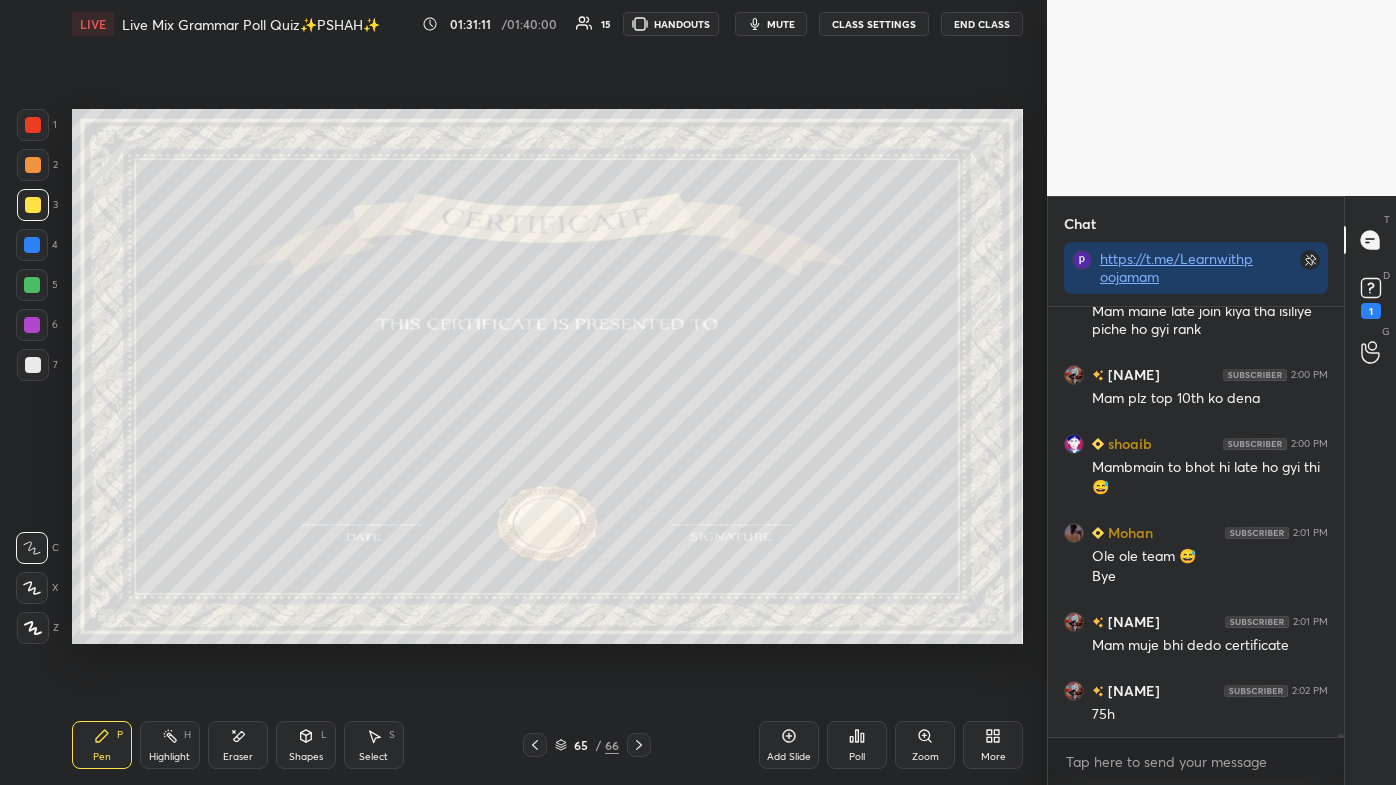 click on "Poll" at bounding box center (857, 745) 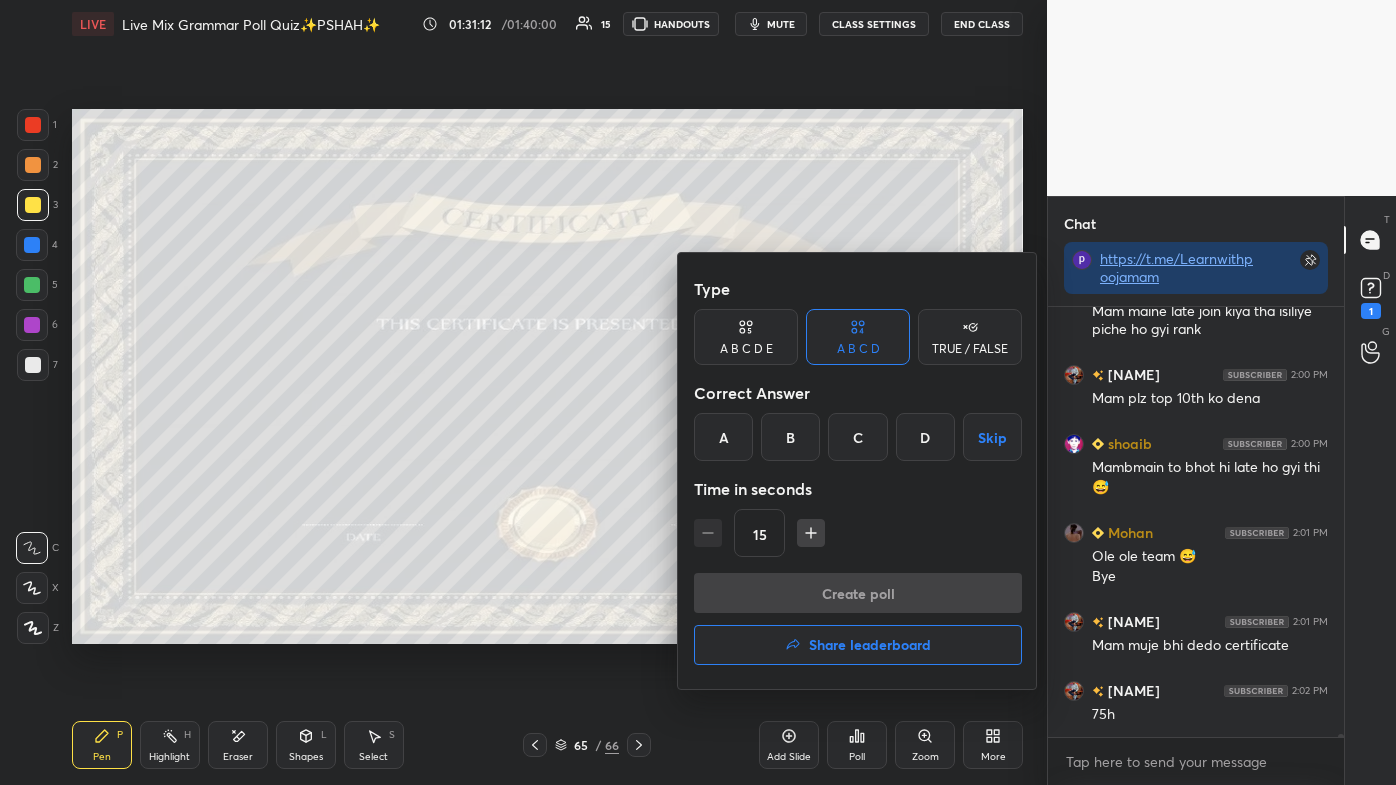 click on "Share leaderboard" at bounding box center [858, 645] 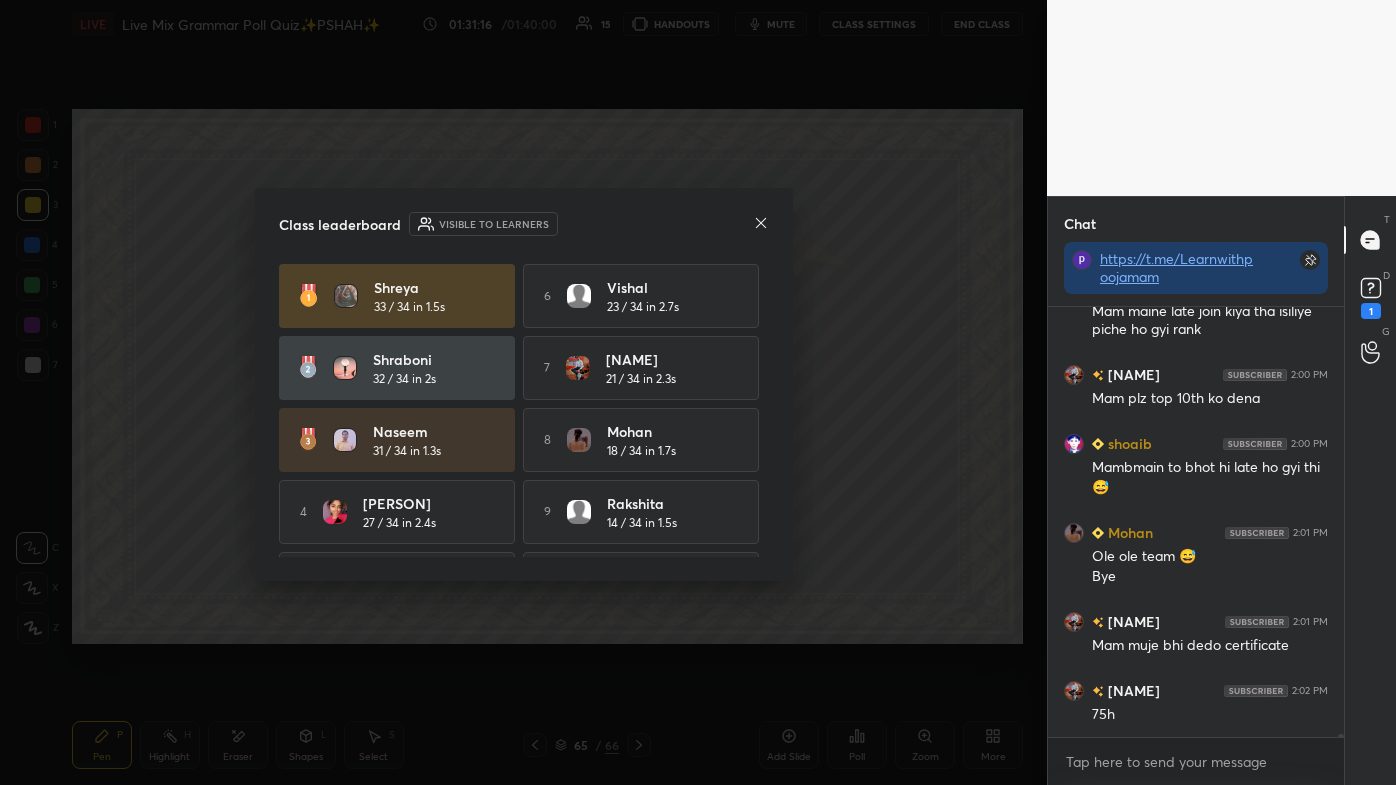 click 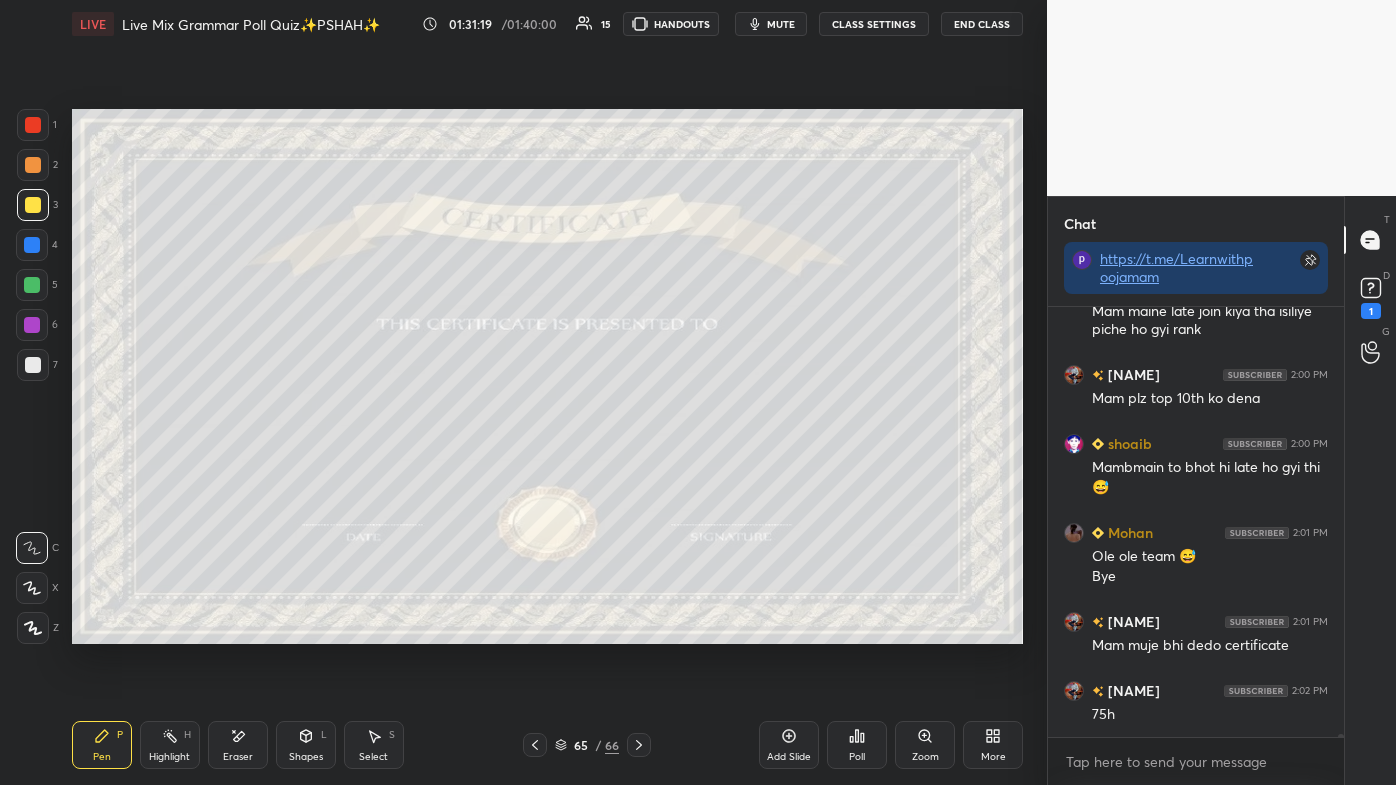click 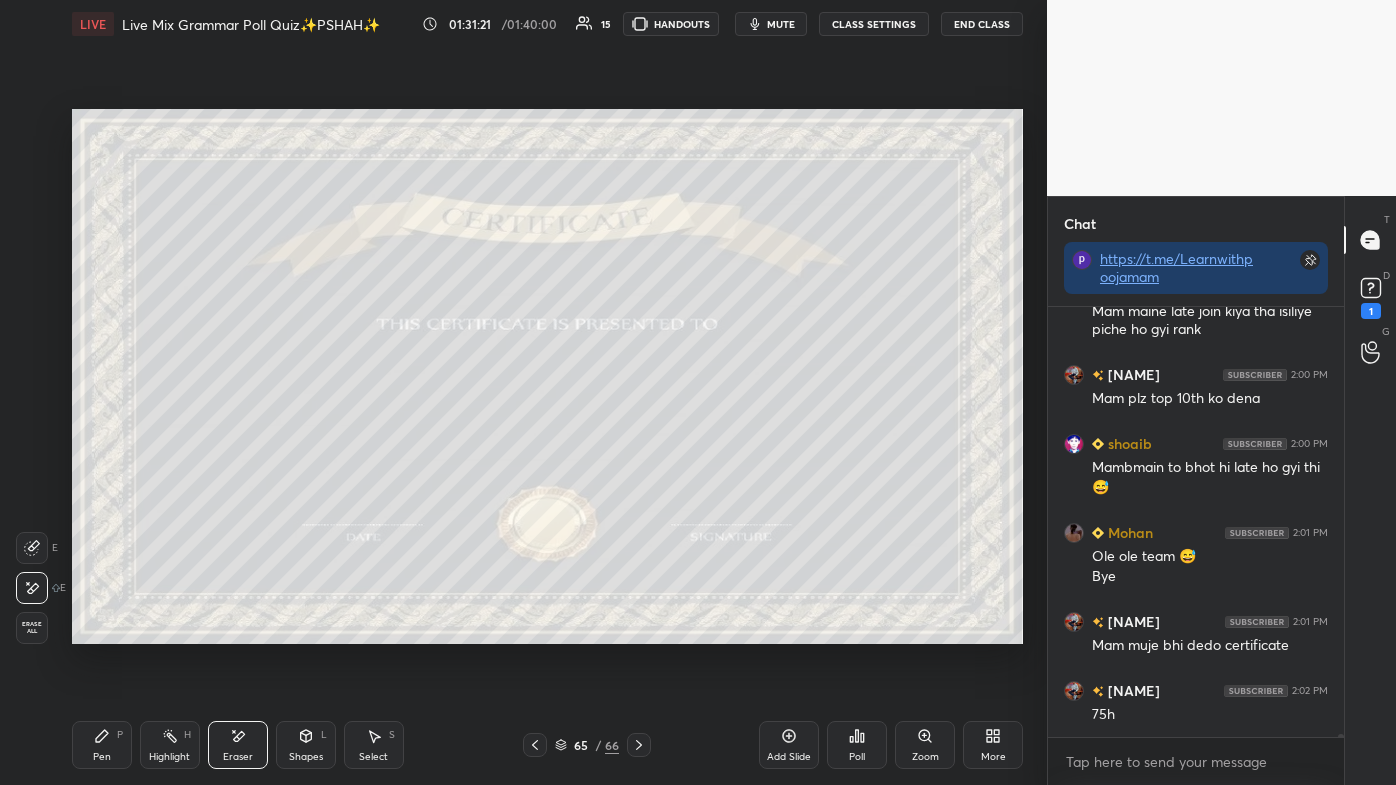 click on "Pen P" at bounding box center (102, 745) 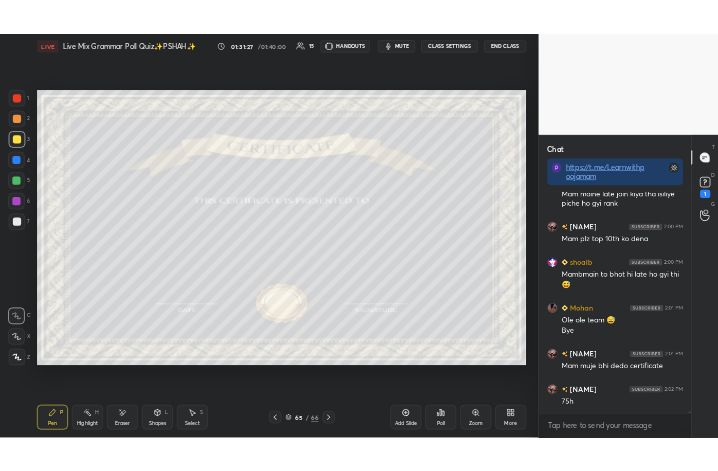 scroll, scrollTop: 56589, scrollLeft: 0, axis: vertical 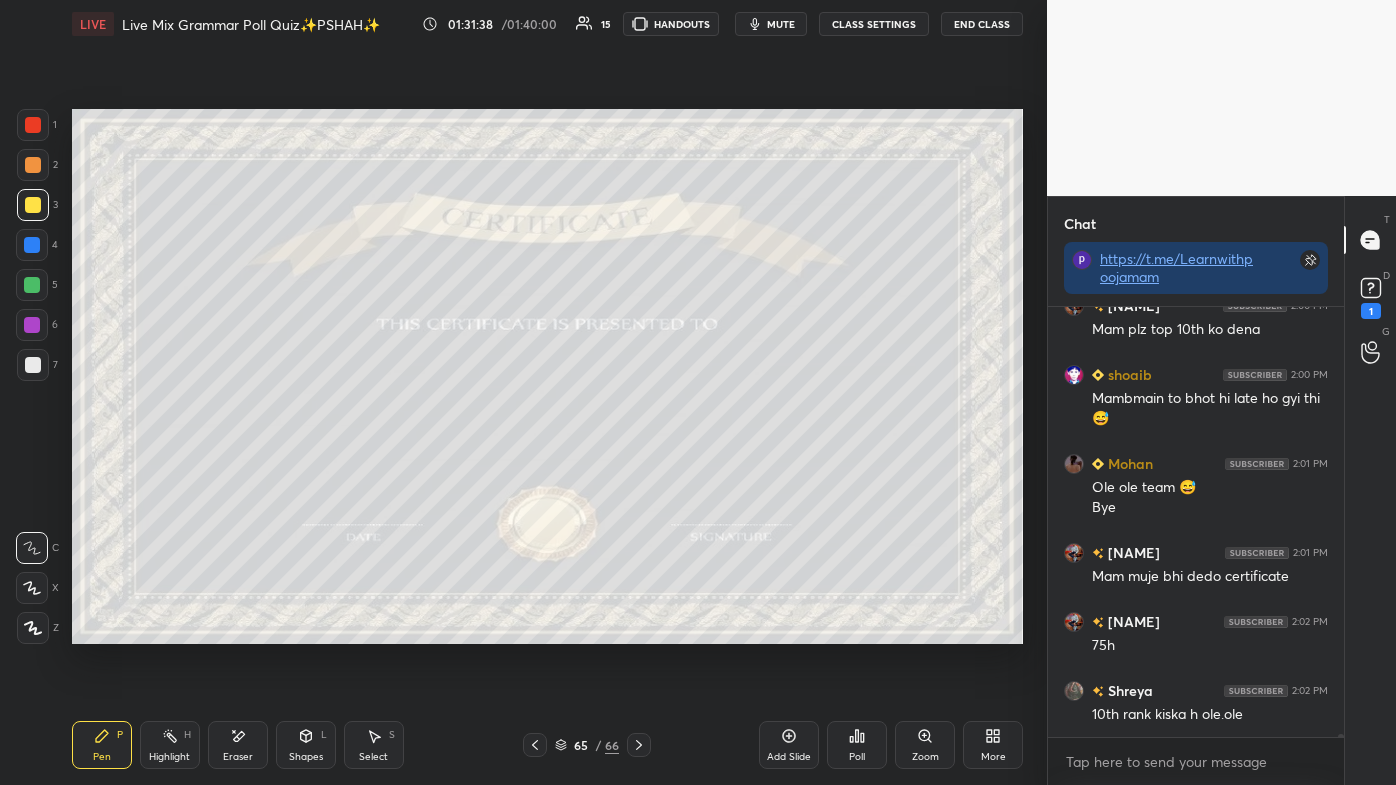 click 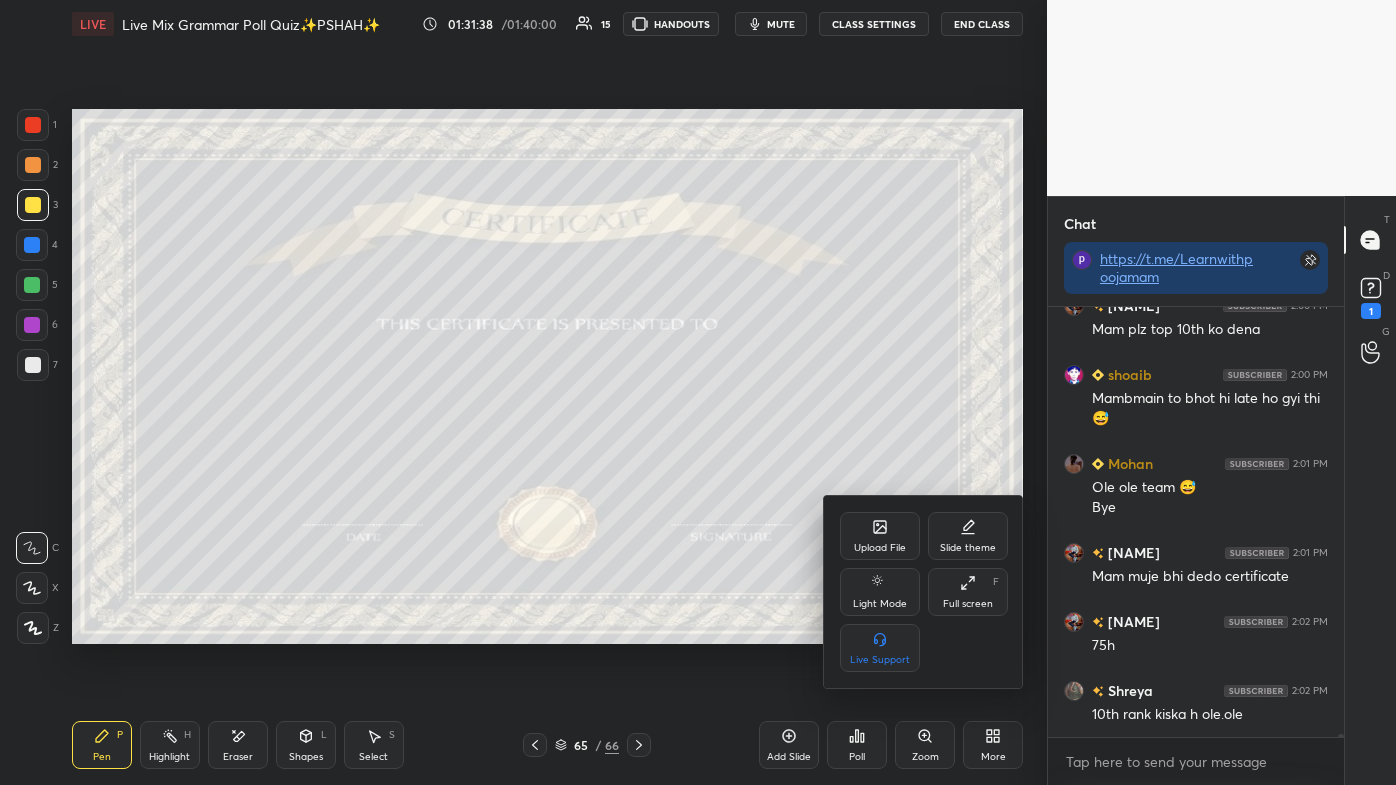 click on "Upload File Slide theme Light Mode Full screen F Live Support" at bounding box center (924, 592) 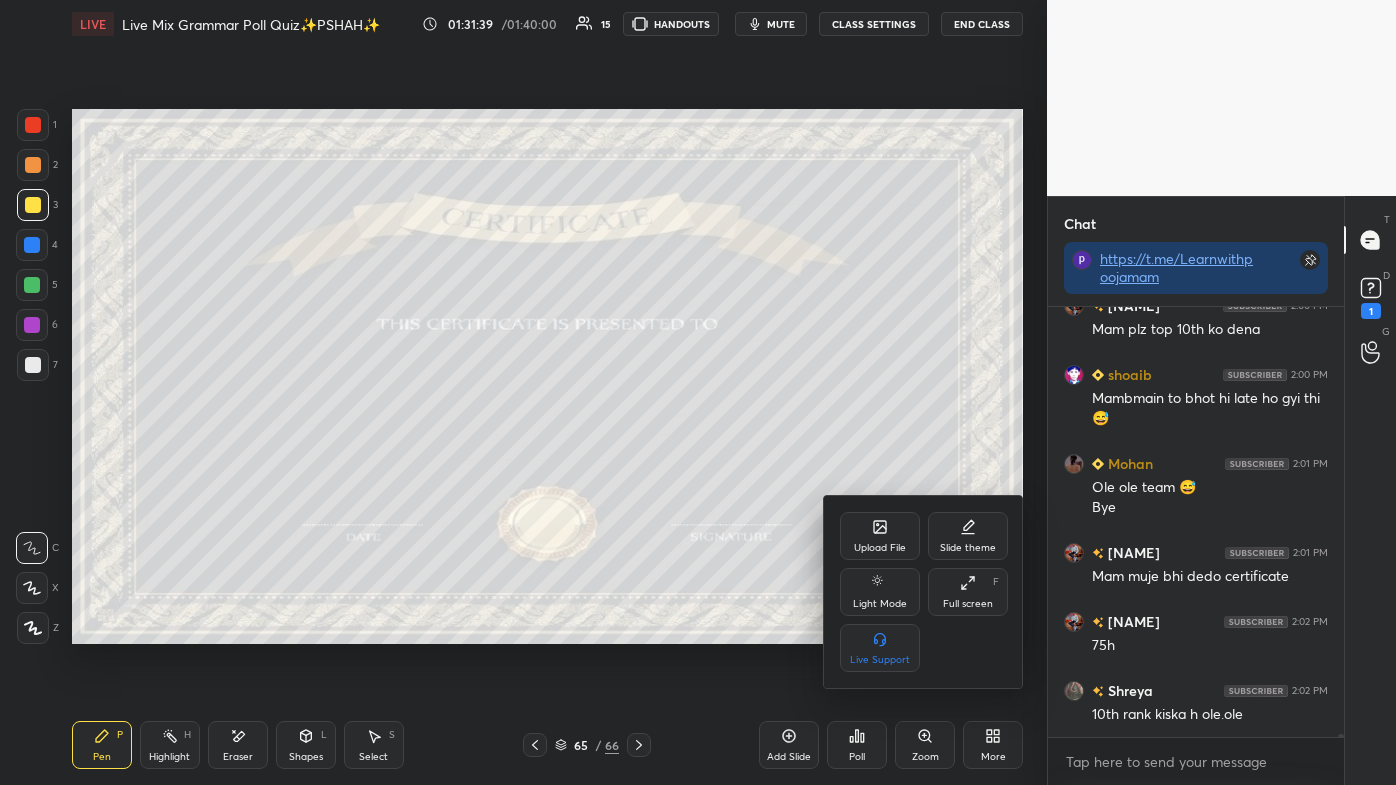 click on "Full screen F" at bounding box center [968, 592] 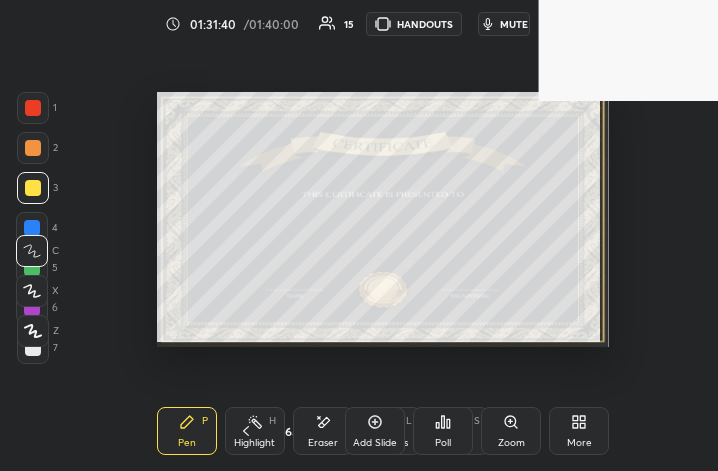 scroll, scrollTop: 343, scrollLeft: 474, axis: both 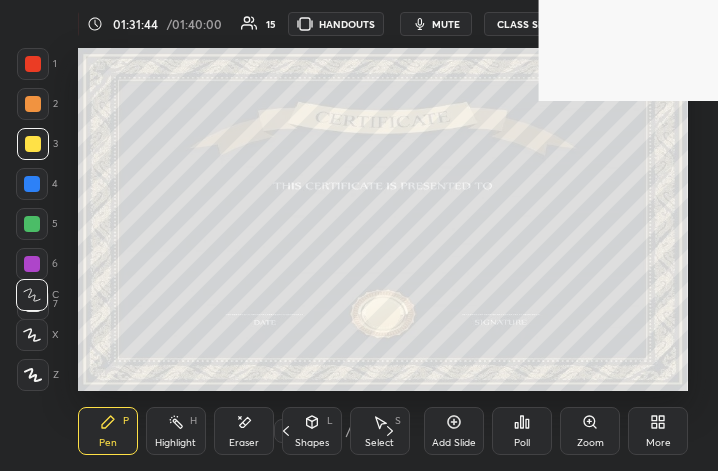 click on "More" at bounding box center (658, 431) 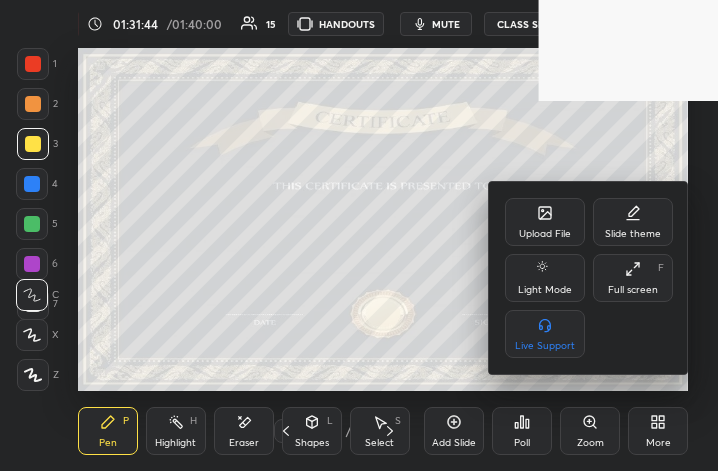 click on "Full screen" at bounding box center (633, 290) 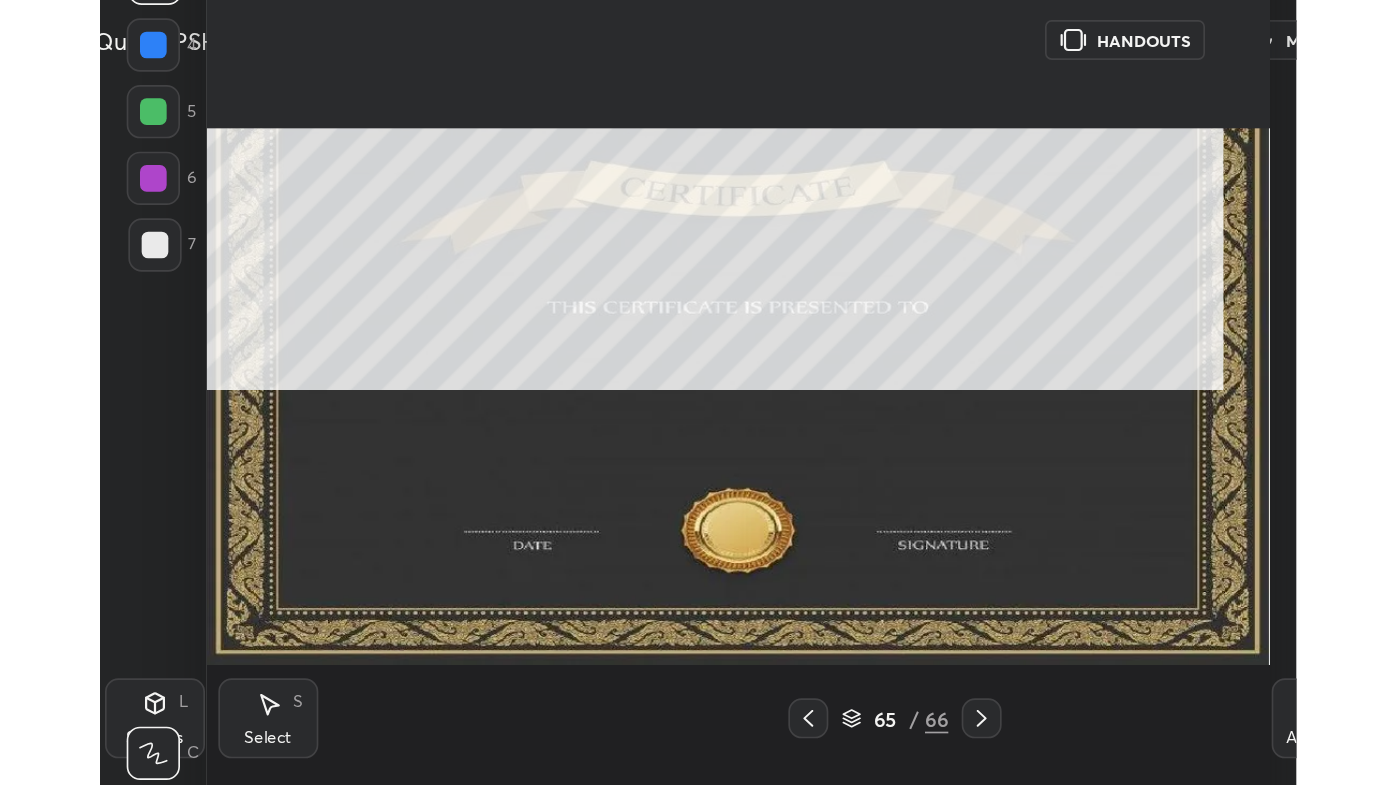 scroll, scrollTop: 99342, scrollLeft: 98764, axis: both 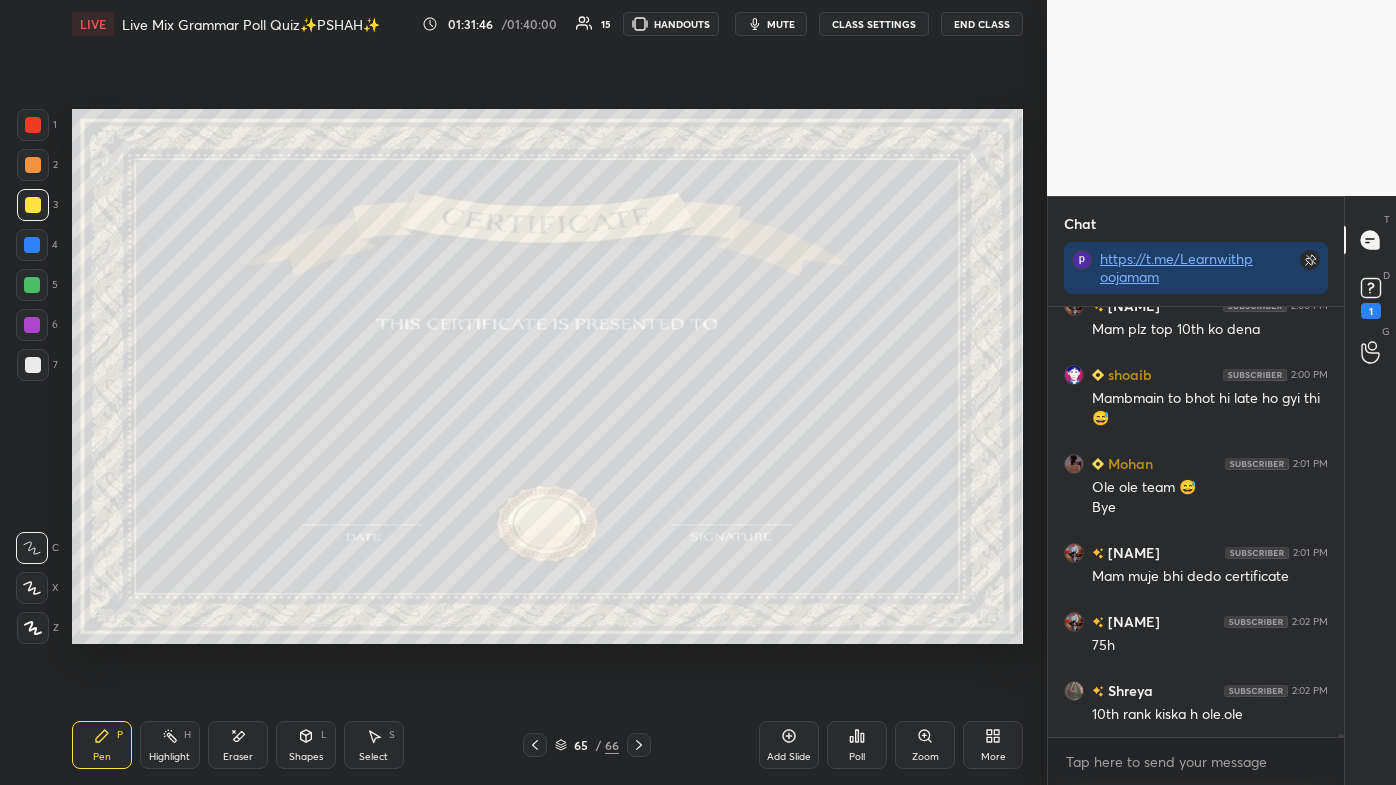 click on "Eraser" at bounding box center [238, 745] 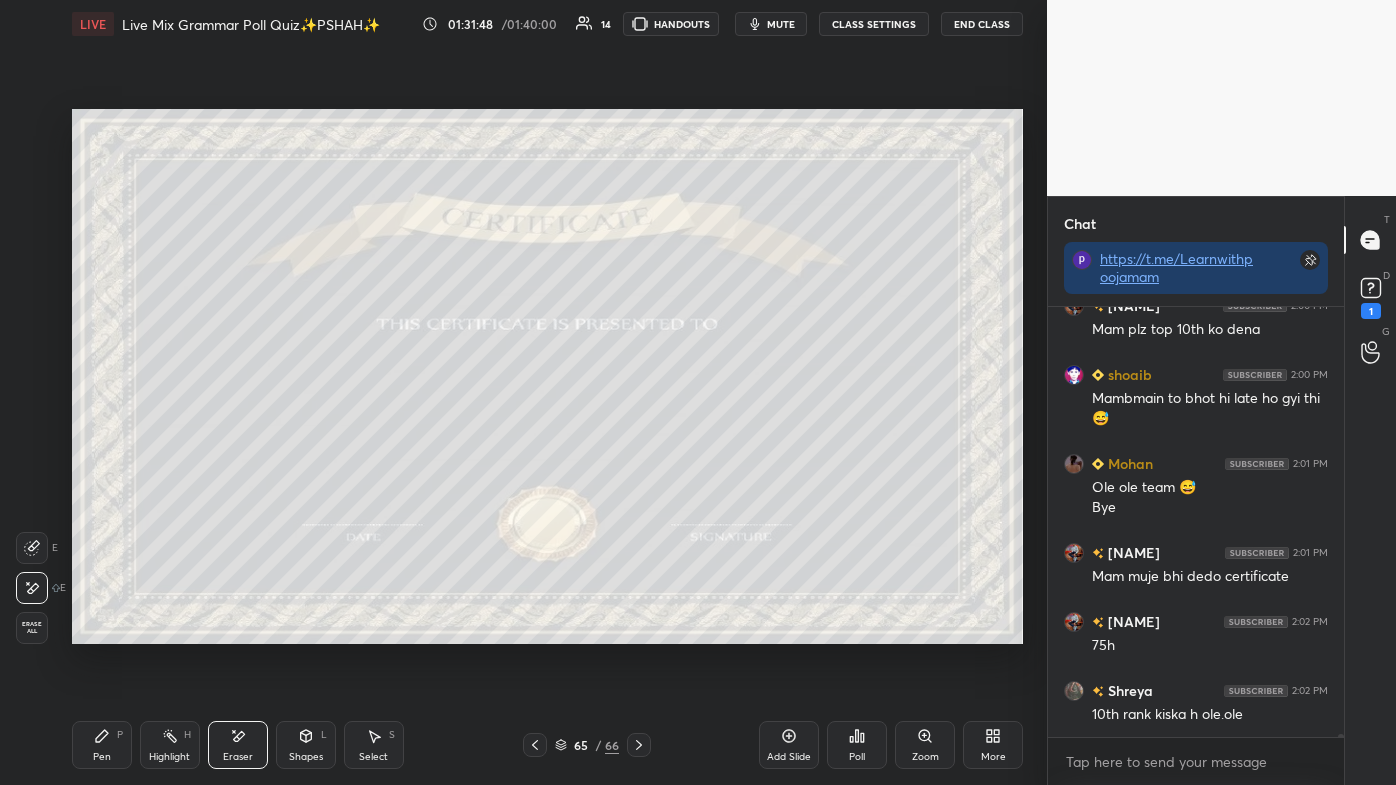 scroll, scrollTop: 56658, scrollLeft: 0, axis: vertical 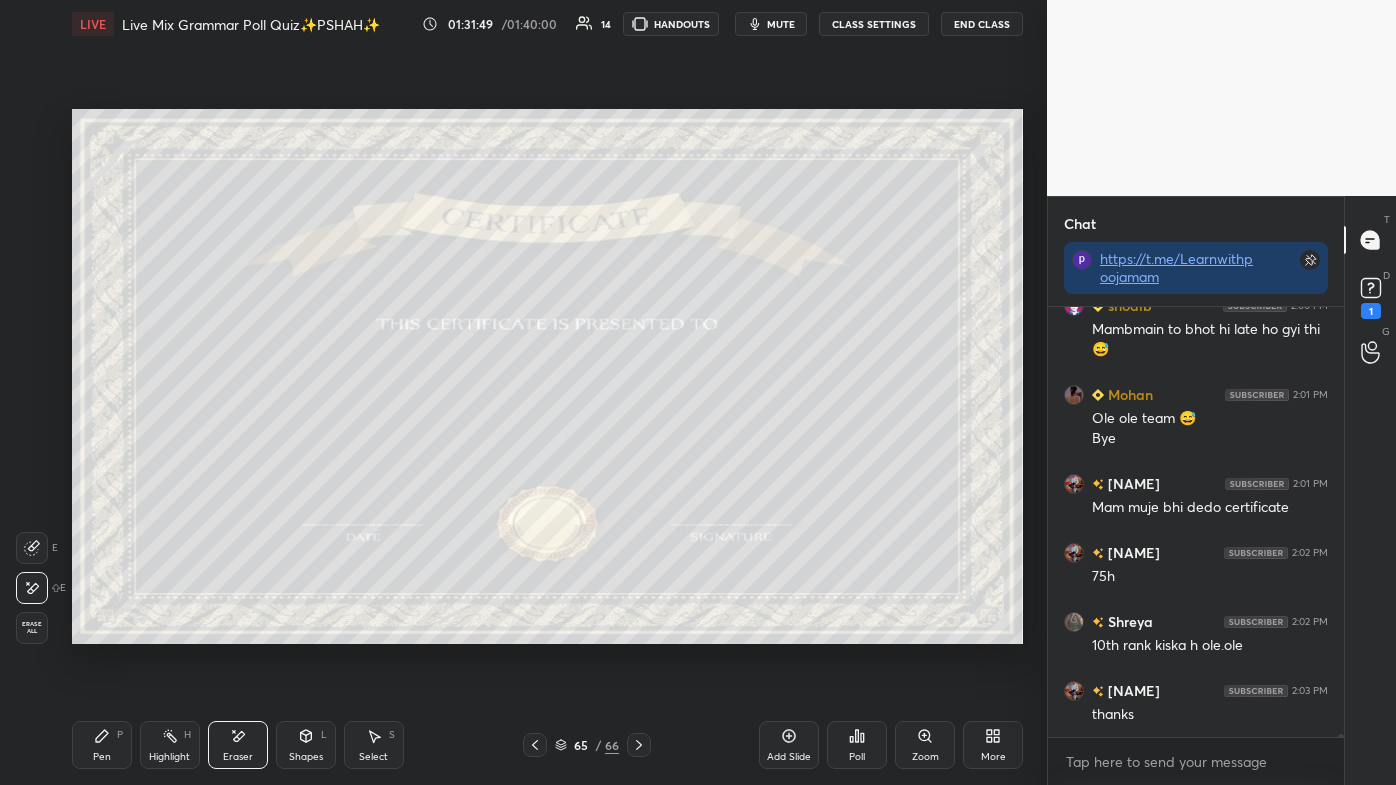 click 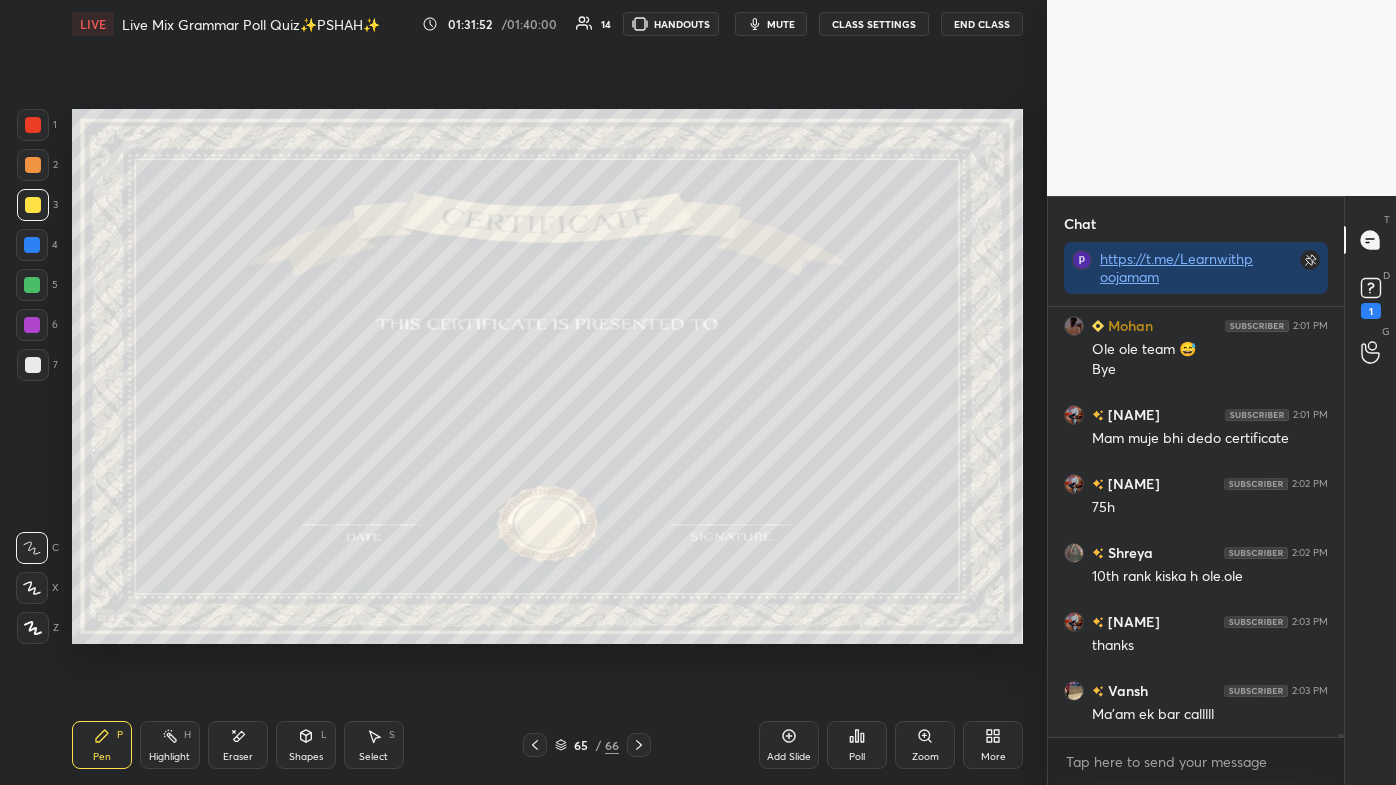 scroll, scrollTop: 56796, scrollLeft: 0, axis: vertical 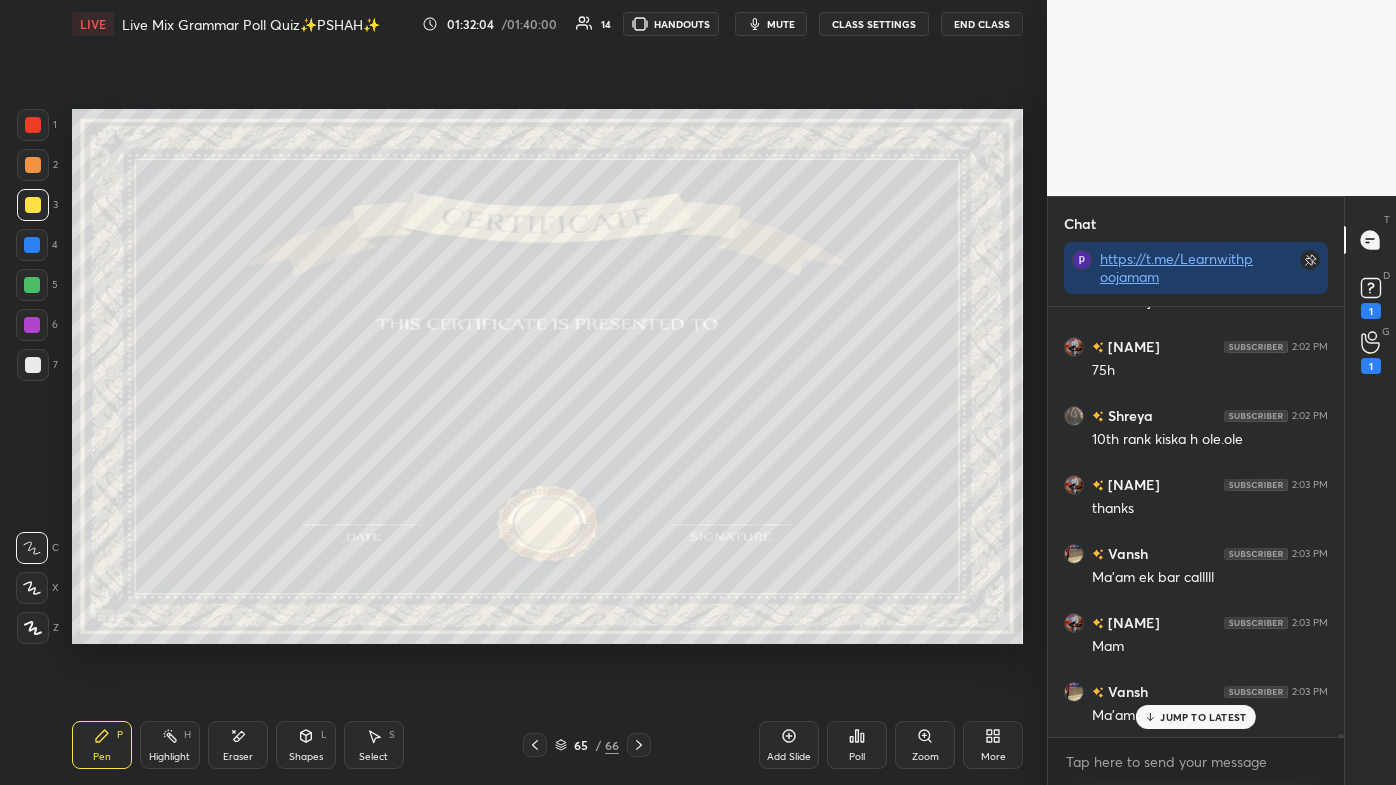 click on "More" at bounding box center [993, 745] 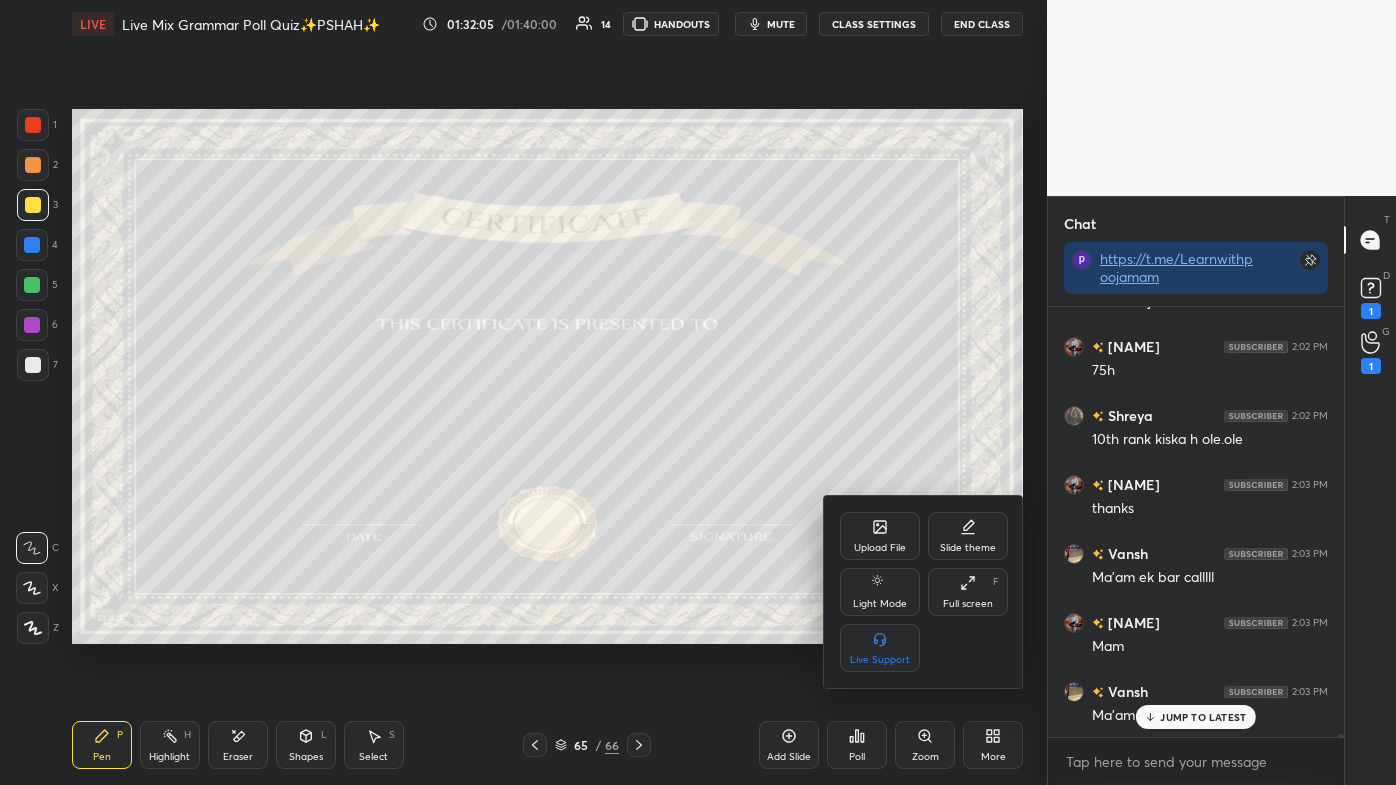 click on "Full screen F" at bounding box center (968, 592) 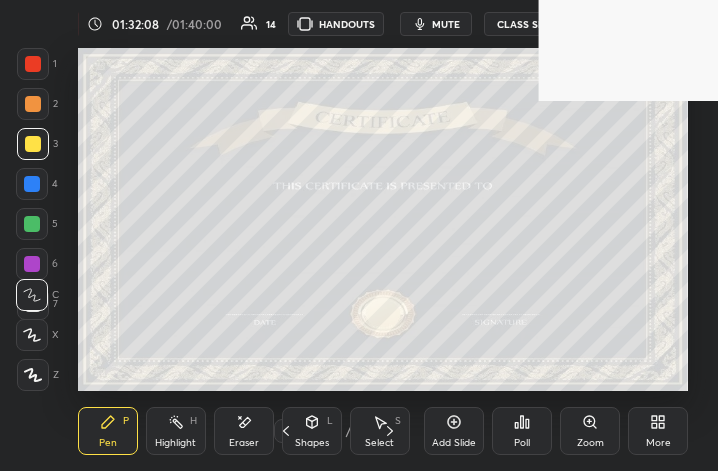 click 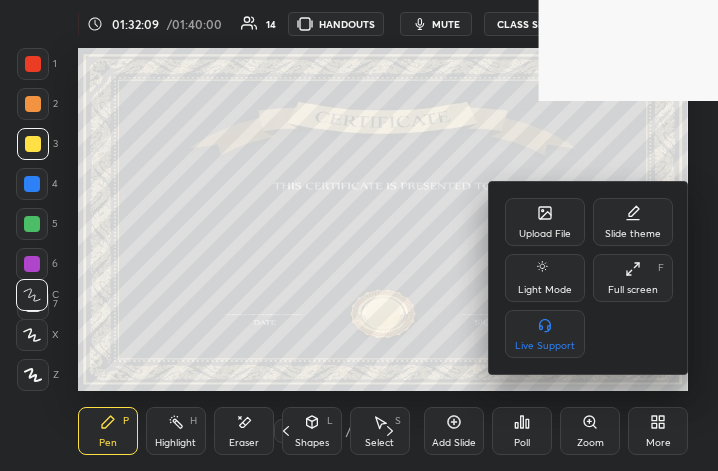 click 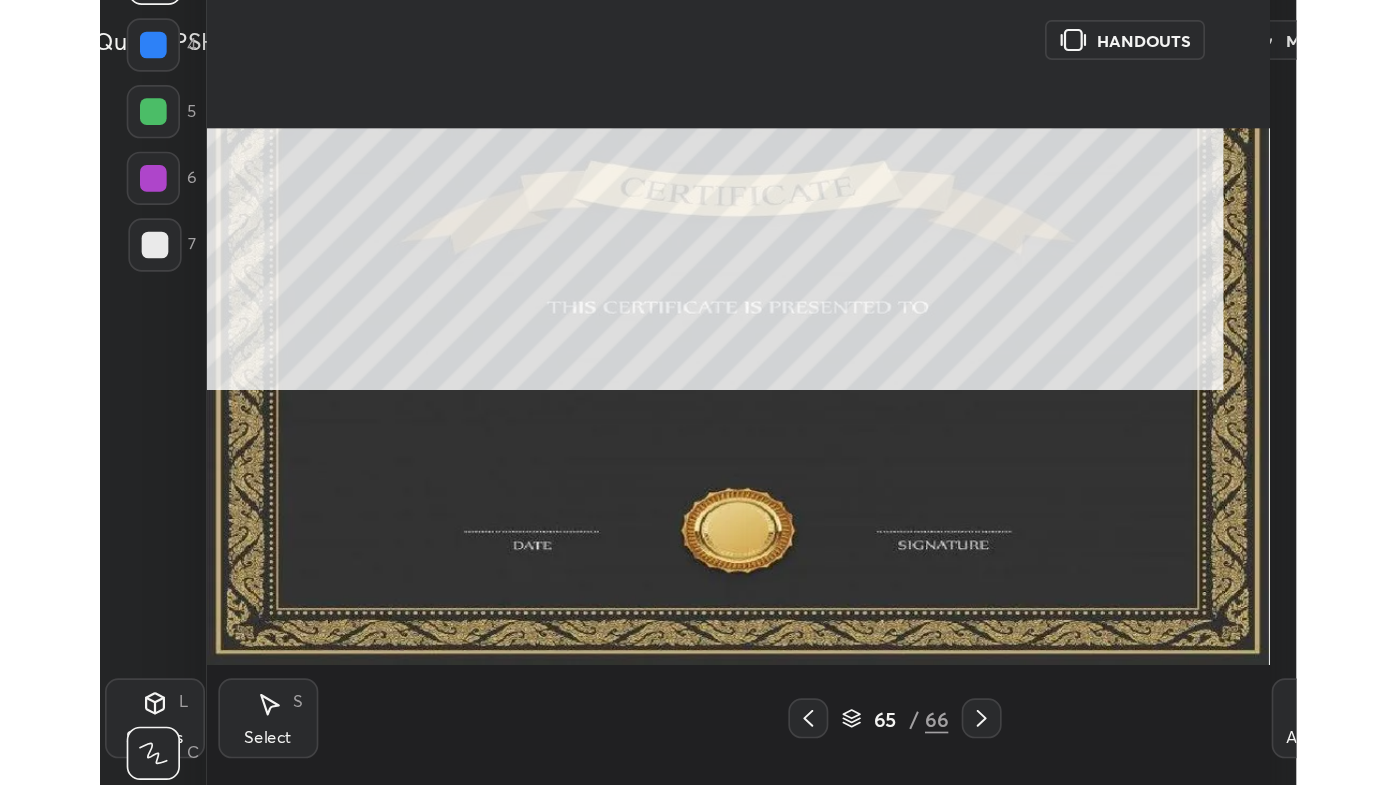 scroll, scrollTop: 99342, scrollLeft: 98703, axis: both 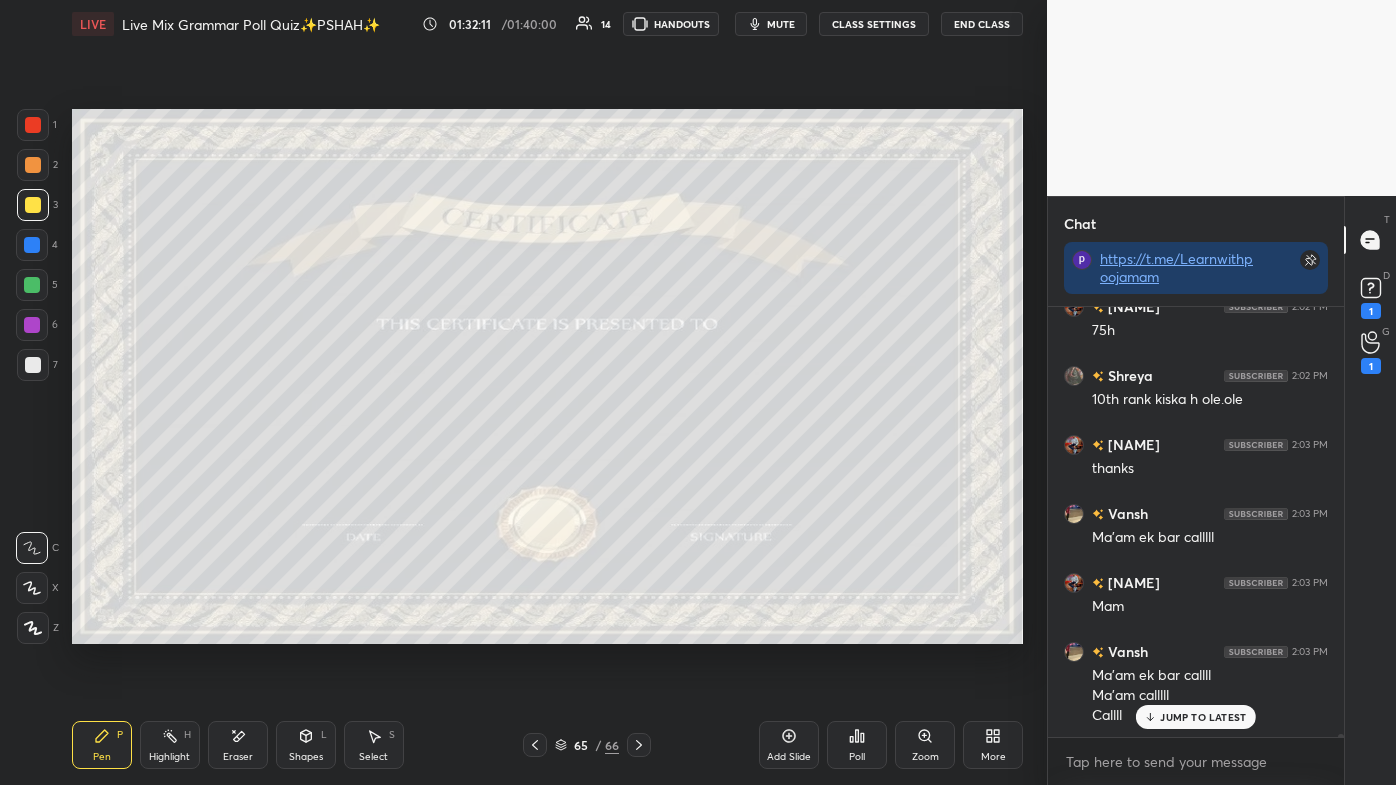 click 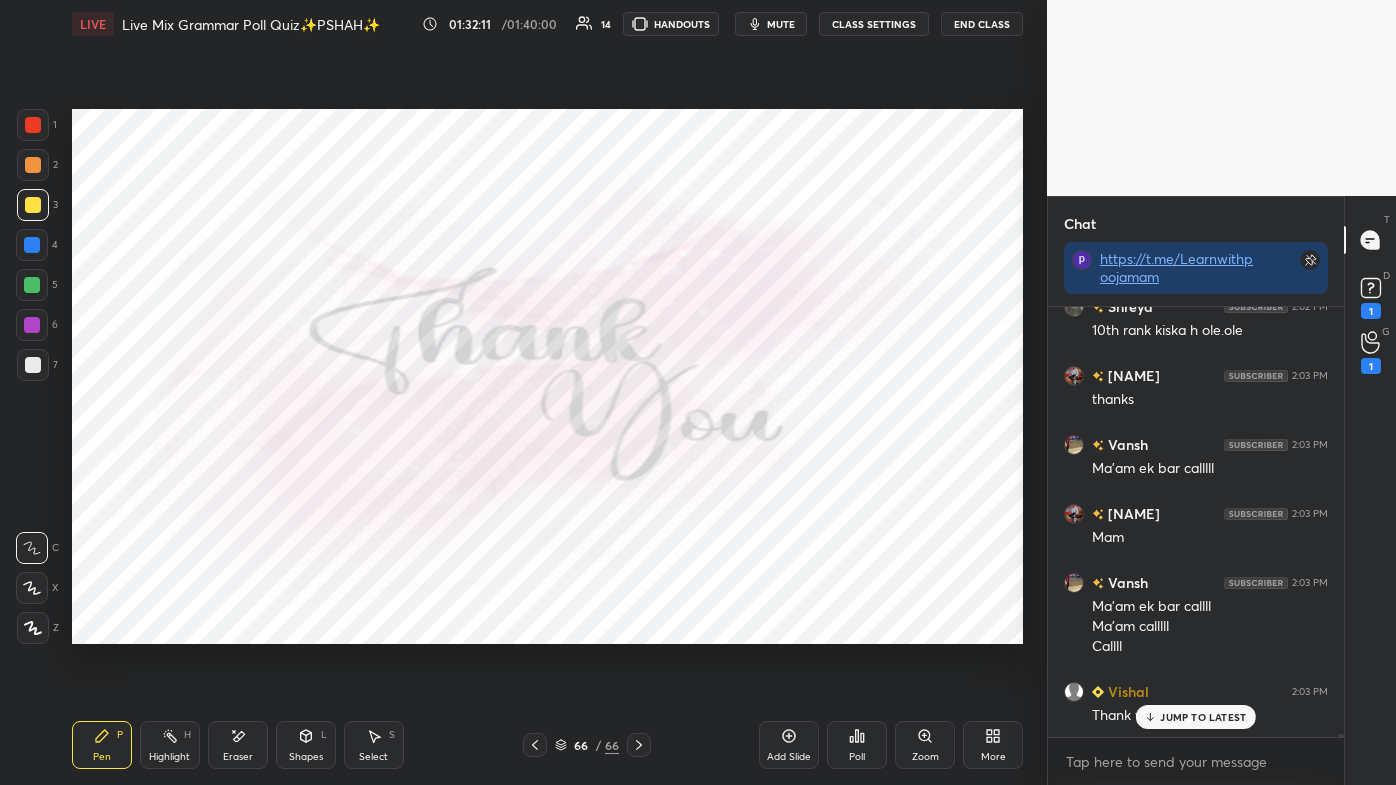 click 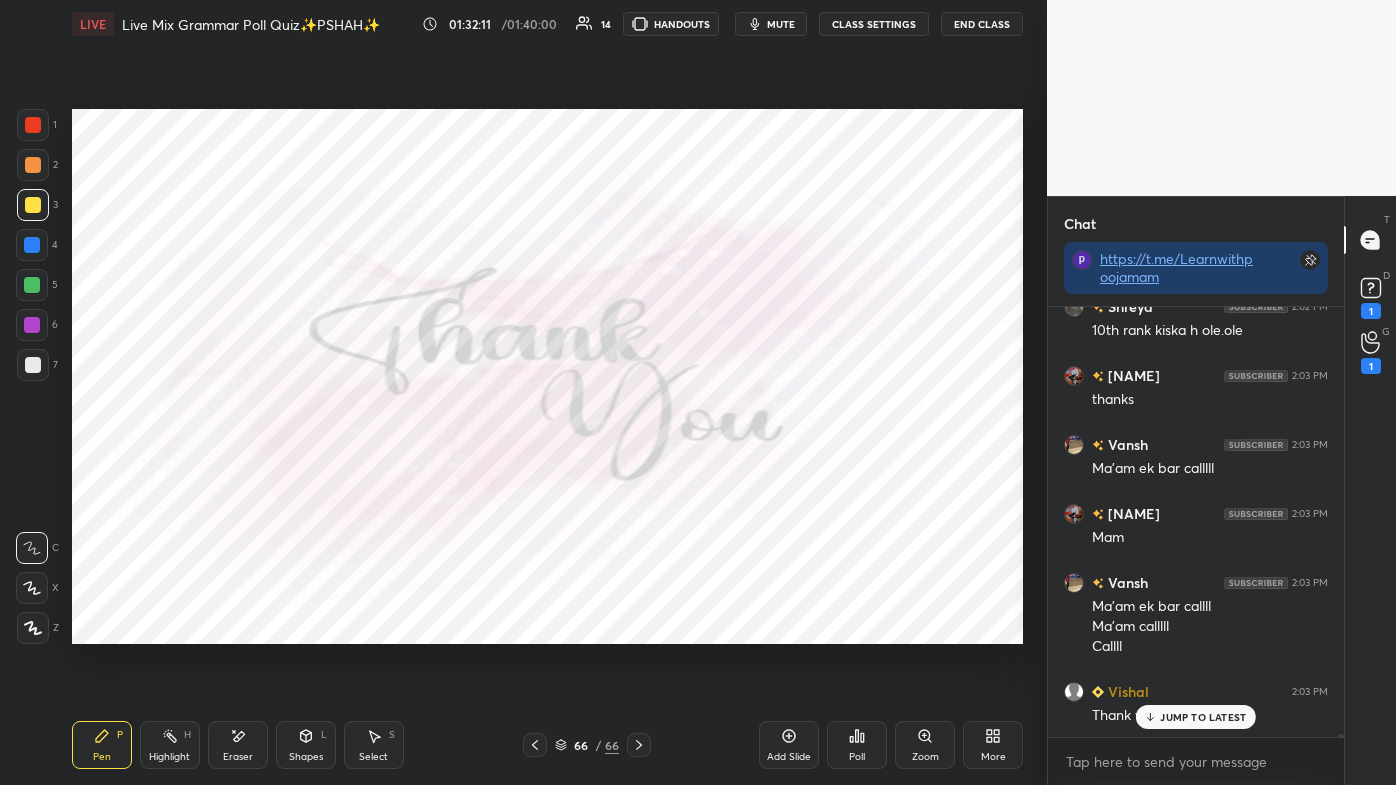 click 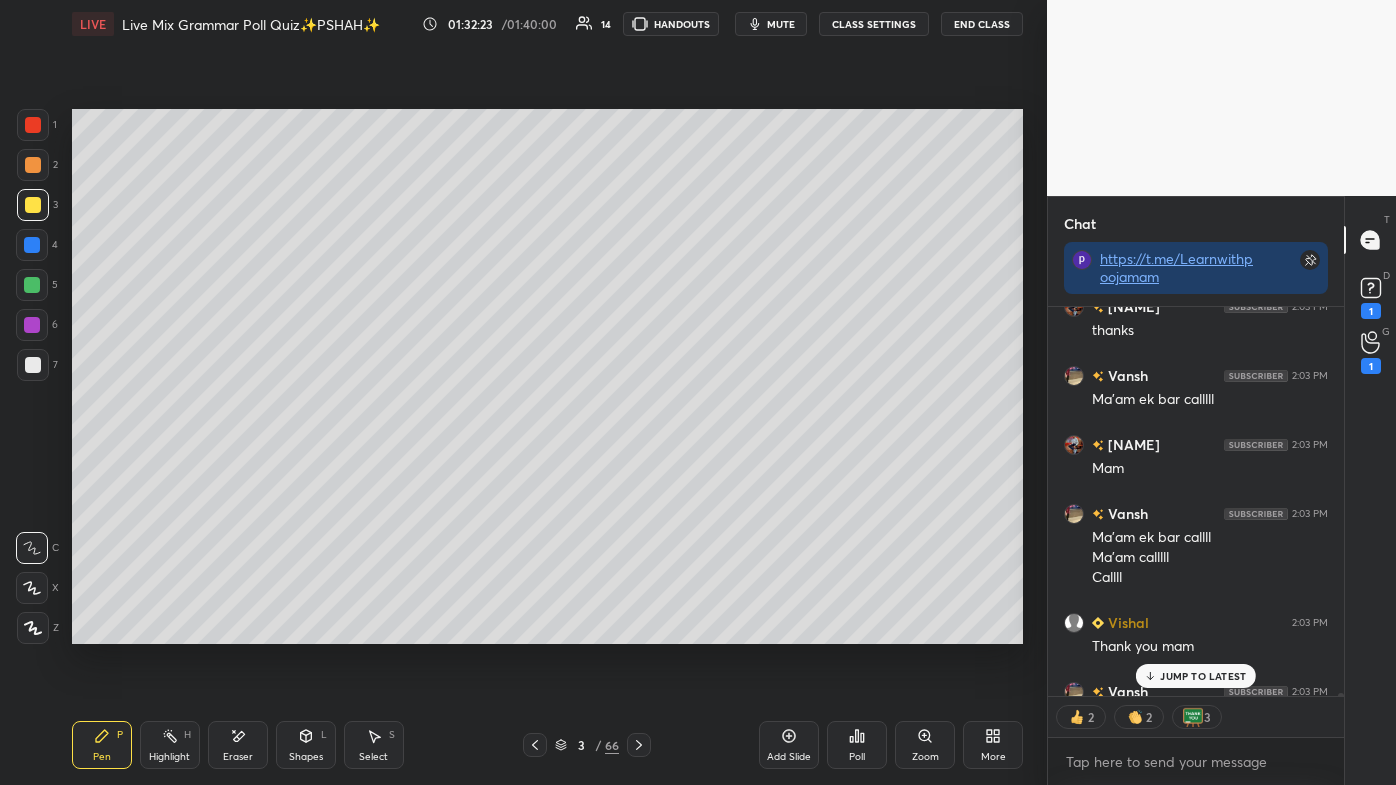 type on "x" 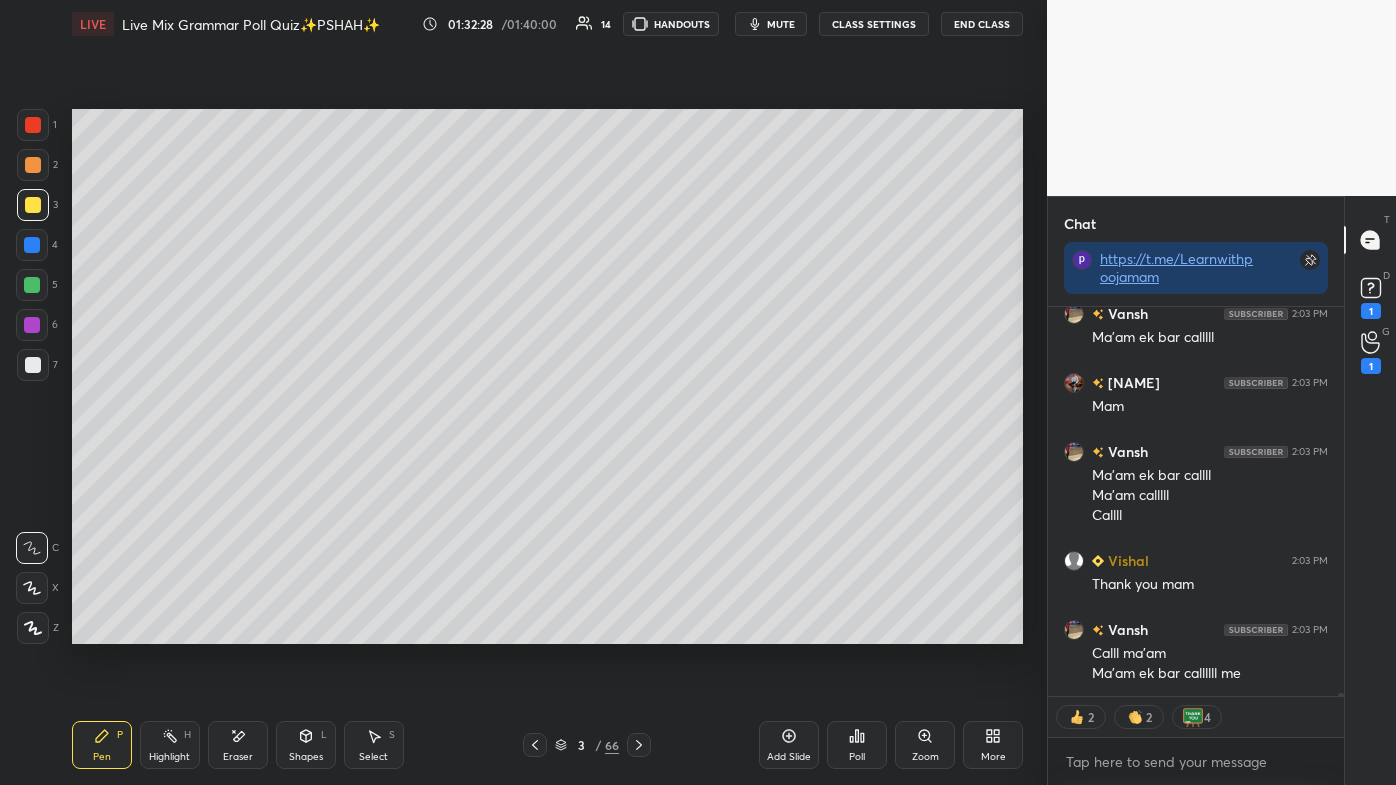 click on "3 / 66" at bounding box center (587, 745) 